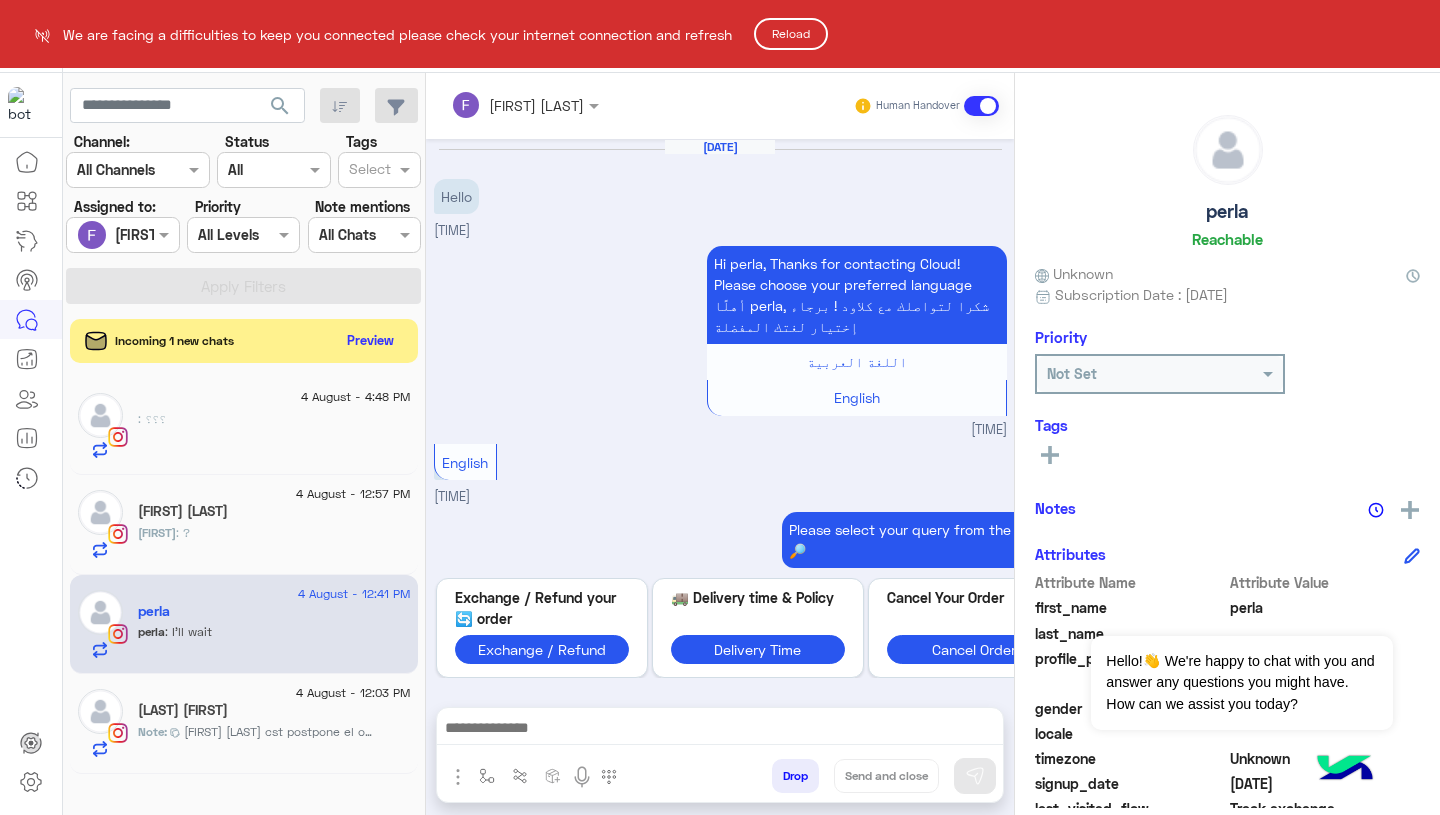 scroll, scrollTop: 0, scrollLeft: 0, axis: both 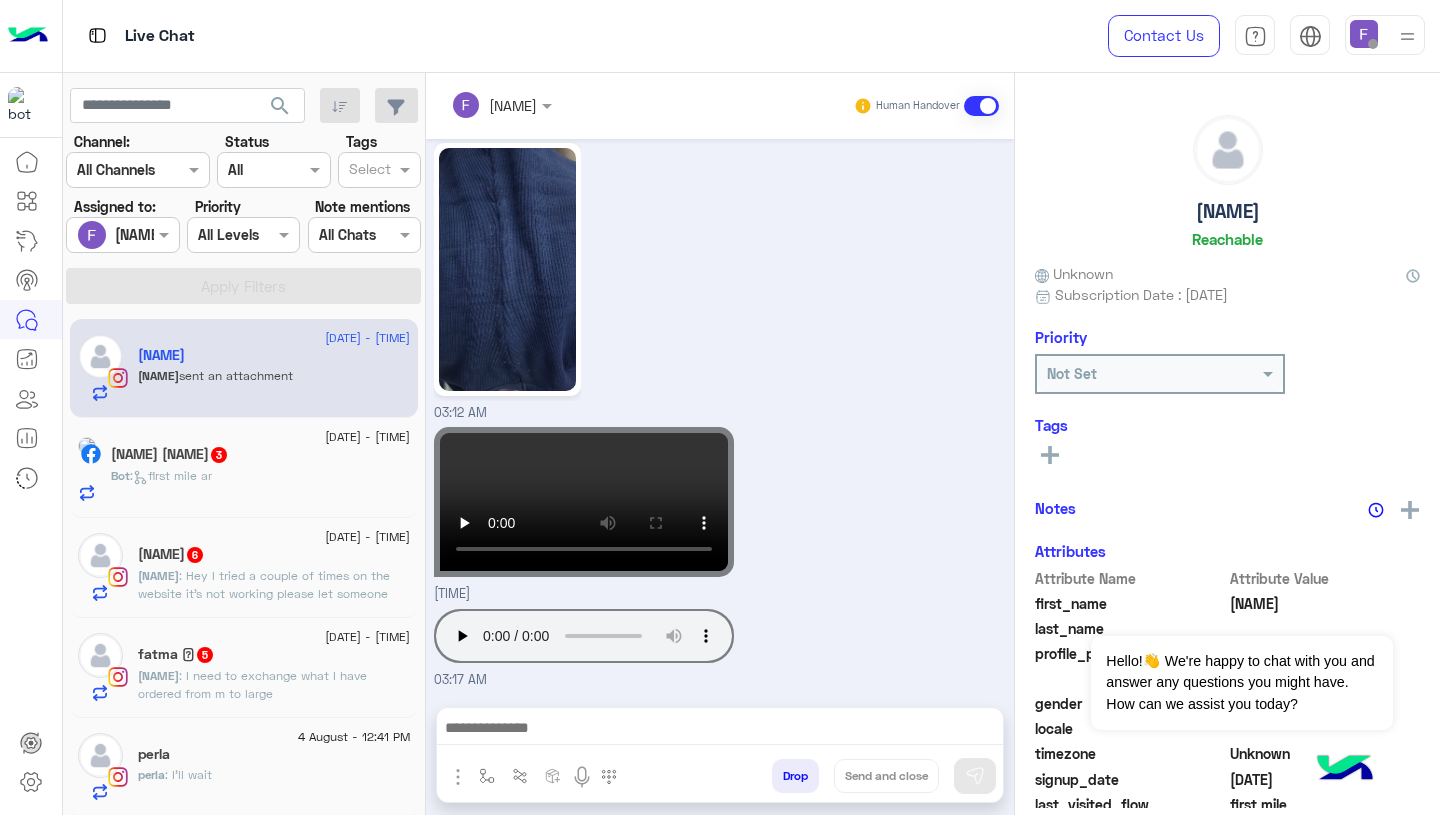 click at bounding box center [1364, 34] 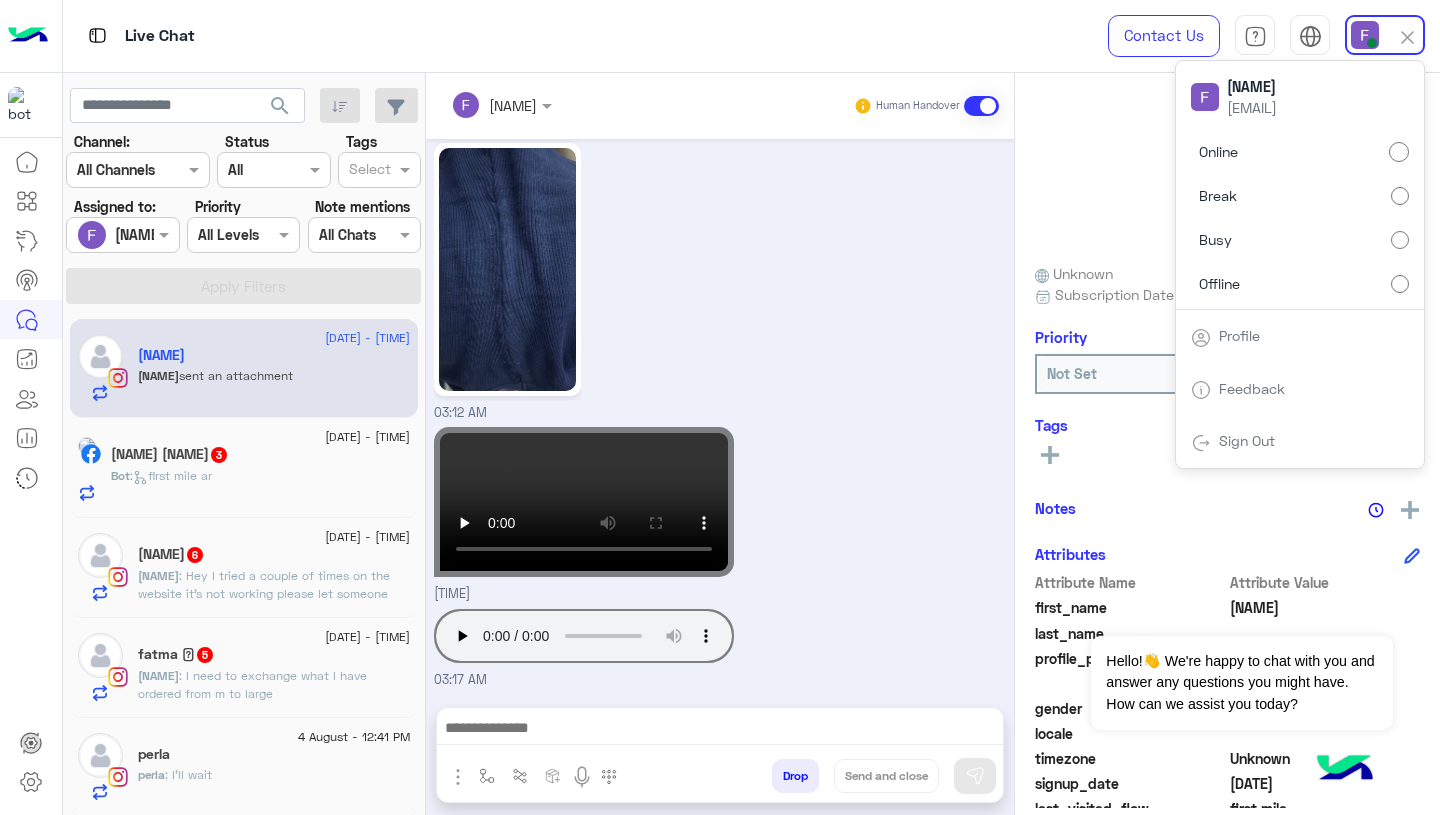 click on "03:12 AM" at bounding box center (720, 280) 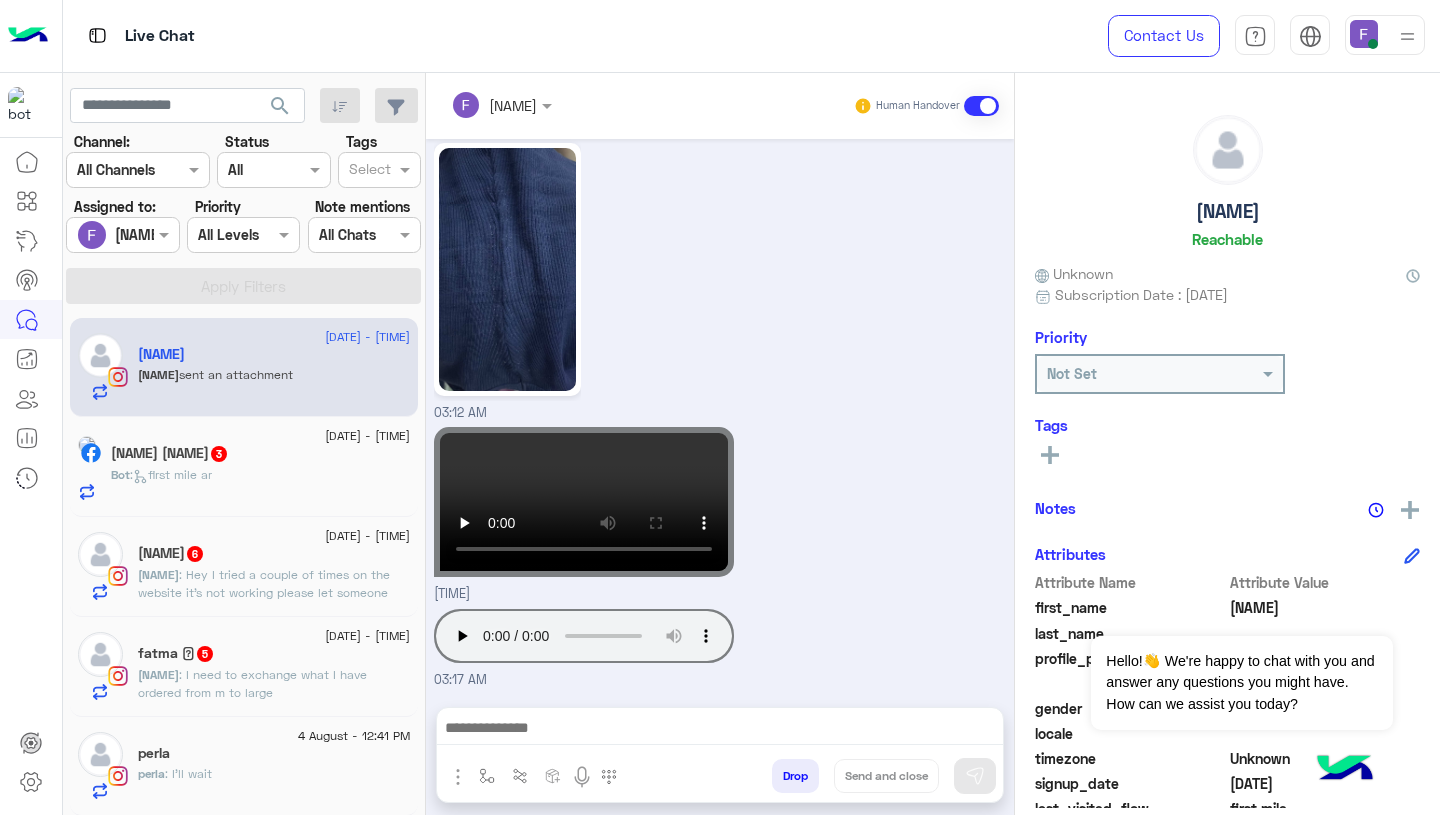 scroll, scrollTop: 3, scrollLeft: 0, axis: vertical 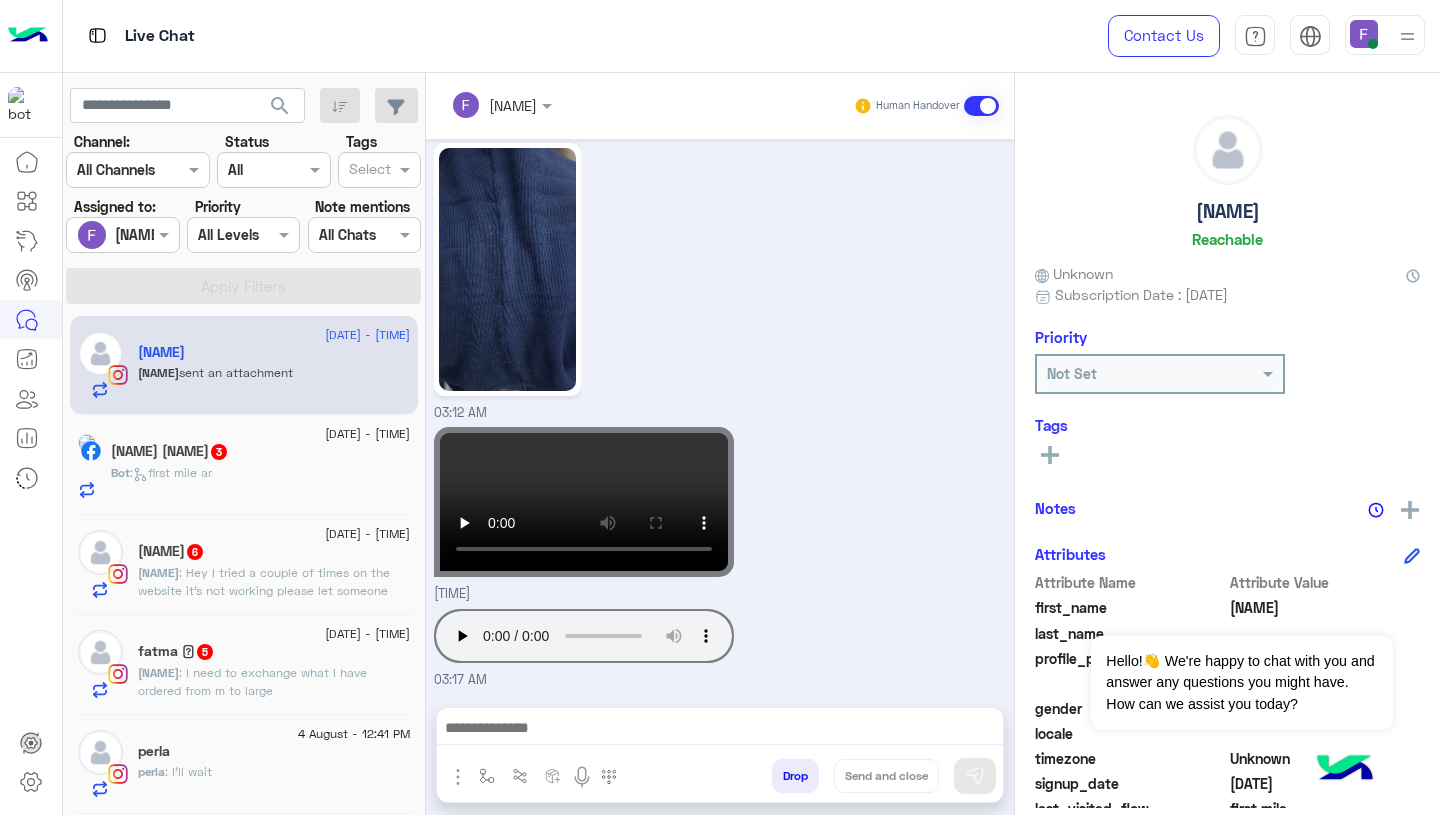 click on "[NAME] [NAME] 3" 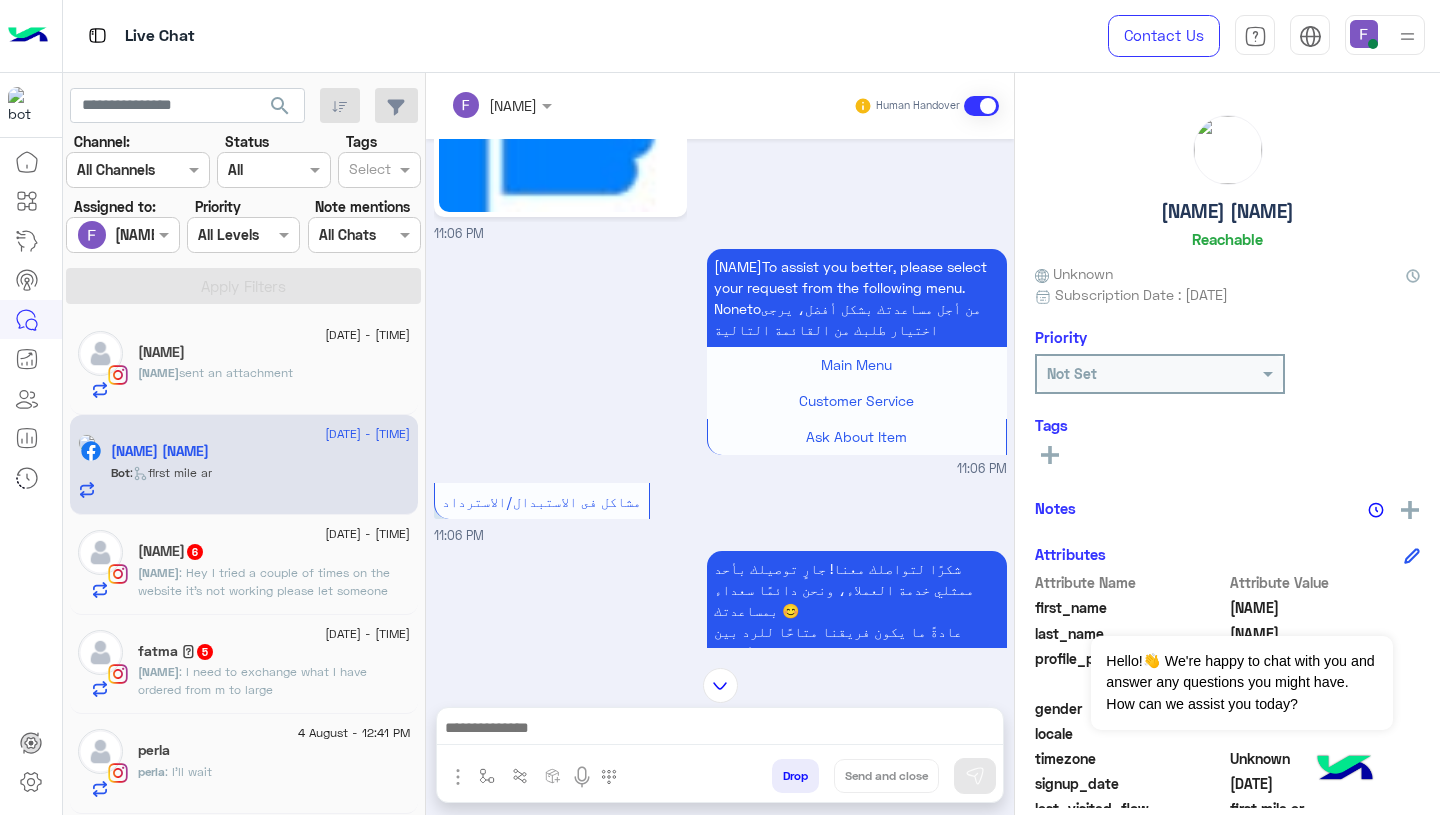 scroll, scrollTop: 4204, scrollLeft: 0, axis: vertical 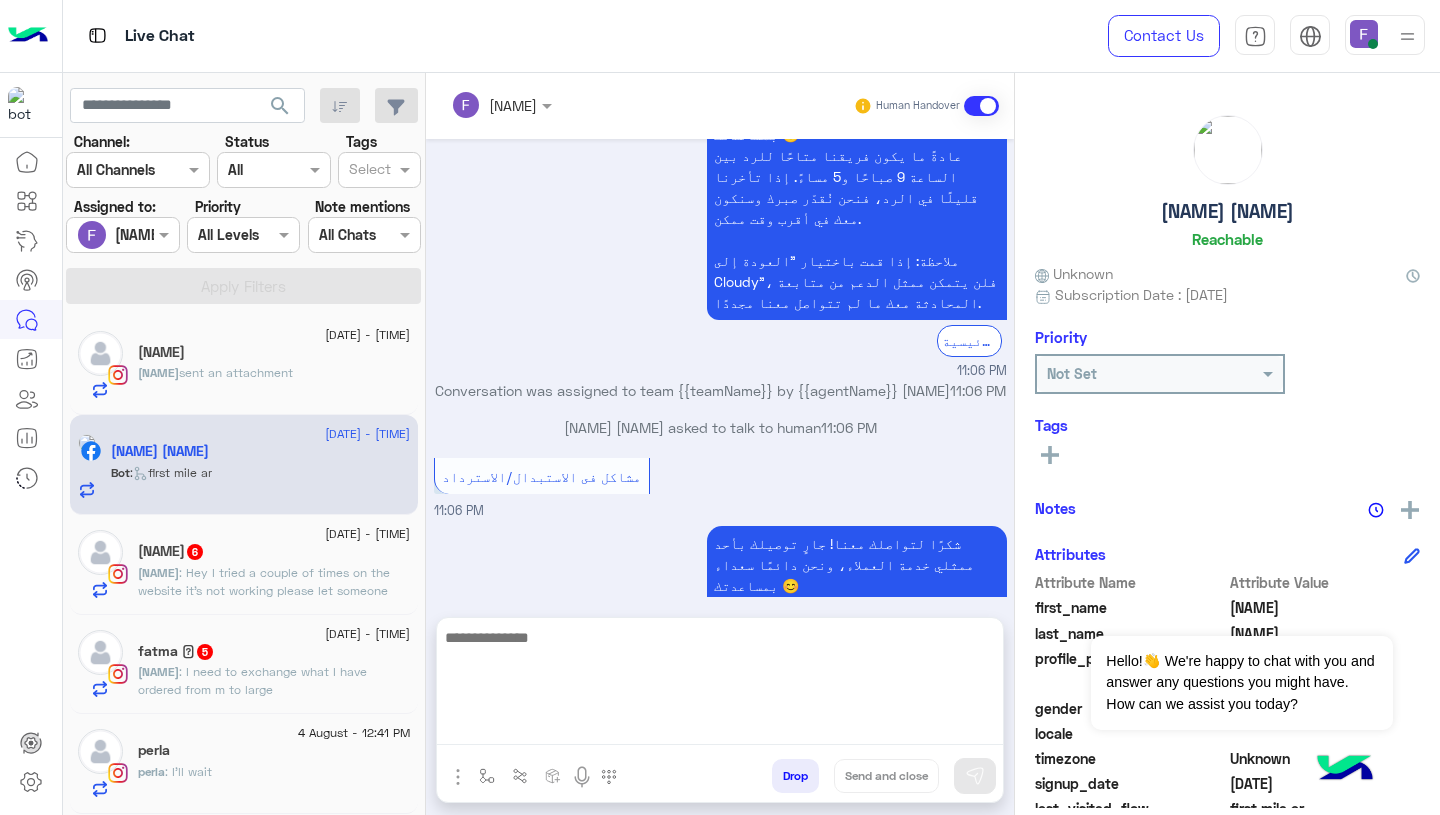click at bounding box center [720, 685] 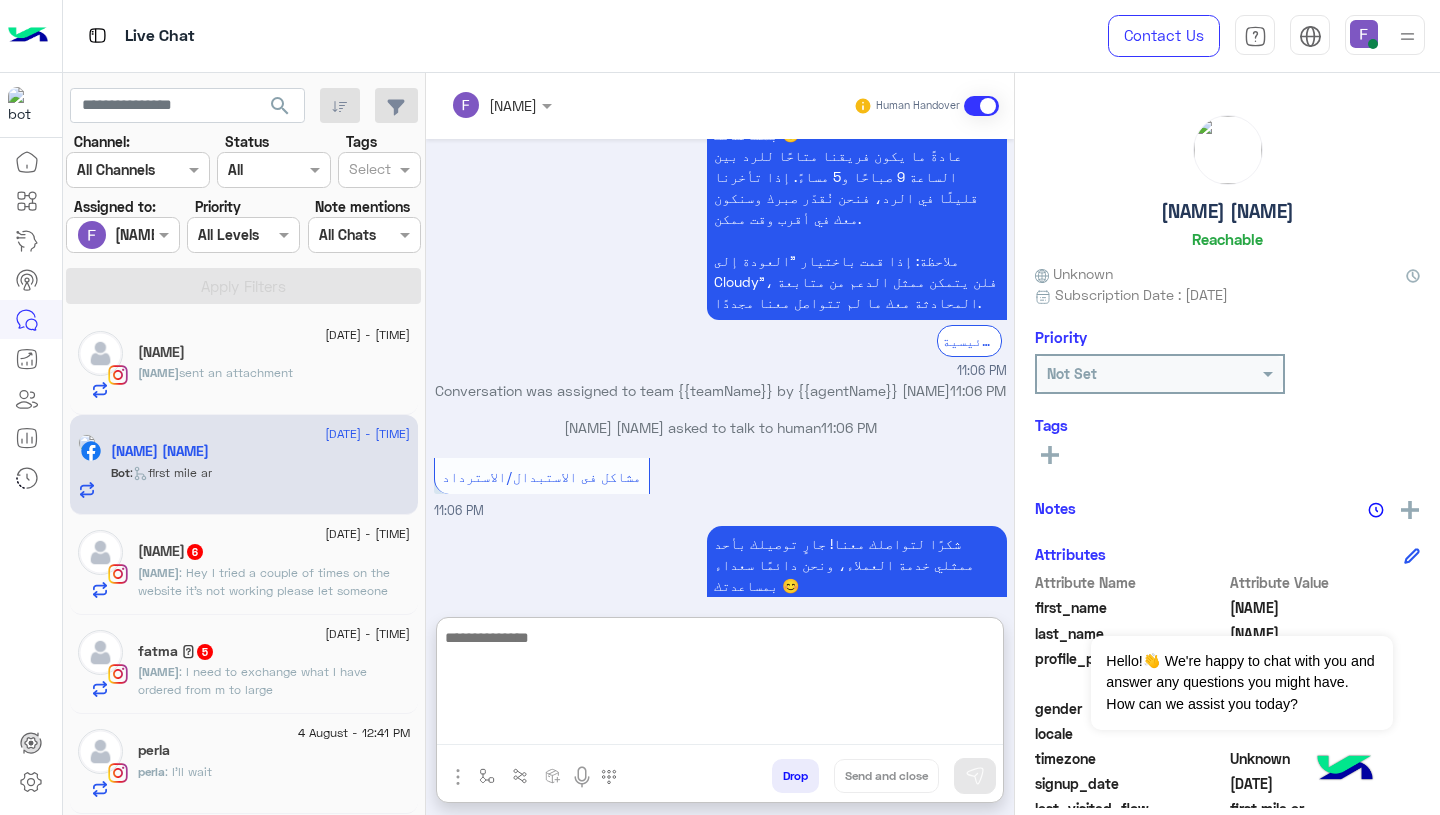scroll, scrollTop: 4242, scrollLeft: 0, axis: vertical 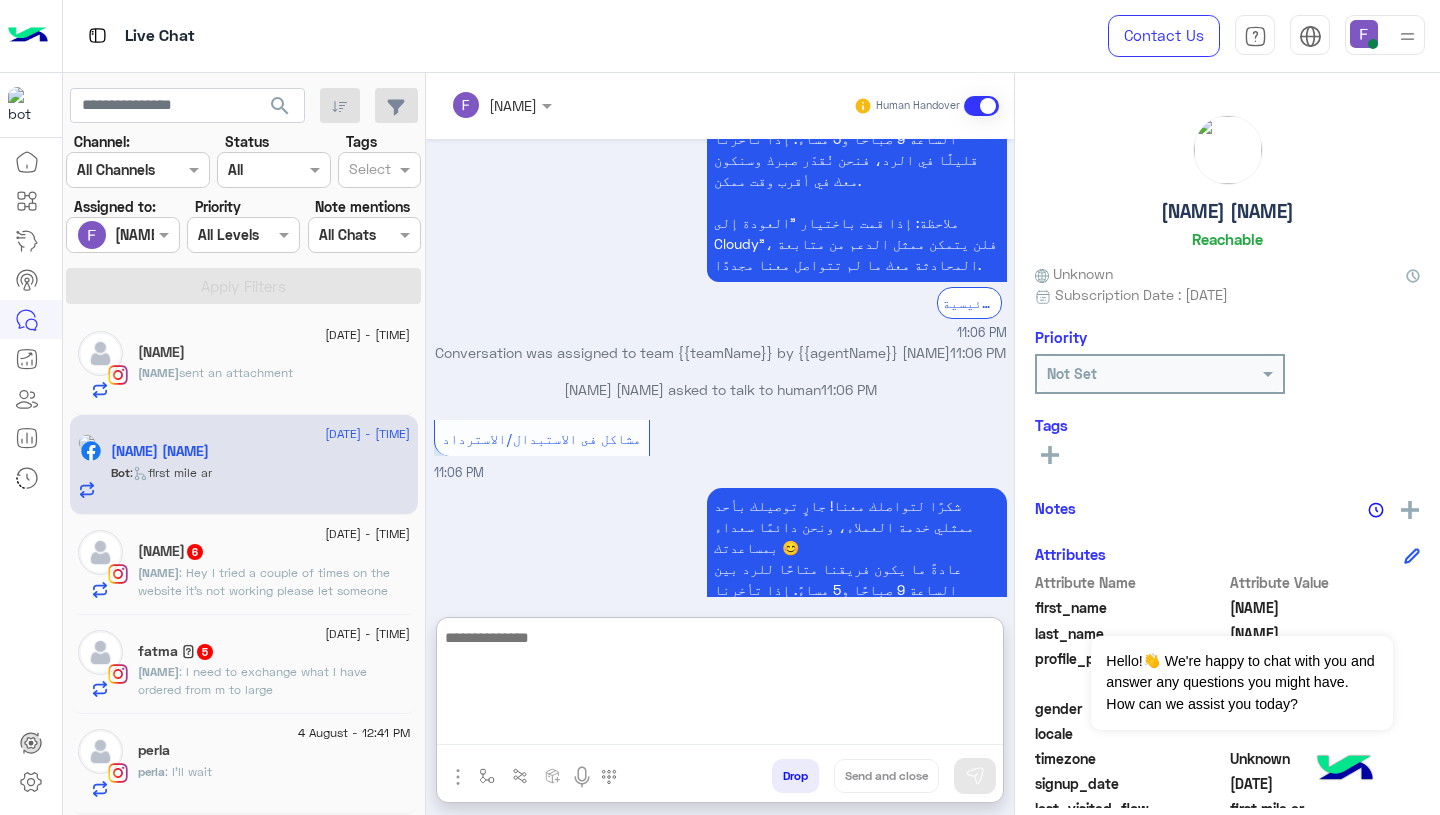 paste on "**********" 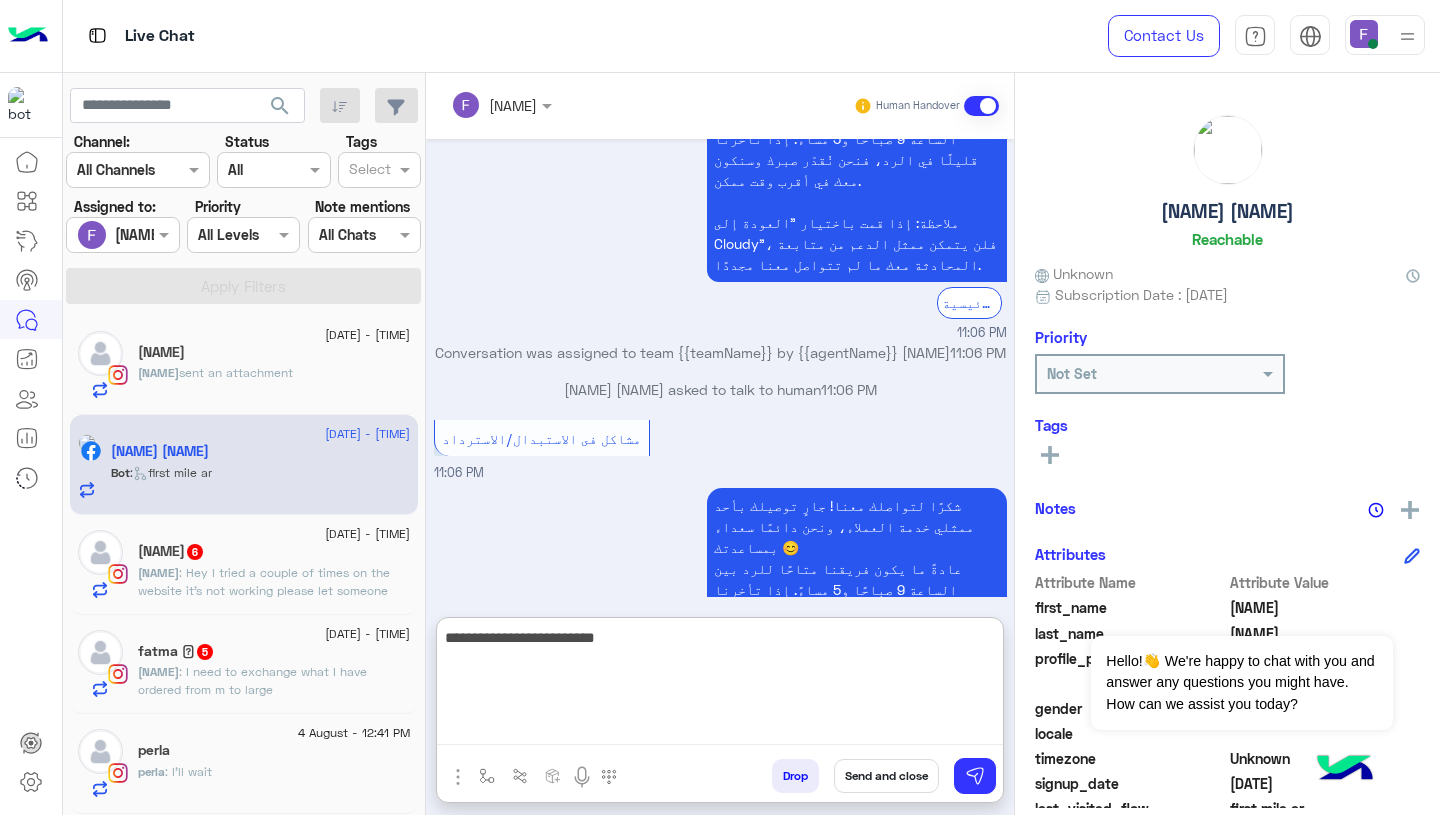 scroll, scrollTop: 38, scrollLeft: 0, axis: vertical 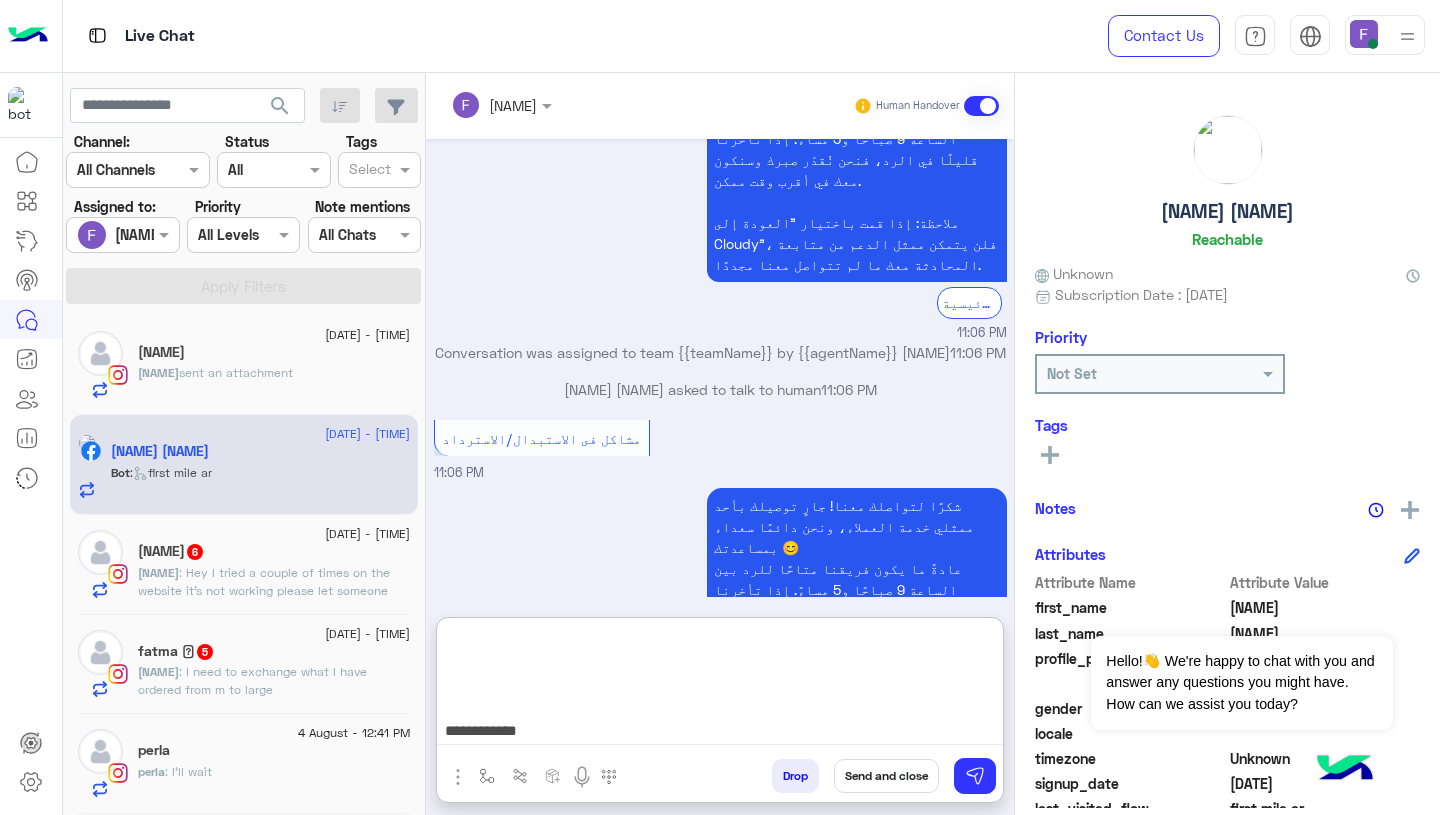click on "**********" at bounding box center [720, 685] 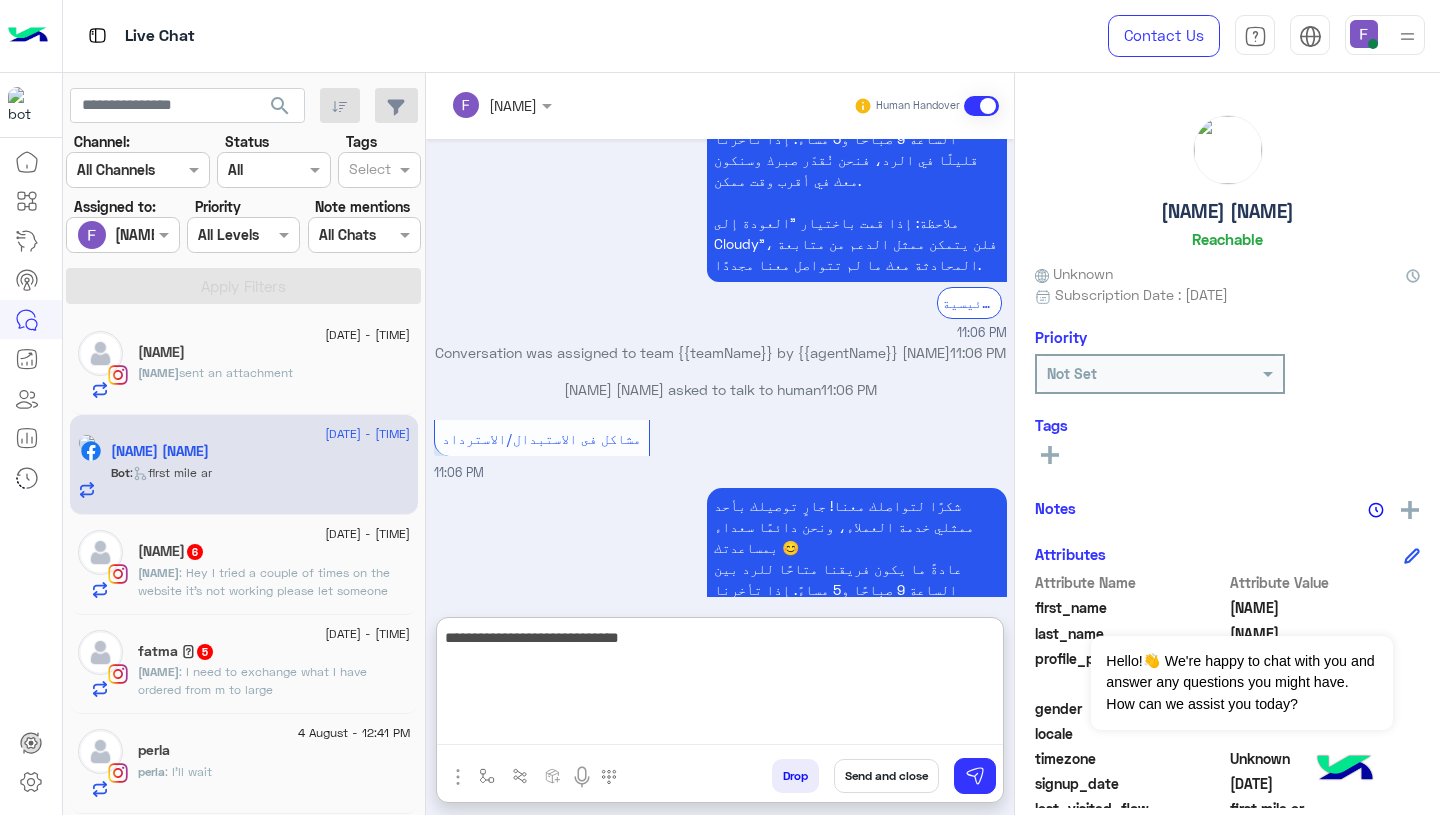 scroll, scrollTop: 0, scrollLeft: 0, axis: both 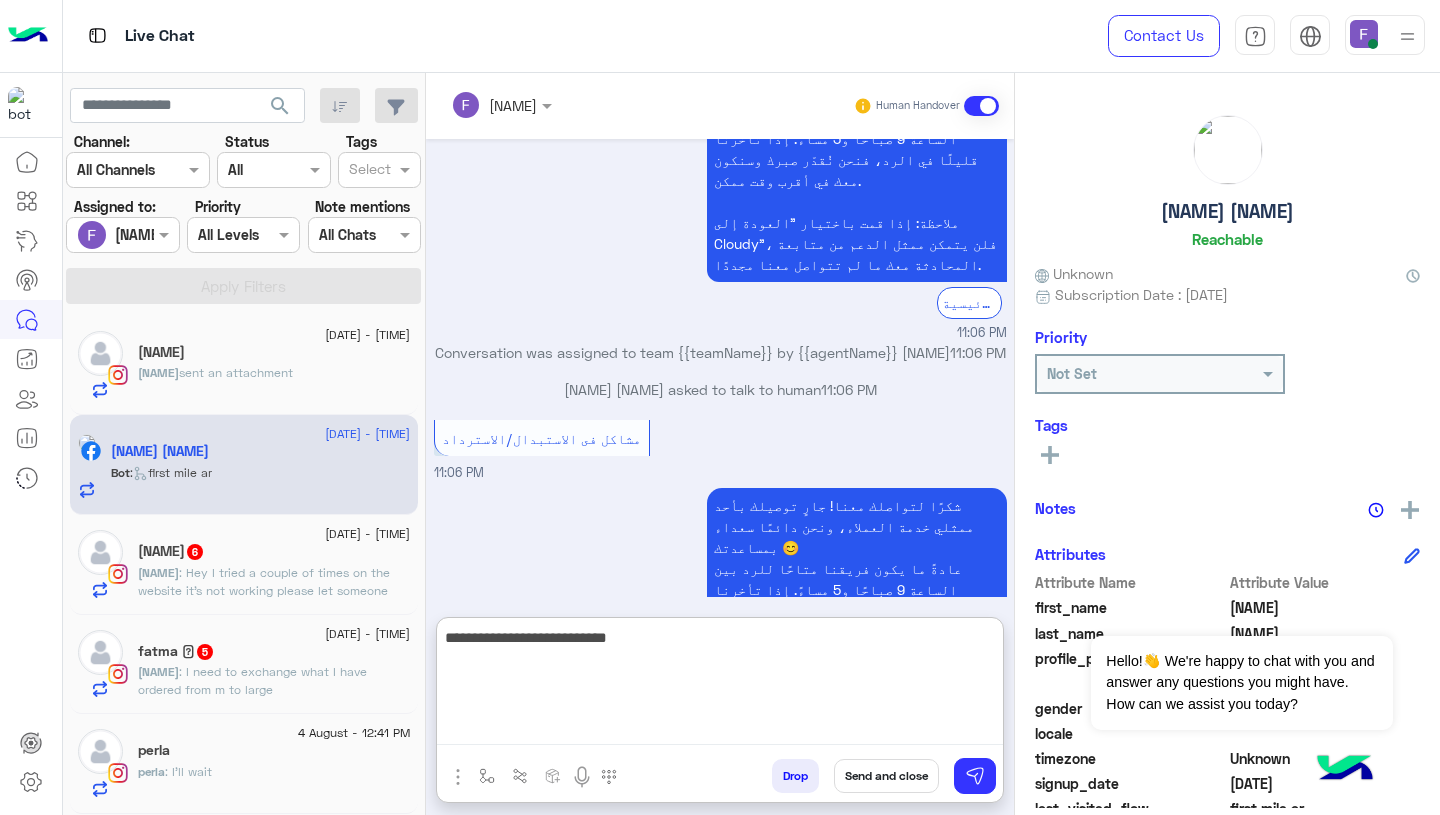 type on "**********" 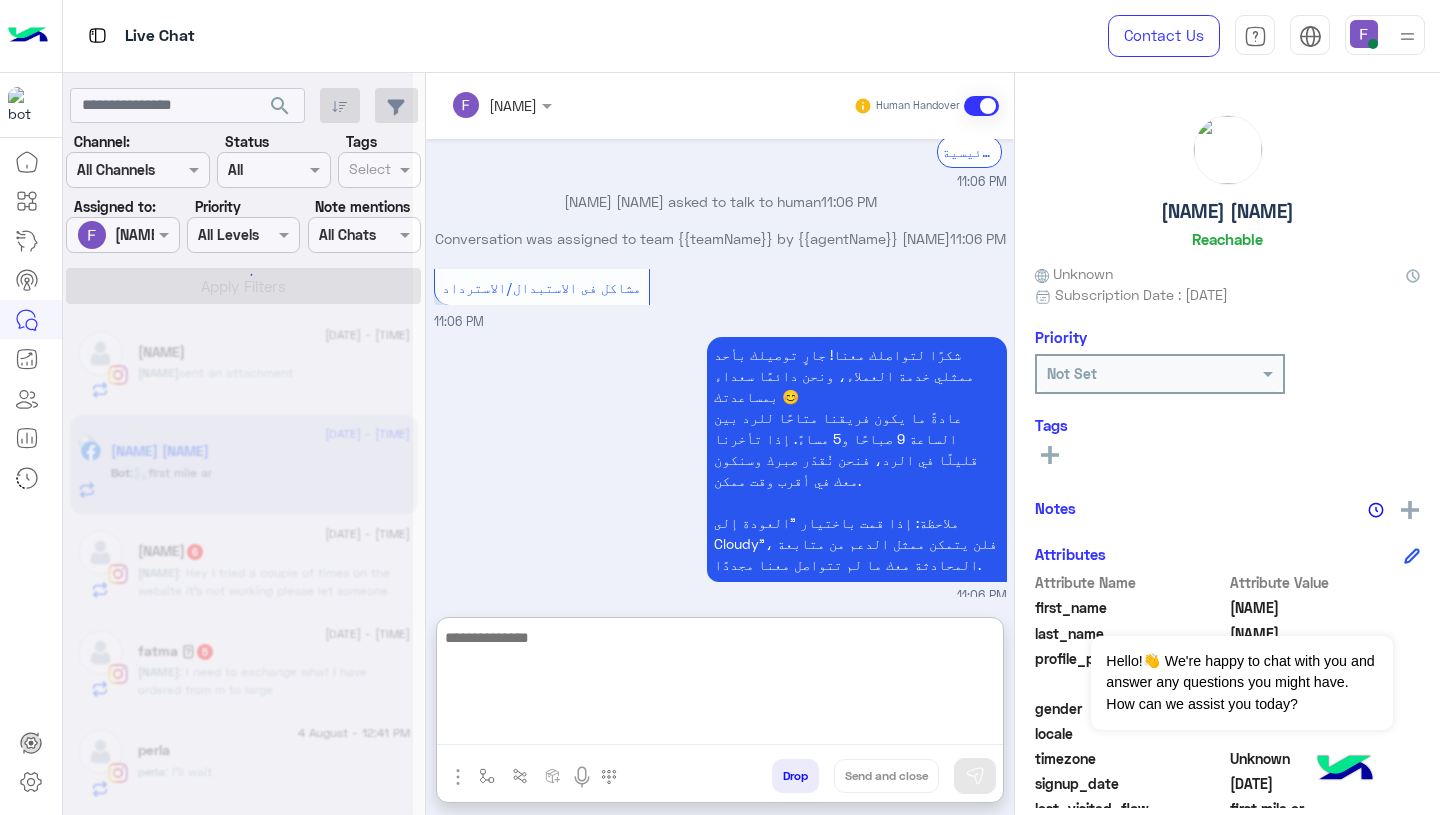 click on "09:57 AM" at bounding box center [720, 695] 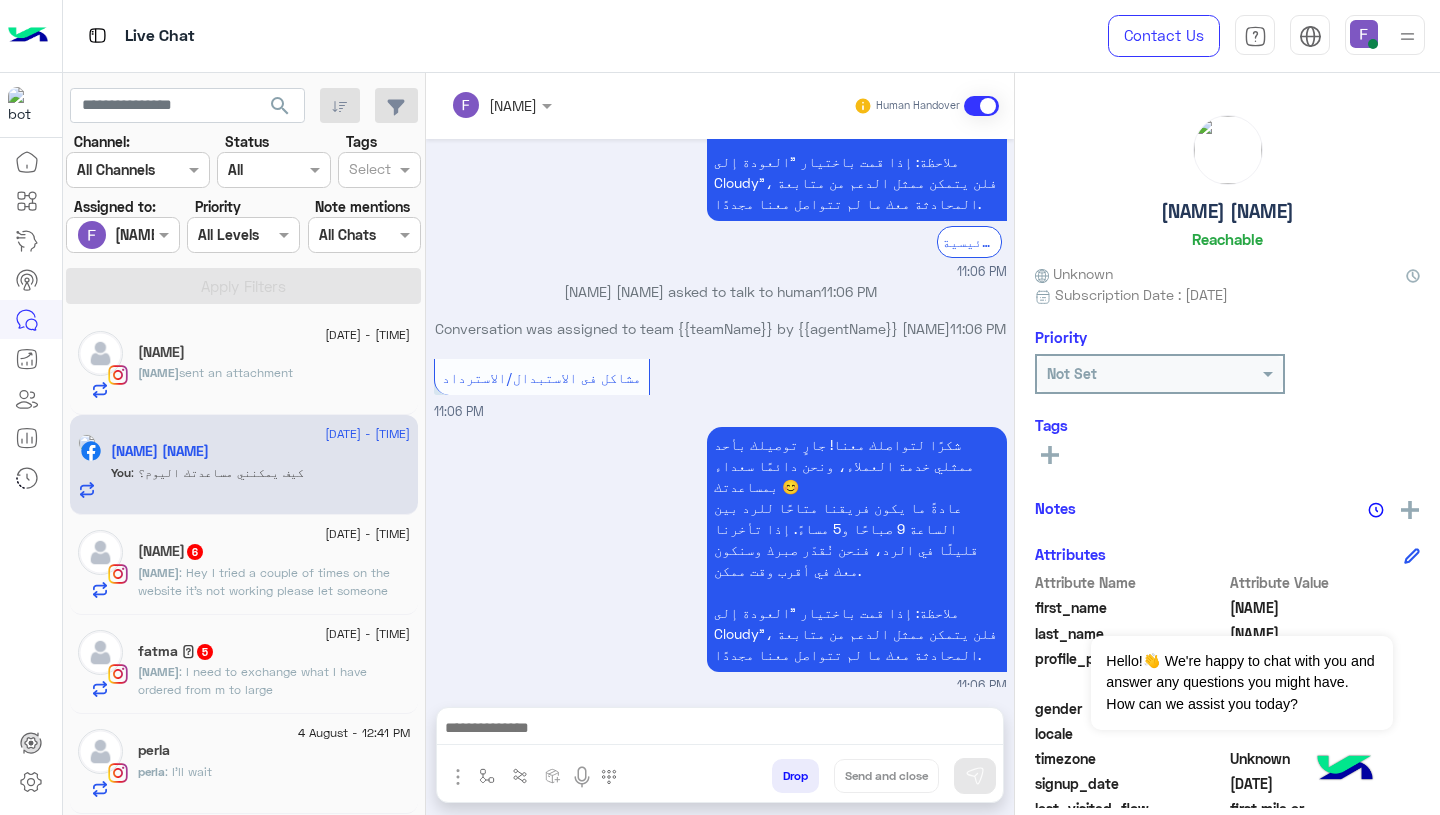 scroll, scrollTop: 4339, scrollLeft: 0, axis: vertical 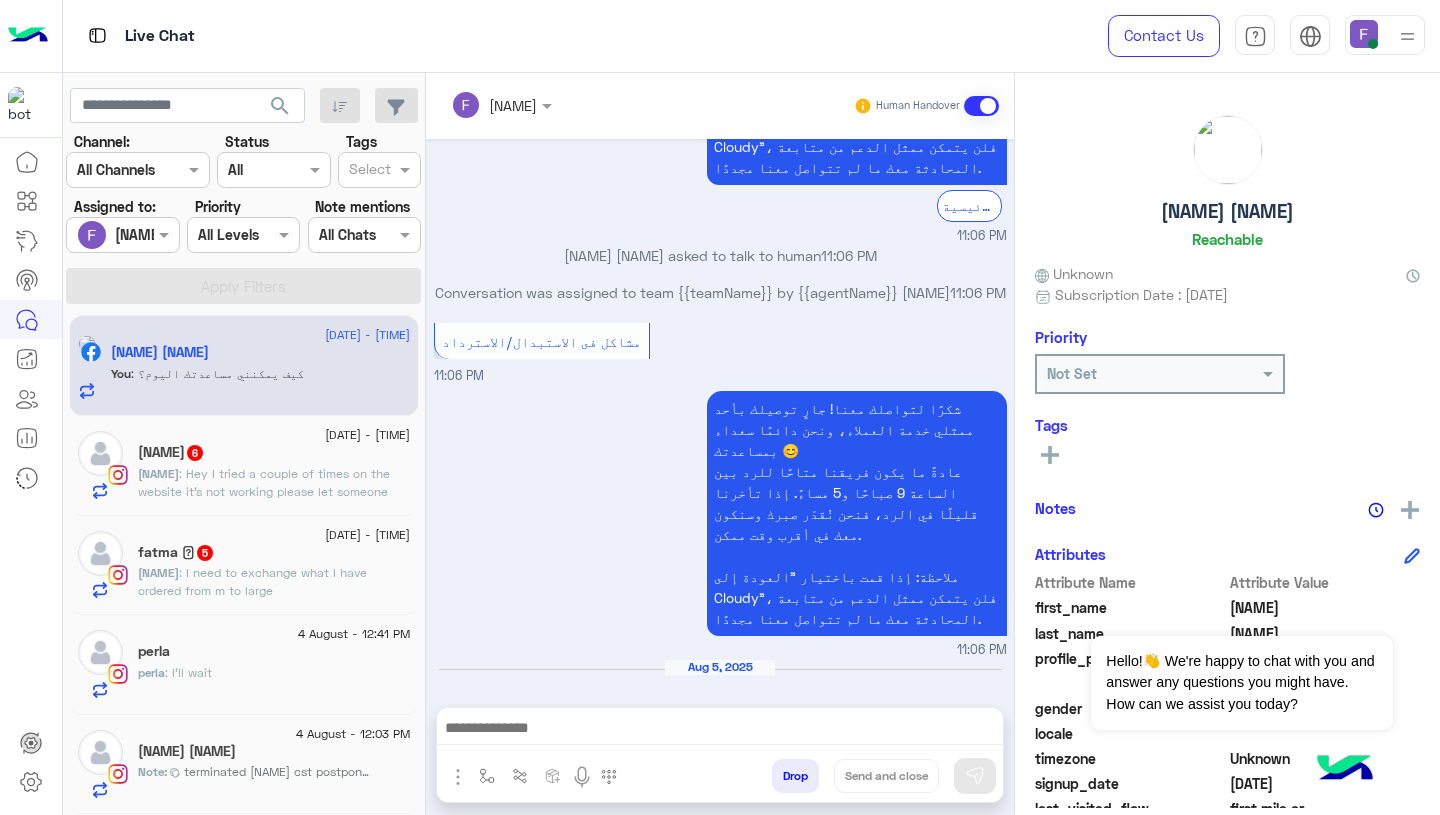 click on "terminated mara cst postpone el order w mara address not clear" 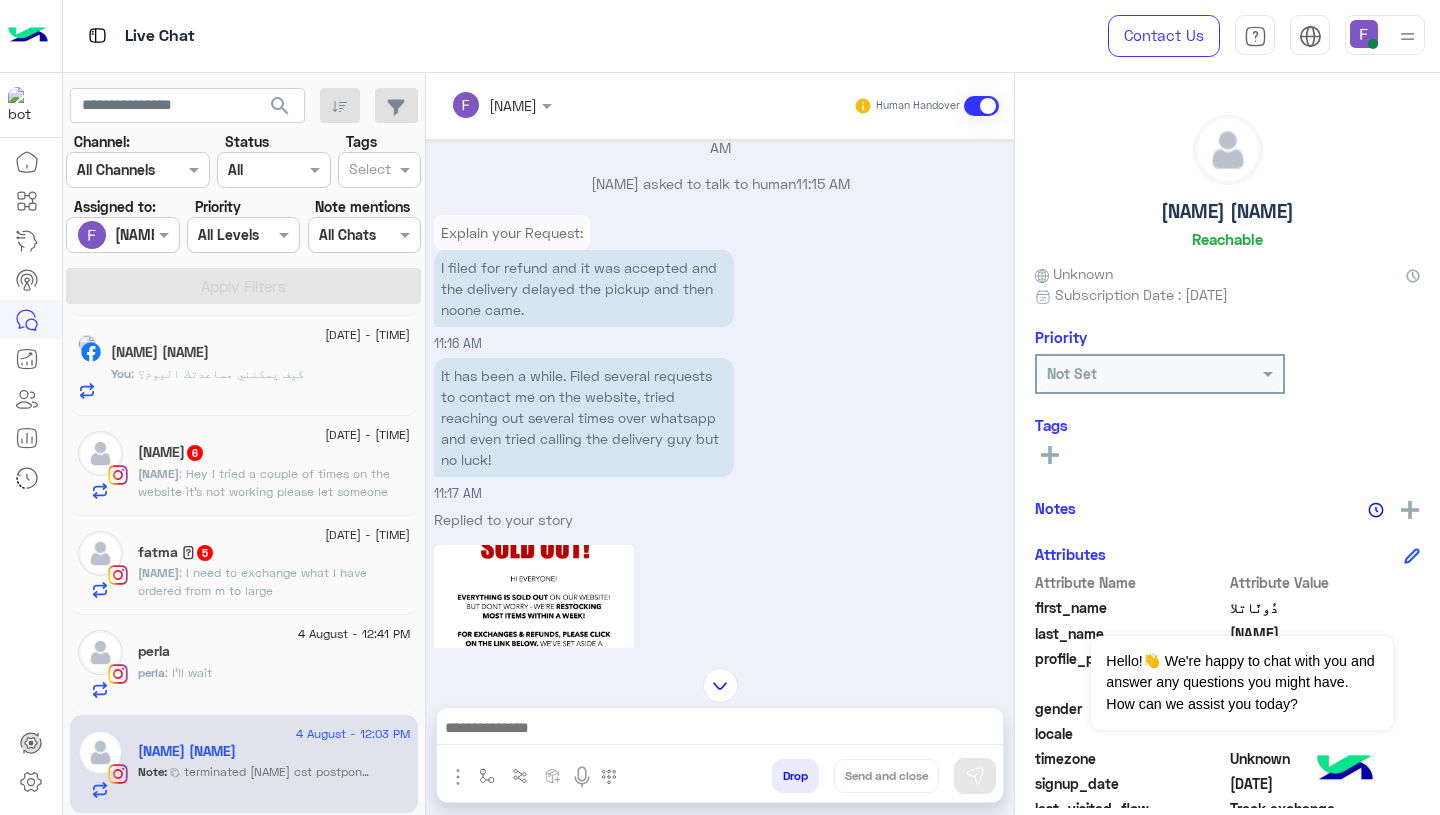 scroll, scrollTop: 1390, scrollLeft: 0, axis: vertical 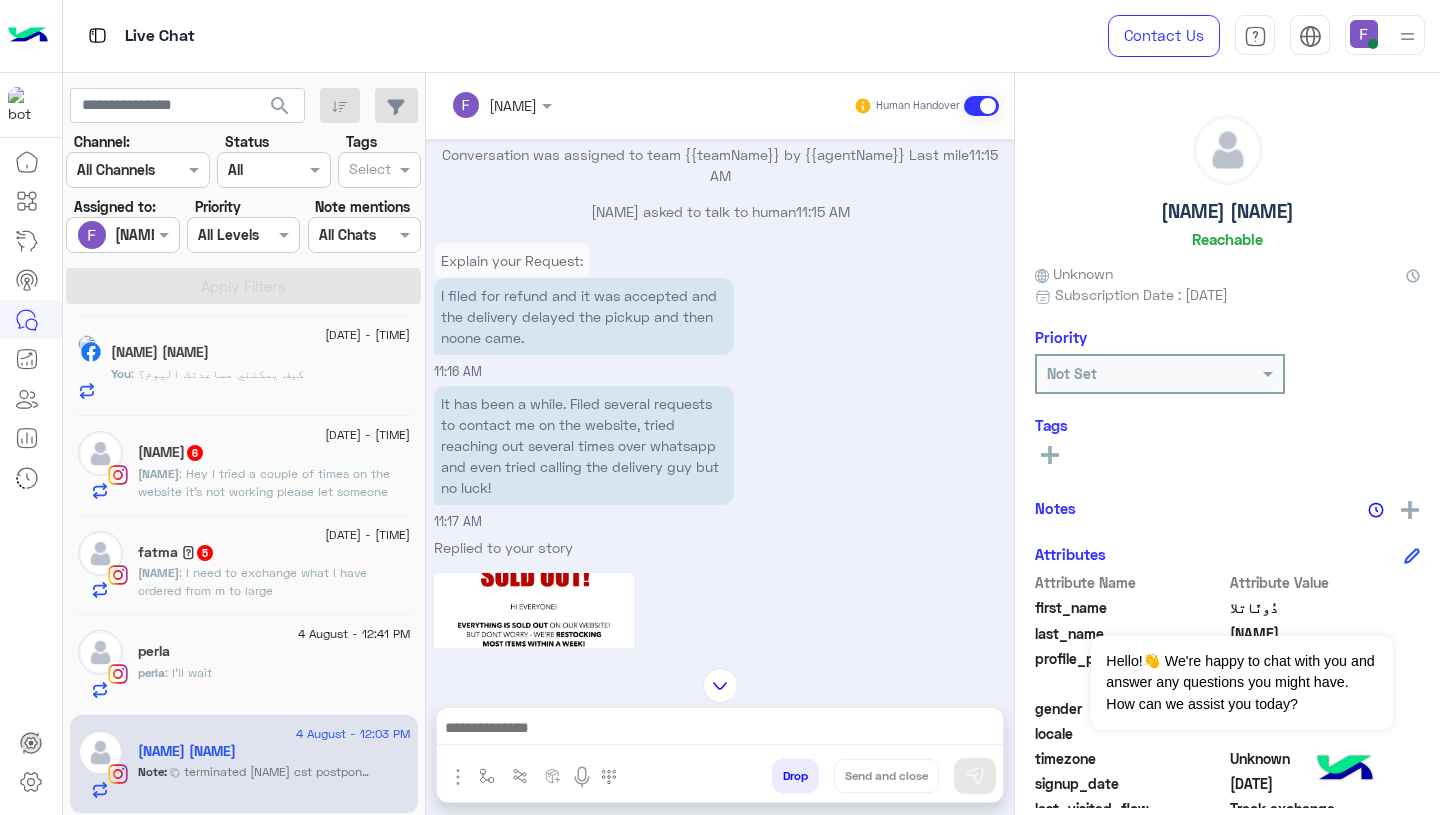 click on "perla : I’ll wait" 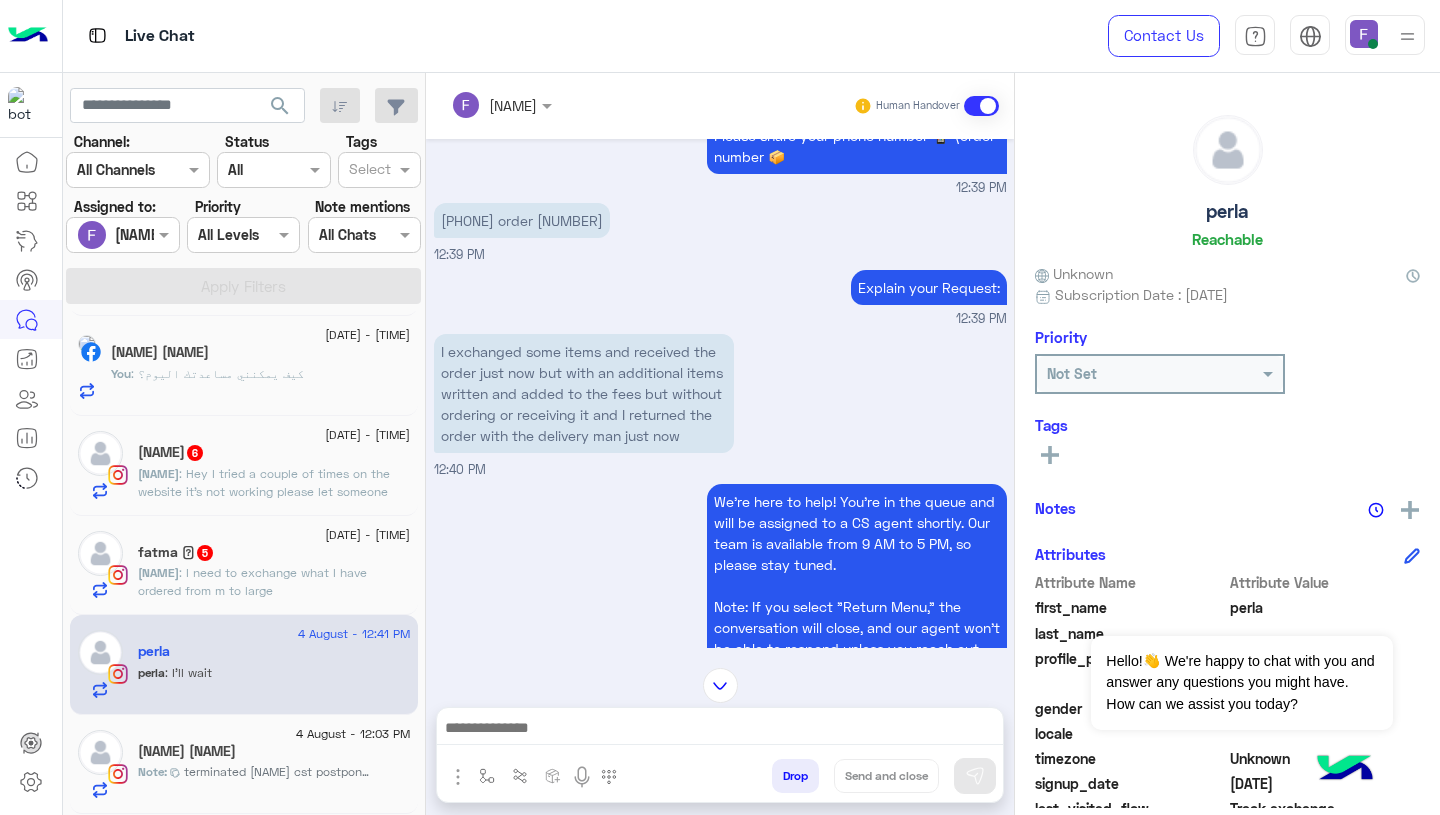 scroll, scrollTop: 1308, scrollLeft: 0, axis: vertical 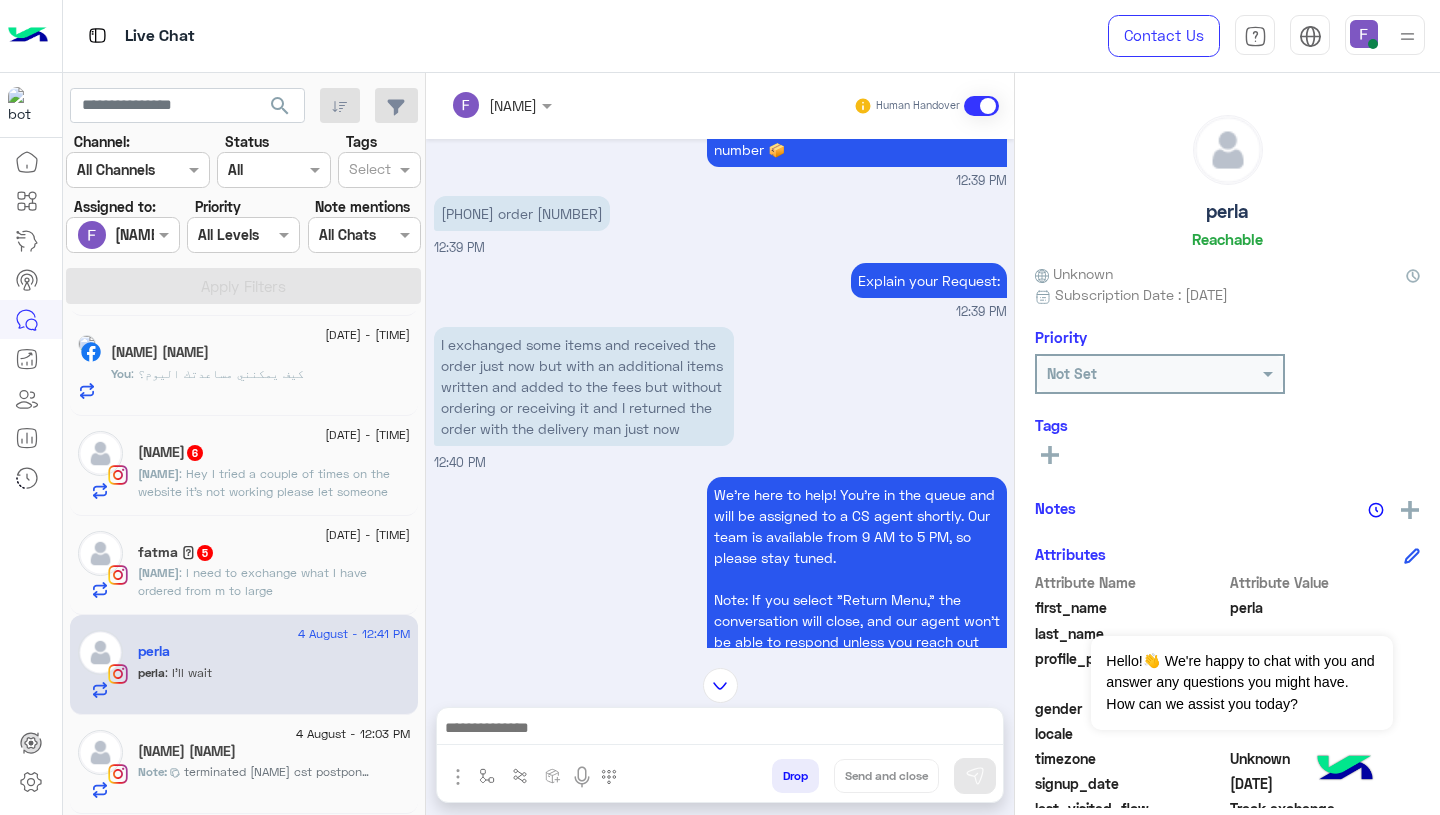 click on "01064994286 order 116514" at bounding box center (522, 213) 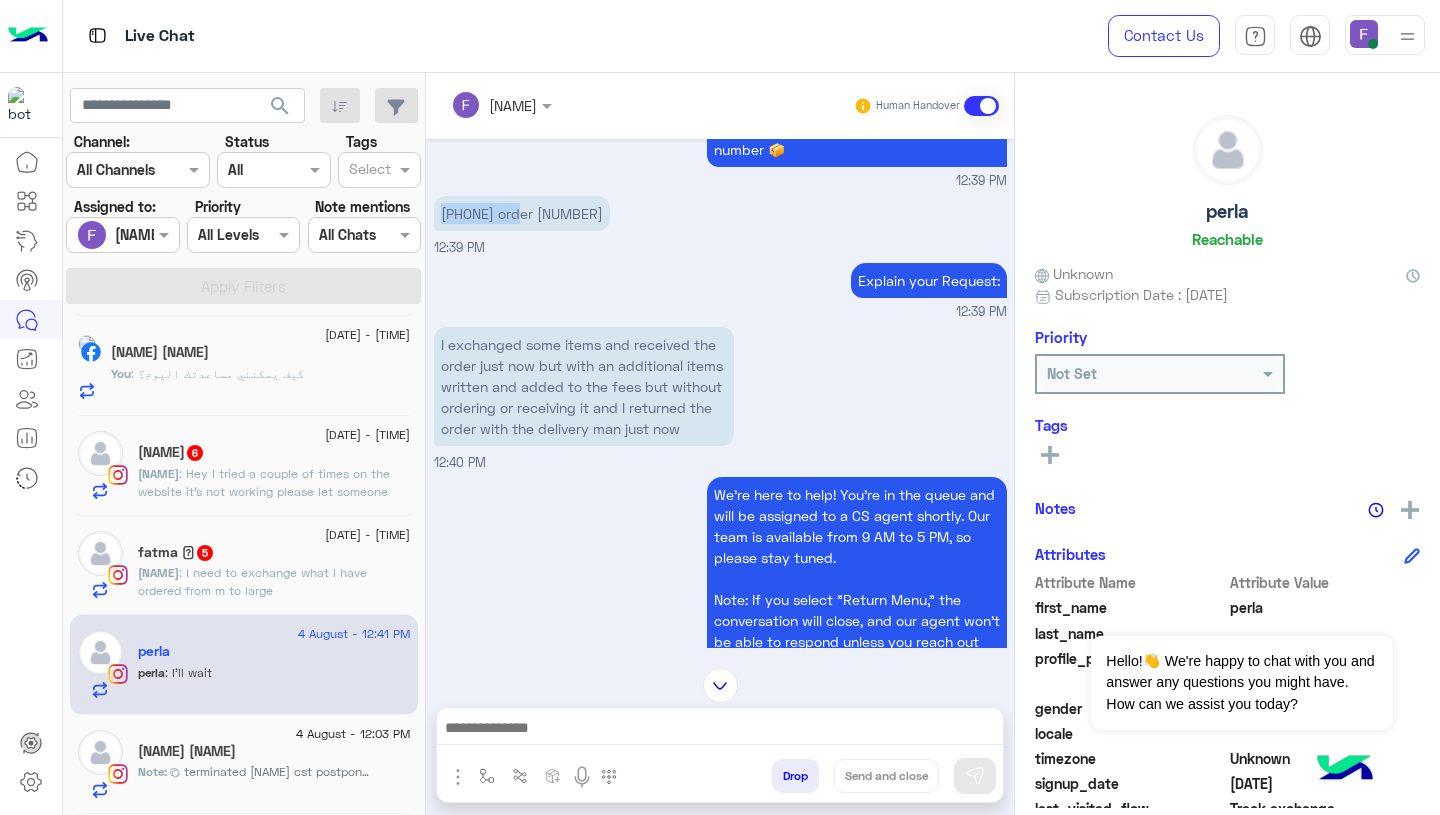 click on "01064994286 order 116514   12:39 PM" at bounding box center [720, 224] 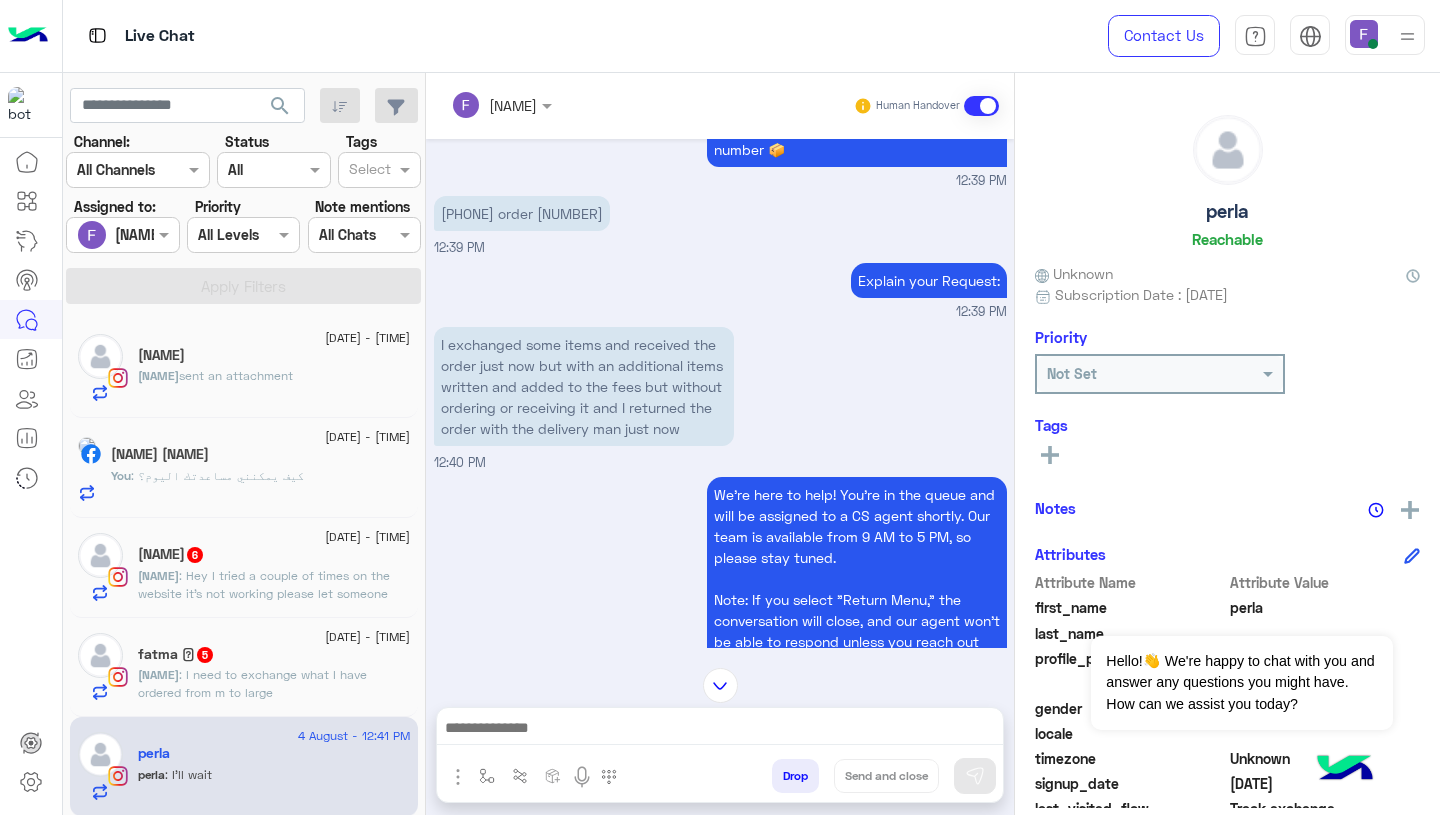 scroll, scrollTop: 102, scrollLeft: 0, axis: vertical 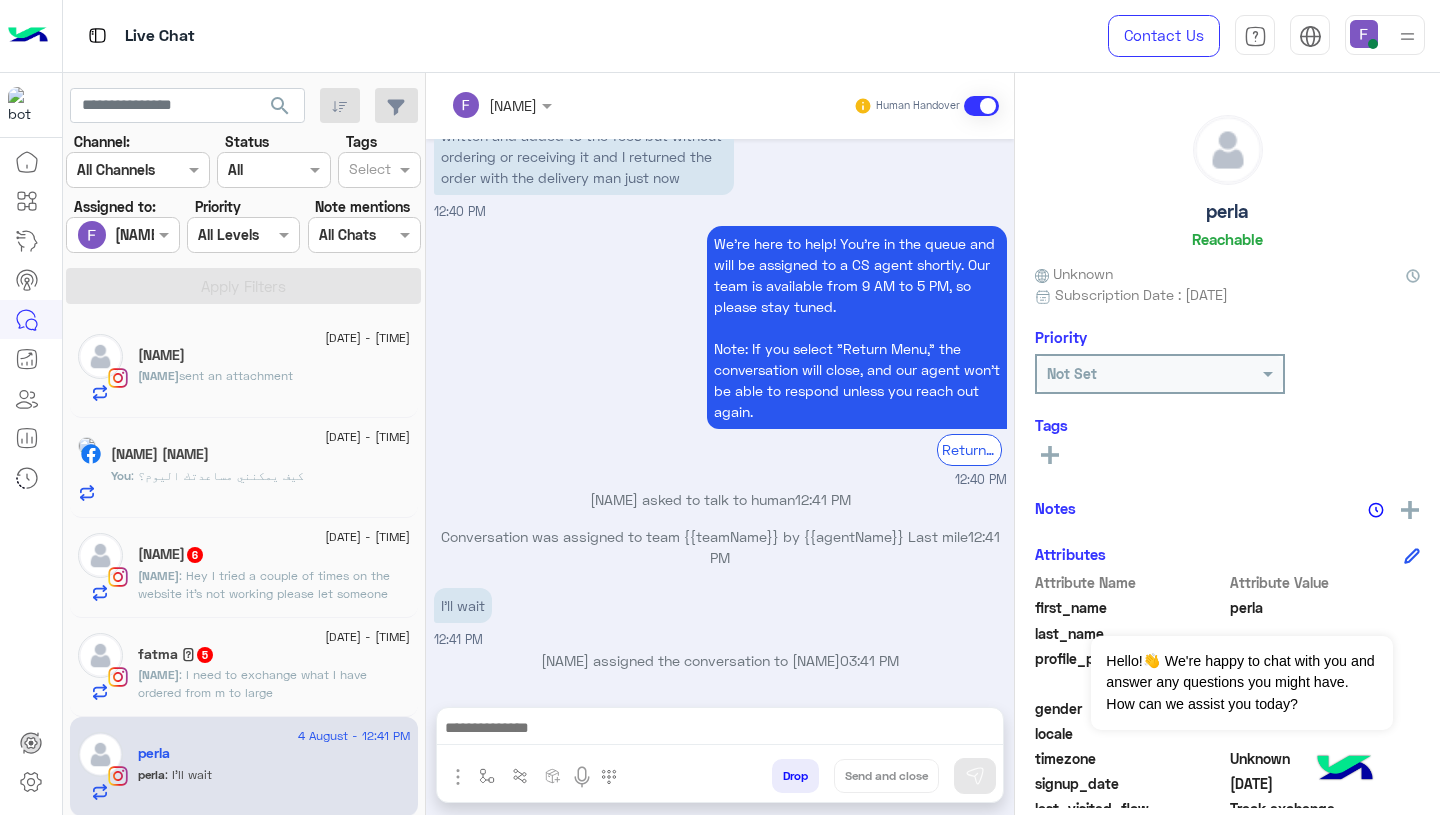 click on "fatma : I need to exchange what I have ordered from m to large" 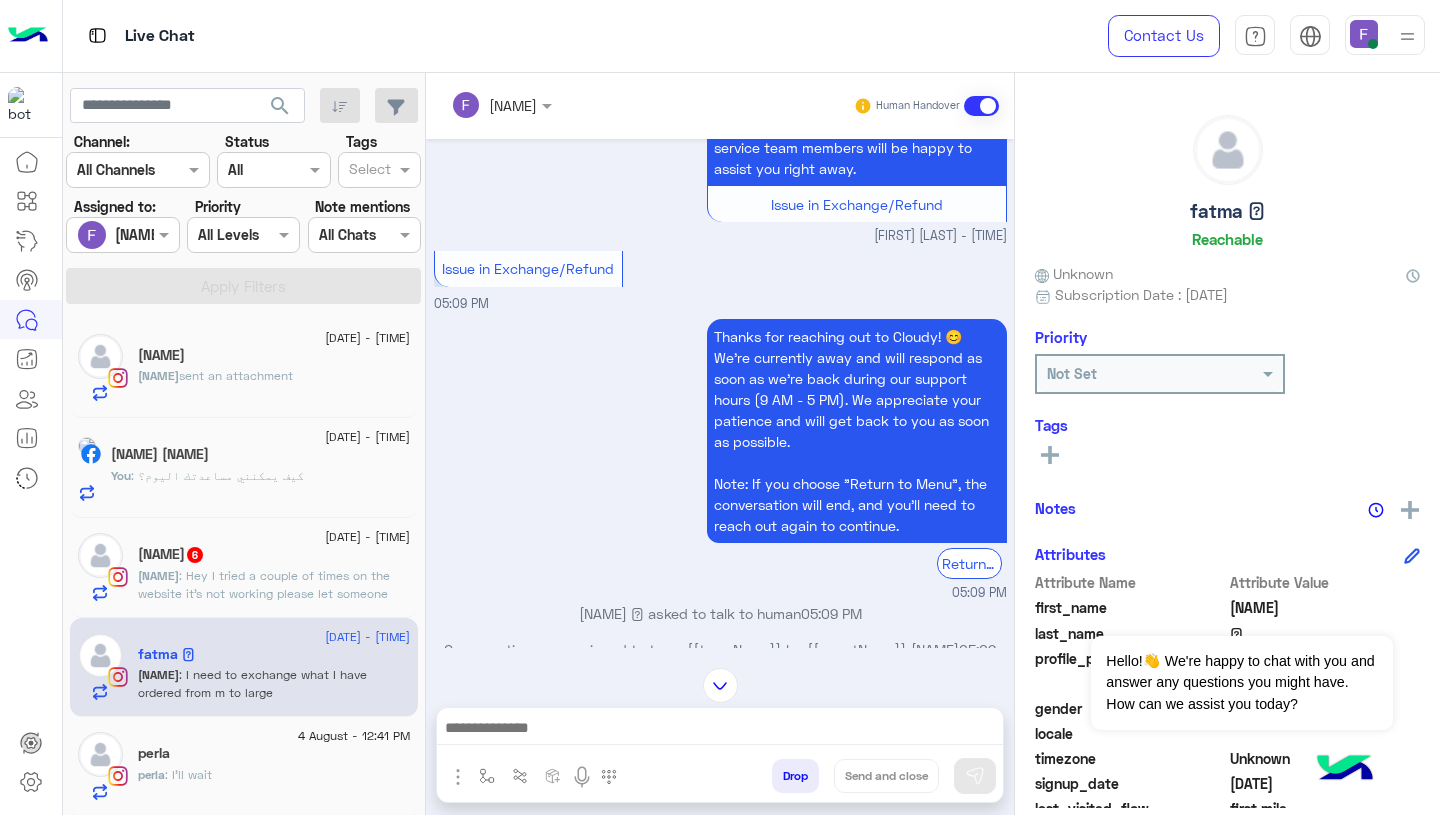 scroll, scrollTop: 1684, scrollLeft: 0, axis: vertical 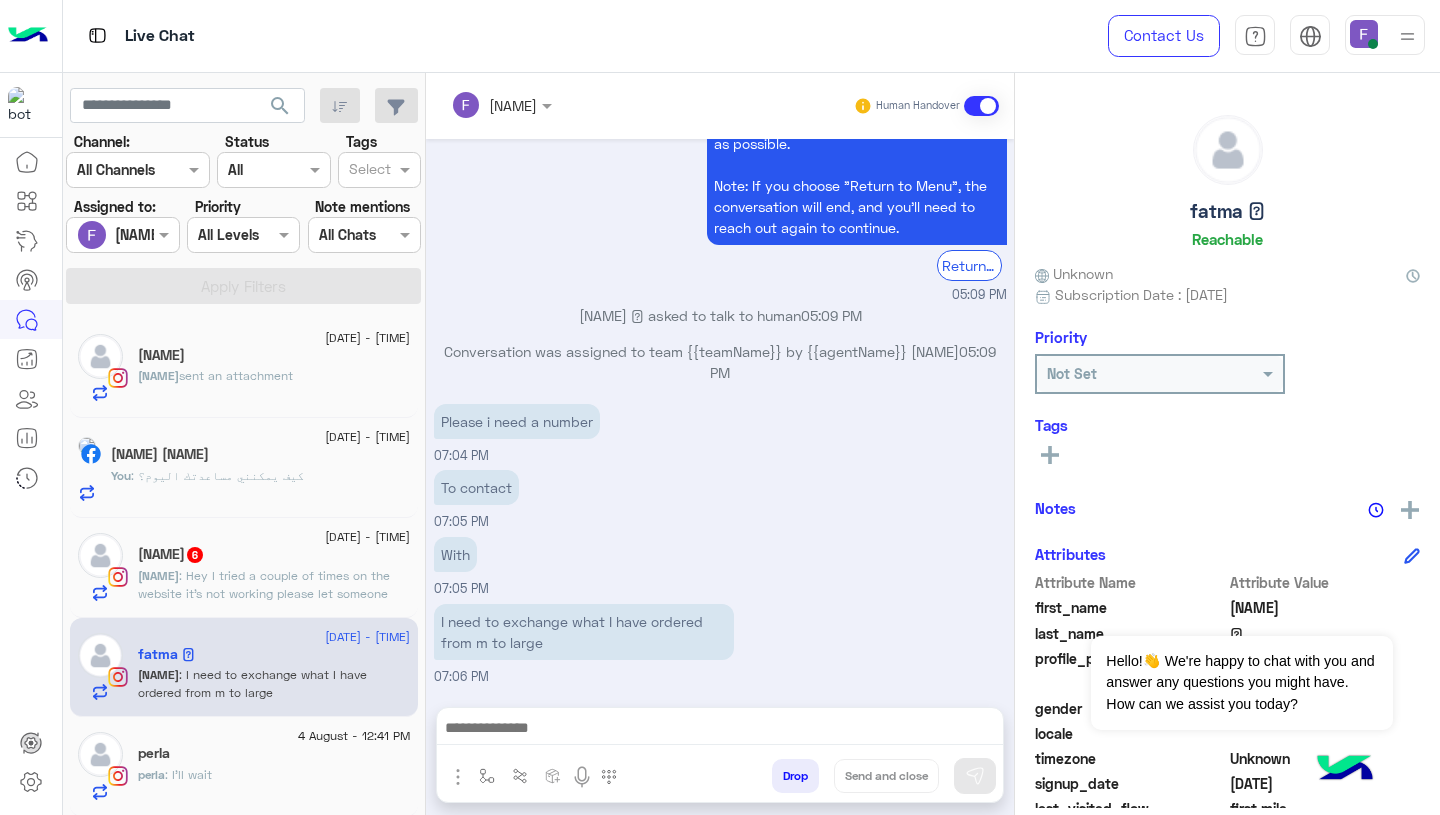 click on "I need to exchange what I have ordered from m to large" at bounding box center (584, 632) 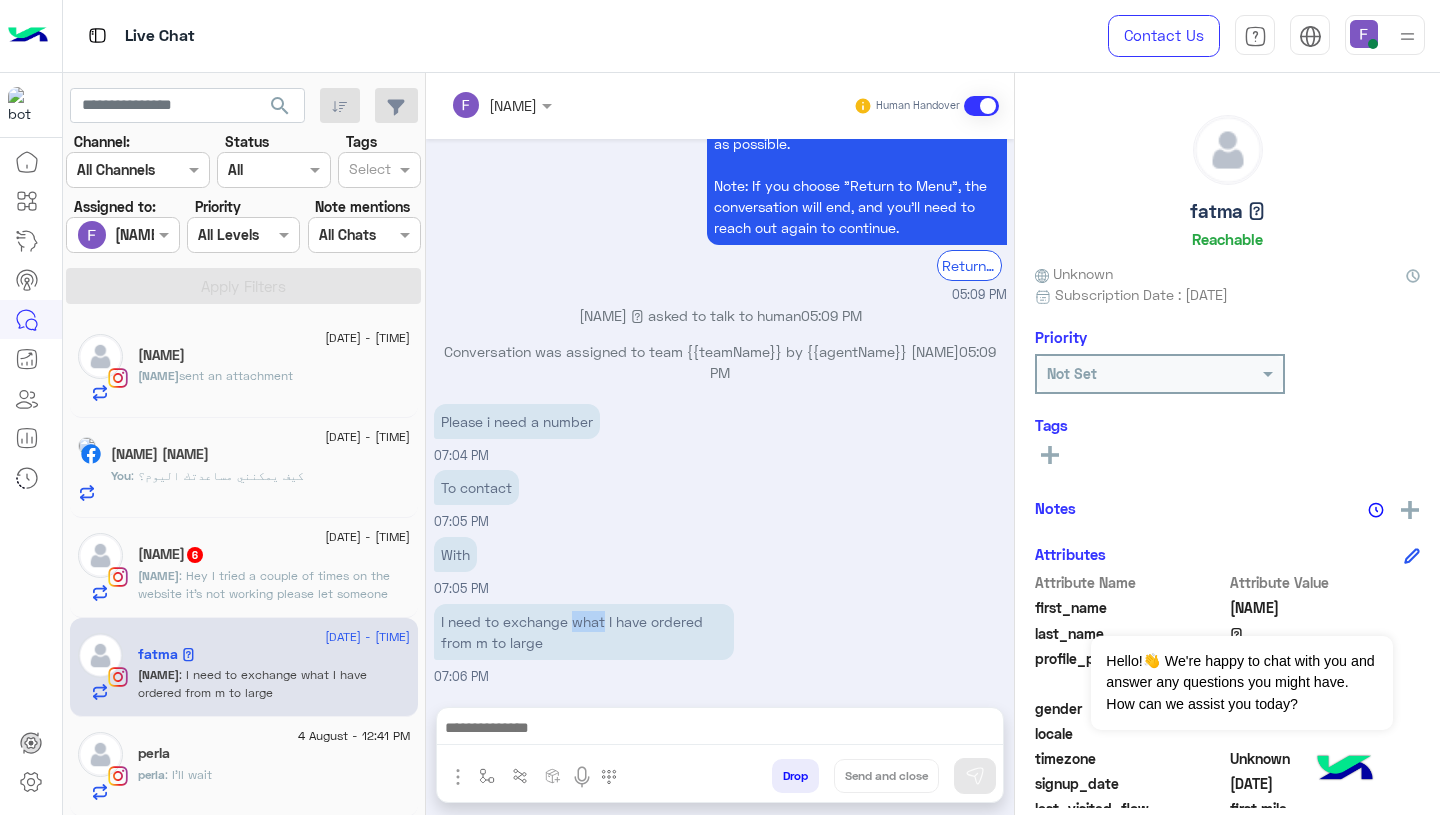 click on "I need to exchange what I have ordered from m to large" at bounding box center (584, 632) 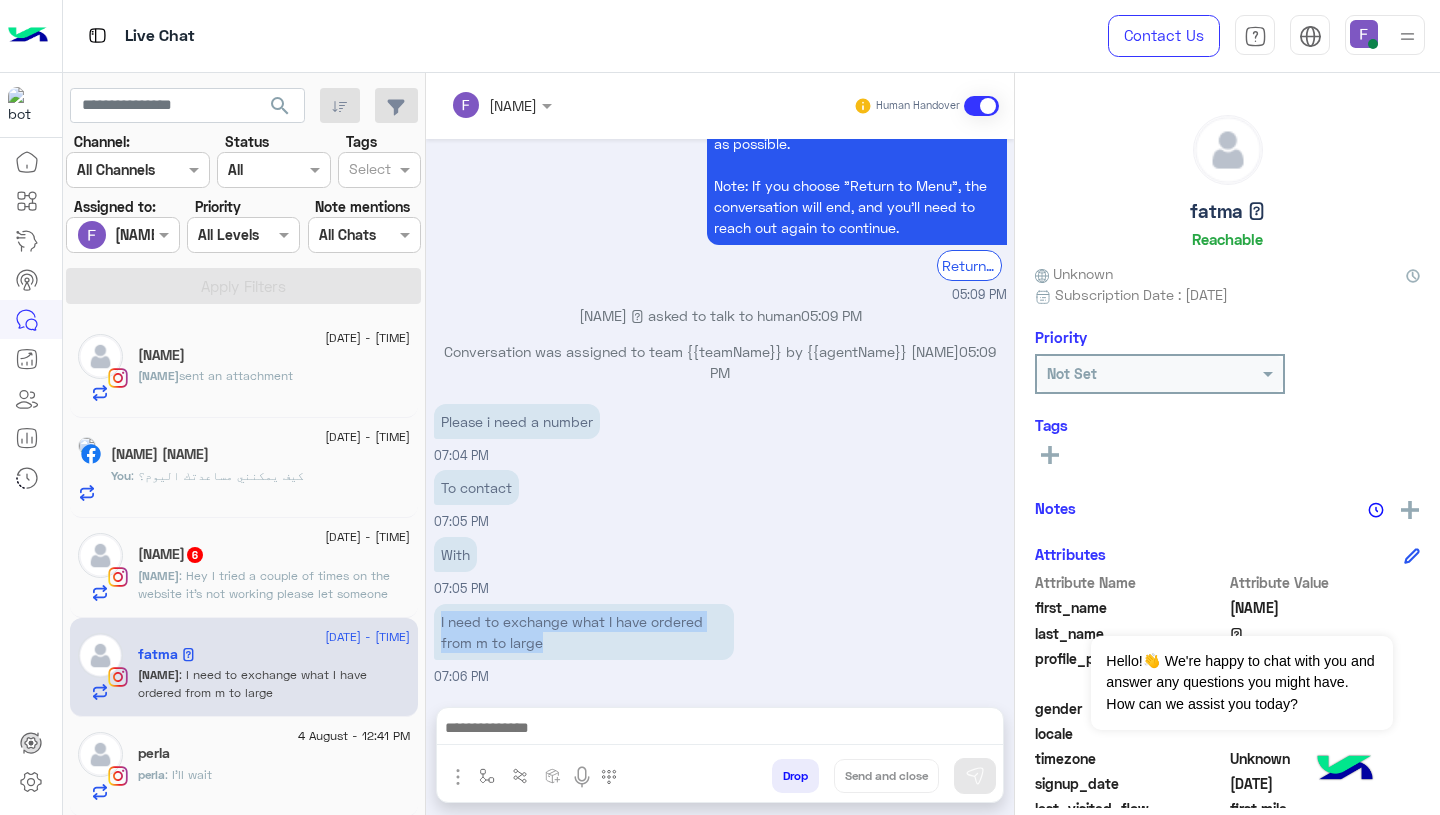 copy on "I need to exchange what I have ordered from m to large" 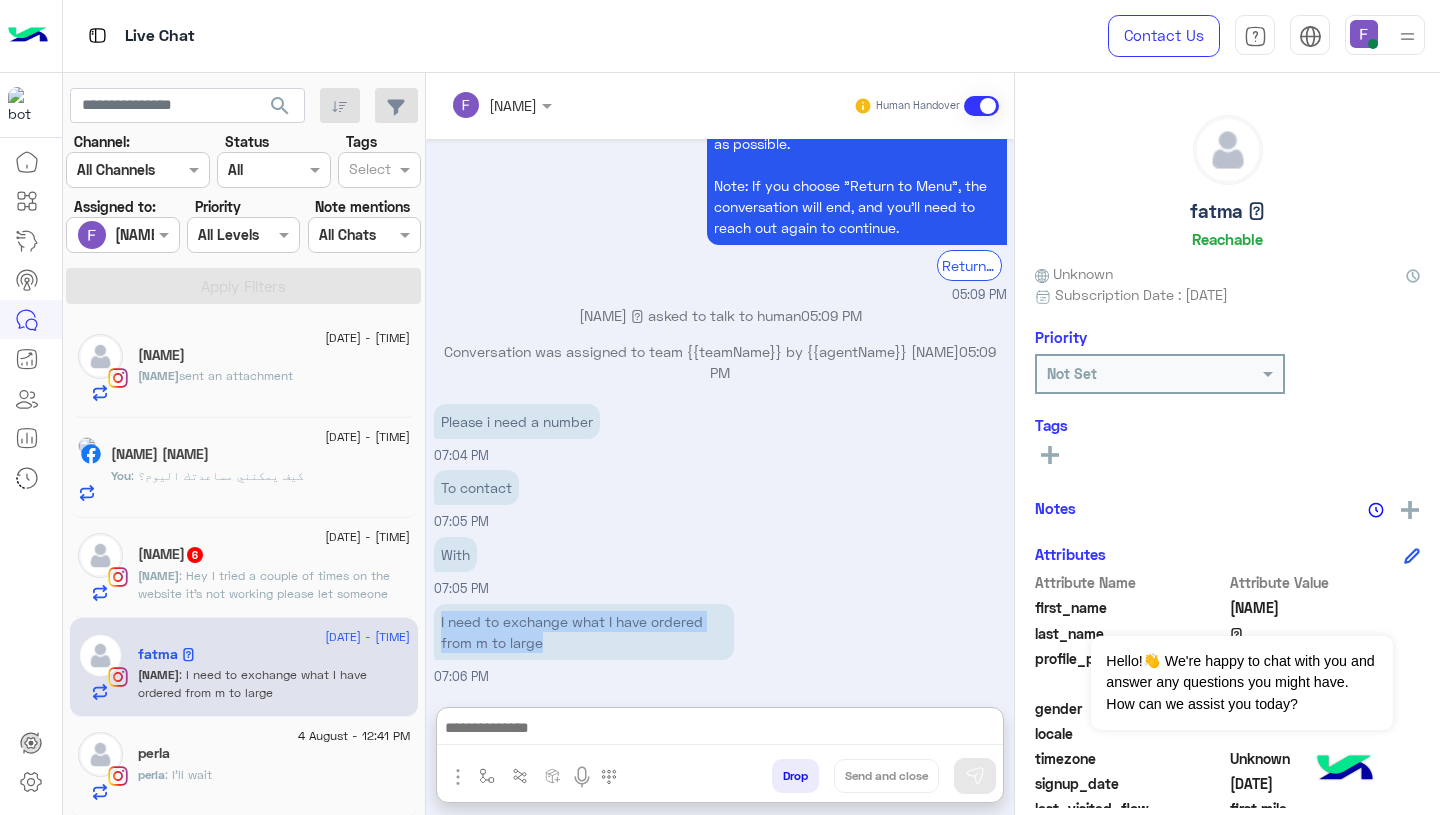 click at bounding box center (720, 730) 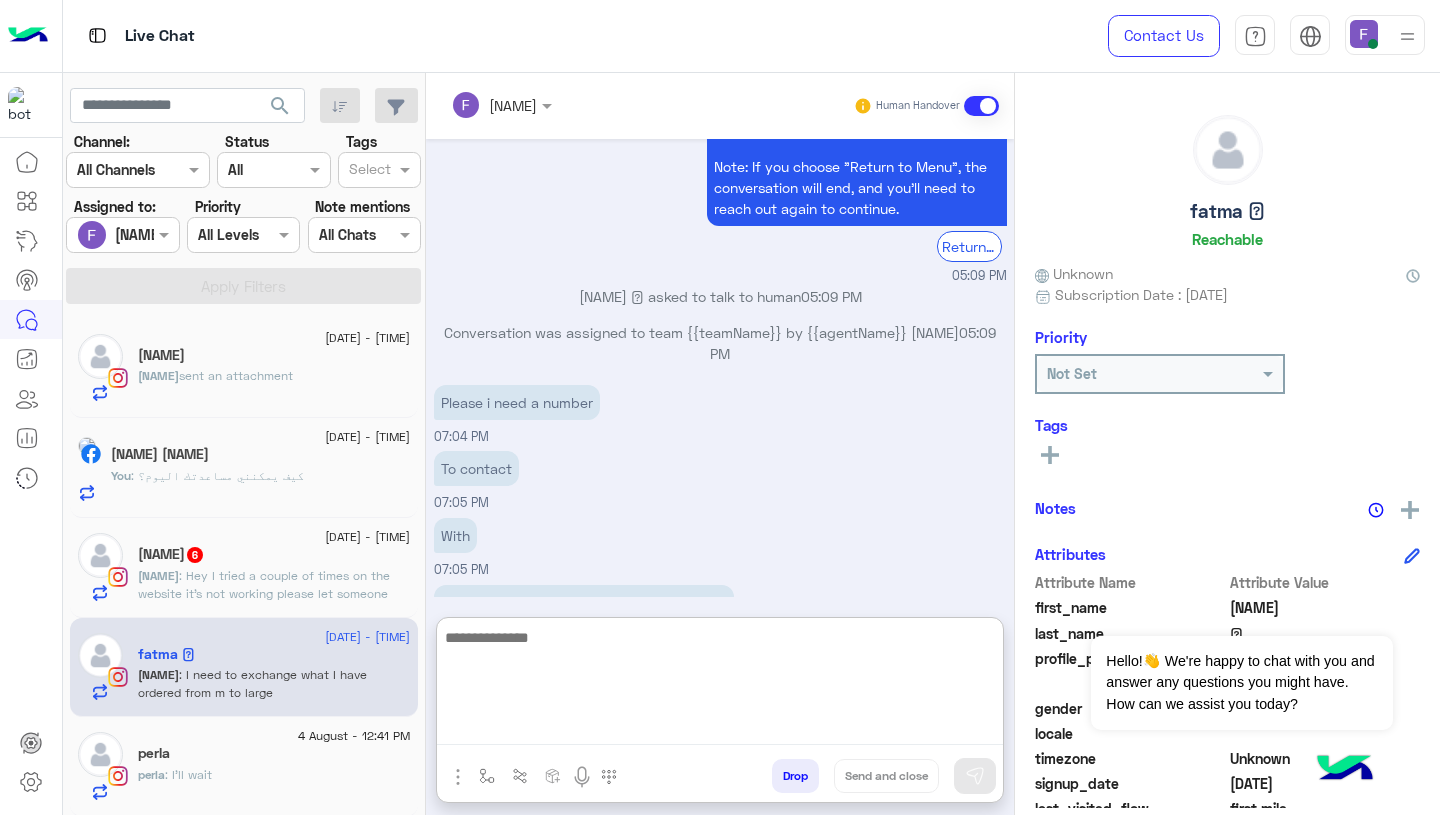 paste on "**********" 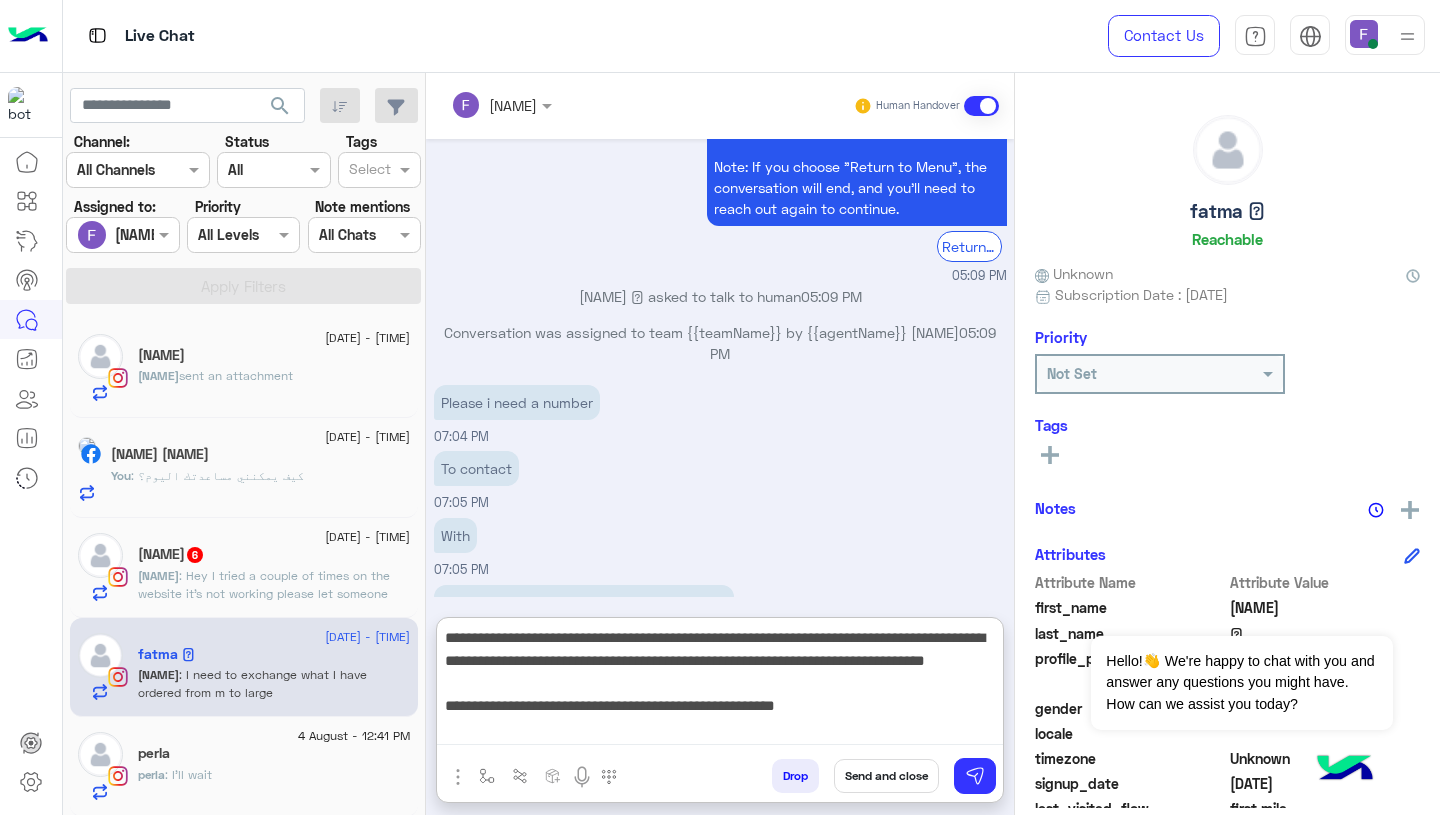 scroll, scrollTop: 0, scrollLeft: 0, axis: both 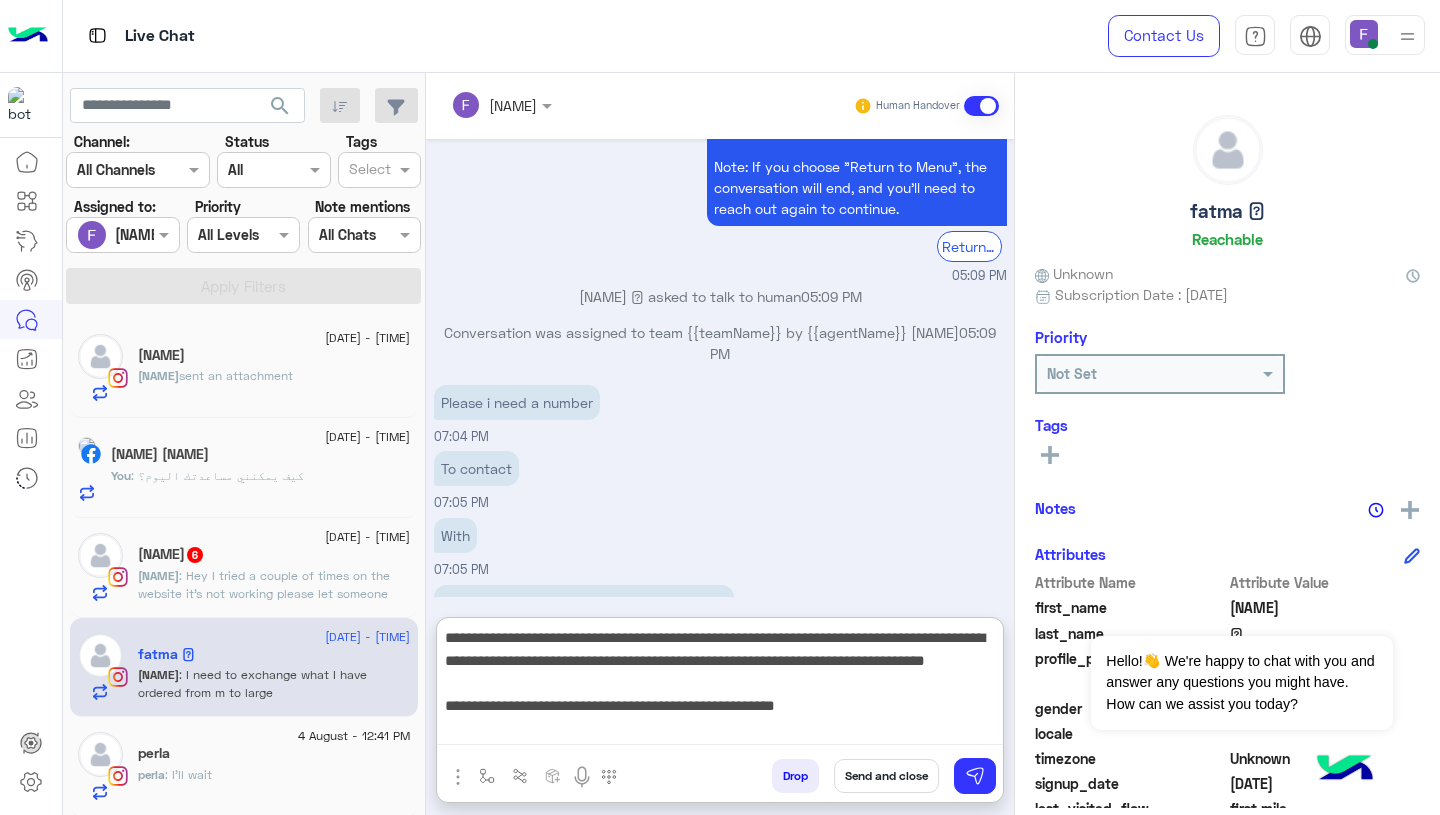 click on "**********" at bounding box center (720, 685) 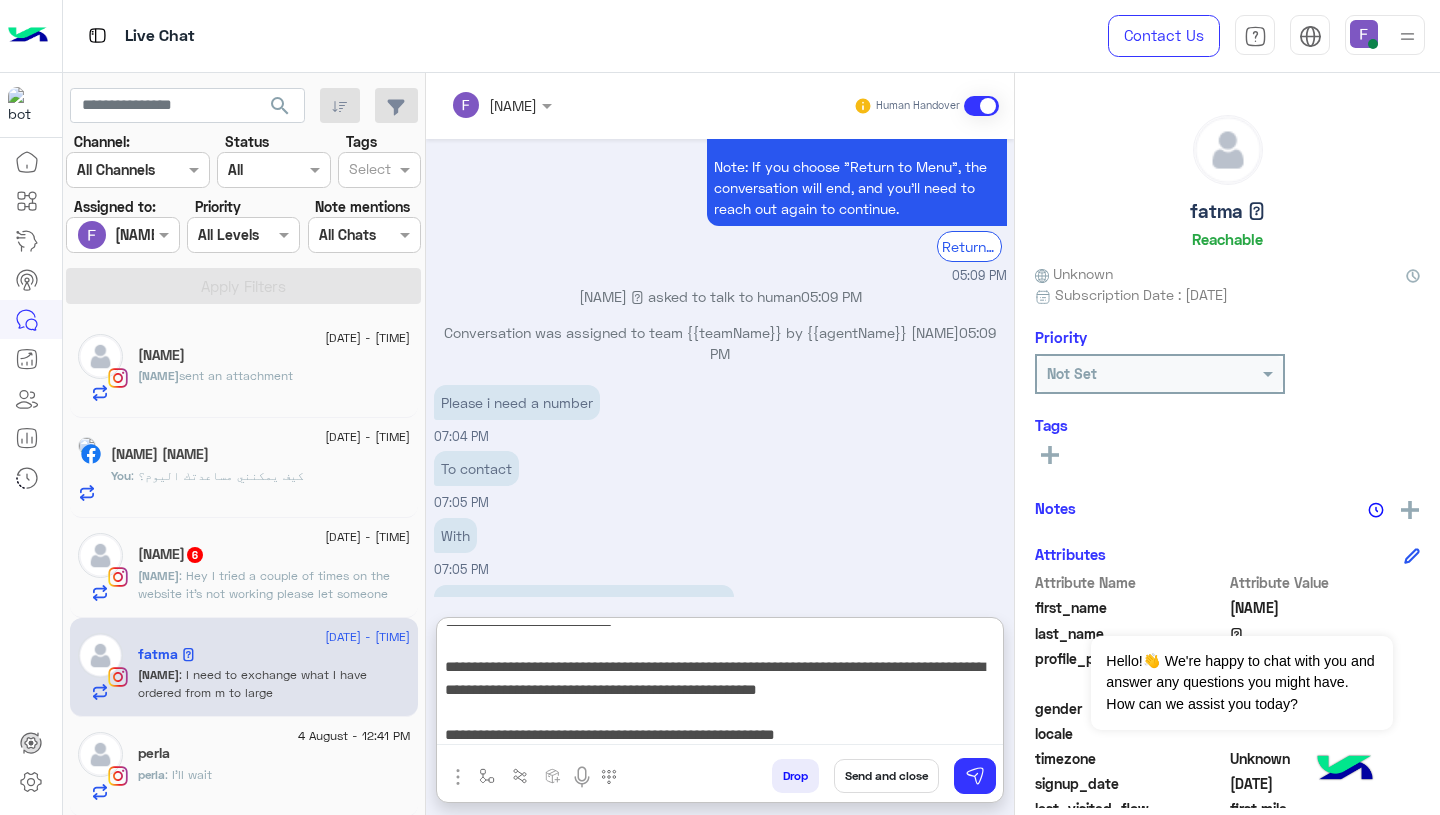 scroll, scrollTop: 45, scrollLeft: 0, axis: vertical 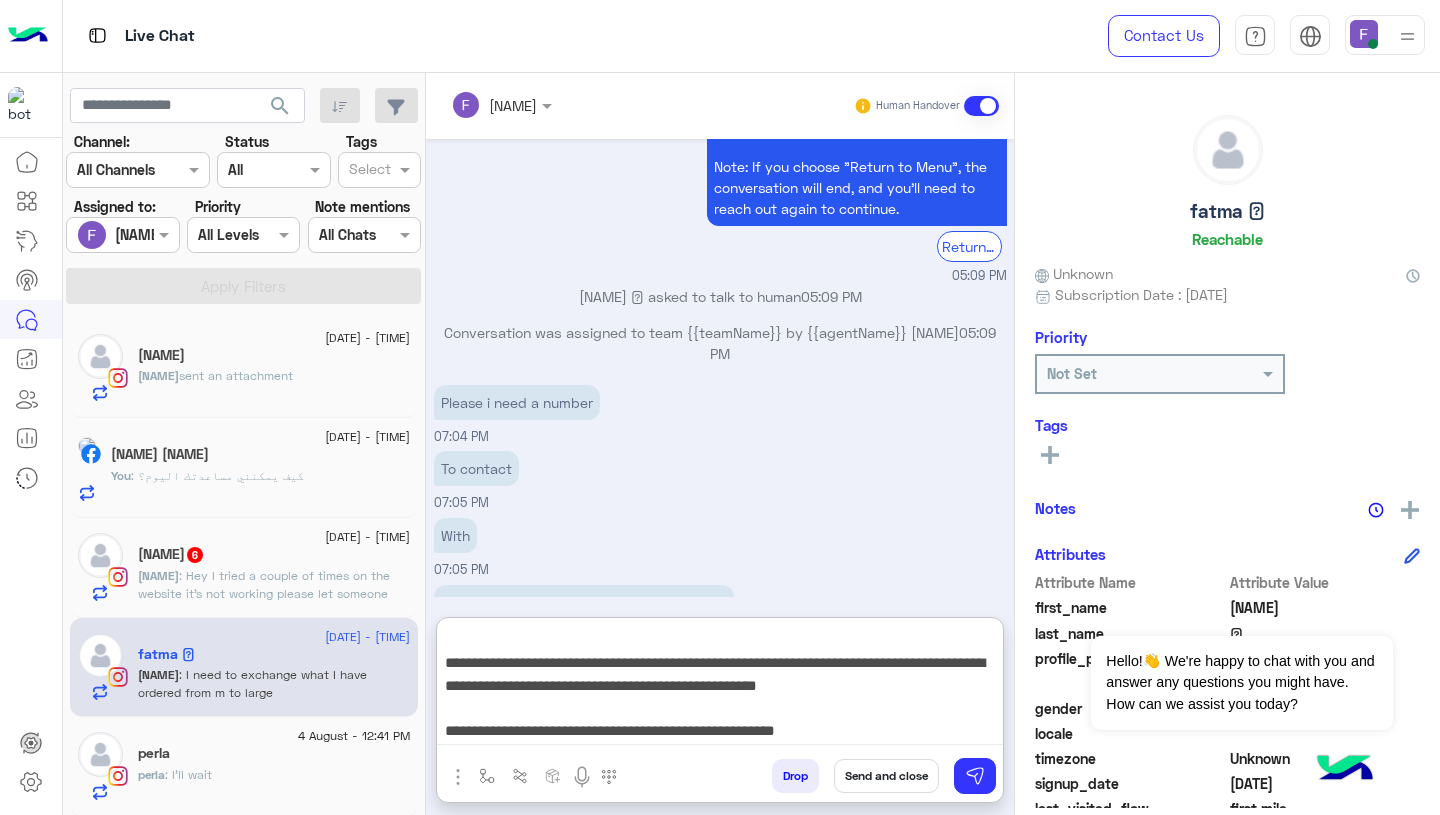 click on "**********" at bounding box center (720, 685) 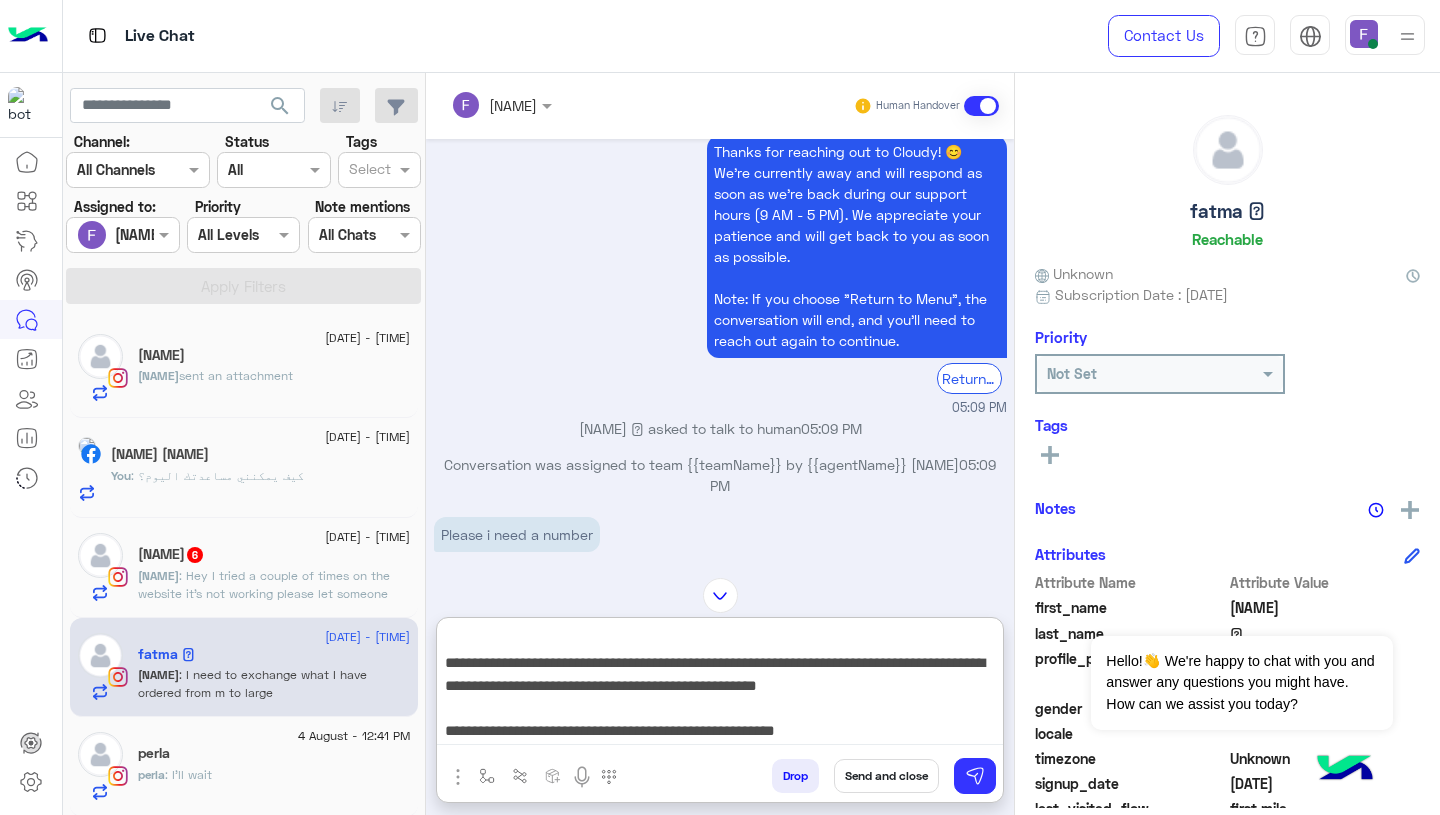 scroll, scrollTop: 1579, scrollLeft: 0, axis: vertical 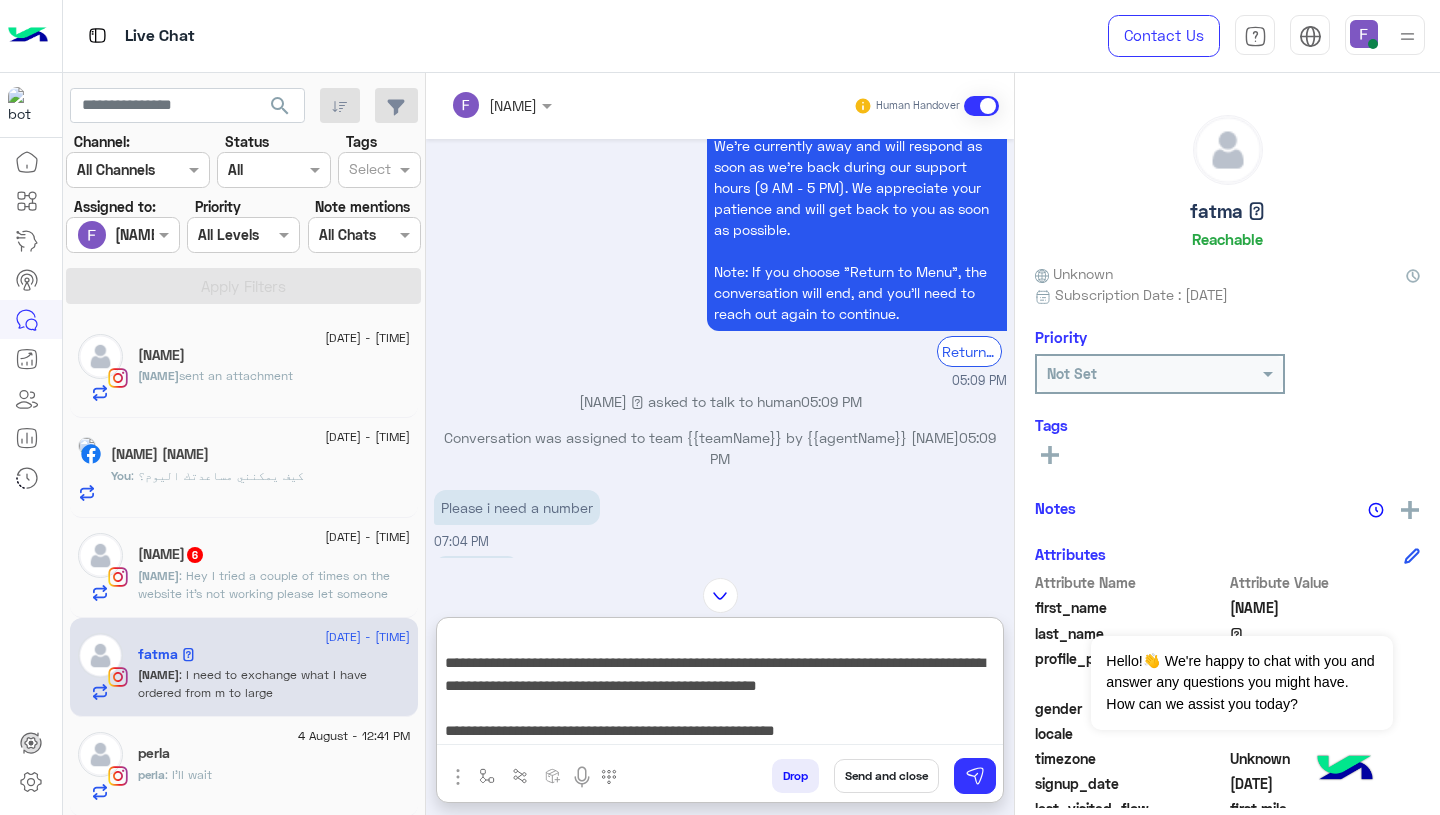 paste on "**********" 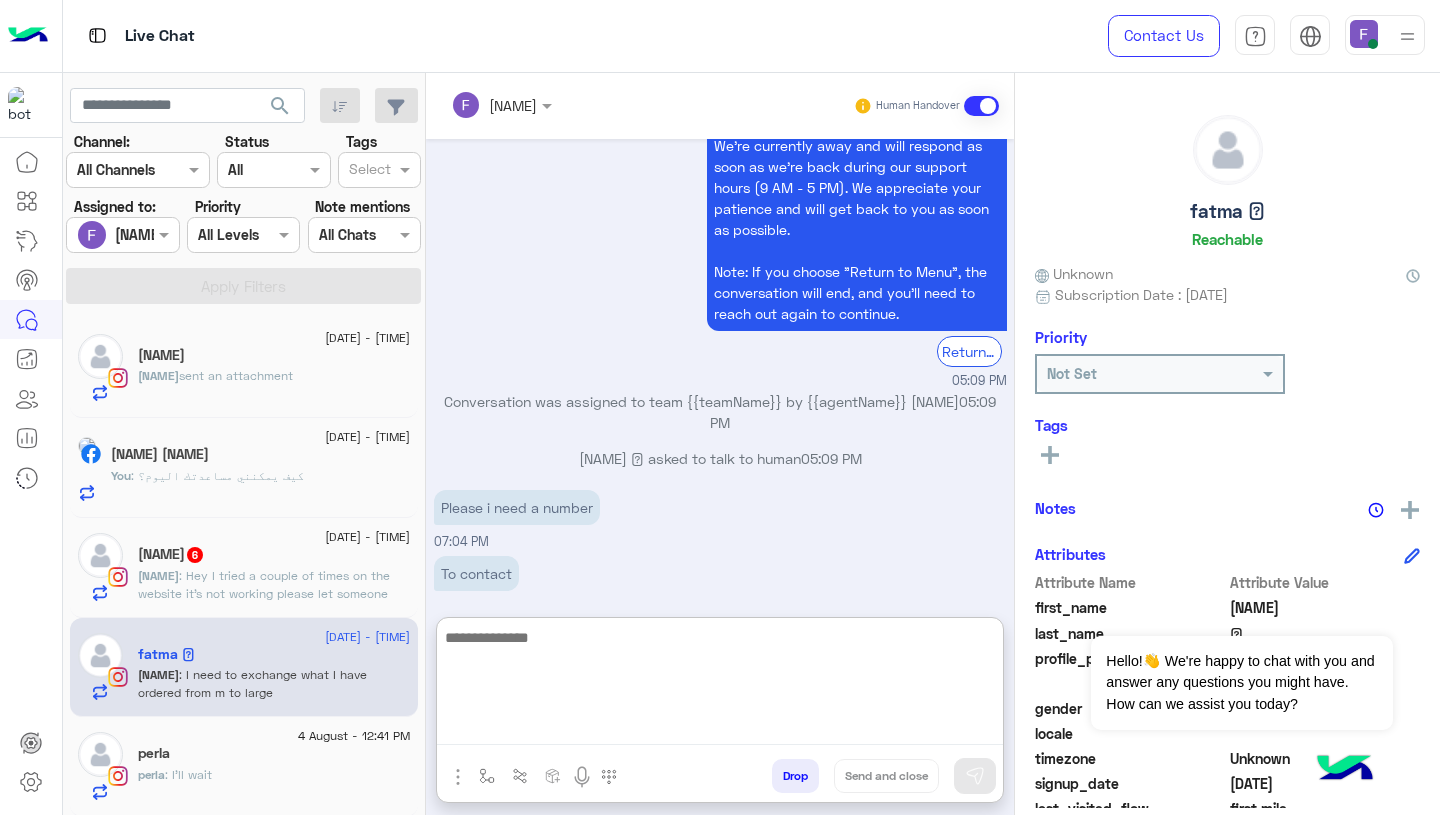 scroll, scrollTop: 0, scrollLeft: 0, axis: both 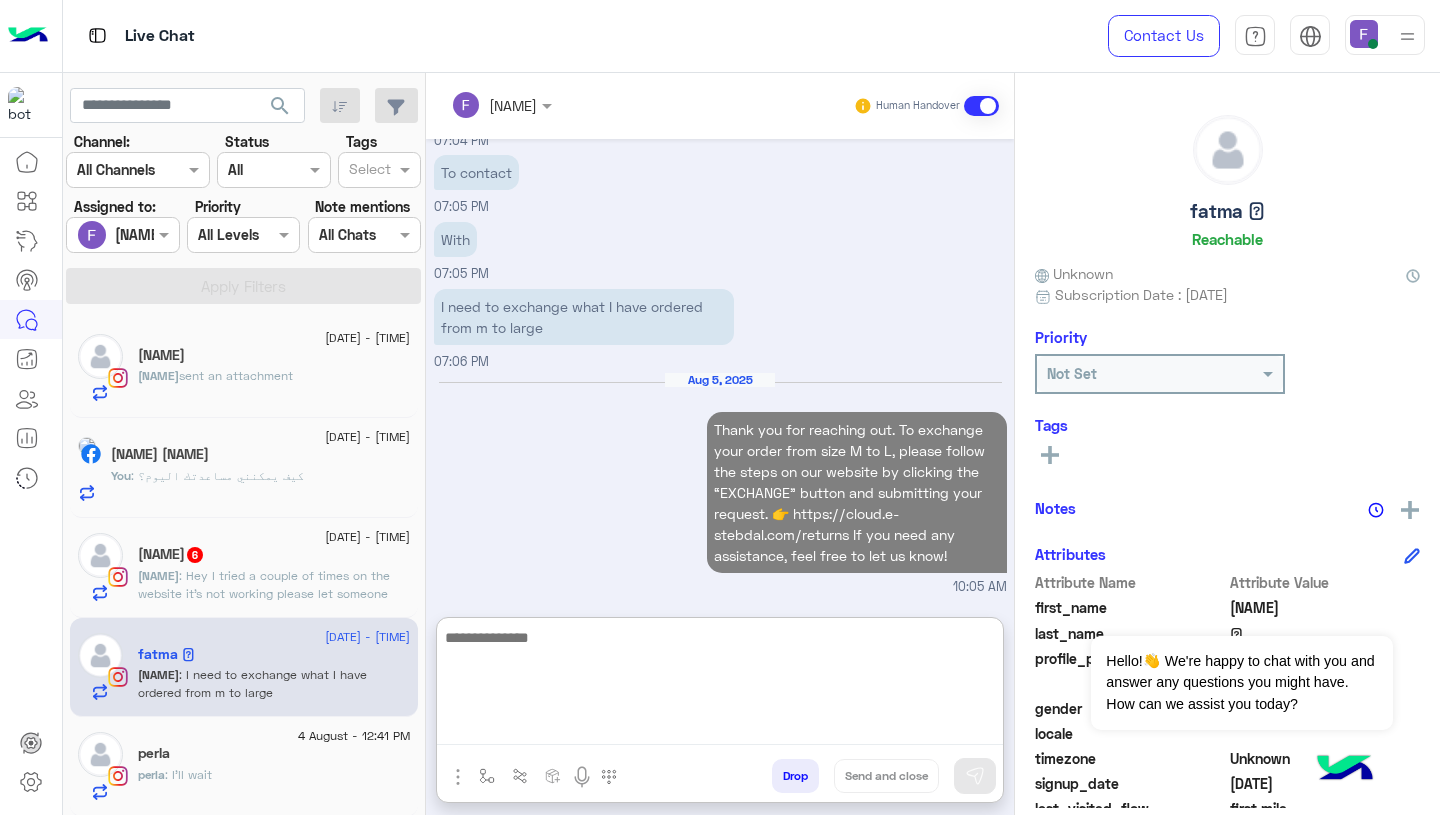 click on "Aug 5, 2025  Thank you for reaching out.
To exchange your order from size M to L, please follow the steps on our website by clicking the “EXCHANGE” button and submitting your request.
👉 https://cloud.e-stebdal.com/returns
If you need any assistance, feel free to let us know!      10:05 AM" at bounding box center [720, 484] 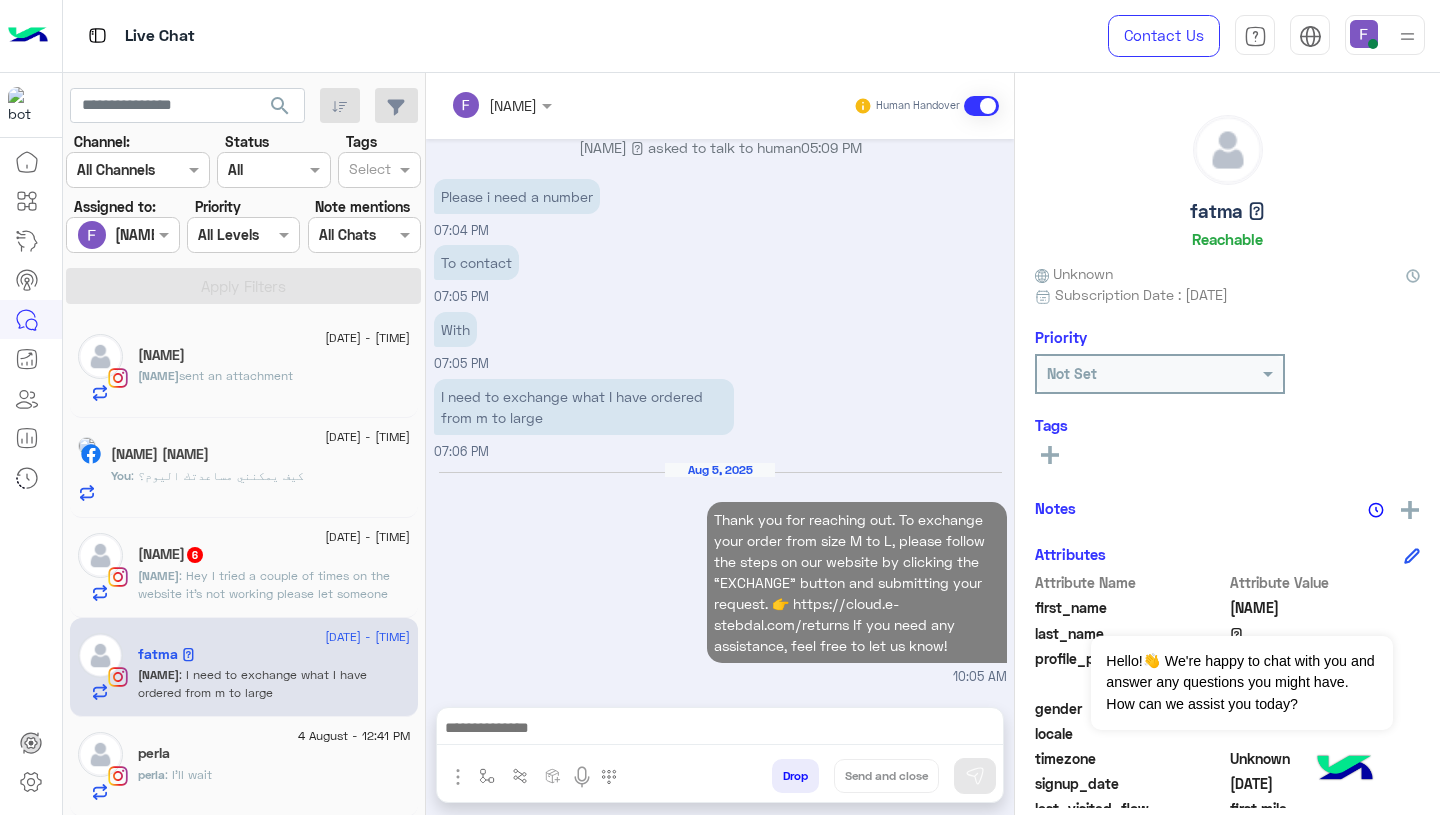 scroll, scrollTop: 1945, scrollLeft: 0, axis: vertical 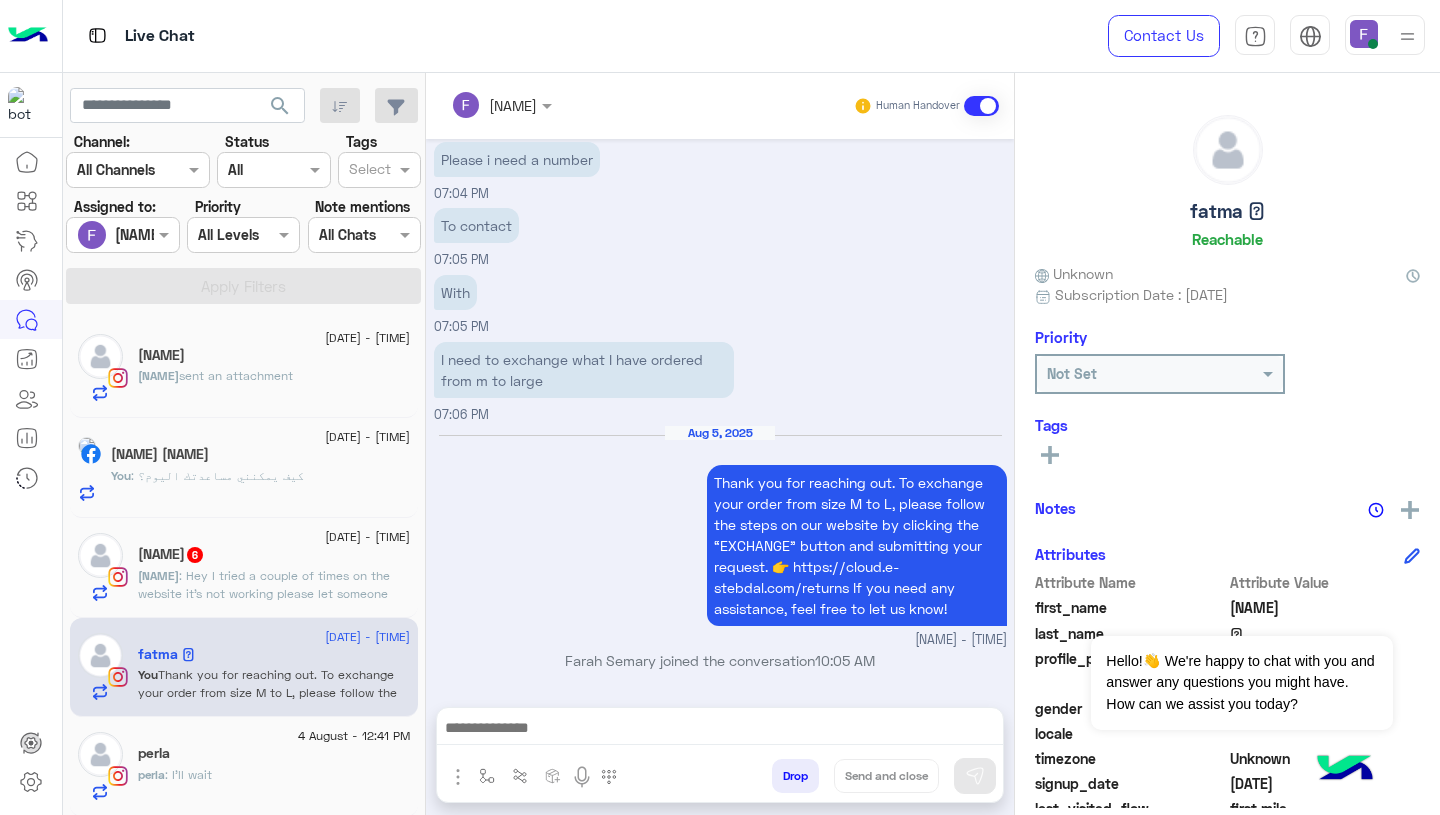 click on "You  : كيف يمكنني مساعدتك اليوم؟" 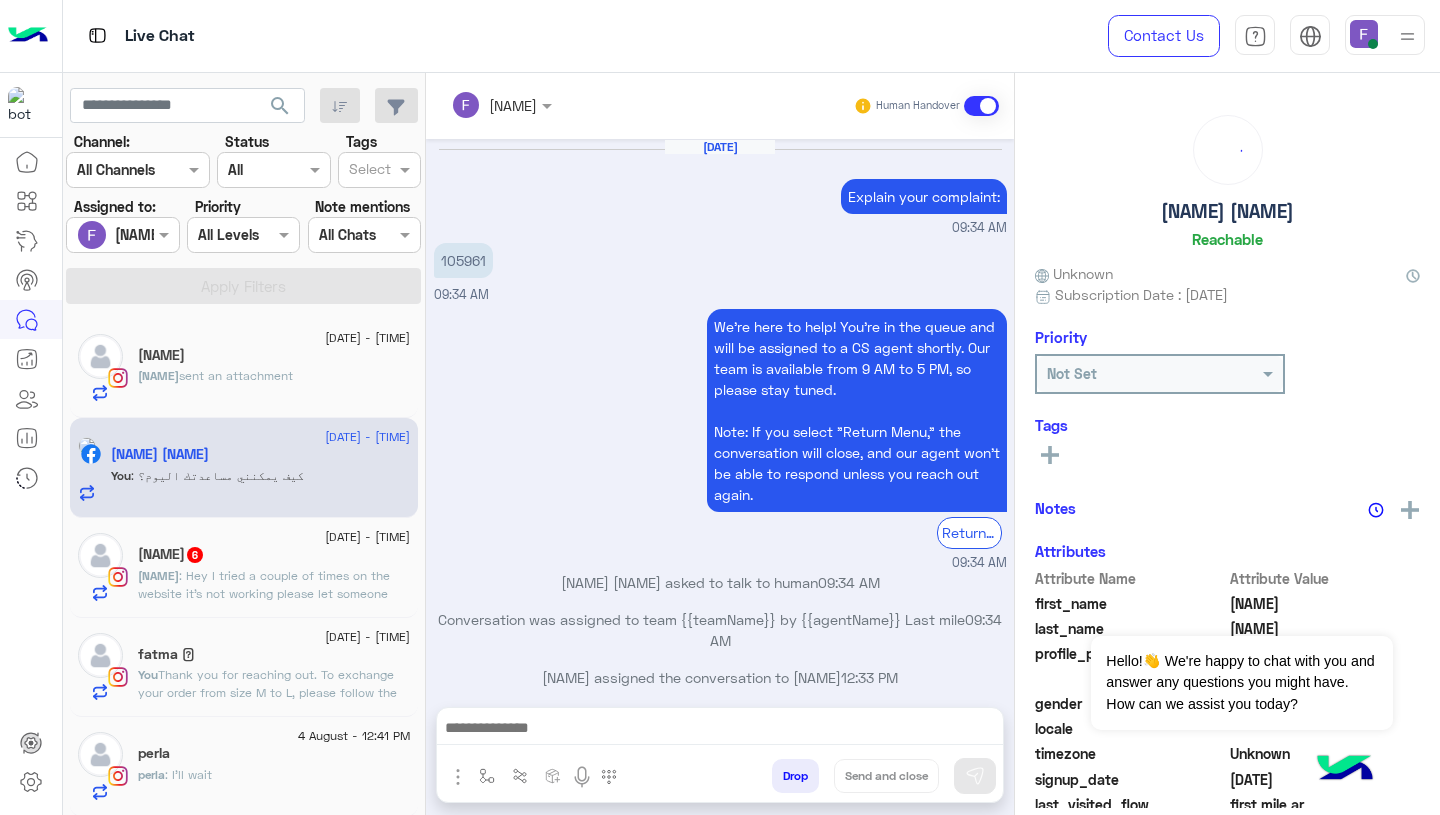 scroll, scrollTop: 1951, scrollLeft: 0, axis: vertical 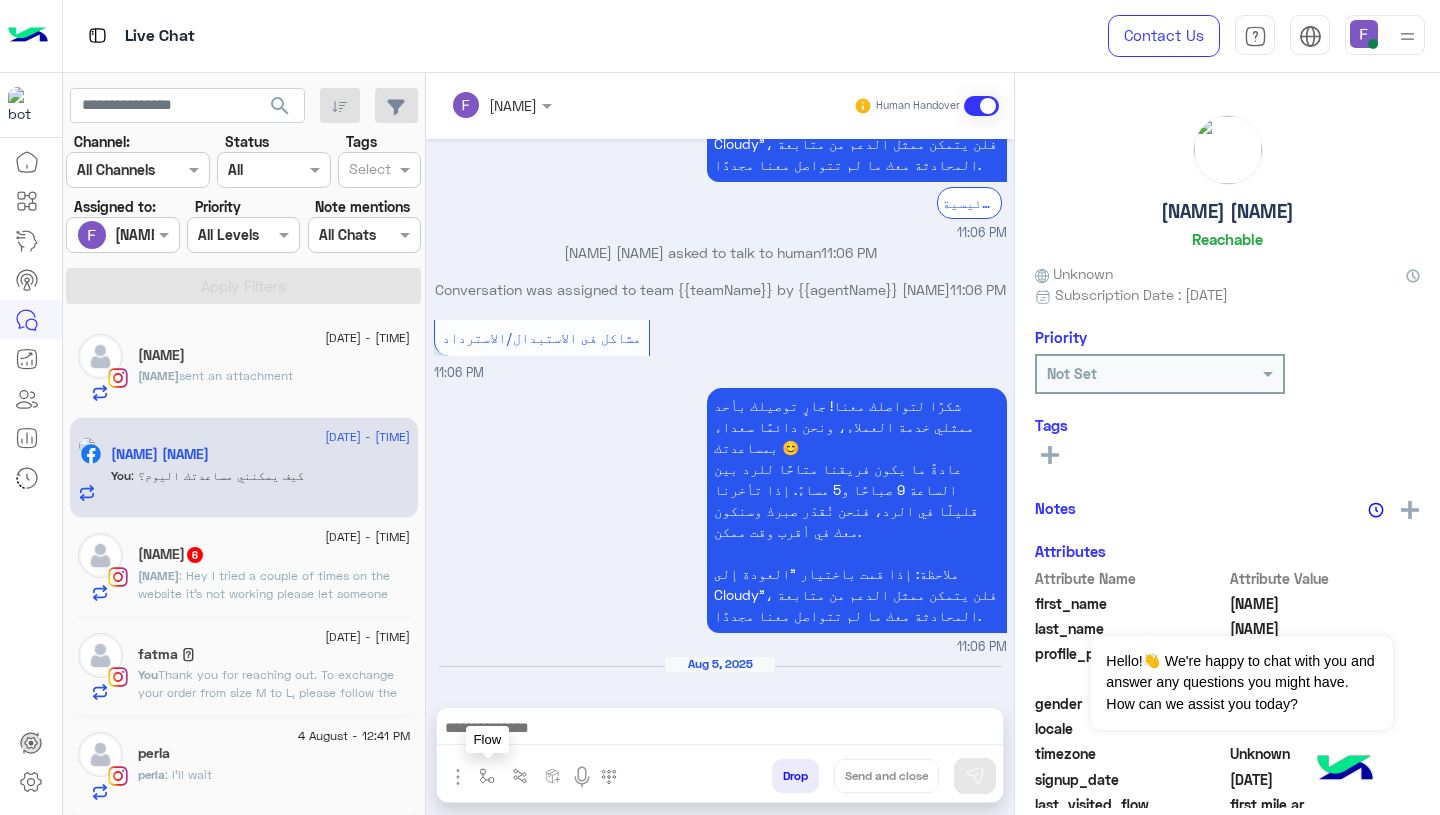 click at bounding box center [487, 776] 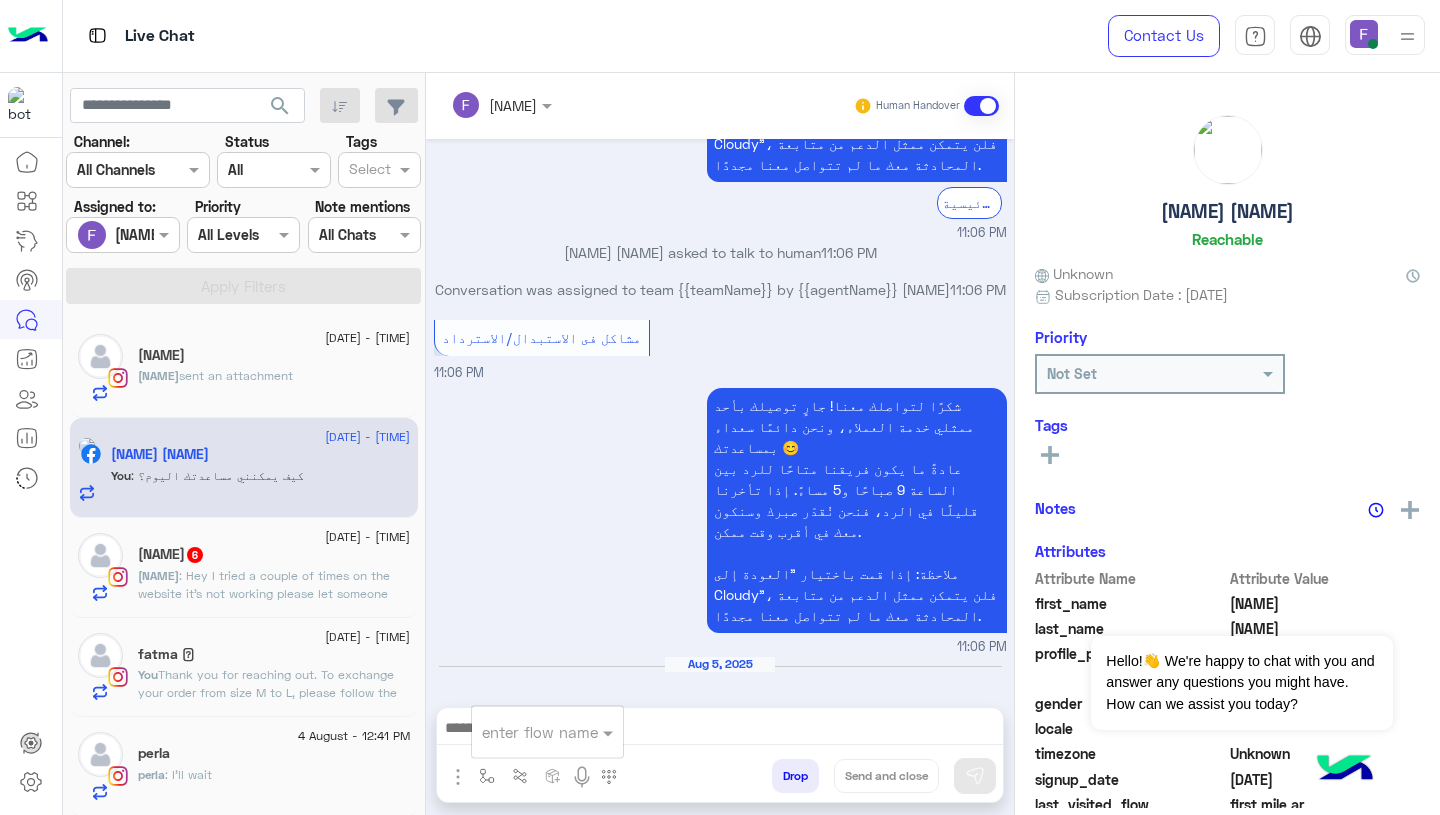 click at bounding box center [523, 732] 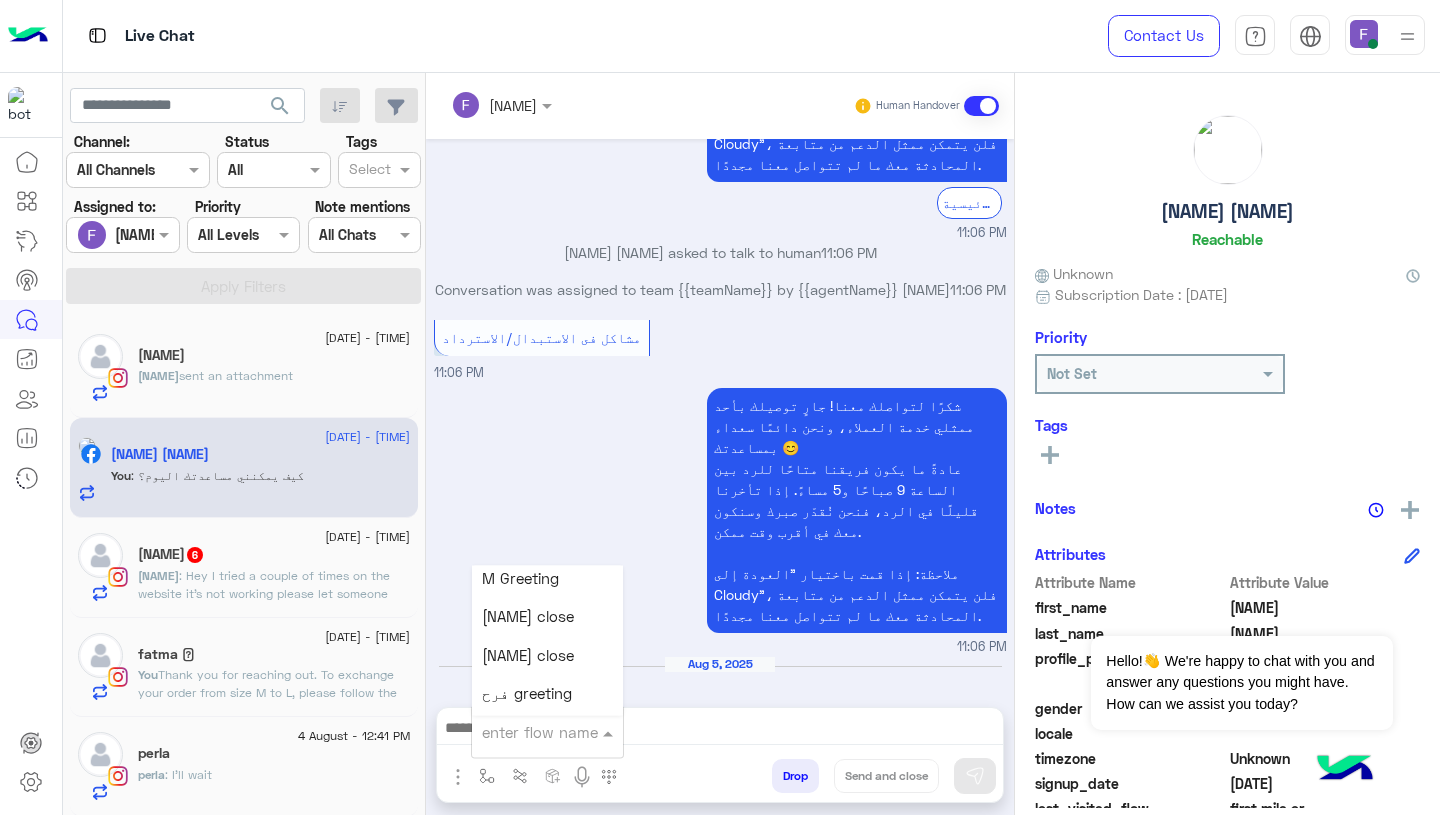 scroll, scrollTop: 2814, scrollLeft: 0, axis: vertical 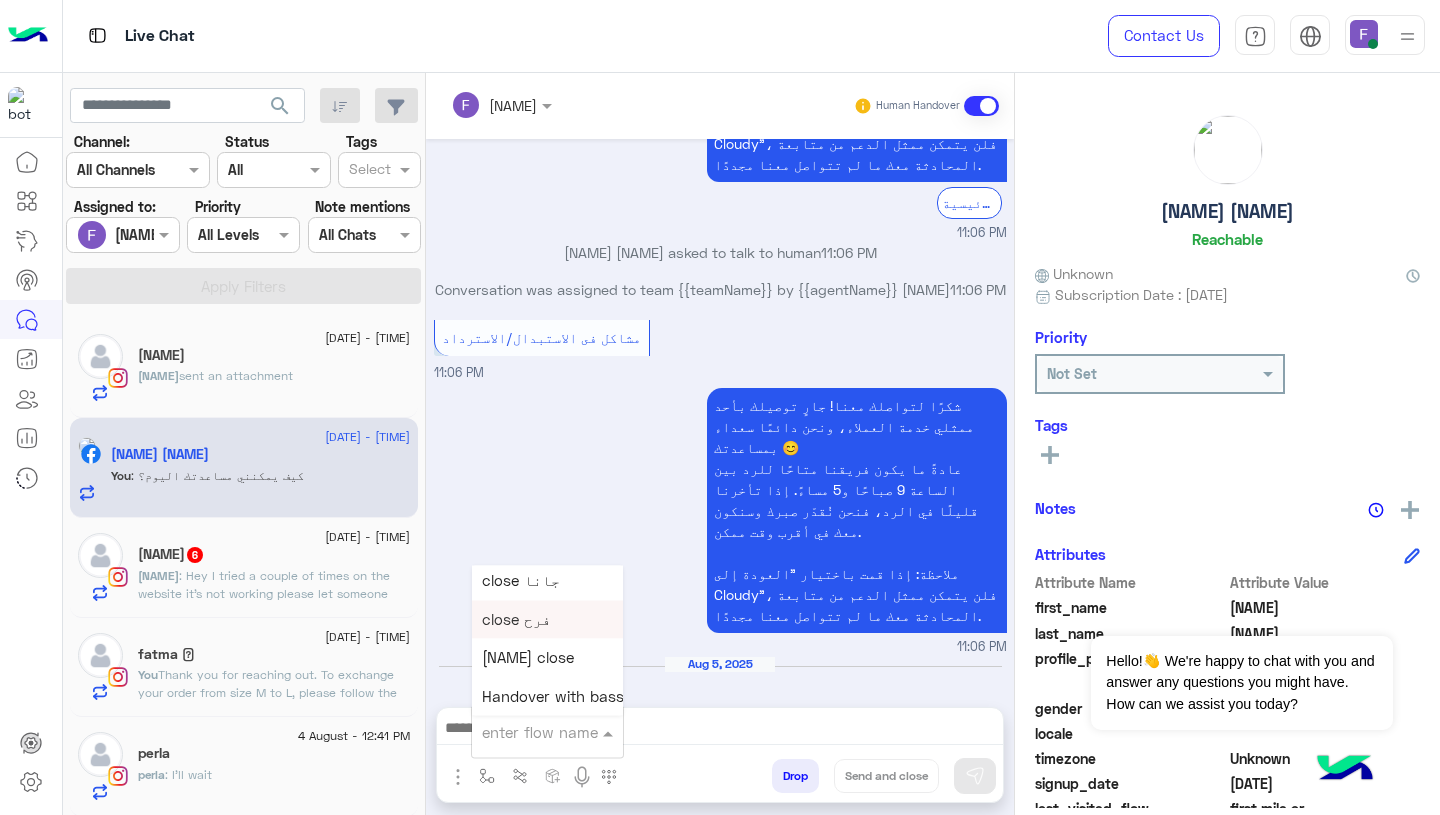 click on "close فرح" at bounding box center [516, 619] 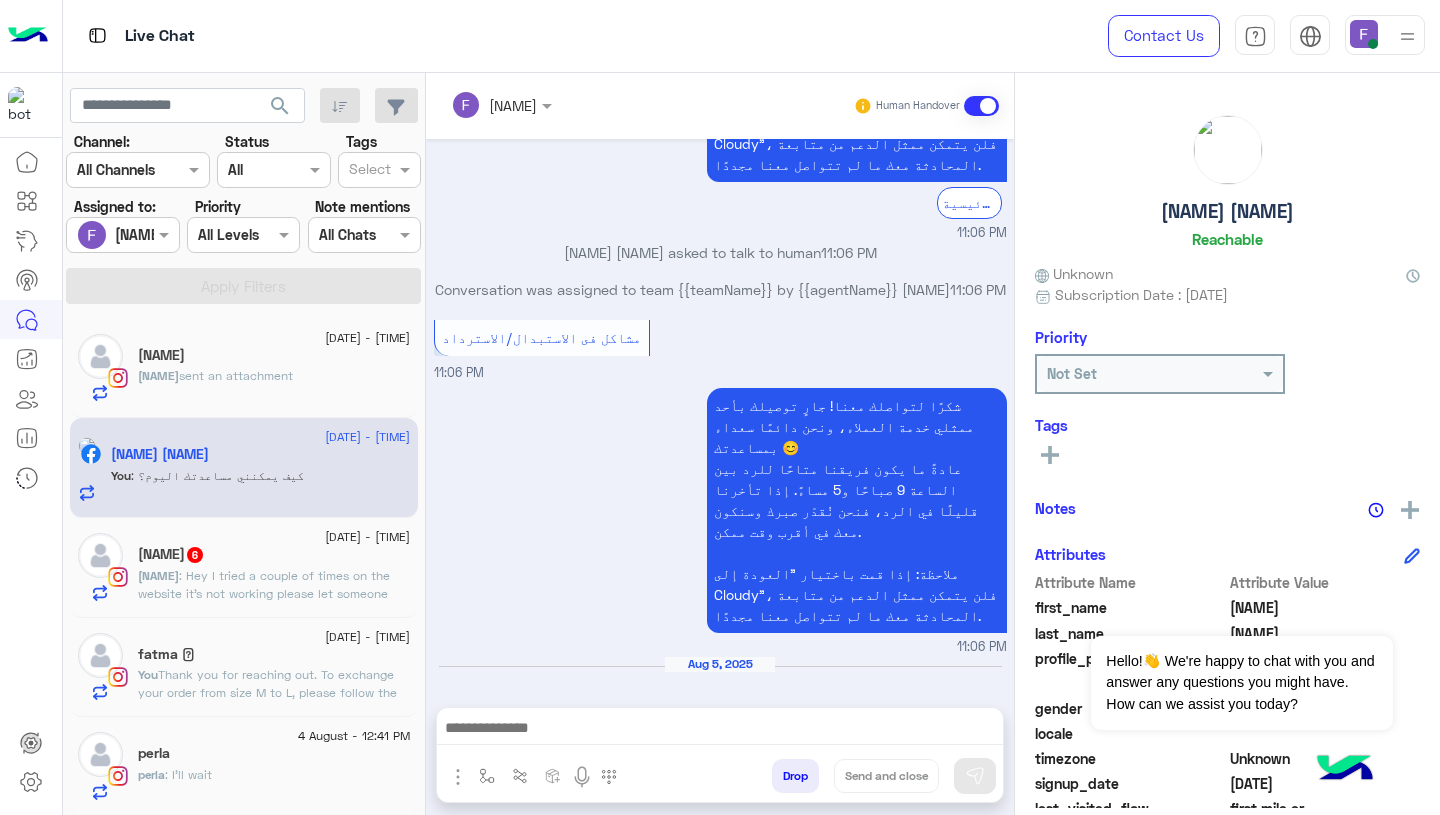 type on "*********" 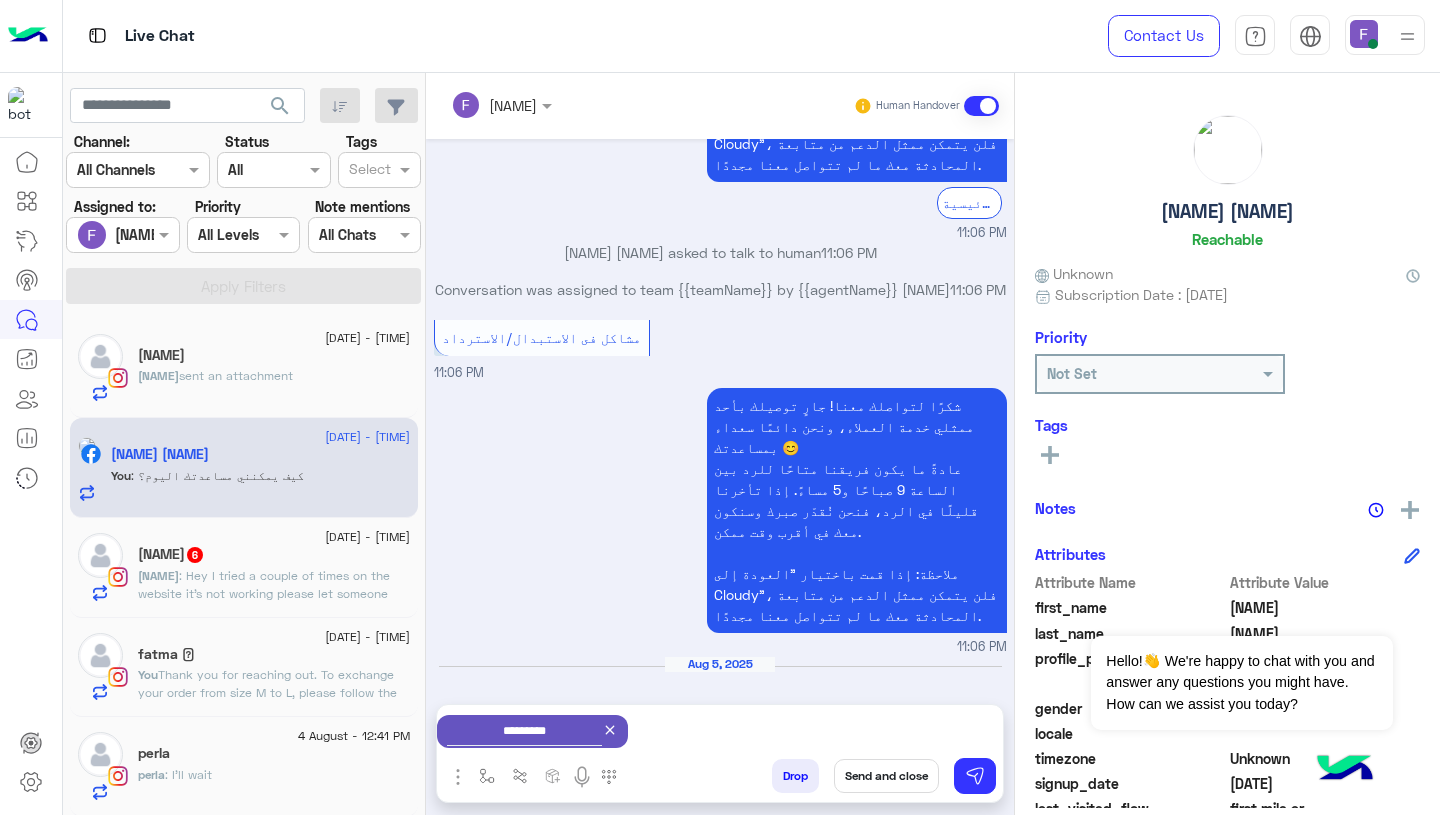 click on "Send and close" at bounding box center (886, 776) 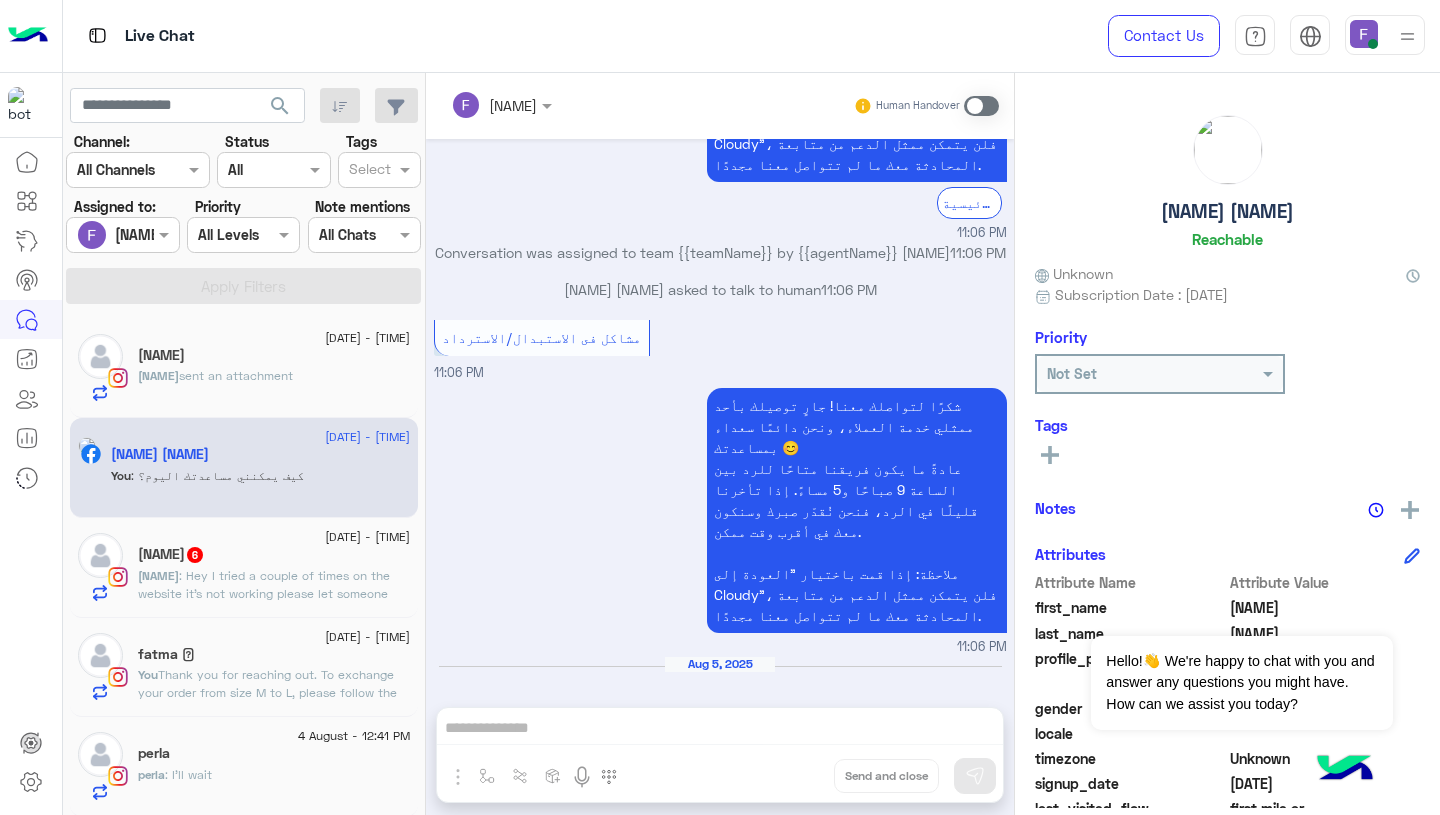 scroll, scrollTop: 1987, scrollLeft: 0, axis: vertical 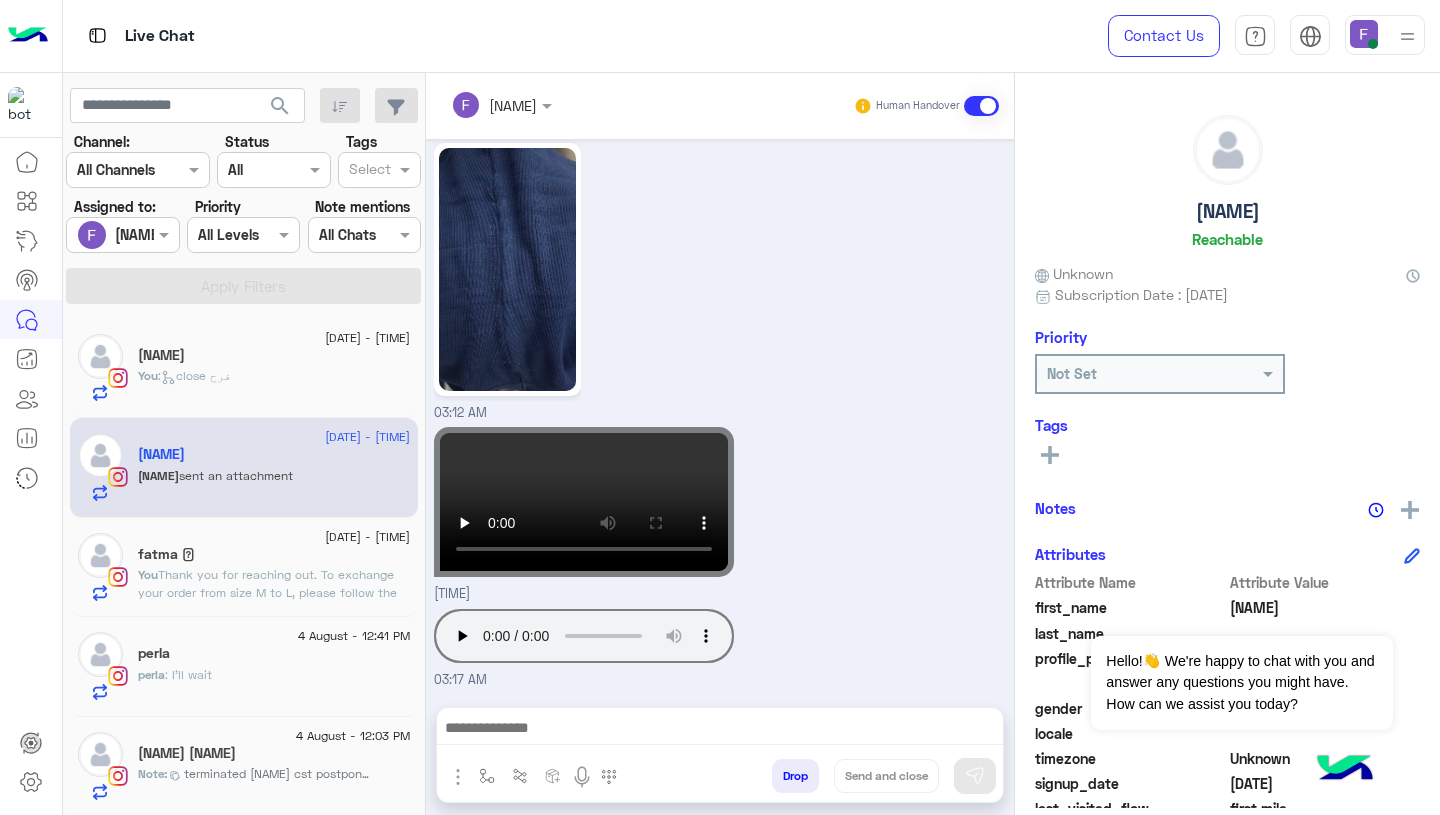 click on "You  :   close فرح" 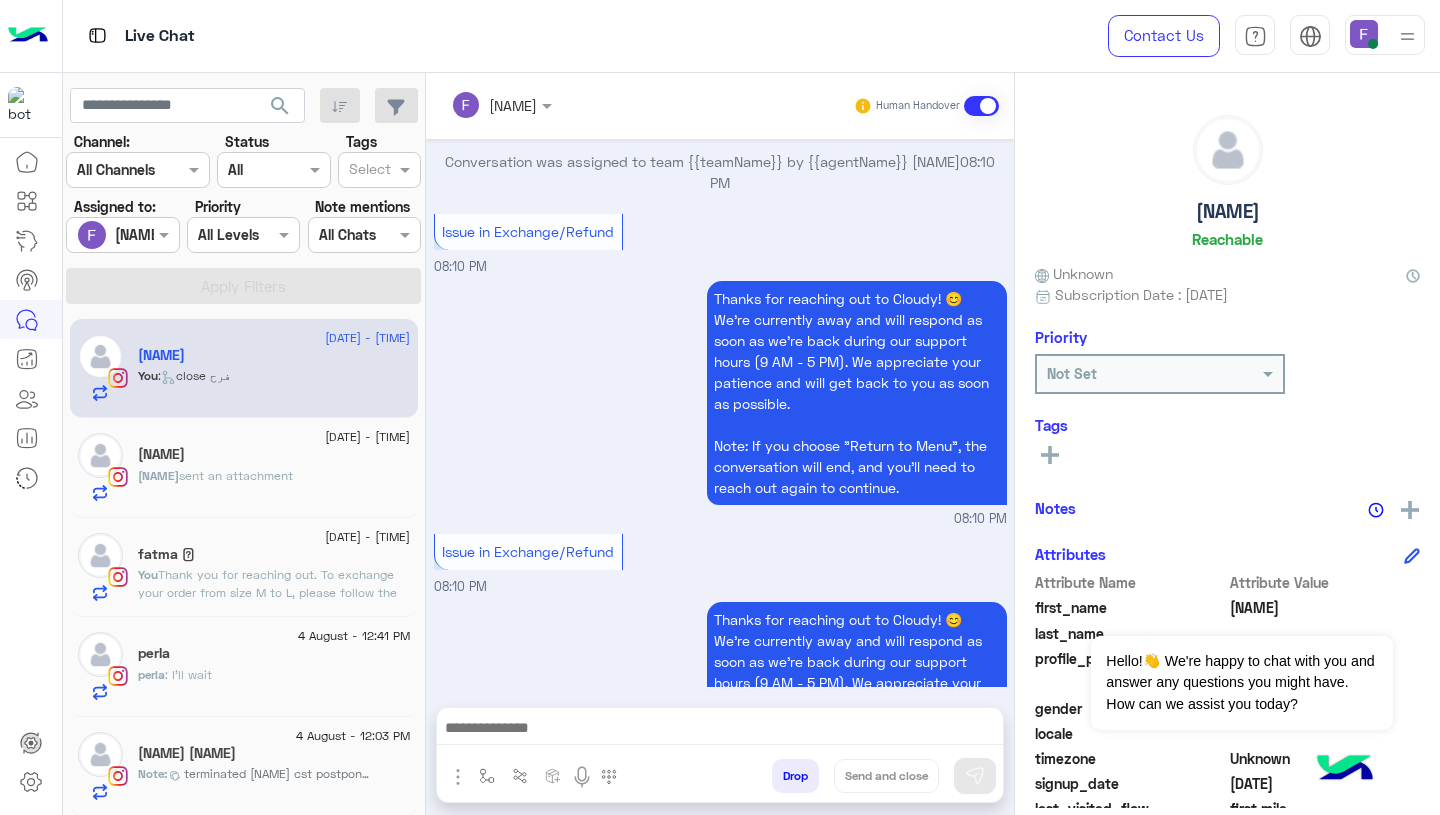 scroll, scrollTop: 4591, scrollLeft: 0, axis: vertical 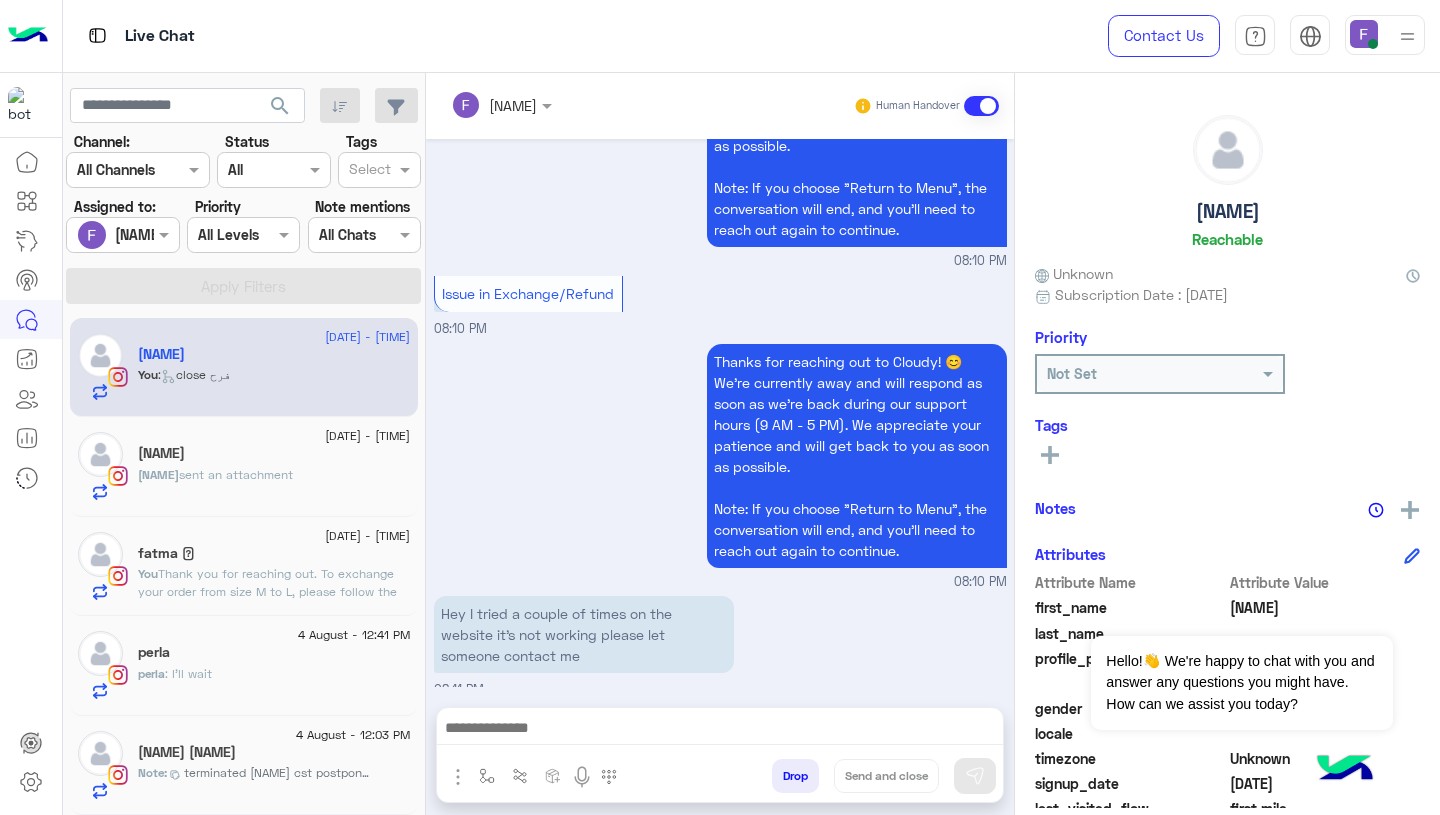 click at bounding box center [478, 105] 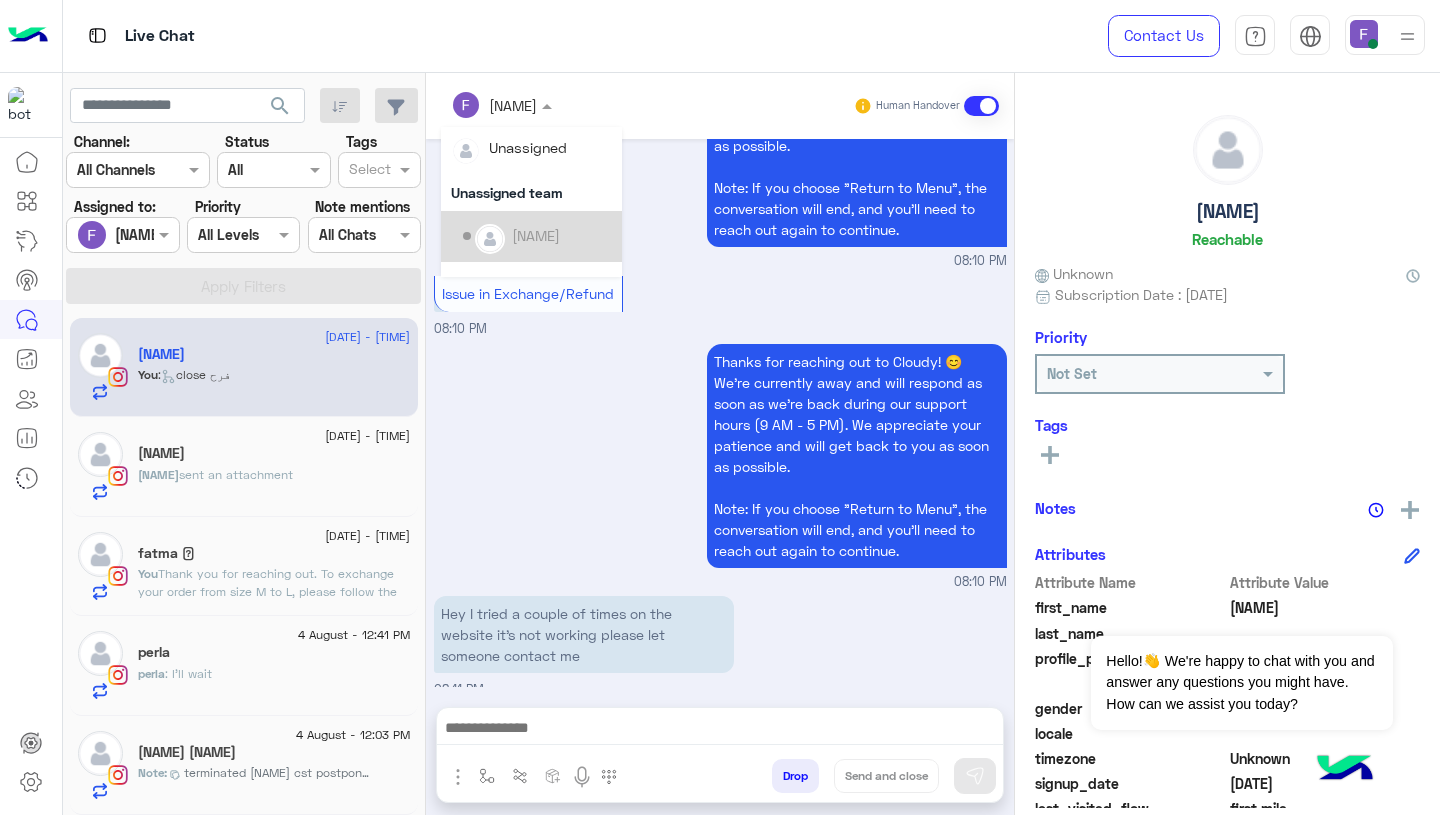 scroll, scrollTop: 0, scrollLeft: 0, axis: both 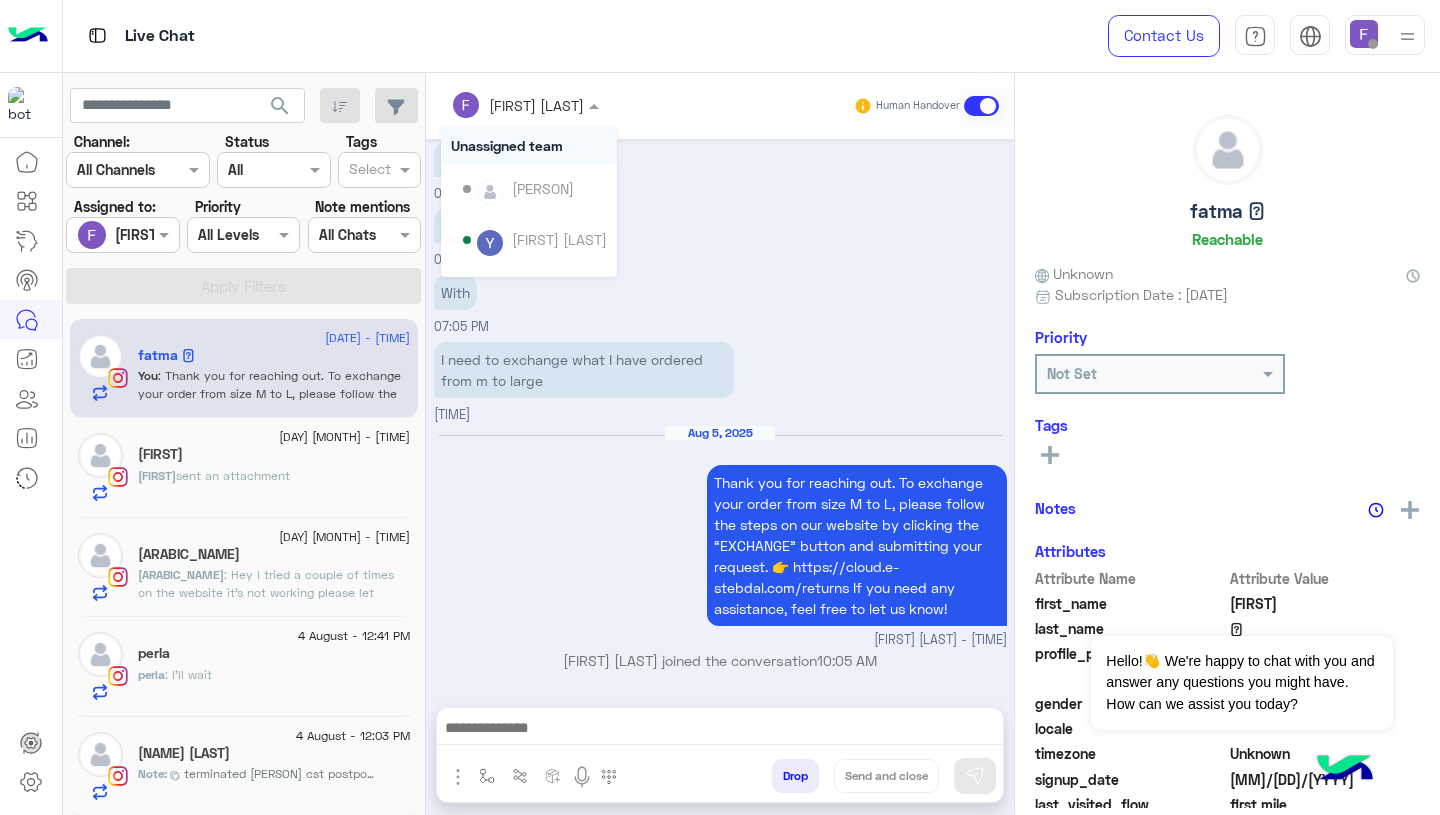 click on "[FIRST] [LAST]" at bounding box center (517, 105) 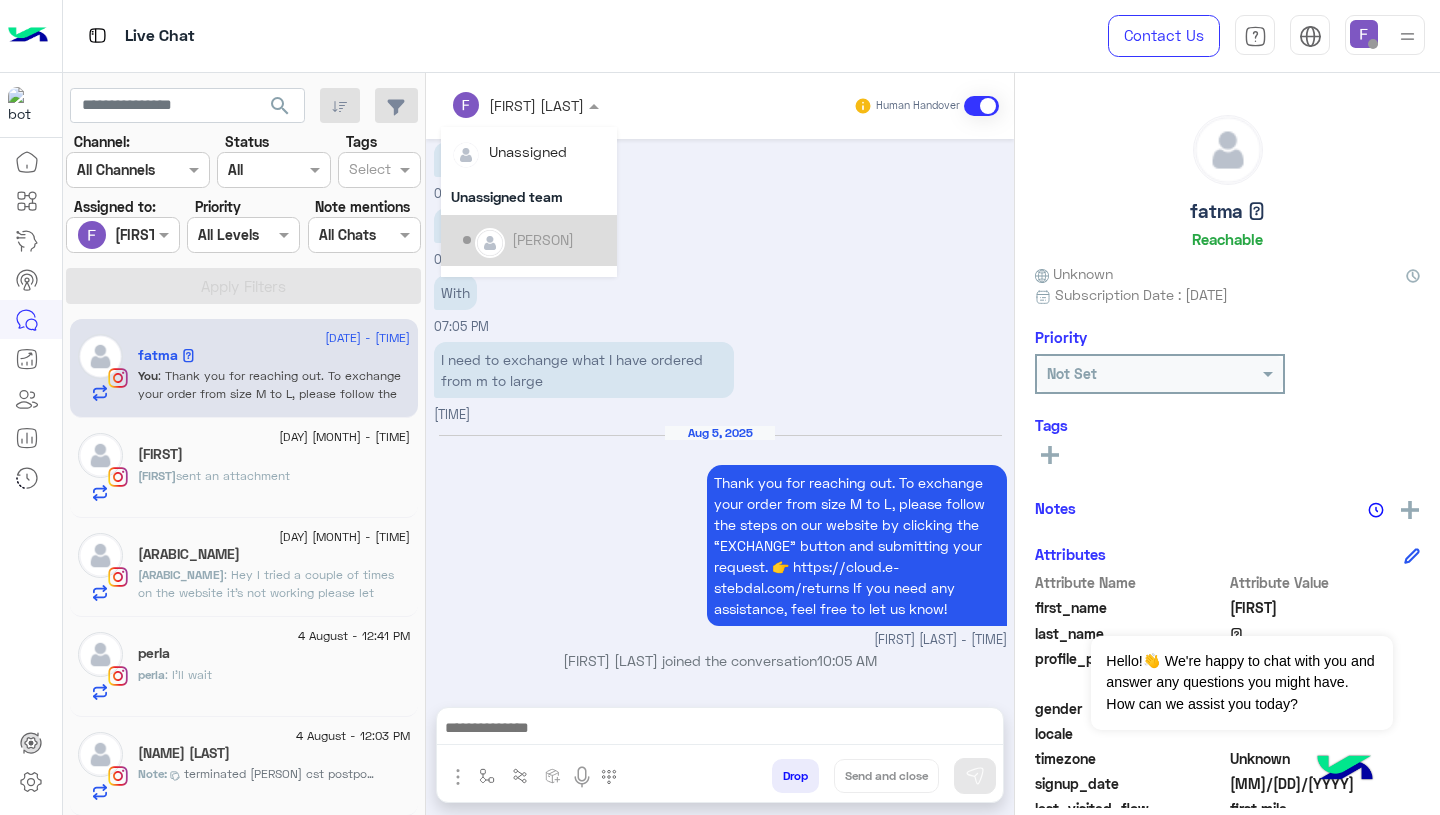 click at bounding box center [122, 234] 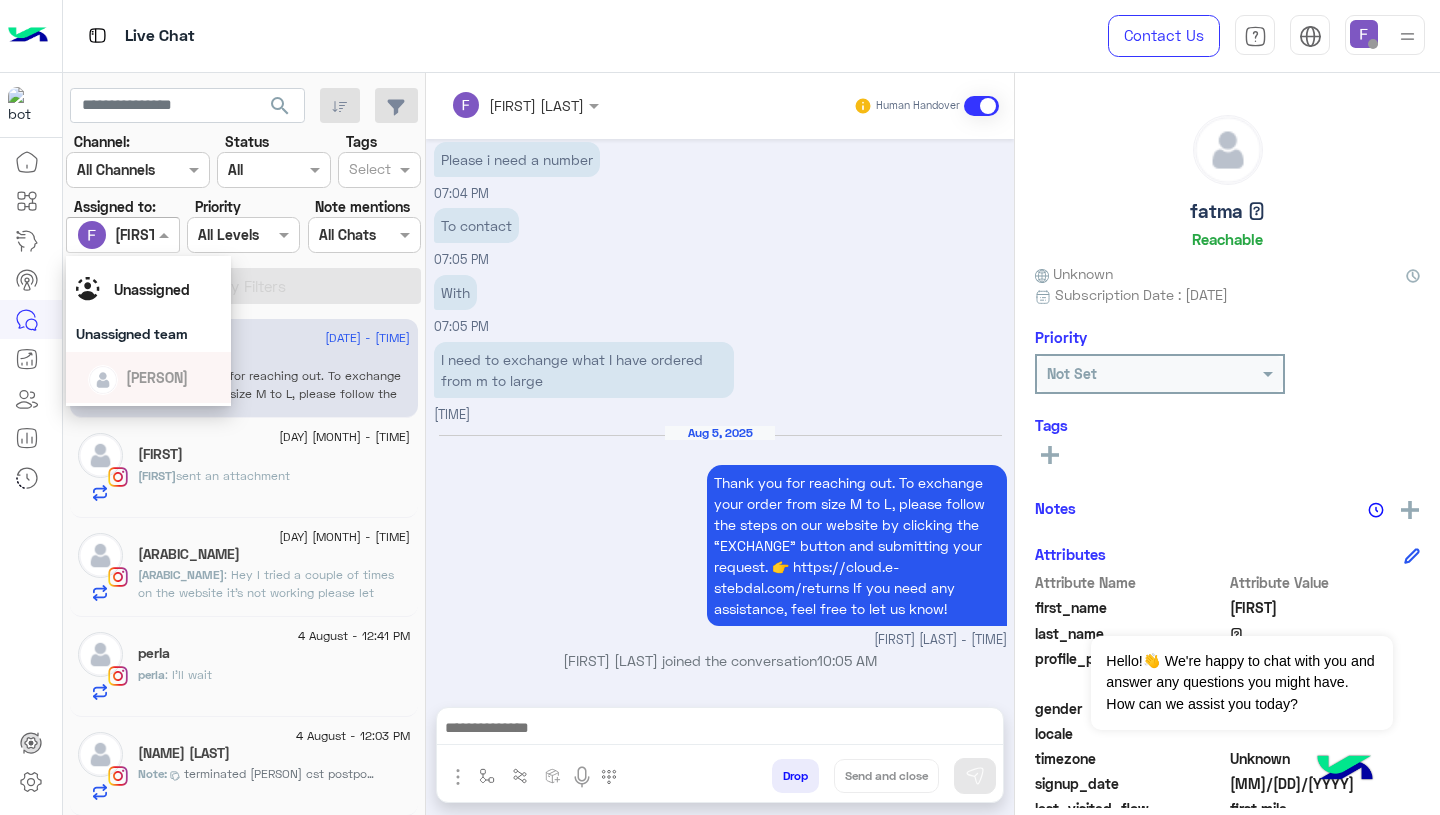 scroll, scrollTop: 0, scrollLeft: 0, axis: both 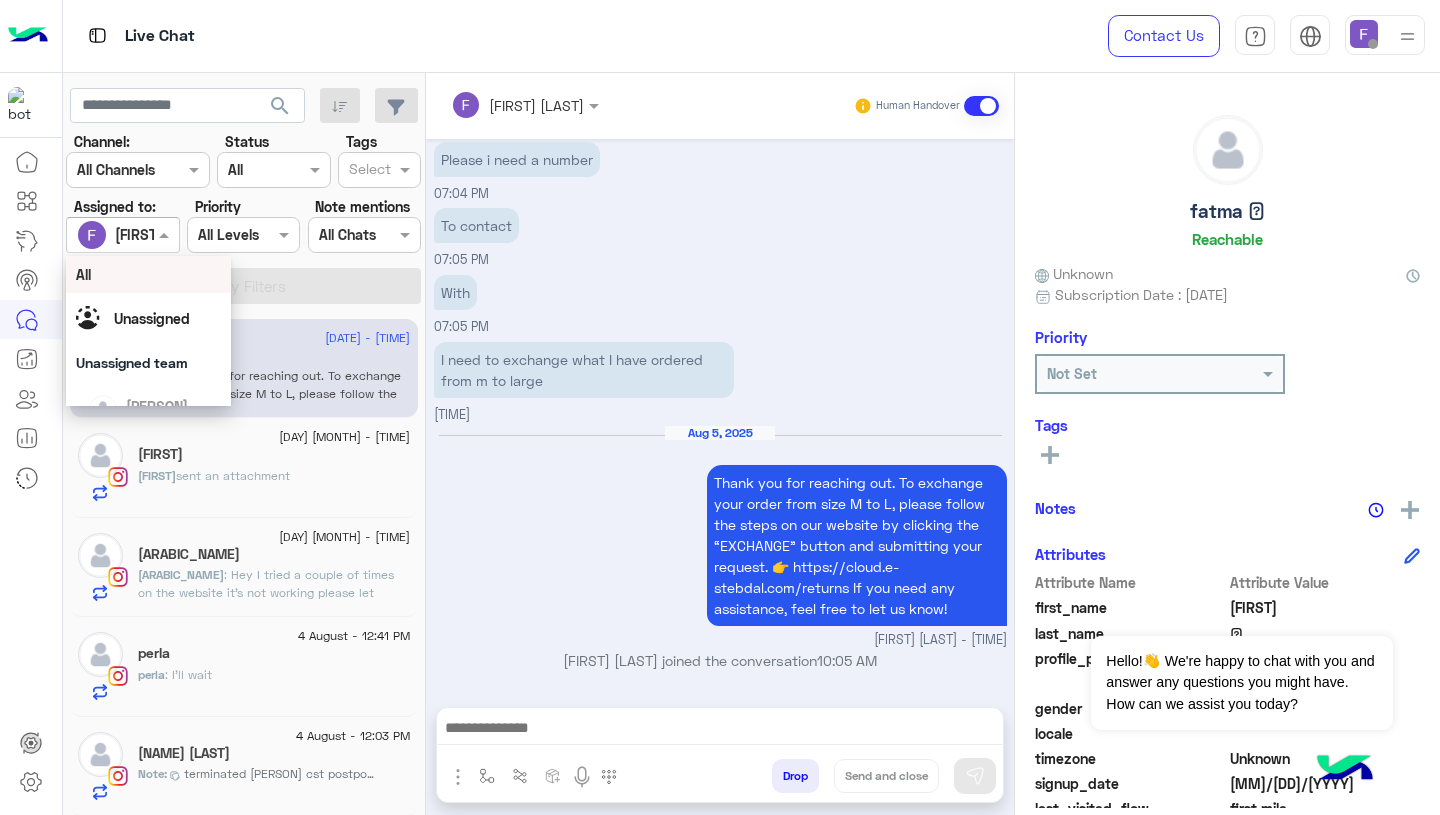 click on "[FIRST] [LAST]" at bounding box center (512, 105) 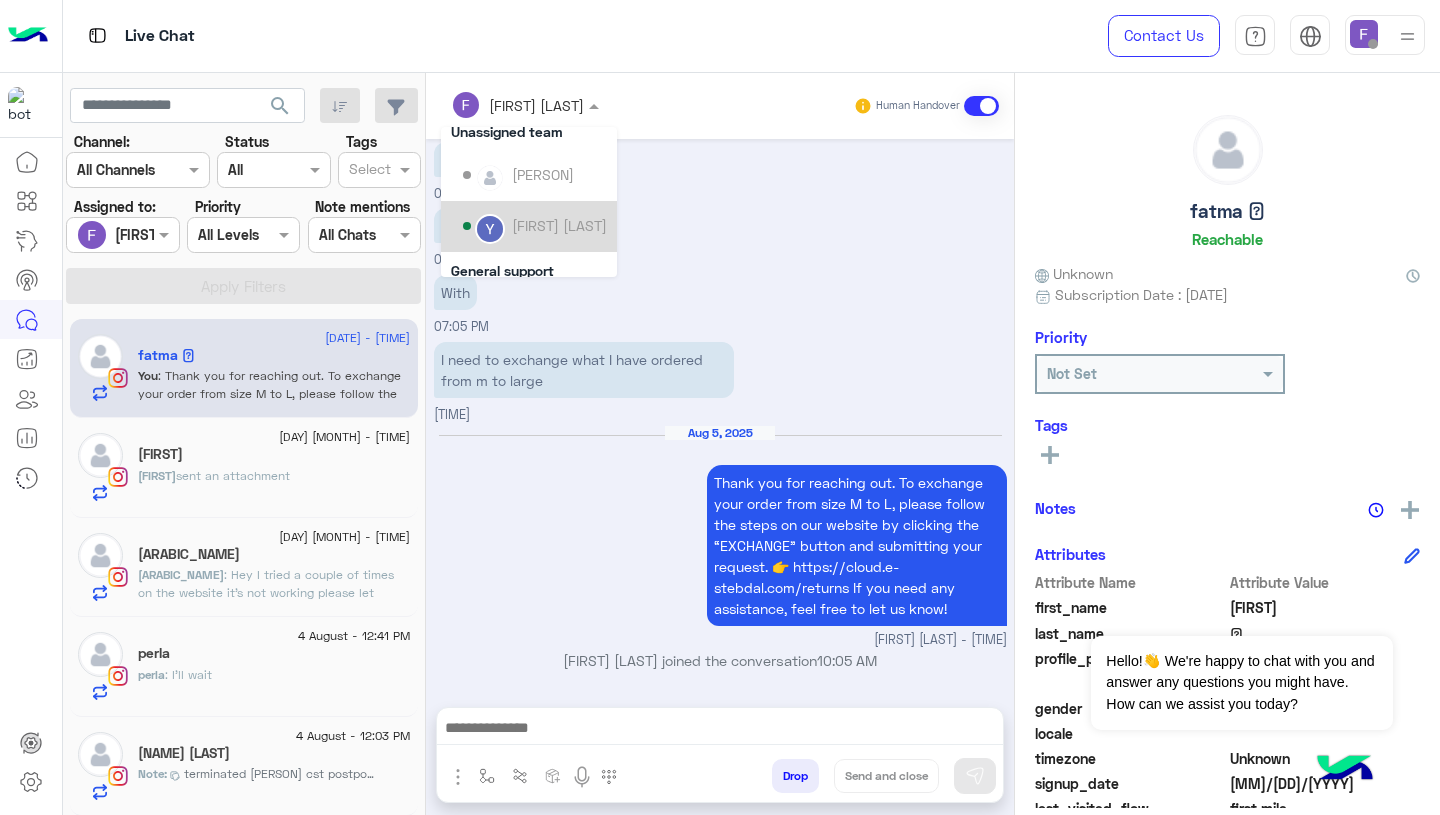 scroll, scrollTop: 67, scrollLeft: 0, axis: vertical 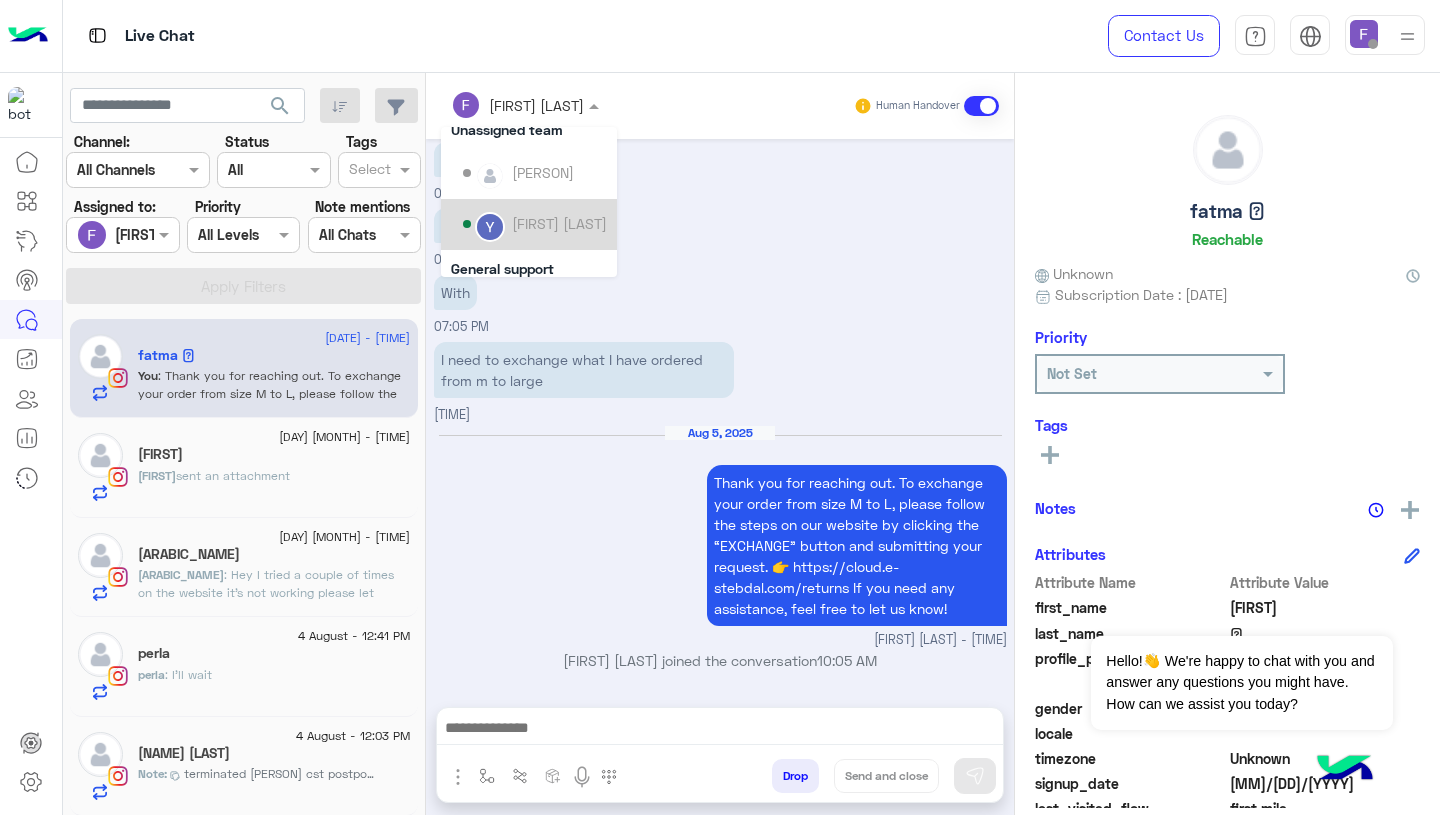 click on "With   07:05 PM" at bounding box center (720, 303) 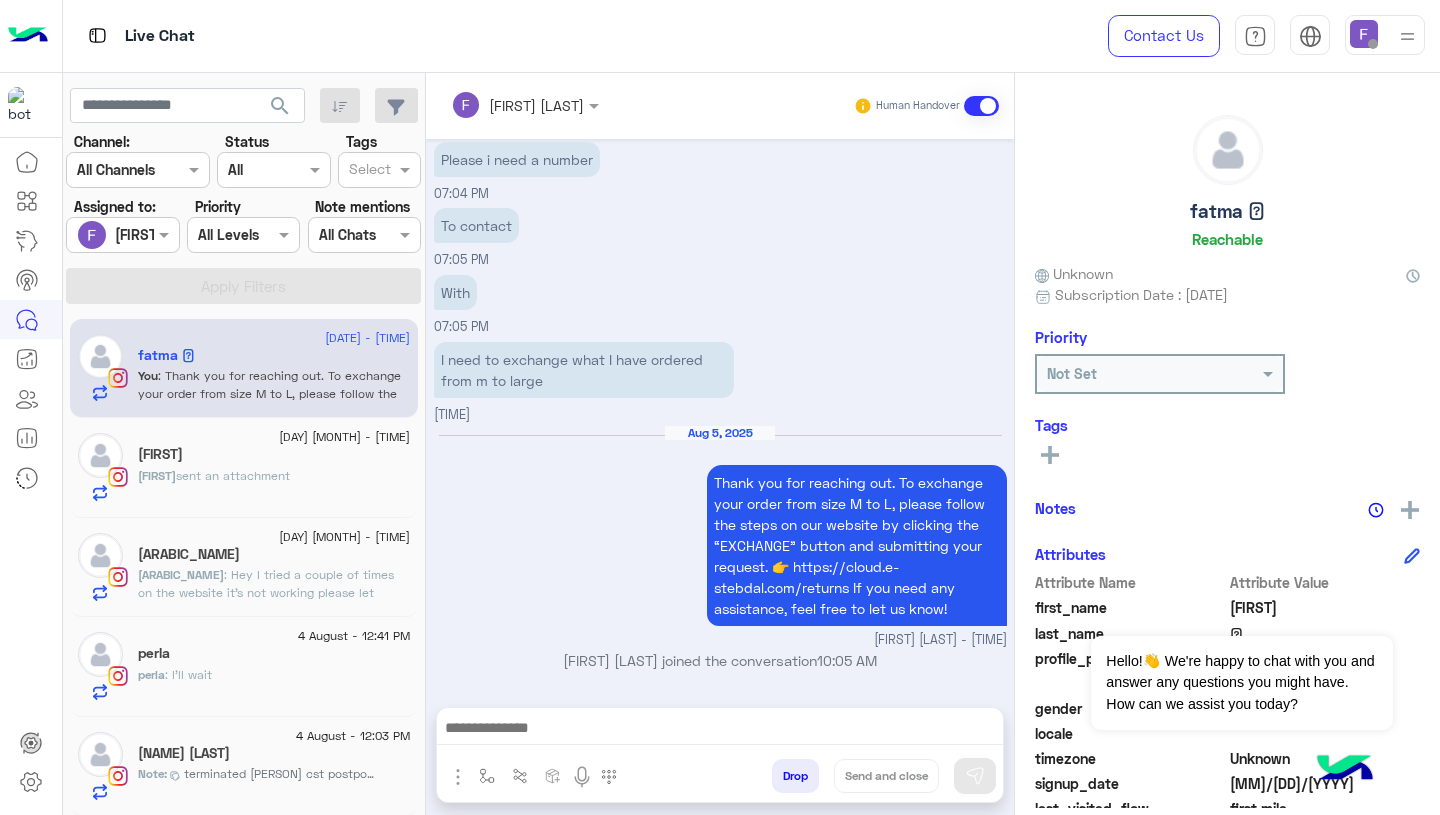 click at bounding box center (122, 234) 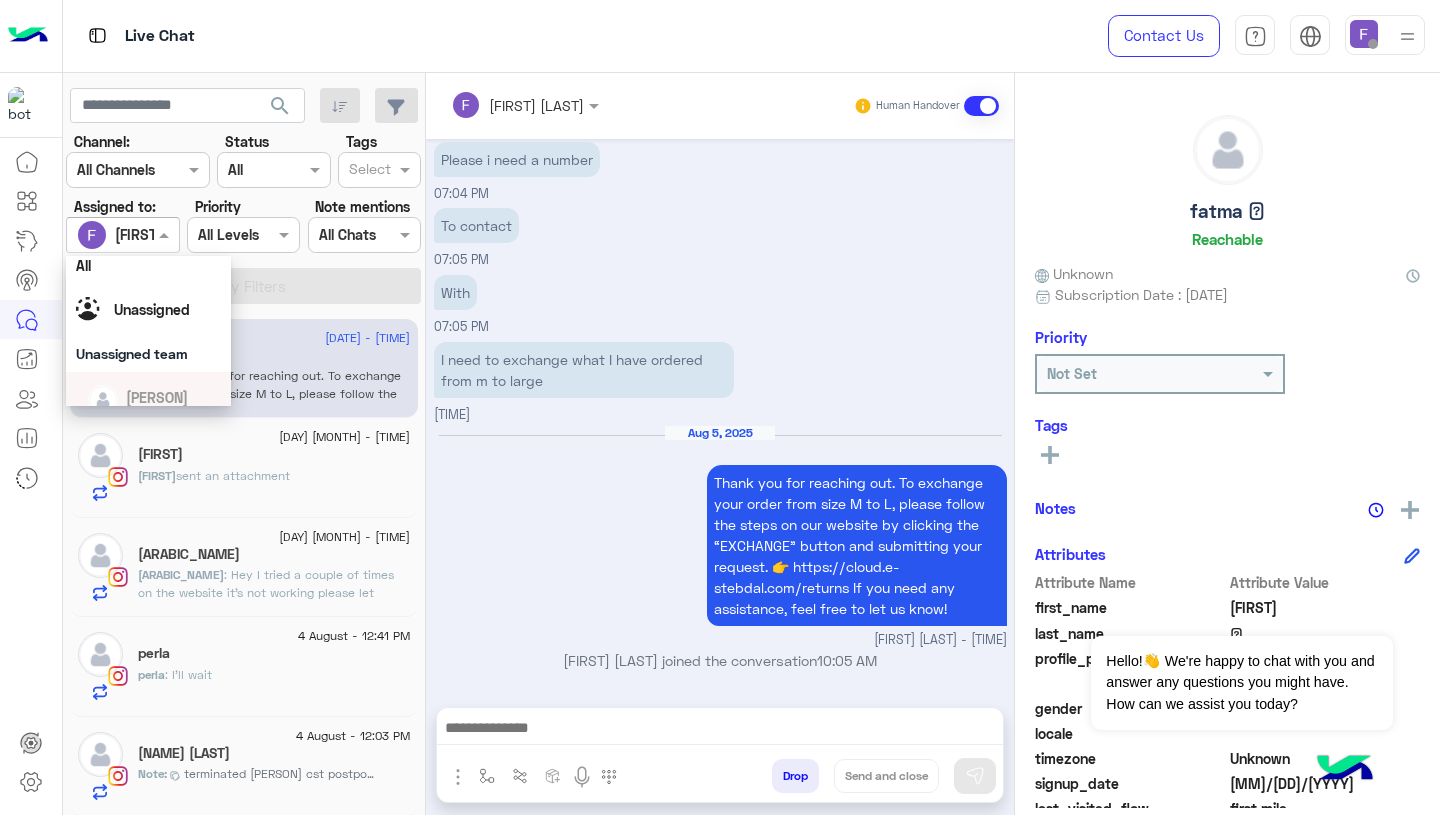 scroll, scrollTop: 0, scrollLeft: 0, axis: both 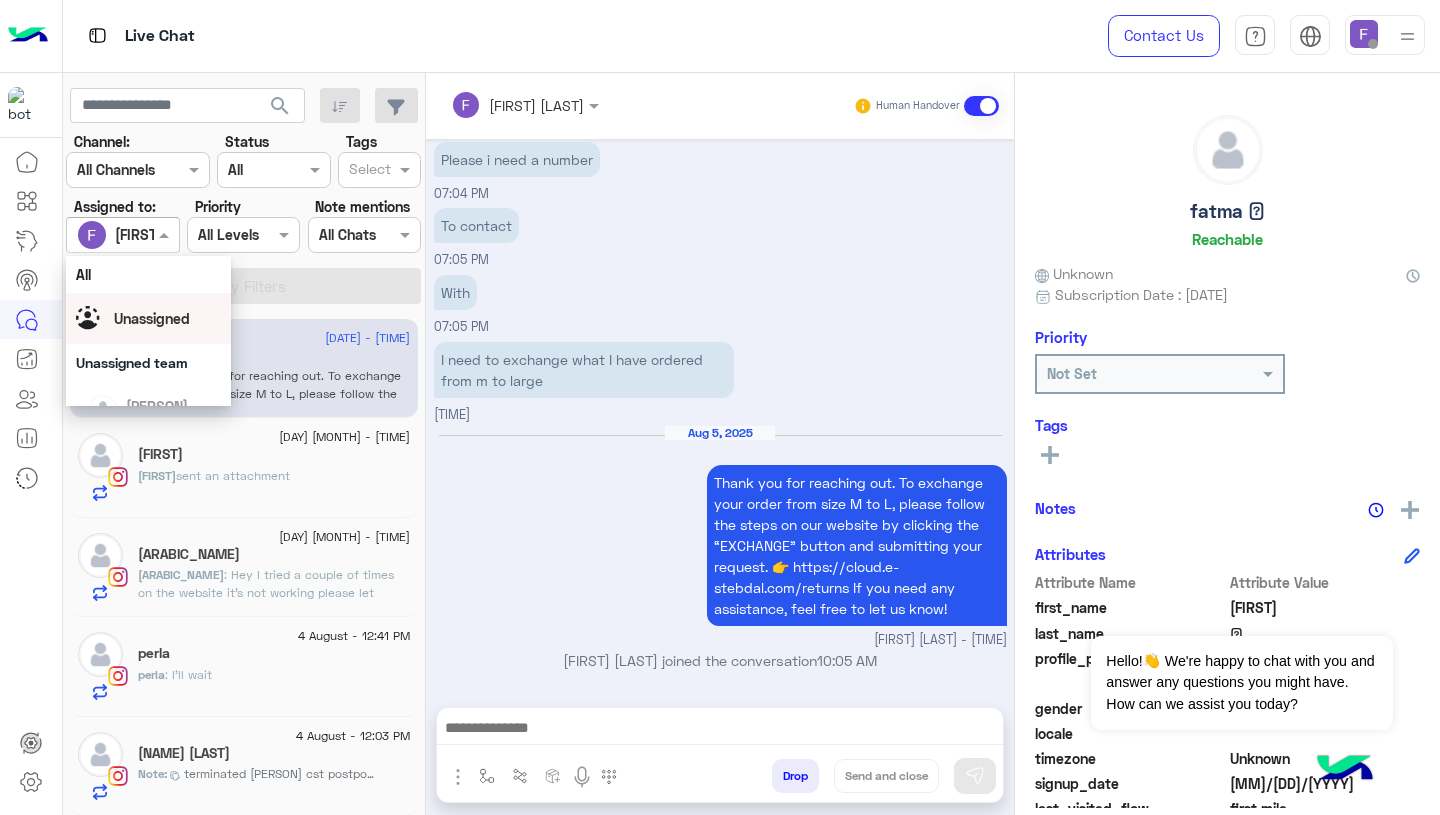click on "[FIRST] [LAST]" at bounding box center (536, 105) 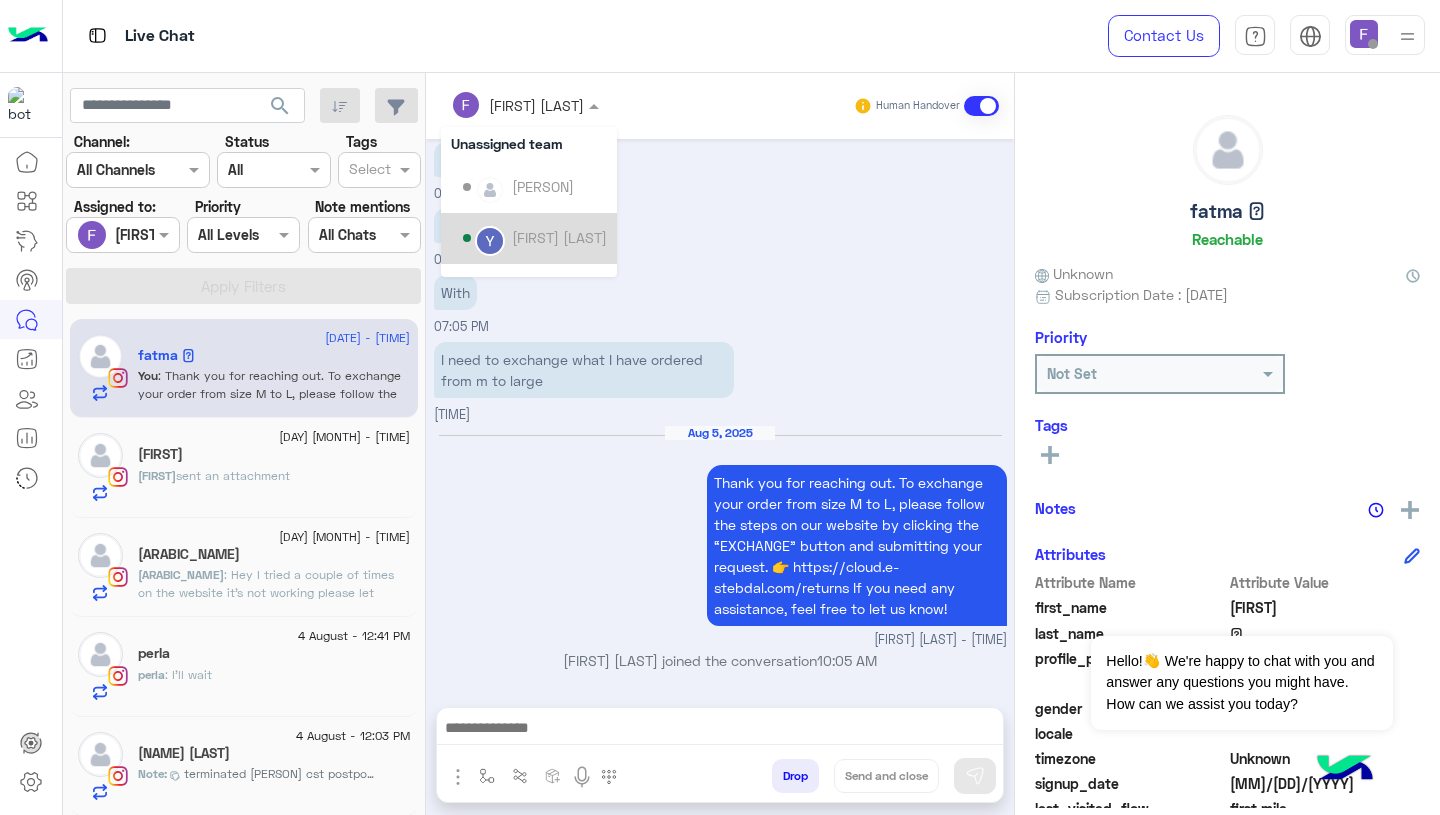 scroll, scrollTop: 0, scrollLeft: 0, axis: both 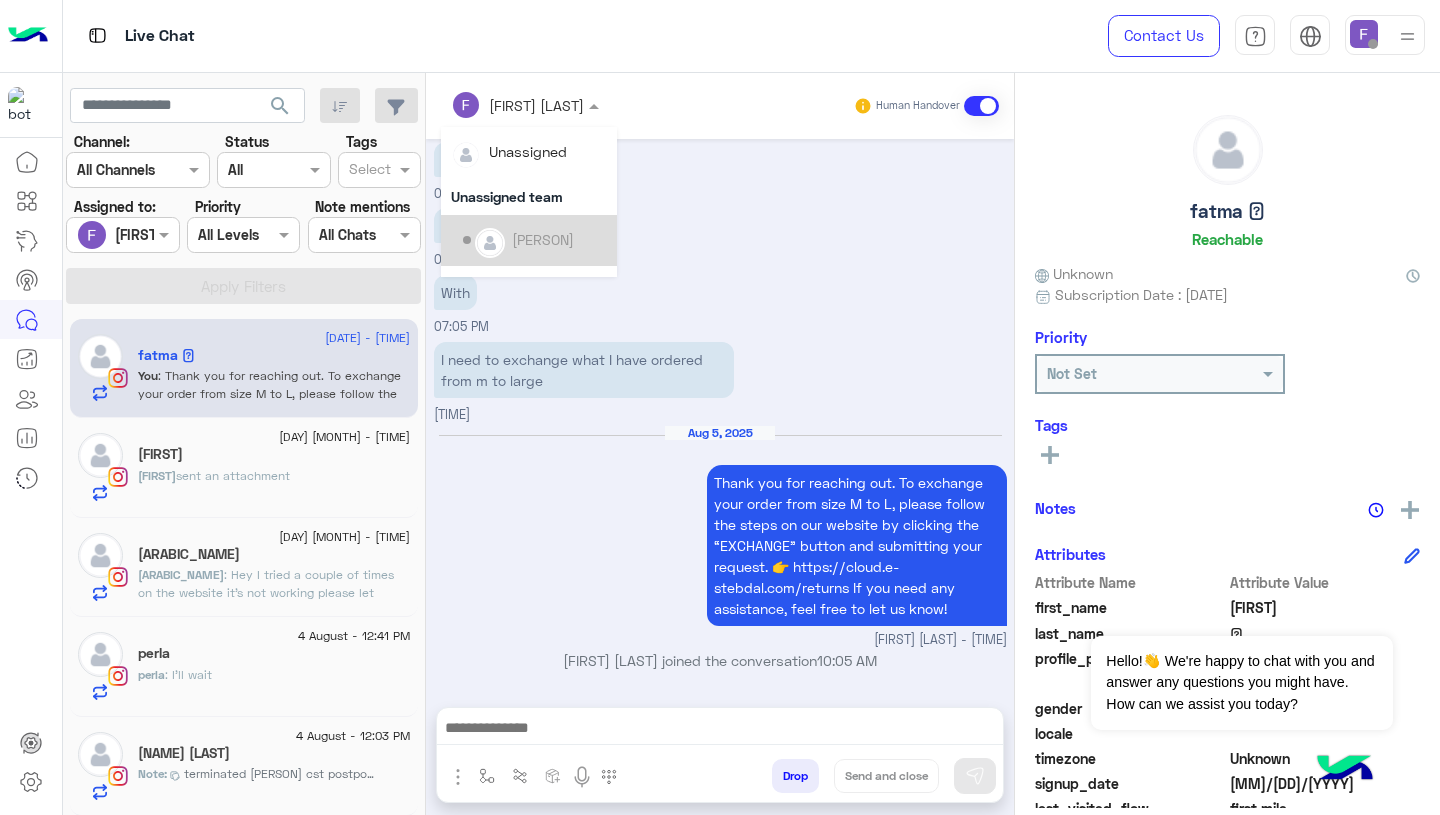click on "With   07:05 PM" at bounding box center [720, 303] 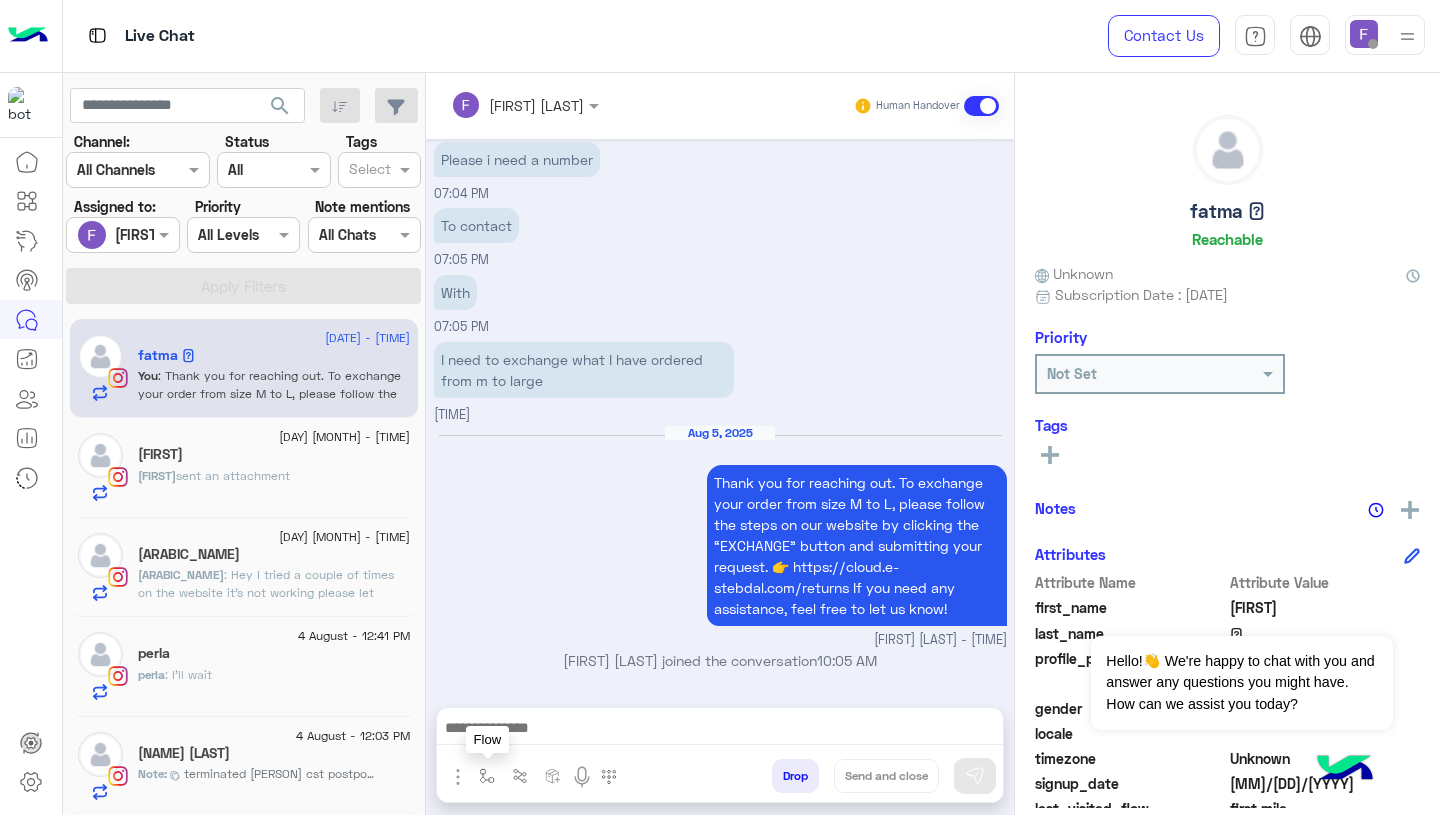 click at bounding box center [487, 775] 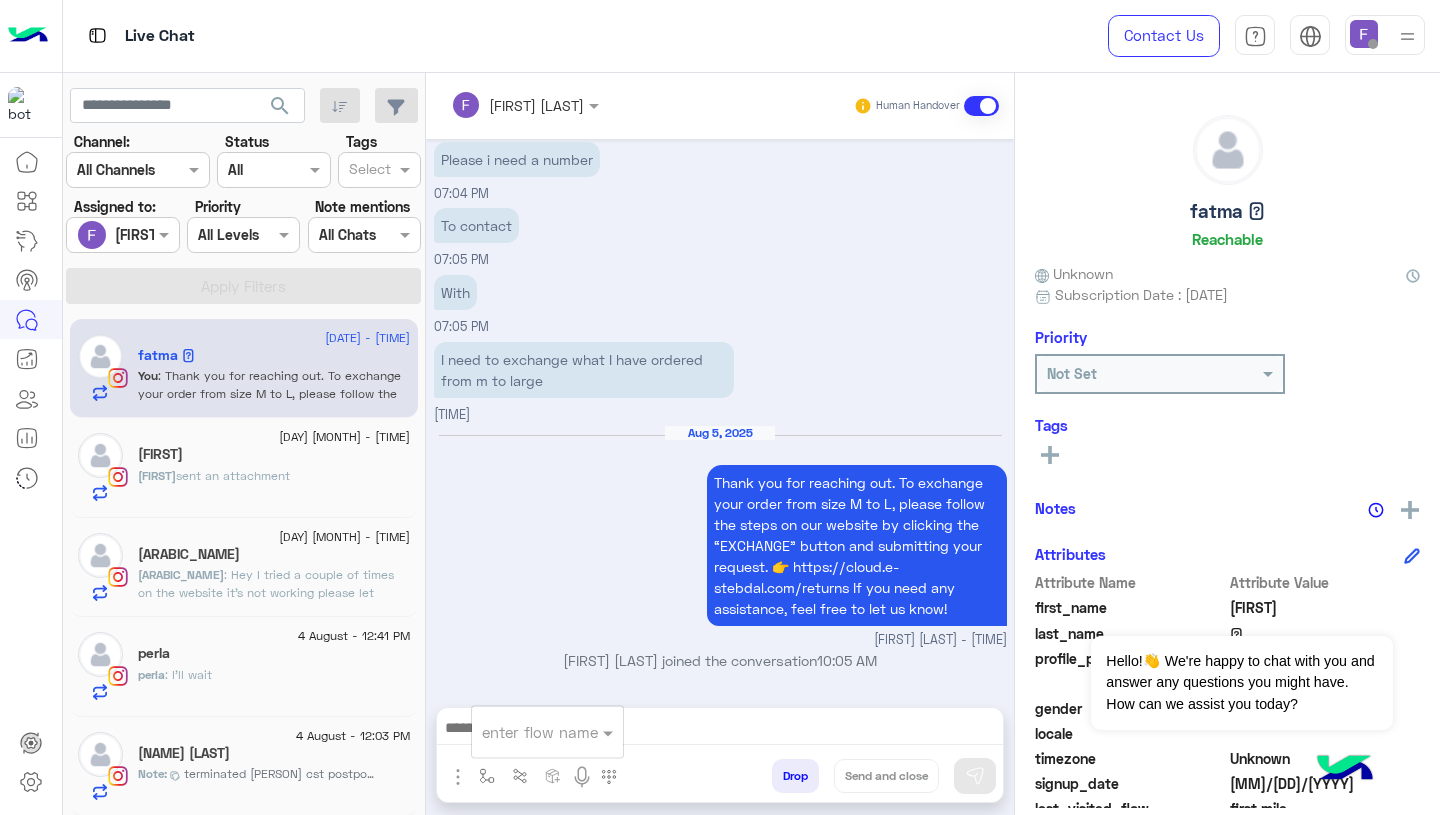 click at bounding box center (523, 732) 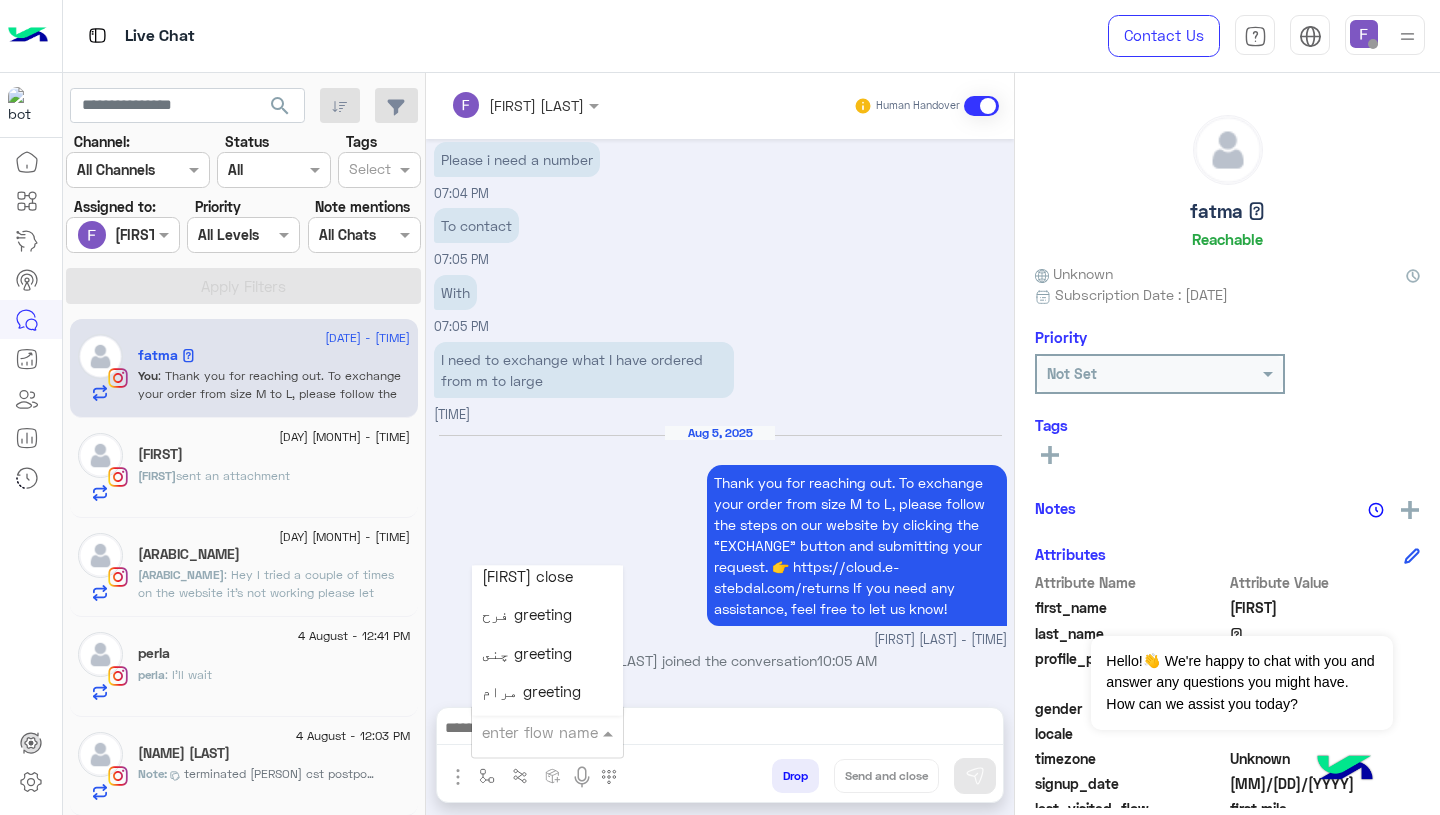 scroll, scrollTop: 2594, scrollLeft: 0, axis: vertical 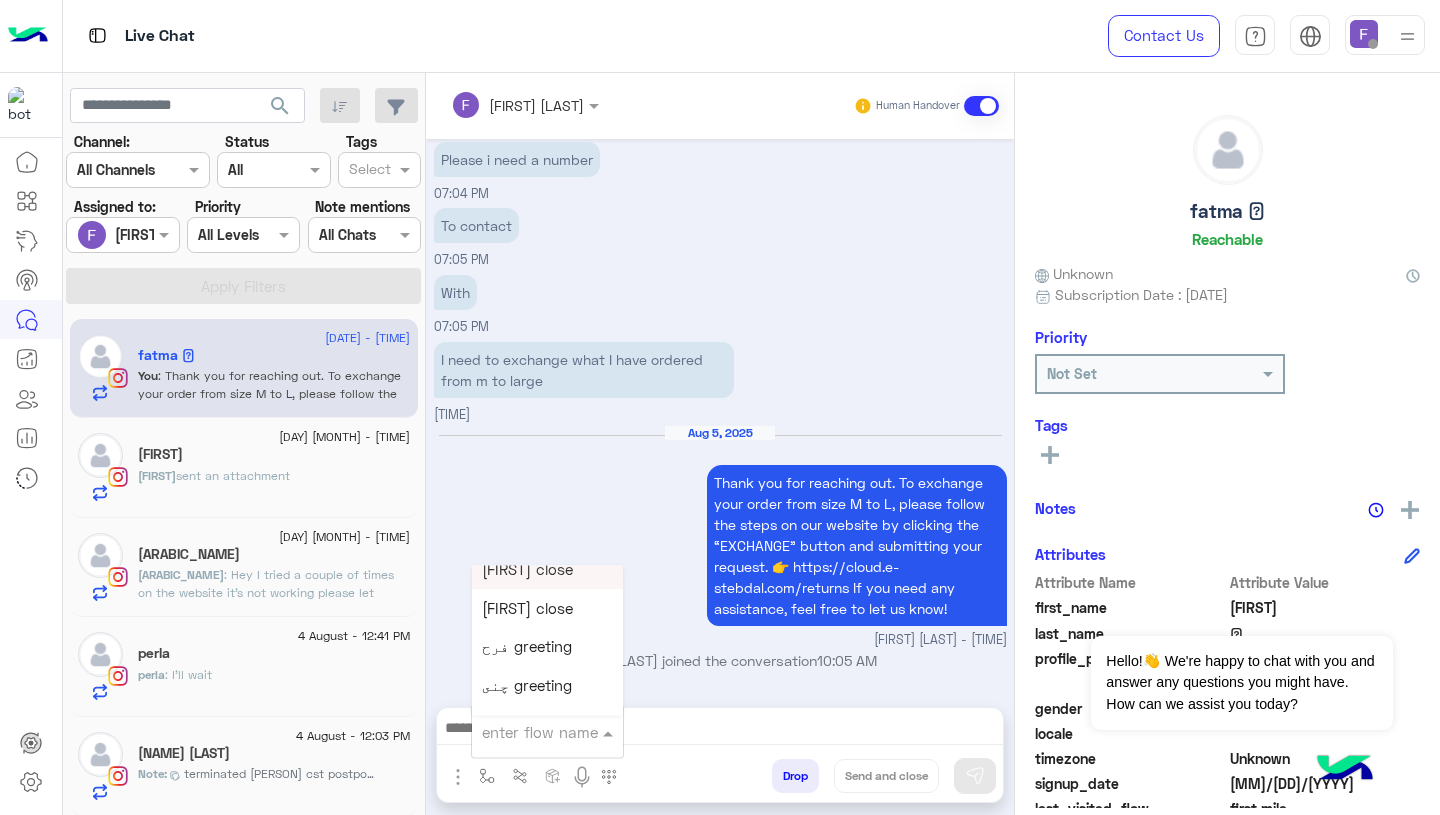 click on "[FIRST] close" at bounding box center [547, 570] 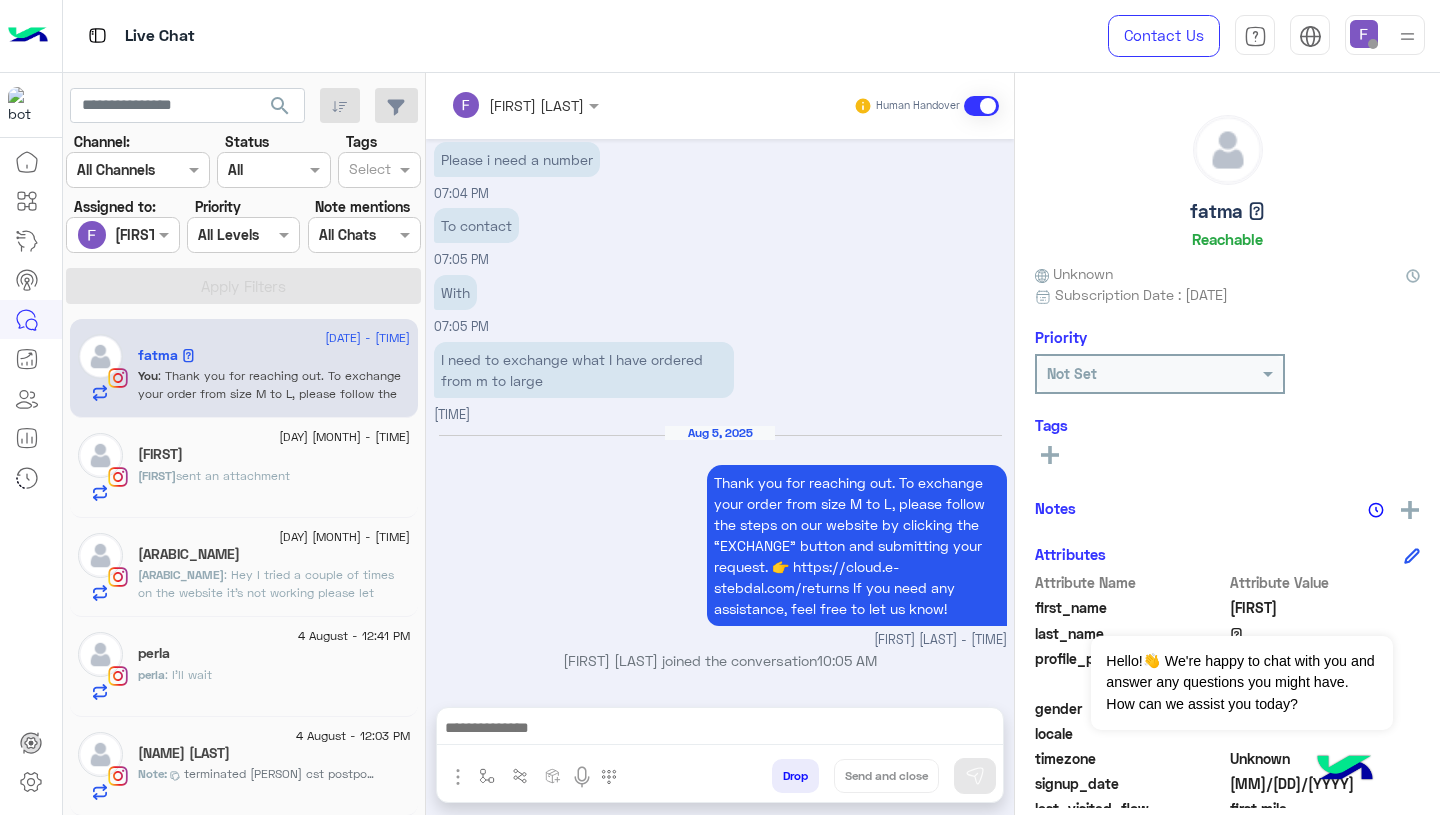 type on "[PHONE]" 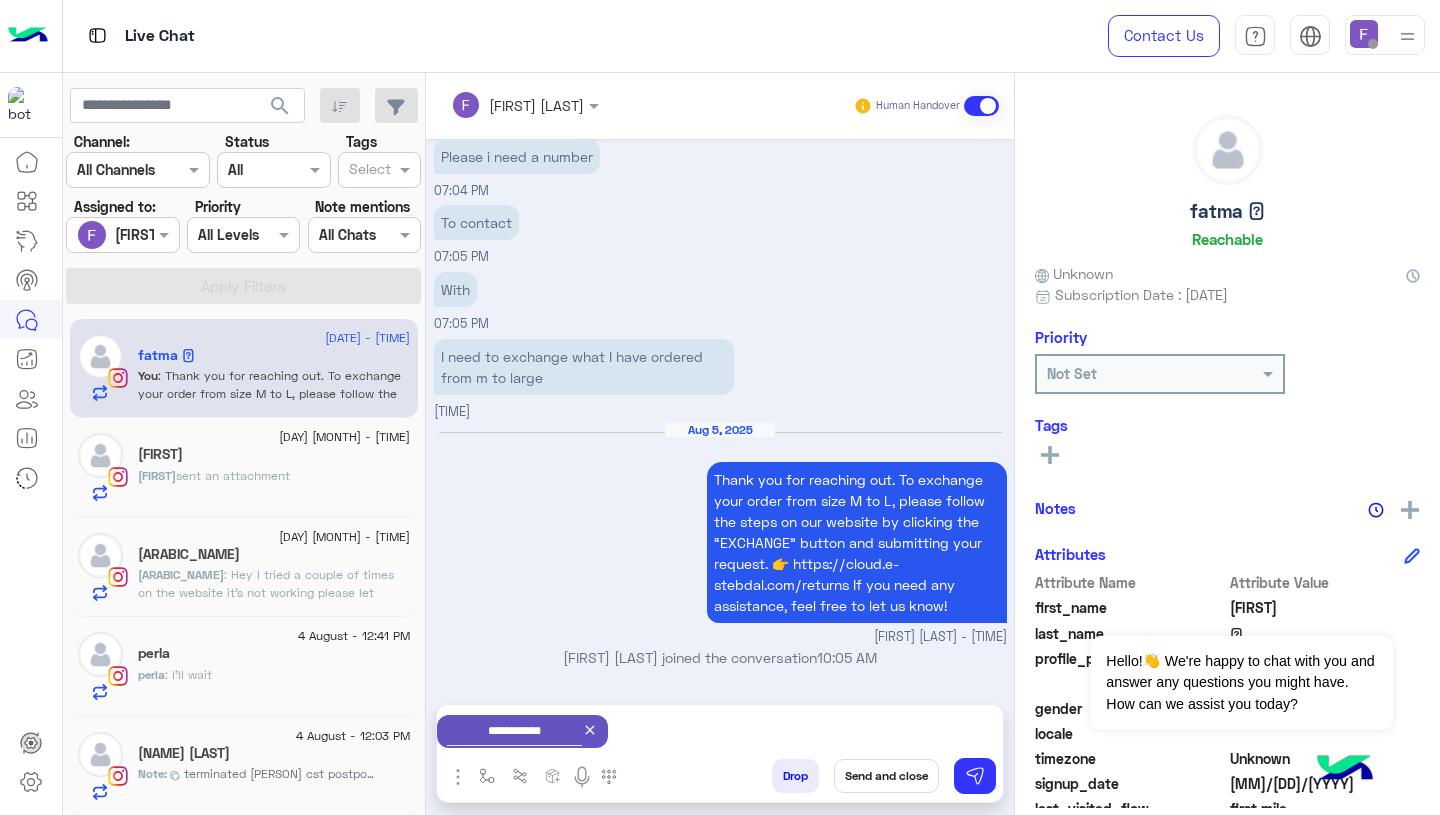 click on "Send and close" at bounding box center (886, 776) 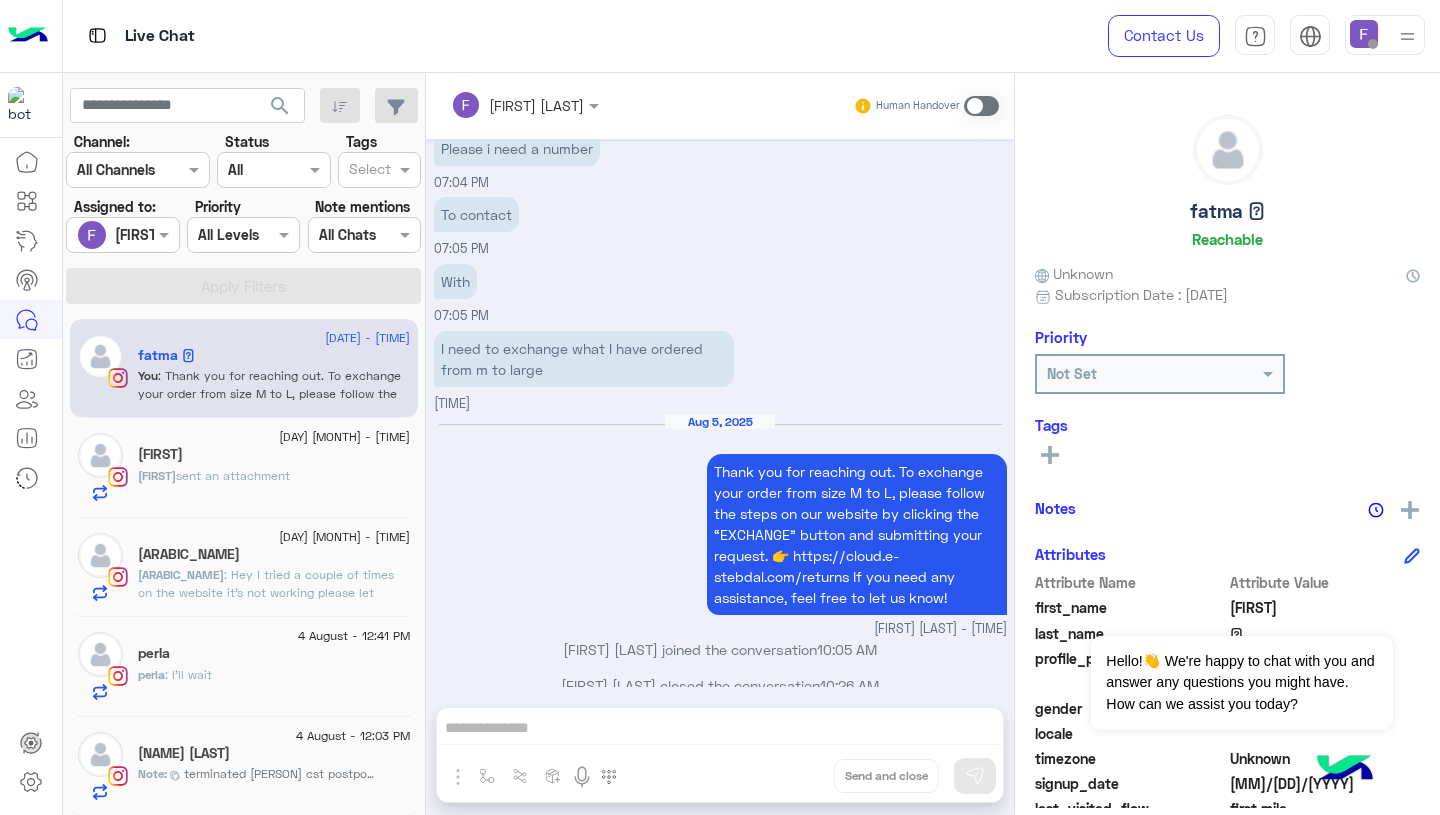 scroll, scrollTop: 1766, scrollLeft: 0, axis: vertical 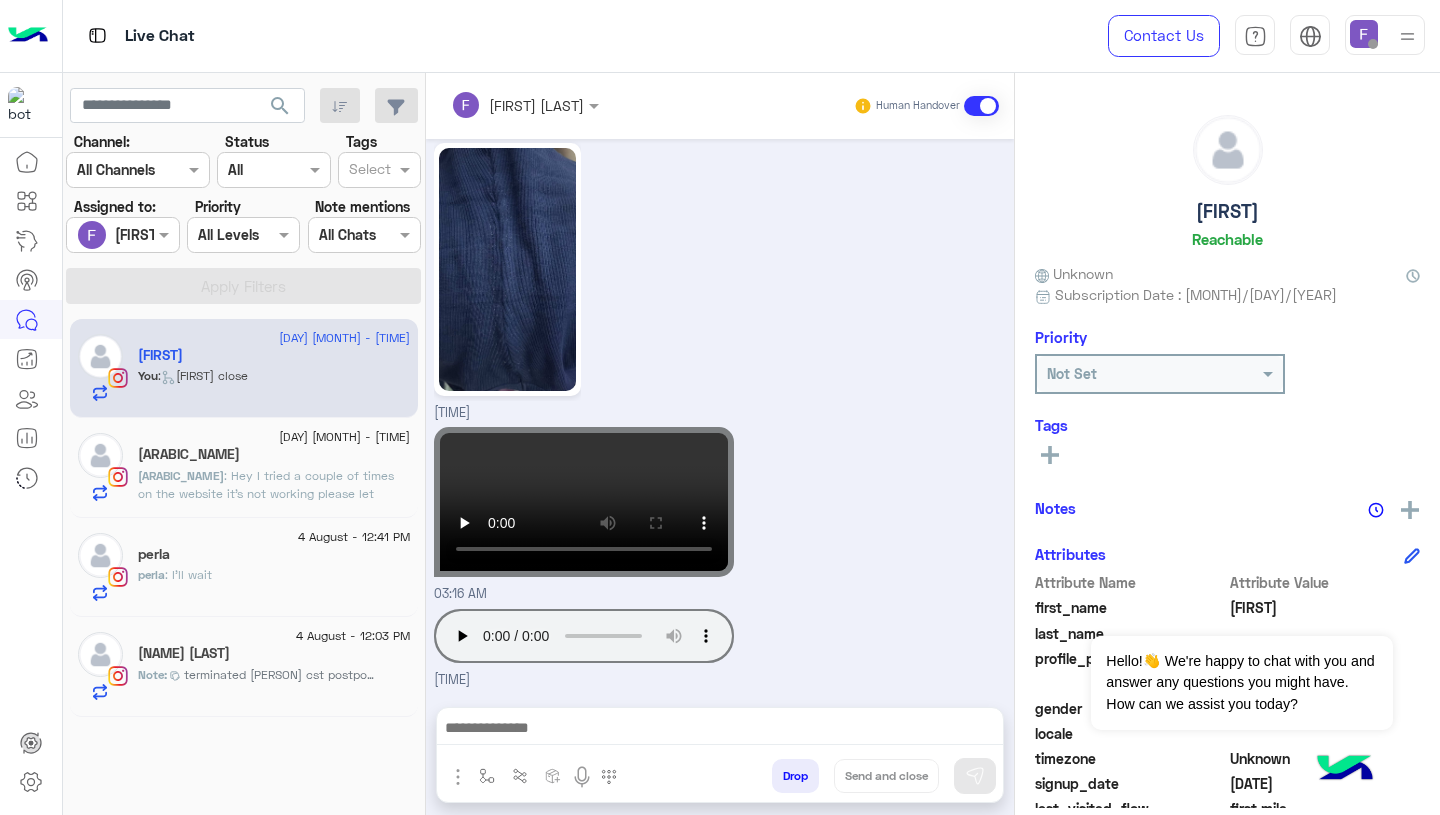 click on ": Hey I tried a couple of times on the website it’s not working please let someone contact me" 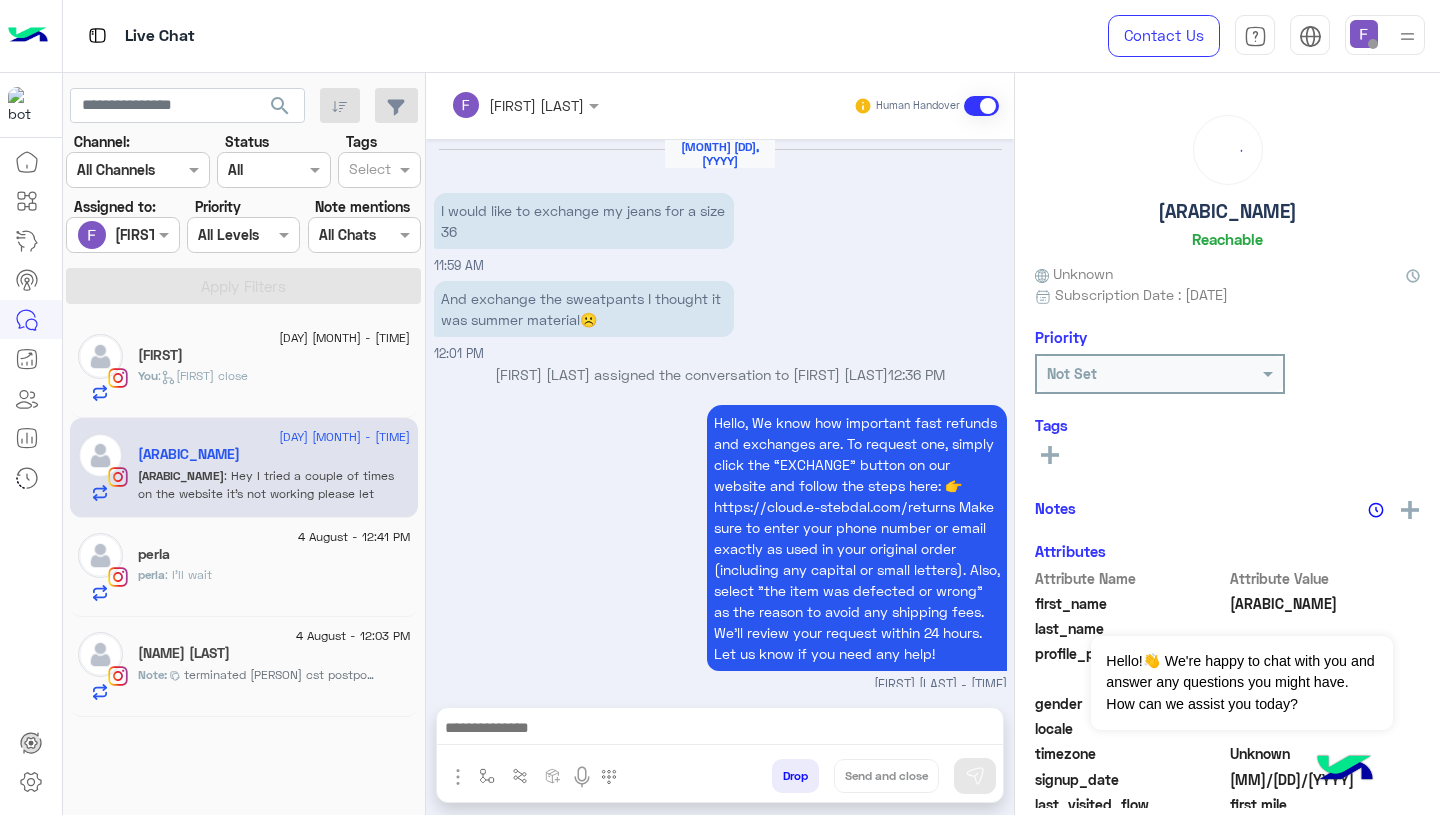 scroll, scrollTop: 2210, scrollLeft: 0, axis: vertical 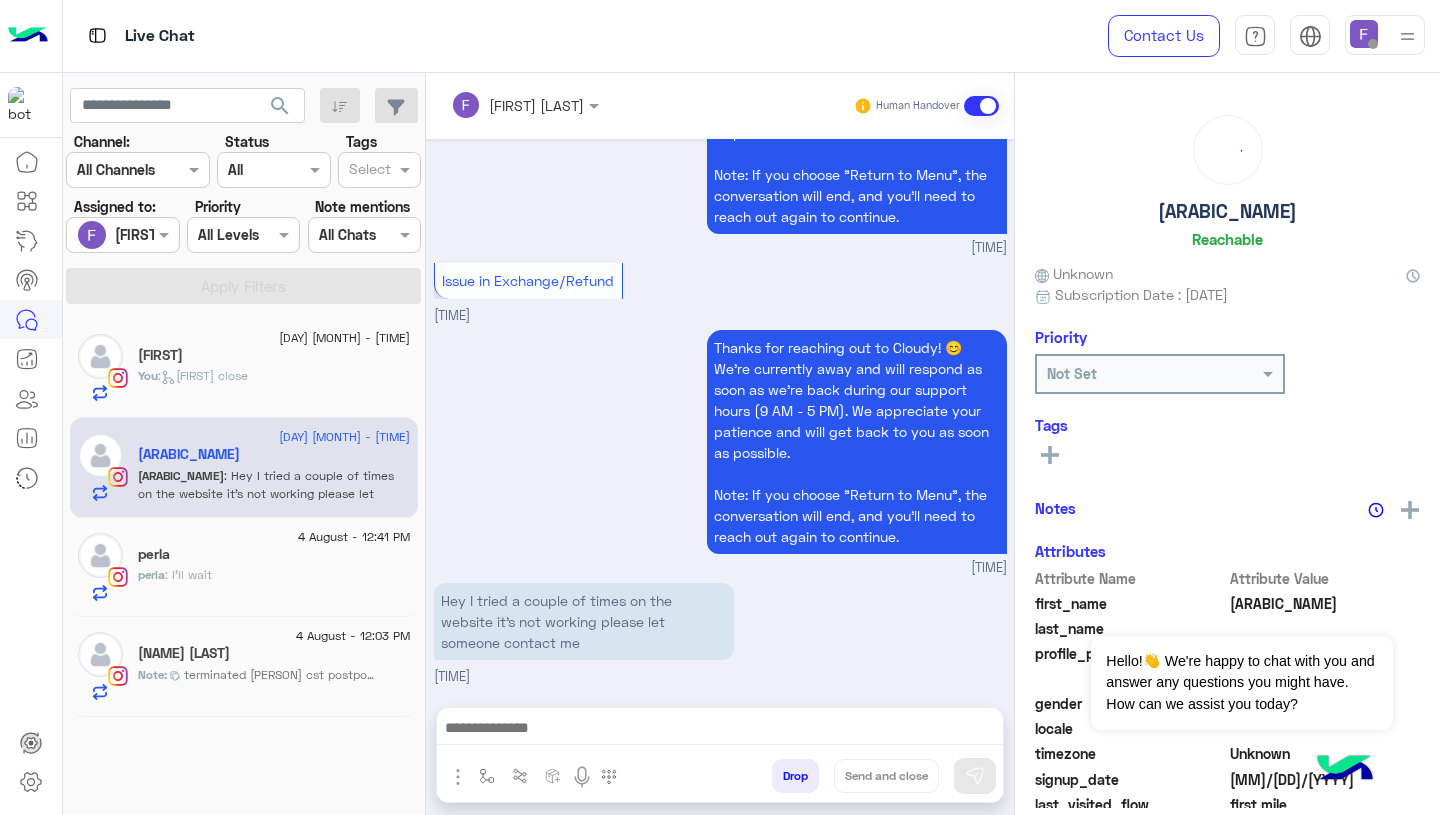 click on "perla" 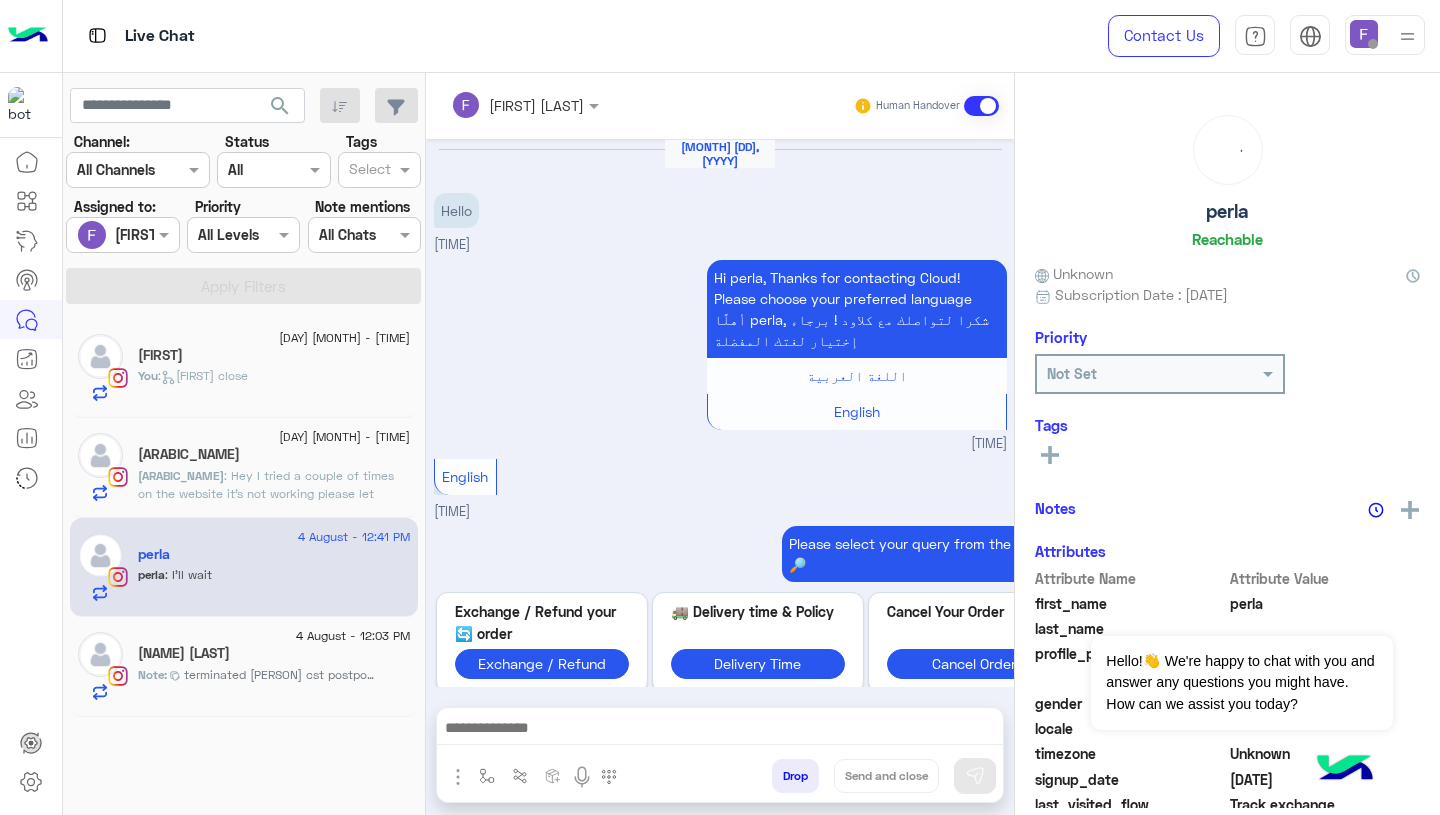 scroll, scrollTop: 1578, scrollLeft: 0, axis: vertical 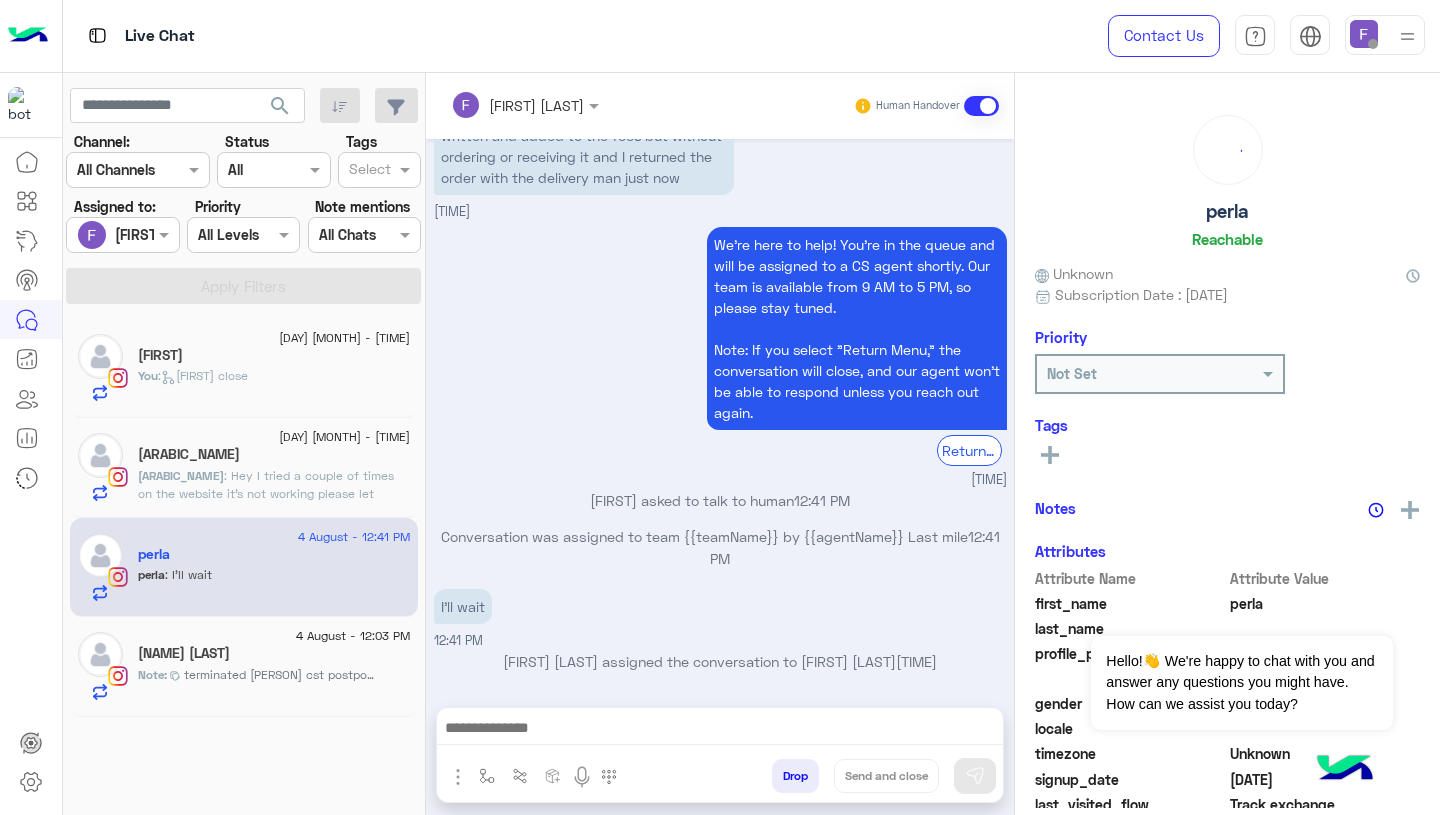 click on "4 August - 12:03 PM" 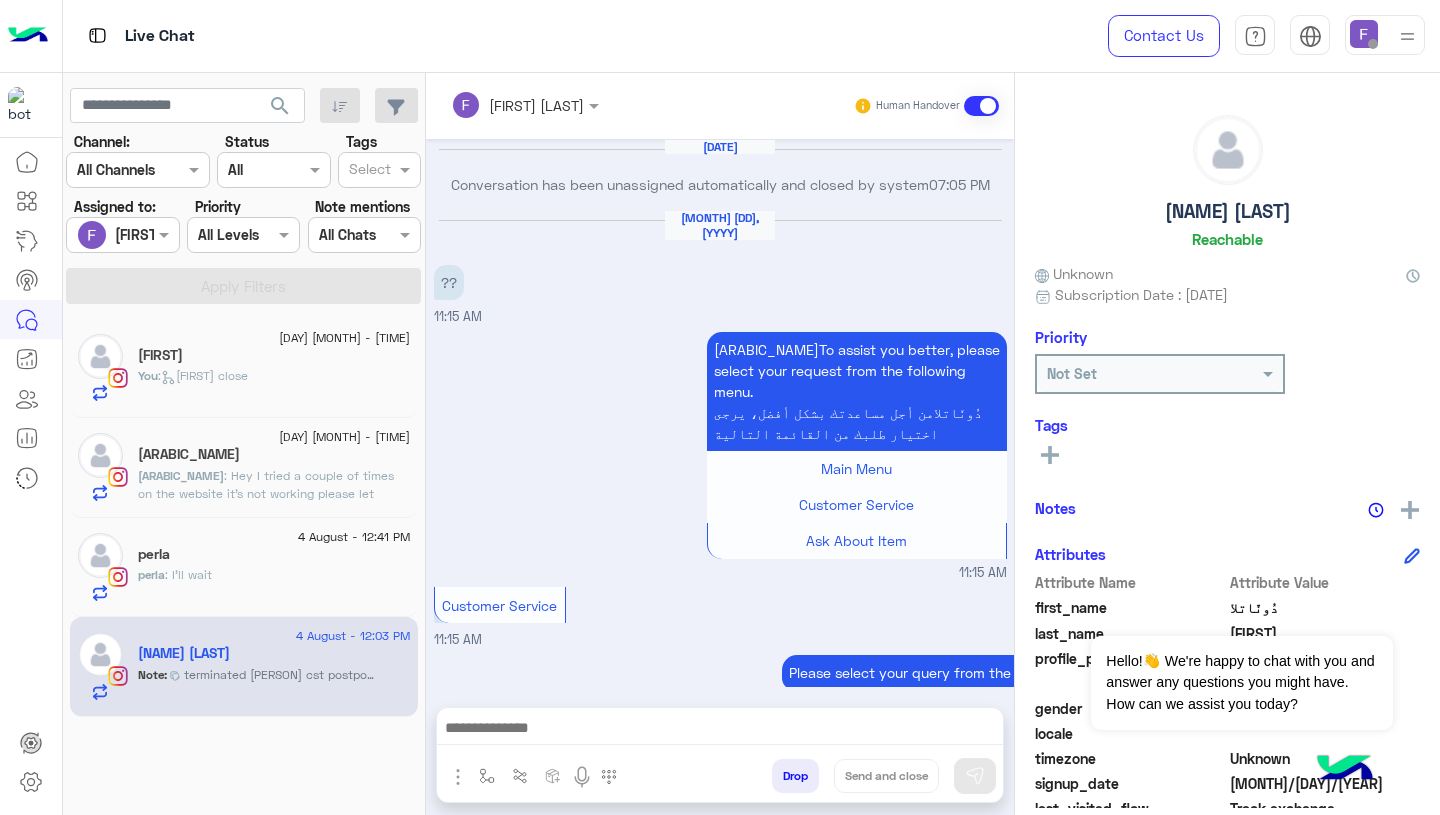scroll, scrollTop: 1856, scrollLeft: 0, axis: vertical 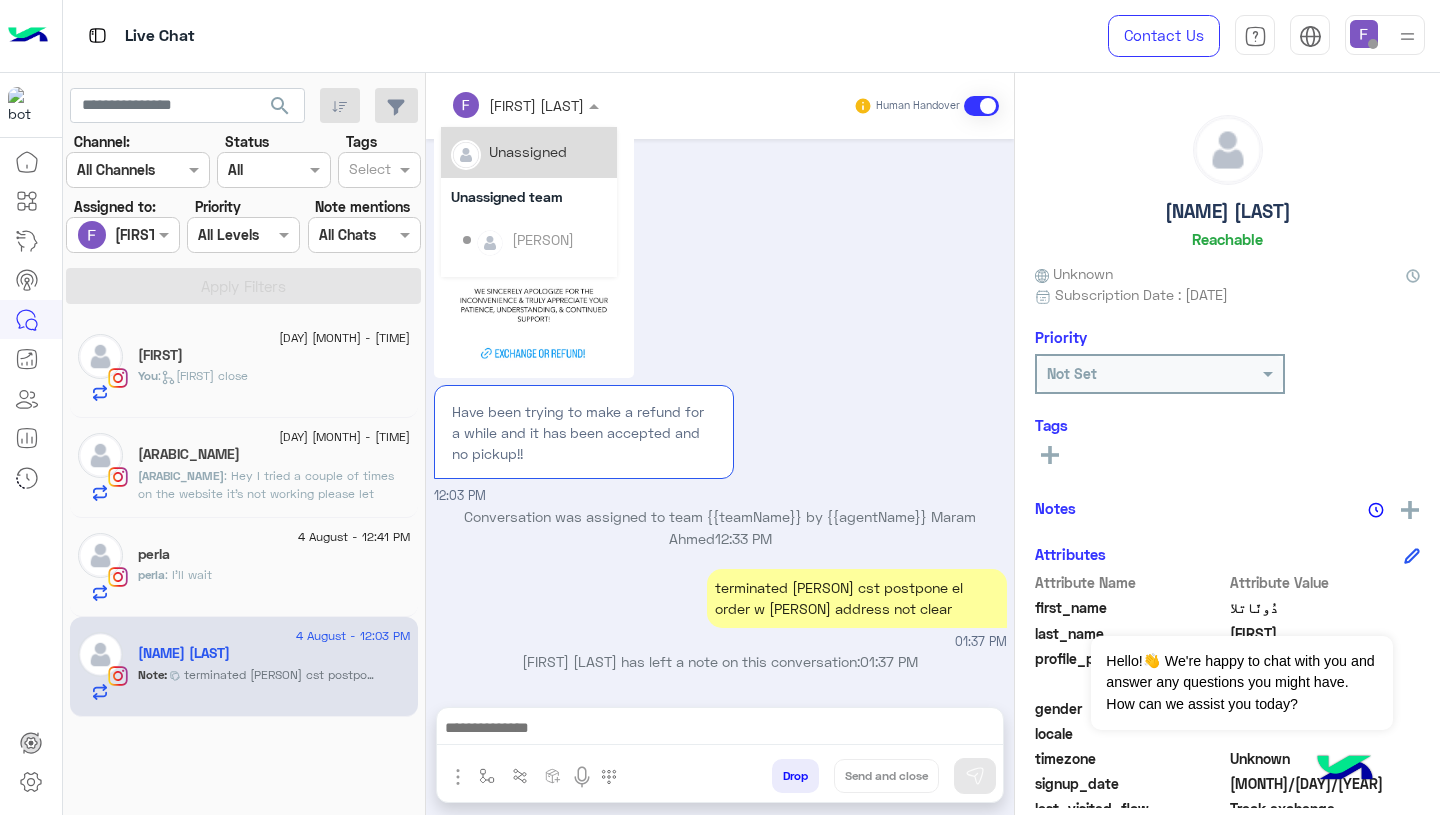 click at bounding box center [499, 105] 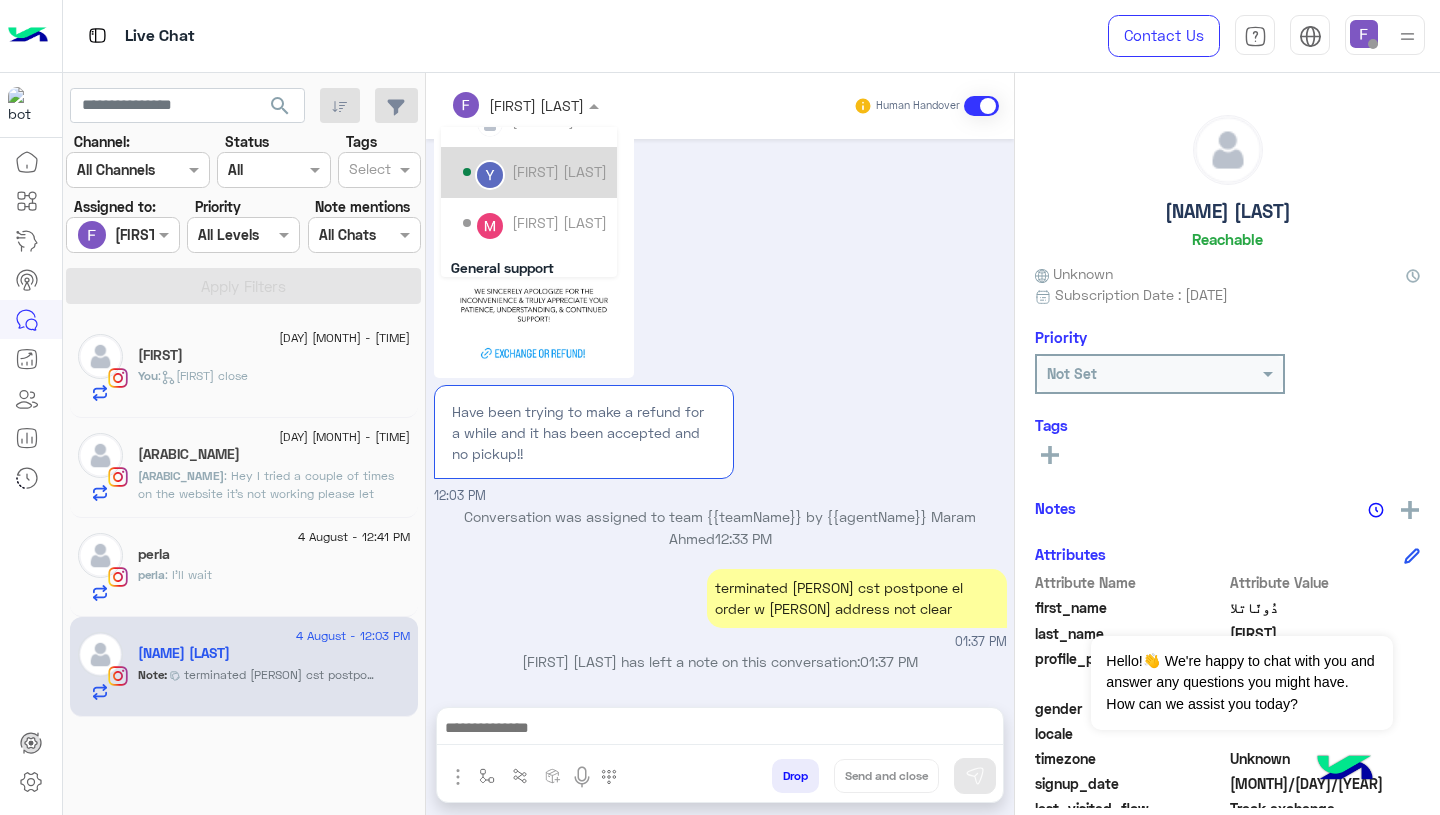 scroll, scrollTop: 130, scrollLeft: 0, axis: vertical 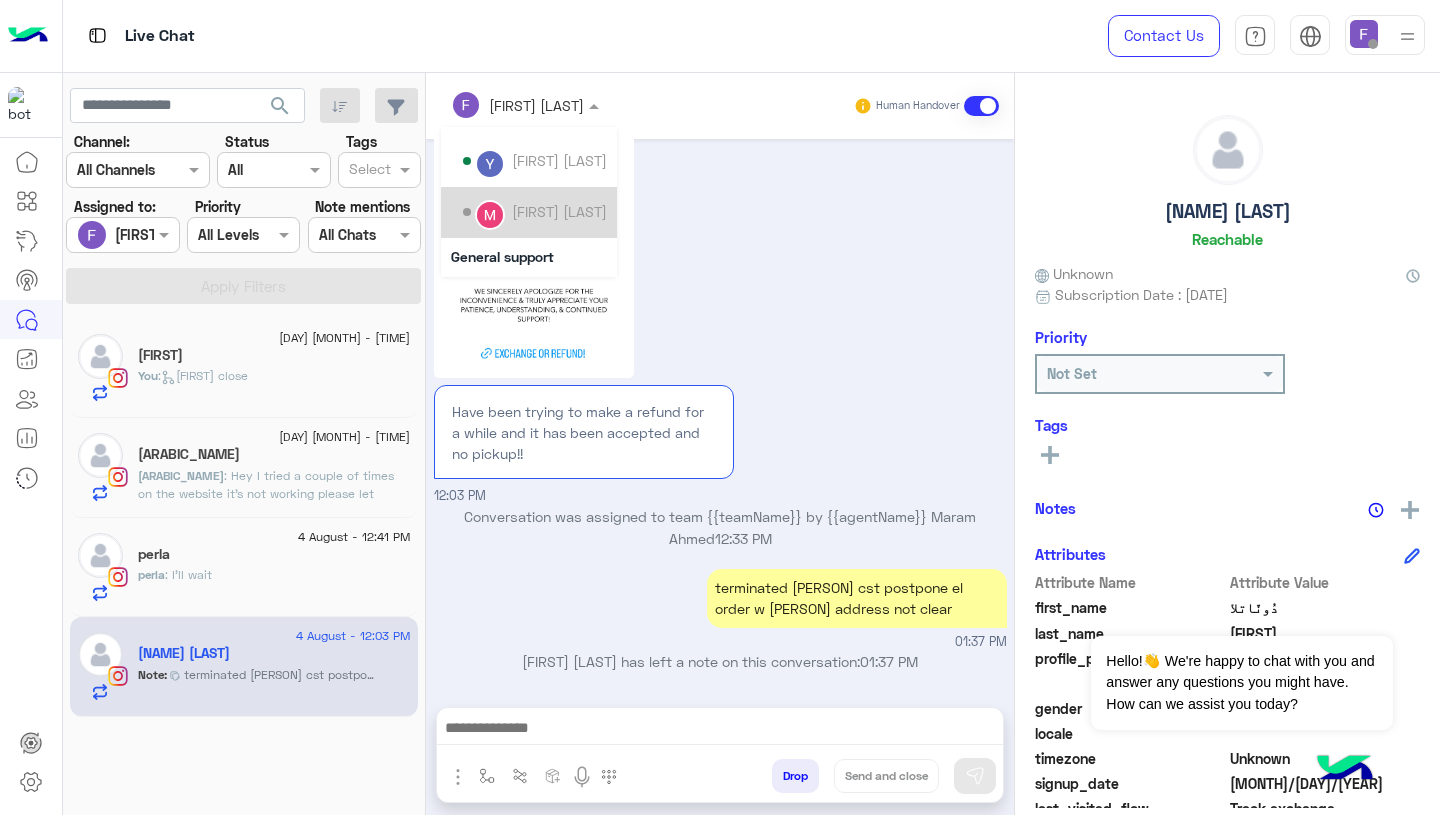 click on "Mariam Ahmed" at bounding box center (559, 211) 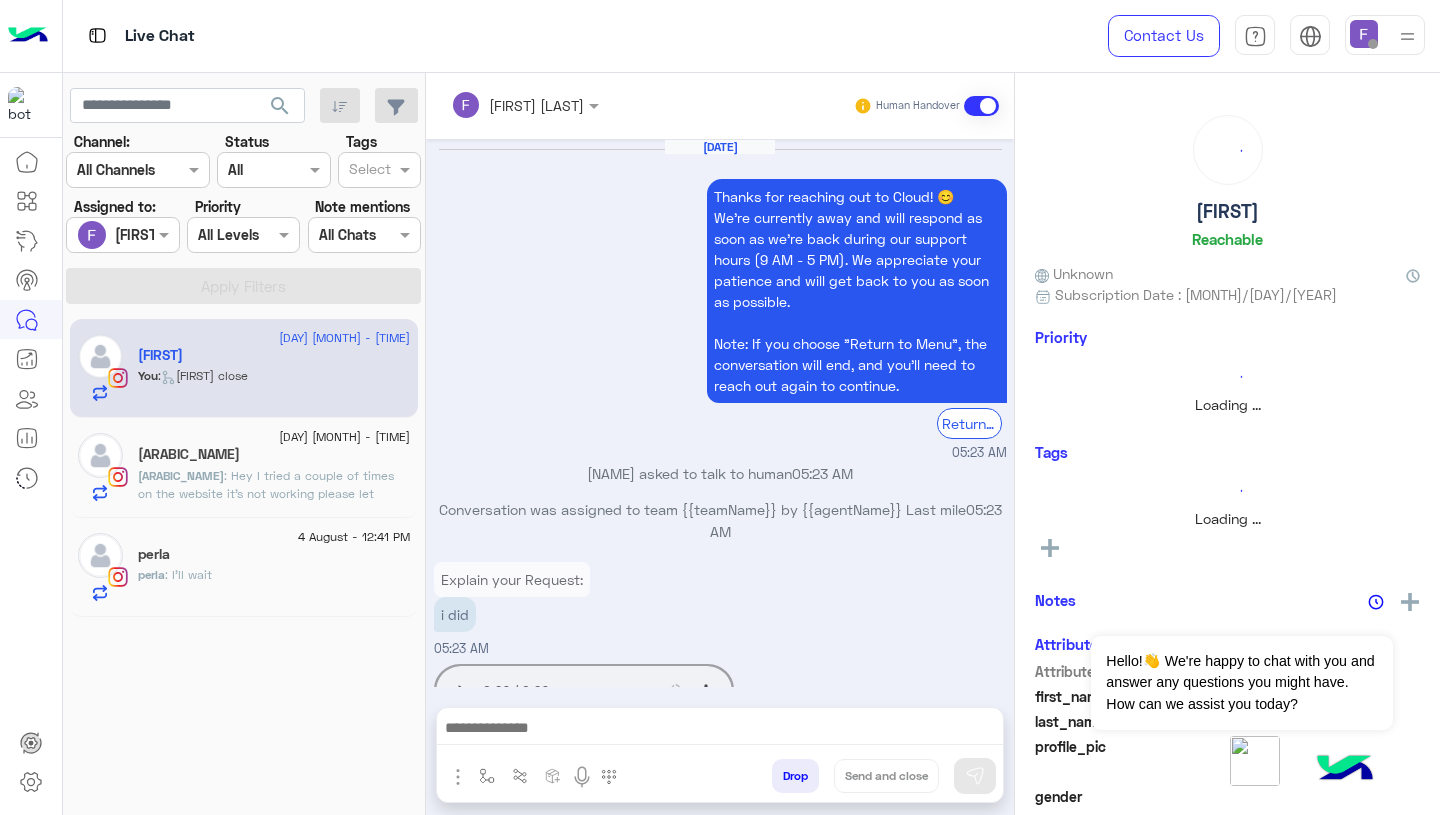 scroll, scrollTop: 1877, scrollLeft: 0, axis: vertical 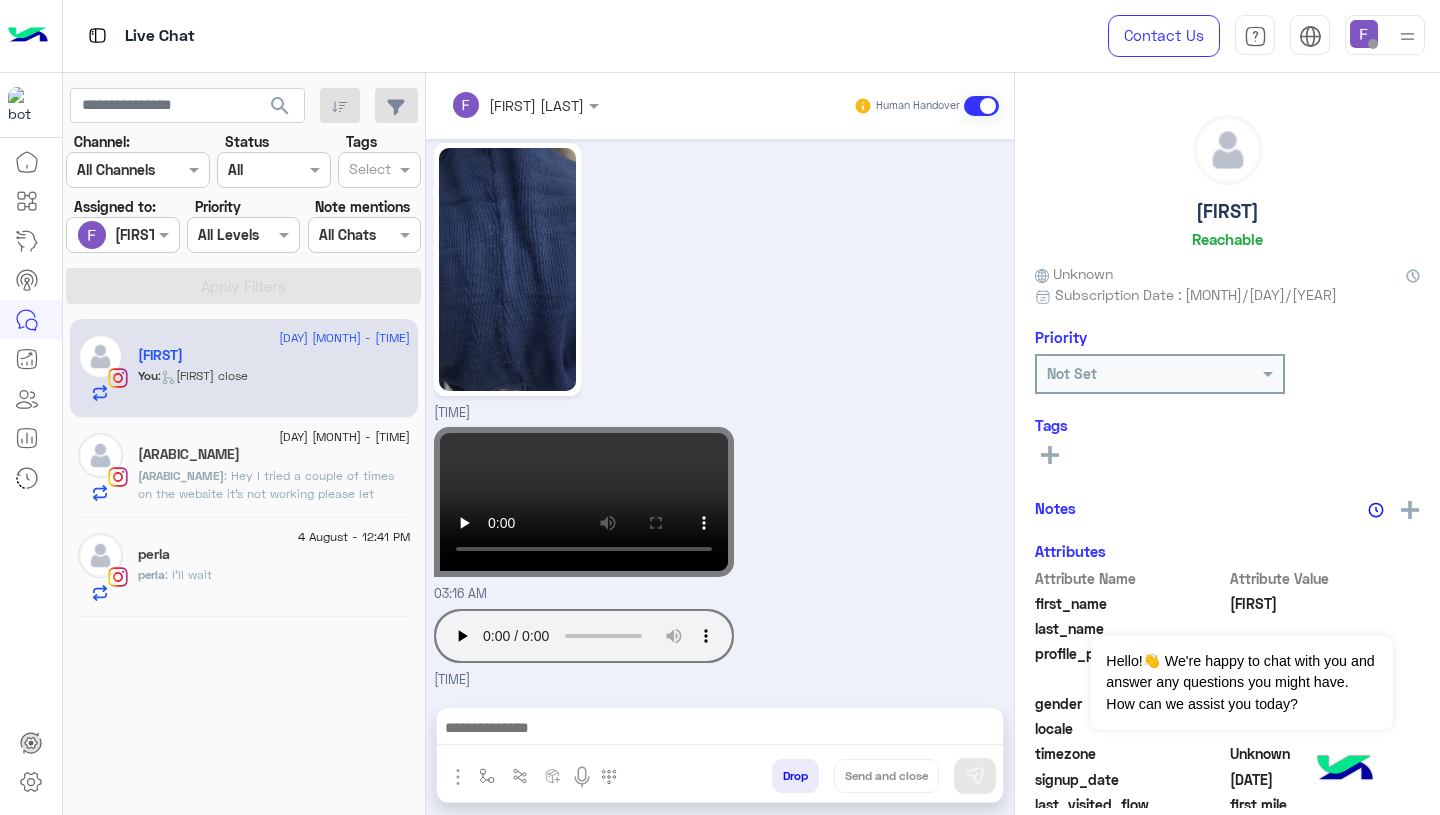 click on ": Hey I tried a couple of times on the website it’s not working please let someone contact me" 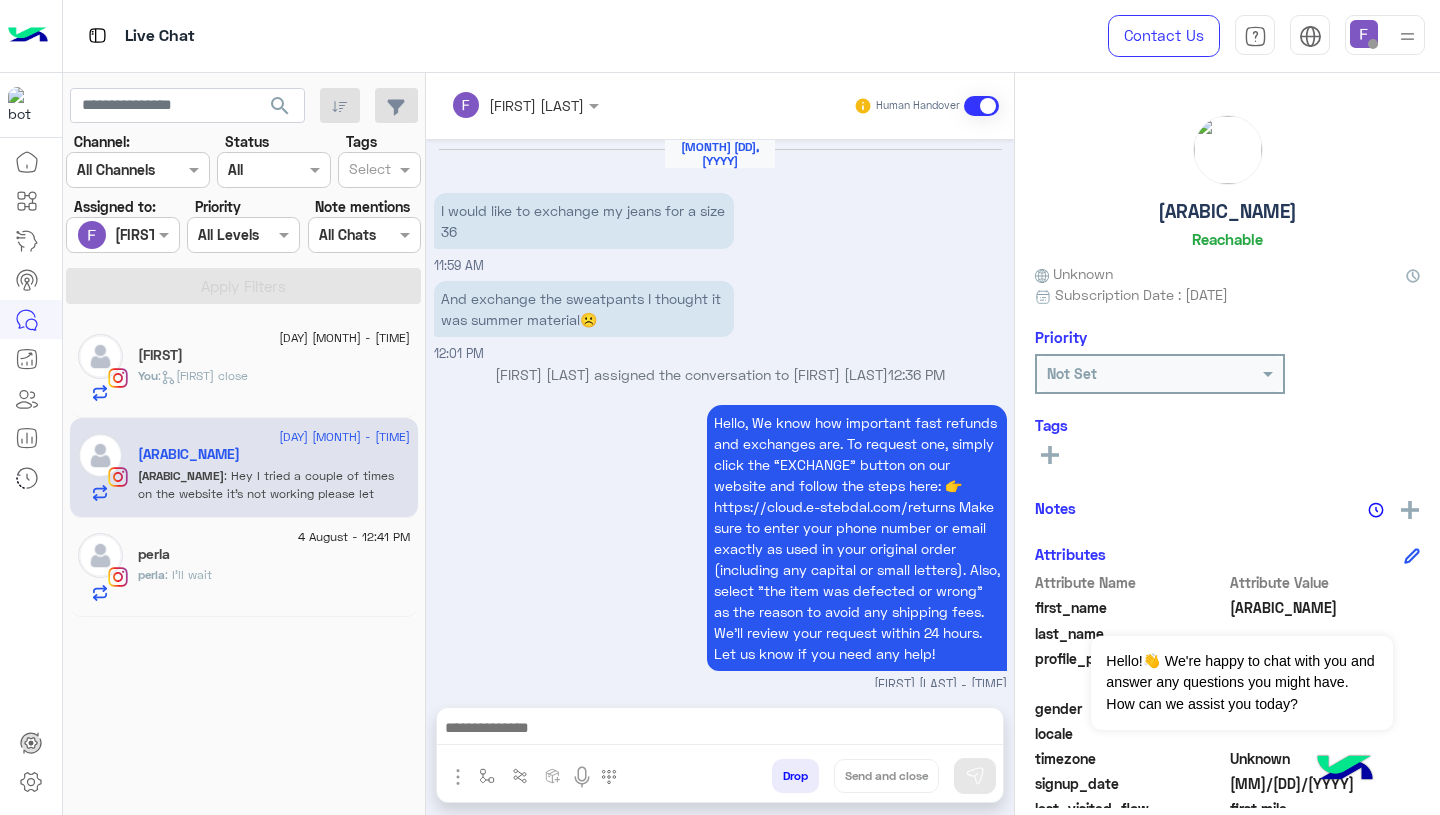scroll, scrollTop: 2210, scrollLeft: 0, axis: vertical 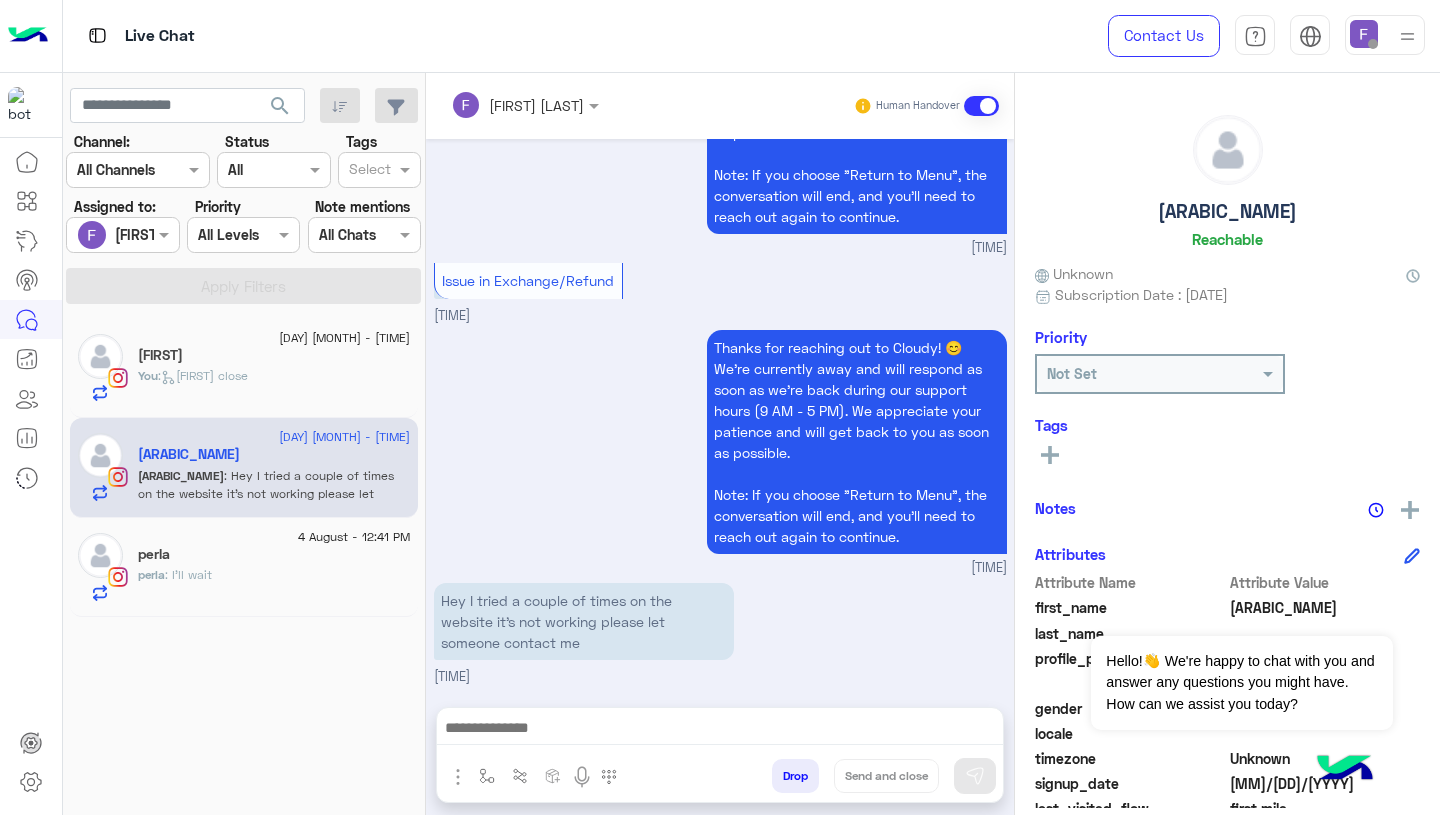 click on "4 August - 12:41 PM" 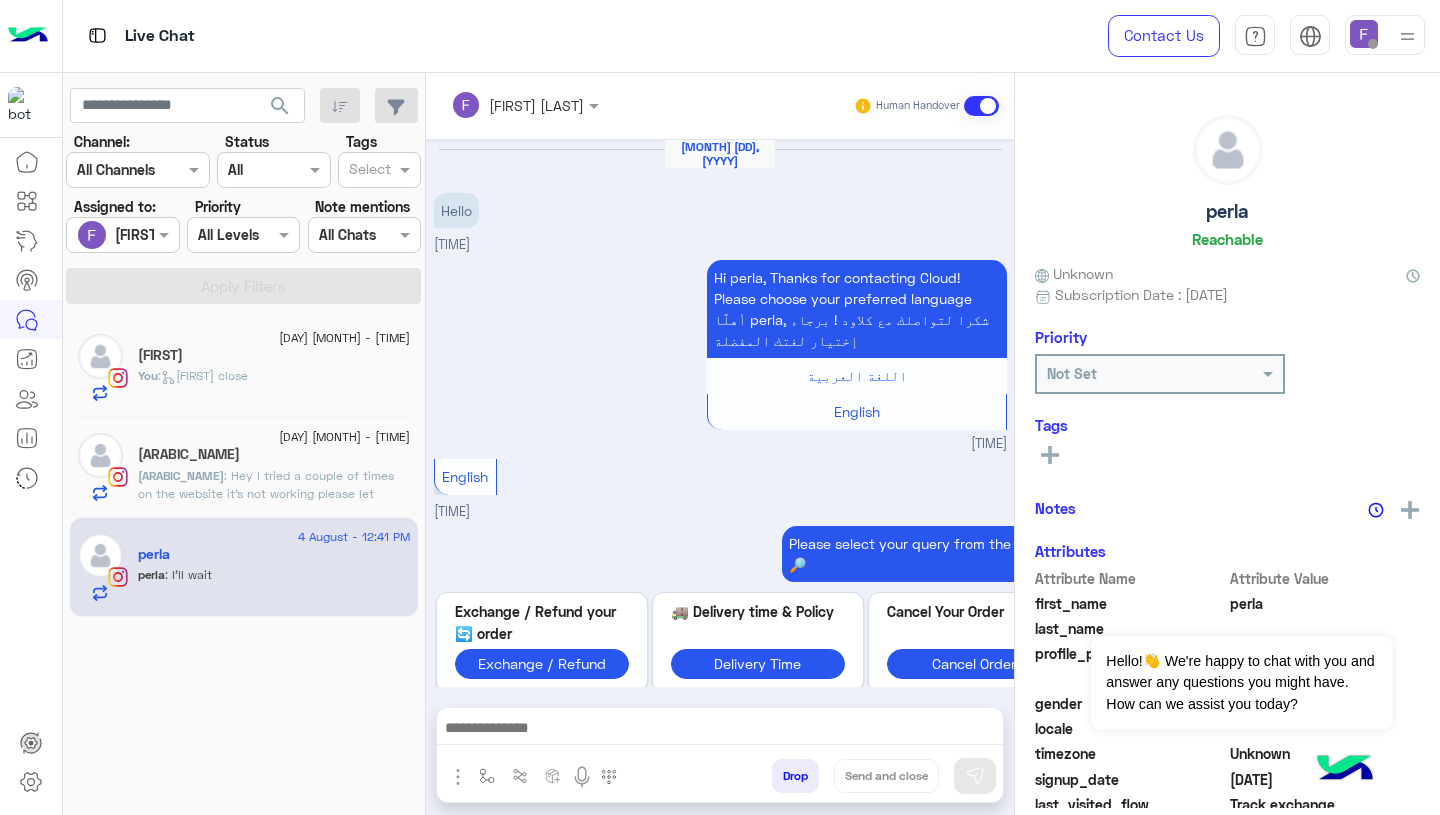 scroll, scrollTop: 1578, scrollLeft: 0, axis: vertical 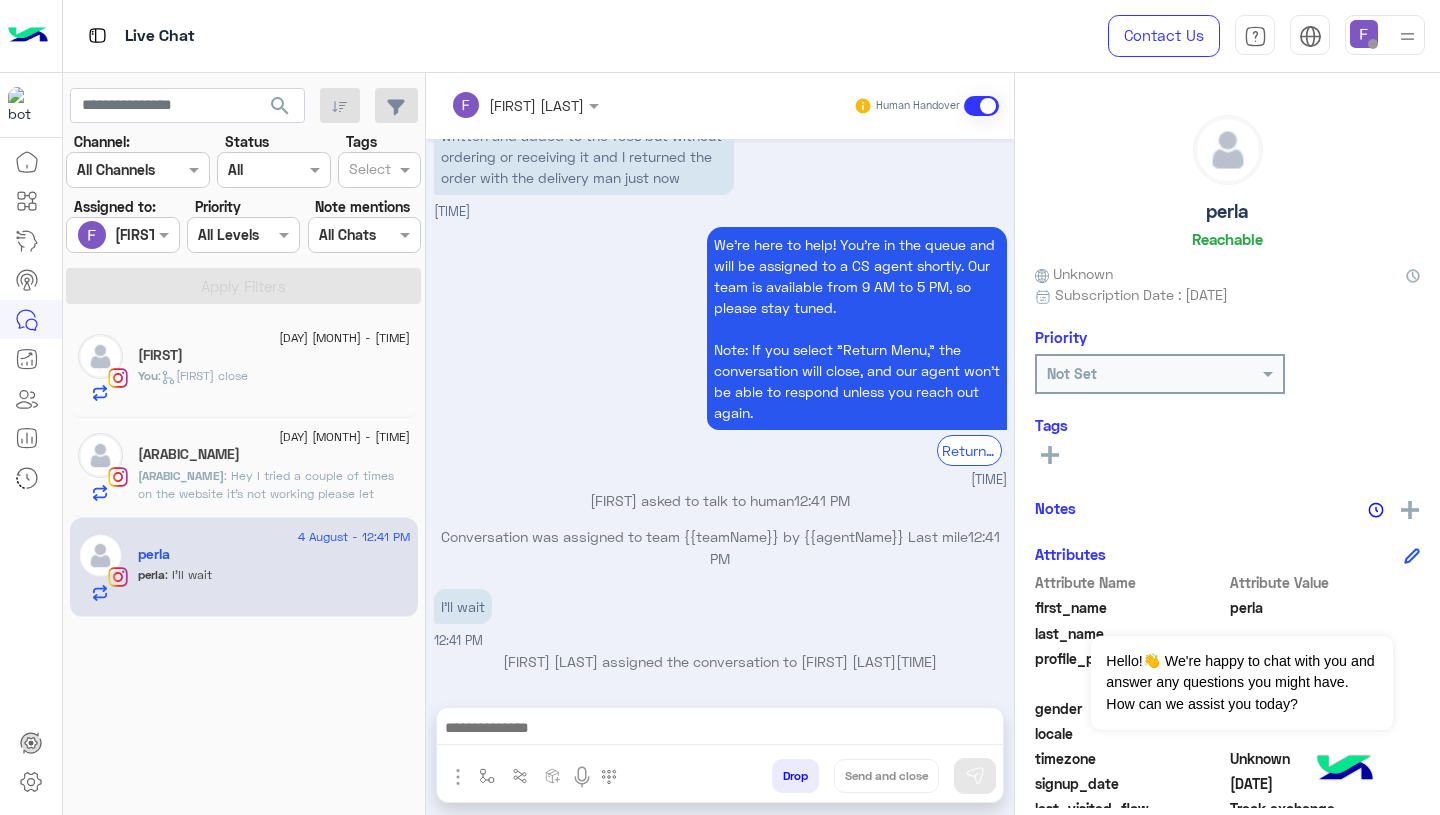 click at bounding box center [1364, 34] 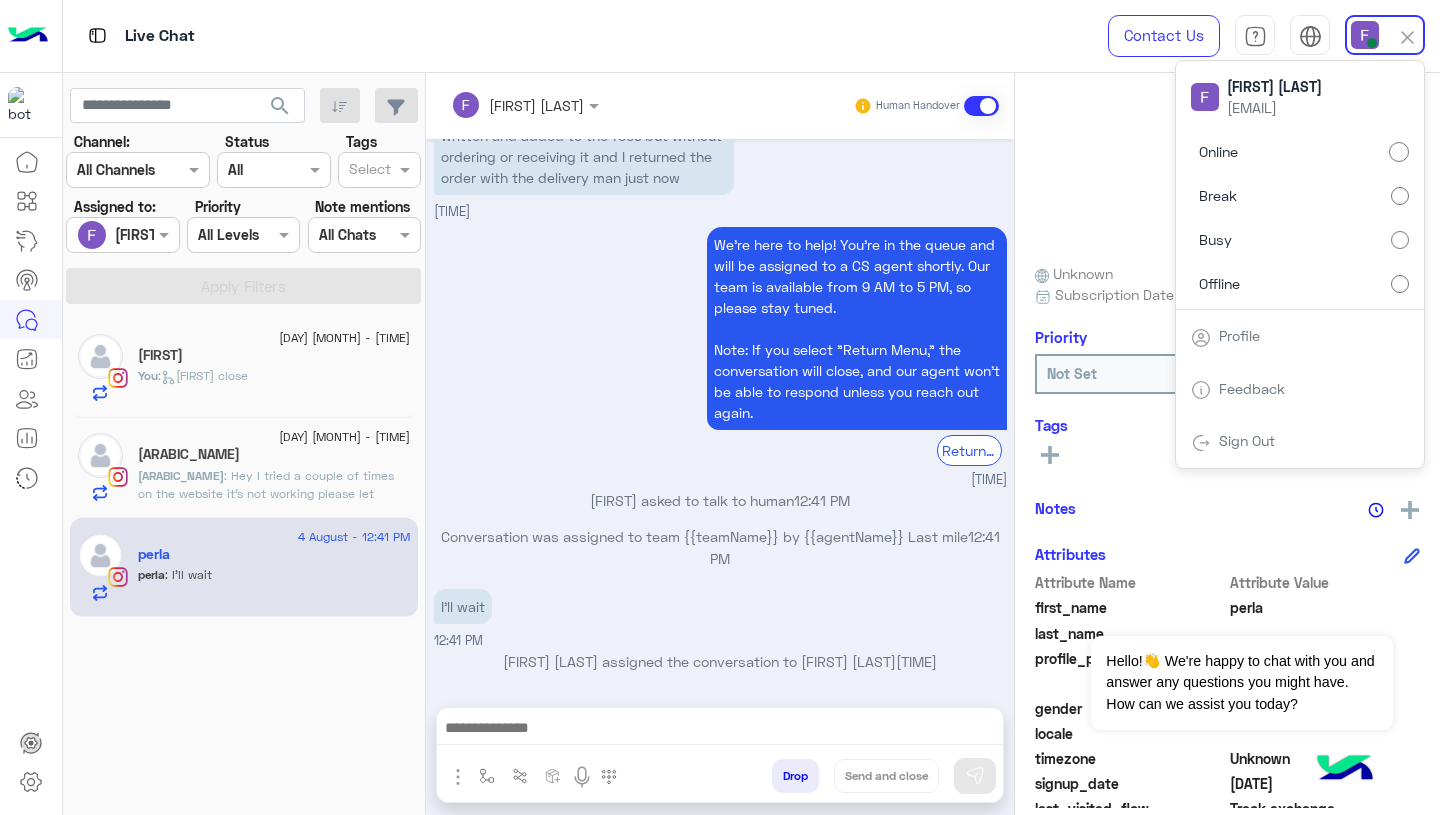 click on "We're here to help! You’re in the queue and will be assigned to a CS agent shortly. Our team is available from 9 AM to 5 PM, so please stay tuned. Note: If you select "Return Menu," the conversation will close, and our agent won’t be able to respond unless you reach out again." at bounding box center [857, 328] 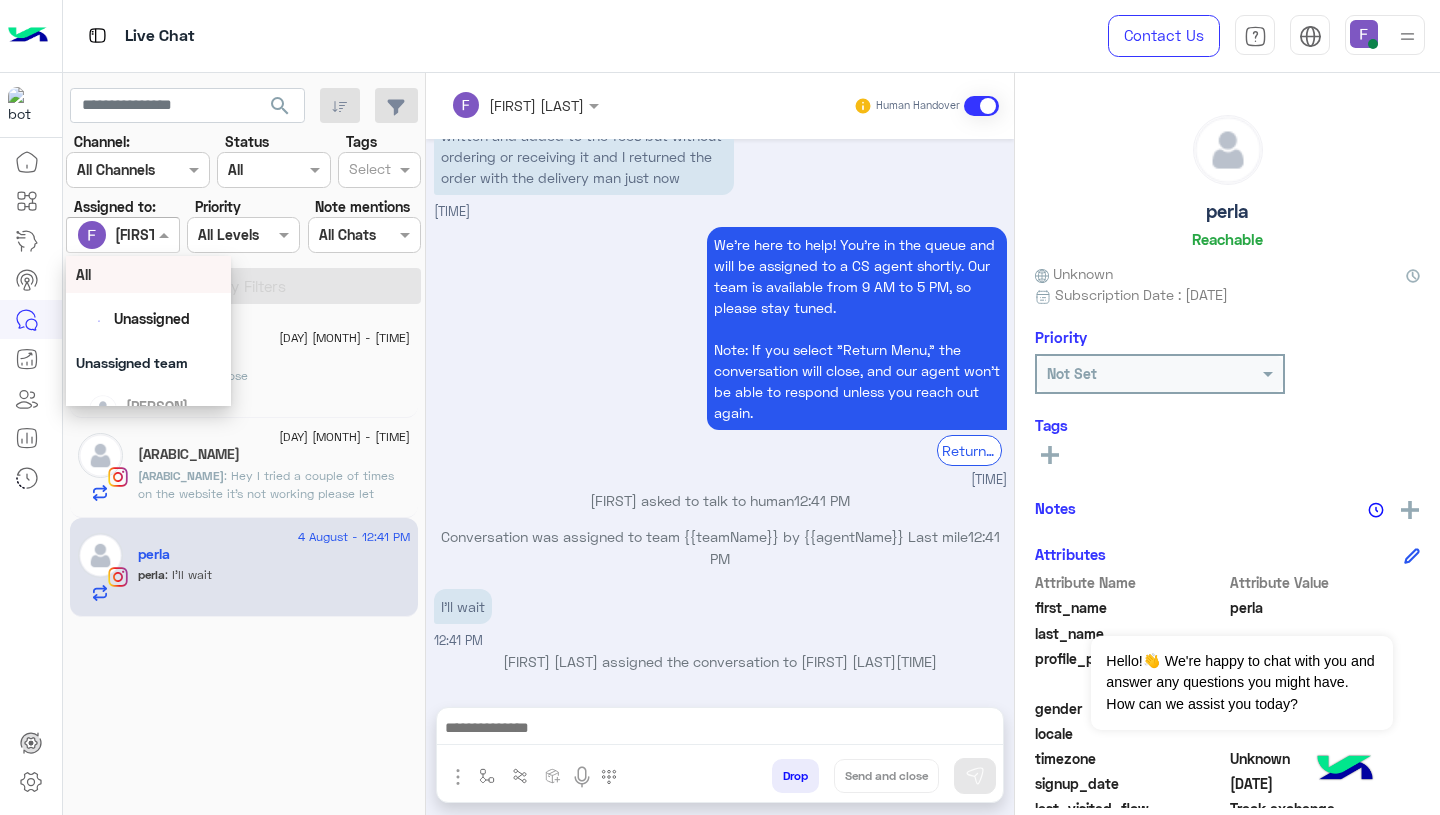 click at bounding box center (166, 234) 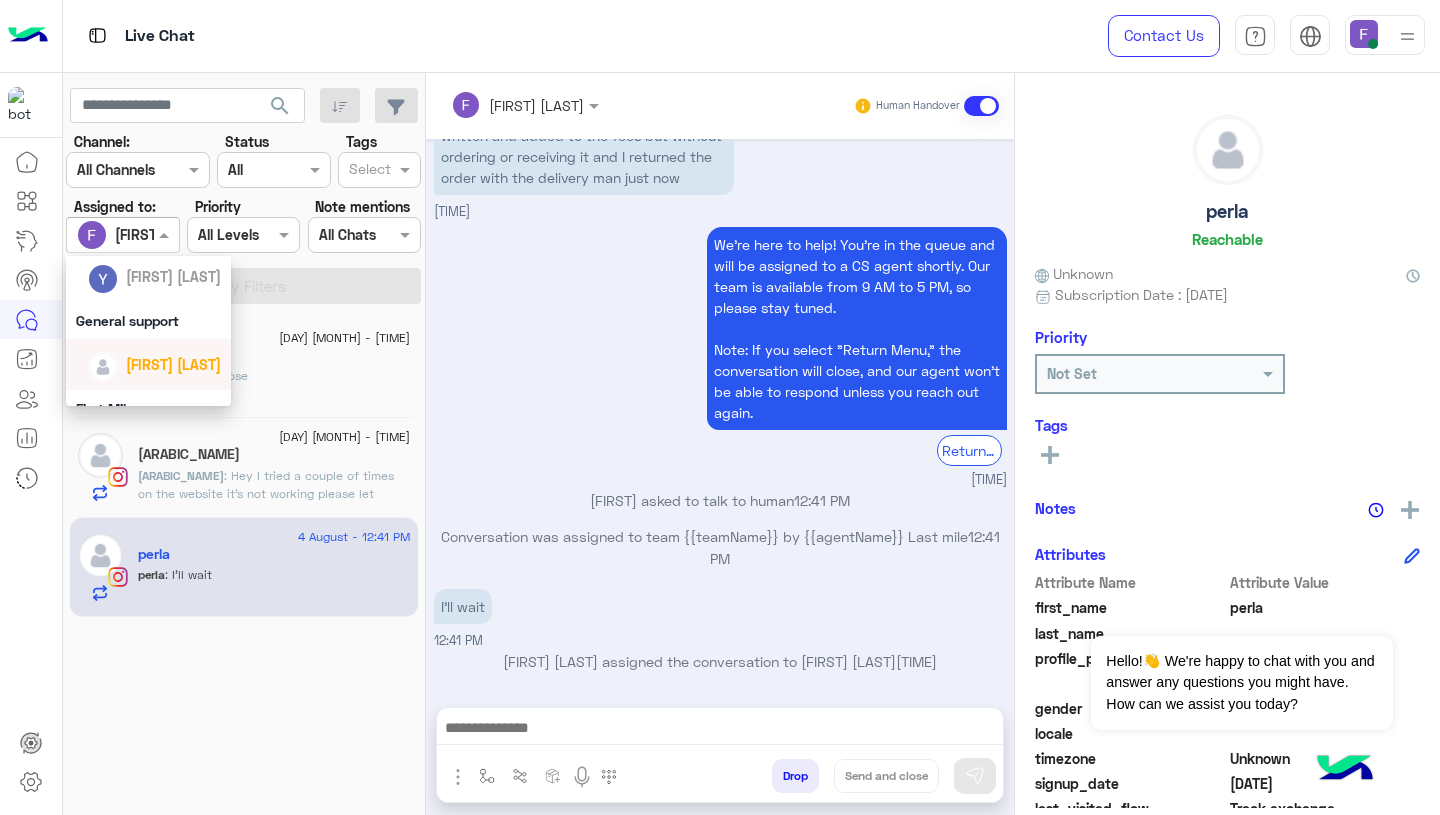 scroll, scrollTop: 204, scrollLeft: 0, axis: vertical 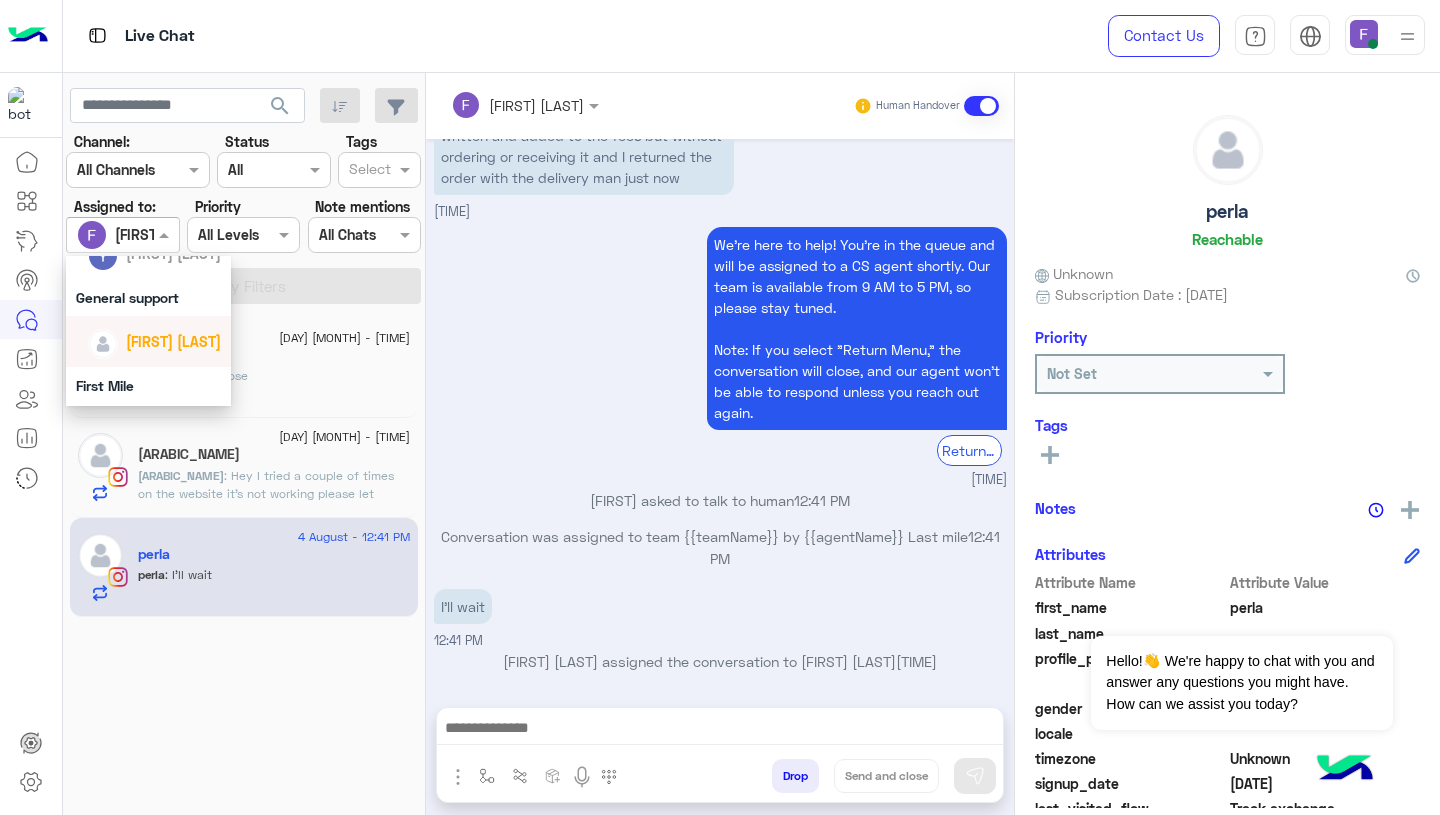 click on "Jana Aboelseoud" at bounding box center [173, 341] 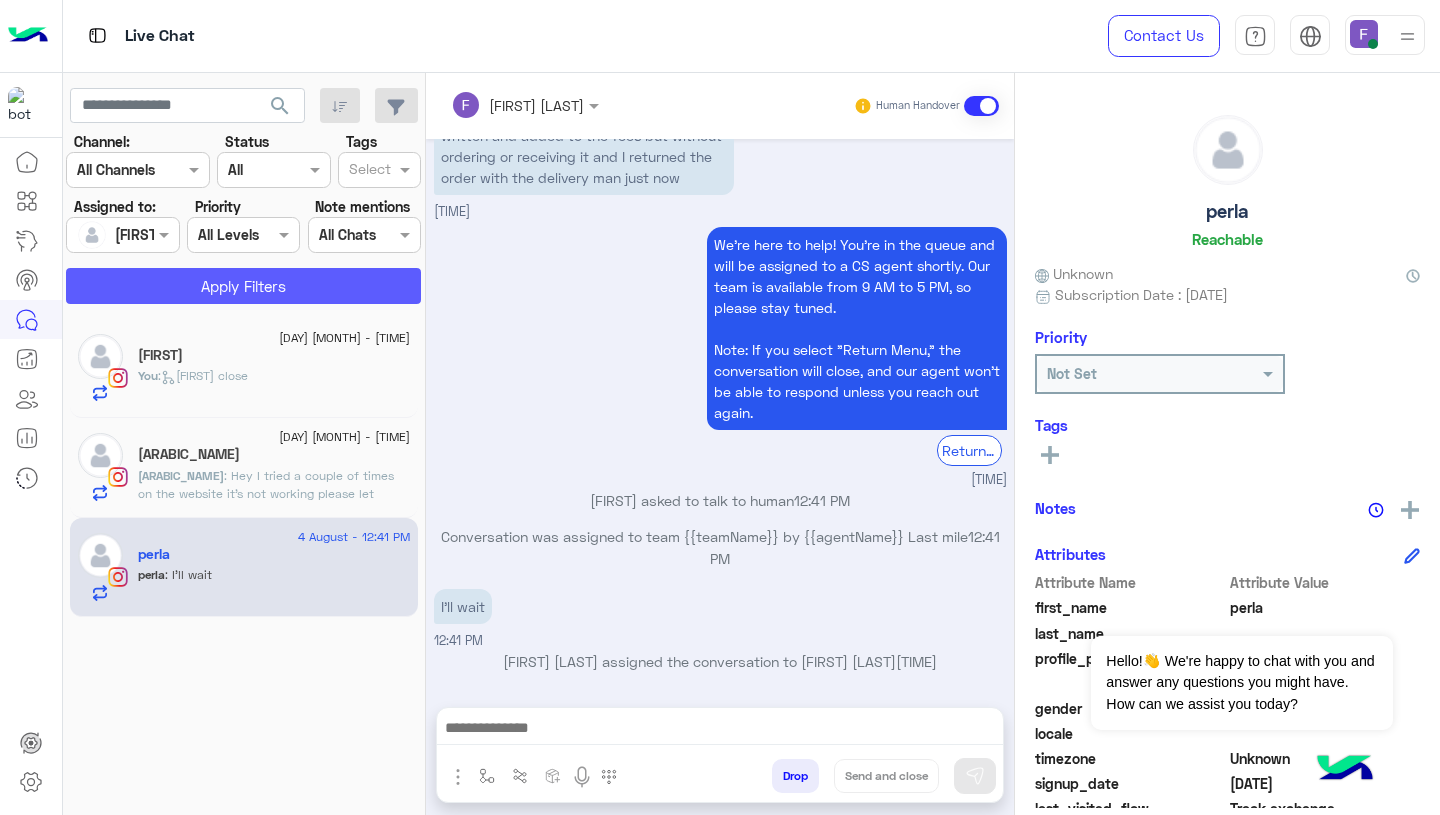 click on "Apply Filters" 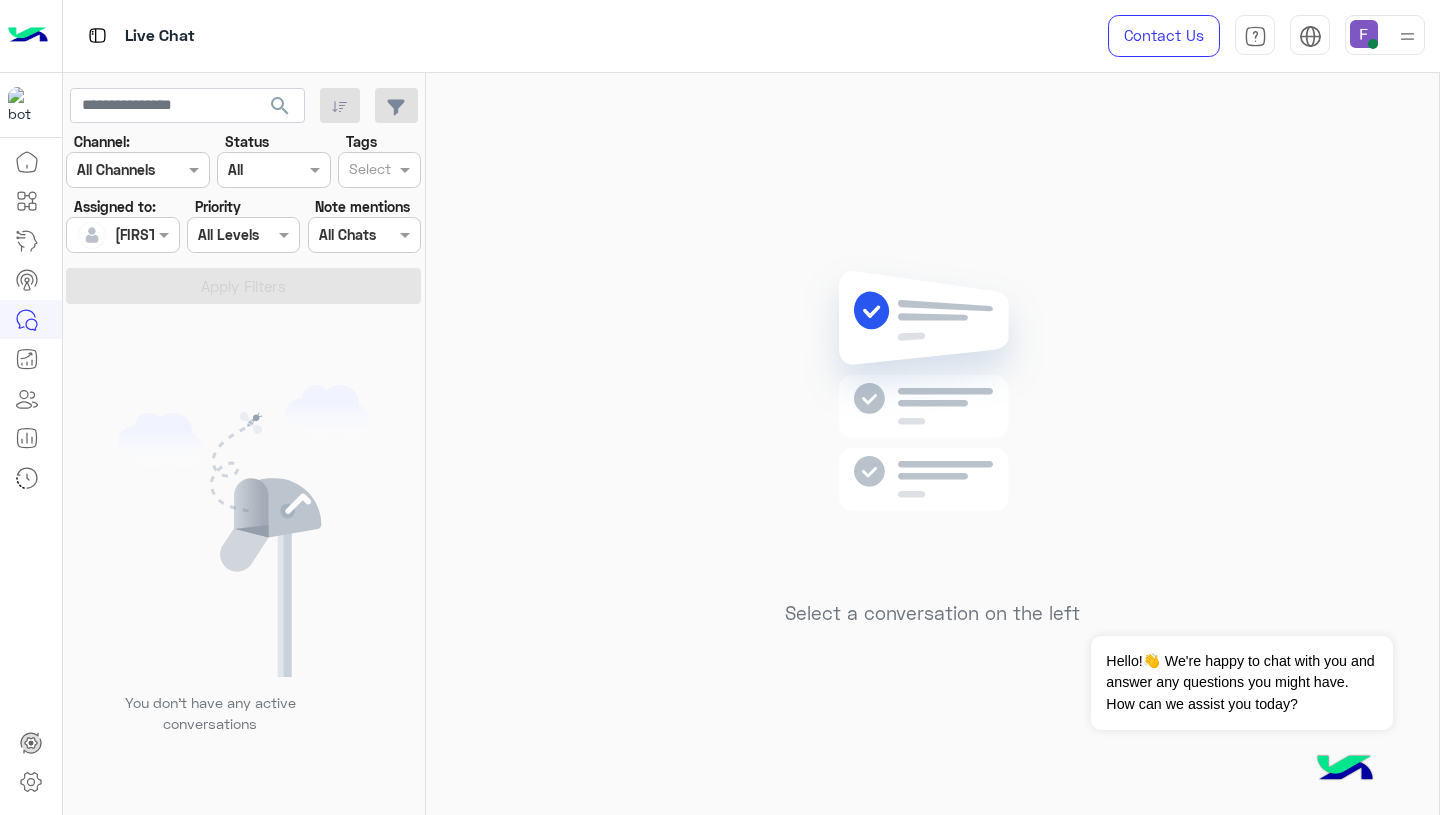click at bounding box center (122, 234) 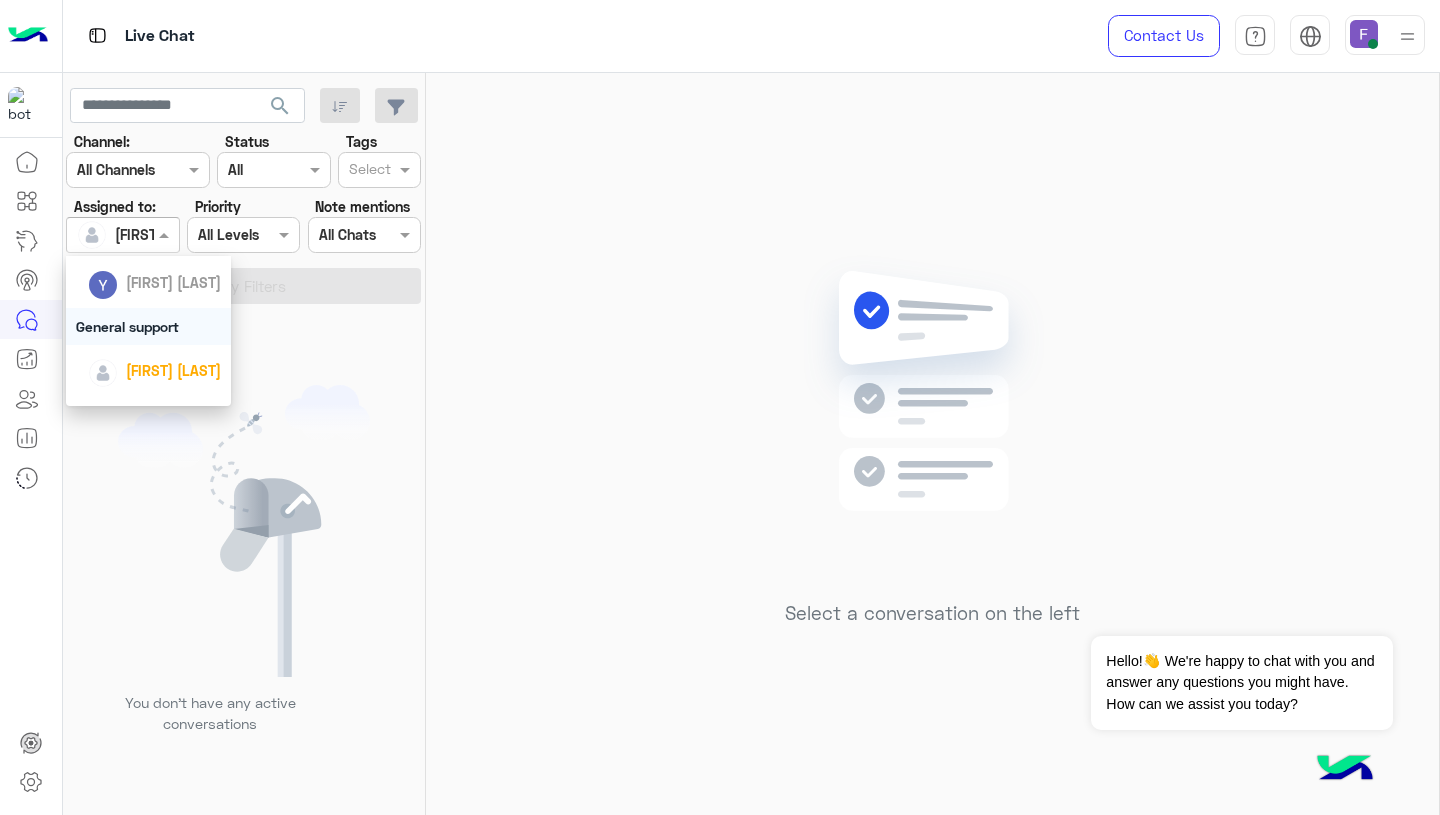 scroll, scrollTop: 168, scrollLeft: 0, axis: vertical 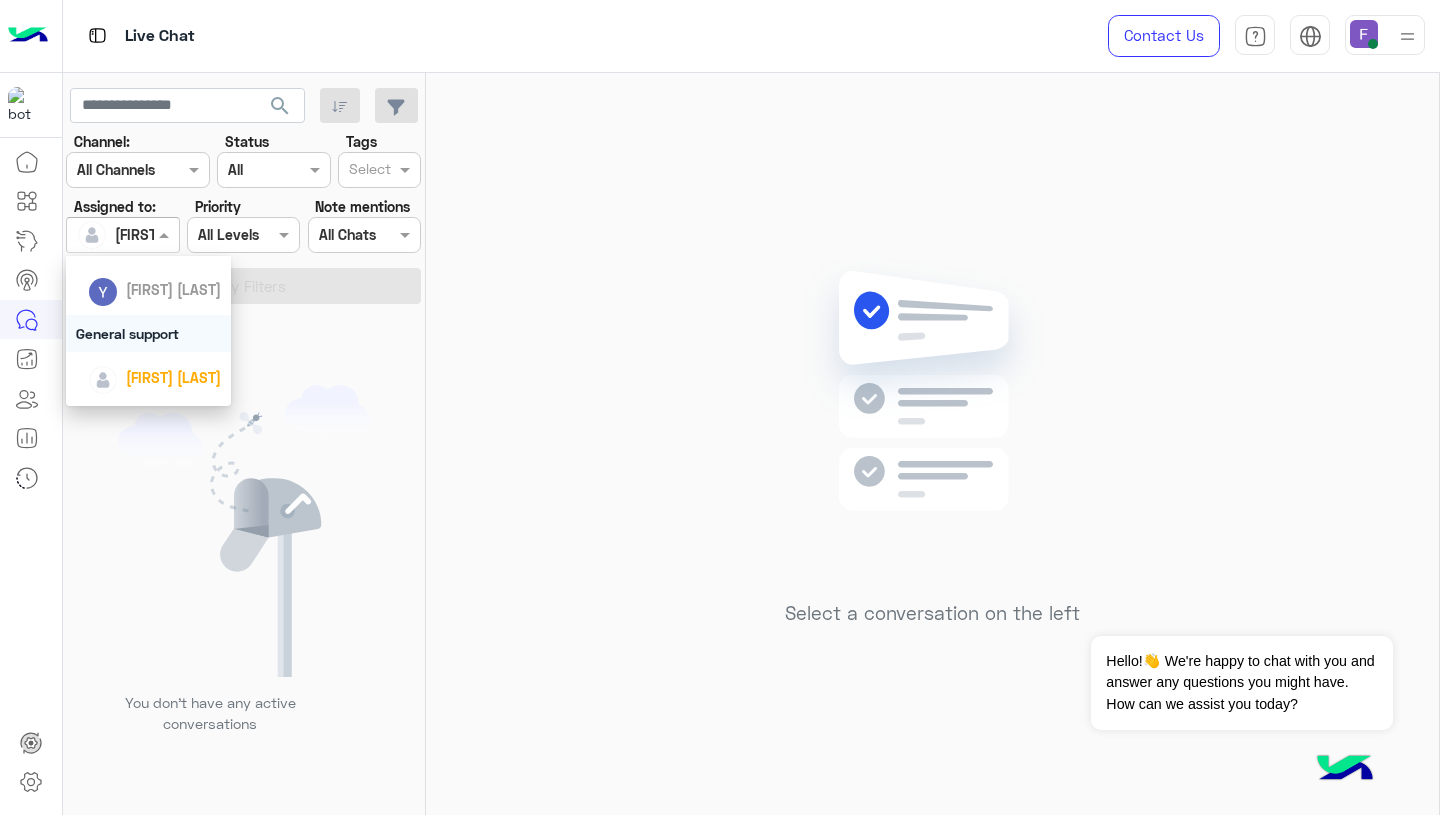 click on "General support" at bounding box center [148, 333] 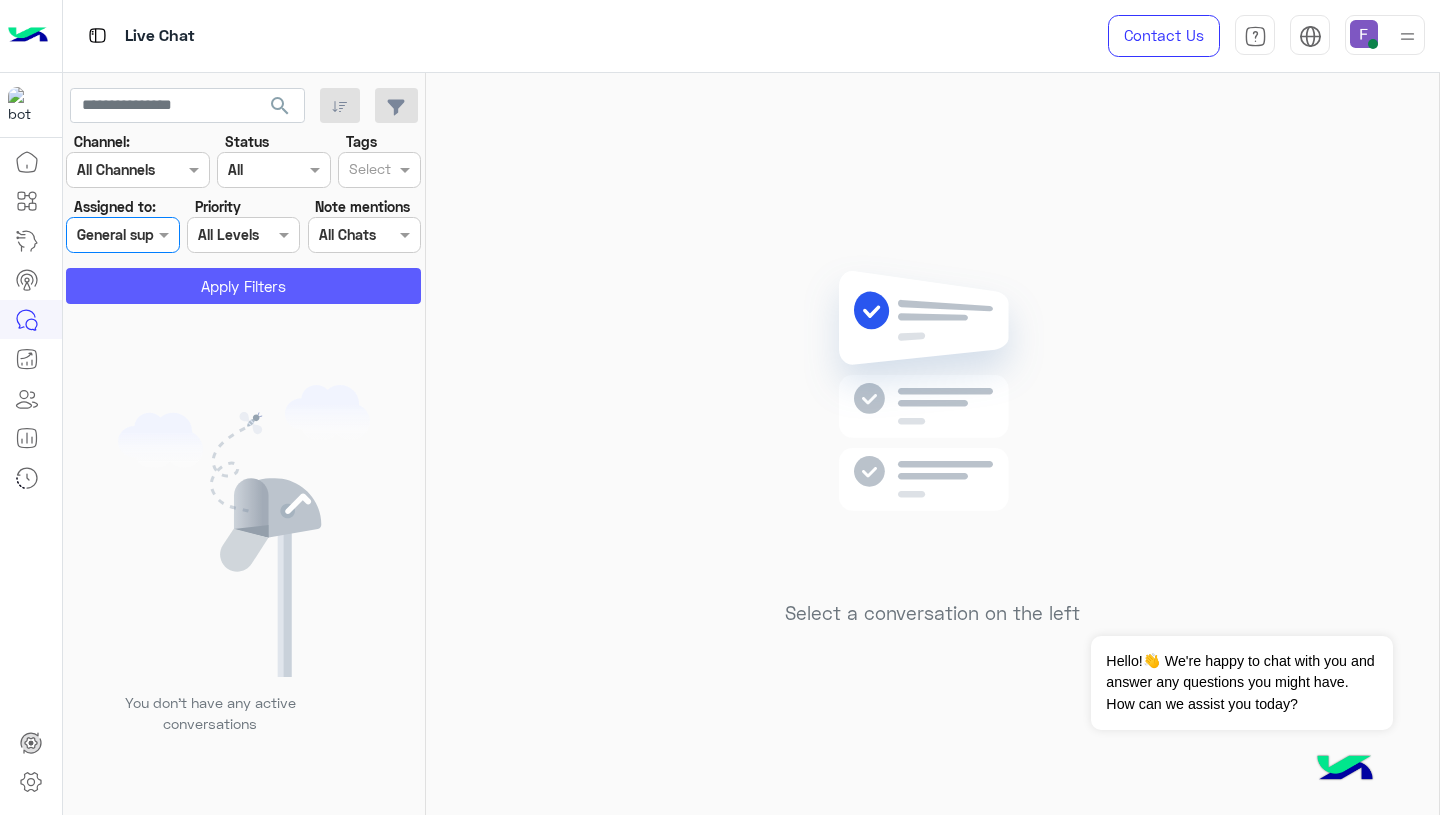 click on "Apply Filters" 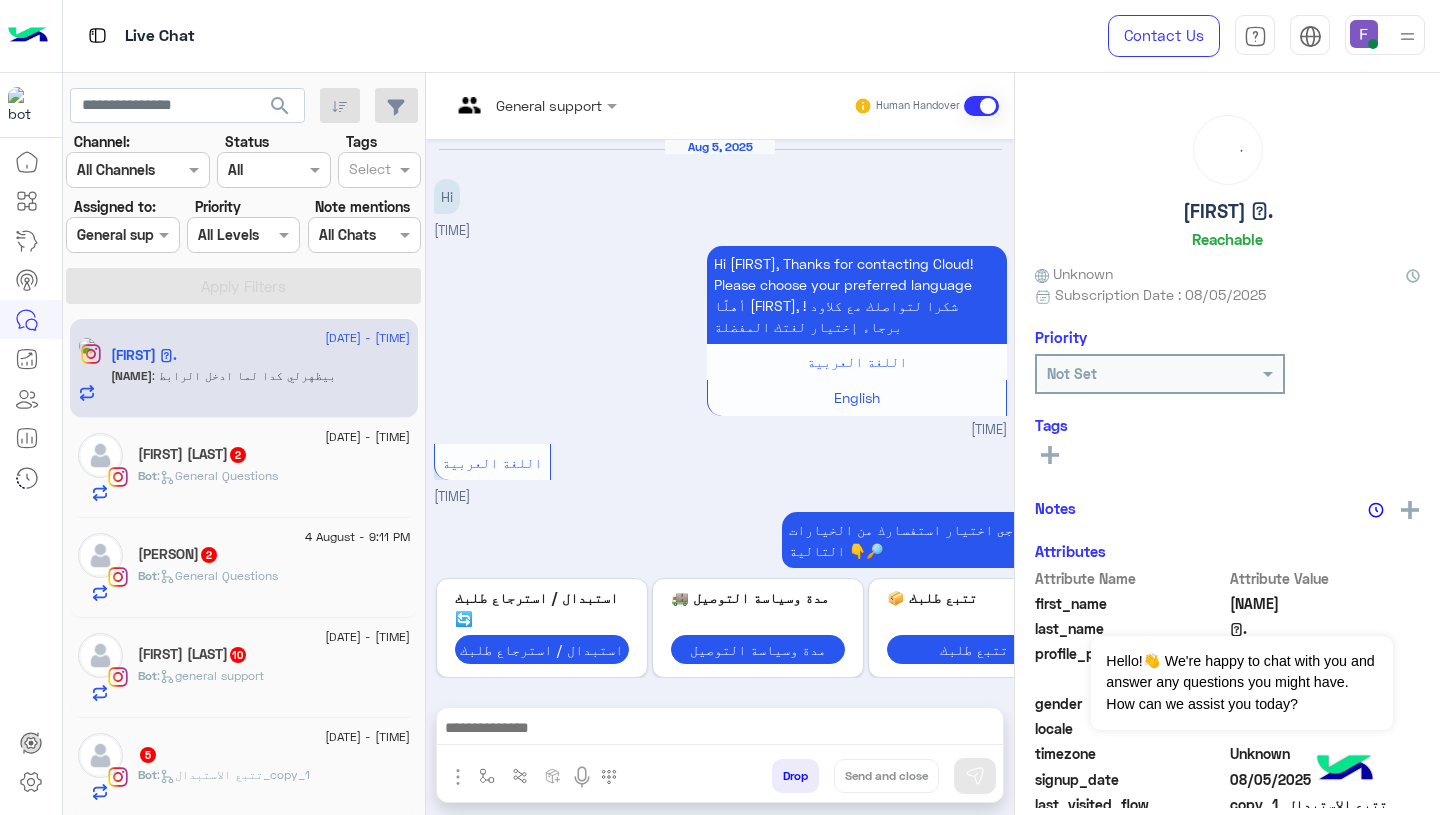 scroll, scrollTop: 1776, scrollLeft: 0, axis: vertical 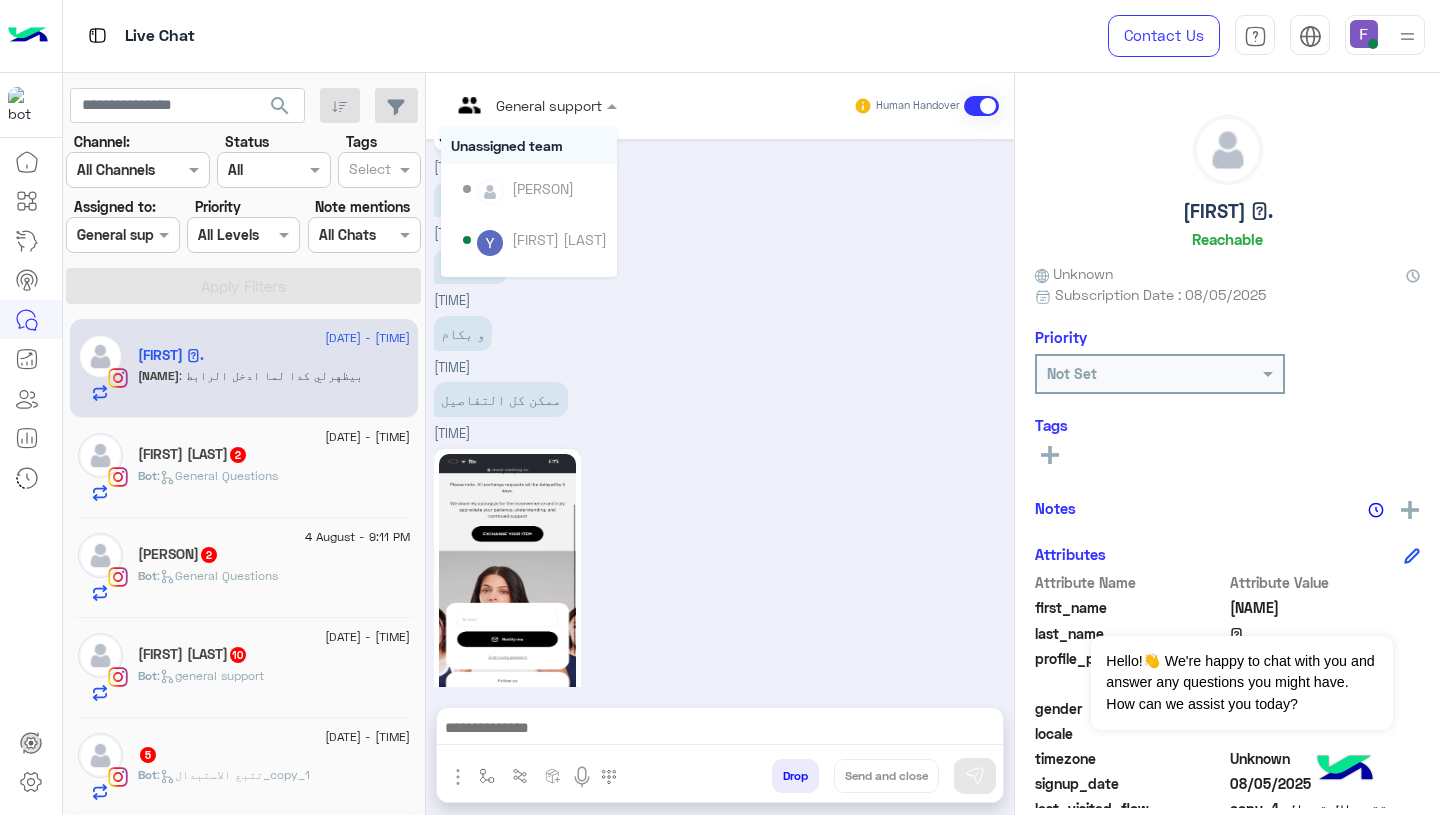 click at bounding box center (507, 105) 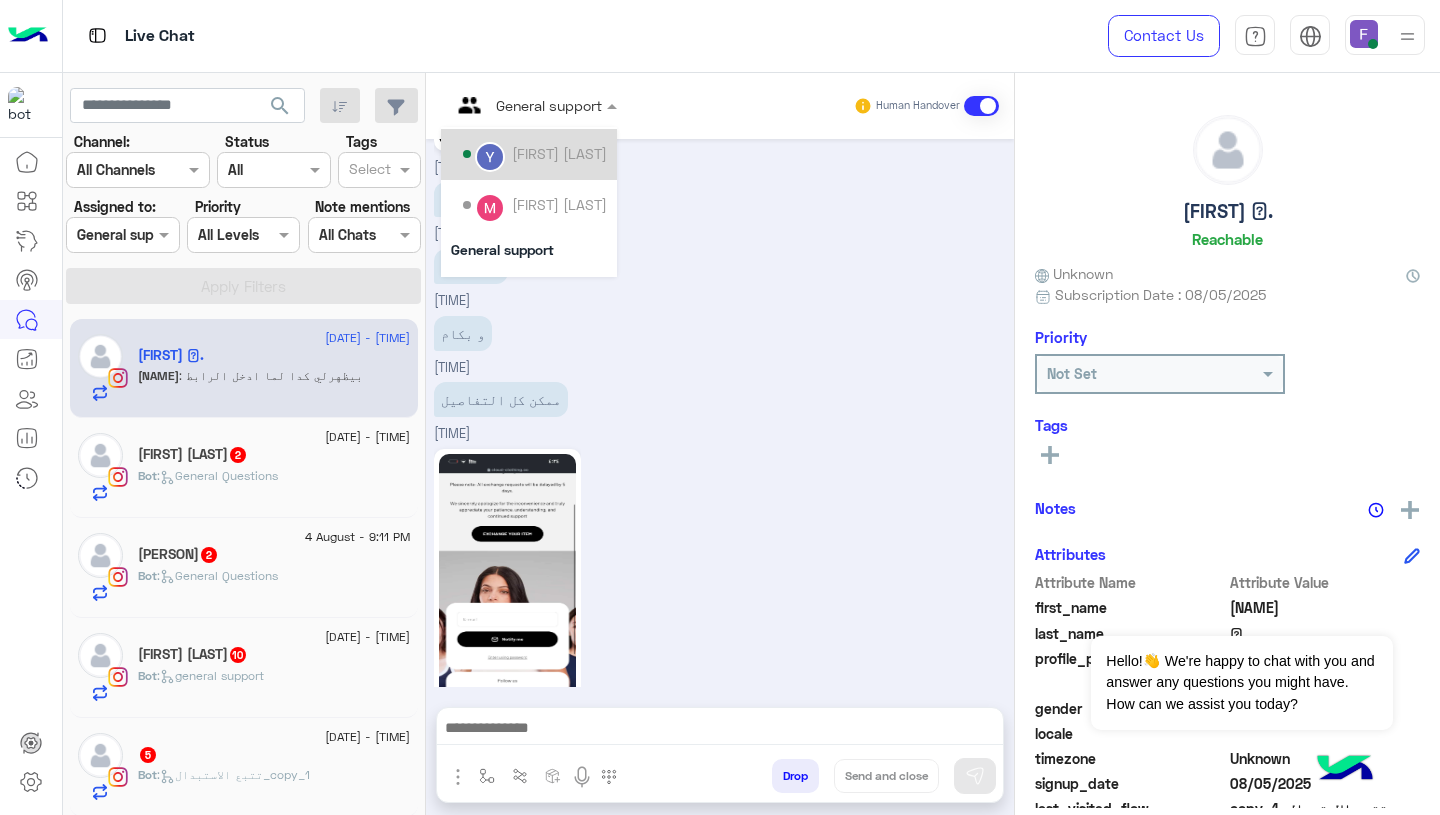 scroll, scrollTop: 150, scrollLeft: 0, axis: vertical 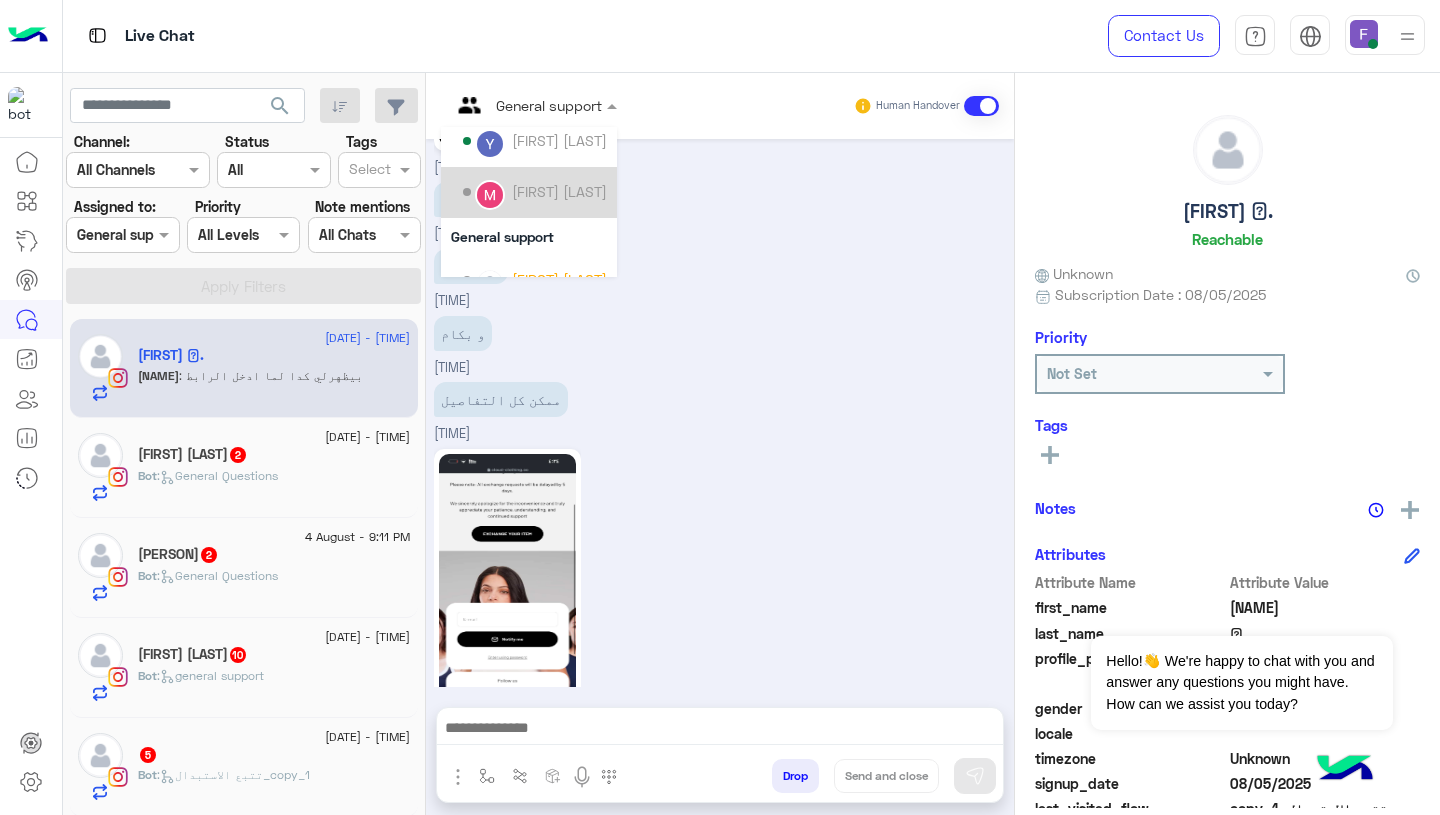 click on "Mariam Ahmed" at bounding box center [559, 191] 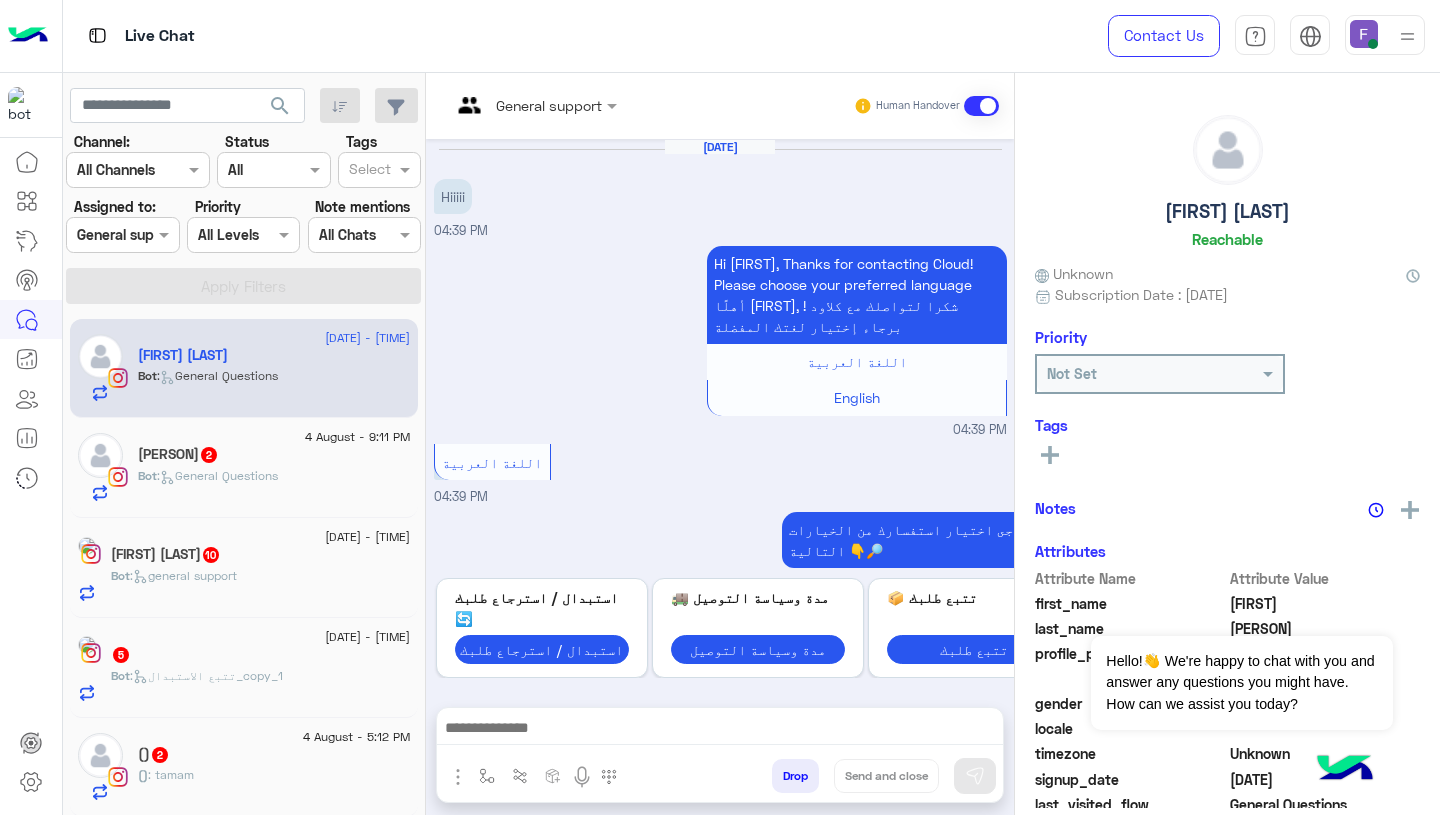 scroll, scrollTop: 1042, scrollLeft: 0, axis: vertical 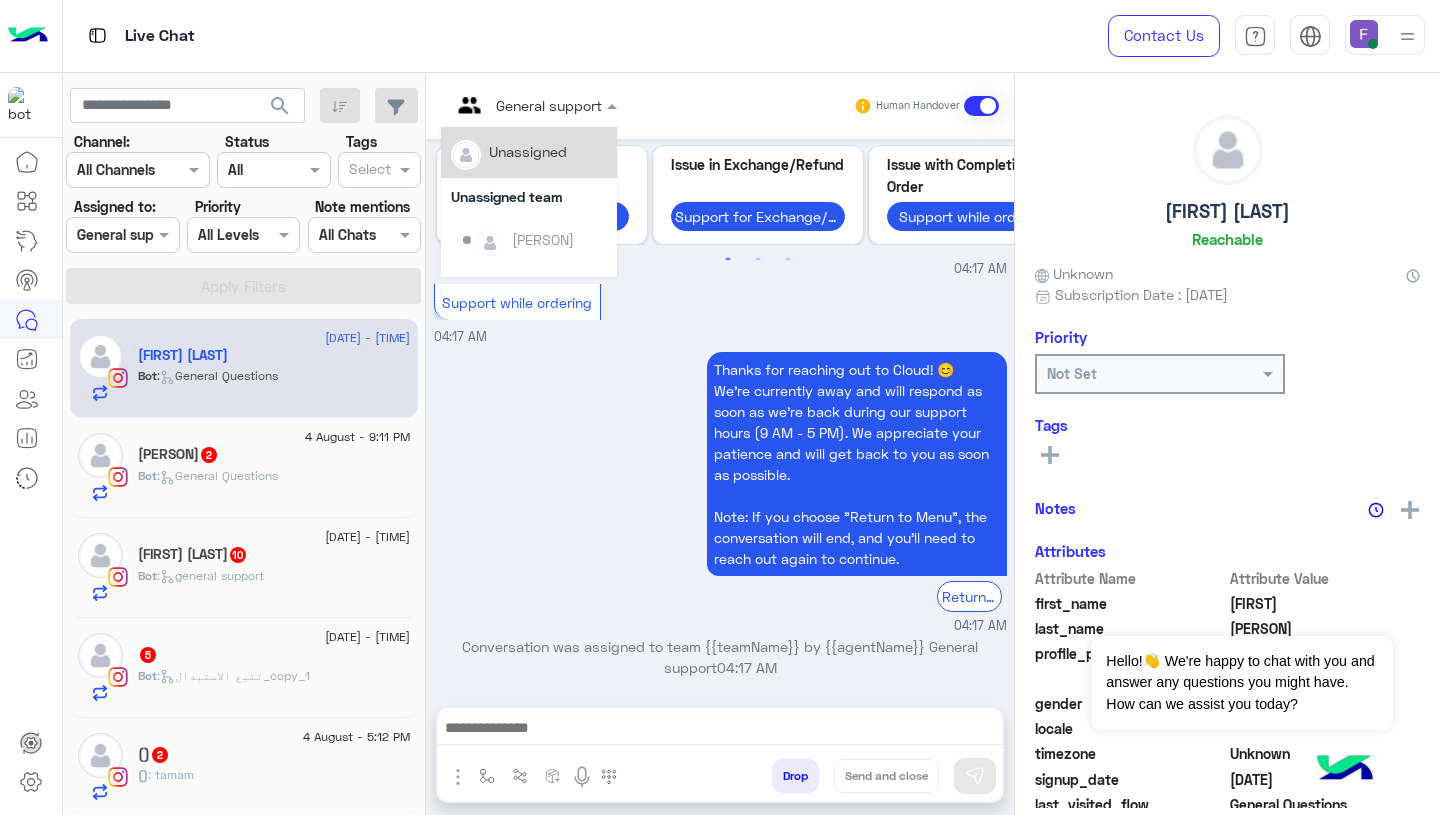 click at bounding box center (507, 105) 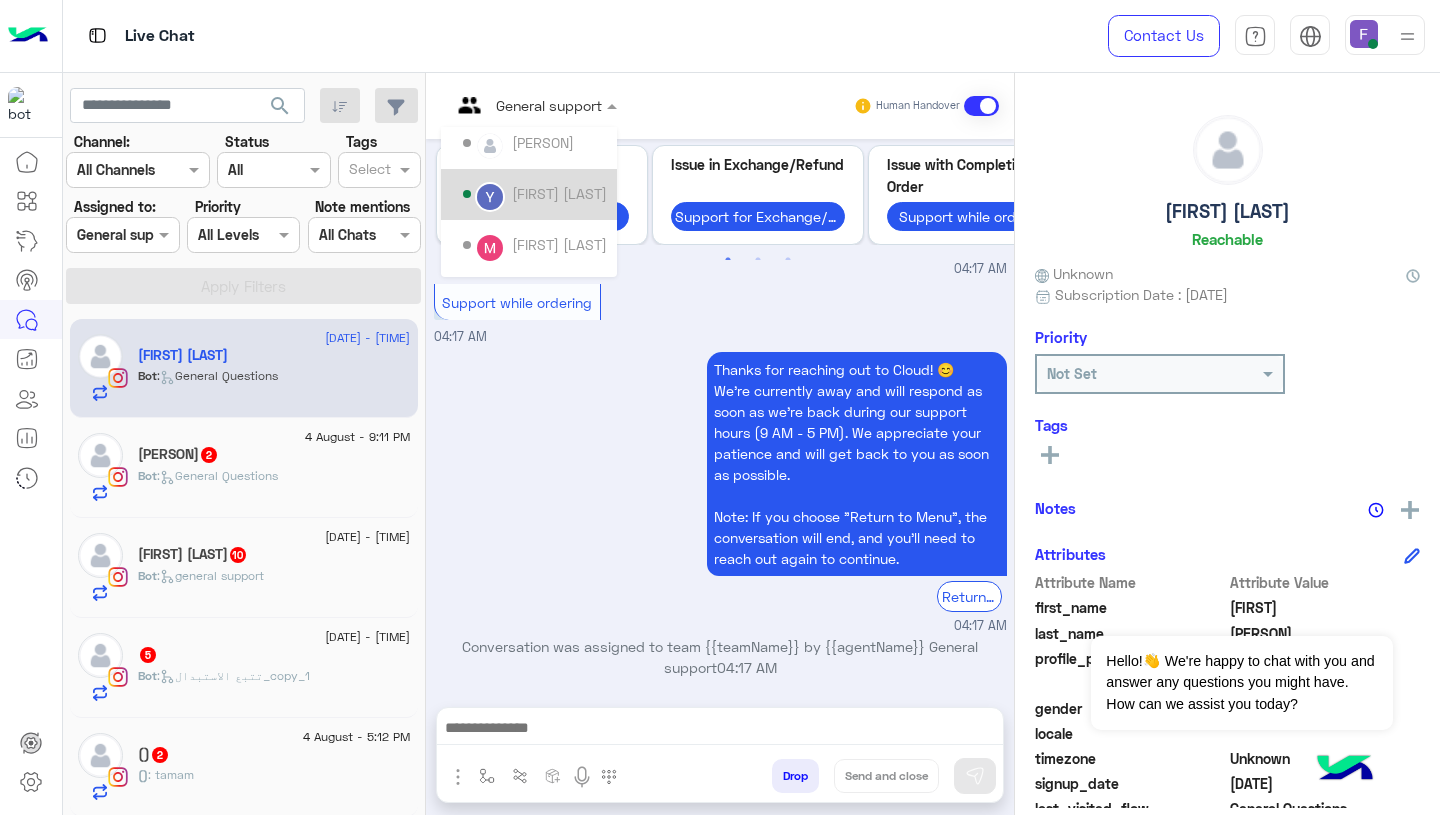 scroll, scrollTop: 106, scrollLeft: 0, axis: vertical 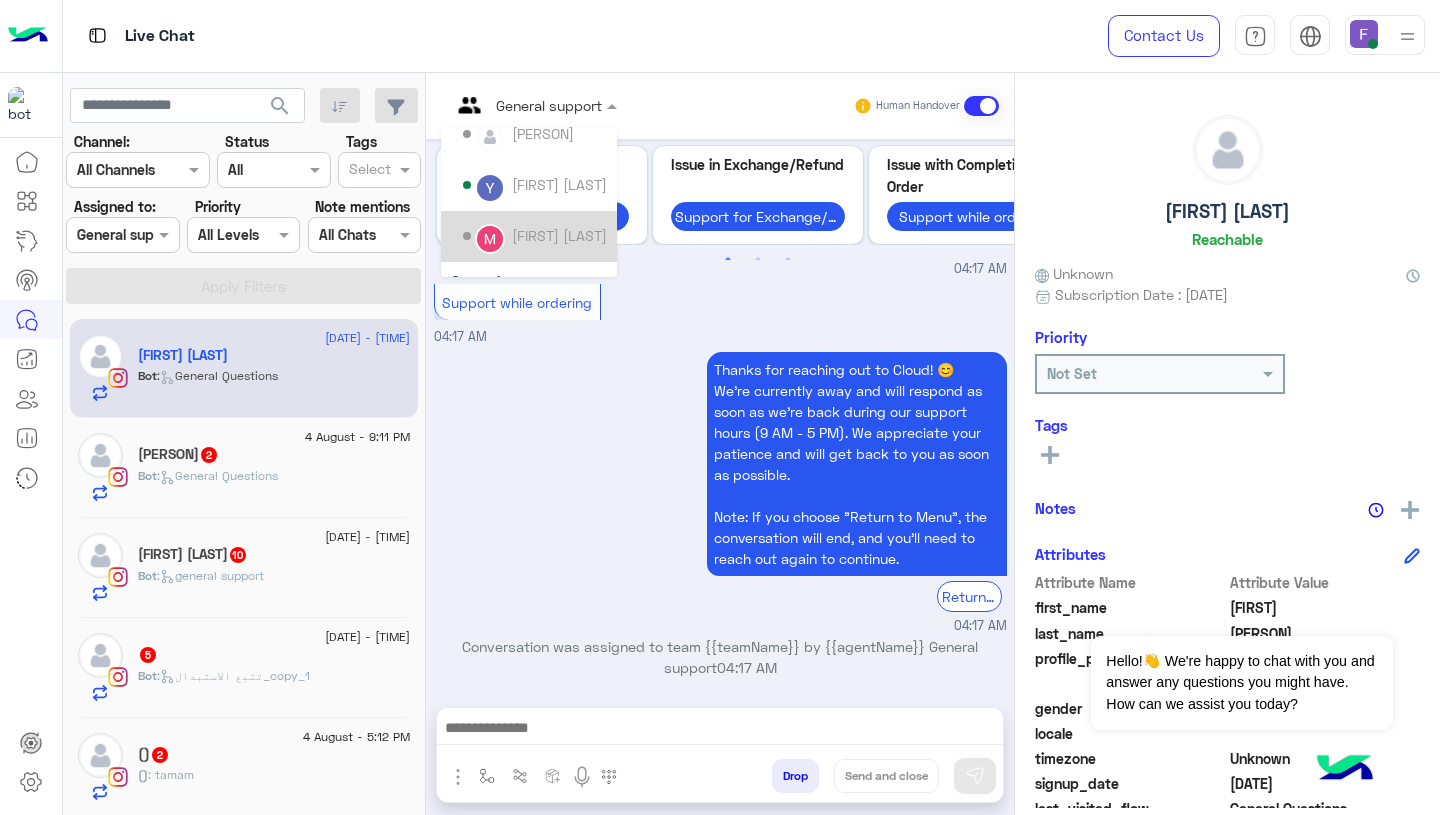 click on "Judyy   2" 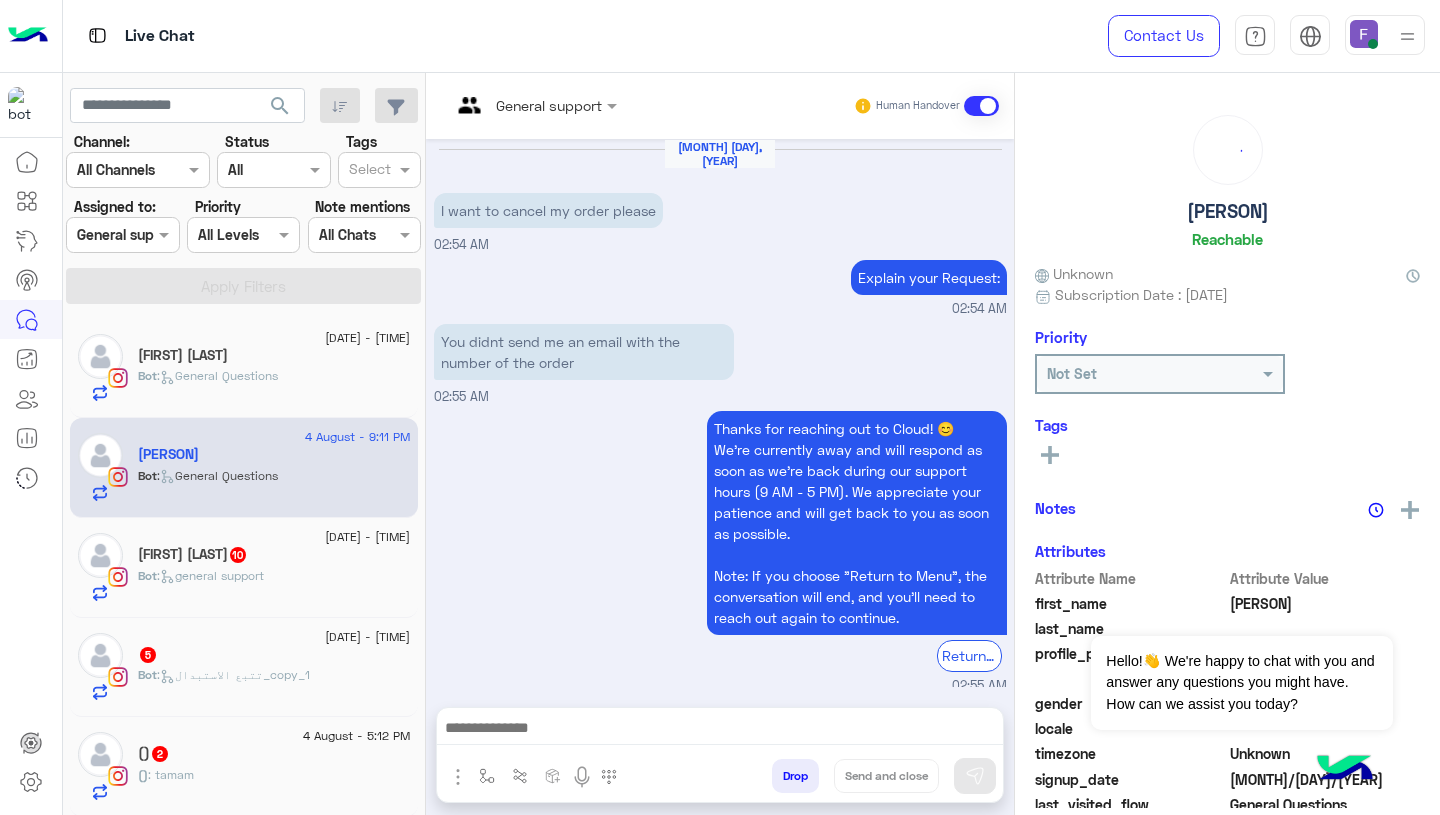 scroll, scrollTop: 1652, scrollLeft: 0, axis: vertical 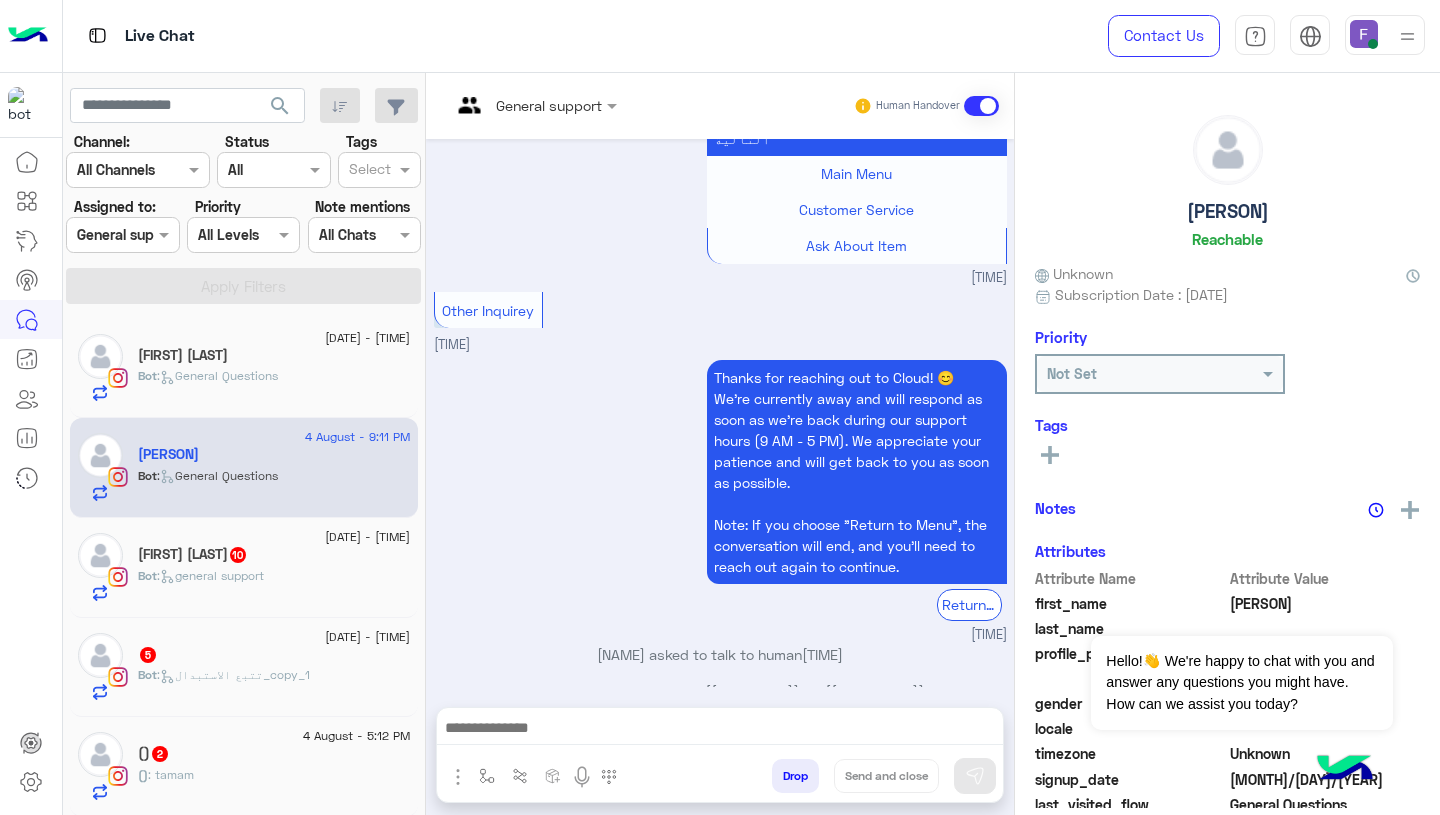 click on "Bot :   general support" 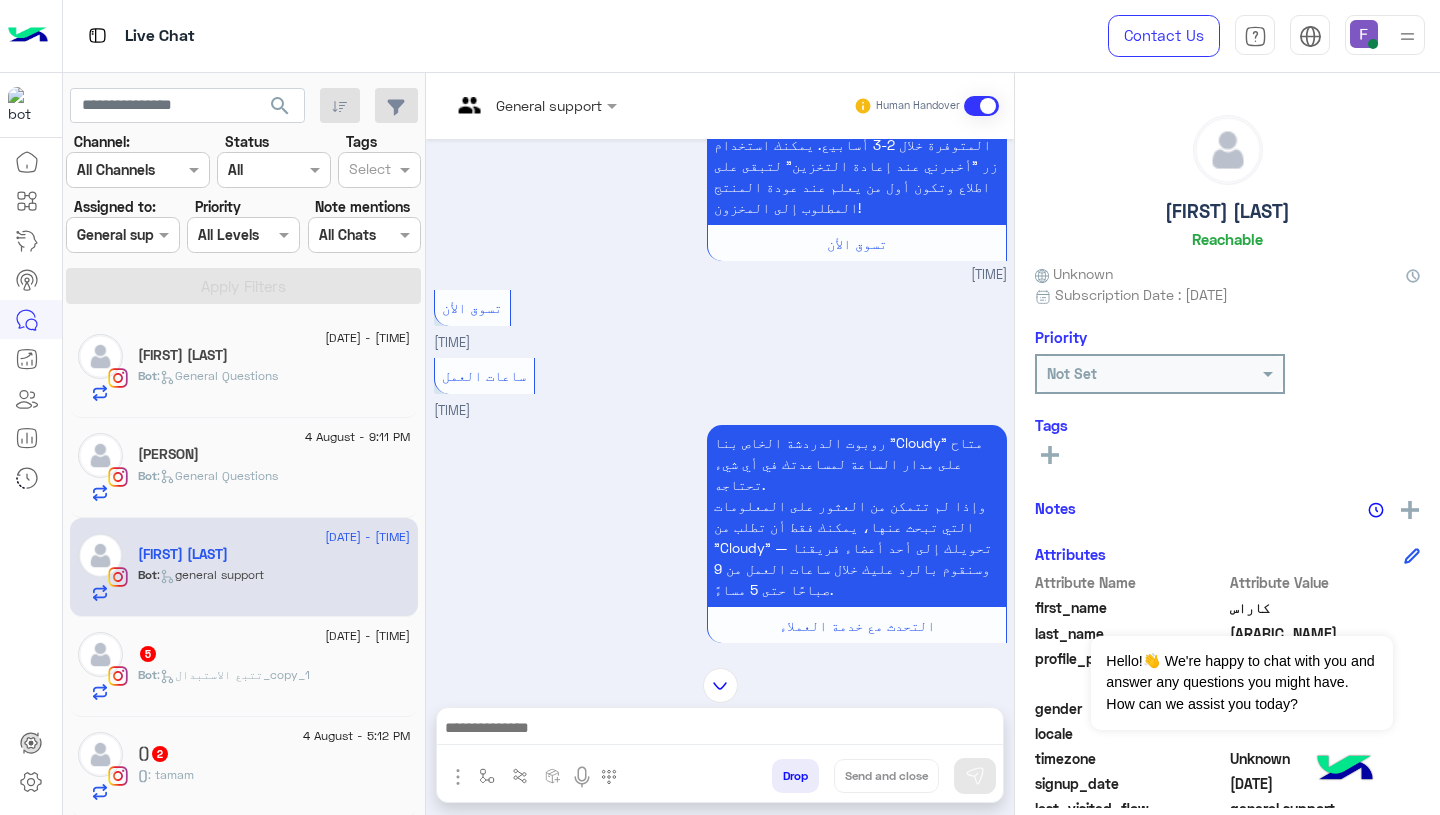 scroll, scrollTop: 1485, scrollLeft: 0, axis: vertical 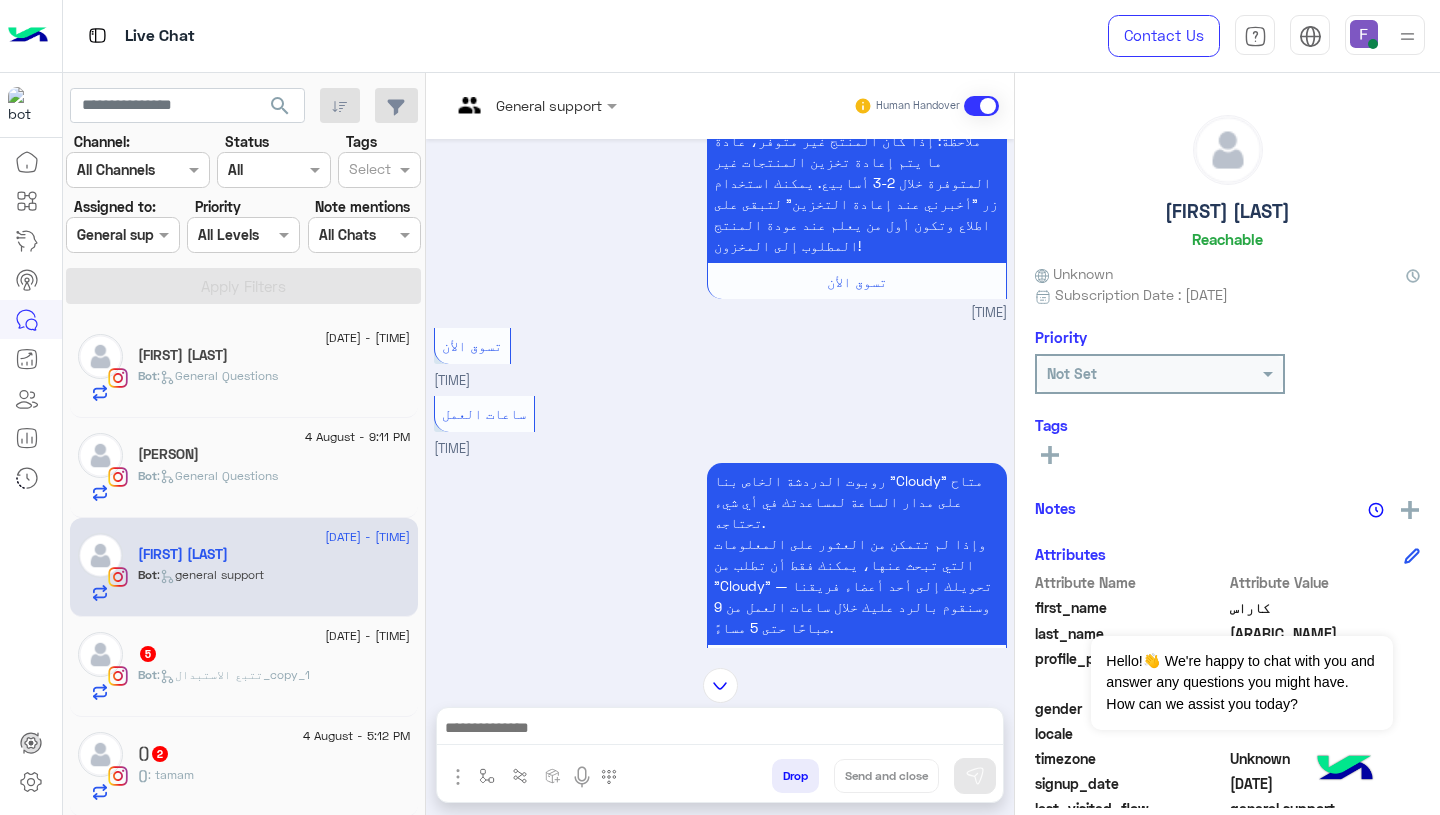 click at bounding box center (507, 105) 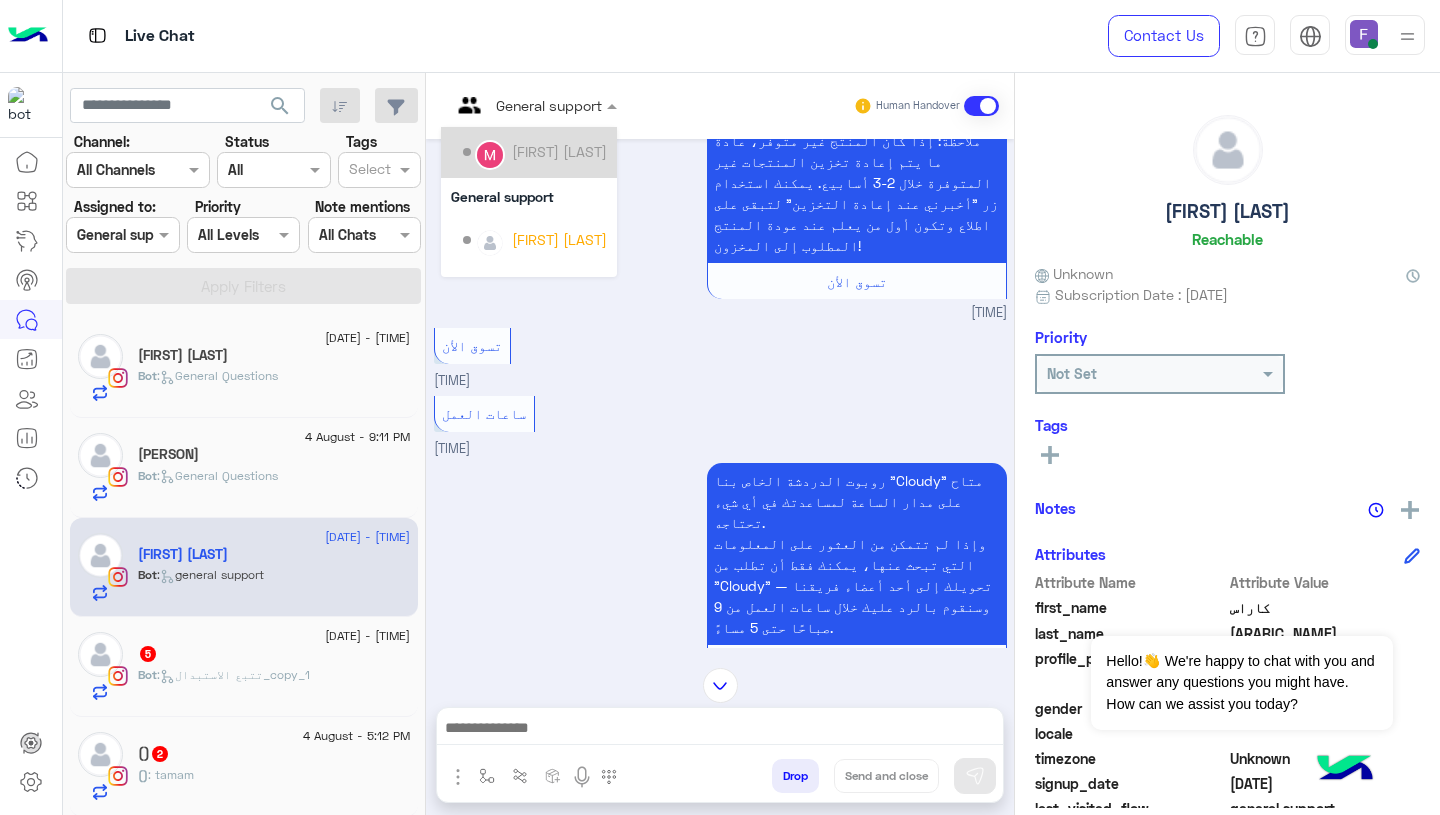 scroll, scrollTop: 197, scrollLeft: 0, axis: vertical 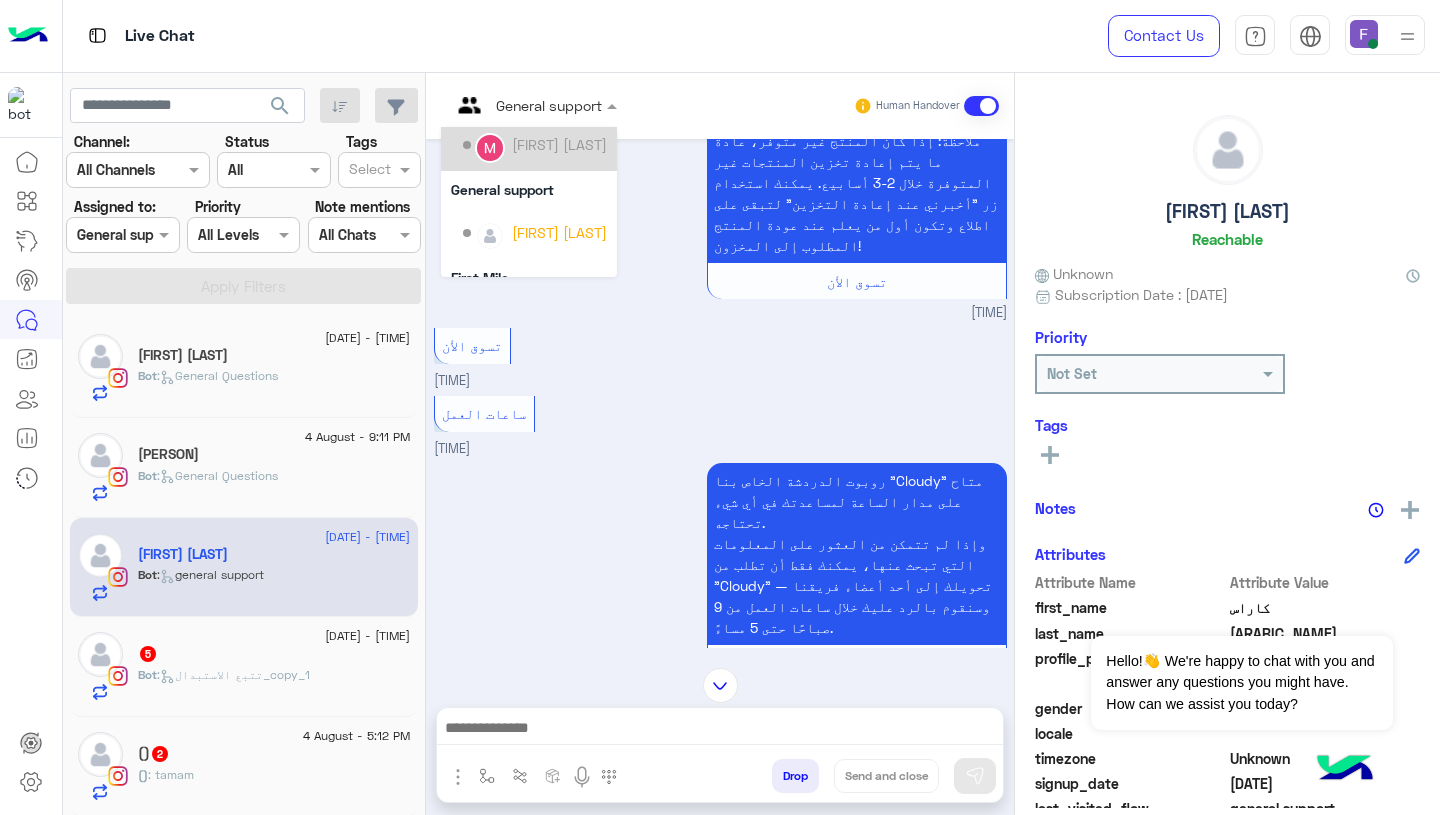 click on "Mariam Ahmed" at bounding box center [559, 144] 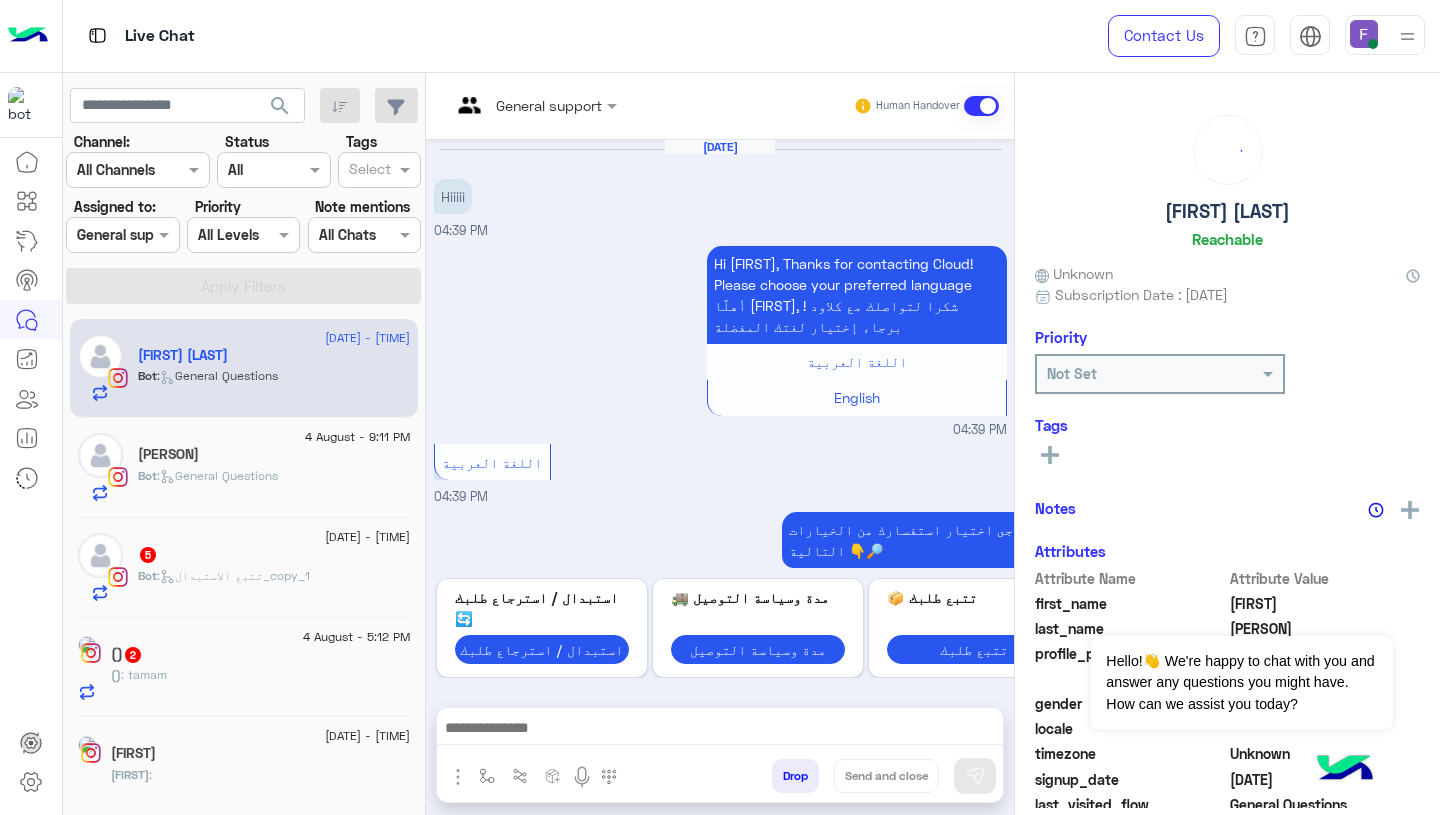 scroll, scrollTop: 1042, scrollLeft: 0, axis: vertical 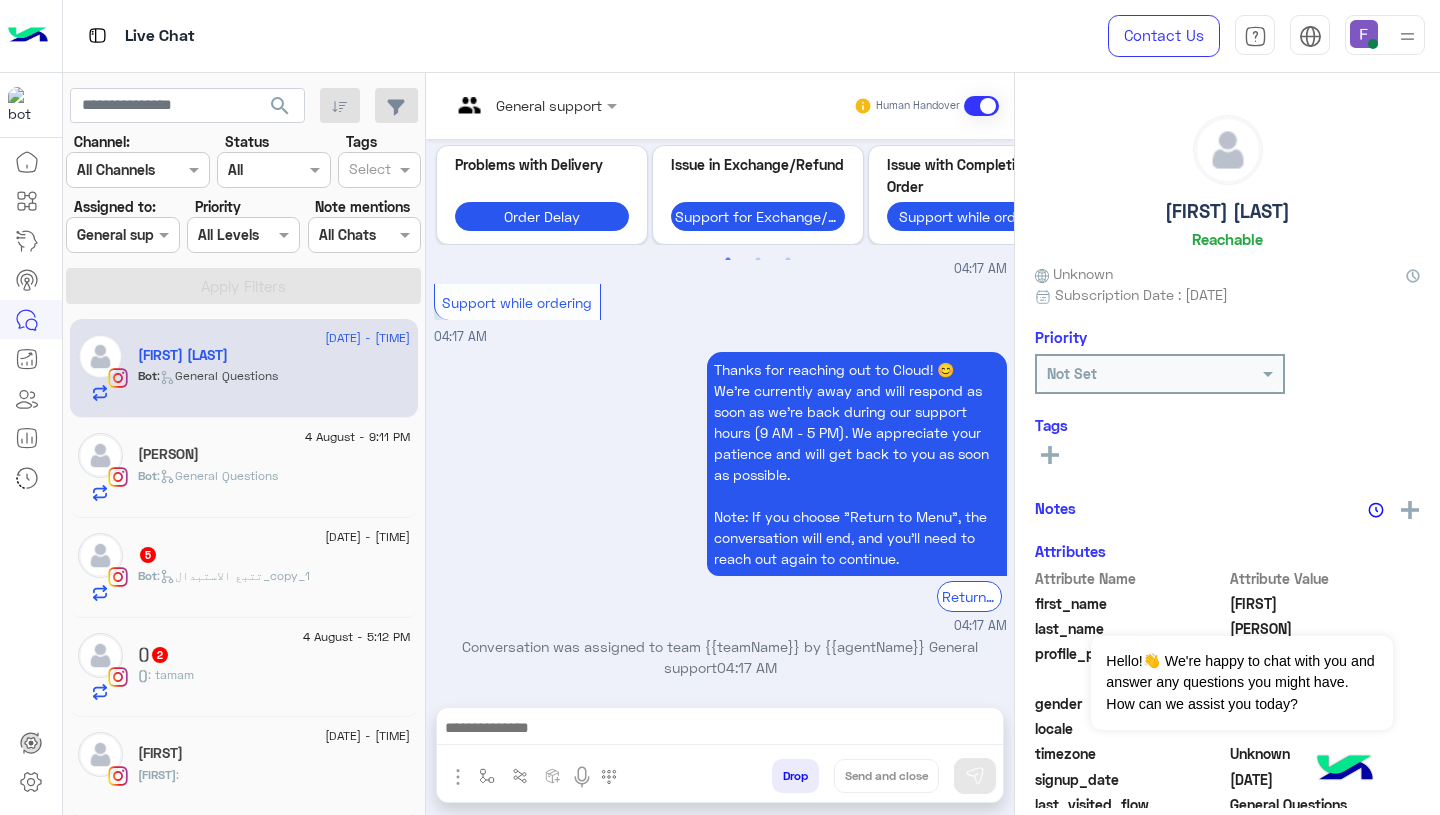 click on "5" 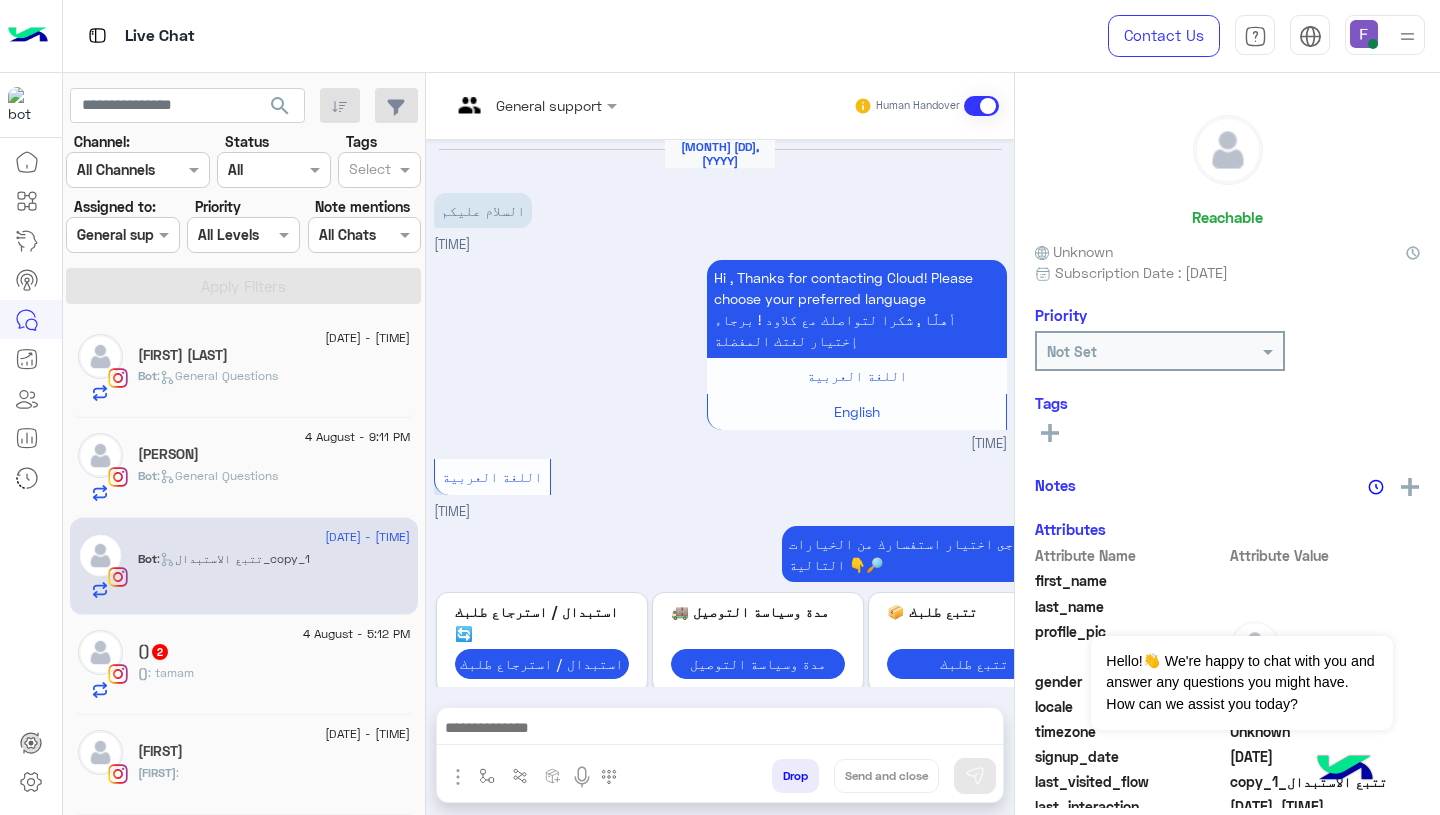 scroll, scrollTop: 875, scrollLeft: 0, axis: vertical 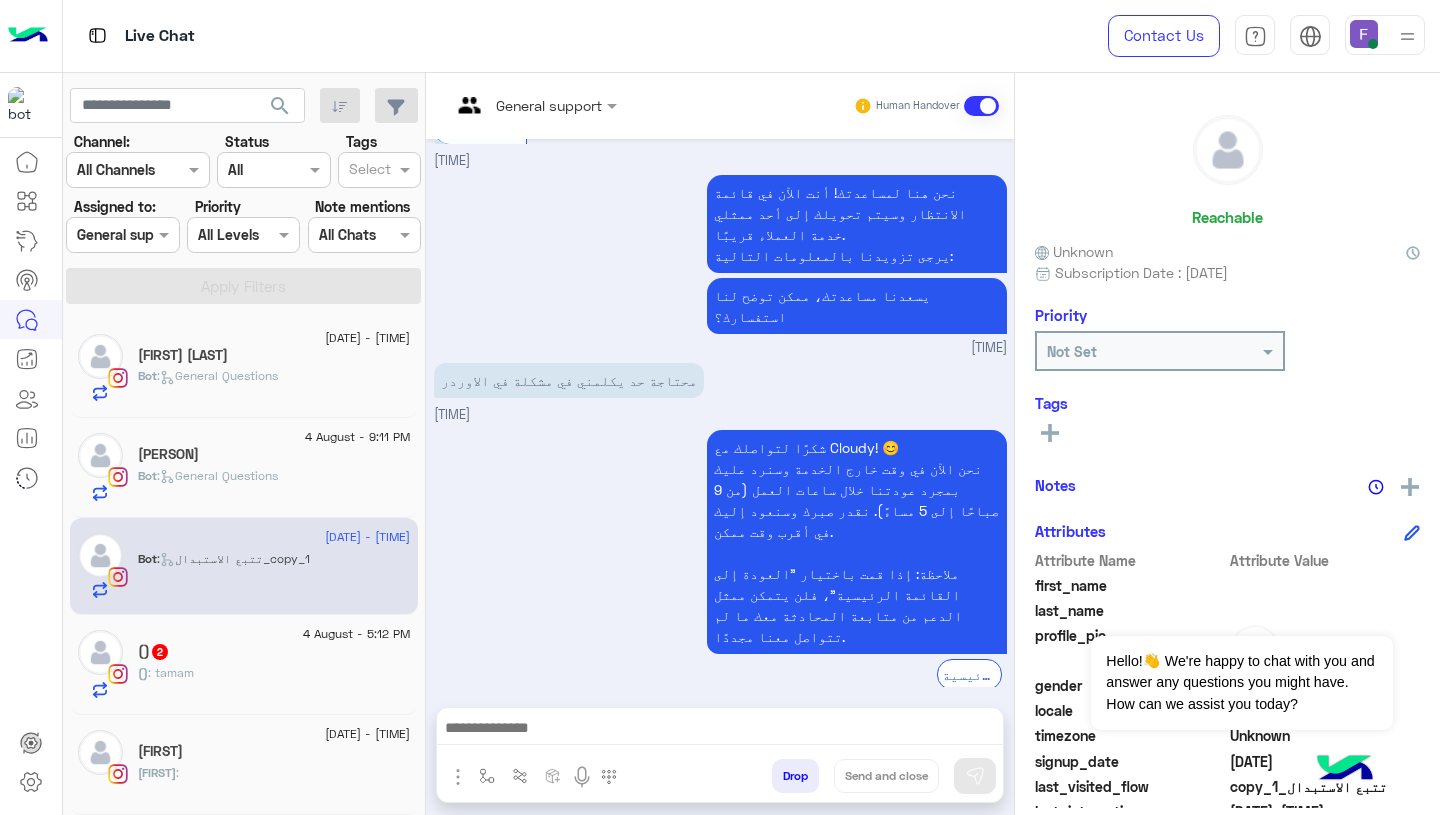 click at bounding box center (507, 105) 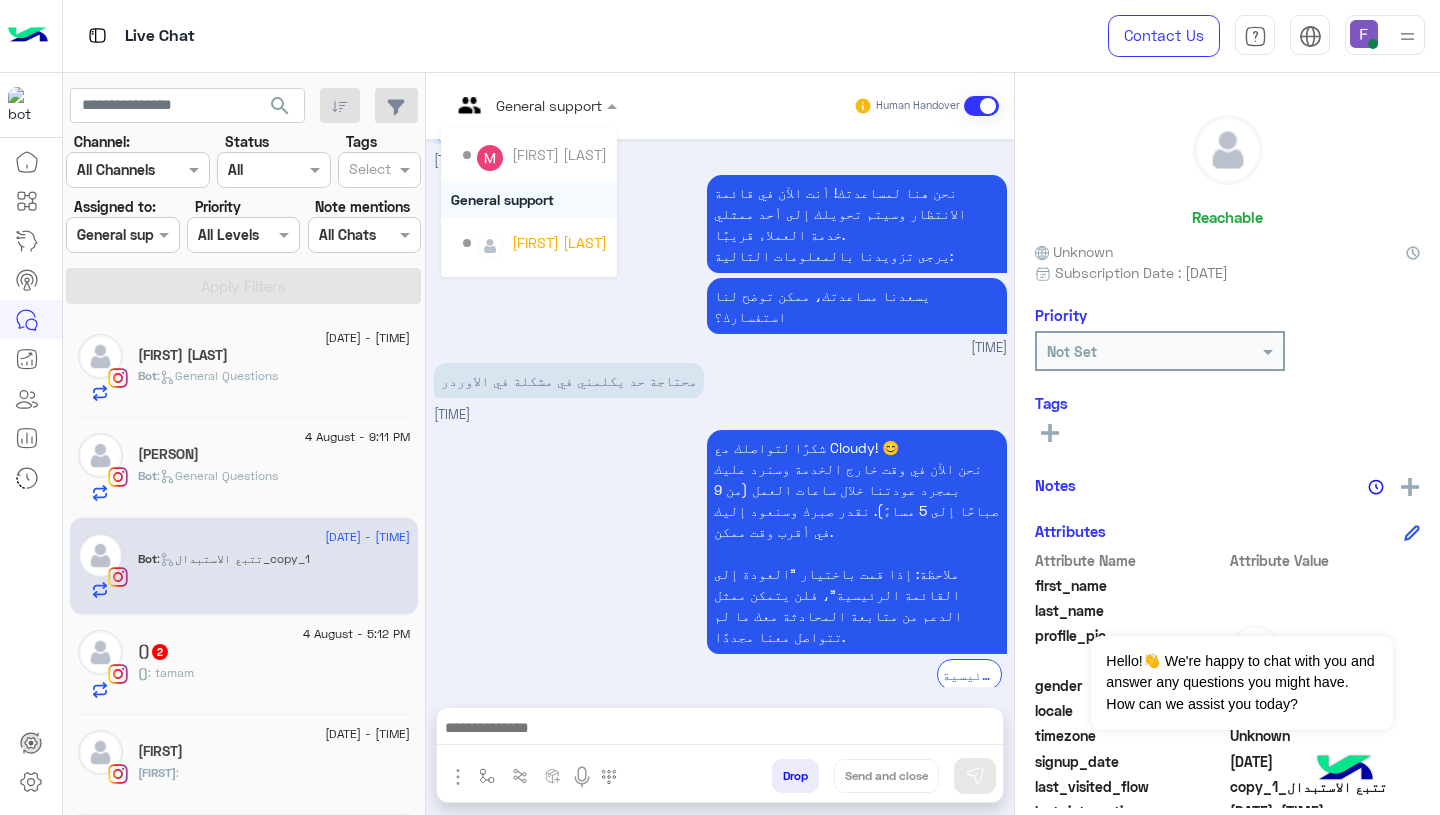 scroll, scrollTop: 196, scrollLeft: 0, axis: vertical 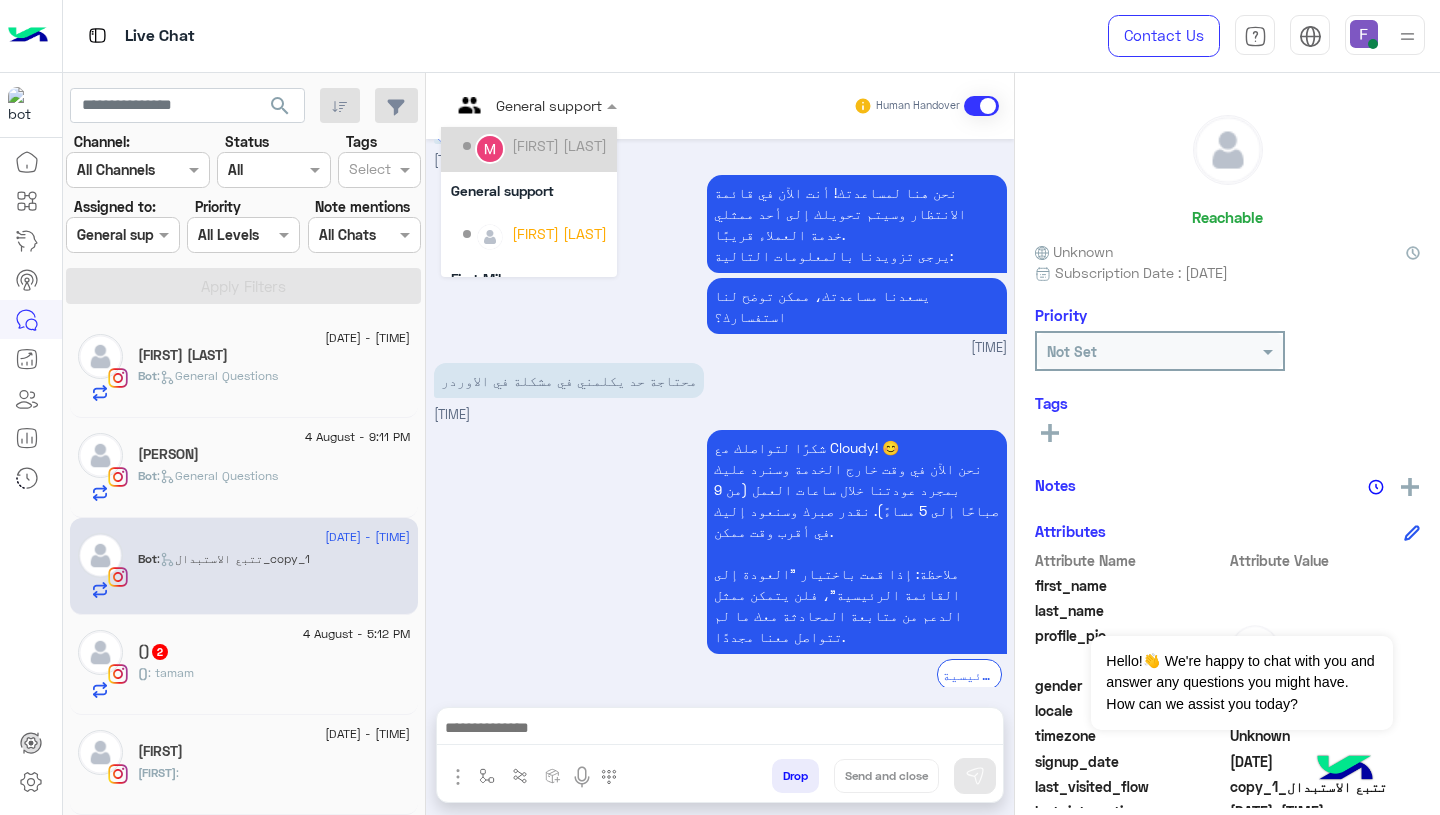 click on "Mariam Ahmed" at bounding box center (529, 146) 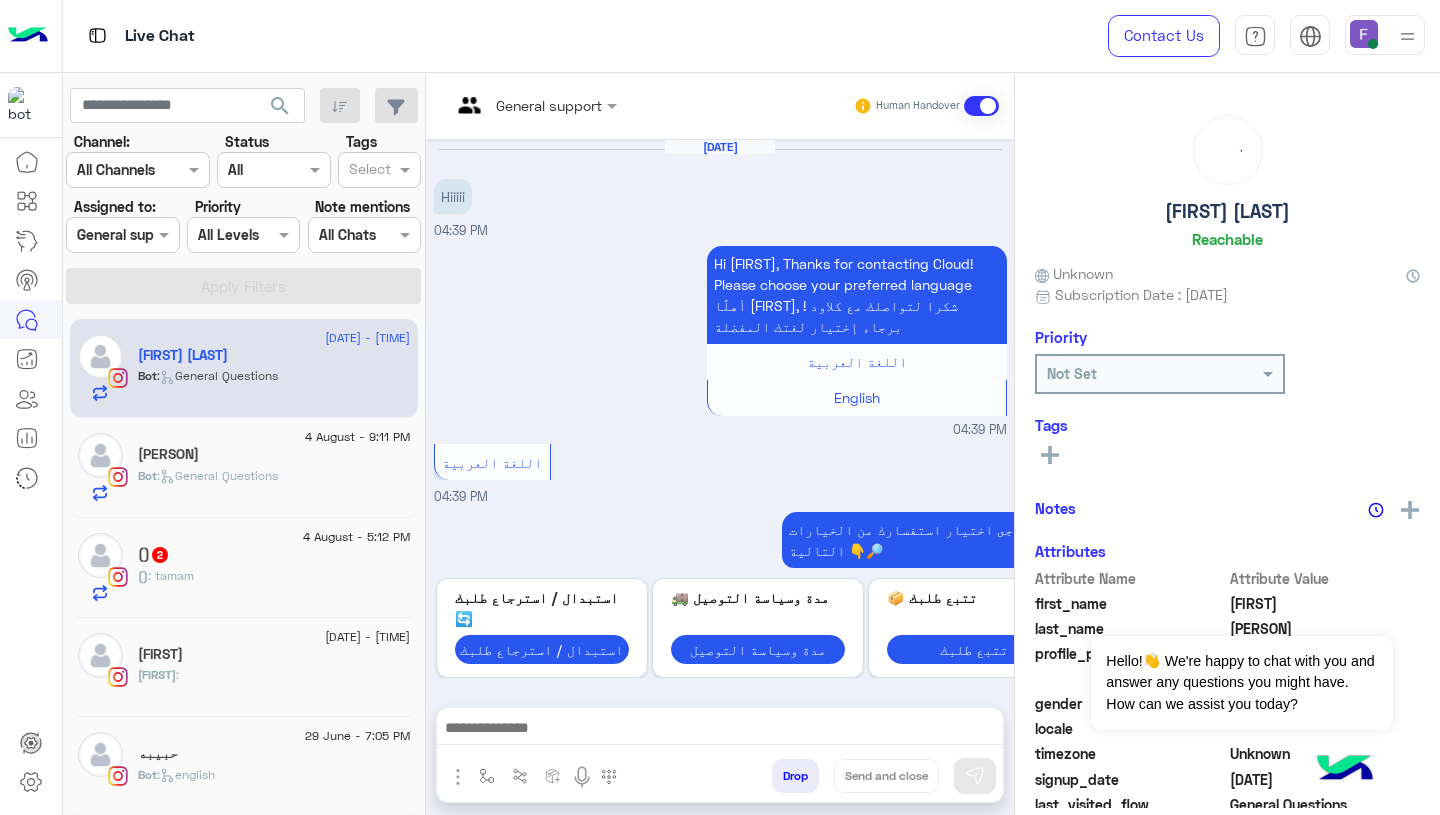 scroll, scrollTop: 1042, scrollLeft: 0, axis: vertical 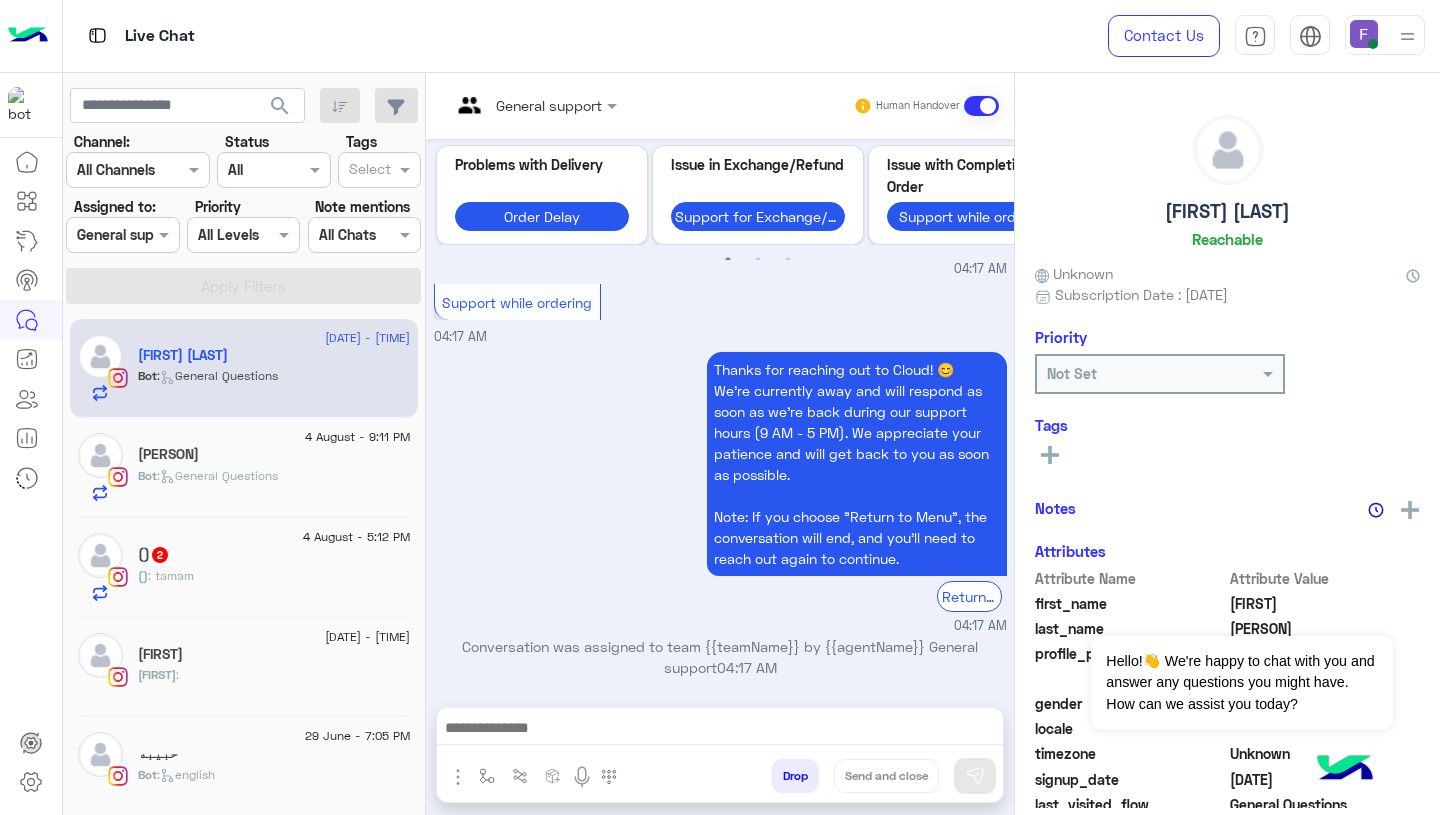 click on "()   2" 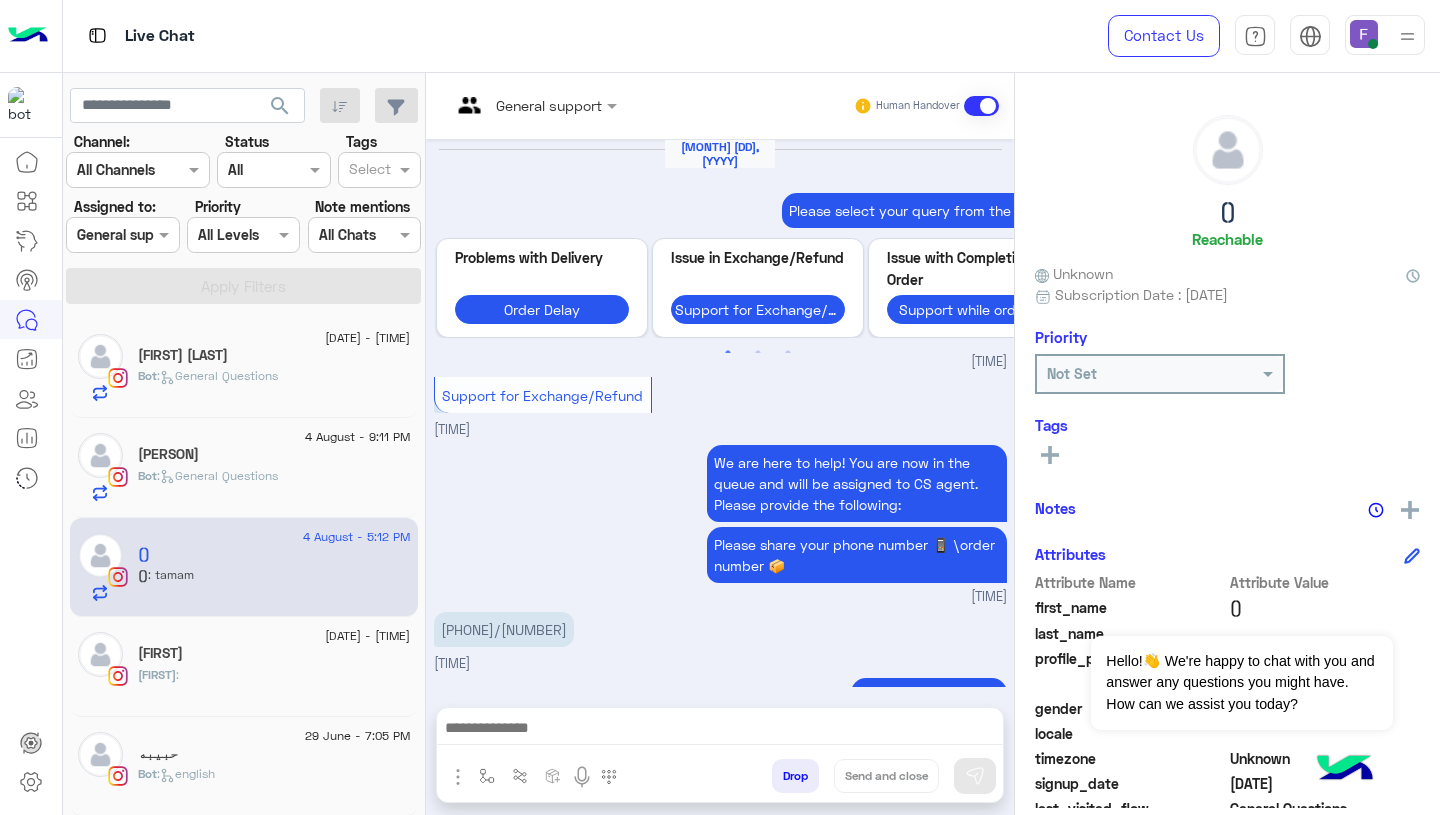 scroll, scrollTop: 1611, scrollLeft: 0, axis: vertical 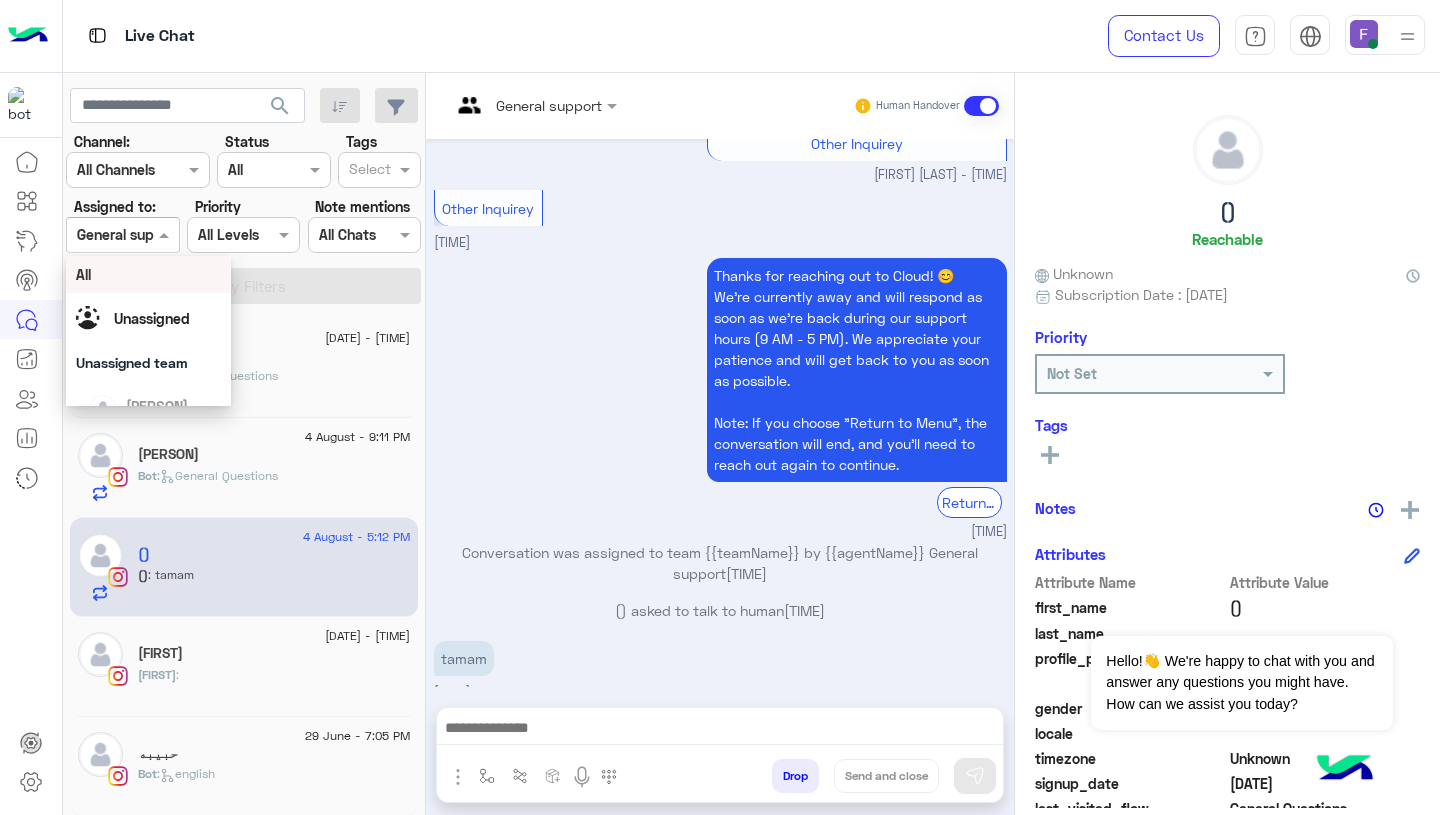 click at bounding box center (122, 234) 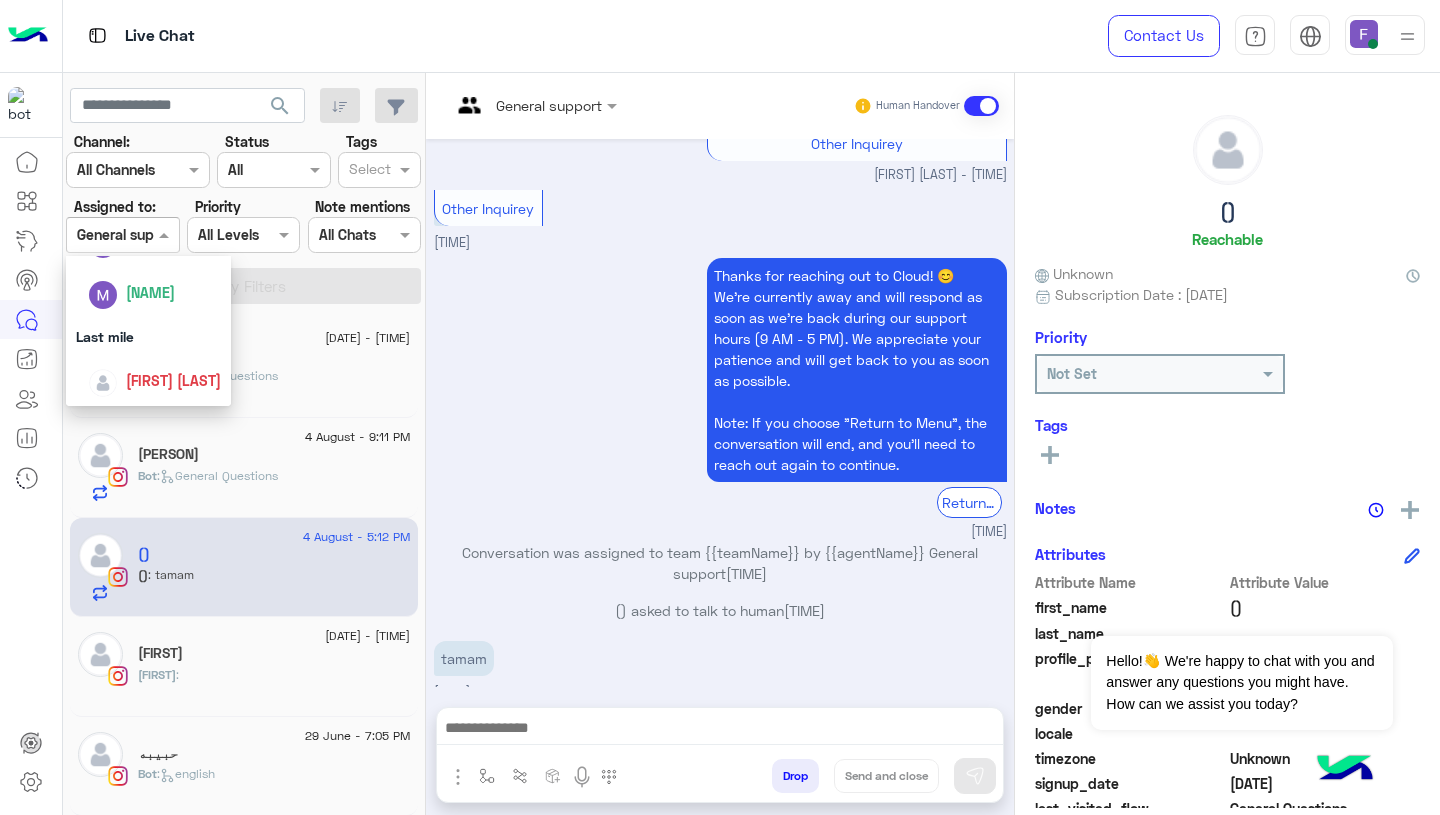 scroll, scrollTop: 12, scrollLeft: 0, axis: vertical 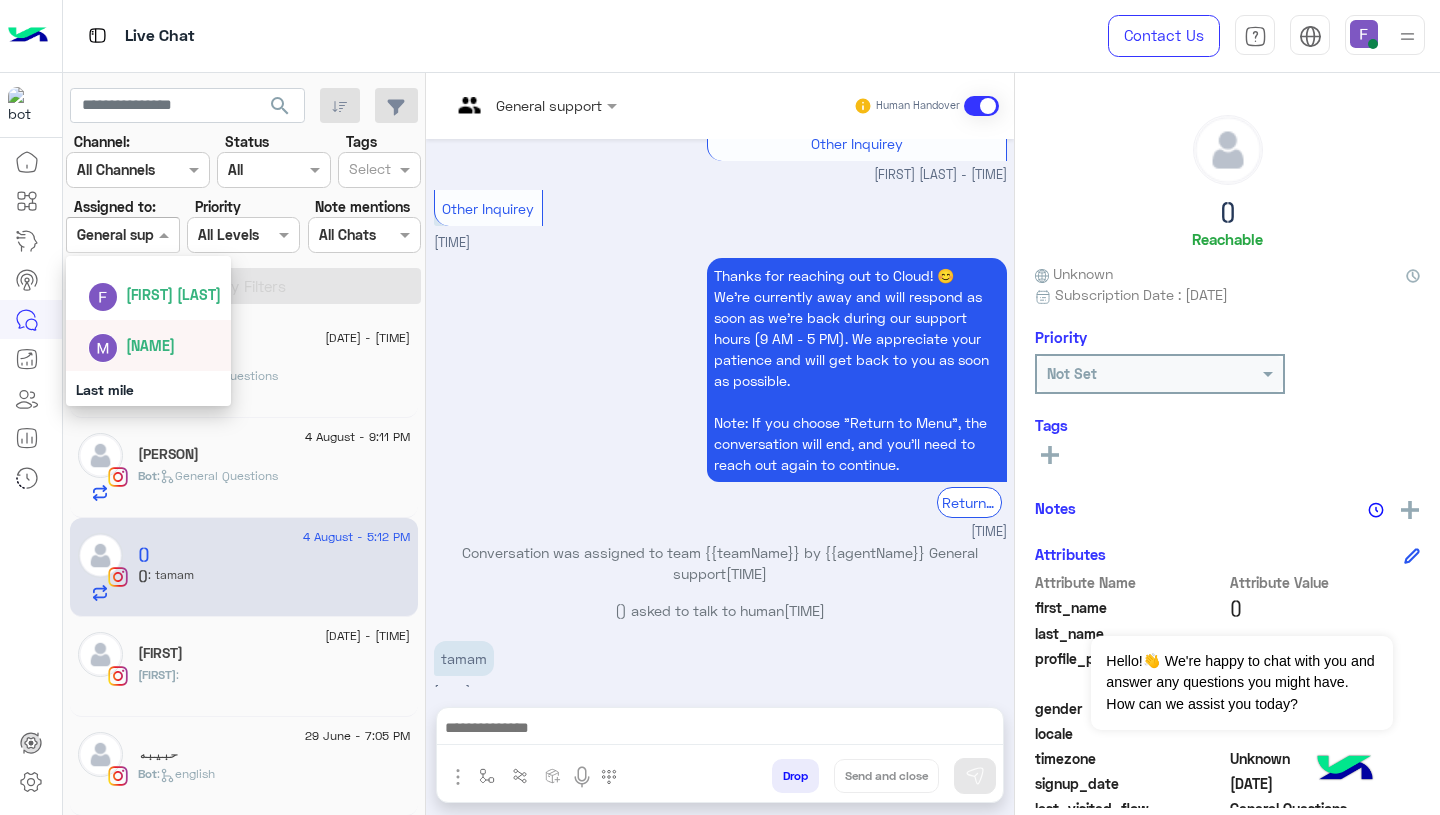 click on "Marex George" at bounding box center (150, 345) 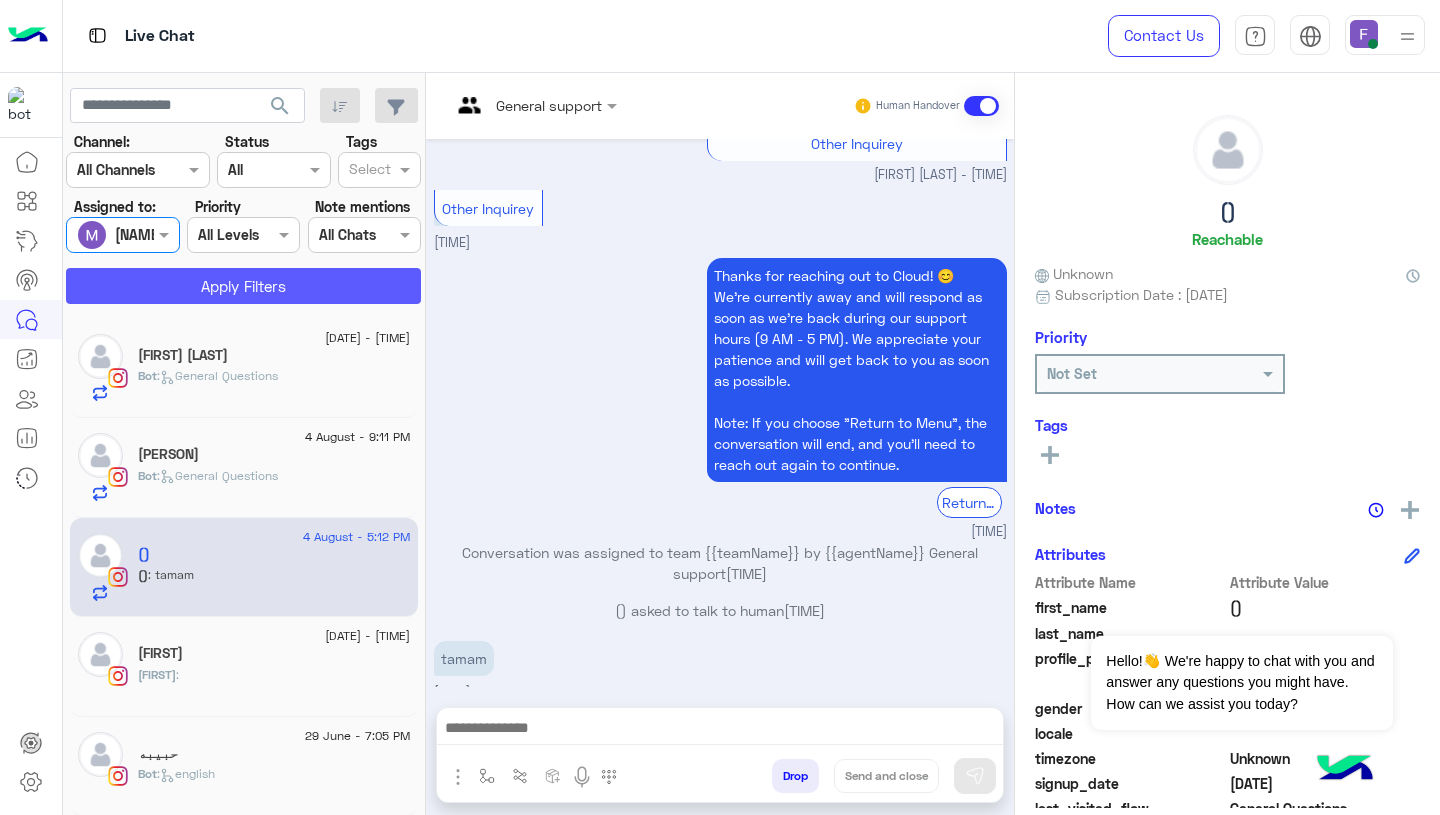 click on "Apply Filters" 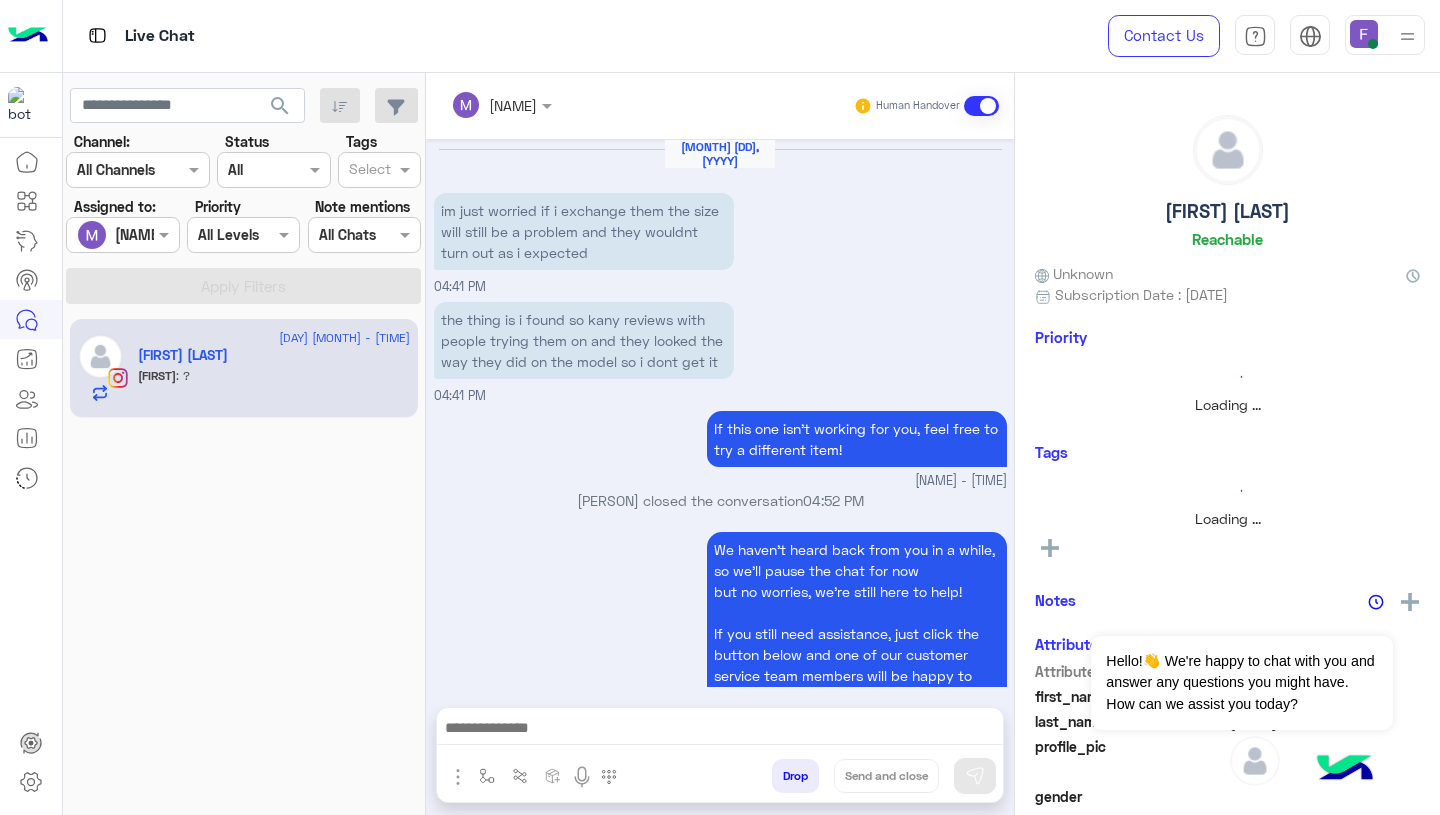 scroll, scrollTop: 1807, scrollLeft: 0, axis: vertical 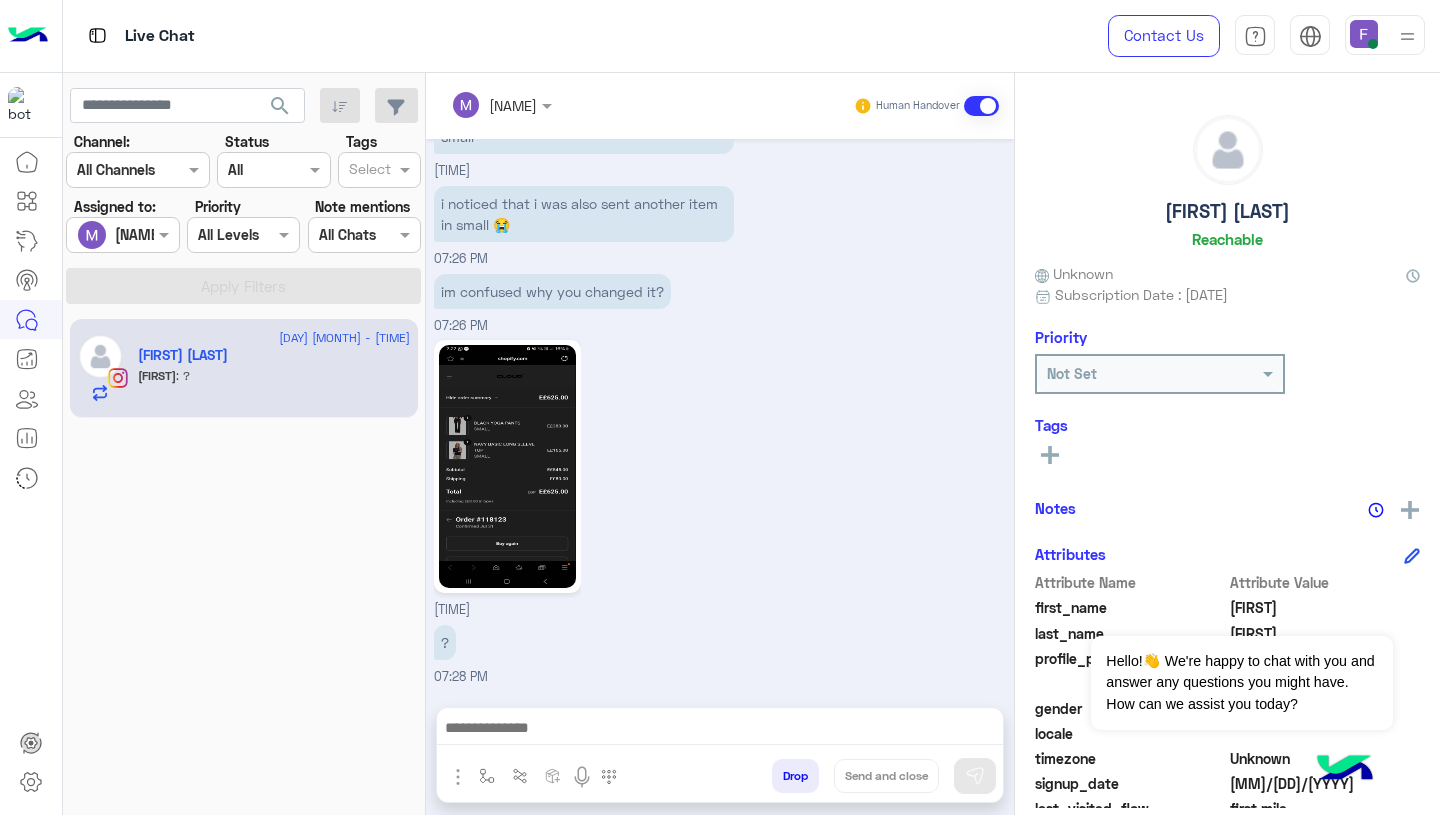 click on "Marex George" at bounding box center (494, 105) 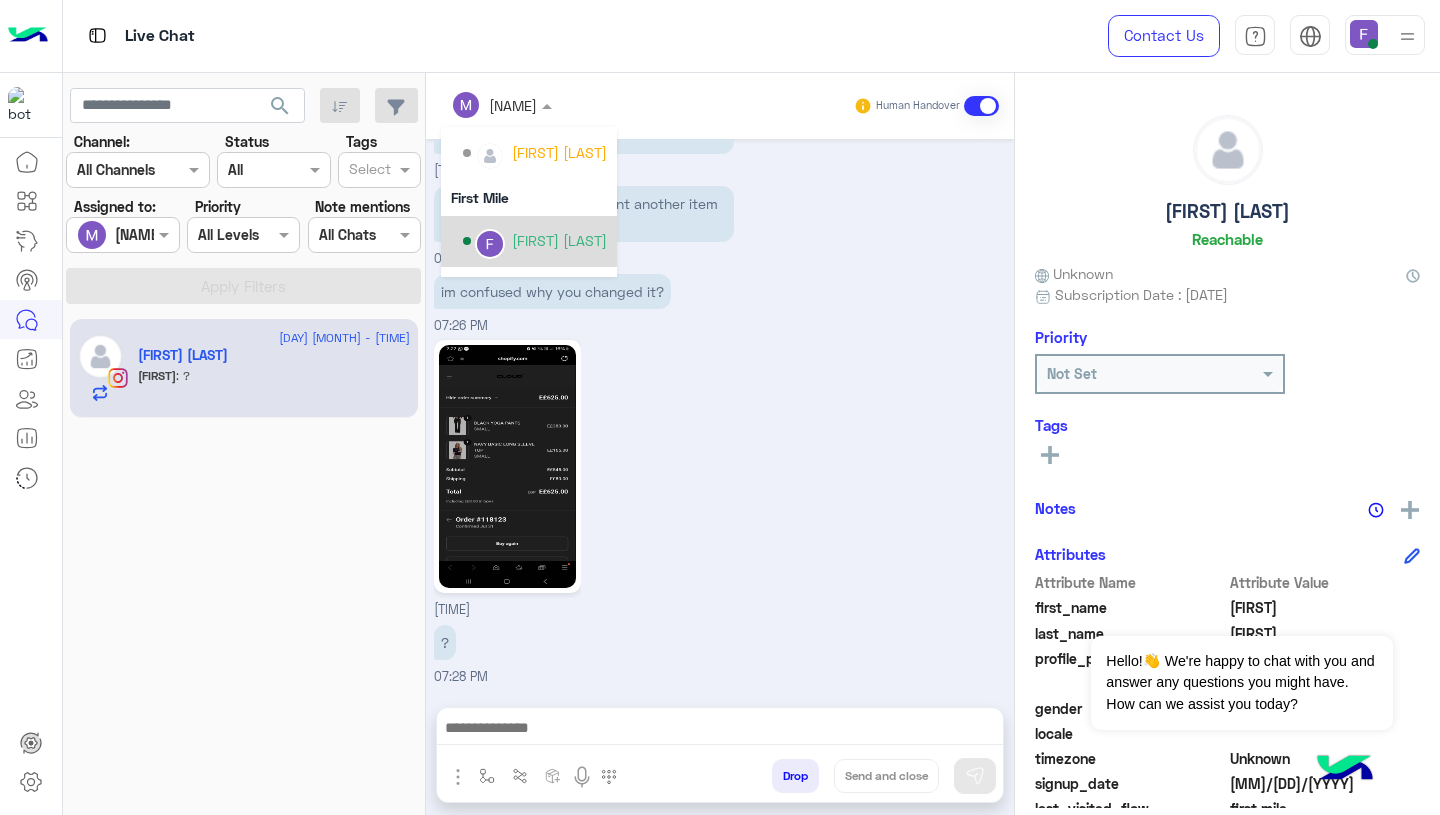 scroll, scrollTop: 291, scrollLeft: 0, axis: vertical 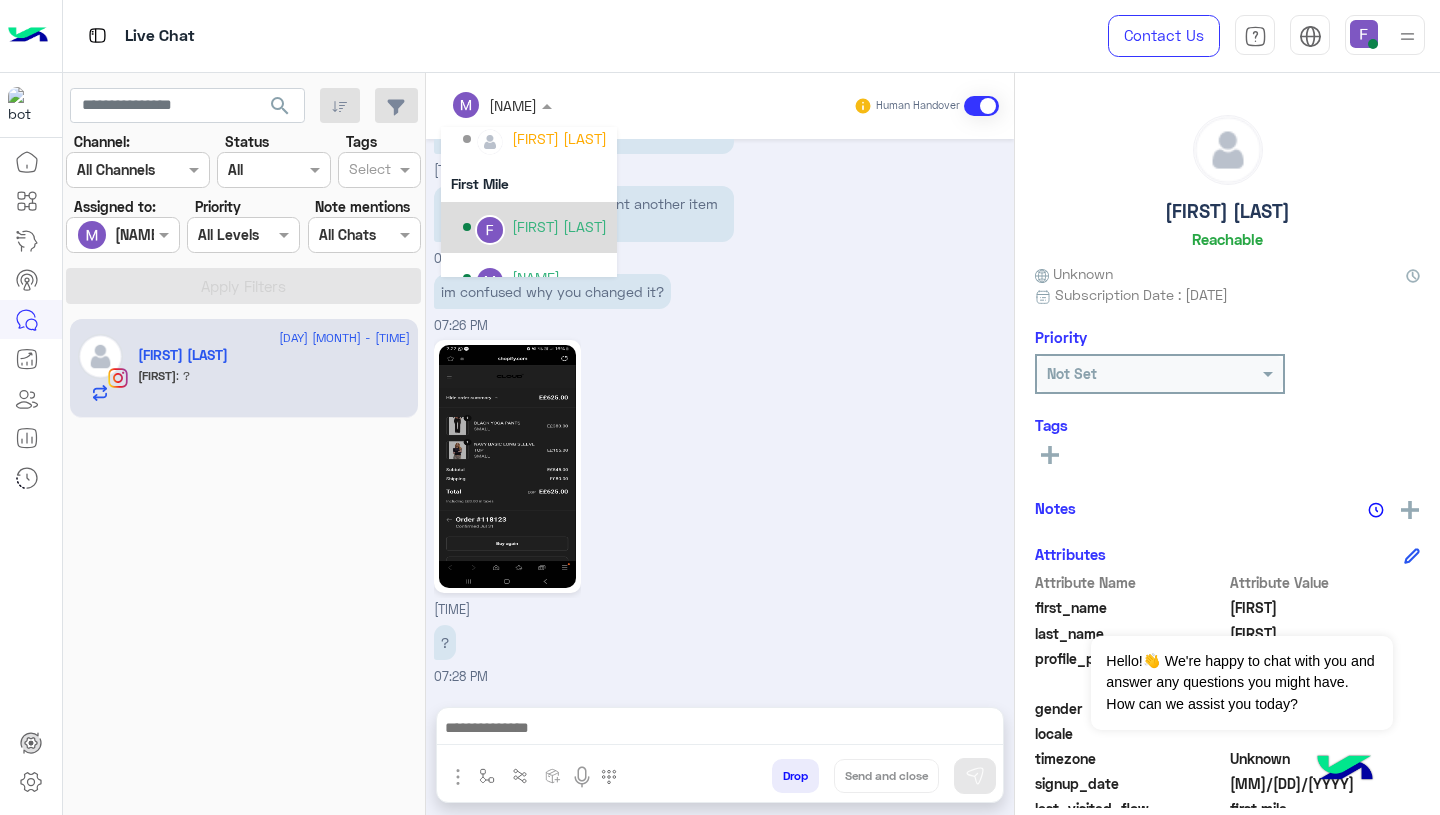 click on "Farah Semary" at bounding box center (559, 226) 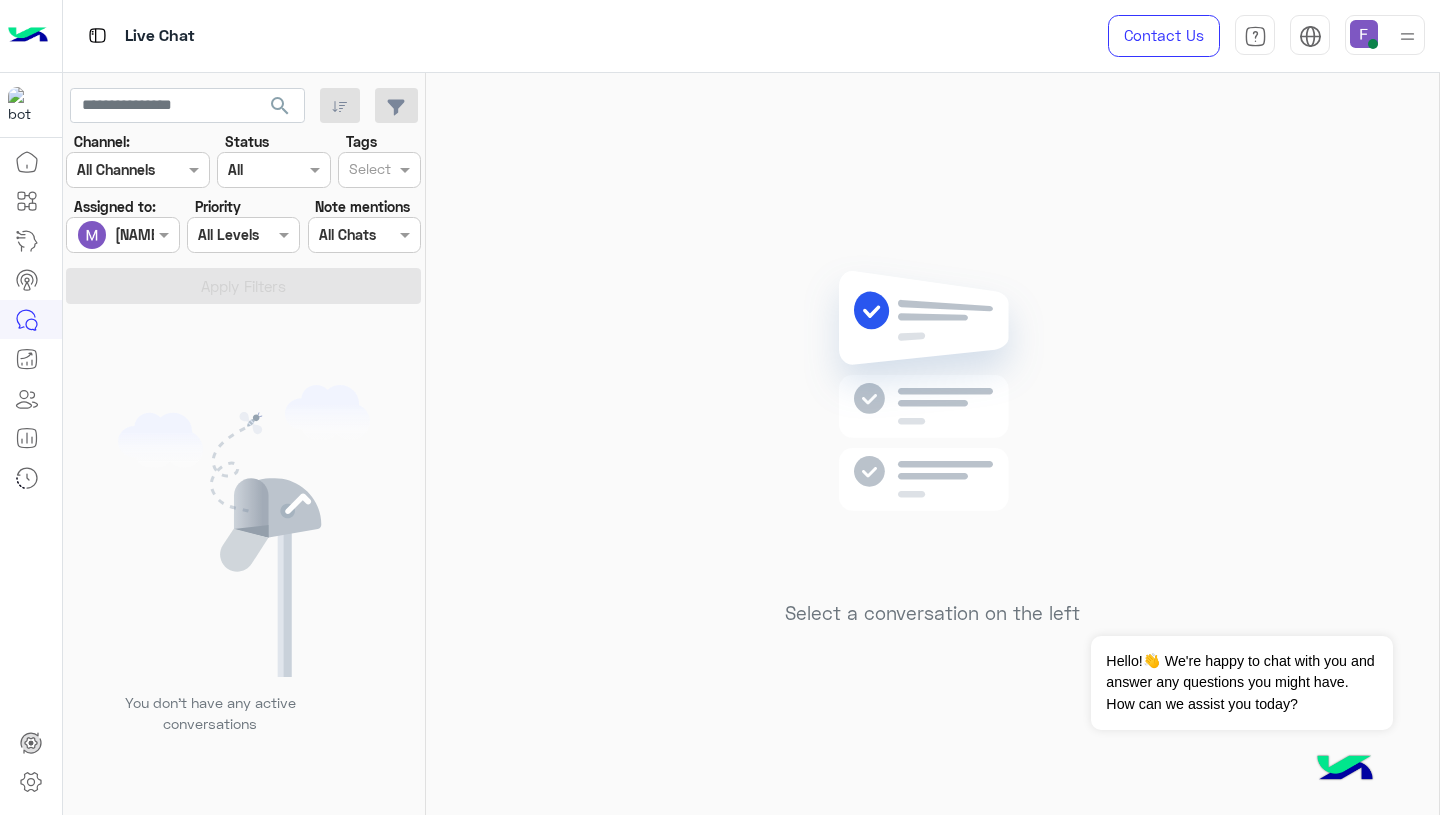 click at bounding box center [122, 234] 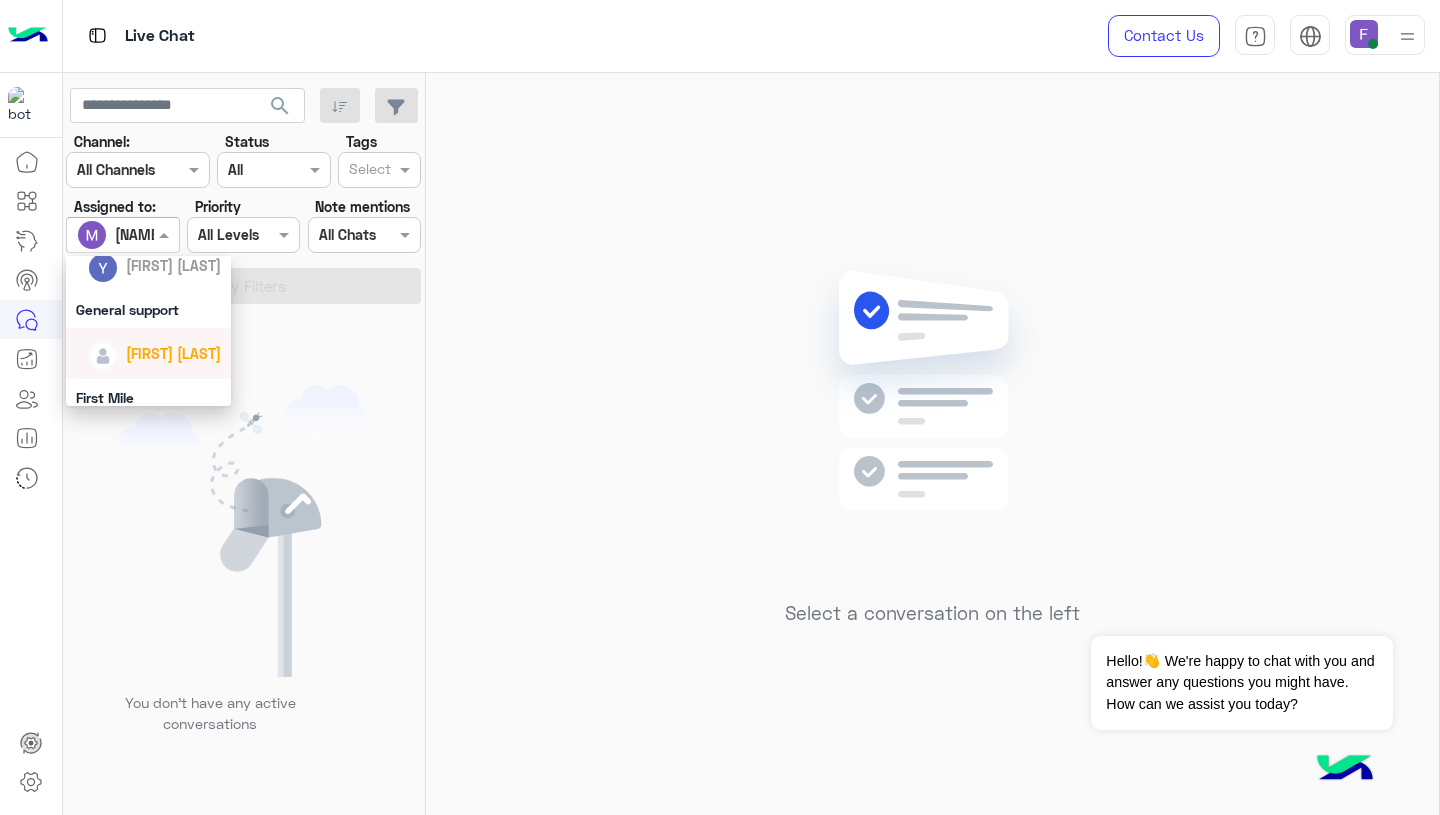 scroll, scrollTop: 193, scrollLeft: 0, axis: vertical 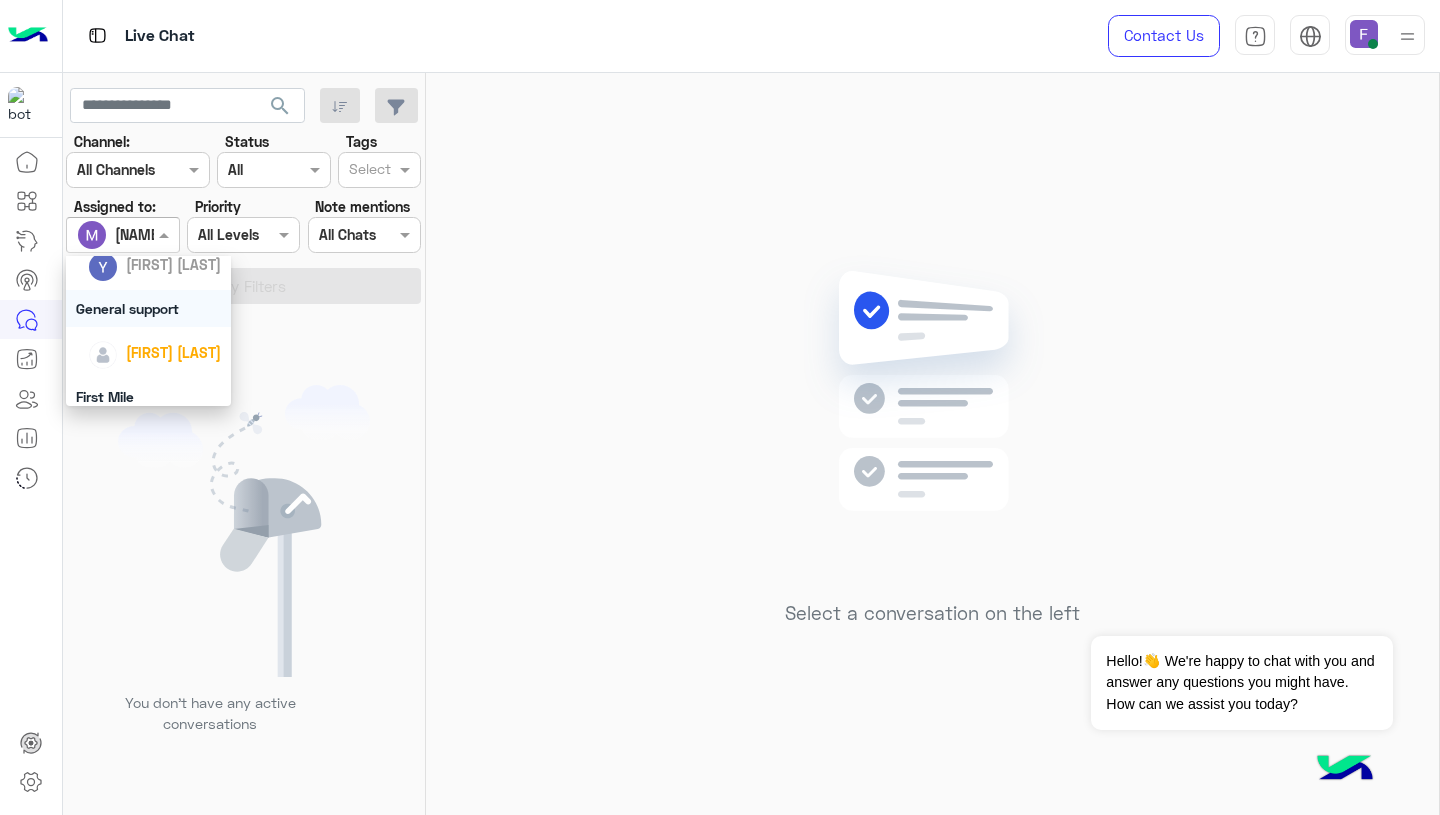 click on "General support" at bounding box center [148, 308] 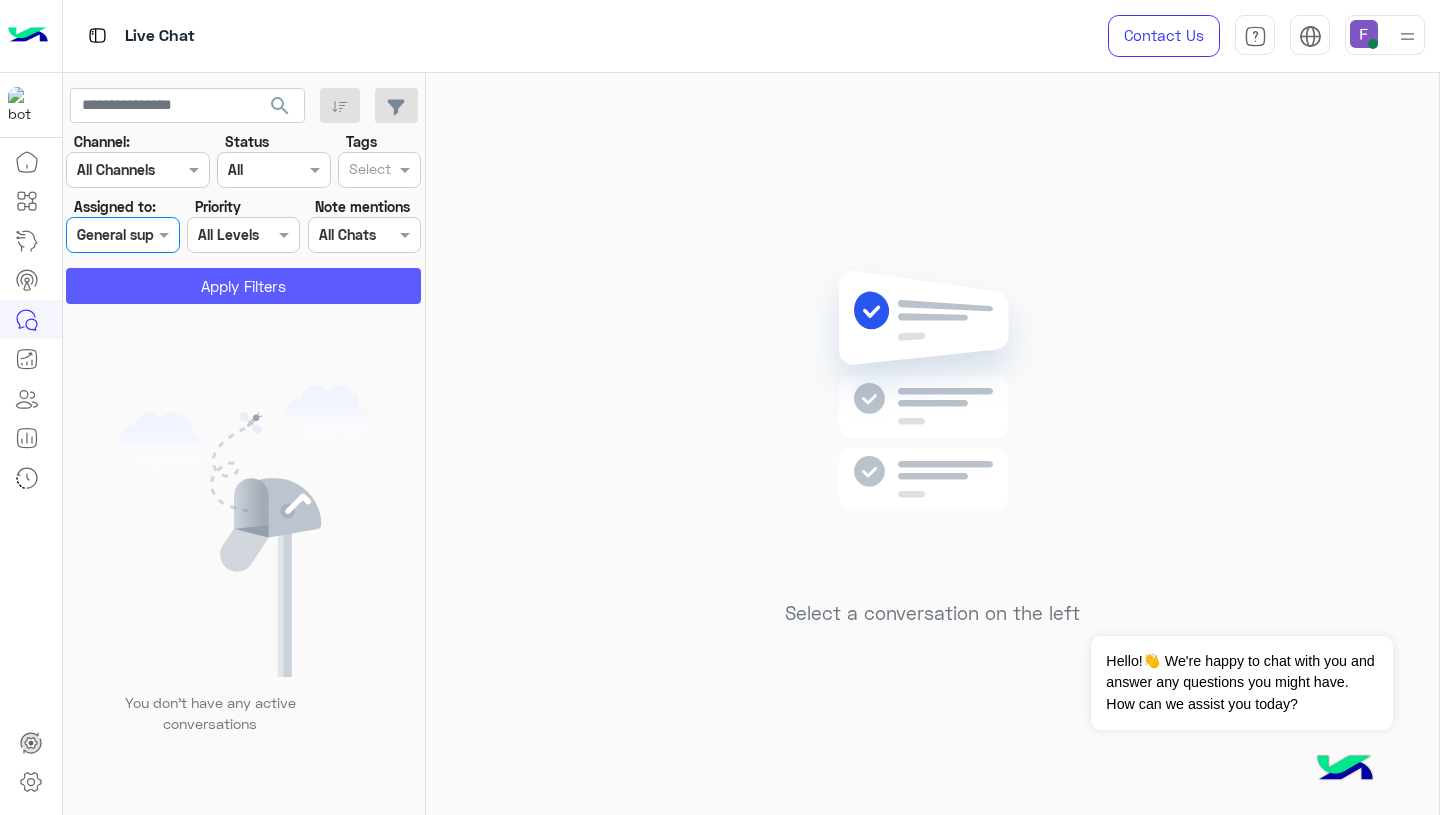 click on "Apply Filters" 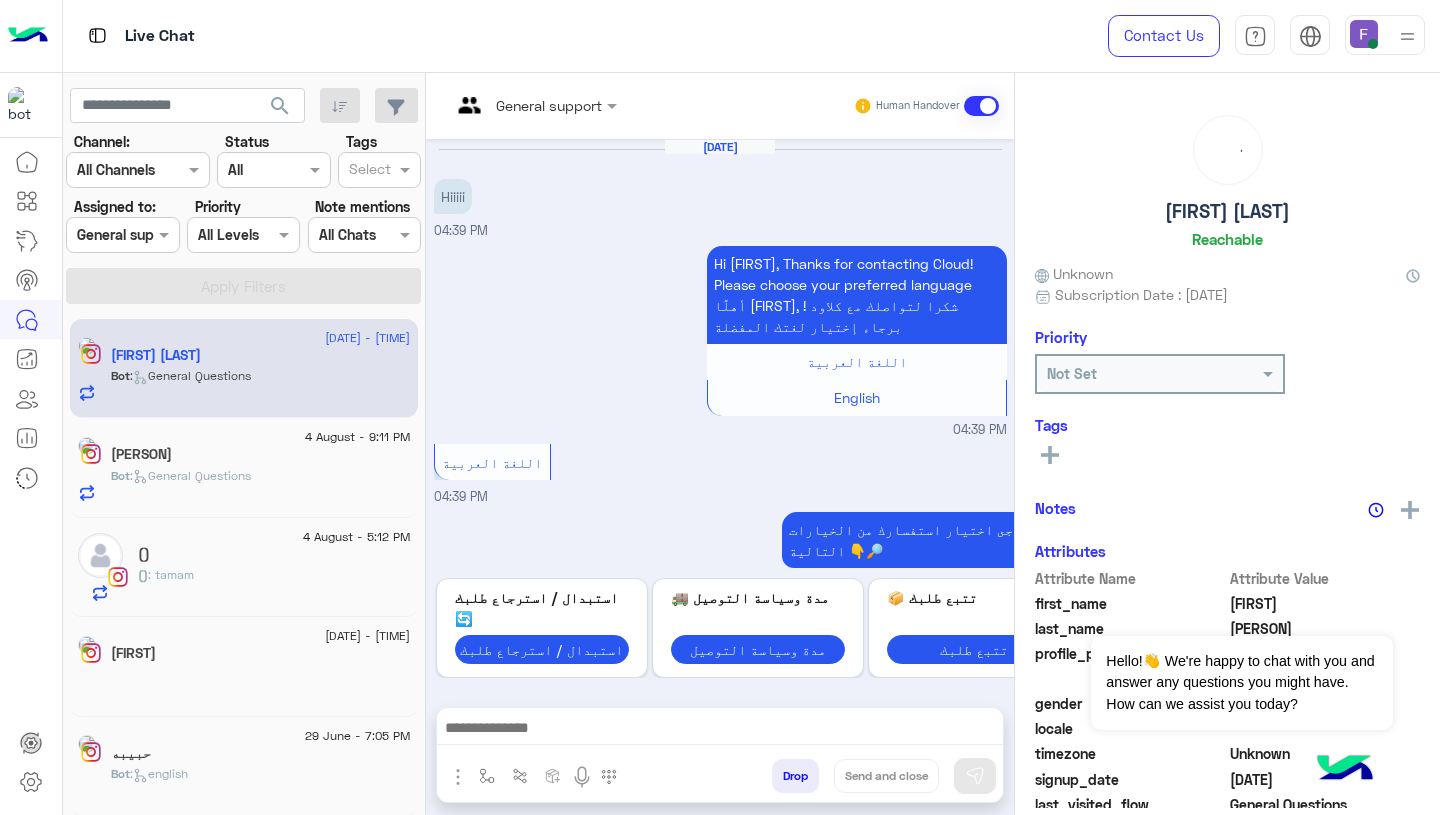 scroll, scrollTop: 1042, scrollLeft: 0, axis: vertical 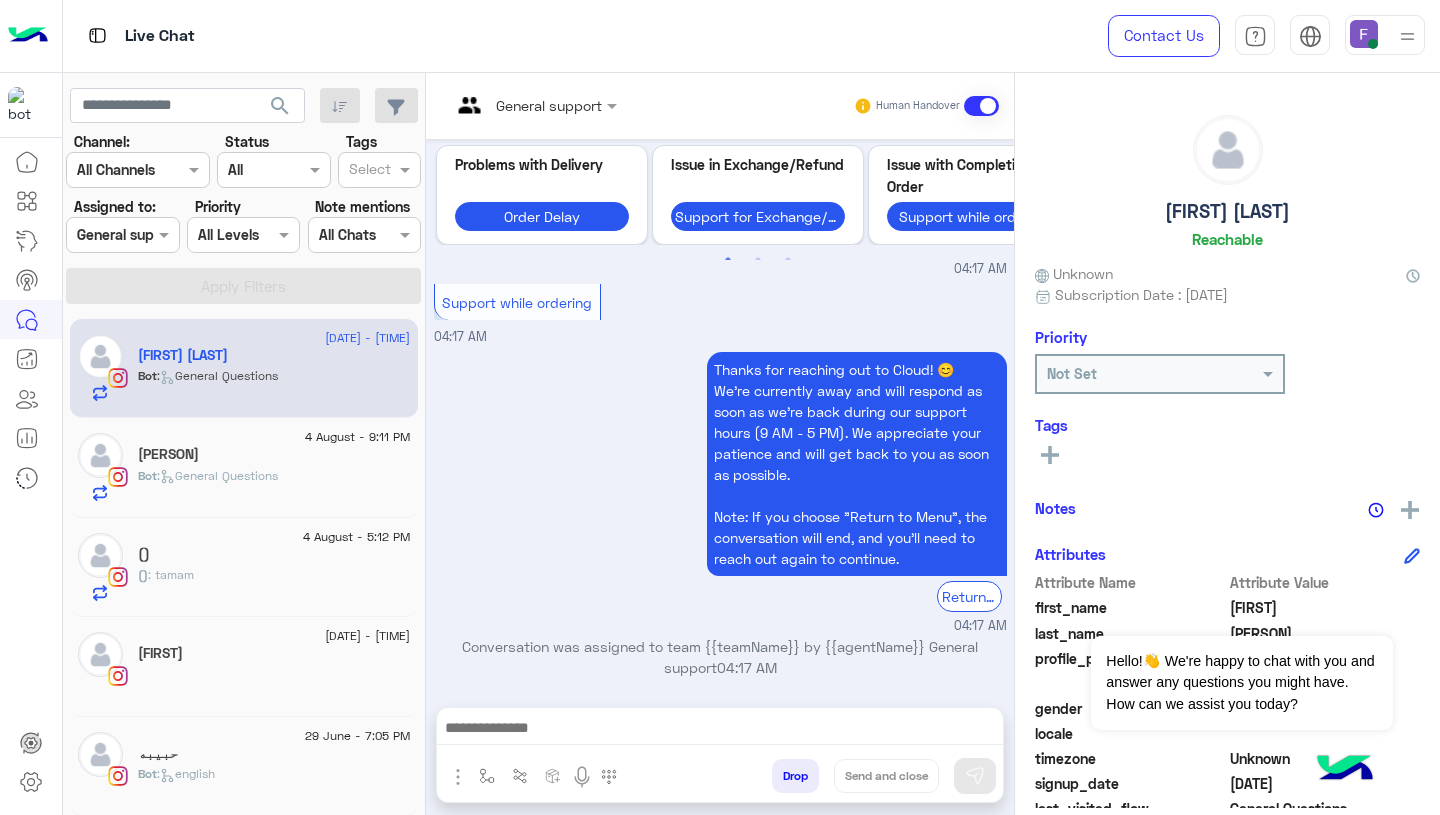 click on "General support" at bounding box center [526, 106] 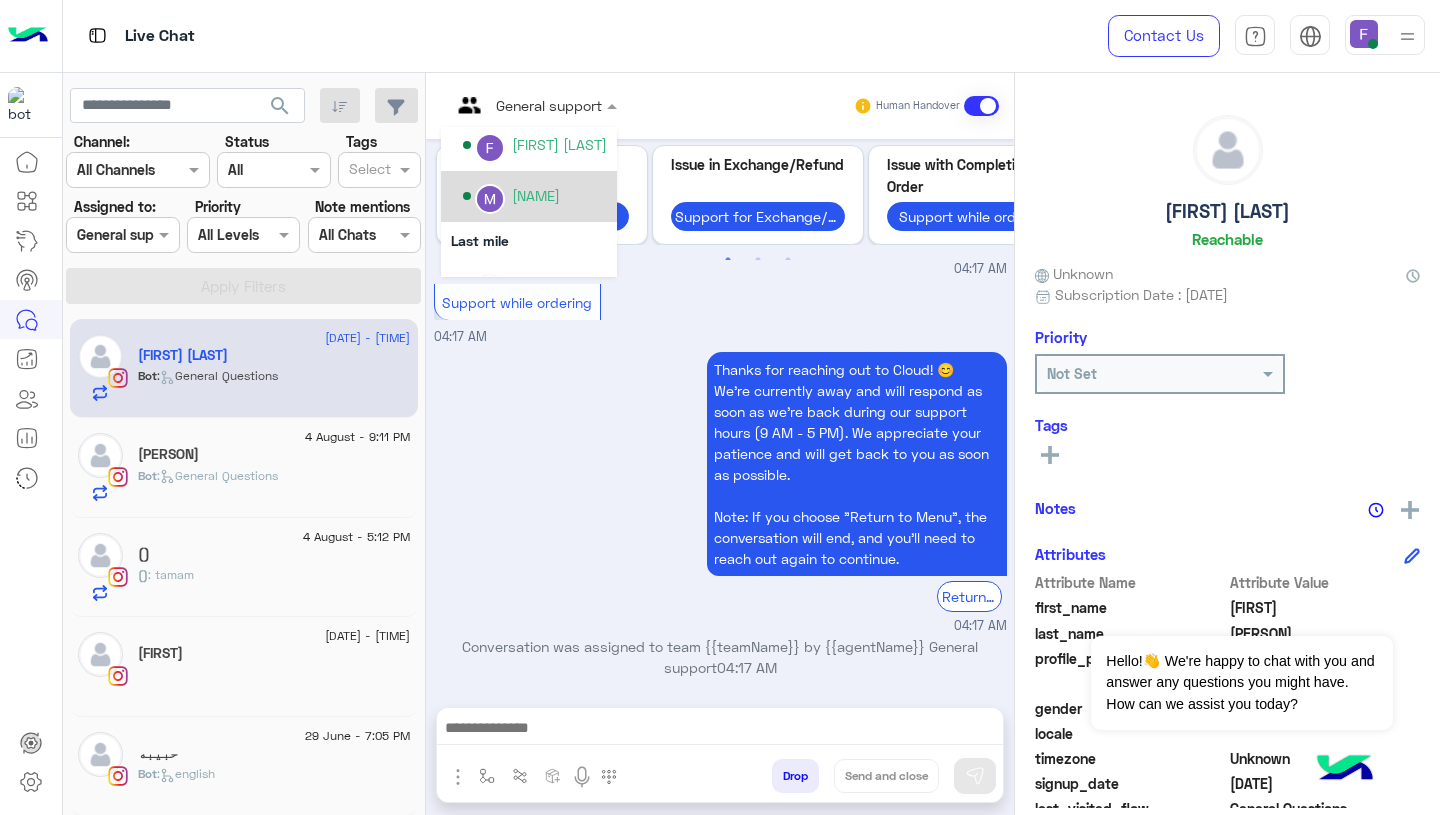 scroll, scrollTop: 377, scrollLeft: 0, axis: vertical 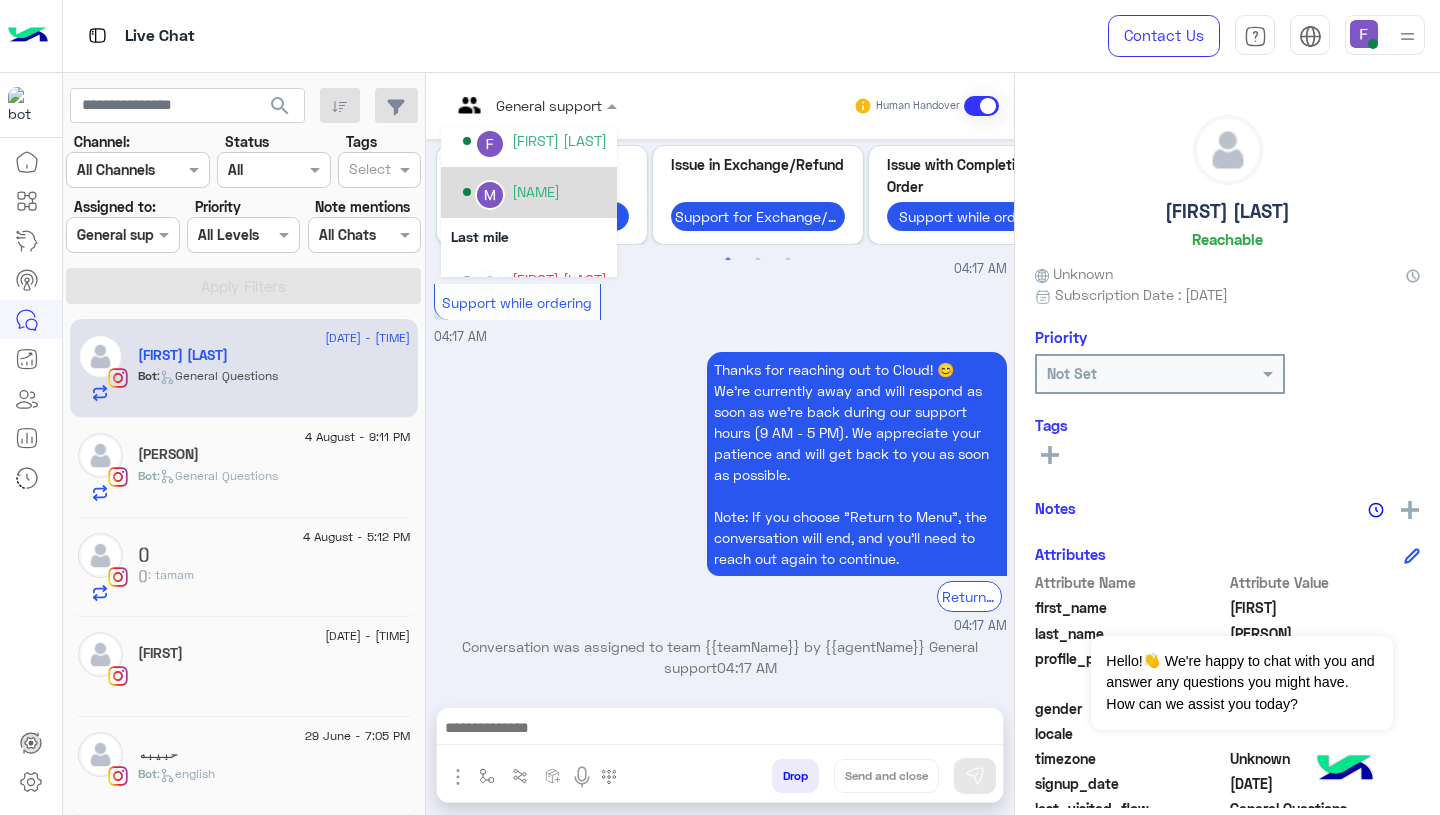 click on "Marex George" at bounding box center [536, 191] 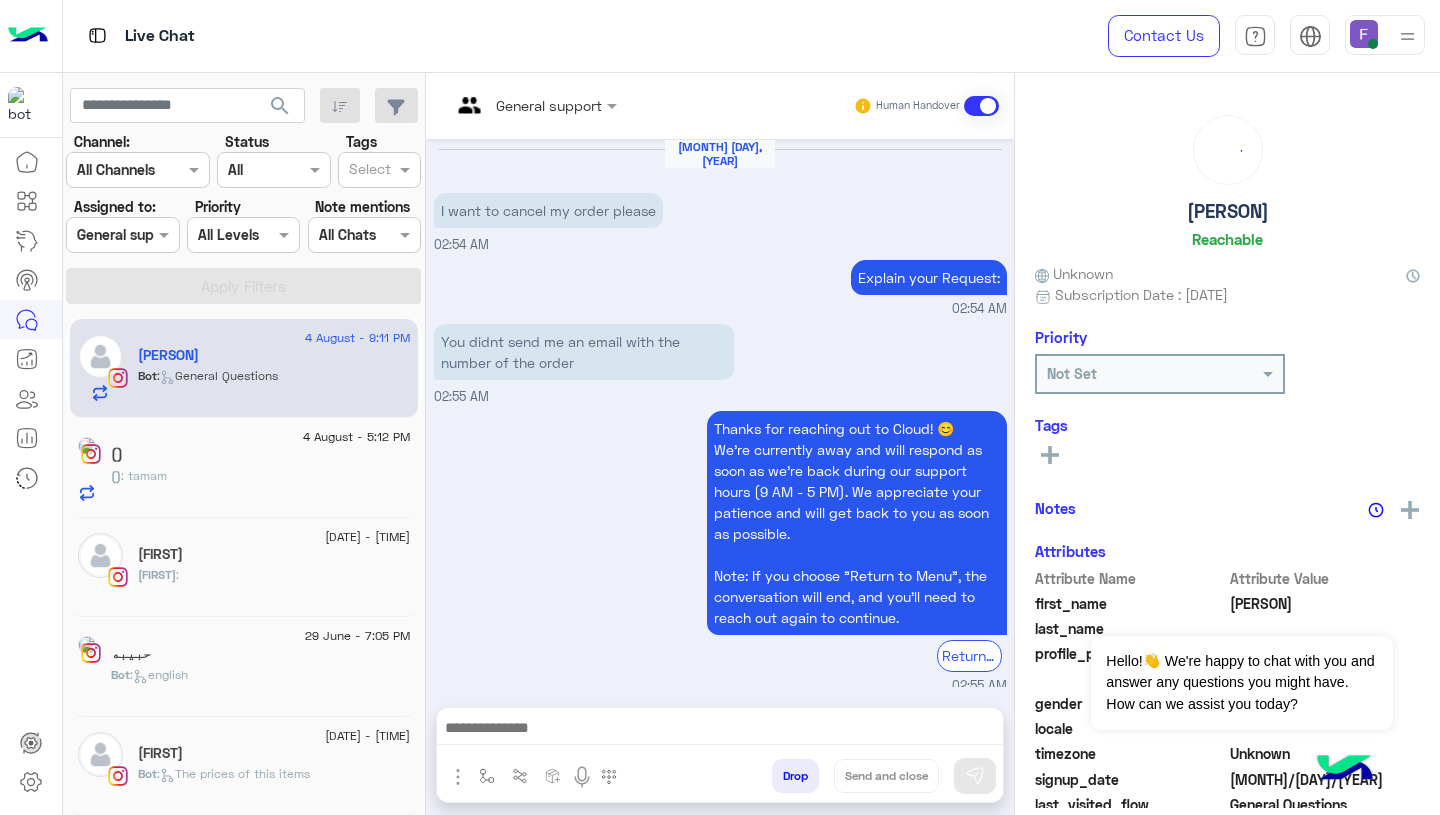 scroll, scrollTop: 1652, scrollLeft: 0, axis: vertical 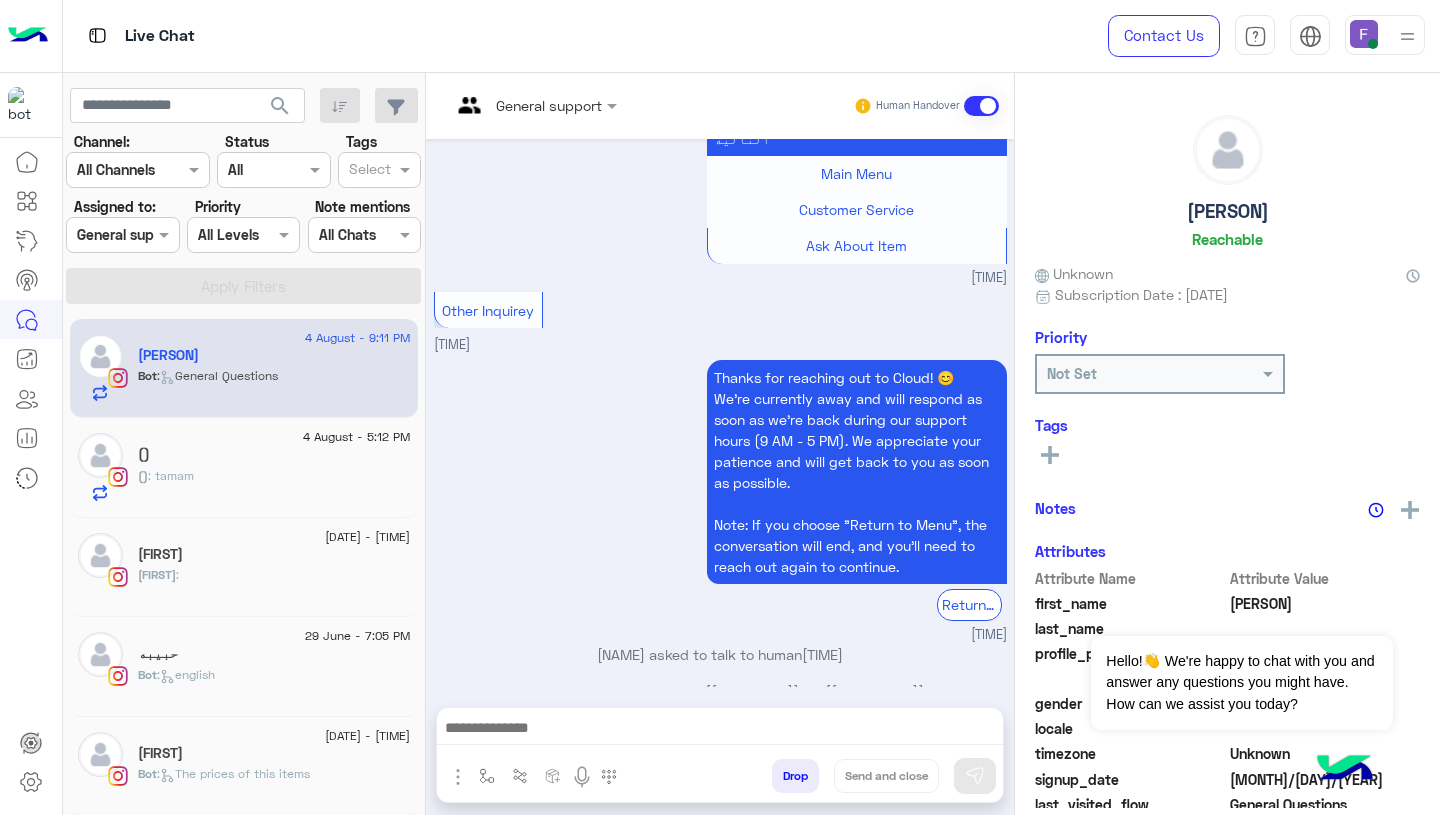 click on "() : tamam" 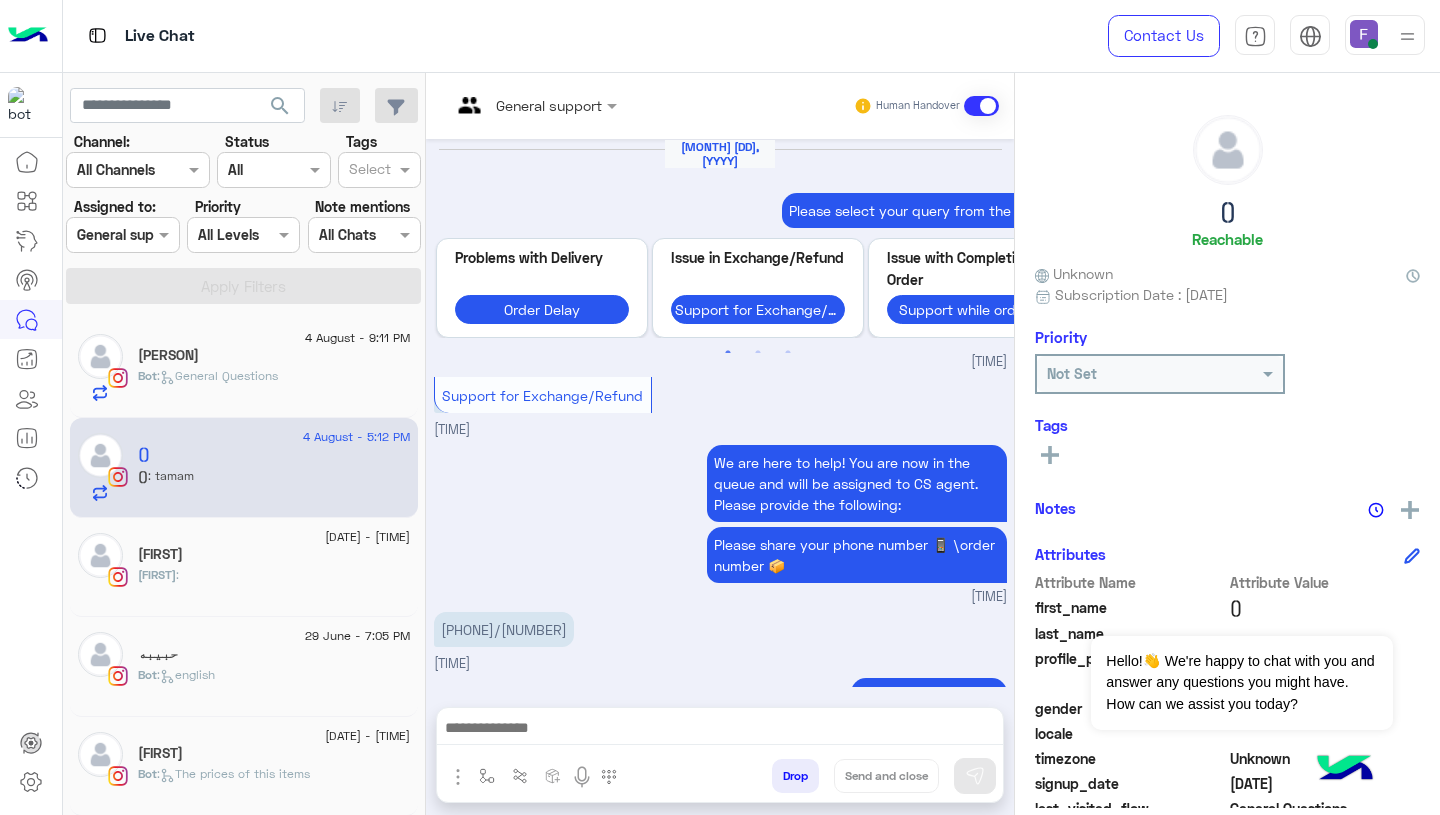 scroll, scrollTop: 1611, scrollLeft: 0, axis: vertical 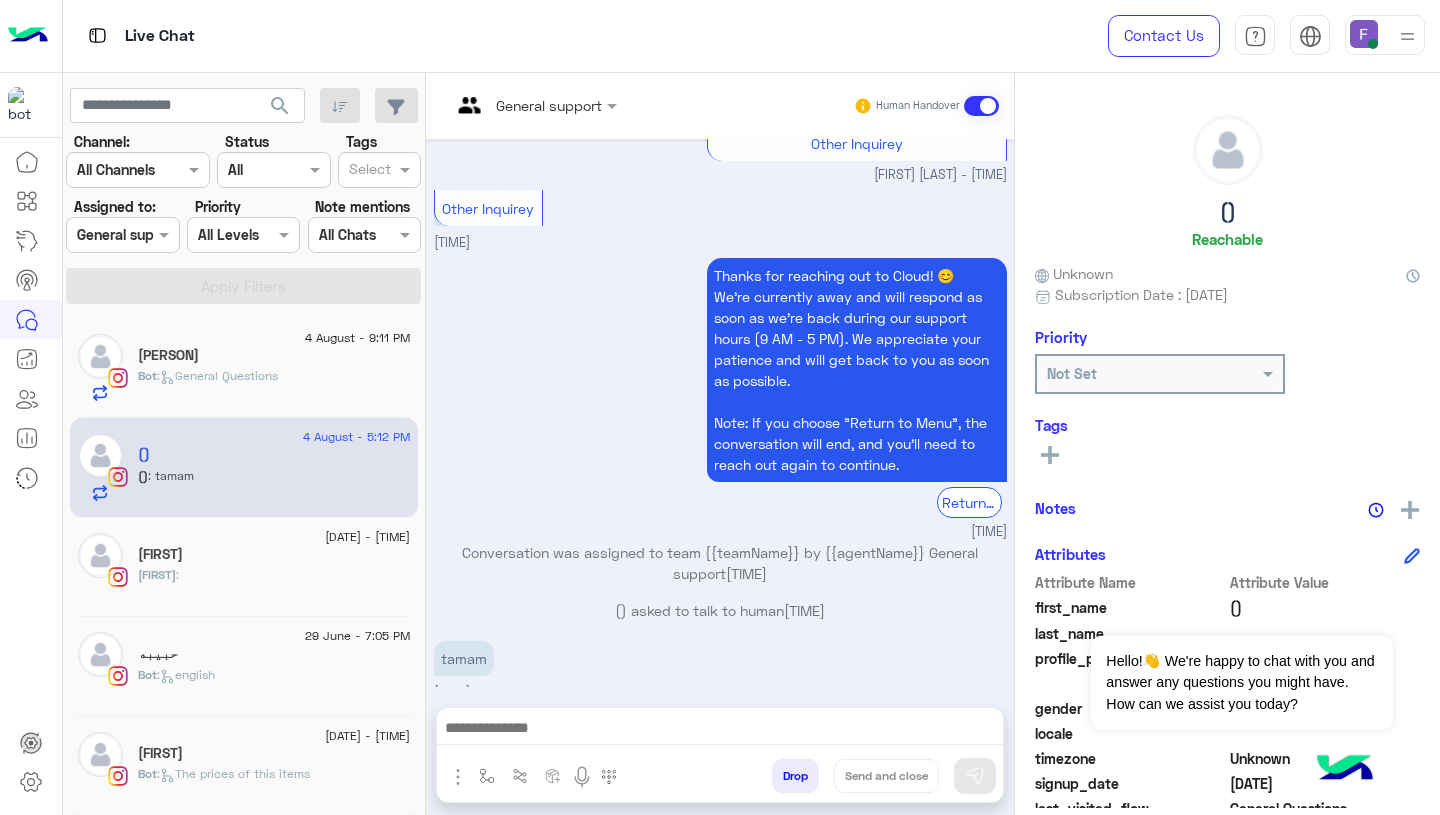 click on "29 June - 7:33 PM" 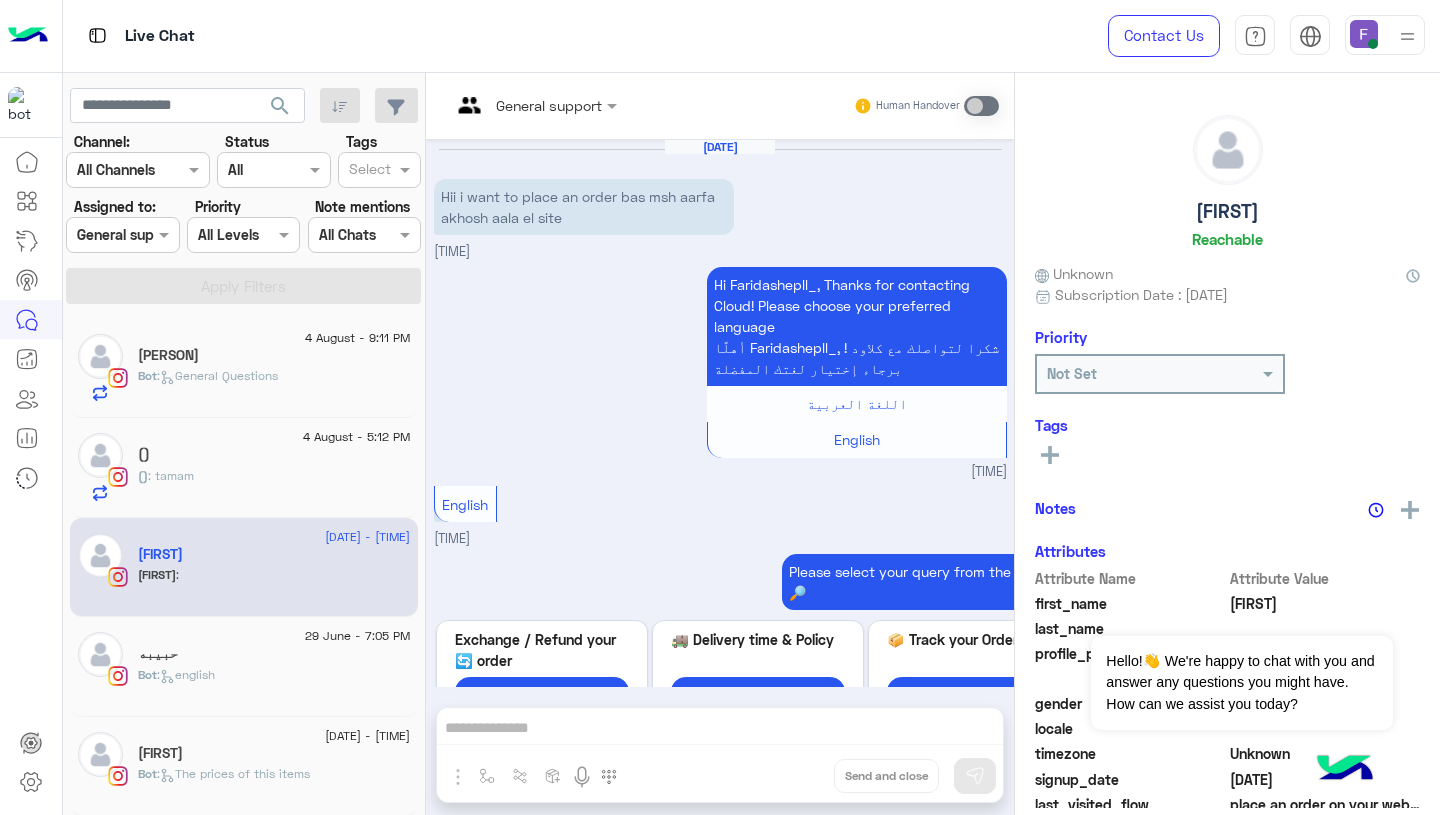 scroll, scrollTop: 1423, scrollLeft: 0, axis: vertical 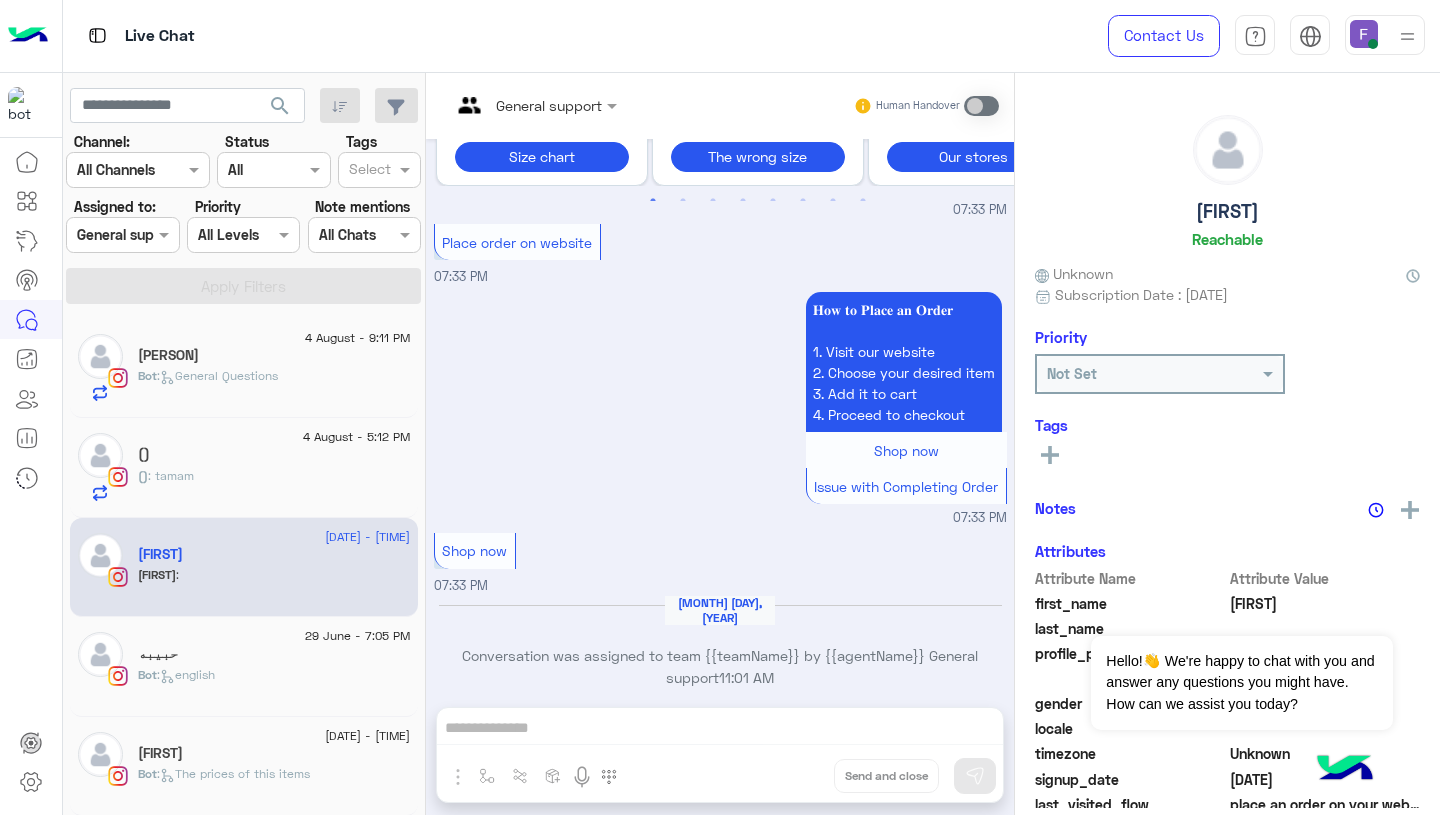 click on "() : tamam" 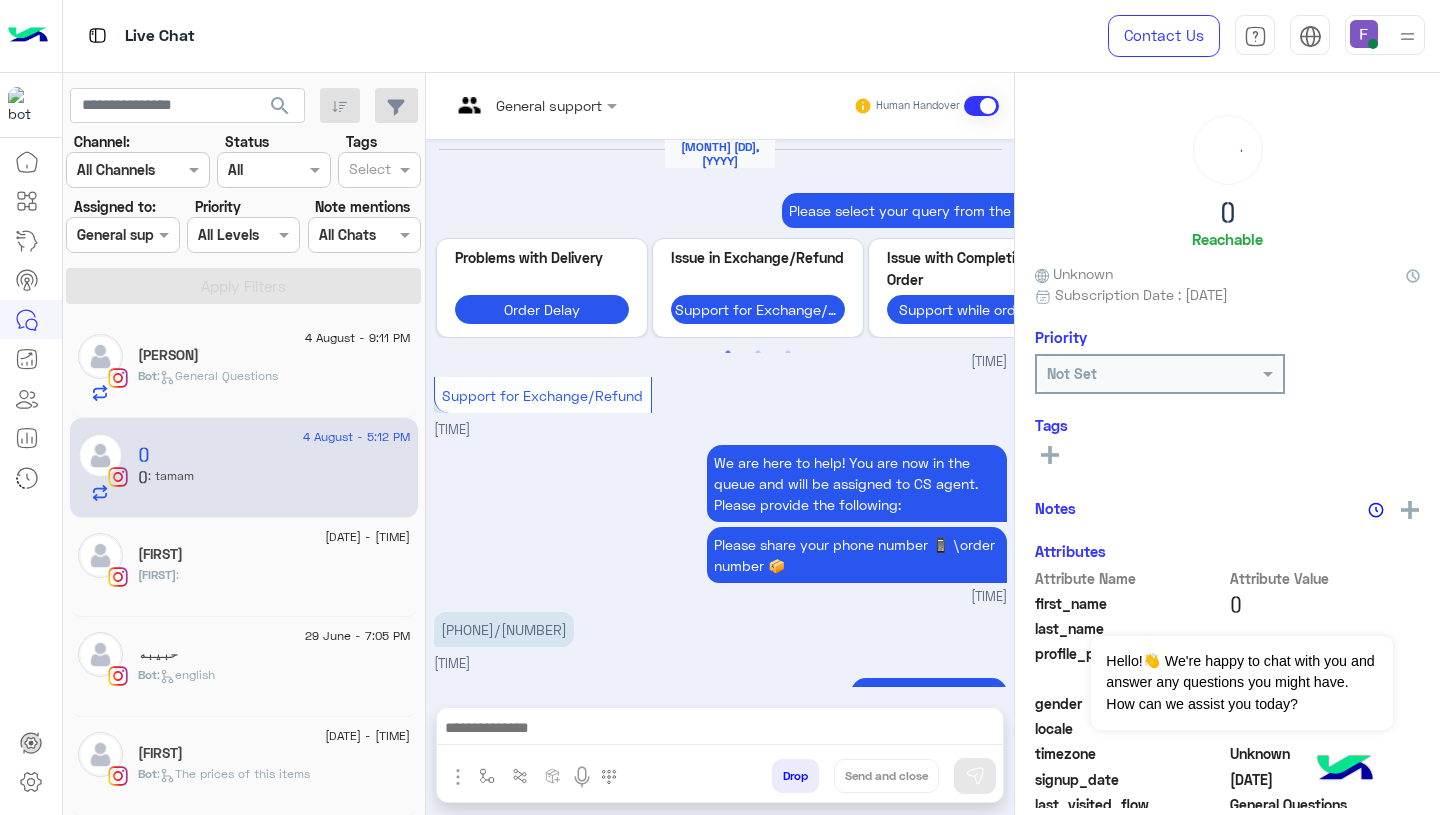 scroll, scrollTop: 1611, scrollLeft: 0, axis: vertical 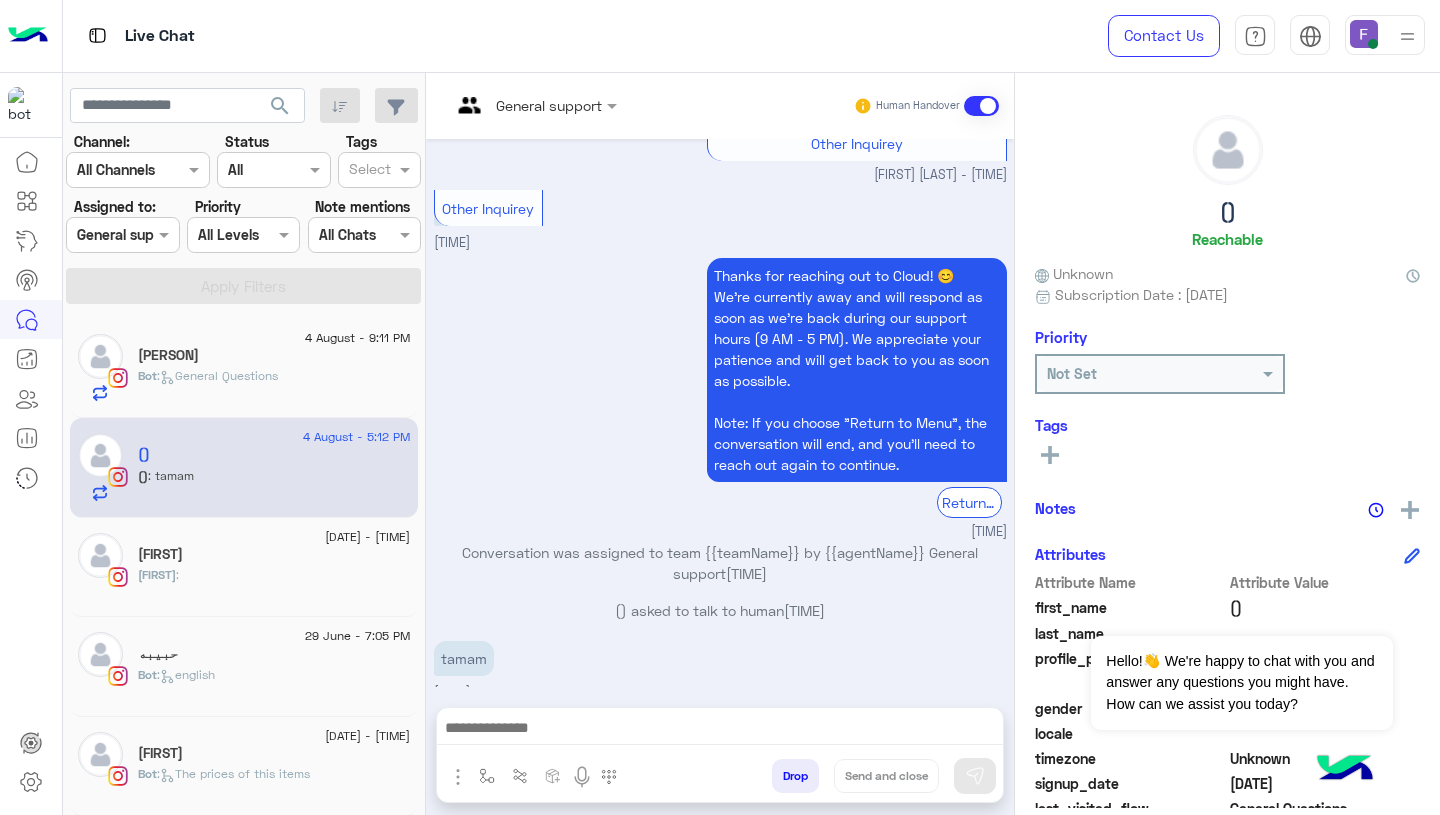 click at bounding box center (507, 105) 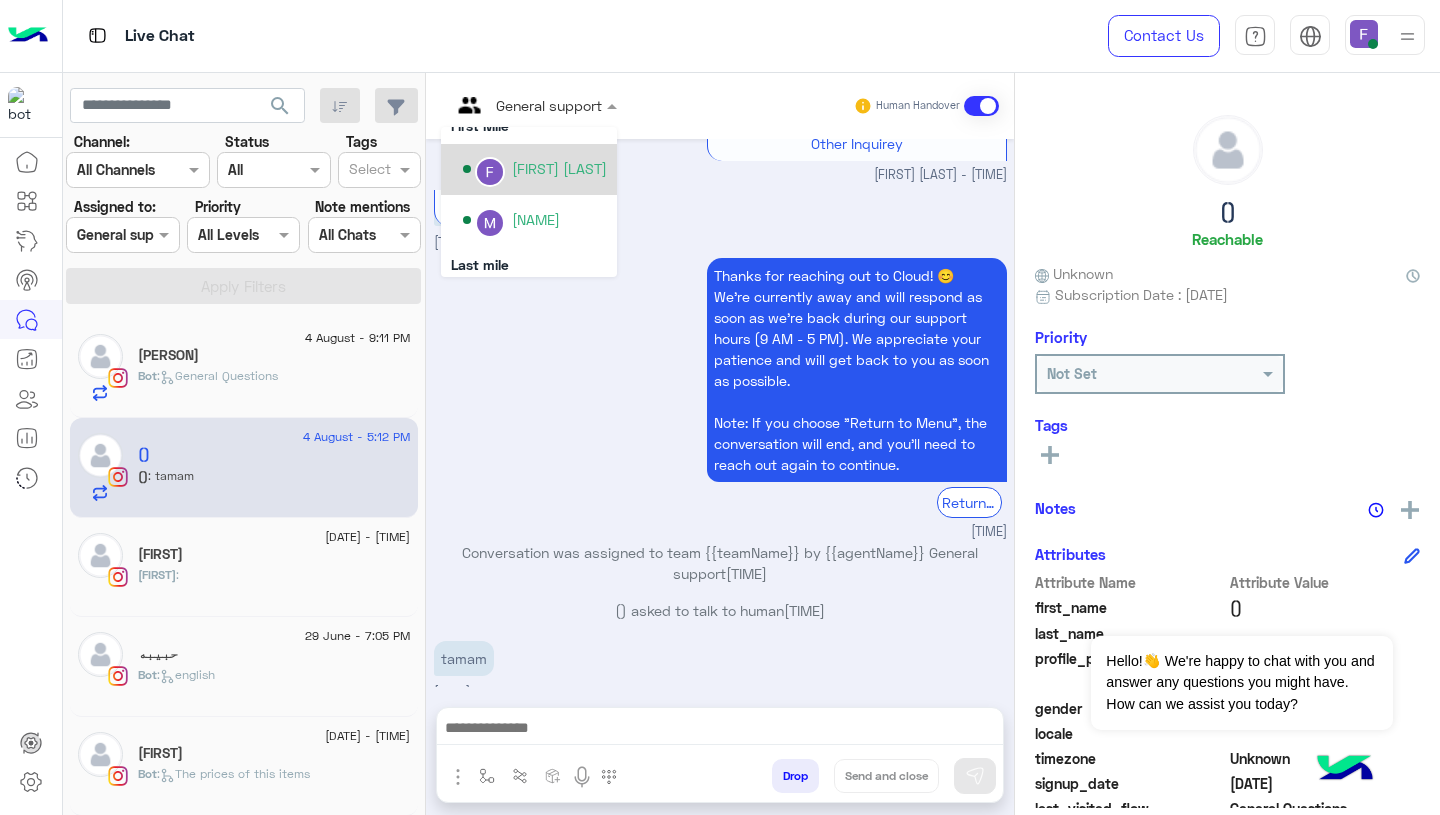 scroll, scrollTop: 354, scrollLeft: 0, axis: vertical 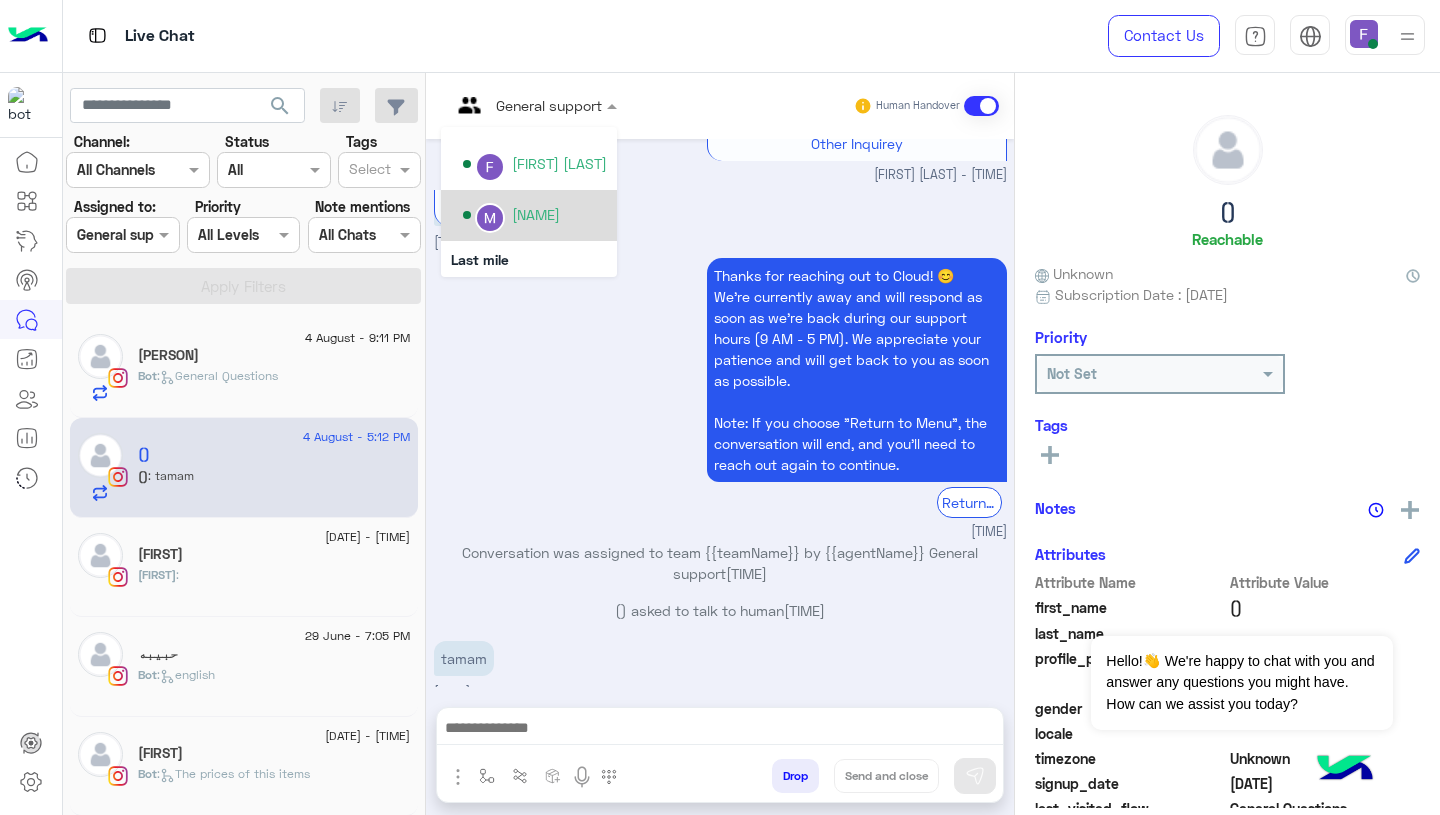 click on "Marex George" at bounding box center [529, 215] 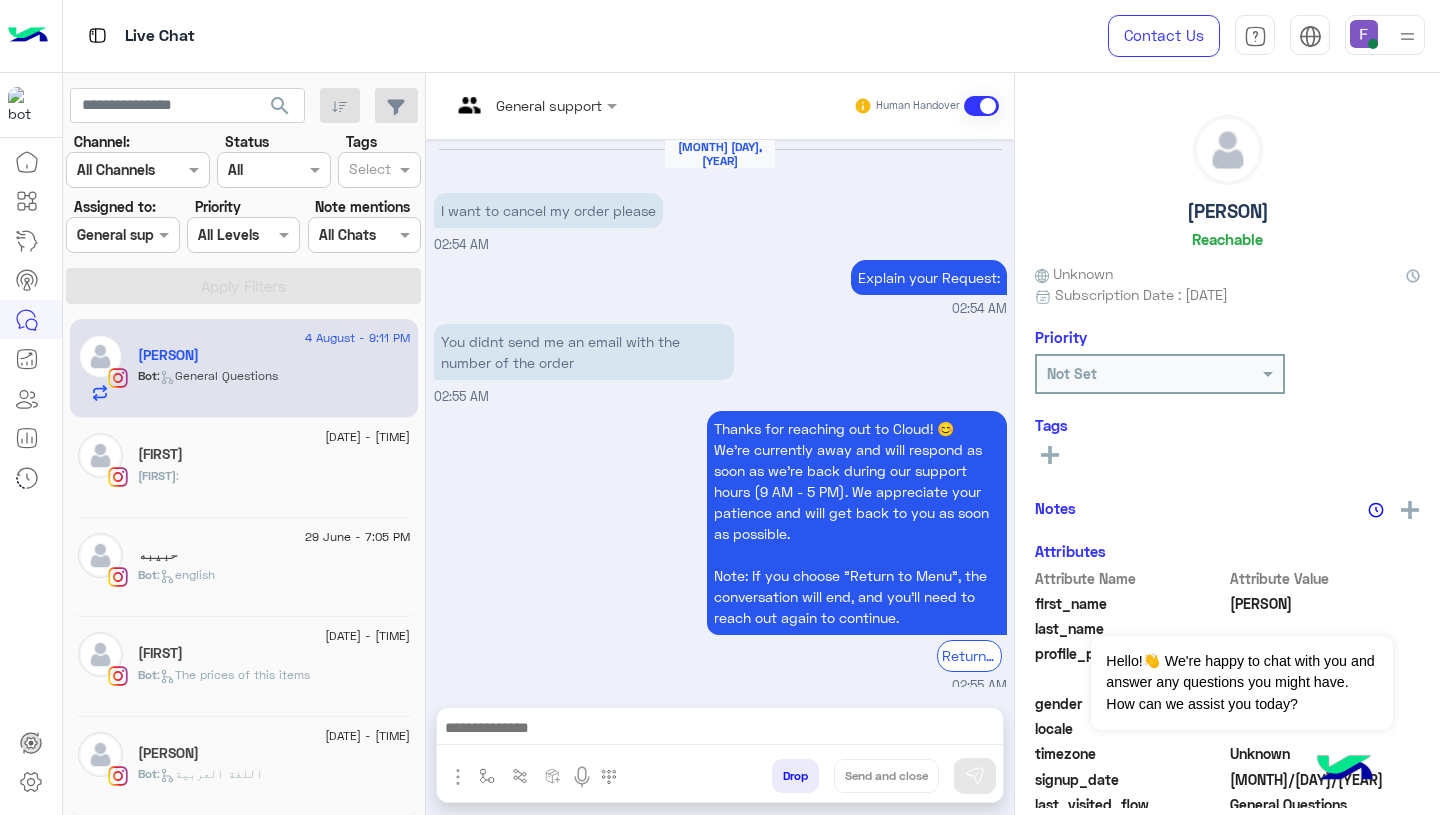 scroll, scrollTop: 1652, scrollLeft: 0, axis: vertical 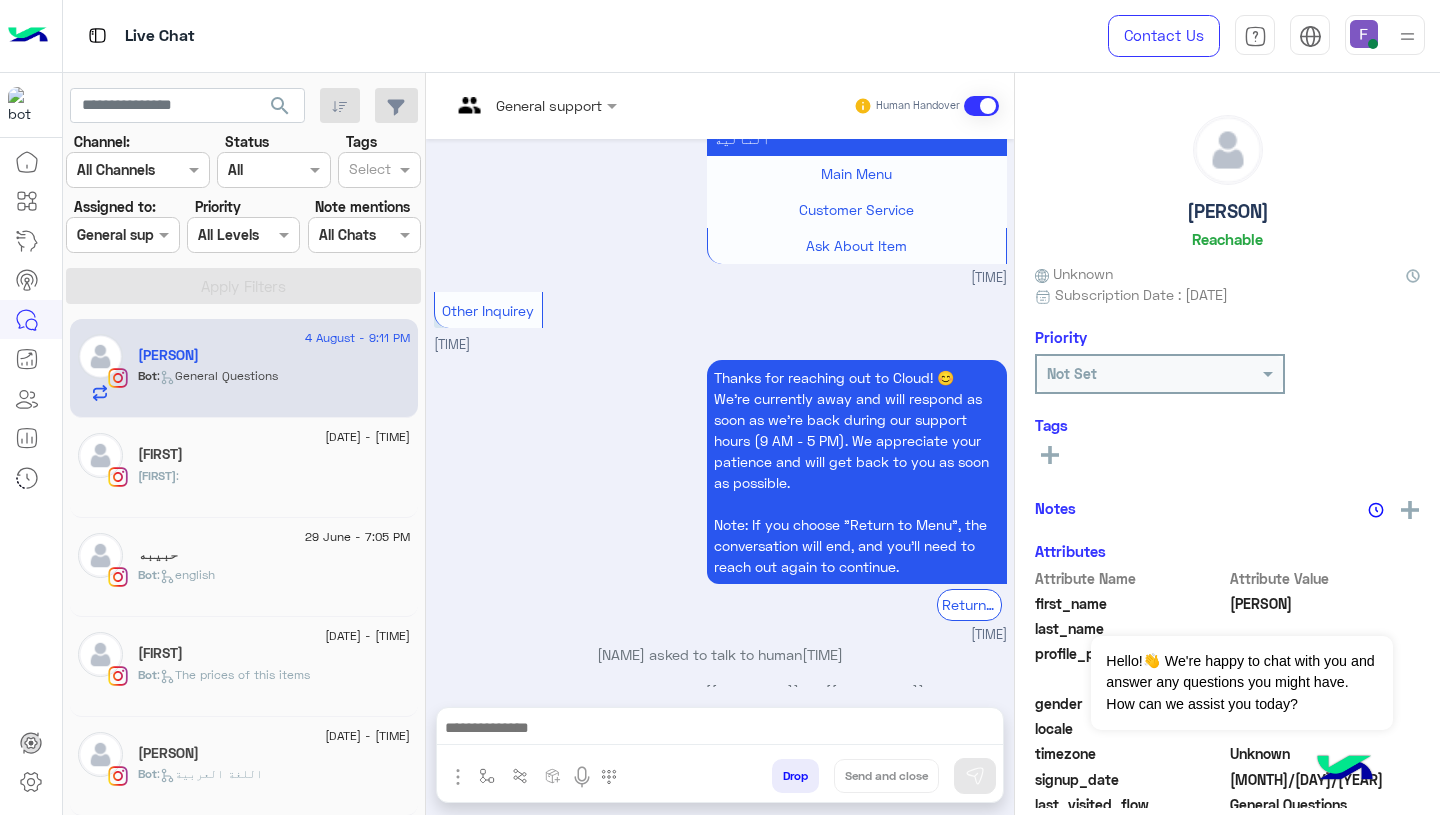 click on "Faridashepll_ :" 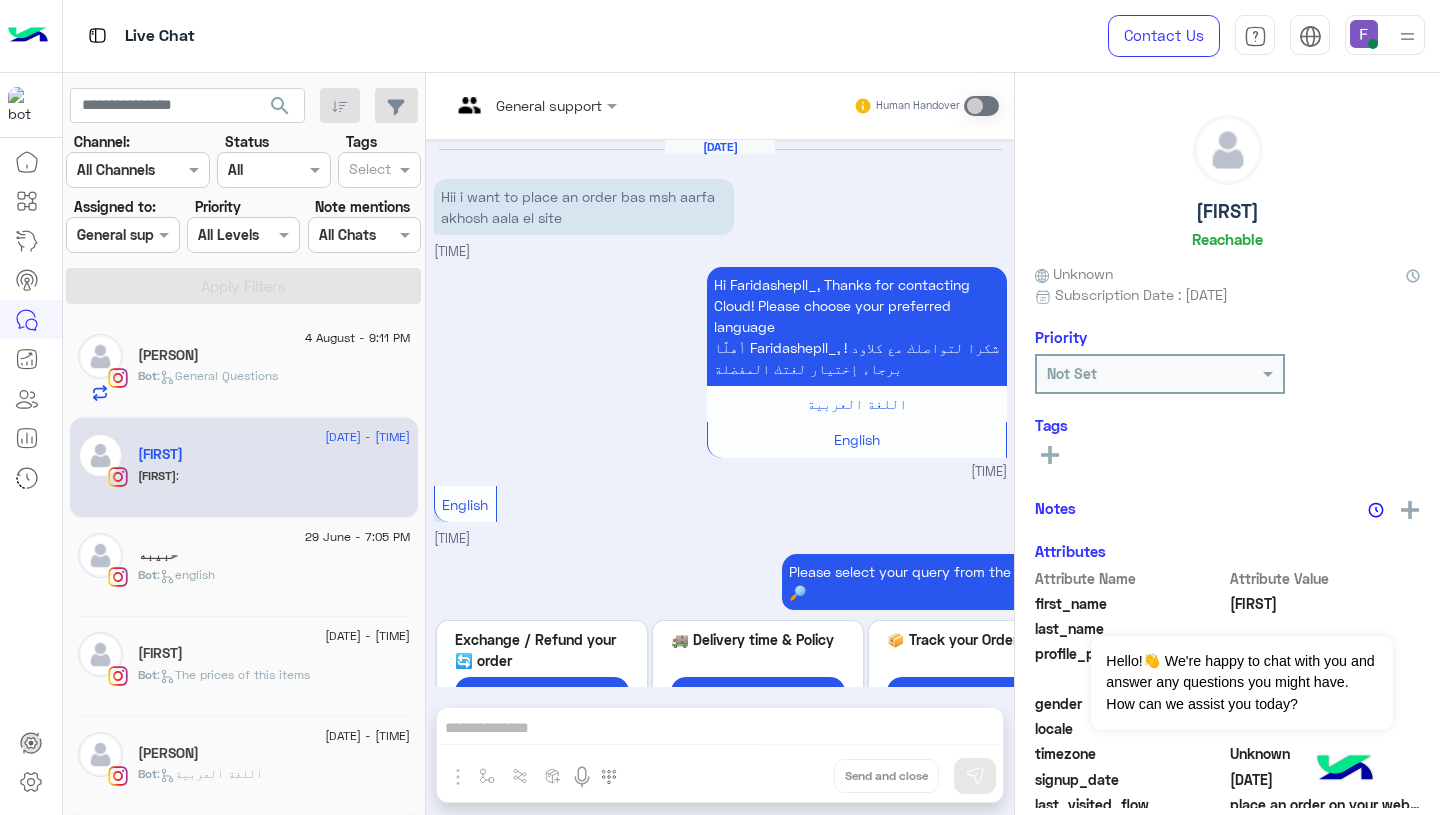 scroll, scrollTop: 1423, scrollLeft: 0, axis: vertical 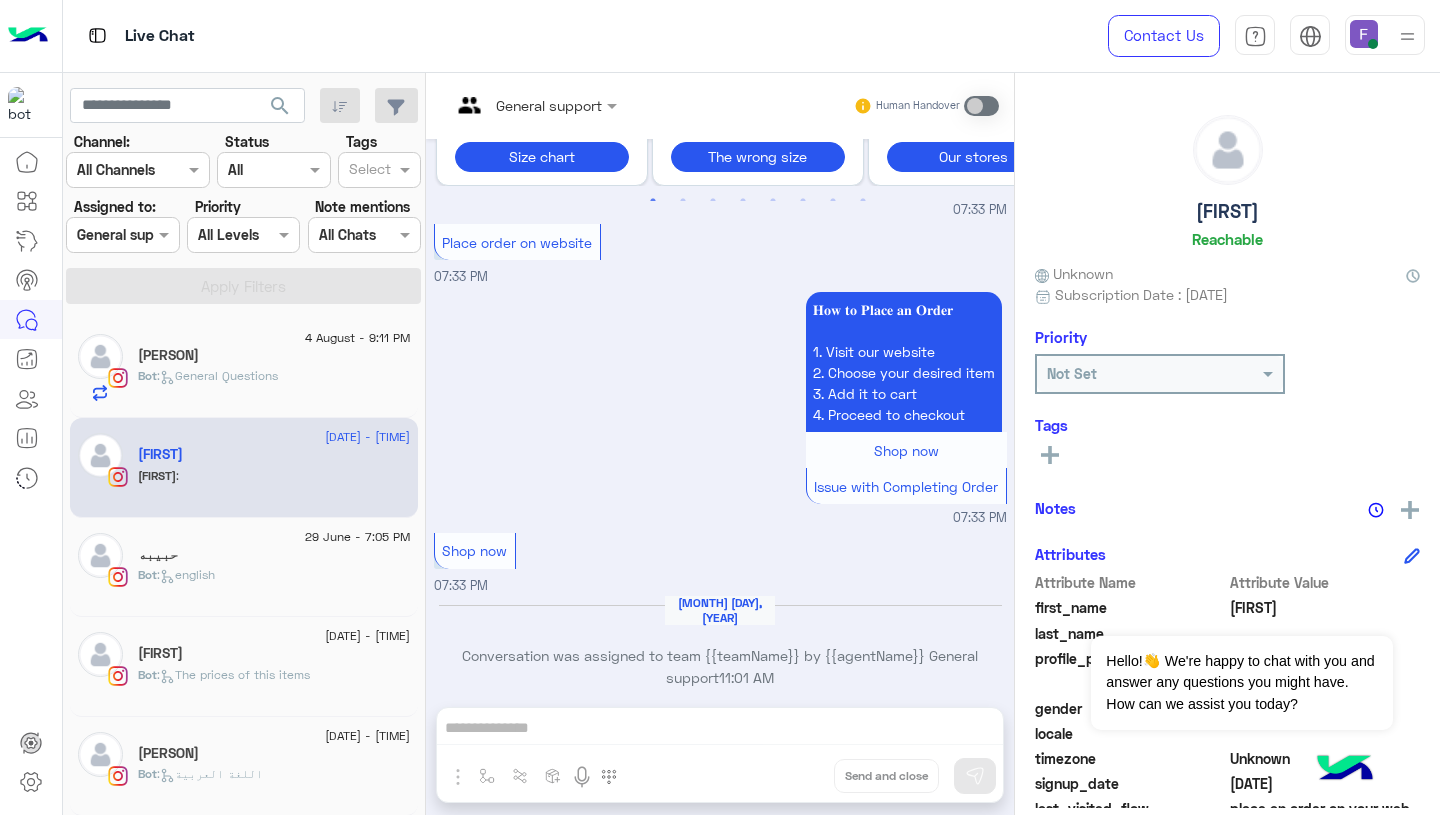 click on "حبيبه" 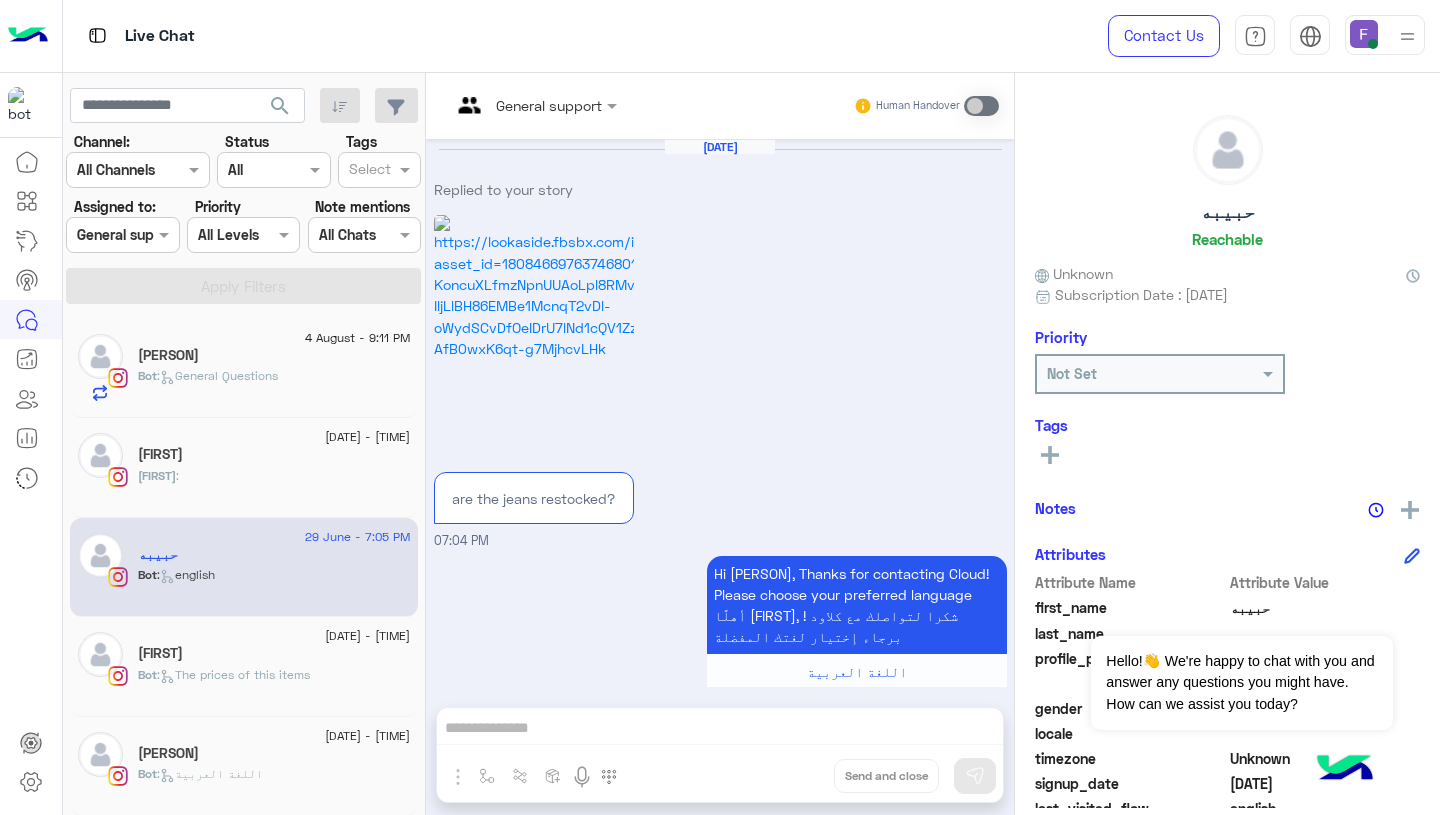scroll, scrollTop: 428, scrollLeft: 0, axis: vertical 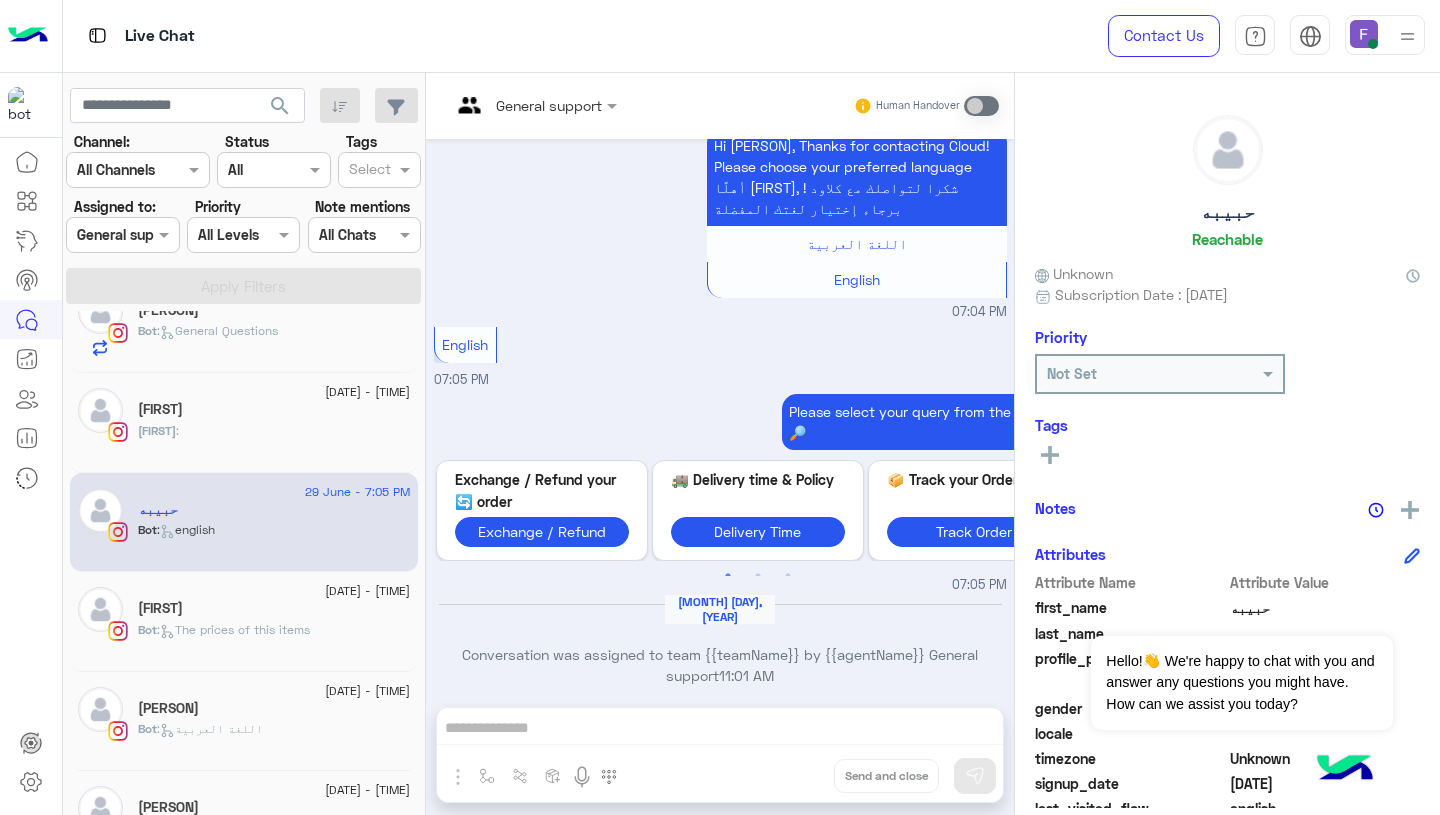 click on "29 June - 6:52 PM  kenzy   Bot :   The prices of this items" 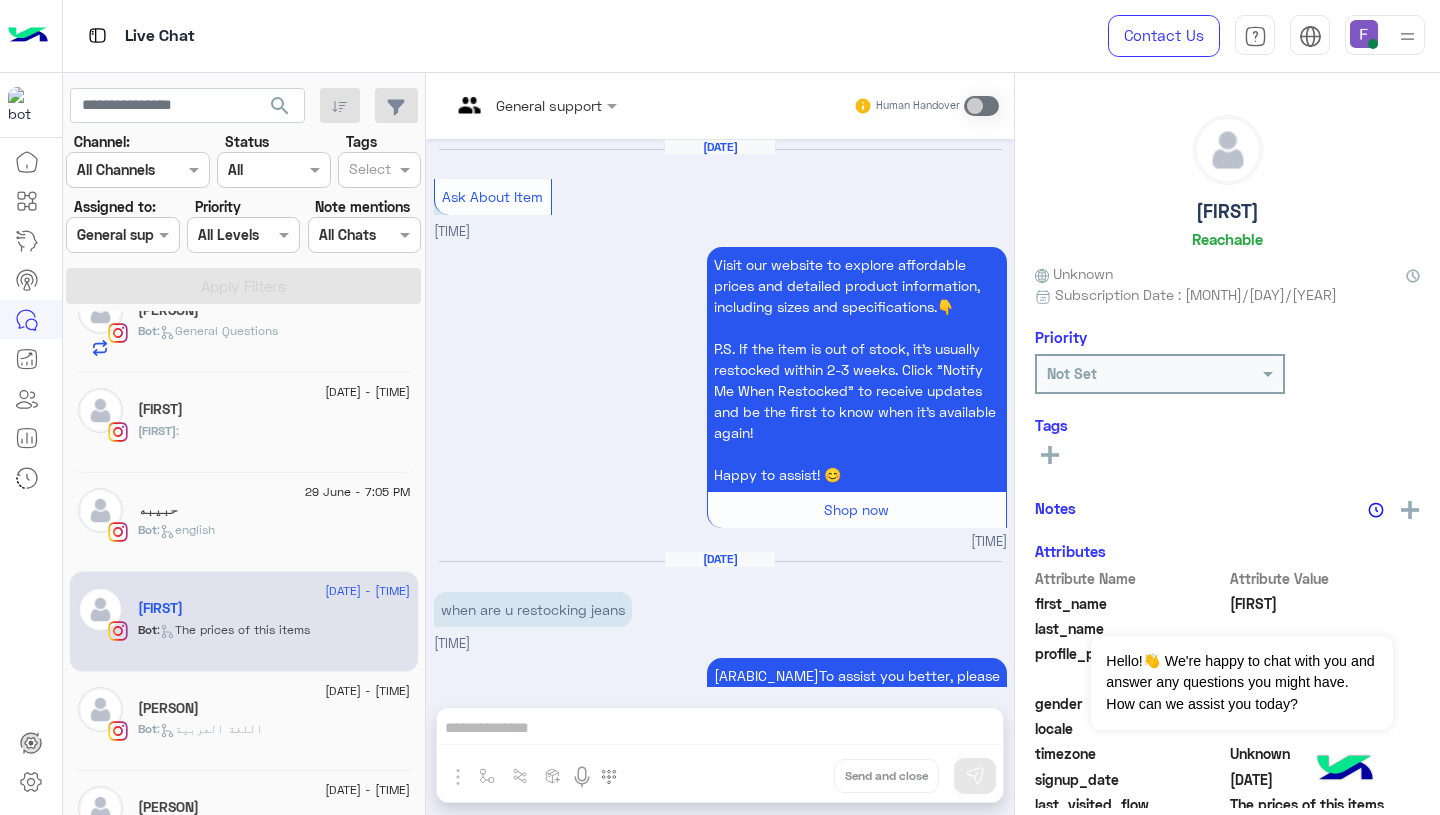 scroll, scrollTop: 2649, scrollLeft: 0, axis: vertical 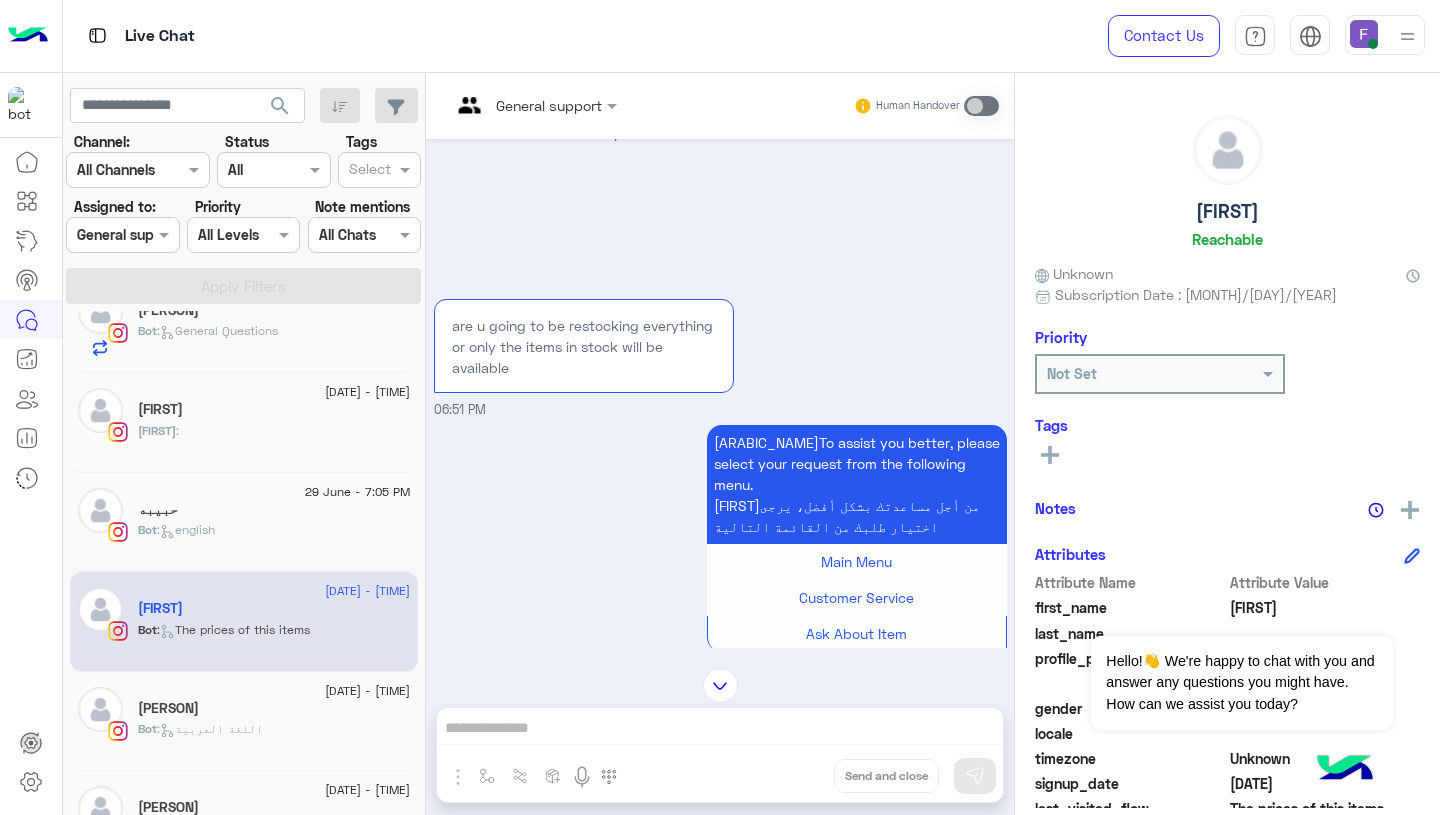click at bounding box center [534, 104] 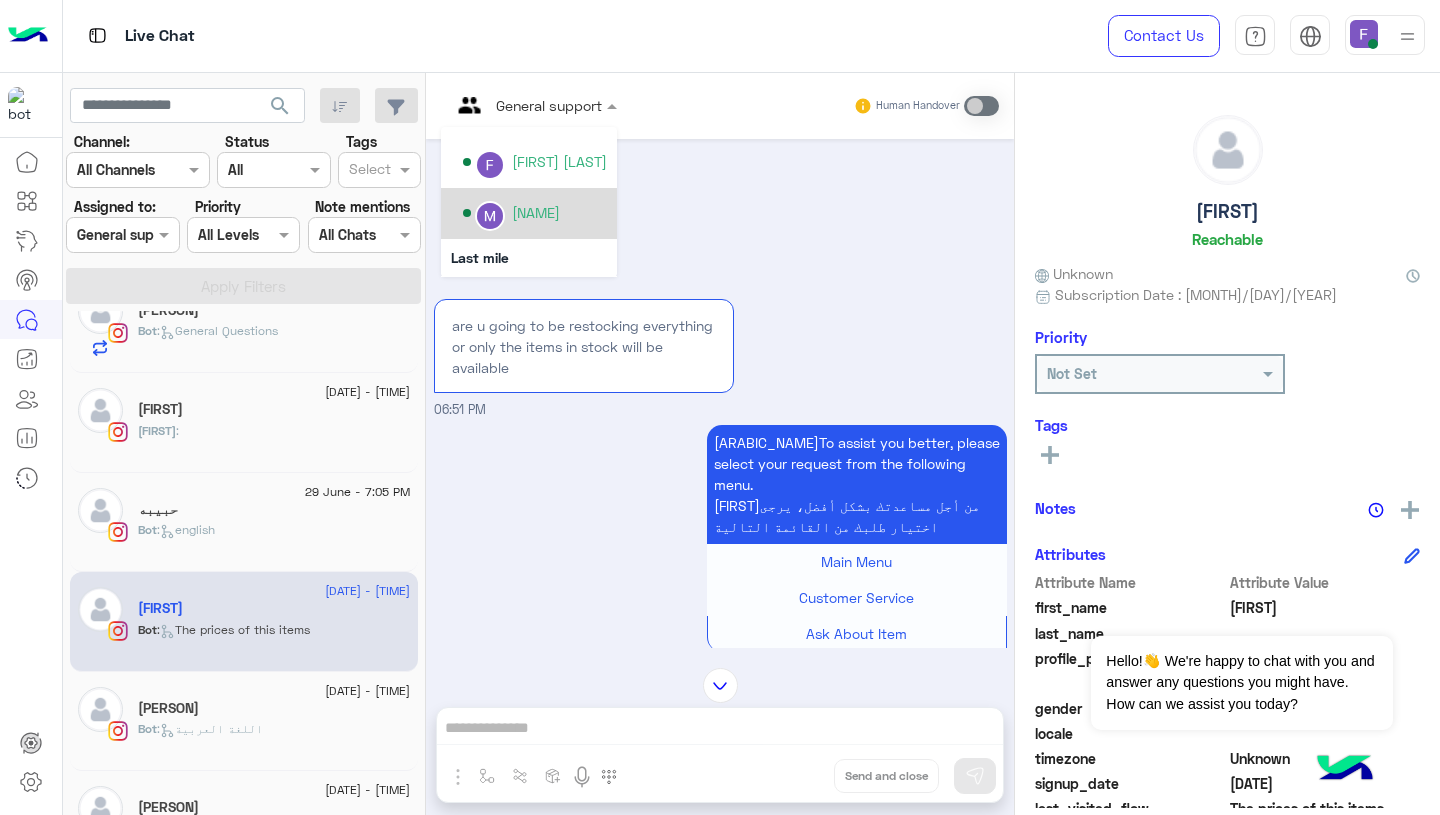 scroll, scrollTop: 355, scrollLeft: 0, axis: vertical 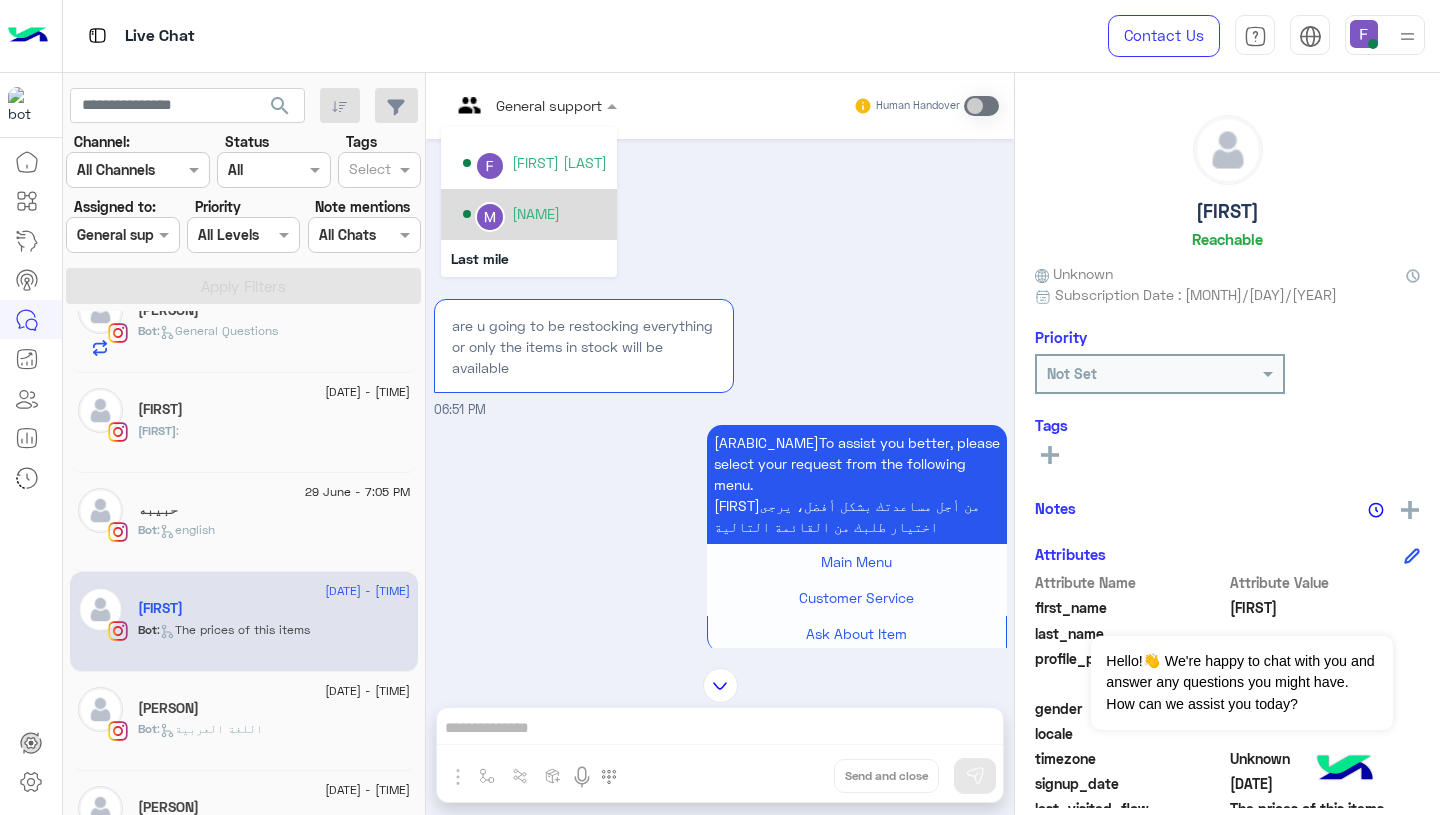 click on "Marex George" at bounding box center (535, 214) 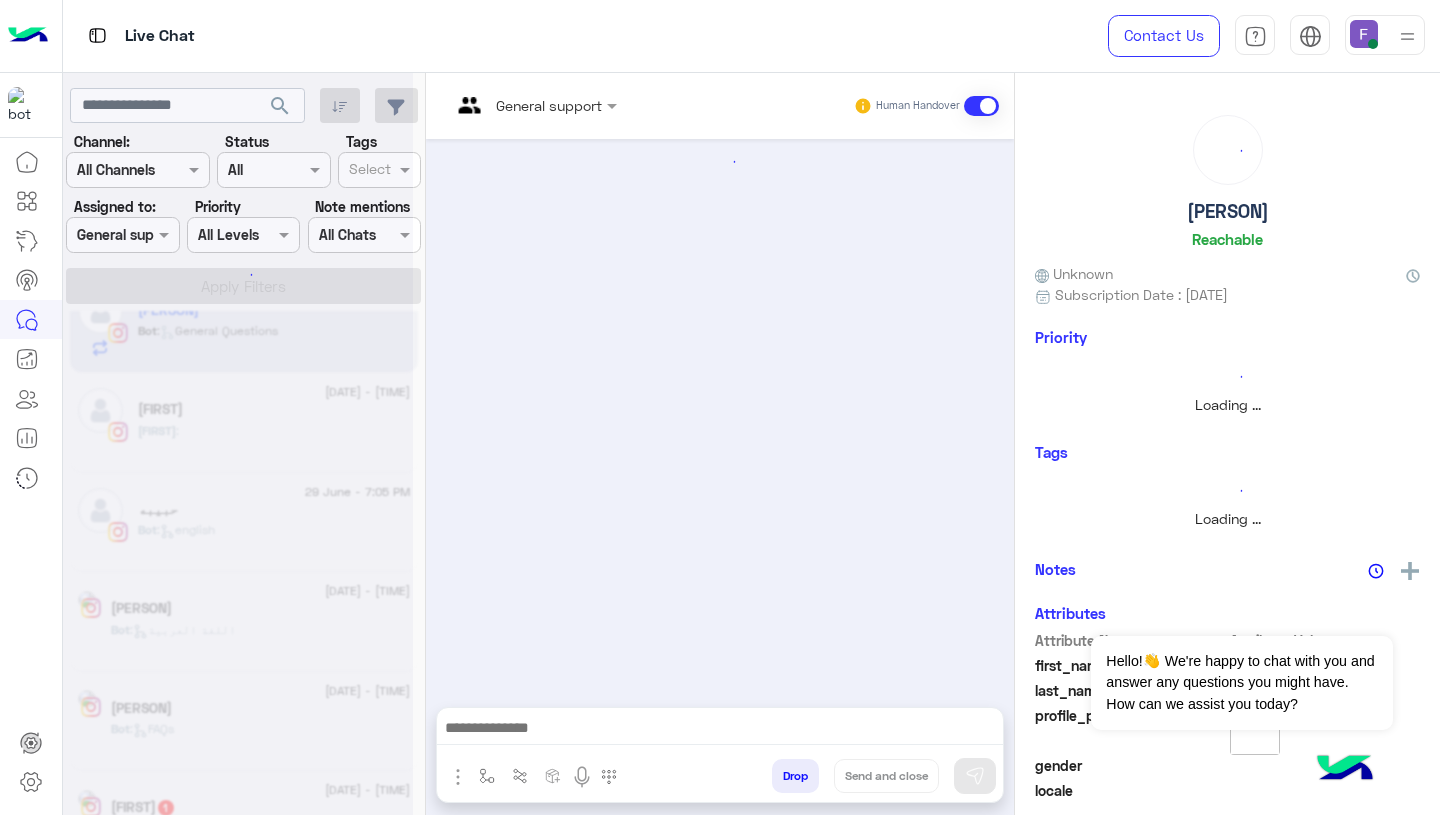 scroll, scrollTop: 0, scrollLeft: 0, axis: both 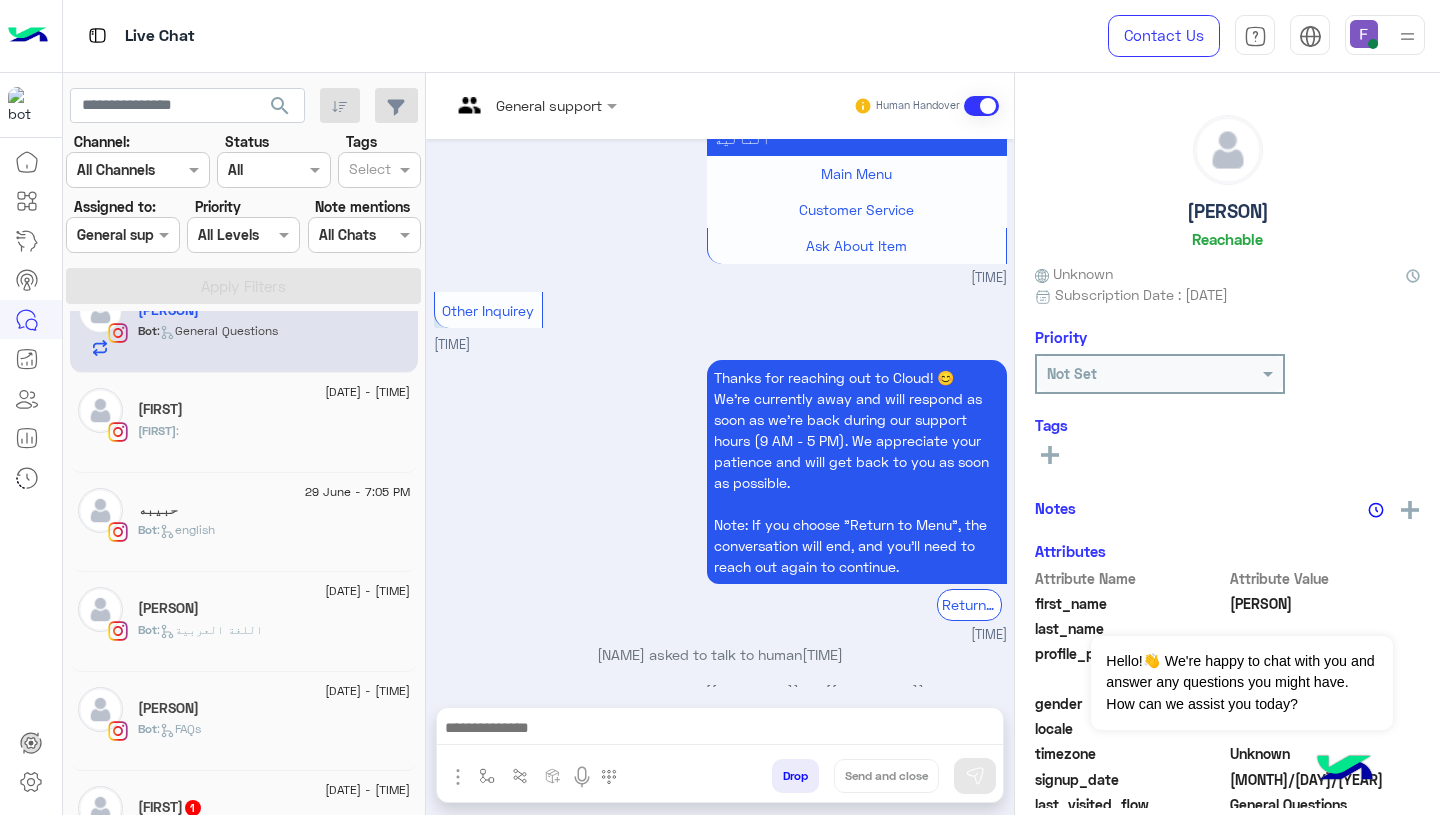 click on "Faridashepll_ :" 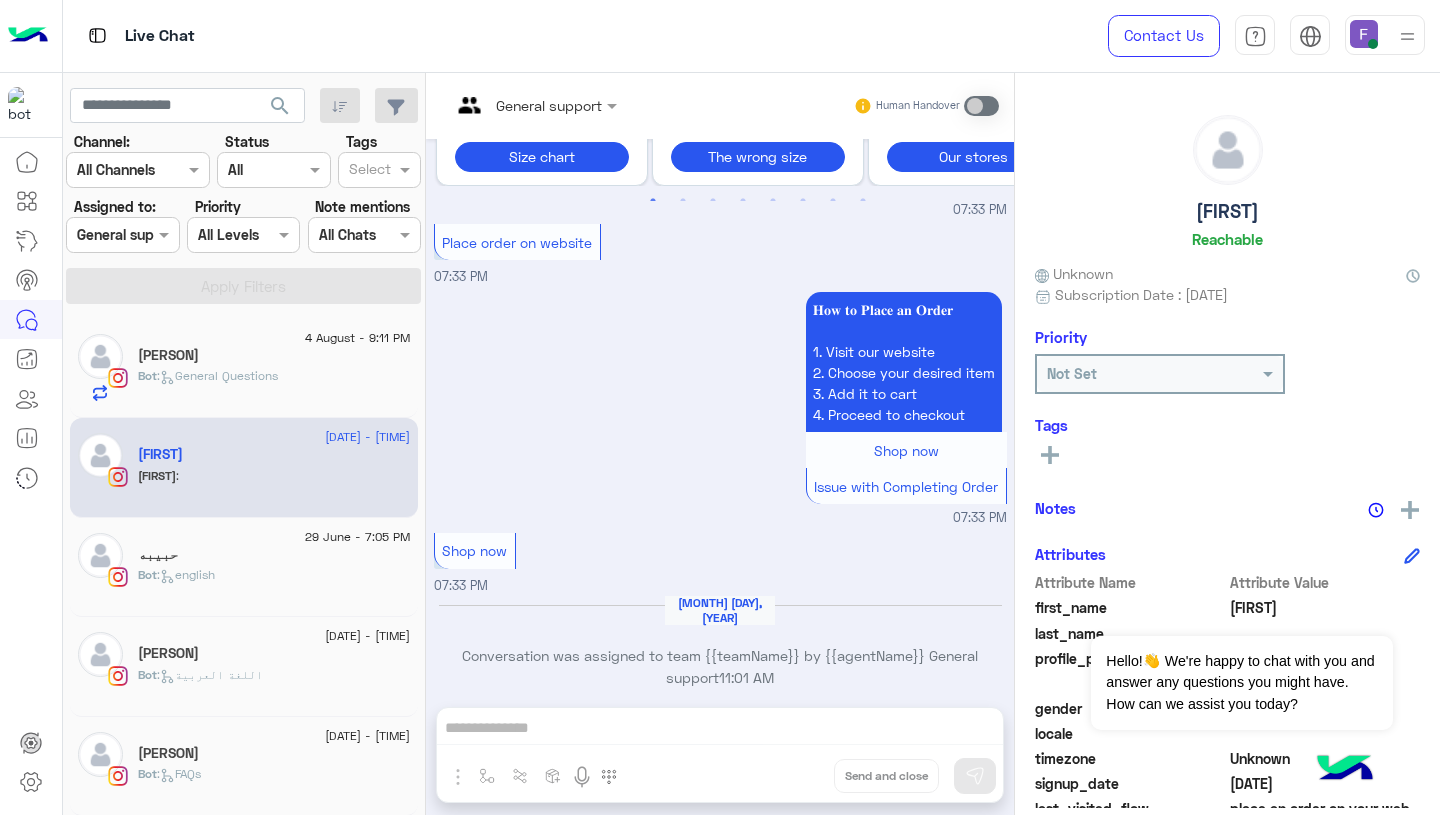 click on ":   General Questions" 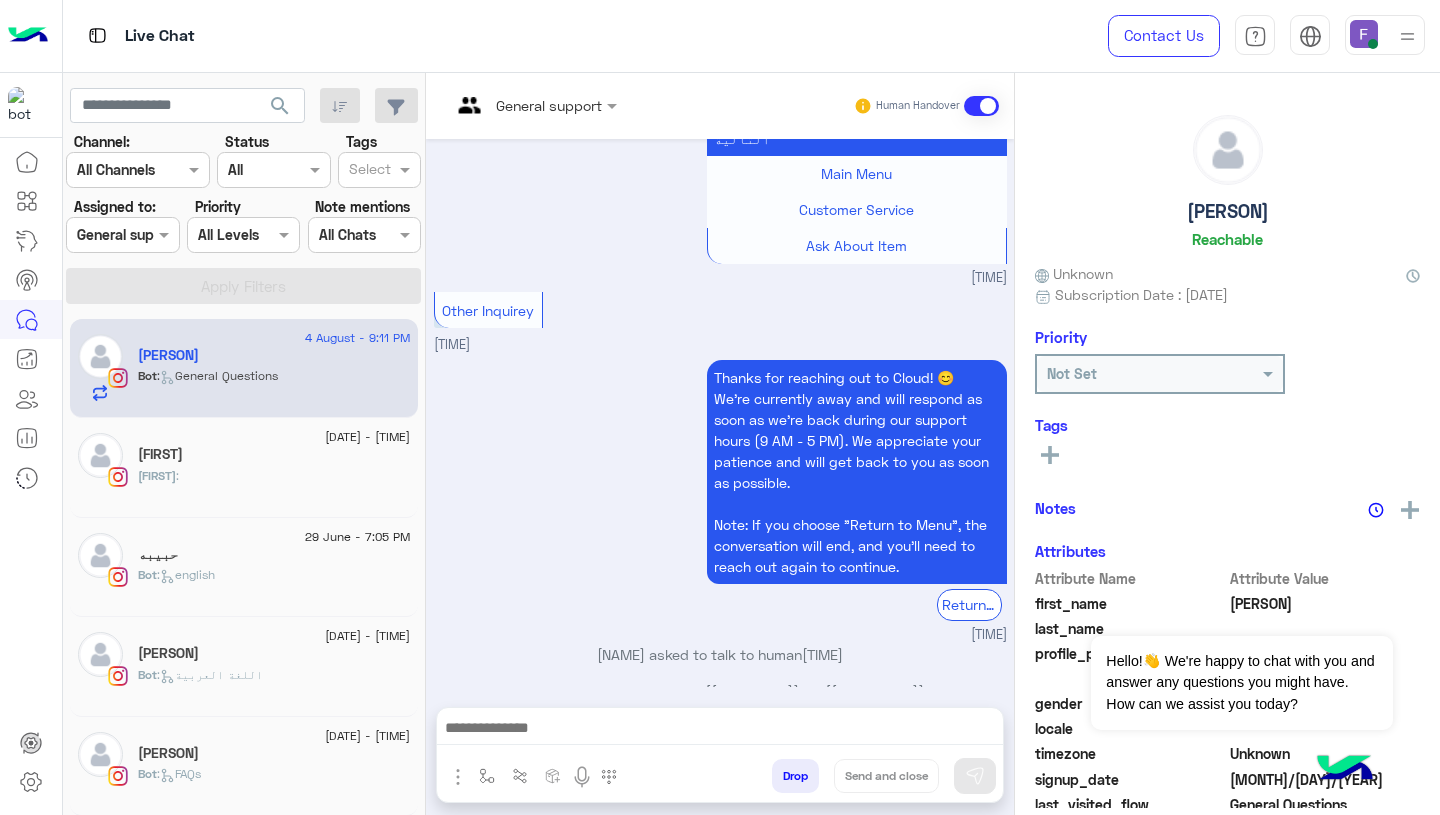 click at bounding box center [122, 234] 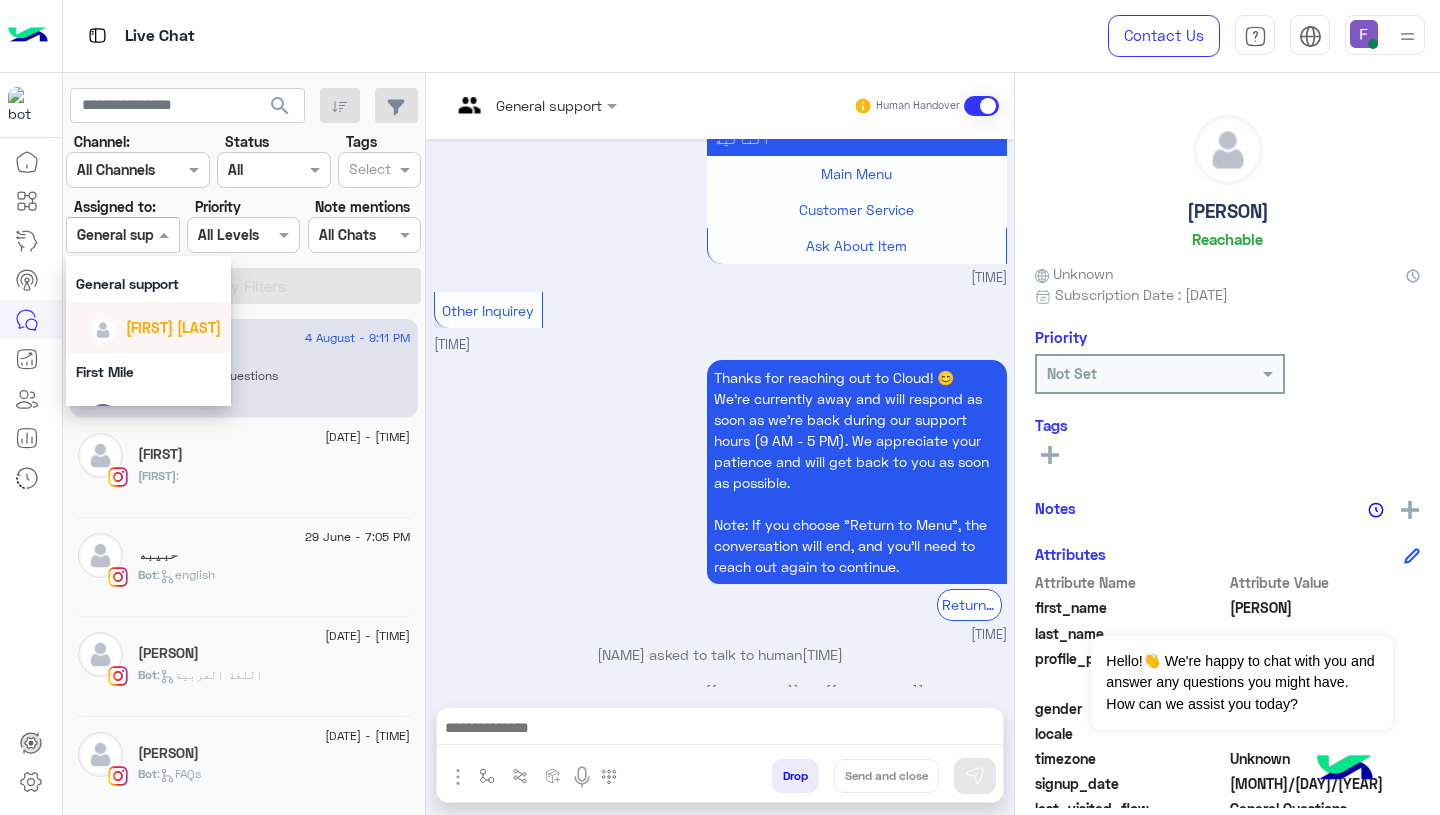 click on "Jana Aboelseoud" at bounding box center [173, 327] 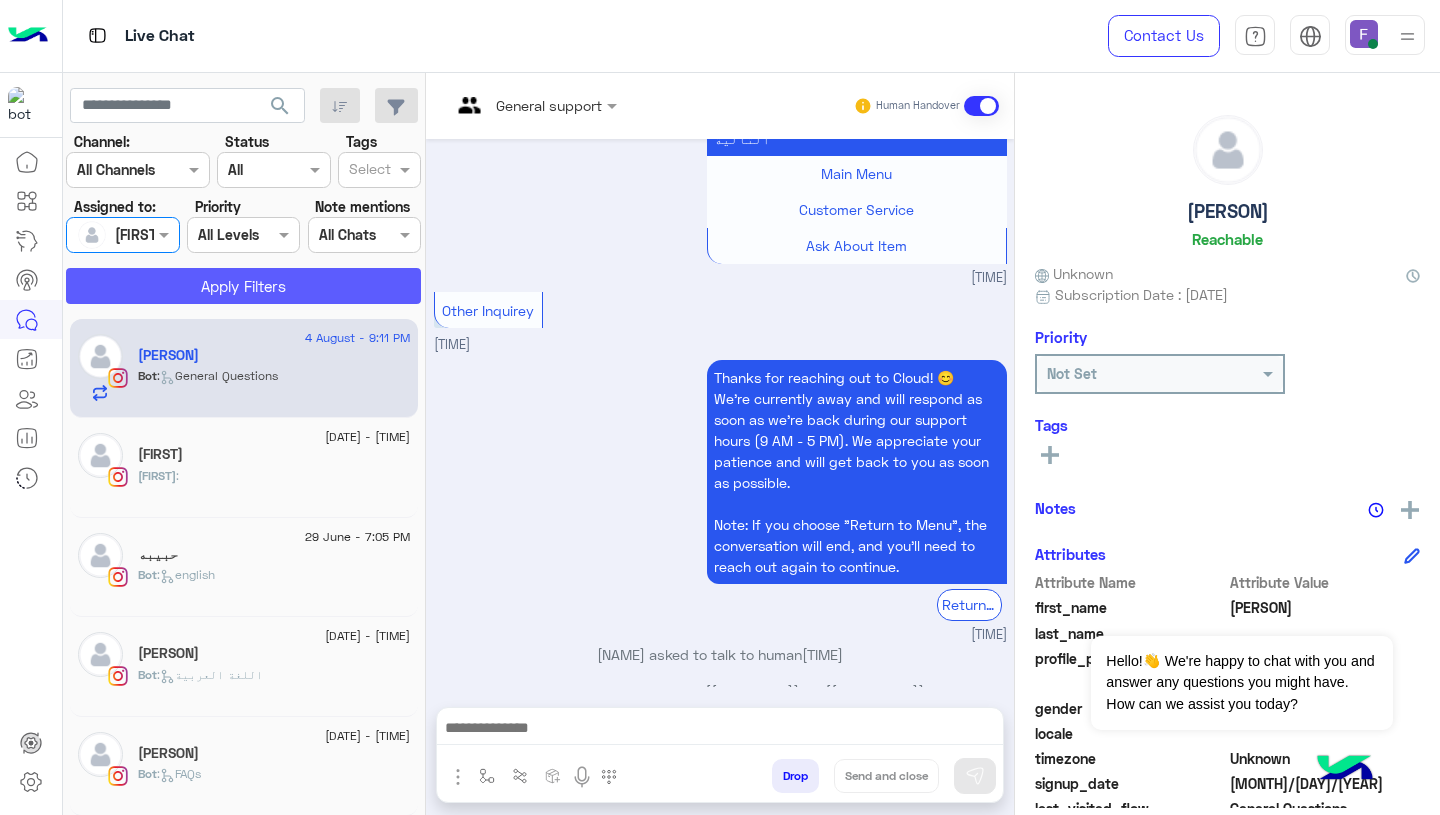 click on "Apply Filters" 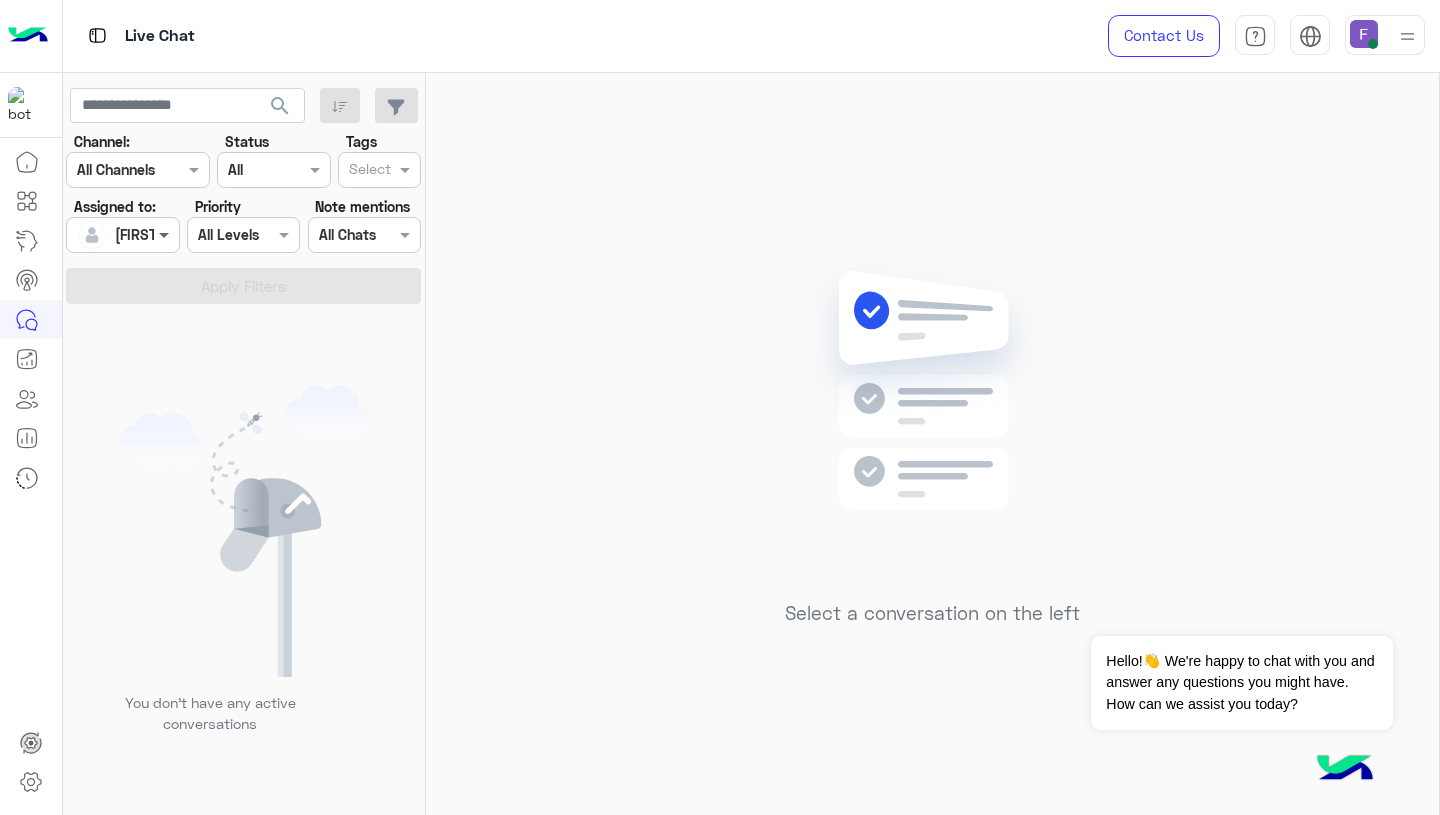 click at bounding box center (166, 234) 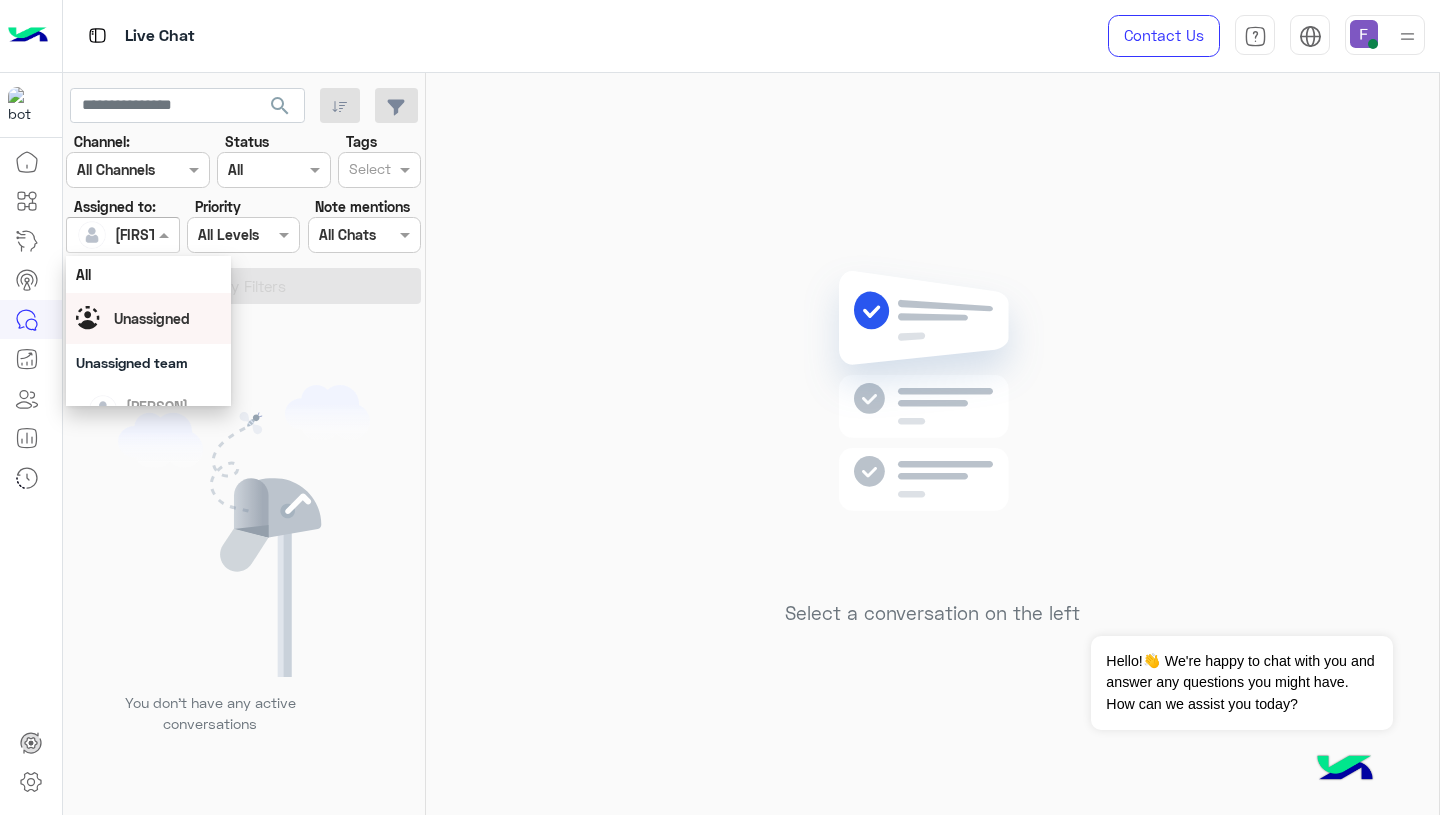 click on "Unassigned" at bounding box center [148, 318] 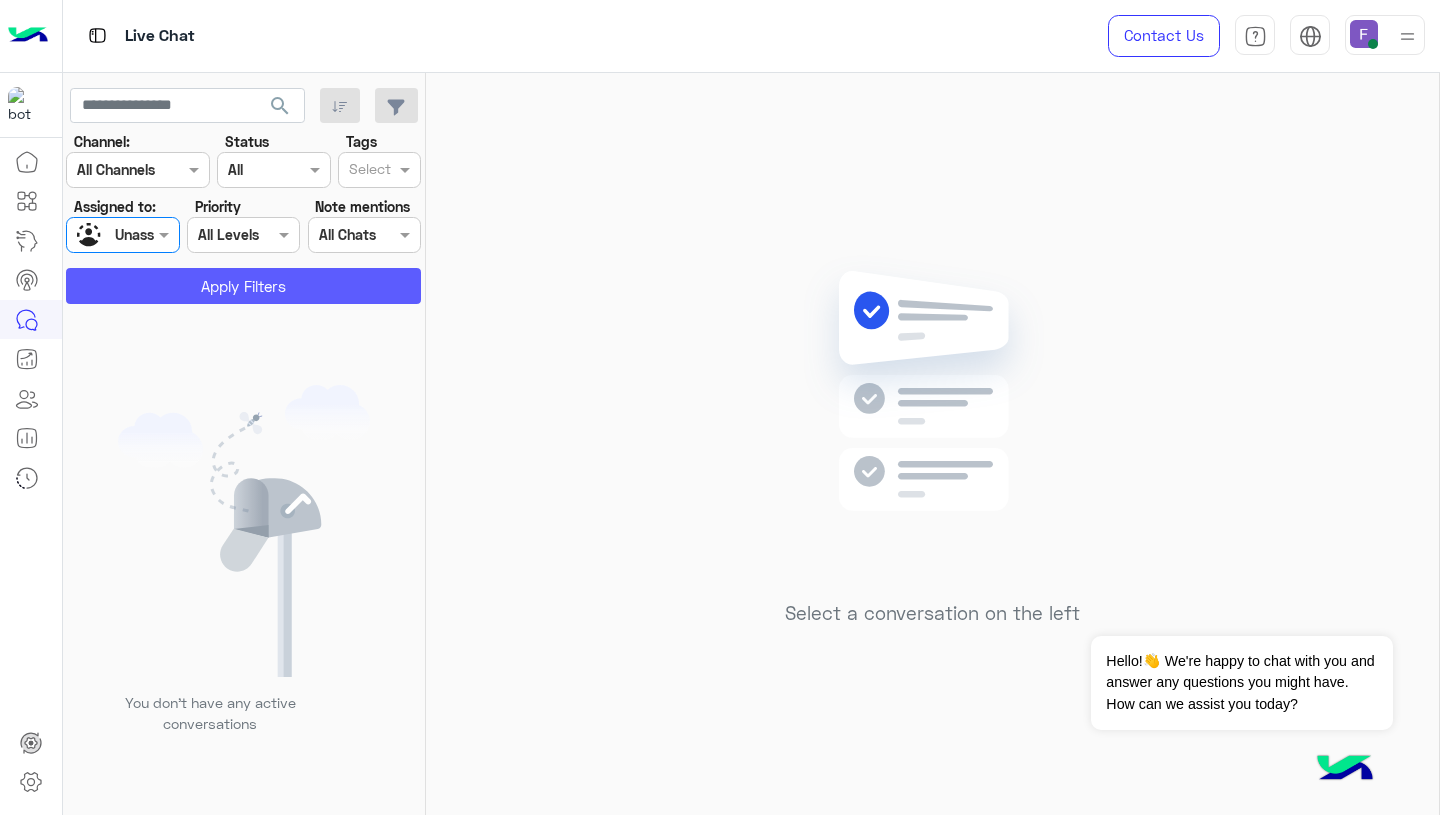 click on "Apply Filters" 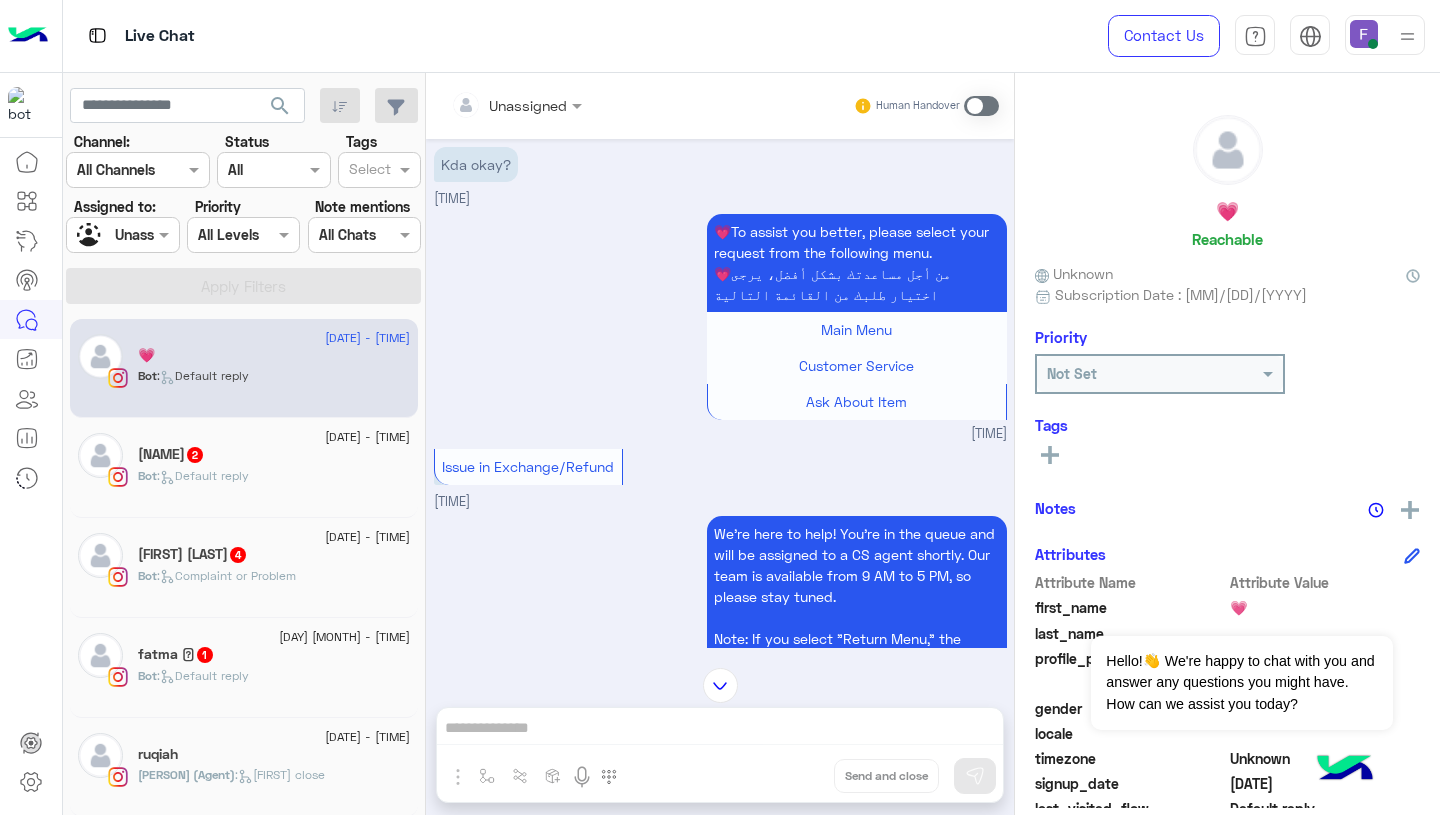 click on "5 August - 10:33 AM  Rana Sedik  2 Bot :   Default reply" 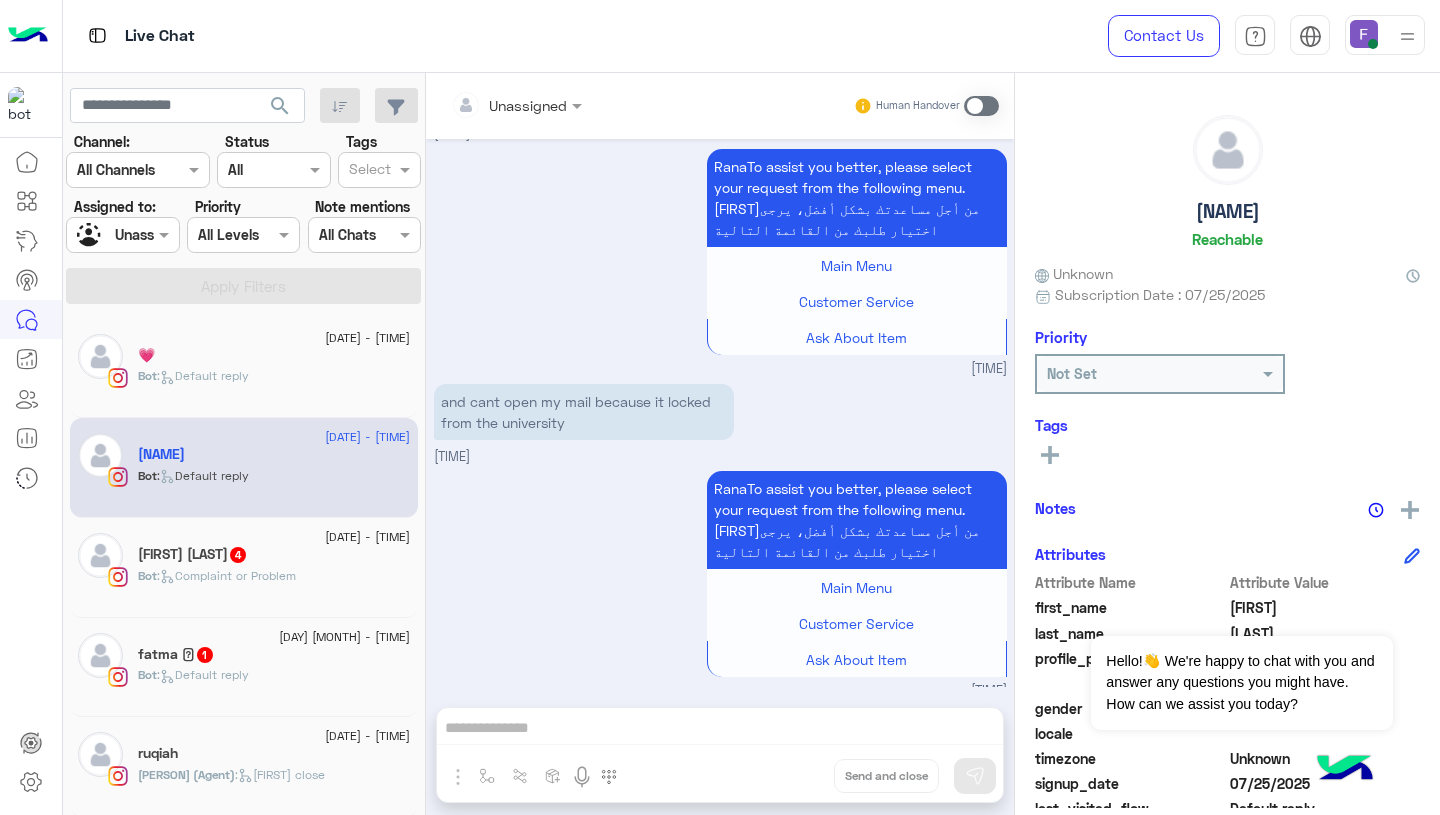 click at bounding box center (516, 104) 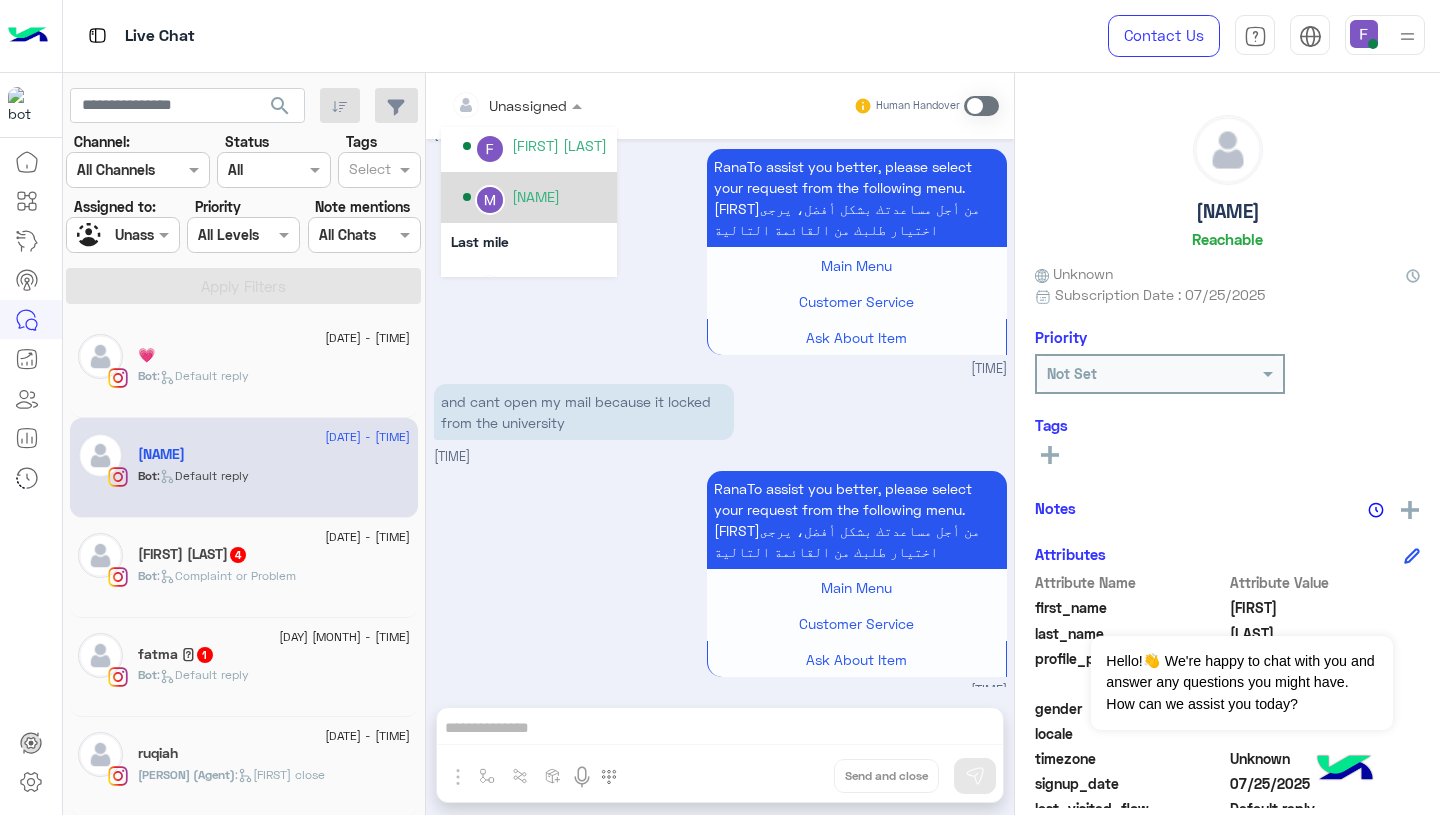 click on "Marex George" at bounding box center (536, 196) 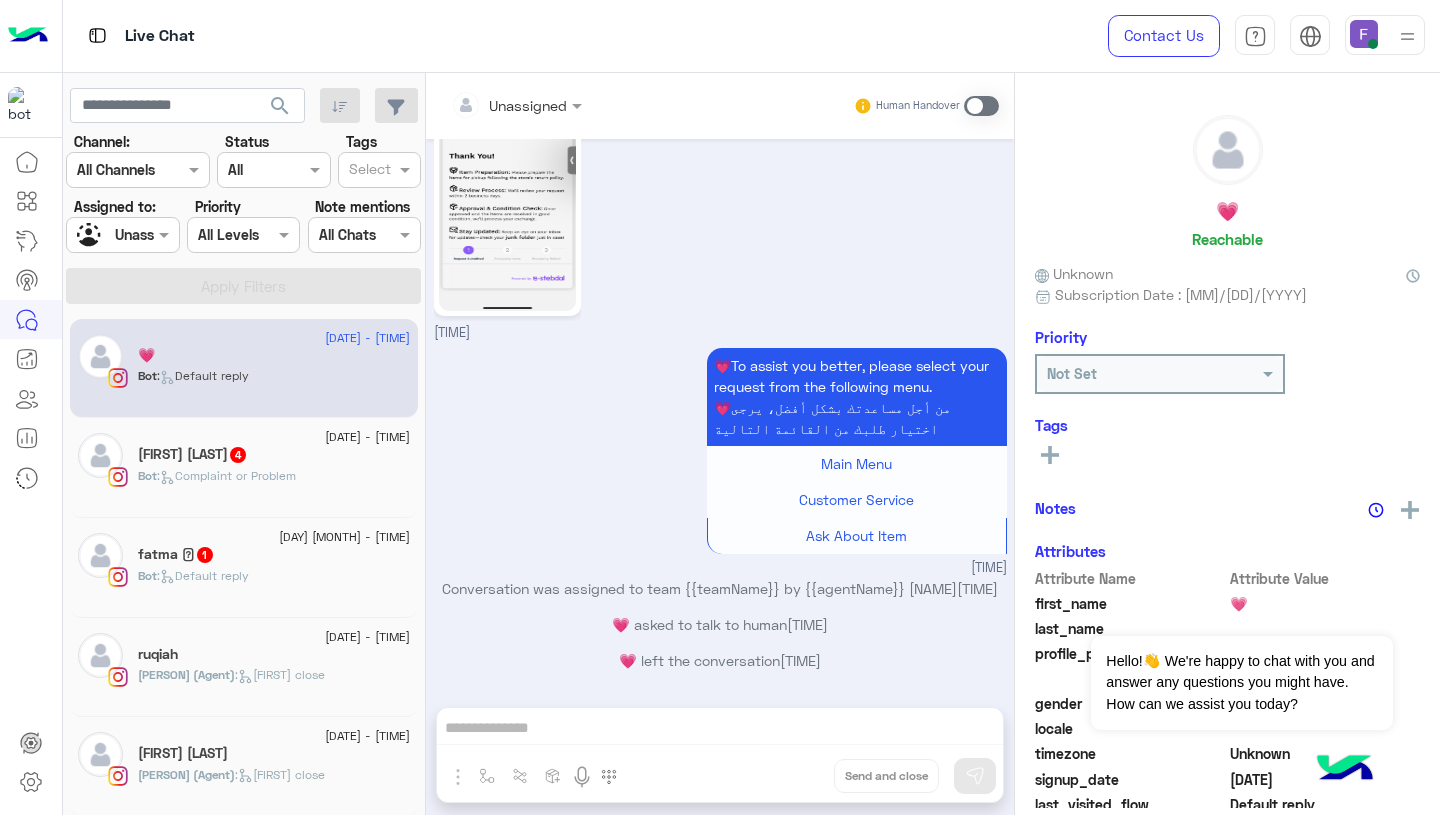 click on "Bot :   Complaint or Problem" 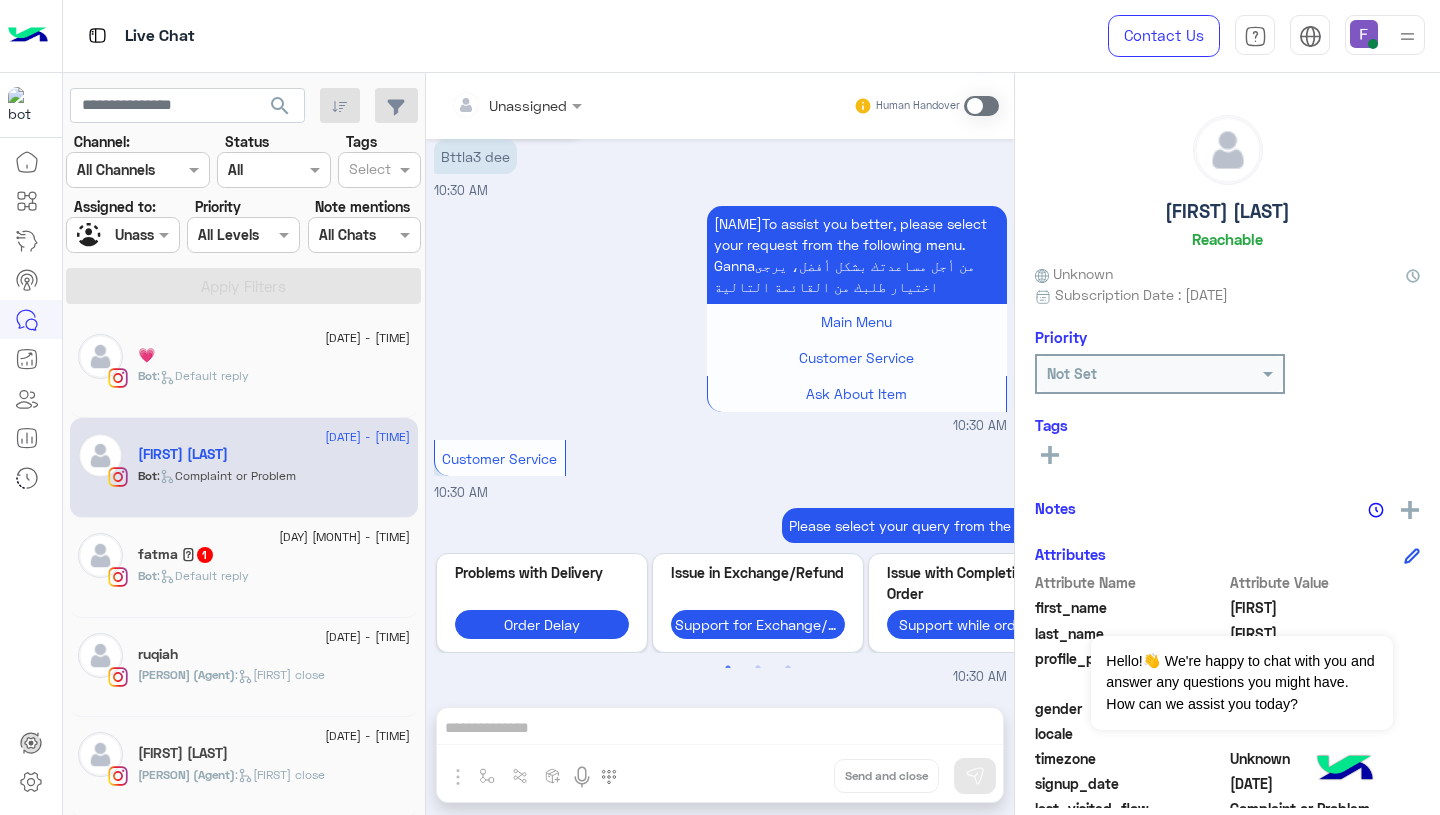 click on "5 August - 10:27 AM  fatma 🪽  1 Bot :   Default reply" 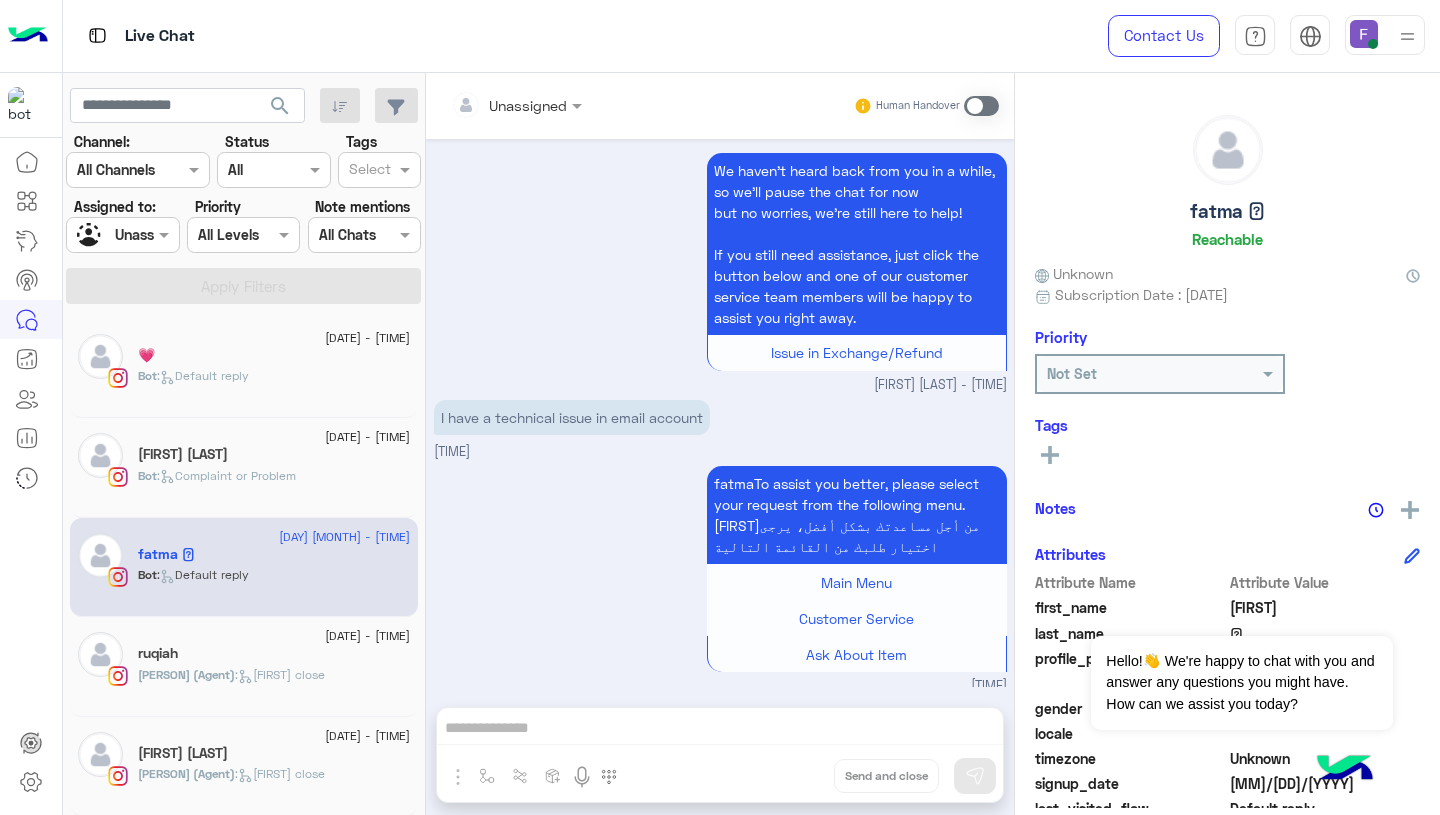 click on "Unassigned" at bounding box center [509, 105] 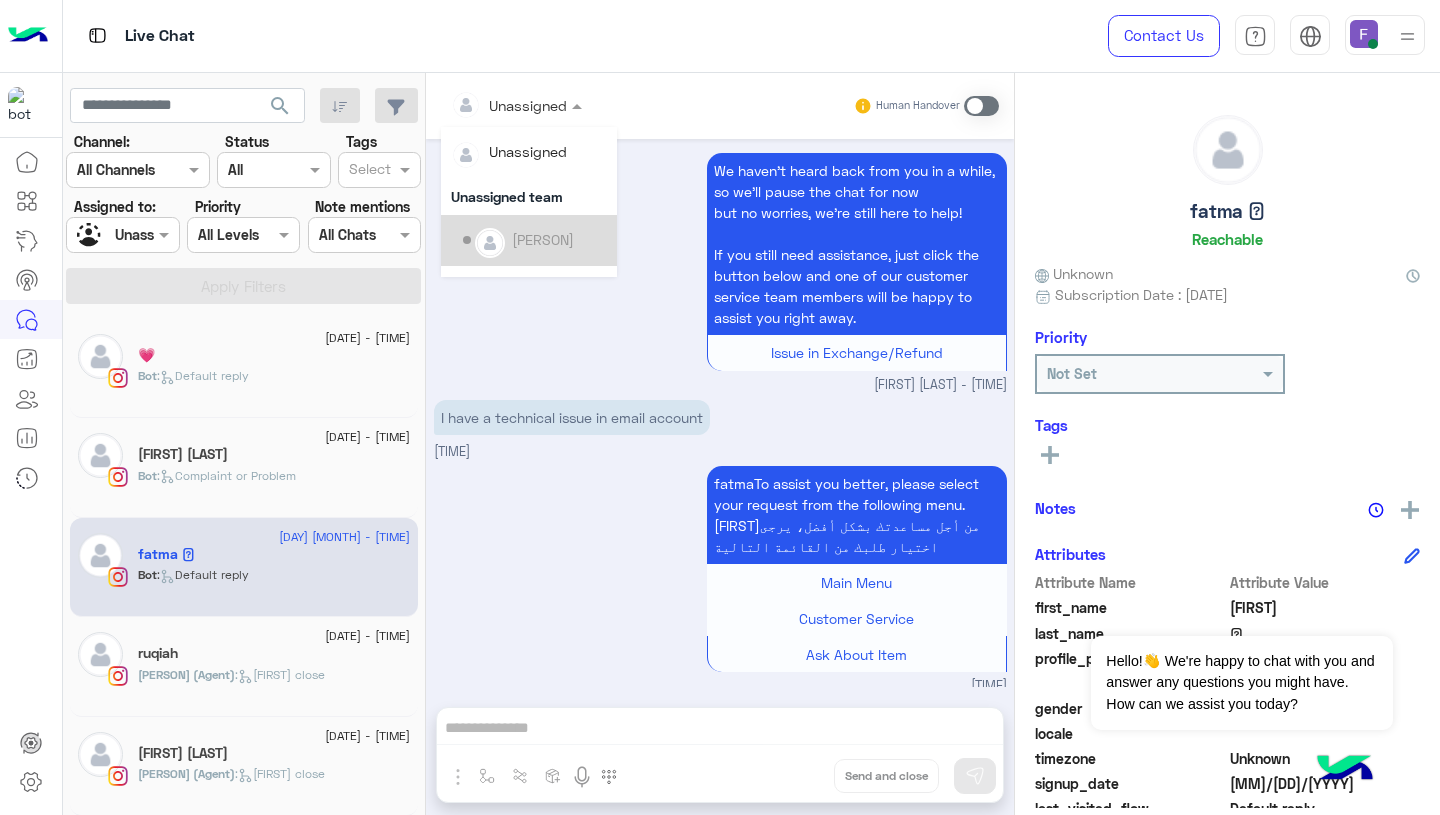 click on "We haven’t heard back from you in a while, so we’ll pause the chat for now  but no worries, we’re still here to help! If you still need assistance, just click the button below and one of our customer service team members will be happy to assist you right away.  Issue in Exchange/Refund   Farah Semary -  10:26 AM" at bounding box center (720, 271) 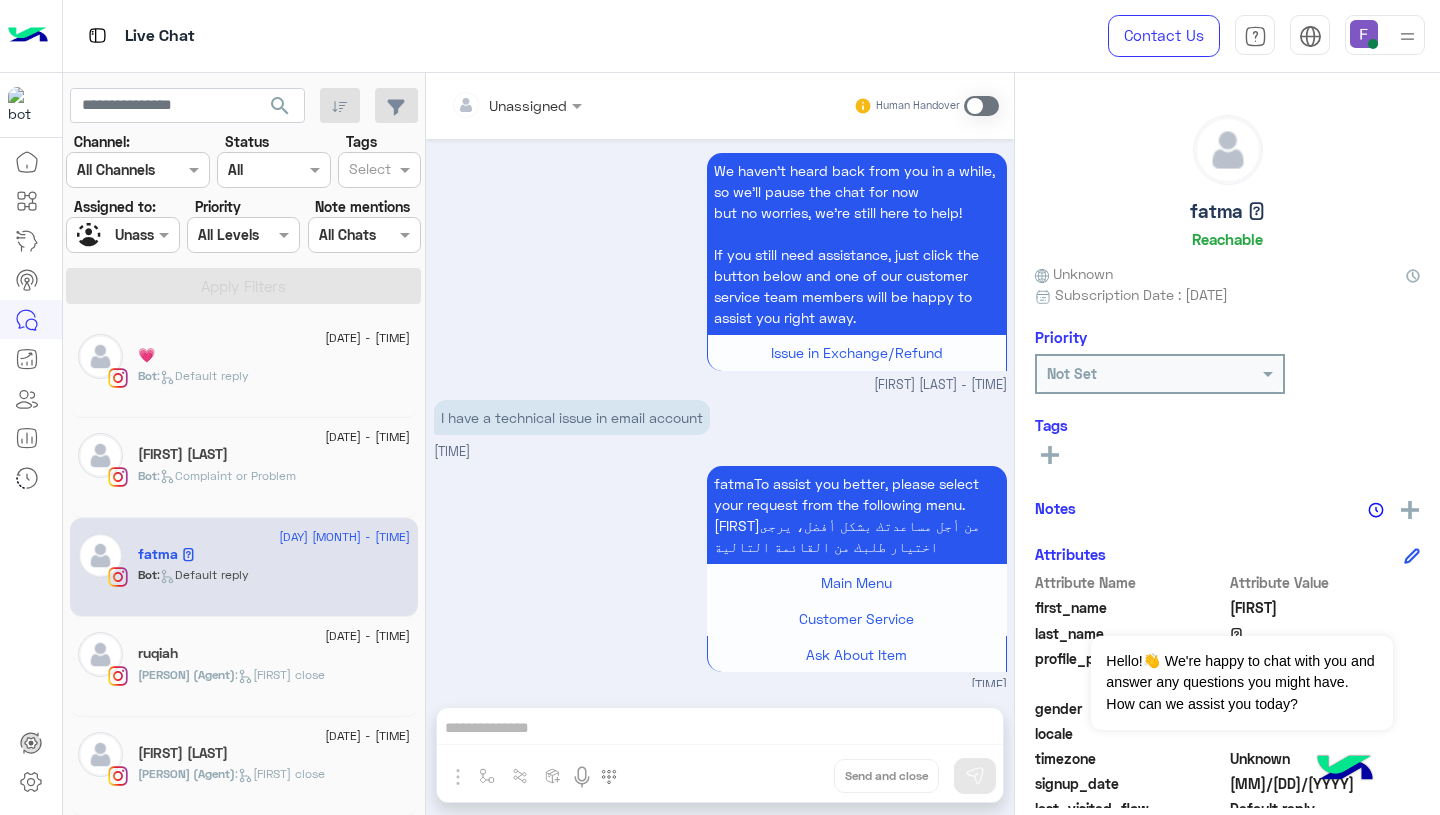 click at bounding box center (516, 104) 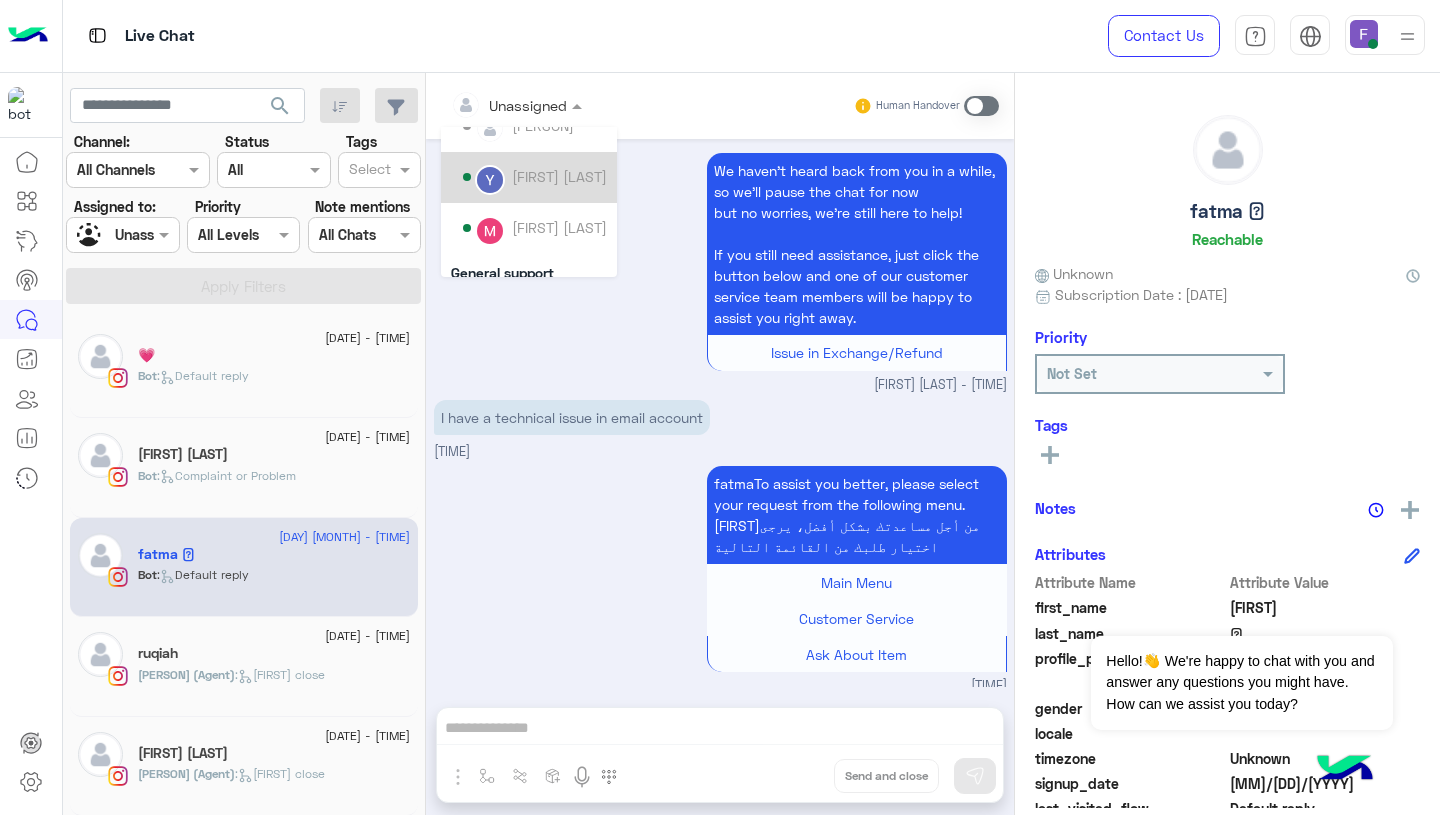 scroll, scrollTop: 144, scrollLeft: 0, axis: vertical 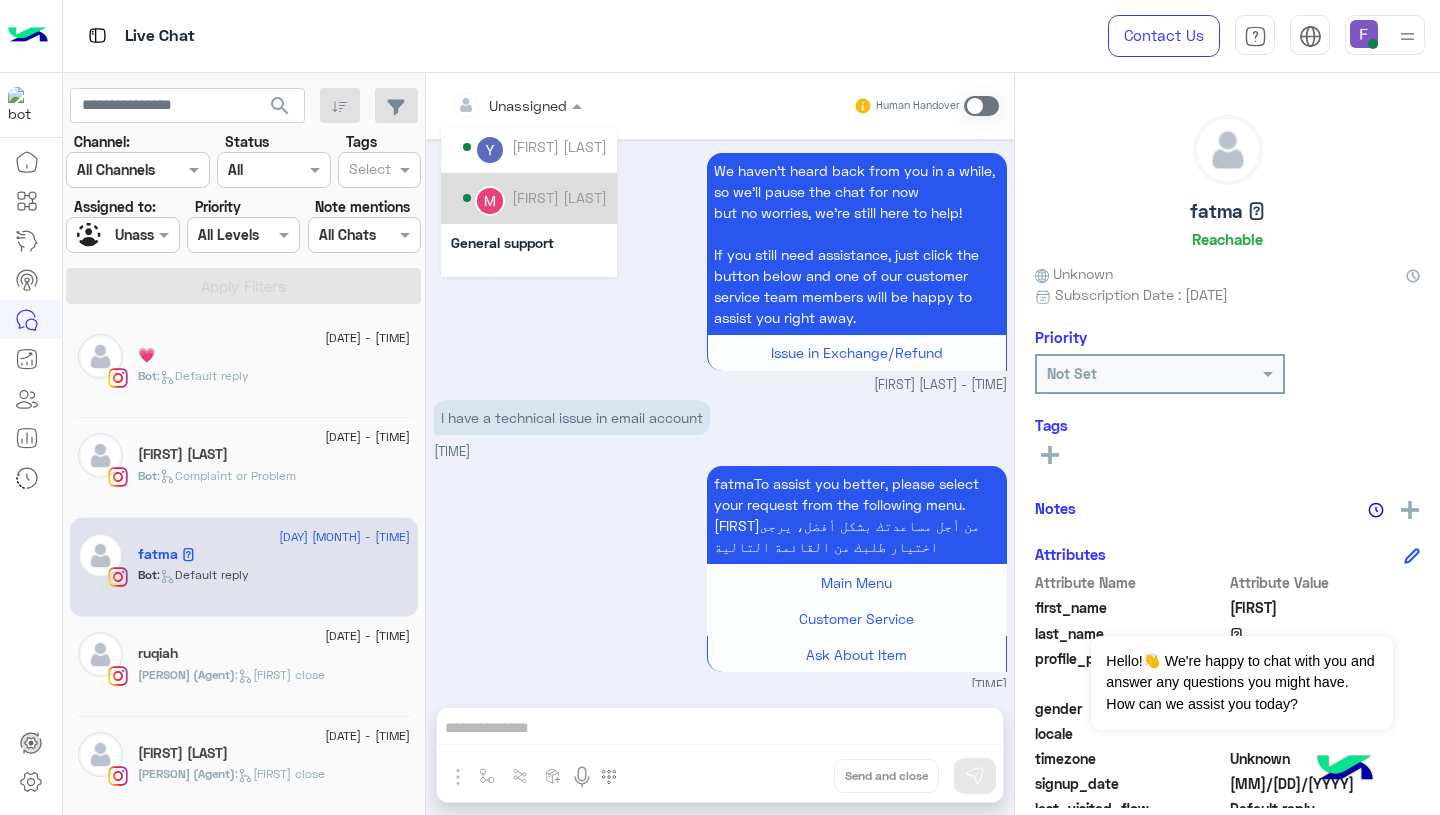 click on "Mariam Ahmed" at bounding box center [535, 198] 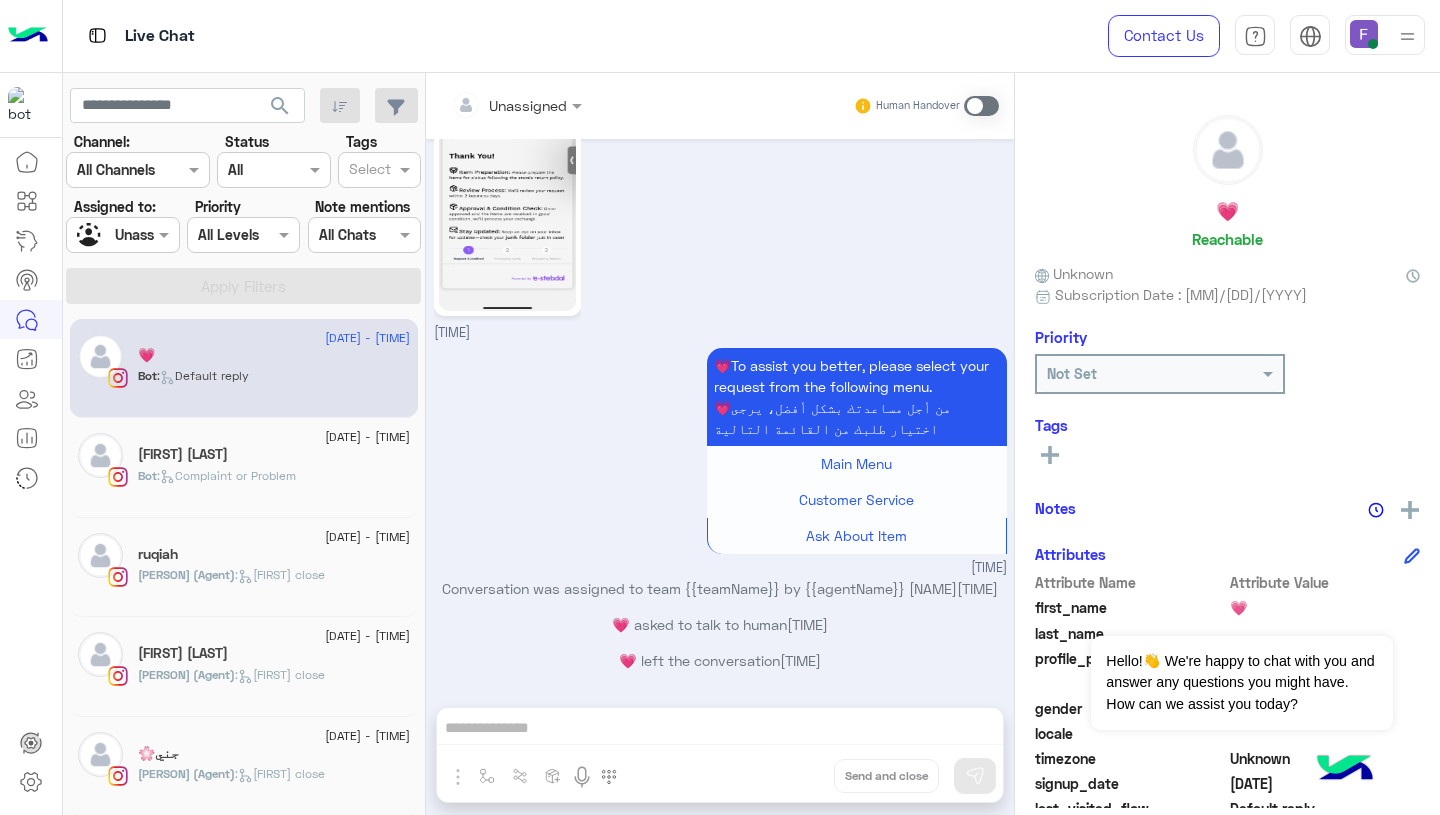 click on "5 August - 10:30 AM  Ganna Diaa  Bot :   Complaint or Problem" 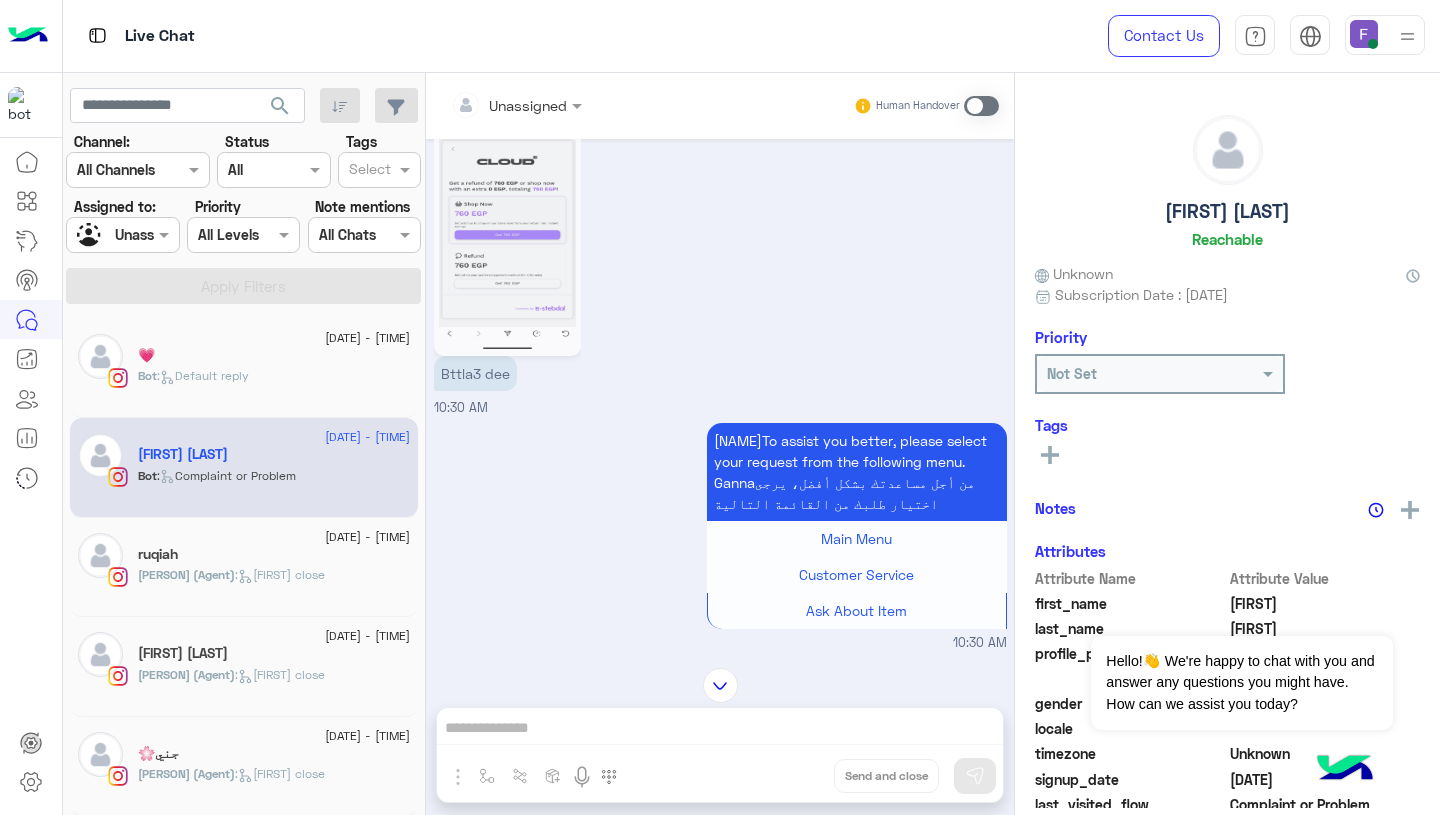 scroll, scrollTop: 2529, scrollLeft: 0, axis: vertical 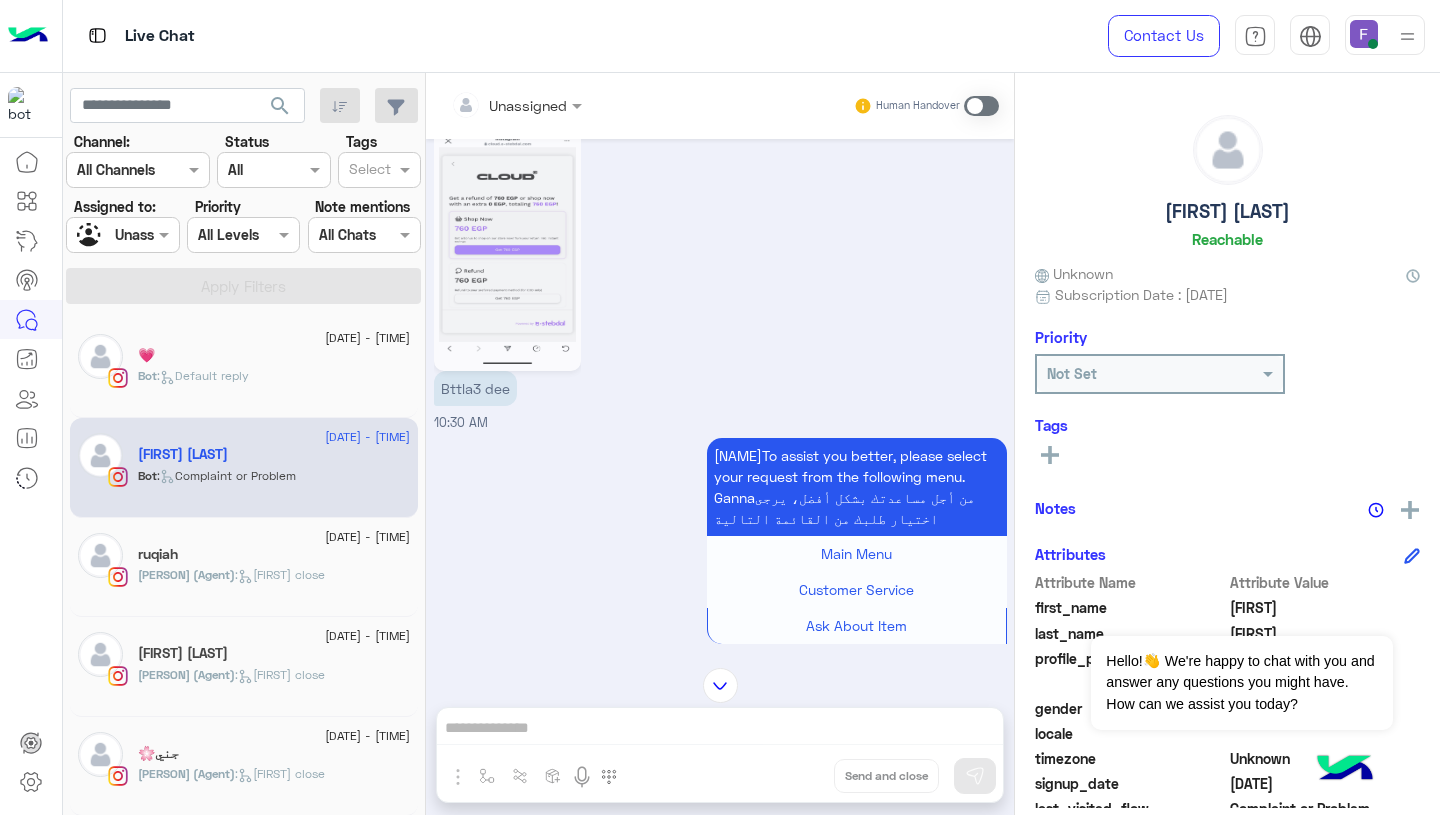 click on "Unassigned" at bounding box center [528, 105] 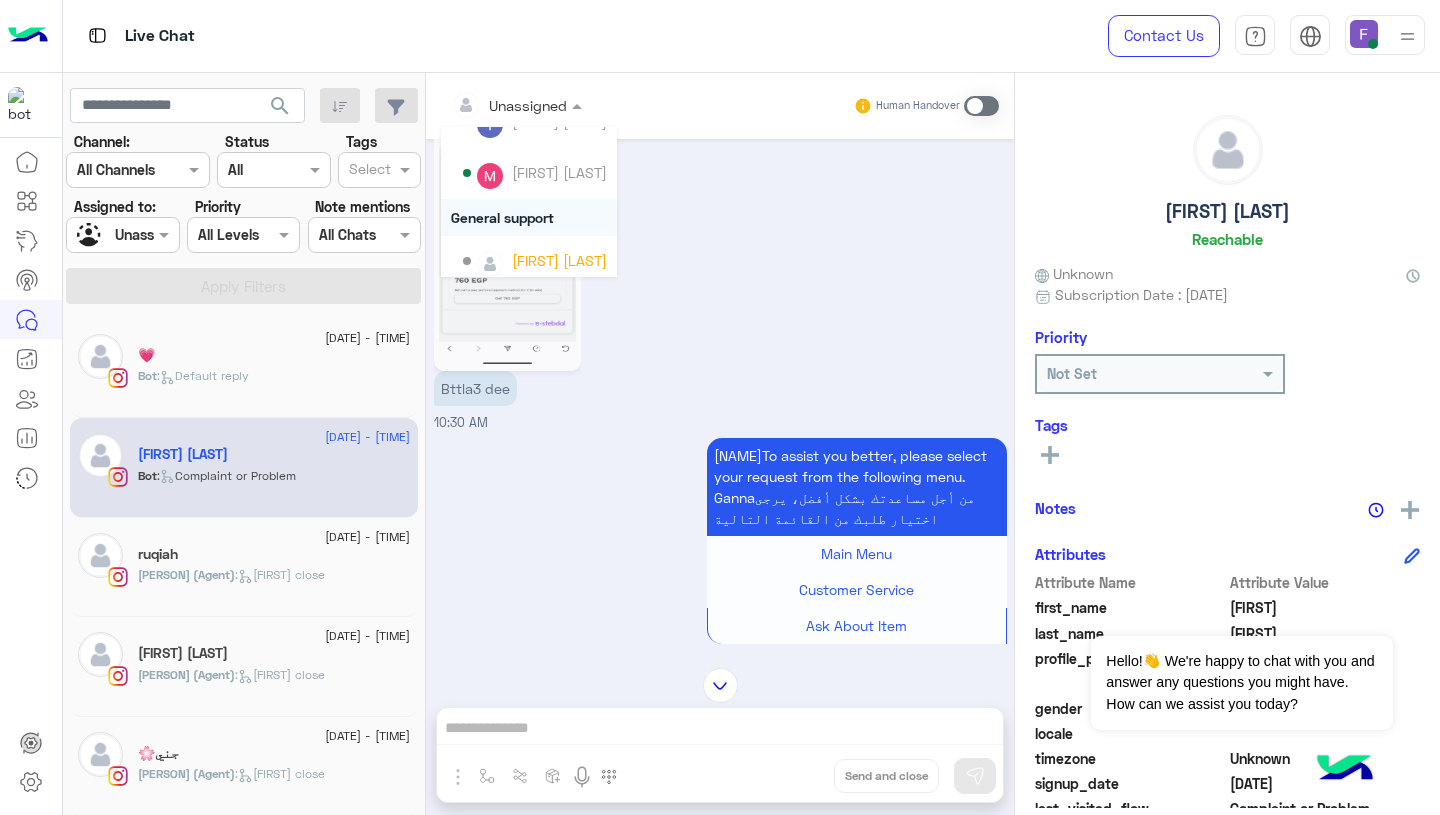 scroll, scrollTop: 155, scrollLeft: 0, axis: vertical 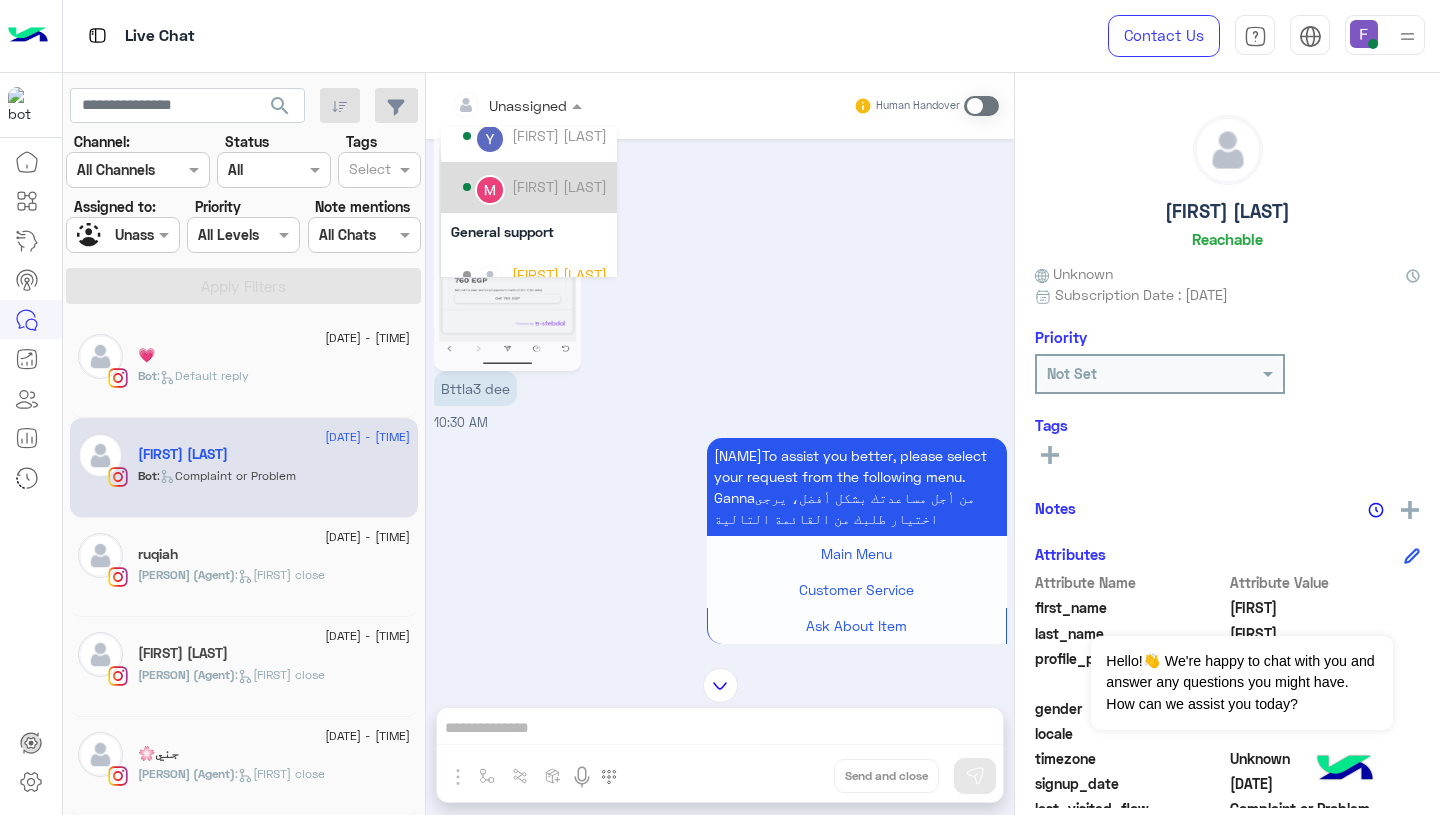 click on "Mariam Ahmed" at bounding box center [559, 186] 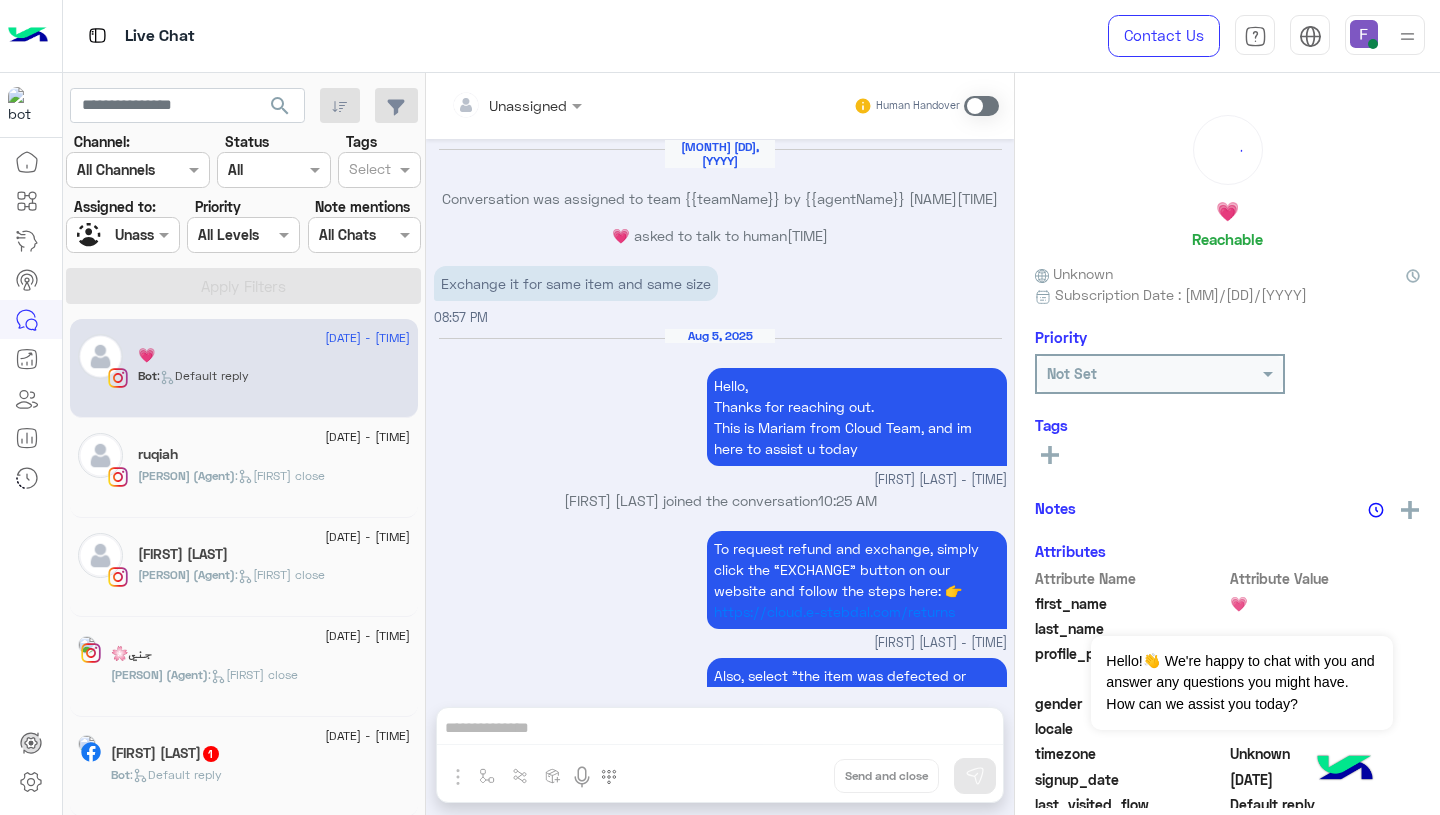 scroll, scrollTop: 1839, scrollLeft: 0, axis: vertical 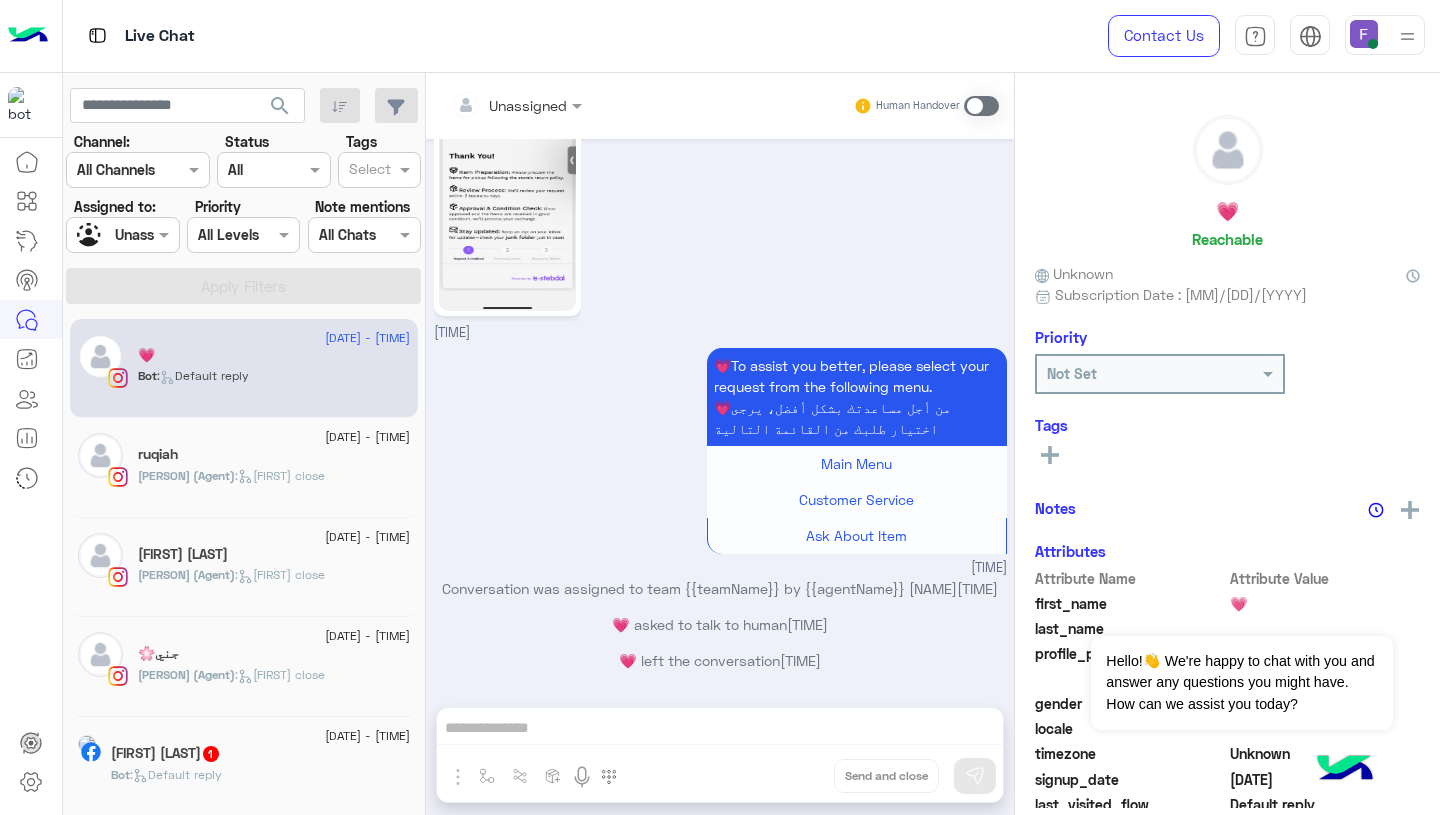 click on "Marex (Agent)  :   Farah close" 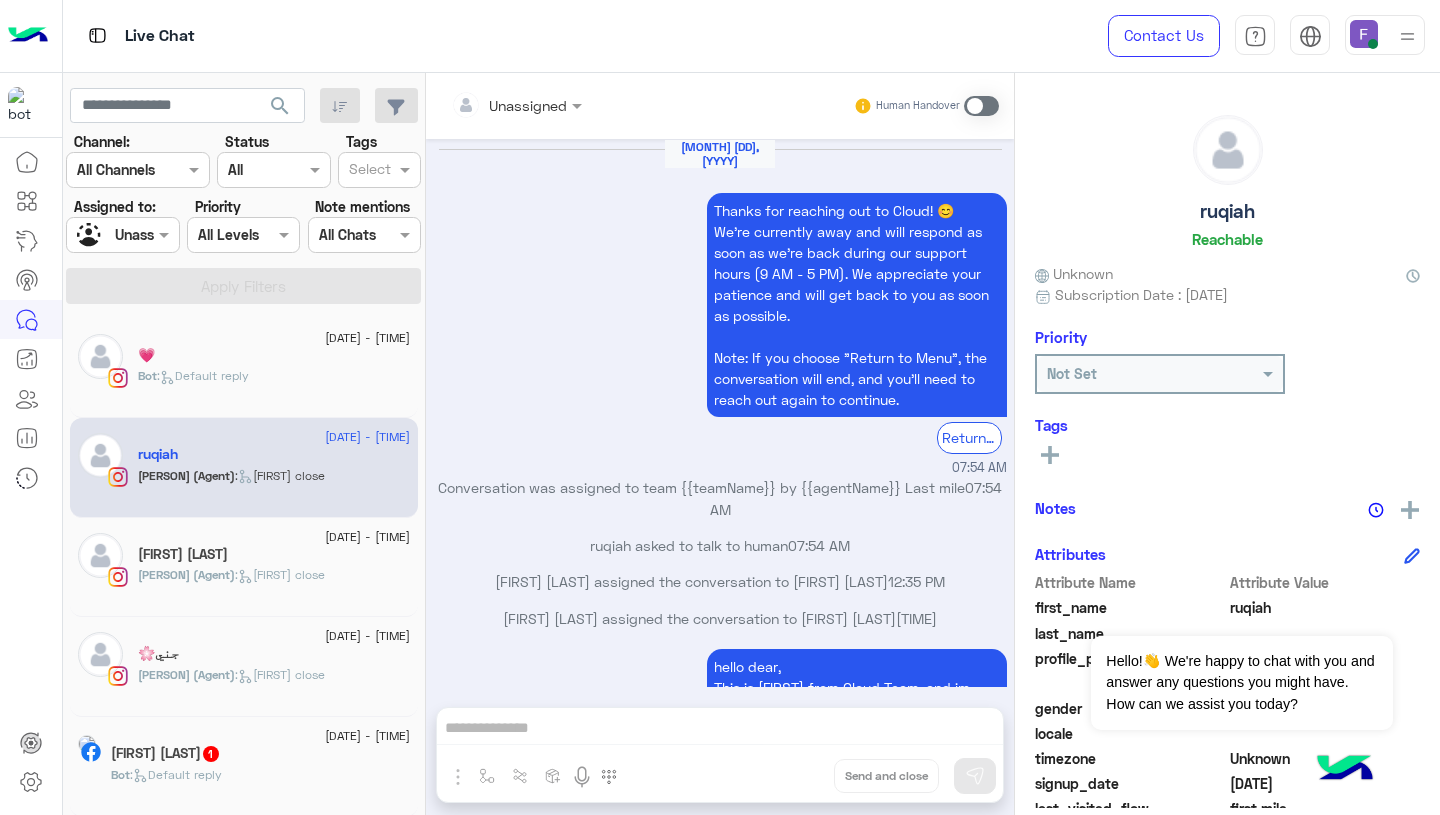 scroll, scrollTop: 1576, scrollLeft: 0, axis: vertical 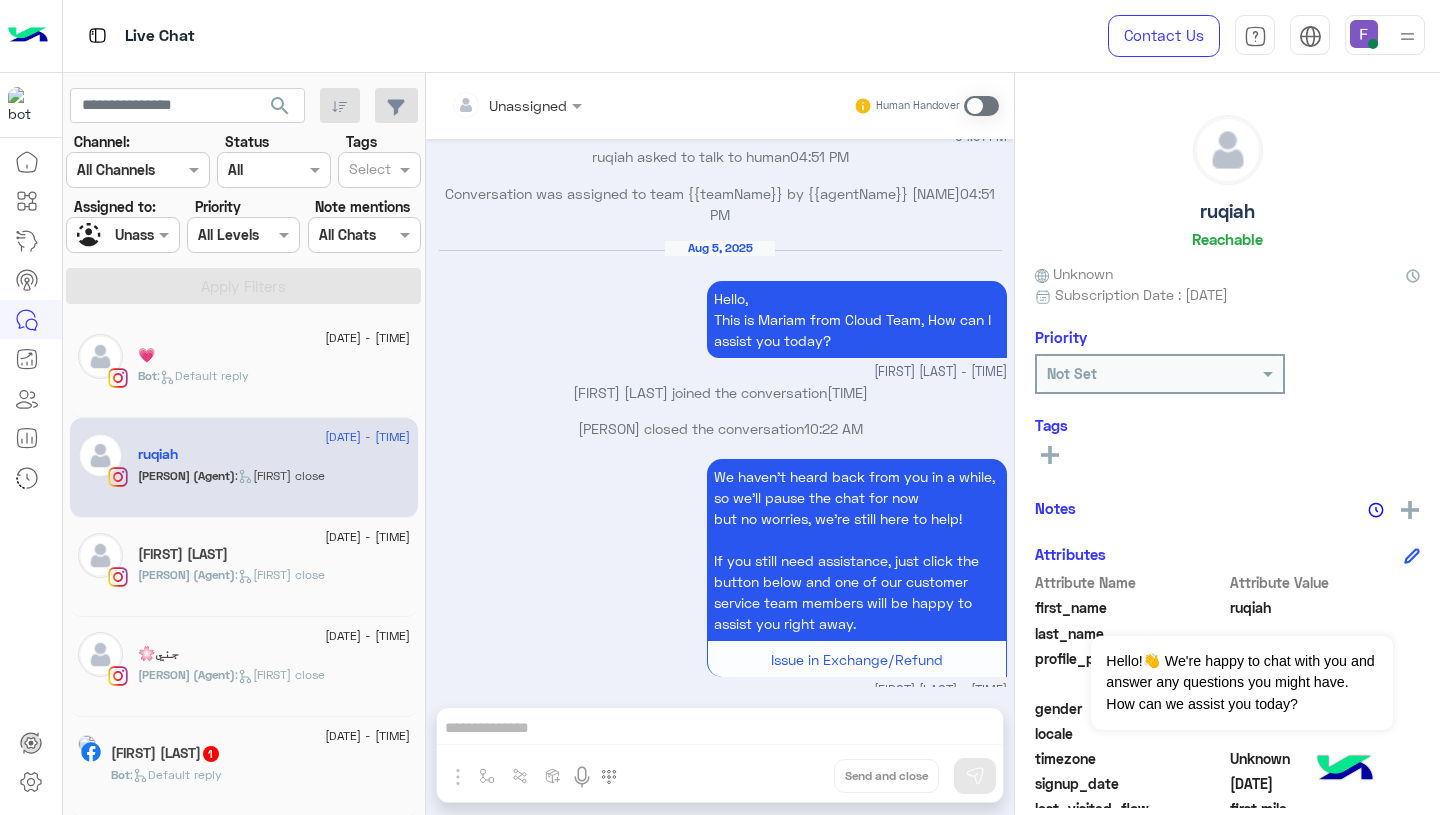 click on "Rokaya Ahmed" 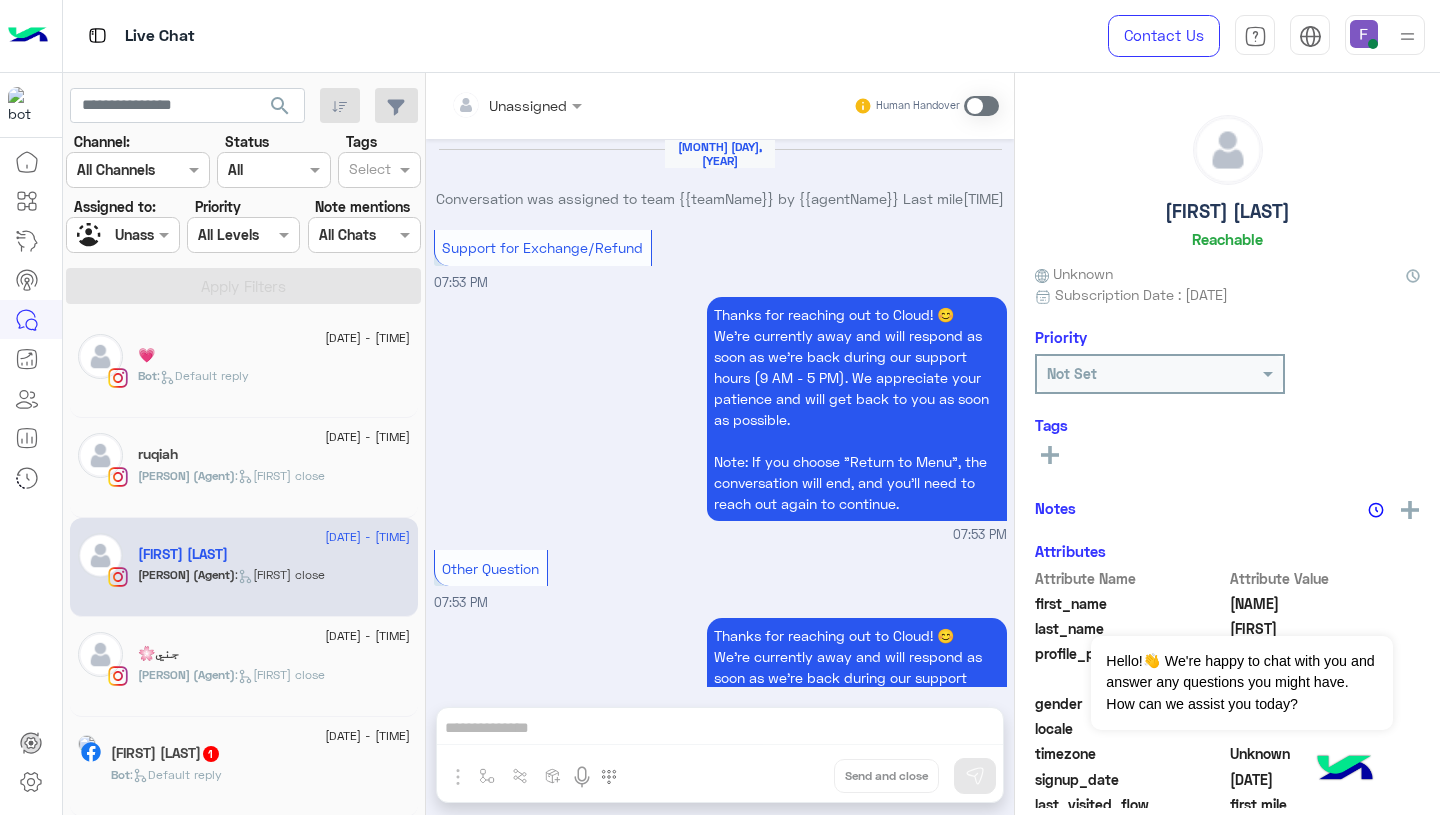 scroll, scrollTop: 1889, scrollLeft: 0, axis: vertical 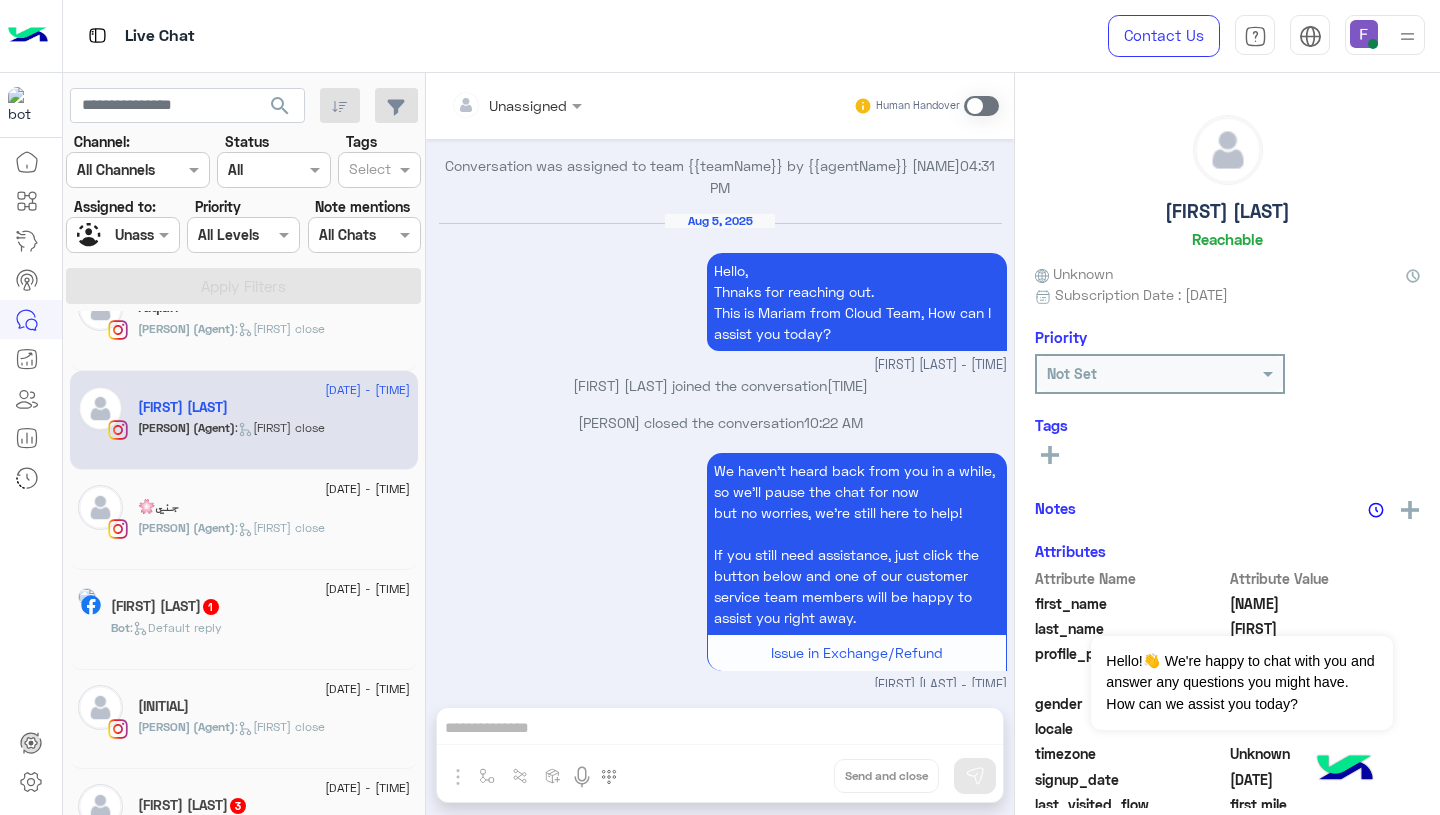 click on "Noneto Noneto  1" 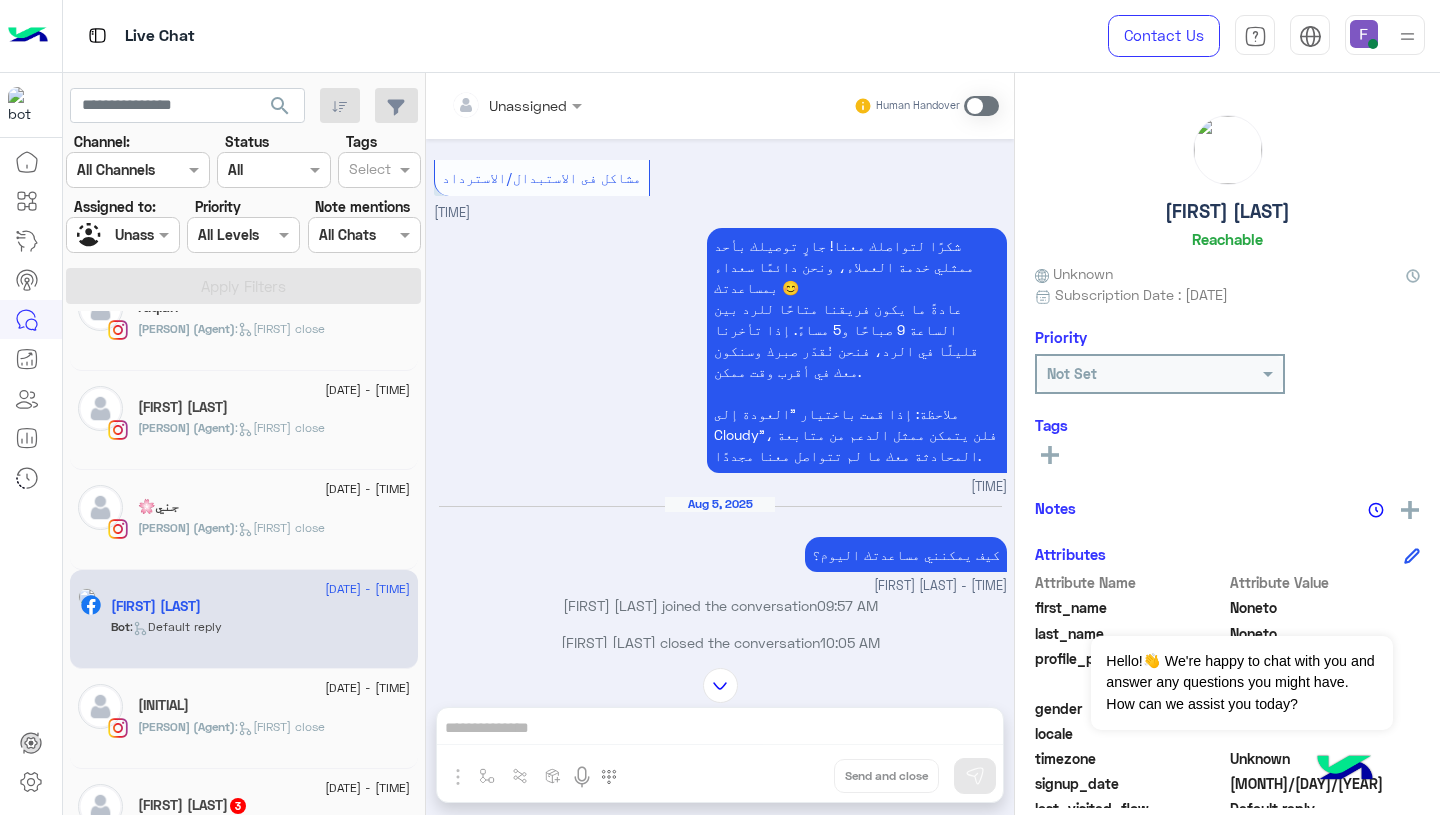 scroll, scrollTop: 2079, scrollLeft: 0, axis: vertical 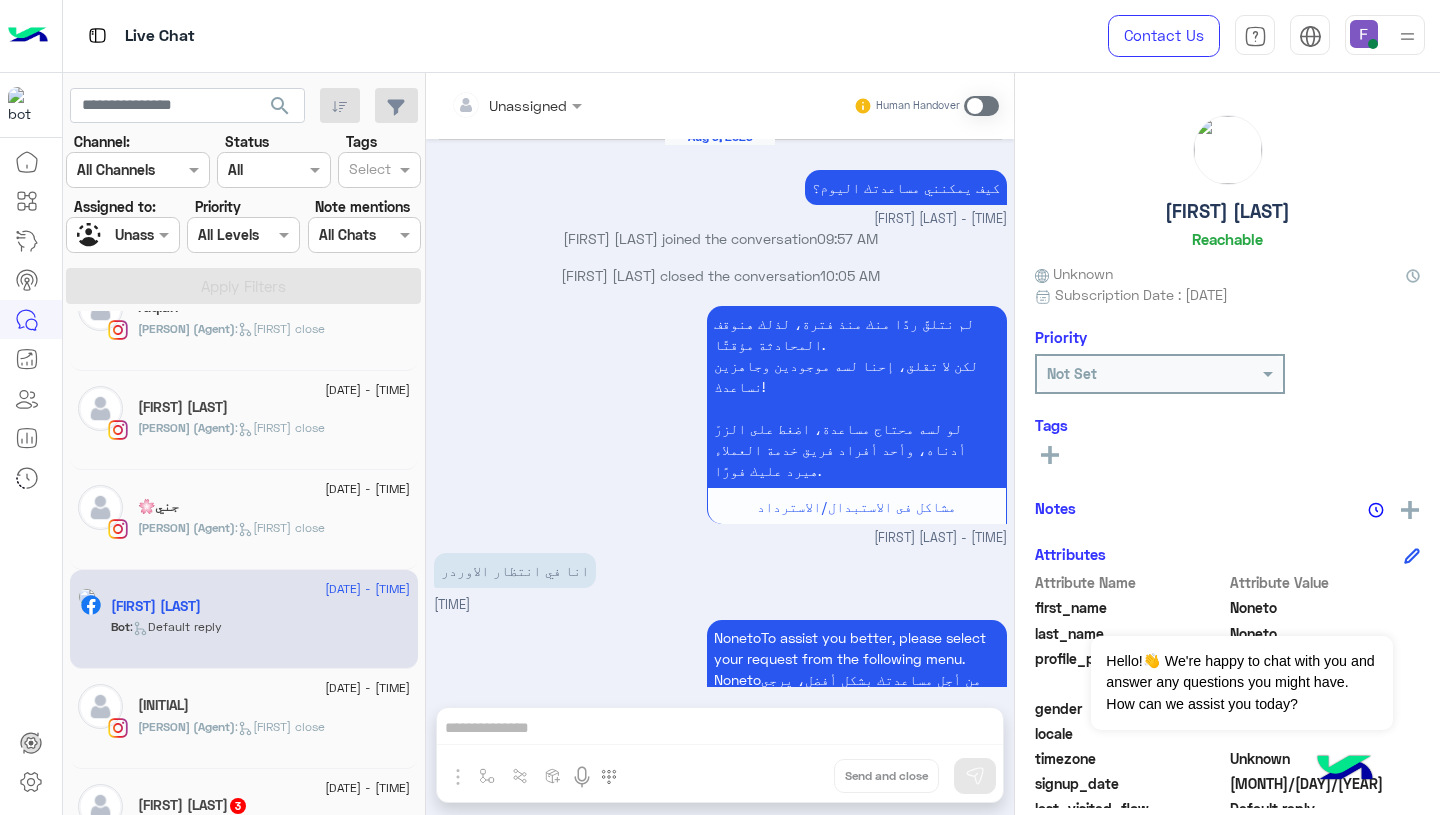 click on "Unassigned" at bounding box center (509, 105) 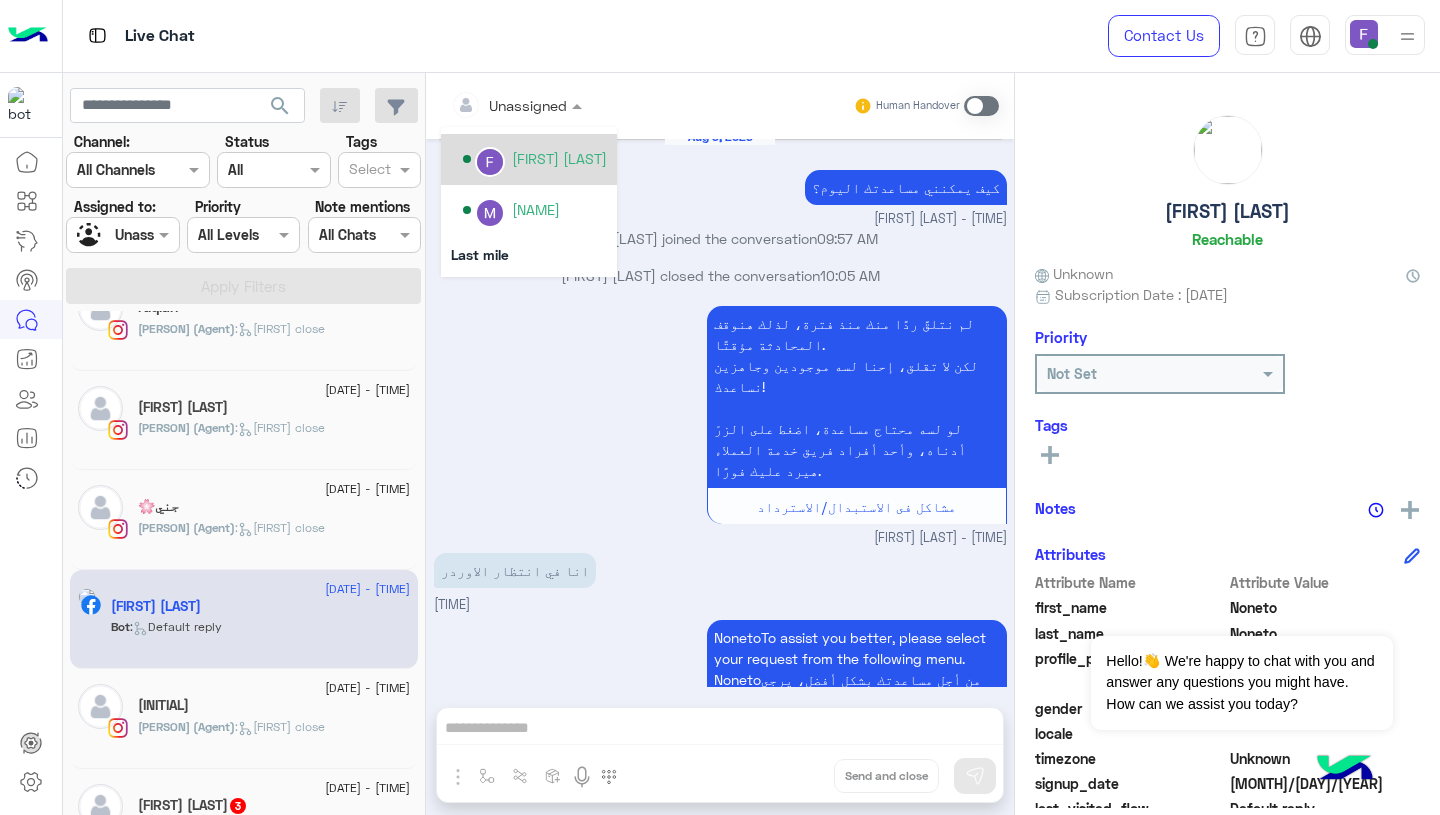 scroll, scrollTop: 384, scrollLeft: 0, axis: vertical 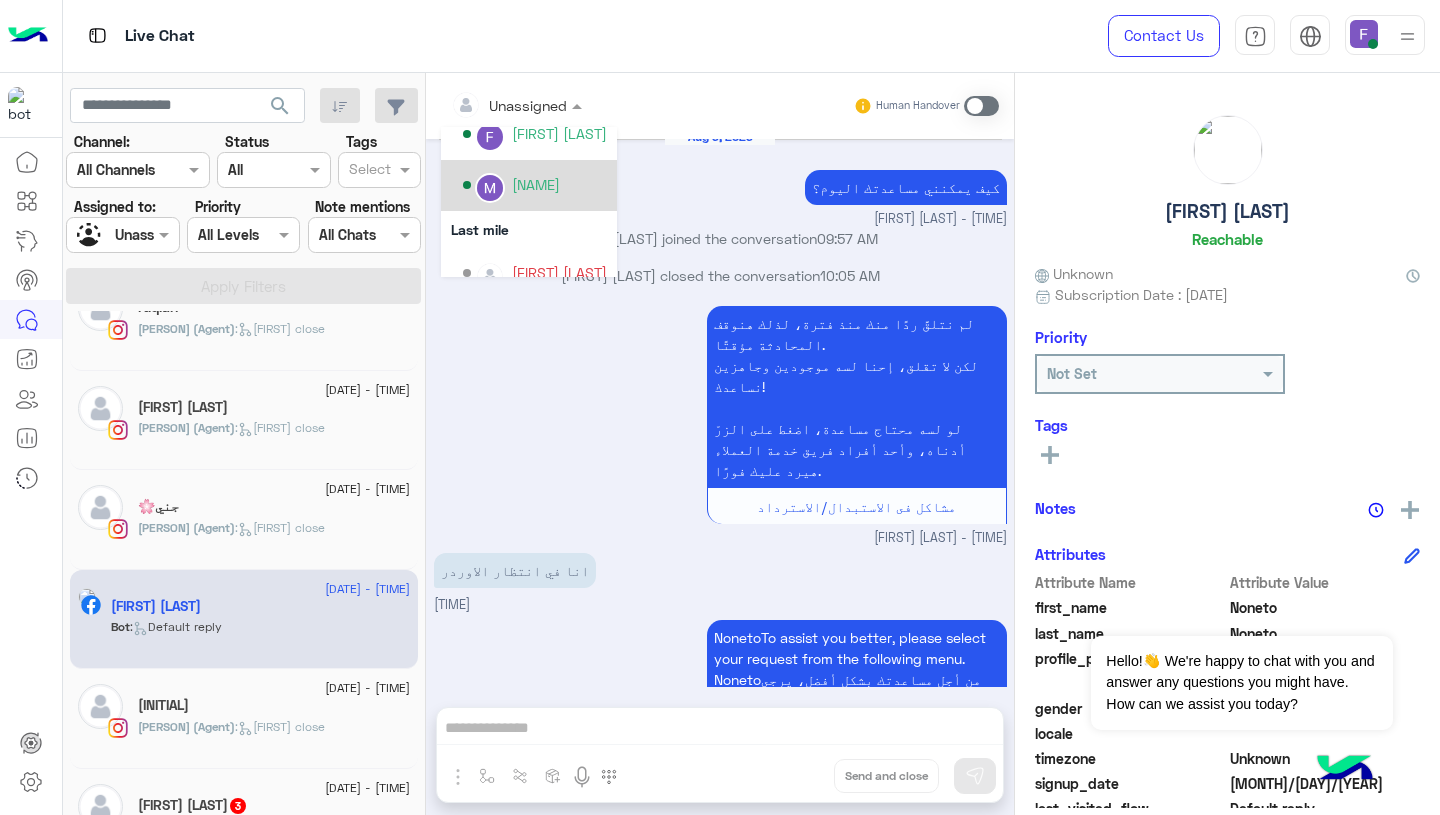 click on "Marex George" at bounding box center [535, 185] 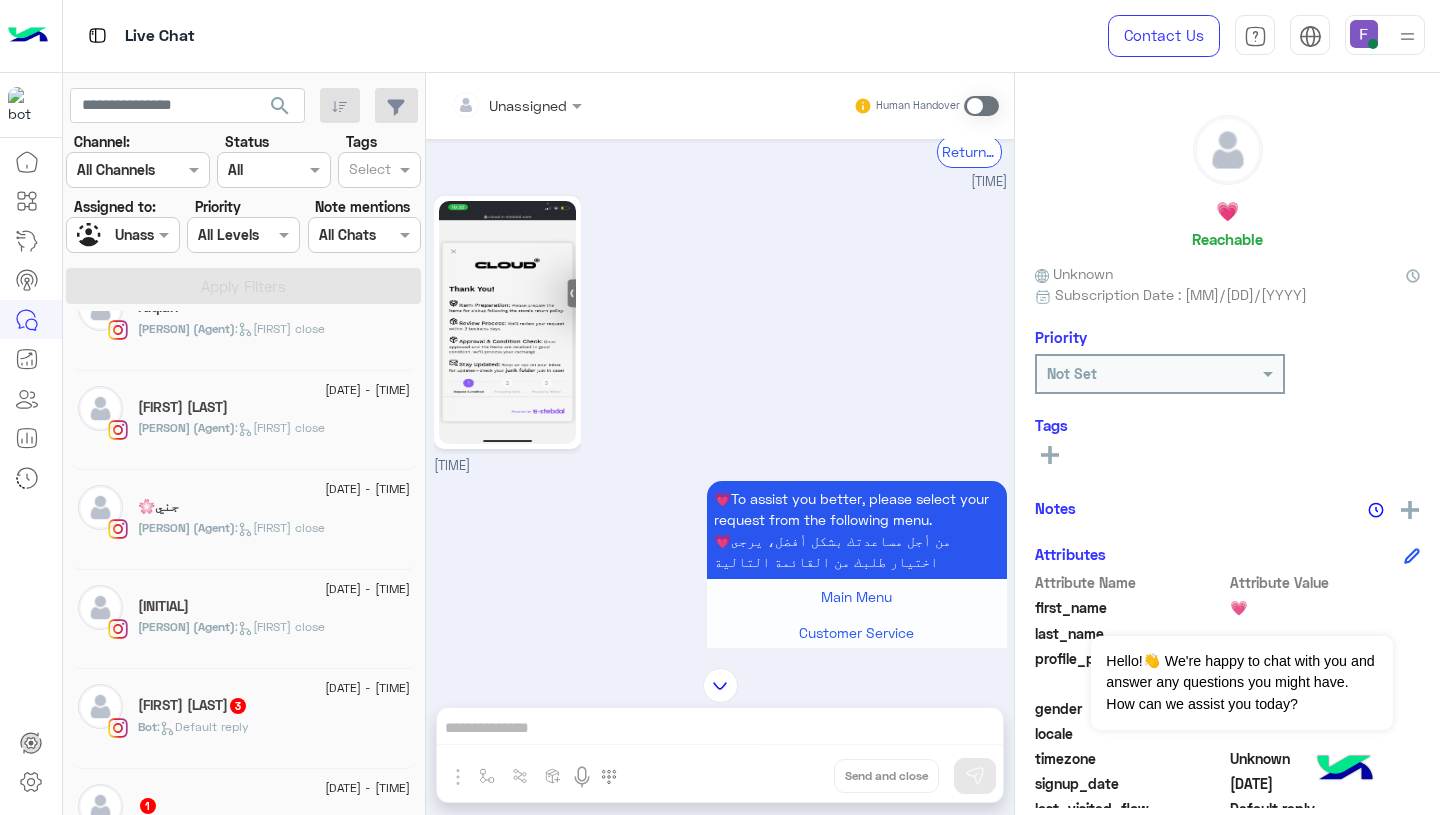 scroll, scrollTop: 1667, scrollLeft: 0, axis: vertical 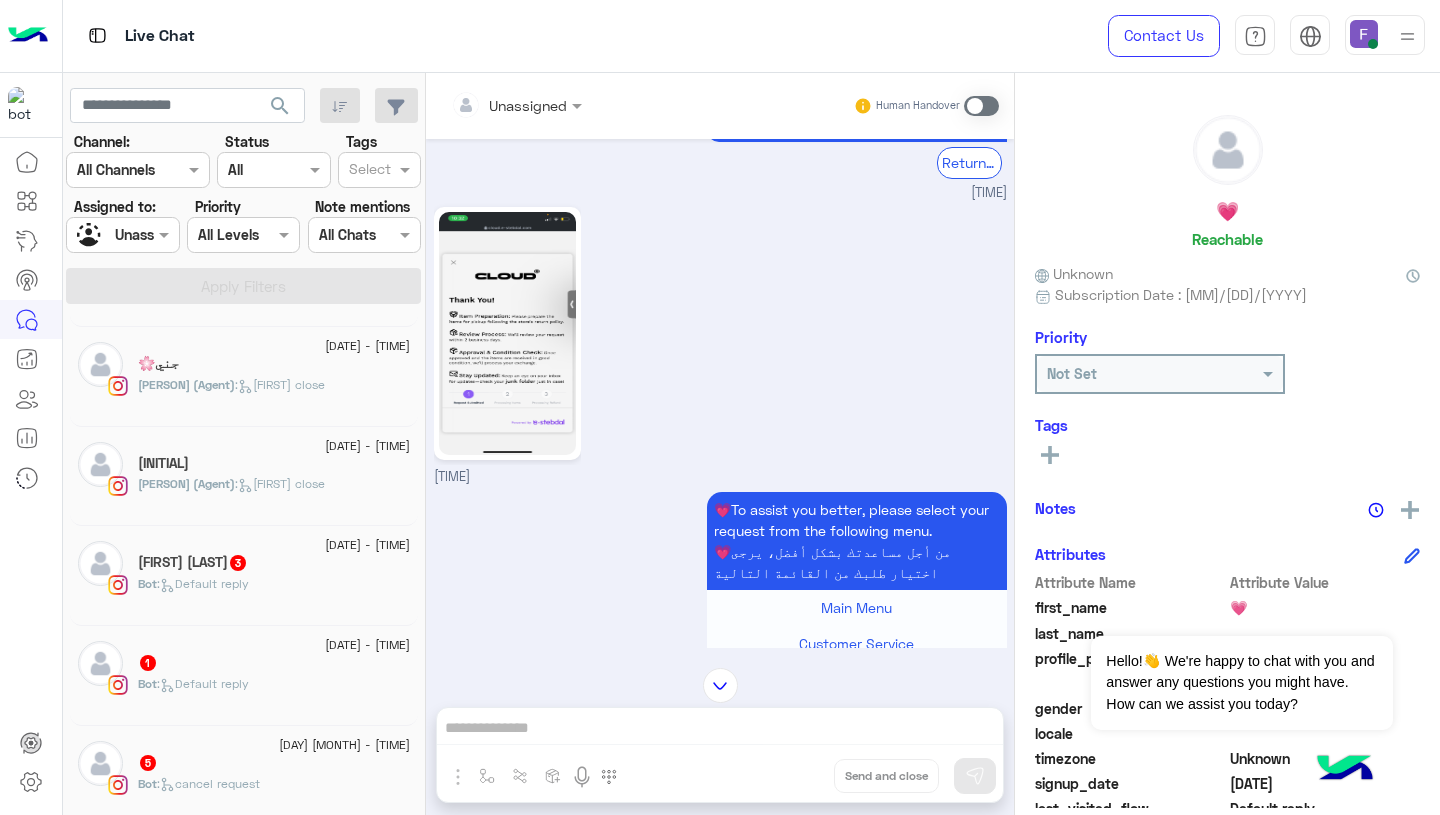 click on "Bot :   Default reply" 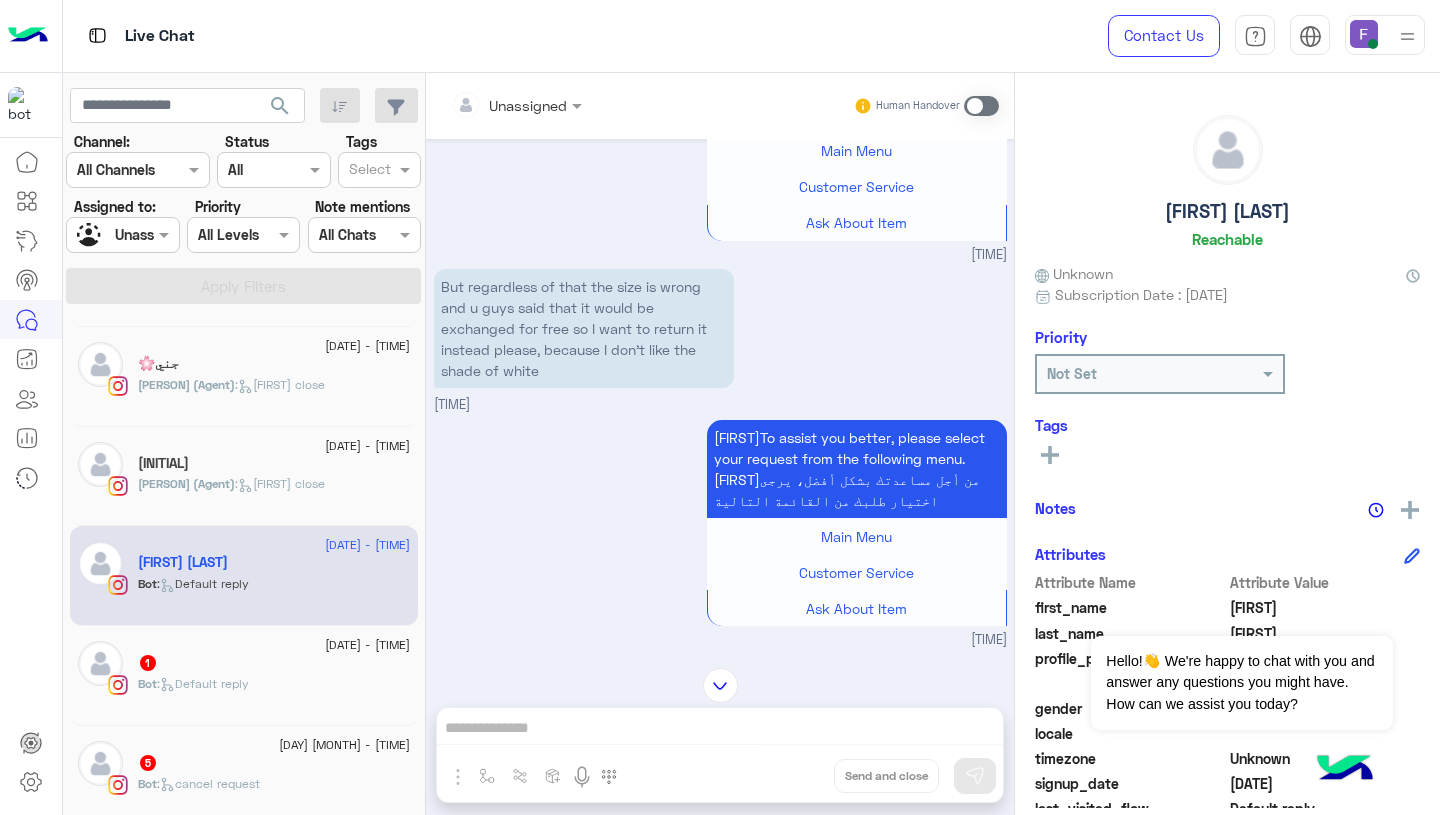 scroll, scrollTop: 1848, scrollLeft: 0, axis: vertical 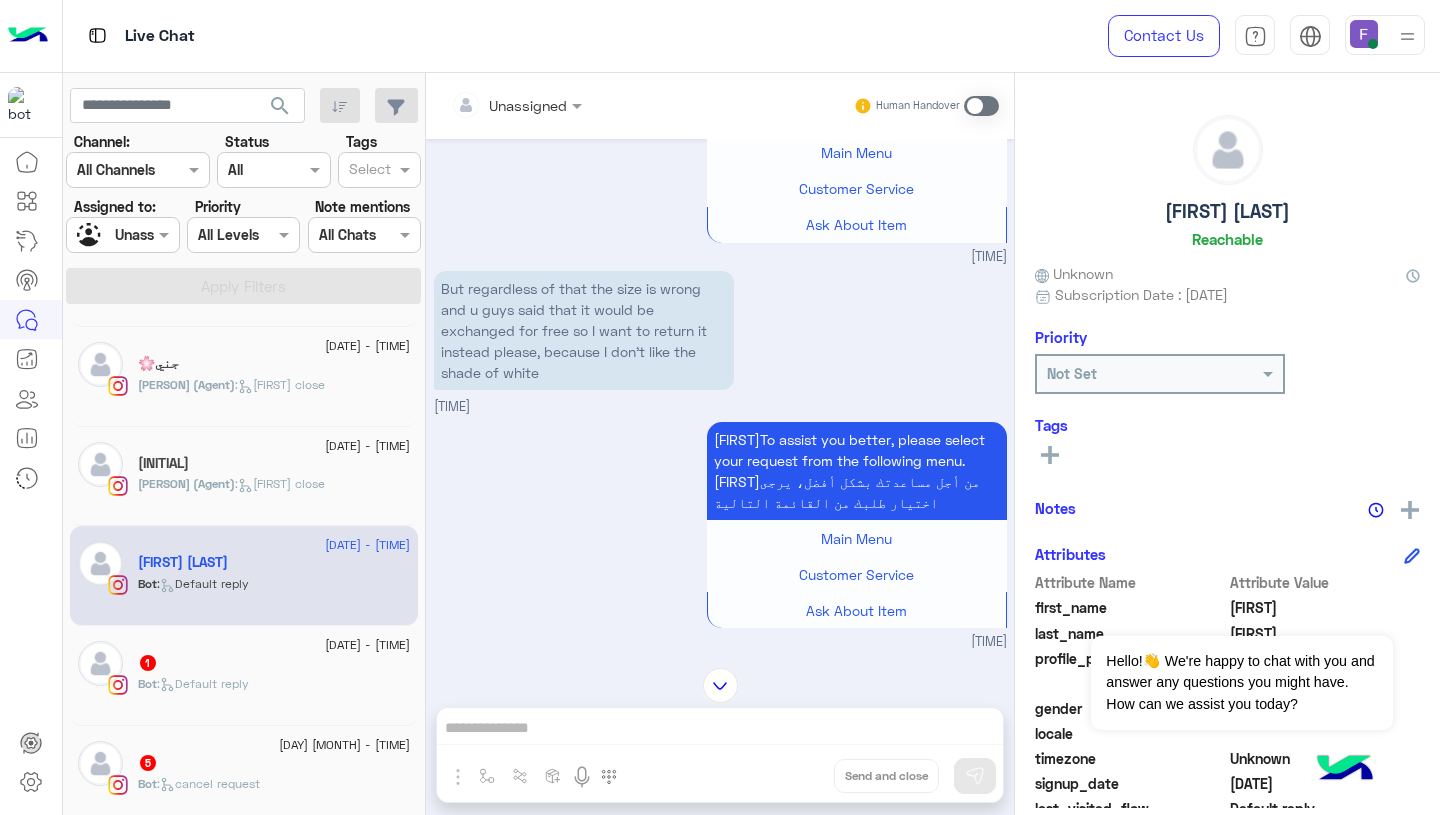 click on "Unassigned" at bounding box center [509, 105] 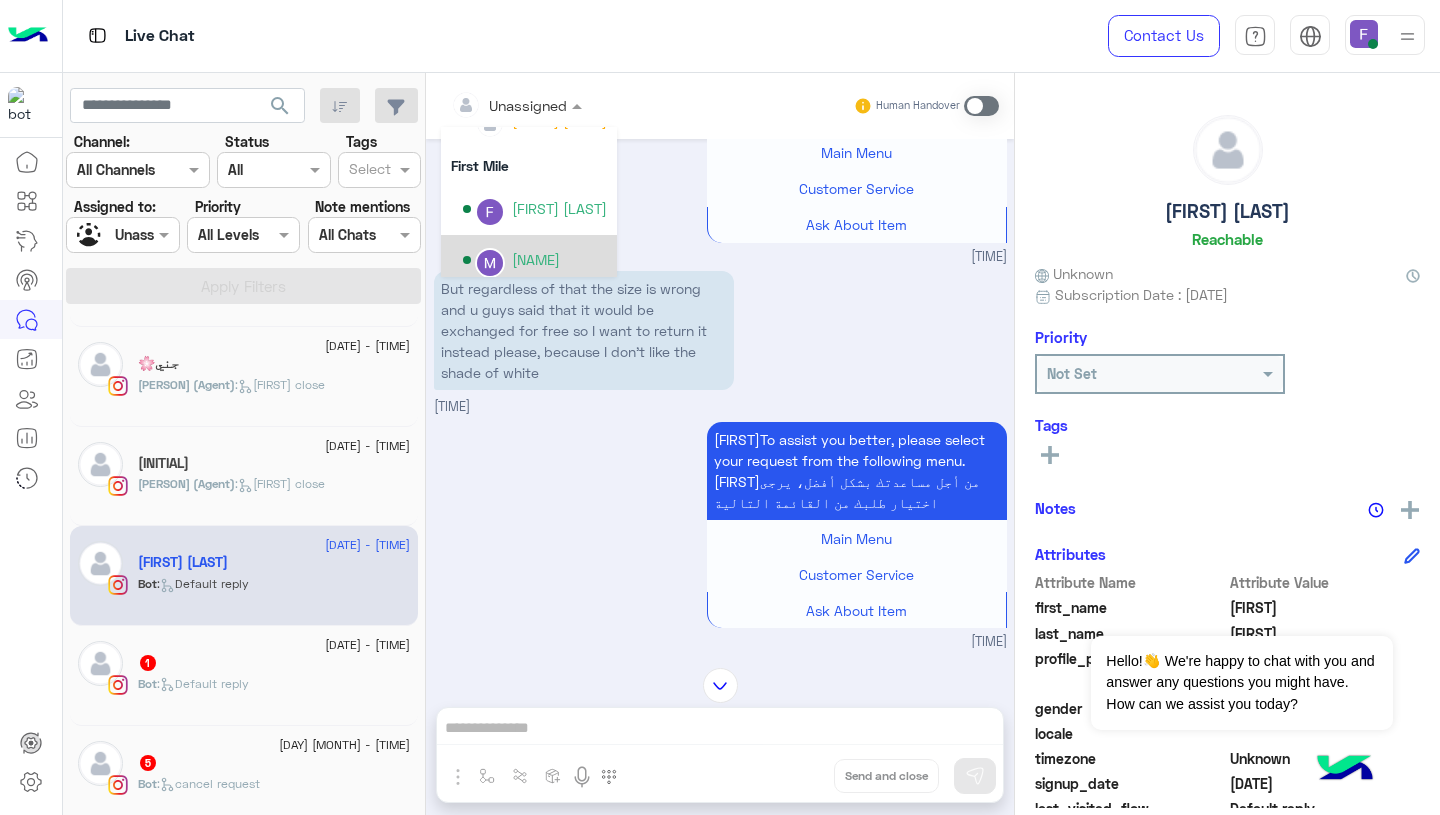 scroll, scrollTop: 310, scrollLeft: 0, axis: vertical 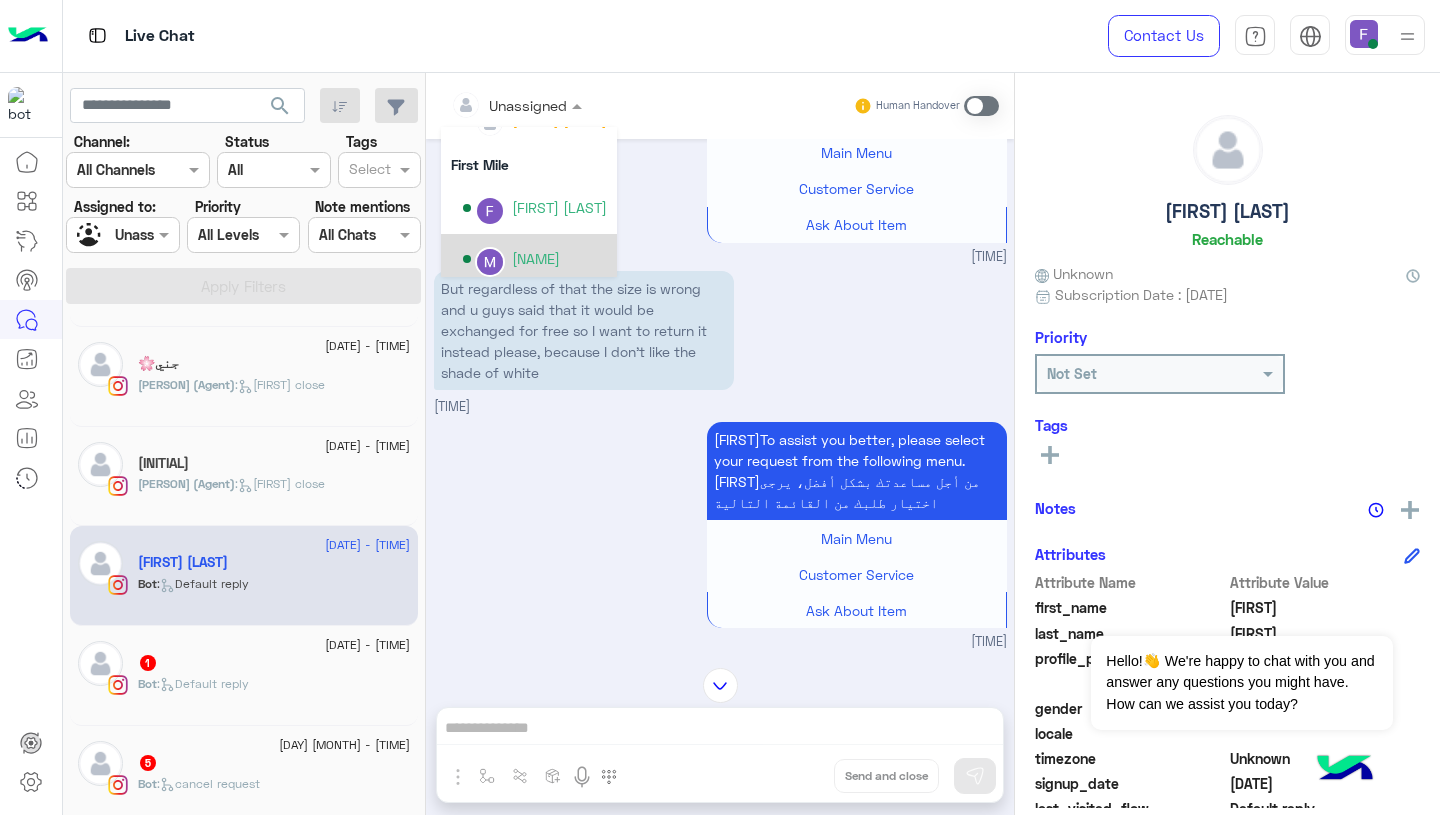 click on "Marex George" at bounding box center (529, 259) 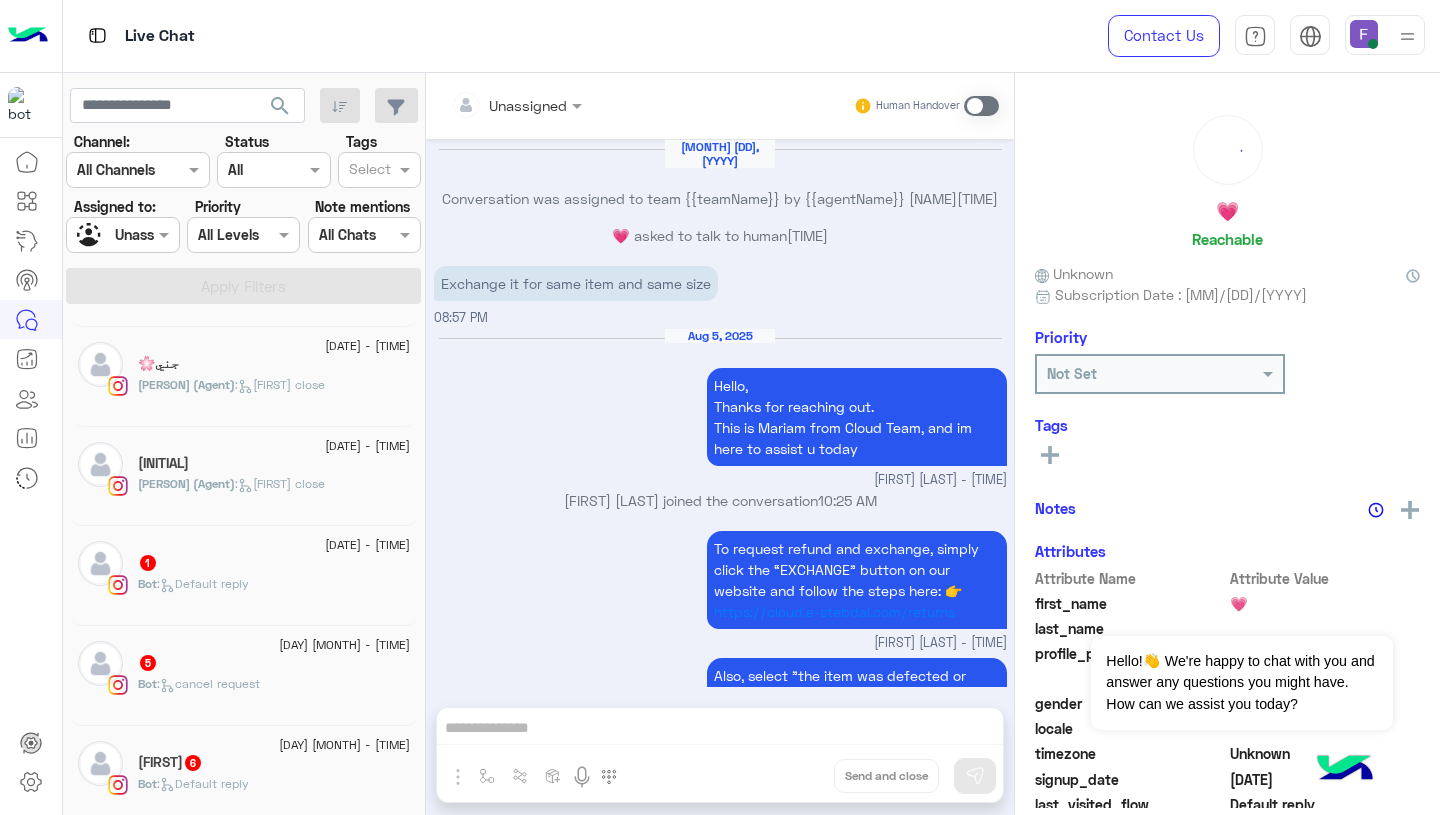 scroll, scrollTop: 1839, scrollLeft: 0, axis: vertical 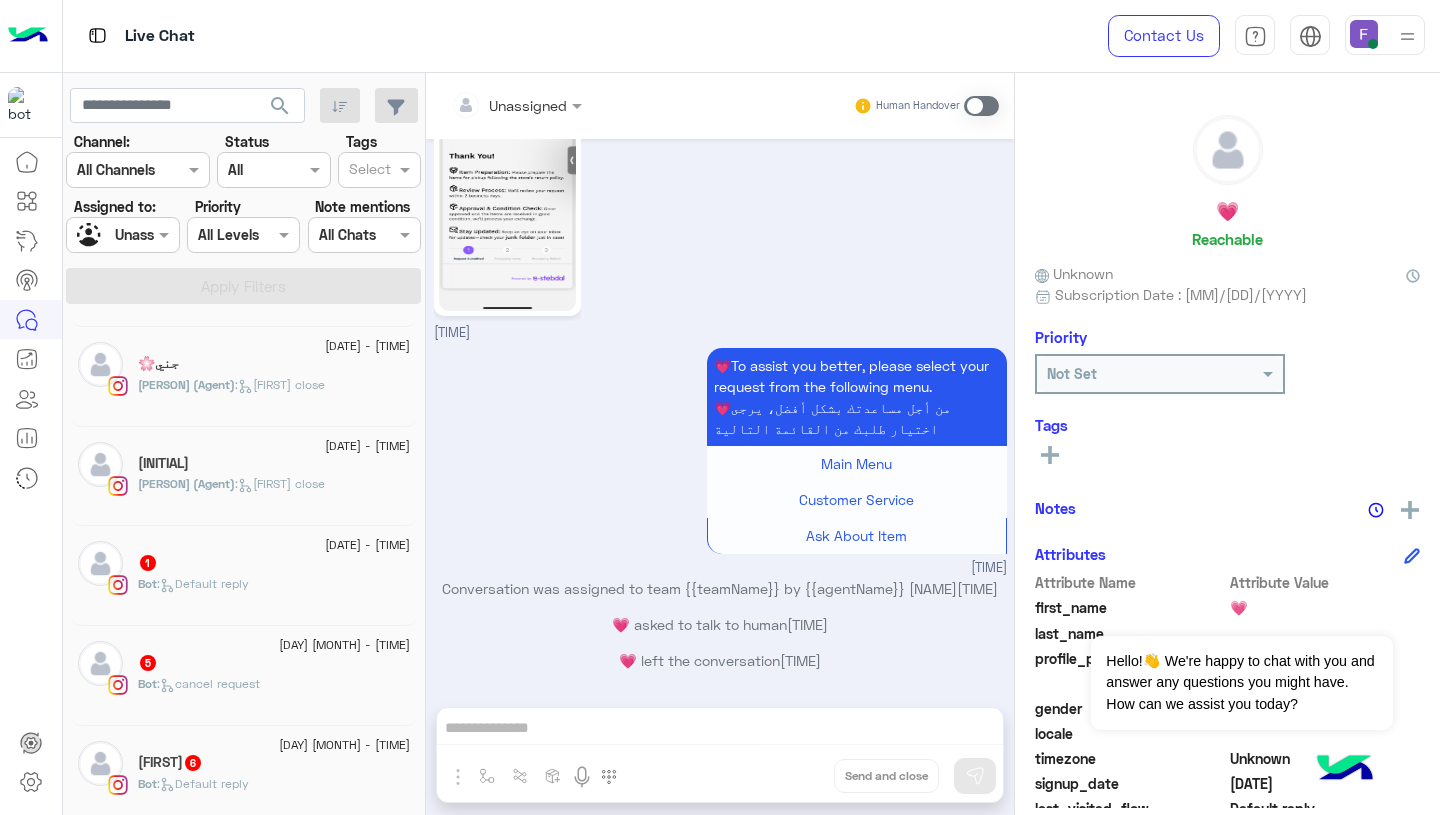 click on "Bot :   Default reply" 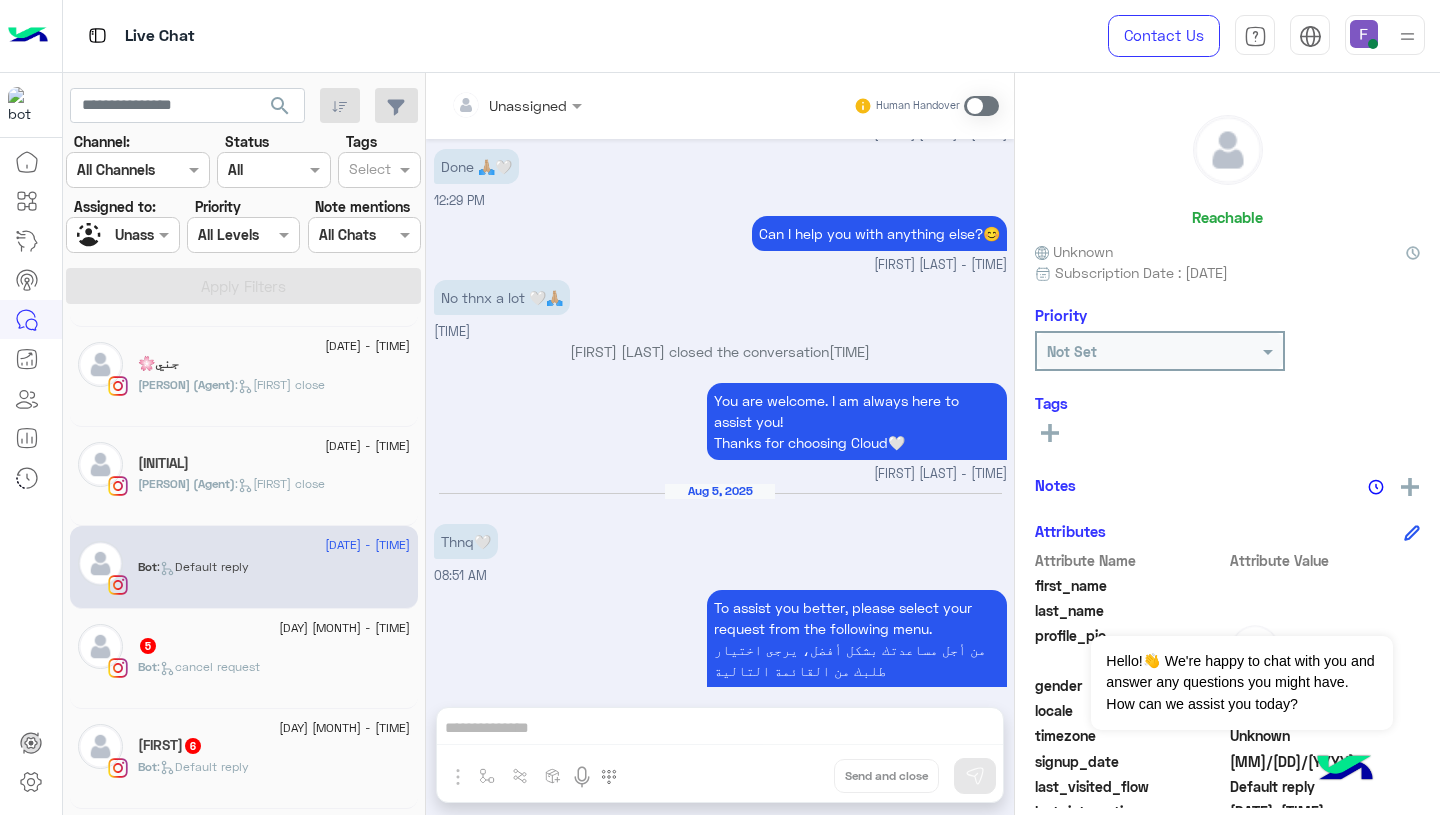 scroll, scrollTop: 2037, scrollLeft: 0, axis: vertical 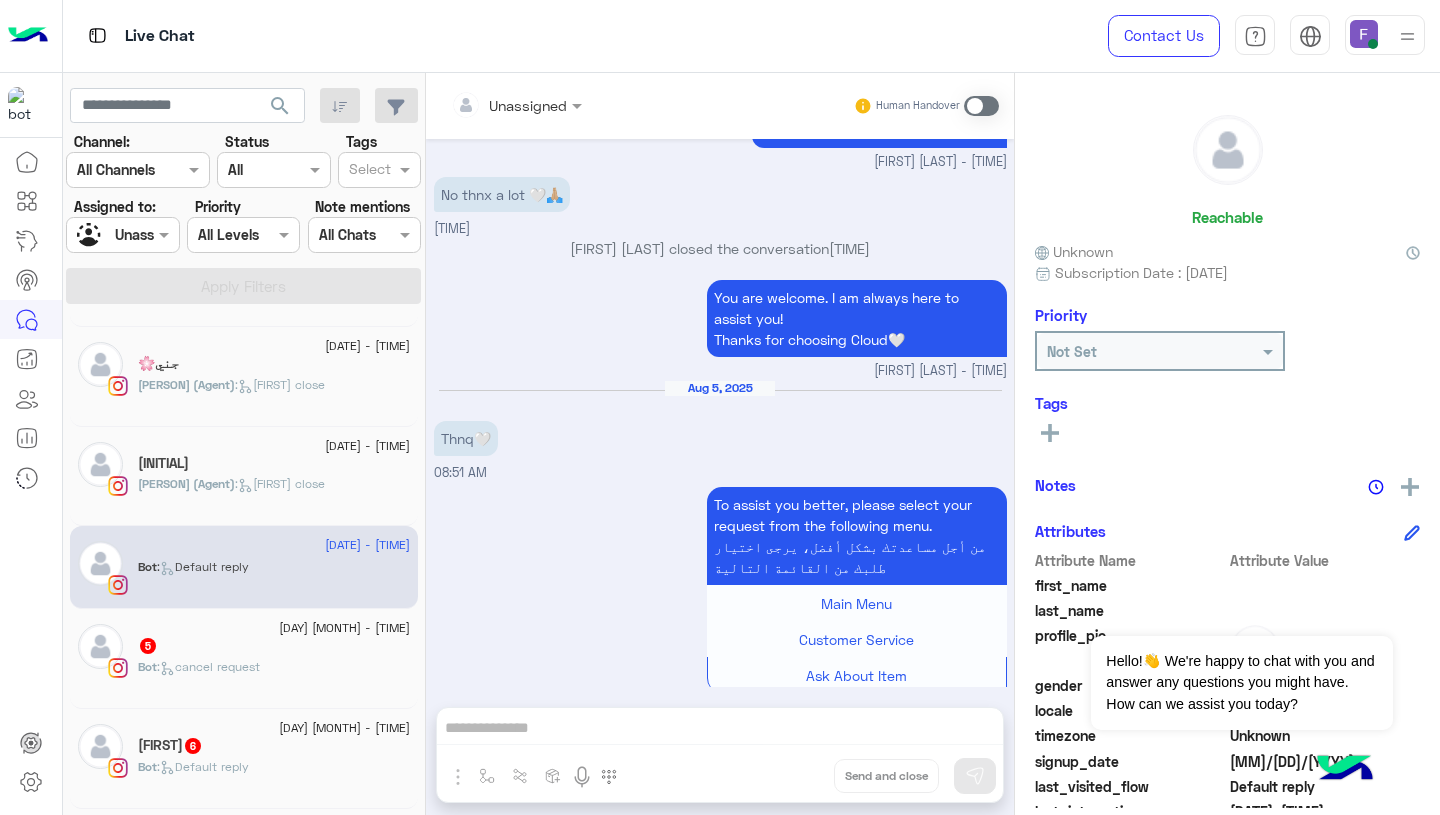 click on "5 August - 8:09 AM     5 Bot :   cancel request" 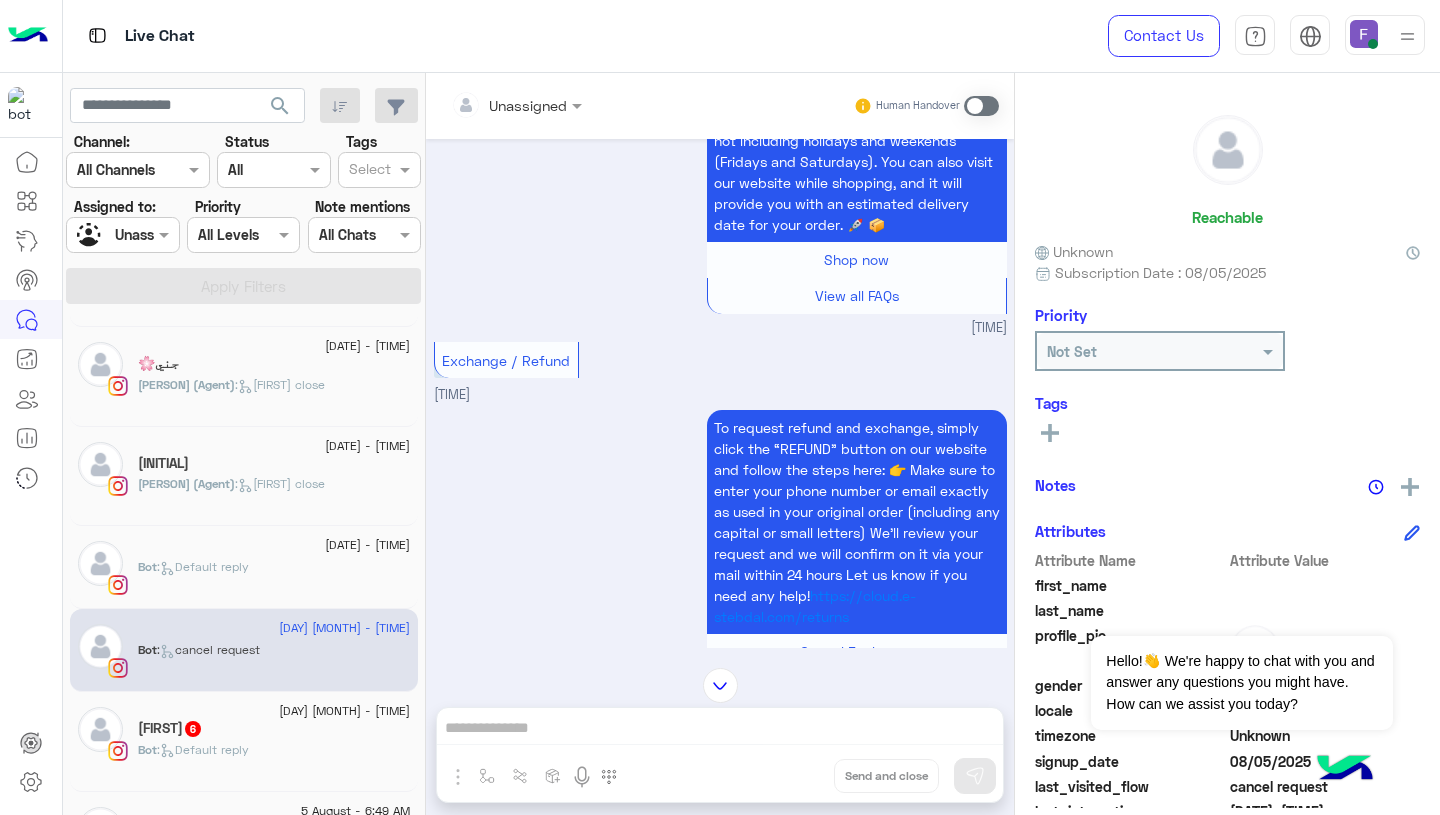 click at bounding box center [516, 104] 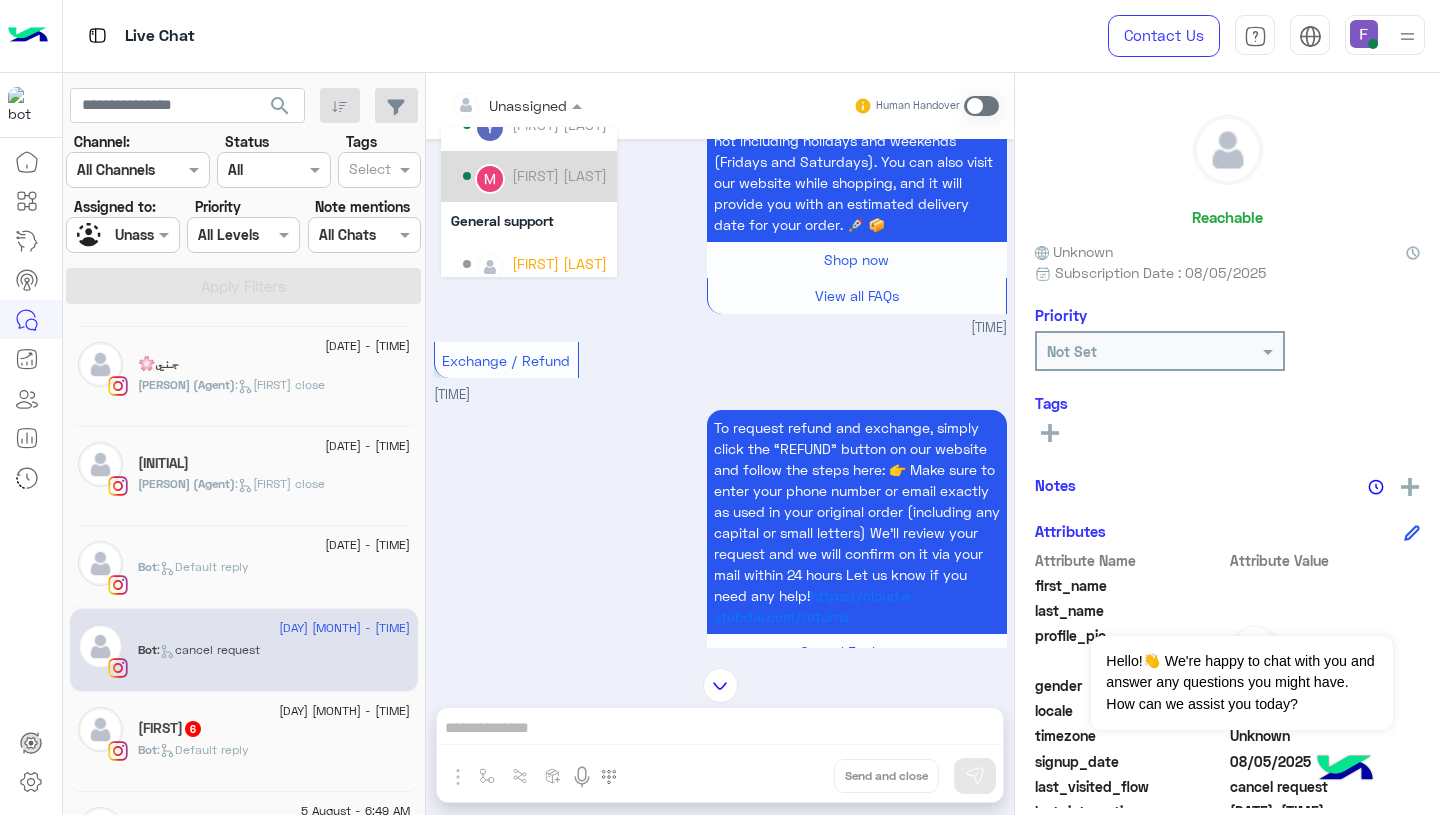 scroll, scrollTop: 161, scrollLeft: 0, axis: vertical 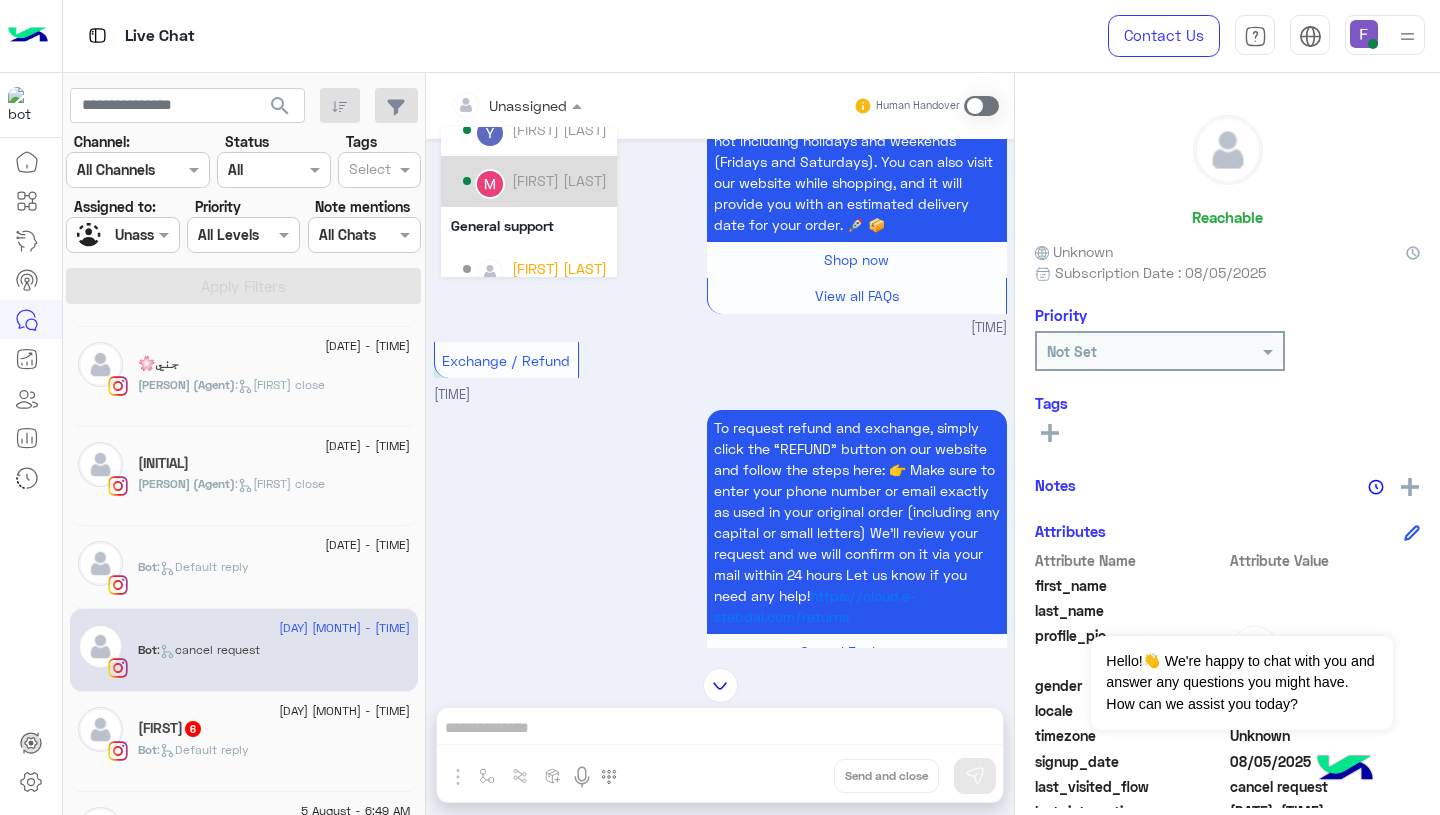 click on "Mariam Ahmed" at bounding box center (535, 181) 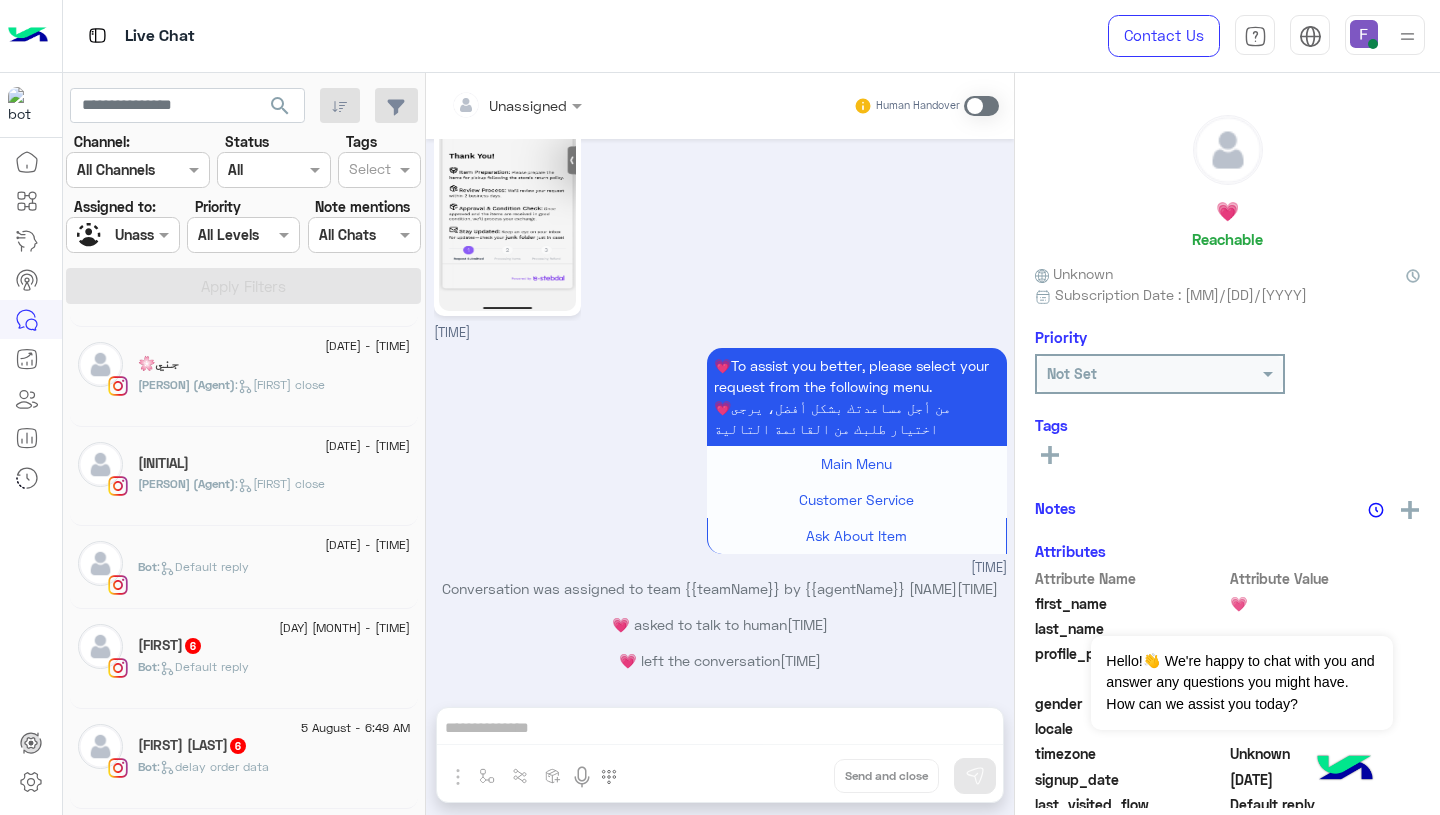 click on "sarah   6" 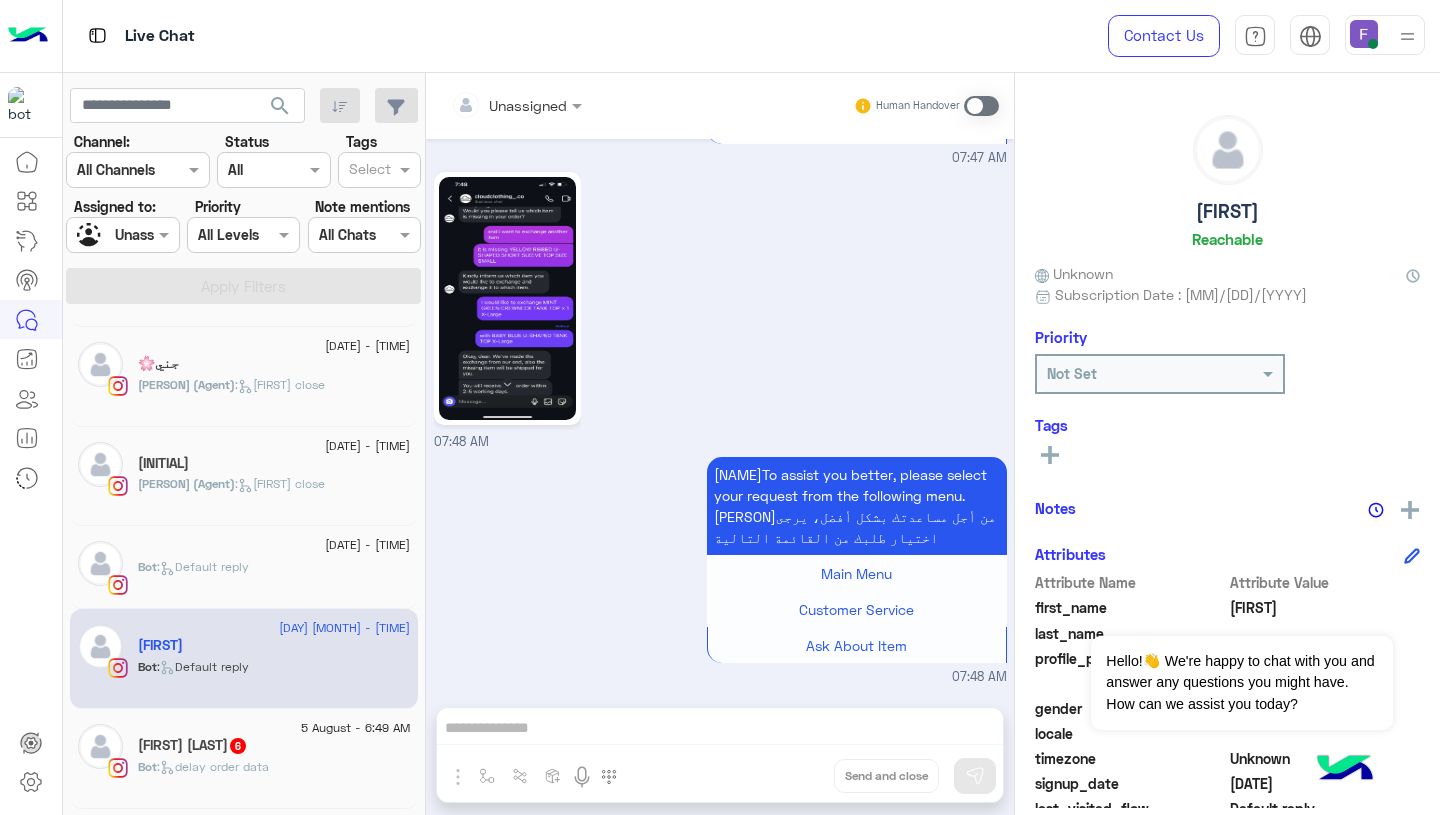 click 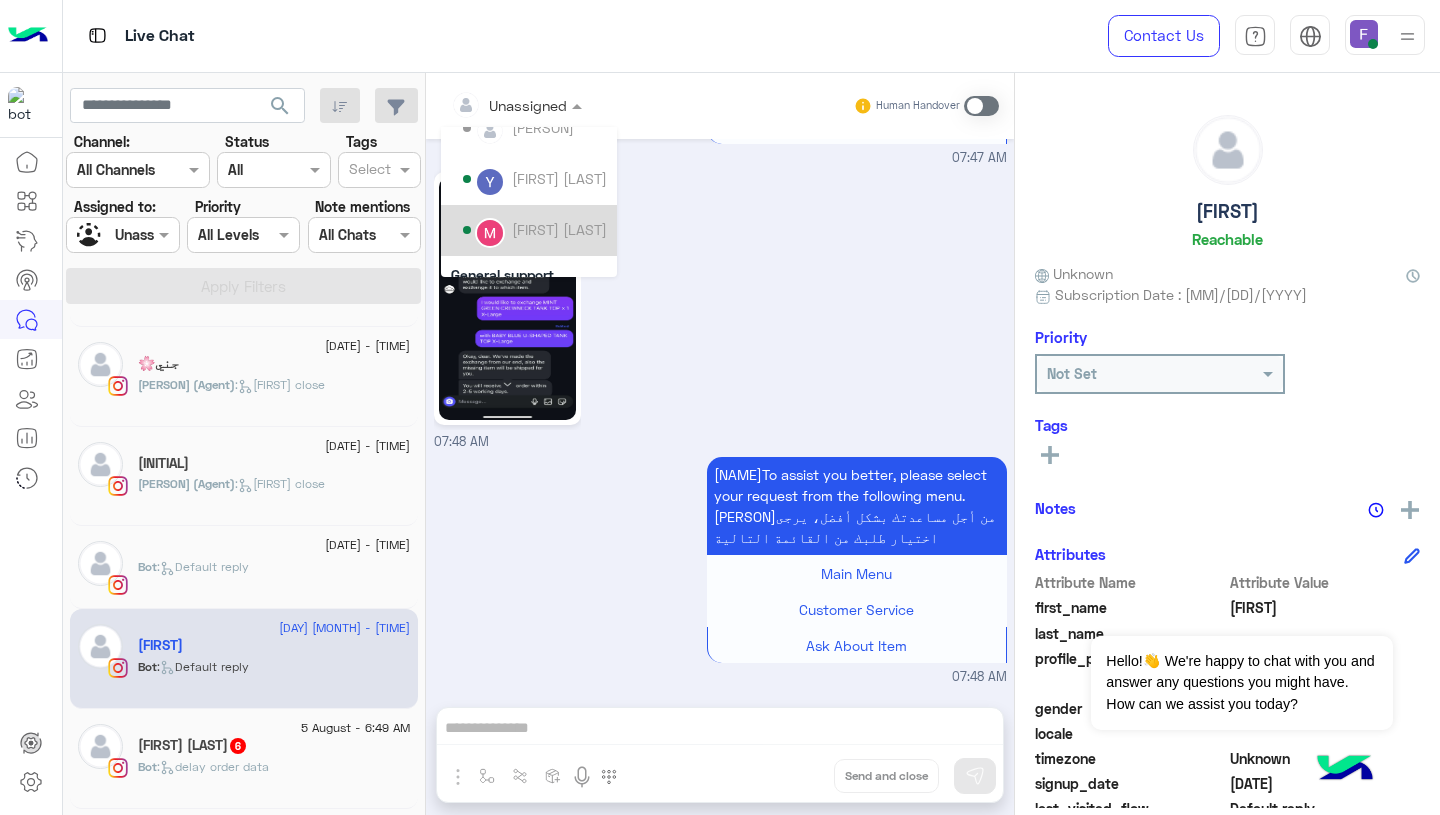 scroll, scrollTop: 118, scrollLeft: 0, axis: vertical 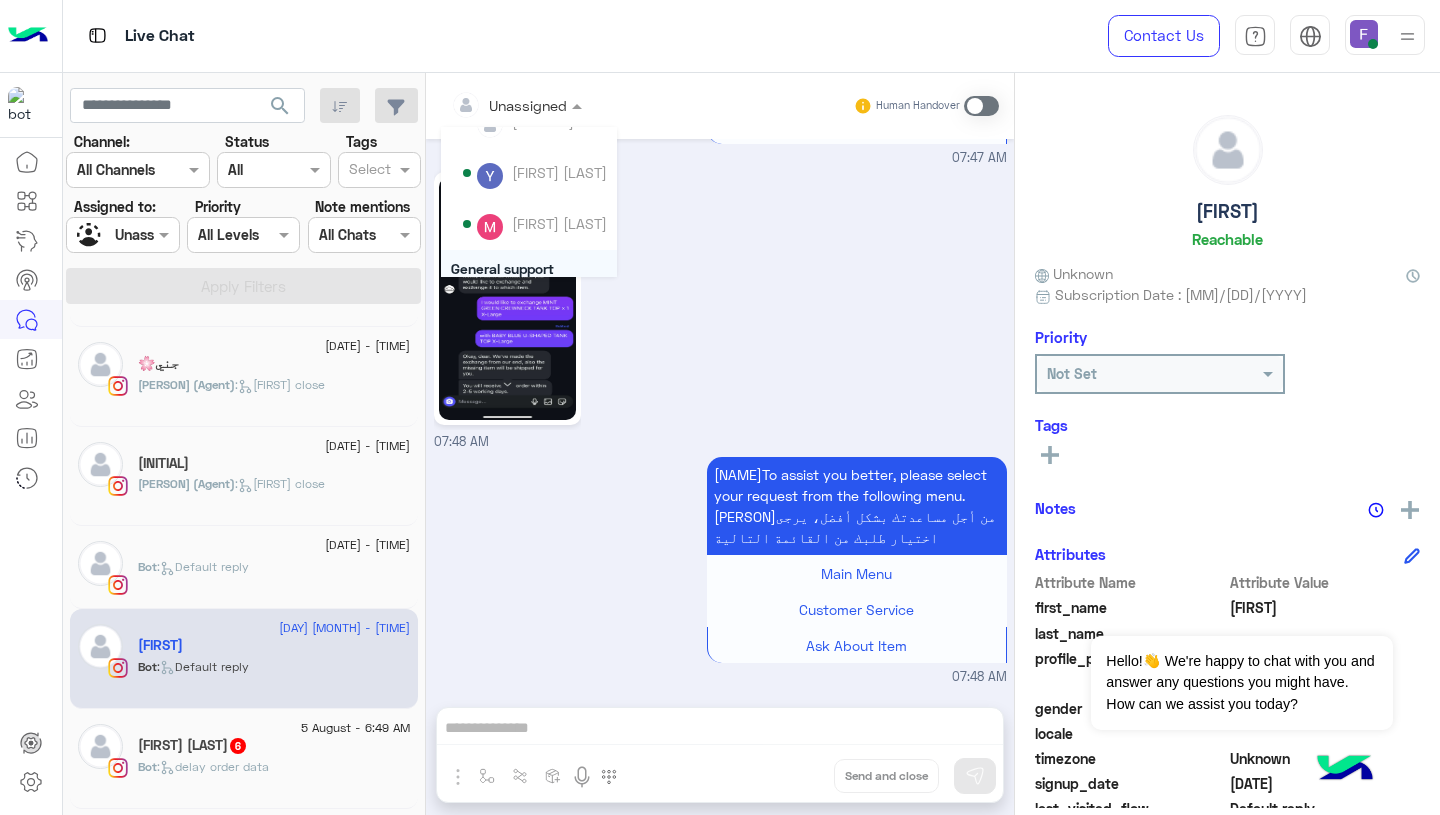 click on "07:48 AM" at bounding box center [720, 309] 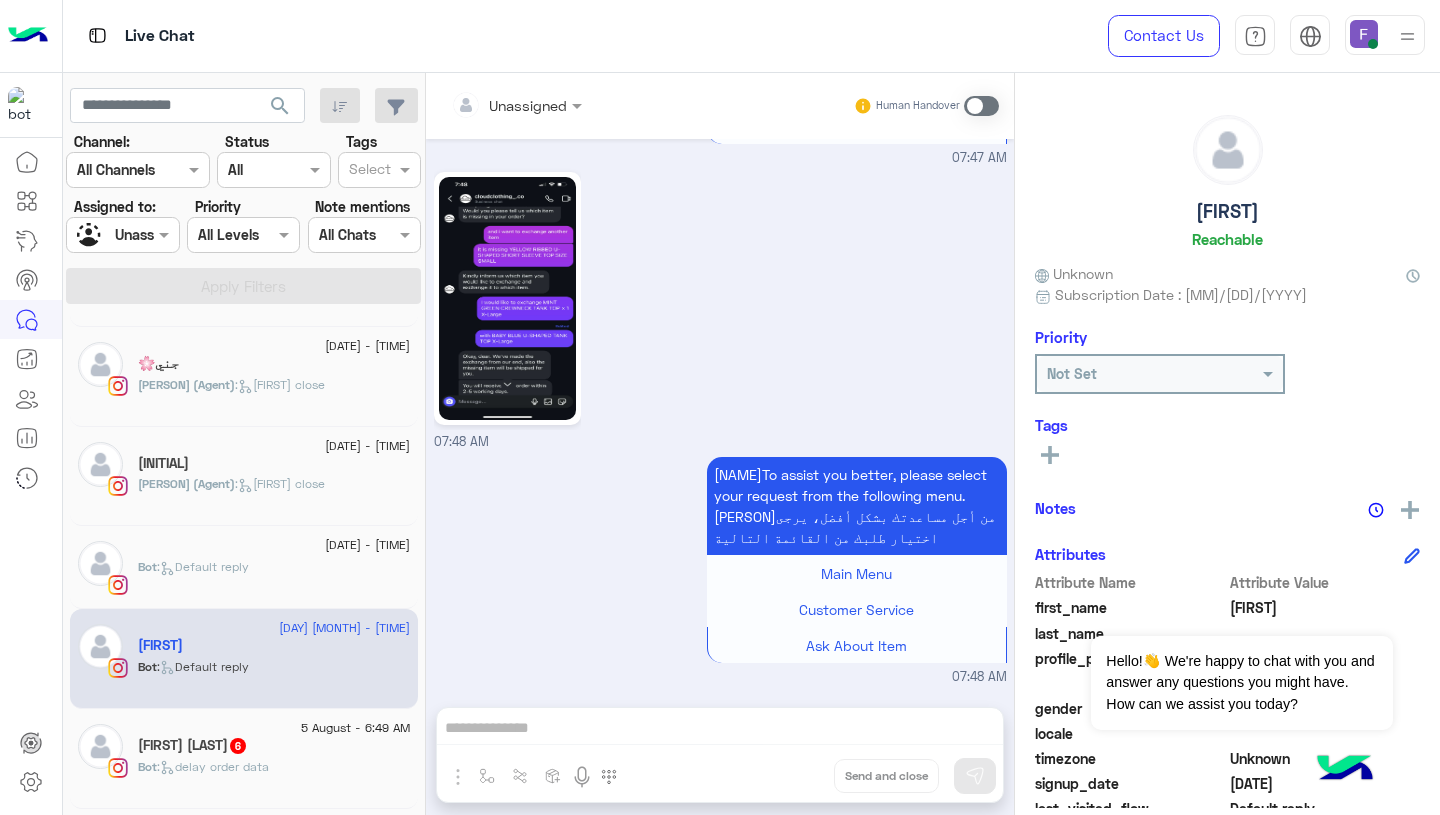 click at bounding box center [516, 104] 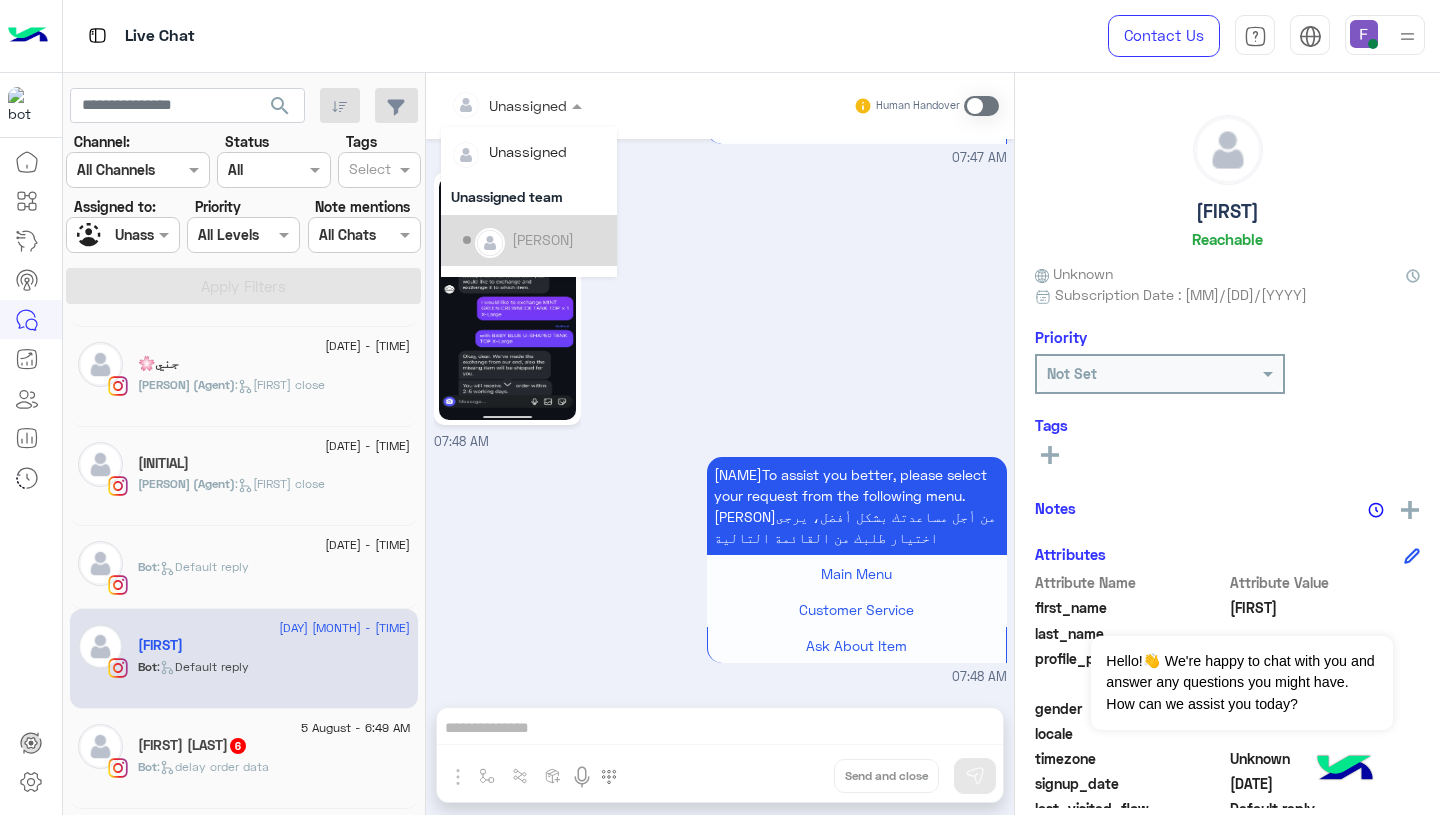 click on "07:48 AM" at bounding box center (720, 309) 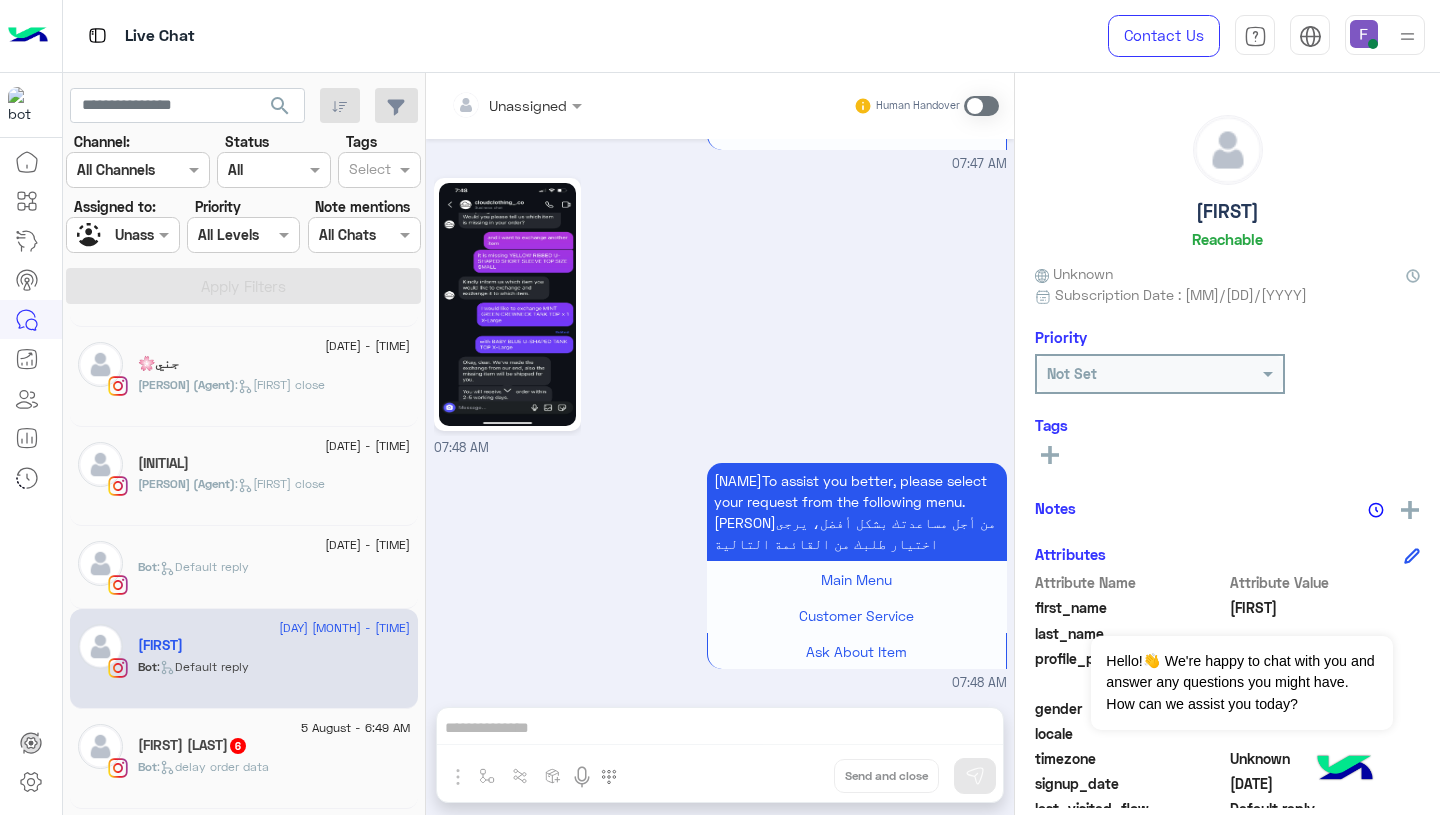 scroll, scrollTop: 2373, scrollLeft: 0, axis: vertical 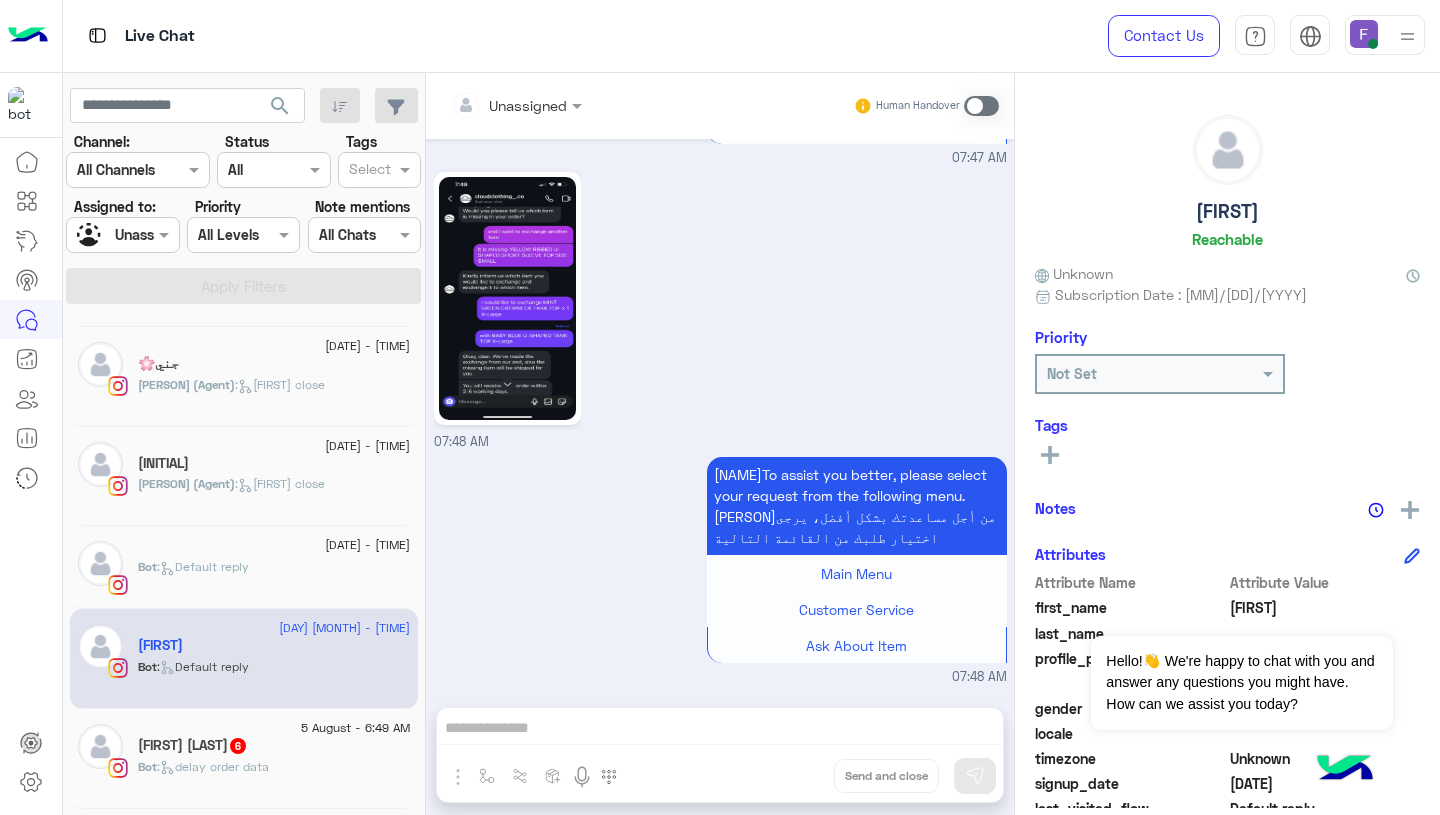click at bounding box center [516, 104] 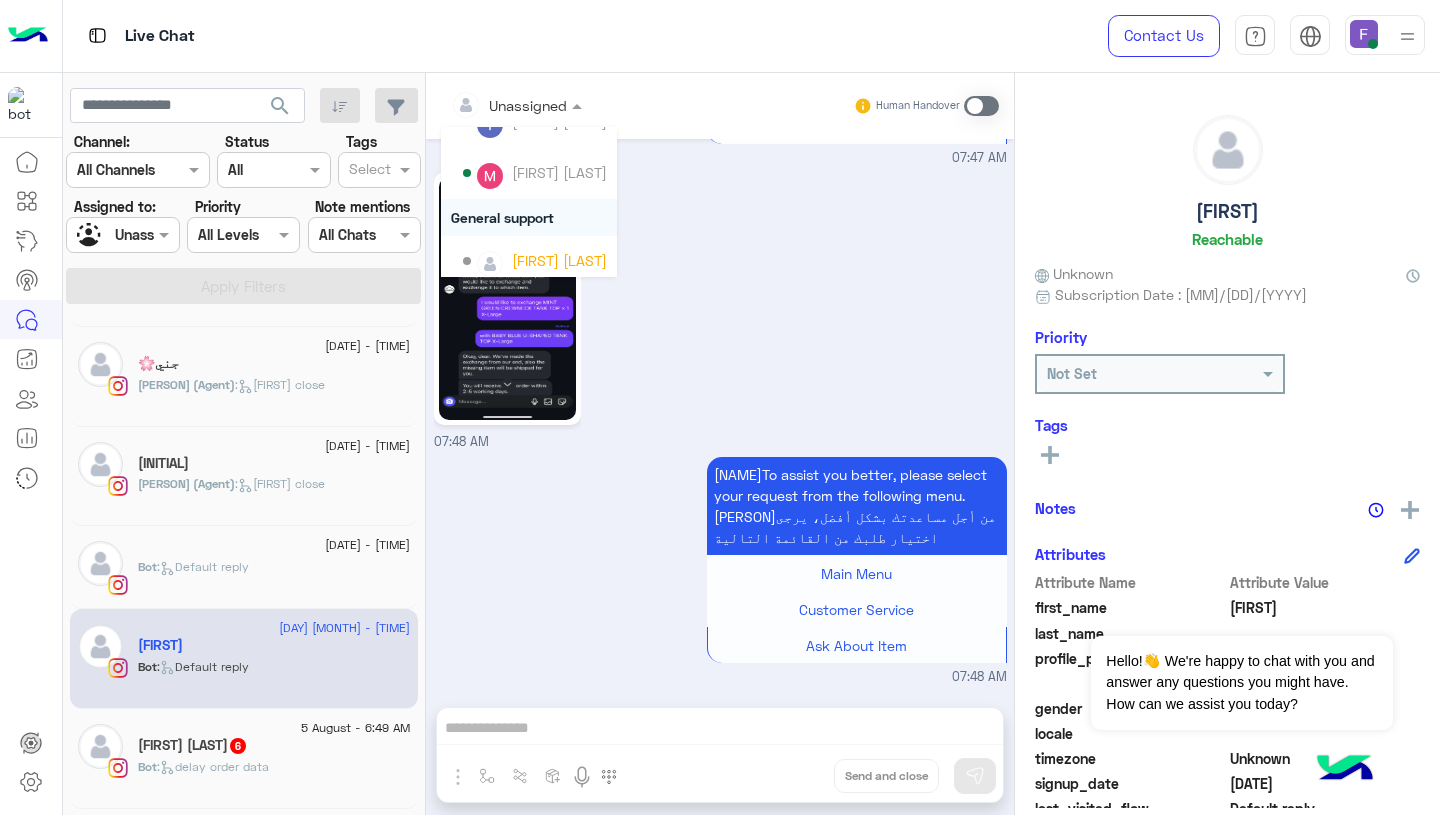 scroll, scrollTop: 171, scrollLeft: 0, axis: vertical 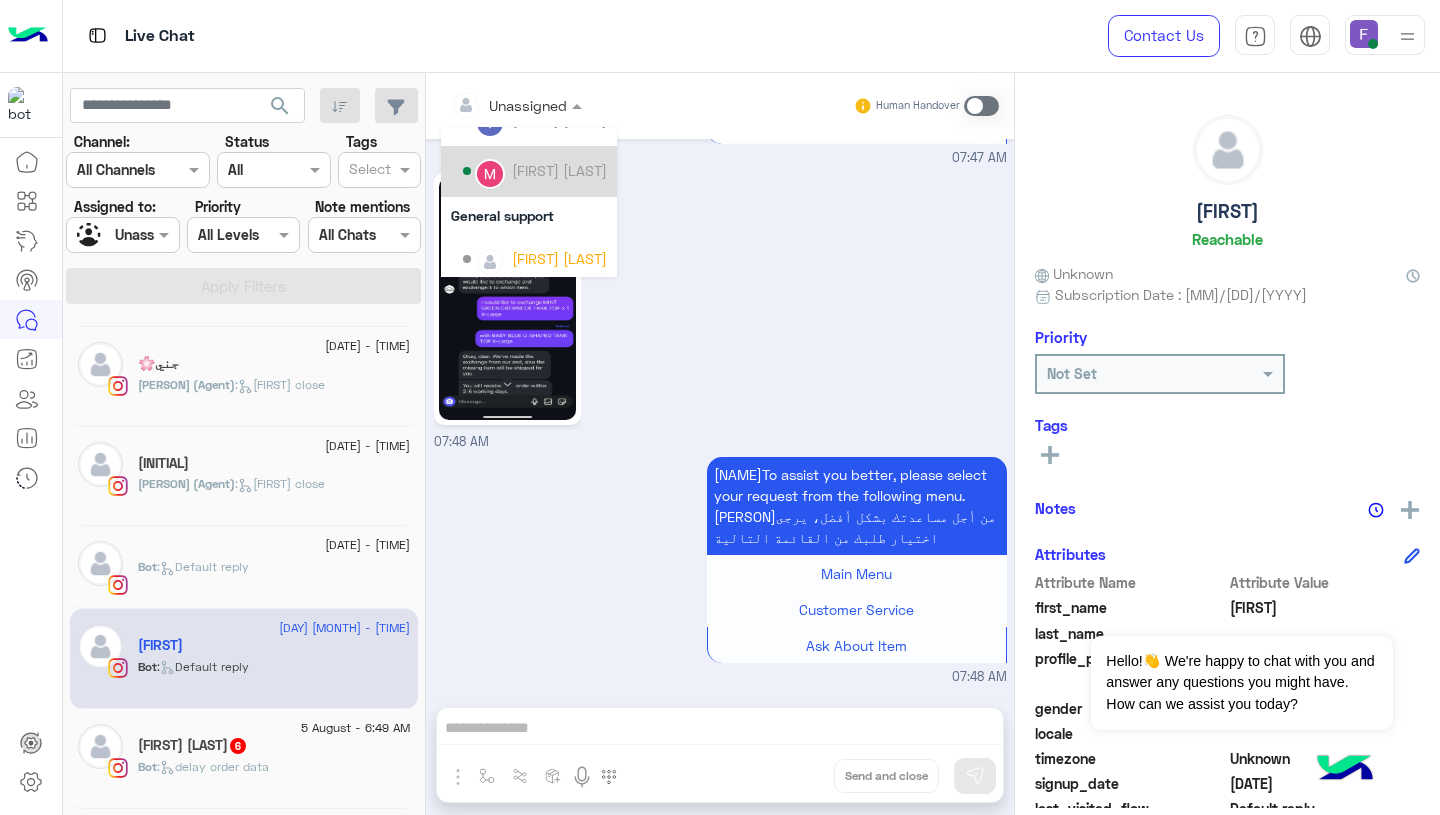 click on "Mariam Ahmed" at bounding box center (559, 170) 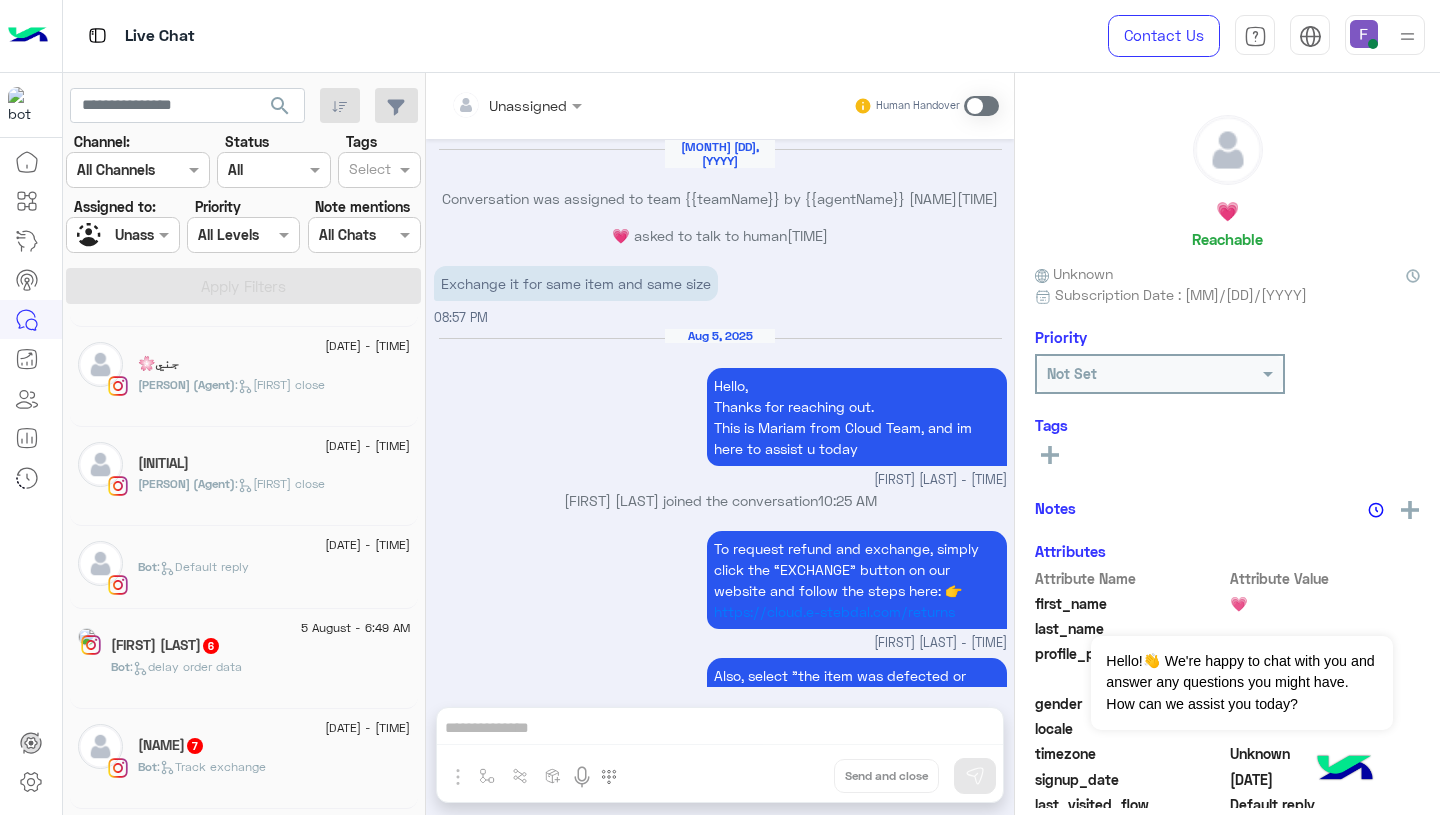 scroll, scrollTop: 1839, scrollLeft: 0, axis: vertical 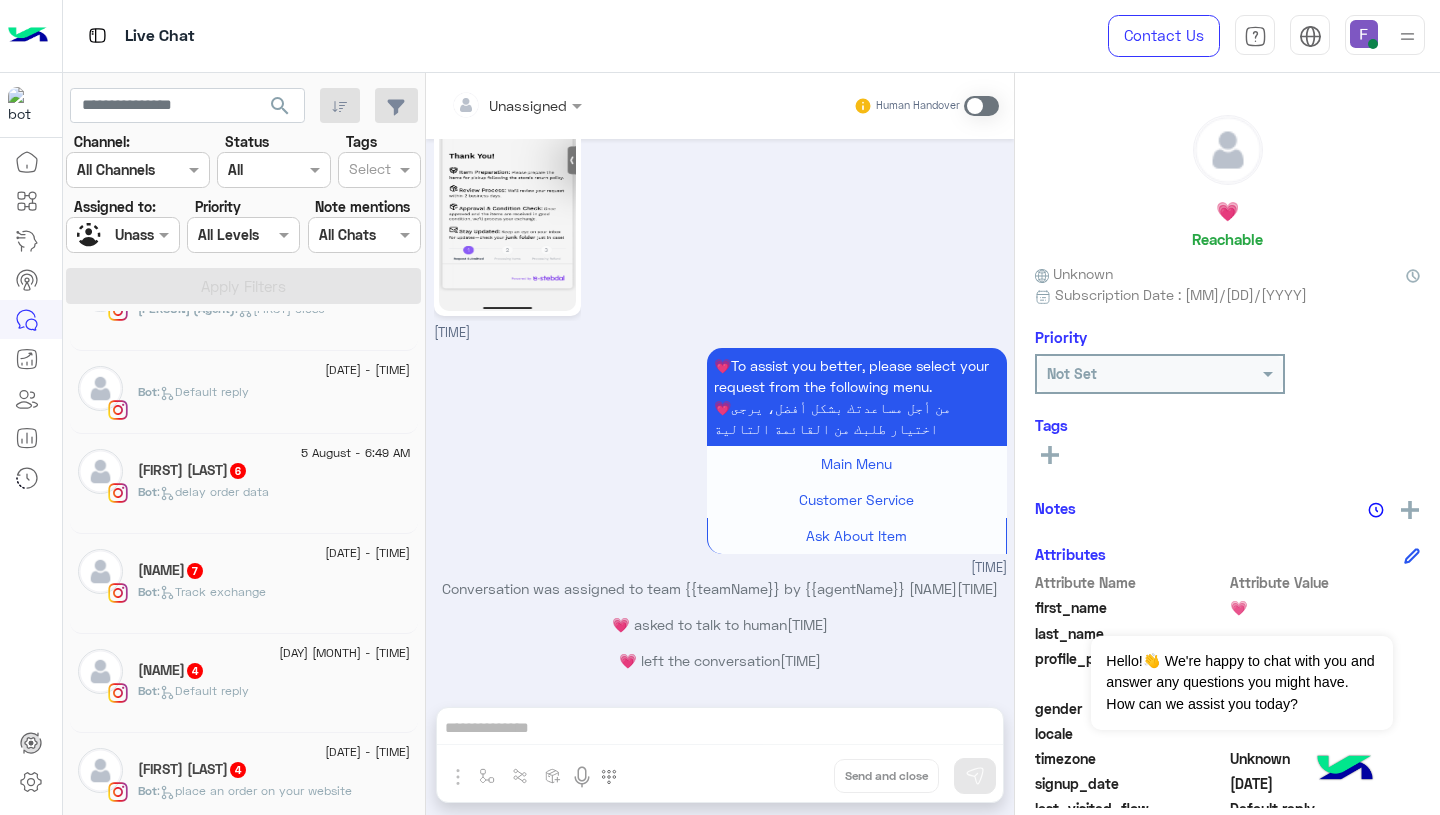 click on "Bot :   delay order data" 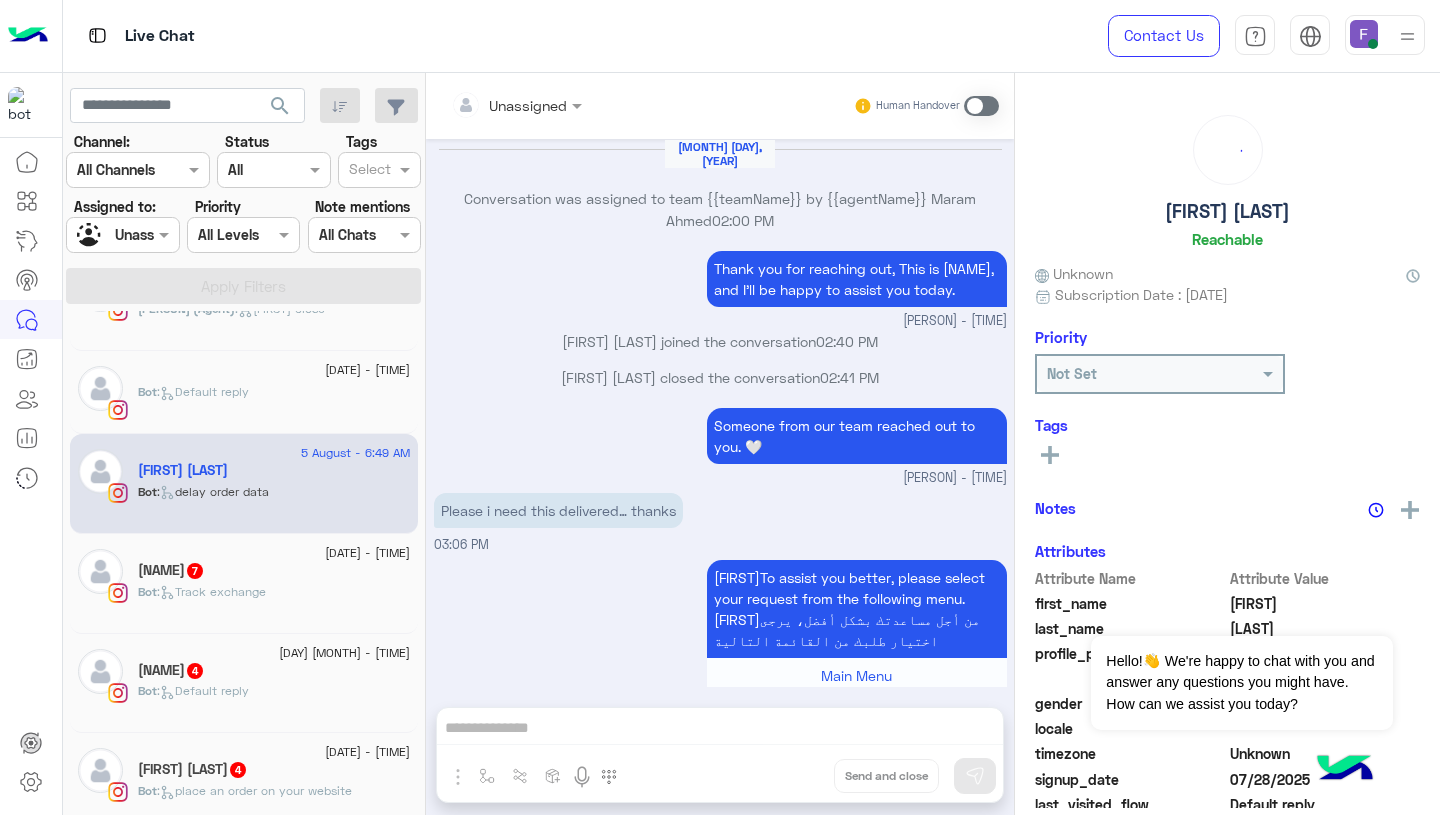 scroll, scrollTop: 1638, scrollLeft: 0, axis: vertical 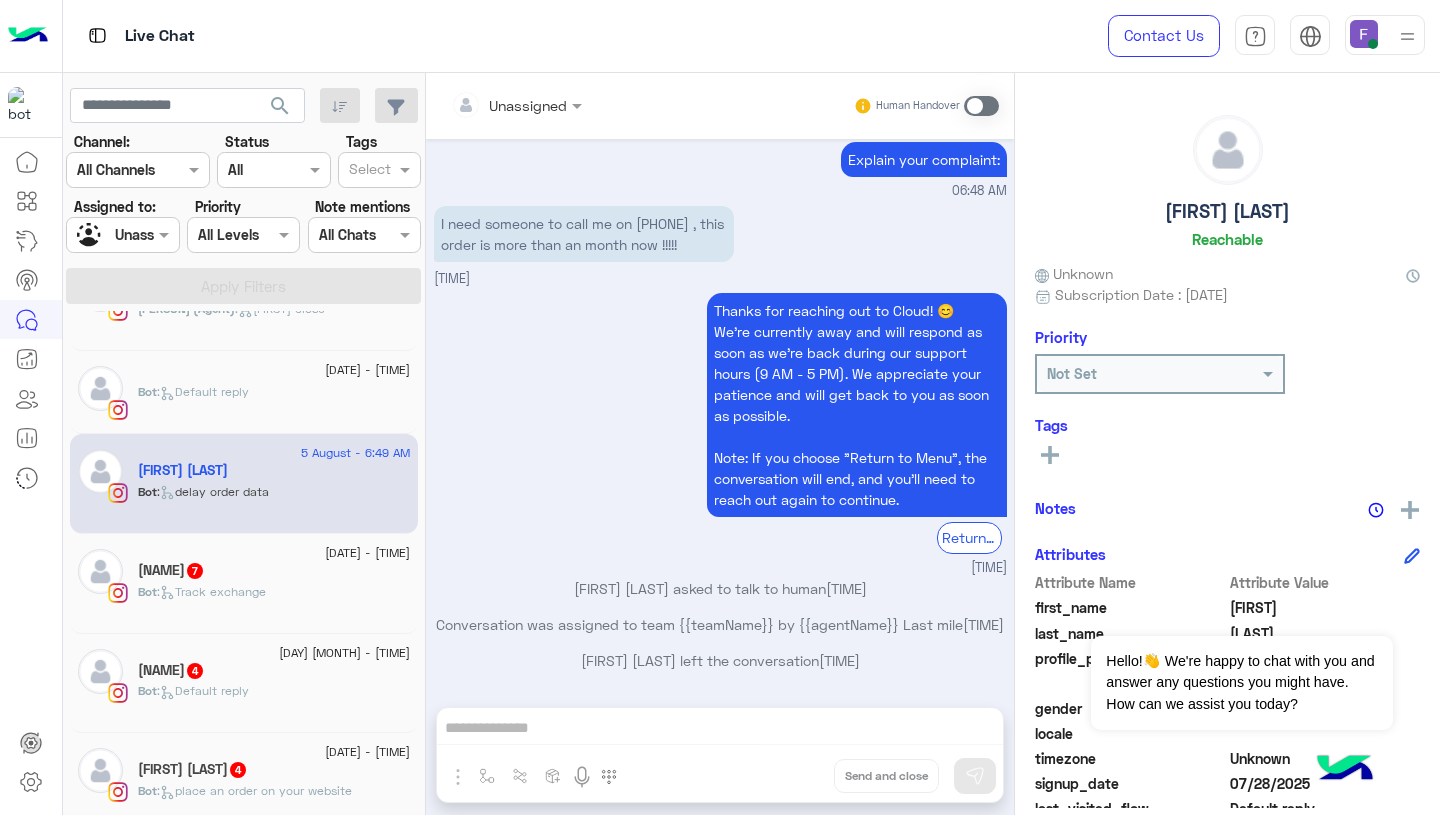 click at bounding box center [491, 105] 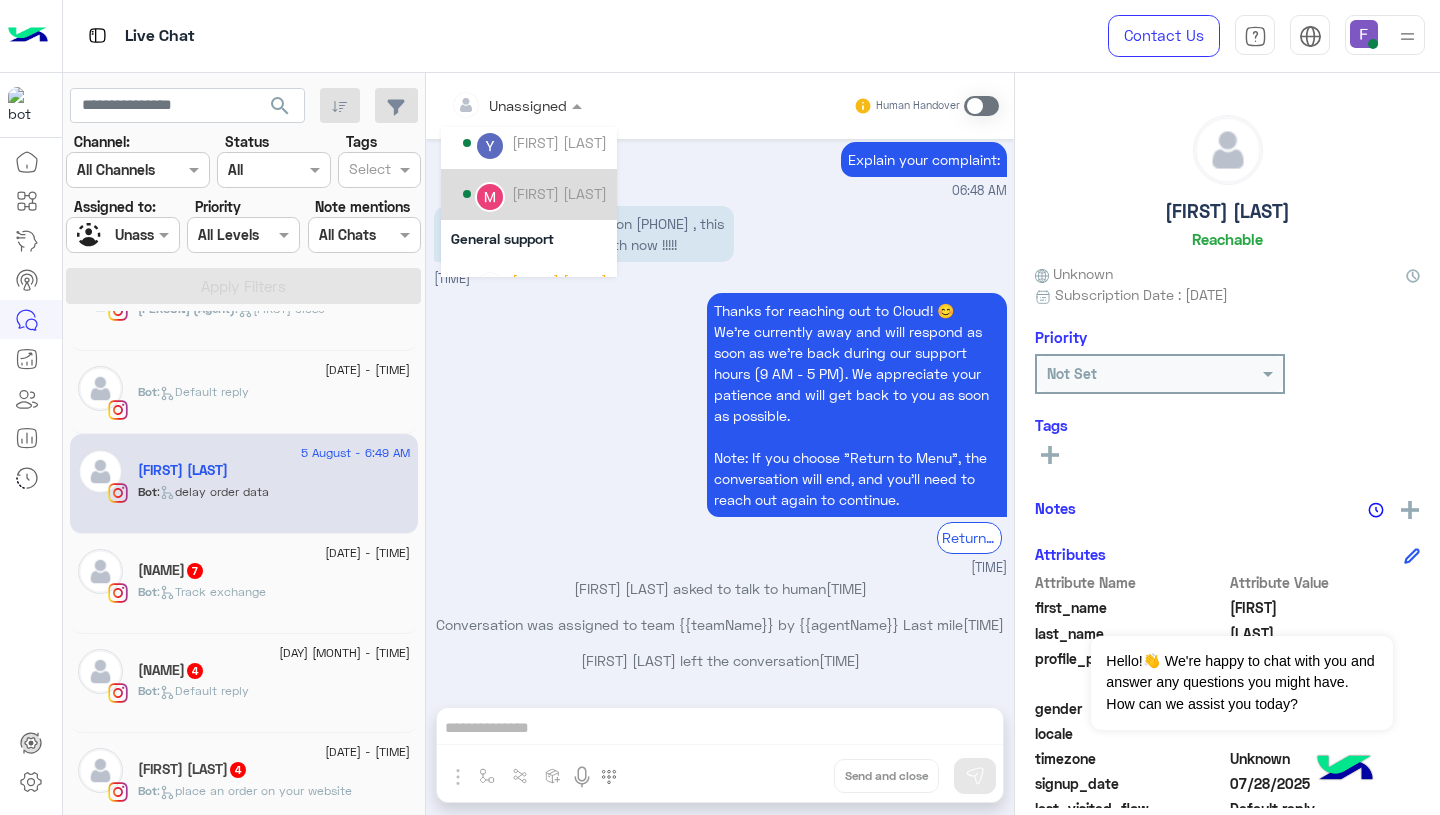 scroll, scrollTop: 143, scrollLeft: 0, axis: vertical 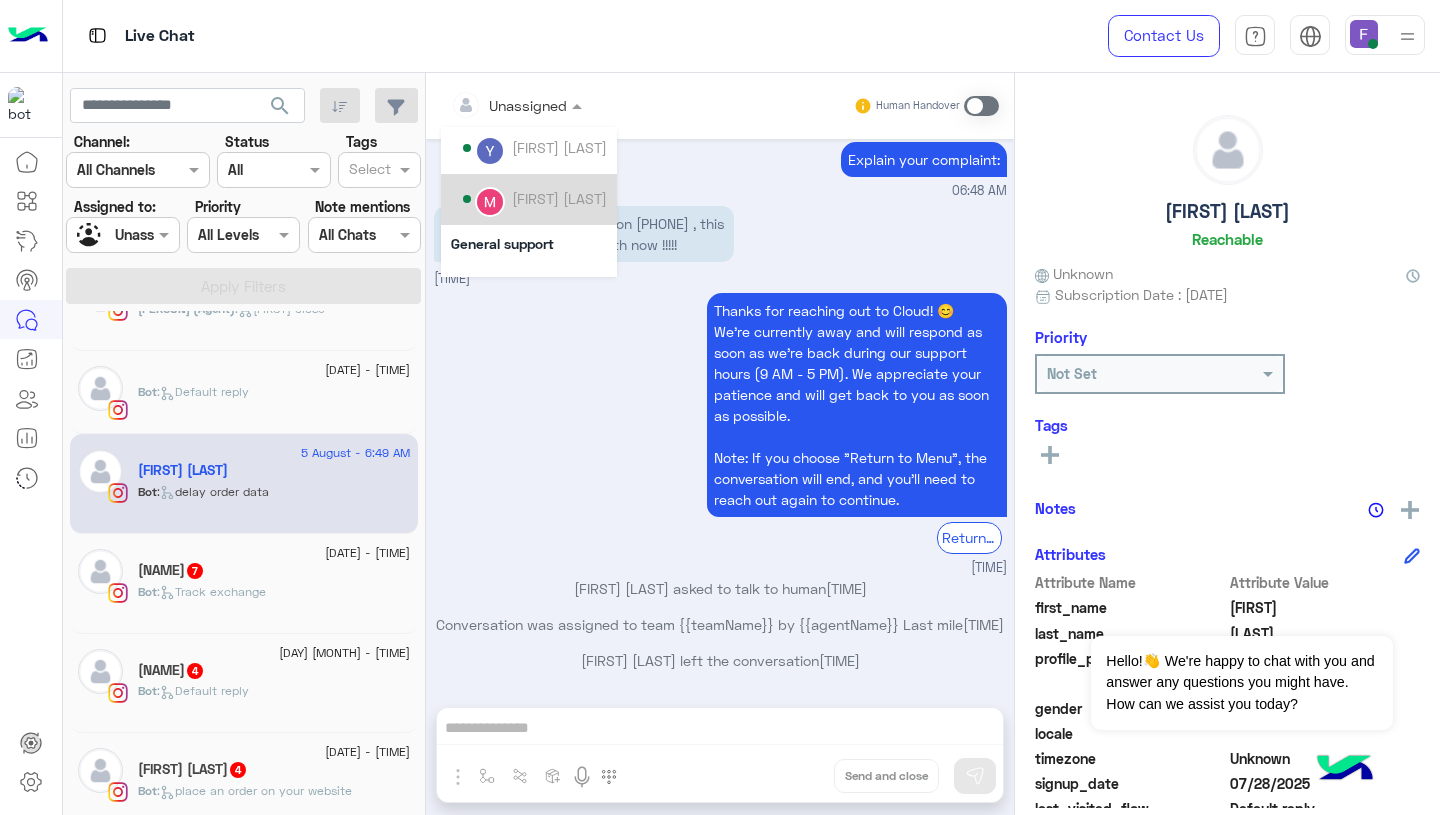 click on "Mariam Ahmed" at bounding box center [535, 199] 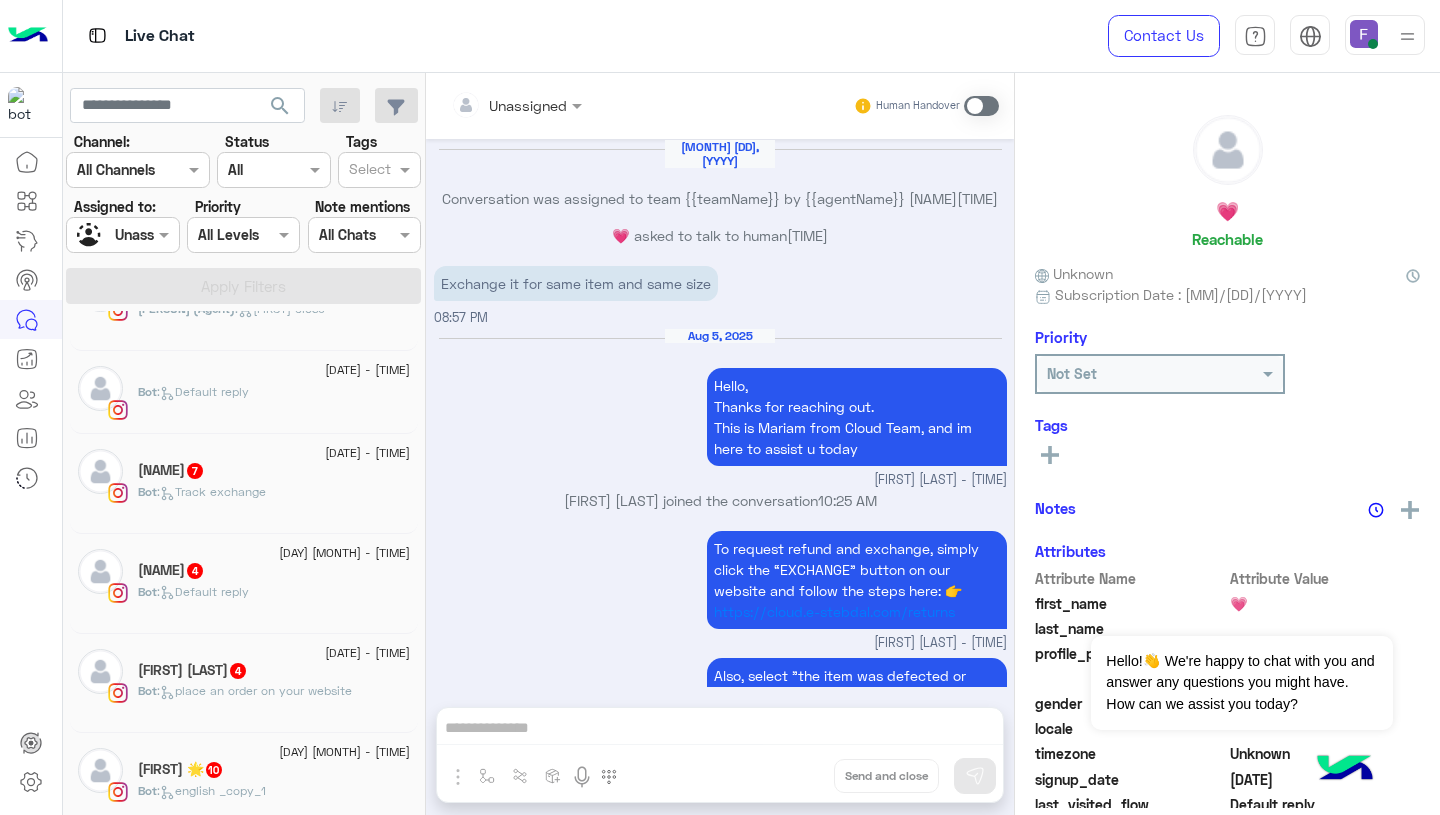 scroll, scrollTop: 1839, scrollLeft: 0, axis: vertical 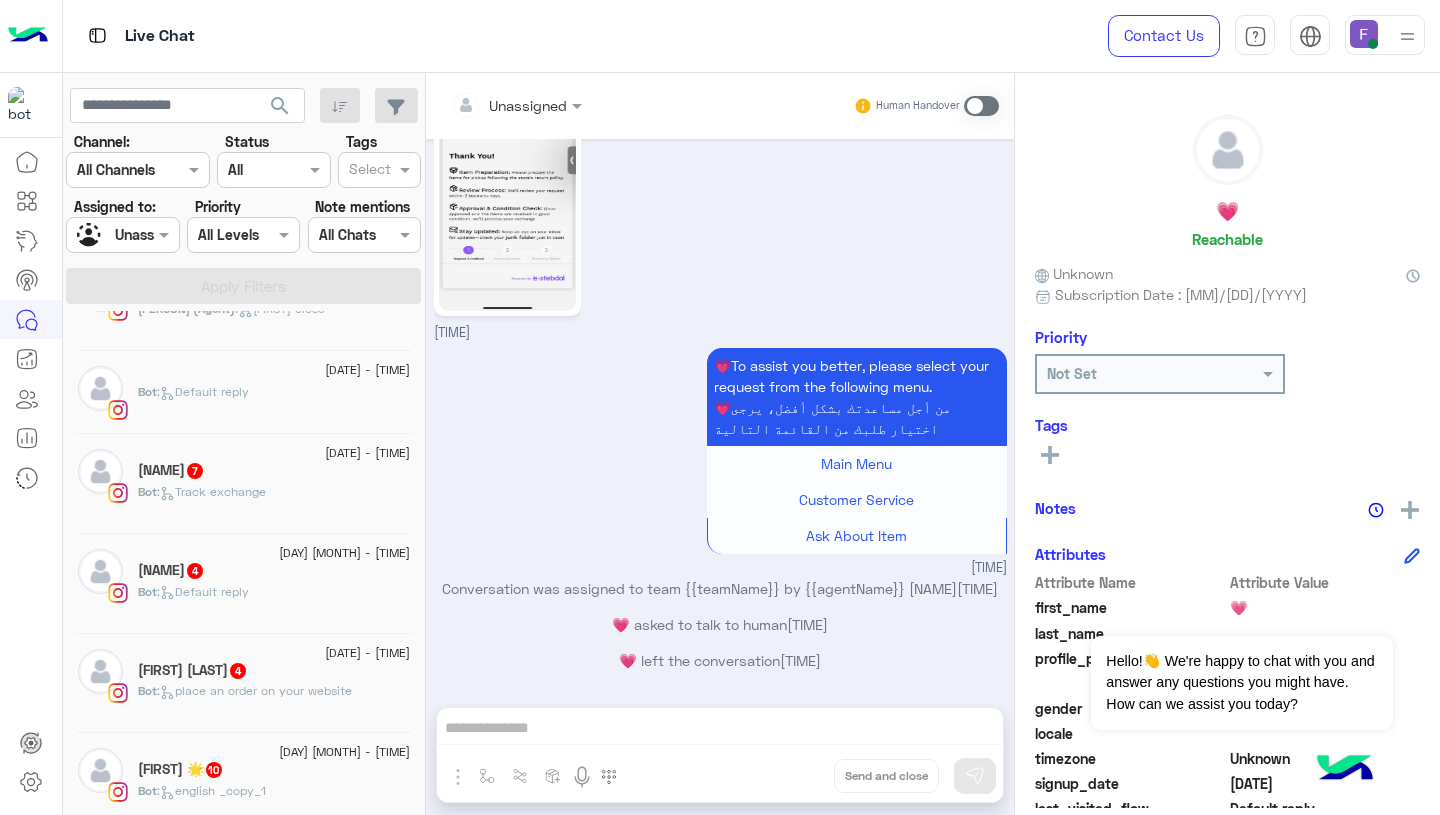 click on "Bot :   Track exchange" 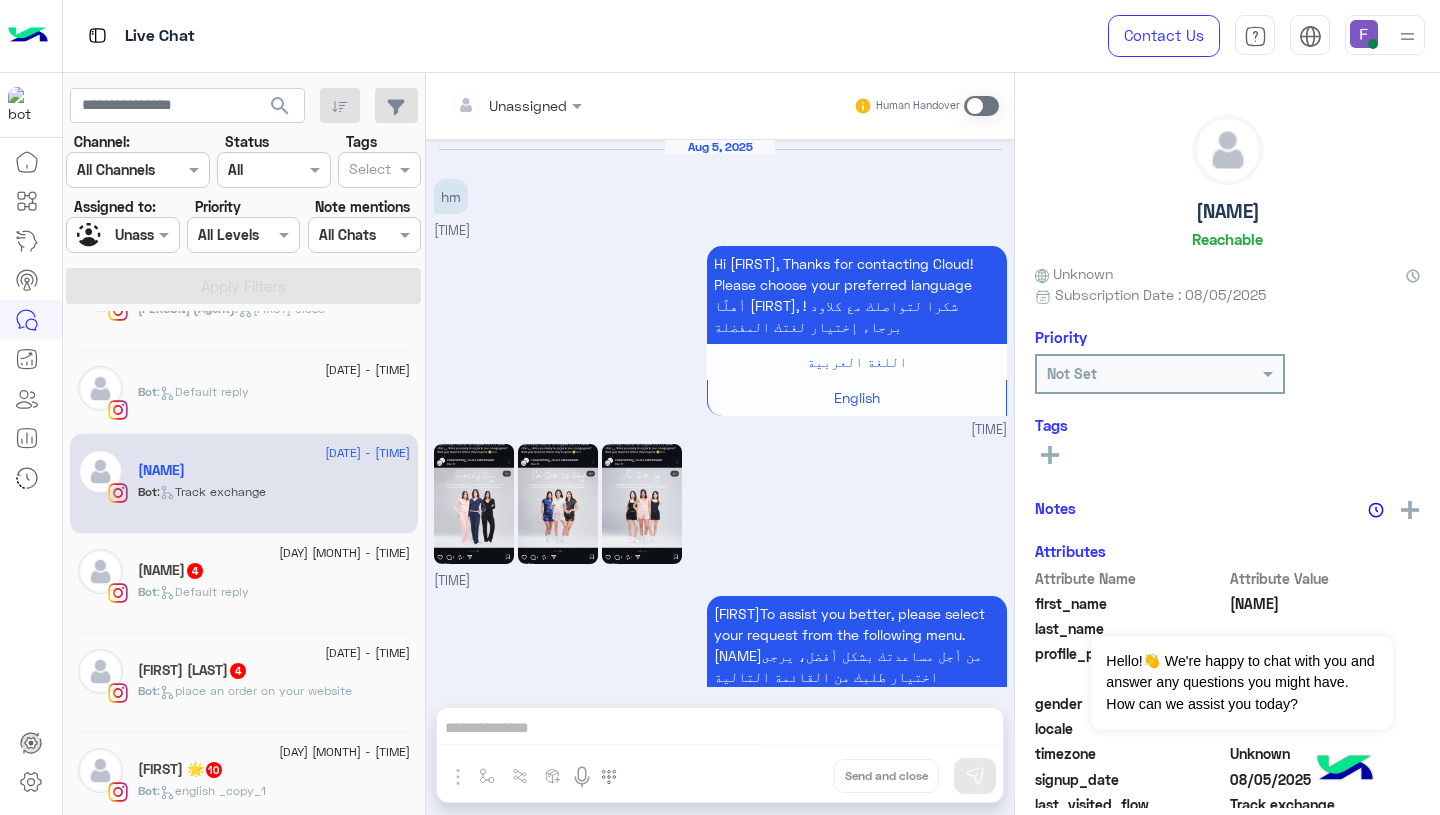 scroll, scrollTop: 1370, scrollLeft: 0, axis: vertical 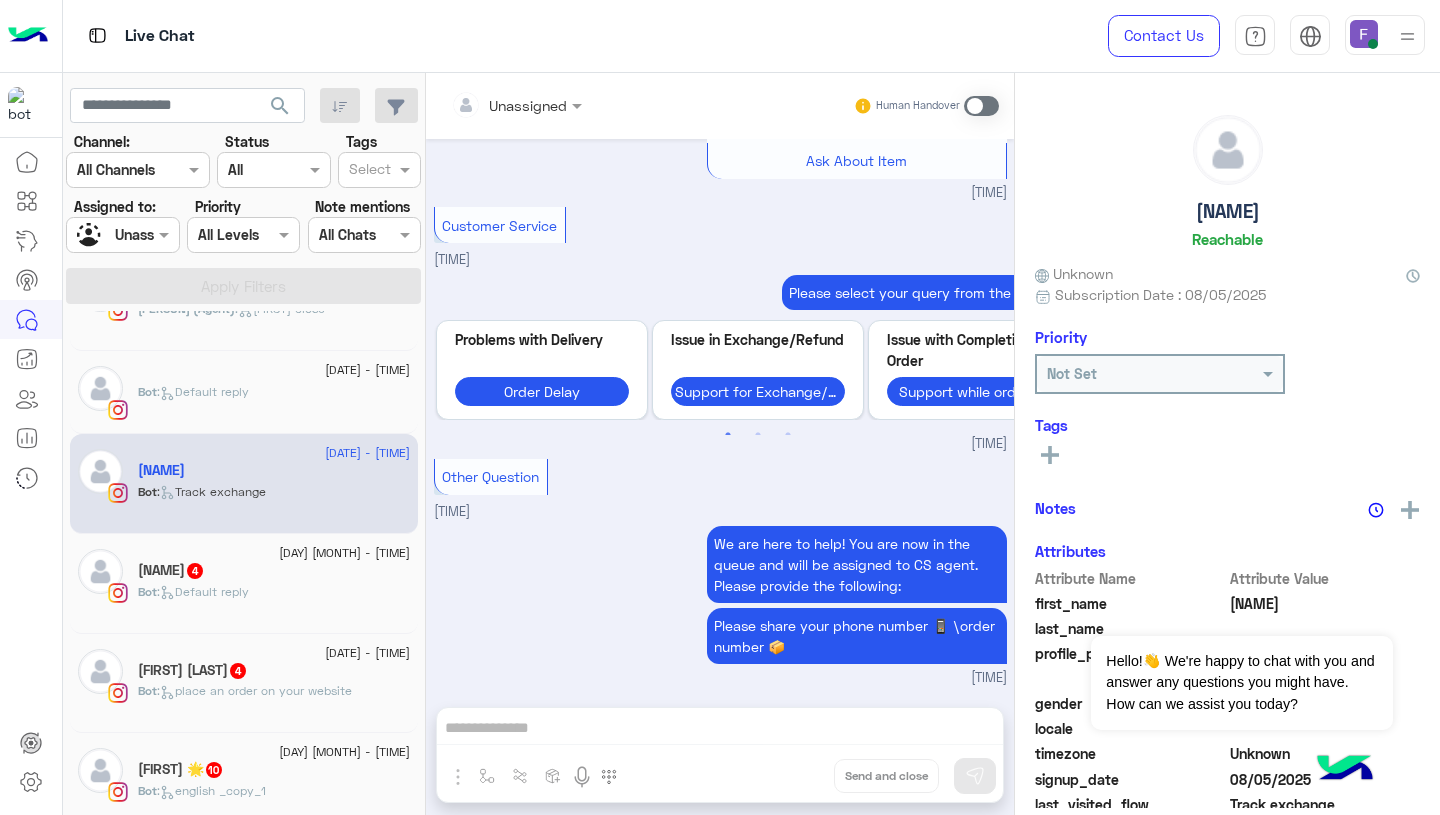 click on "Bot :   Default reply" 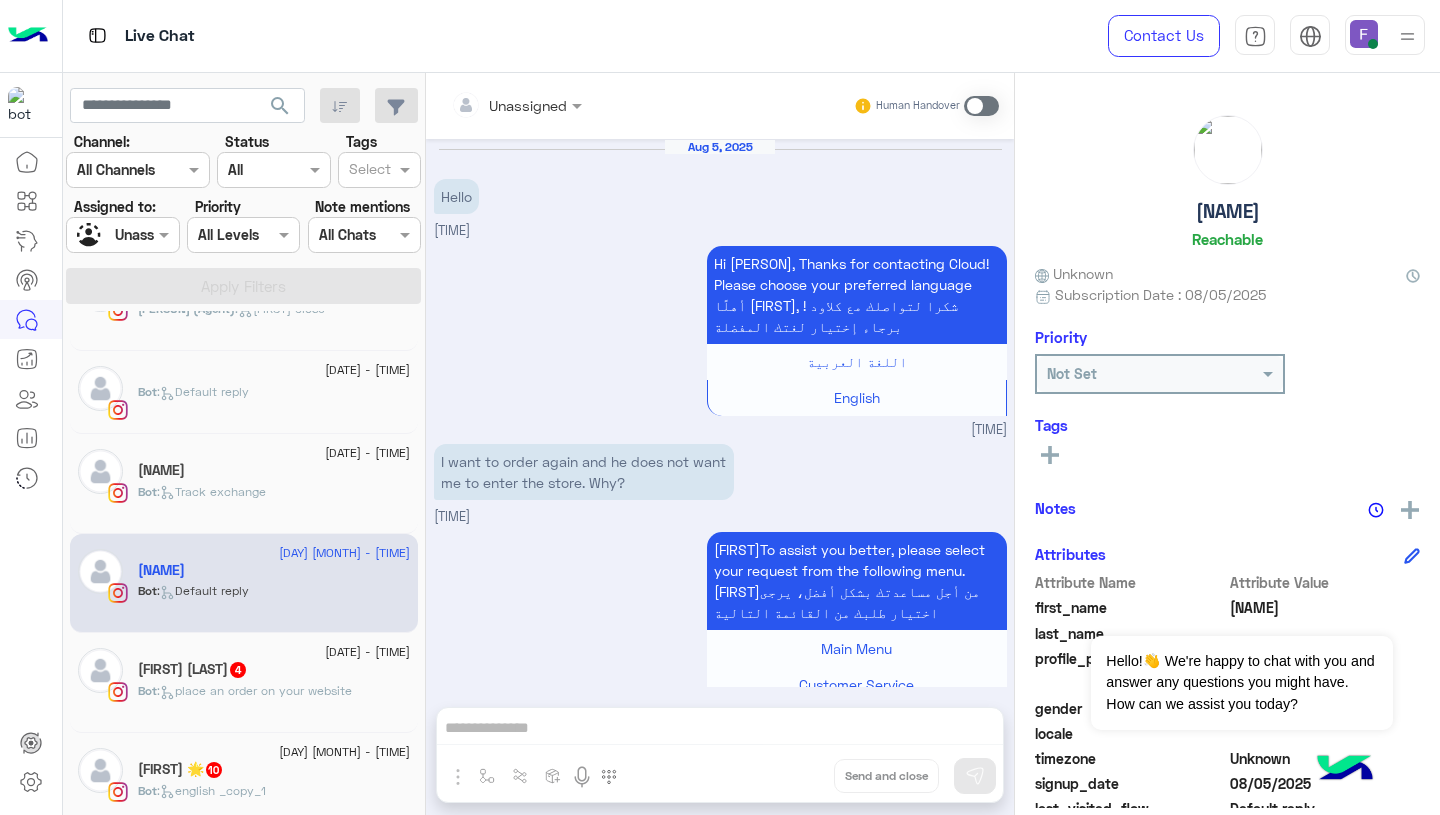 scroll, scrollTop: 627, scrollLeft: 0, axis: vertical 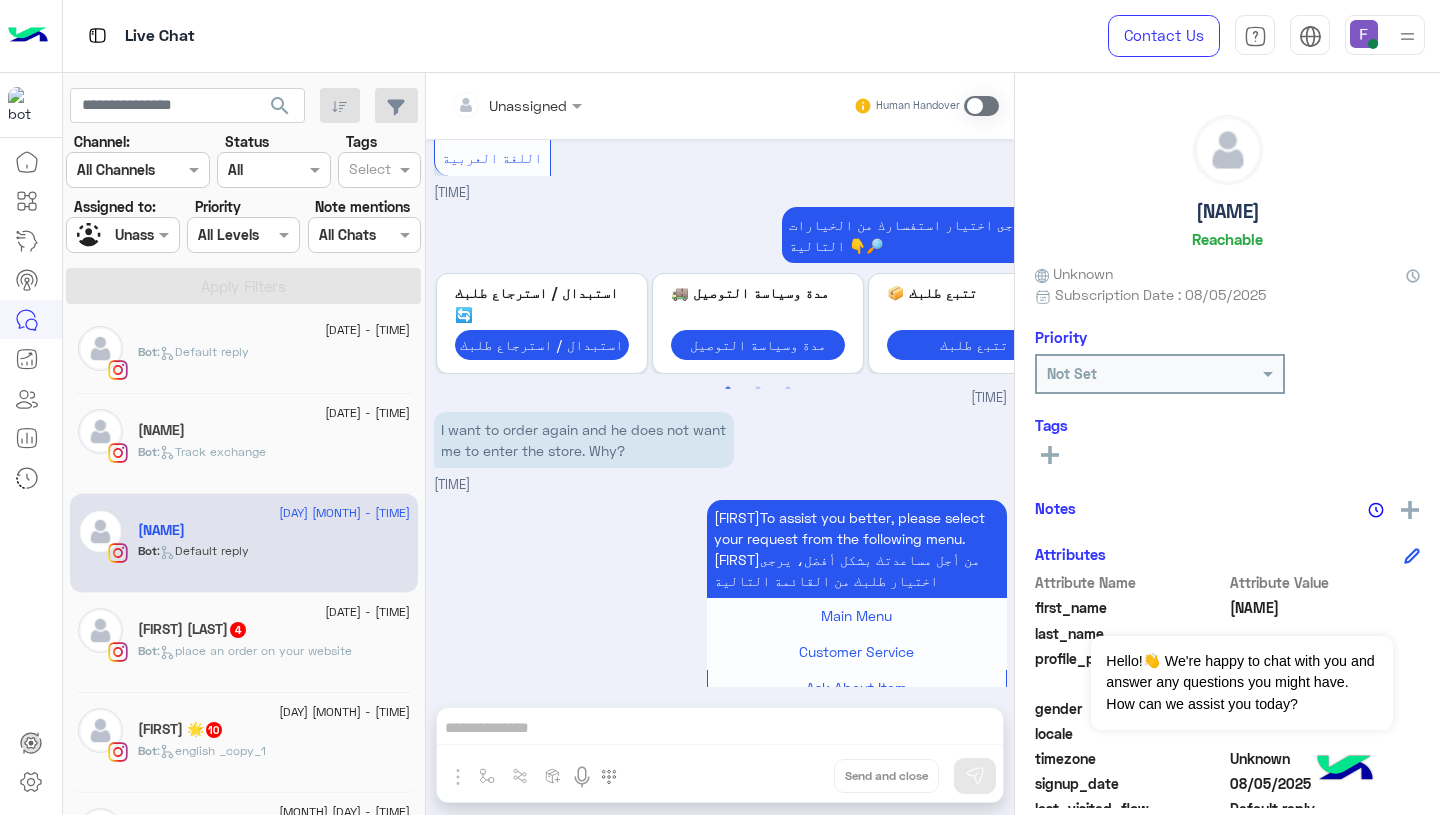 click at bounding box center [491, 105] 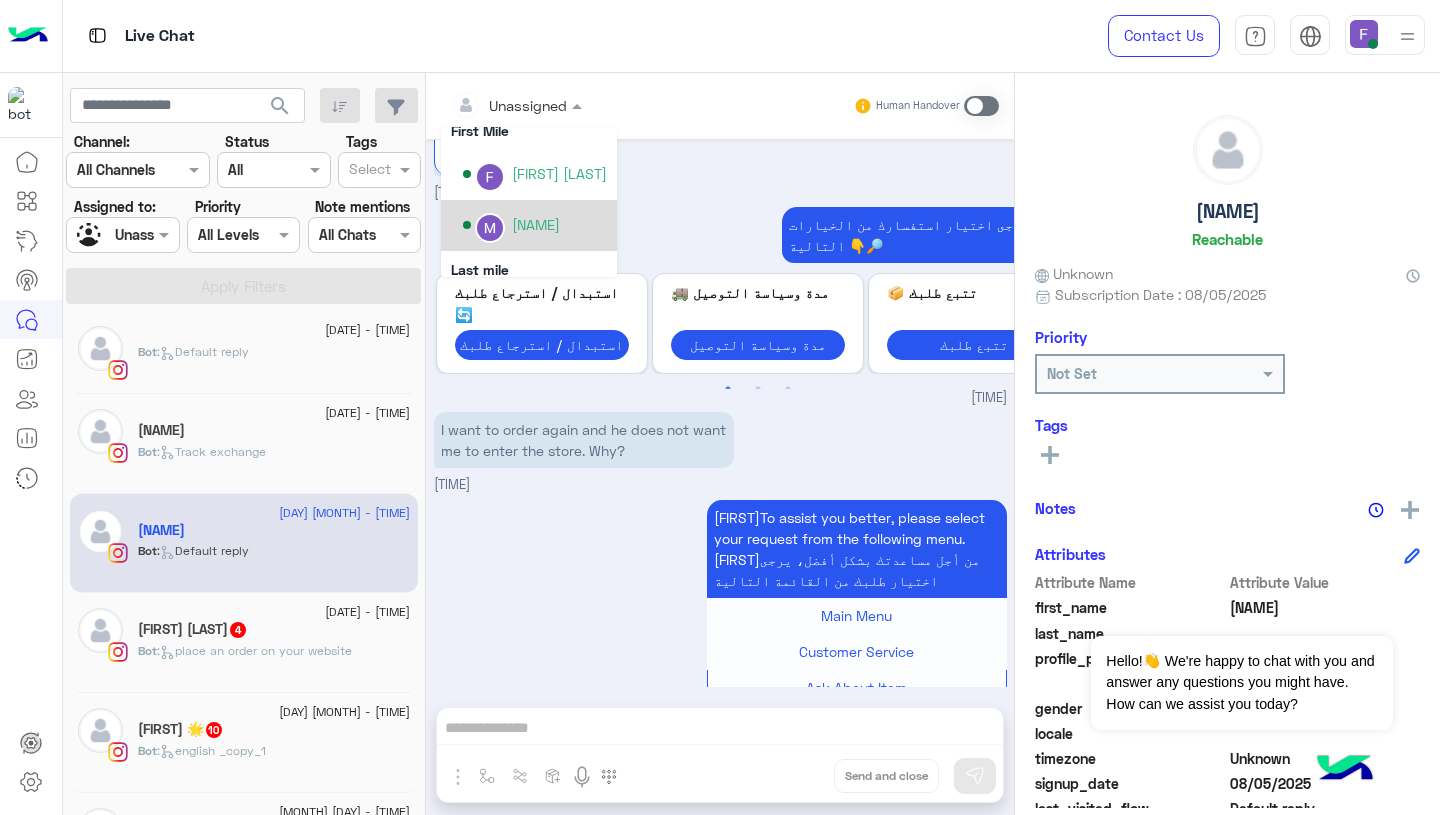 scroll, scrollTop: 346, scrollLeft: 0, axis: vertical 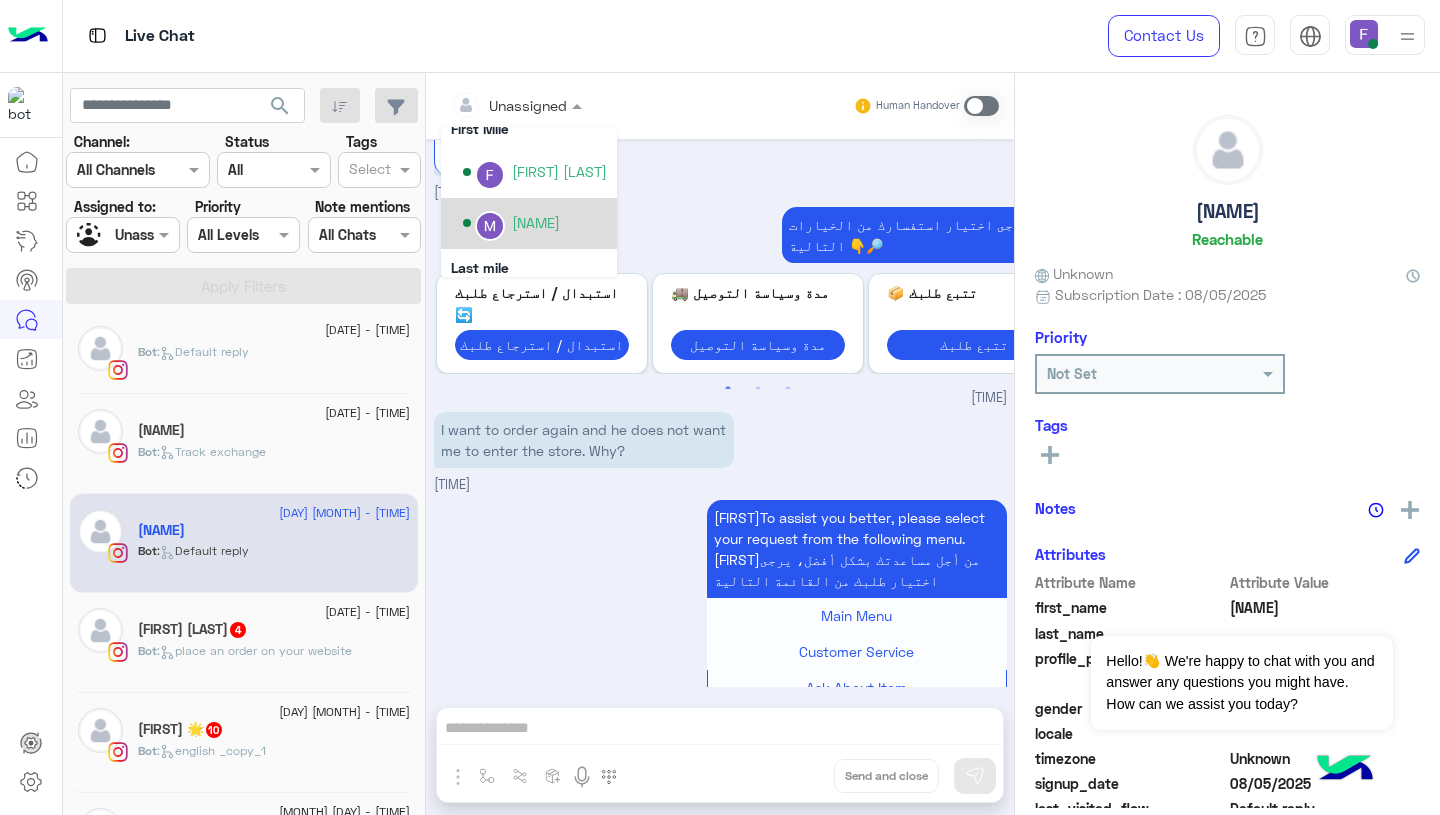 click on "Marex George" at bounding box center (536, 222) 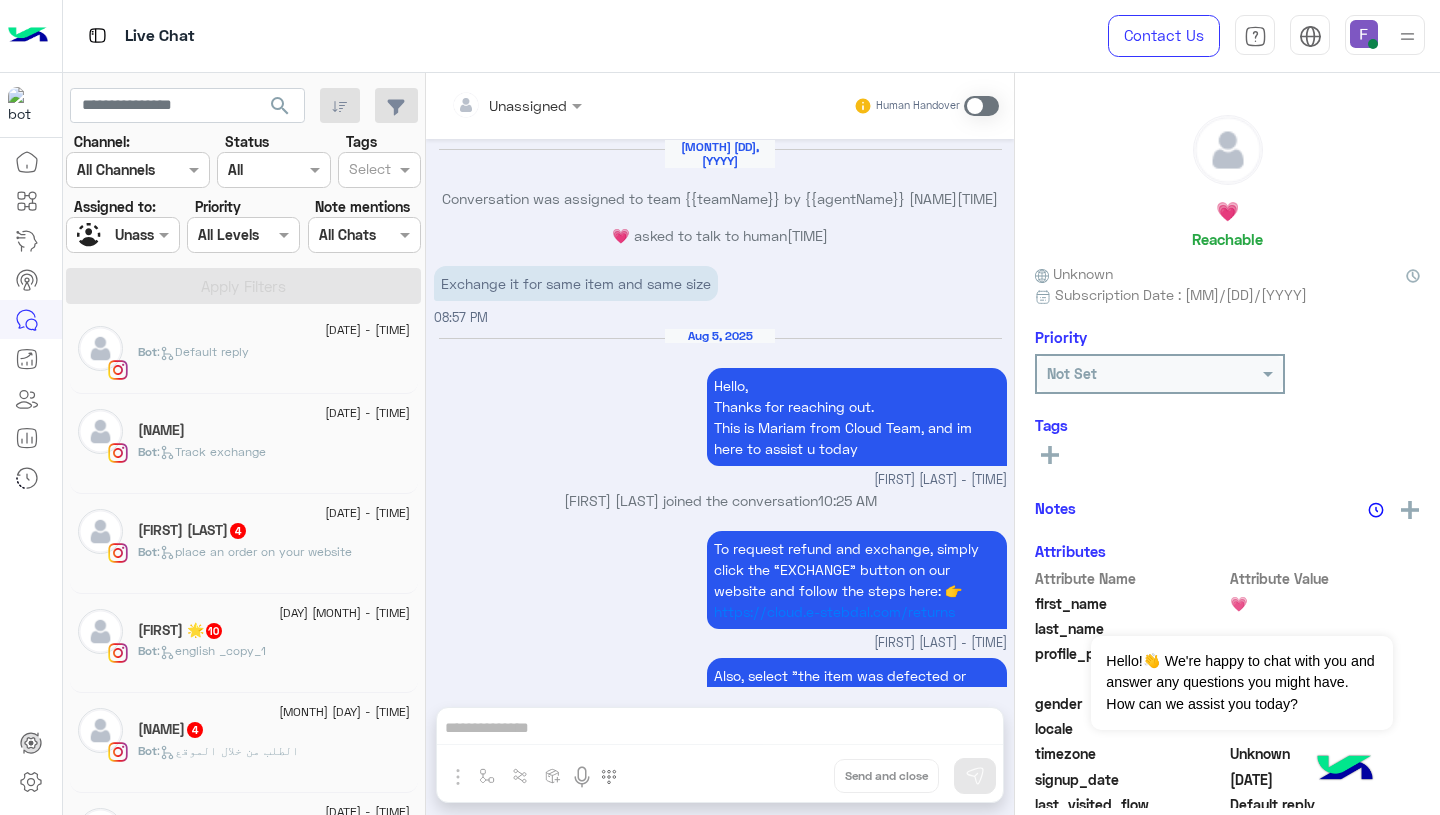 scroll, scrollTop: 1839, scrollLeft: 0, axis: vertical 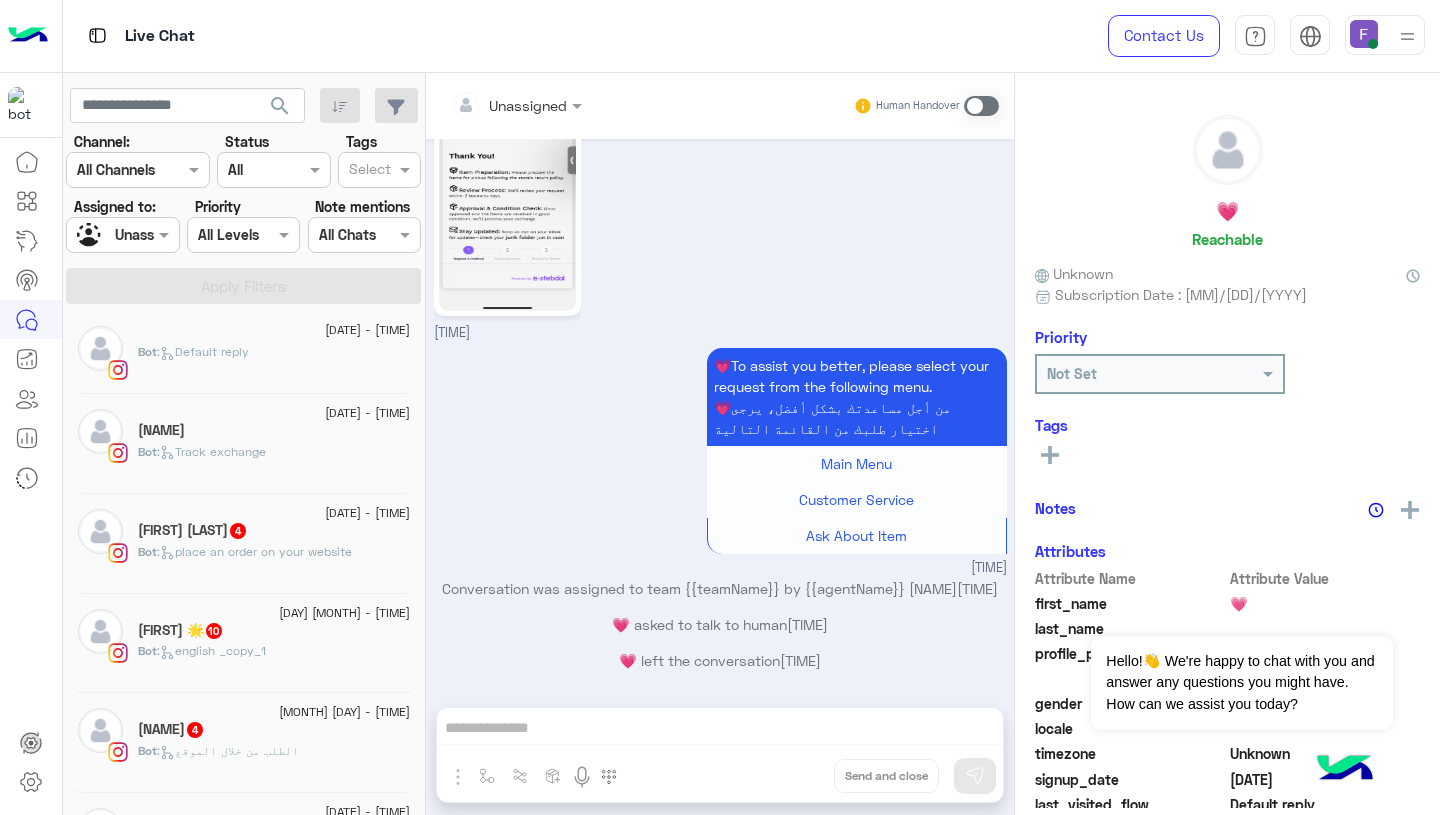 click on "5 August - 4:29 AM" 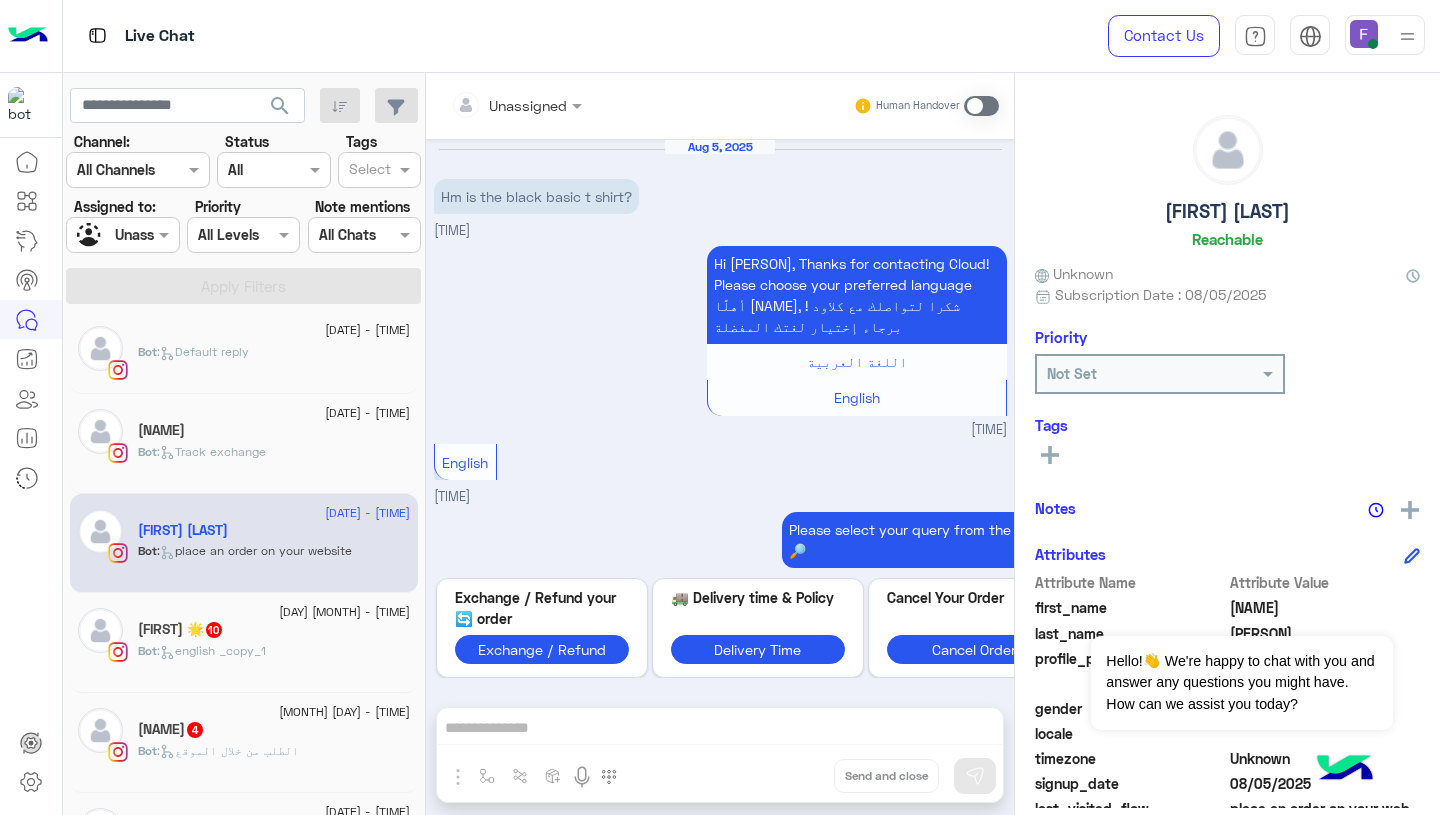 scroll, scrollTop: 605, scrollLeft: 0, axis: vertical 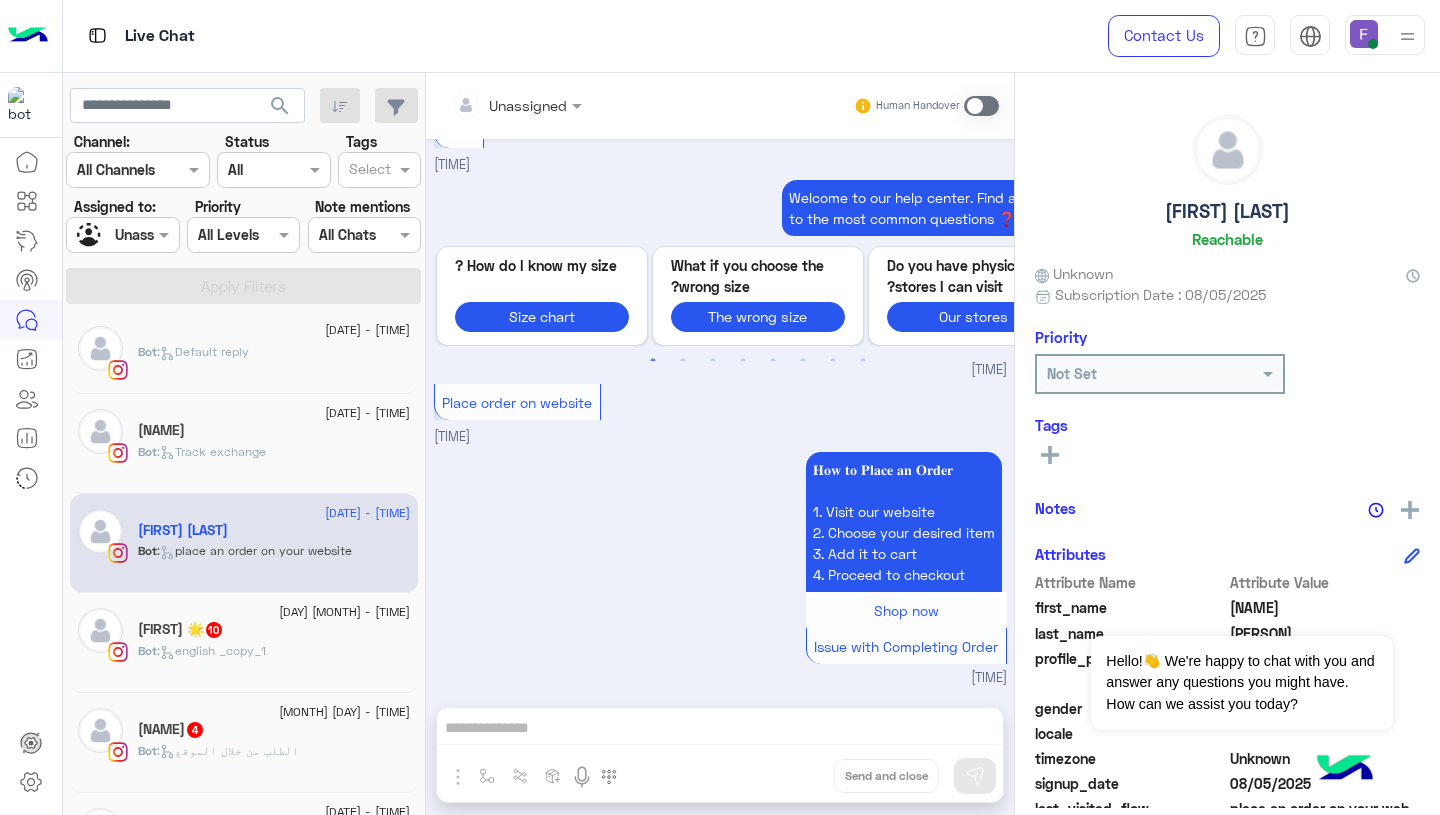 click on "Bot :   english _copy_1" 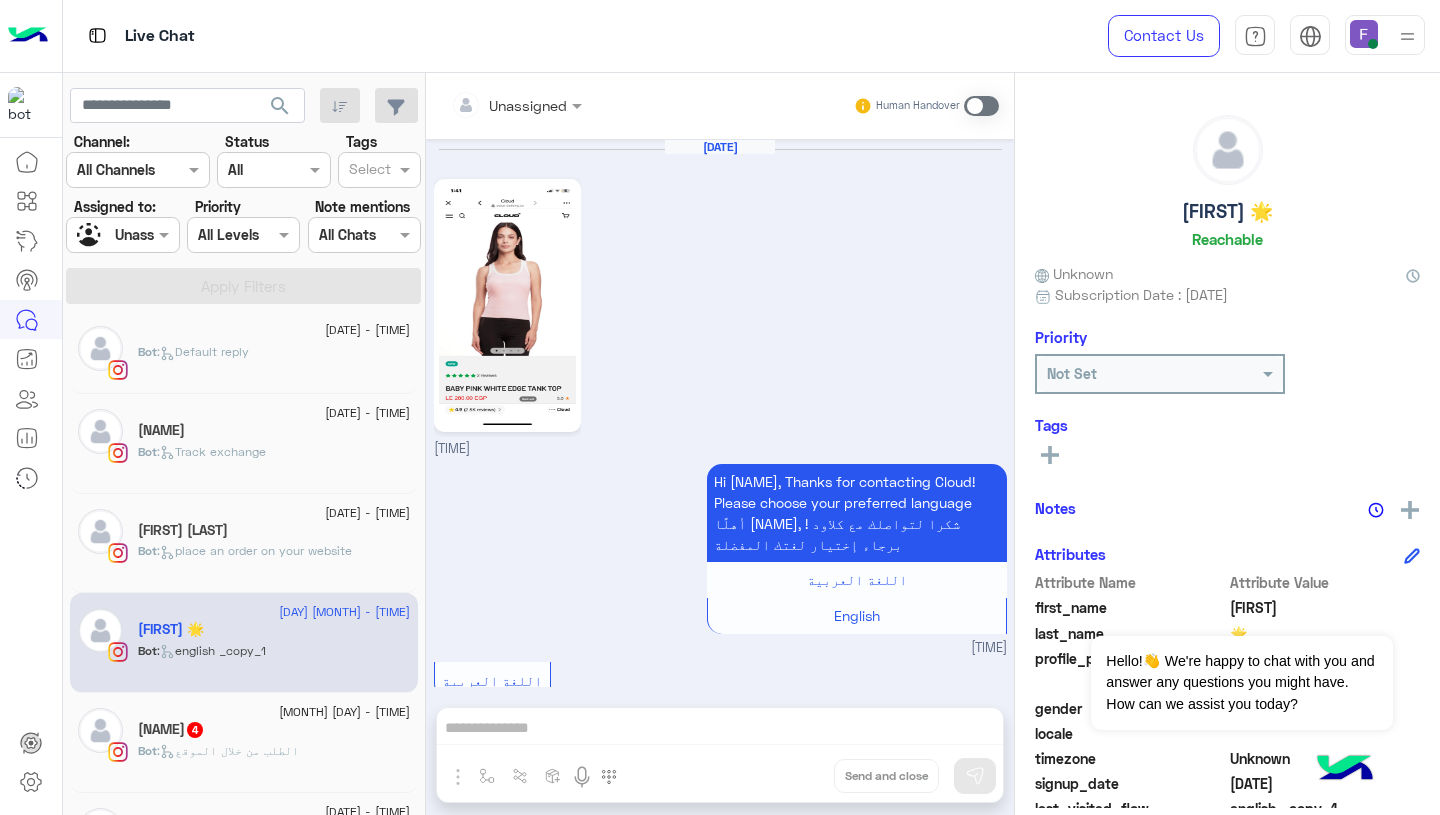 scroll, scrollTop: 2272, scrollLeft: 0, axis: vertical 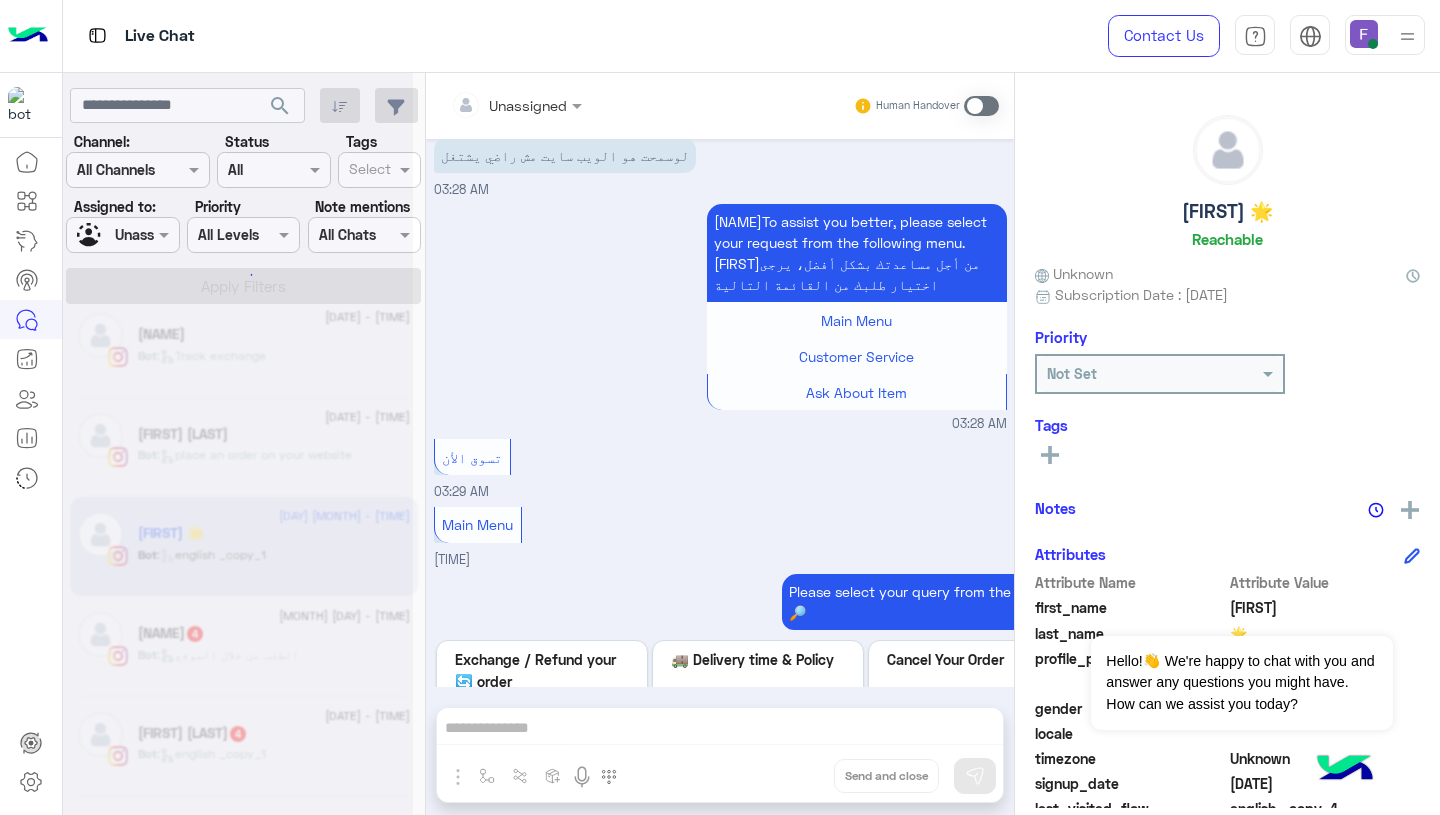 click 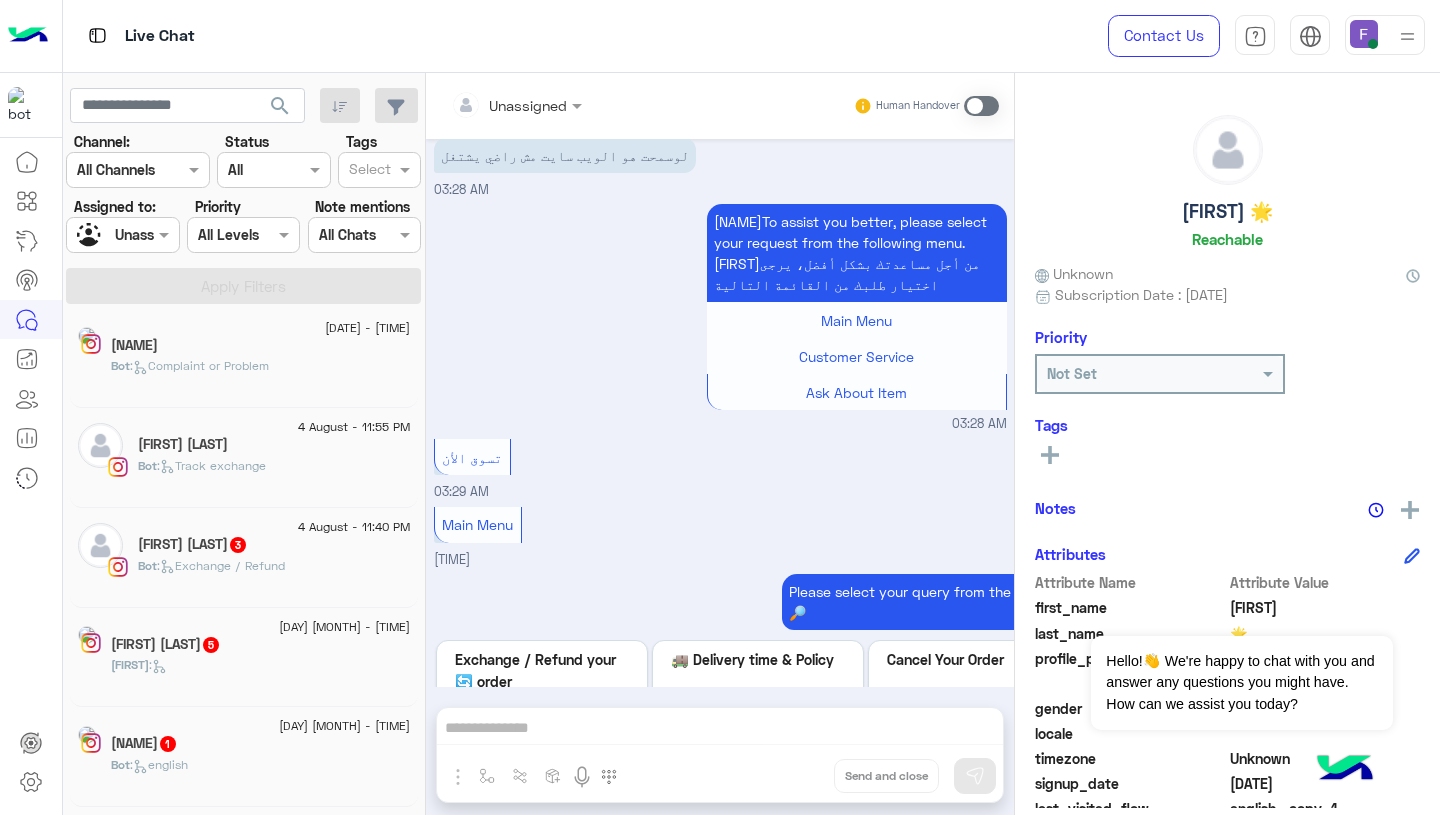 click on "Donia El Askary  5" 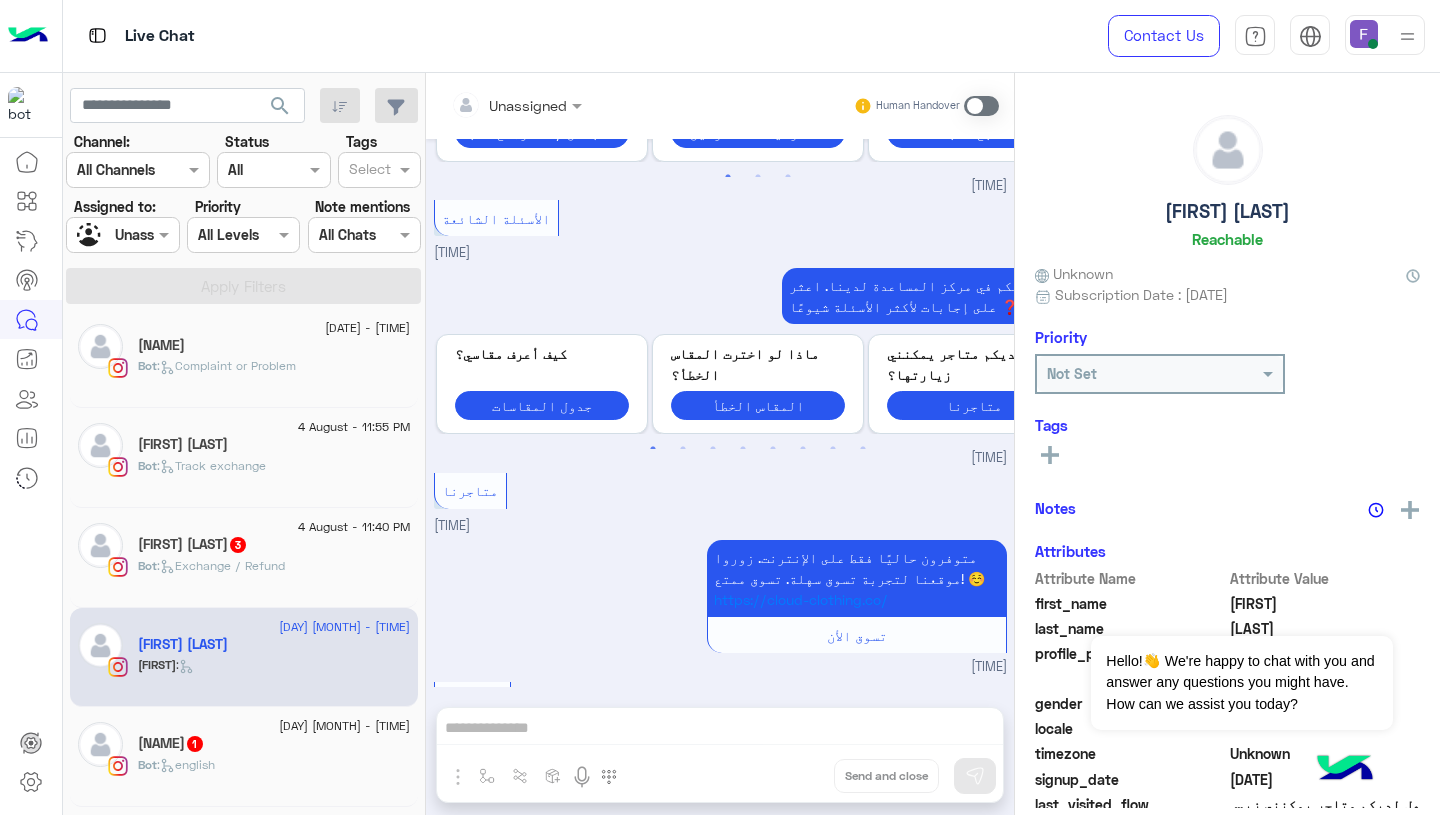 click on "Bot :   Exchange / Refund" 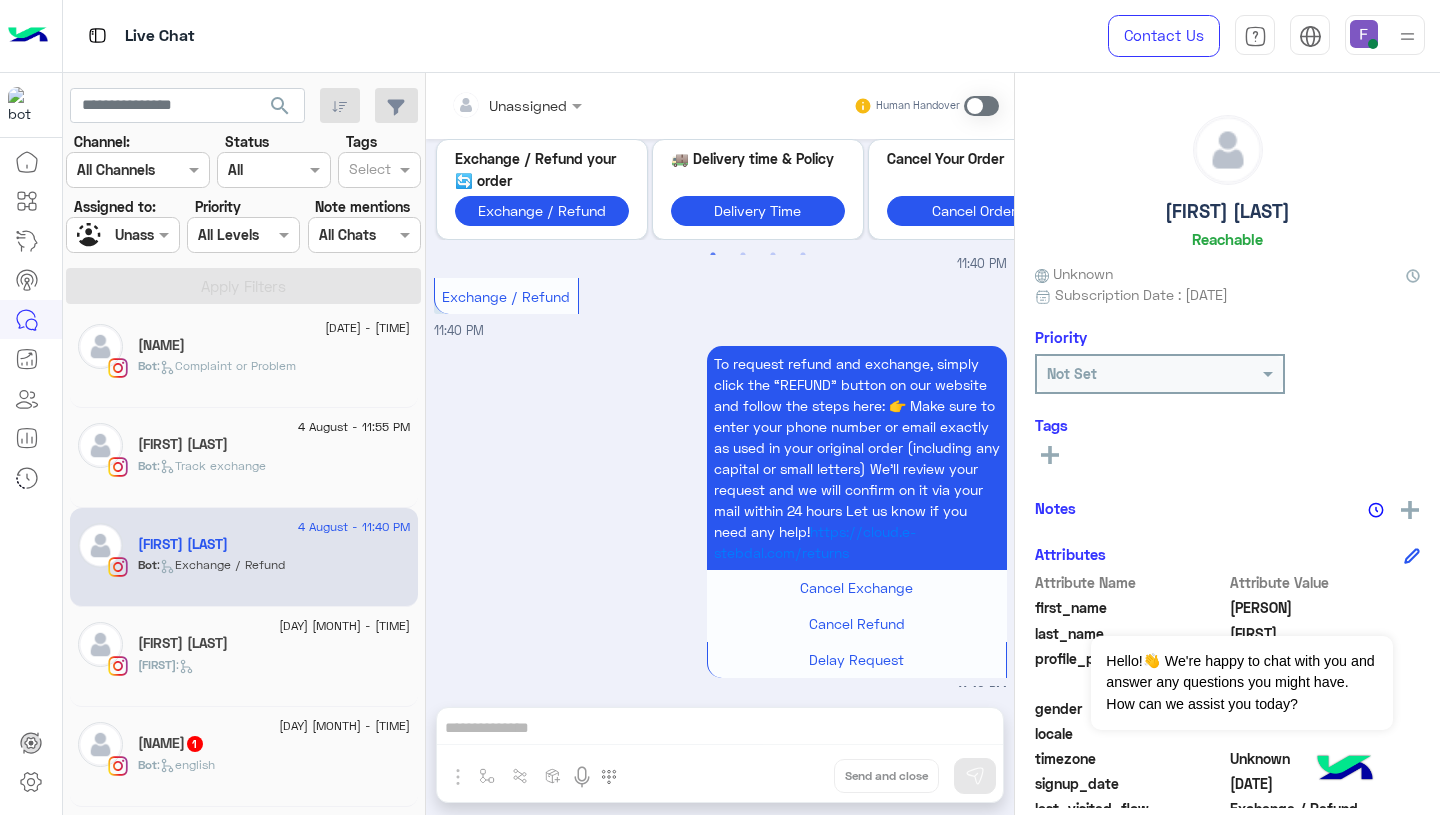 click on "Abdelrahman Mohamed" 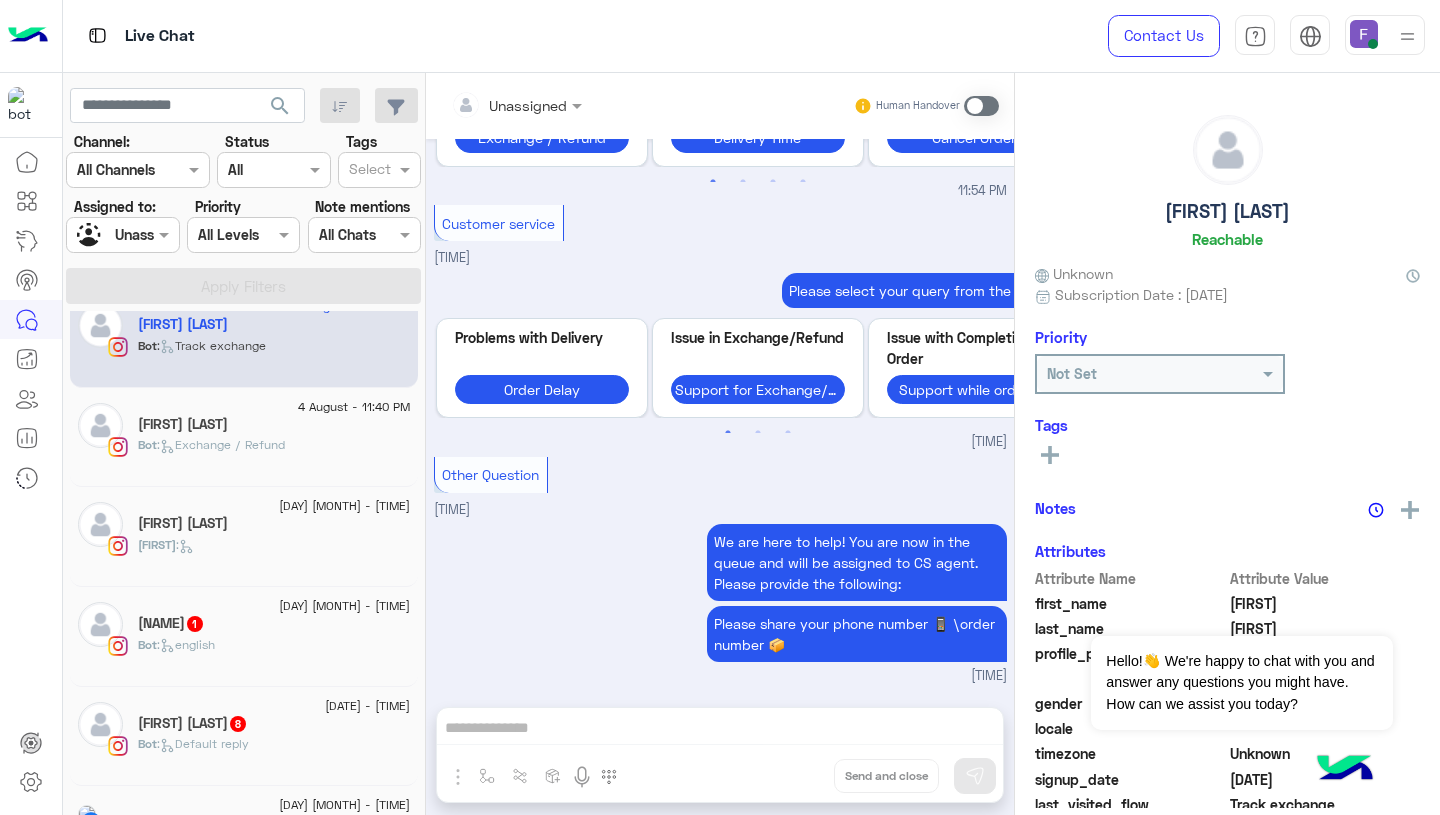 click on "Merna Gamel  1" 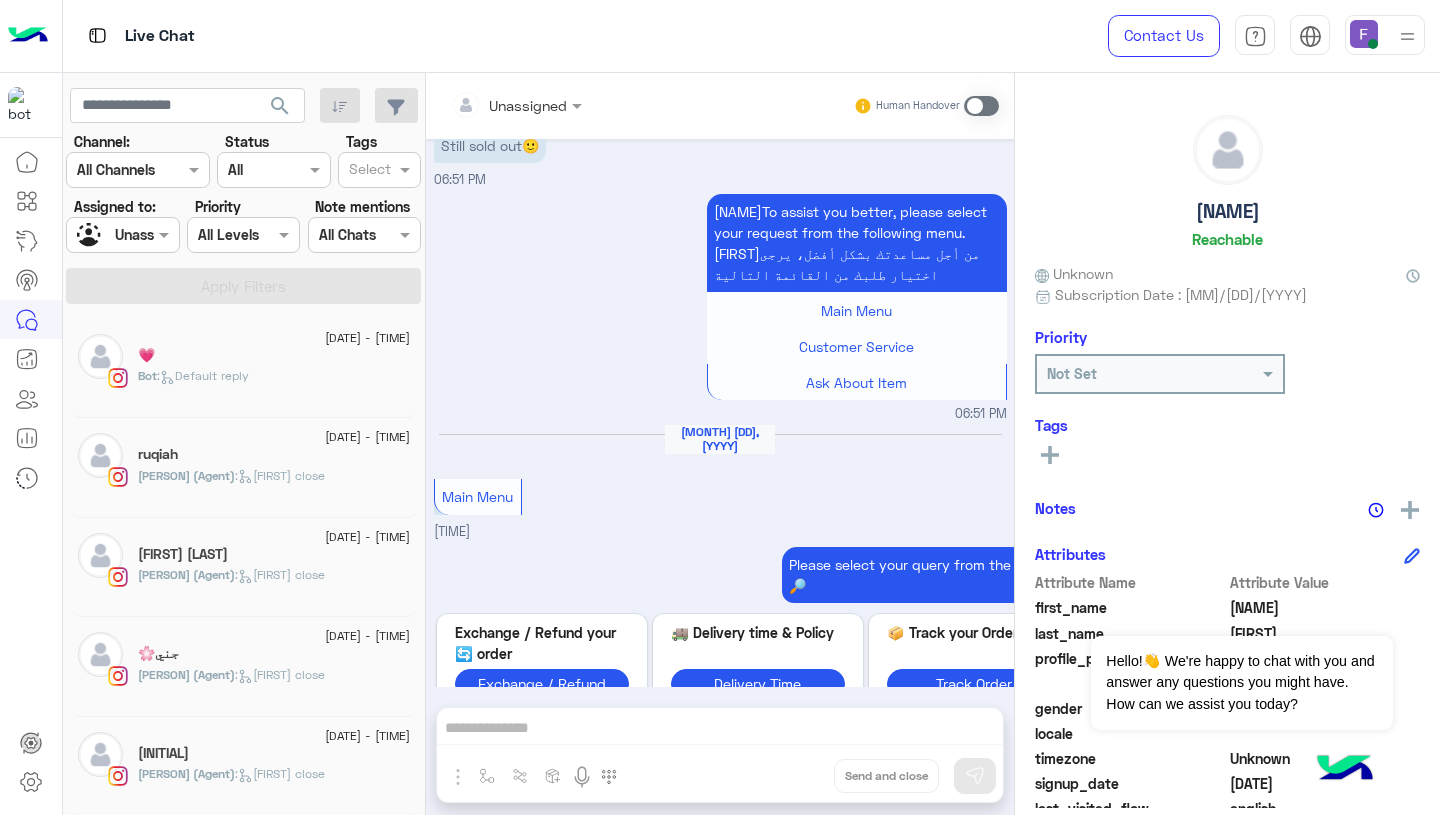click on "Unassigned" at bounding box center [115, 235] 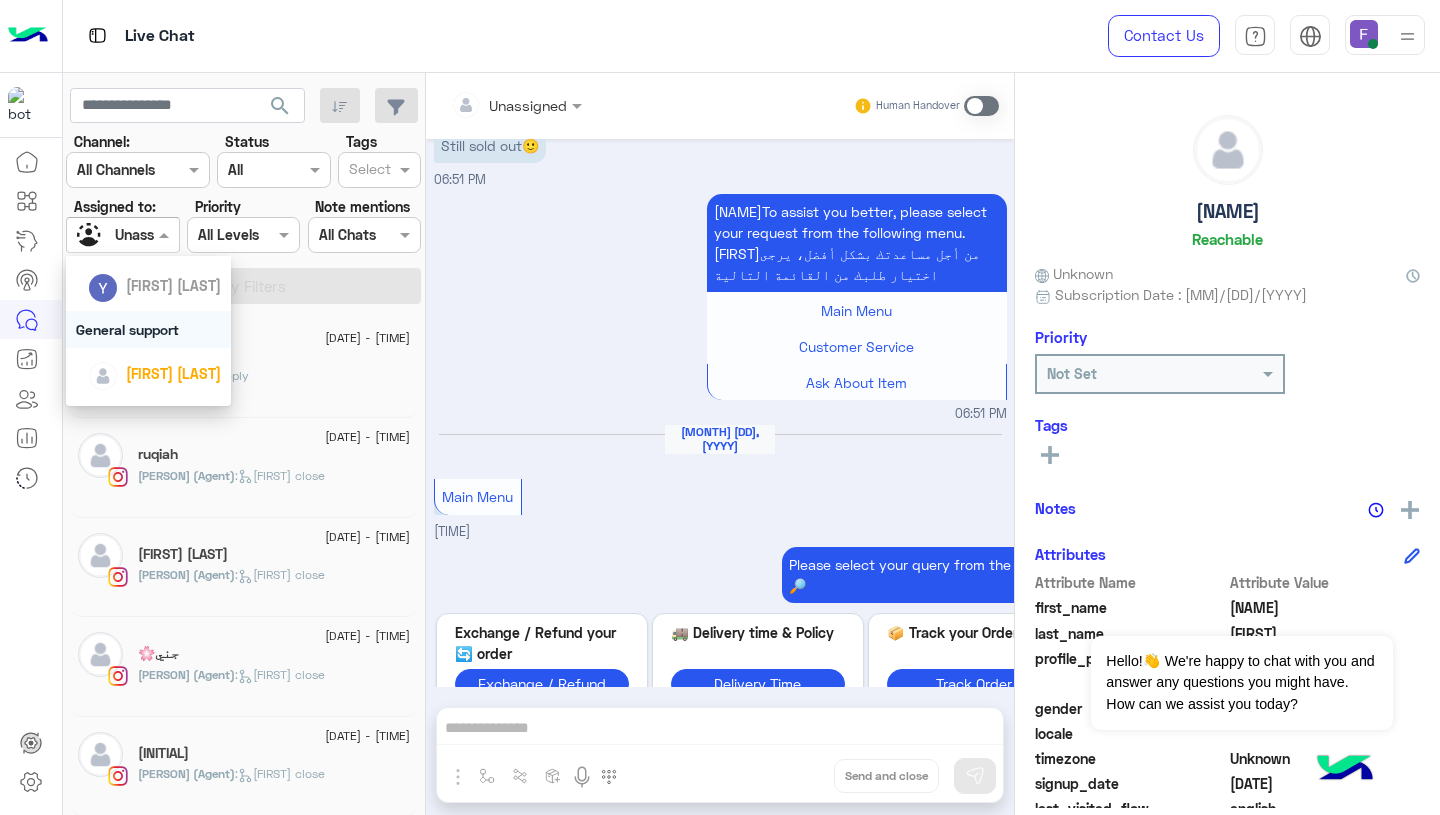 click on "General support" at bounding box center [148, 329] 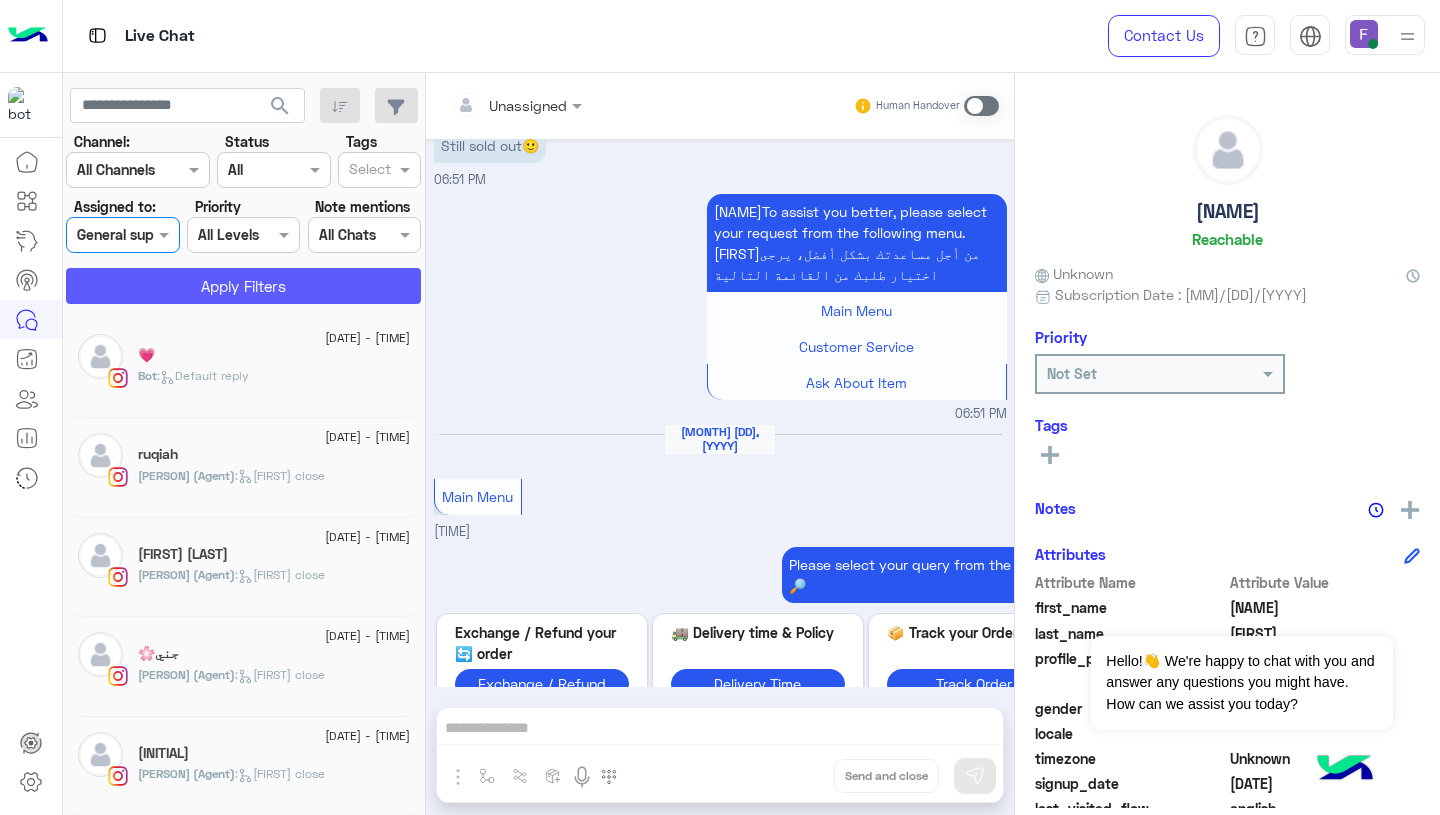 click on "Apply Filters" 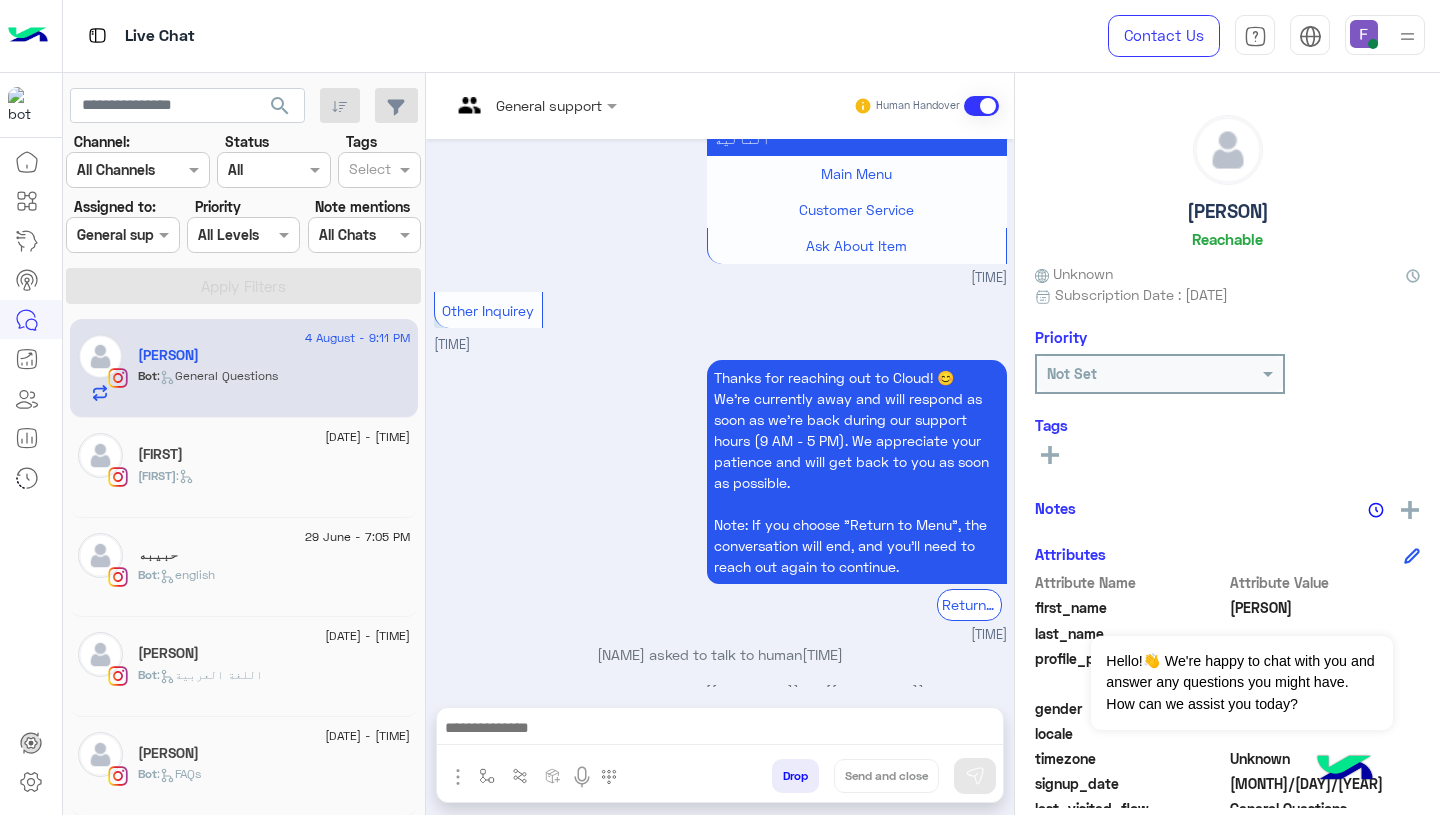 click on "Assigned on General support" at bounding box center [122, 235] 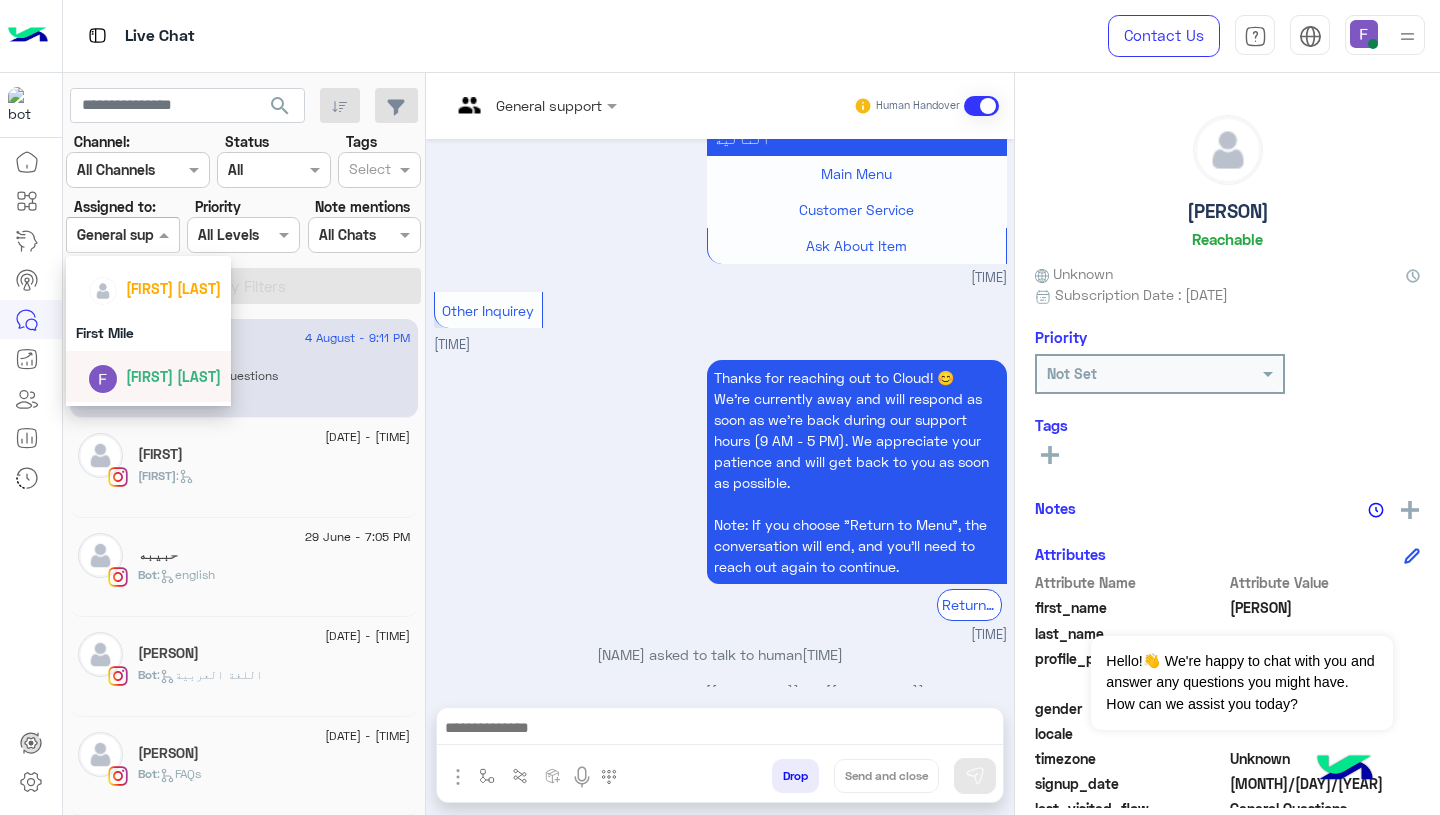 click on "Farah Semary" at bounding box center [173, 376] 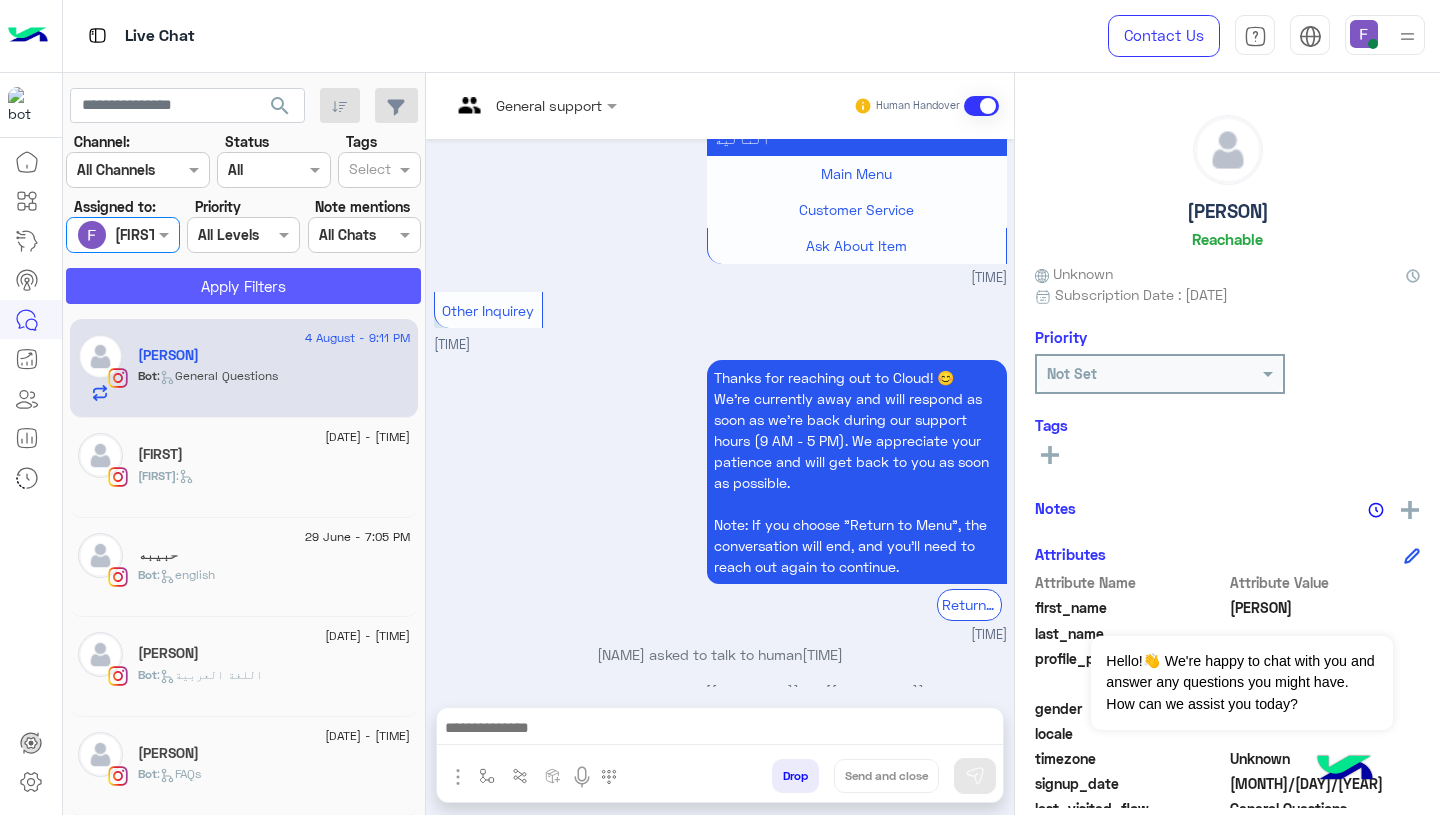 click on "Apply Filters" 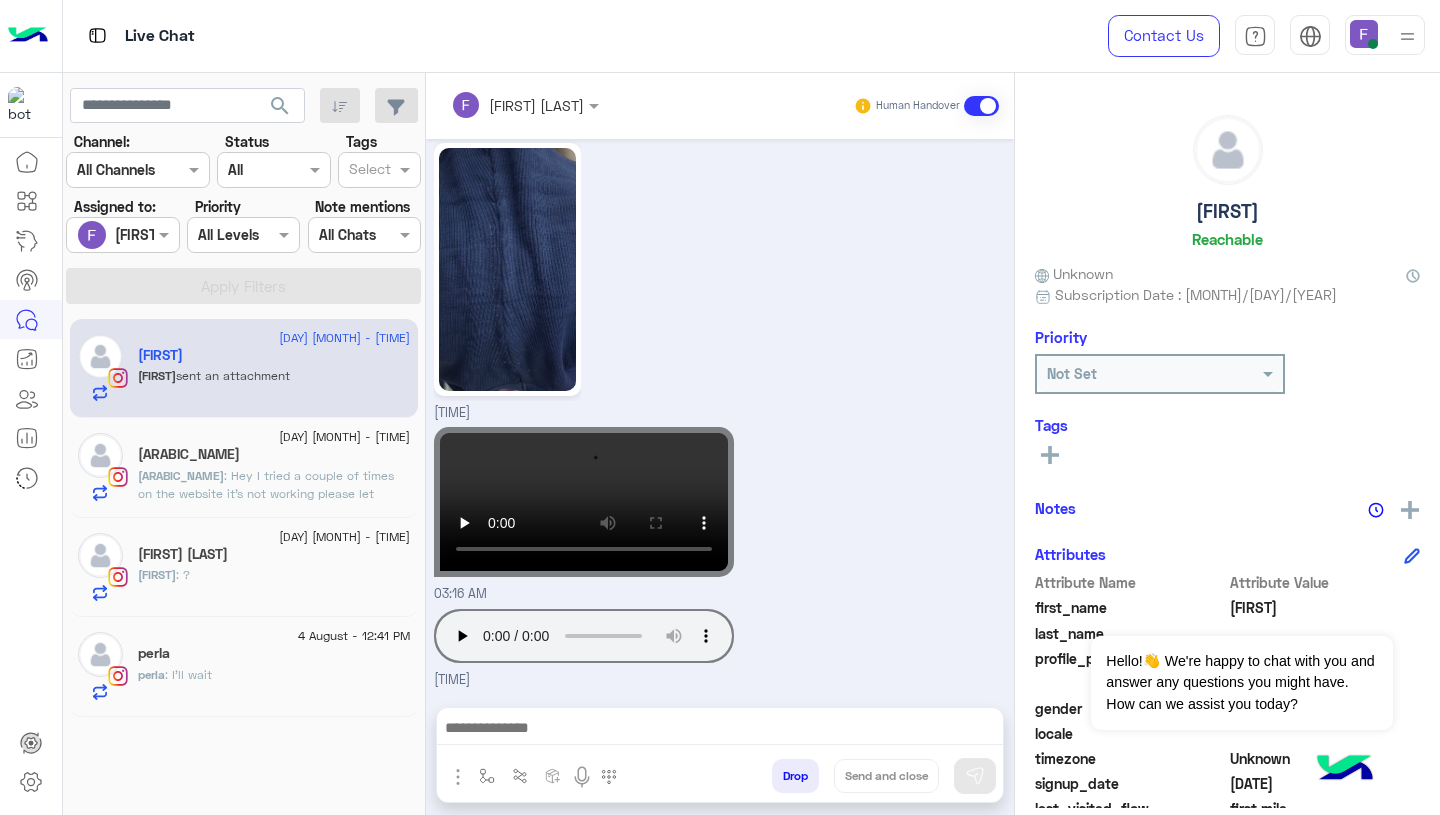 click on "4 August - 8:11 PM  سُعاد   سُعاد : Hey I tried a couple of times on the website it’s not working please let someone contact me" 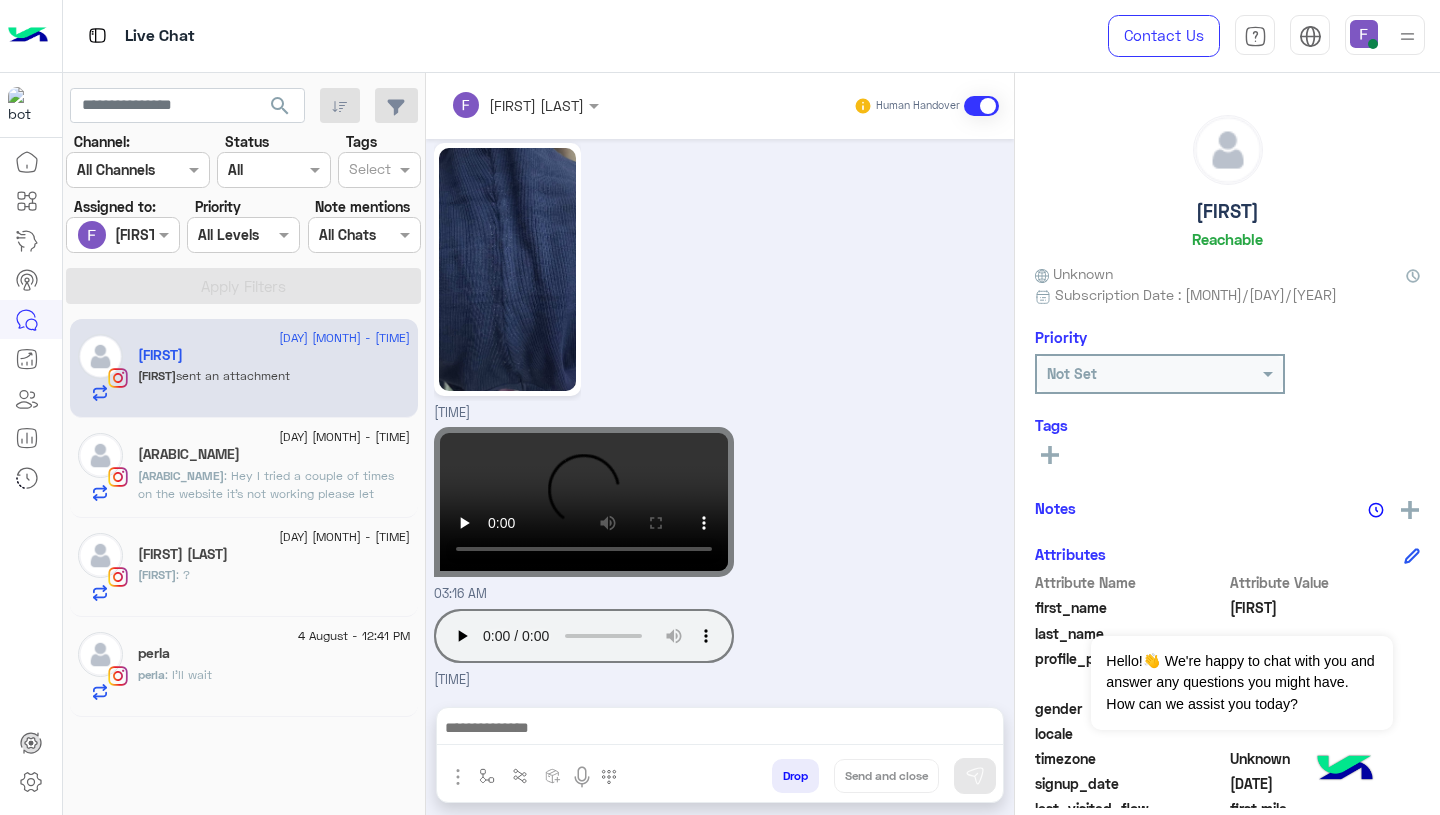 click on ": Hey I tried a couple of times on the website it’s not working please let someone contact me" 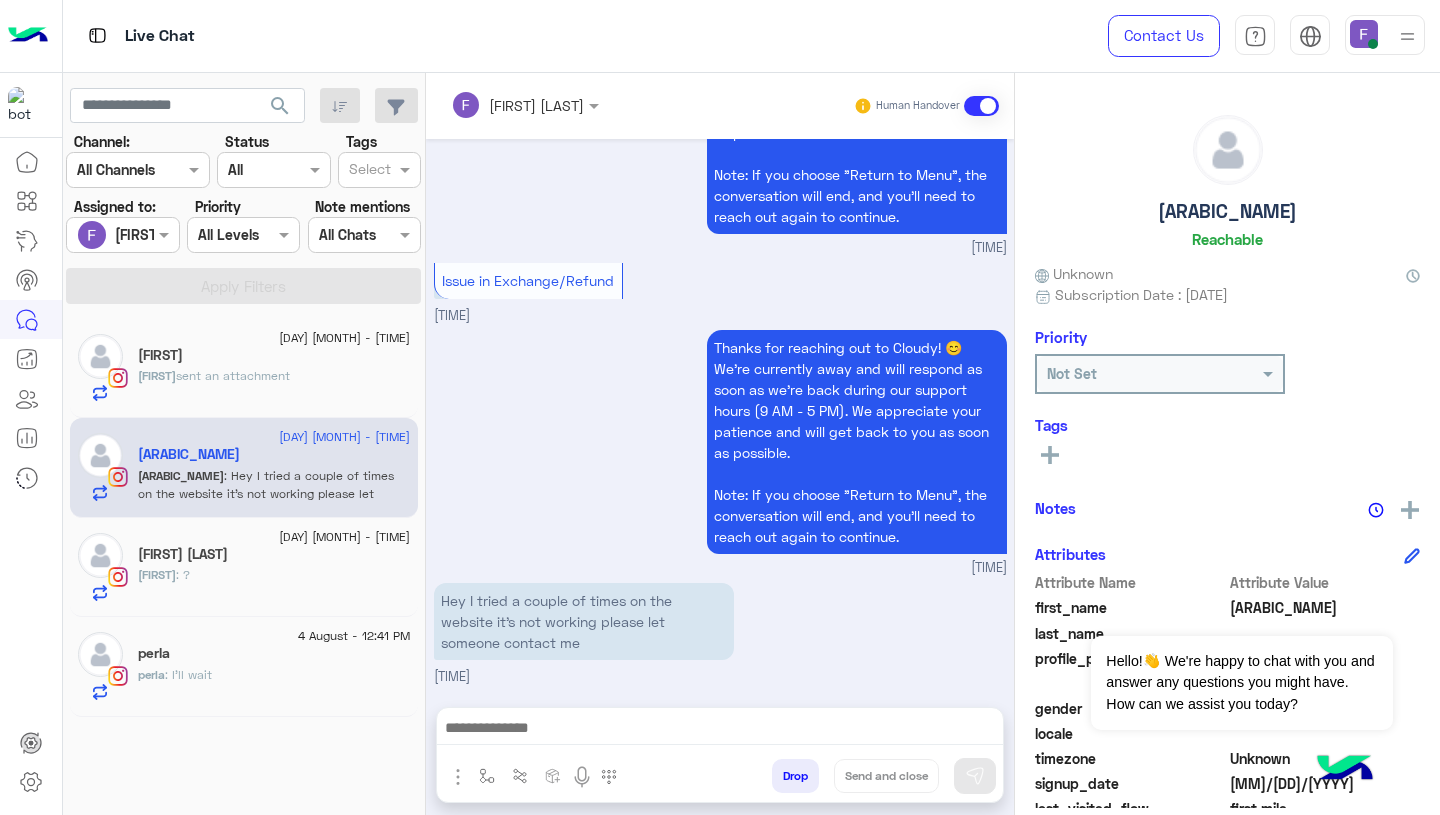 click at bounding box center (525, 104) 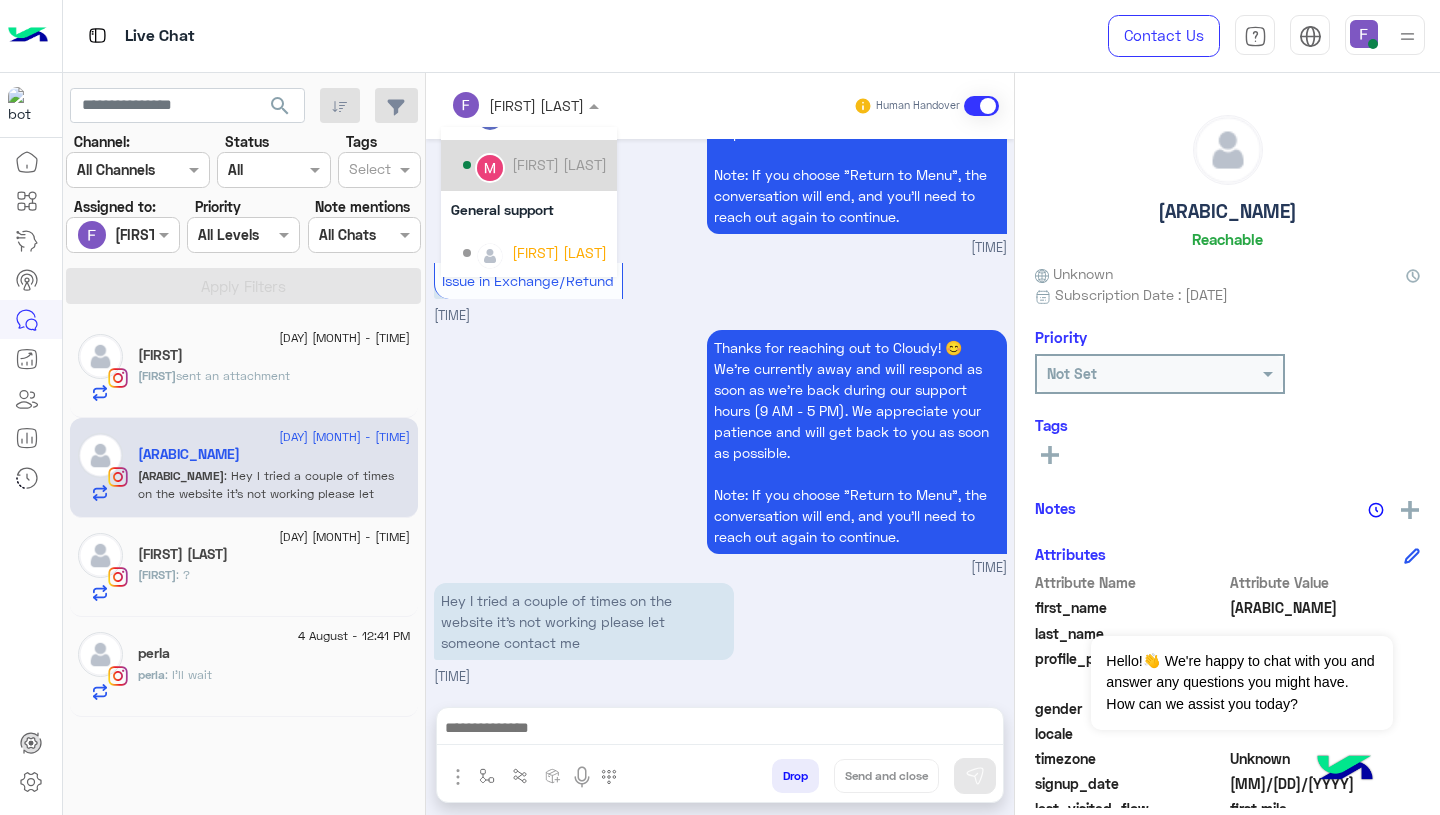 click on "Mariam Ahmed" at bounding box center [529, 165] 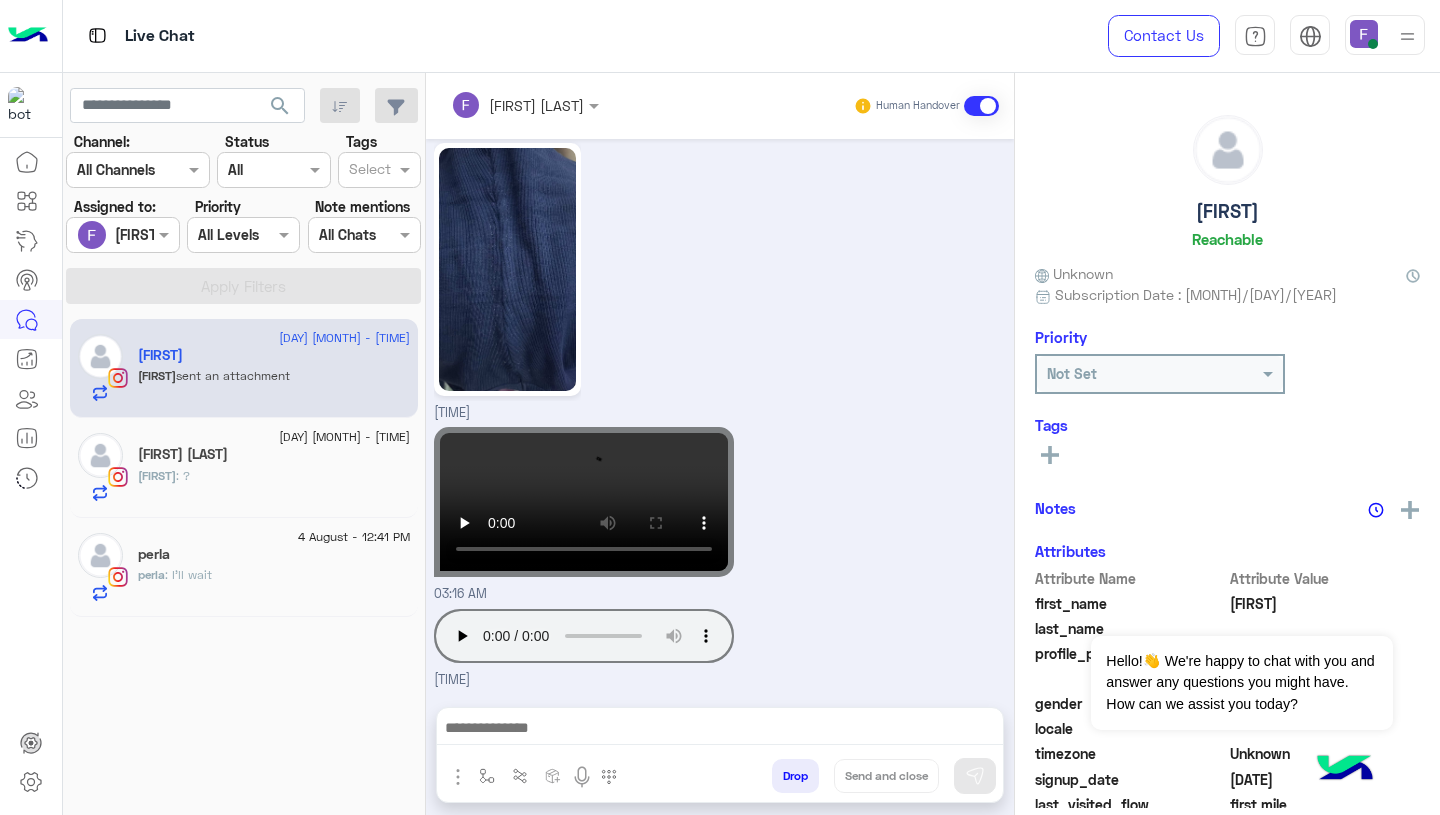 click on "perla : I’ll wait" 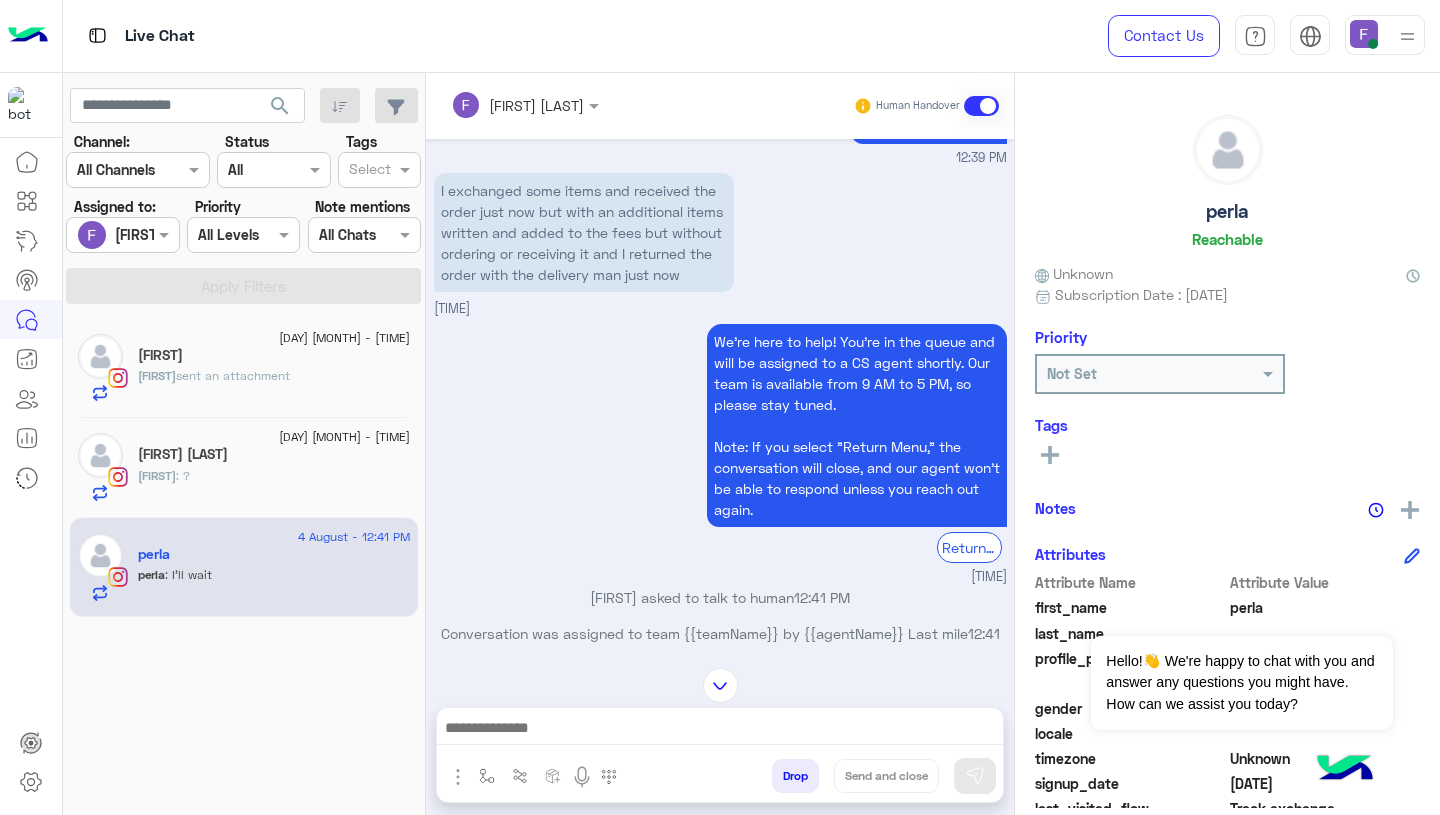 click at bounding box center (525, 104) 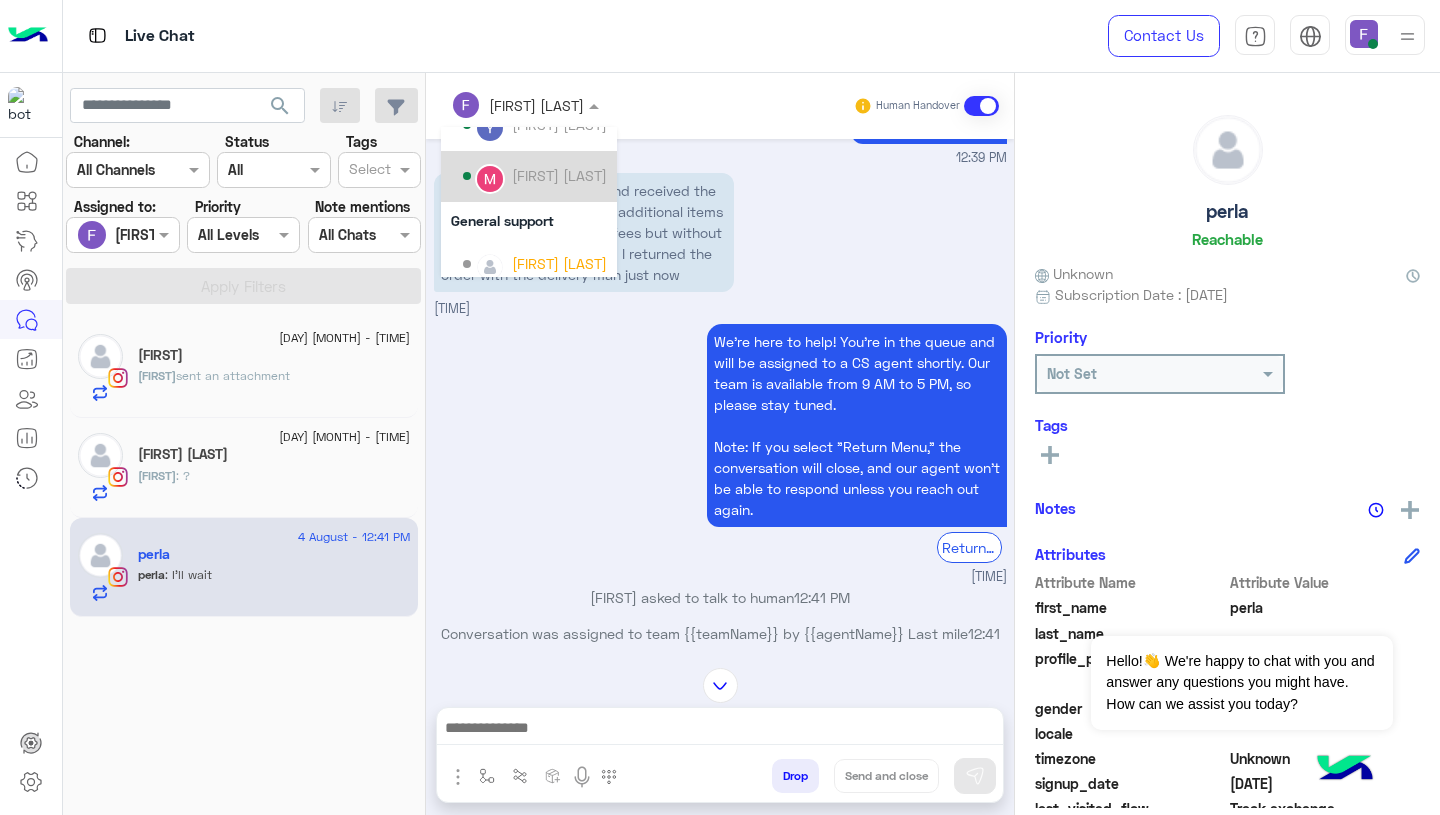 click on "Mariam Ahmed" at bounding box center [559, 175] 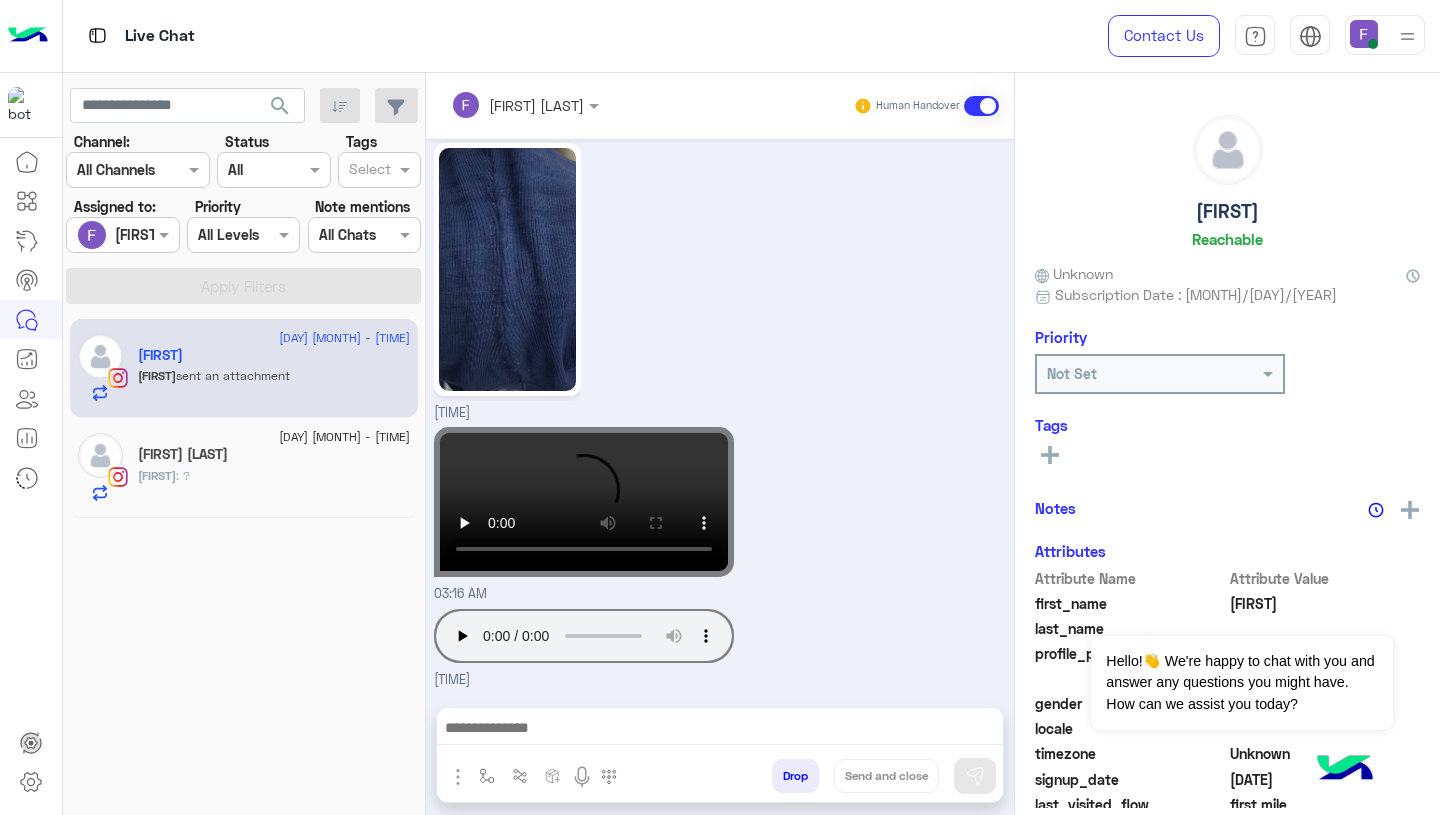 click on "Farah Semary" at bounding box center (115, 235) 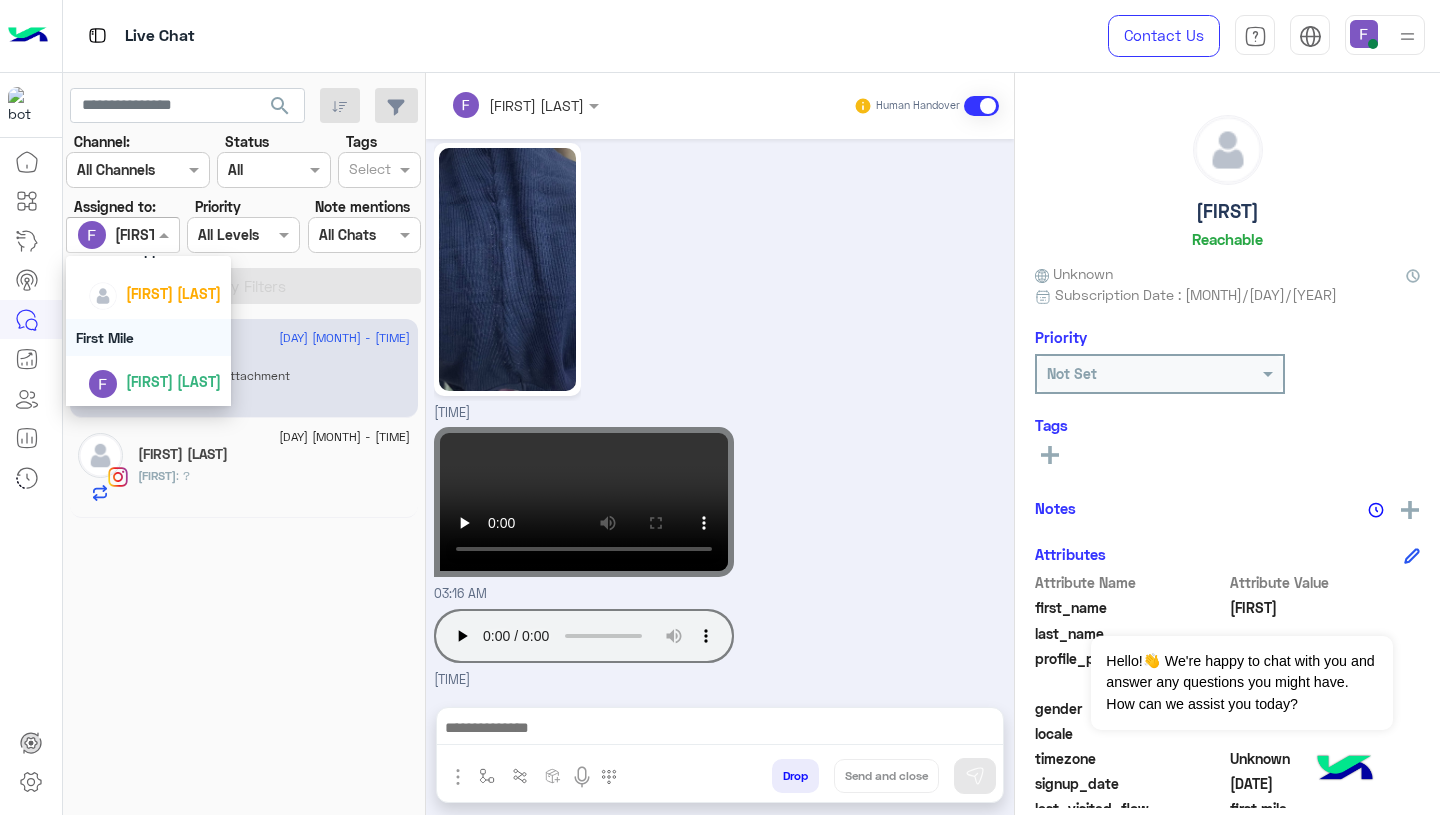click on "First Mile" at bounding box center (148, 337) 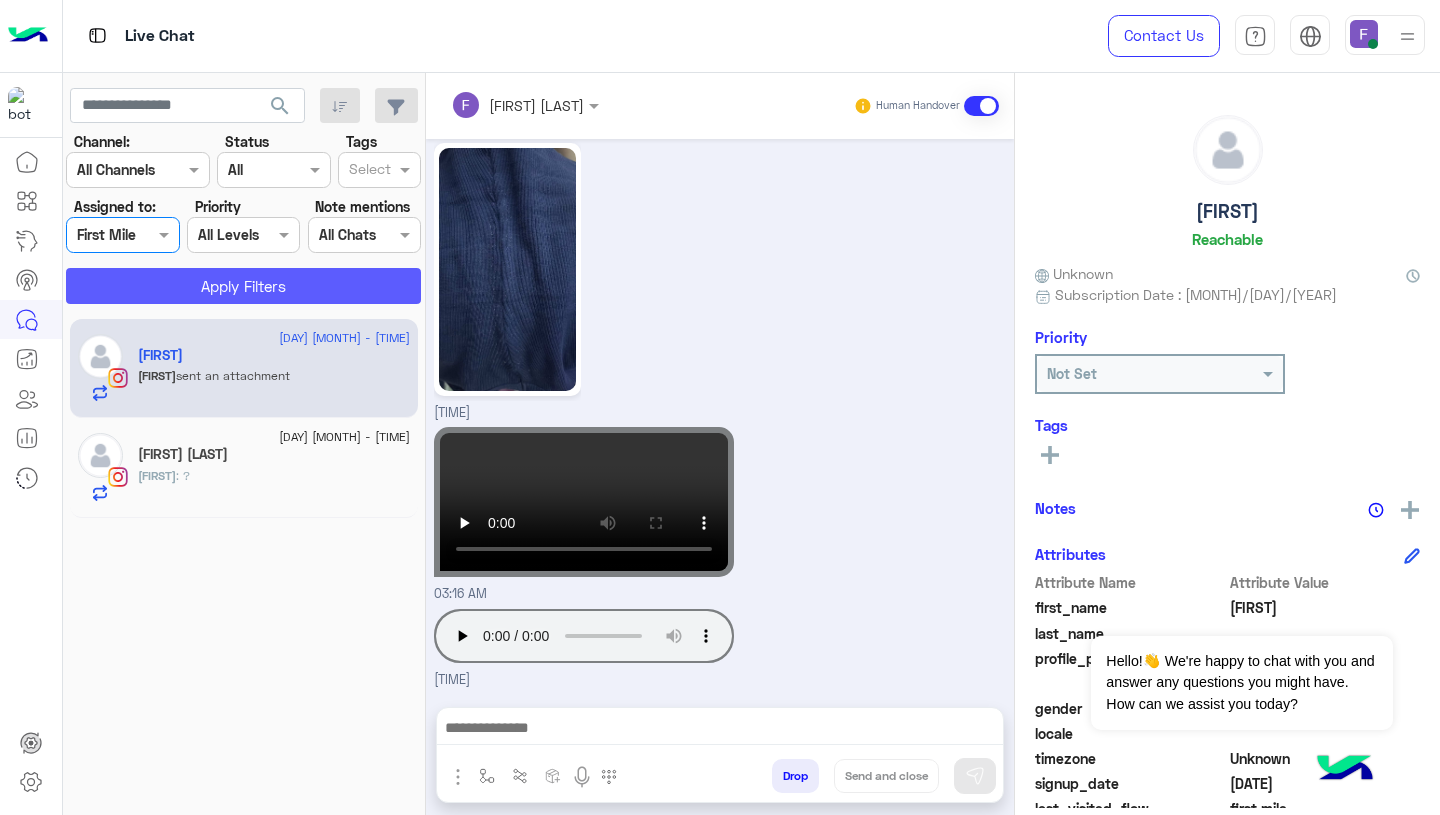 click on "Apply Filters" 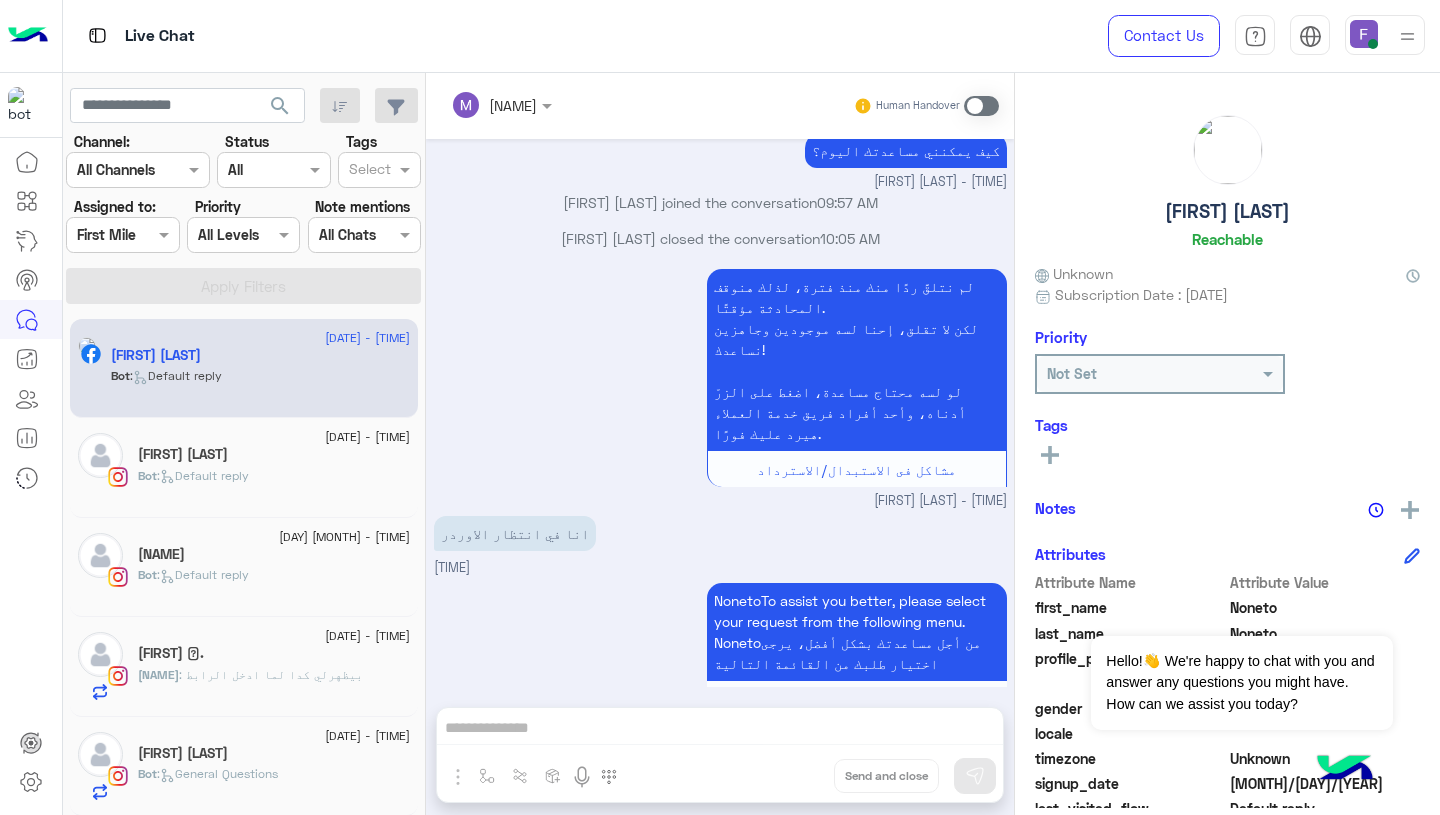 click at bounding box center (478, 105) 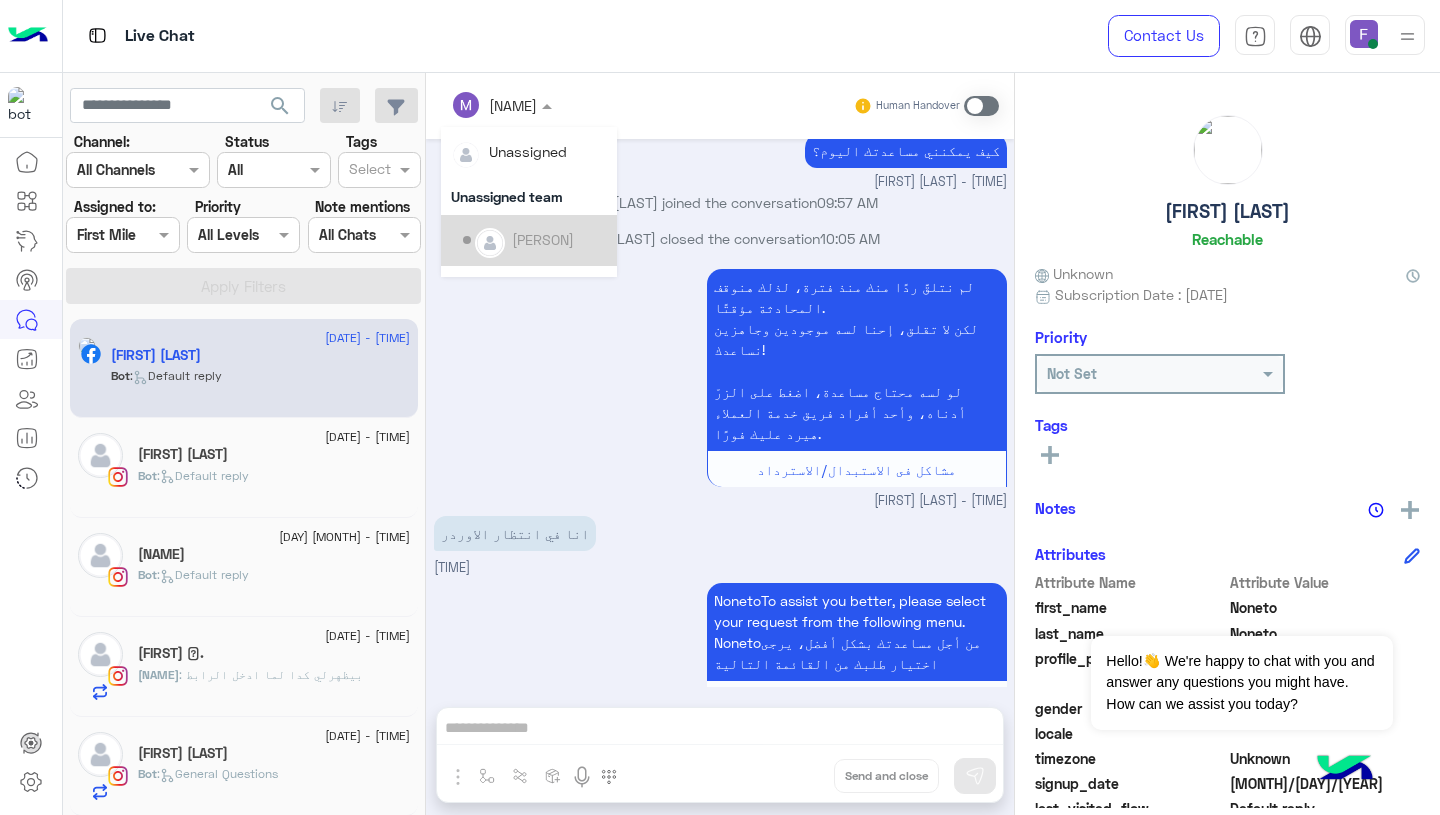 click on "انا في انتظار الاوردر   10:11 AM" at bounding box center [720, 544] 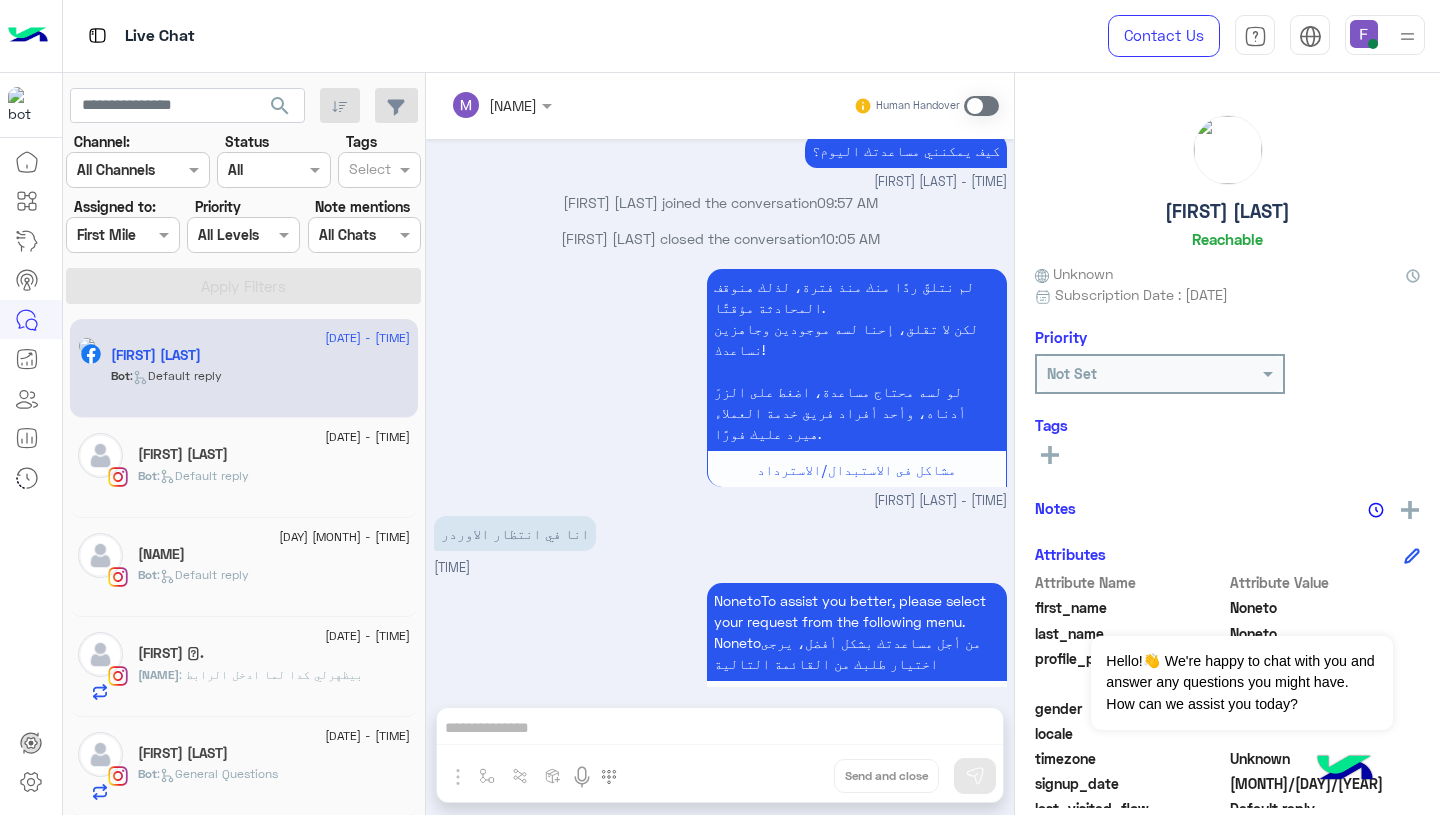 click on "Youssef Muhammad" 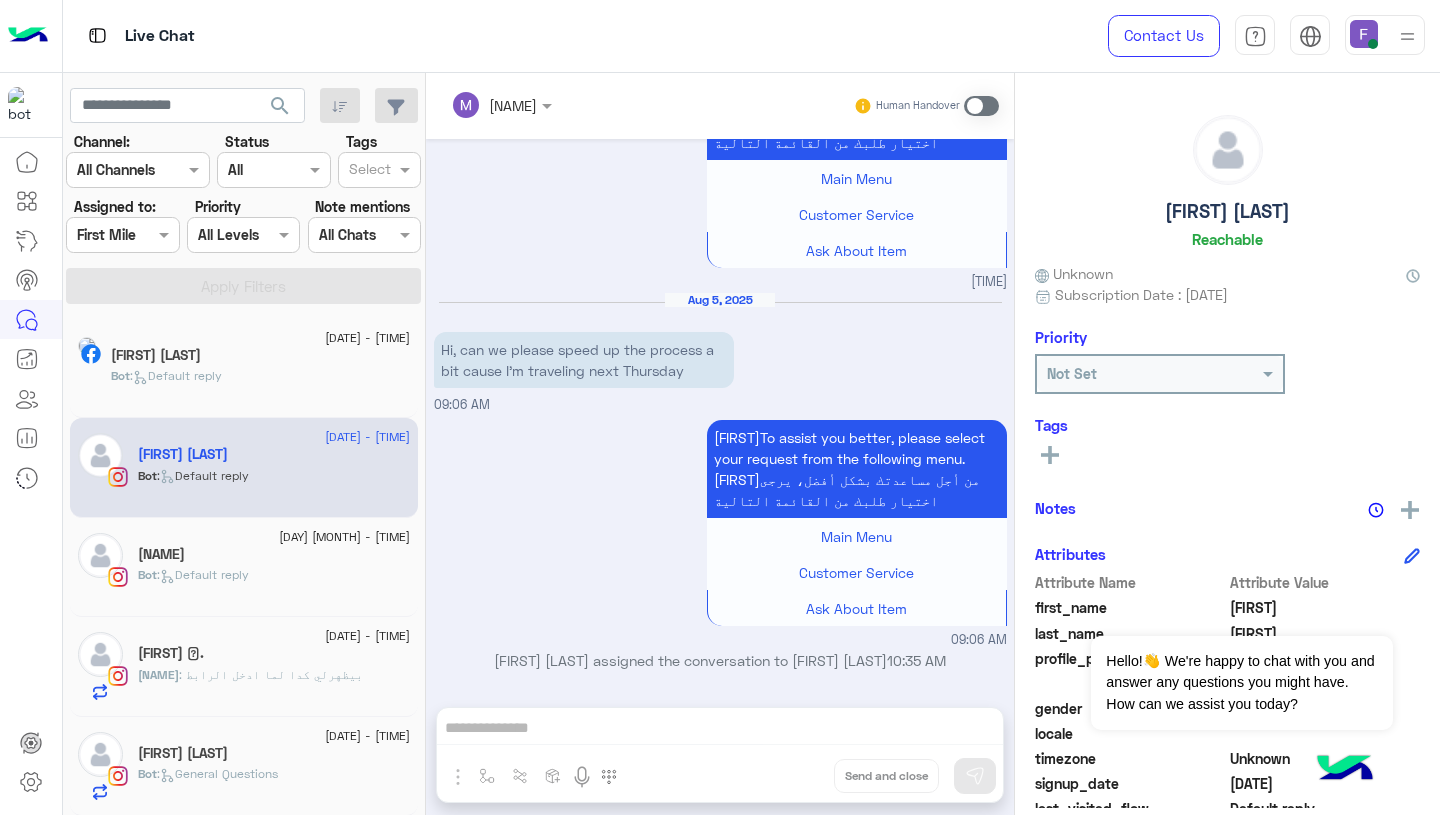 click at bounding box center [122, 234] 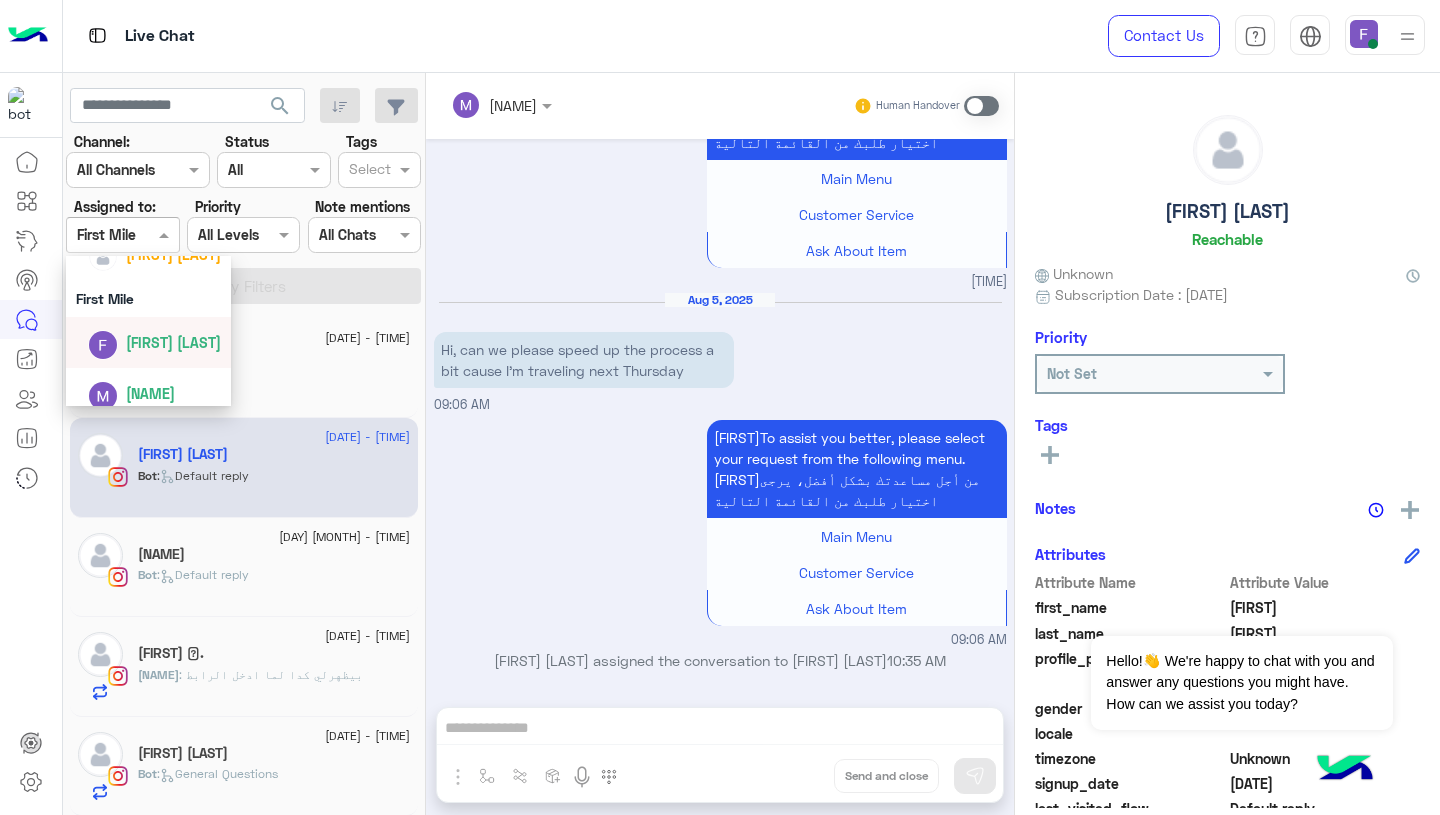 click on "Farah Semary" at bounding box center [173, 342] 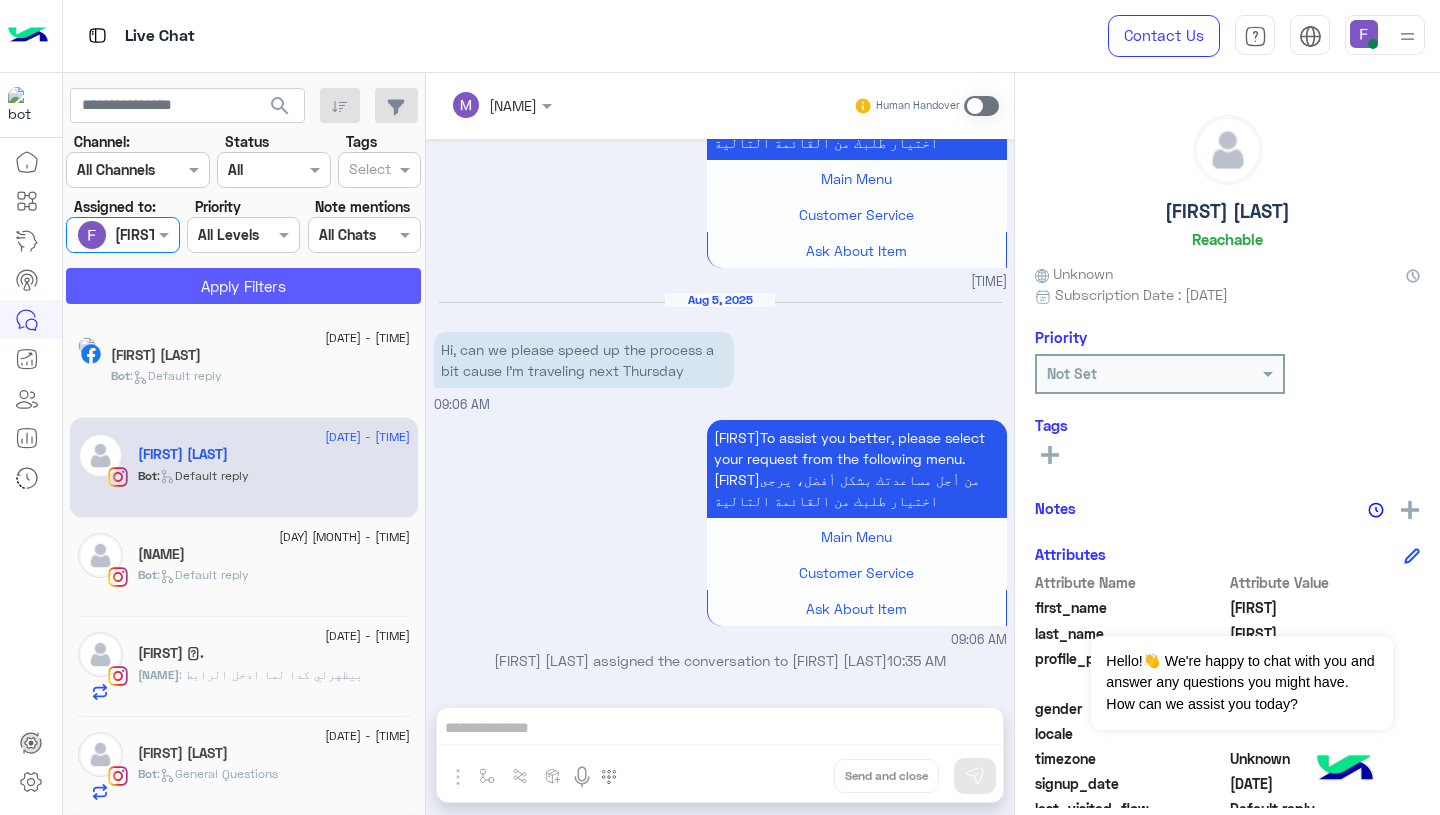 click on "Apply Filters" 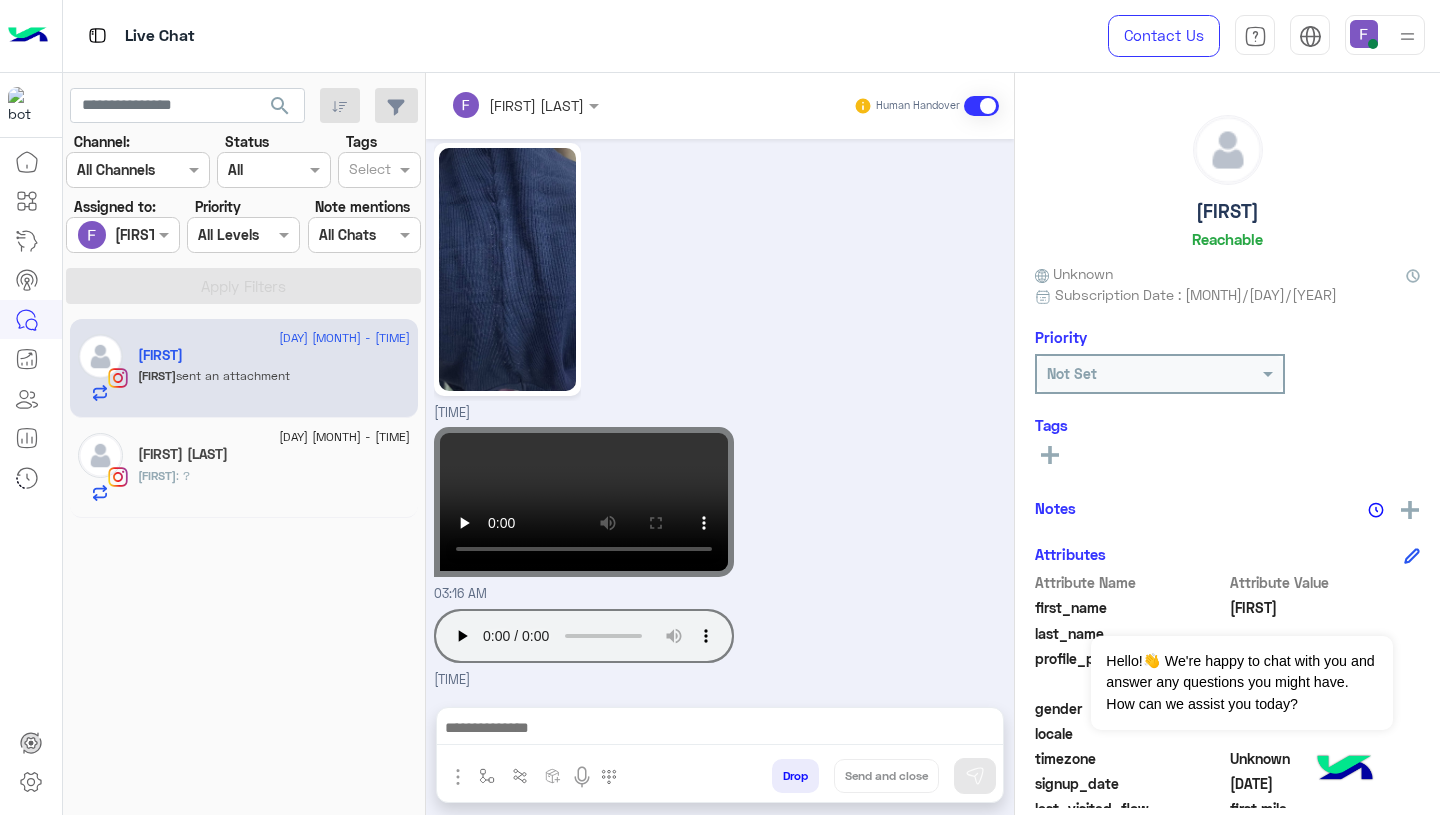 click on "Menna : ?" 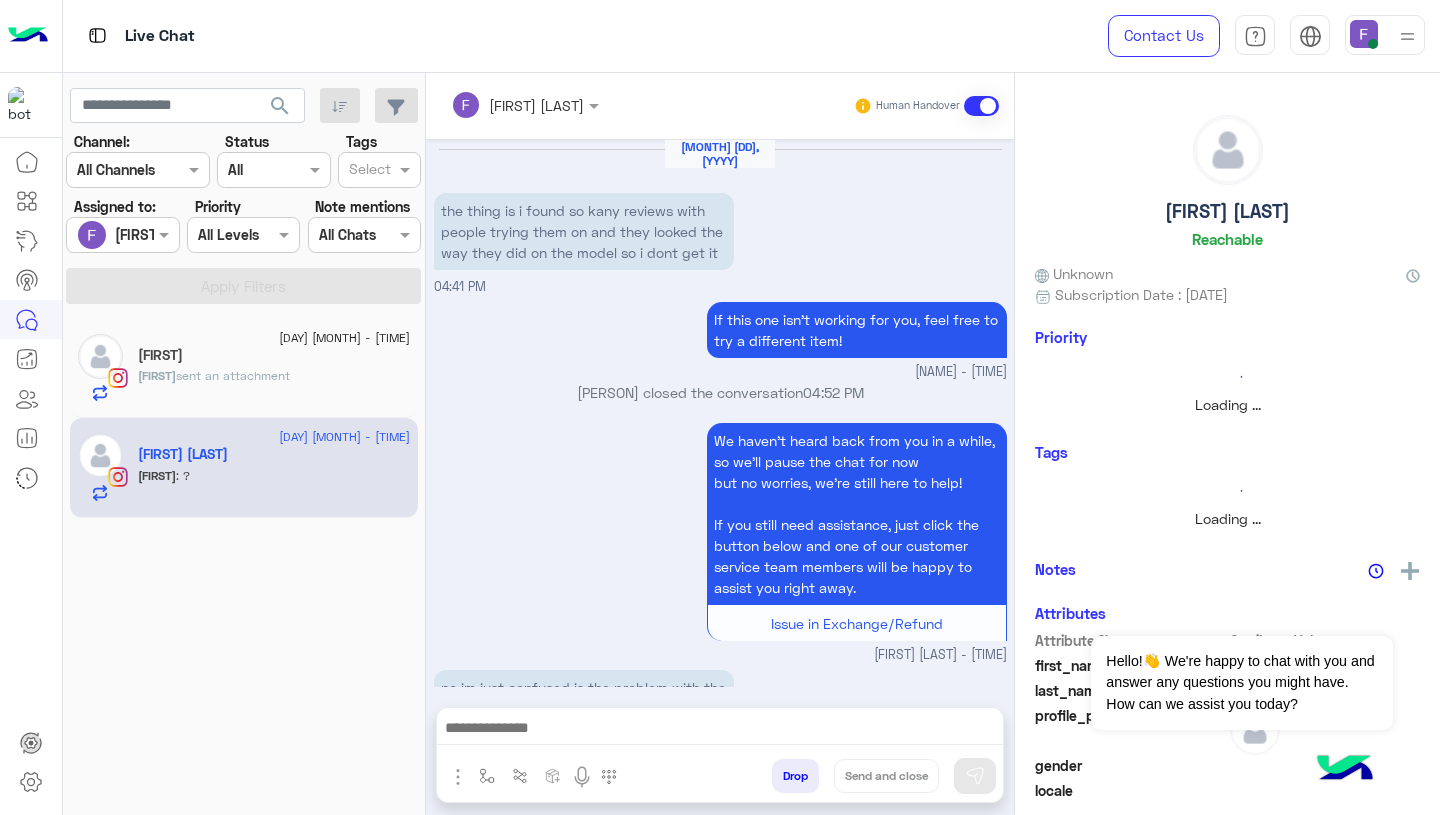 scroll, scrollTop: 1792, scrollLeft: 0, axis: vertical 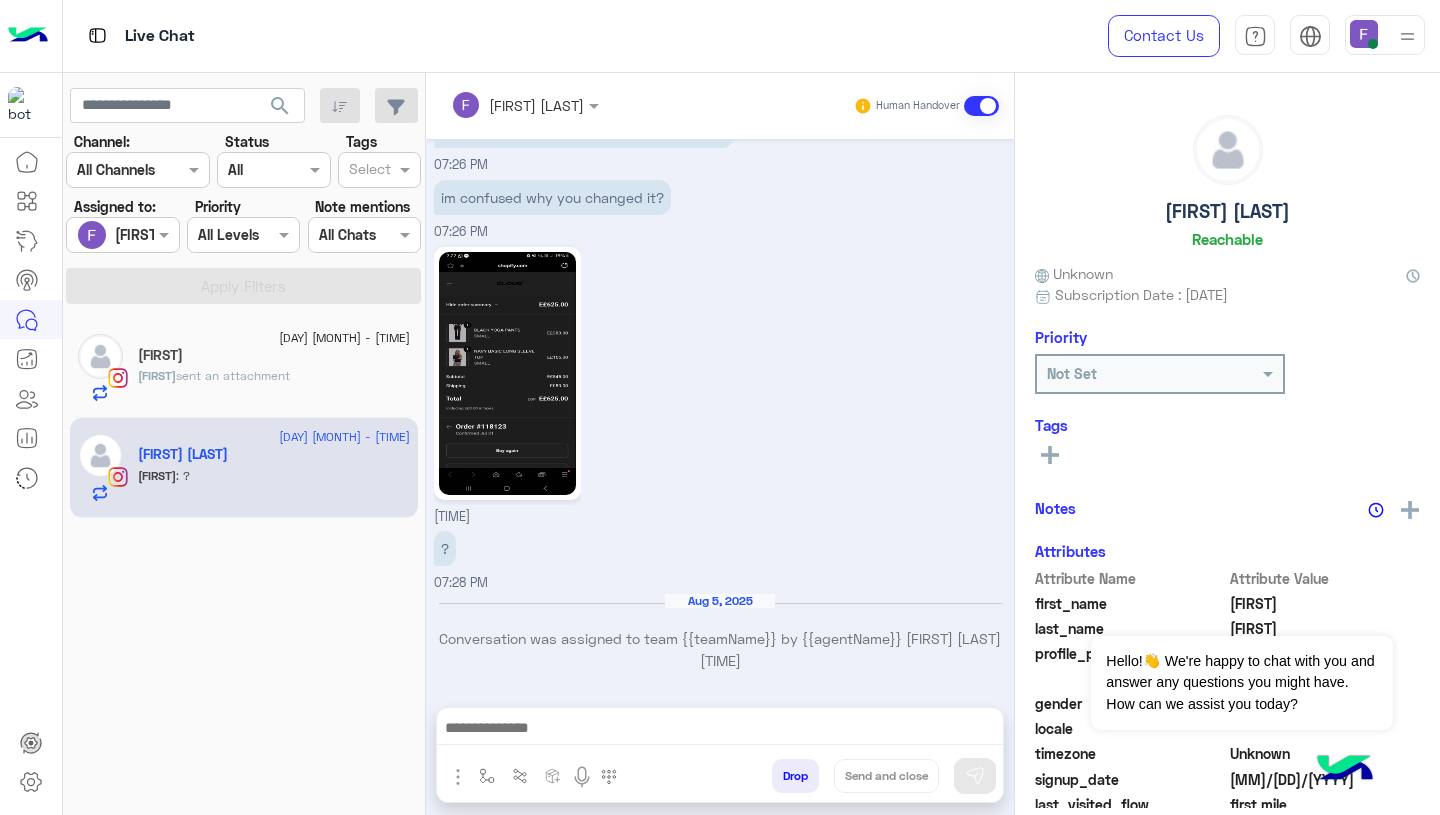 click on "farah" 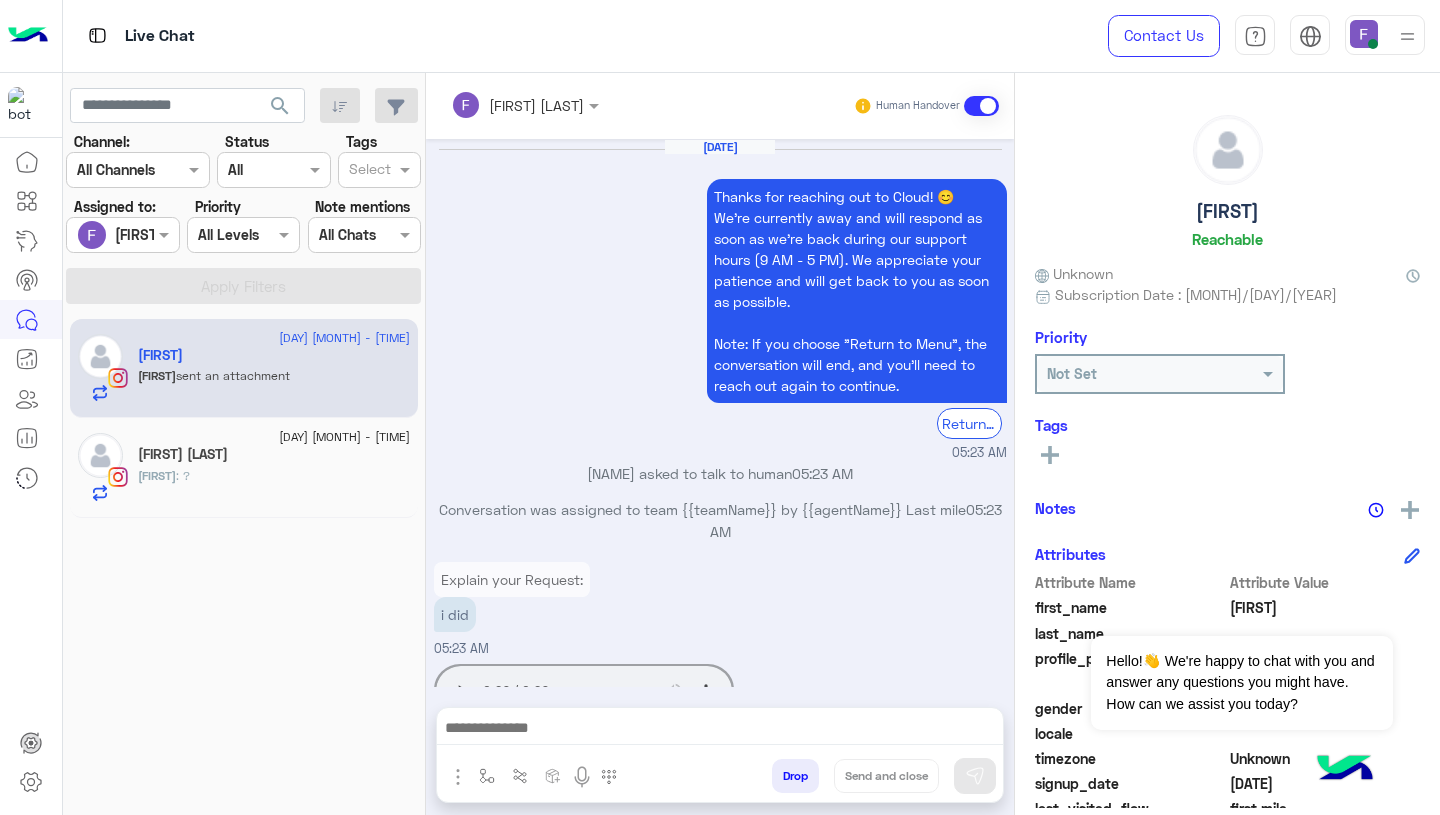 scroll, scrollTop: 1877, scrollLeft: 0, axis: vertical 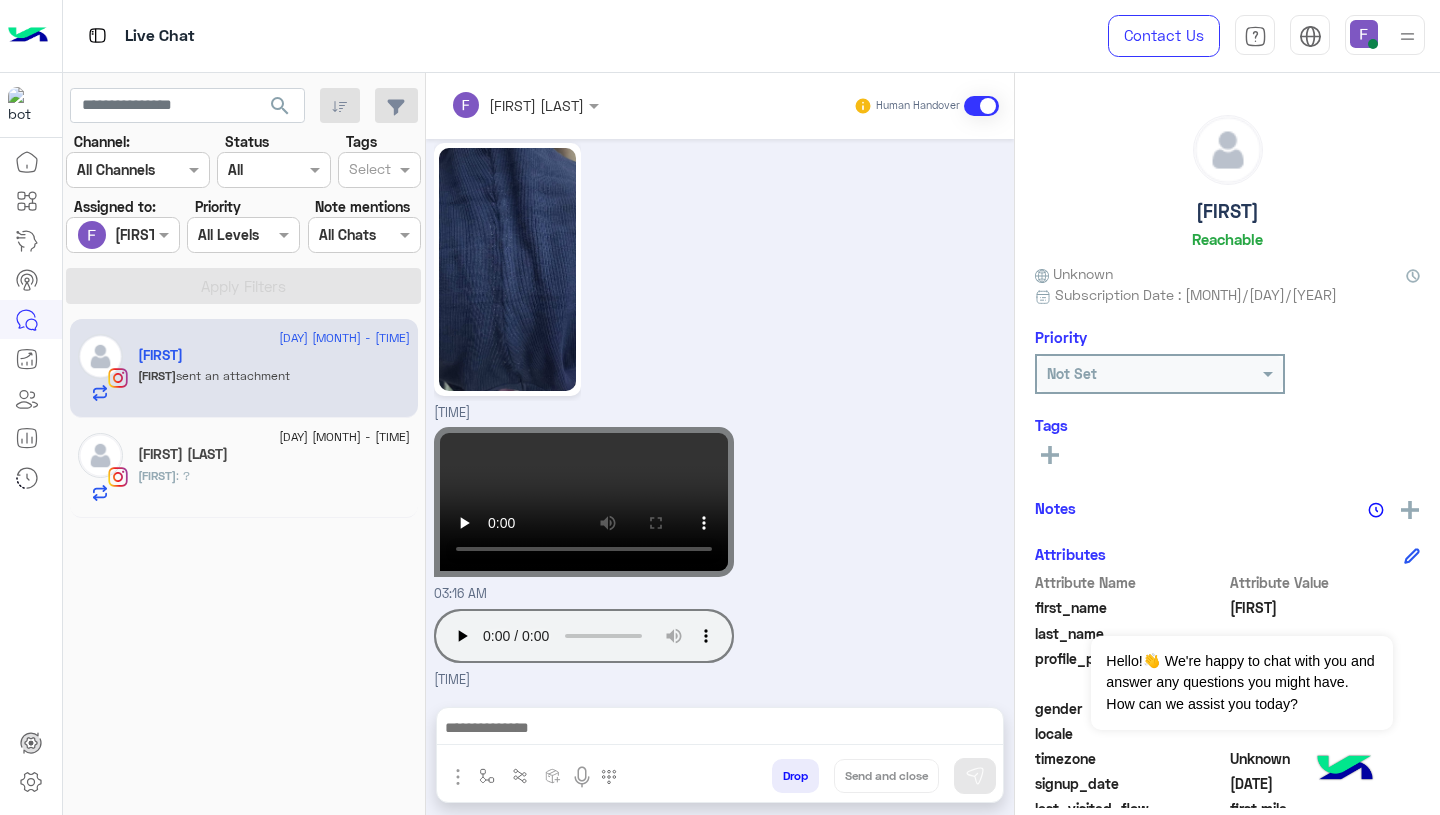 click on "farah  sent an attachment" 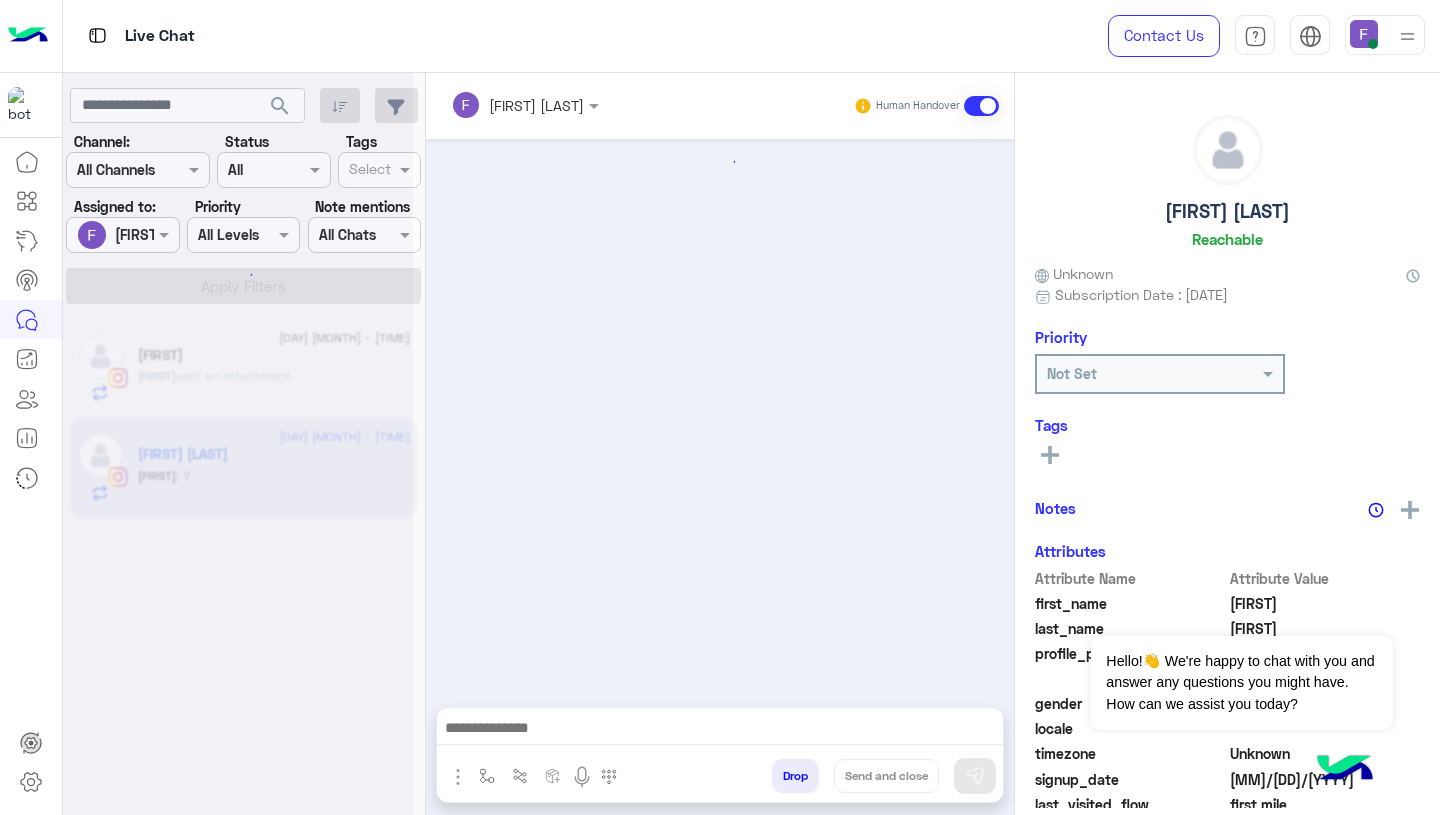 scroll, scrollTop: 1792, scrollLeft: 0, axis: vertical 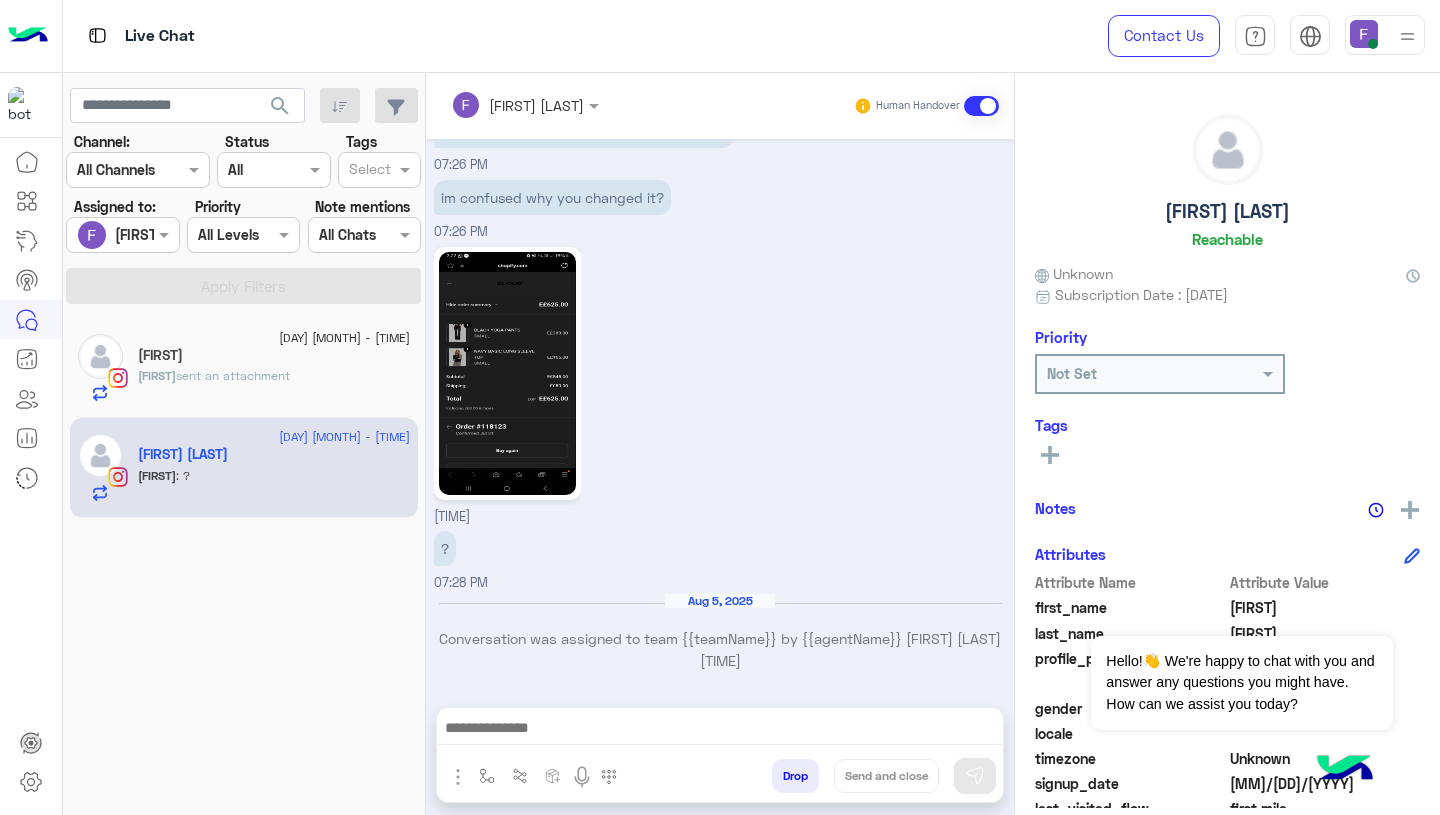 click on "07:27 PM" at bounding box center [720, 384] 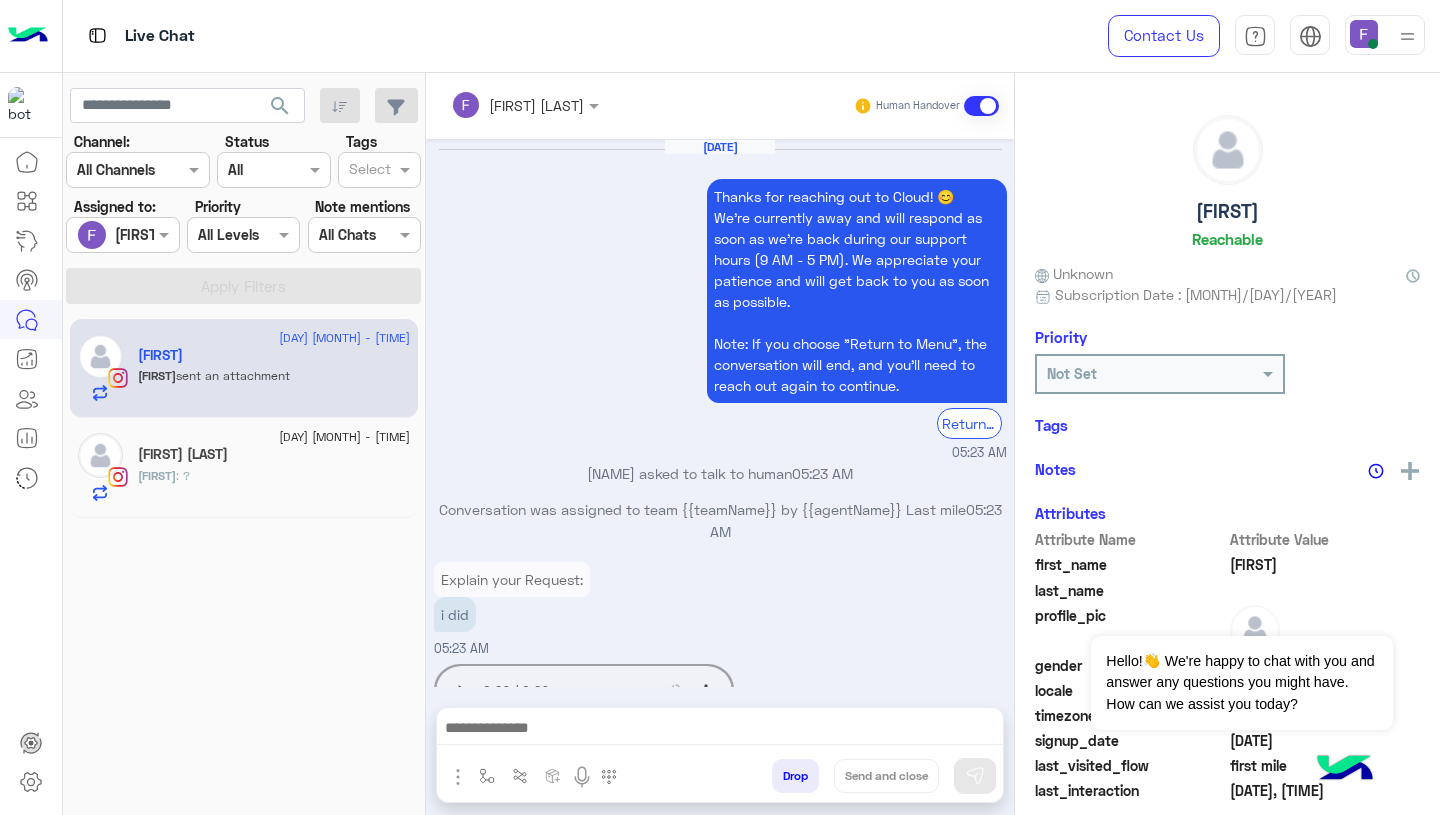 scroll, scrollTop: 1877, scrollLeft: 0, axis: vertical 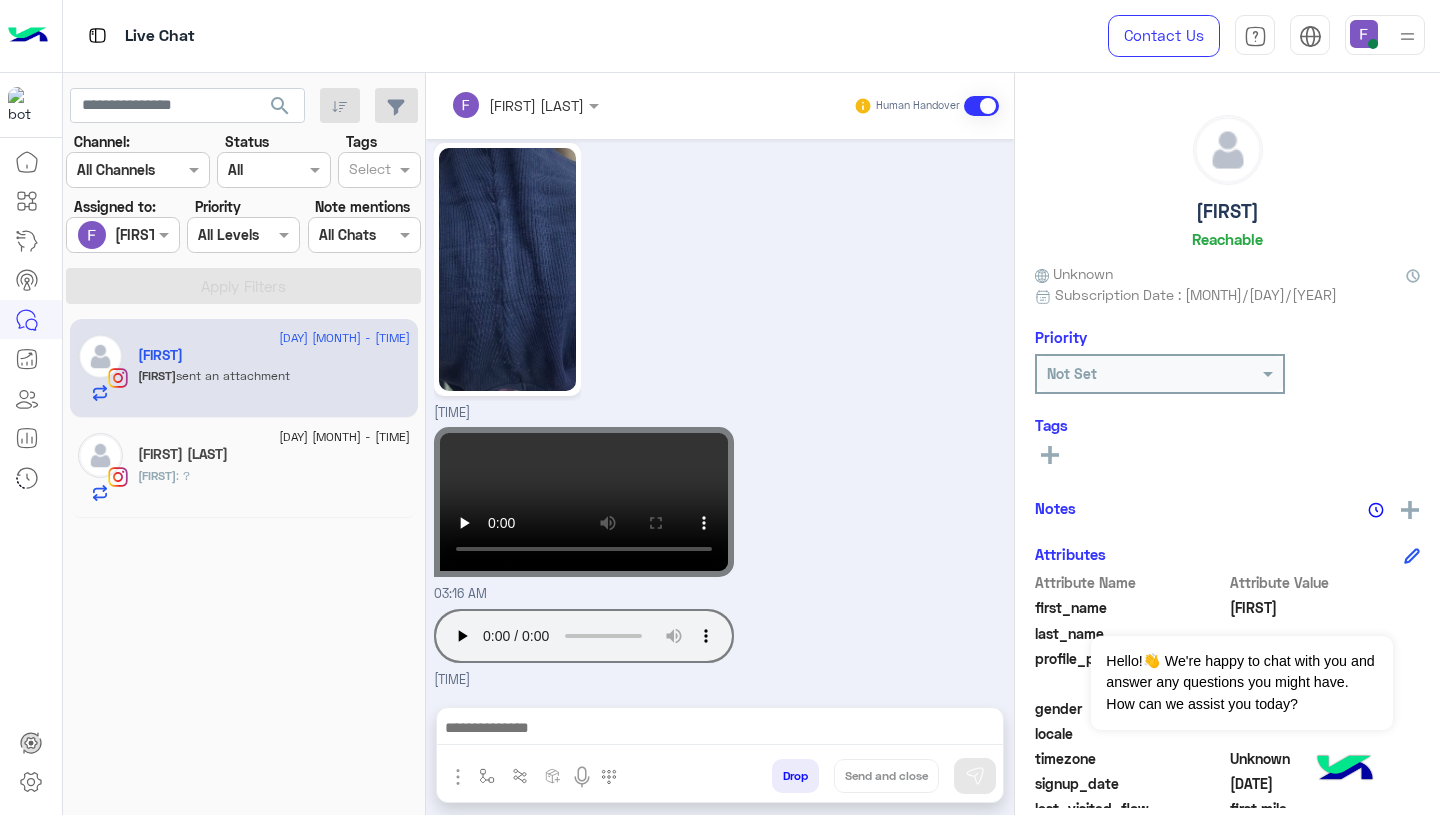 click on "Menna : ?" 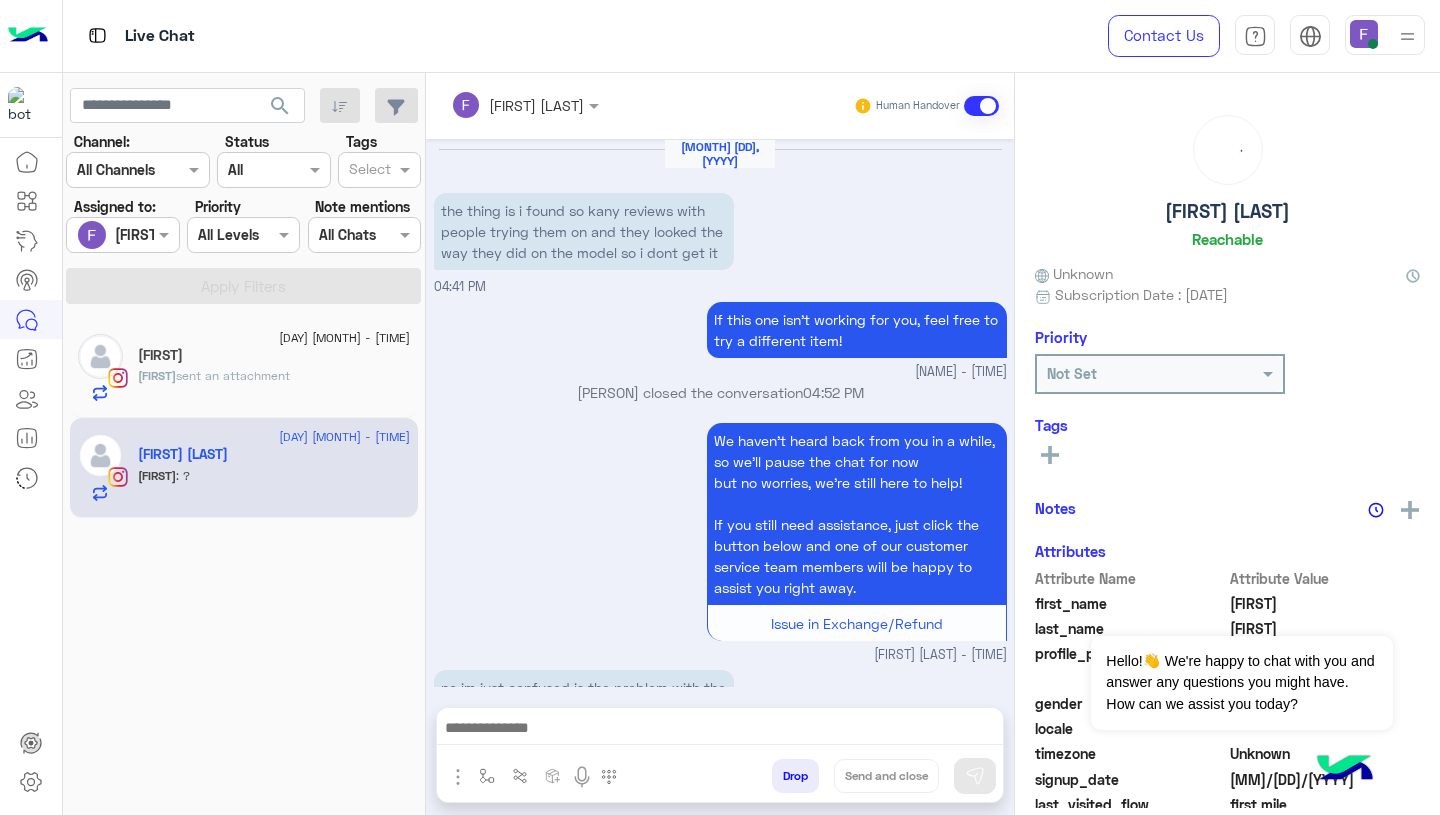 scroll, scrollTop: 1792, scrollLeft: 0, axis: vertical 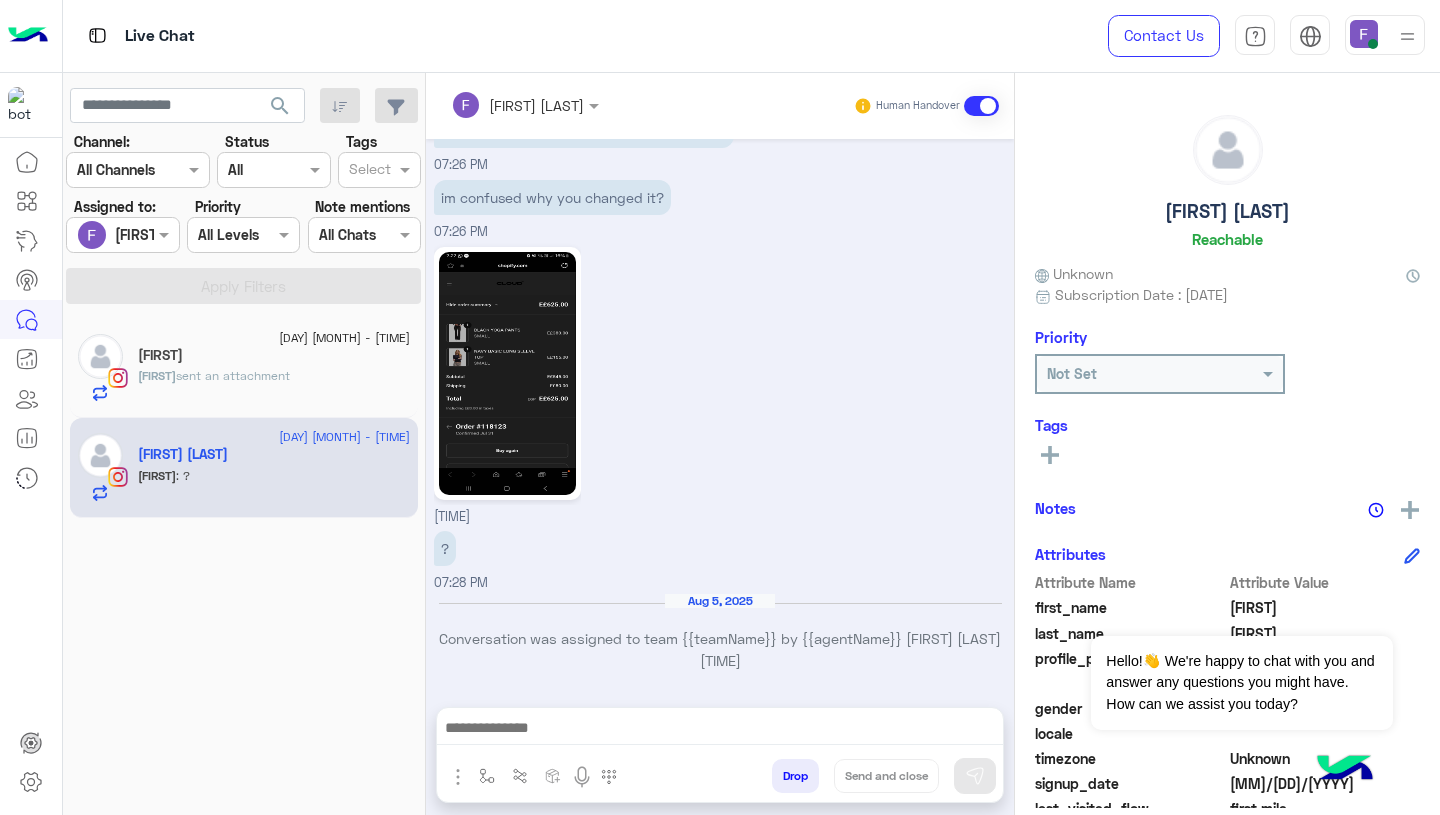 click on "farah  sent an attachment" 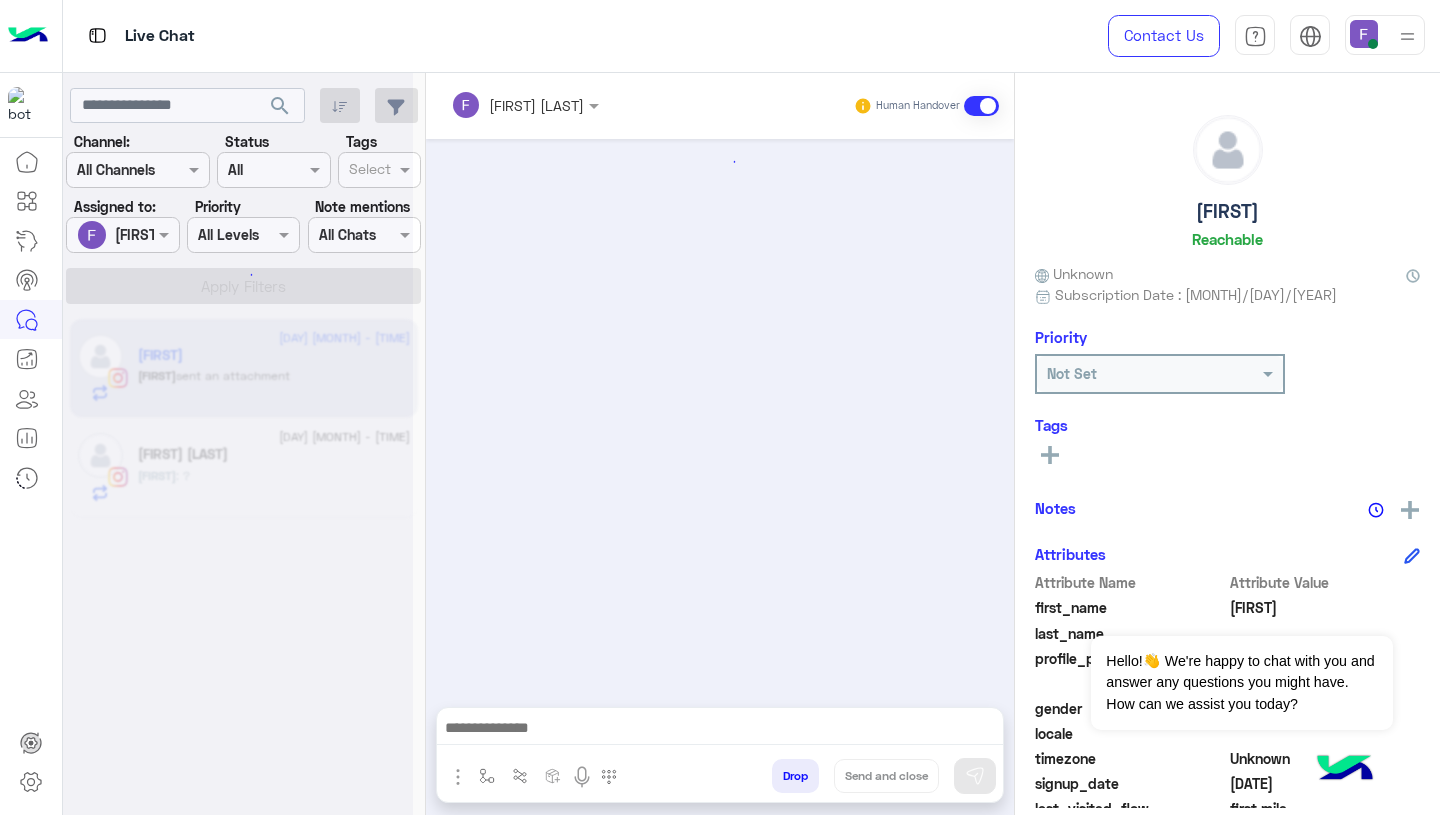 scroll, scrollTop: 1877, scrollLeft: 0, axis: vertical 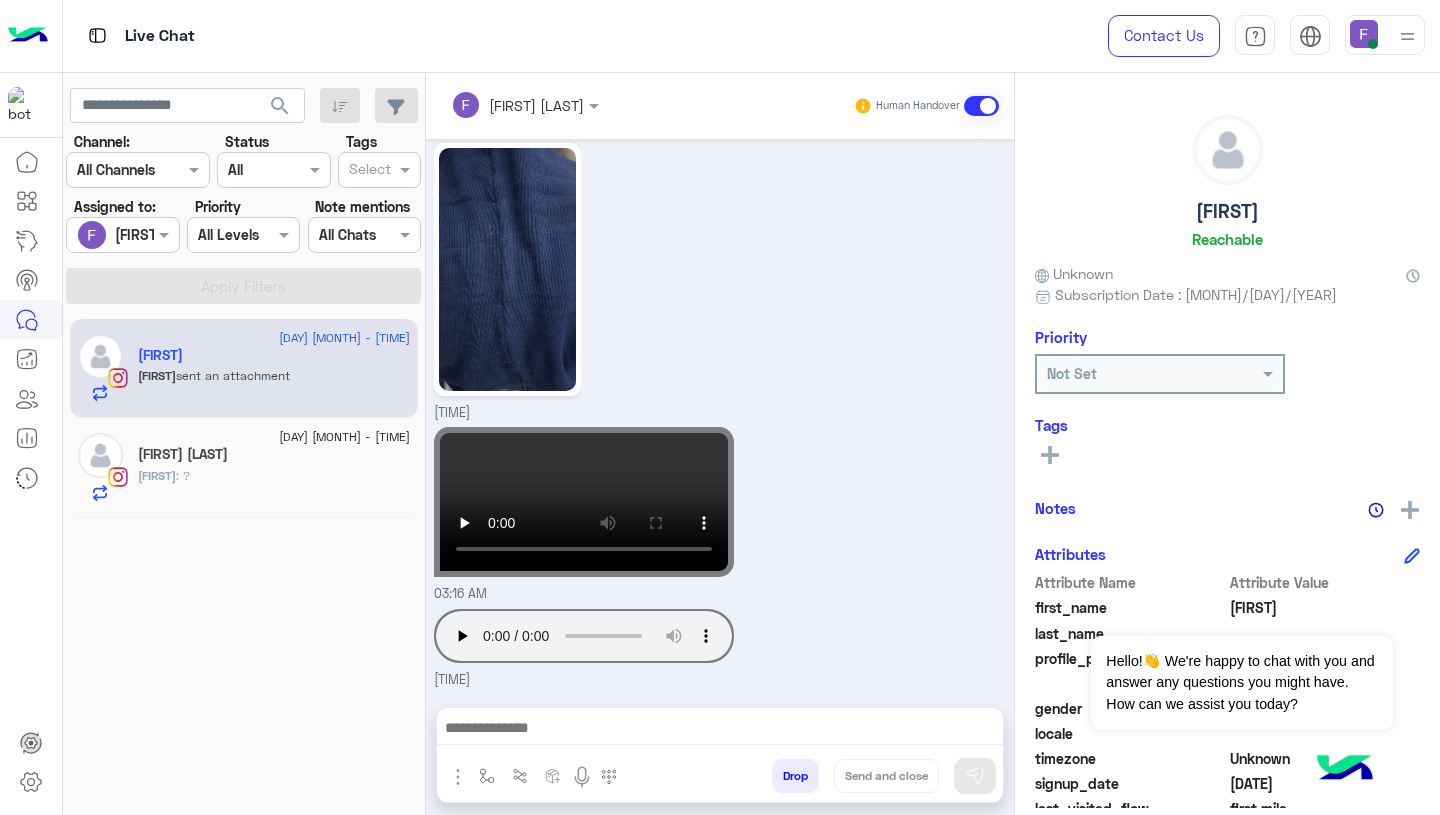 click on "4 August - 7:28 PM" 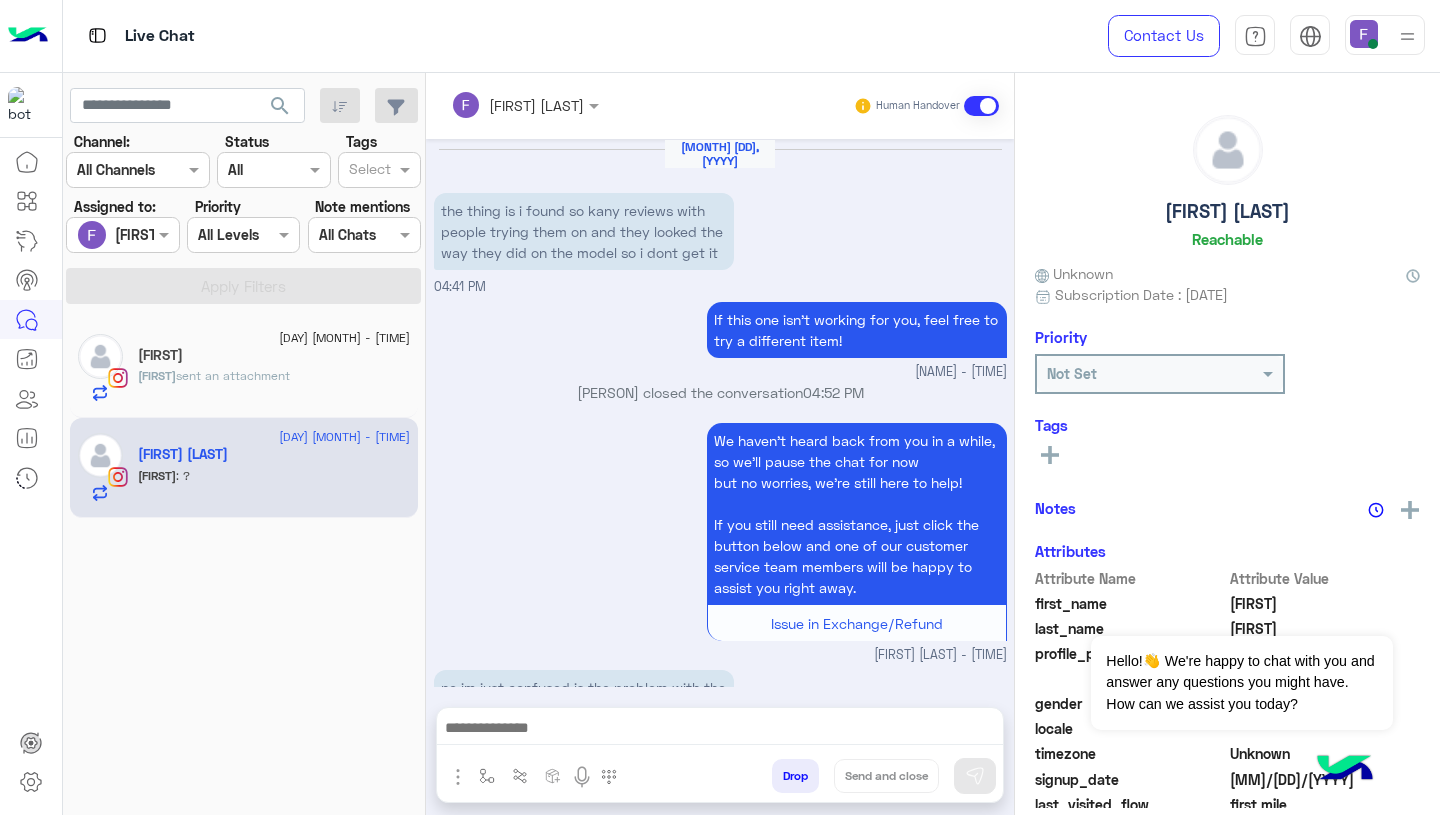 scroll, scrollTop: 1792, scrollLeft: 0, axis: vertical 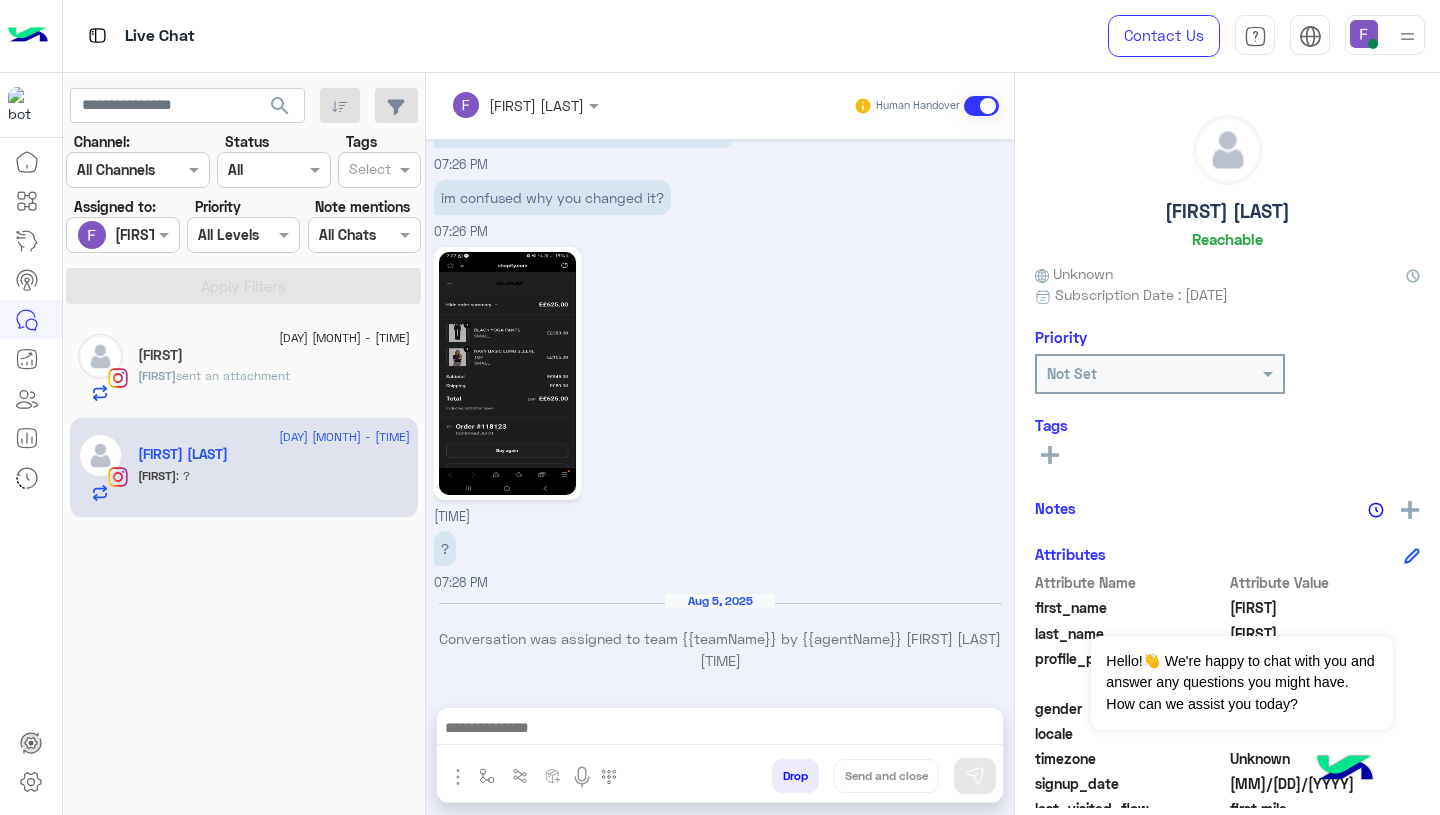 click on "farah  sent an attachment" 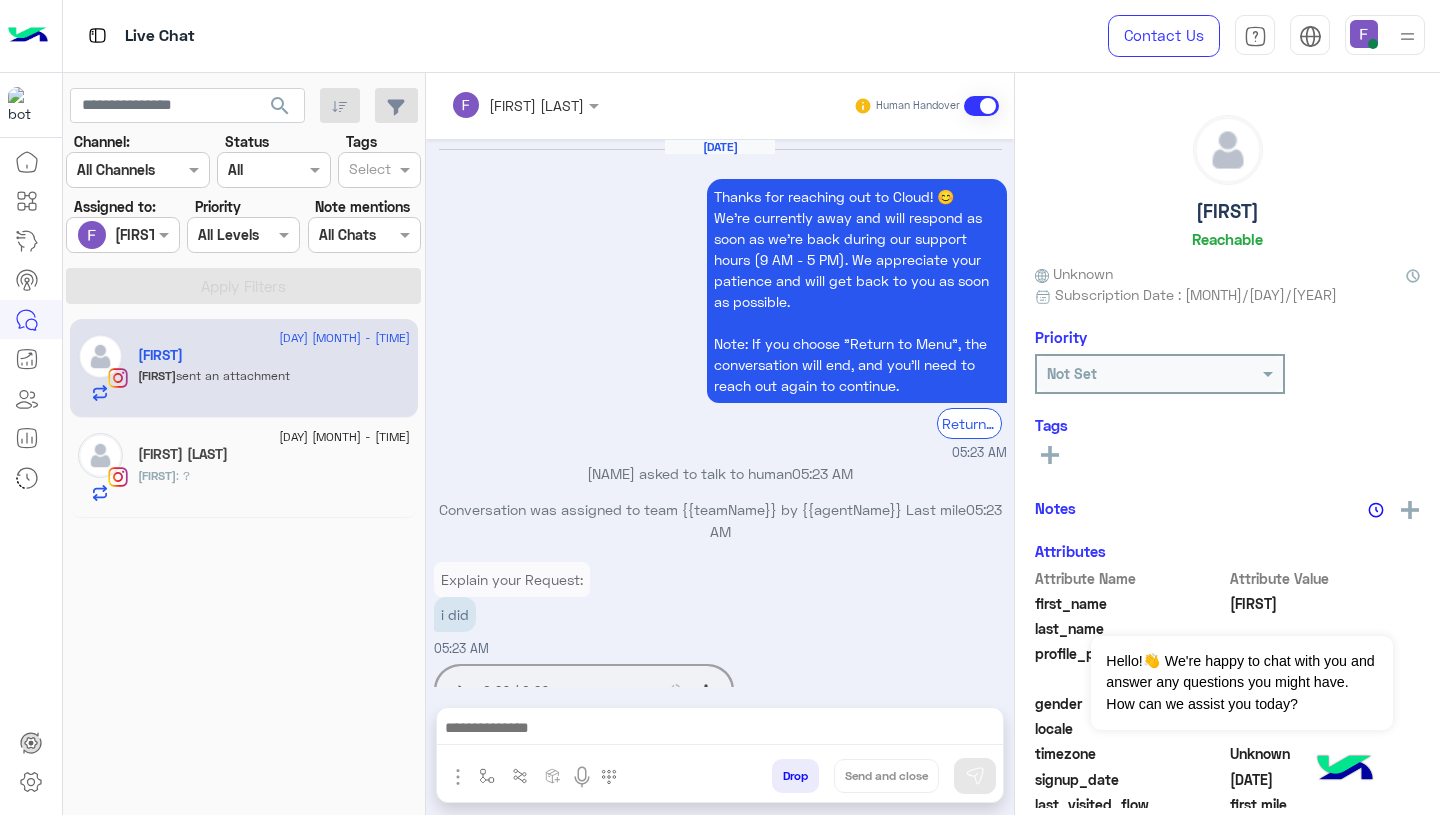 scroll, scrollTop: 1877, scrollLeft: 0, axis: vertical 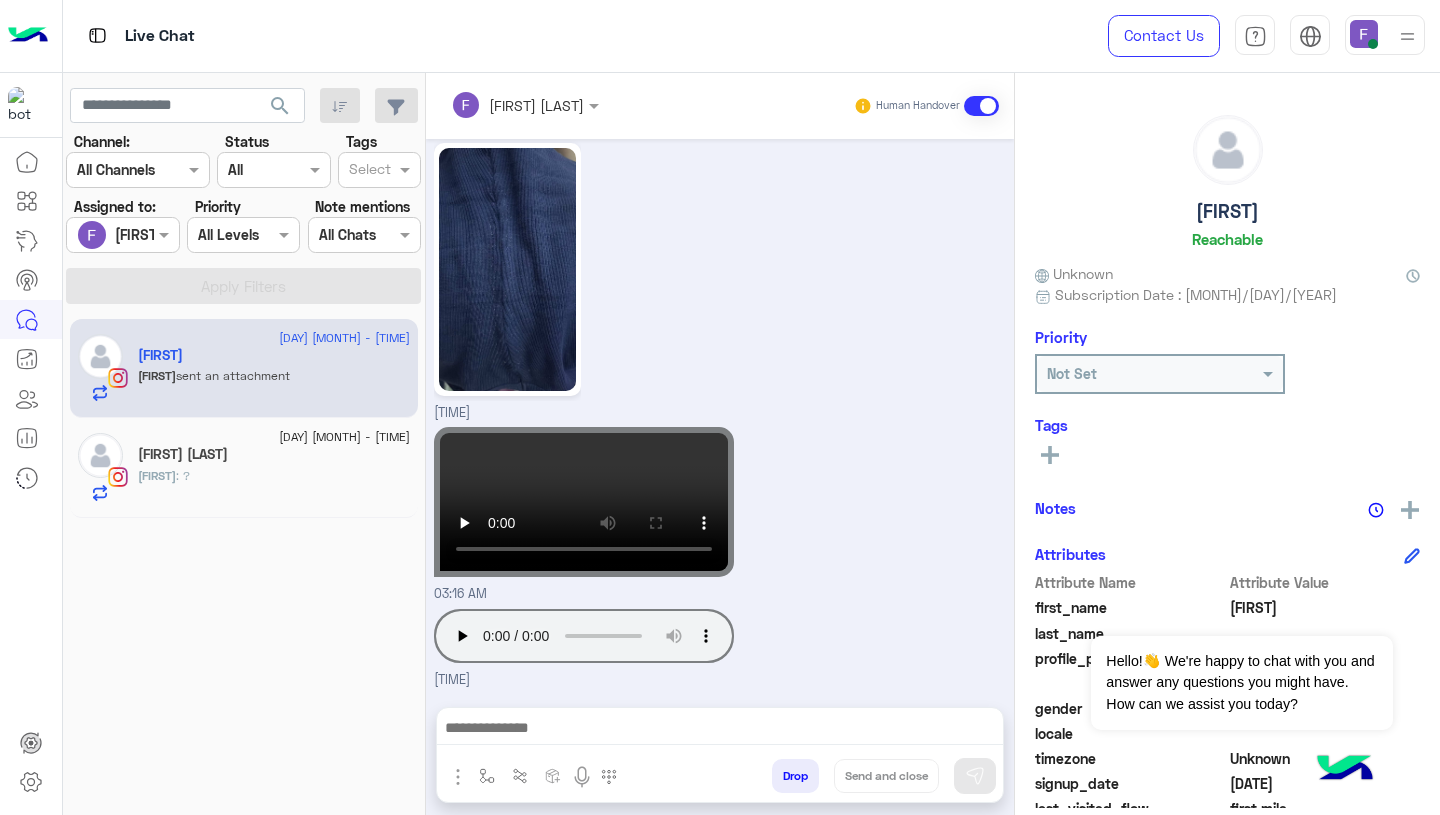 click on "Menna : ?" 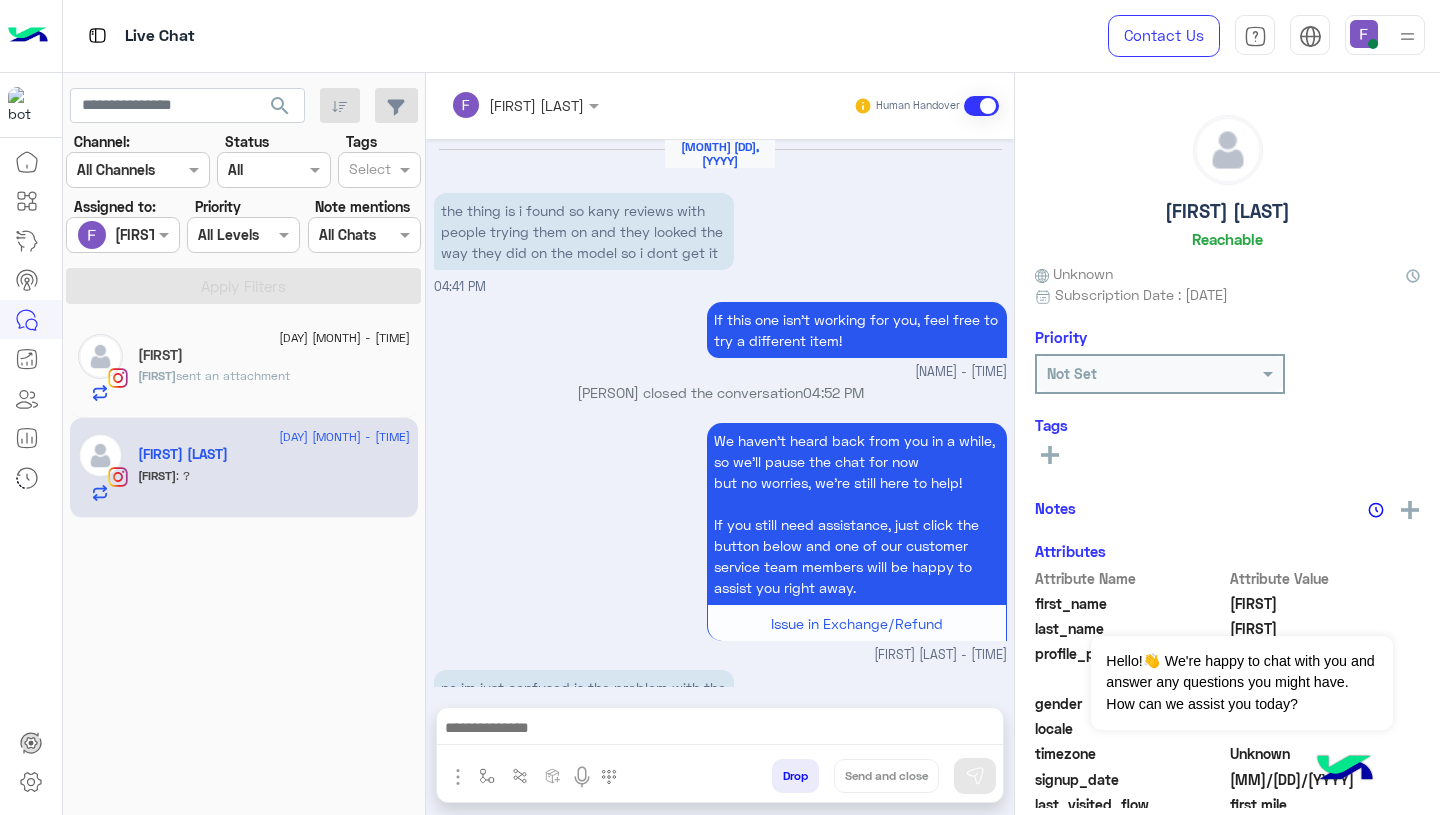 scroll, scrollTop: 1792, scrollLeft: 0, axis: vertical 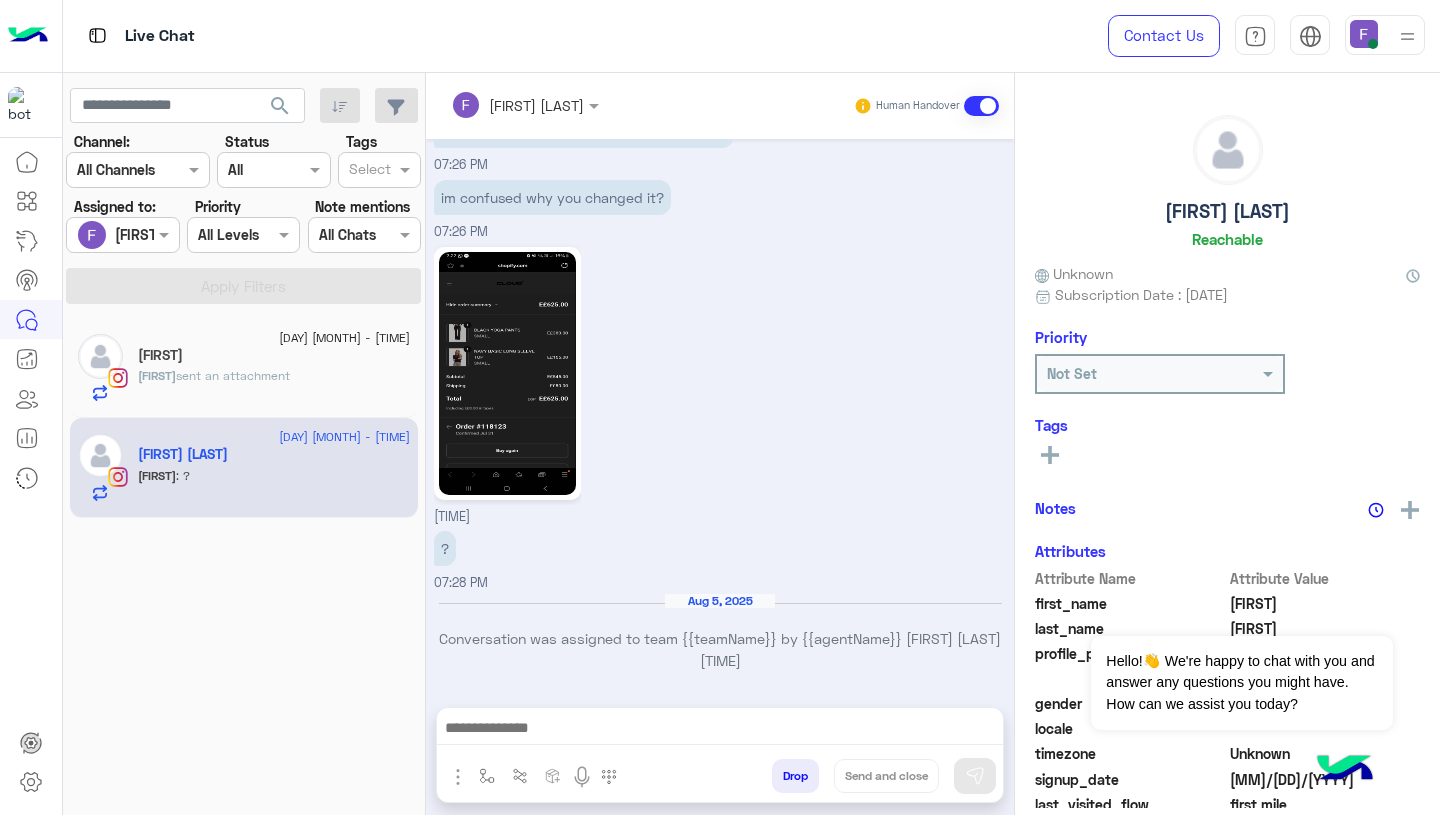 click on "farah  sent an attachment" 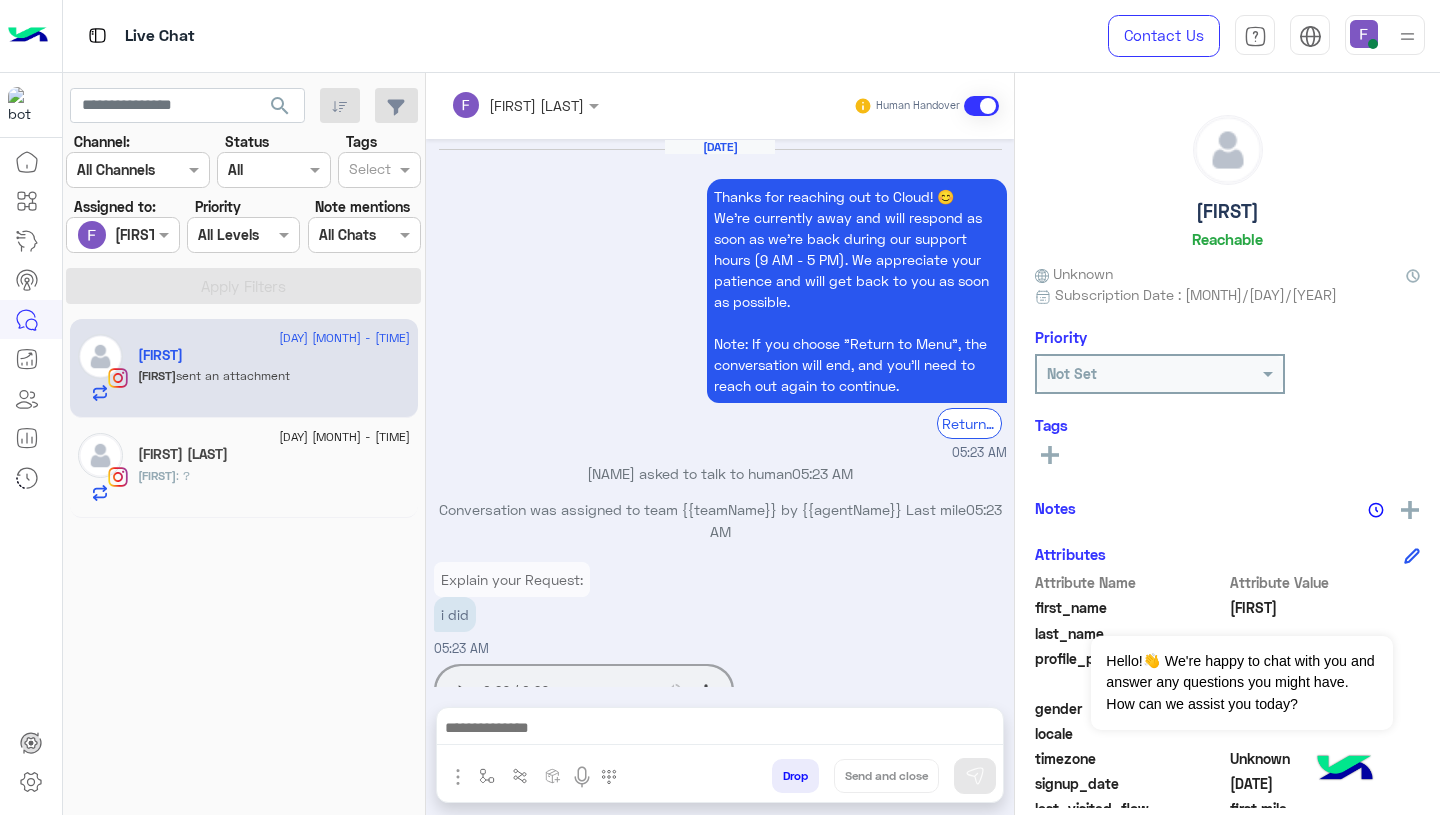 scroll, scrollTop: 1877, scrollLeft: 0, axis: vertical 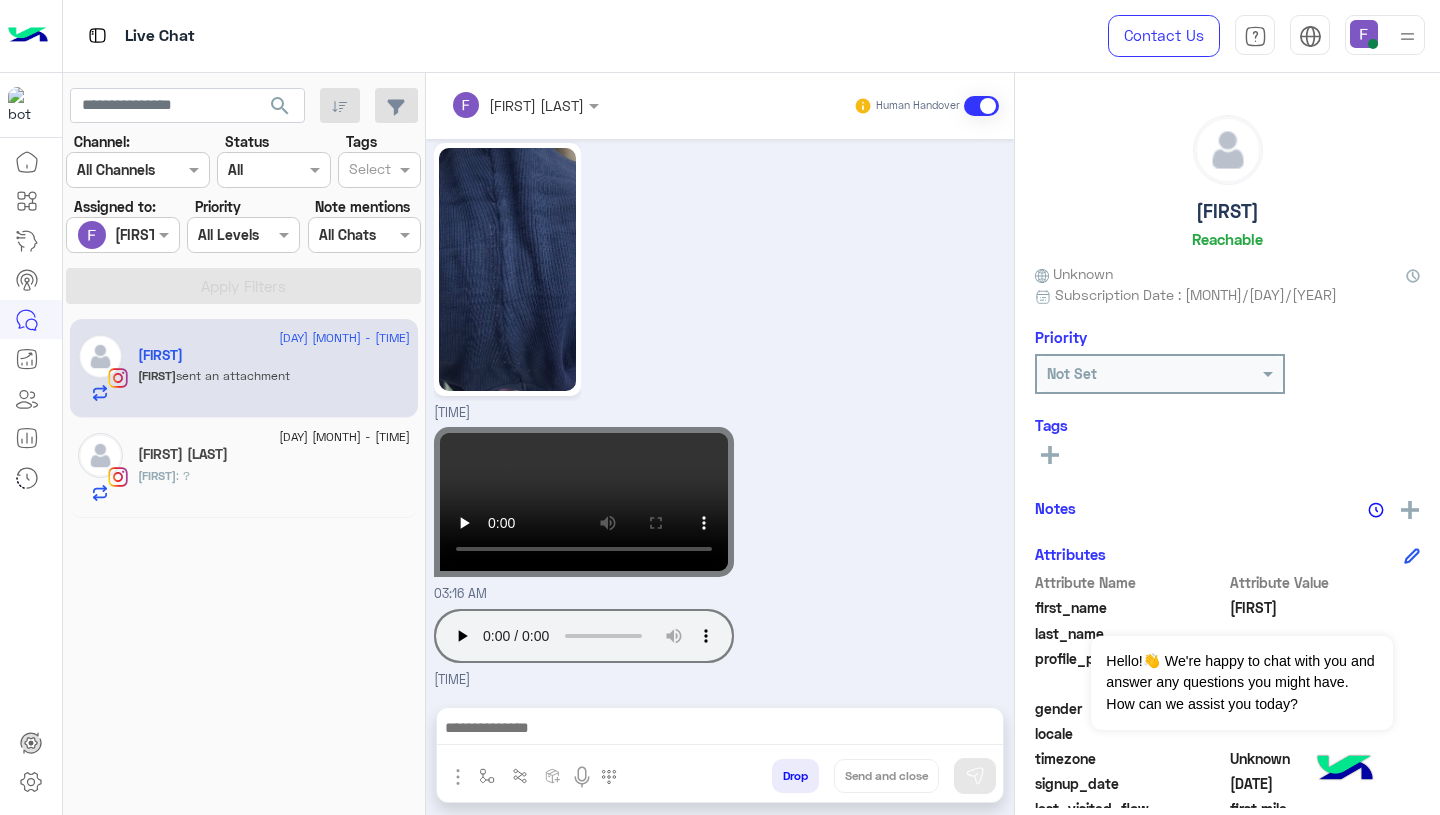 click on "4 August - 7:28 PM  Menna Mohamed  Menna : ?" 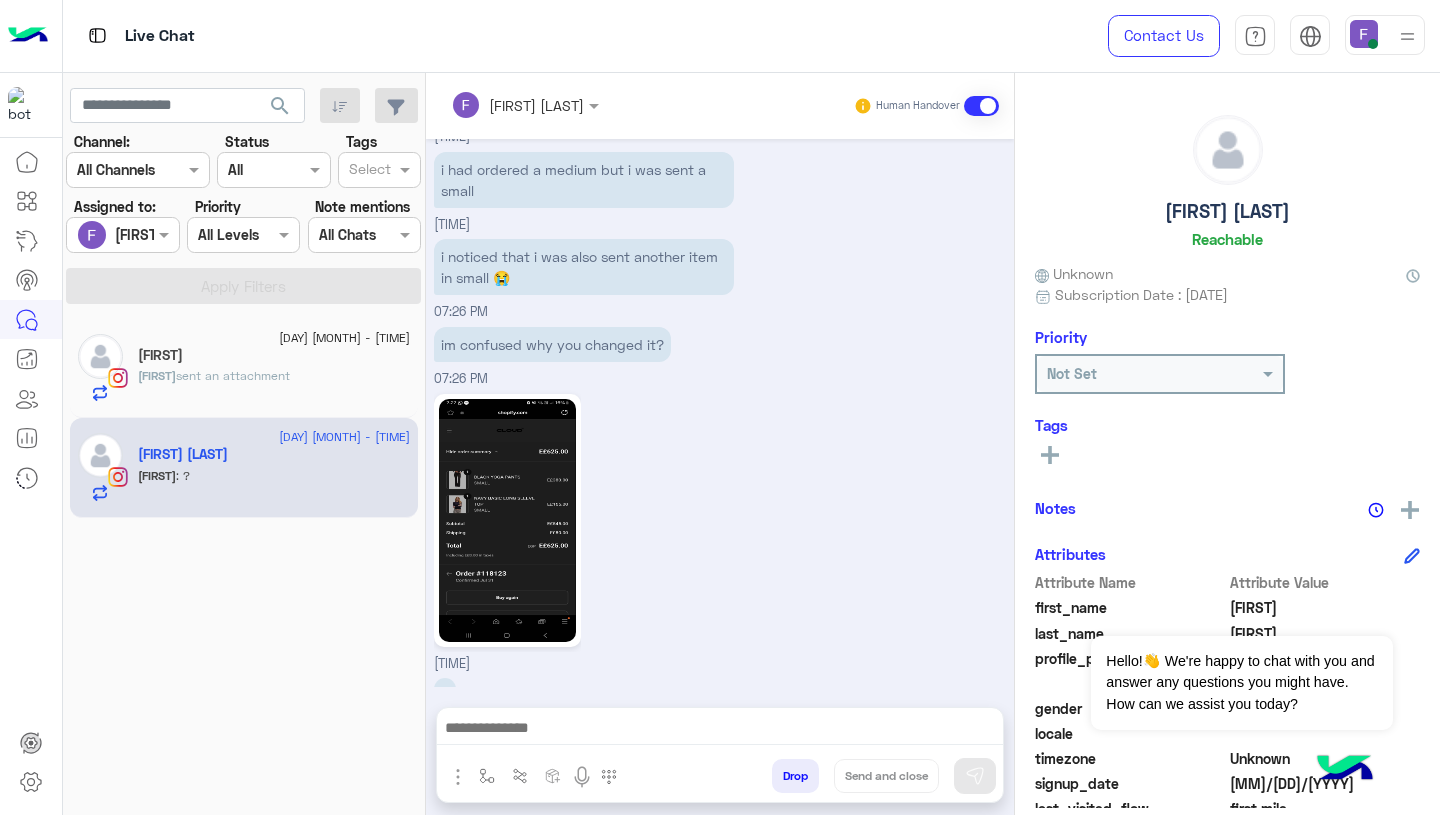 scroll, scrollTop: 1632, scrollLeft: 0, axis: vertical 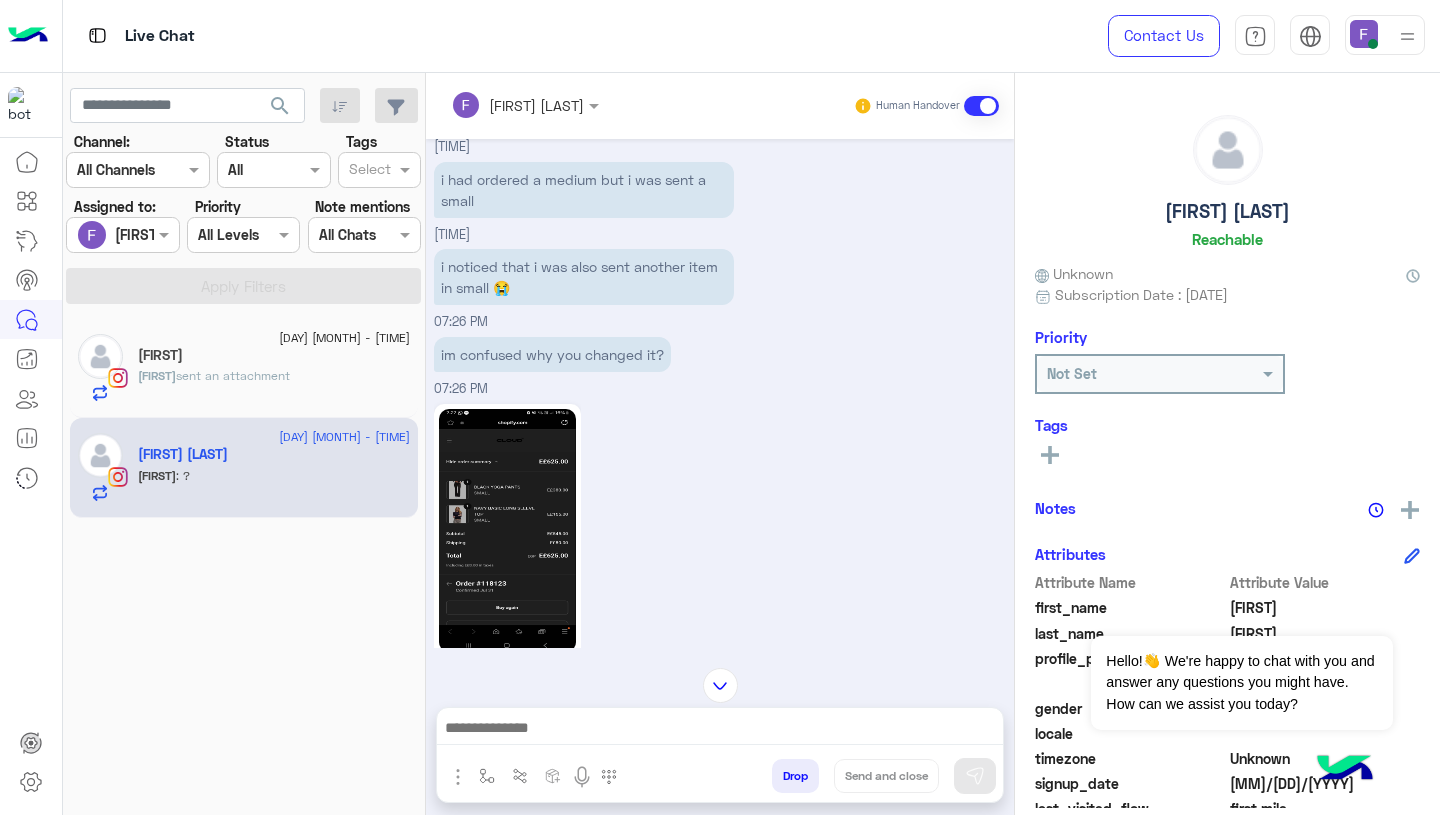 click on "im confused why you changed it?" at bounding box center (552, 354) 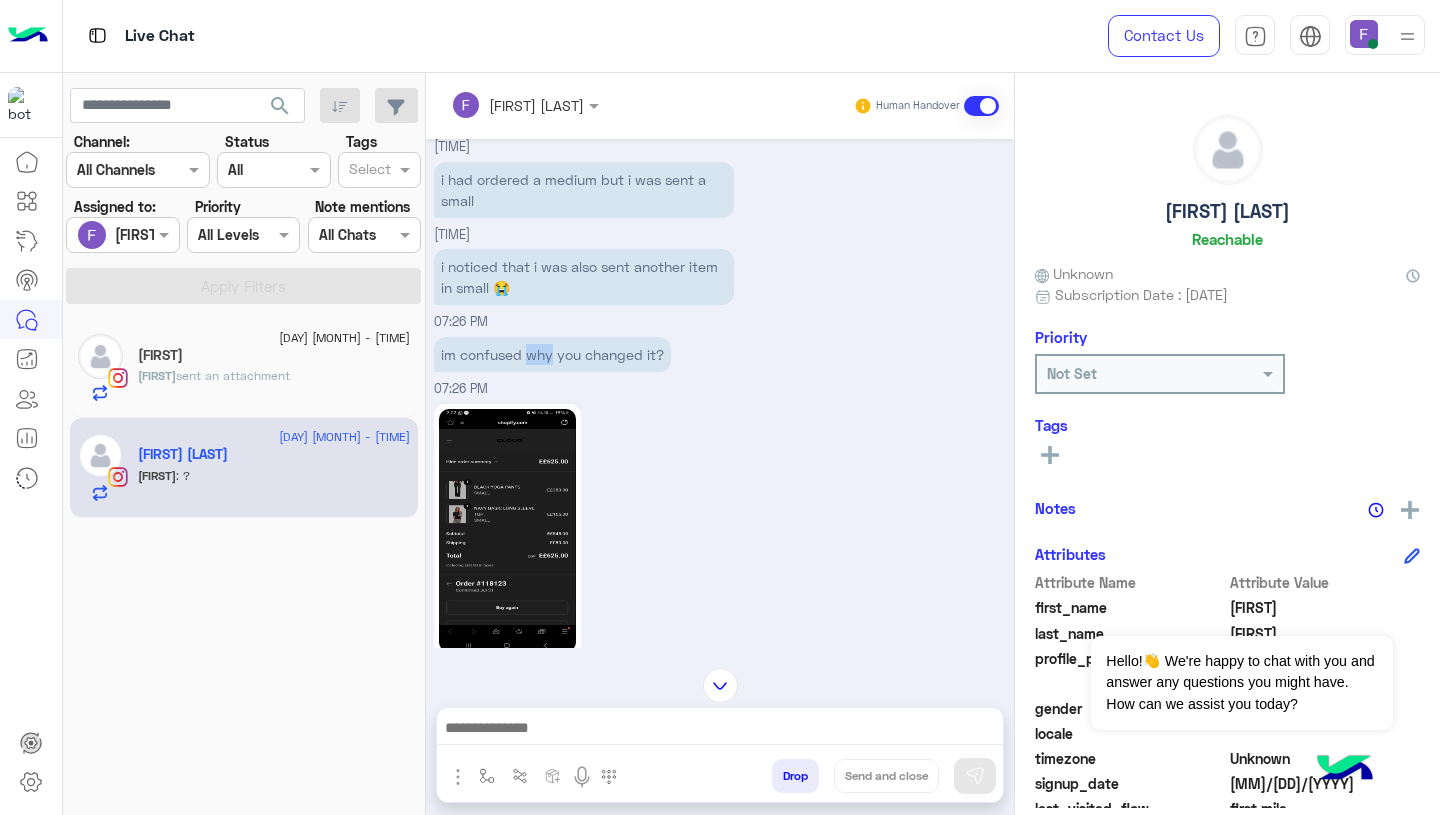 click on "im confused why you changed it?" at bounding box center [552, 354] 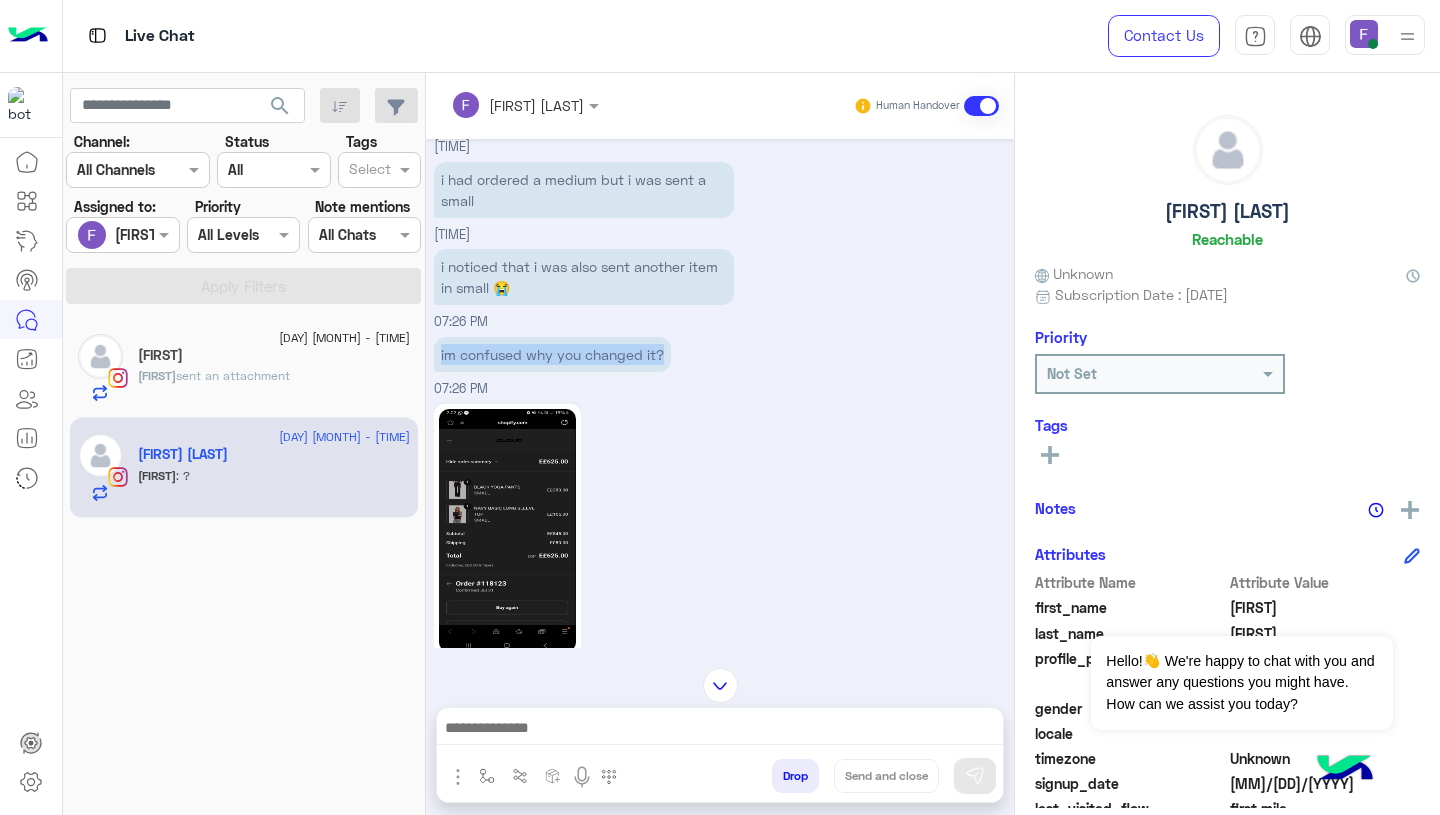 click on "im confused why you changed it?" at bounding box center [552, 354] 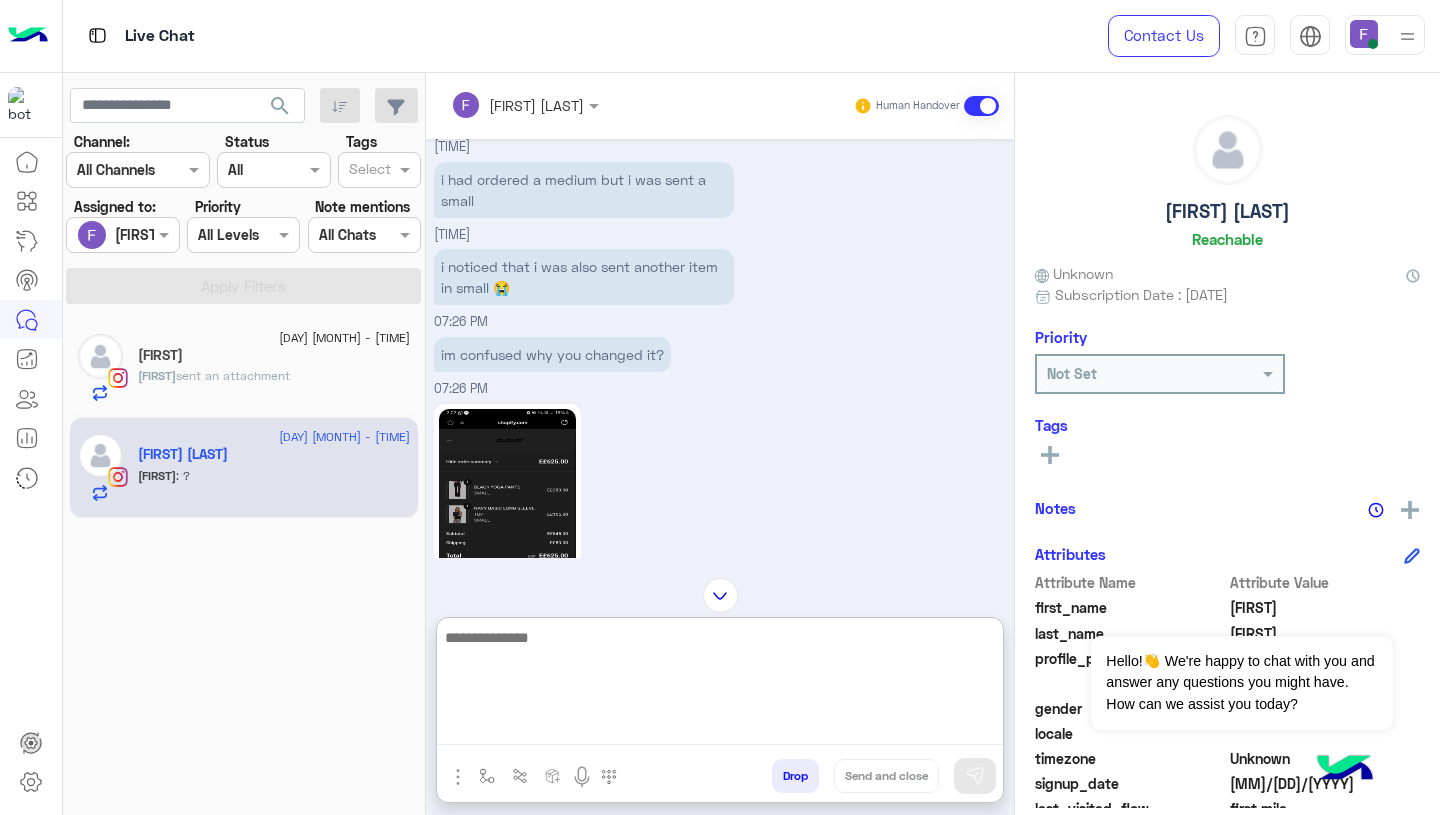 click at bounding box center [720, 685] 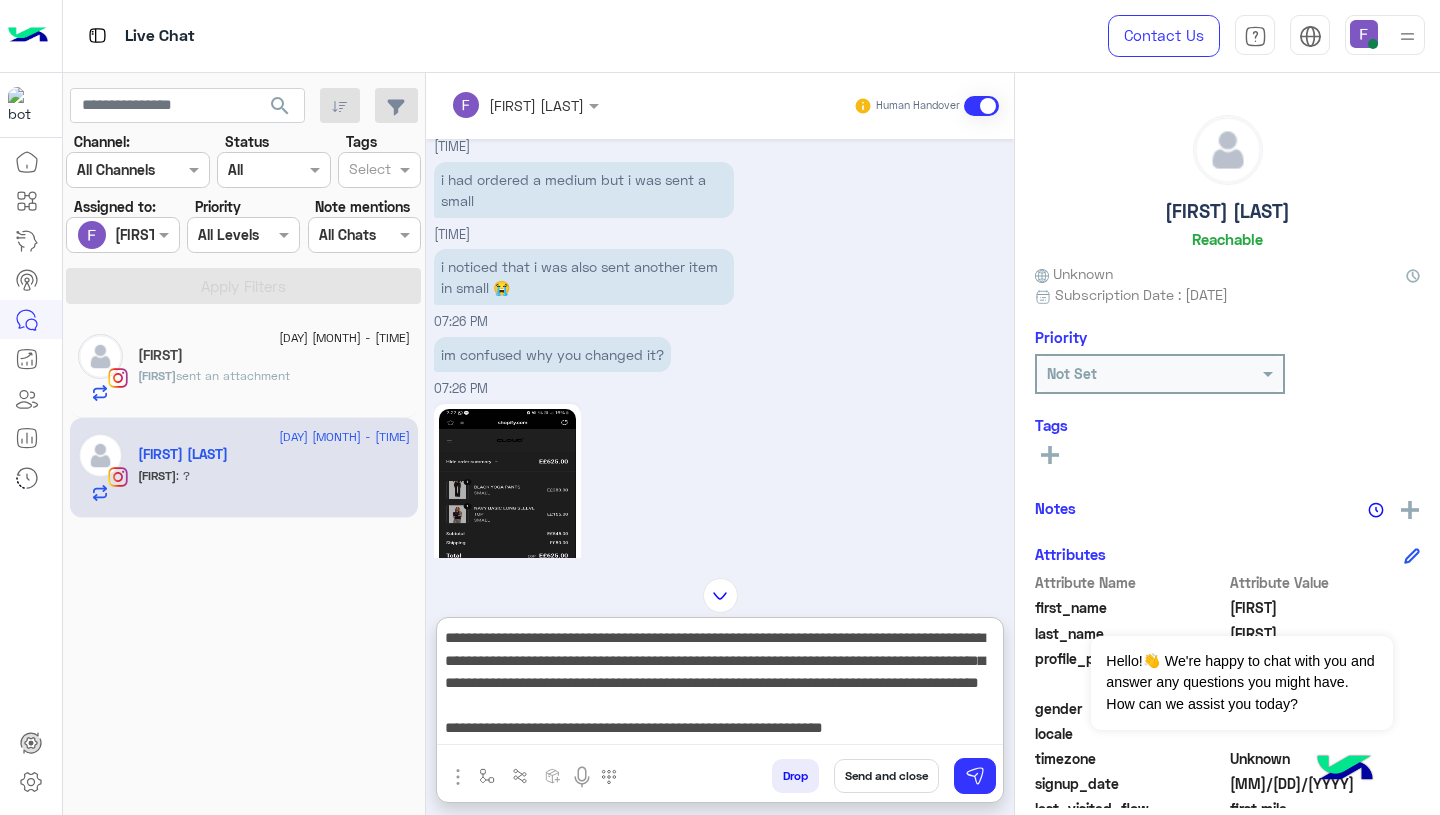 scroll, scrollTop: 128, scrollLeft: 0, axis: vertical 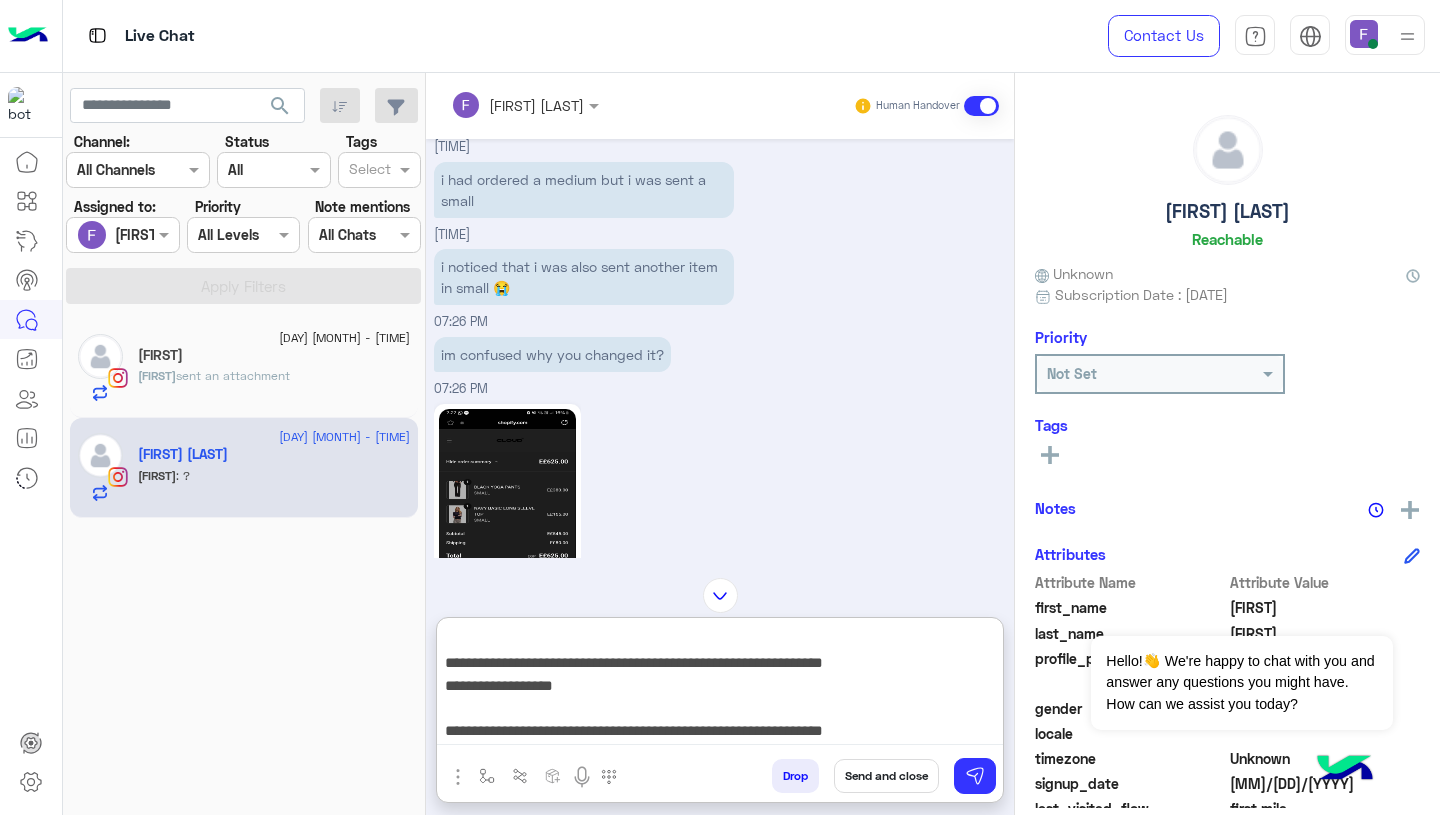 click on "**********" at bounding box center [720, 685] 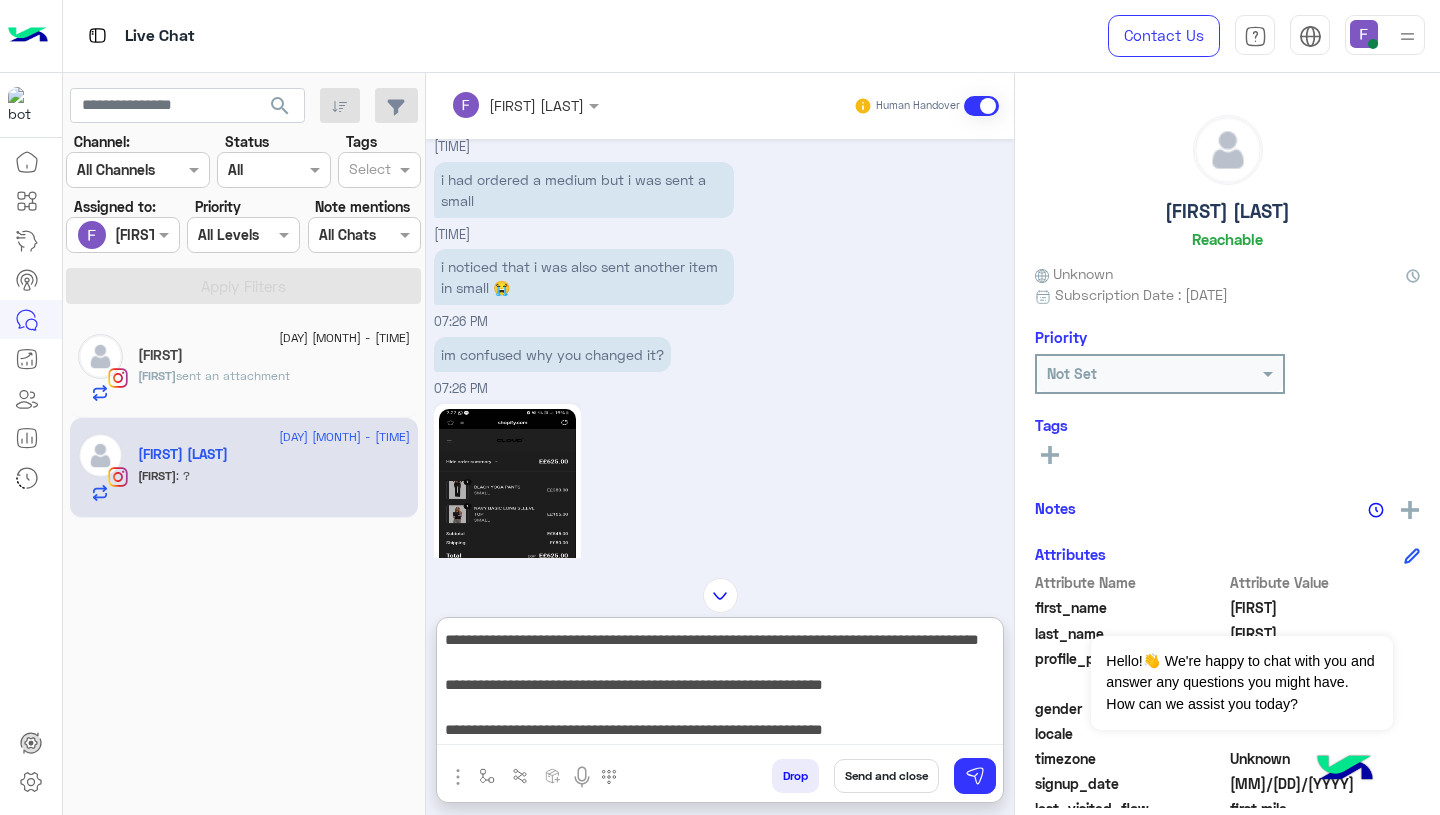 scroll, scrollTop: 110, scrollLeft: 0, axis: vertical 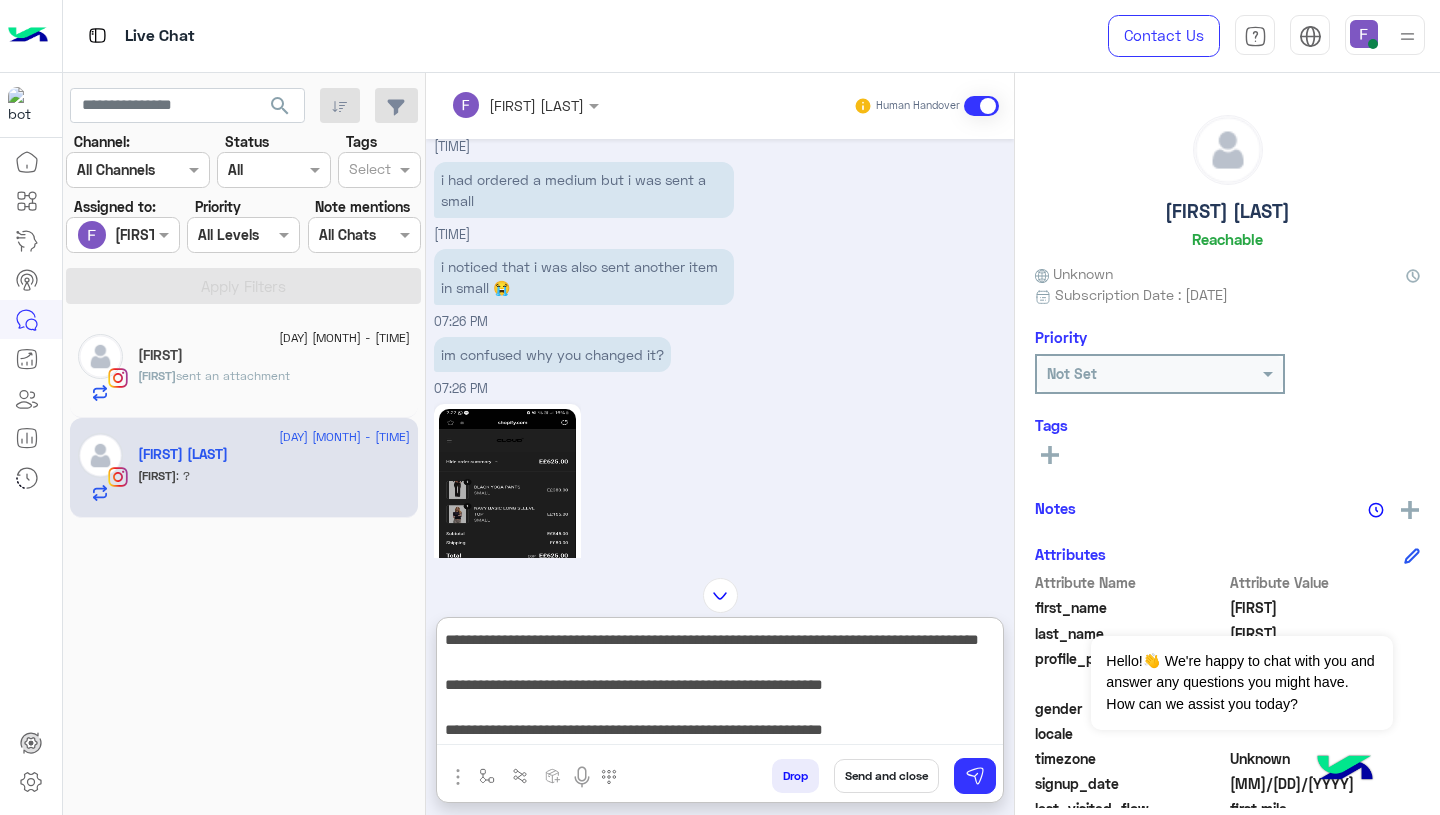 click on "07:27 PM" at bounding box center (720, 541) 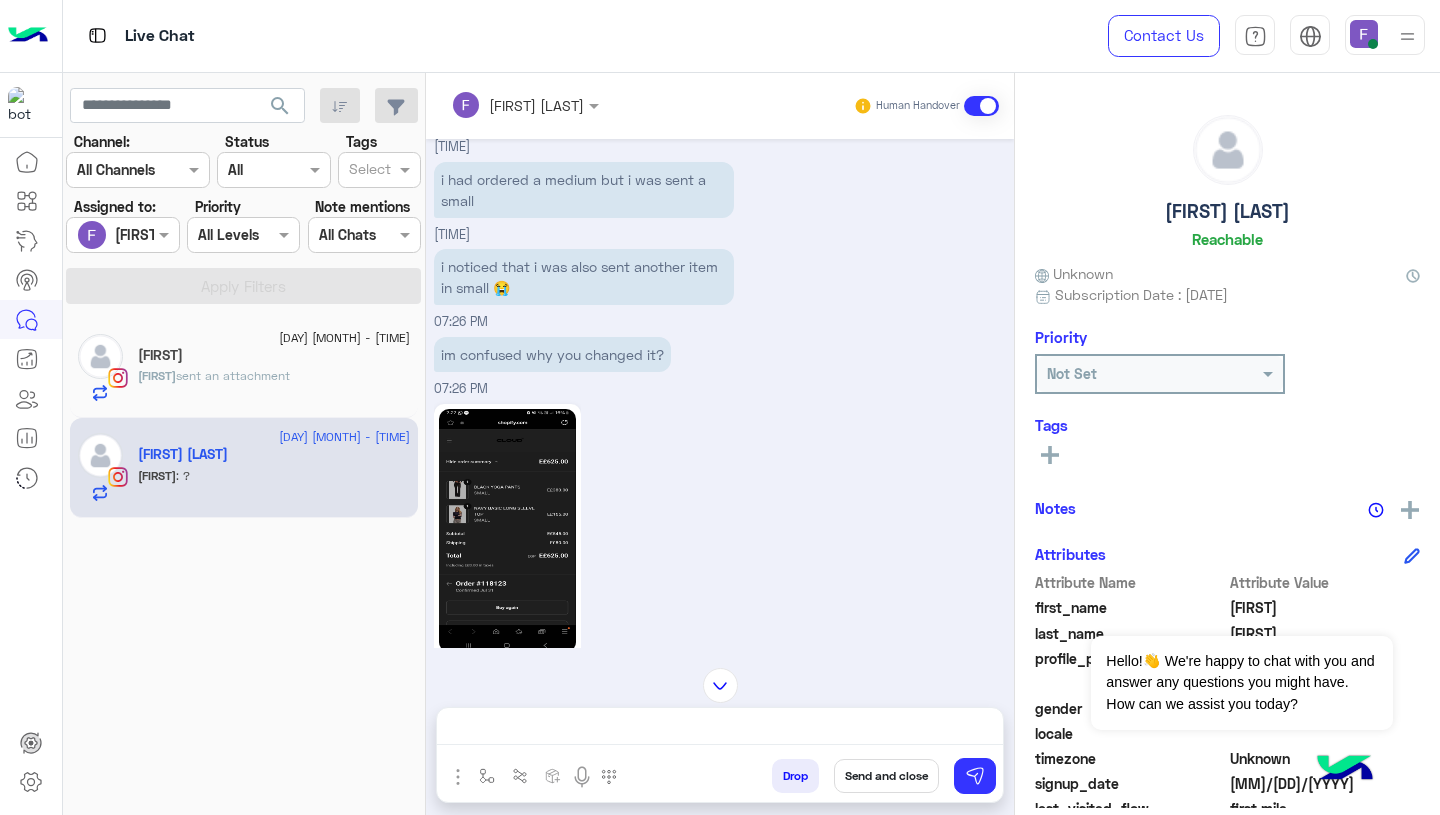 click on "**********" at bounding box center (720, 730) 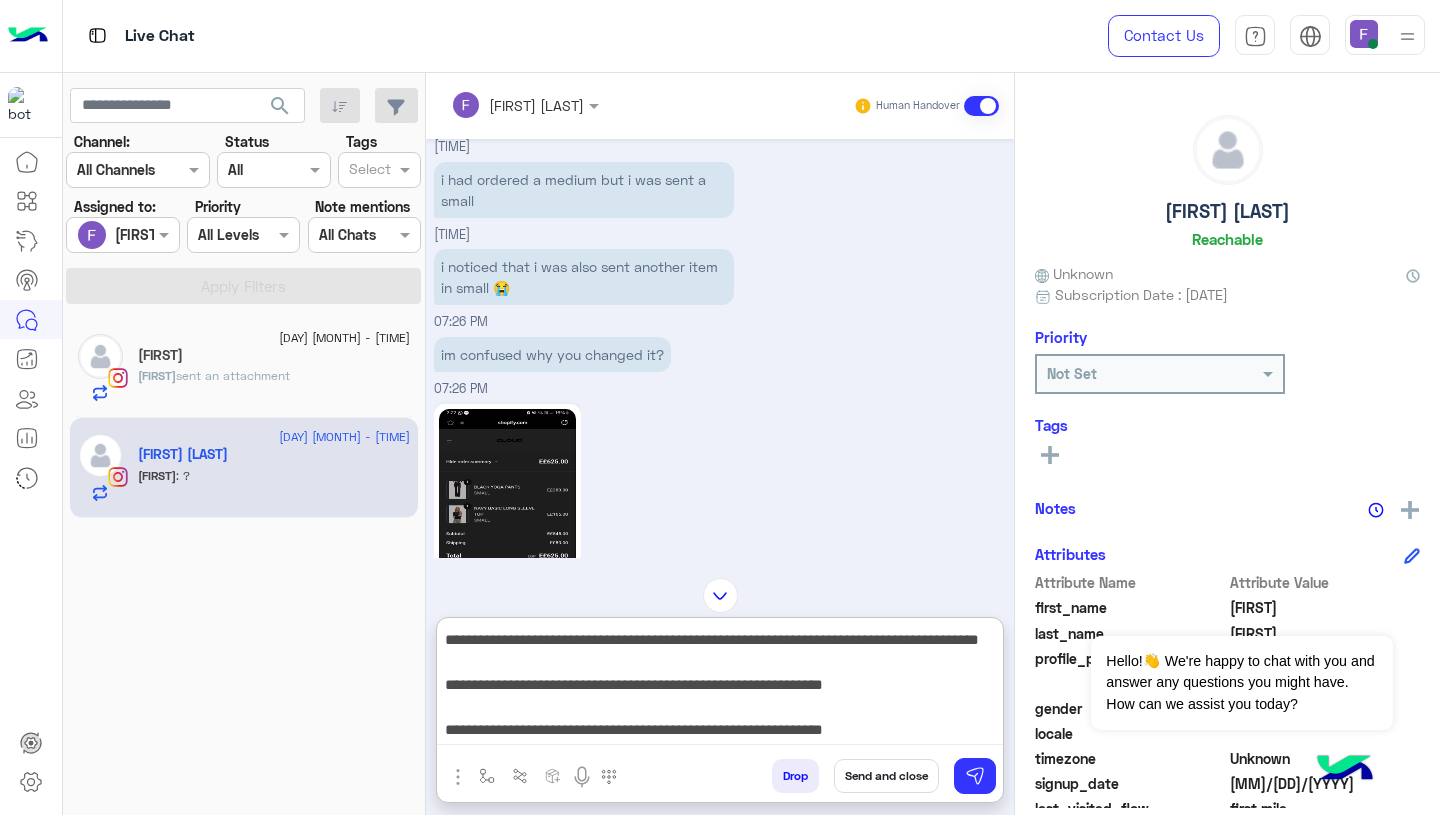 click on "**********" at bounding box center (720, 685) 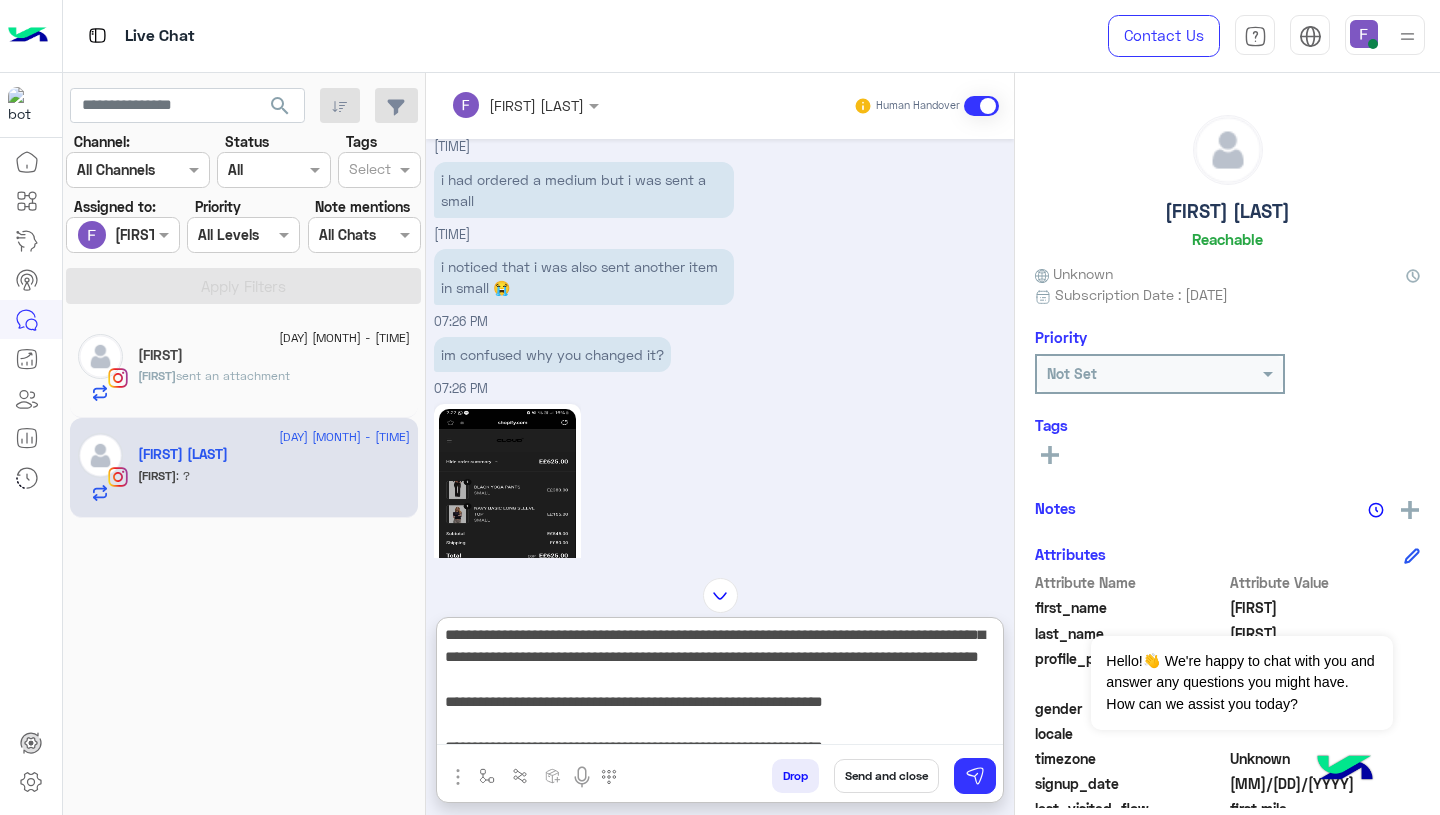 scroll, scrollTop: 0, scrollLeft: 0, axis: both 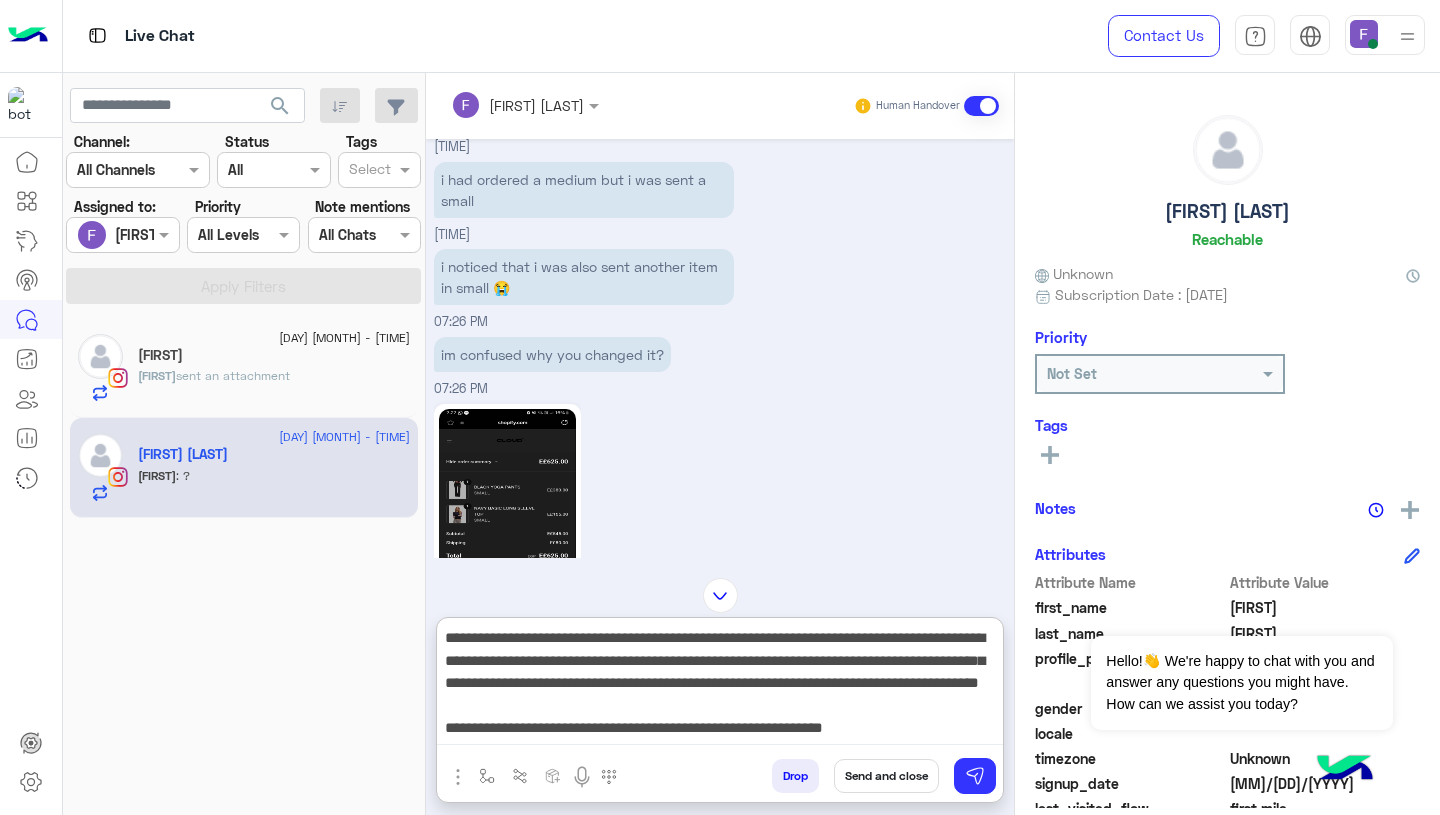 click on "**********" at bounding box center [720, 685] 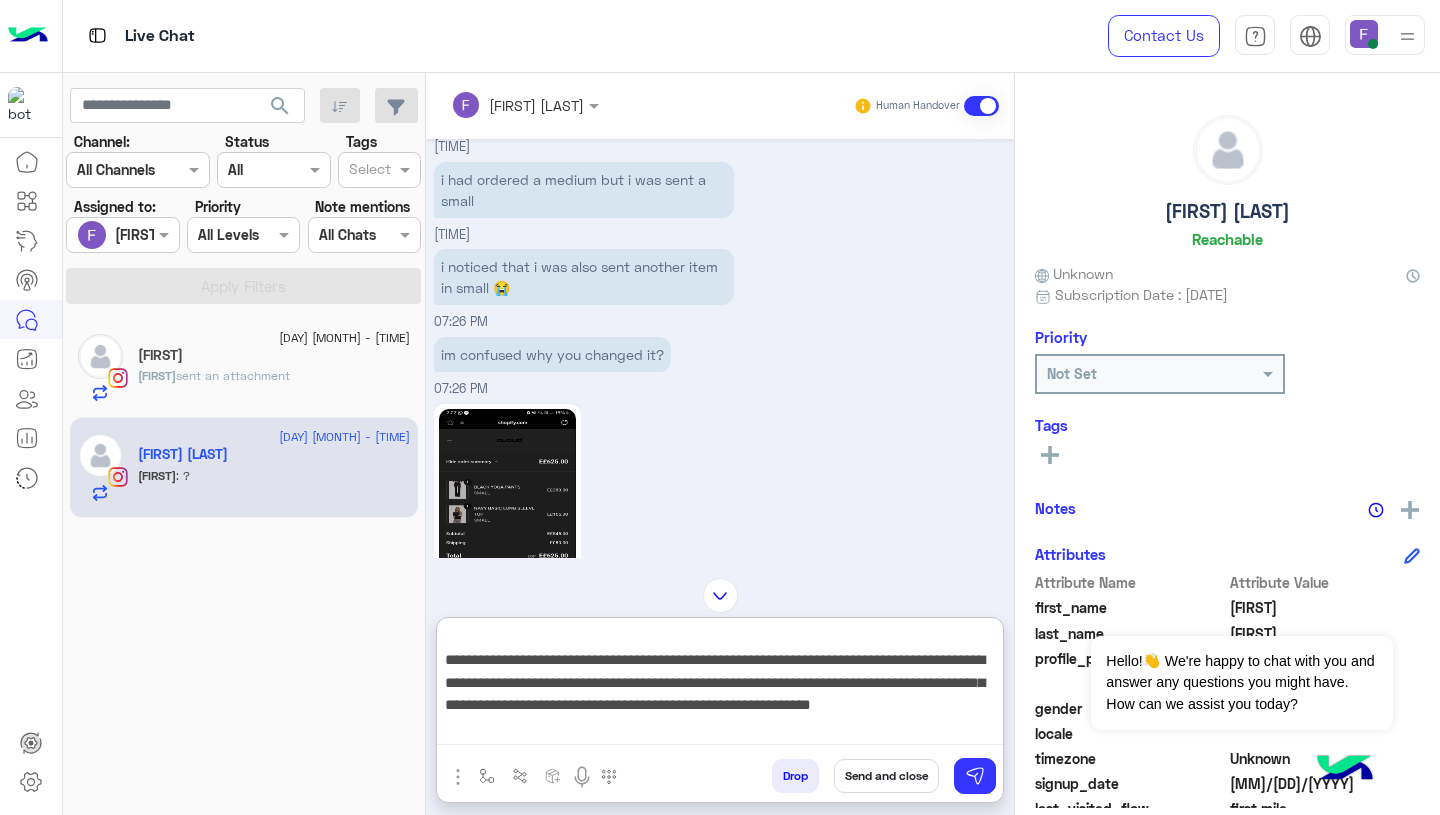 scroll, scrollTop: 24, scrollLeft: 0, axis: vertical 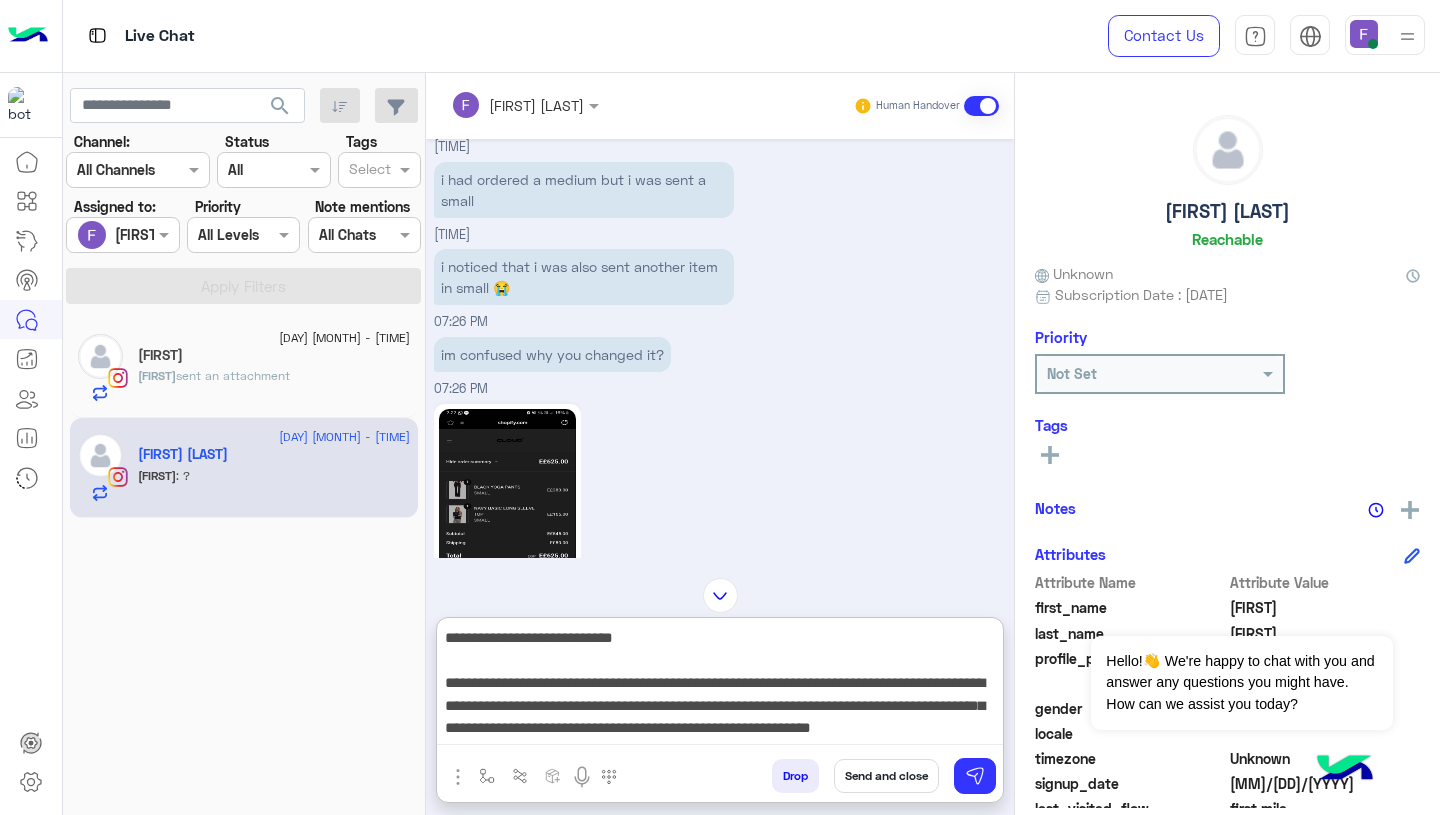 click on "**********" at bounding box center [720, 685] 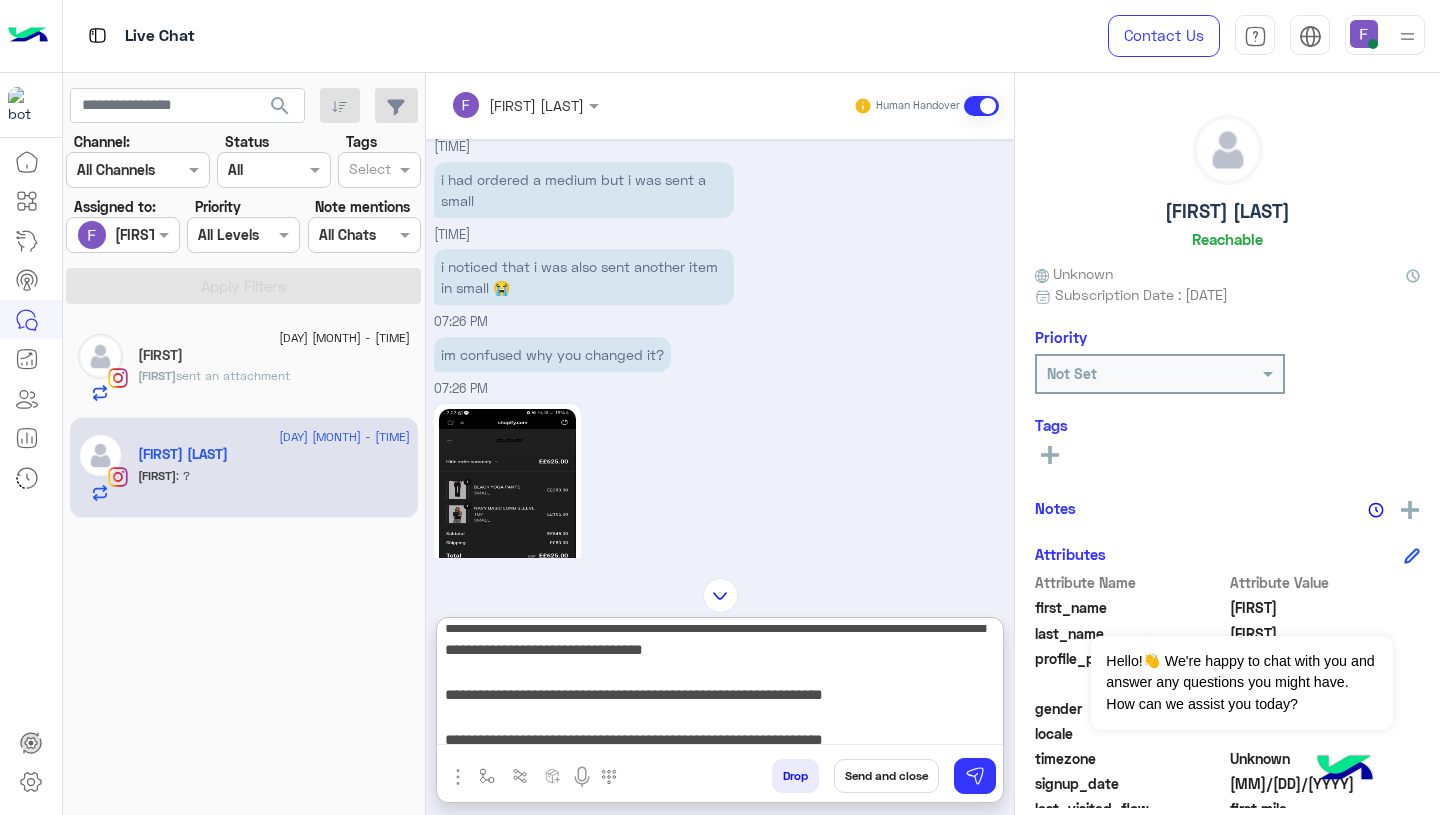 scroll, scrollTop: 159, scrollLeft: 0, axis: vertical 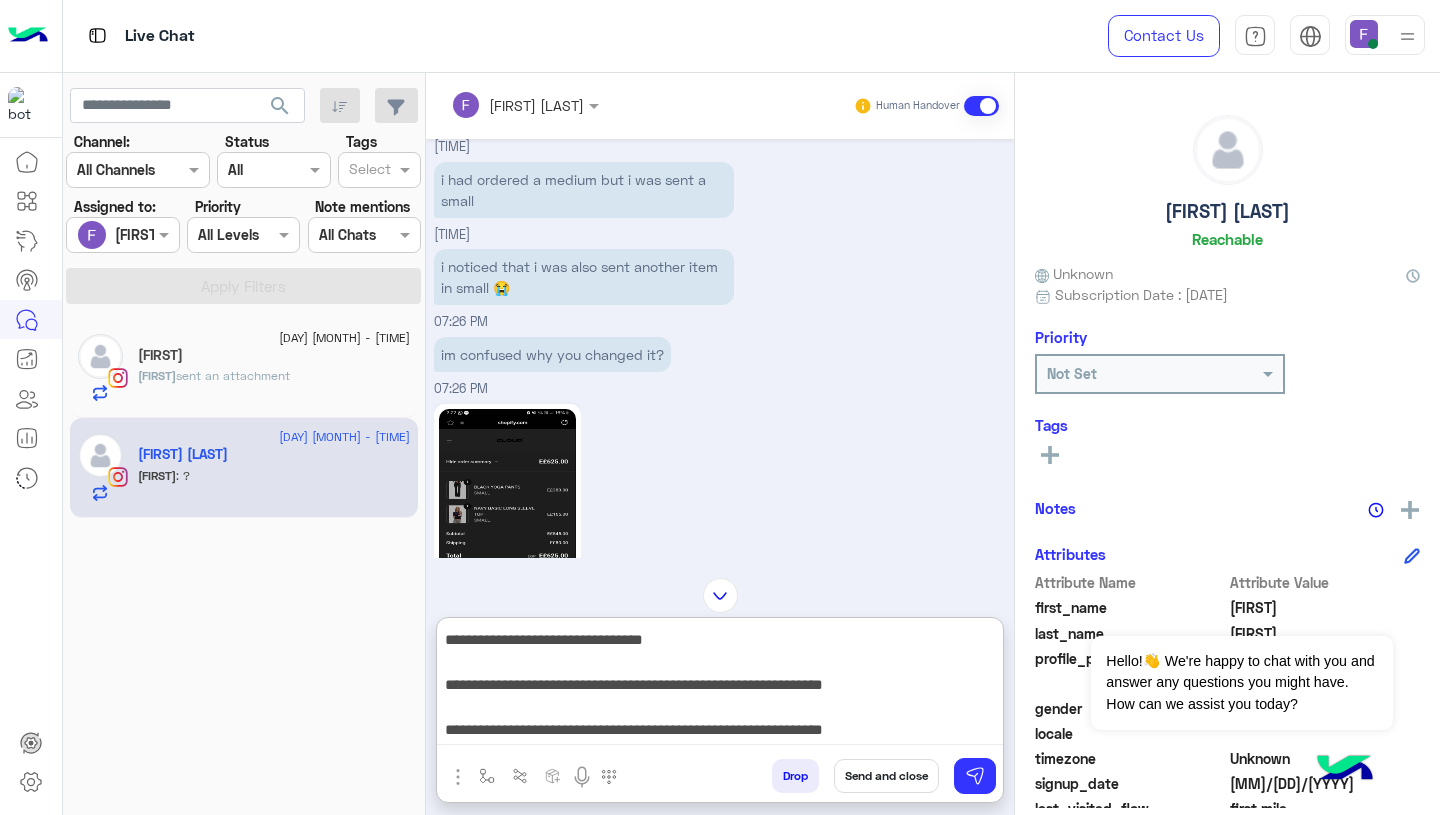 drag, startPoint x: 790, startPoint y: 661, endPoint x: 859, endPoint y: 667, distance: 69.260376 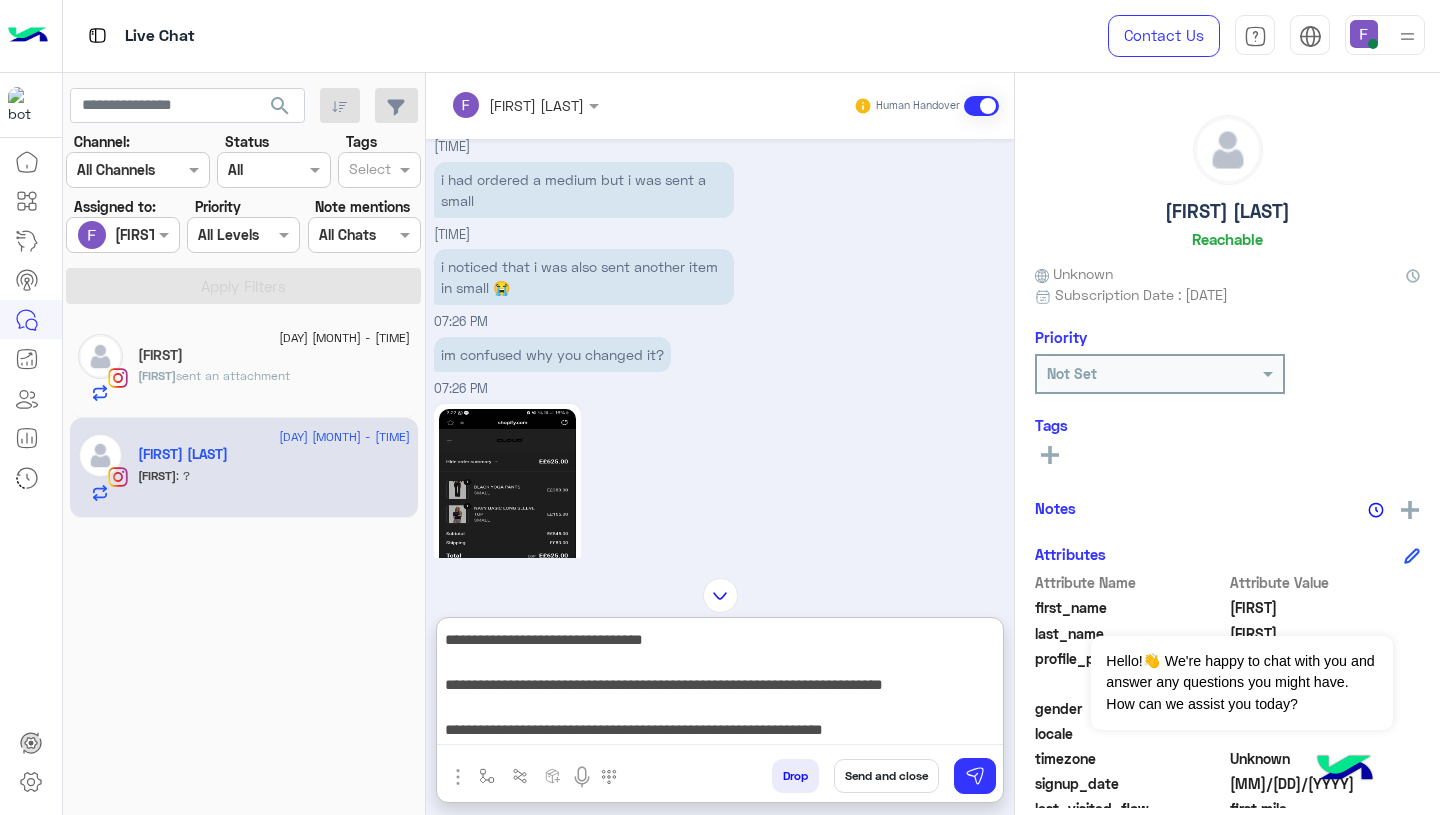 click on "**********" at bounding box center (720, 685) 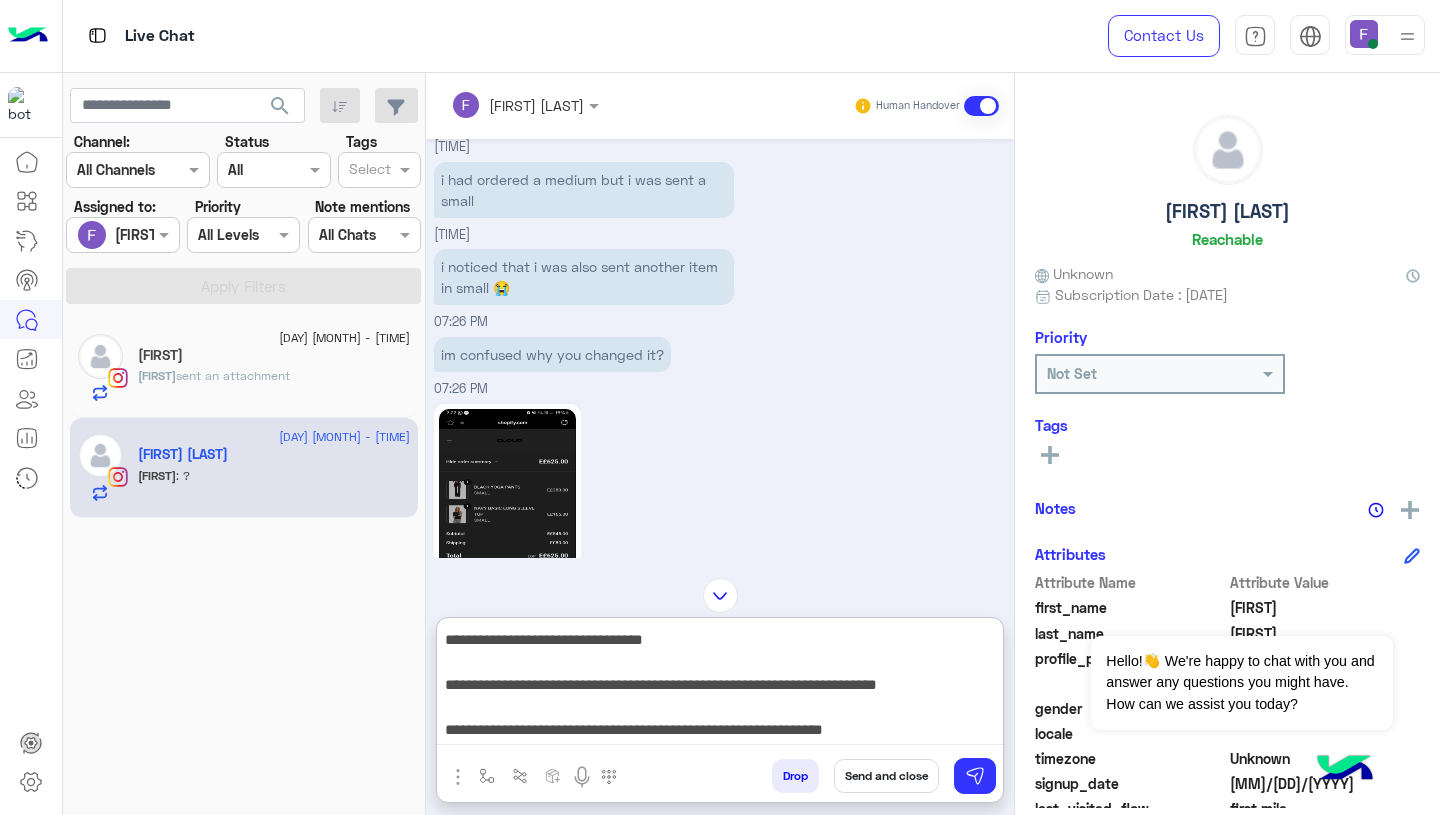 scroll, scrollTop: 177, scrollLeft: 0, axis: vertical 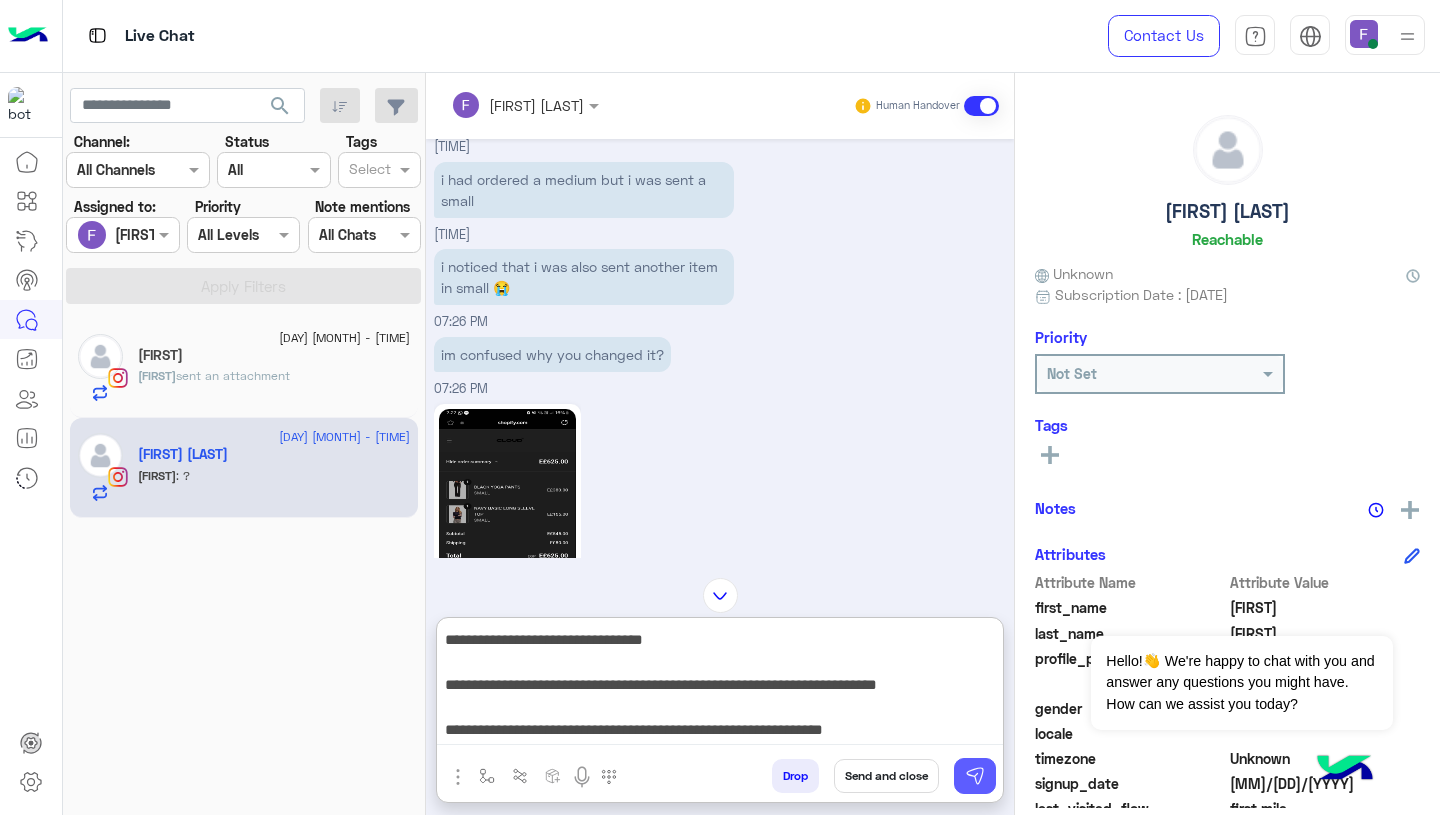 type on "**********" 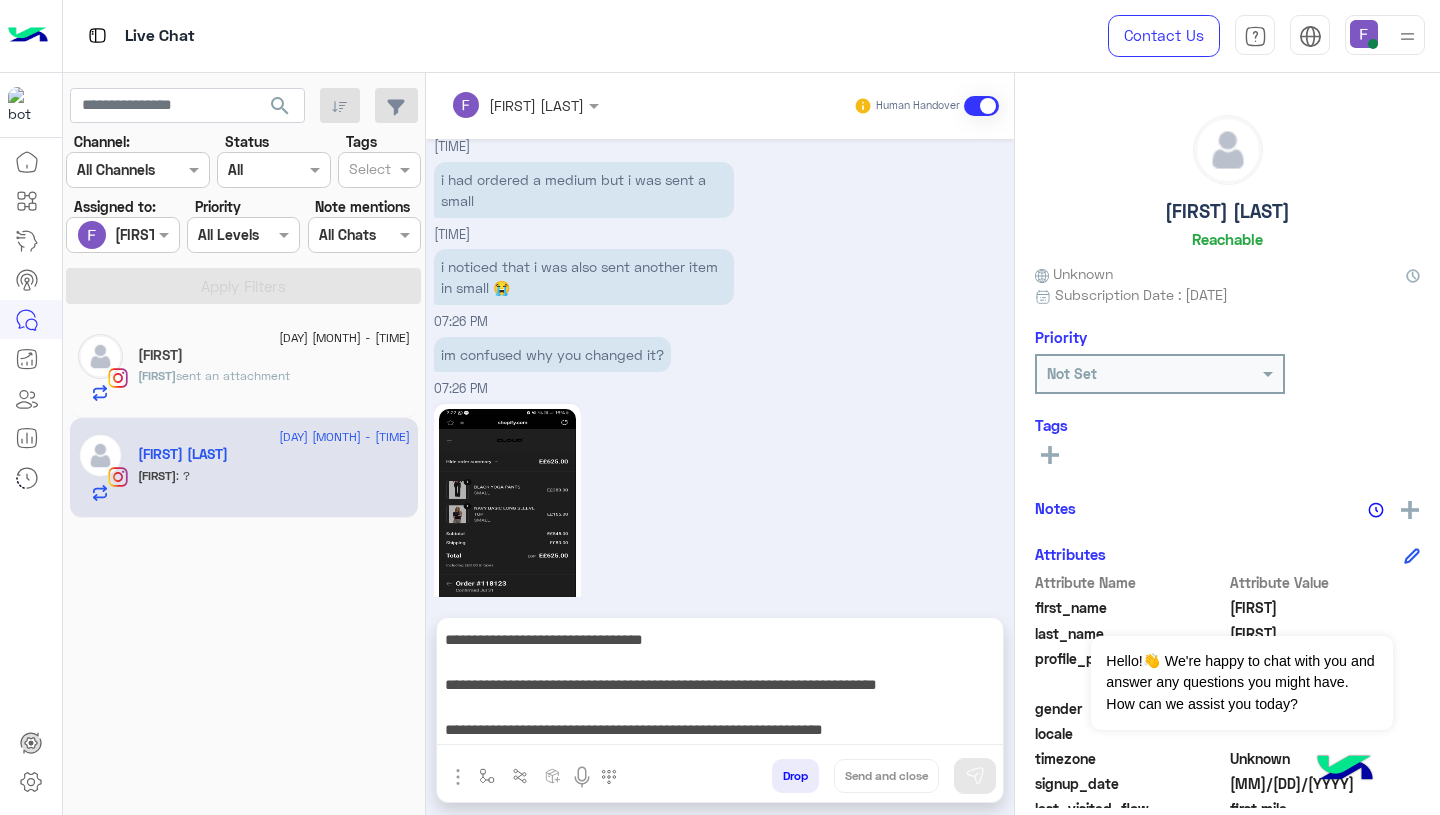 type 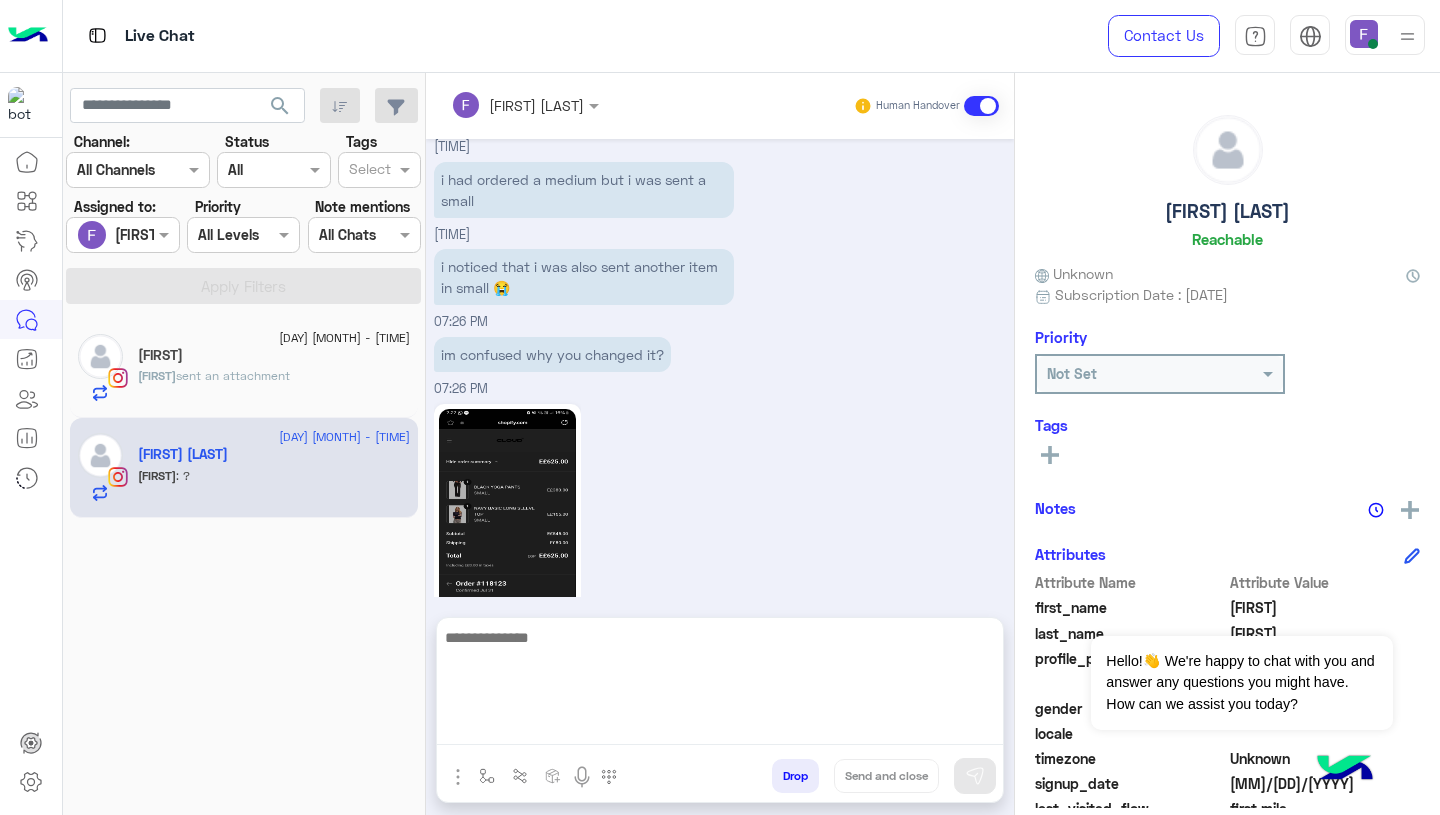 scroll, scrollTop: 0, scrollLeft: 0, axis: both 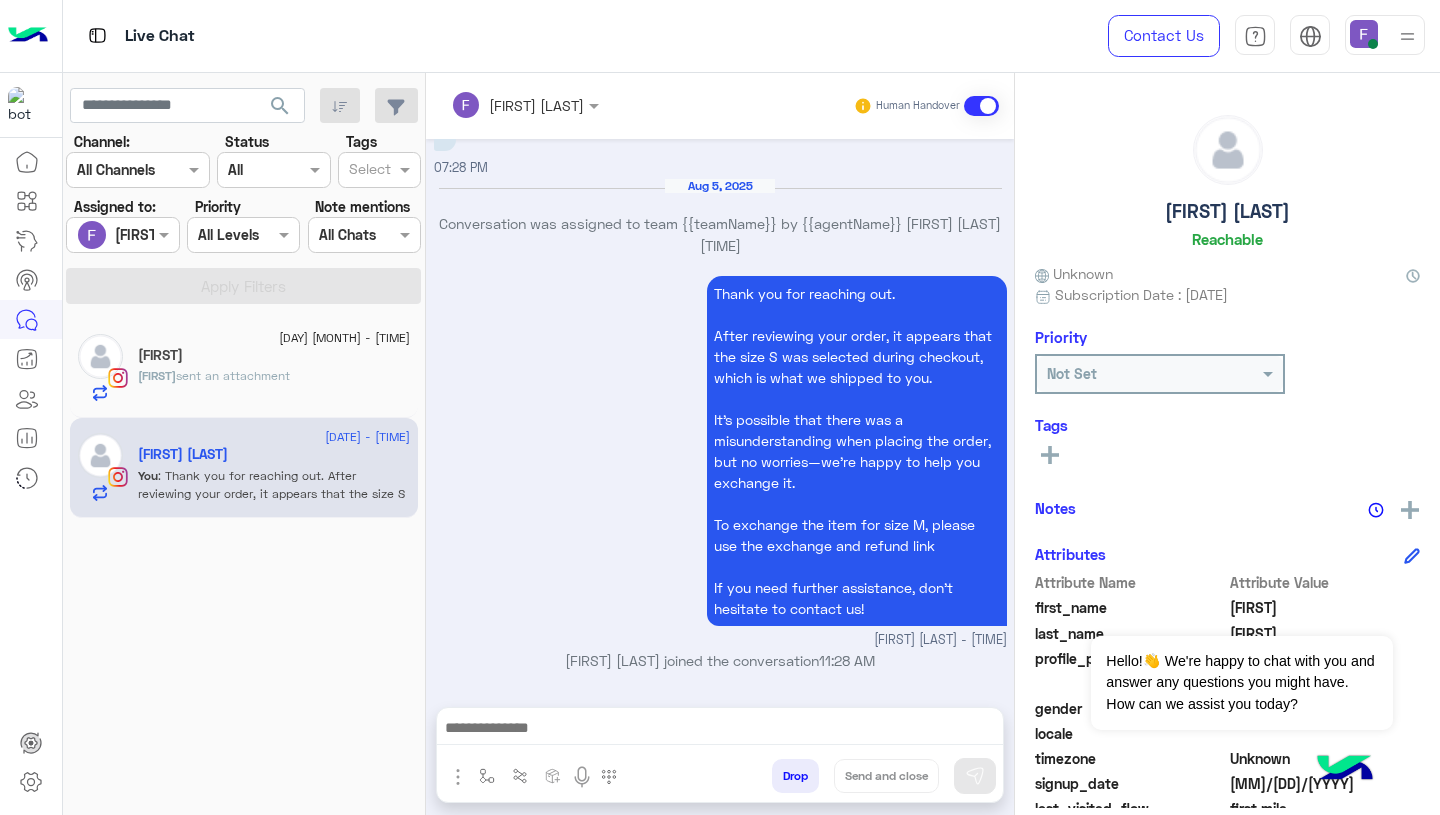 click on "Thank you for reaching out.  After reviewing your order, it appears that the size S was selected during checkout, which is what we shipped to you.  It’s possible that there was a misunderstanding when placing the order, but no worries—we’re happy to help you exchange it. To exchange the item for size M, please use the exchange and refund link If you need further assistance, don’t hesitate to contact us!  Farah Semary -  11:28 AM" at bounding box center (720, 460) 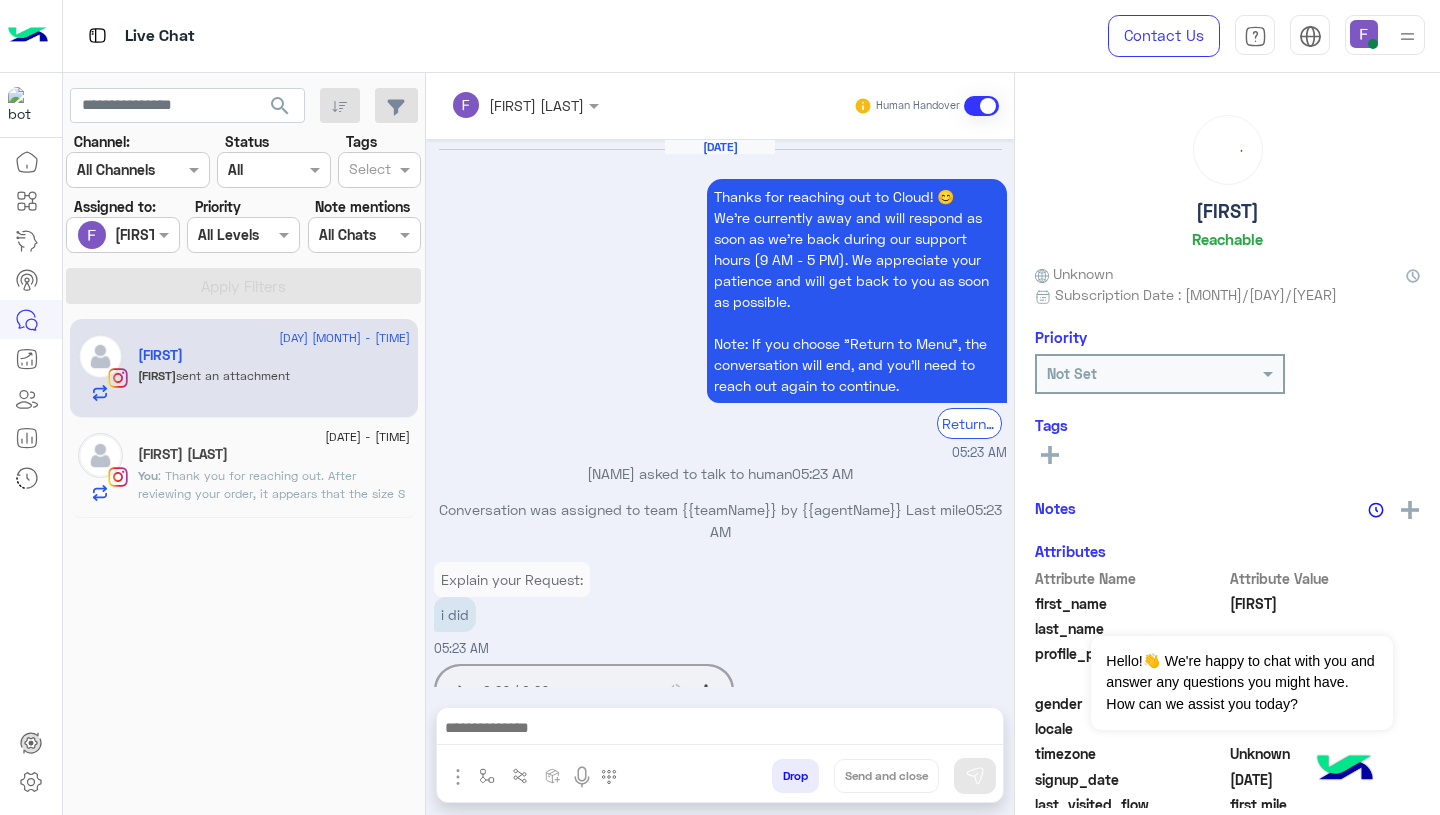 scroll, scrollTop: 1877, scrollLeft: 0, axis: vertical 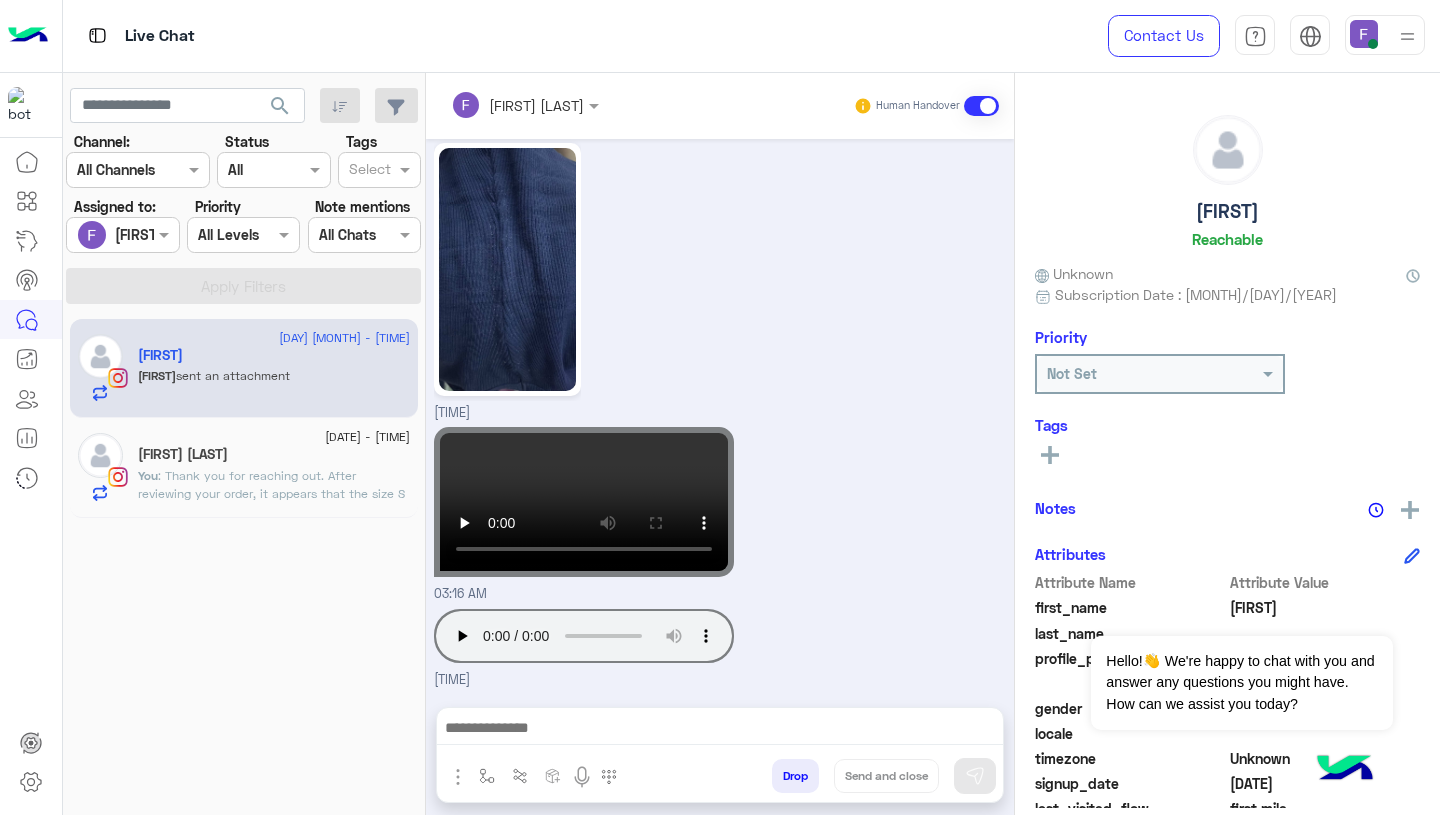 click on ": Thank you for reaching out.
After reviewing your order, it appears that the size S was selected during checkout, which is what we shipped to you.
It’s possible that there was a misunderstanding when placing the order, but no worries—we’re happy to help you exchange it.
To exchange the item for size M, please use the exchange and refund link
If you need further assistance, don’t hesitate to contact us!" 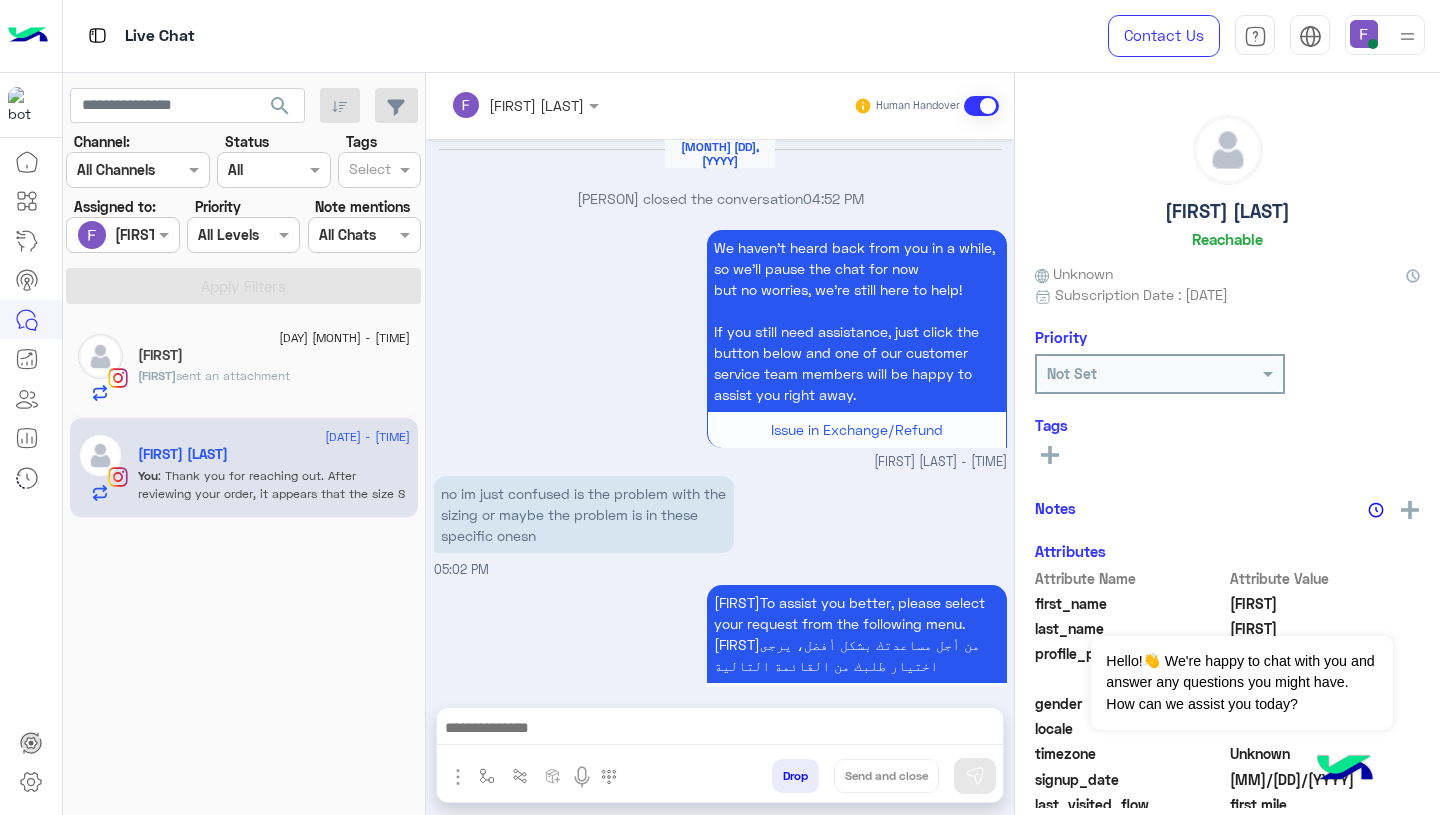 scroll, scrollTop: 2014, scrollLeft: 0, axis: vertical 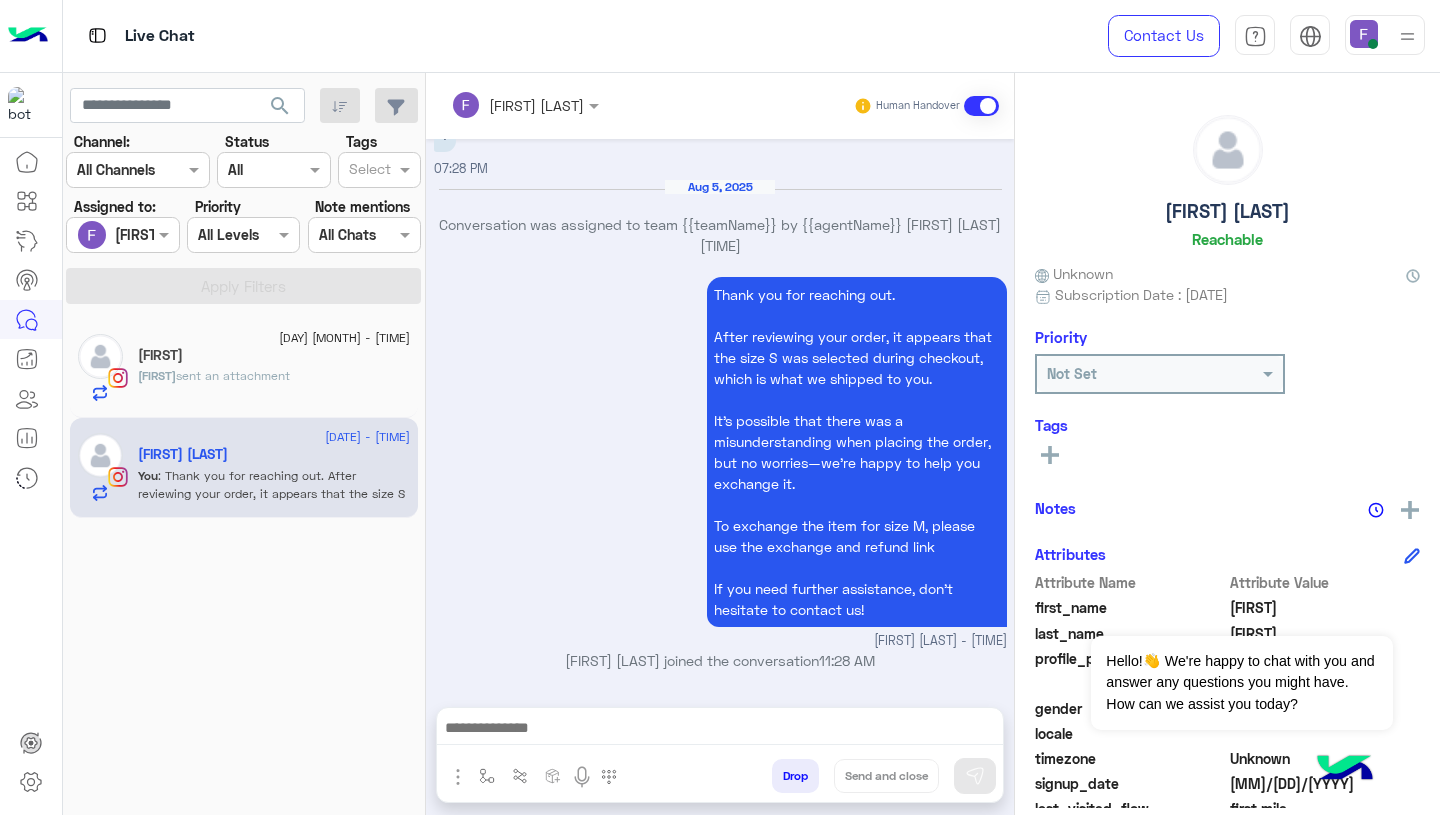 click on "Thank you for reaching out.  After reviewing your order, it appears that the size S was selected during checkout, which is what we shipped to you.  It’s possible that there was a misunderstanding when placing the order, but no worries—we’re happy to help you exchange it. To exchange the item for size M, please use the exchange and refund link If you need further assistance, don’t hesitate to contact us!  Farah Semary -  11:28 AM" at bounding box center (720, 461) 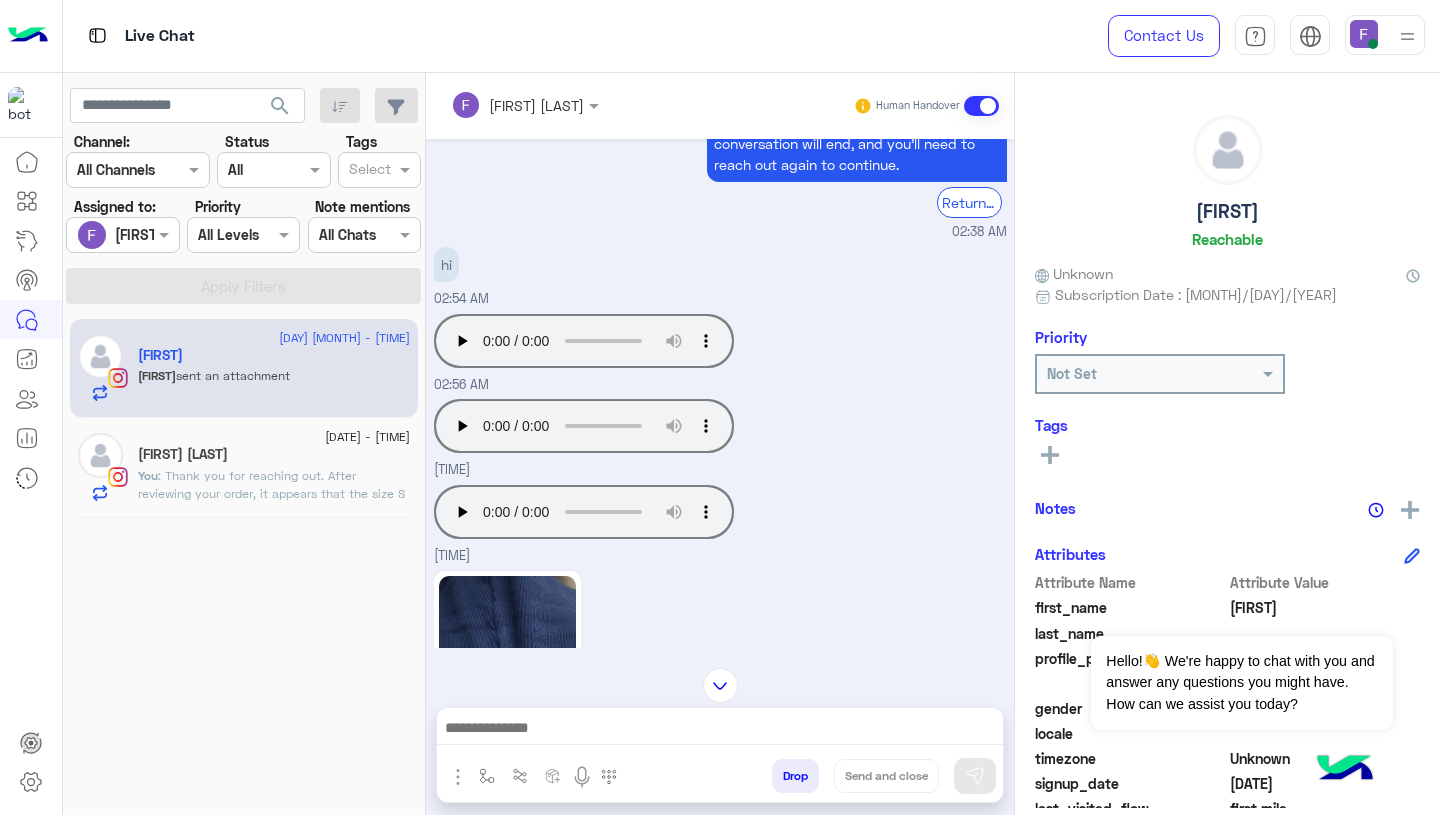 scroll, scrollTop: 1319, scrollLeft: 0, axis: vertical 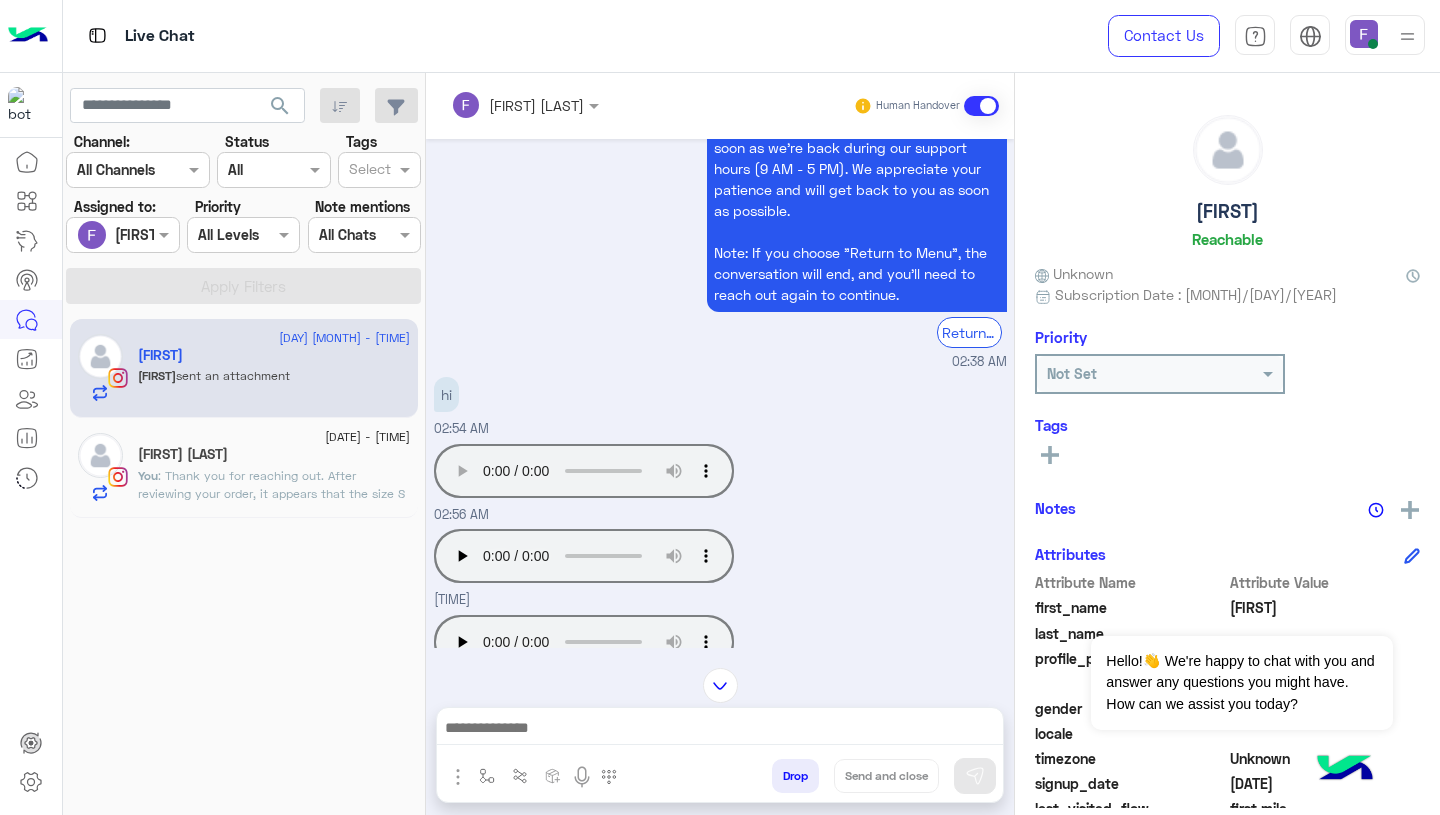 type 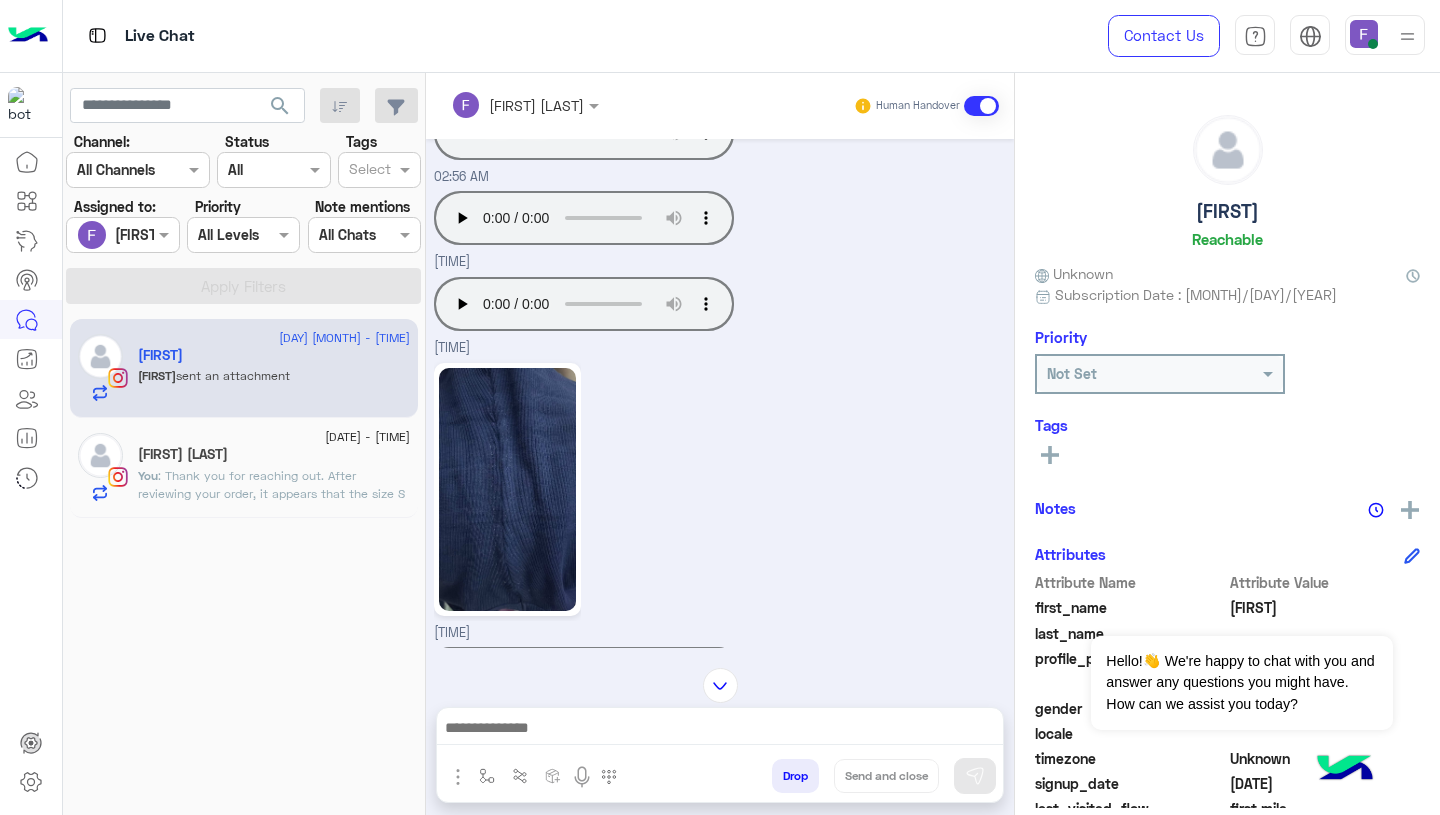 scroll, scrollTop: 1579, scrollLeft: 0, axis: vertical 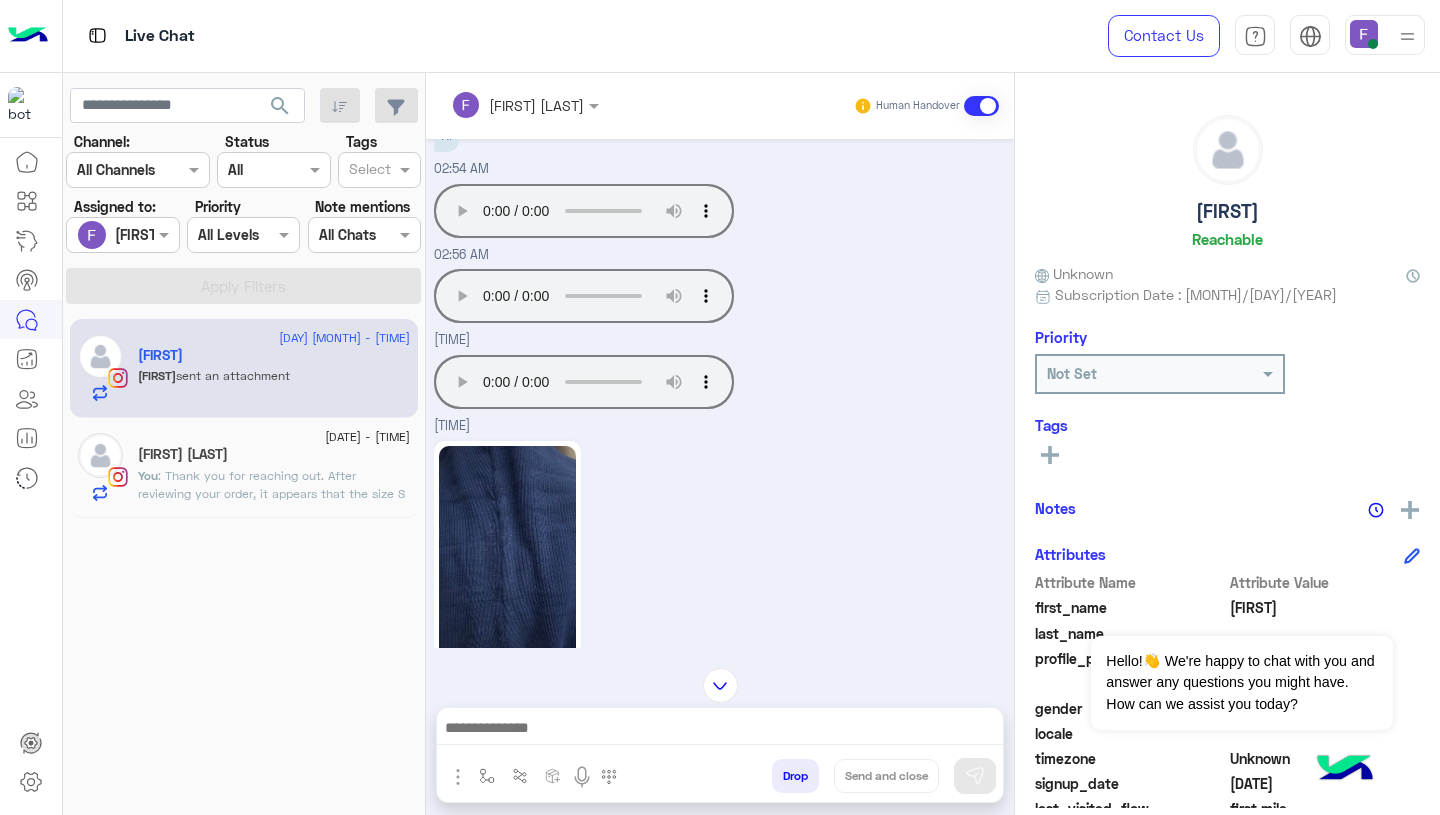 type 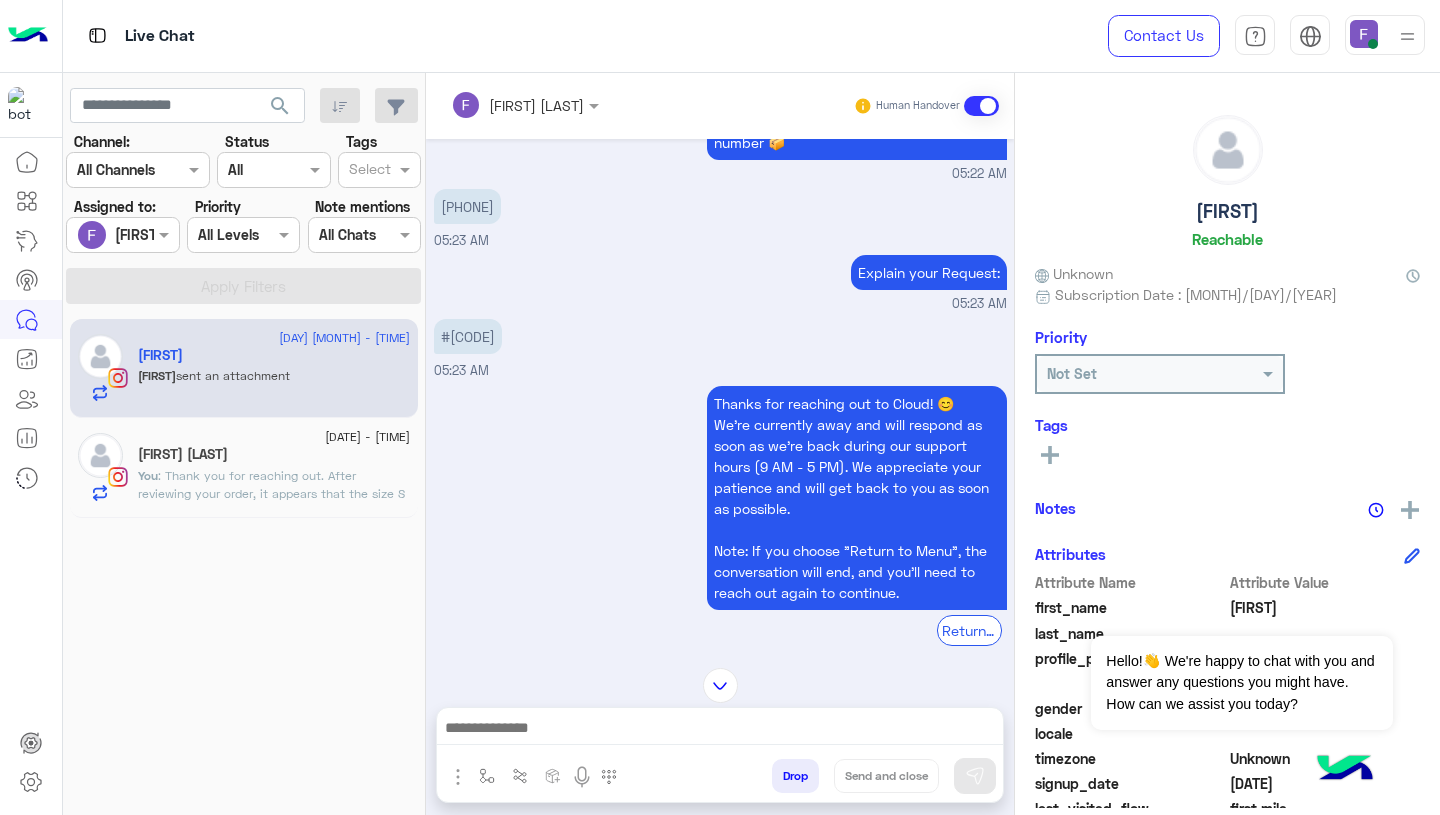 scroll, scrollTop: 1051, scrollLeft: 0, axis: vertical 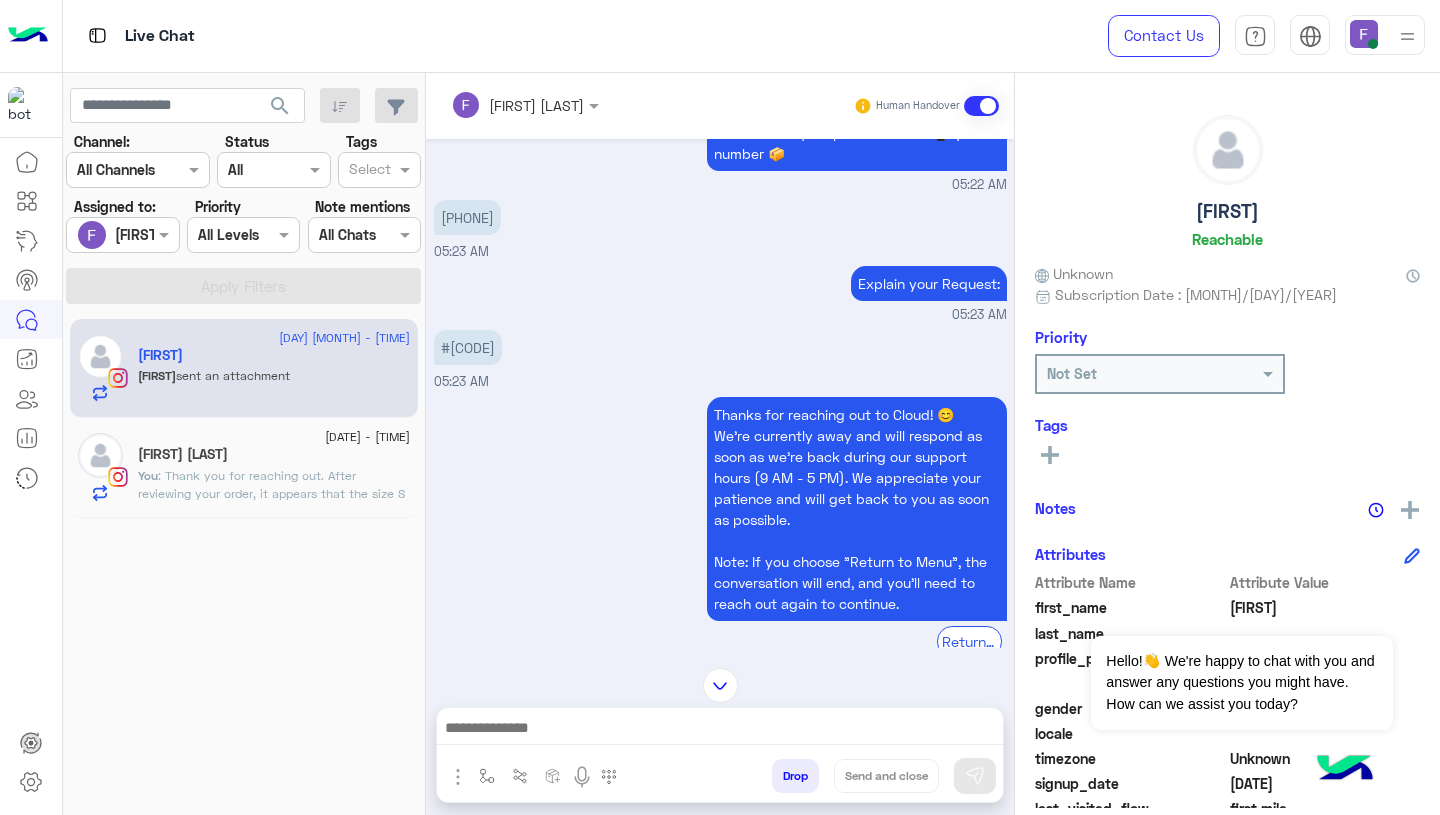 click on "#J5ET3ZQDV" at bounding box center (468, 347) 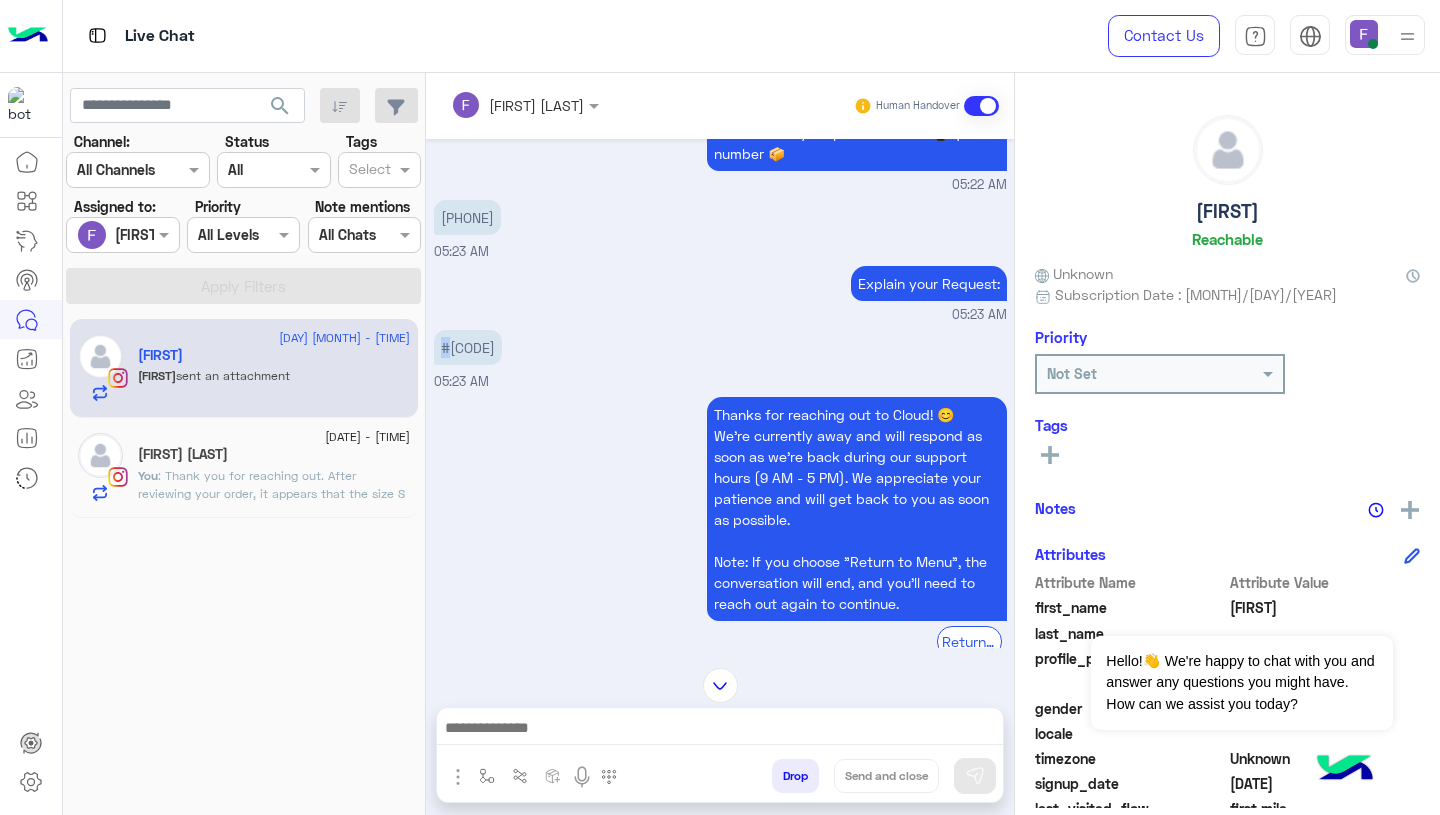 click on "#J5ET3ZQDV" at bounding box center [468, 347] 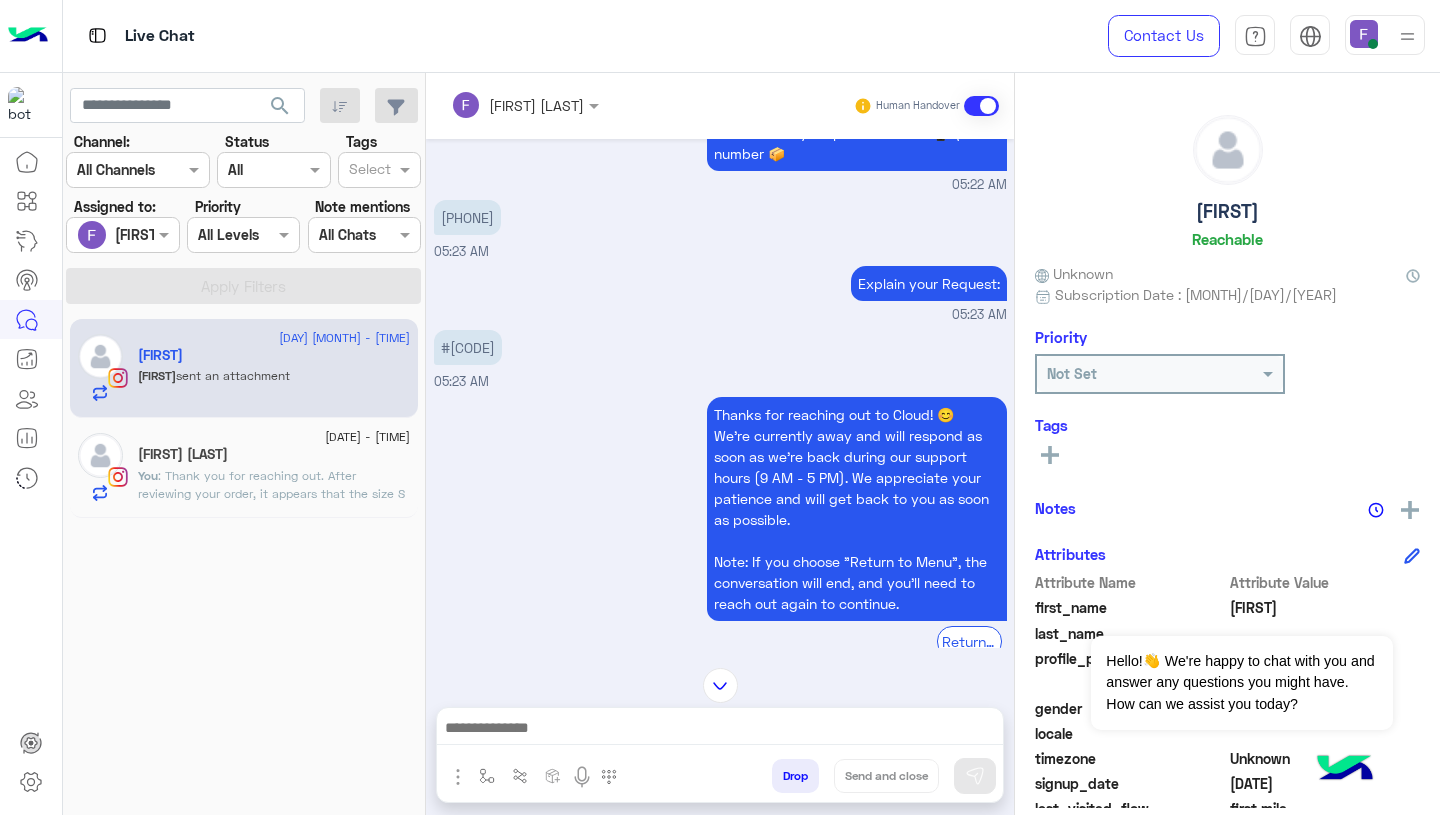 scroll, scrollTop: 3144, scrollLeft: 0, axis: vertical 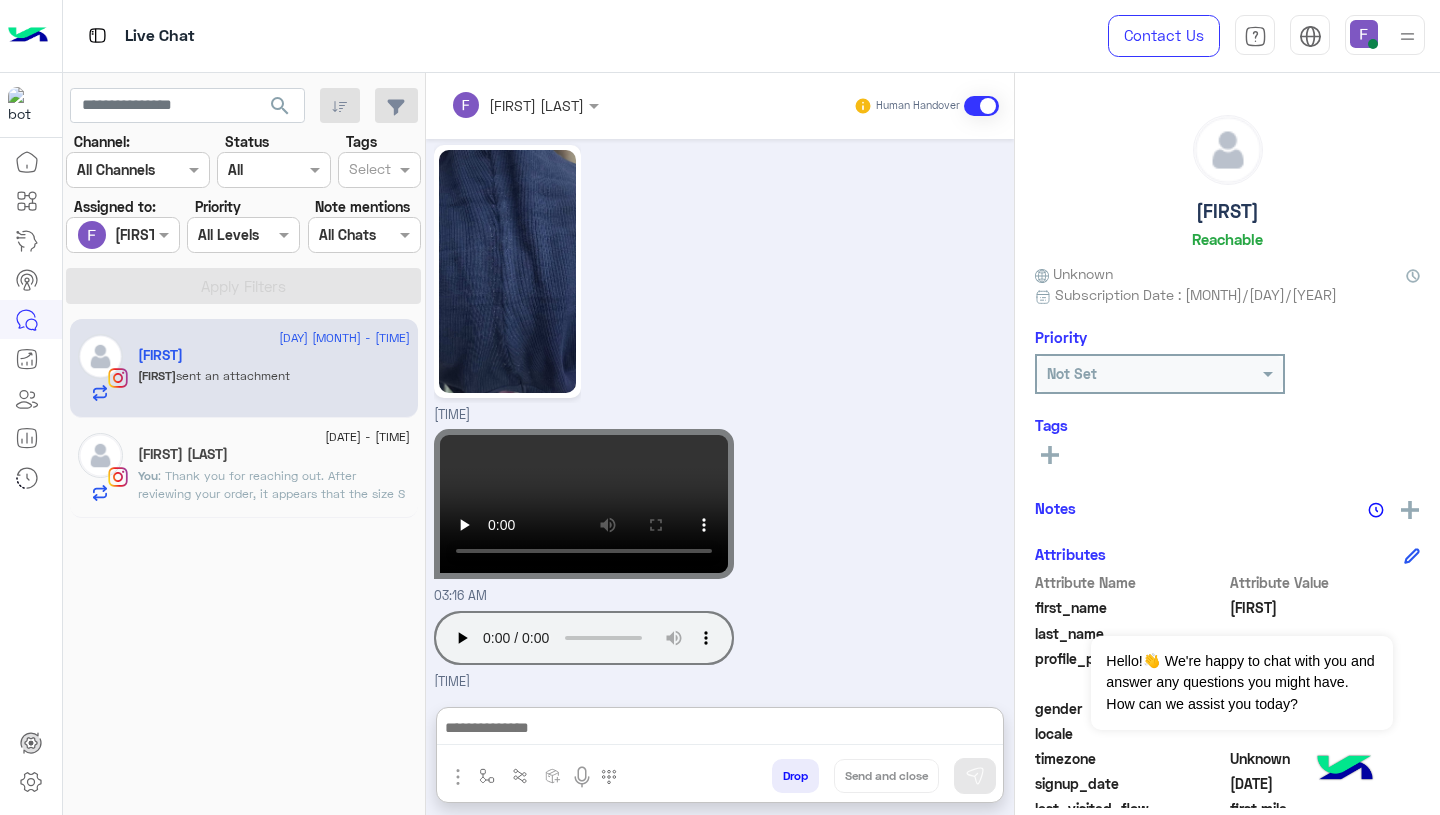 click at bounding box center [720, 730] 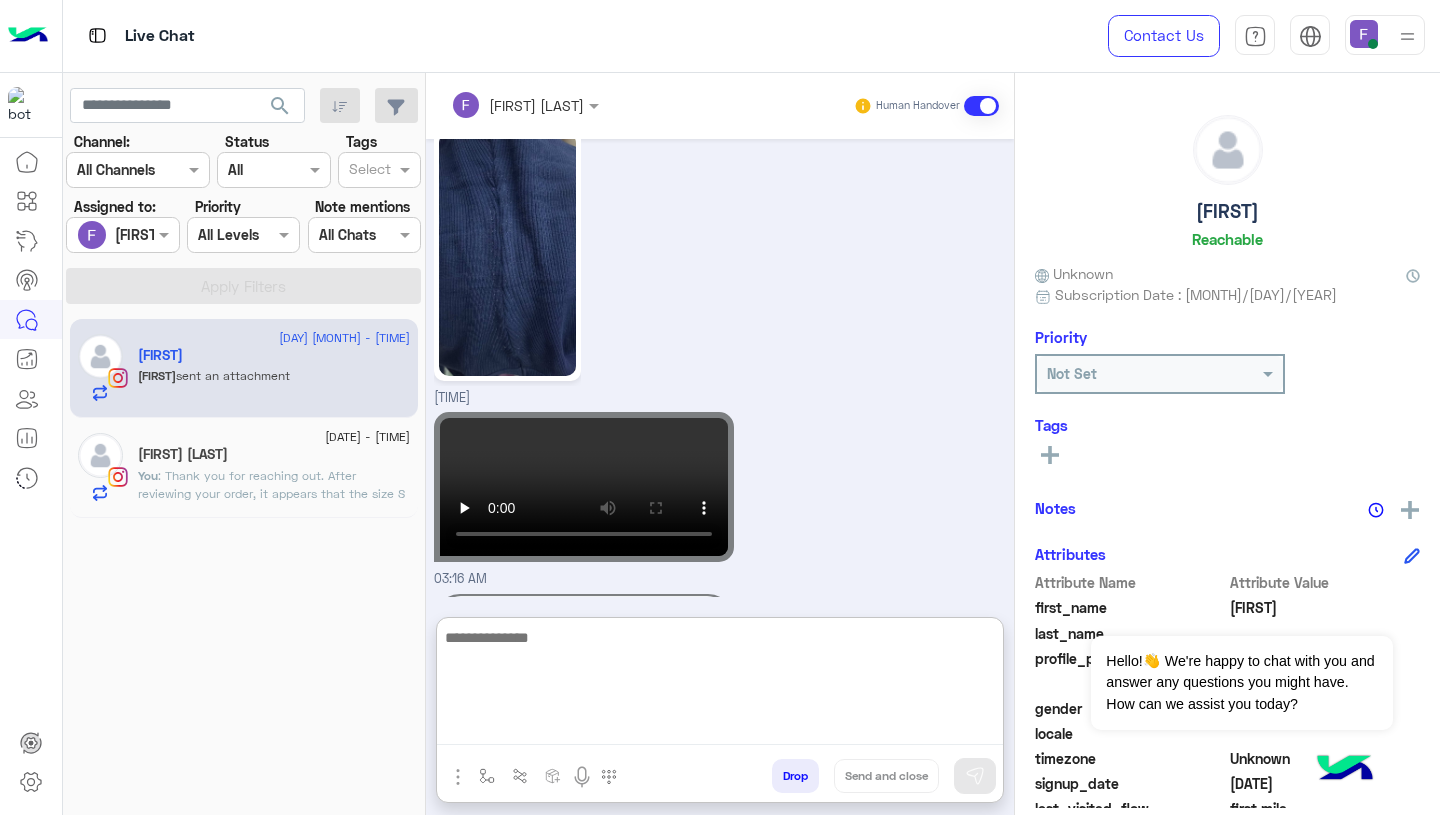 paste on "**********" 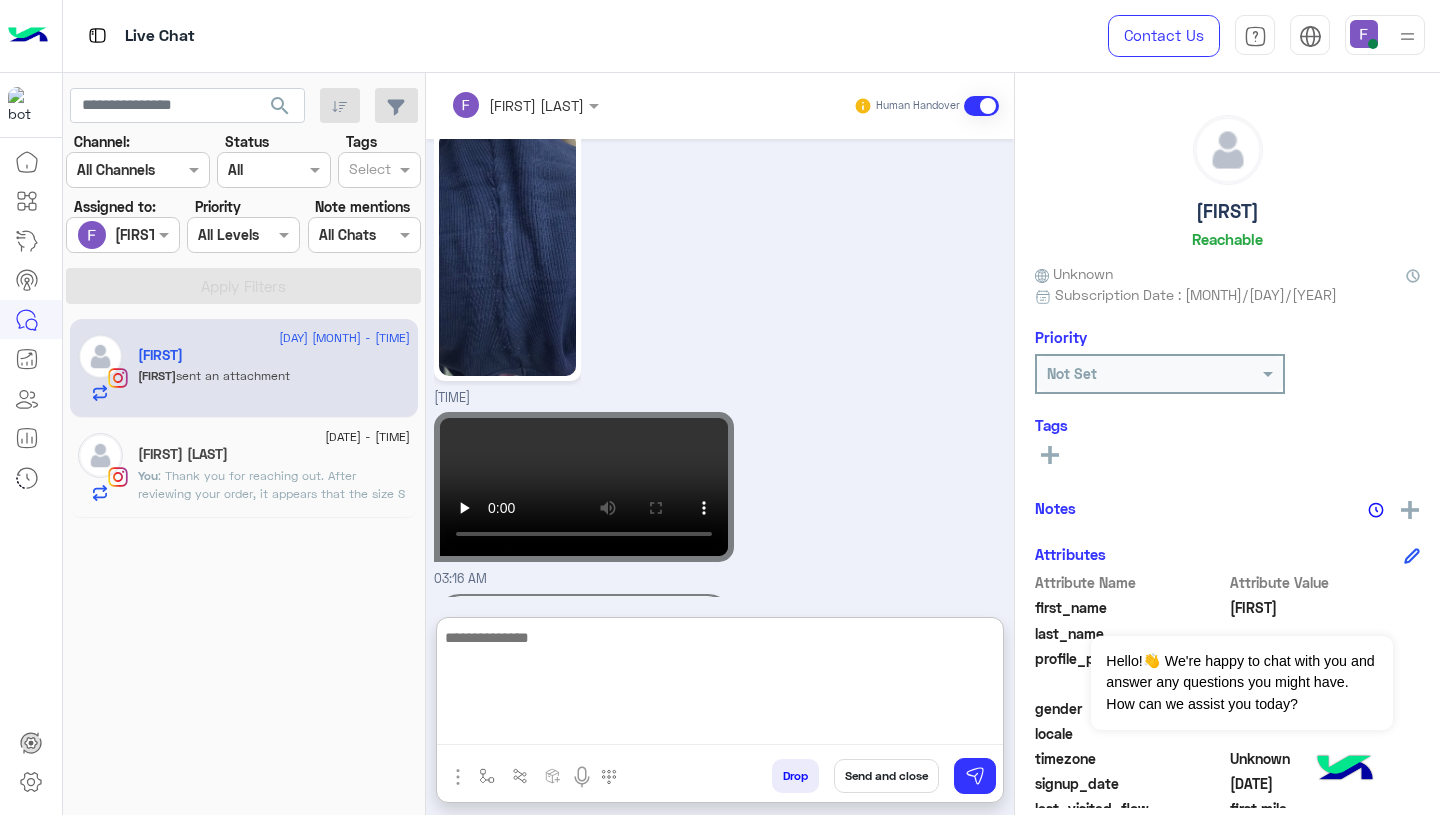 scroll, scrollTop: 0, scrollLeft: 0, axis: both 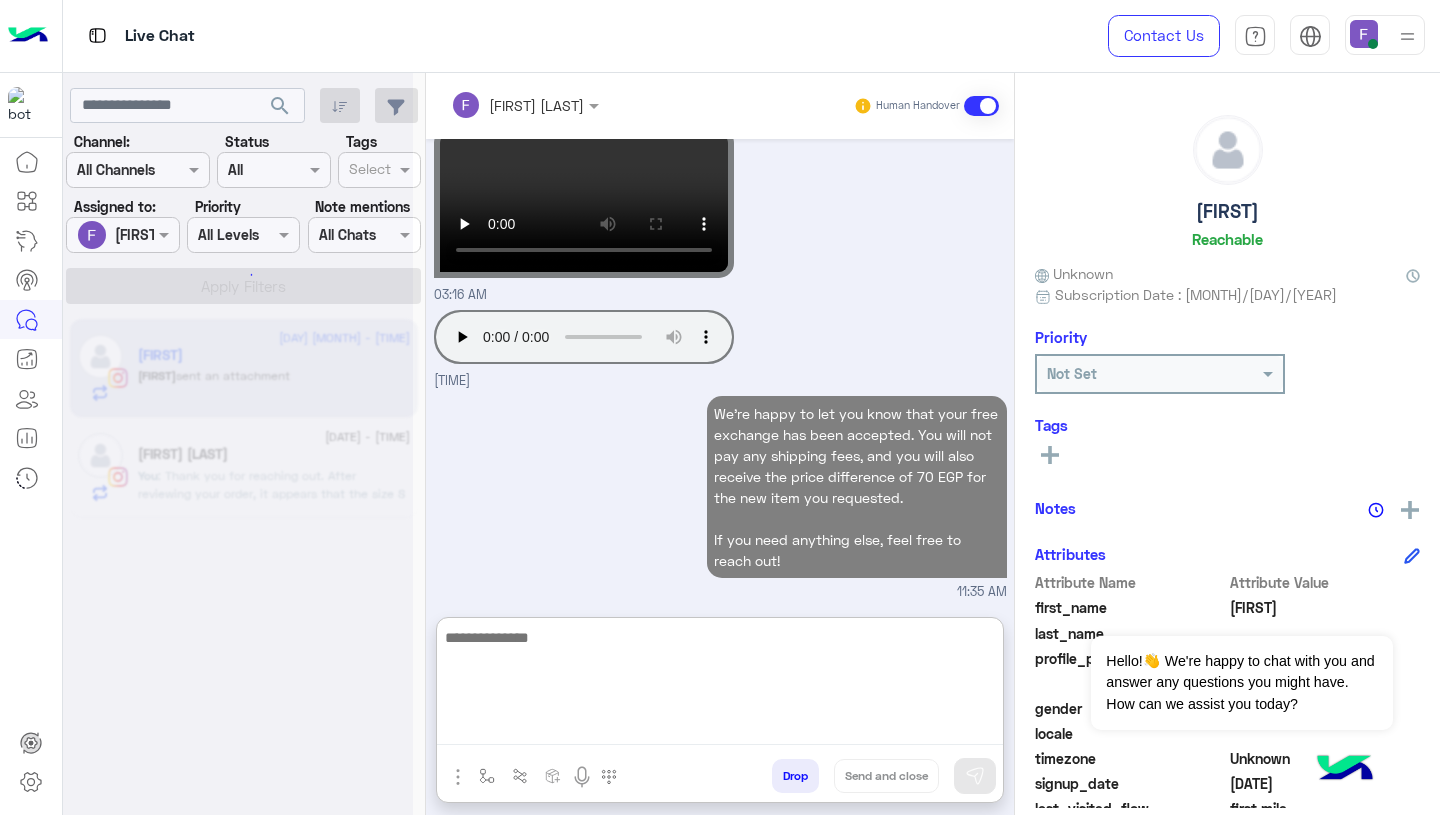 click on "We’re happy to let you know that your free exchange has been accepted. You will not pay any shipping fees, and you will also receive the price difference of 70 EGP for the new item you requested. If you need anything else, feel free to reach out!   11:35 AM" at bounding box center [720, 496] 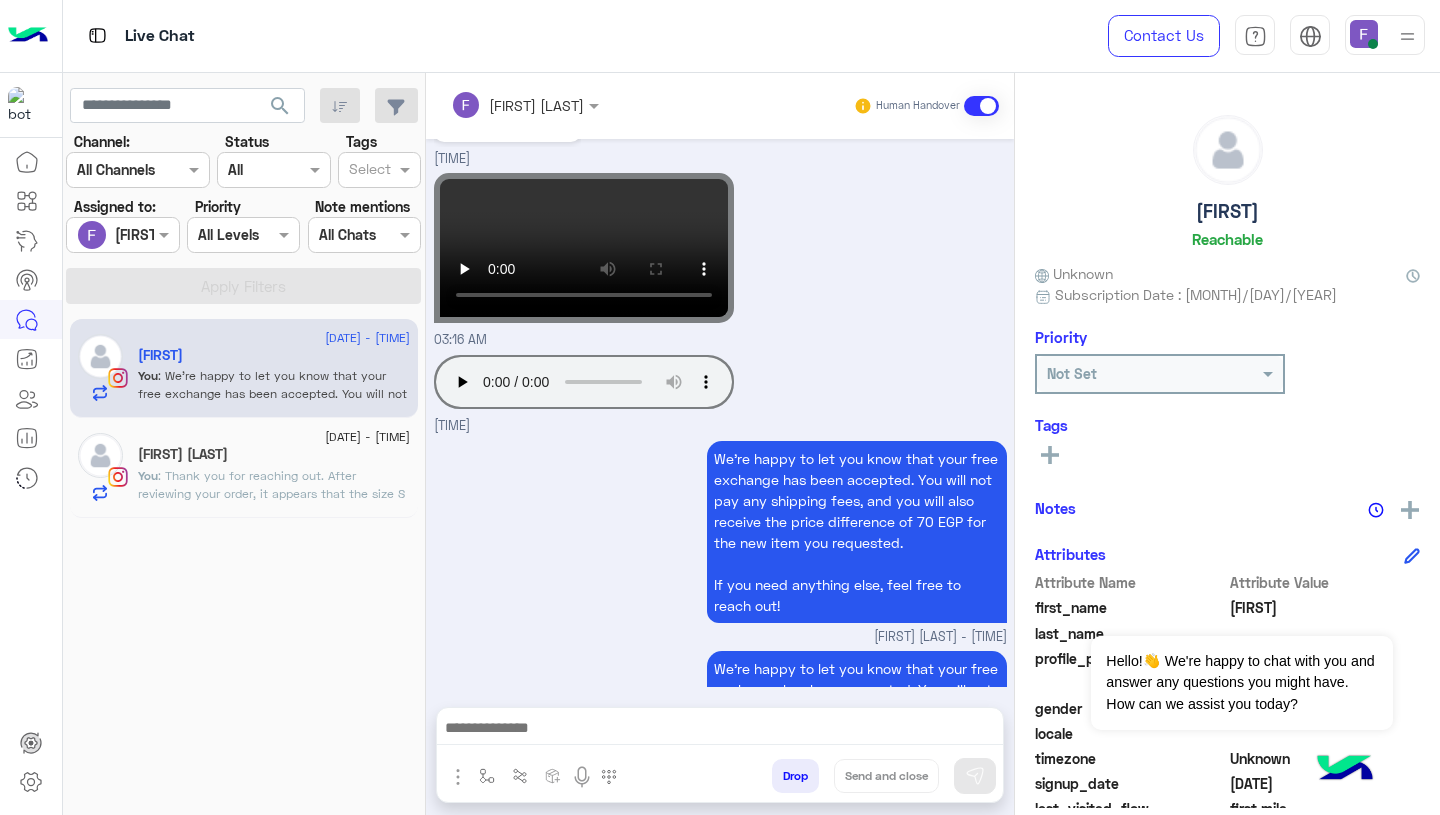 scroll, scrollTop: 3638, scrollLeft: 0, axis: vertical 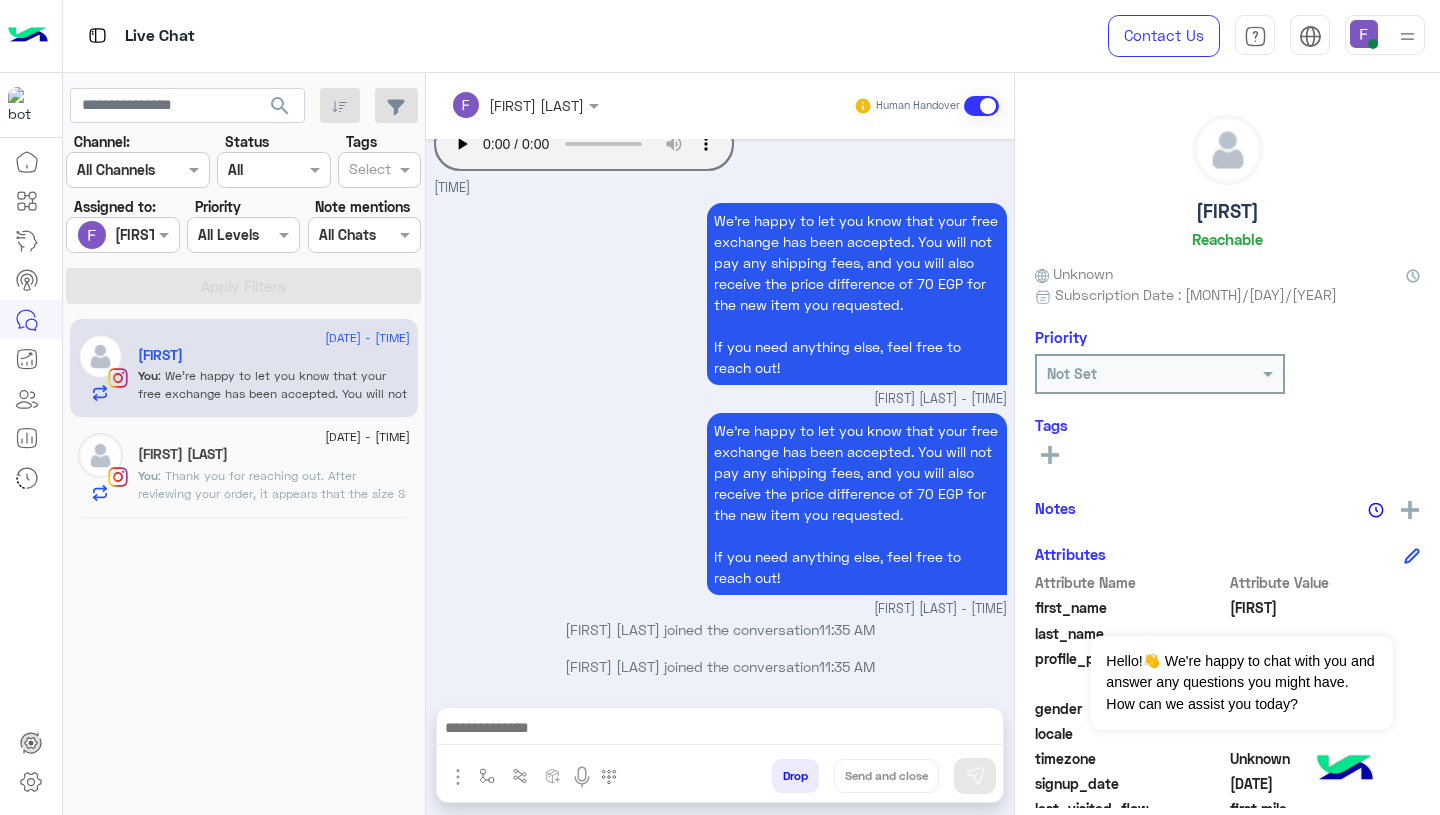 click on ": Thank you for reaching out.
After reviewing your order, it appears that the size S was selected during checkout, which is what we shipped to you.
It’s possible that there was a misunderstanding when placing the order, but no worries—we’re happy to help you exchange it.
To exchange the item for size M, please use the exchange and refund link
If you need further assistance, don’t hesitate to contact us!" 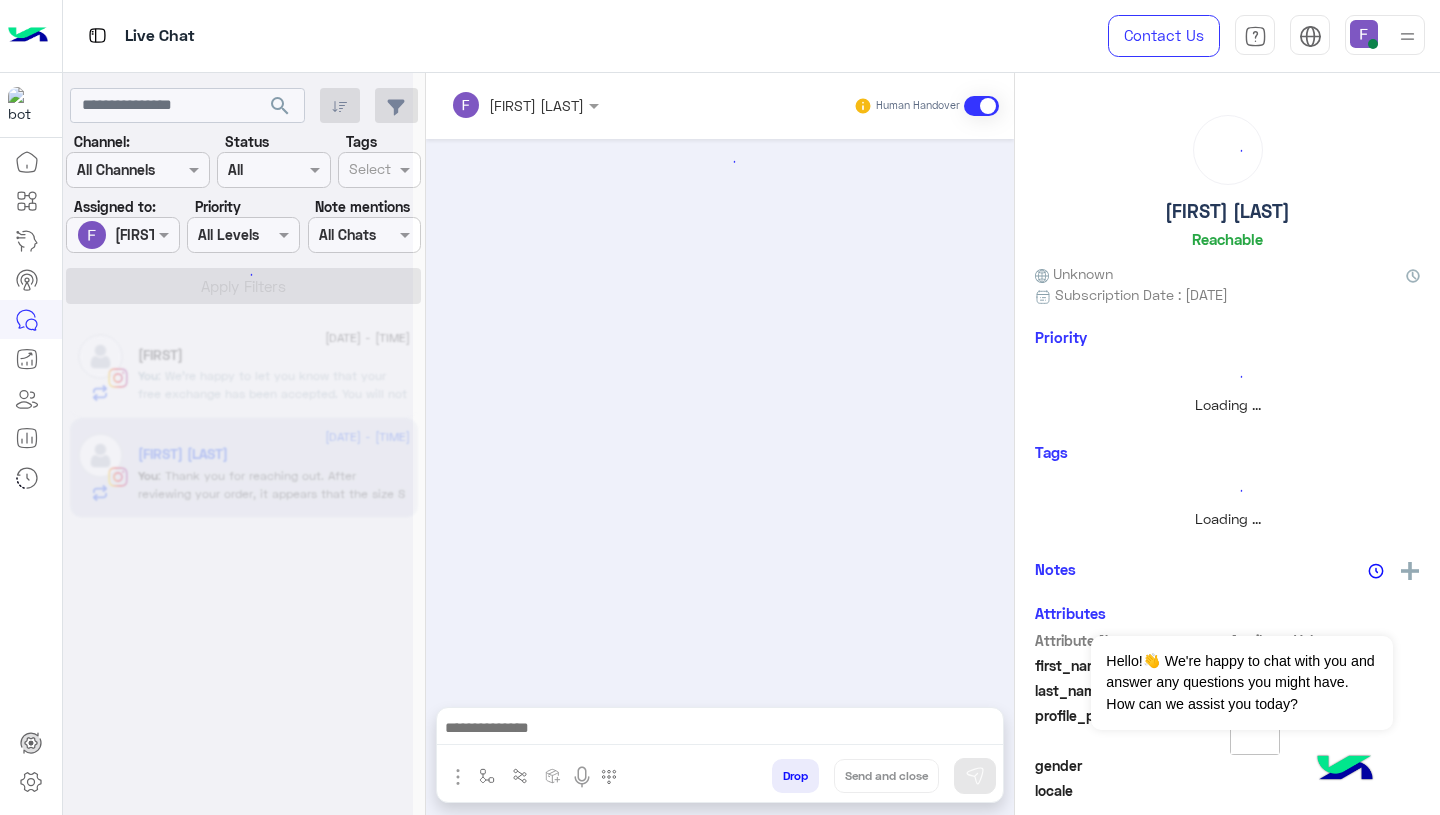 scroll, scrollTop: 0, scrollLeft: 0, axis: both 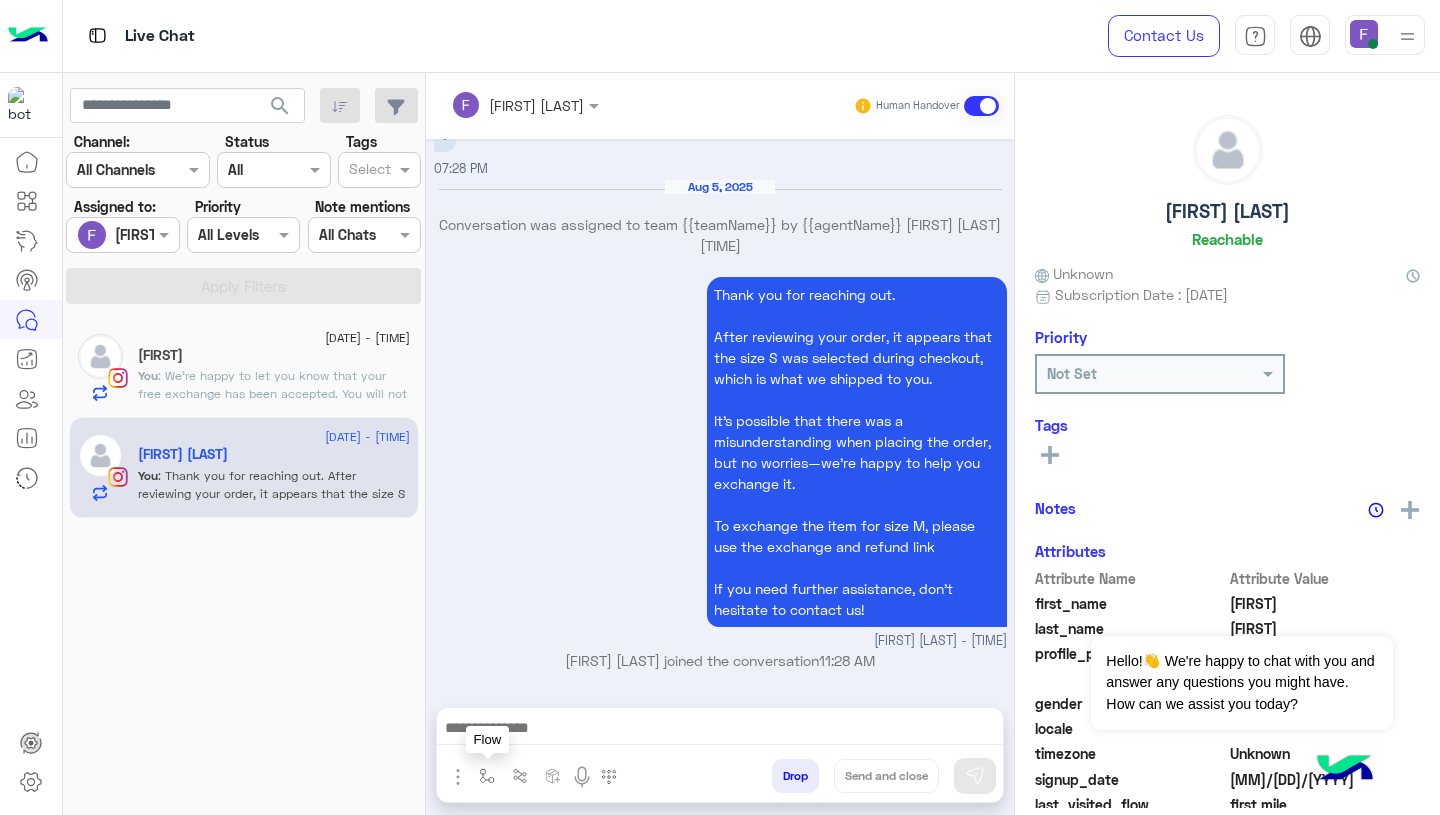 click at bounding box center [487, 776] 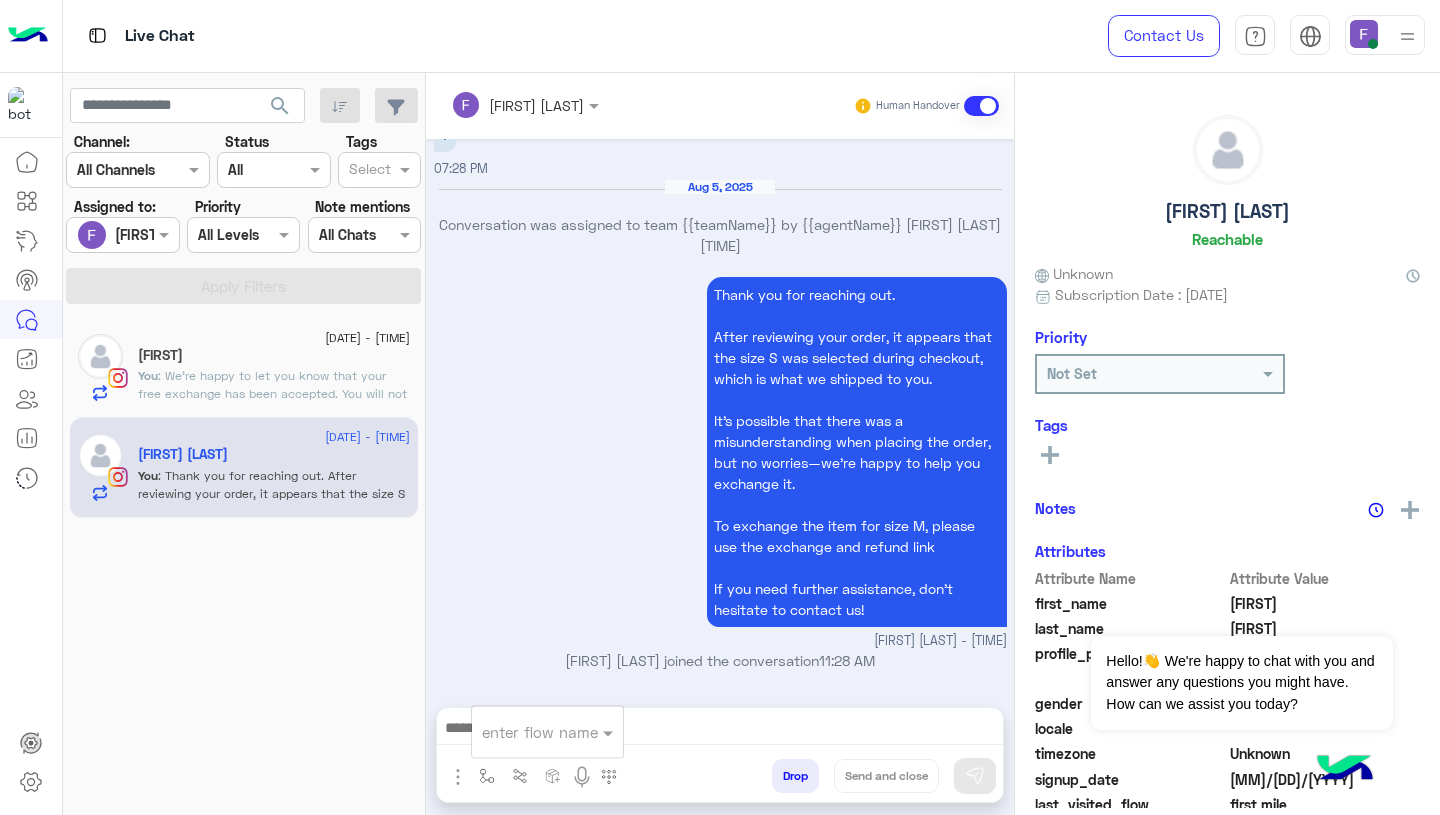 click at bounding box center [523, 732] 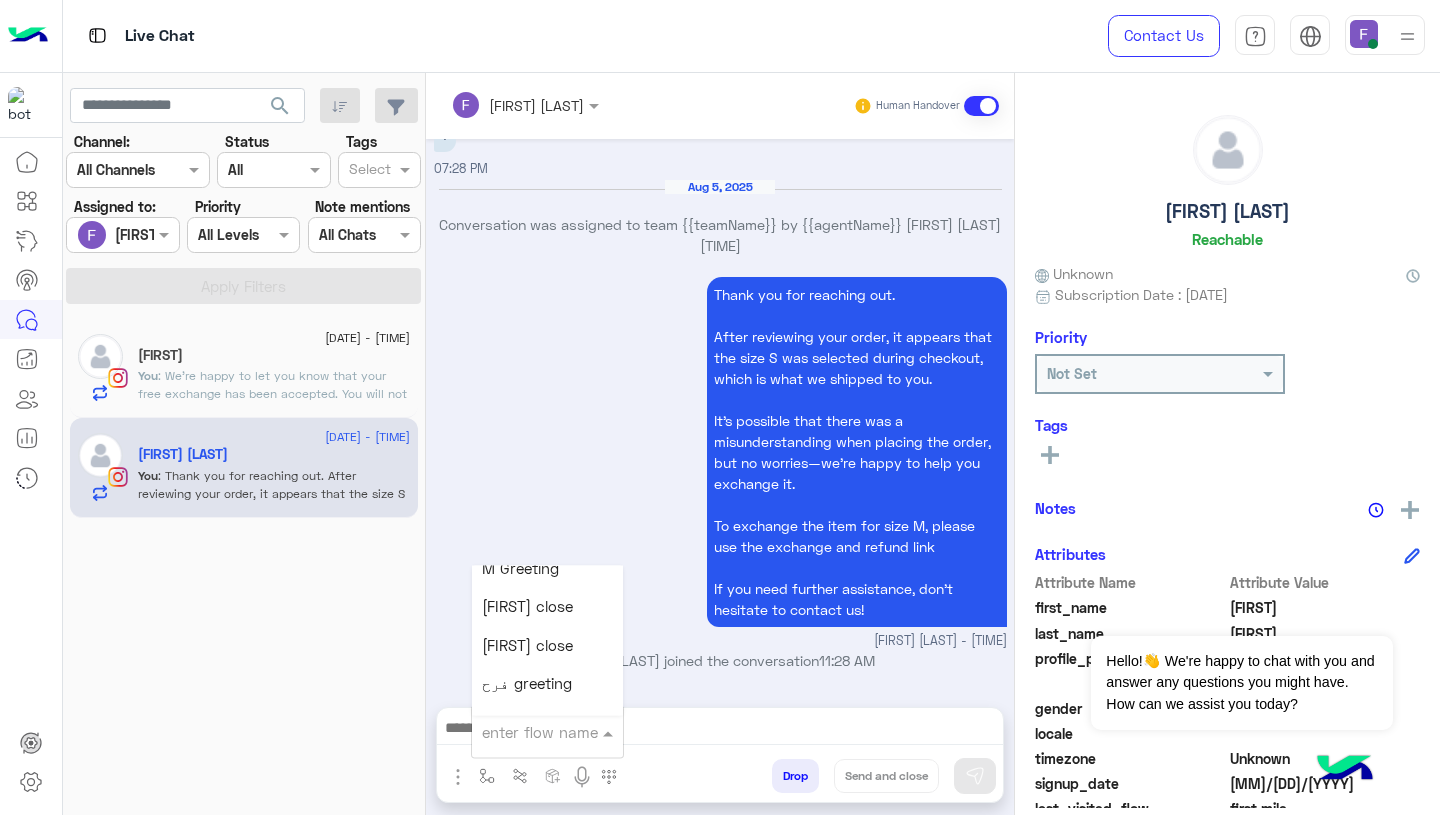 scroll, scrollTop: 2541, scrollLeft: 0, axis: vertical 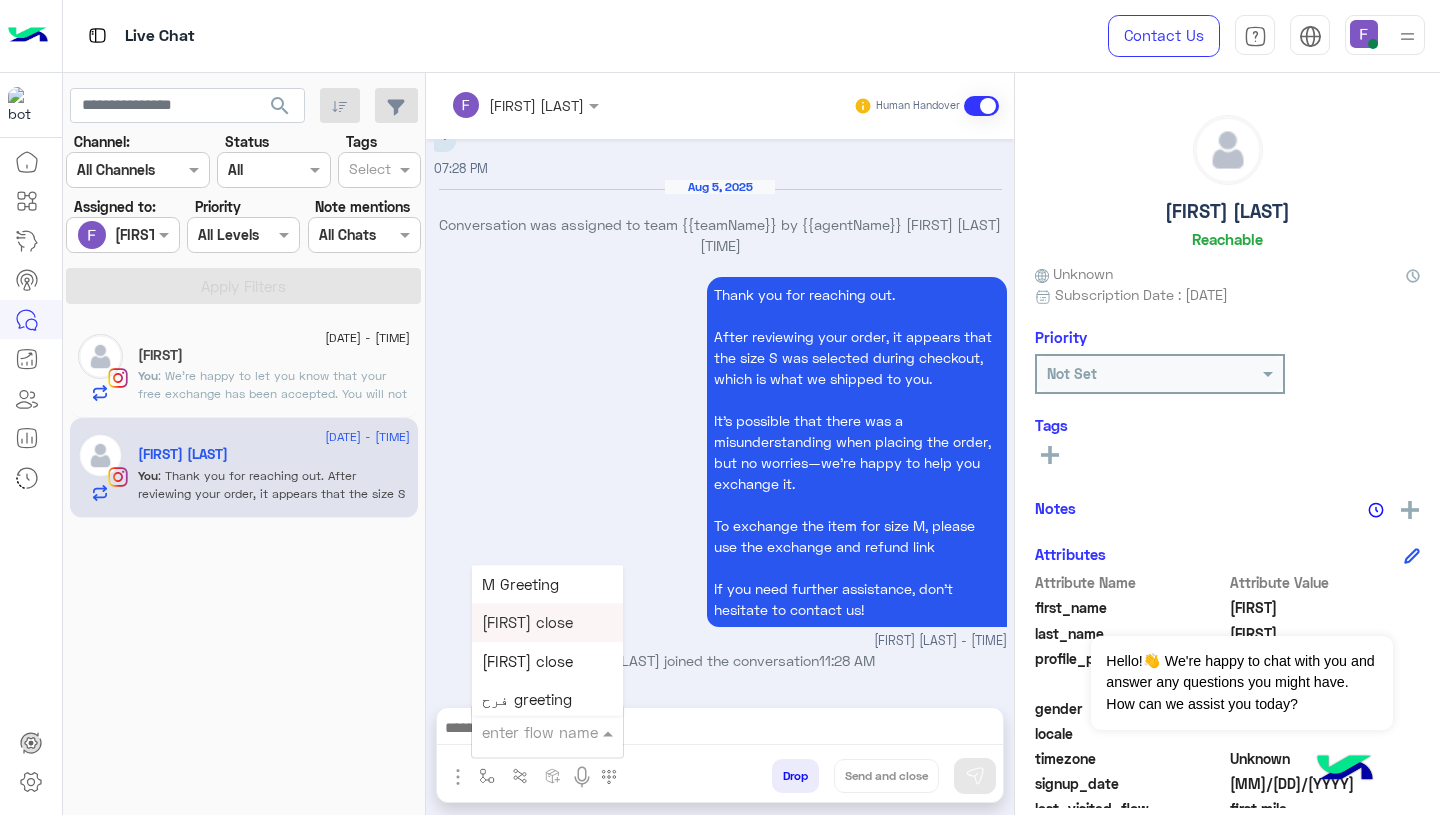 click on "Farah close" at bounding box center (527, 623) 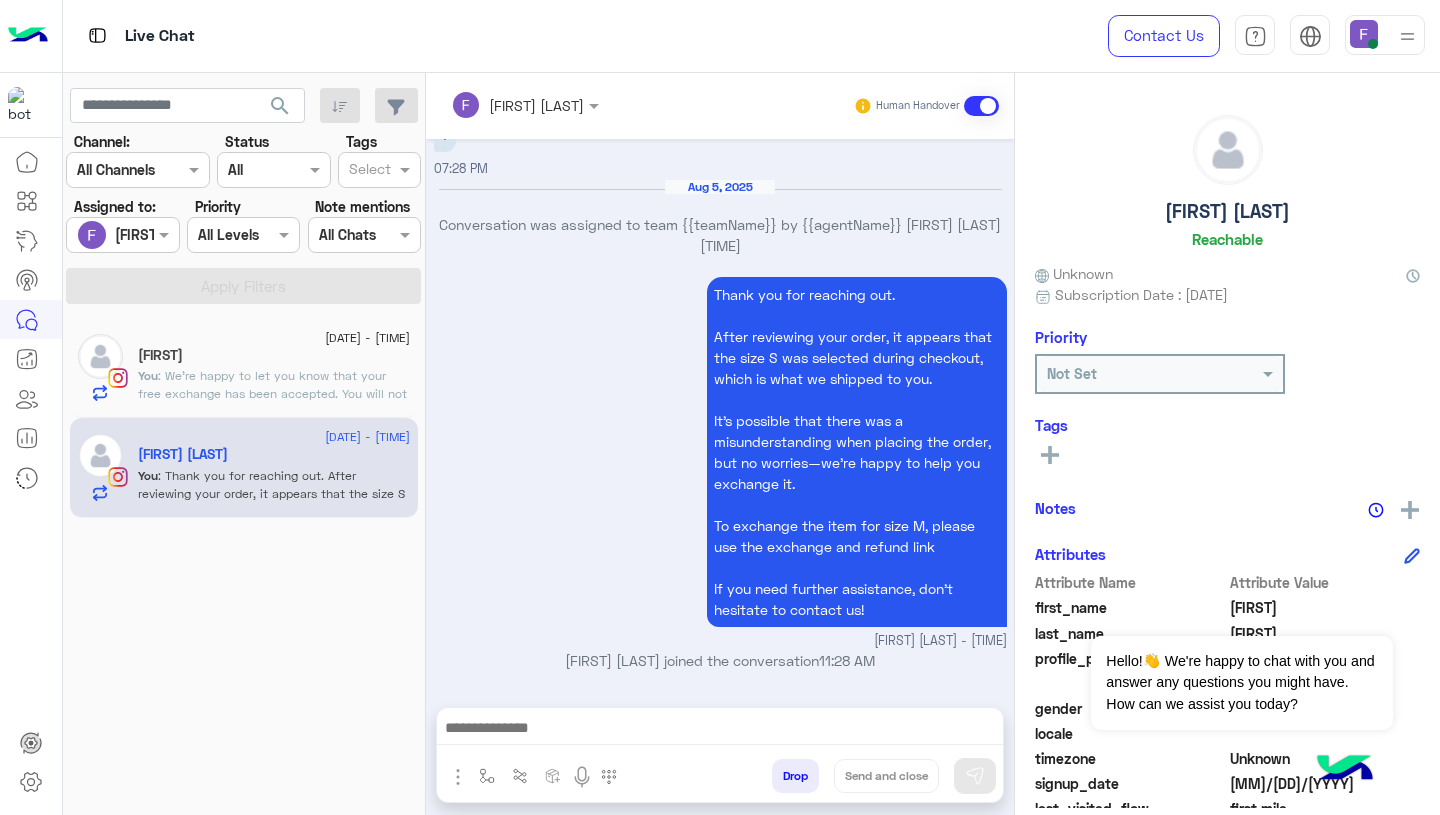 type on "**********" 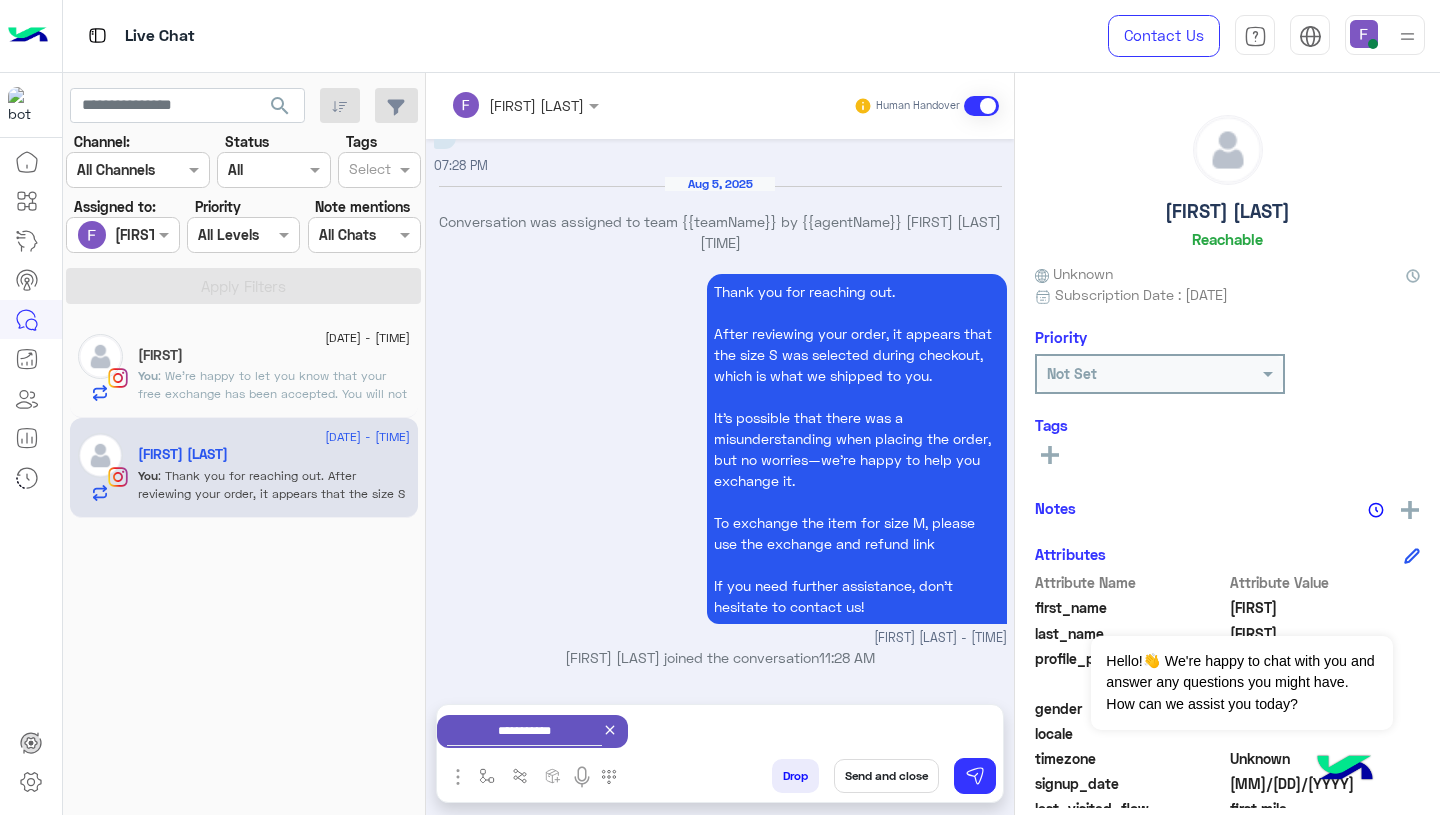 click on "Send and close" at bounding box center (886, 776) 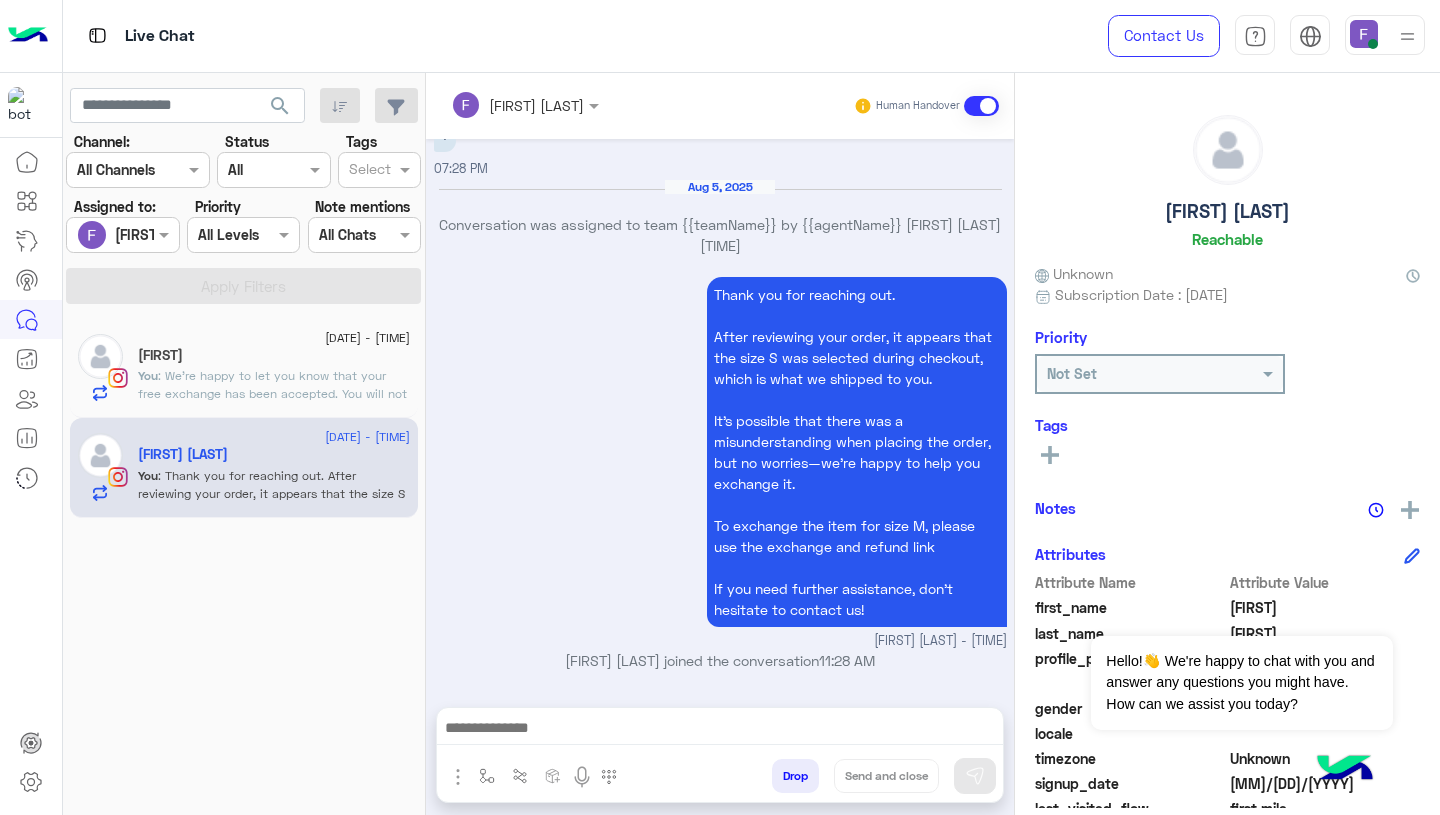 scroll, scrollTop: 2050, scrollLeft: 0, axis: vertical 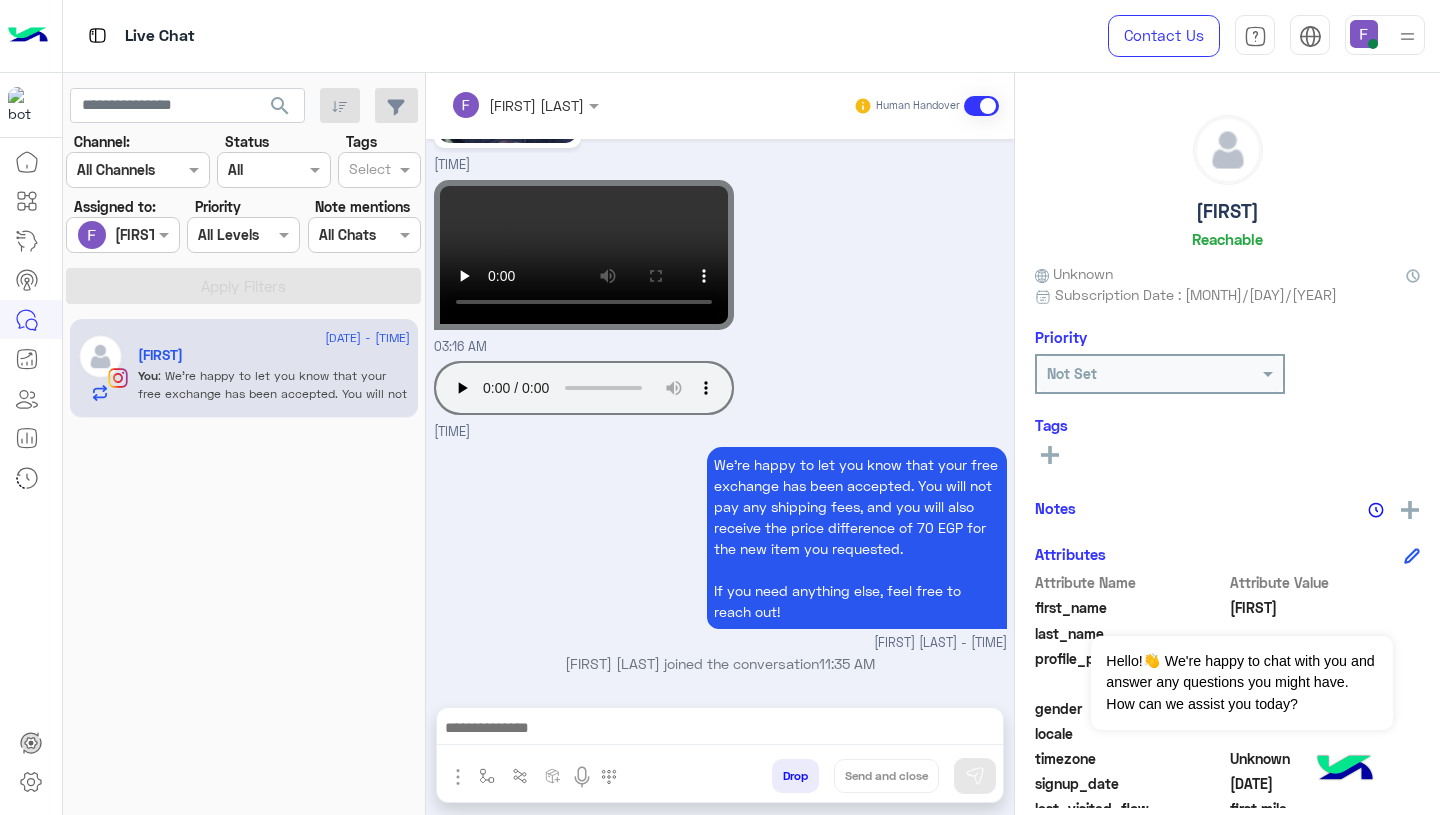 click on "We’re happy to let you know that your free exchange has been accepted. You will not pay any shipping fees, and you will also receive the price difference of 70 EGP for the new item you requested. If you need anything else, feel free to reach out!  Farah Semary -  11:35 AM" at bounding box center (720, 547) 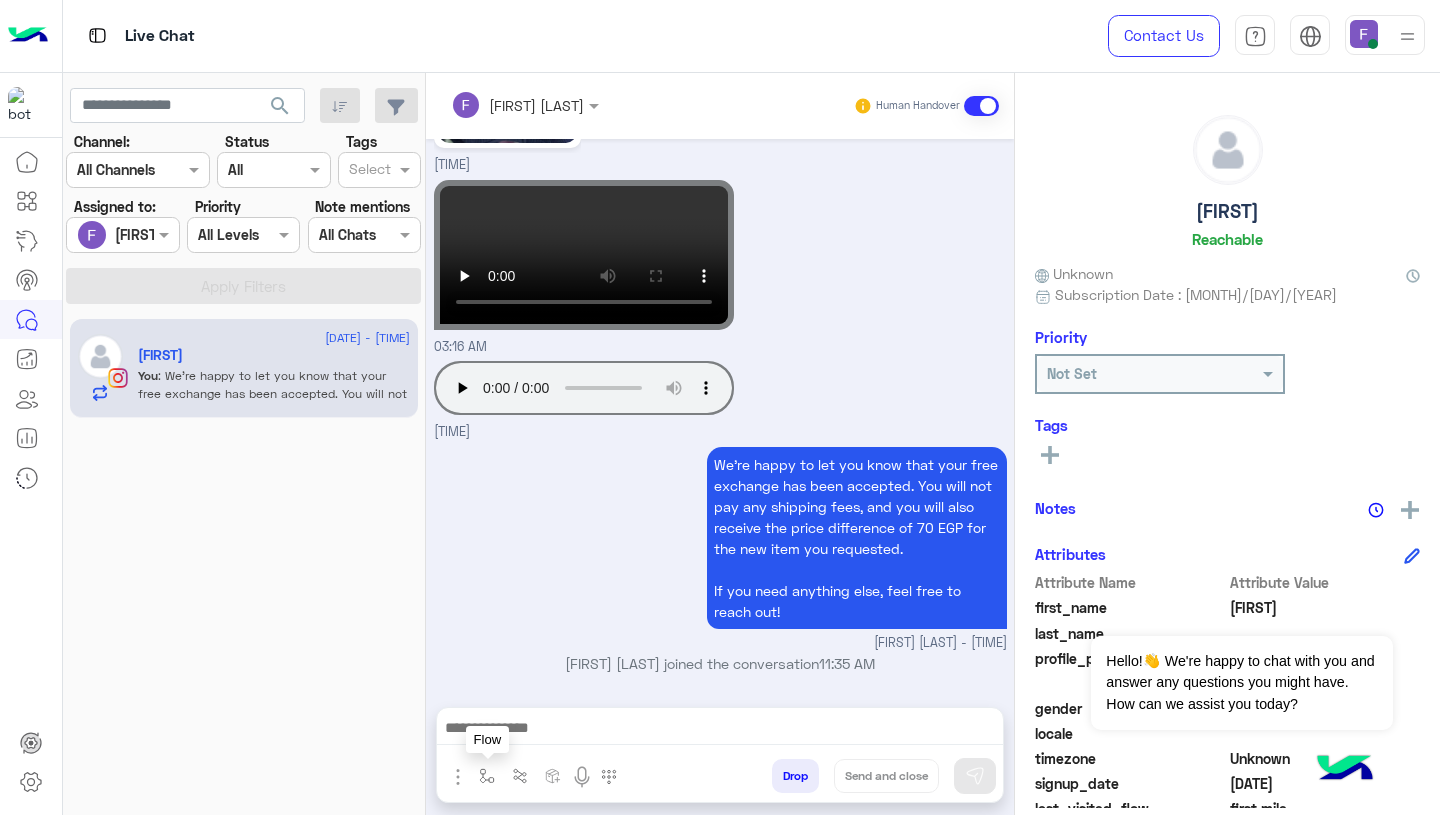 click at bounding box center (487, 776) 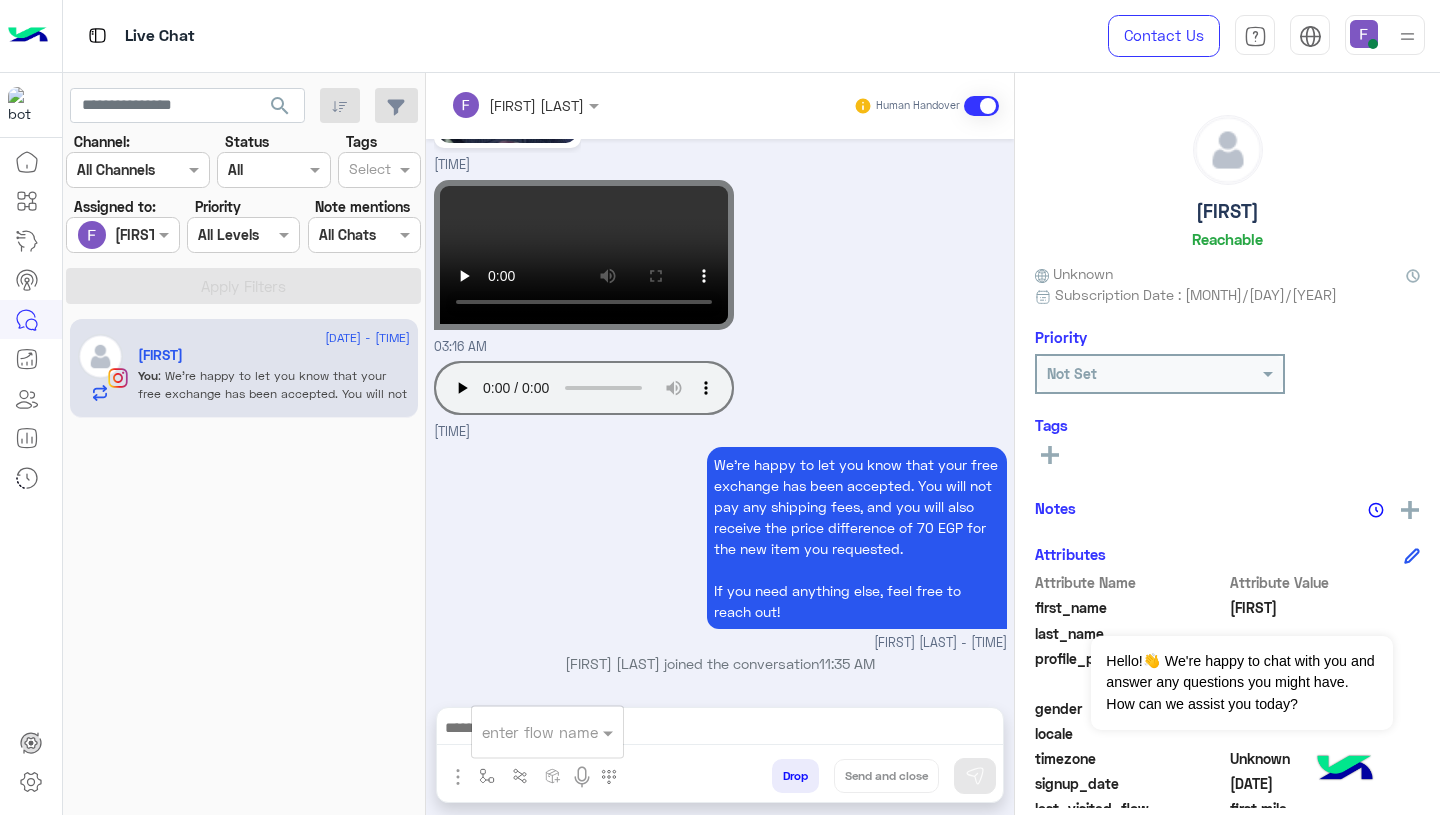 click at bounding box center (523, 732) 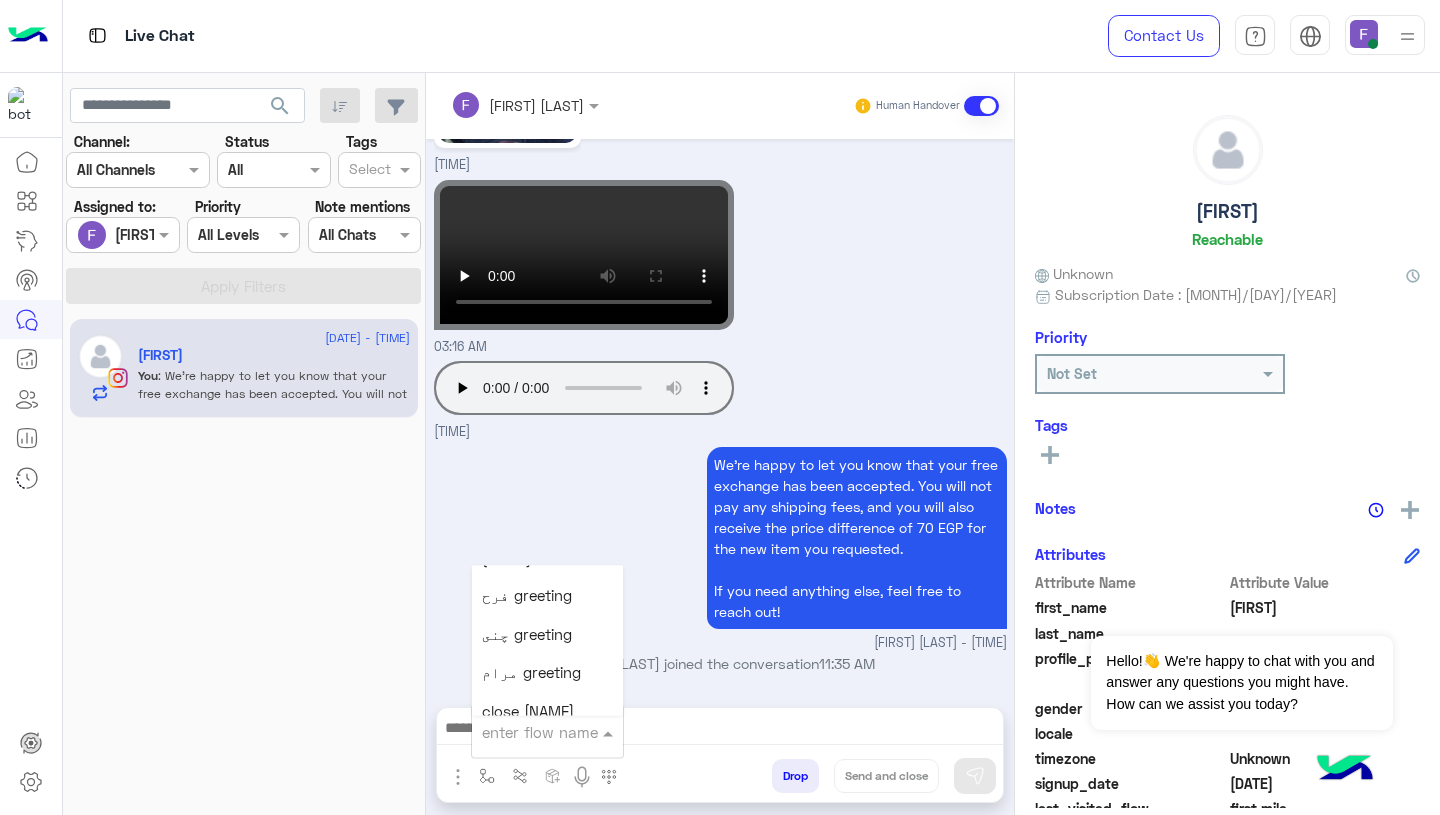 scroll, scrollTop: 2562, scrollLeft: 0, axis: vertical 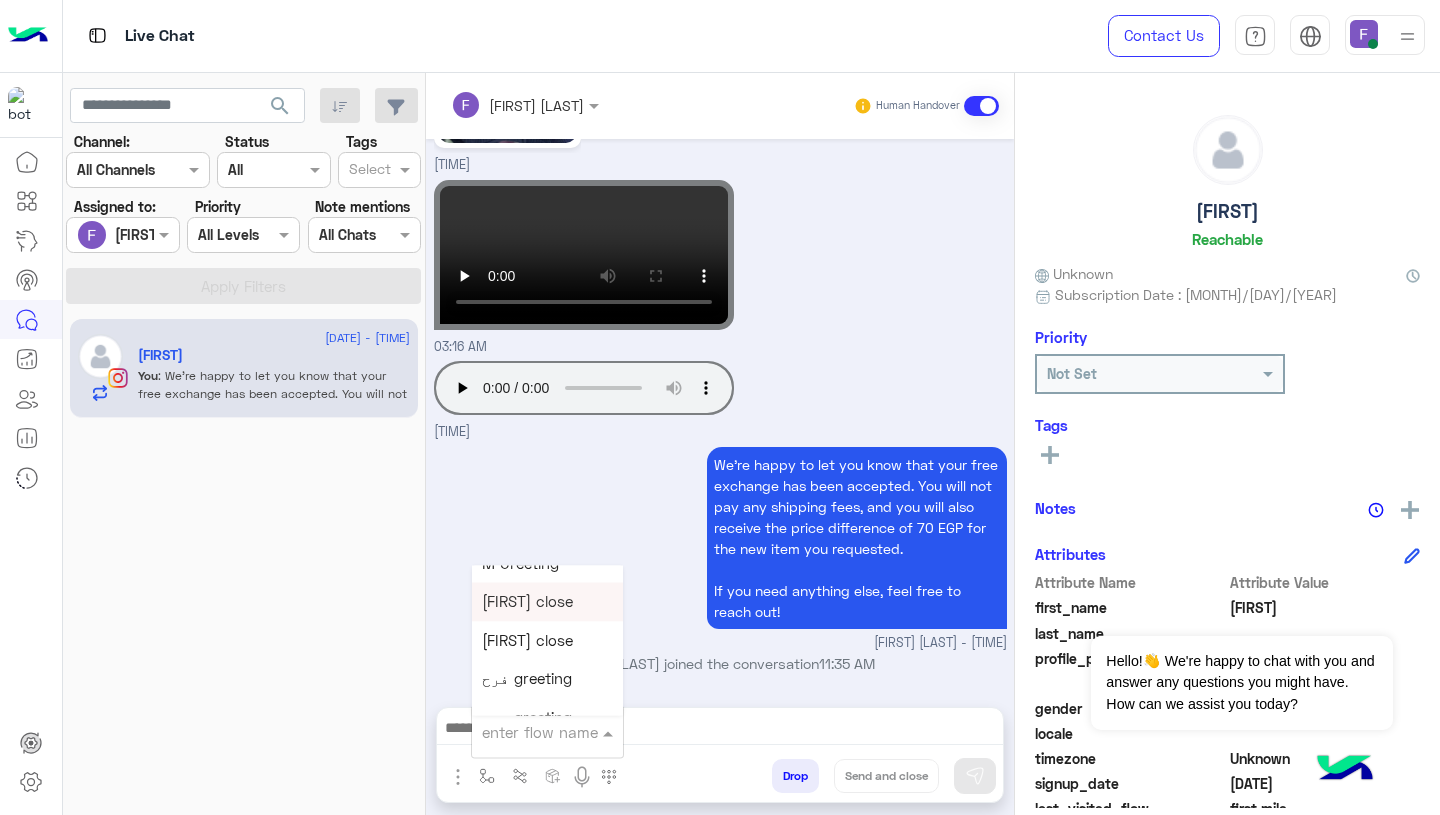 click on "Farah close" at bounding box center [527, 602] 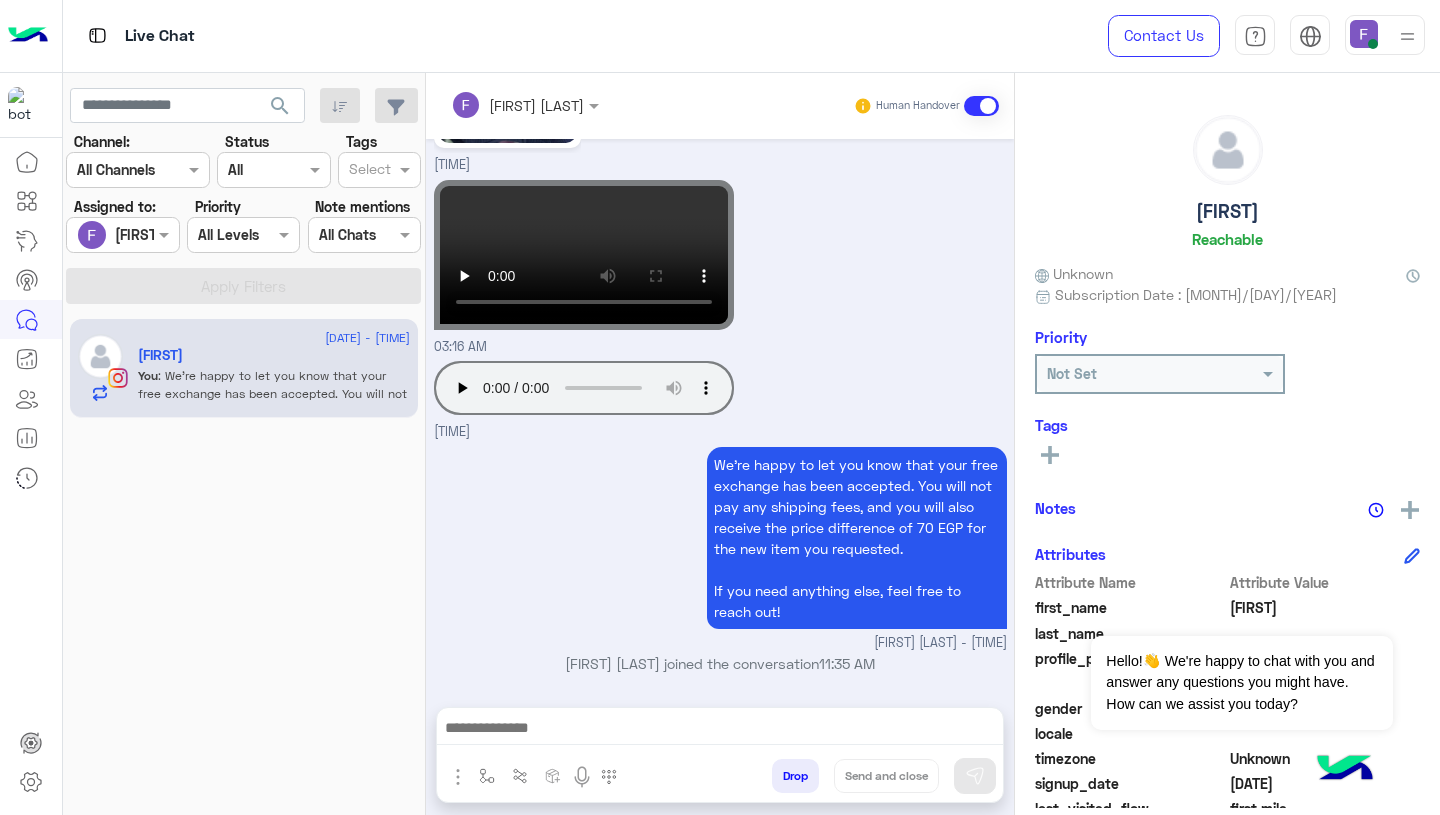 type on "**********" 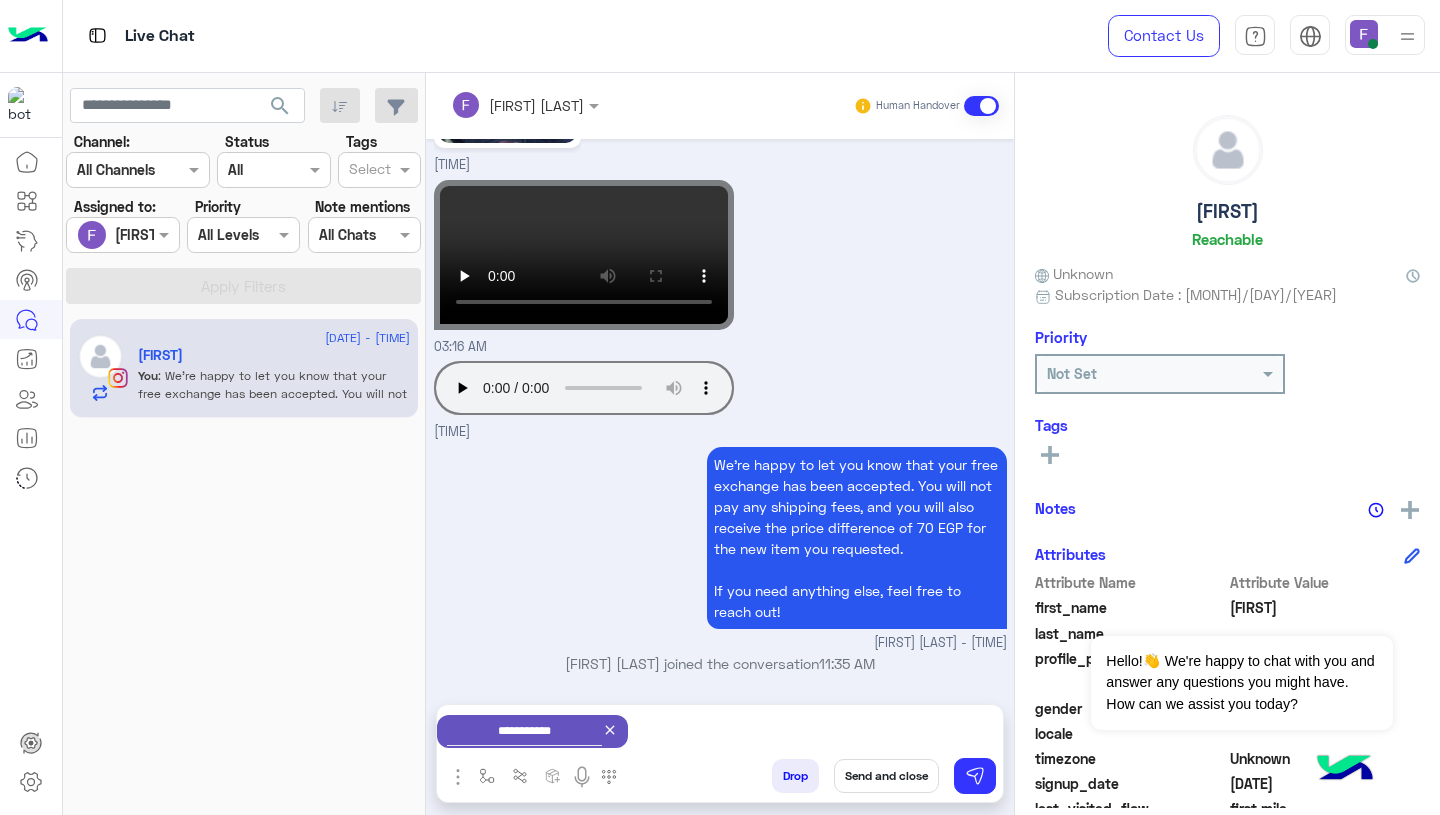 click on "Send and close" at bounding box center (886, 776) 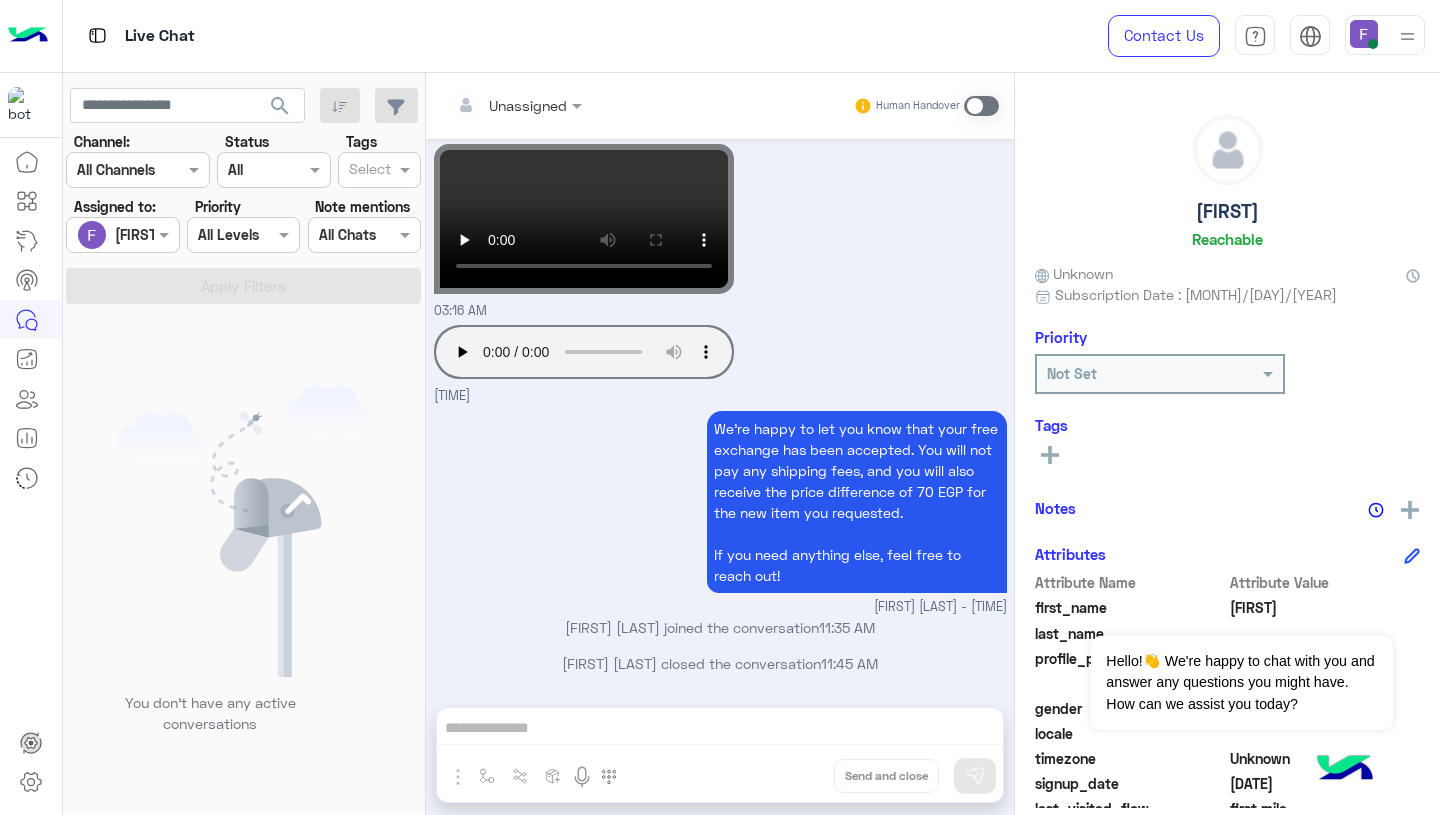 scroll, scrollTop: 2061, scrollLeft: 0, axis: vertical 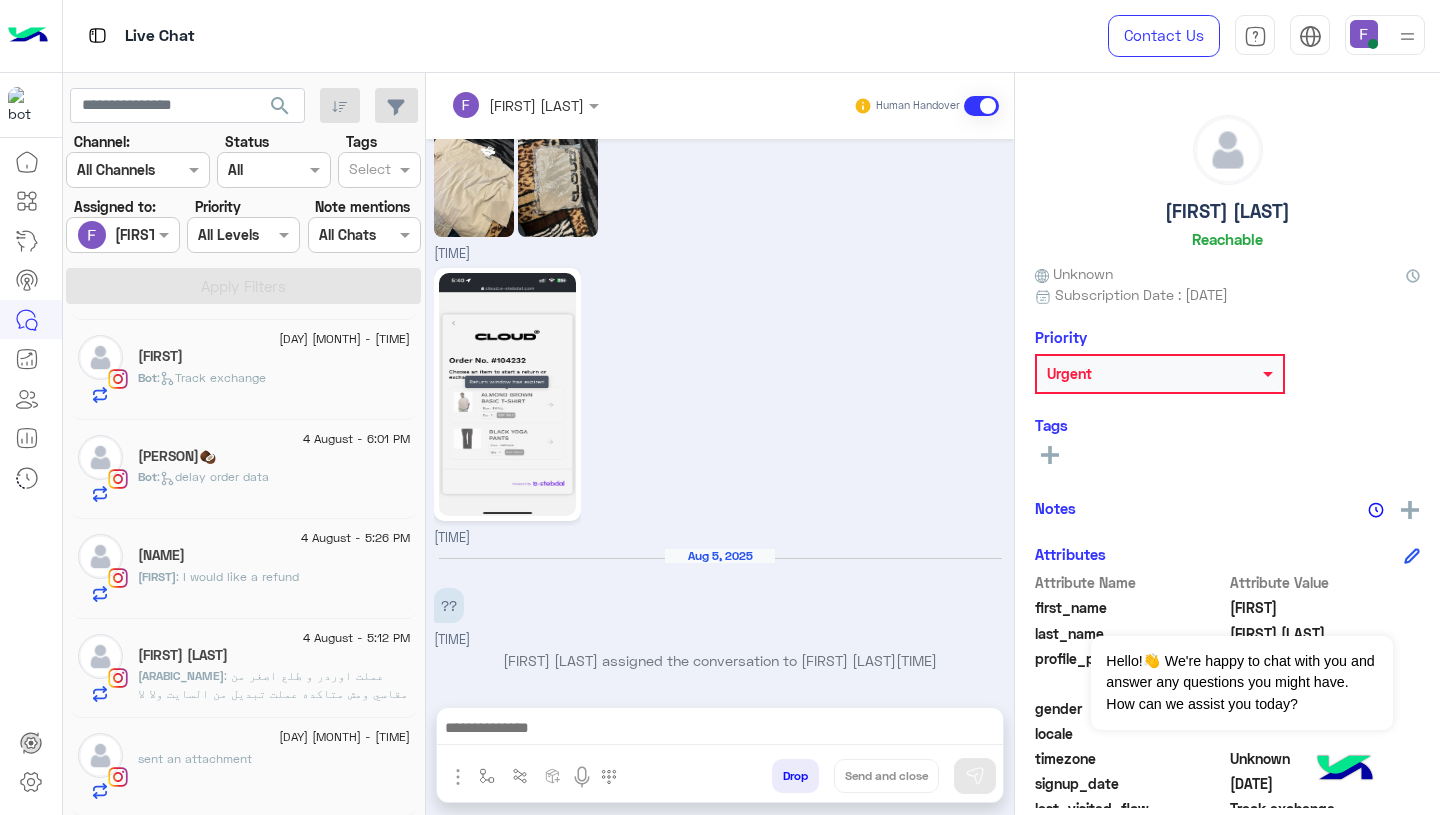 click on "sent an attachment" 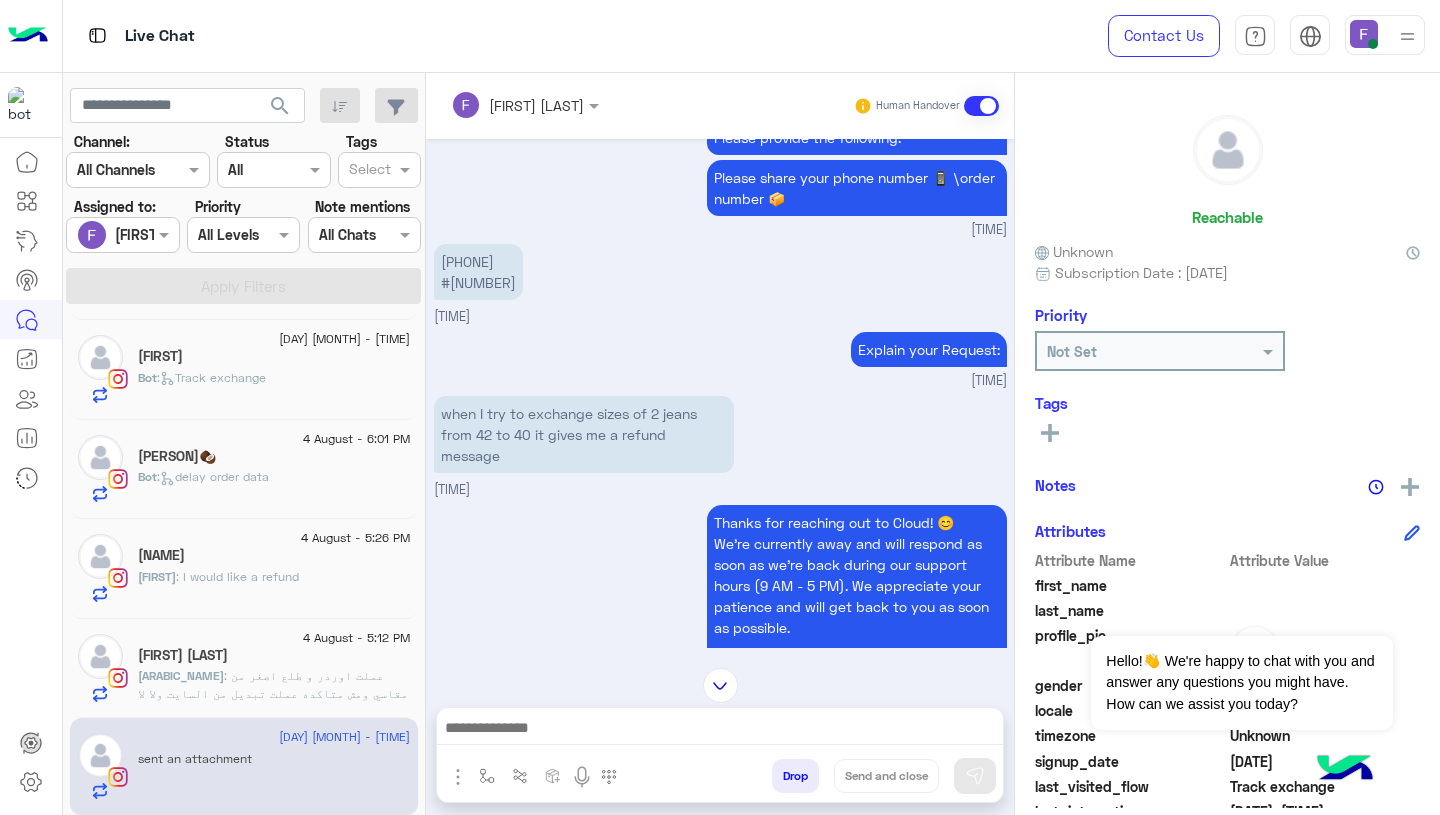 scroll, scrollTop: 1496, scrollLeft: 0, axis: vertical 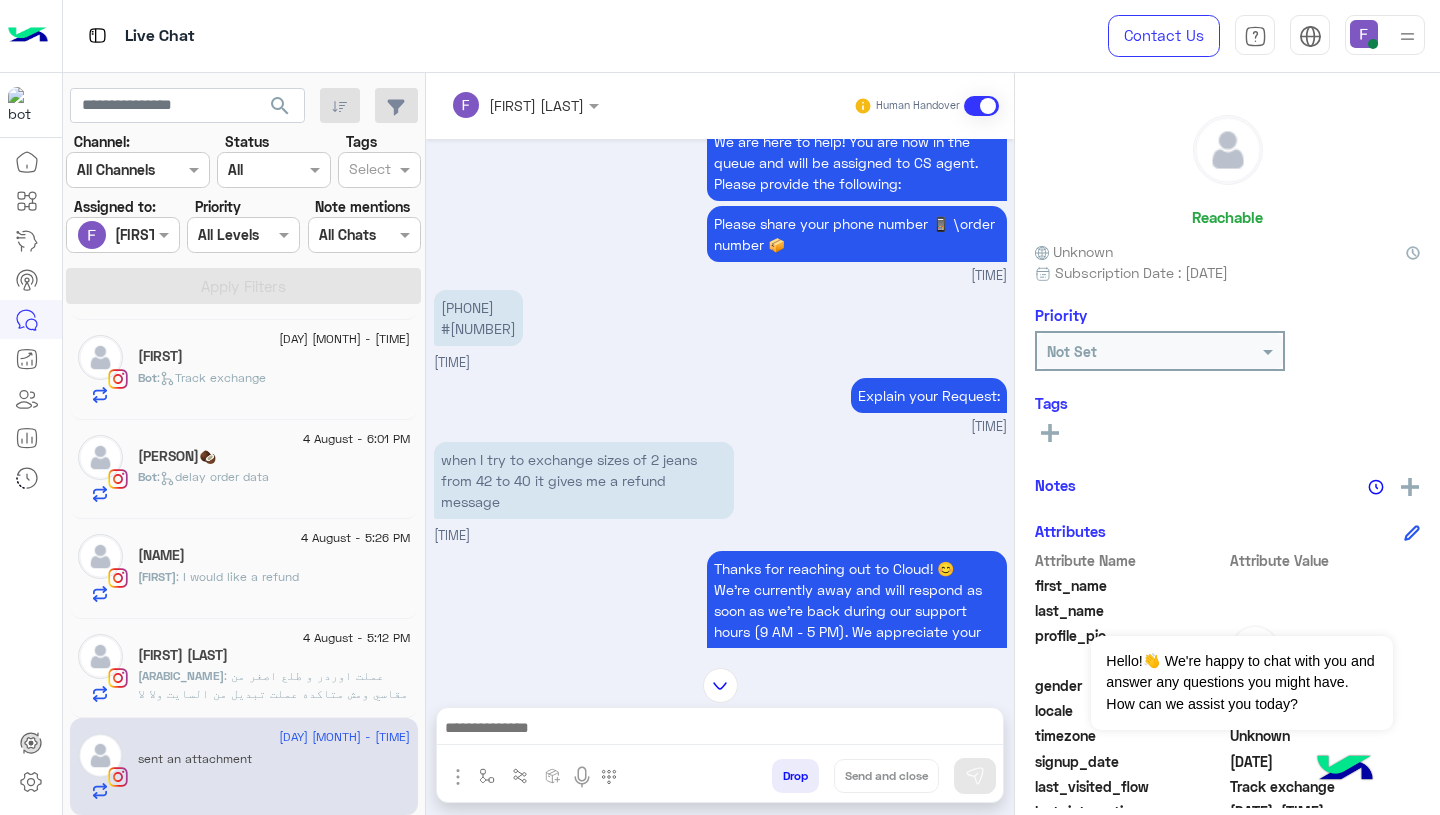 click on "01016662910  #117990" at bounding box center (478, 318) 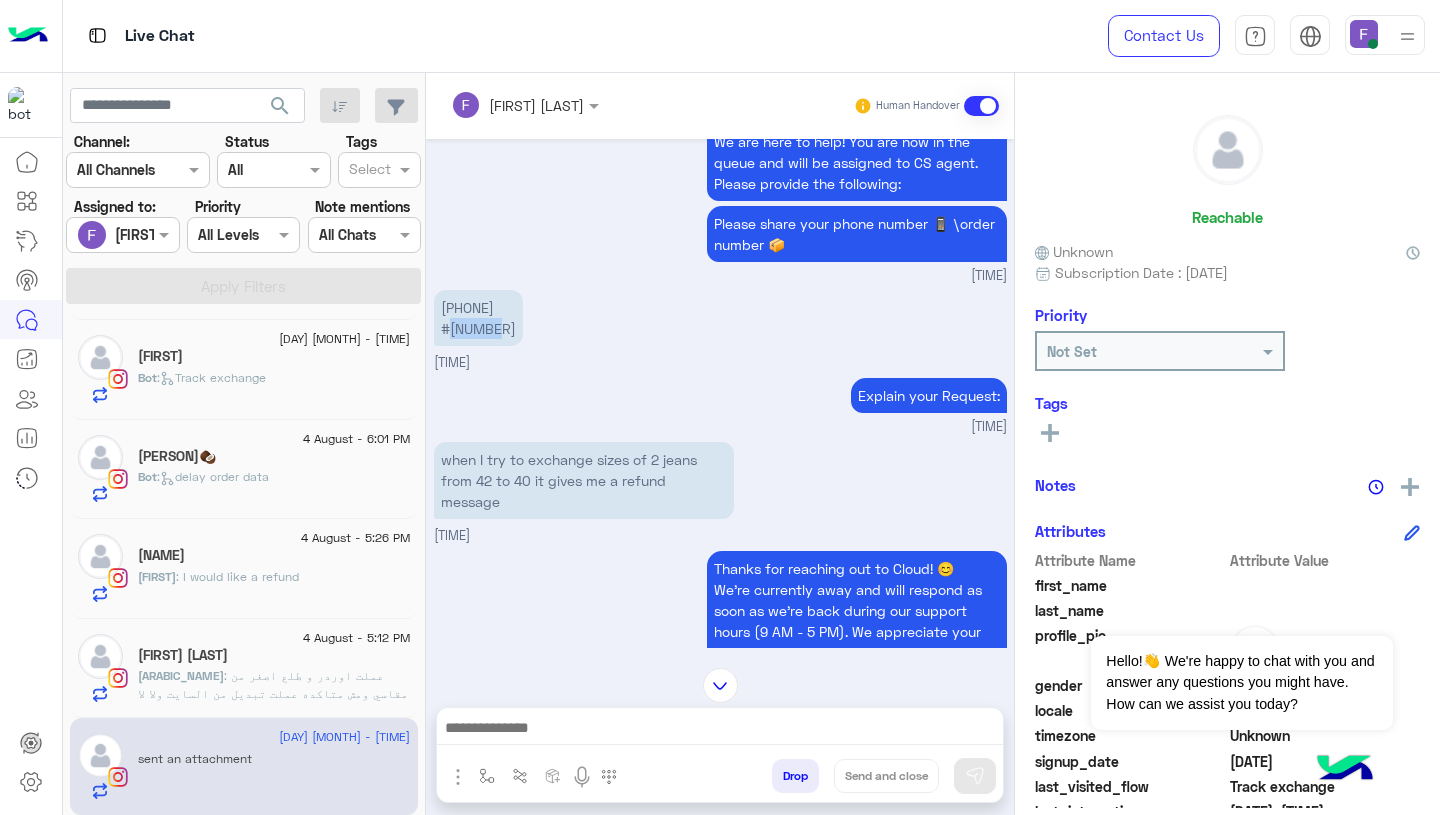copy on "117990" 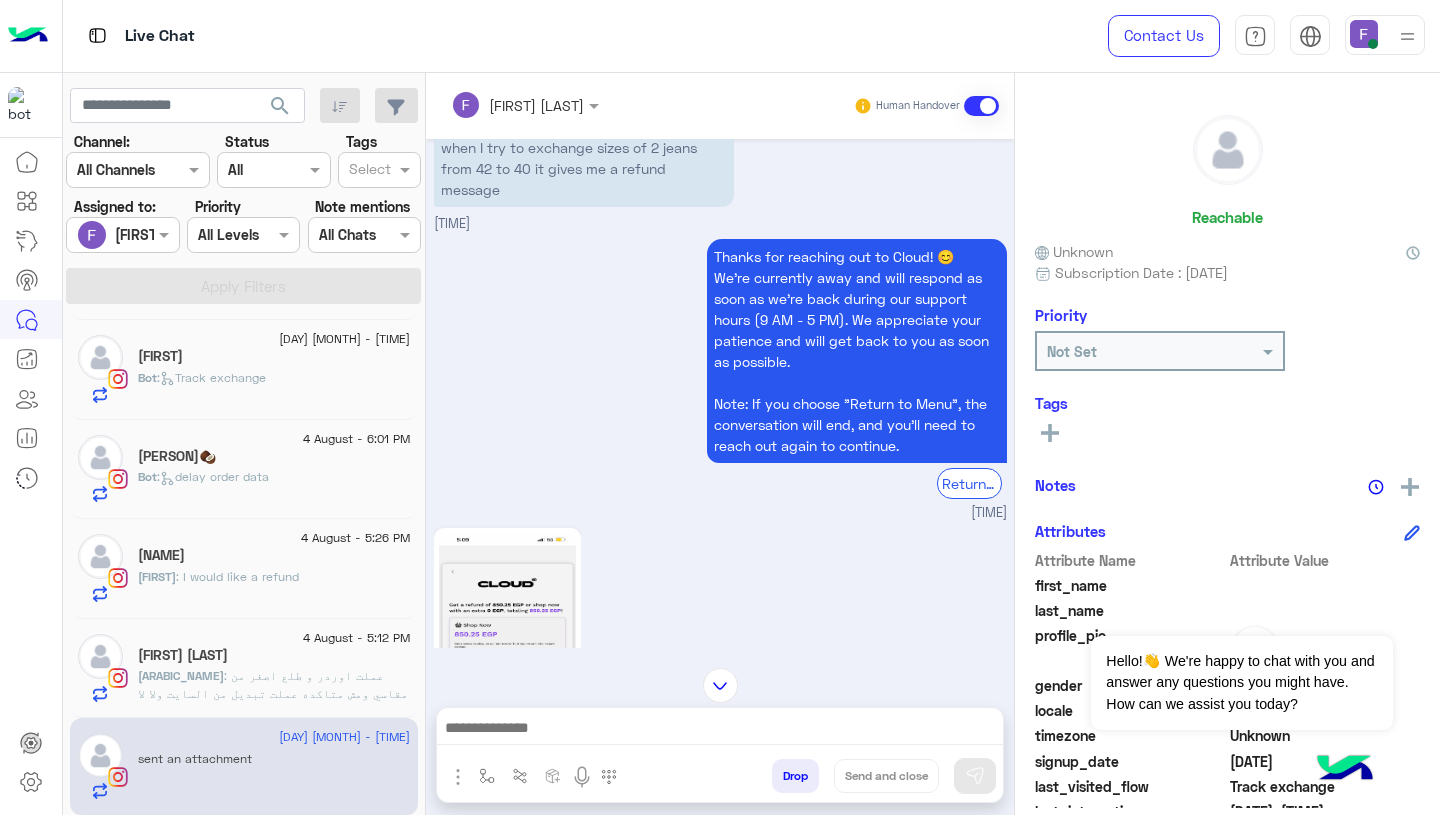 scroll, scrollTop: 1777, scrollLeft: 0, axis: vertical 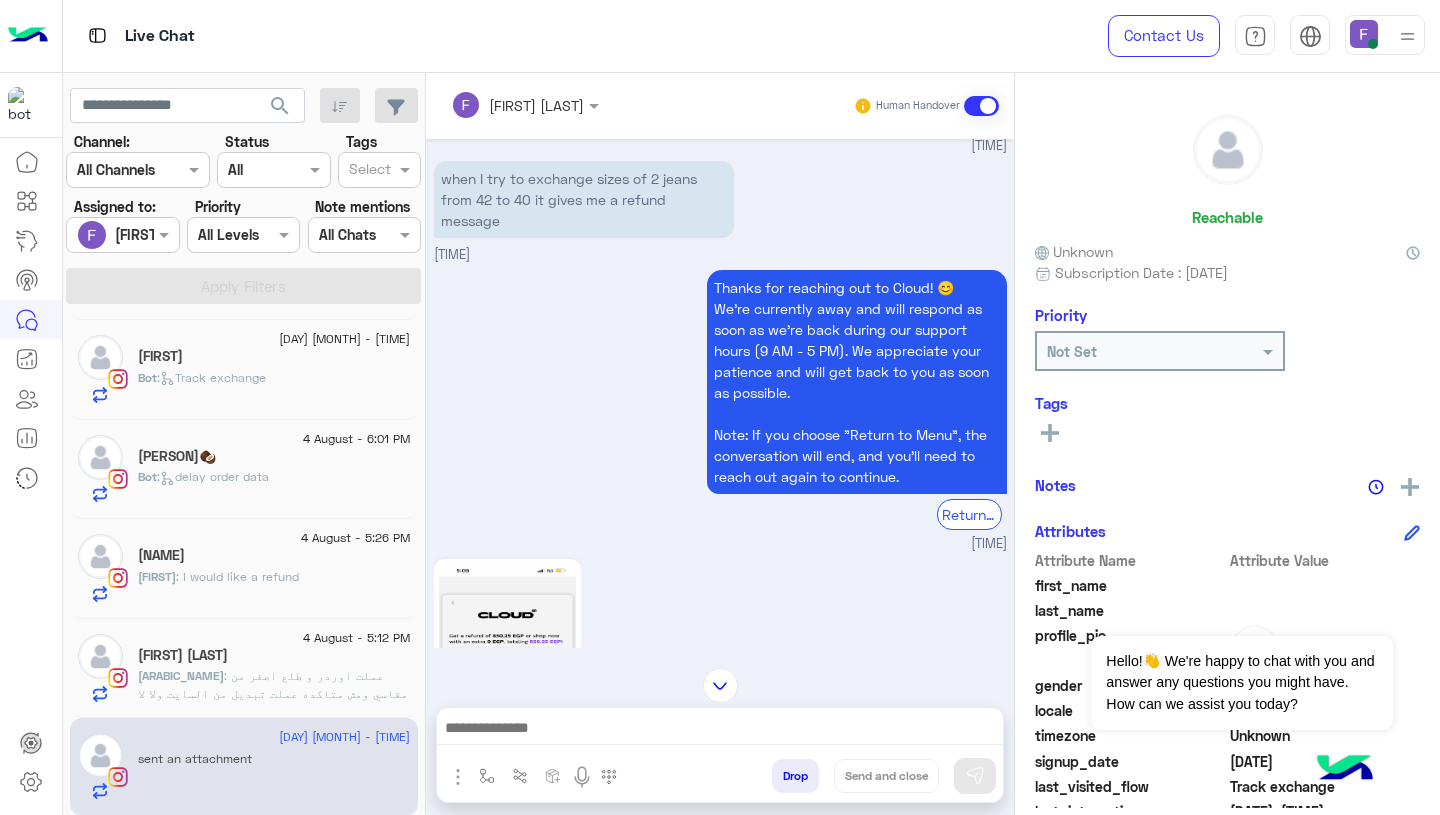 click on "when I try to exchange sizes of 2 jeans from 42 to 40 it gives me a refund message" at bounding box center (584, 199) 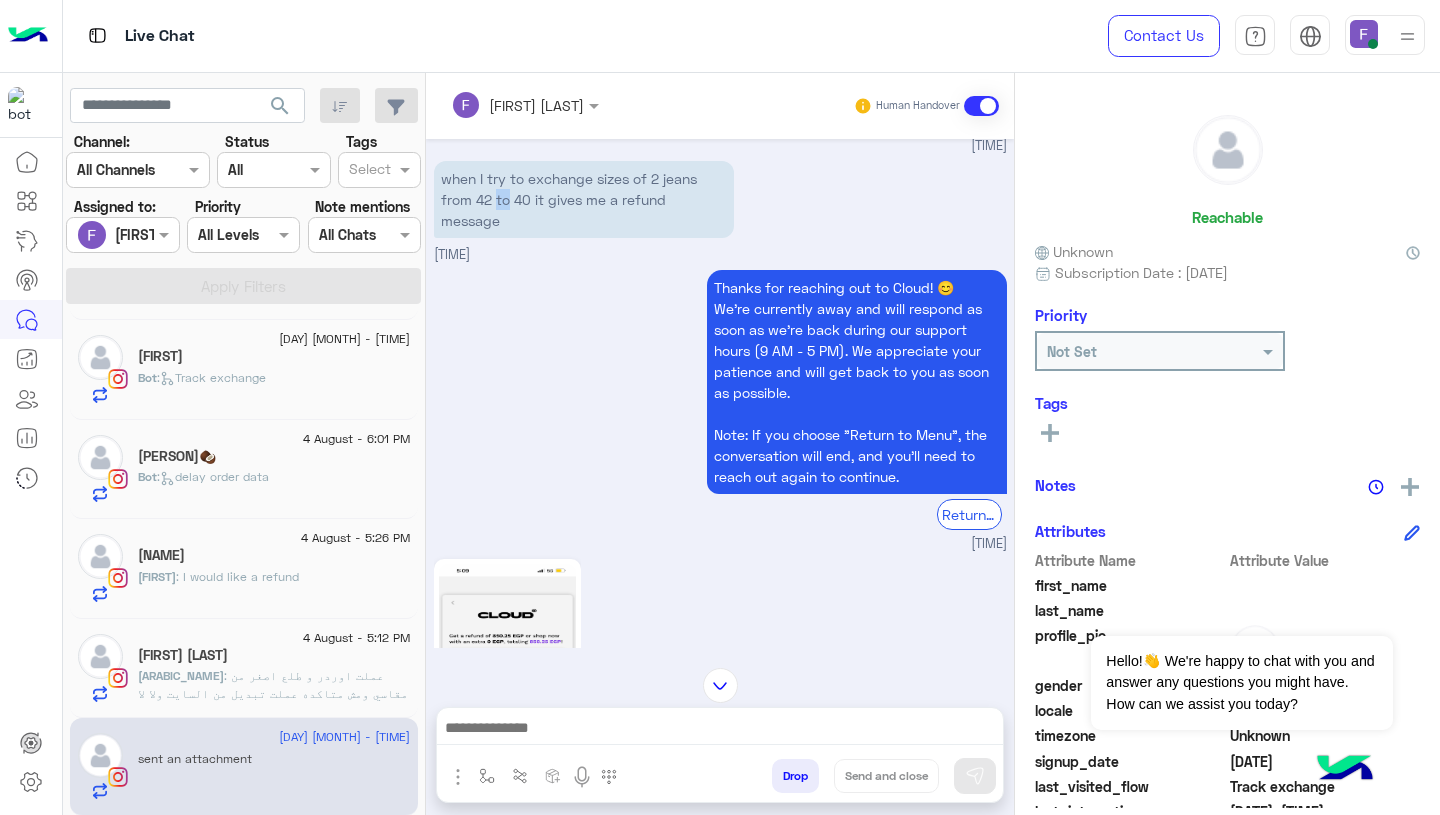 click on "when I try to exchange sizes of 2 jeans from 42 to 40 it gives me a refund message" at bounding box center [584, 199] 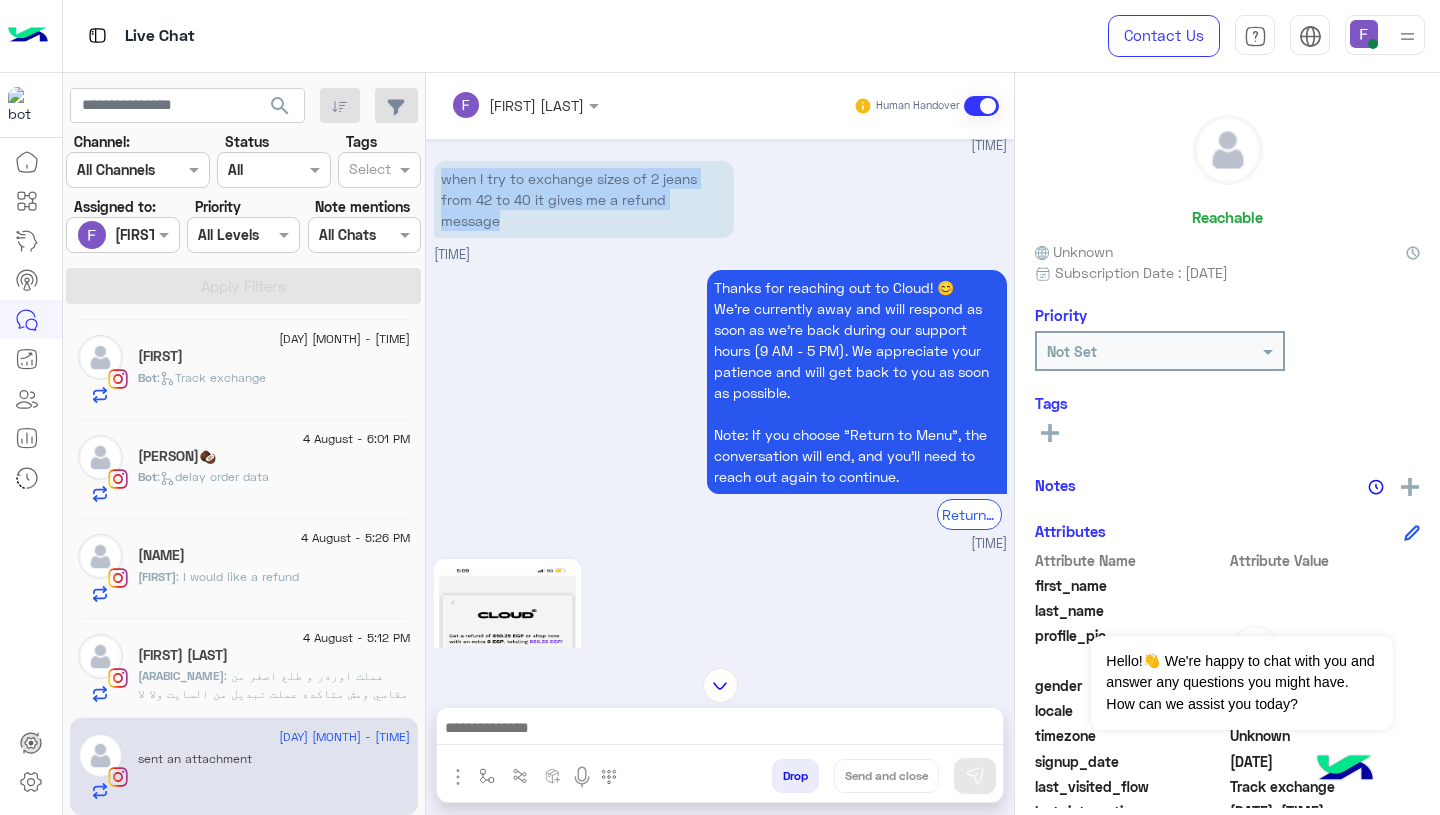 click on "when I try to exchange sizes of 2 jeans from 42 to 40 it gives me a refund message" at bounding box center [584, 199] 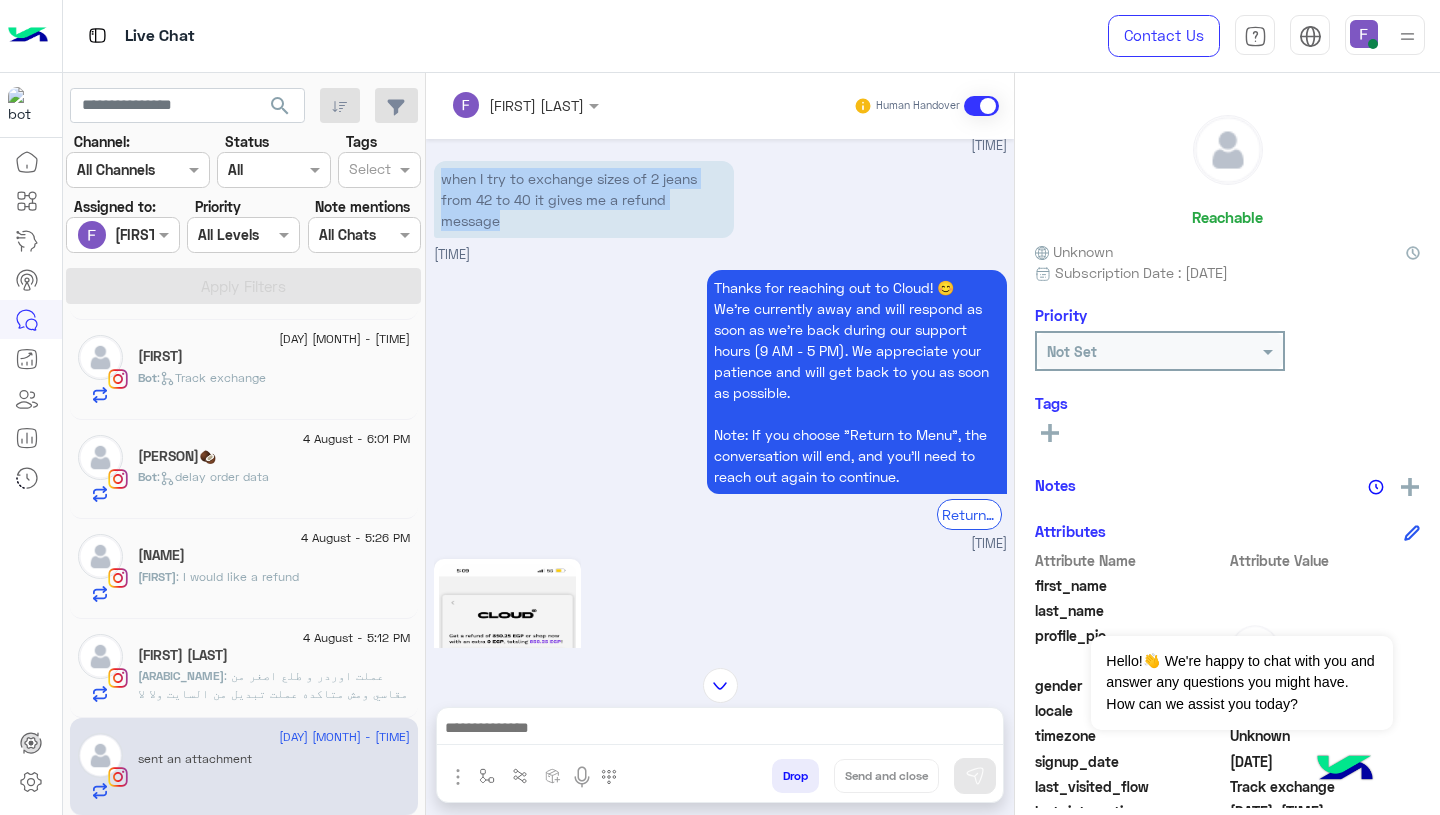 click at bounding box center [720, 730] 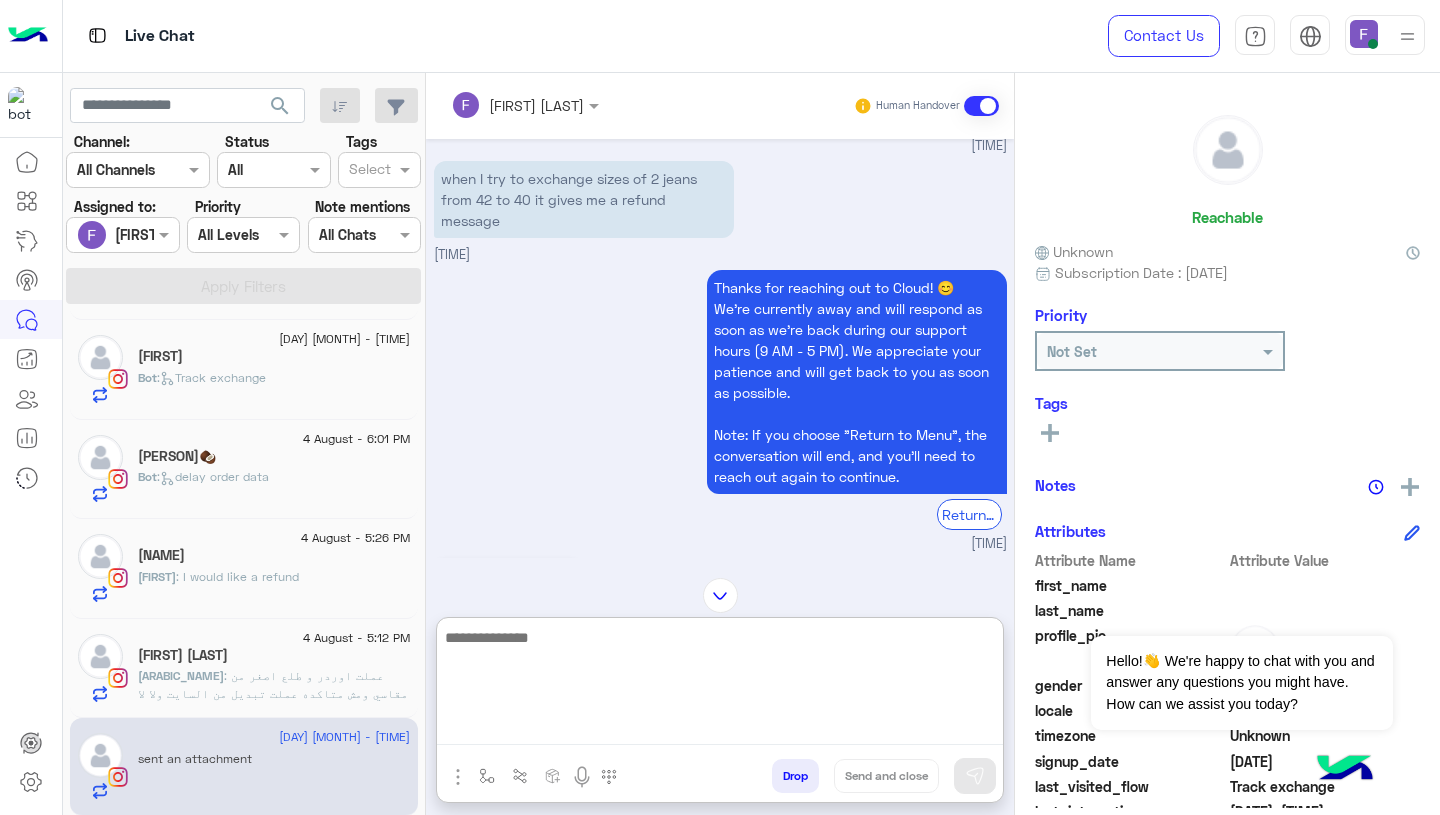paste on "**********" 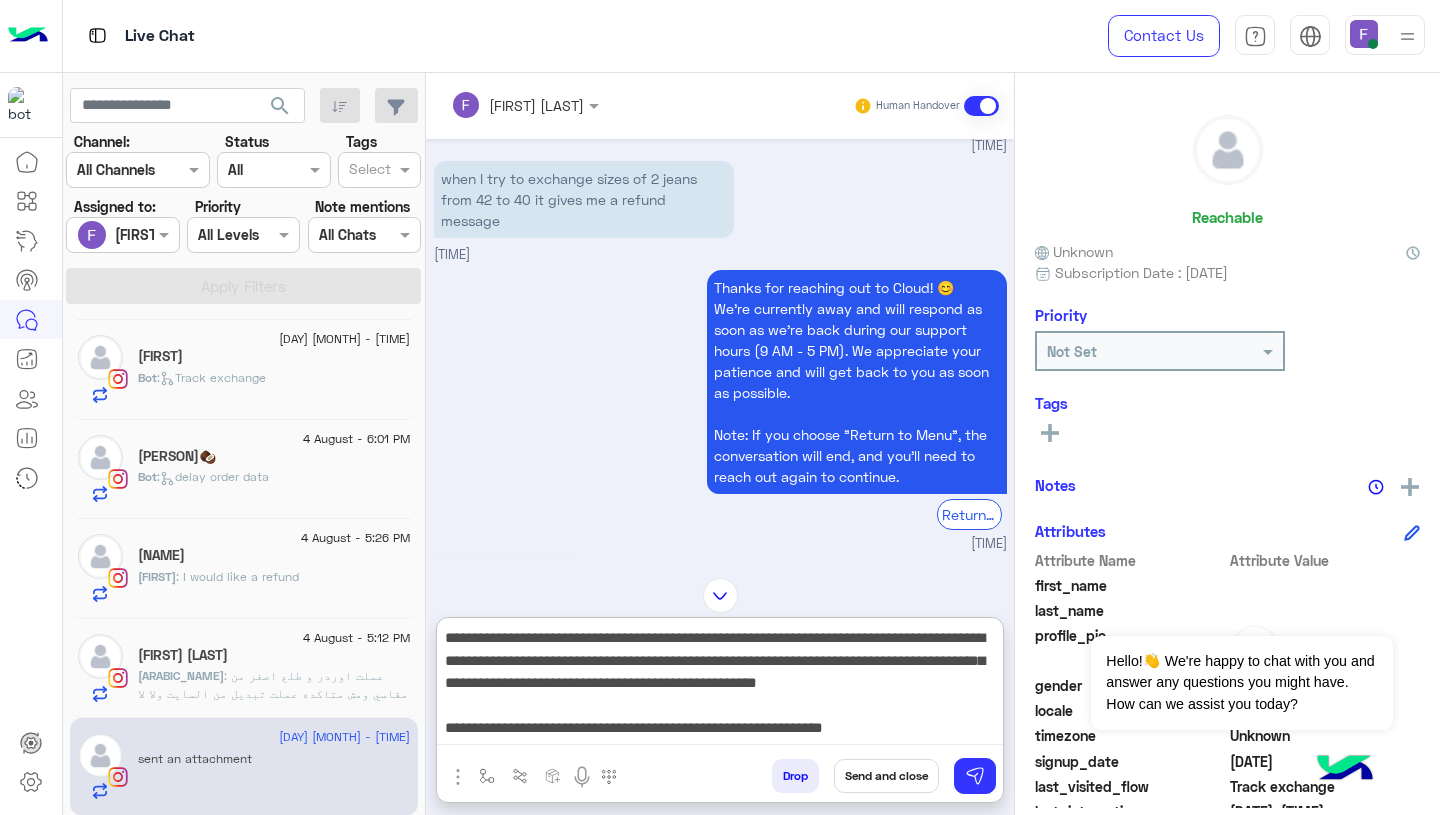 scroll, scrollTop: 0, scrollLeft: 0, axis: both 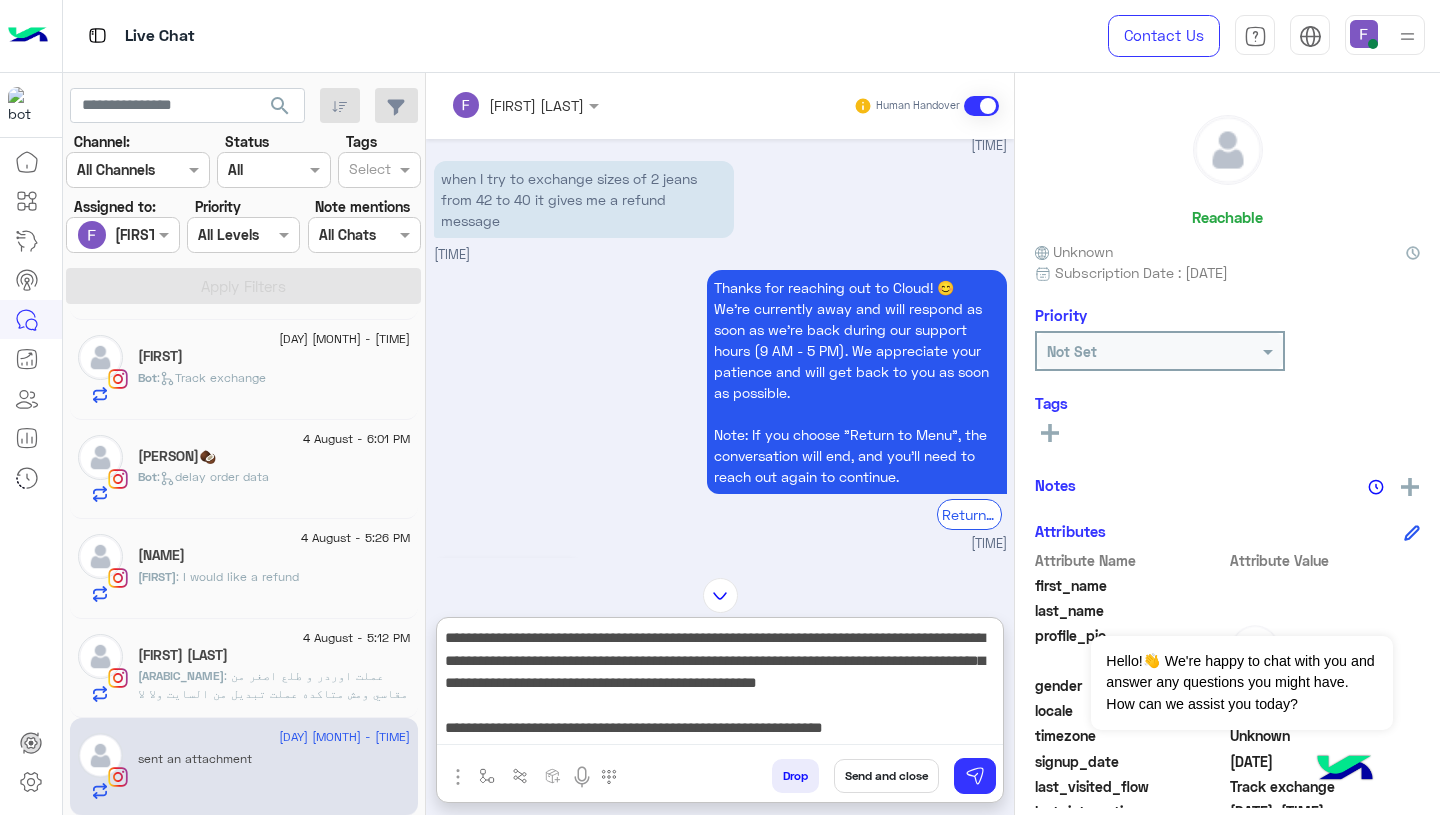 click on "**********" at bounding box center [720, 685] 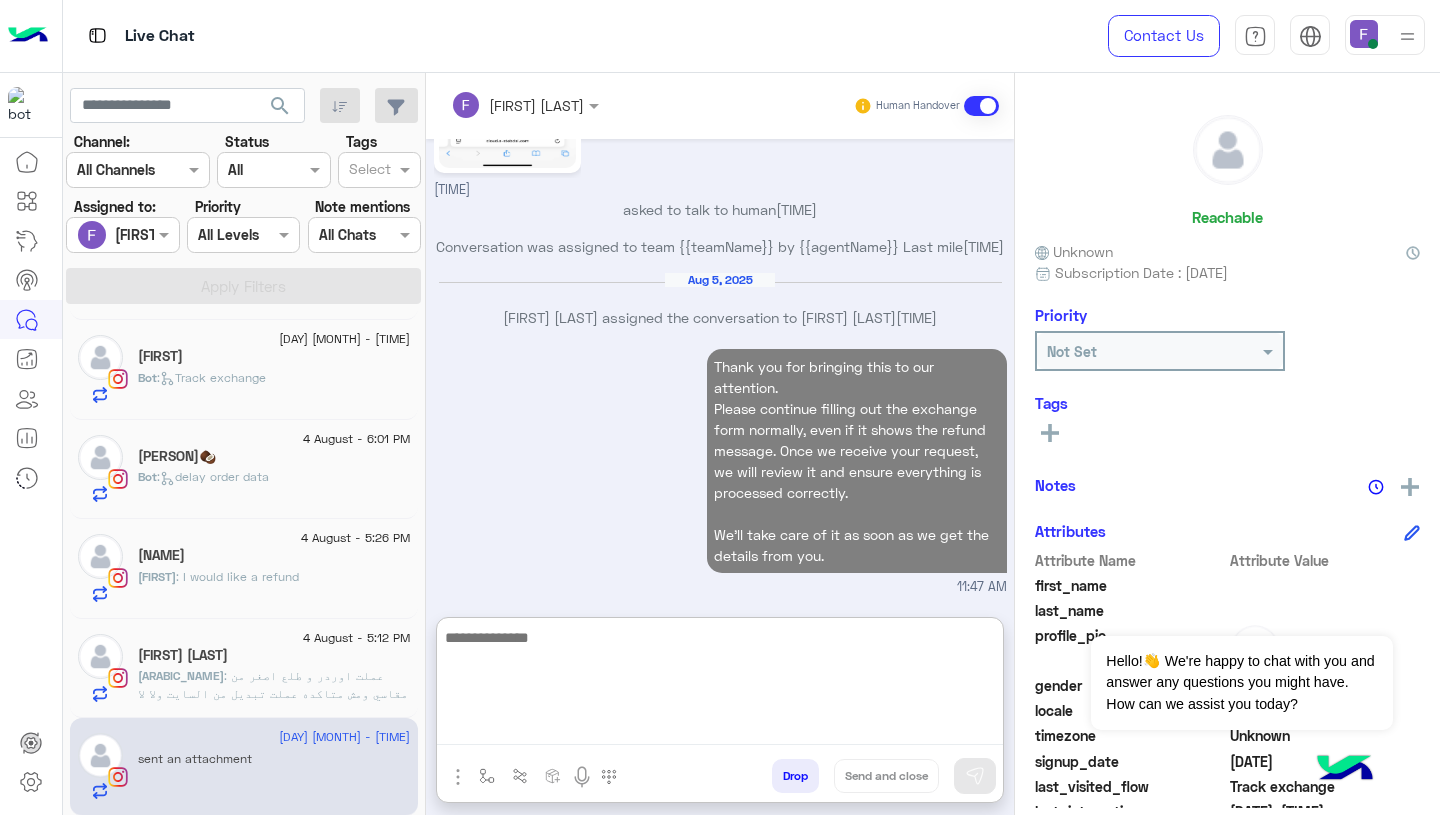 click on "Thank you for bringing this to our attention.  Please continue filling out the exchange form normally, even if it shows the refund message. Once we receive your request, we will review it and ensure everything is processed correctly. We’ll take care of it as soon as we get the details from you." at bounding box center [857, 461] 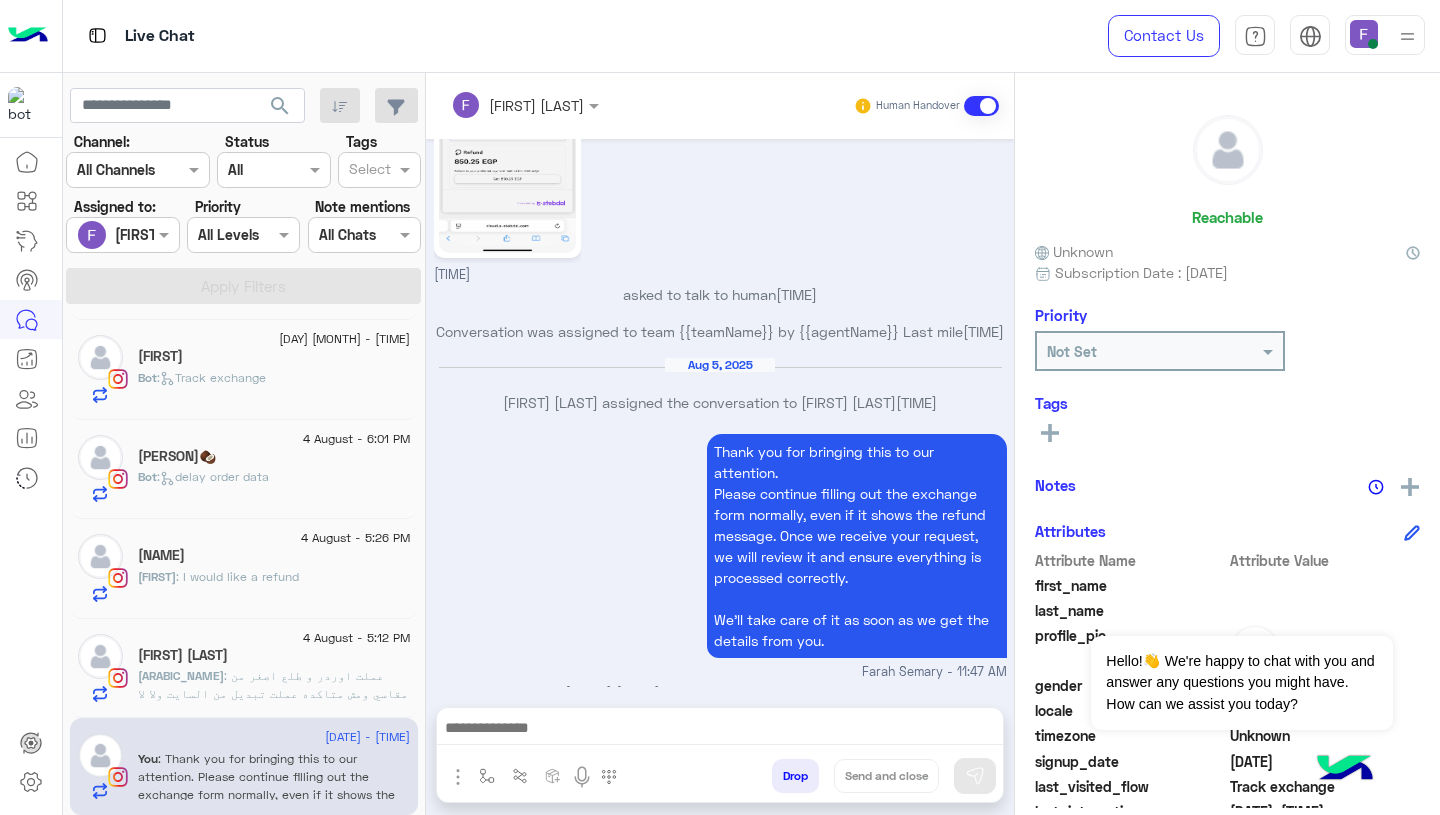 scroll, scrollTop: 2367, scrollLeft: 0, axis: vertical 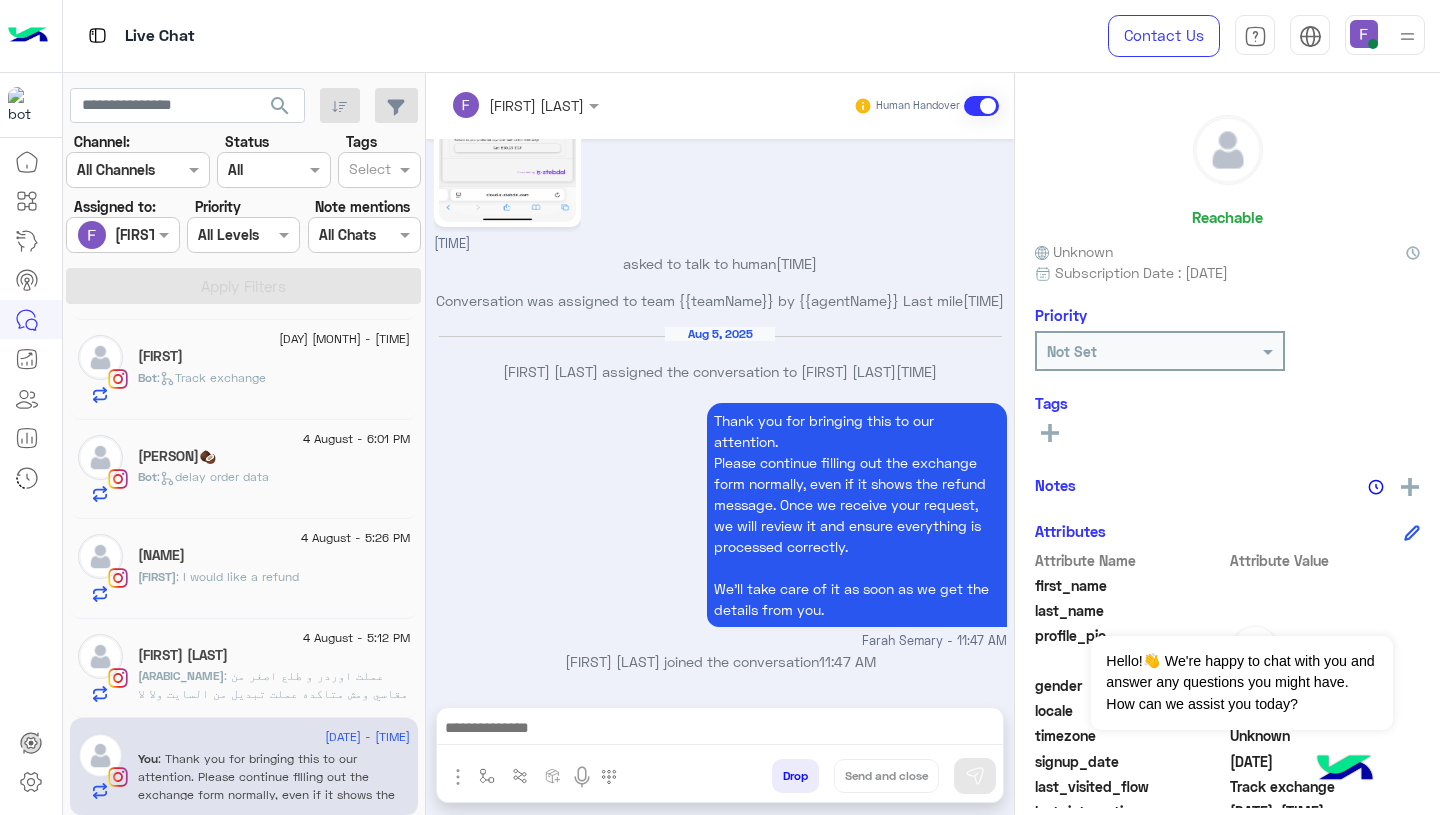 click on "ياسمين عبدالرحمن" 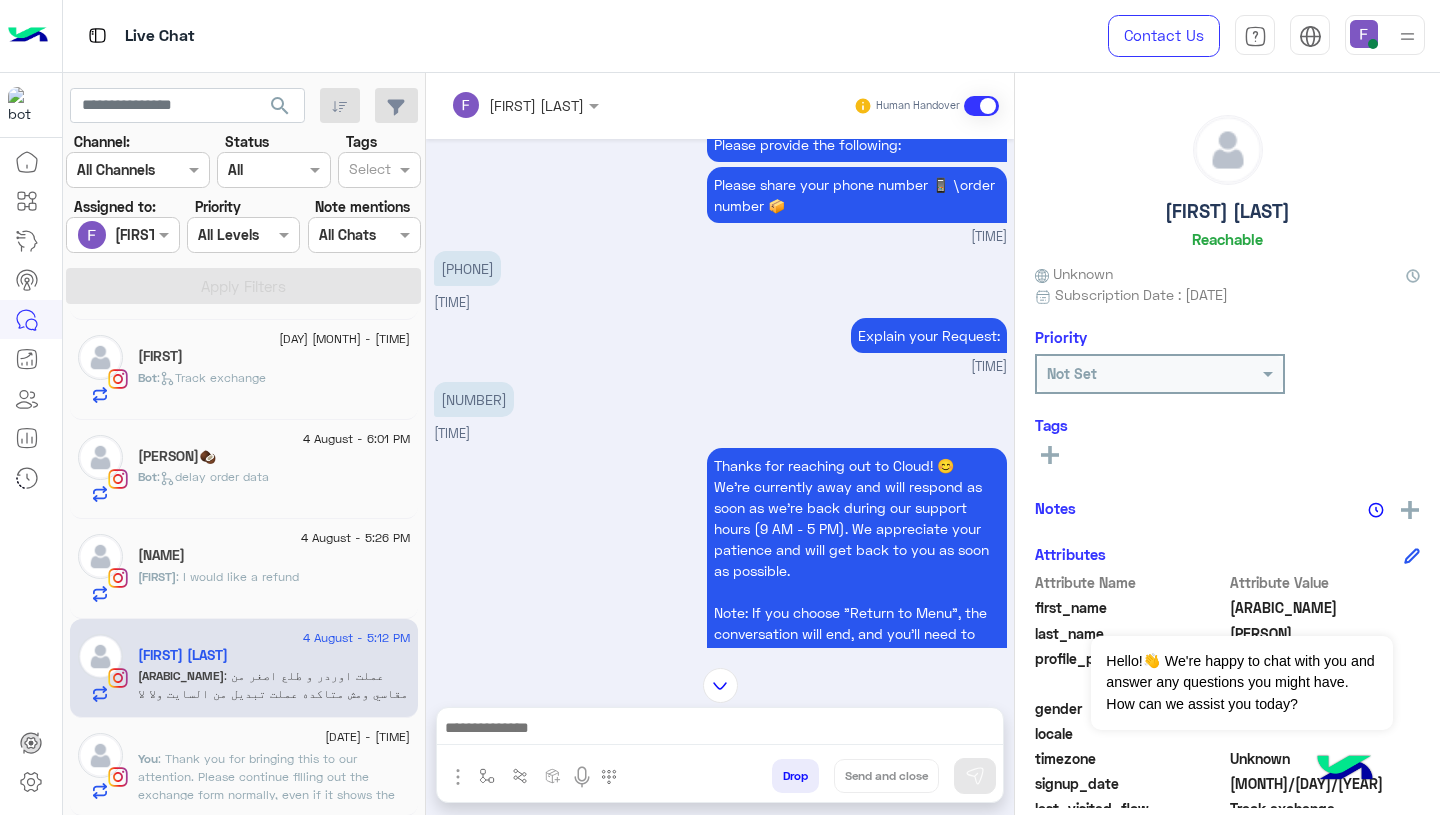 scroll, scrollTop: 1049, scrollLeft: 0, axis: vertical 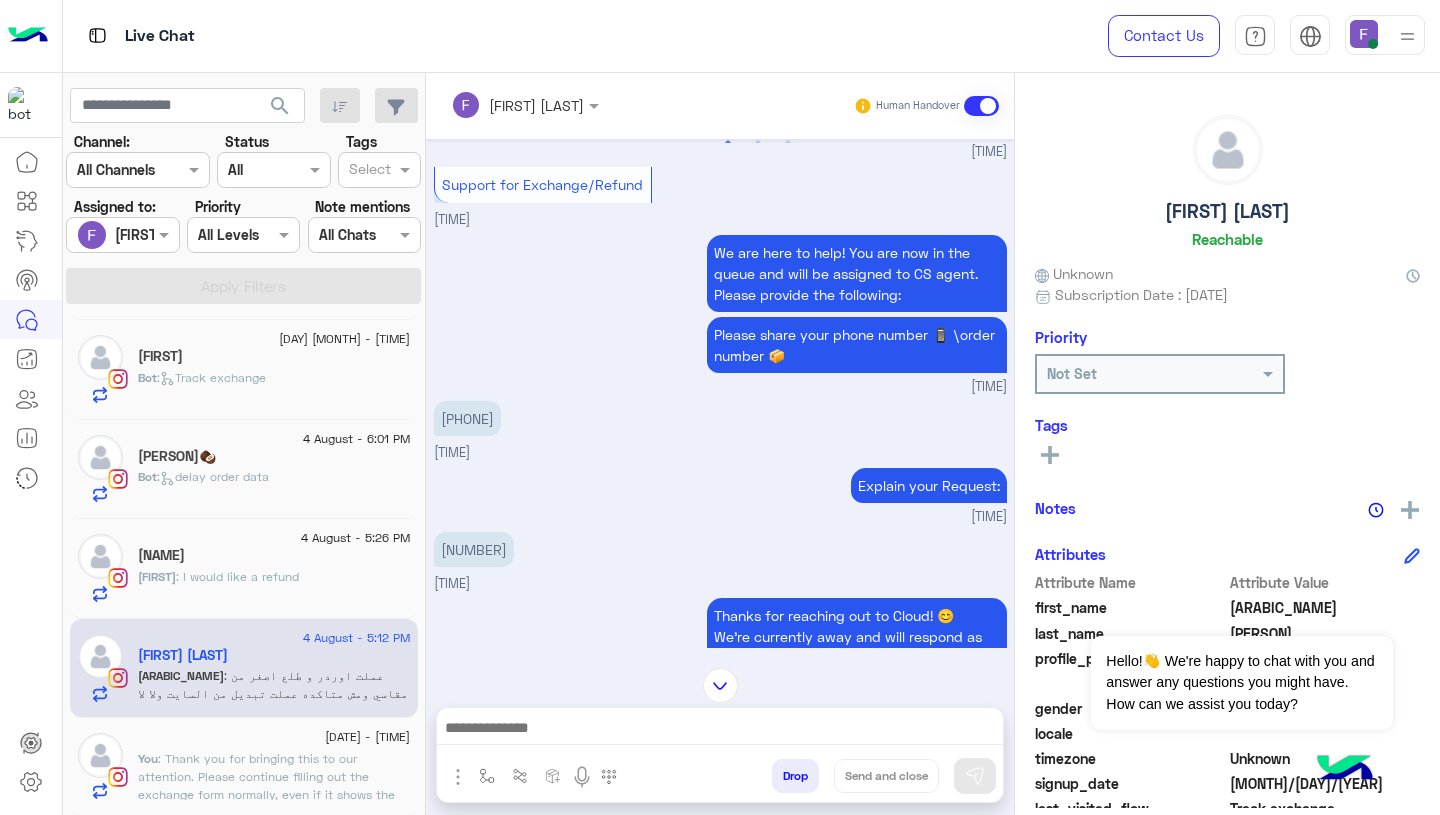 click on "118662" at bounding box center [474, 549] 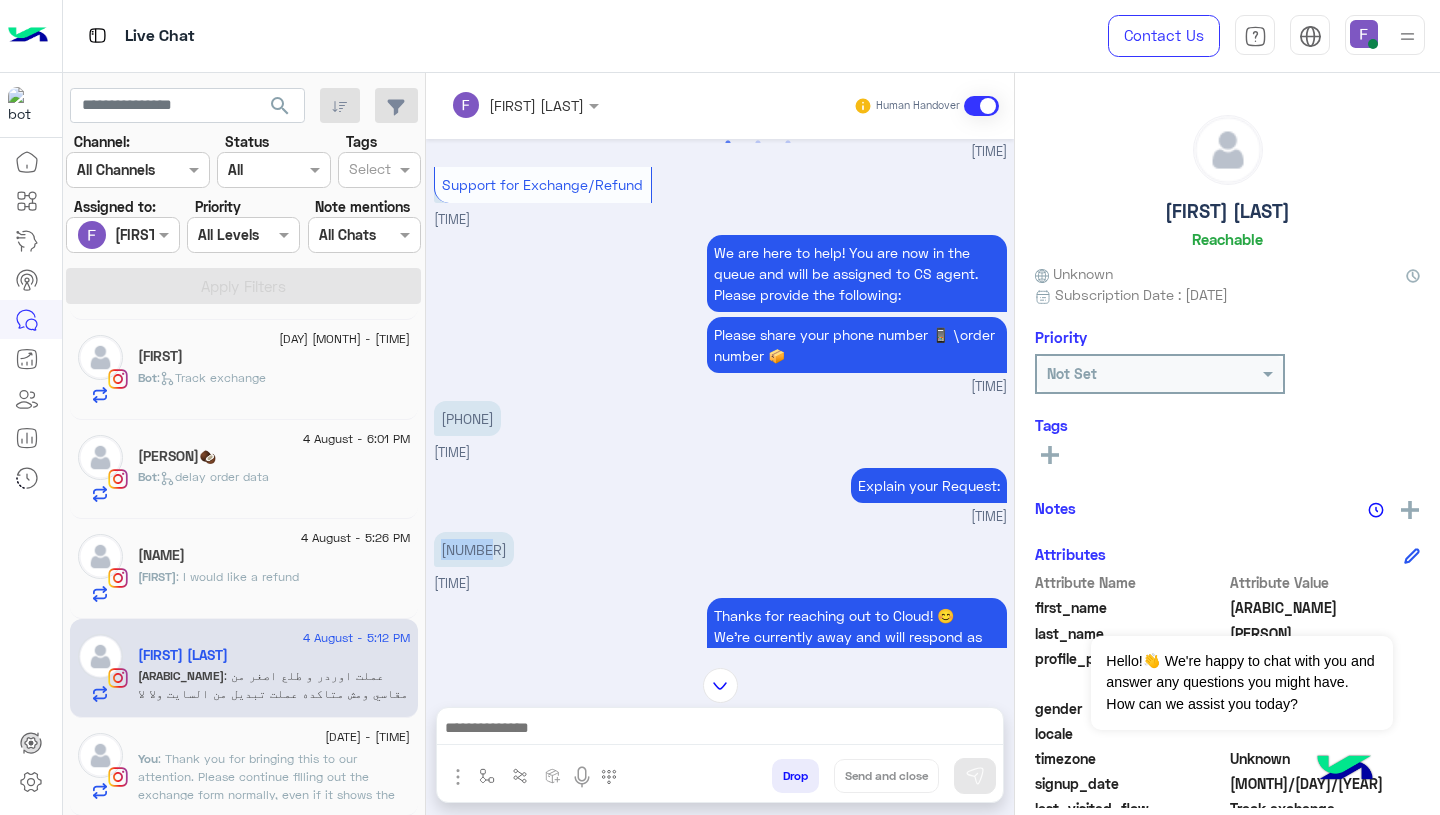 copy on "118662" 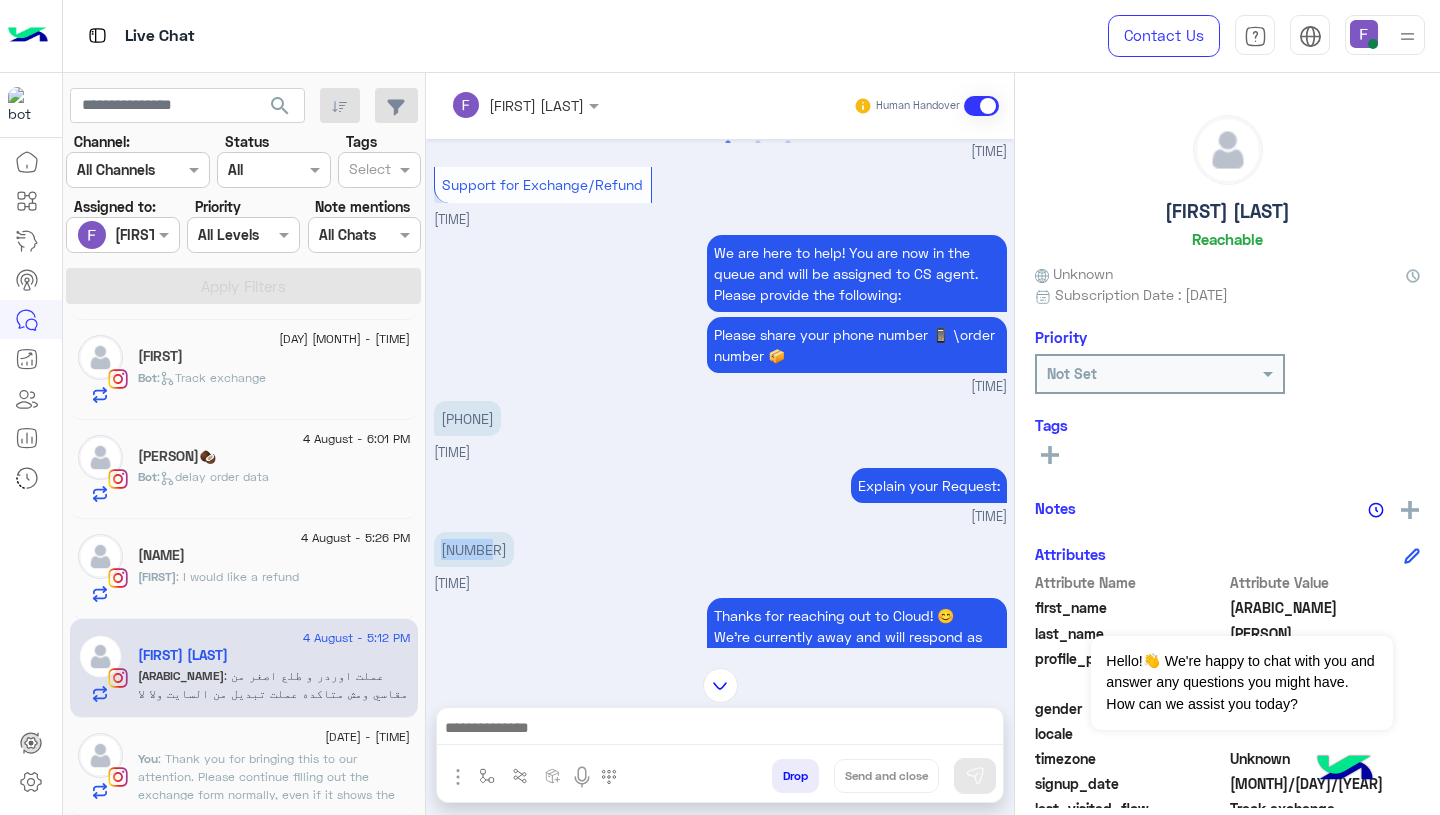 click at bounding box center (499, 105) 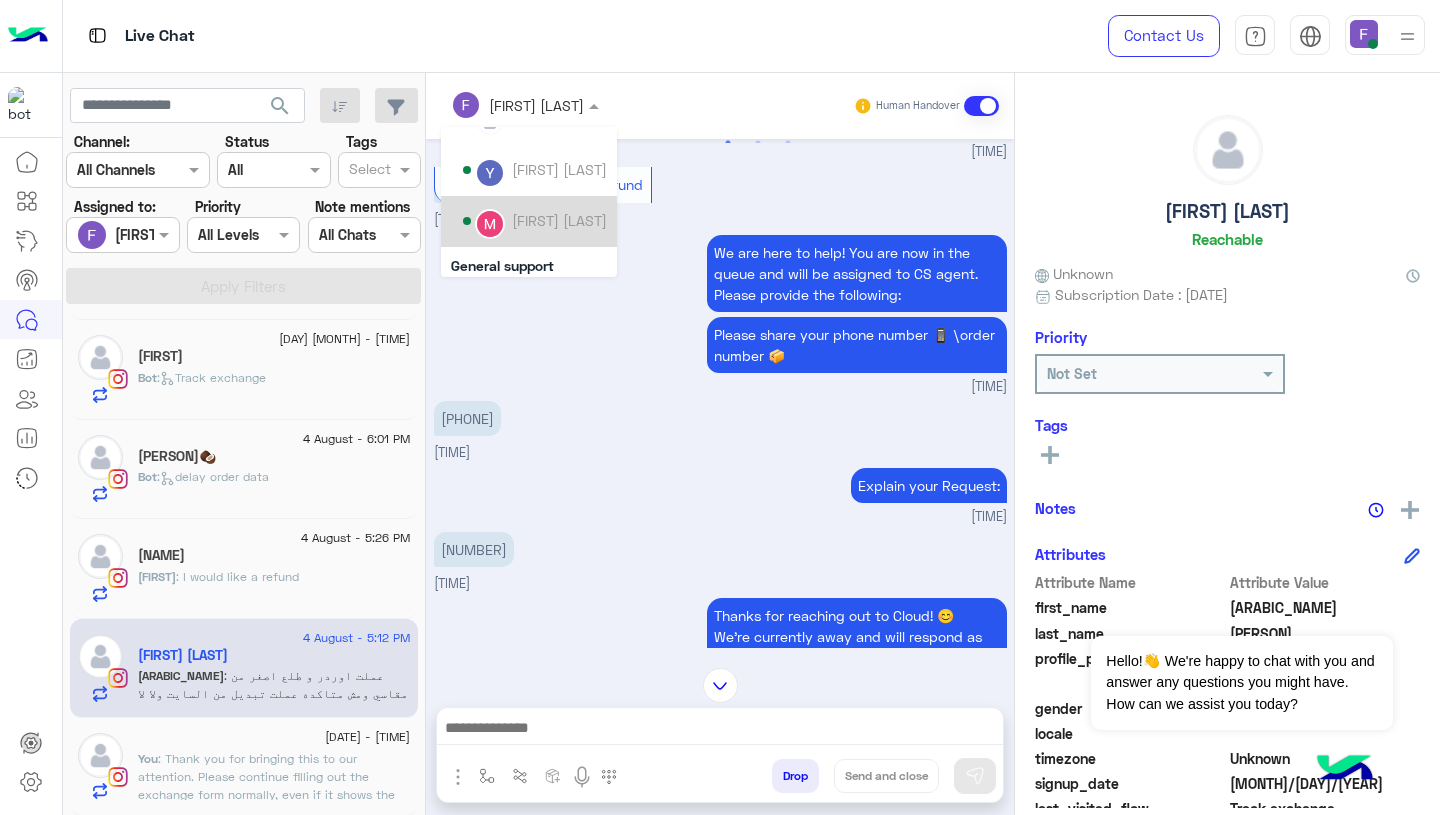 scroll, scrollTop: 115, scrollLeft: 0, axis: vertical 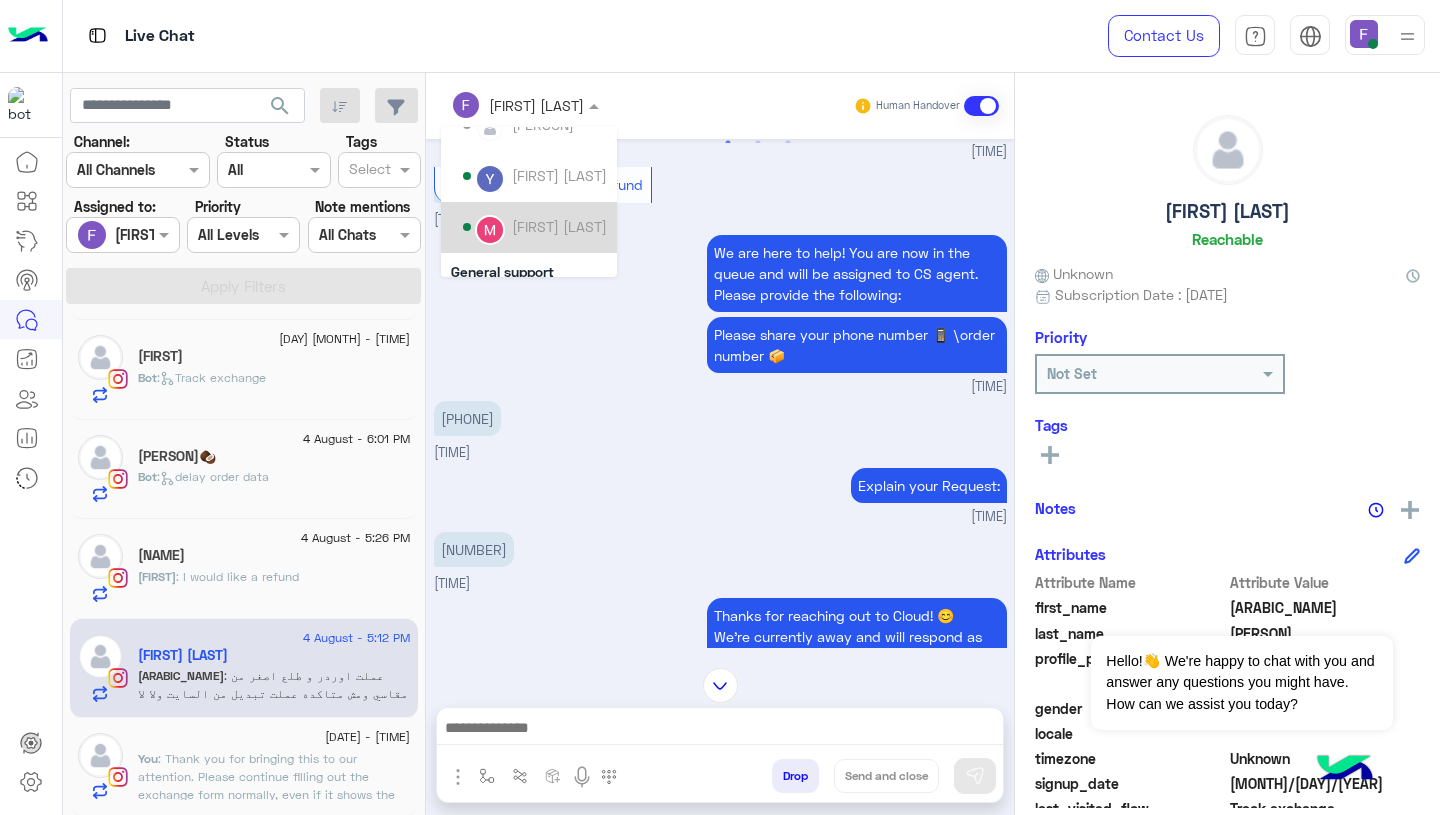 click on "Mariam Ahmed" at bounding box center (559, 226) 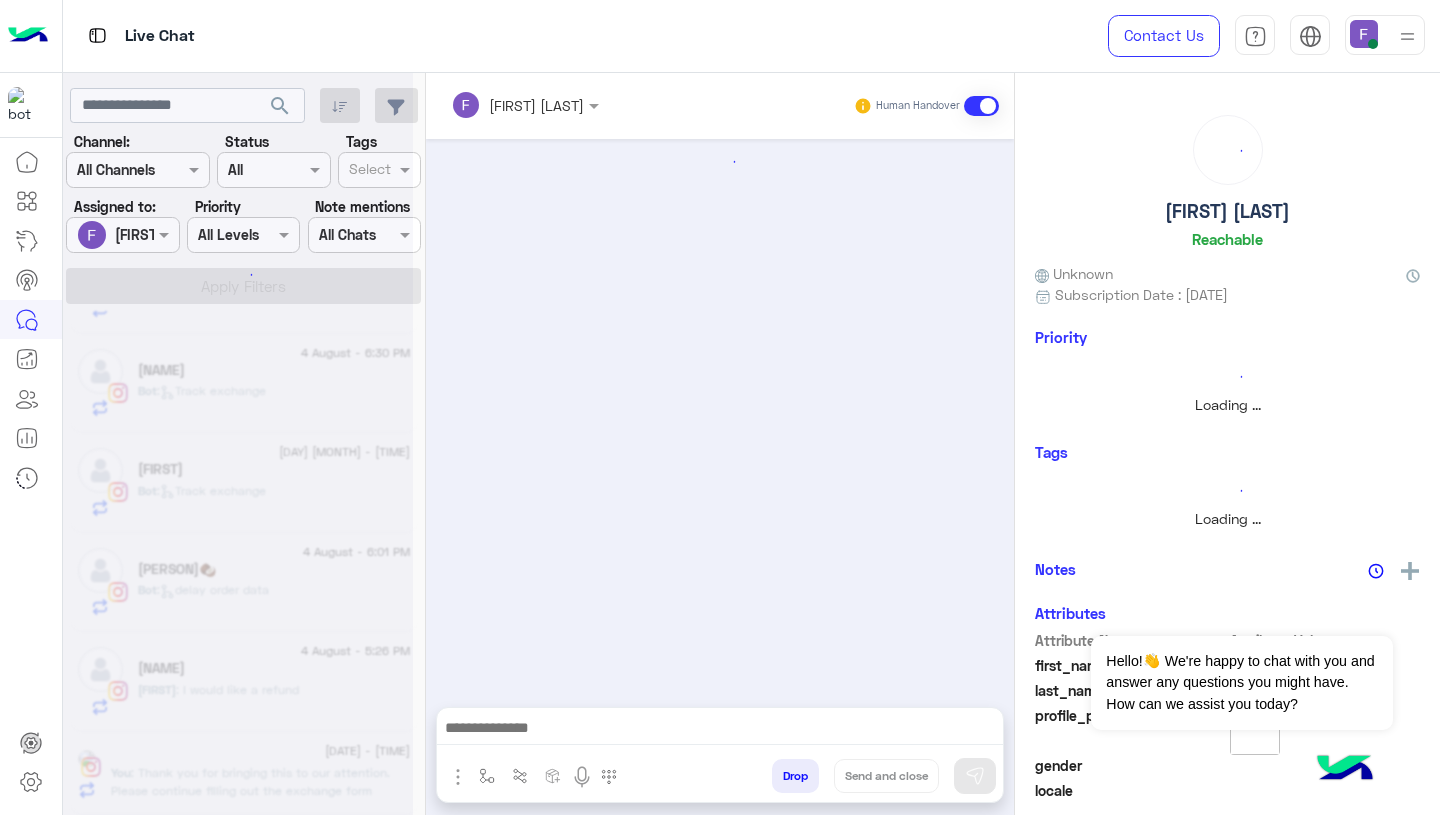 scroll, scrollTop: 2386, scrollLeft: 0, axis: vertical 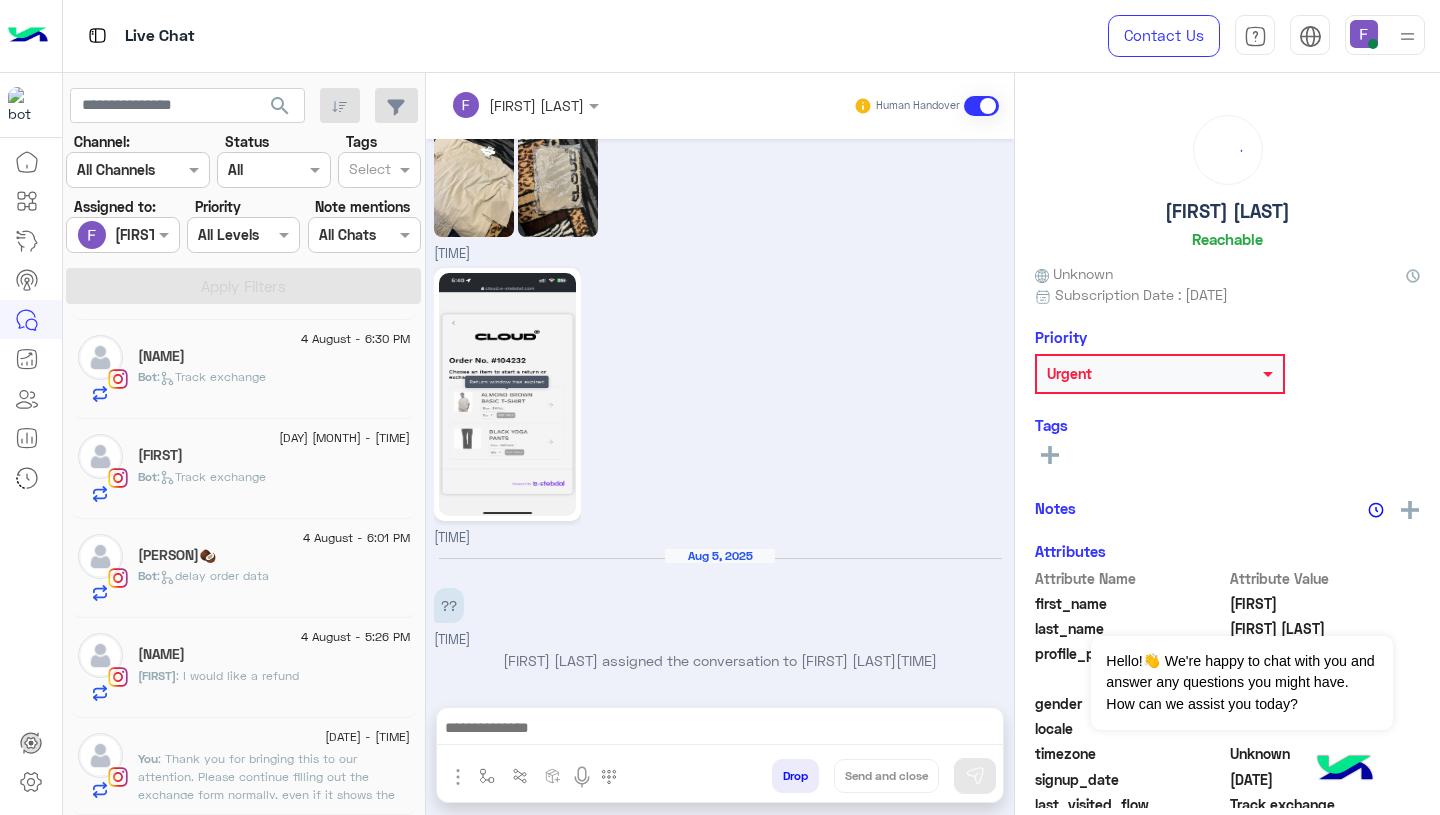 click on "Farida Elfayer" 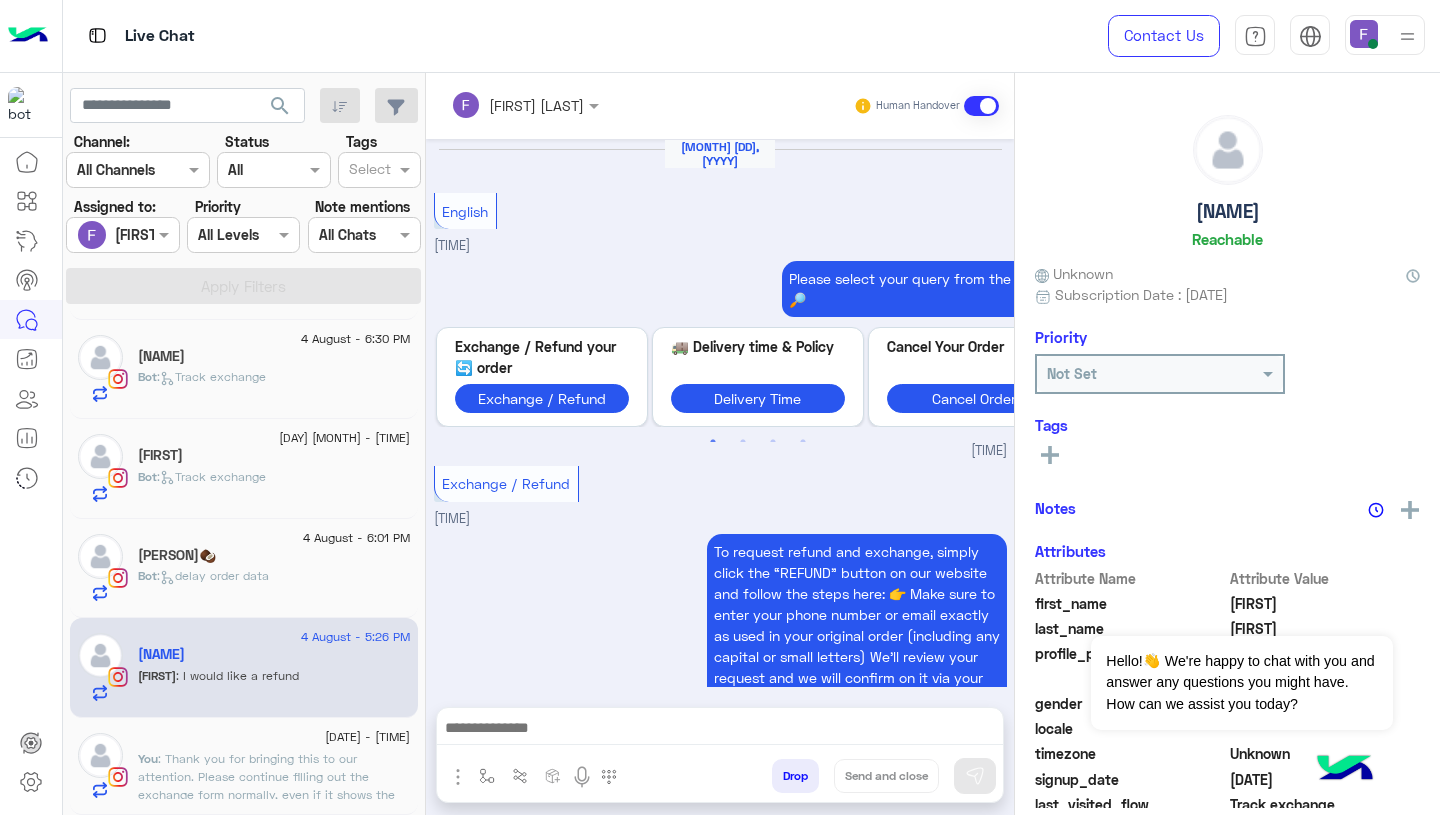 scroll, scrollTop: 1868, scrollLeft: 0, axis: vertical 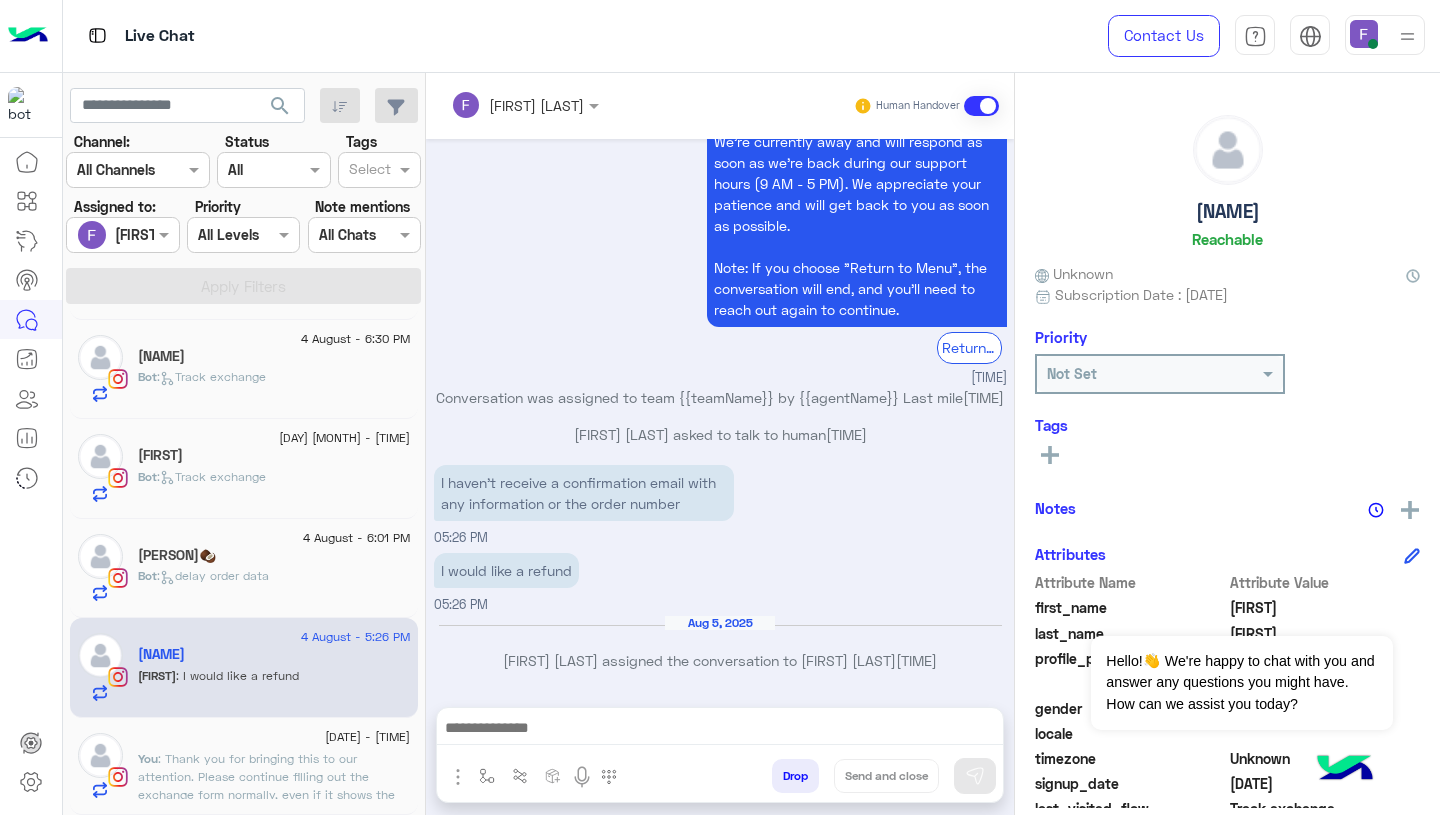 click at bounding box center (499, 105) 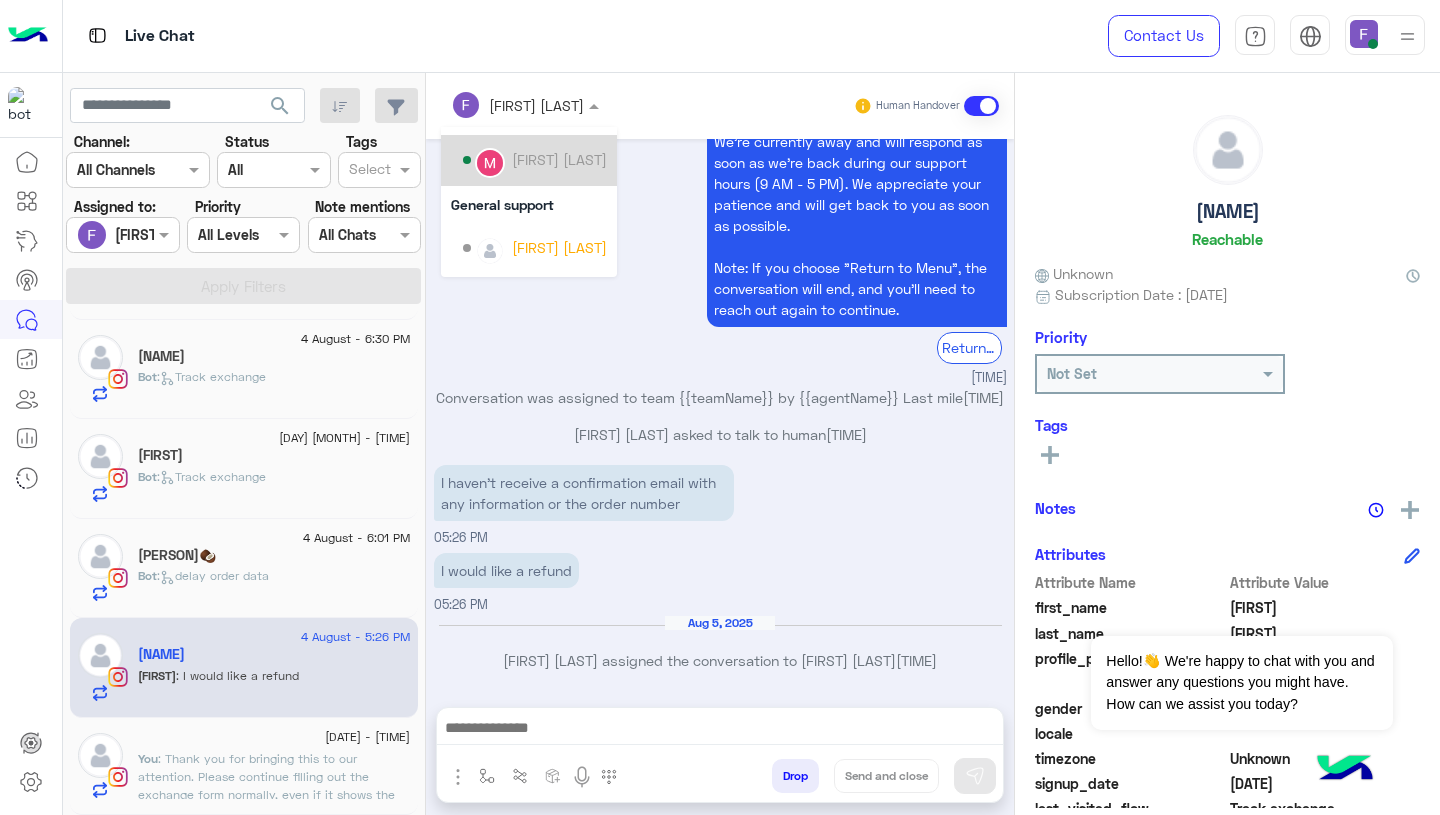 scroll, scrollTop: 176, scrollLeft: 0, axis: vertical 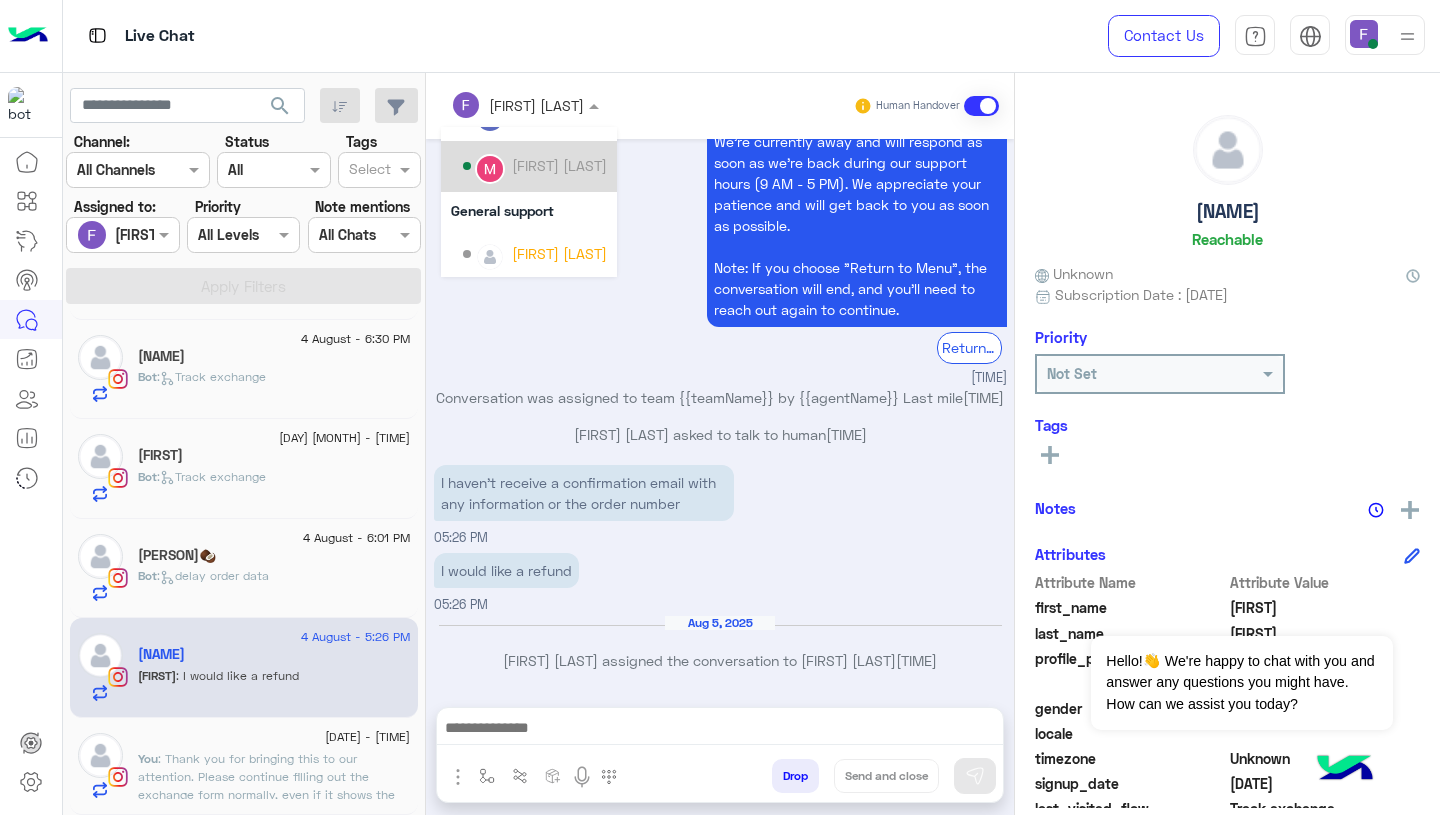 click on "Mariam Ahmed" at bounding box center [559, 165] 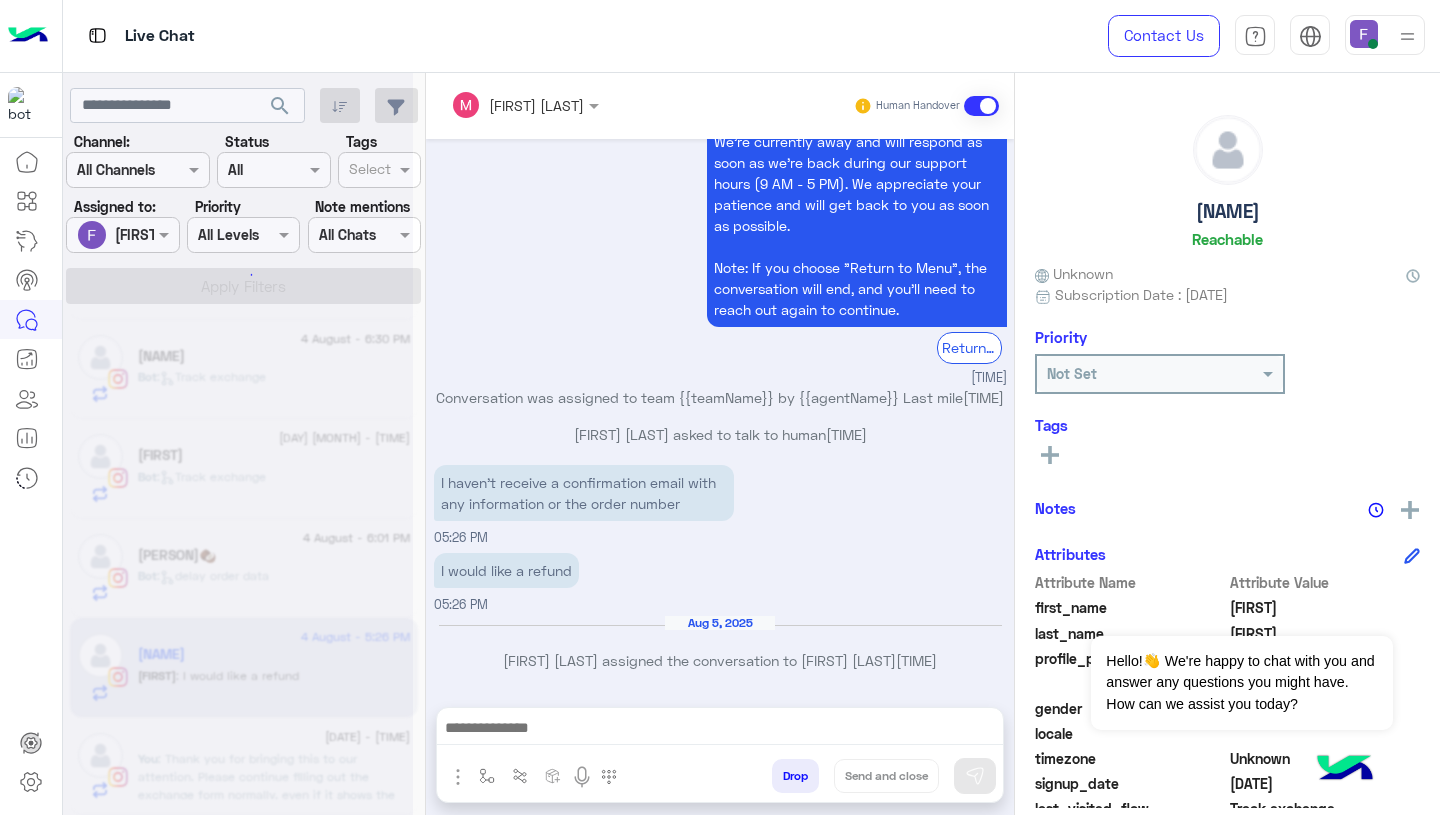 scroll, scrollTop: 2286, scrollLeft: 0, axis: vertical 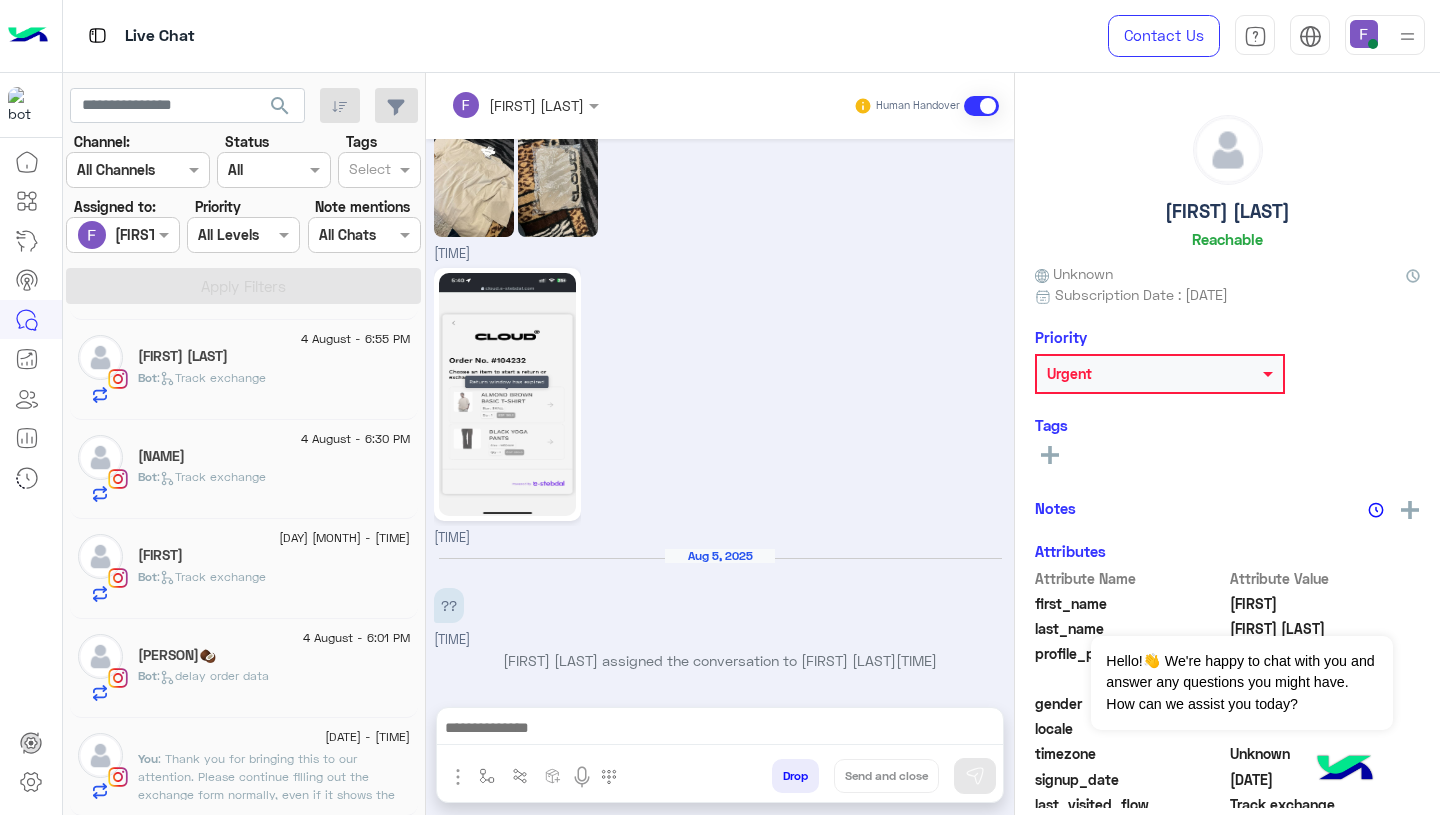 click on "Hanaa qandil🥥" 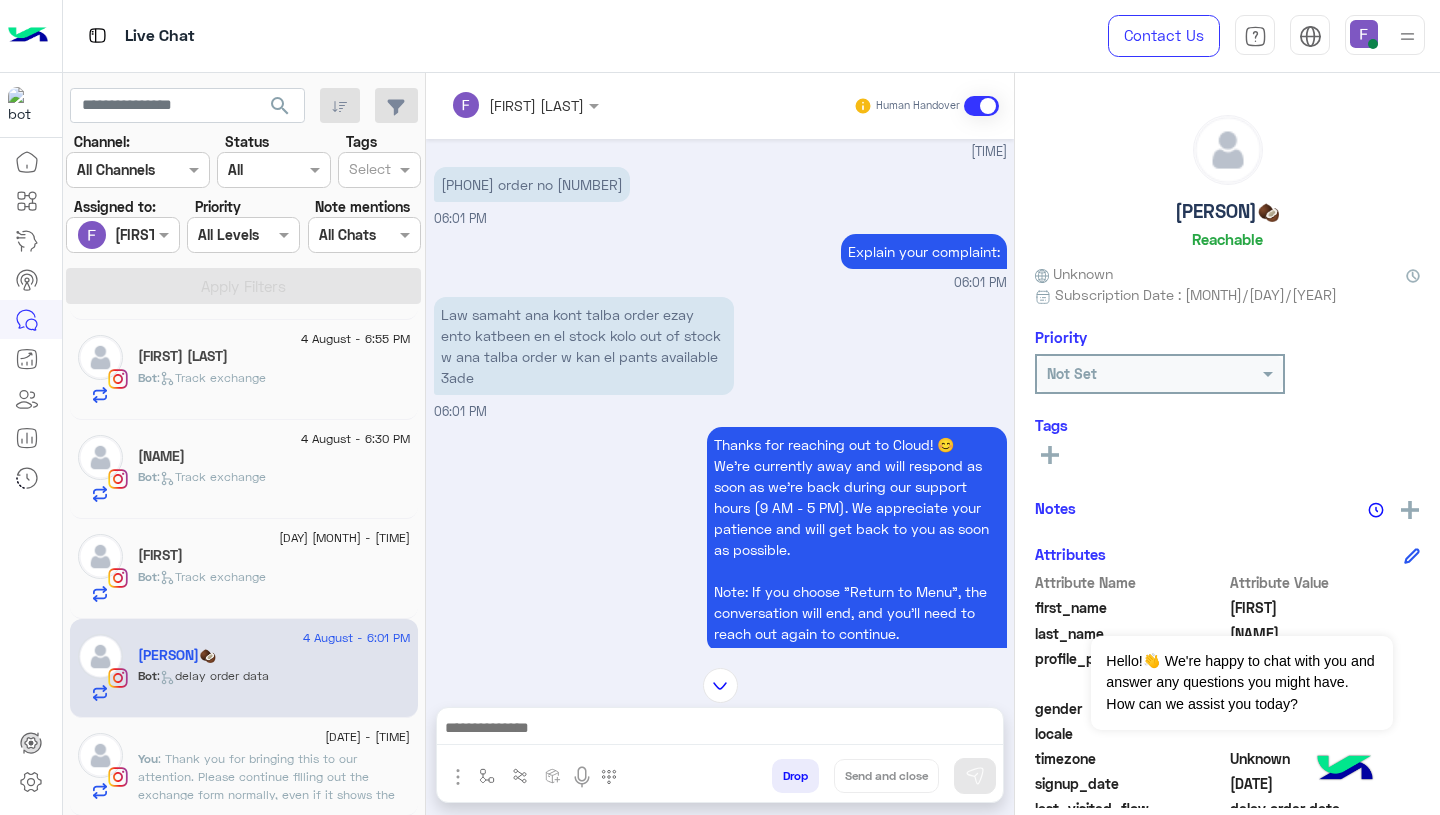 scroll, scrollTop: 1848, scrollLeft: 0, axis: vertical 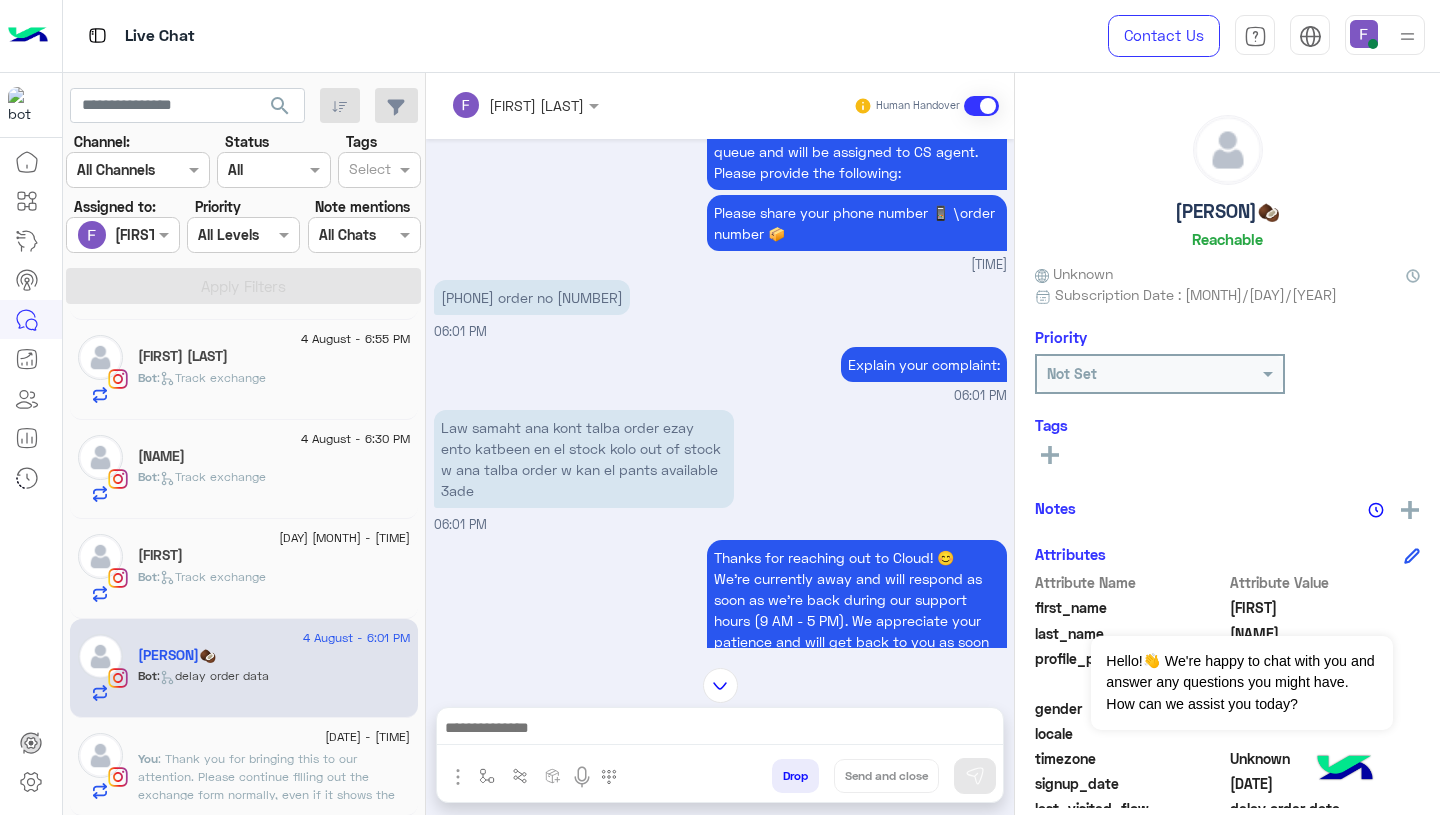 click on "01128487318 order no 117685" at bounding box center [532, 297] 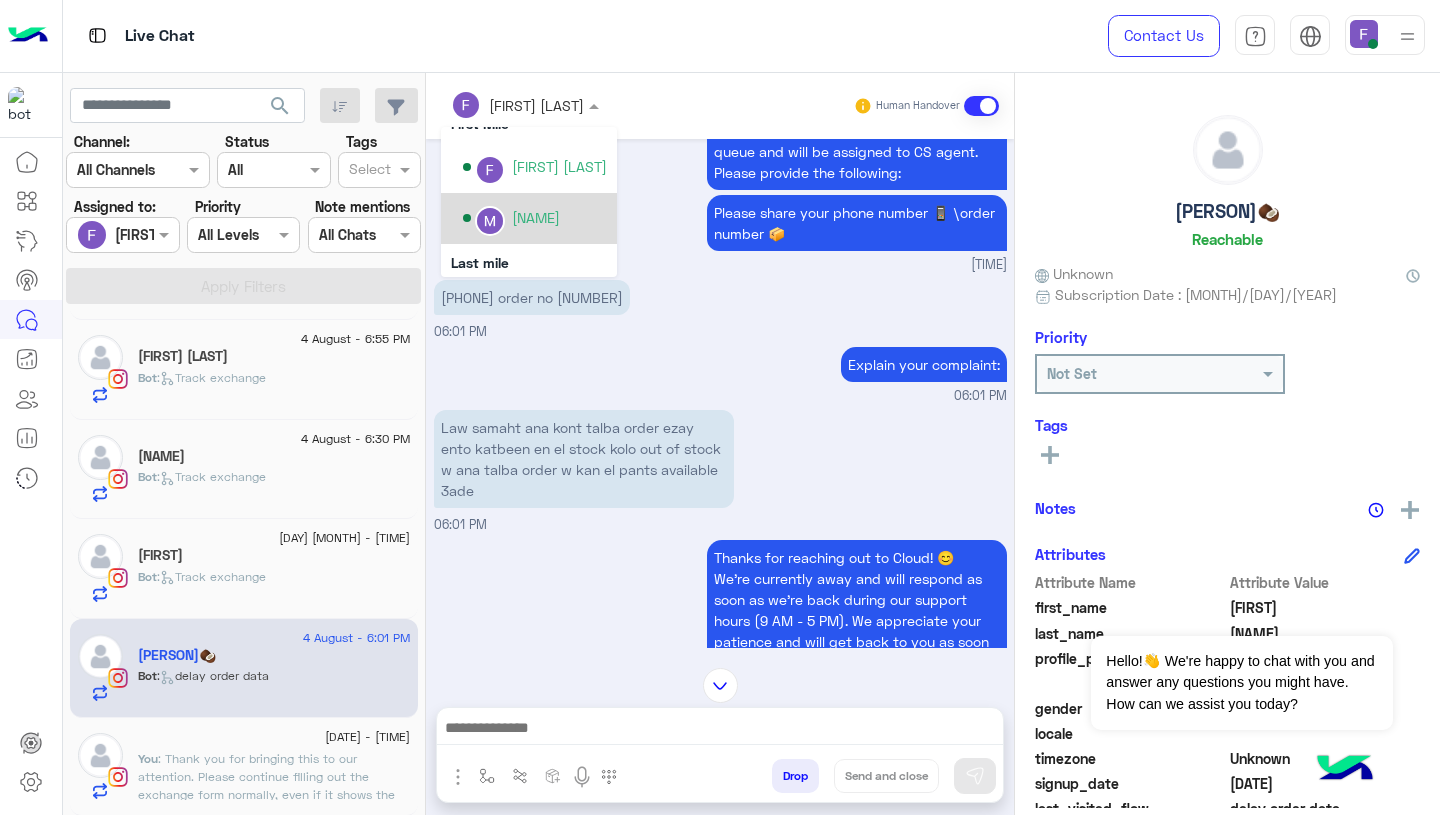 scroll, scrollTop: 359, scrollLeft: 0, axis: vertical 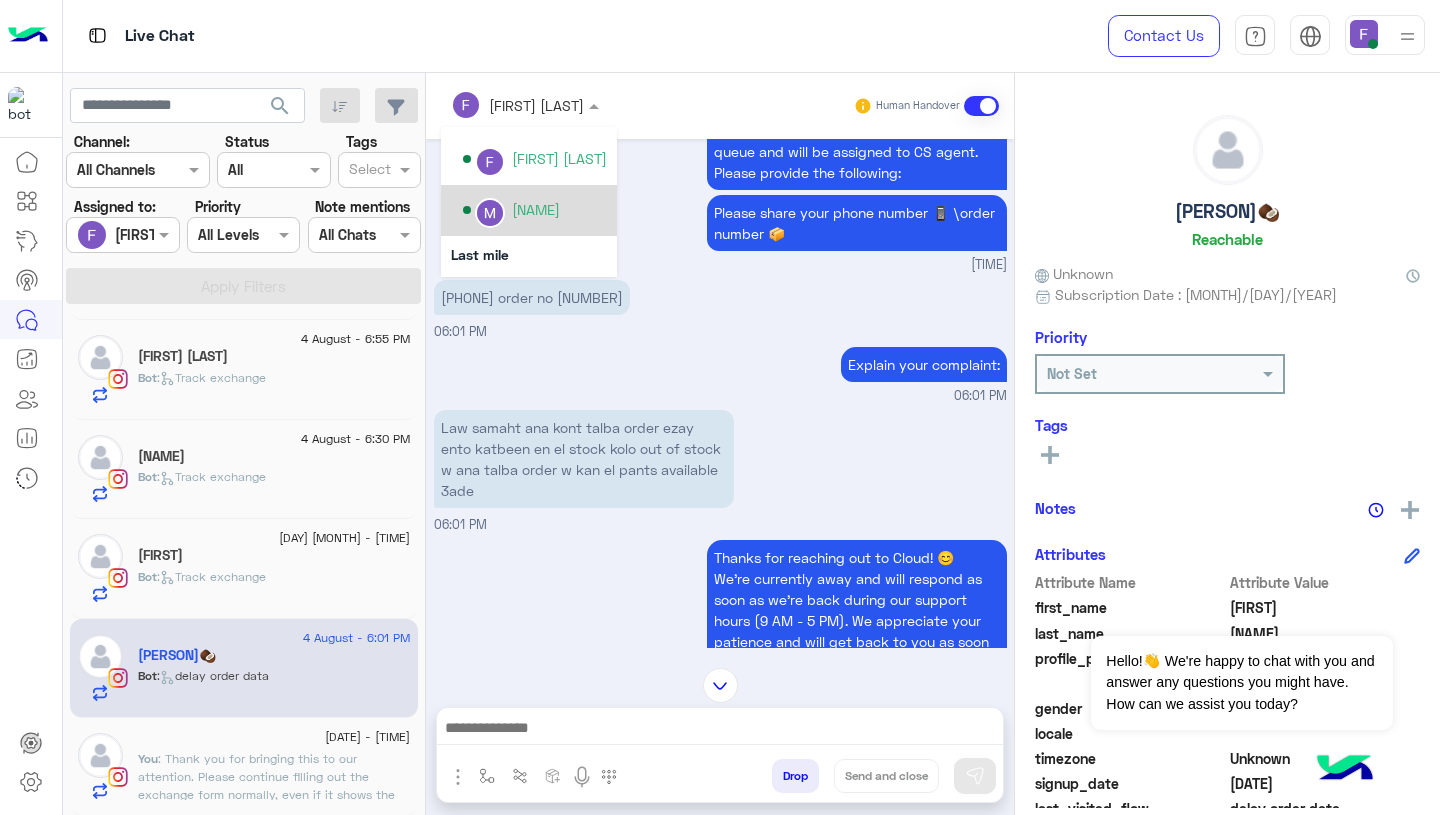 click on "Marex George" at bounding box center [536, 209] 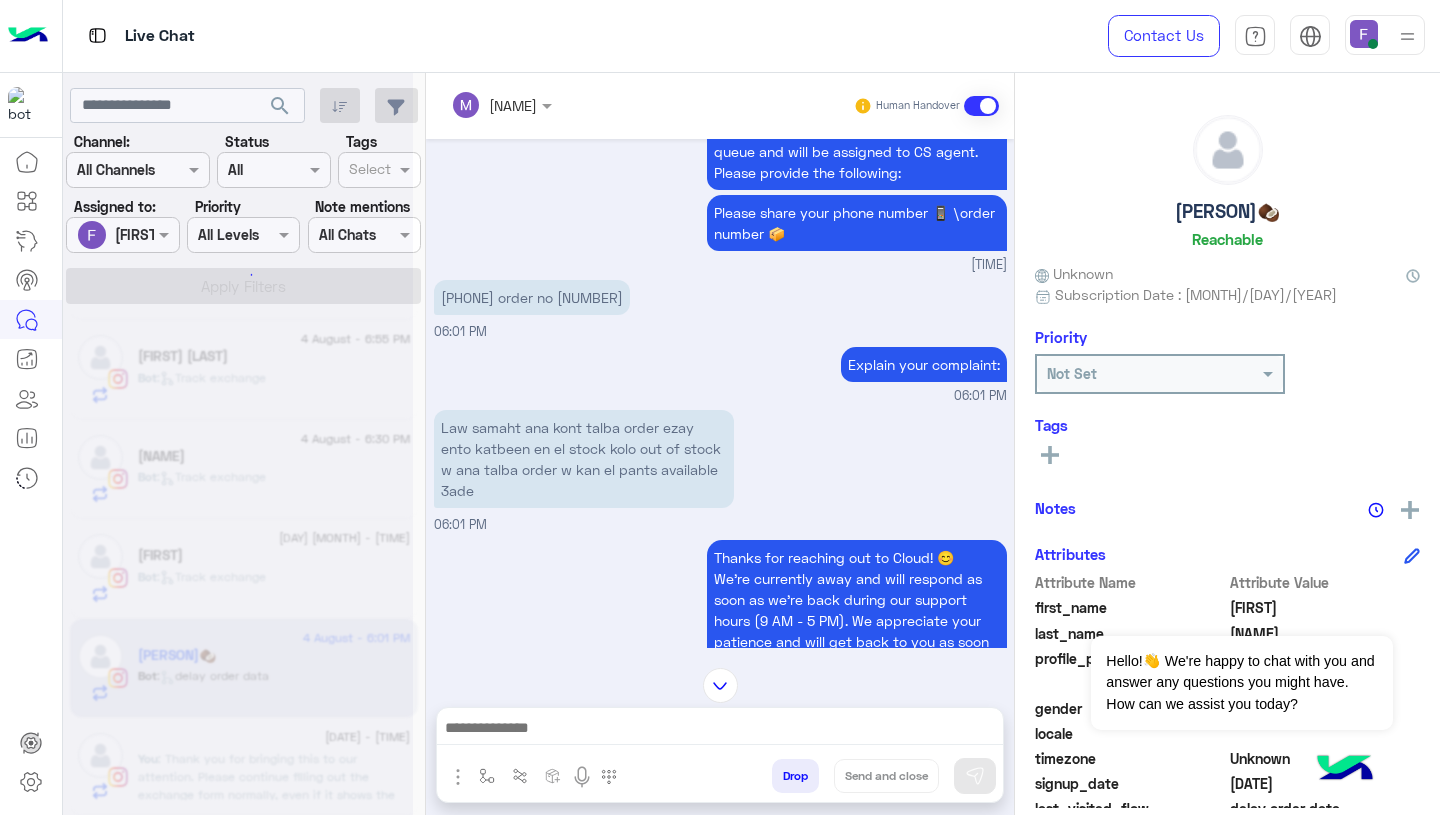 scroll, scrollTop: 2187, scrollLeft: 0, axis: vertical 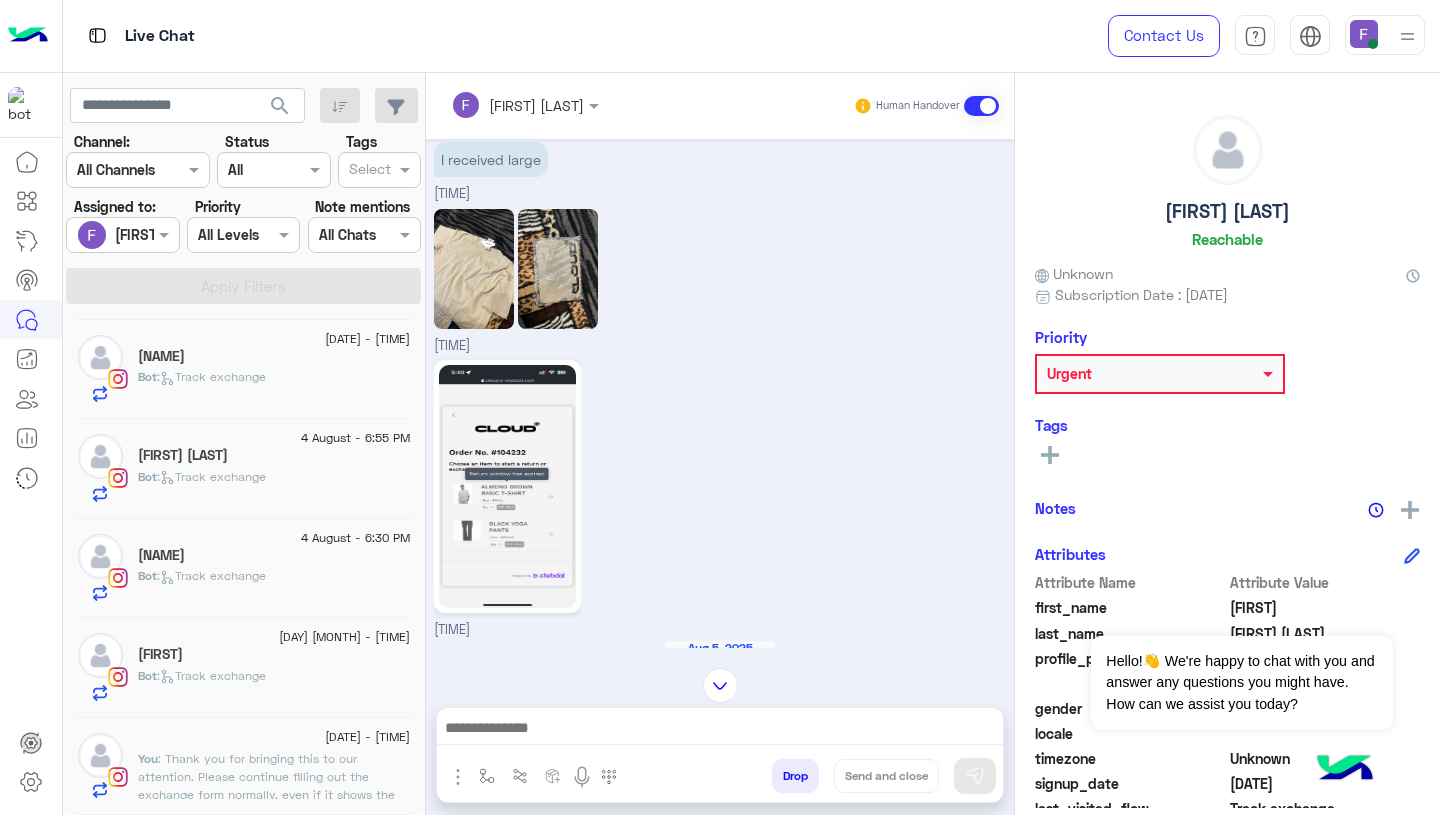 click 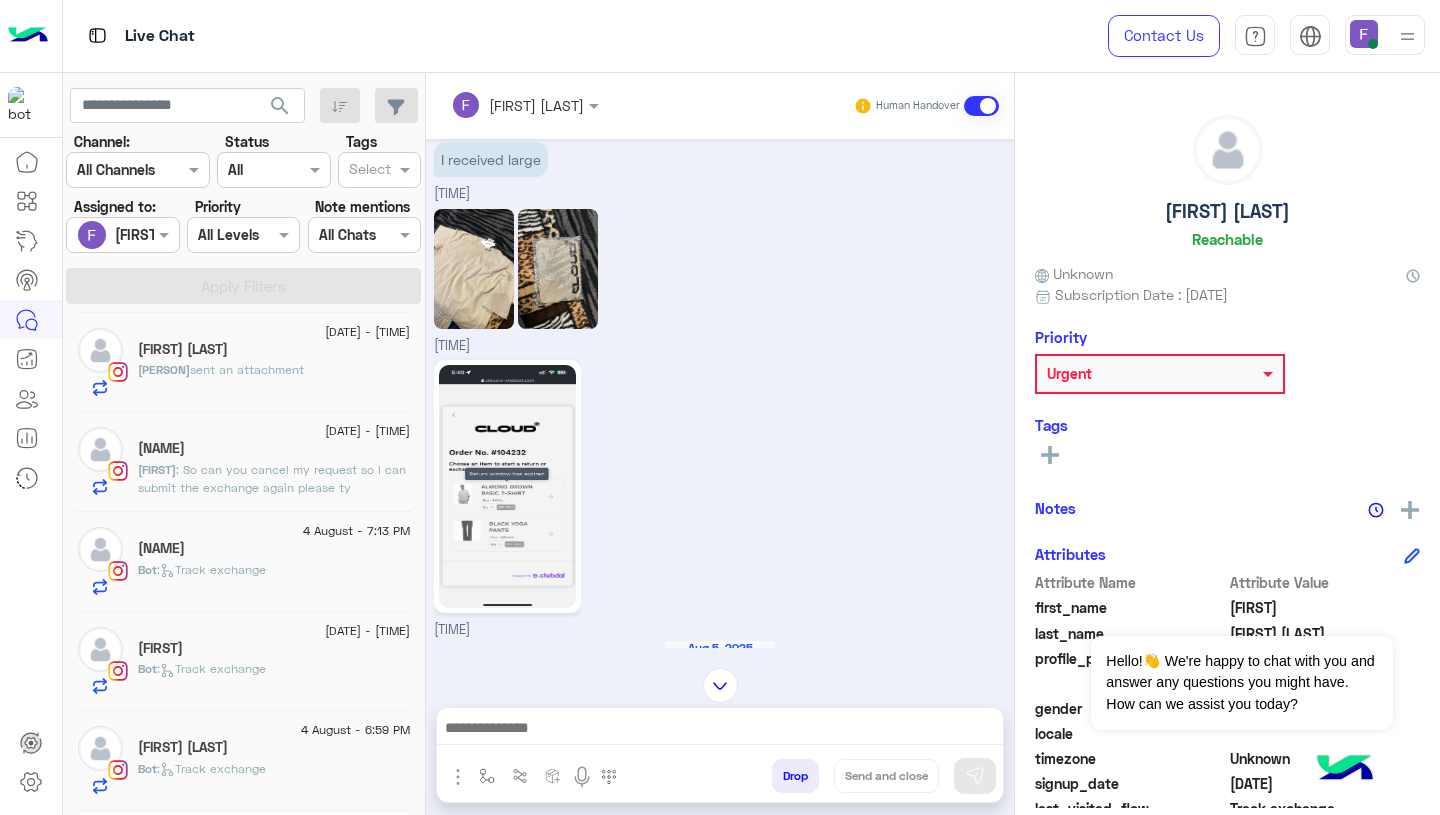 scroll, scrollTop: 2187, scrollLeft: 0, axis: vertical 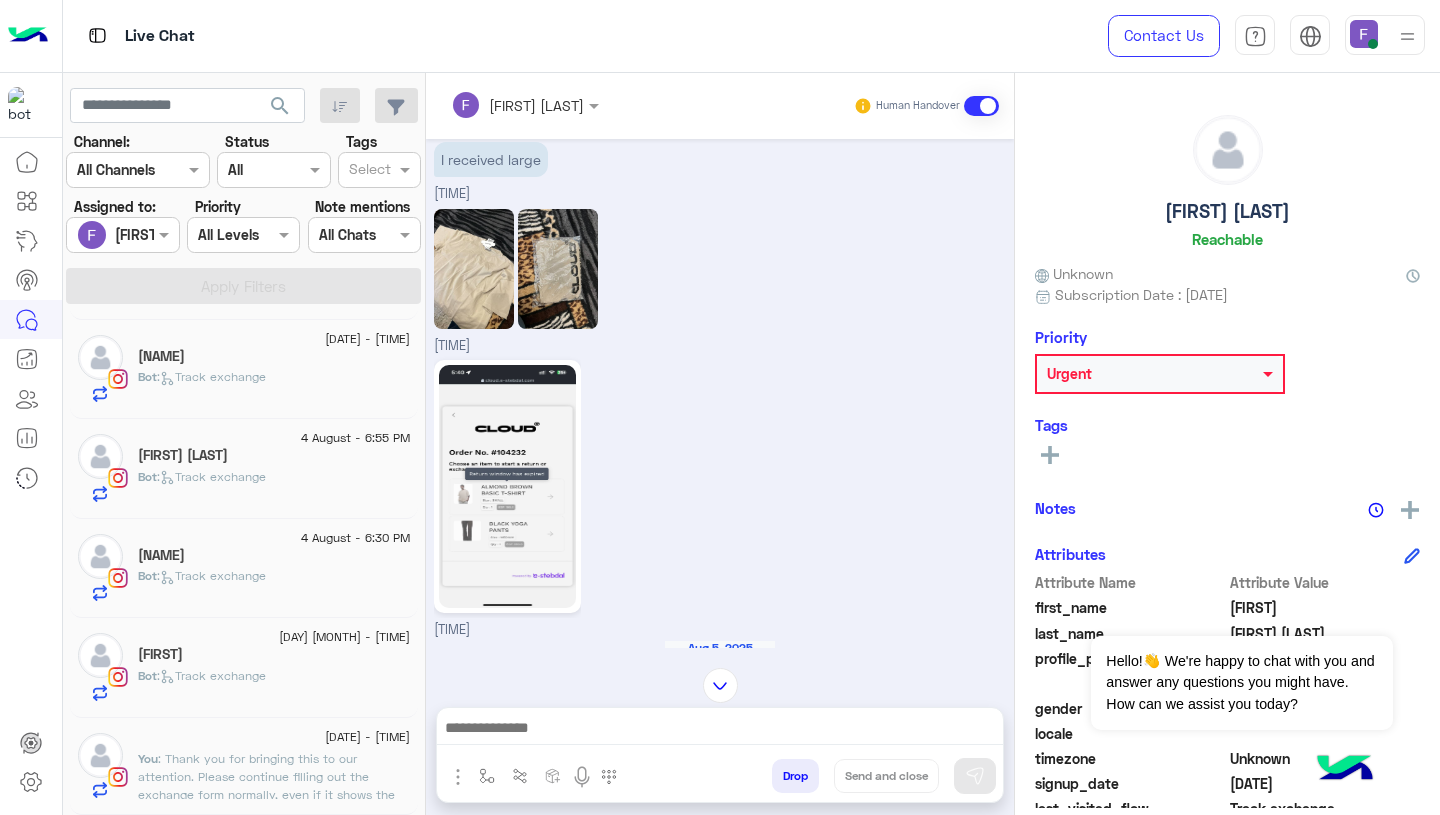 click on ": Thank you for bringing this to our attention.
Please continue filling out the exchange form normally, even if it shows the refund message. Once we receive your request, we will review it and ensure everything is processed correctly.
We’ll take care of it as soon as we get the details from you." 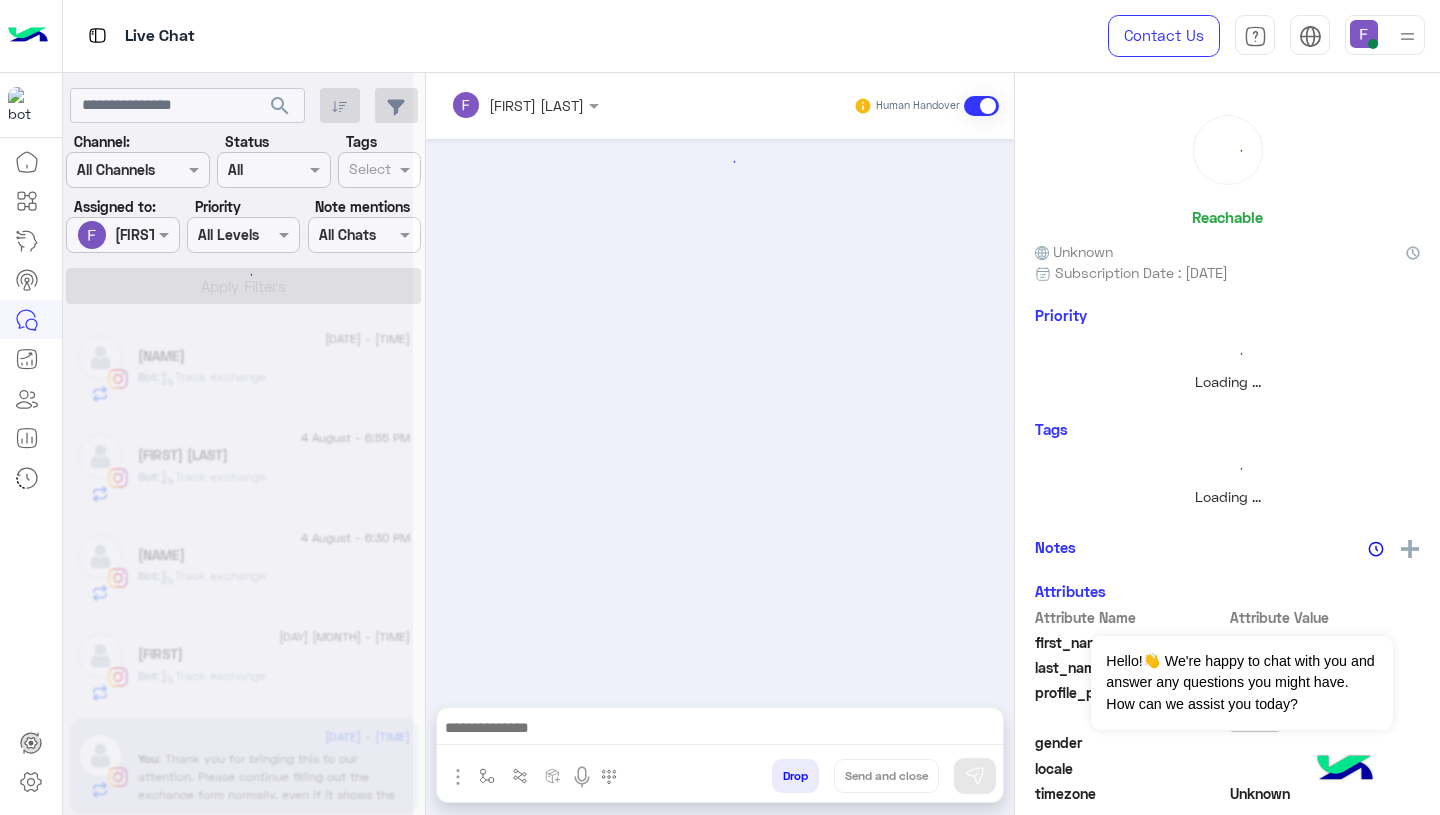 scroll, scrollTop: 0, scrollLeft: 0, axis: both 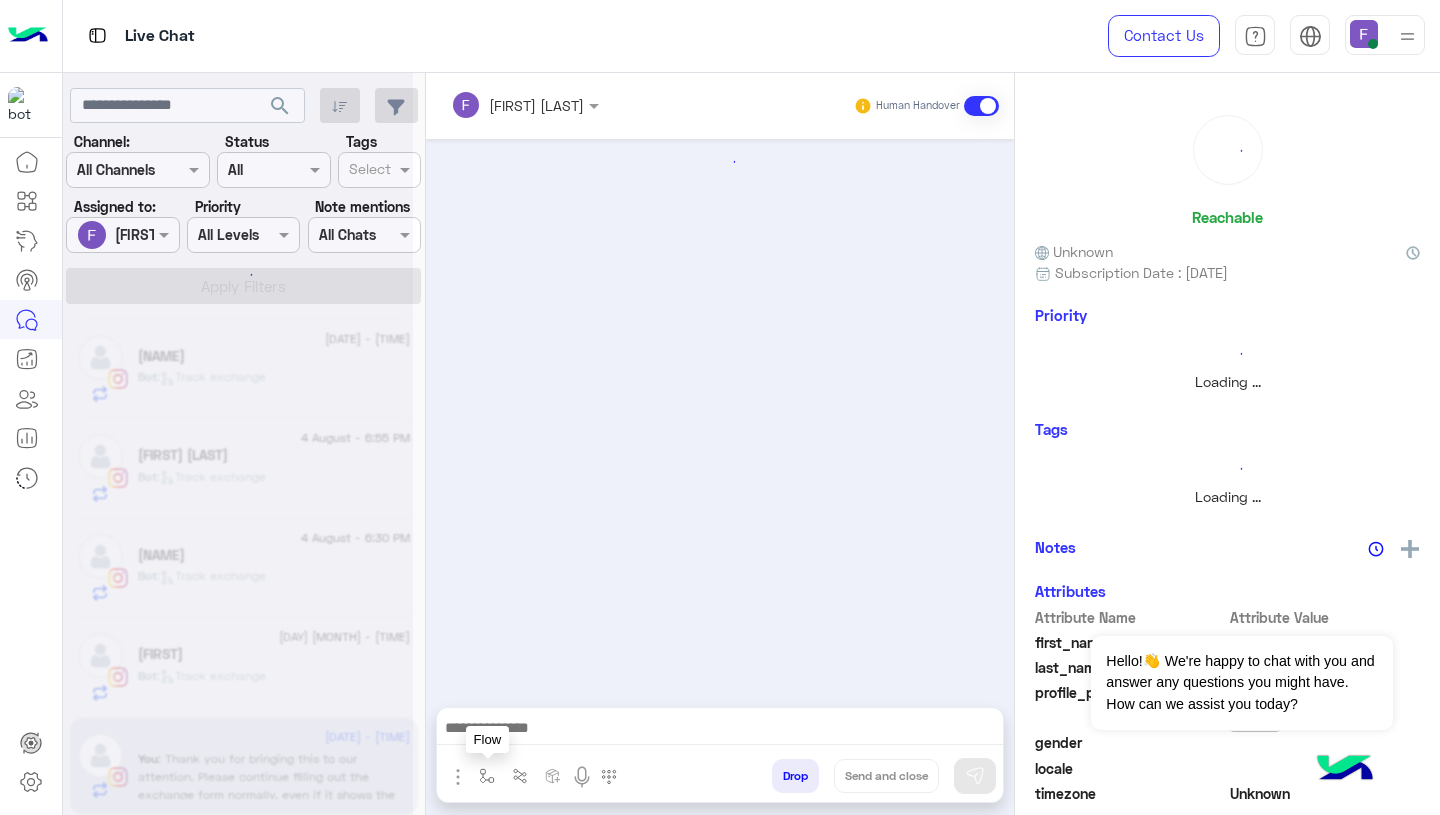 click at bounding box center [487, 776] 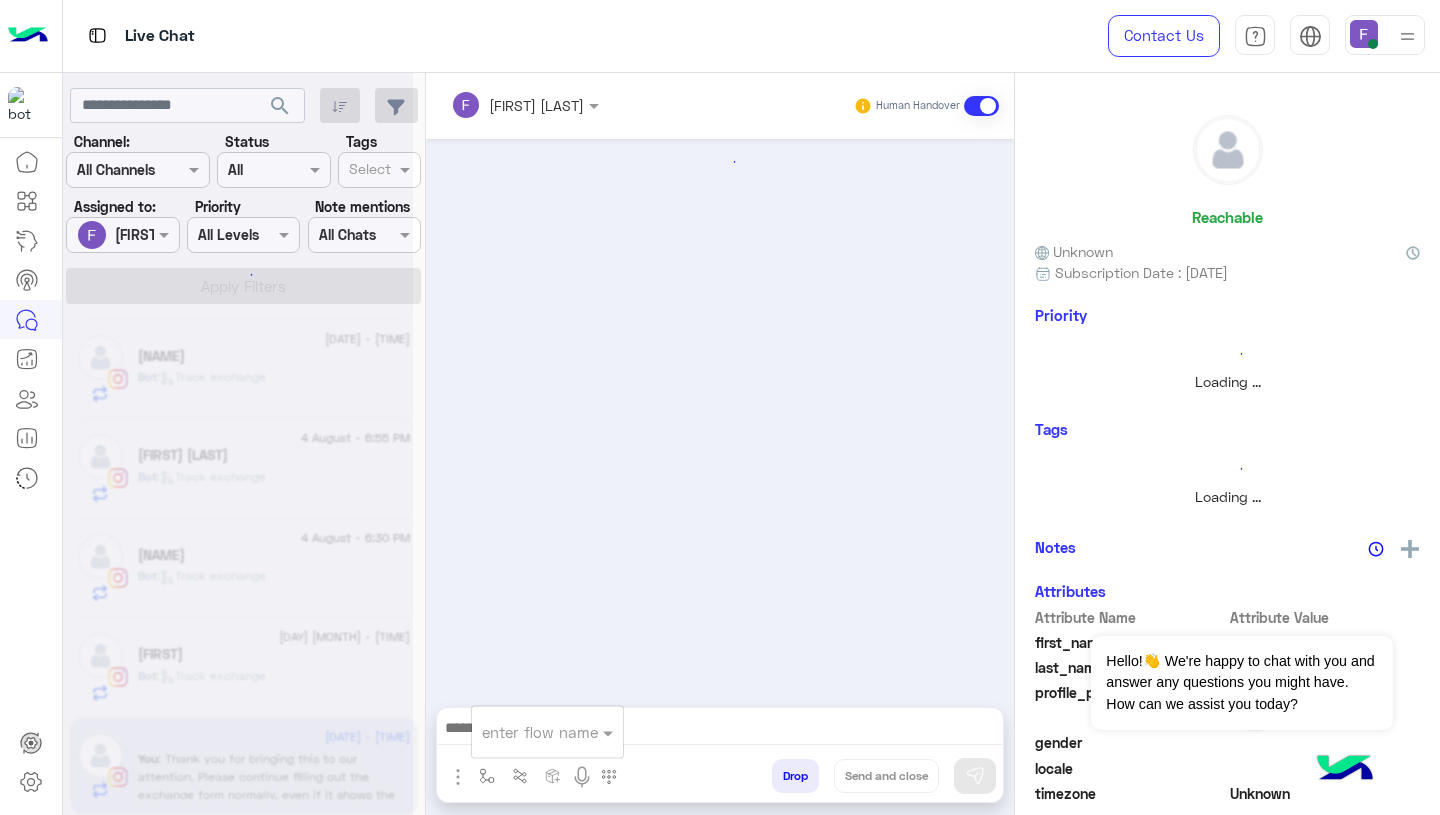 click at bounding box center (523, 732) 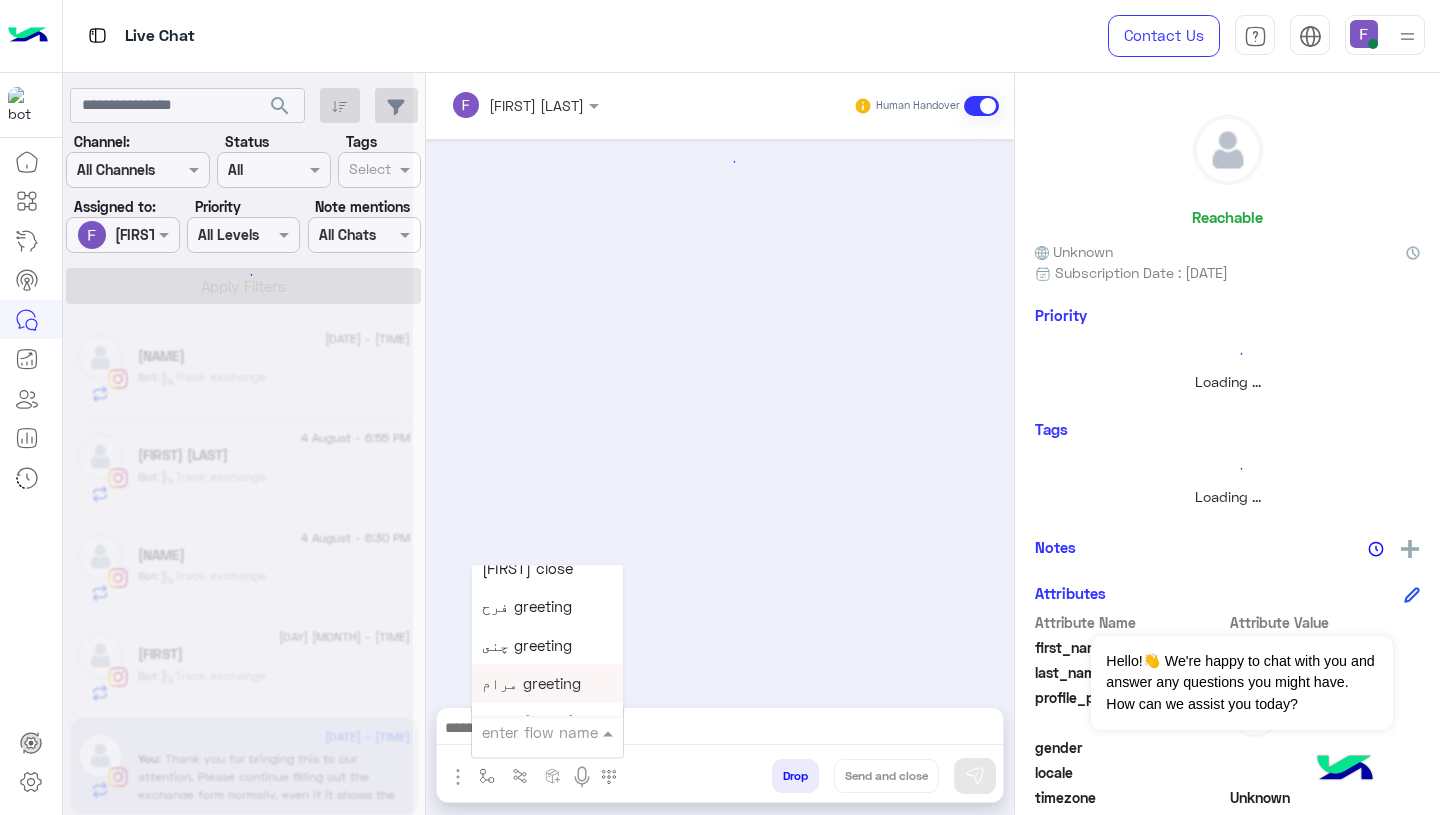 scroll, scrollTop: 2633, scrollLeft: 0, axis: vertical 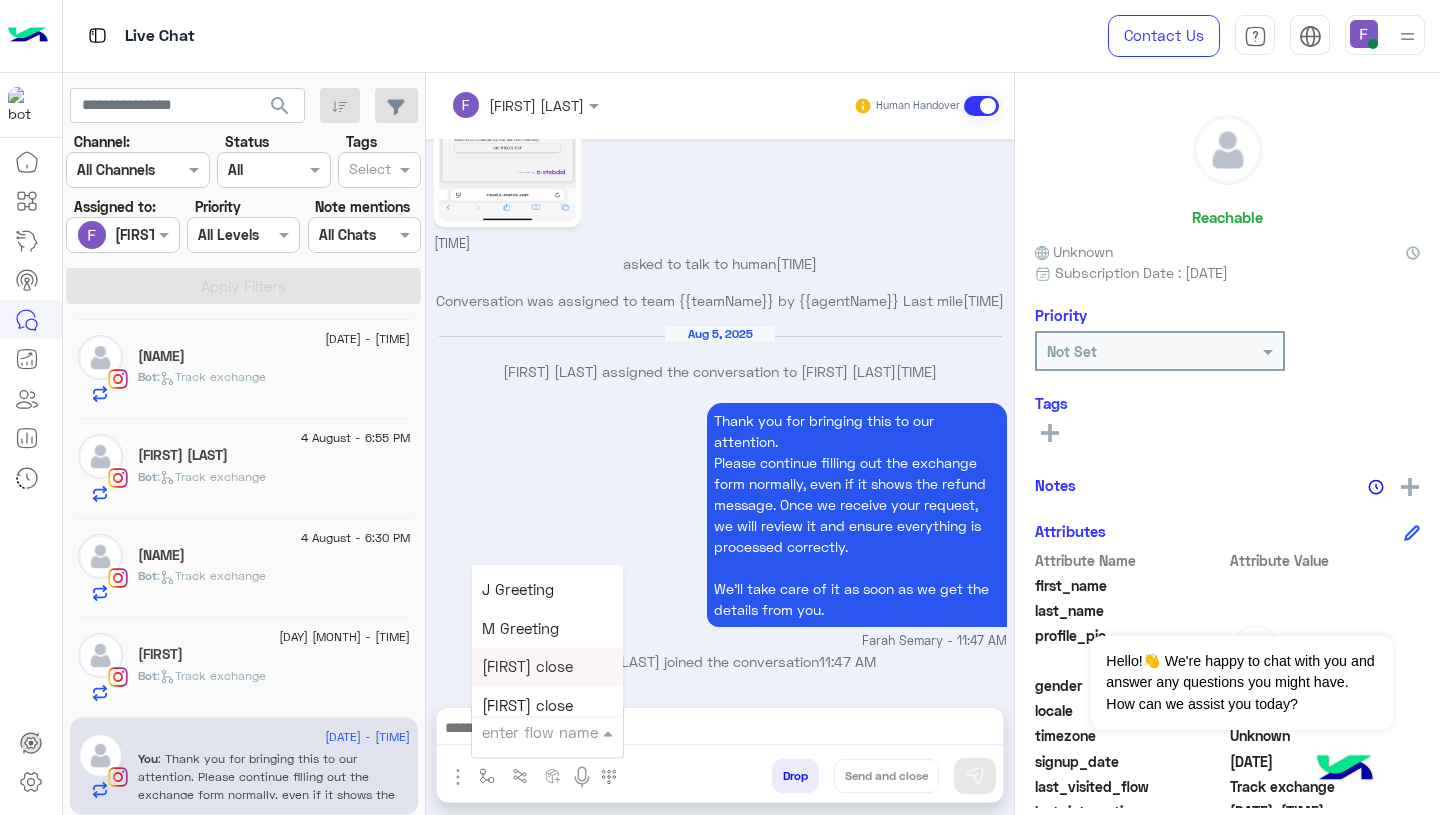 click on "Farah close" at bounding box center (527, 667) 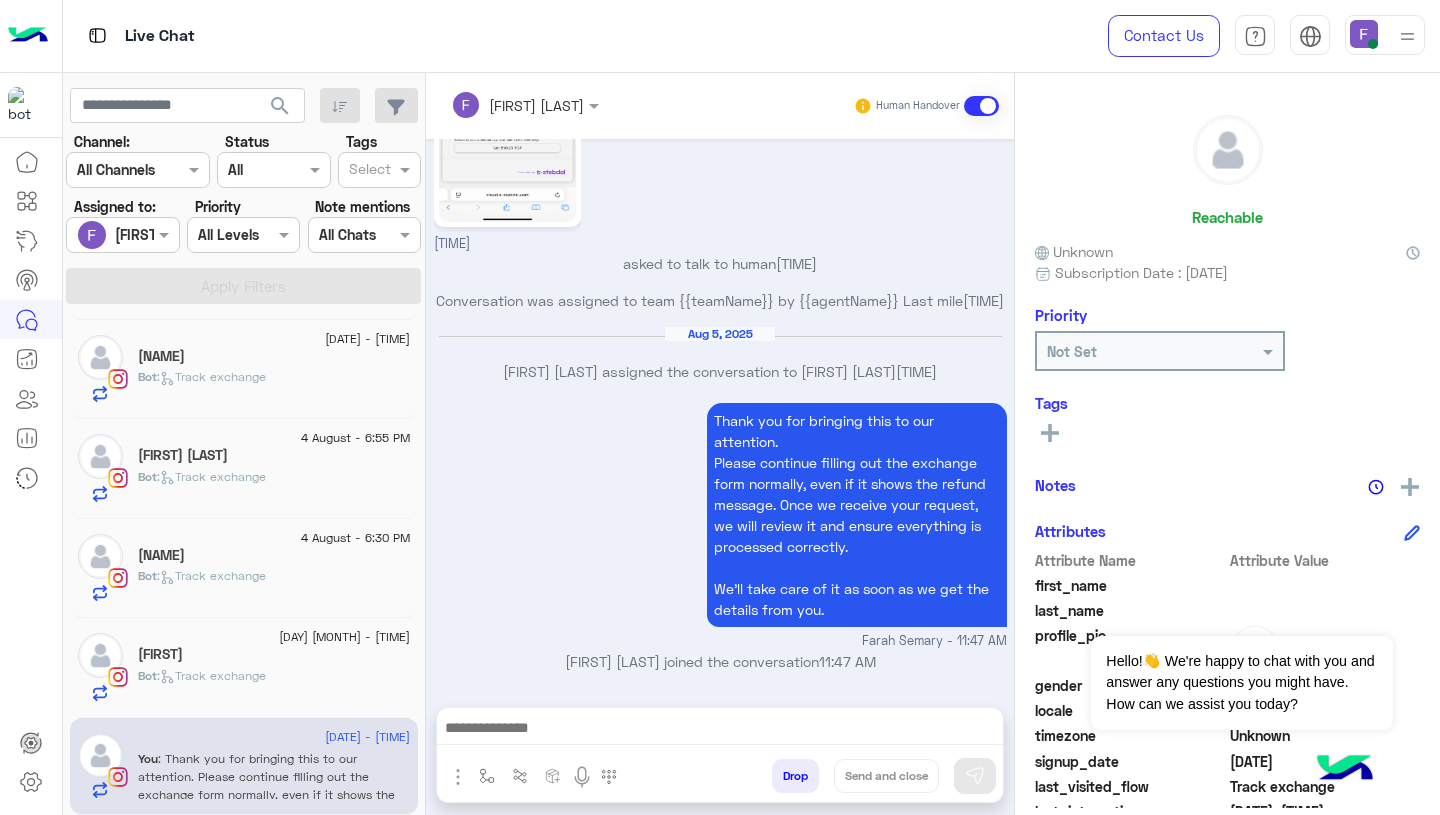 type on "**********" 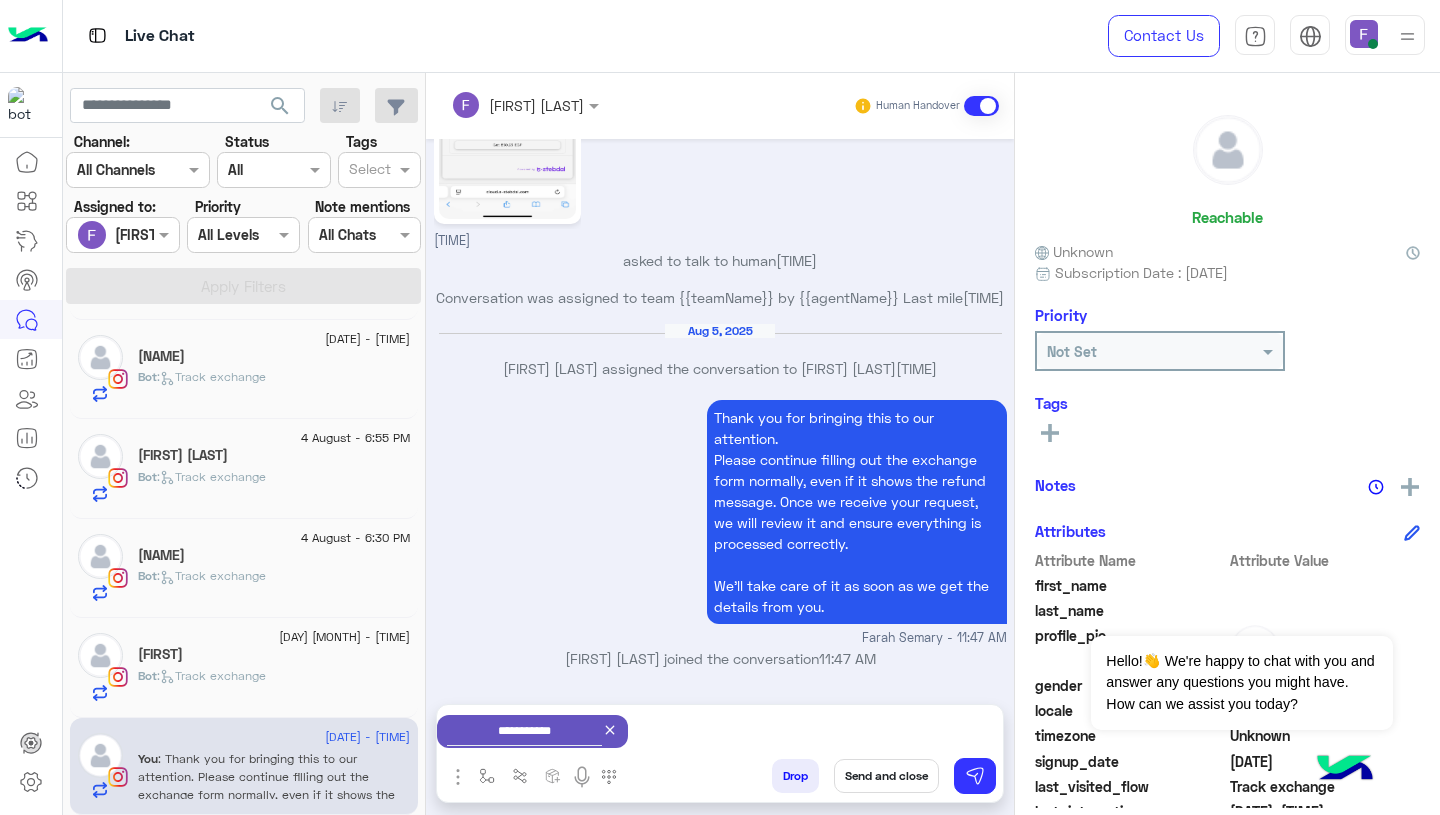 click on "Send and close" at bounding box center (886, 776) 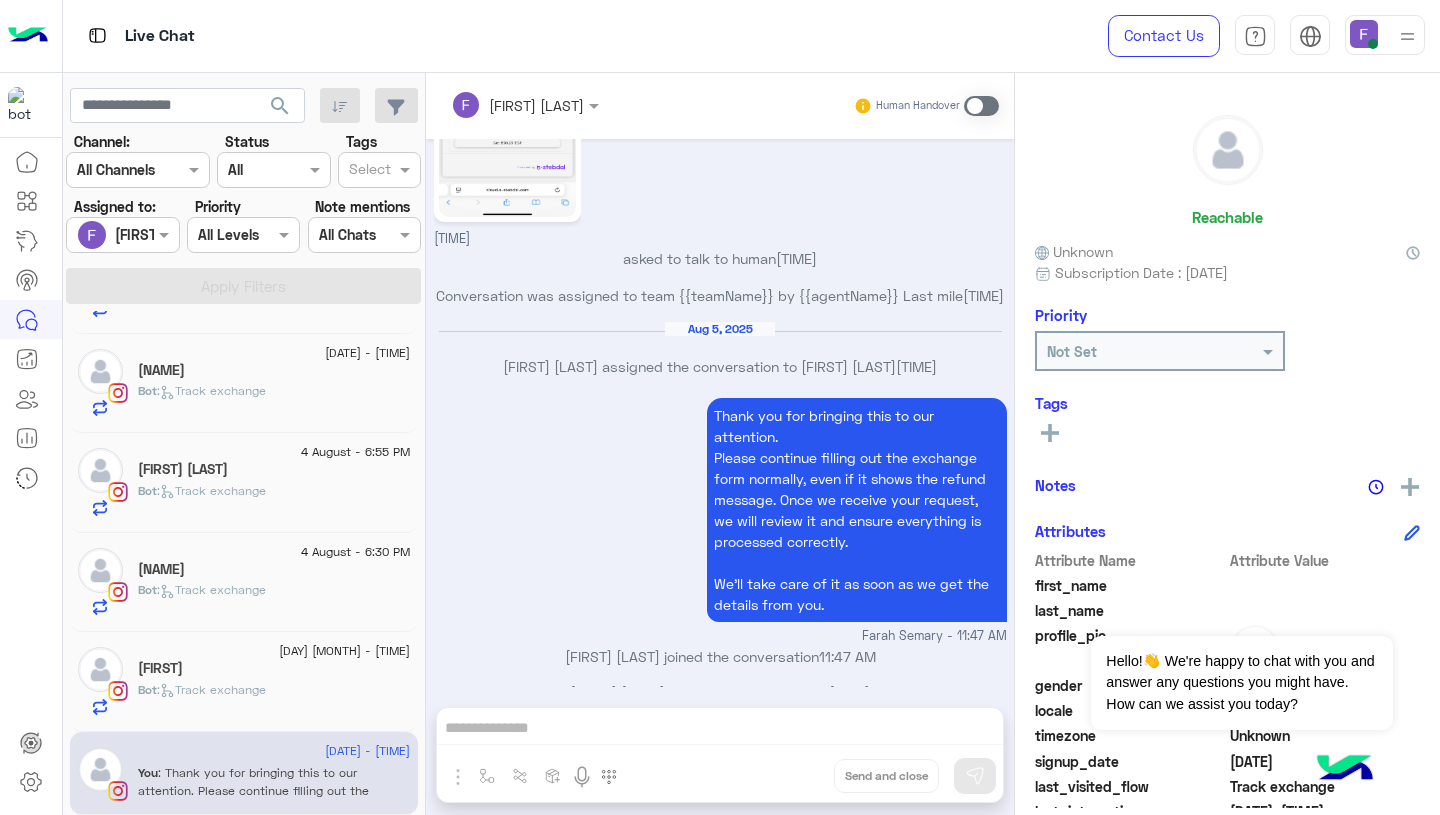 scroll, scrollTop: 2403, scrollLeft: 0, axis: vertical 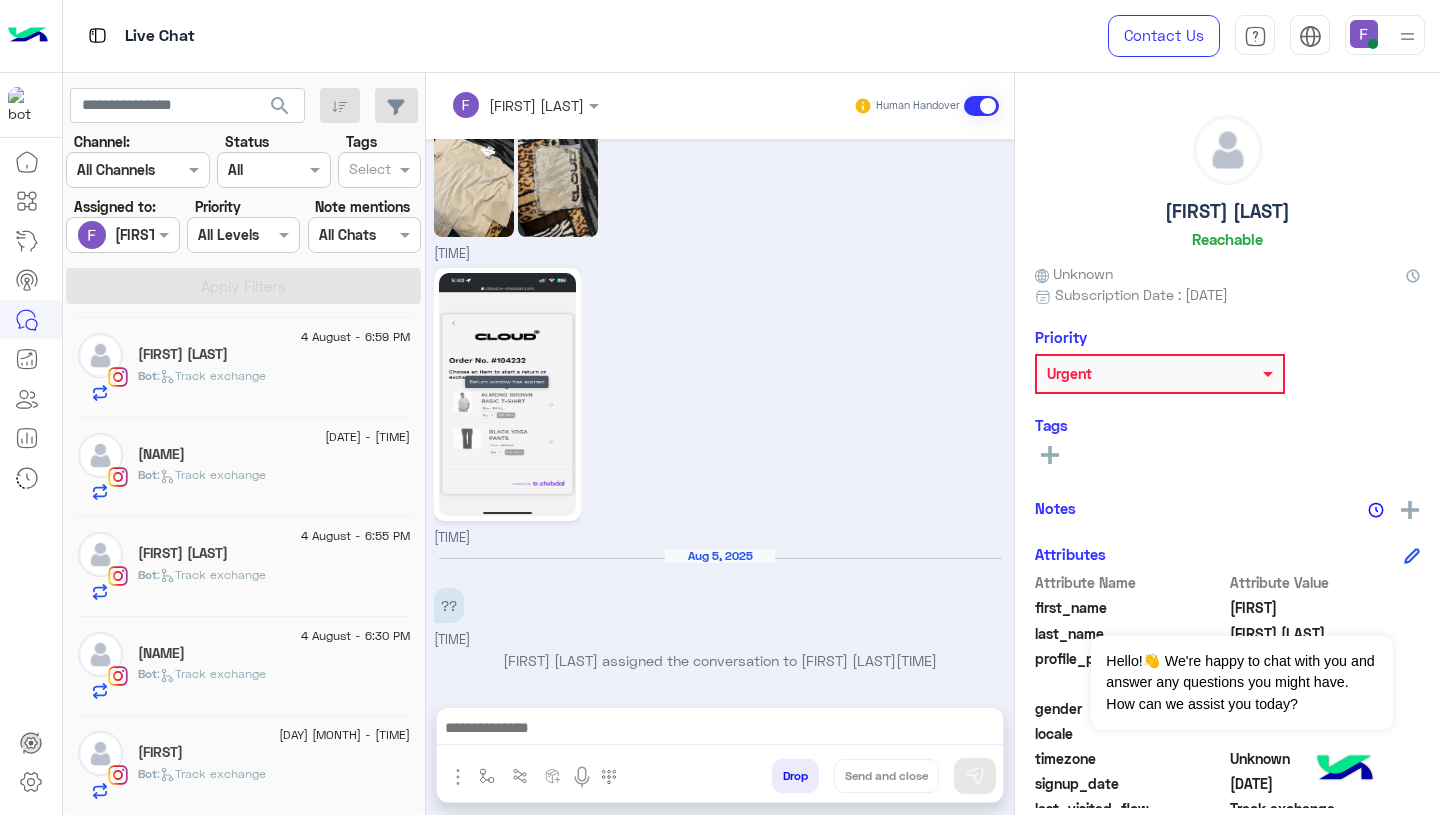 click on "[FIRST]" 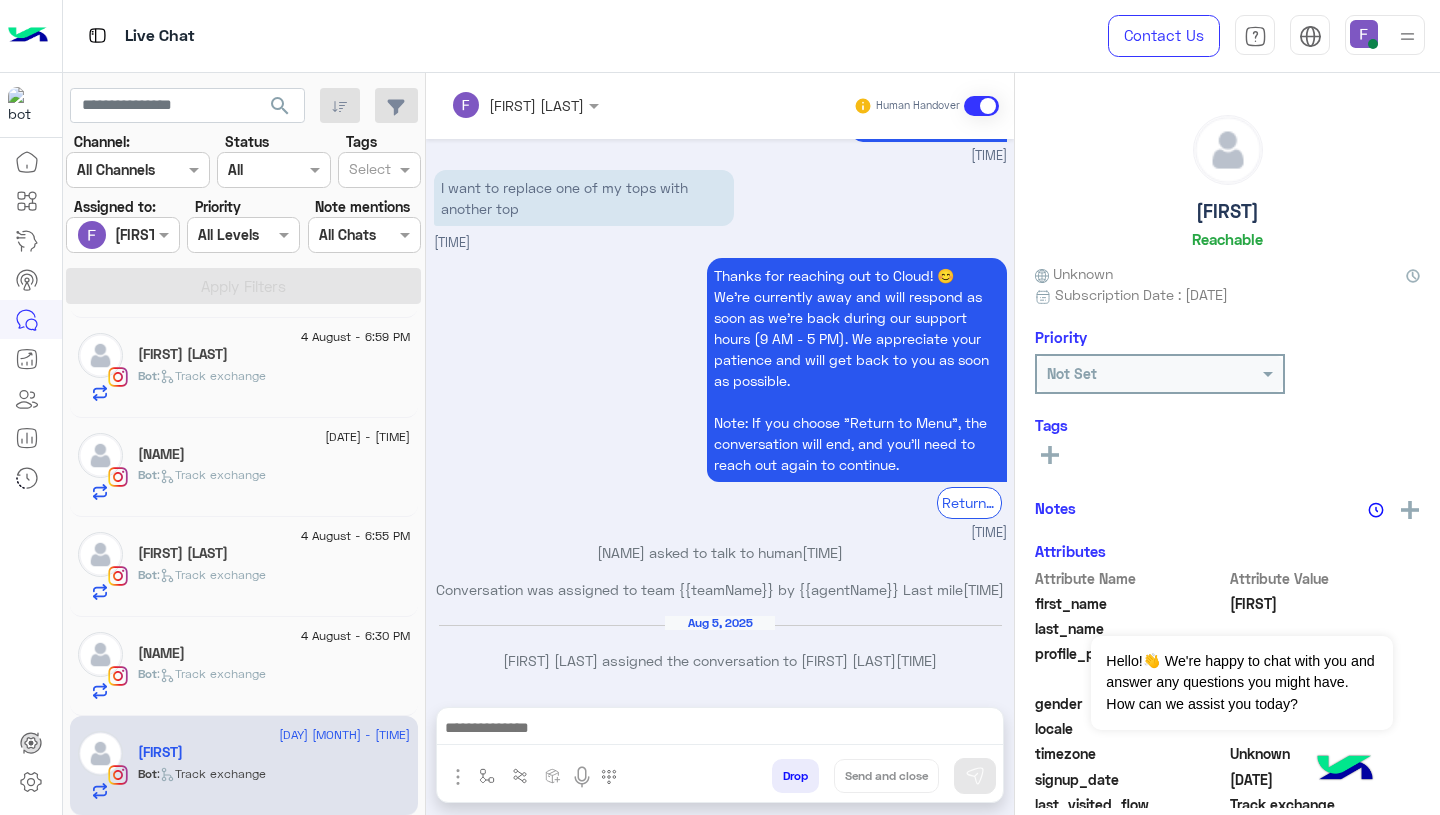 scroll, scrollTop: 1113, scrollLeft: 0, axis: vertical 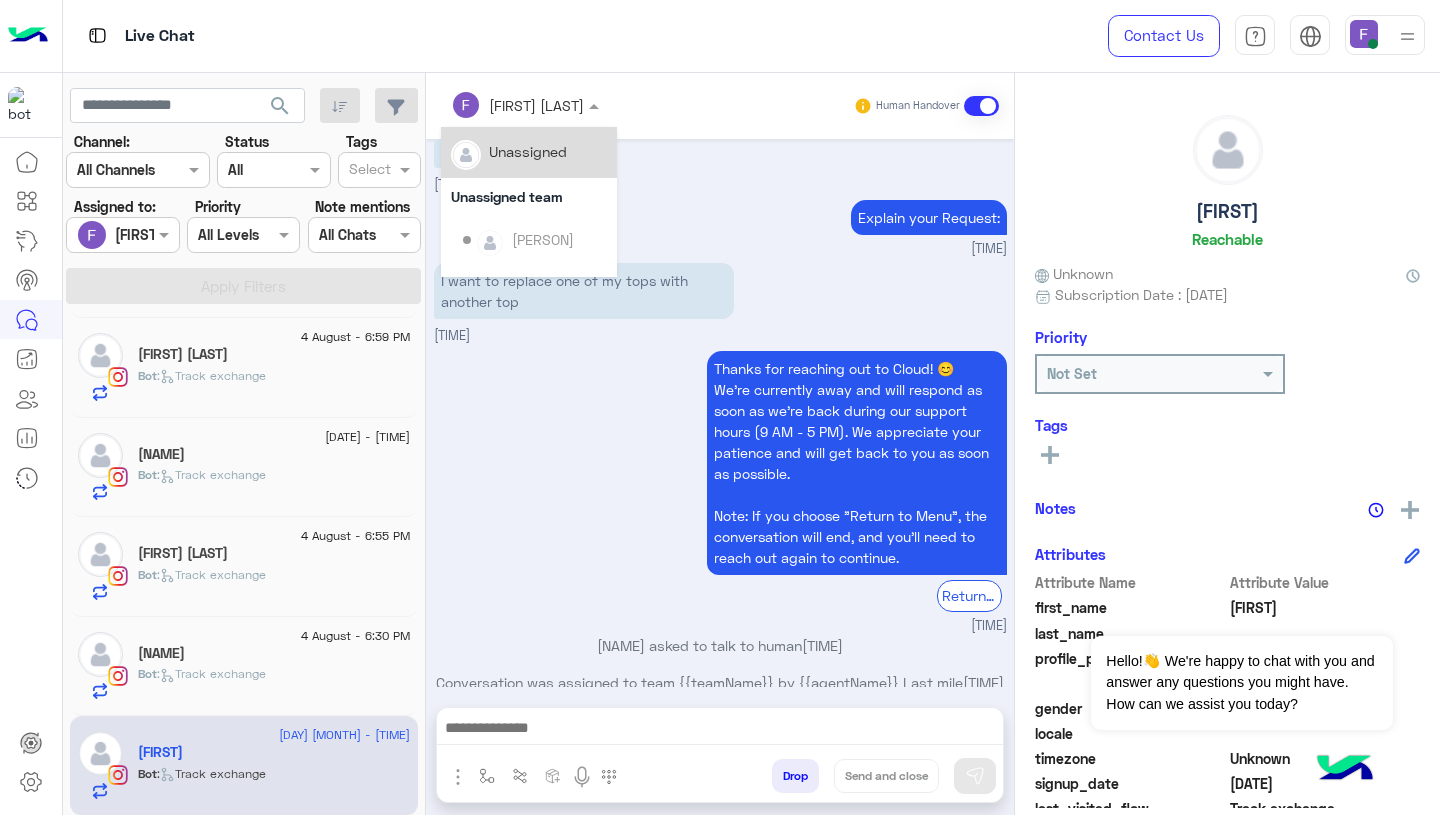 click at bounding box center (499, 105) 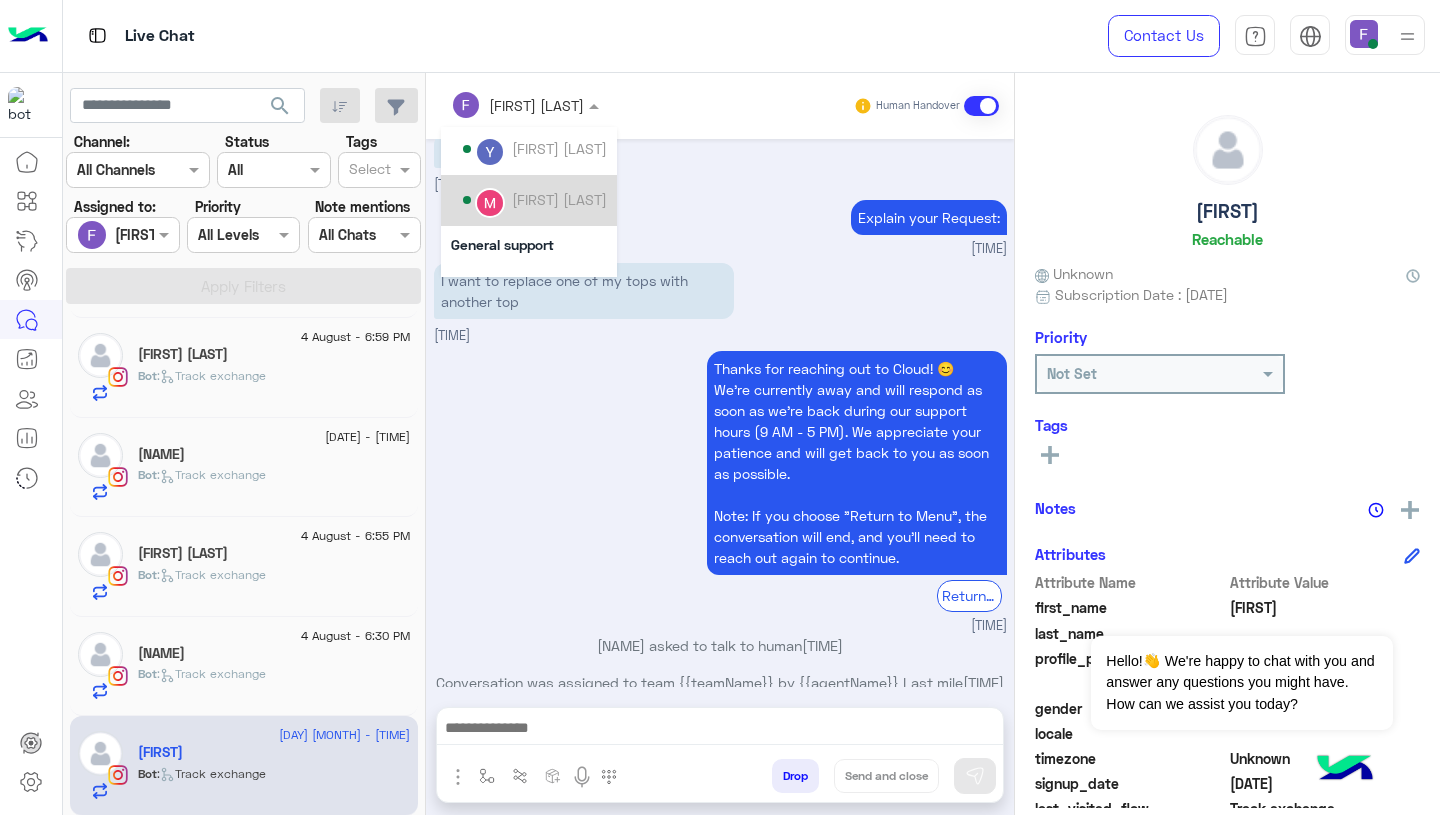 scroll, scrollTop: 141, scrollLeft: 0, axis: vertical 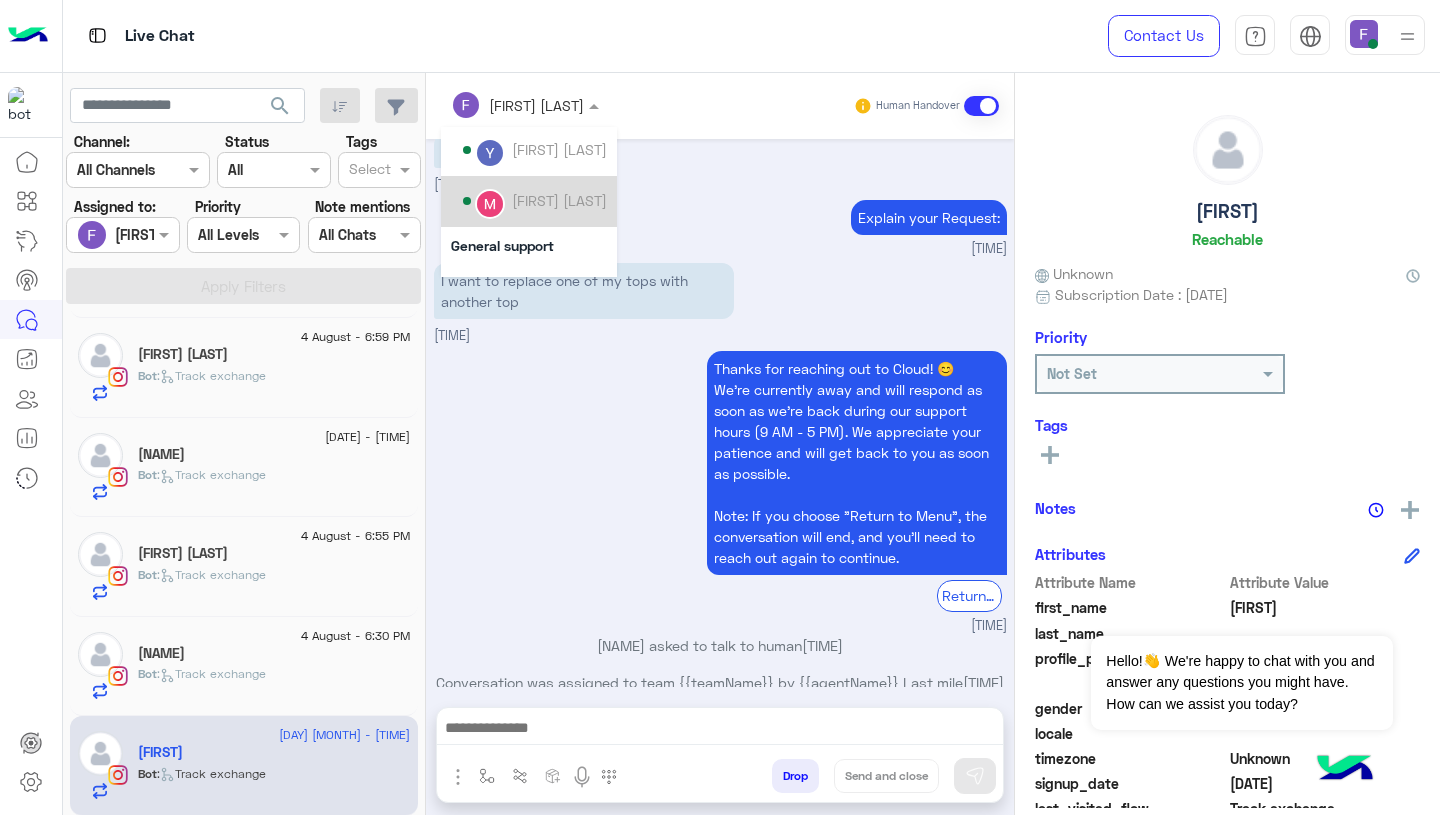 click on "Mariam Ahmed" at bounding box center (535, 201) 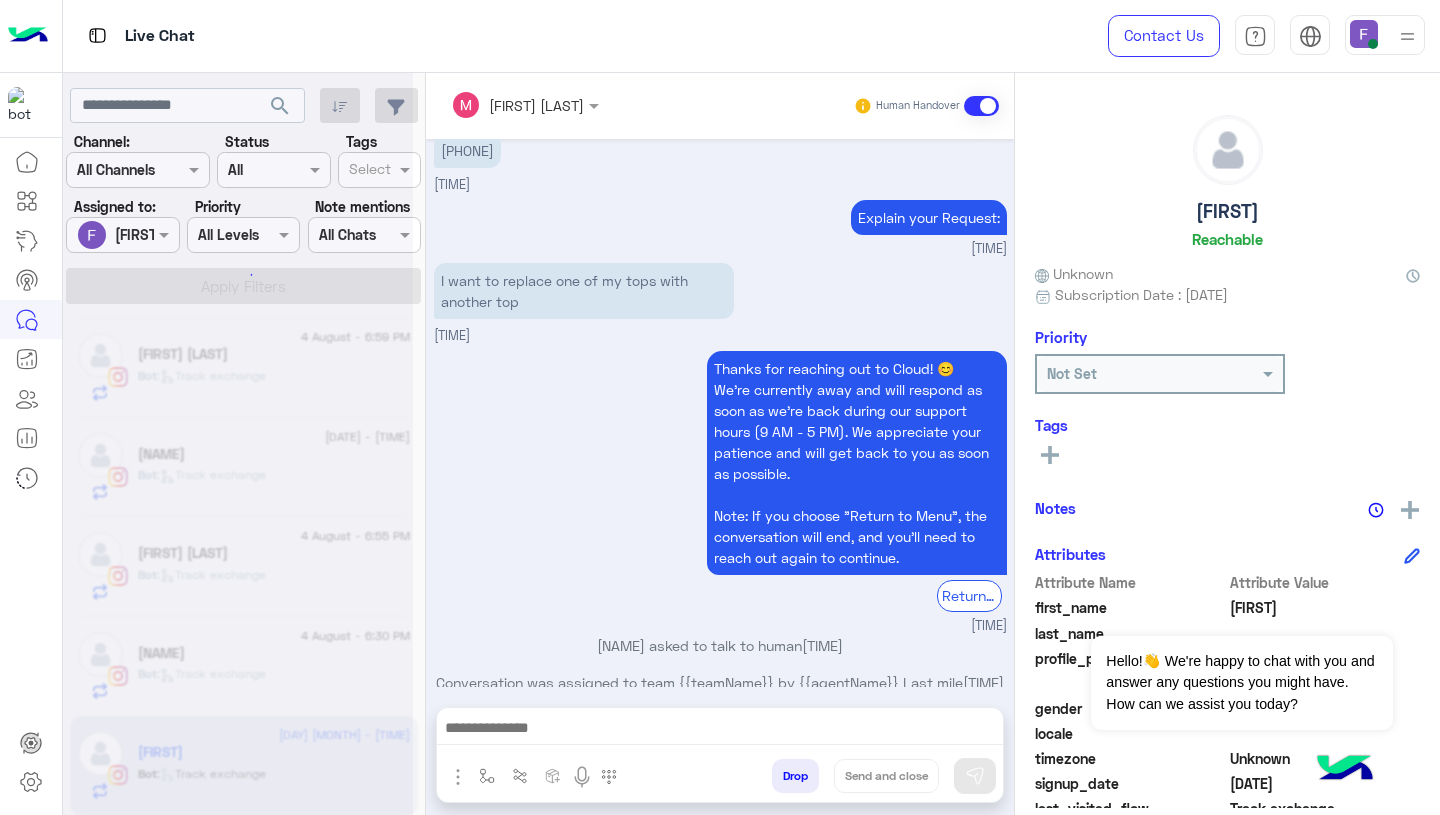scroll, scrollTop: 1990, scrollLeft: 0, axis: vertical 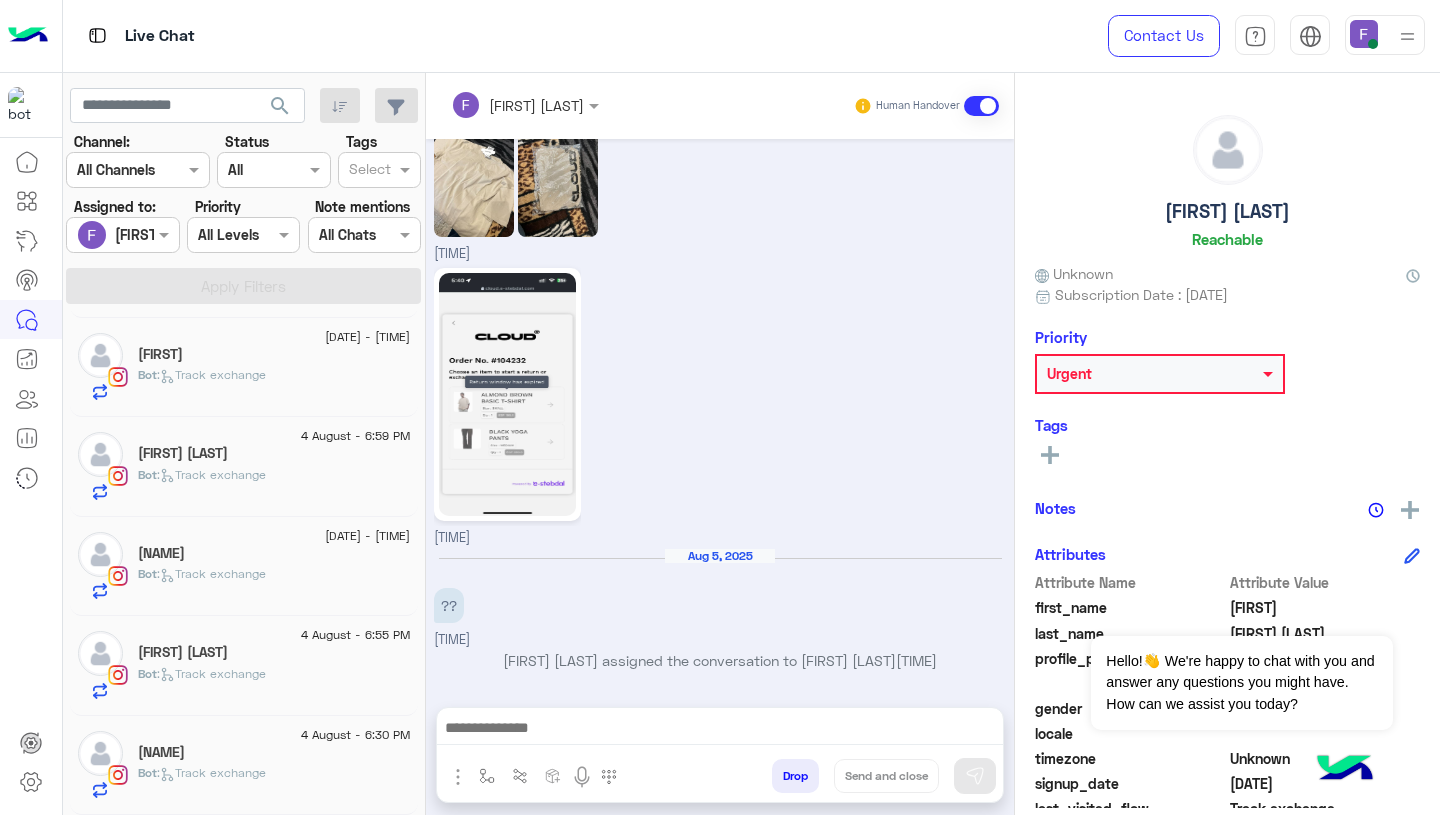 click on "Bot :   Track exchange" 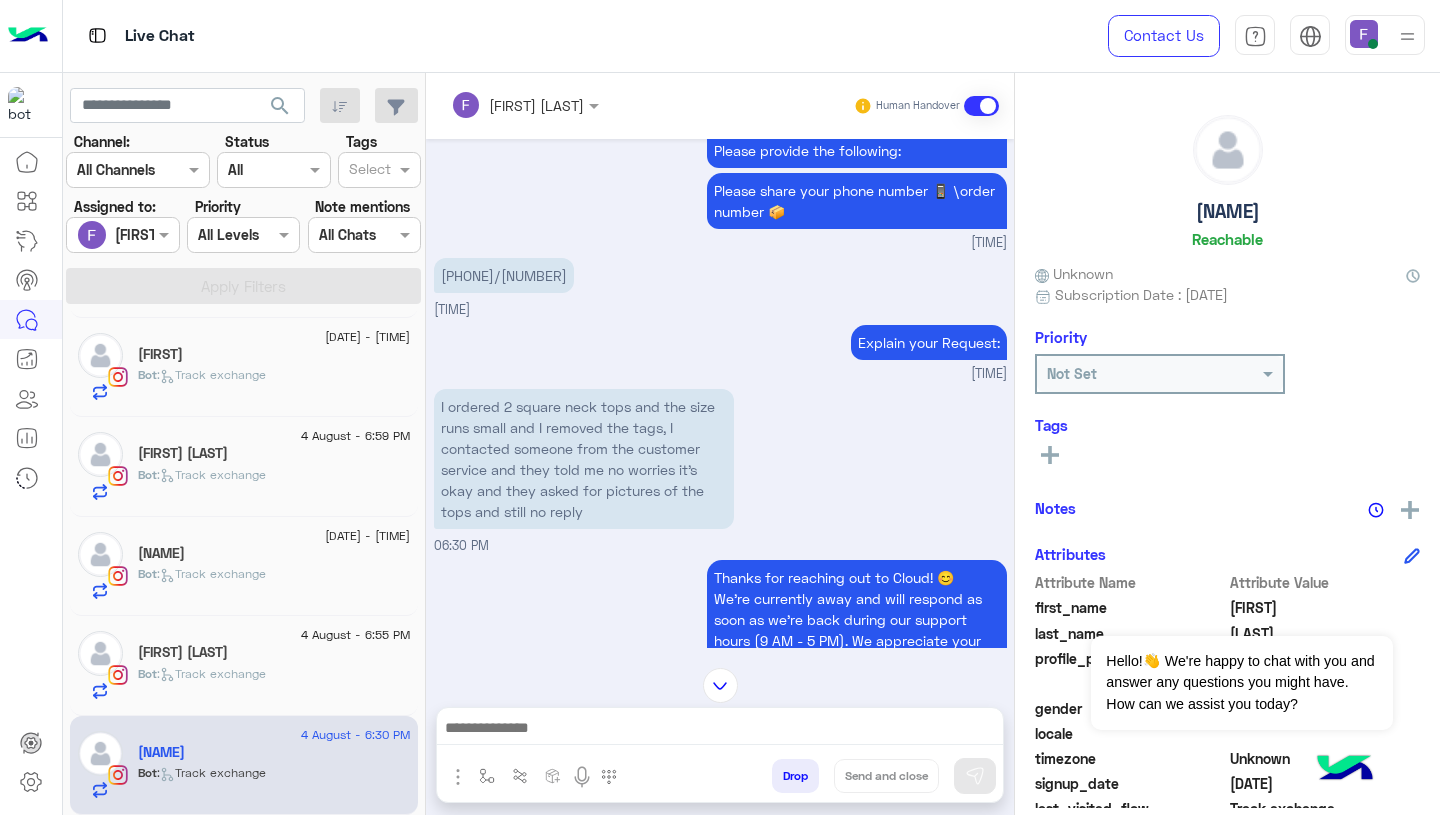 scroll, scrollTop: 958, scrollLeft: 0, axis: vertical 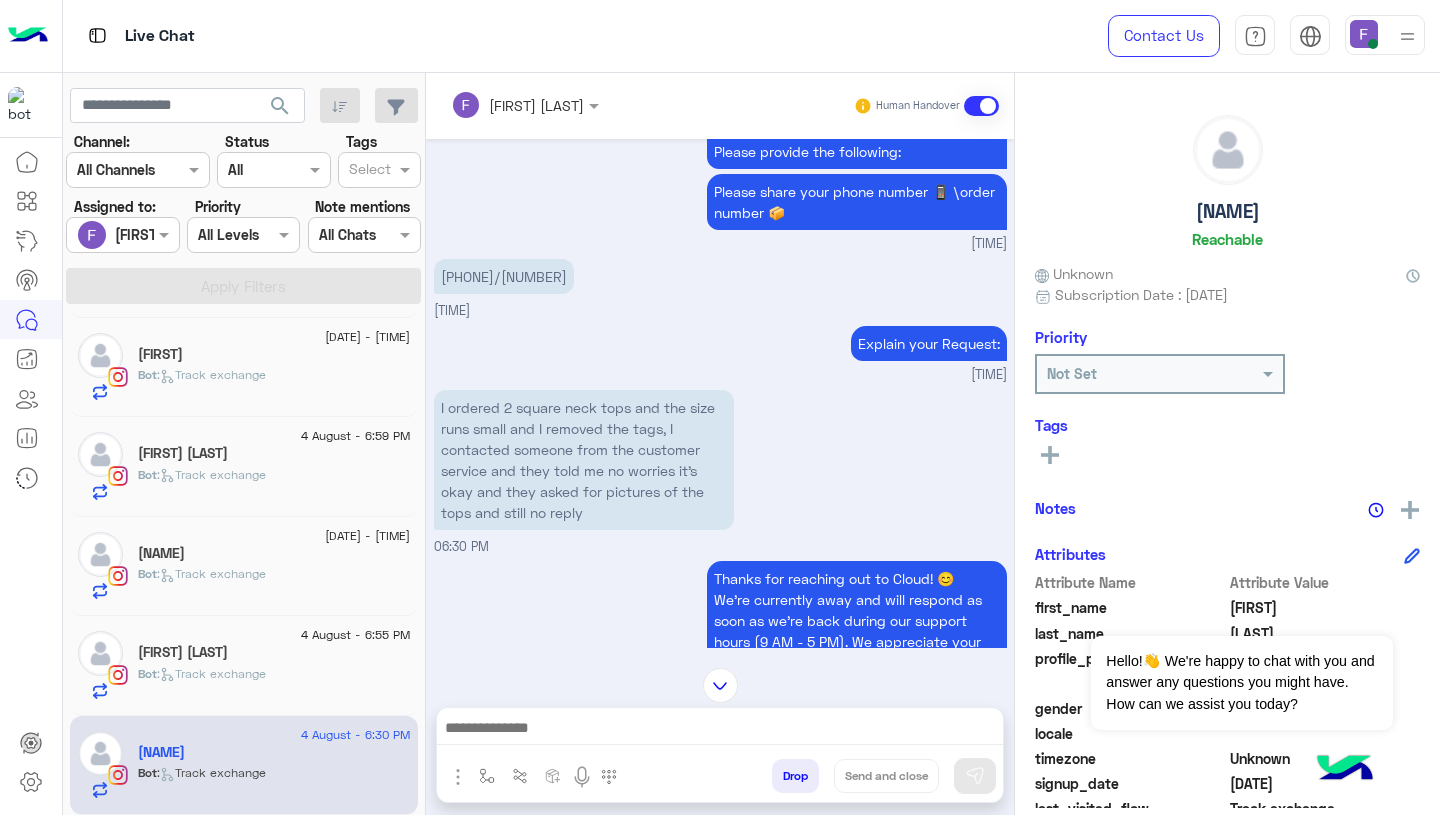 click on "4 August - 6:55 PM  Suzan Adel  Bot :   Track exchange" 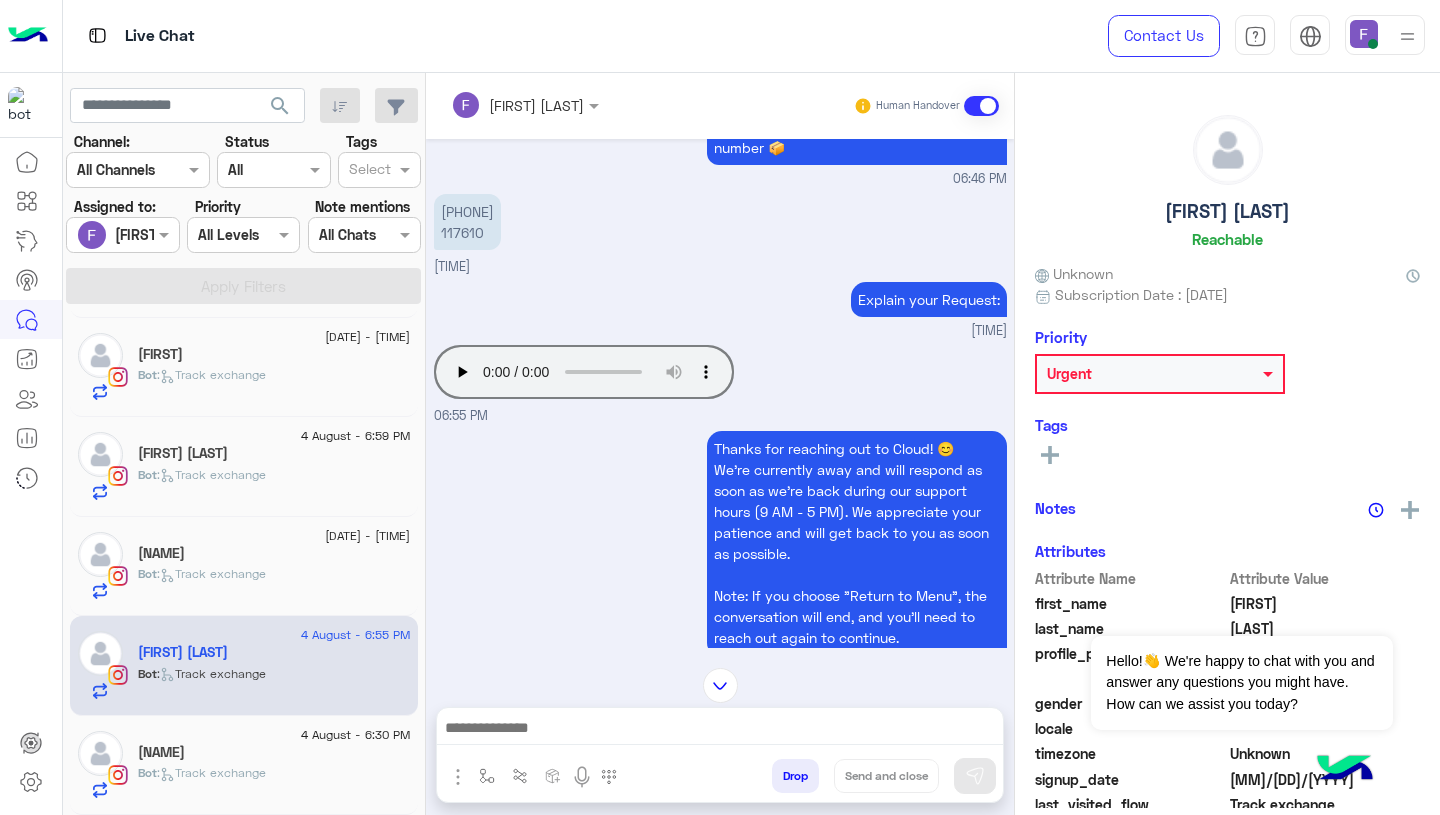 scroll, scrollTop: 1909, scrollLeft: 0, axis: vertical 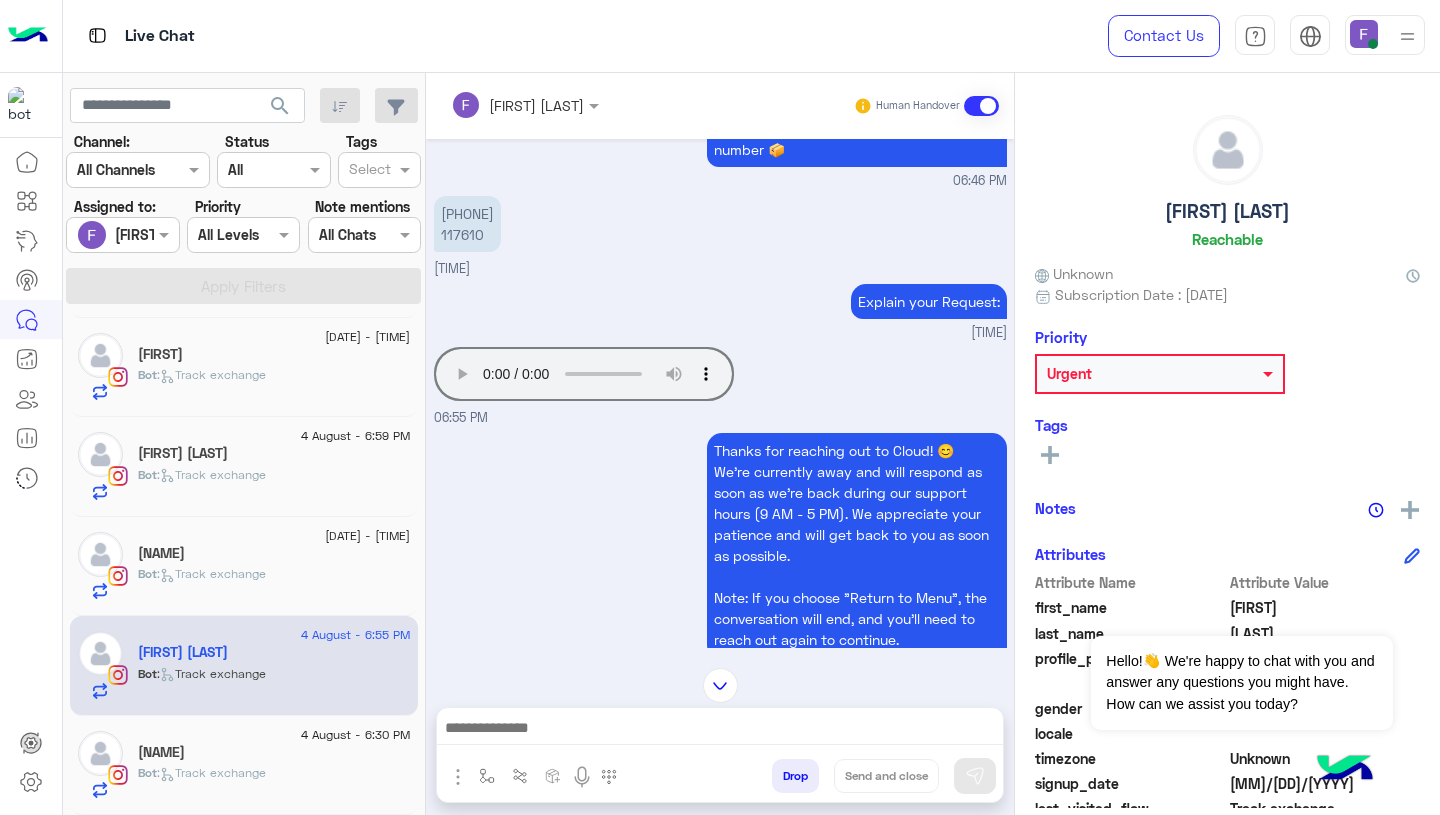type 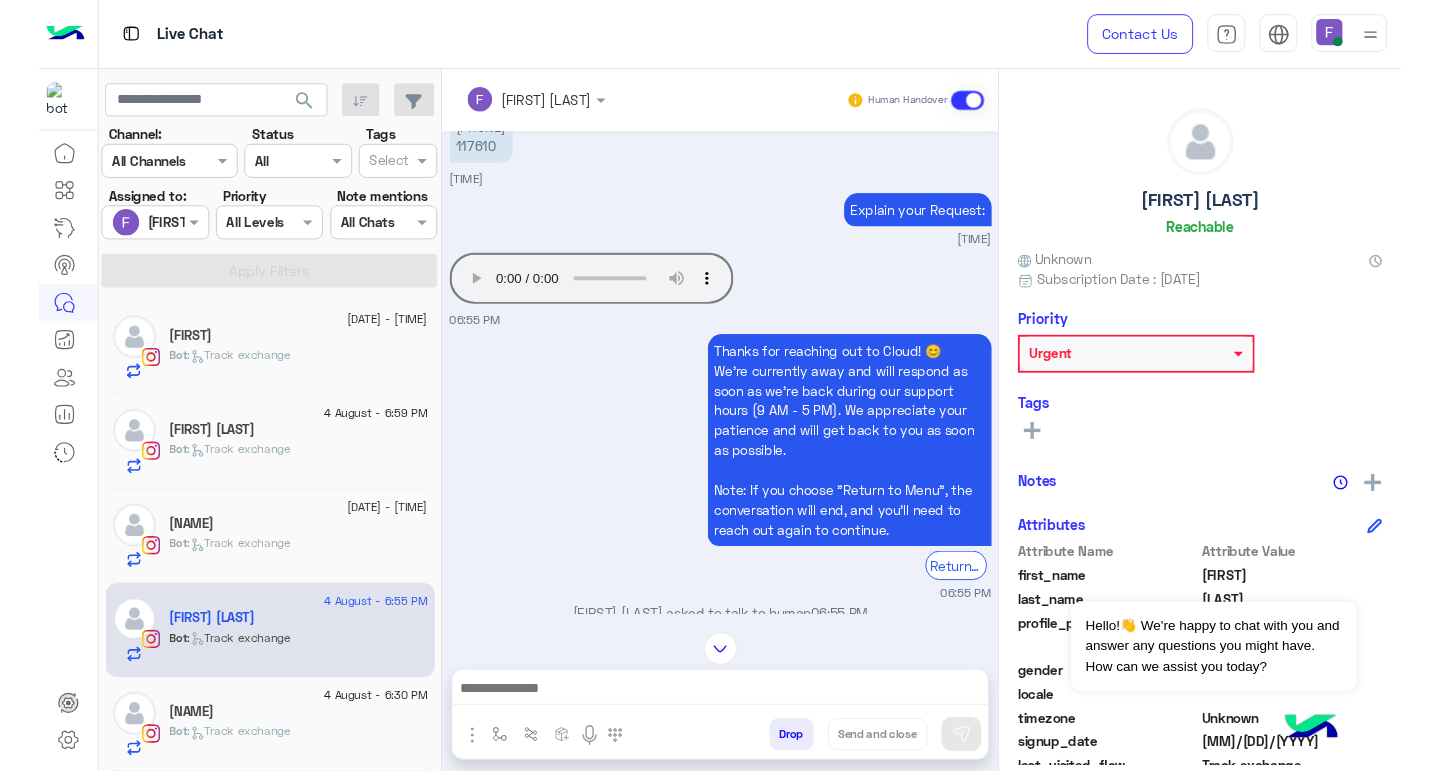 scroll, scrollTop: 1952, scrollLeft: 0, axis: vertical 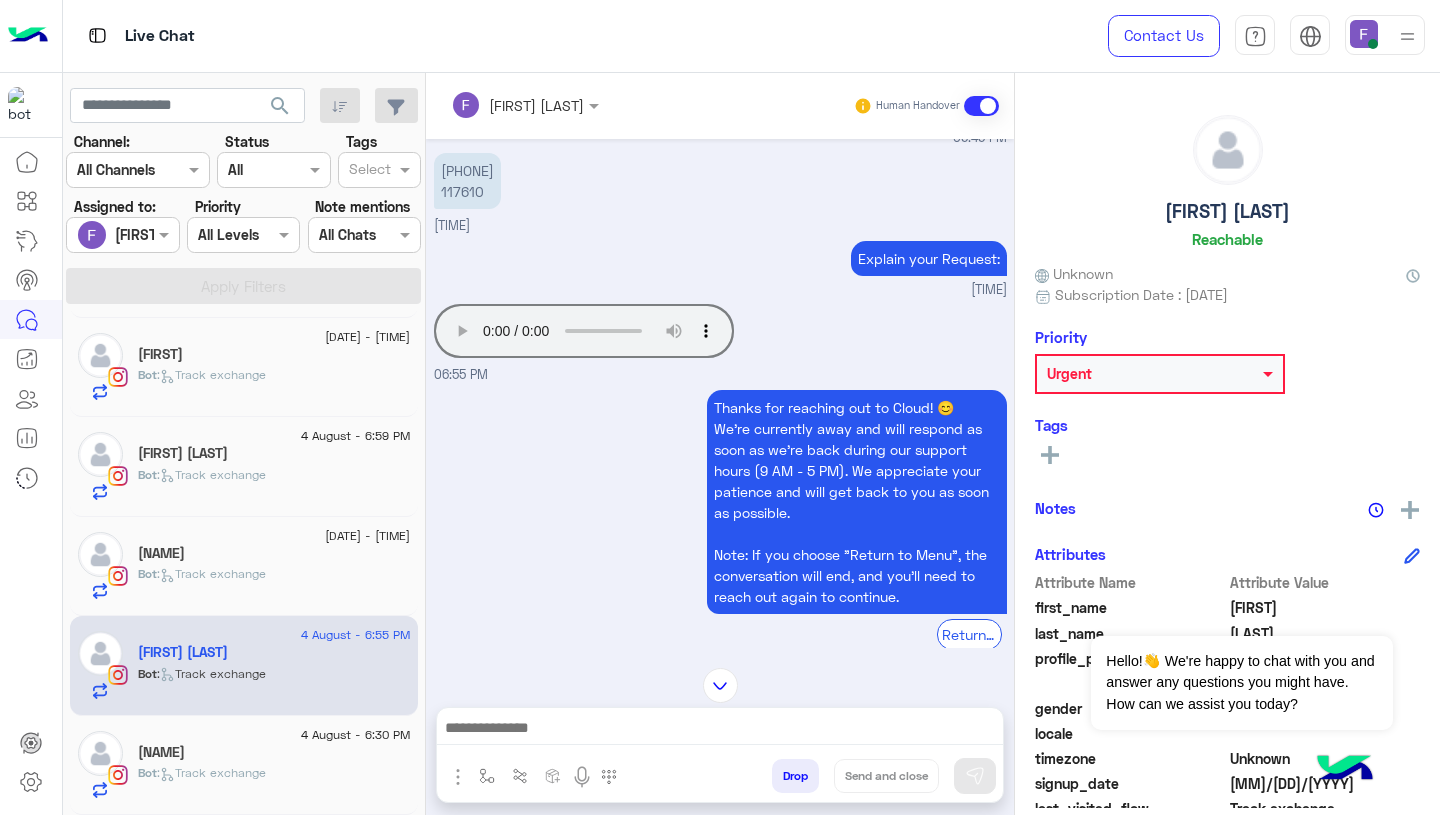 click on "01223370775 117610" at bounding box center [467, 181] 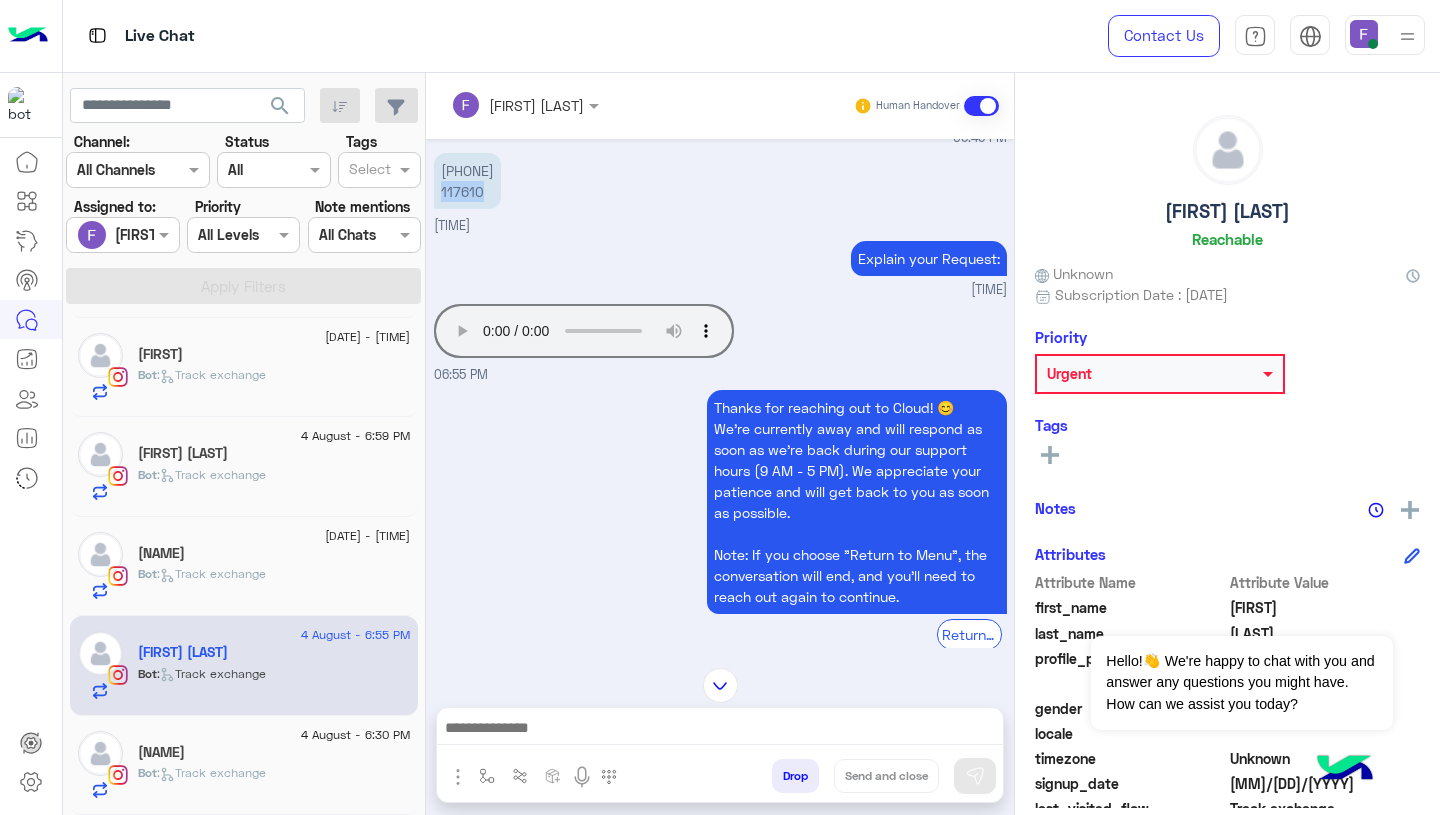 click on "01223370775 117610" at bounding box center (467, 181) 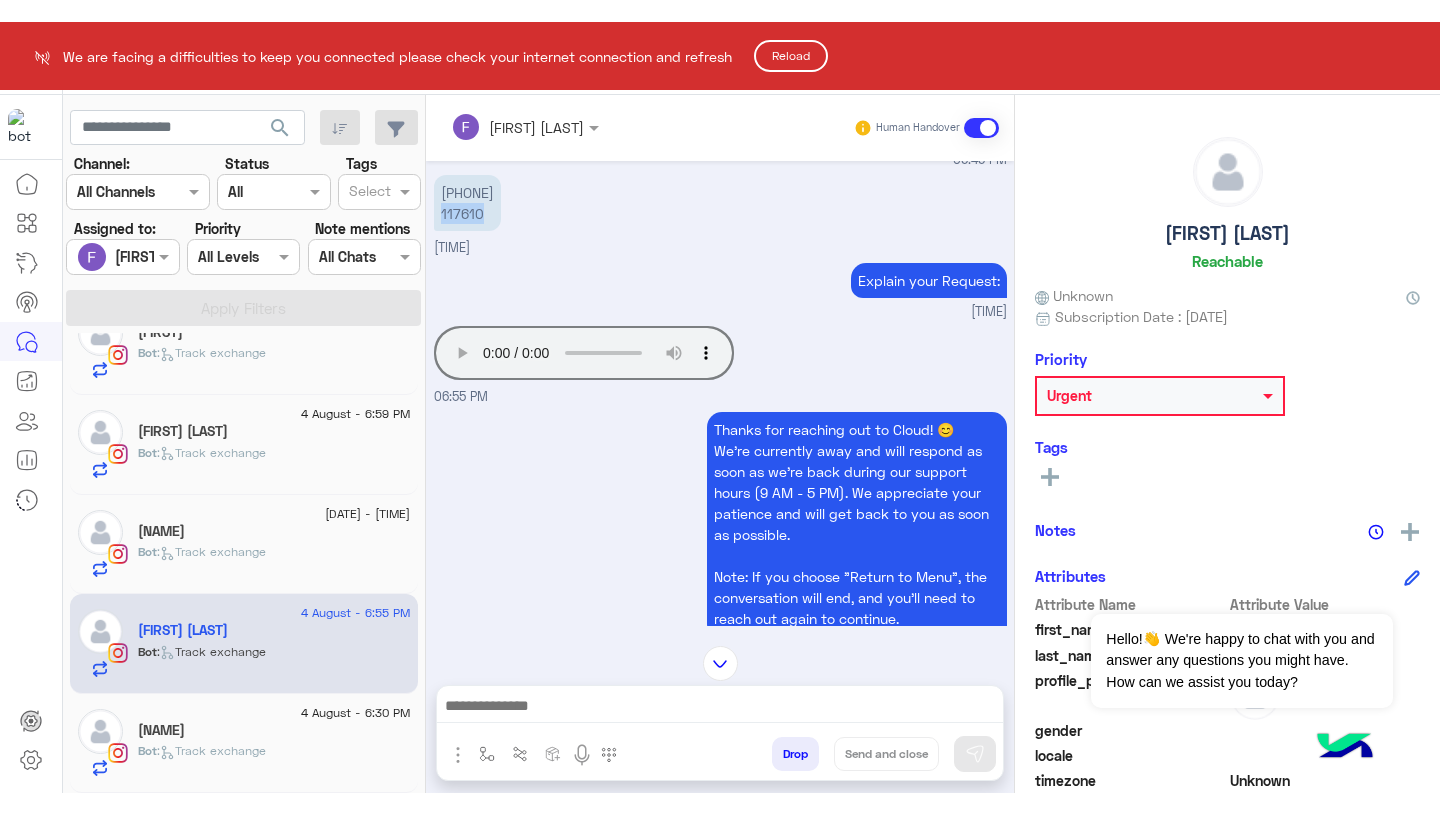 scroll, scrollTop: 1990, scrollLeft: 0, axis: vertical 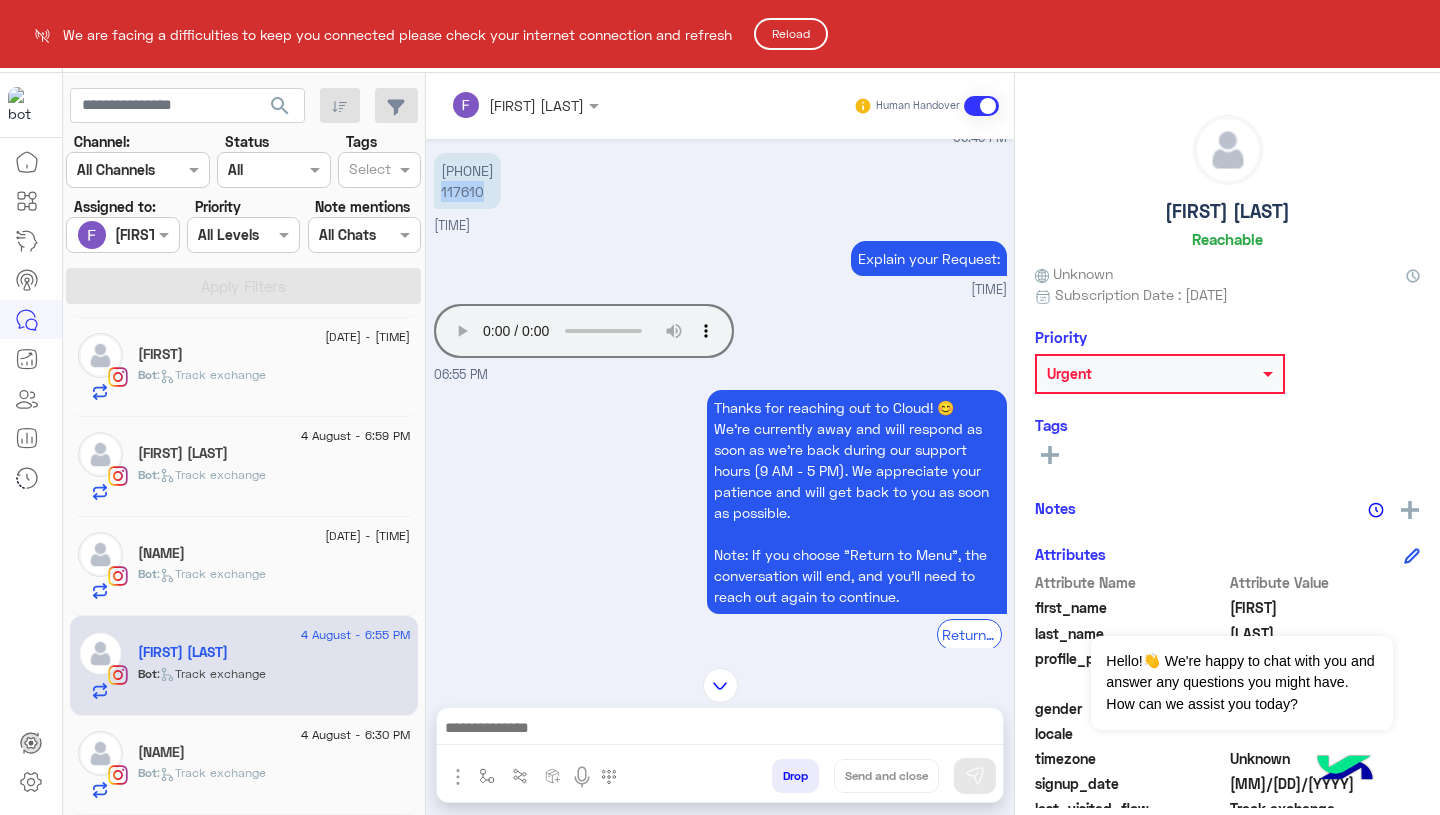 click on "Reload" 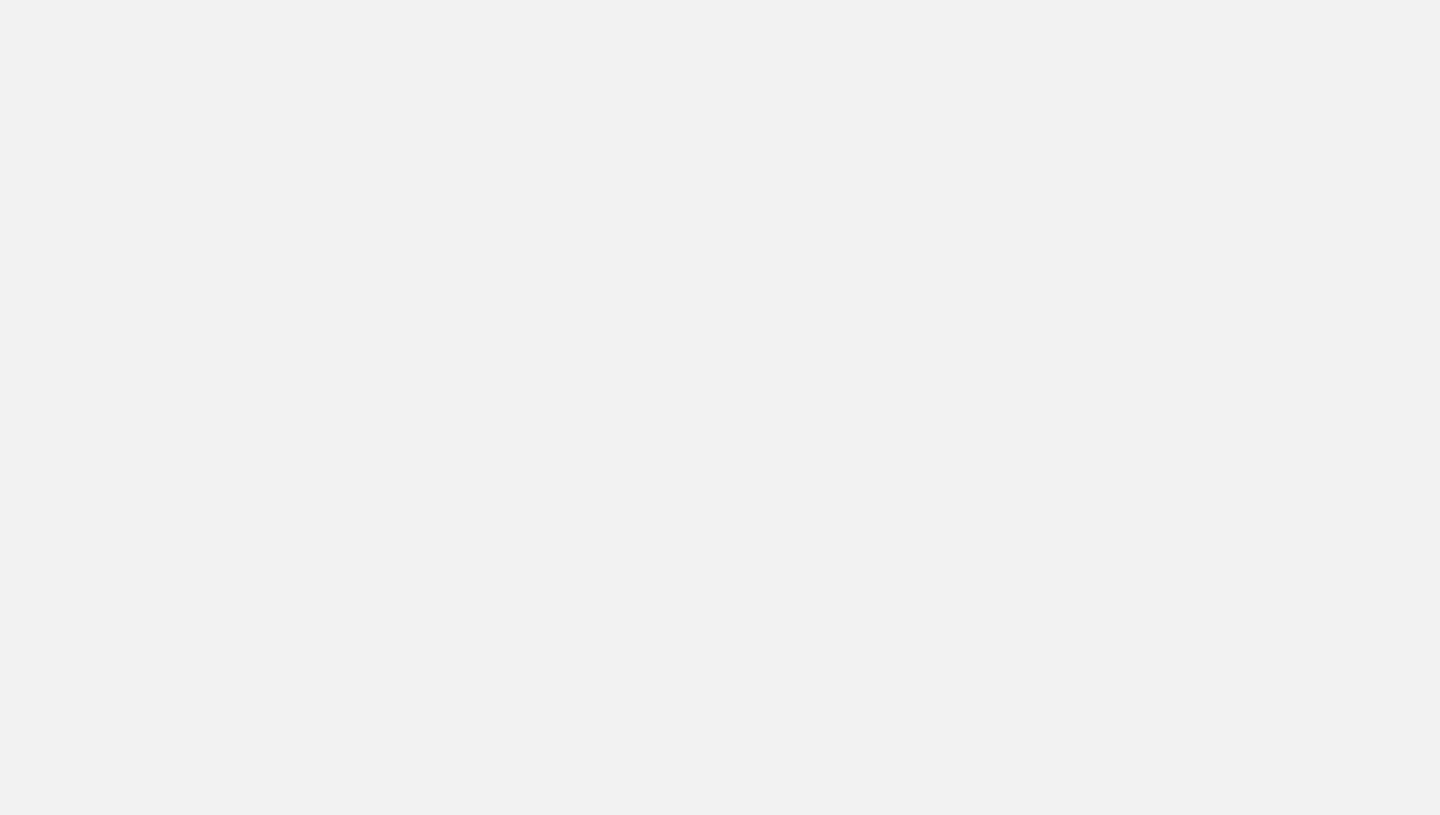 scroll, scrollTop: 0, scrollLeft: 0, axis: both 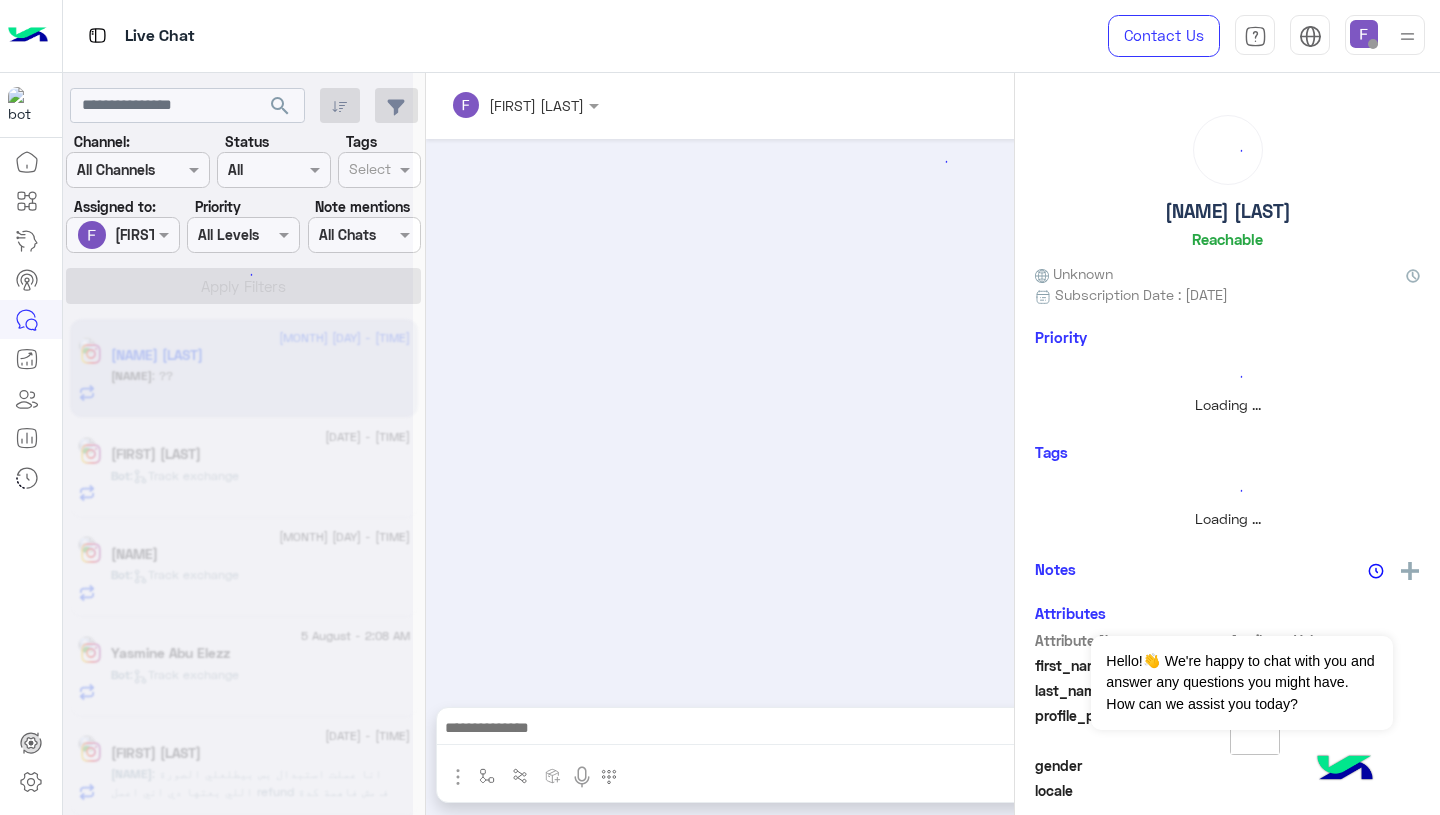 click at bounding box center [1364, 34] 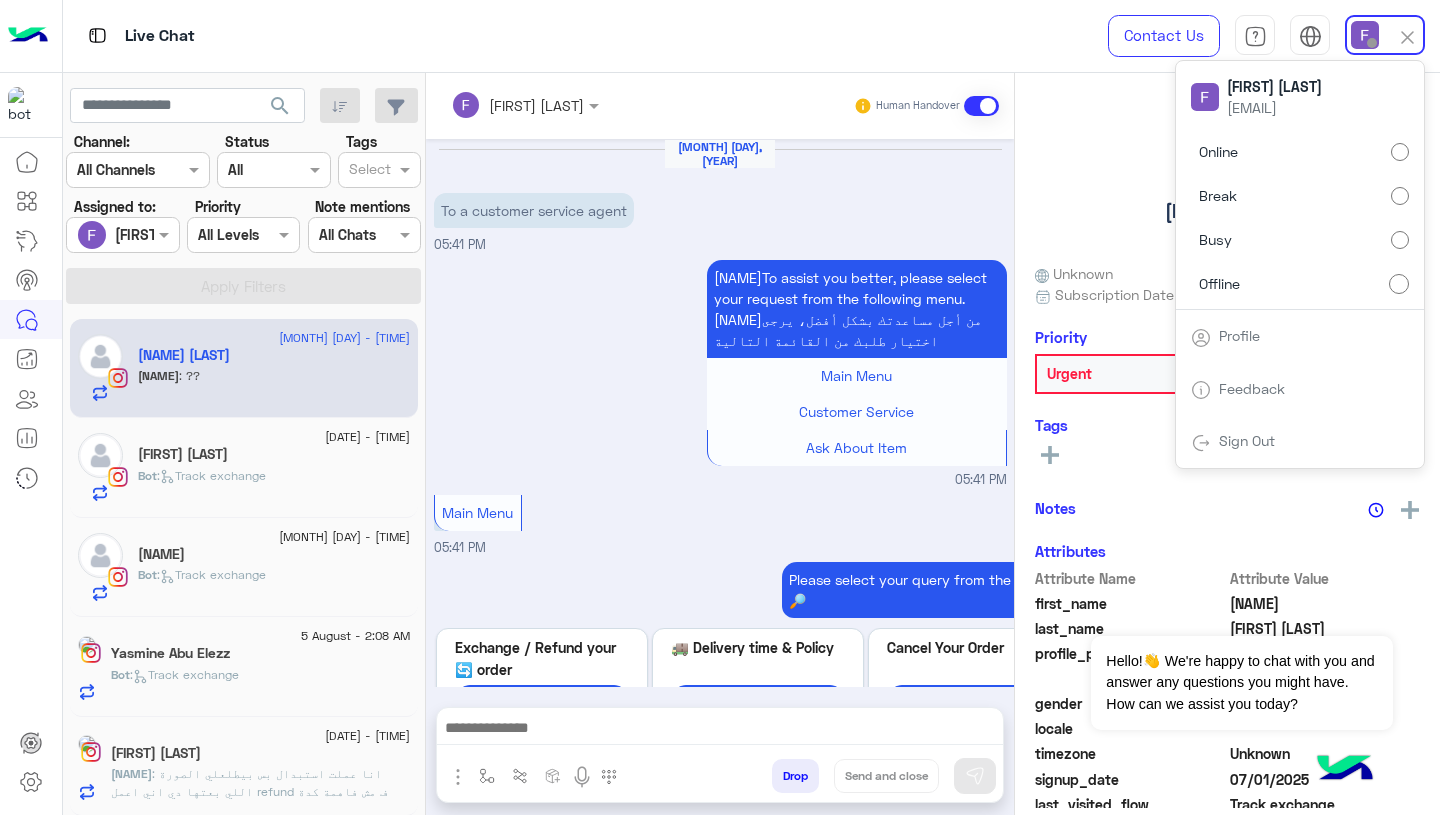 scroll, scrollTop: 1833, scrollLeft: 0, axis: vertical 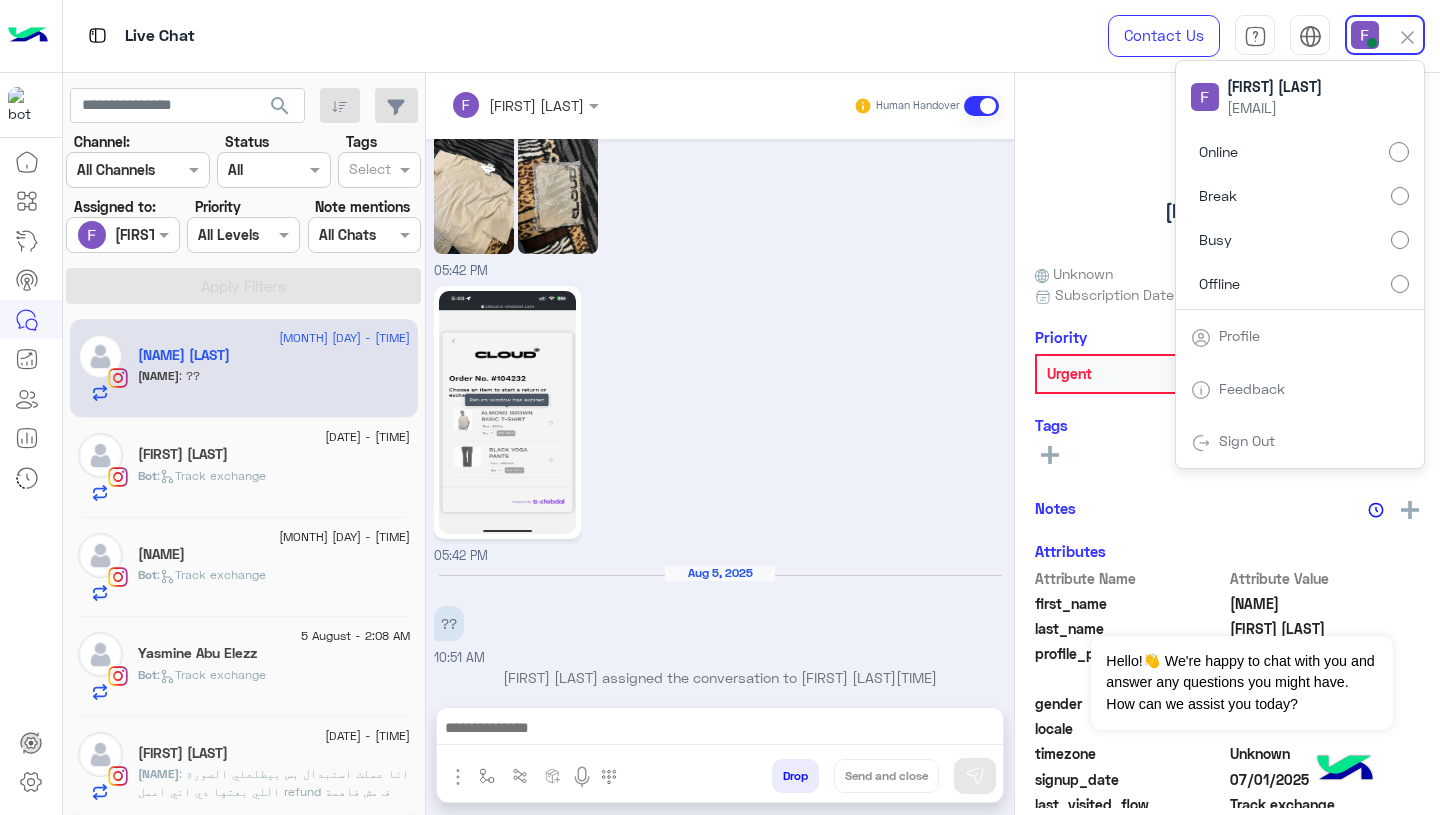 click on "05:42 PM" at bounding box center [720, 423] 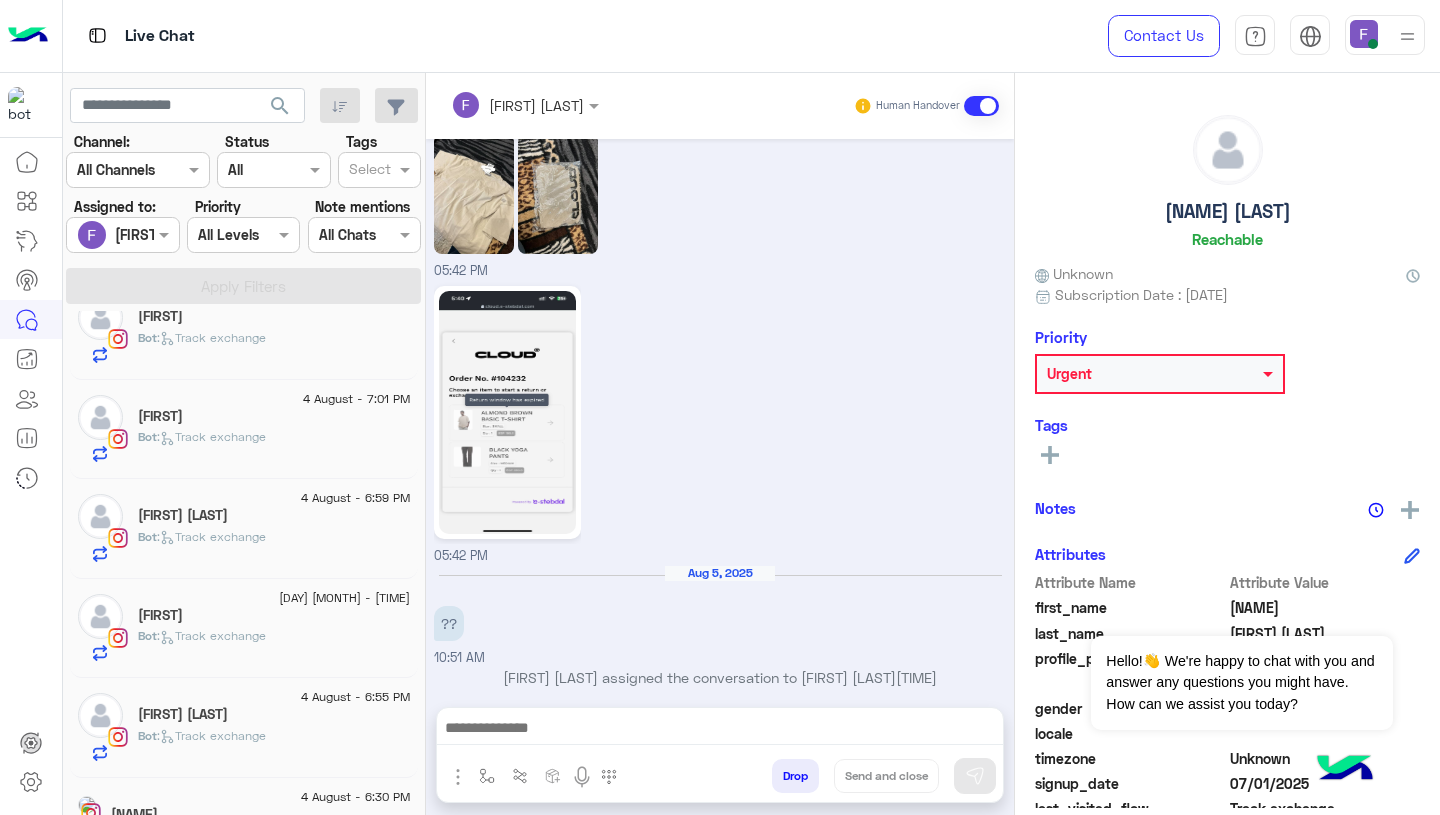 scroll, scrollTop: 1990, scrollLeft: 0, axis: vertical 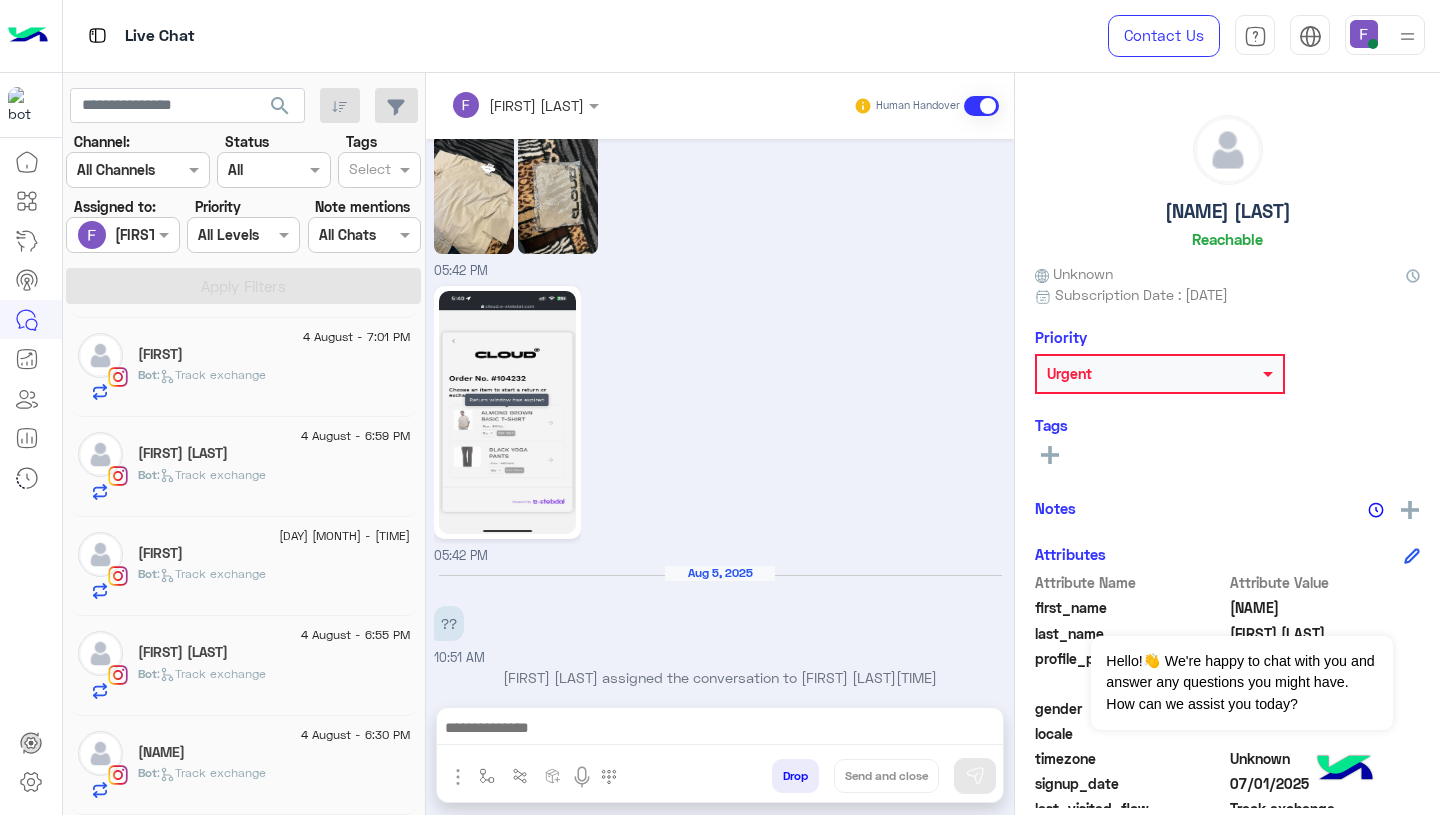 click on ": Track exchange" 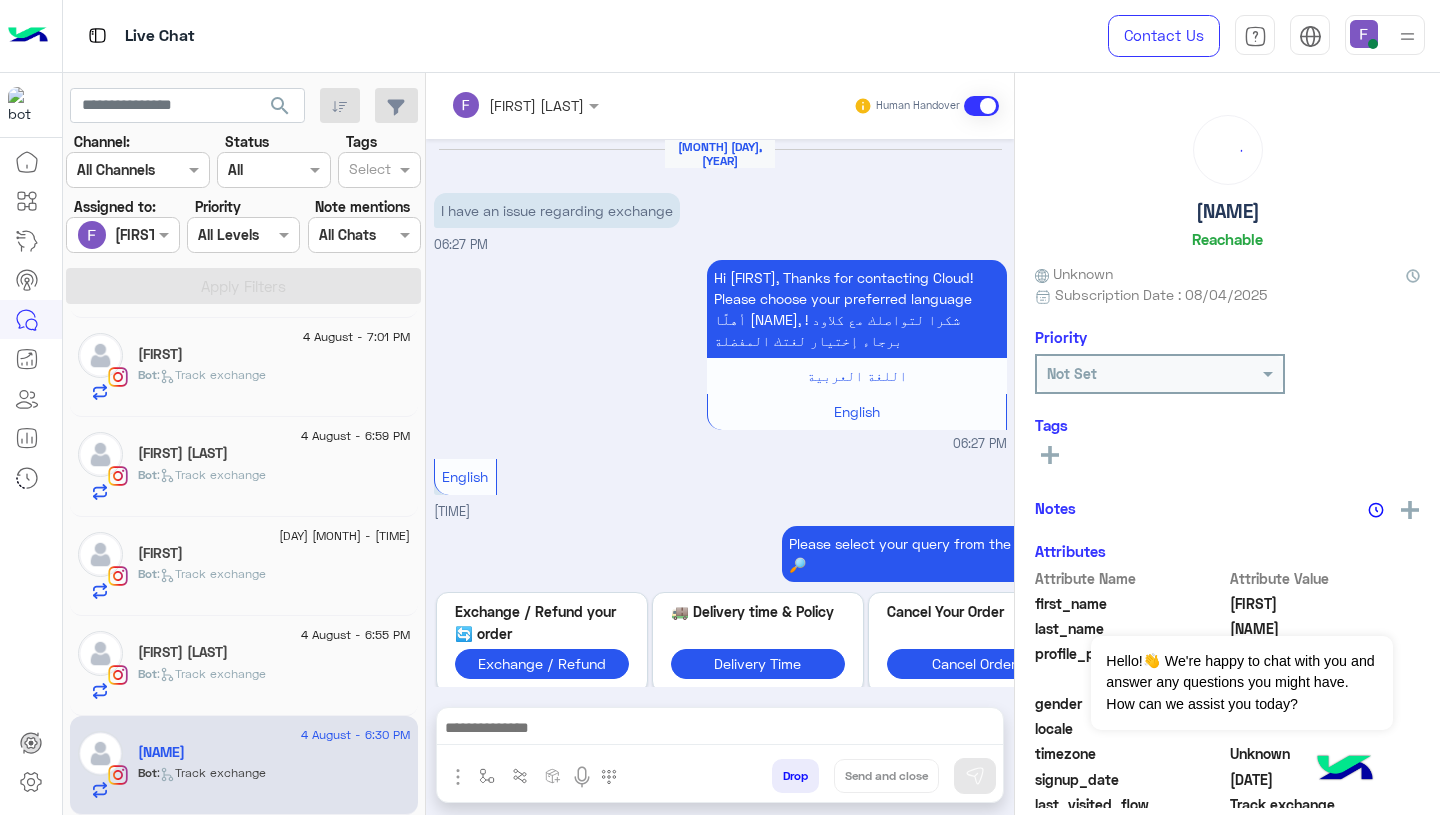 scroll, scrollTop: 1267, scrollLeft: 0, axis: vertical 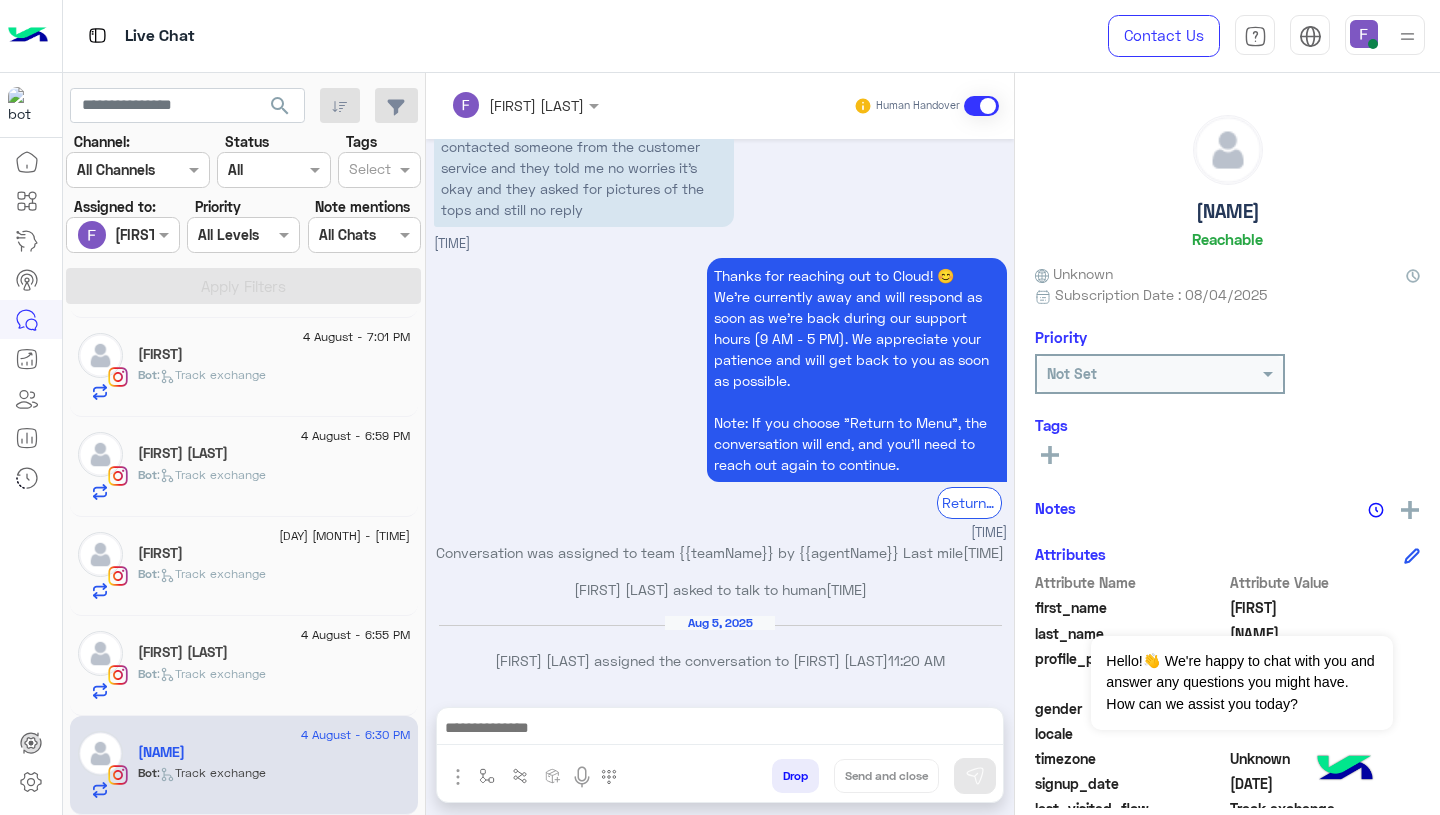 click on "Bot :   Track exchange" 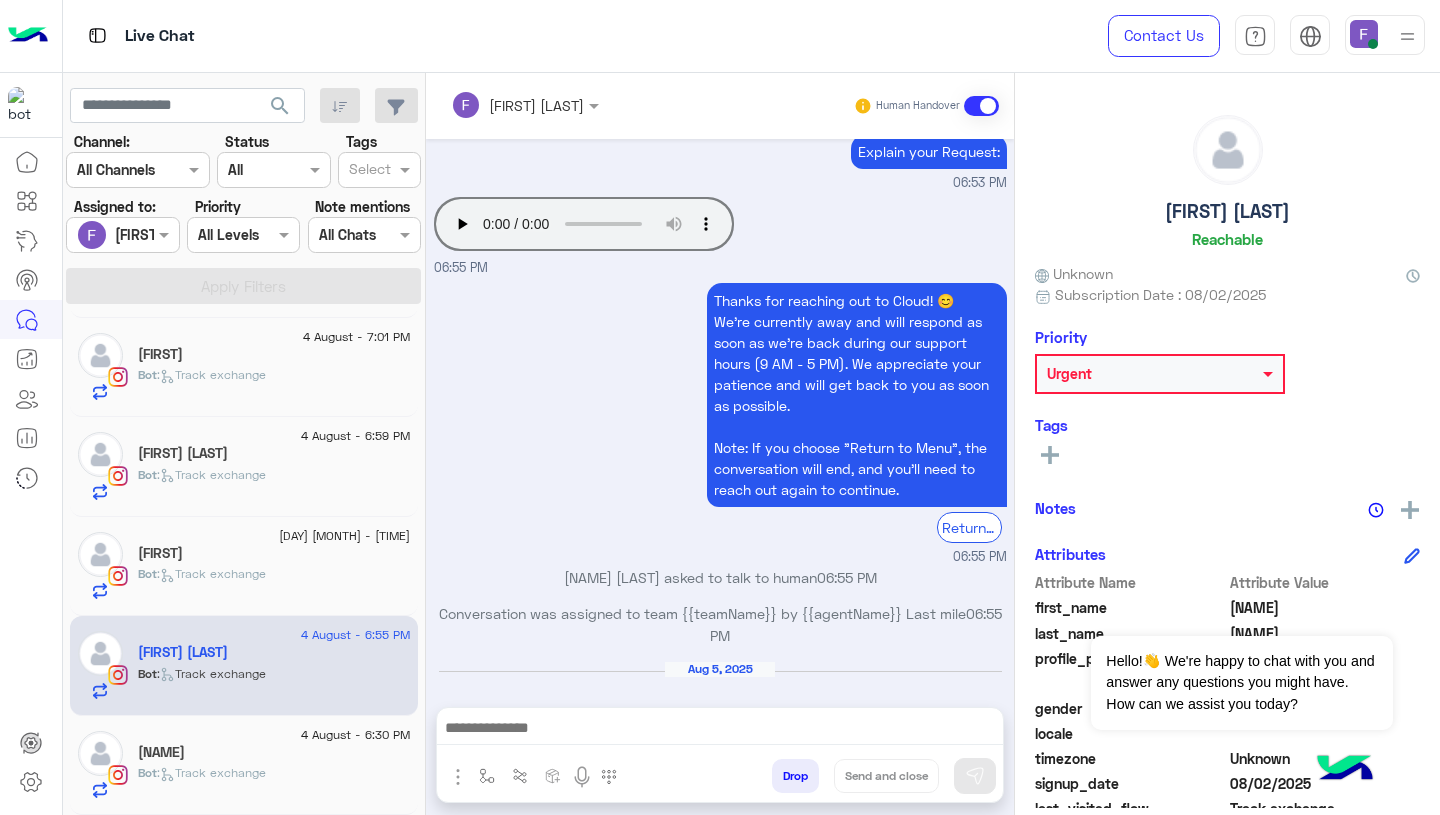 scroll, scrollTop: 2131, scrollLeft: 0, axis: vertical 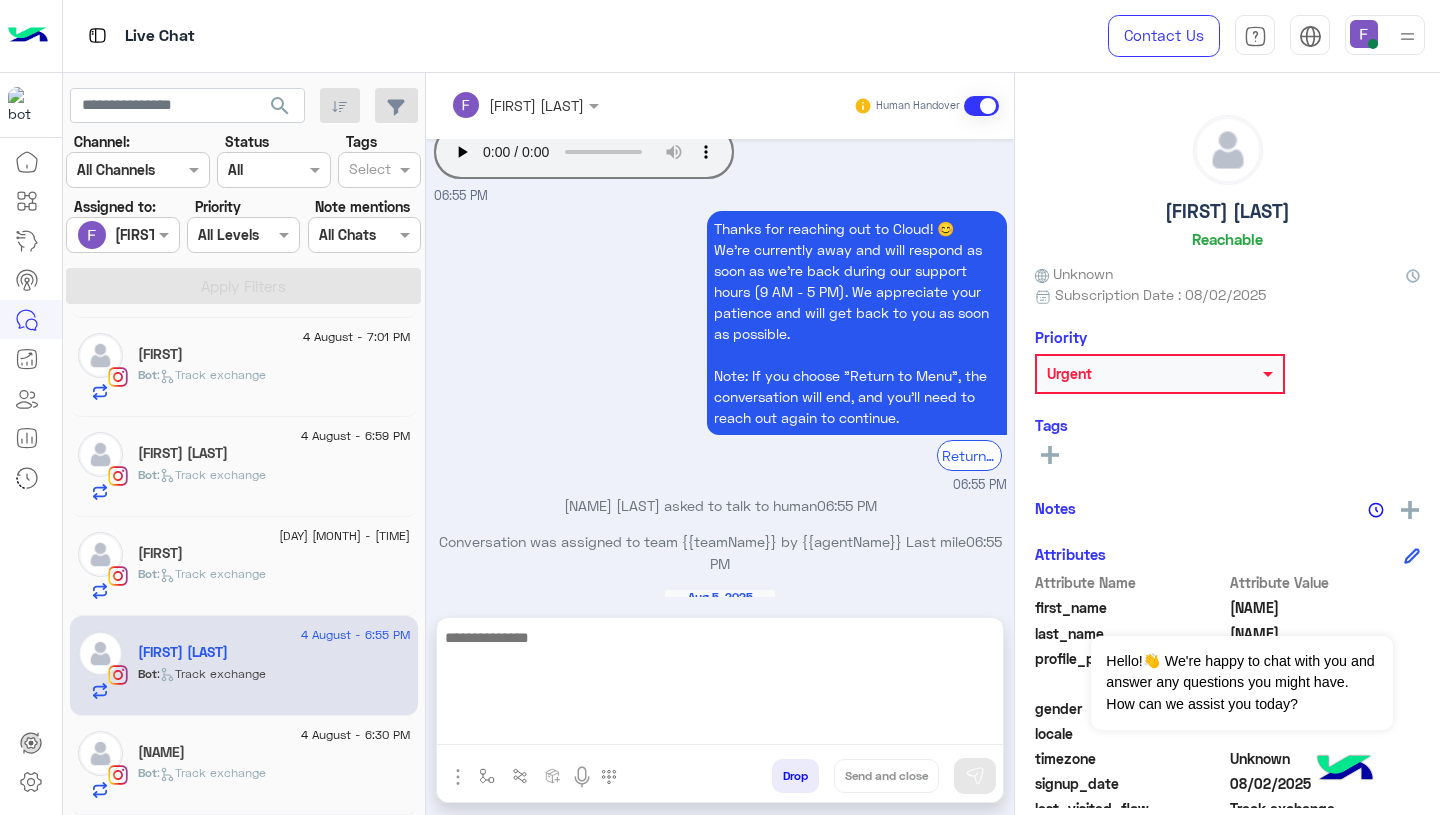 click at bounding box center [720, 685] 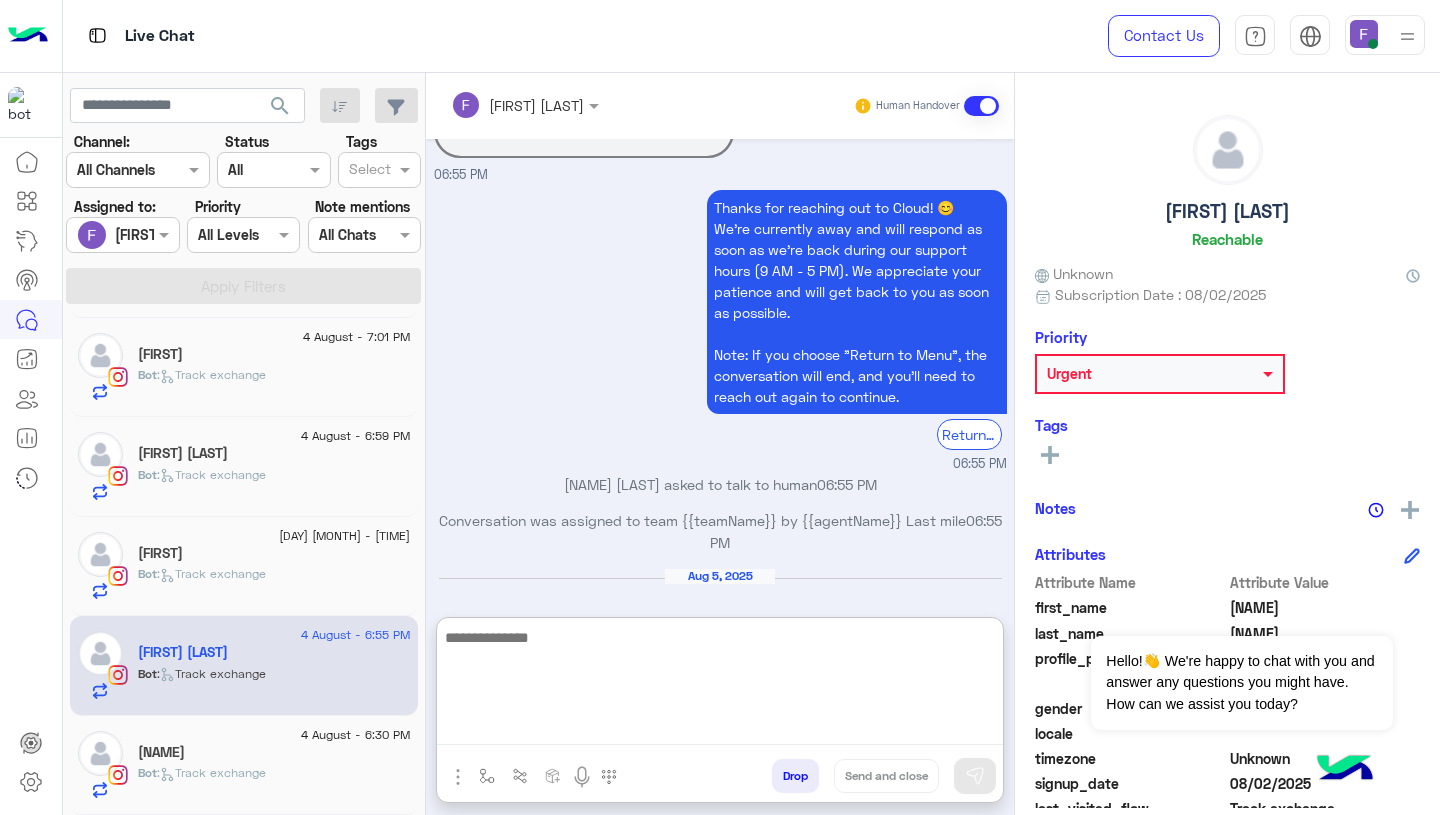paste on "**********" 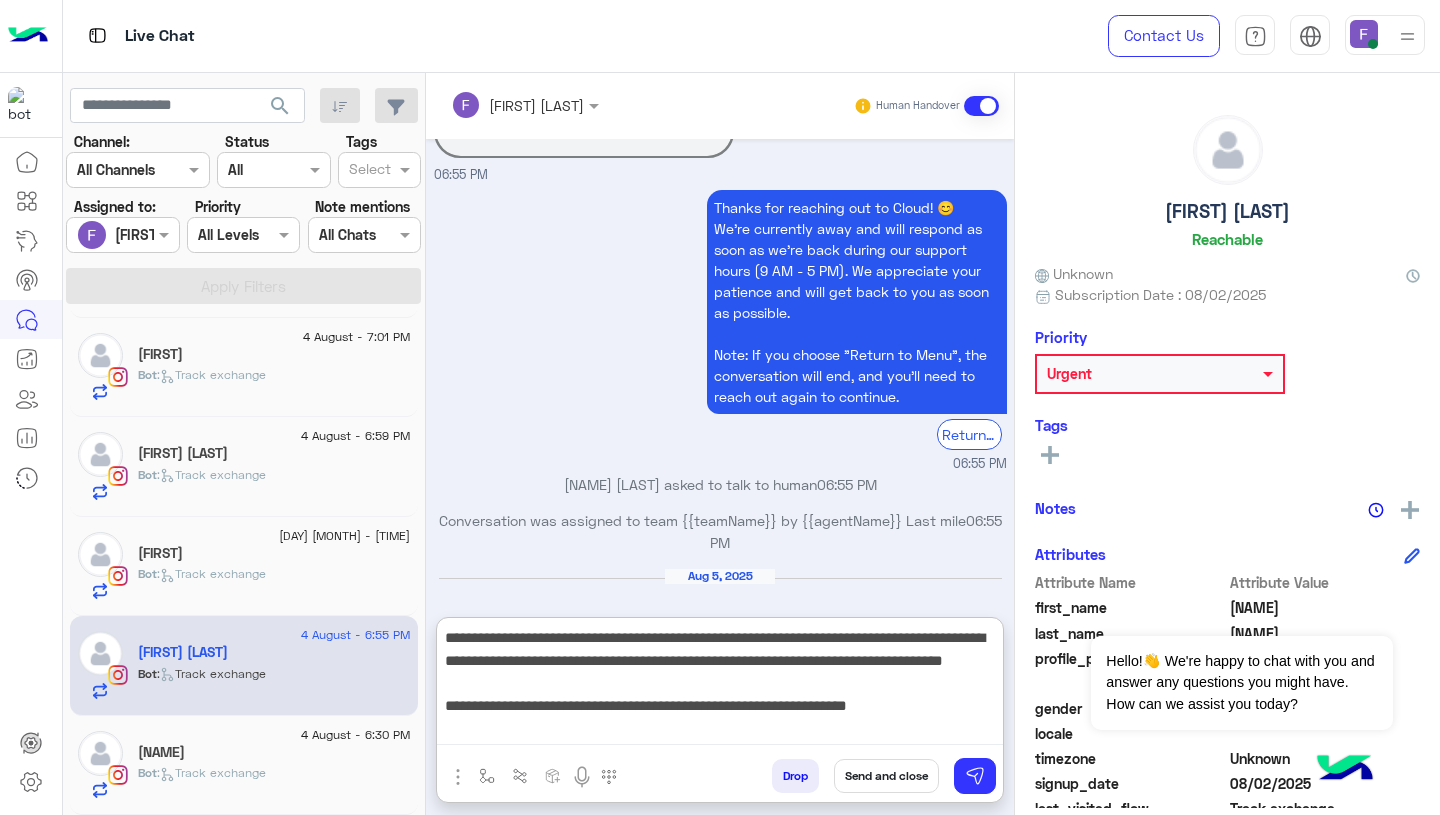 scroll, scrollTop: 0, scrollLeft: 0, axis: both 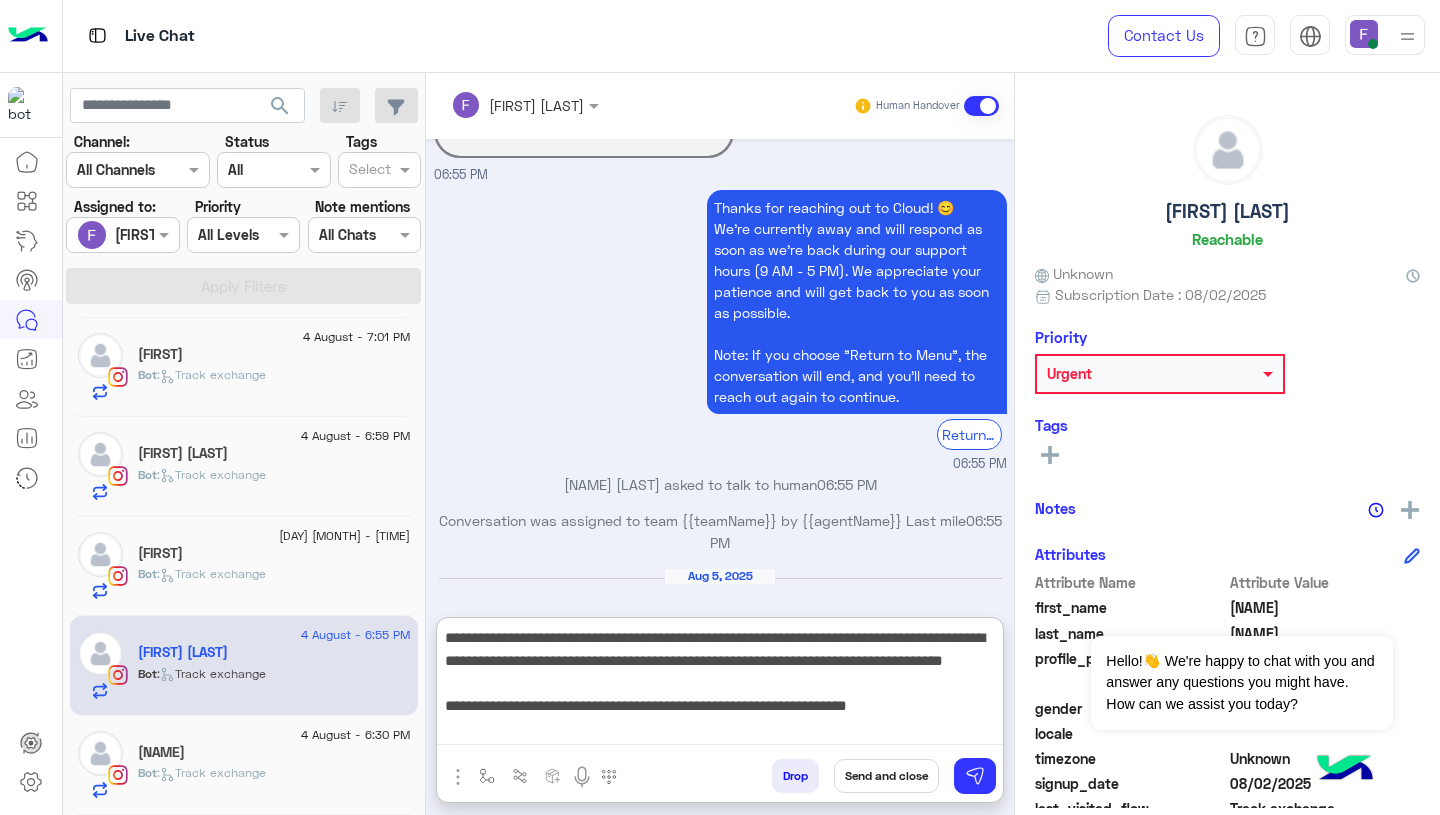 click on "**********" at bounding box center (720, 685) 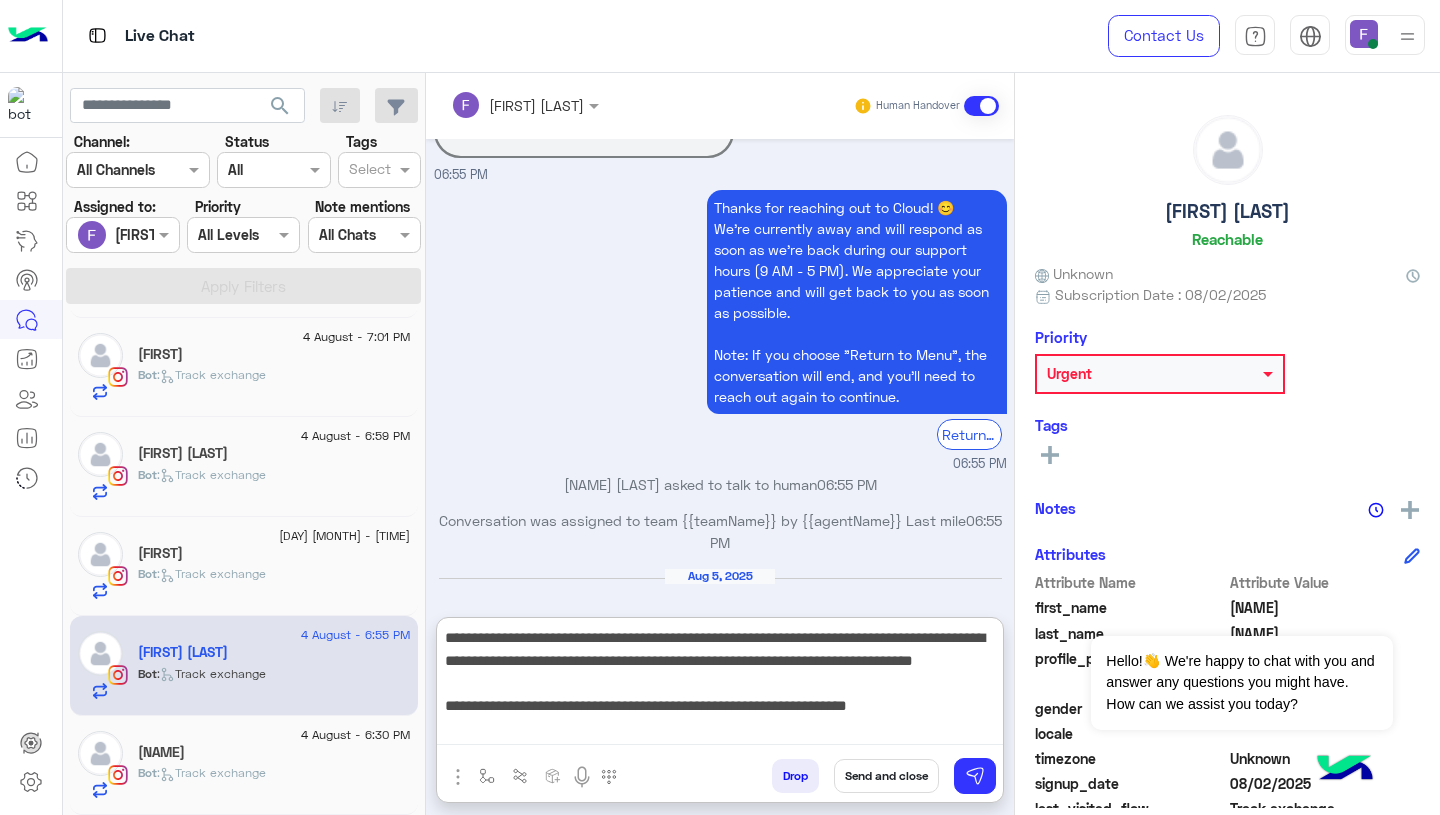 click on "**********" at bounding box center [720, 685] 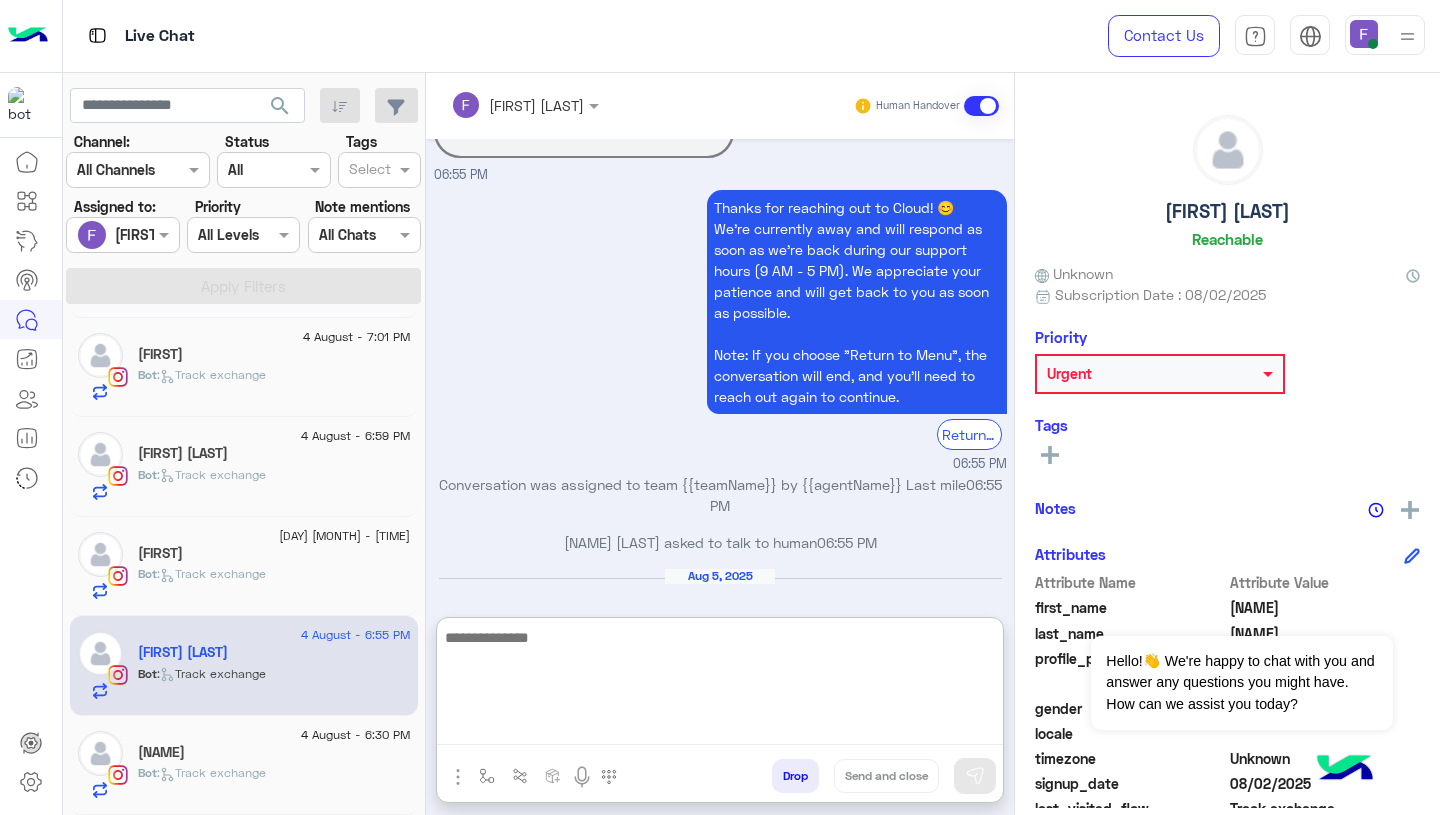 scroll, scrollTop: 0, scrollLeft: 0, axis: both 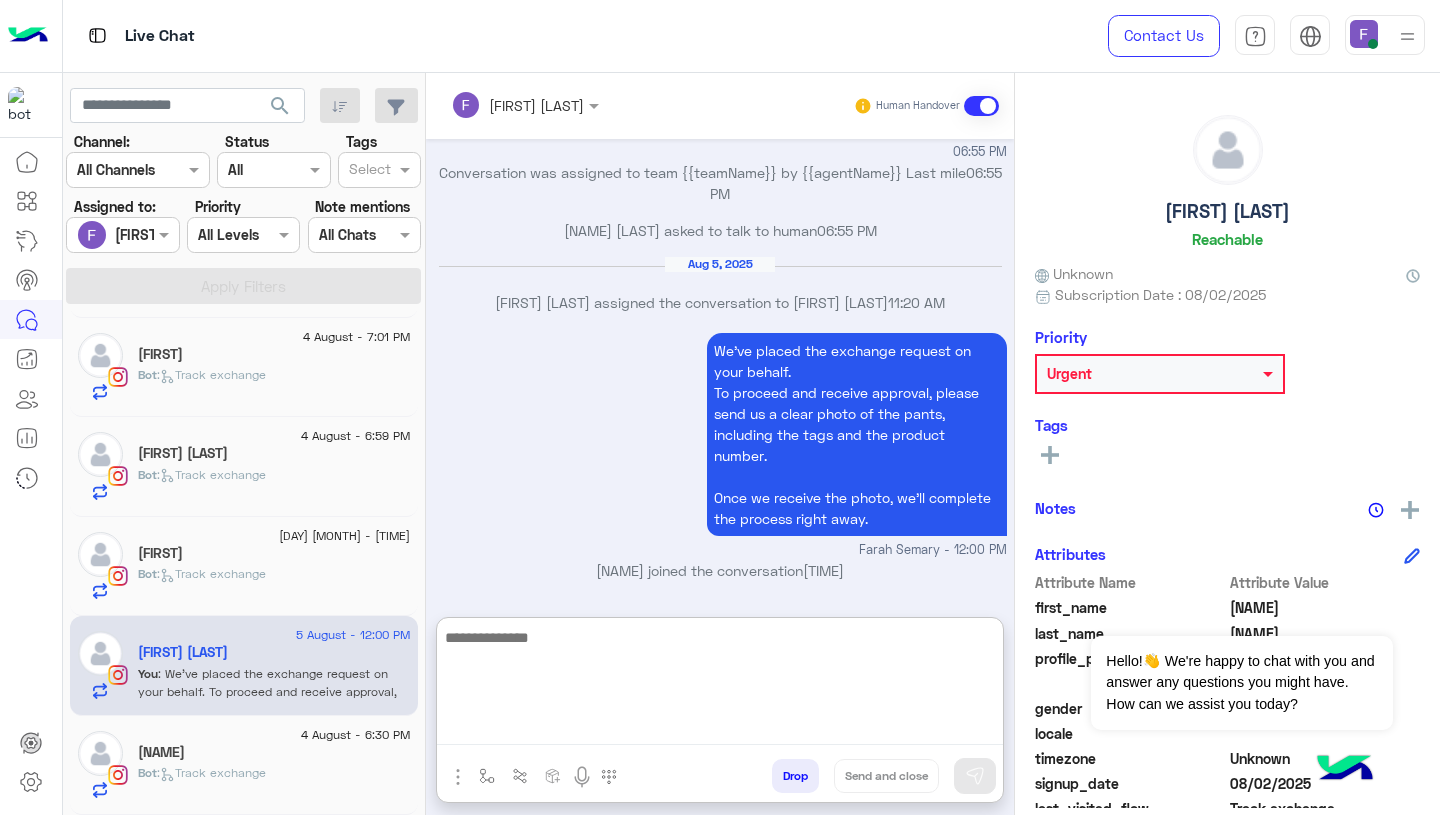 click on "We’ve placed the exchange request on your behalf. To proceed and receive approval, please send us a clear photo of the pants, including the tags and the product number. Once we receive the photo, we’ll complete the process right away." at bounding box center [857, 434] 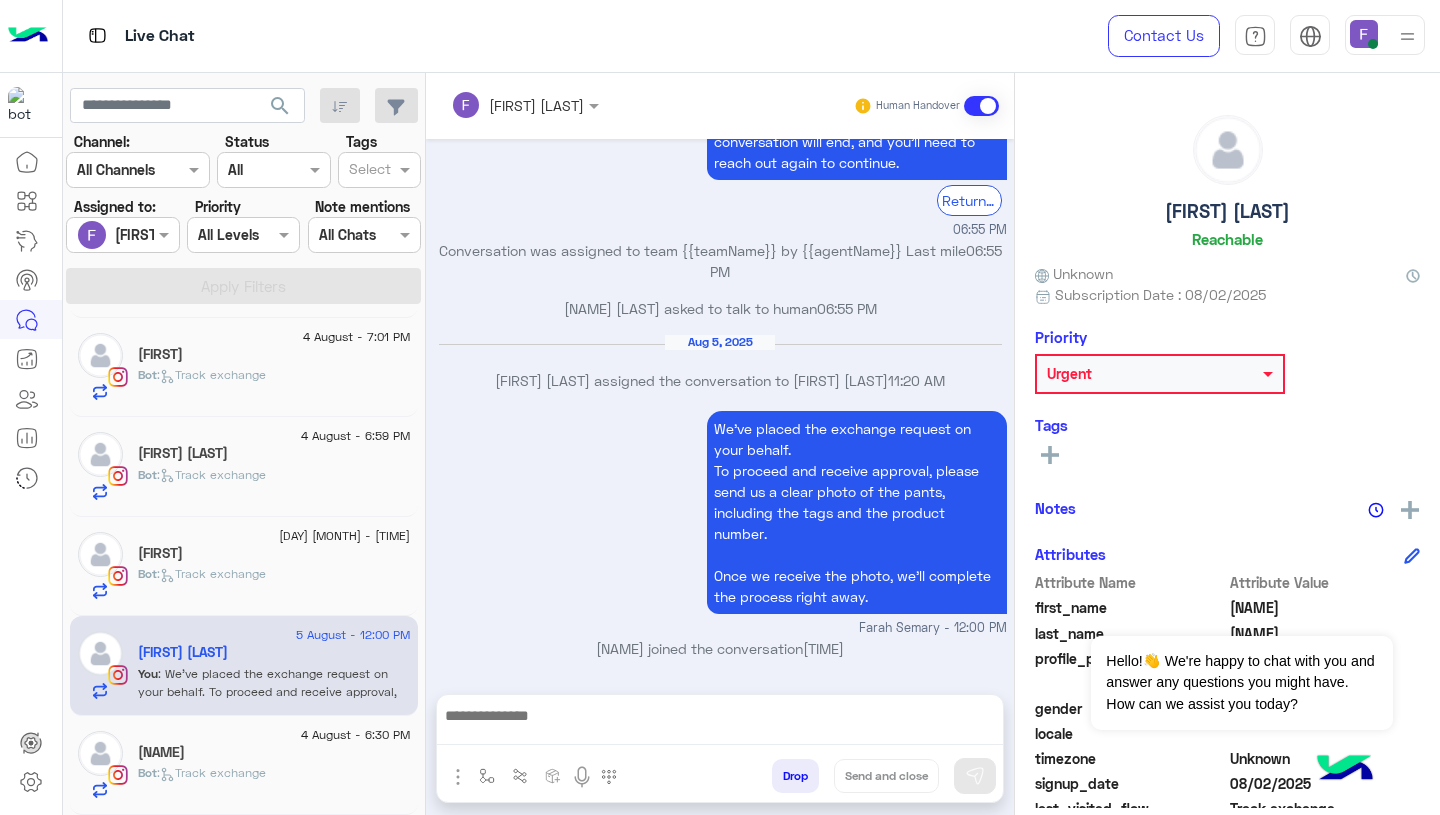scroll, scrollTop: 2399, scrollLeft: 0, axis: vertical 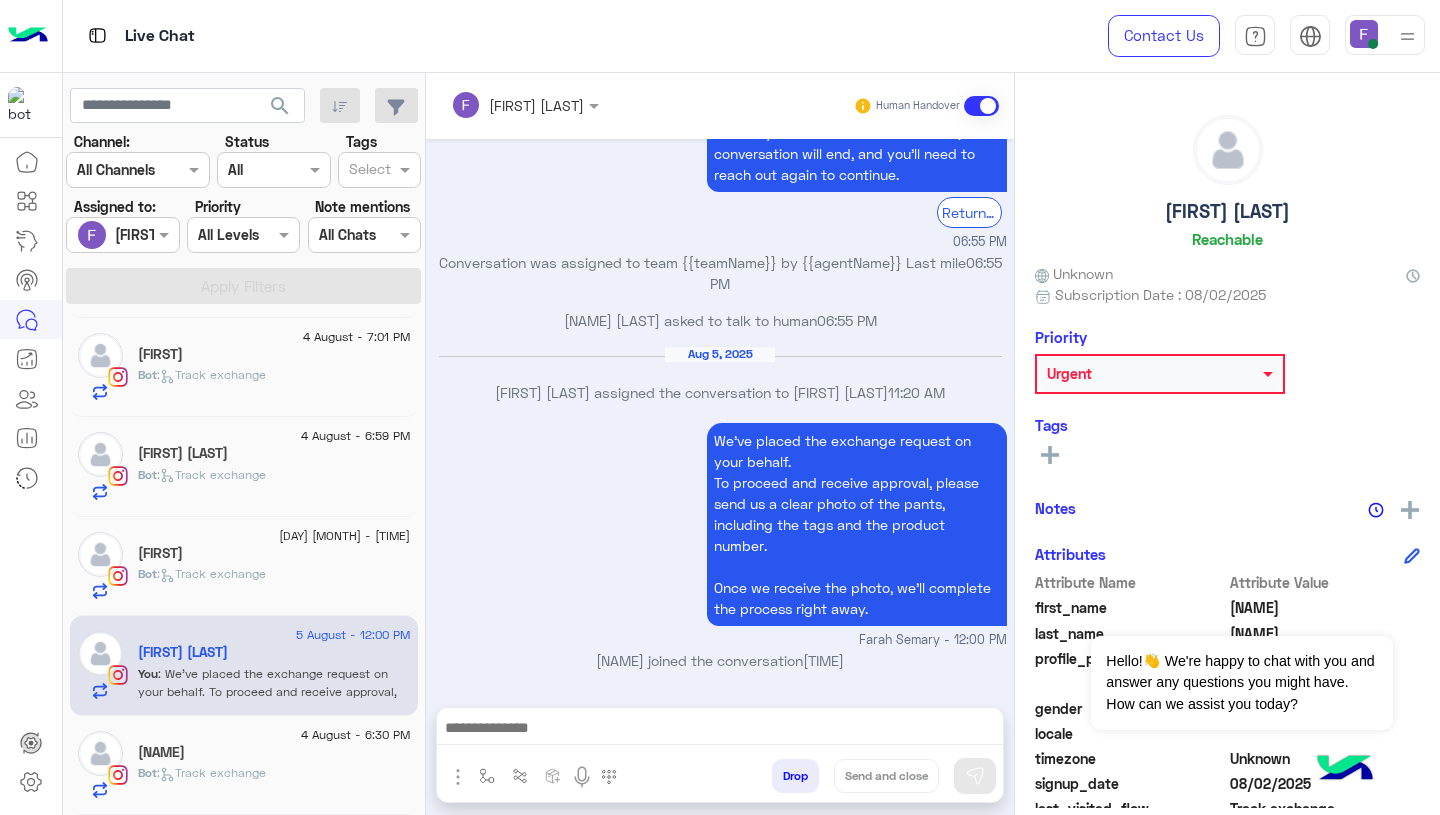 click 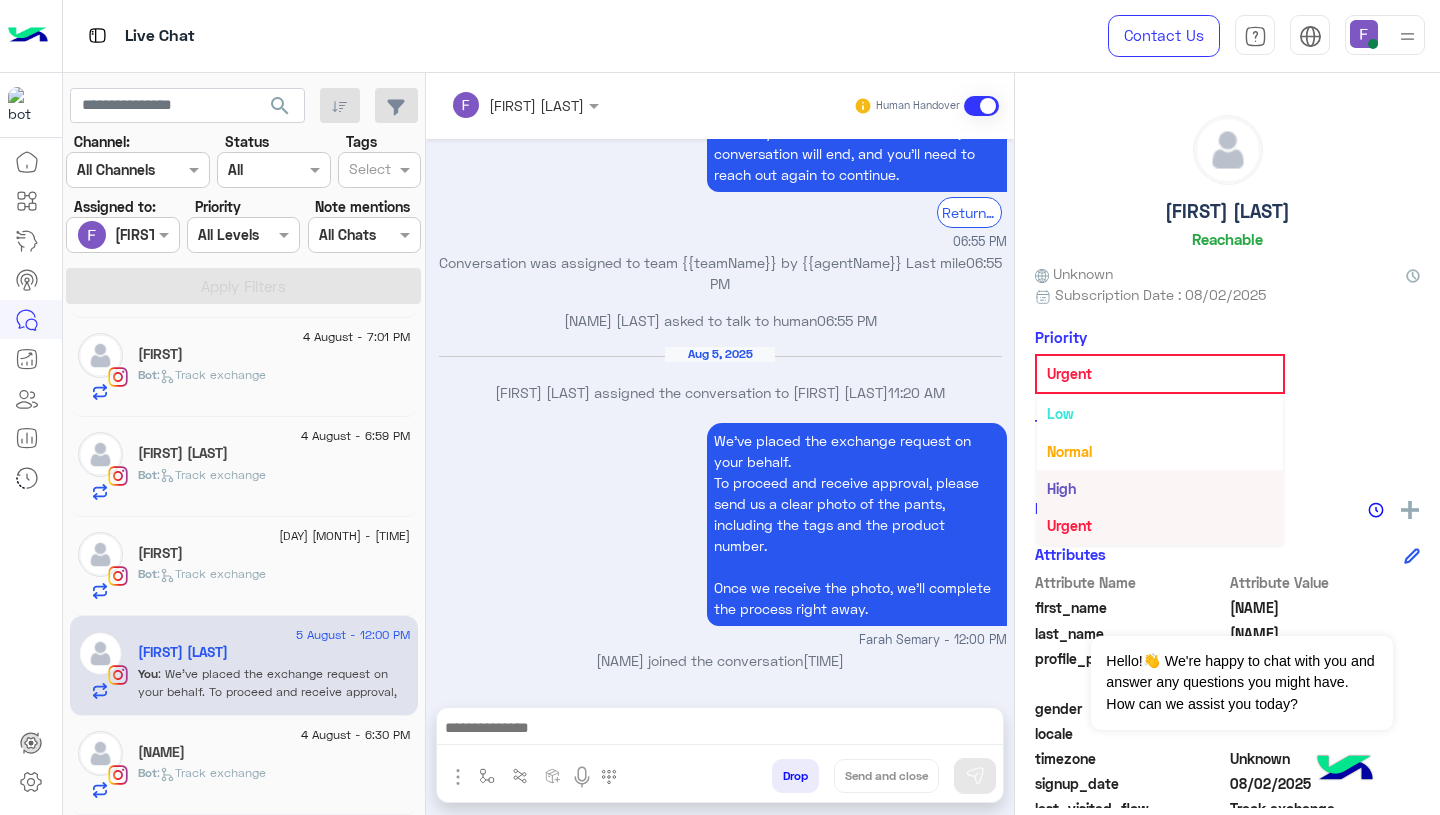 scroll, scrollTop: 0, scrollLeft: 0, axis: both 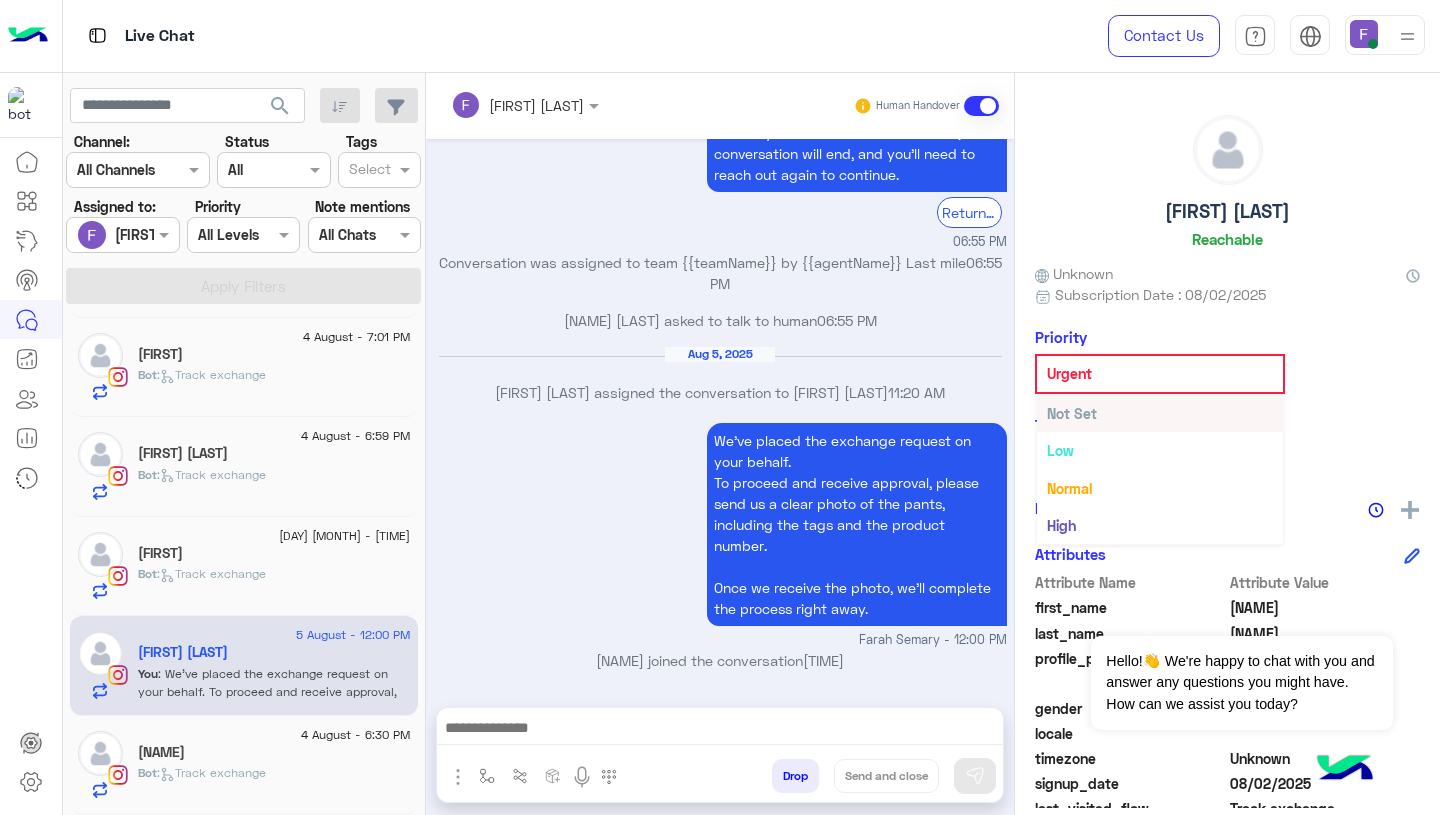 click on "Not Set" at bounding box center [1072, 413] 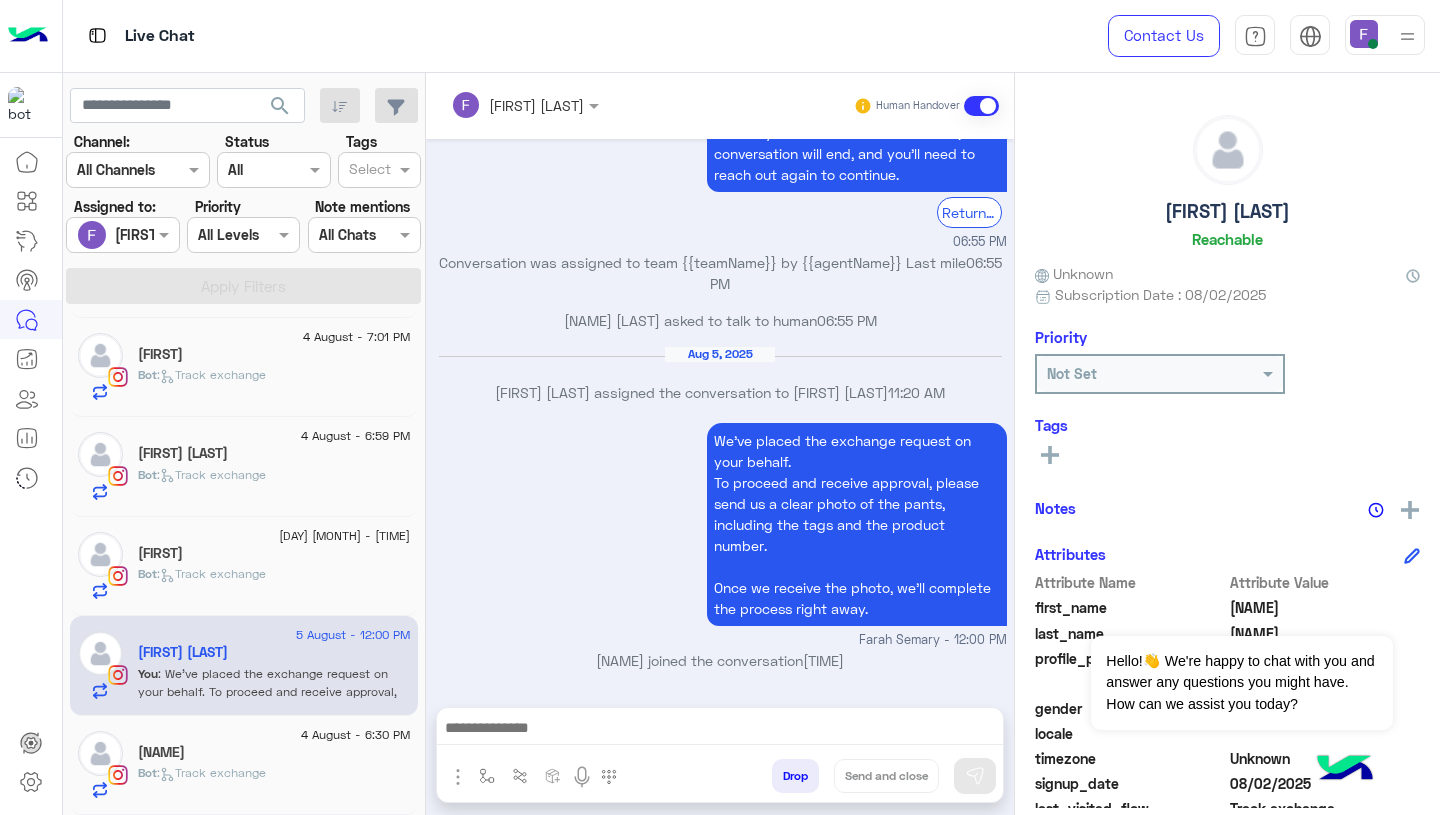 click on "[DATE] - [TIME] [FIRST] [LAST]  Bot :   Track exchange" 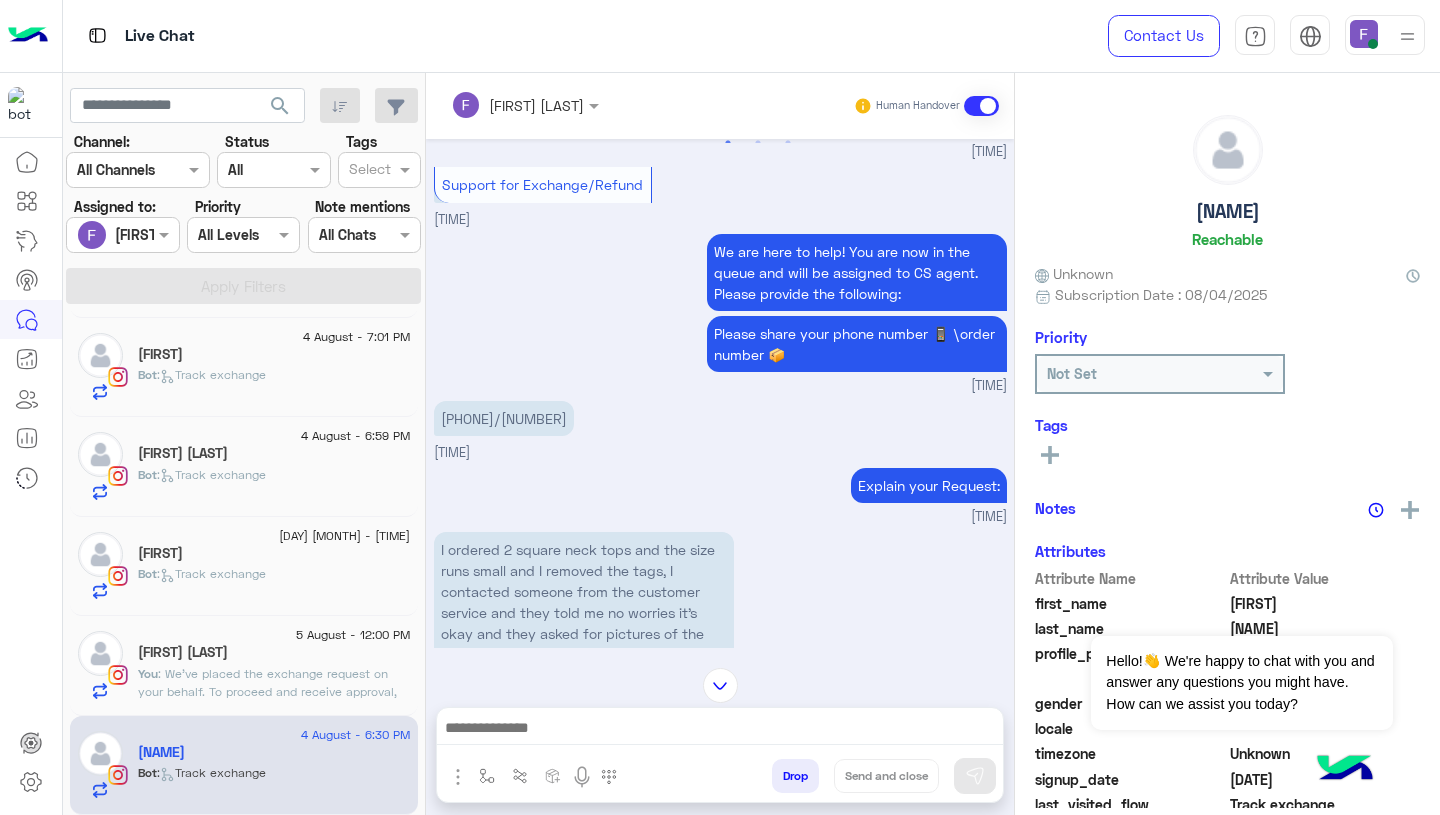 scroll, scrollTop: 814, scrollLeft: 0, axis: vertical 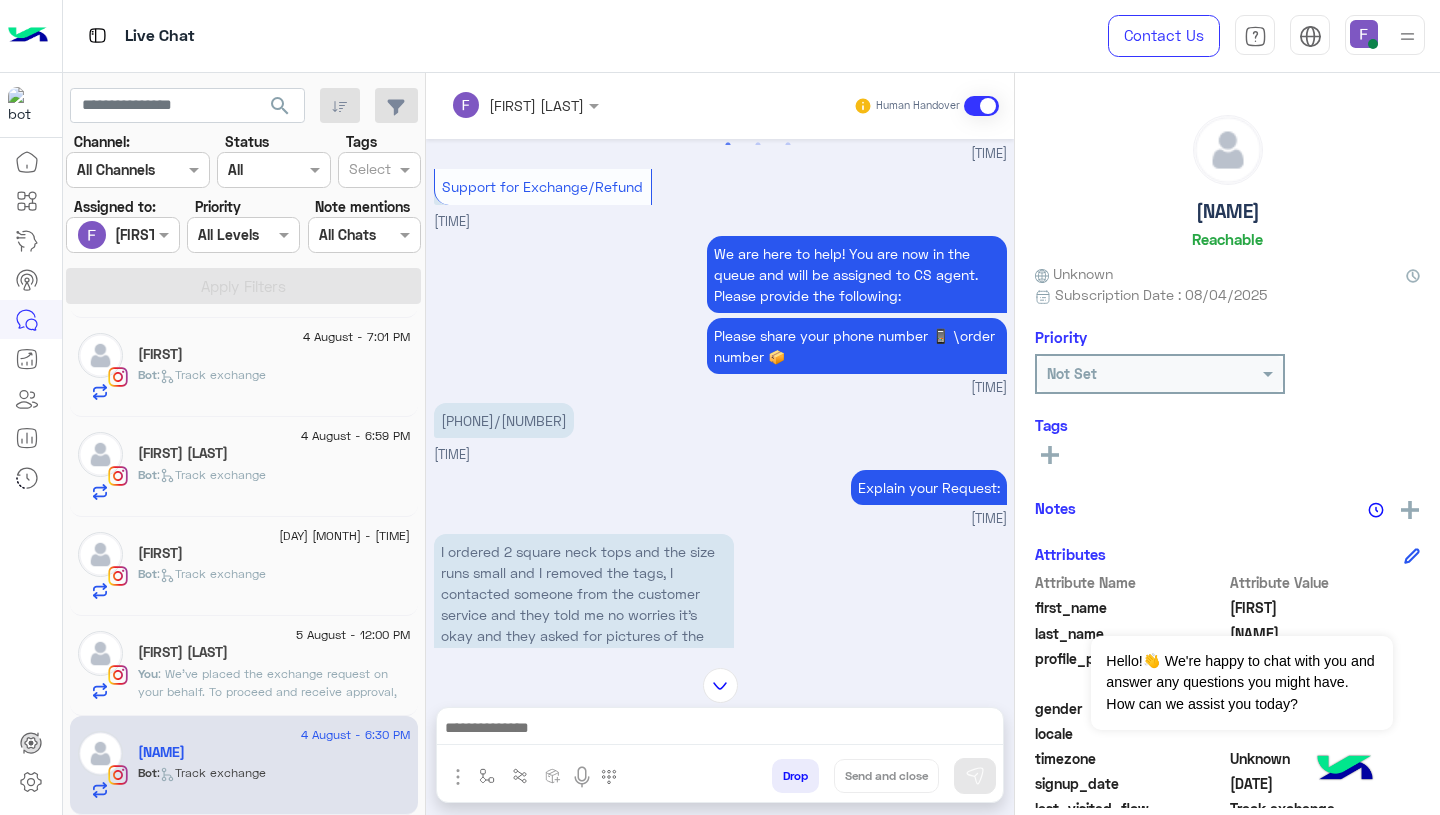 click on "Bot :   Track exchange" 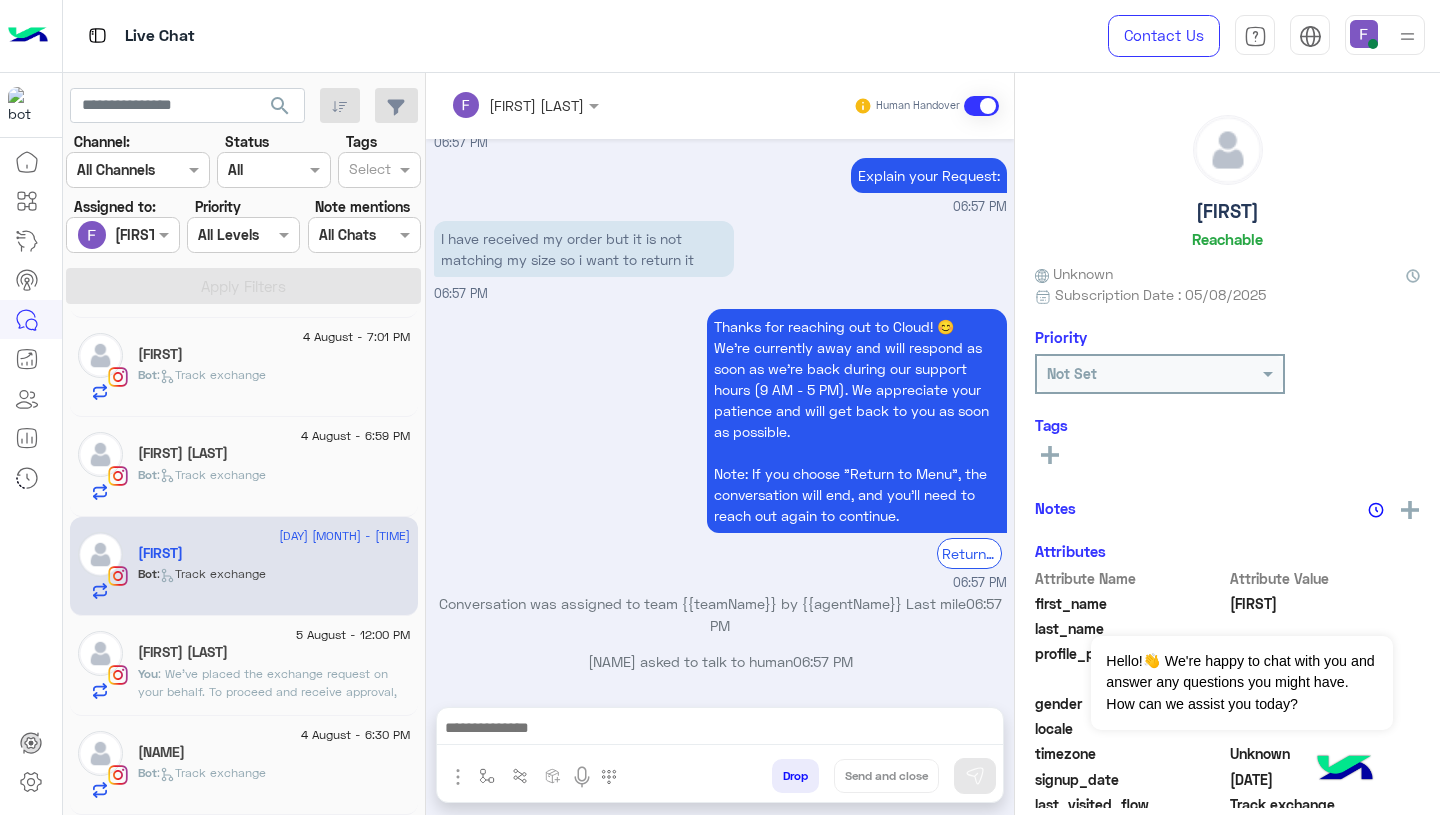 scroll, scrollTop: 1930, scrollLeft: 0, axis: vertical 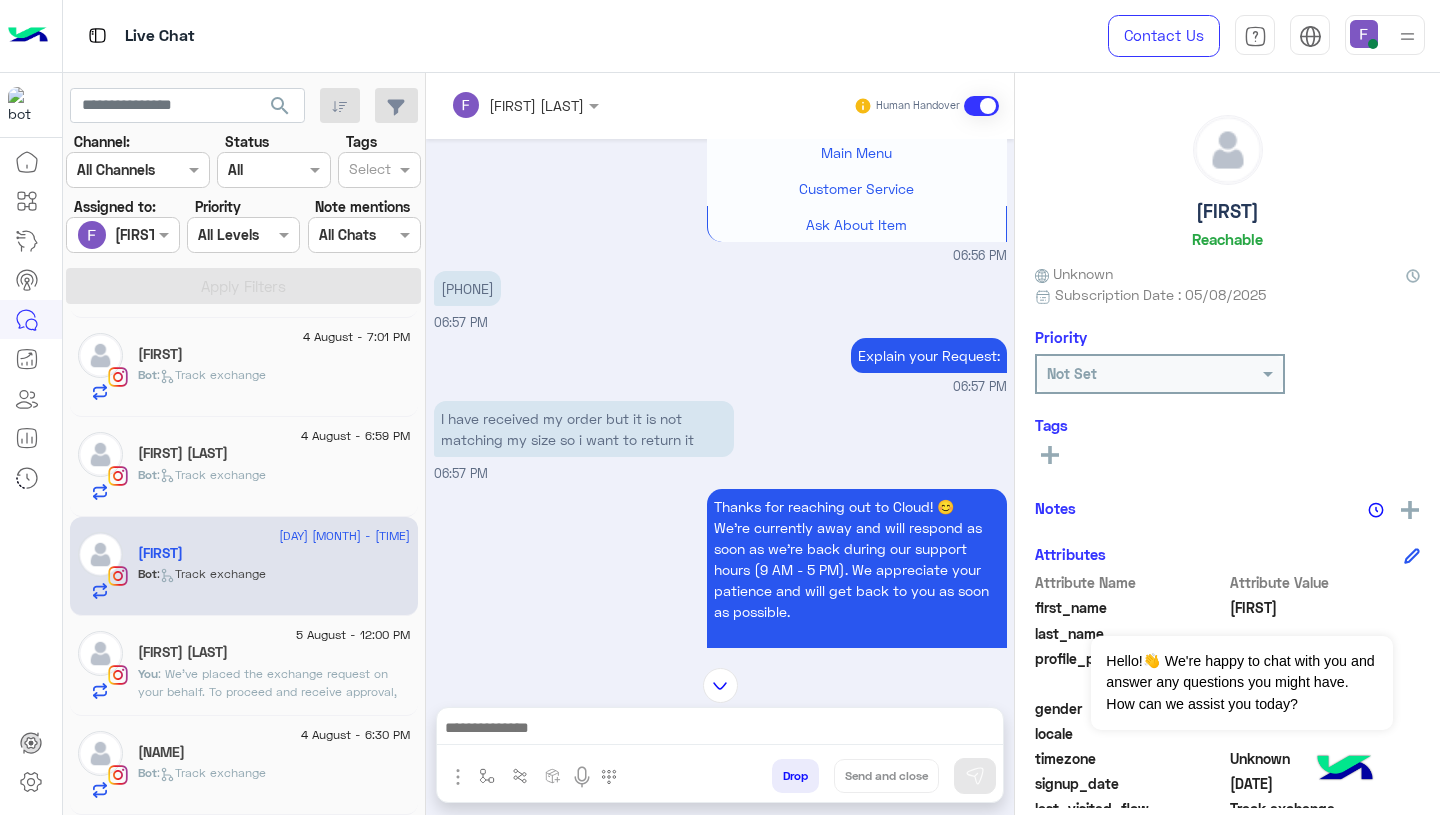 click on "Farah Semary" at bounding box center (517, 105) 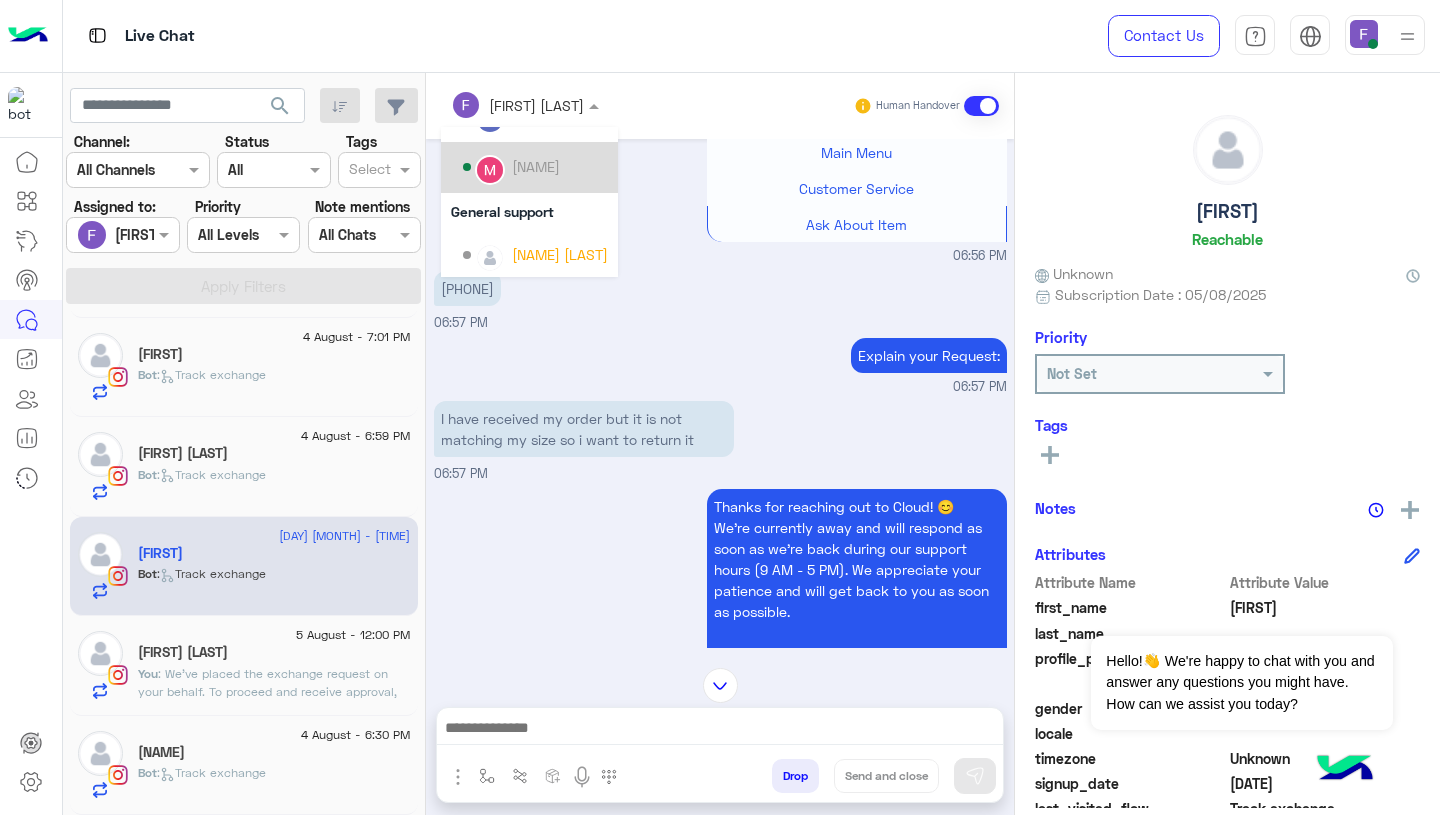 scroll, scrollTop: 162, scrollLeft: 0, axis: vertical 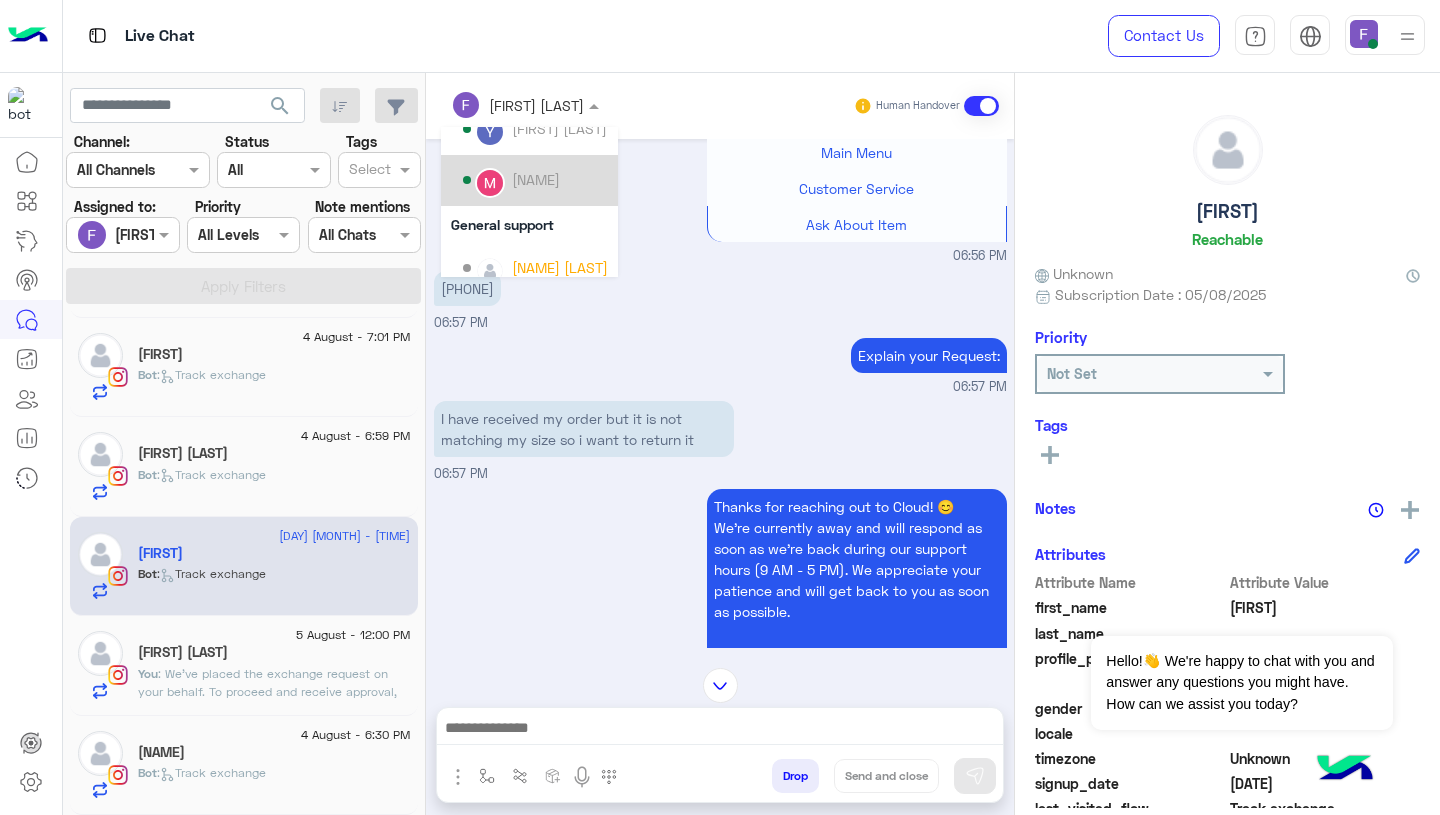 click on "Mariam Ahmed" at bounding box center (536, 179) 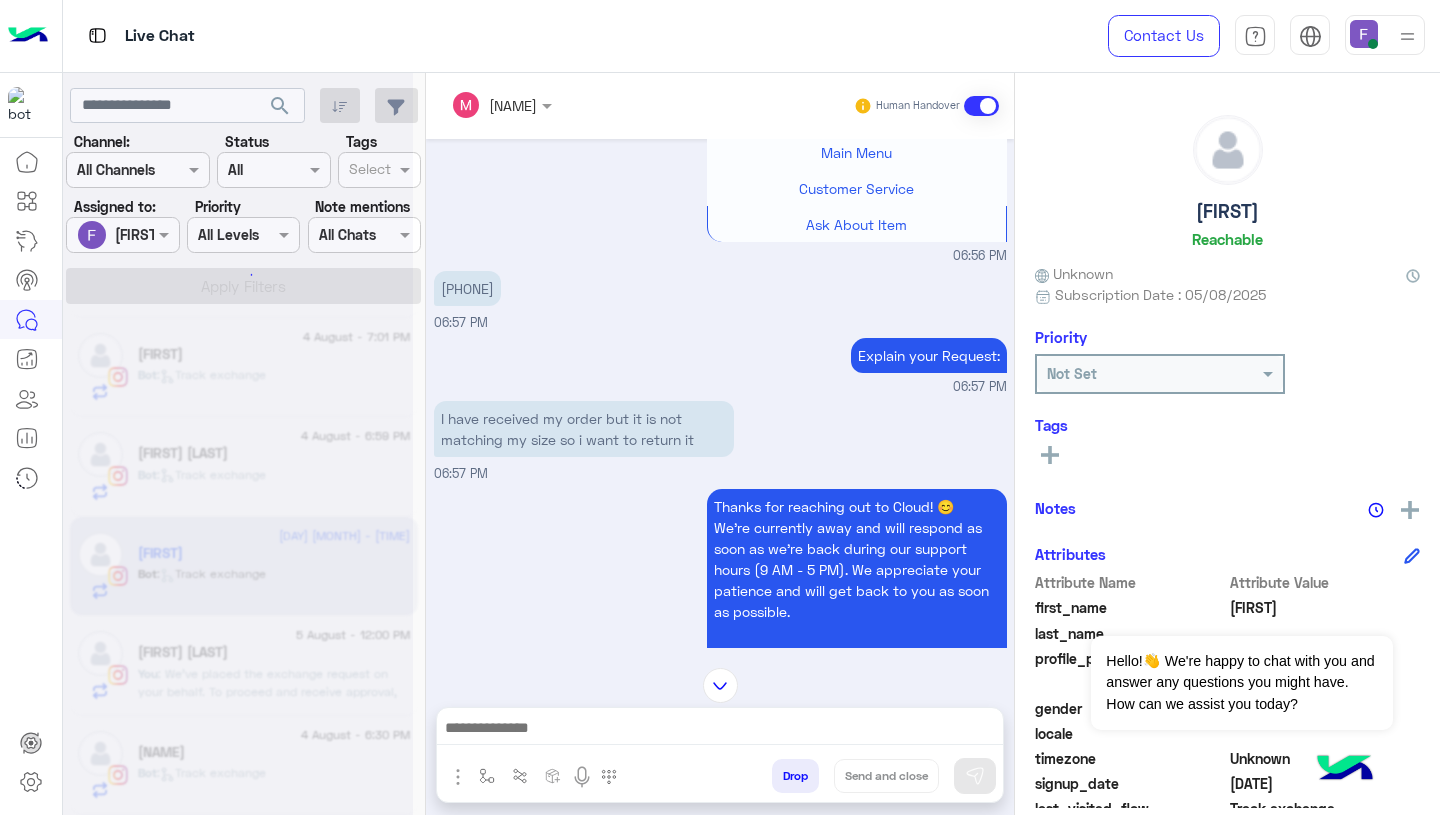 scroll, scrollTop: 1890, scrollLeft: 0, axis: vertical 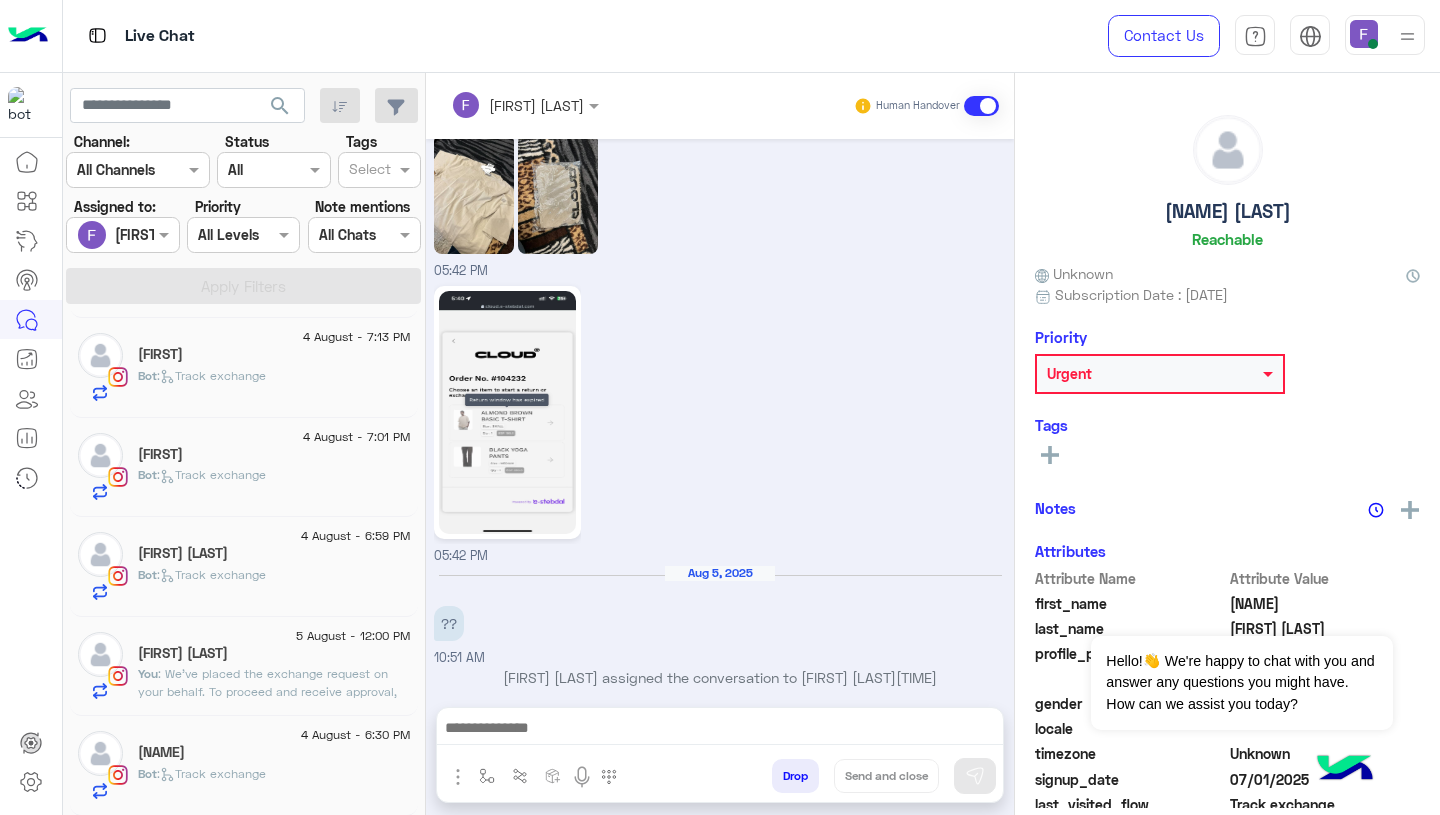 click on "Bot :   Track exchange" 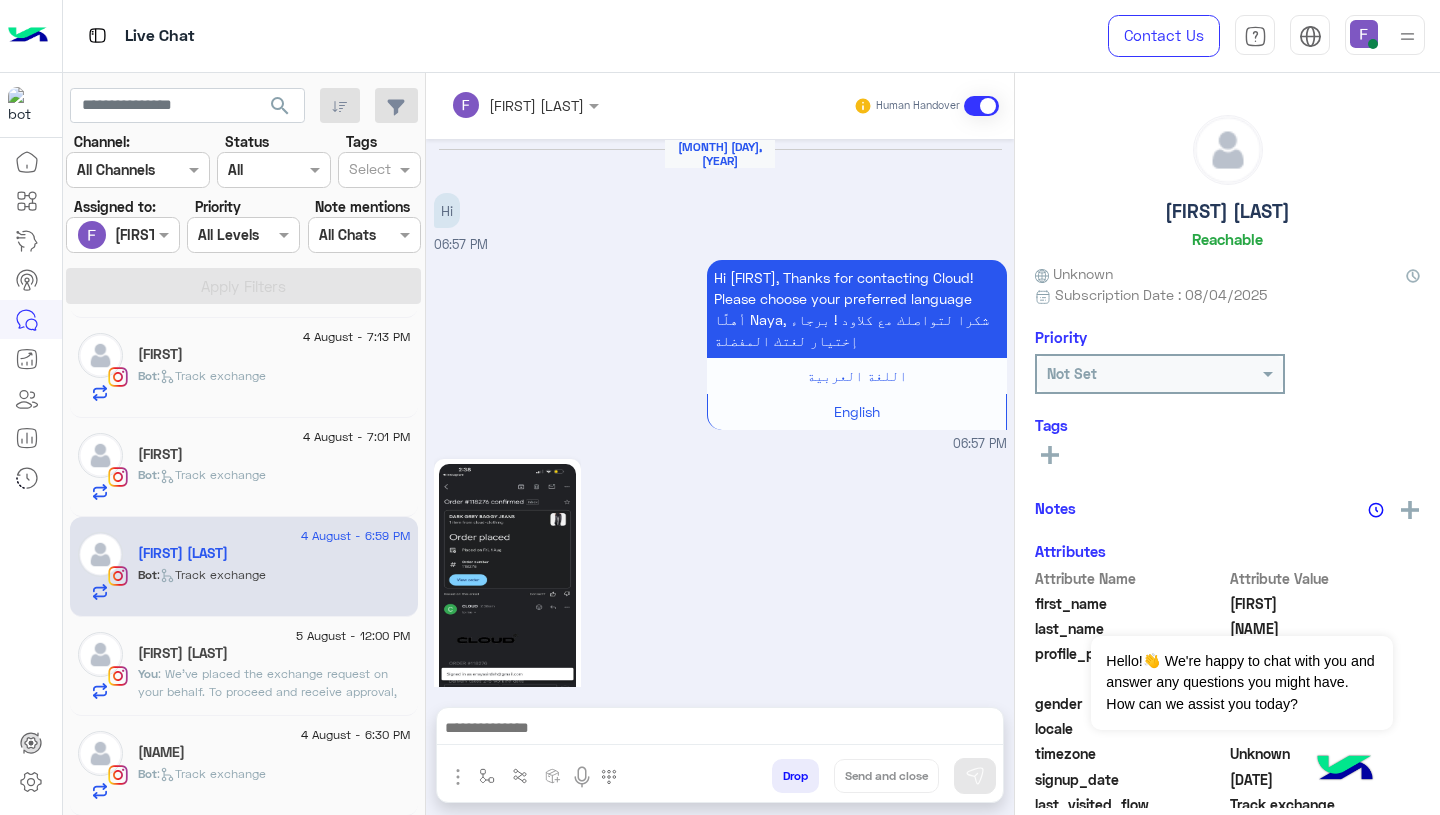 scroll, scrollTop: 1880, scrollLeft: 0, axis: vertical 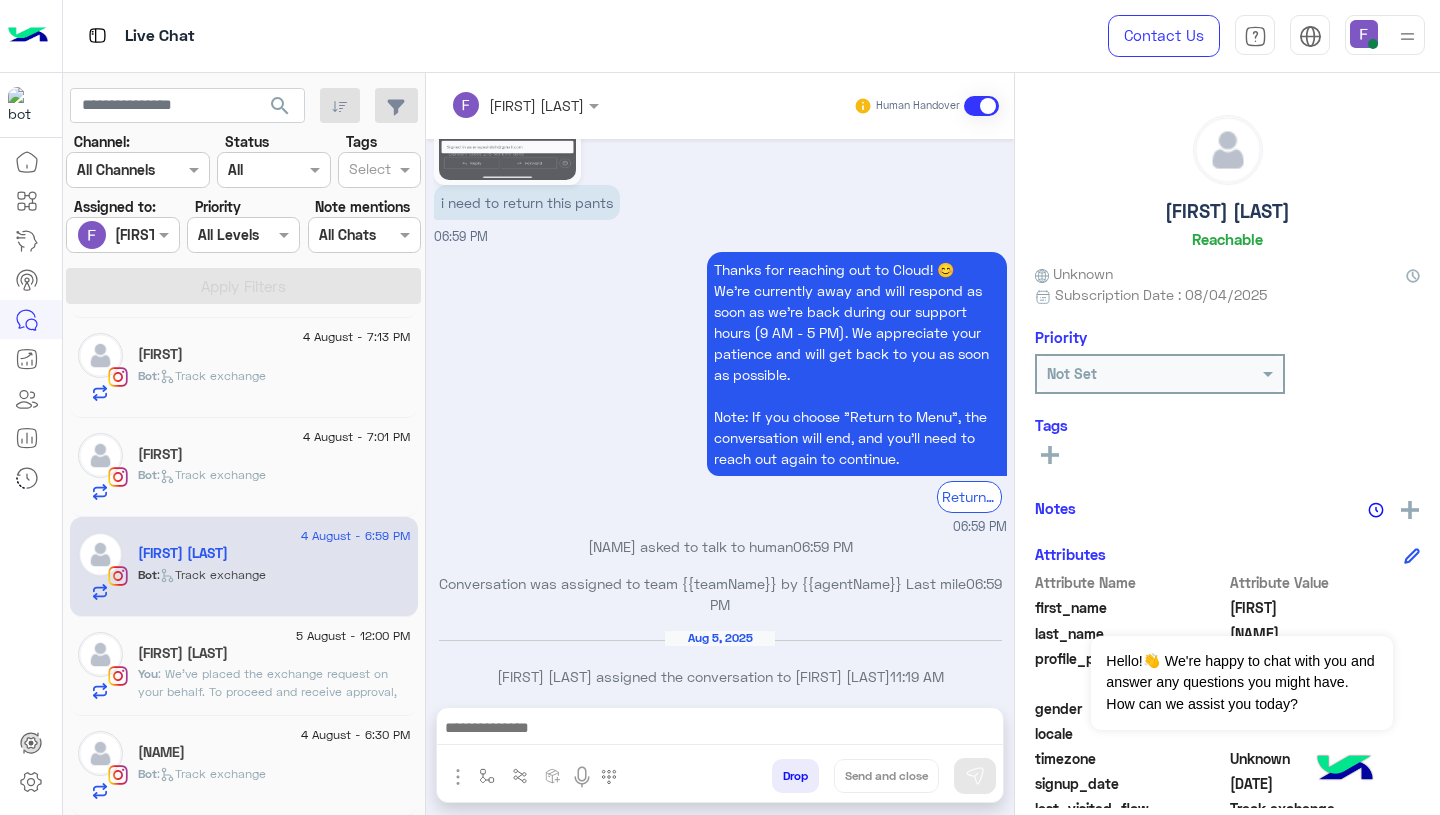 click at bounding box center (499, 105) 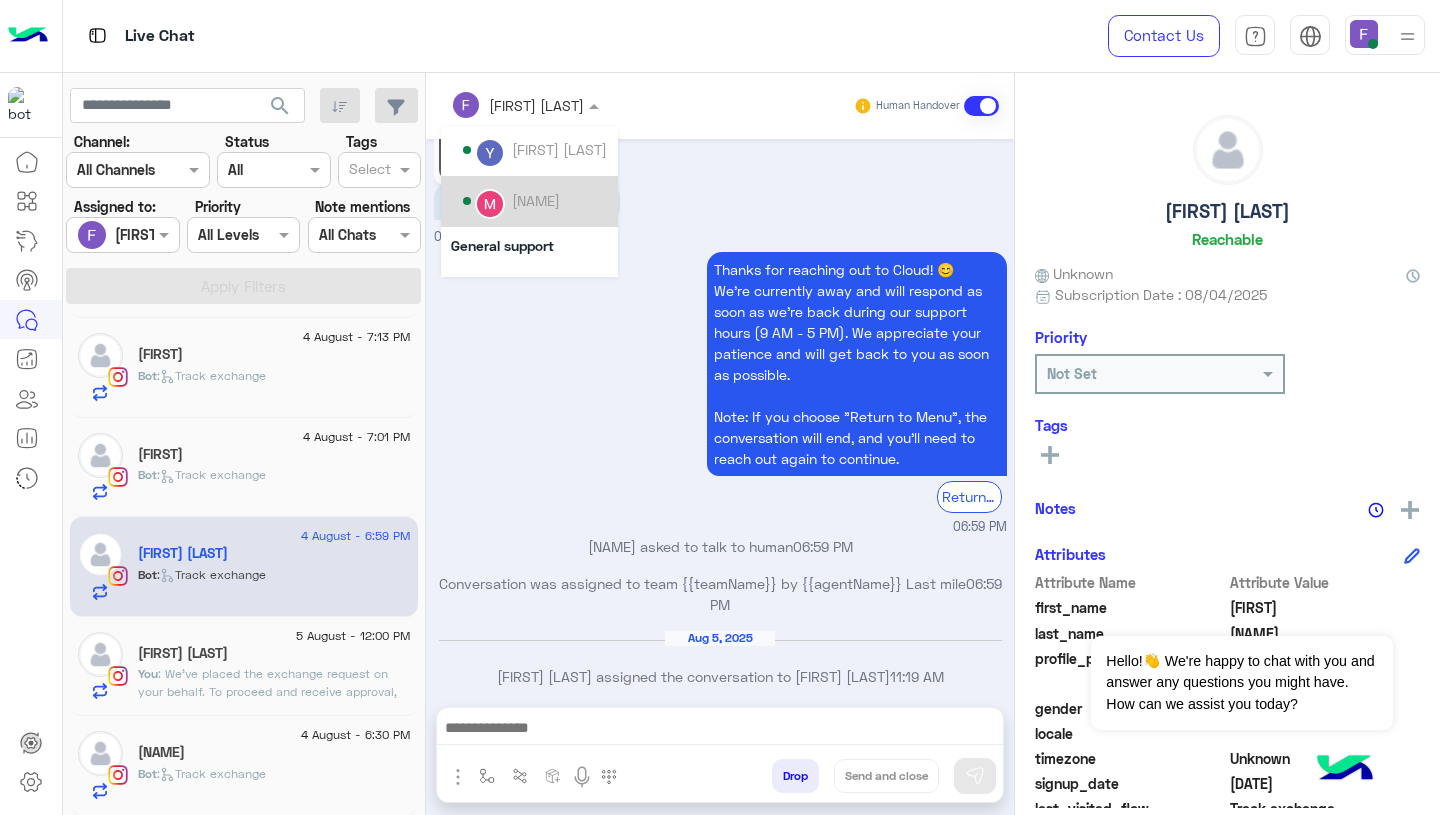 scroll, scrollTop: 148, scrollLeft: 0, axis: vertical 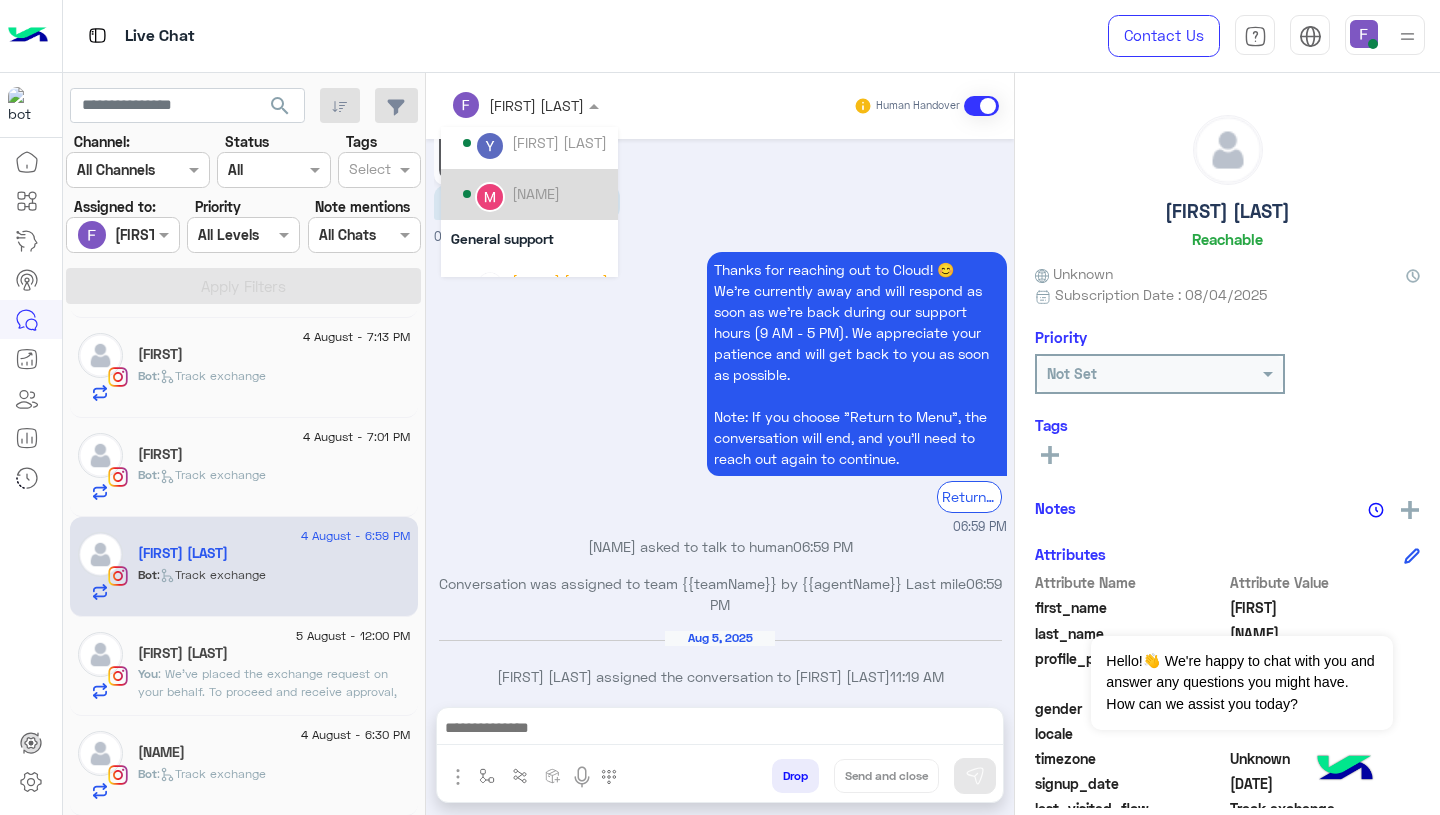 click on "Mariam Ahmed" at bounding box center (535, 194) 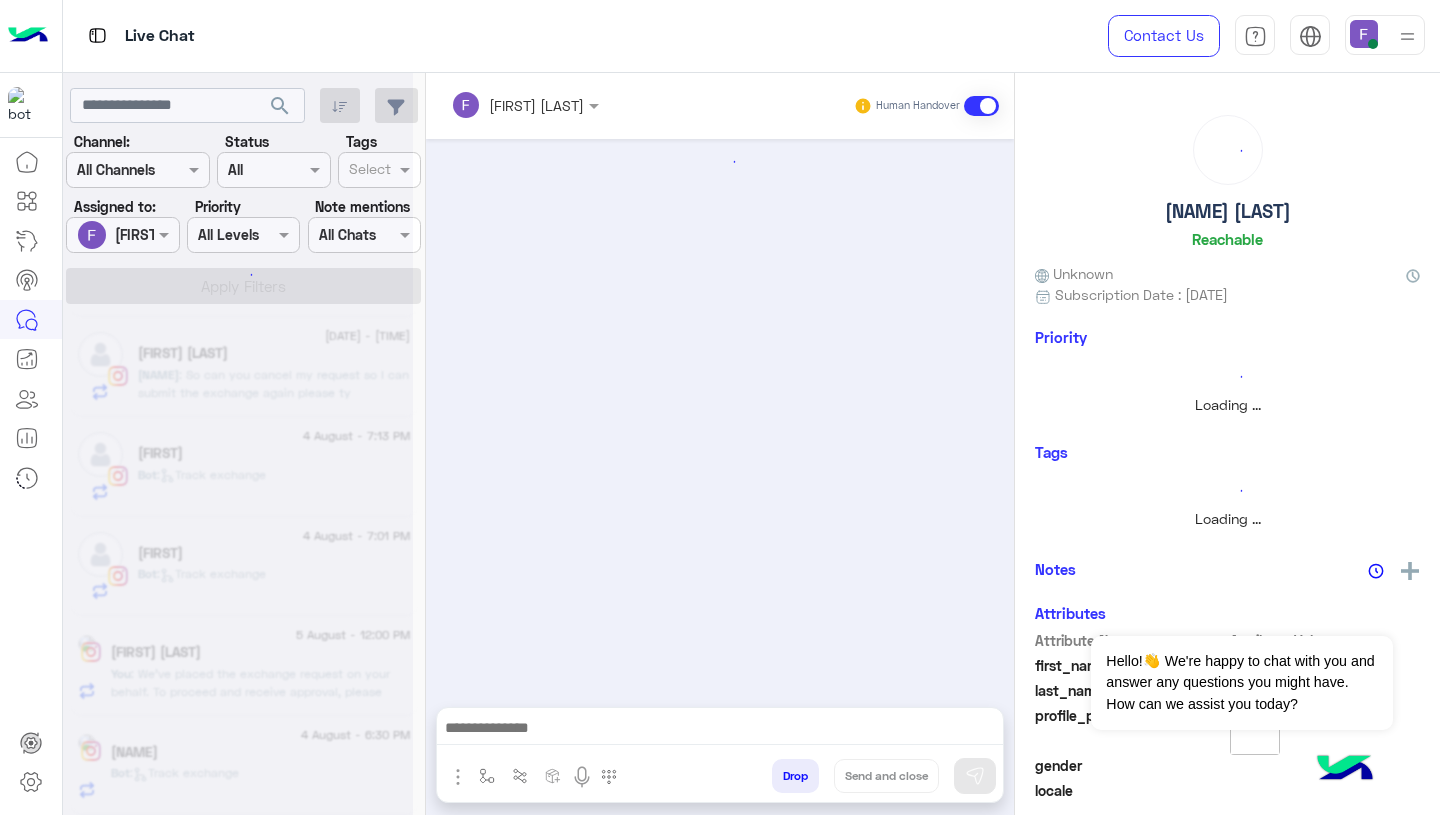 scroll, scrollTop: 1791, scrollLeft: 0, axis: vertical 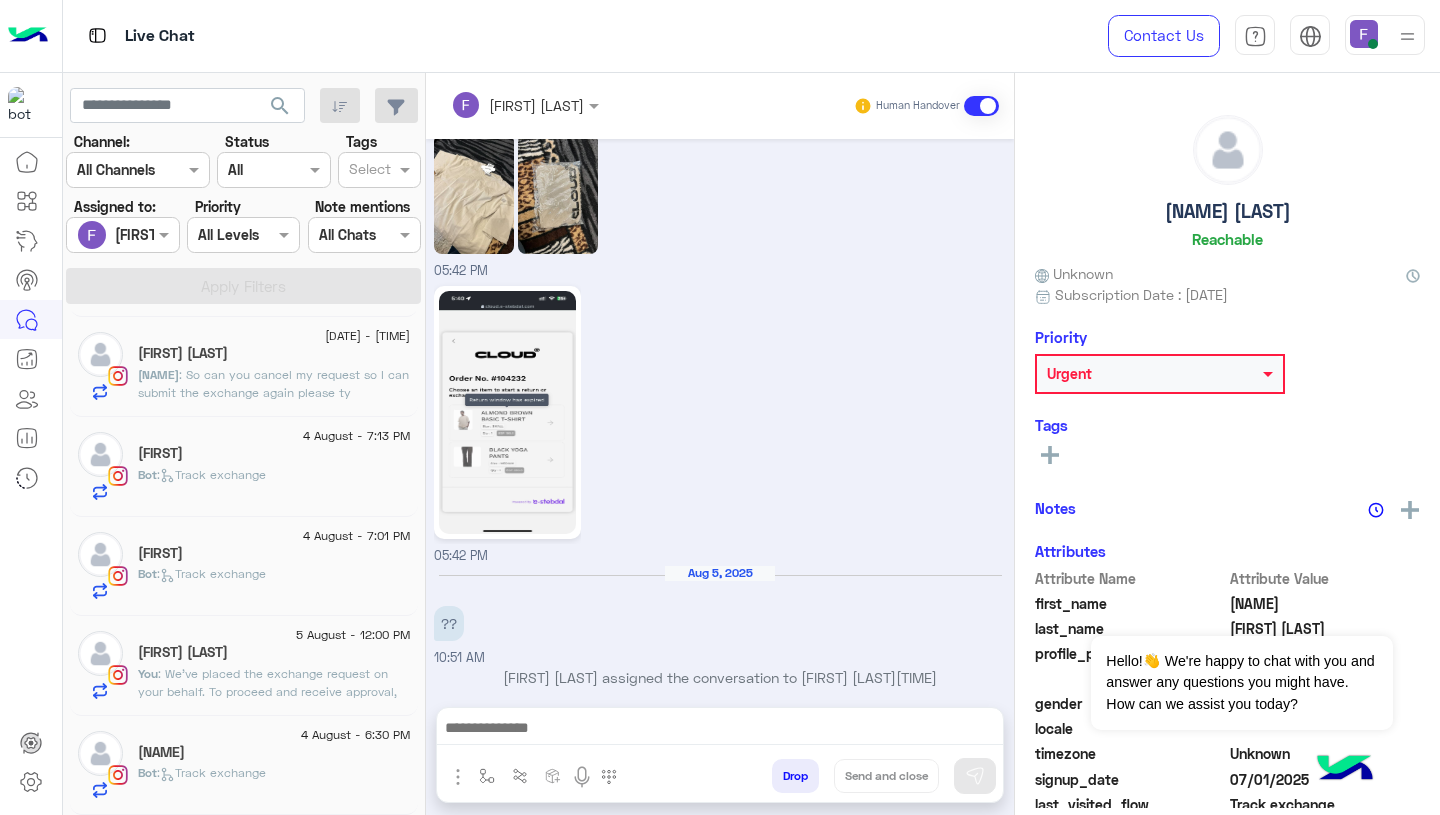 click on "مَرْوَى" 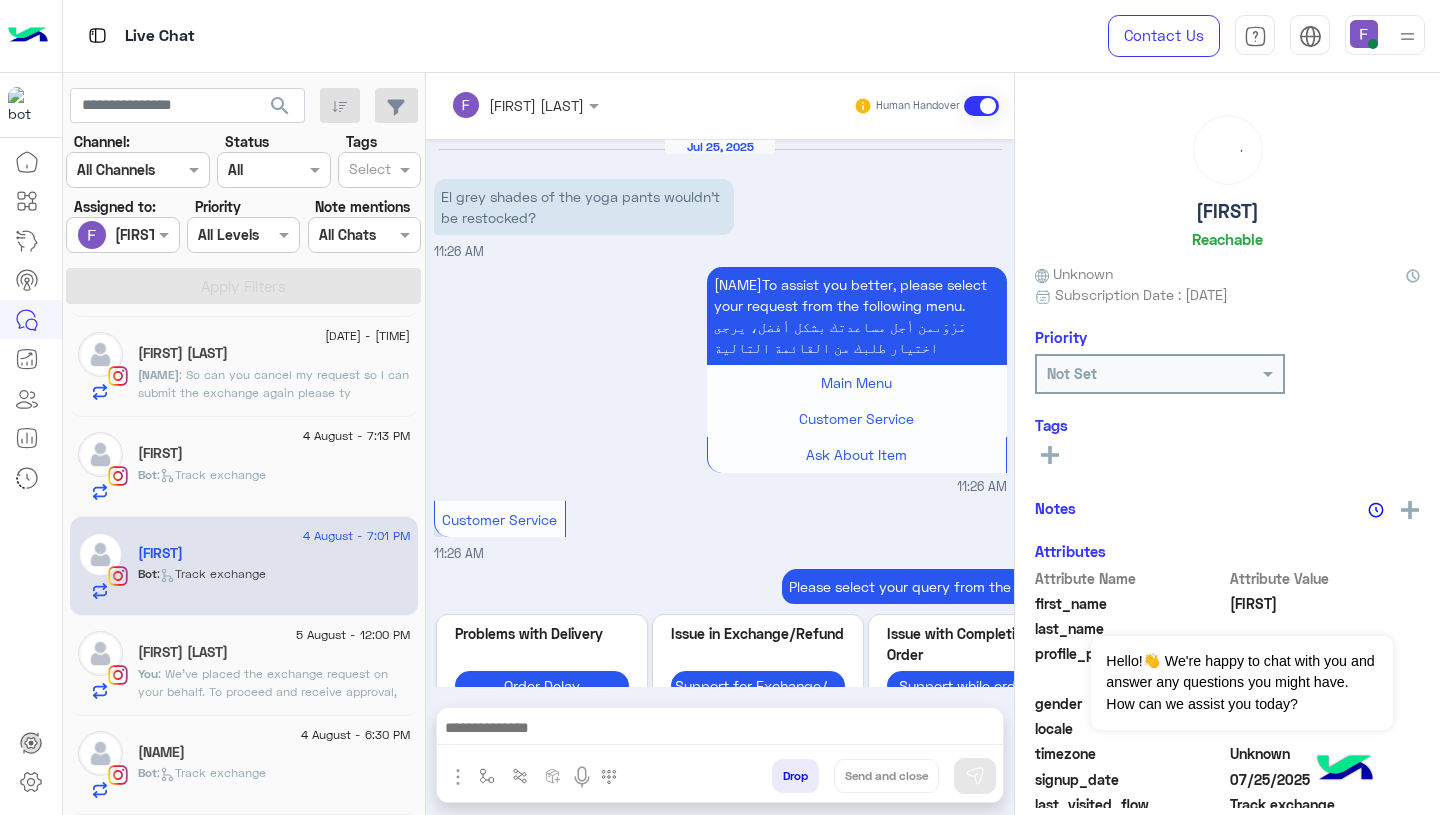 scroll, scrollTop: 944, scrollLeft: 0, axis: vertical 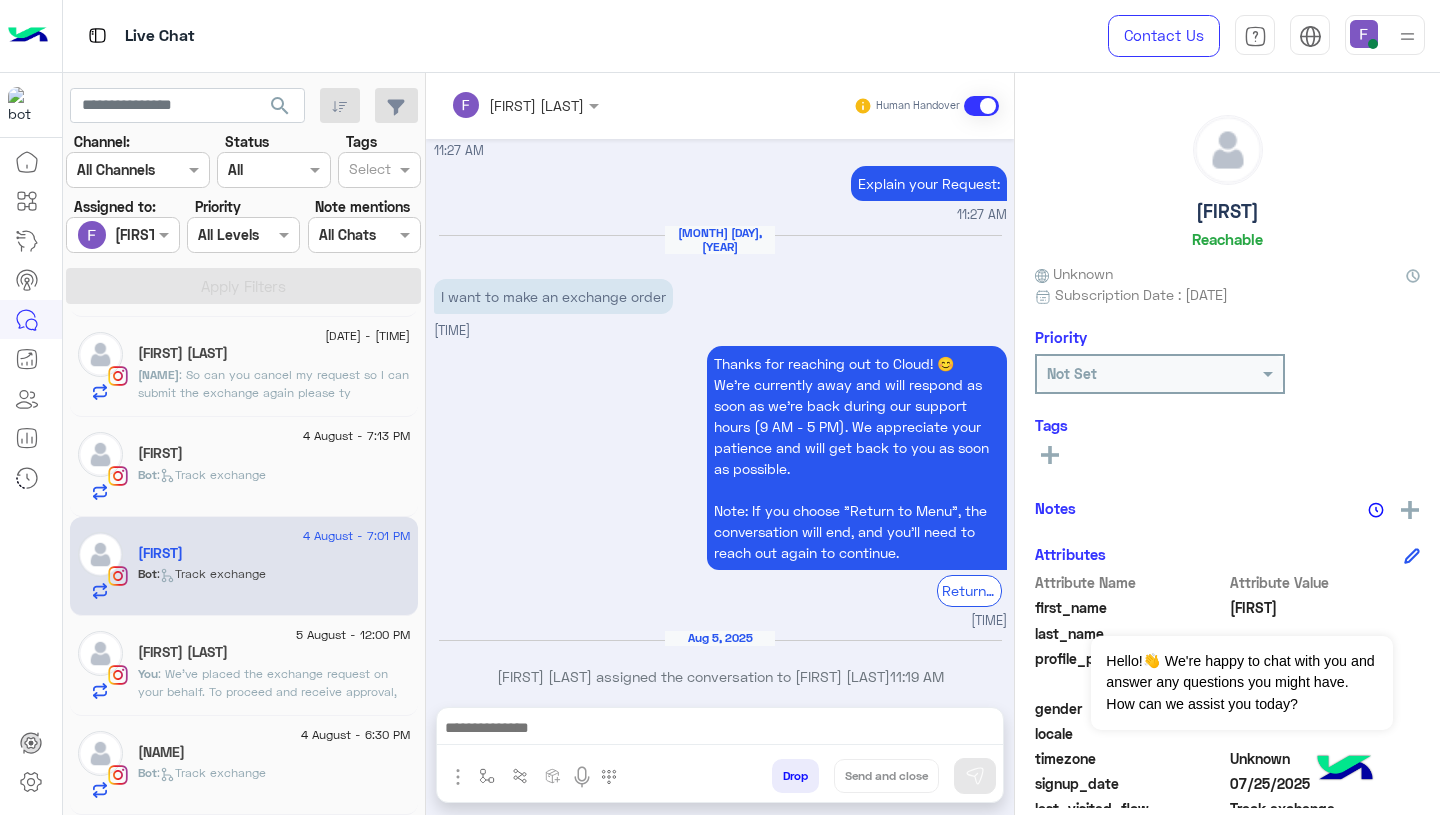 click at bounding box center [525, 104] 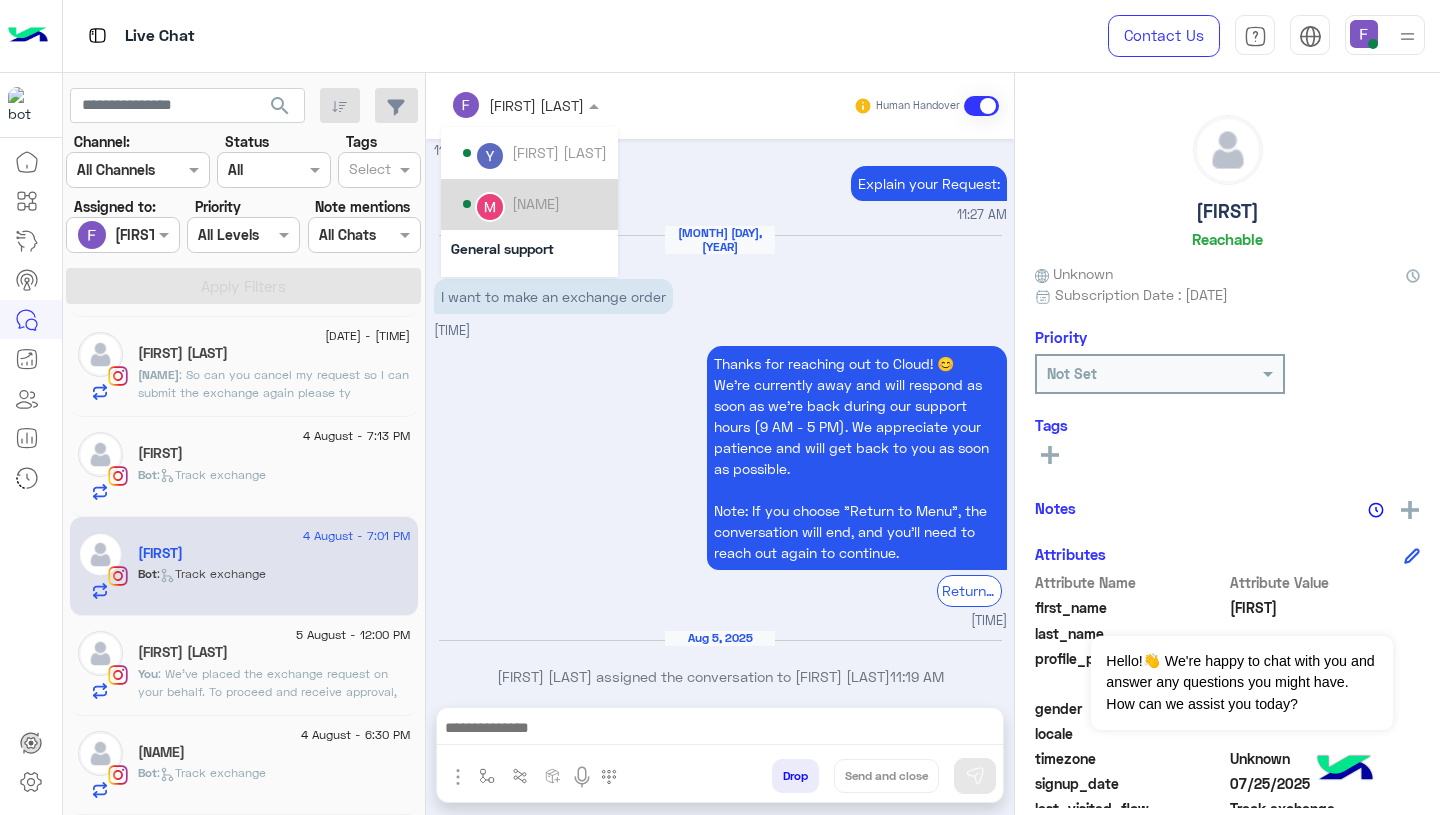 scroll, scrollTop: 147, scrollLeft: 0, axis: vertical 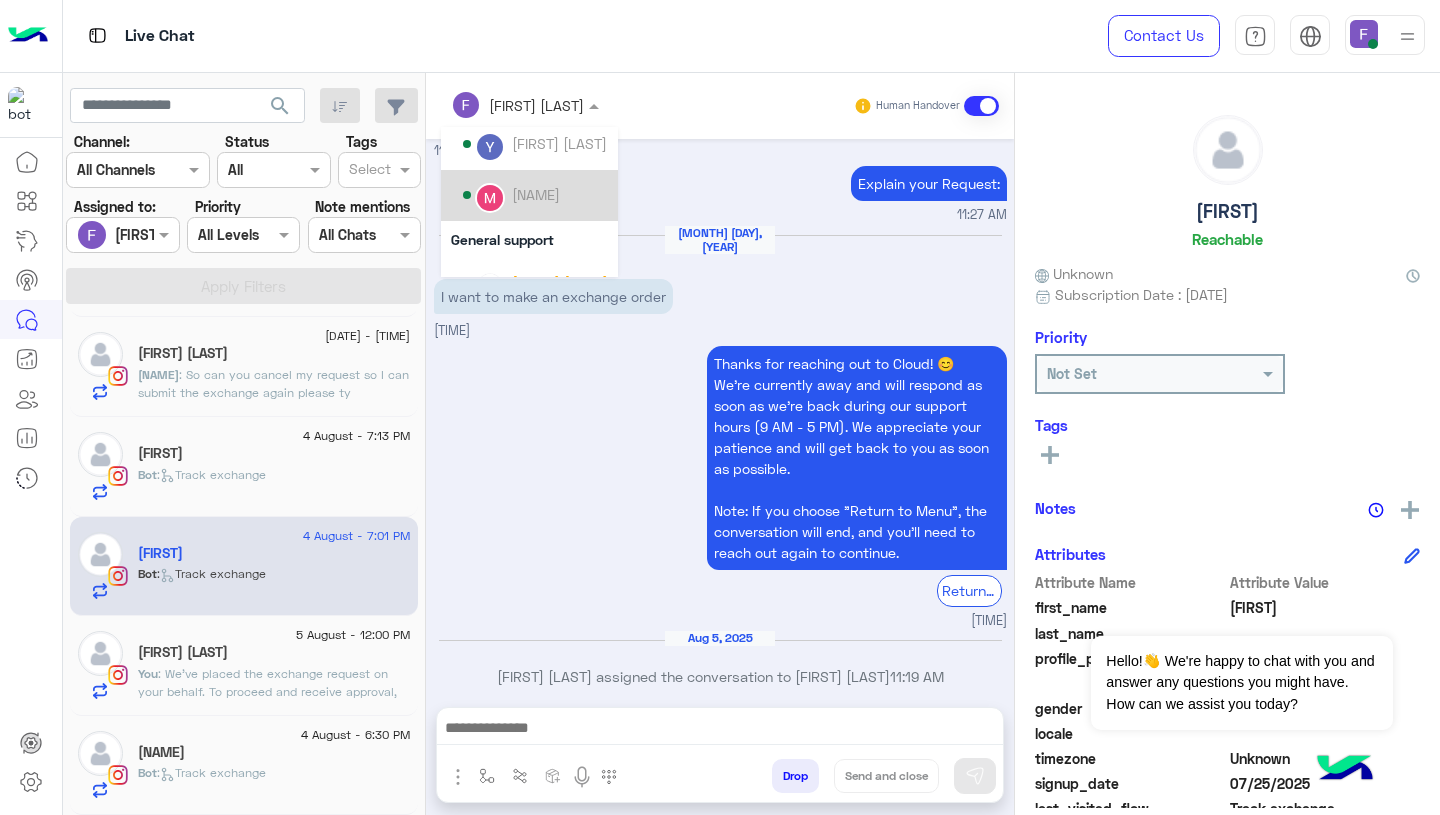 click on "Mariam Ahmed" at bounding box center (536, 194) 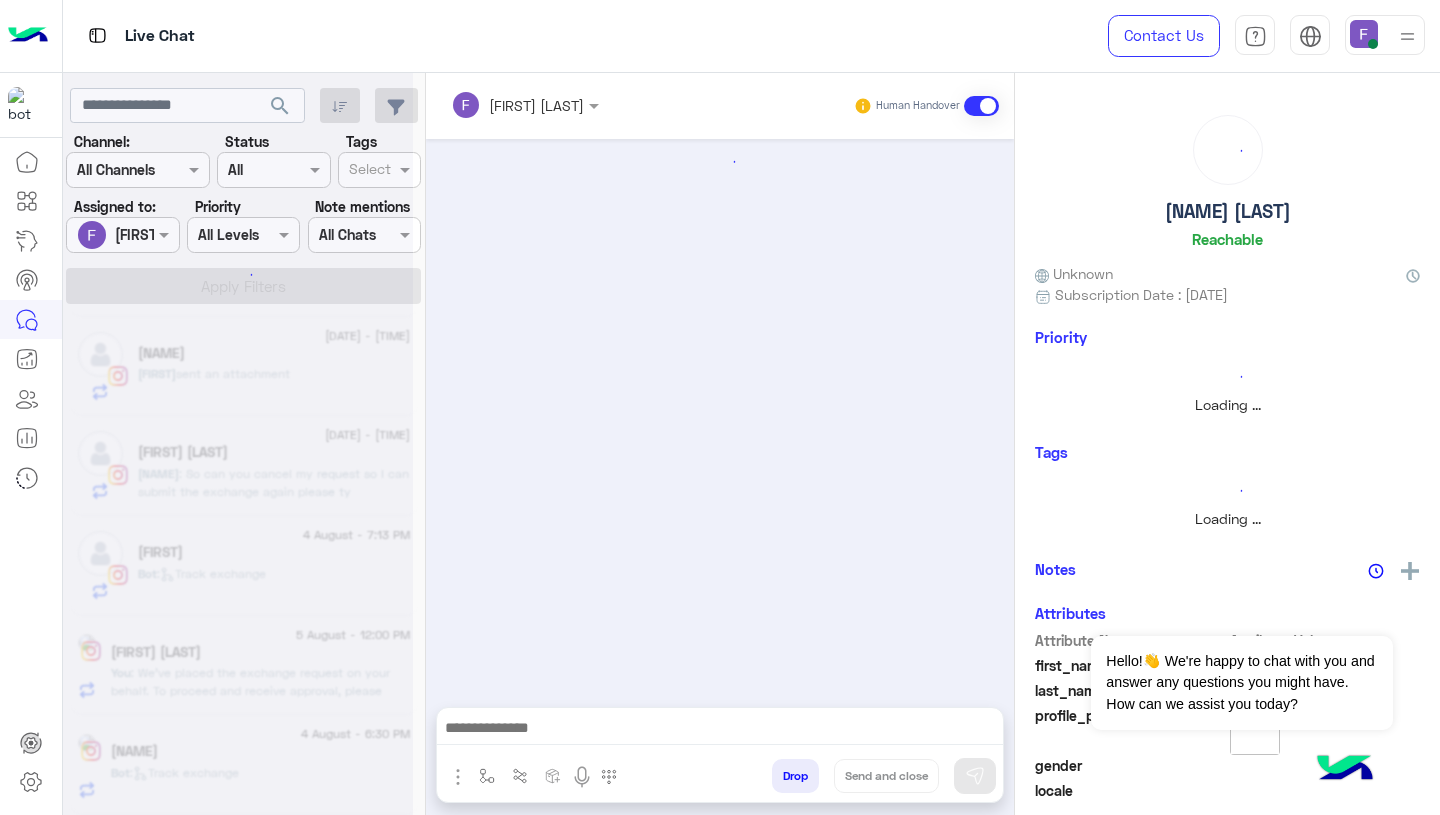 scroll, scrollTop: 1691, scrollLeft: 0, axis: vertical 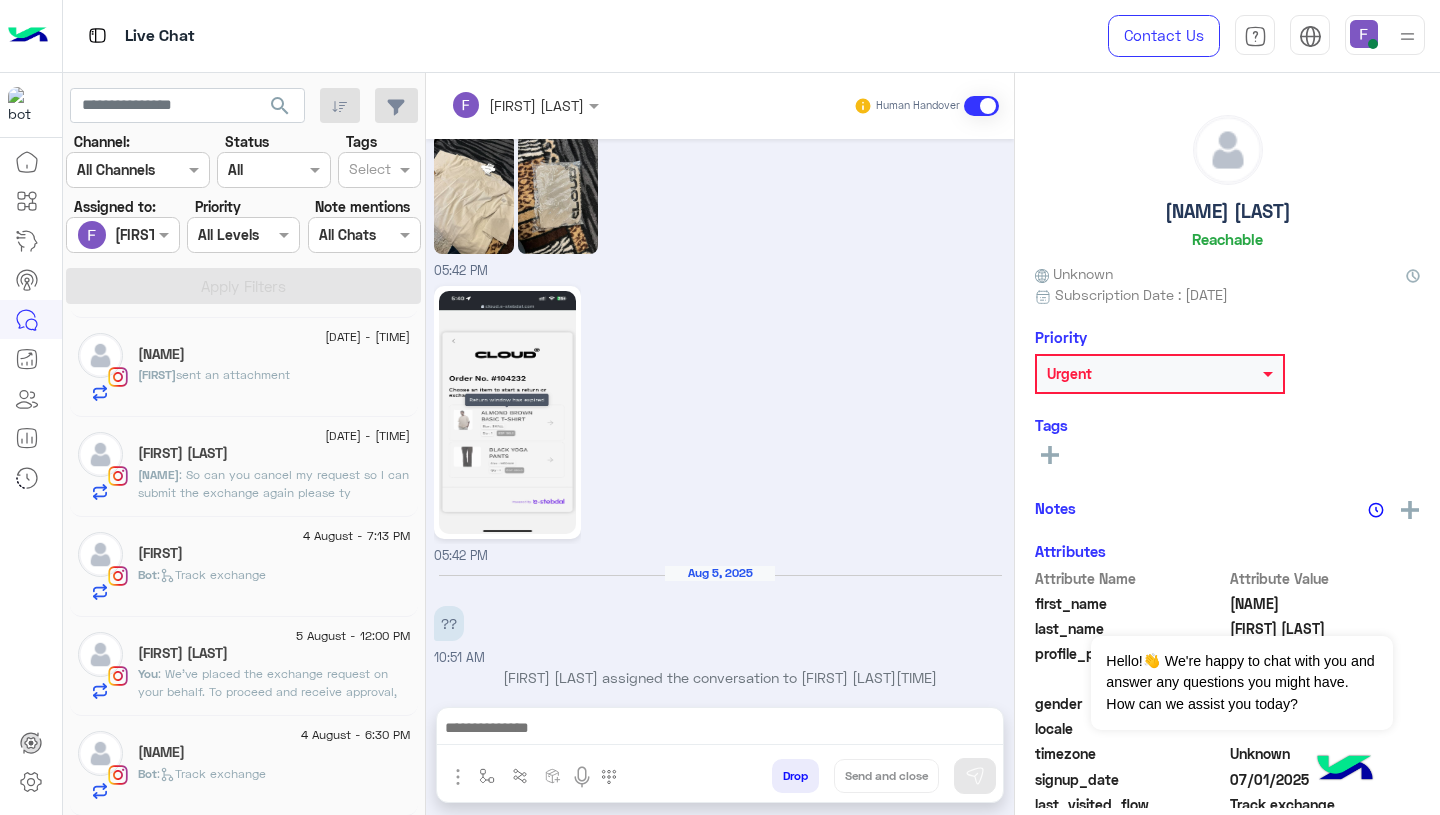 click on "Bot :   Track exchange" 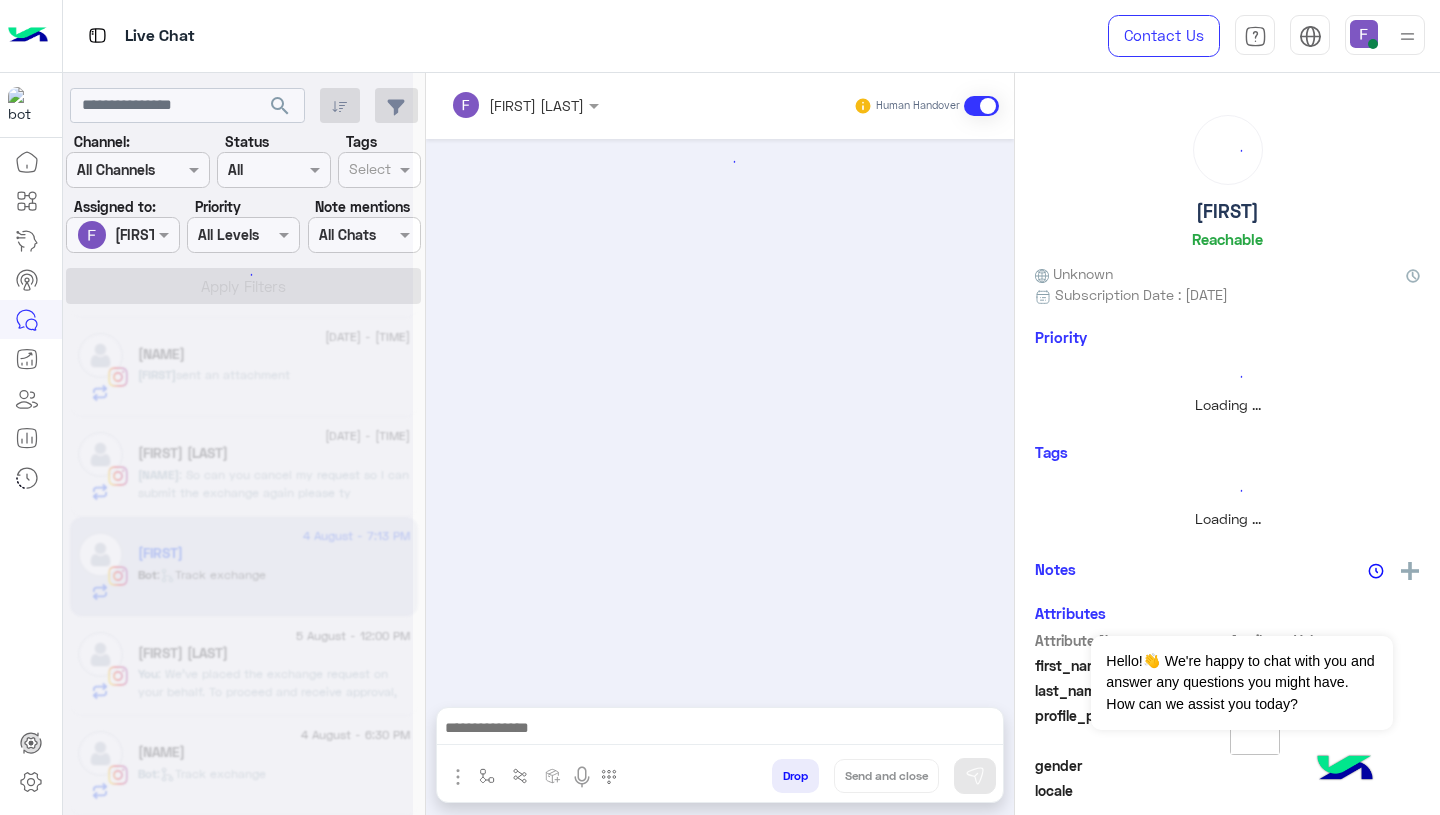 scroll 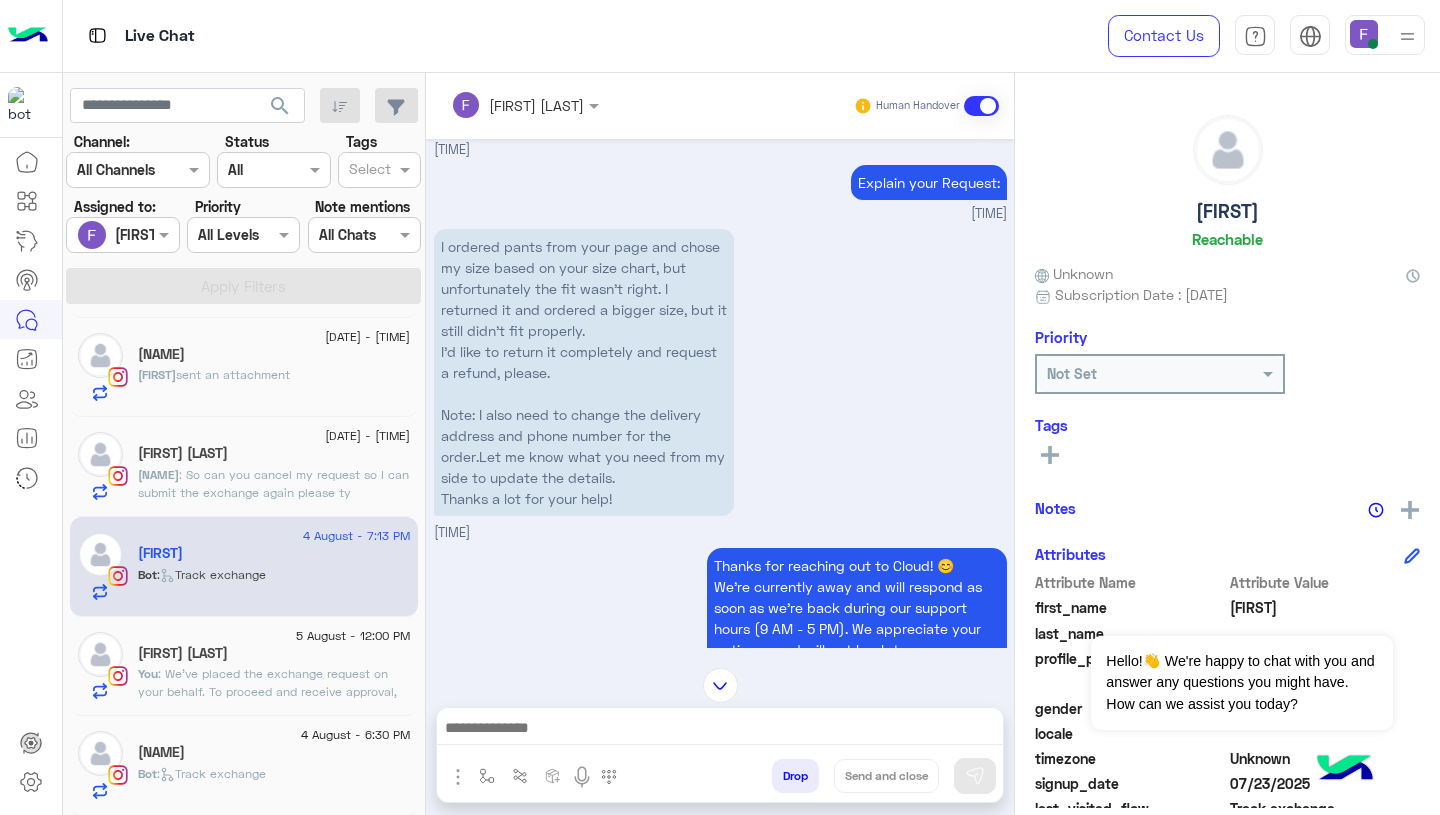 click at bounding box center [499, 105] 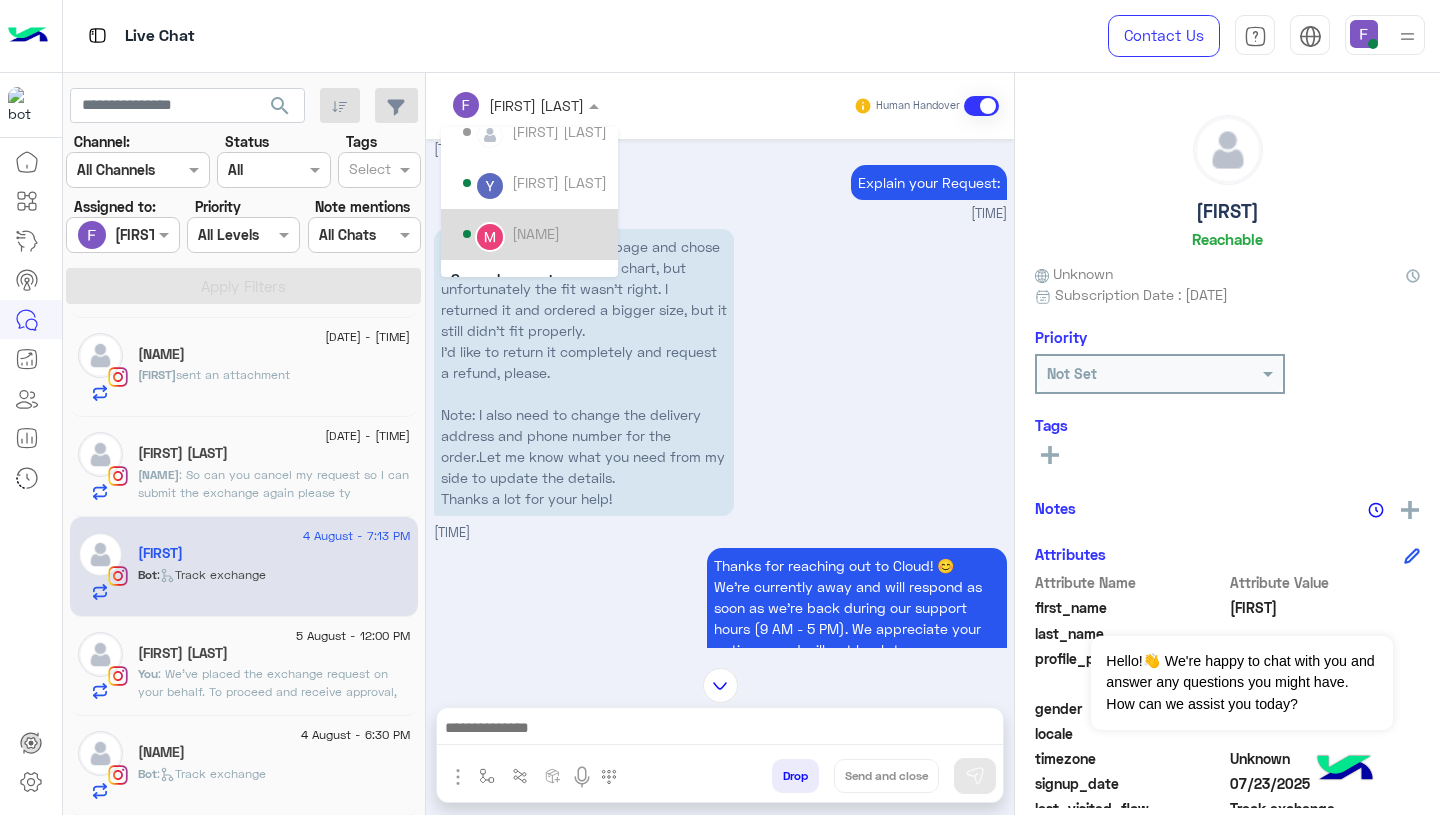 click on "Mariam Ahmed" at bounding box center (536, 233) 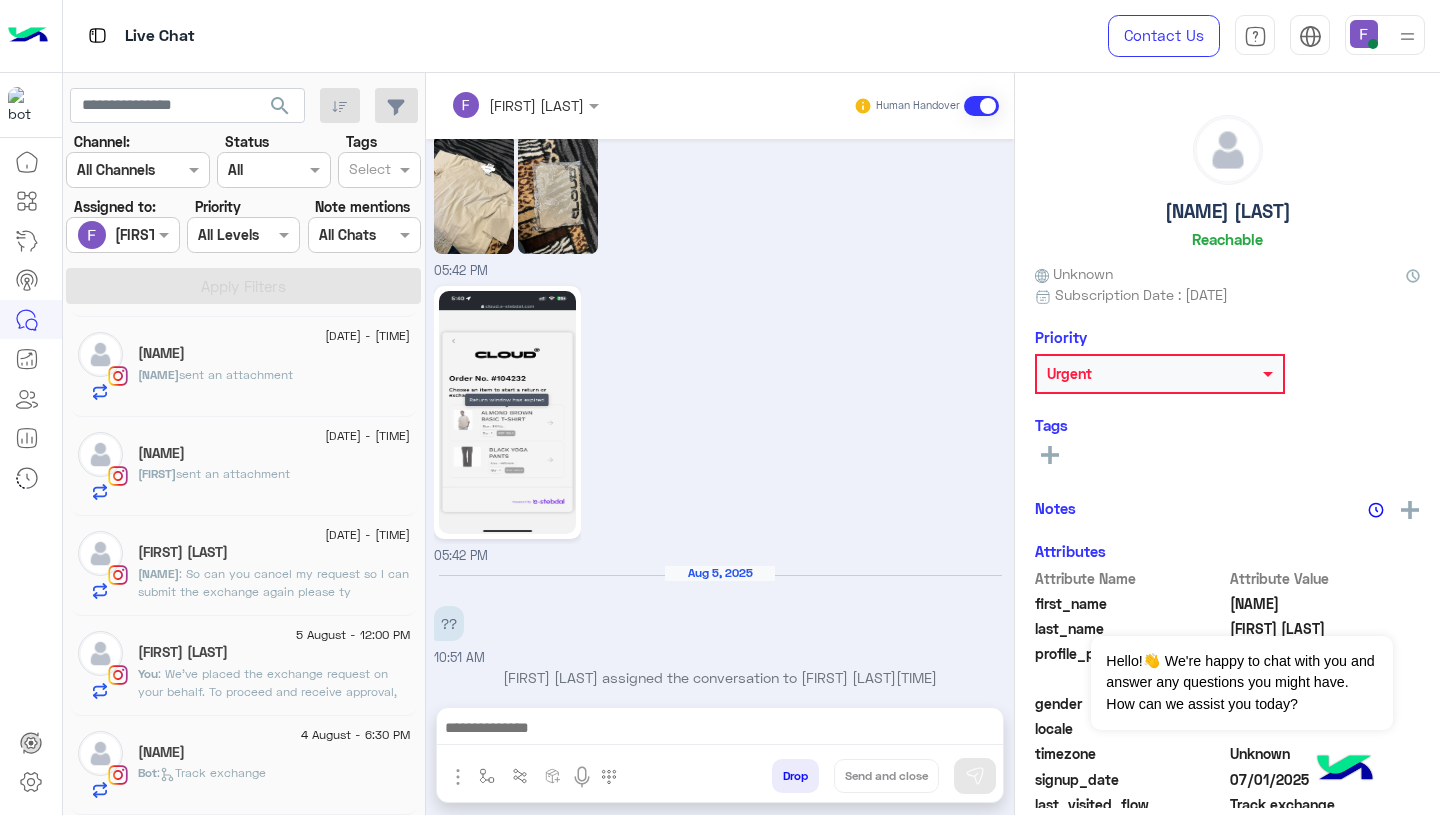 click on "5 August - 12:00 PM" 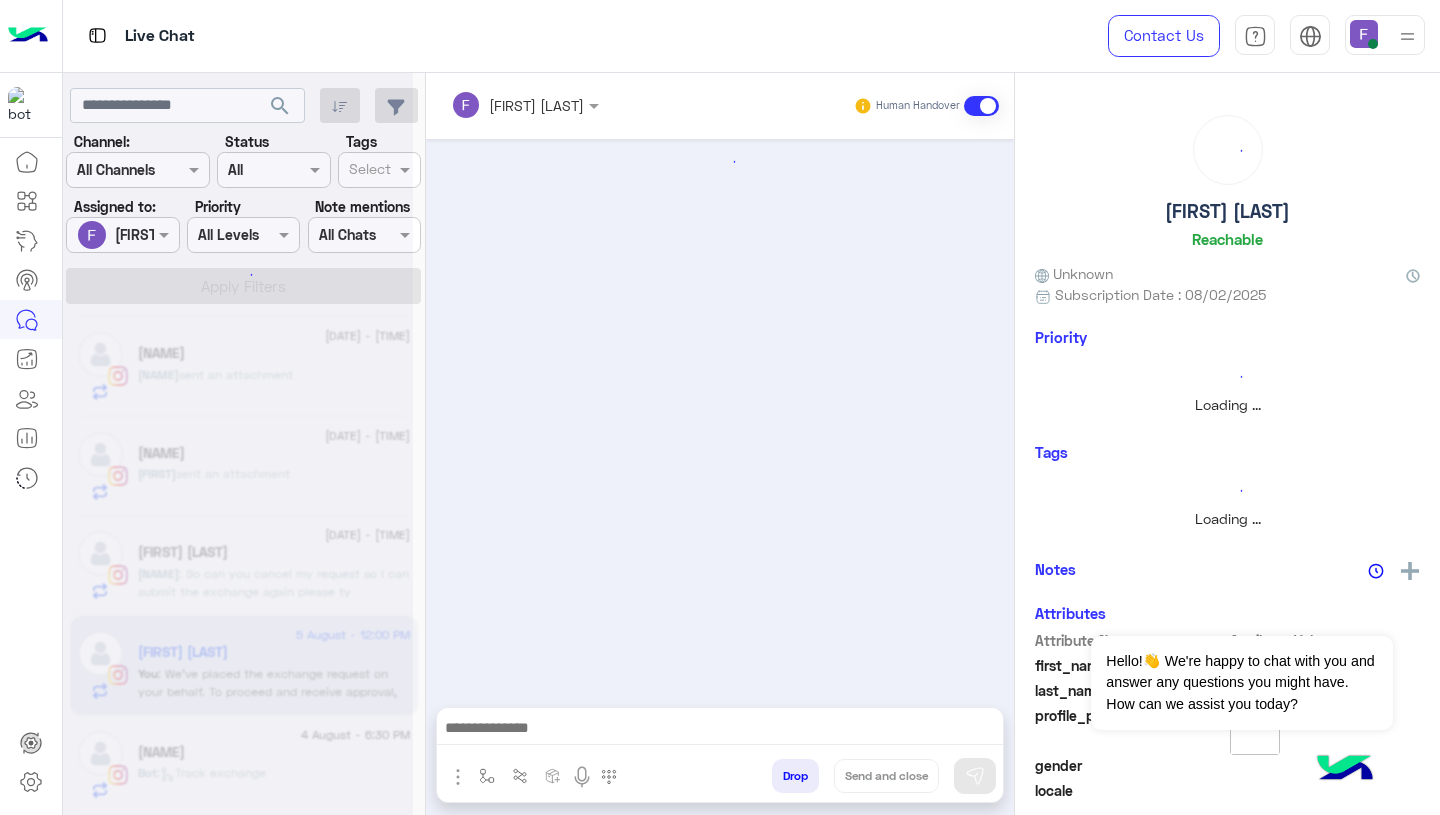 click 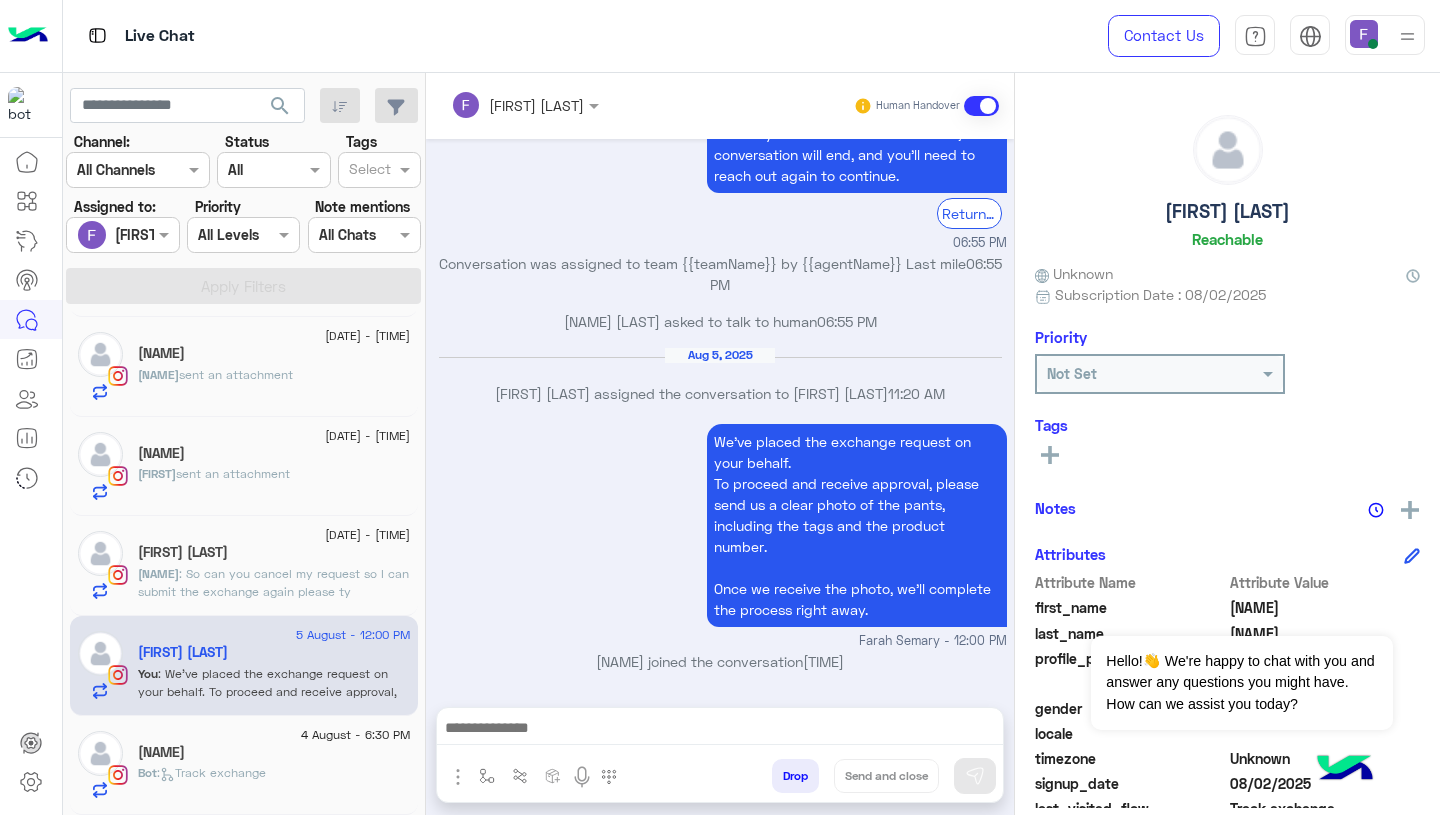 click on ": So can you cancel my request so I can submit the exchange again please ty" 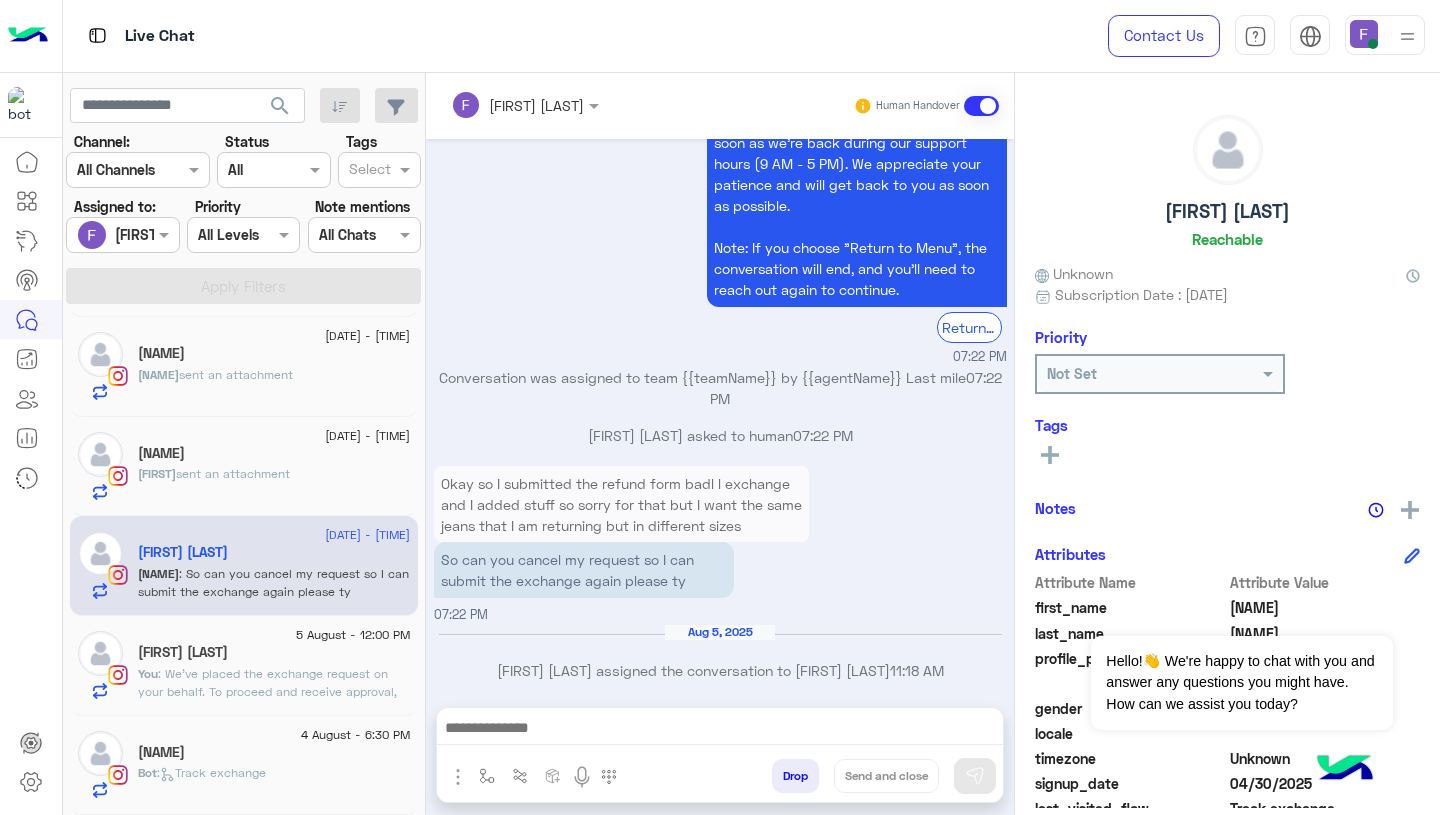 click on "Okay so I submitted the refund form badl l exchange and I added stuff so sorry for that but I want the same jeans that I am returning but in different sizes" at bounding box center [621, 504] 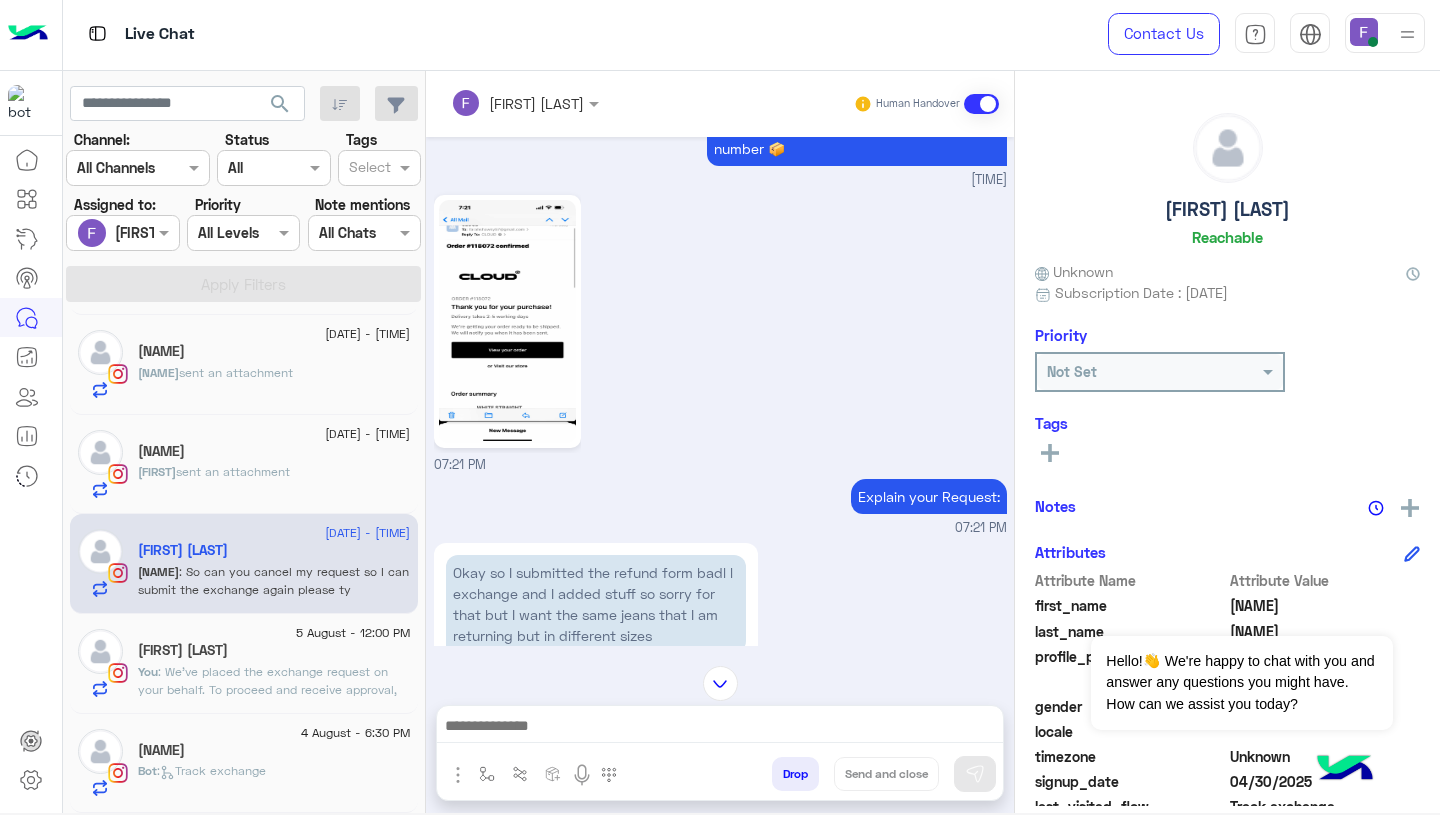 click 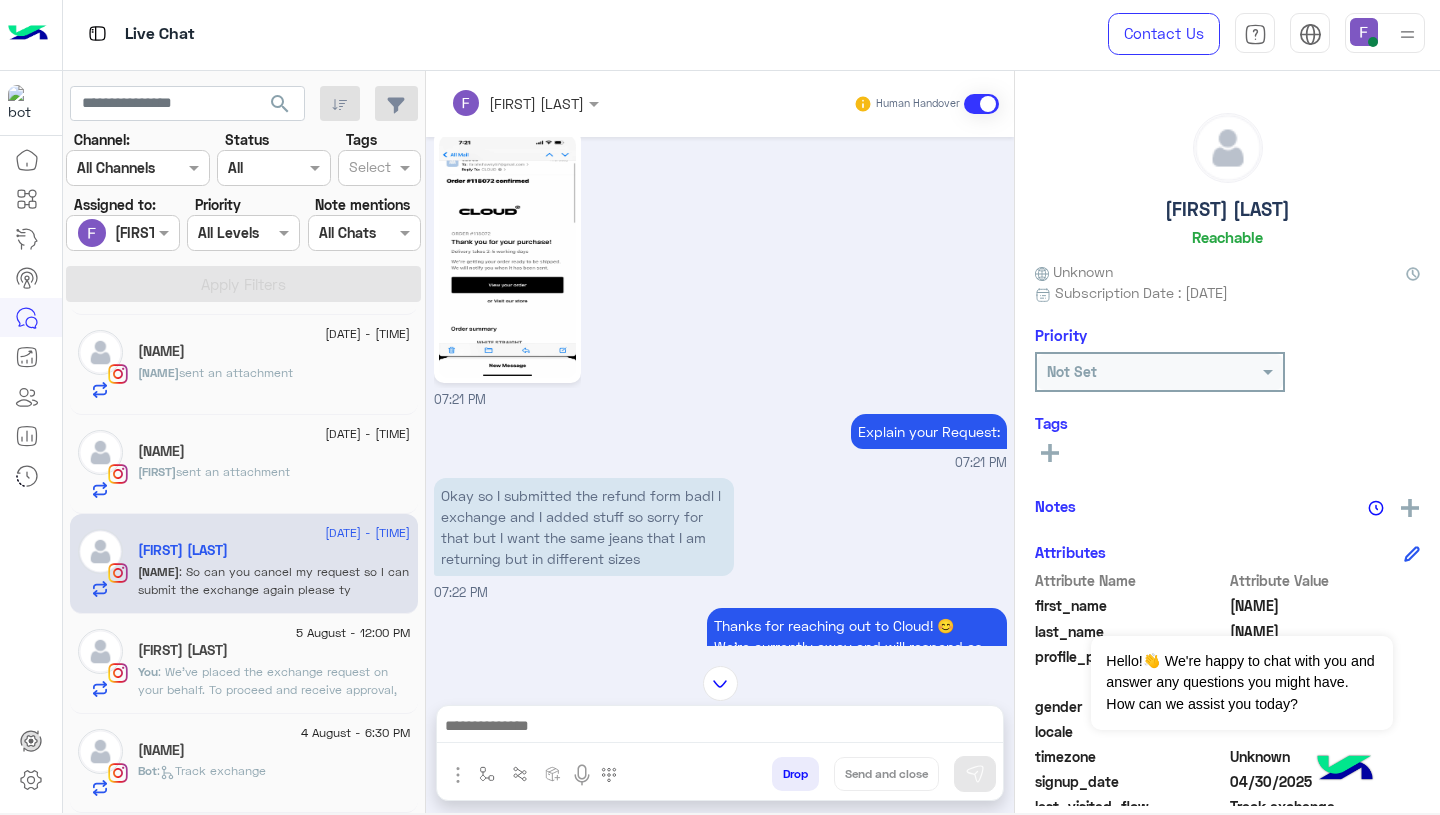 scroll, scrollTop: 1712, scrollLeft: 0, axis: vertical 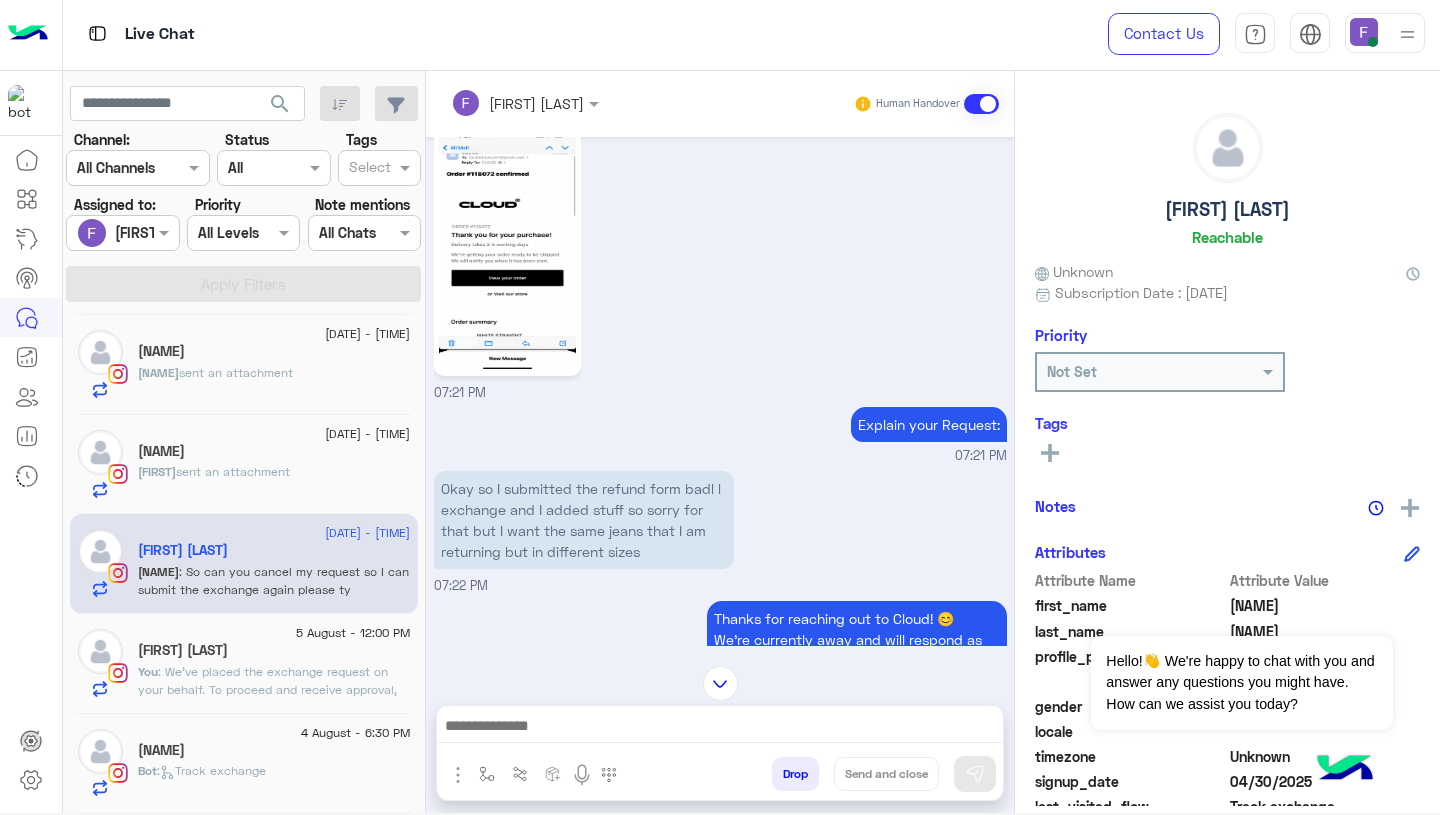 click on "Okay so I submitted the refund form badl l exchange and I added stuff so sorry for that but I want the same jeans that I am returning but in different sizes" at bounding box center [584, 520] 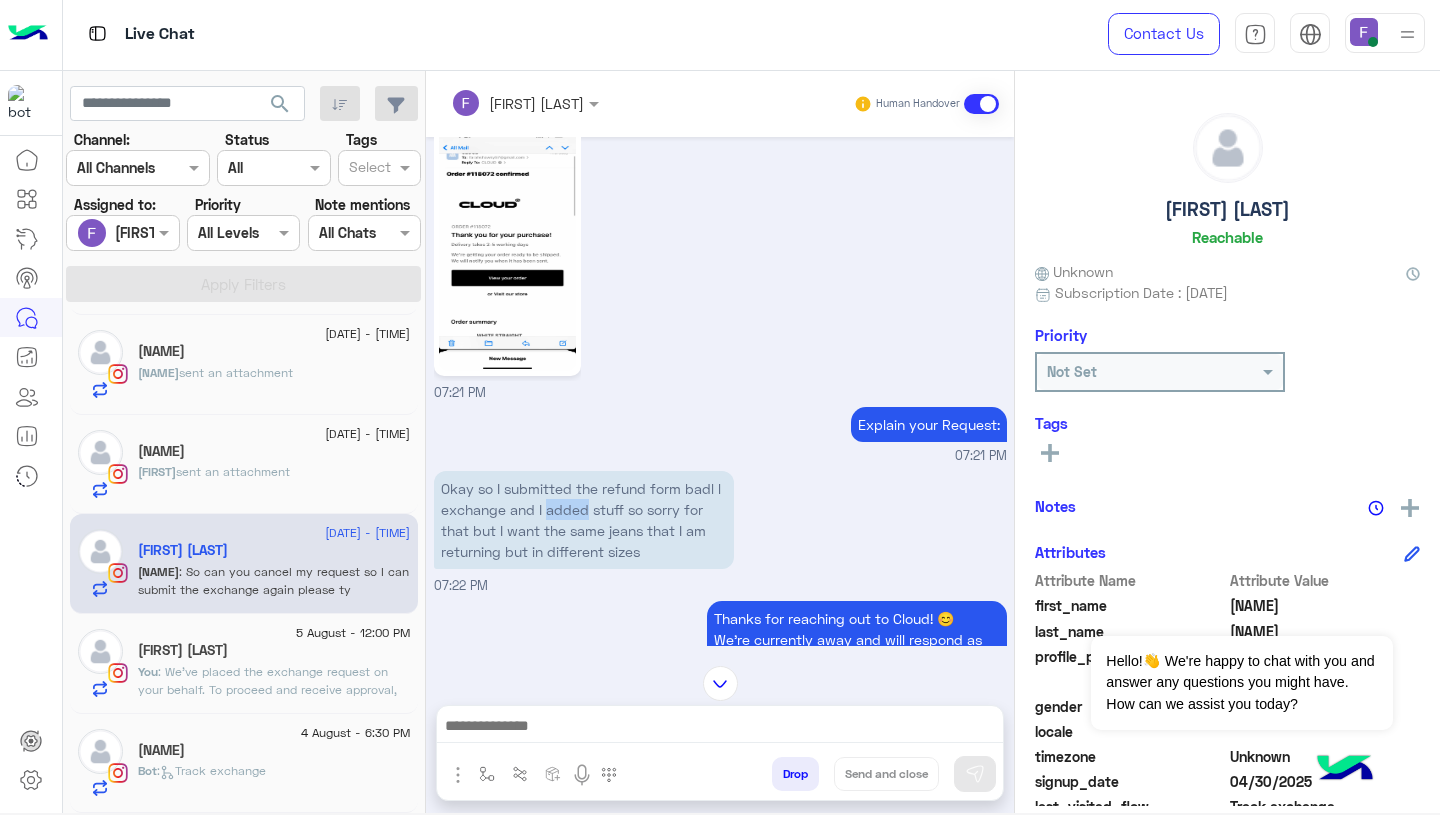 click on "Okay so I submitted the refund form badl l exchange and I added stuff so sorry for that but I want the same jeans that I am returning but in different sizes" at bounding box center (584, 520) 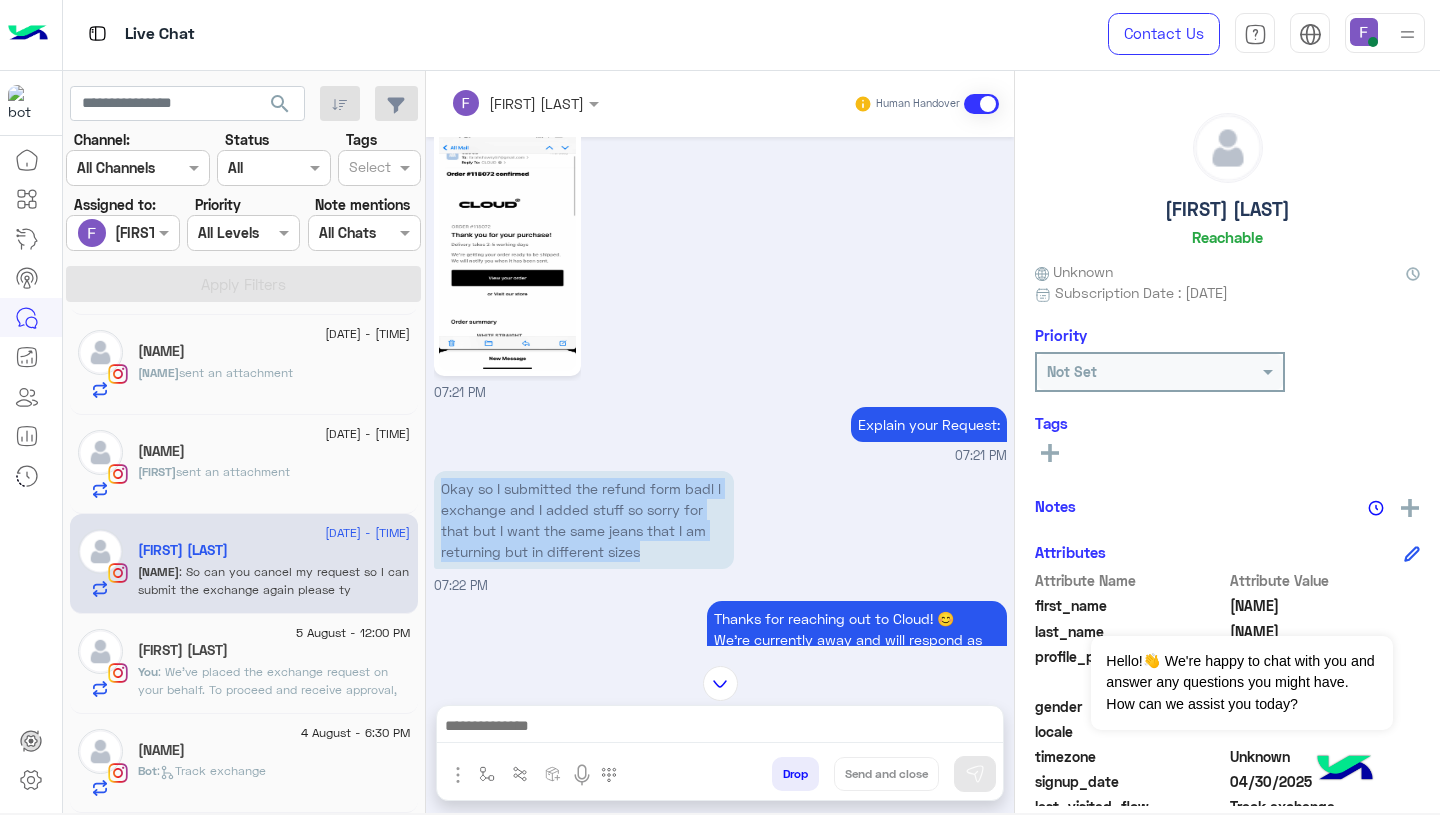 click on "Okay so I submitted the refund form badl l exchange and I added stuff so sorry for that but I want the same jeans that I am returning but in different sizes" at bounding box center [584, 520] 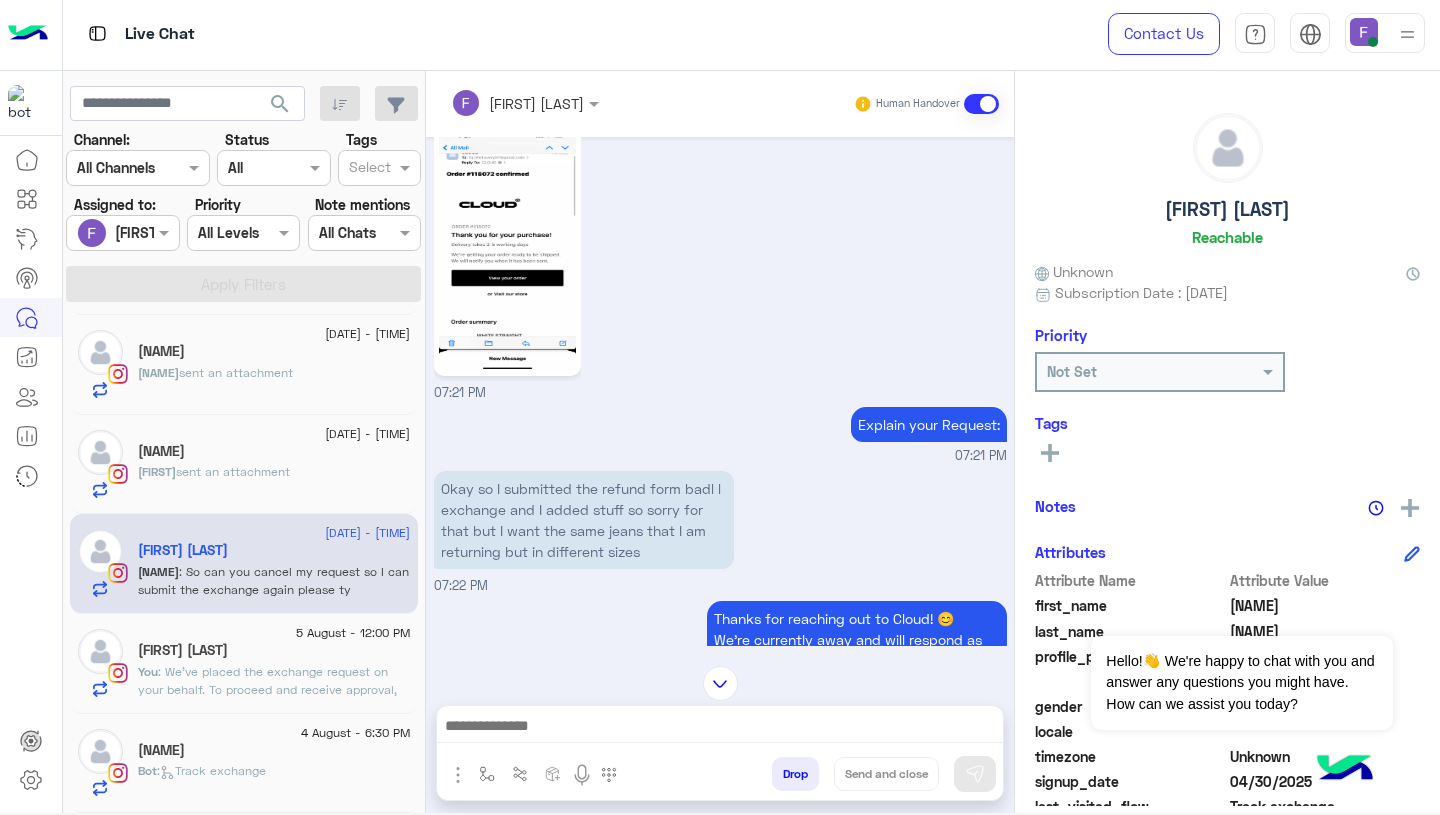 click at bounding box center [720, 728] 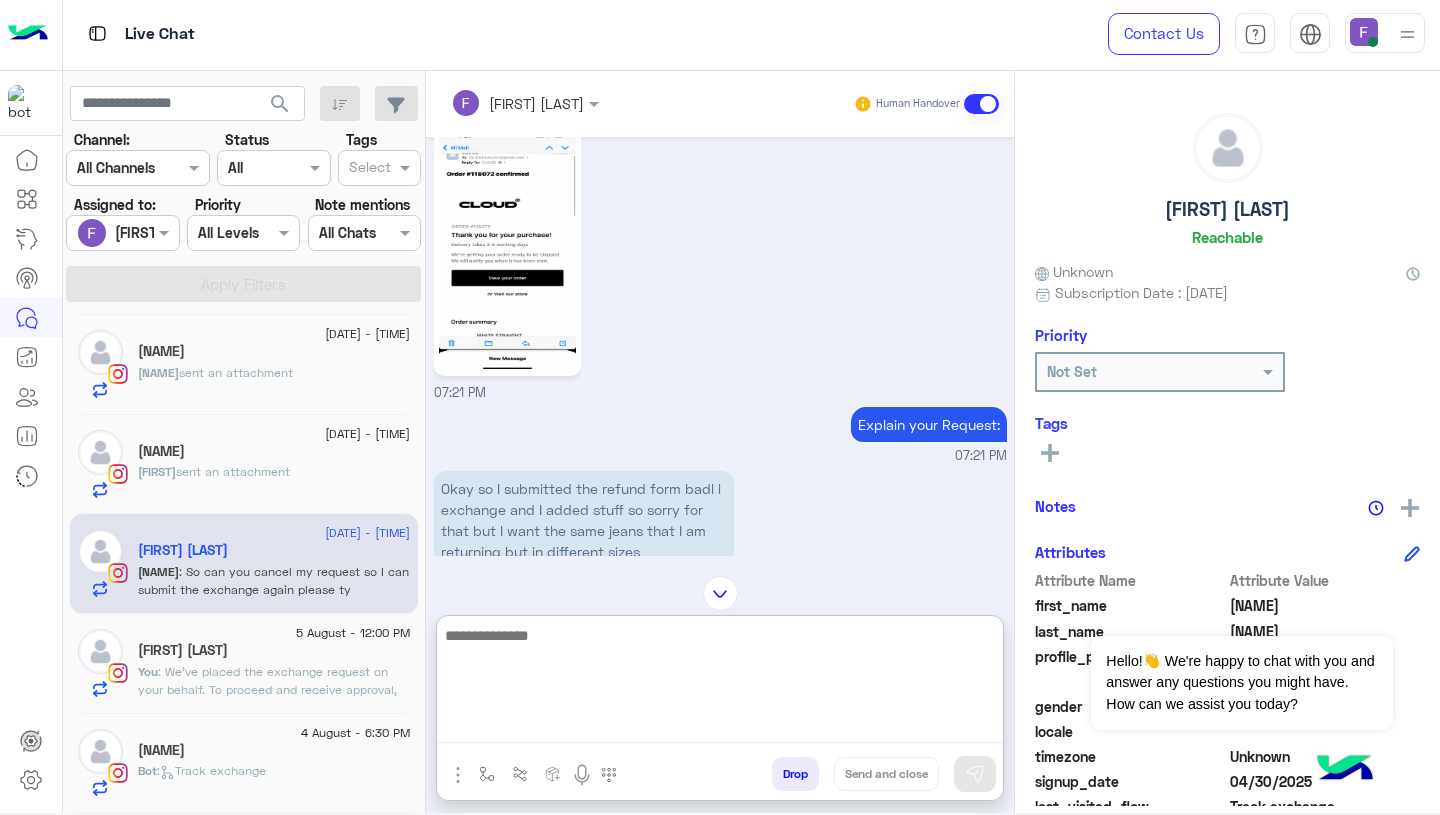 paste on "**********" 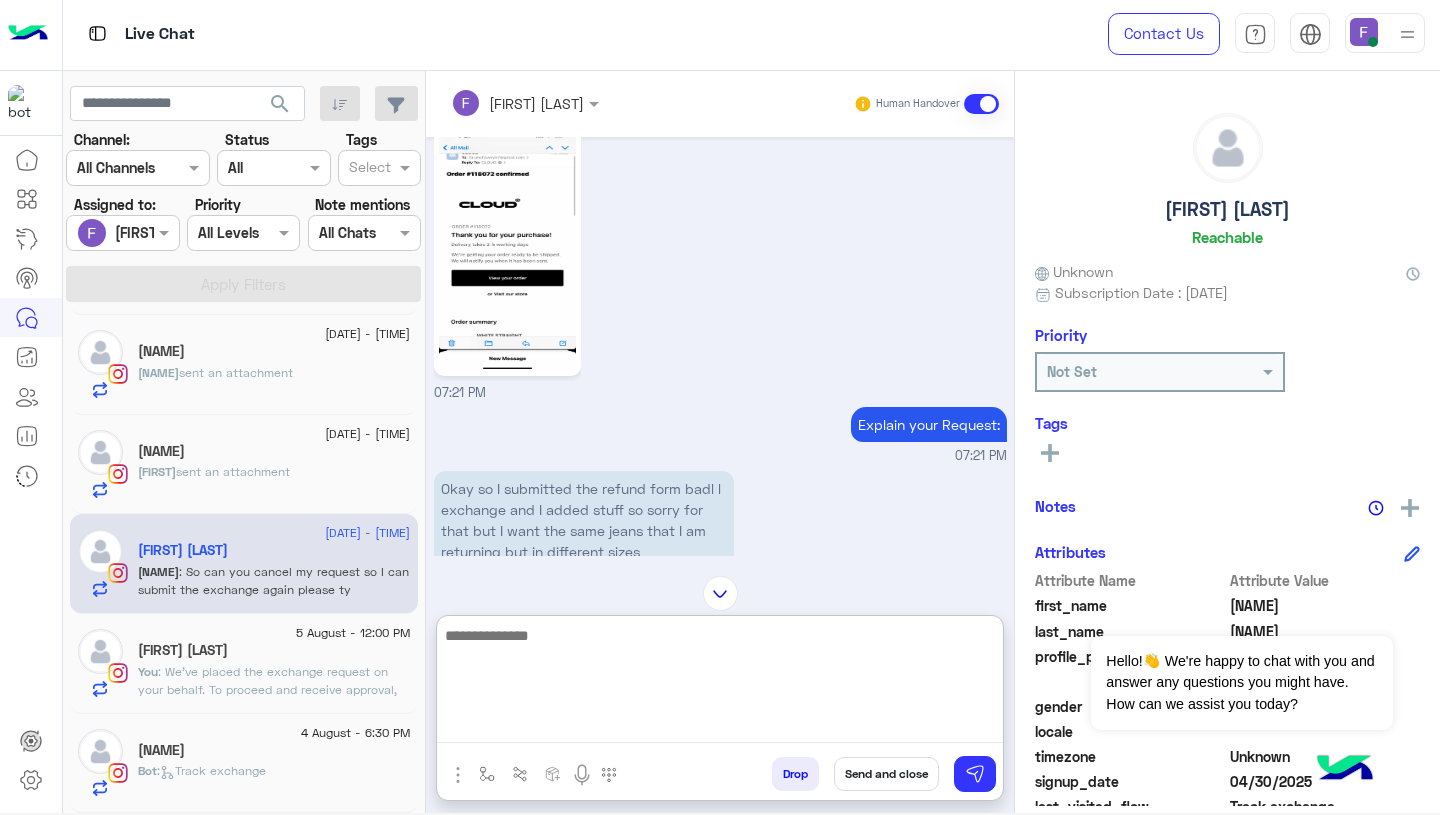 scroll, scrollTop: 0, scrollLeft: 0, axis: both 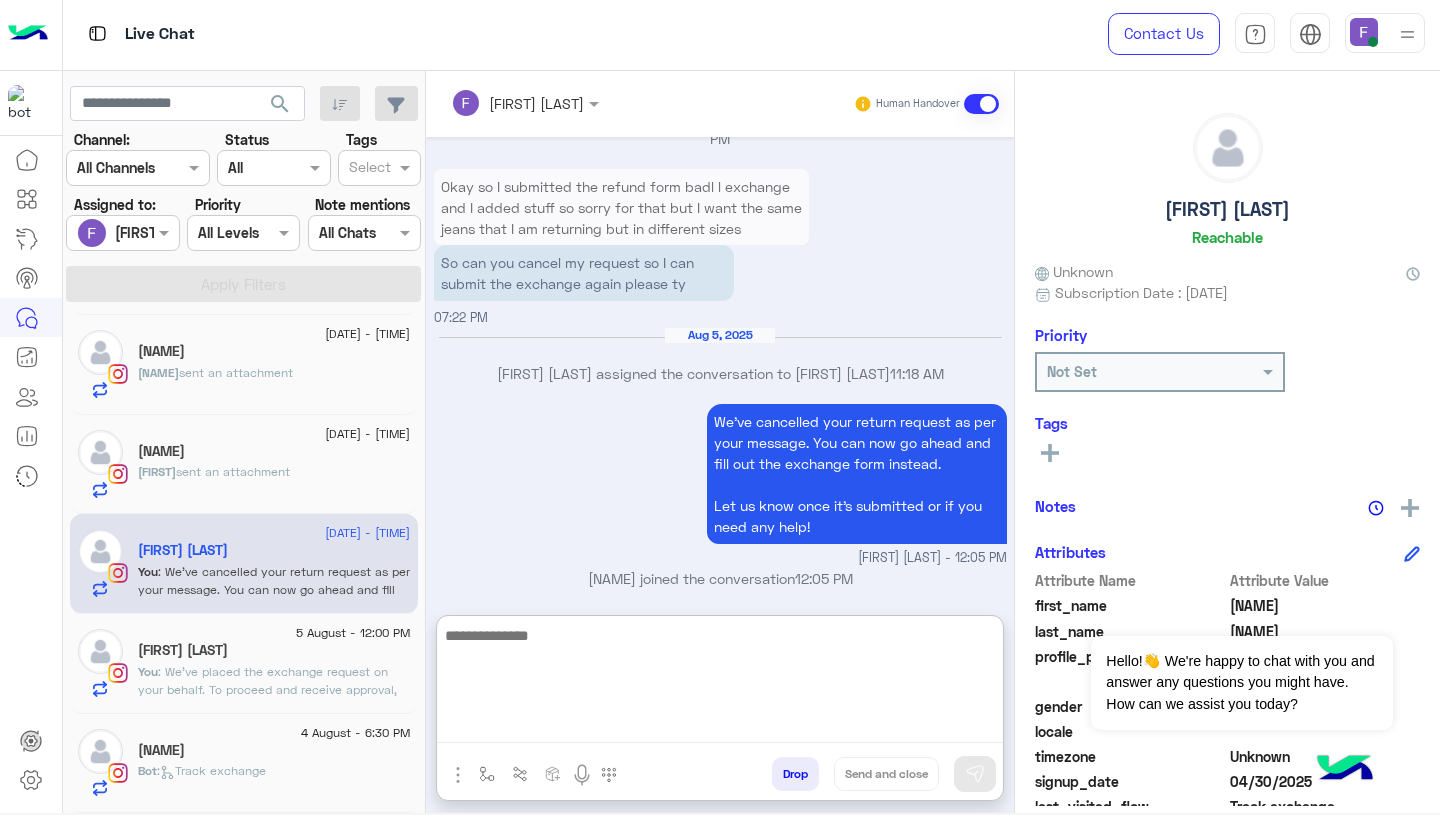 click on "Suzan Adel" 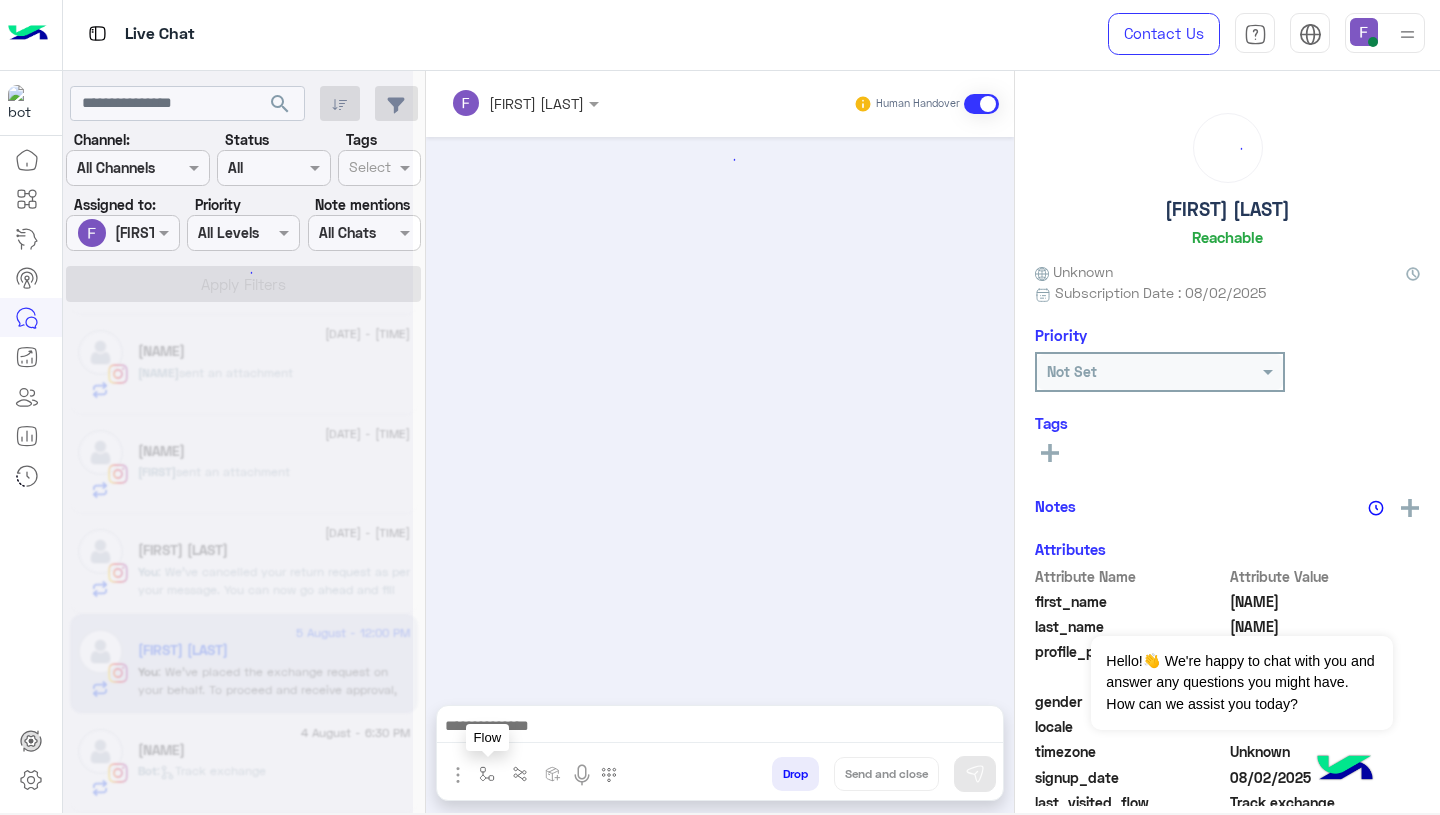 click at bounding box center (487, 774) 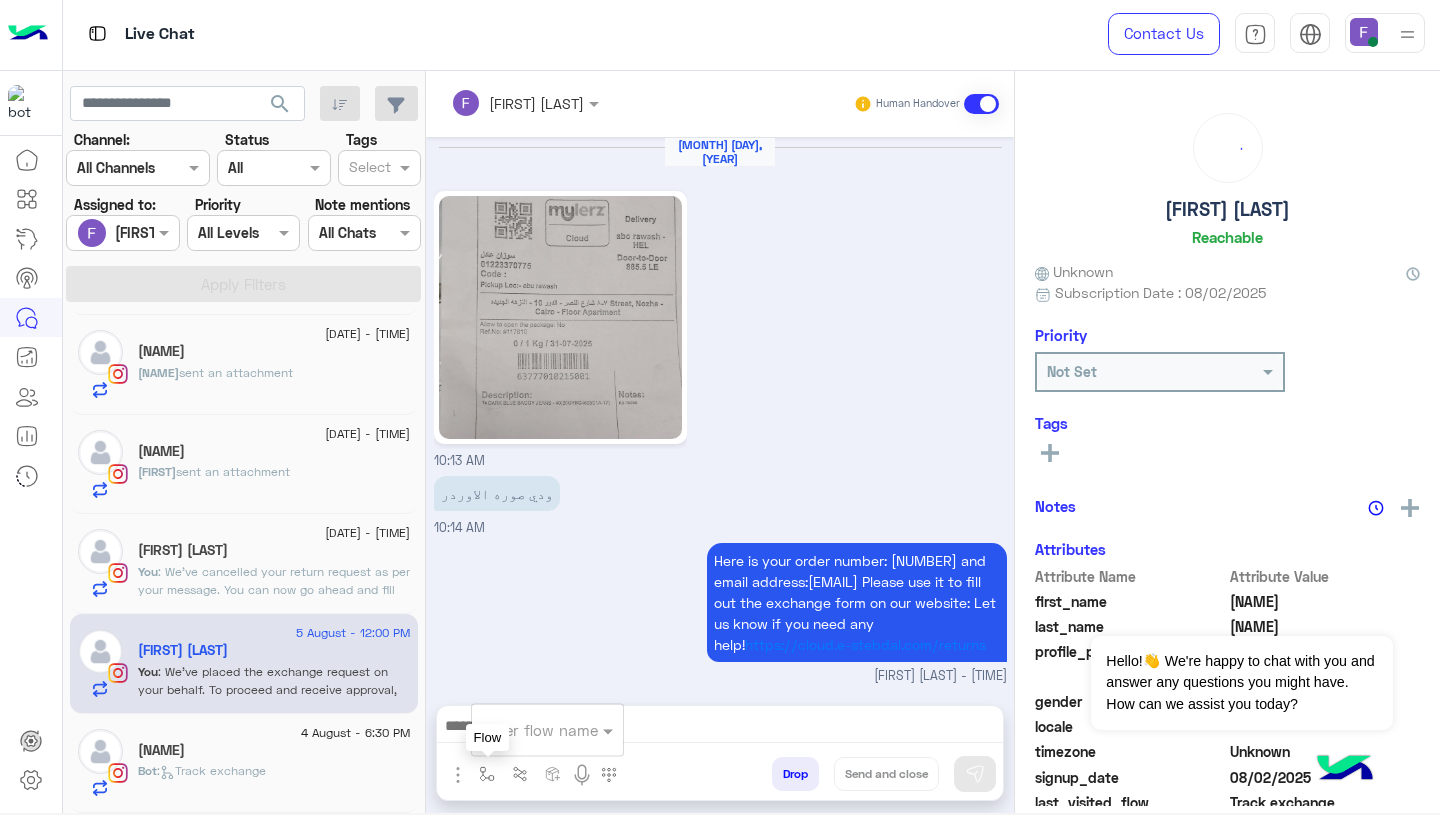 scroll, scrollTop: 2275, scrollLeft: 0, axis: vertical 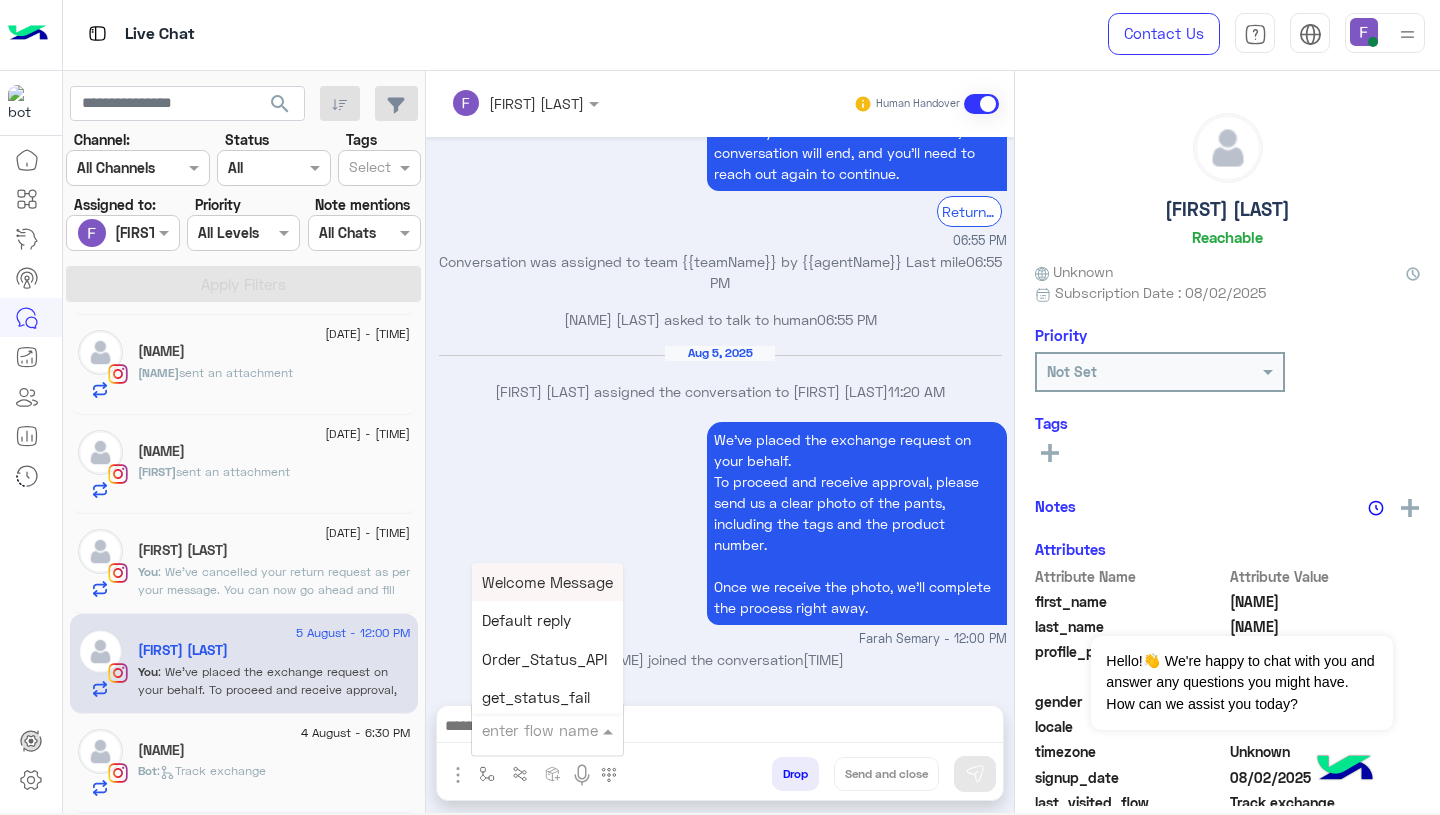 click at bounding box center (523, 730) 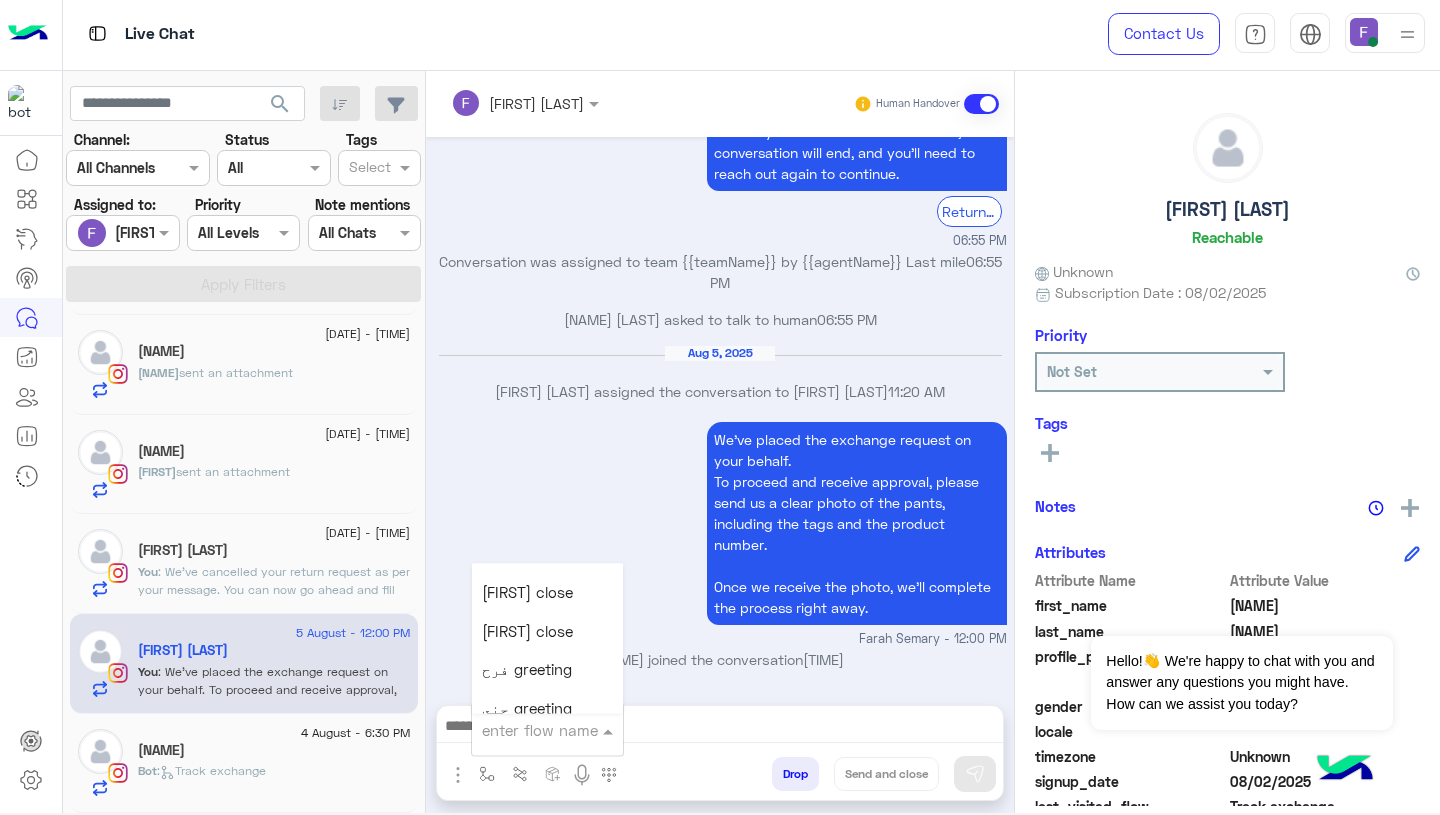 scroll, scrollTop: 2546, scrollLeft: 0, axis: vertical 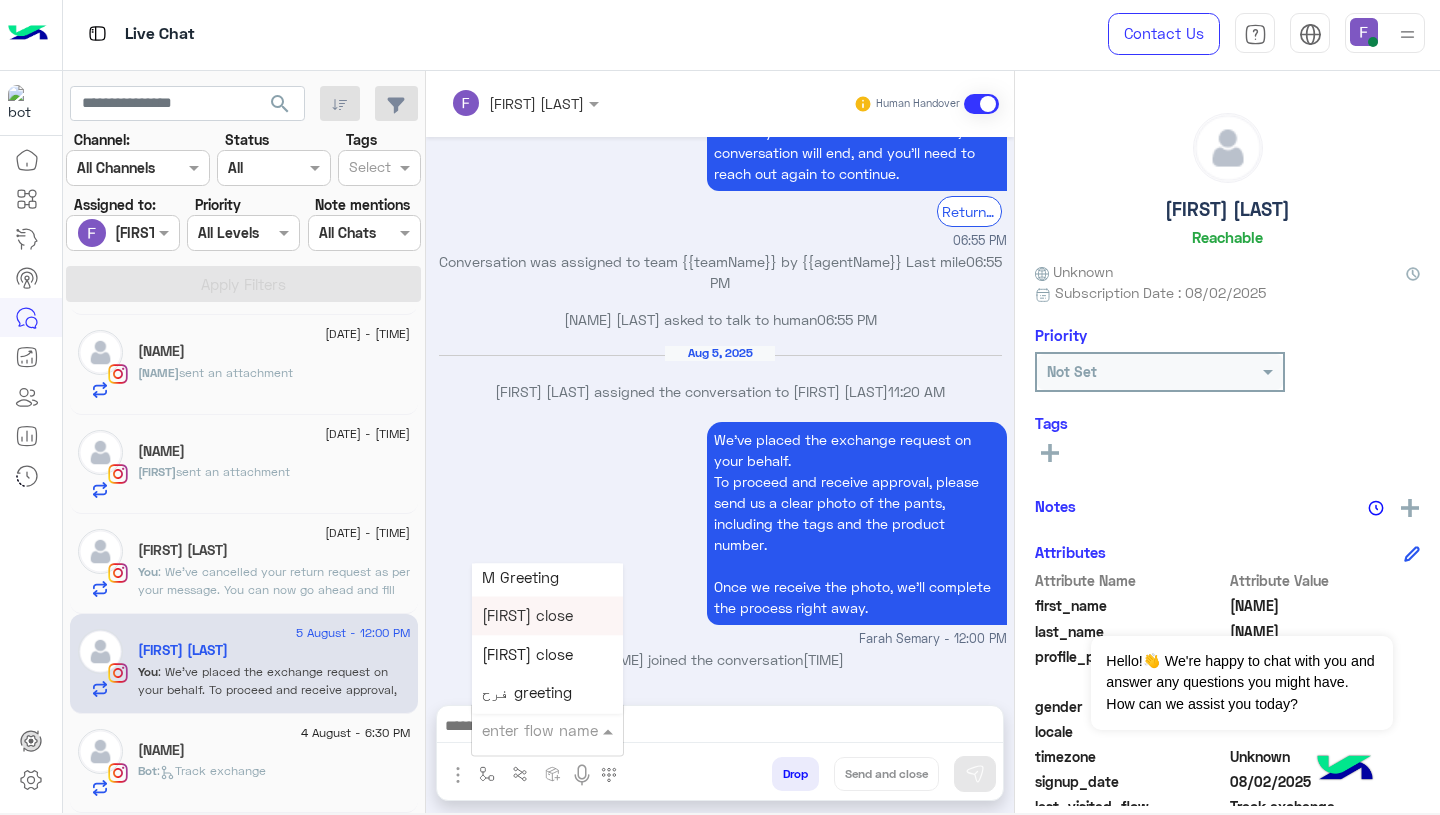 click on "Farah close" at bounding box center [527, 616] 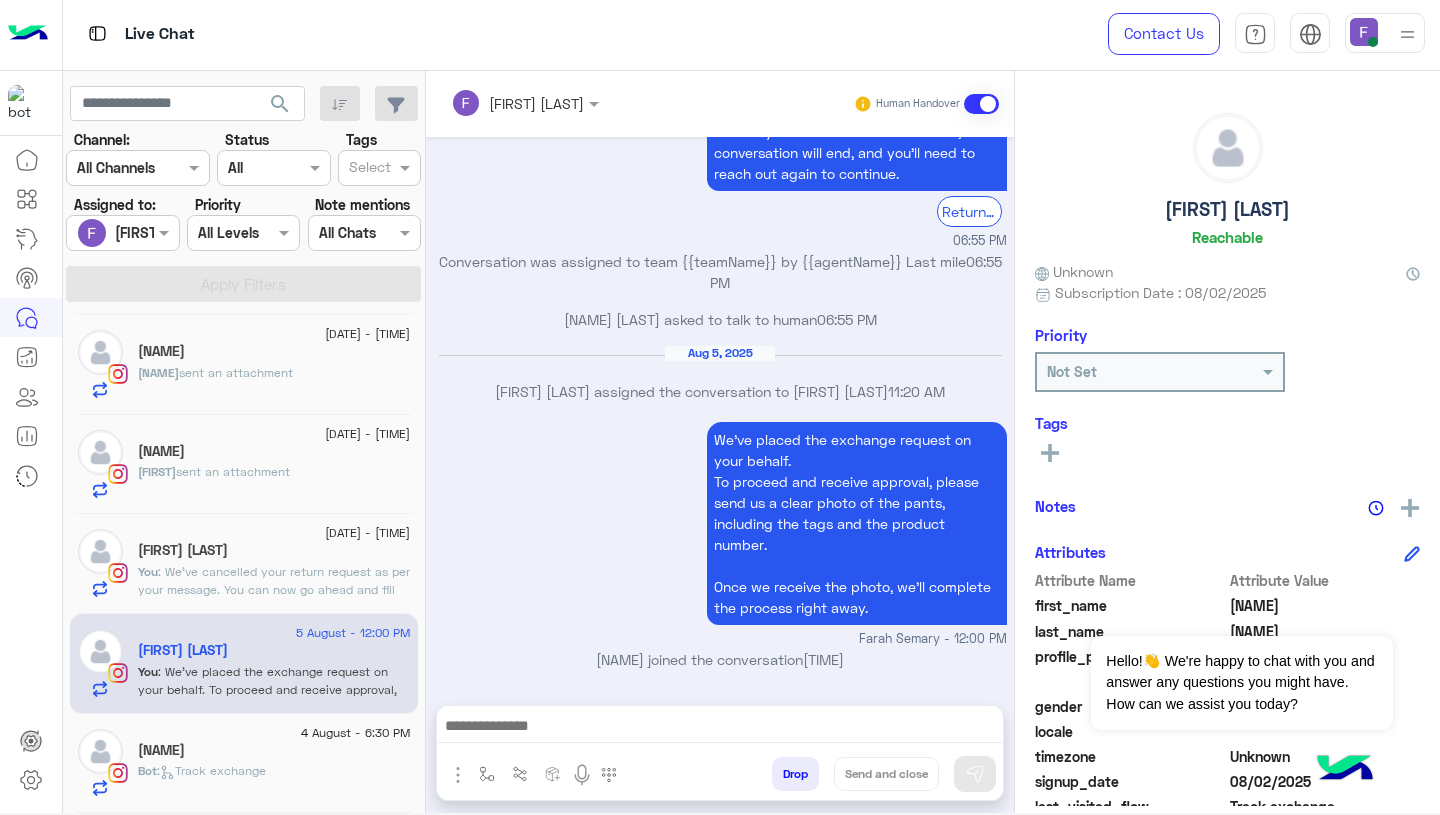 type on "**********" 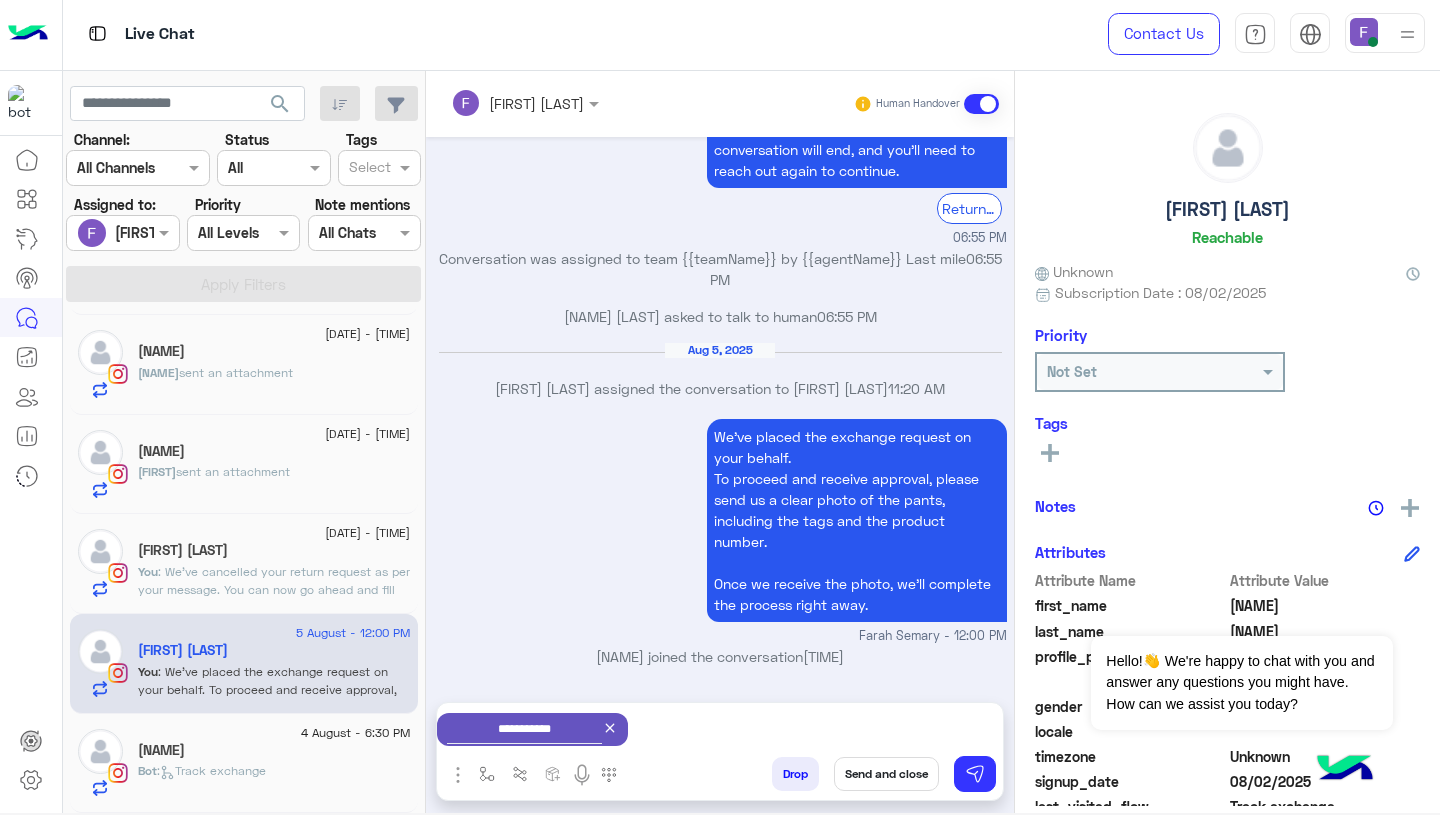 click on "Send and close" at bounding box center [886, 774] 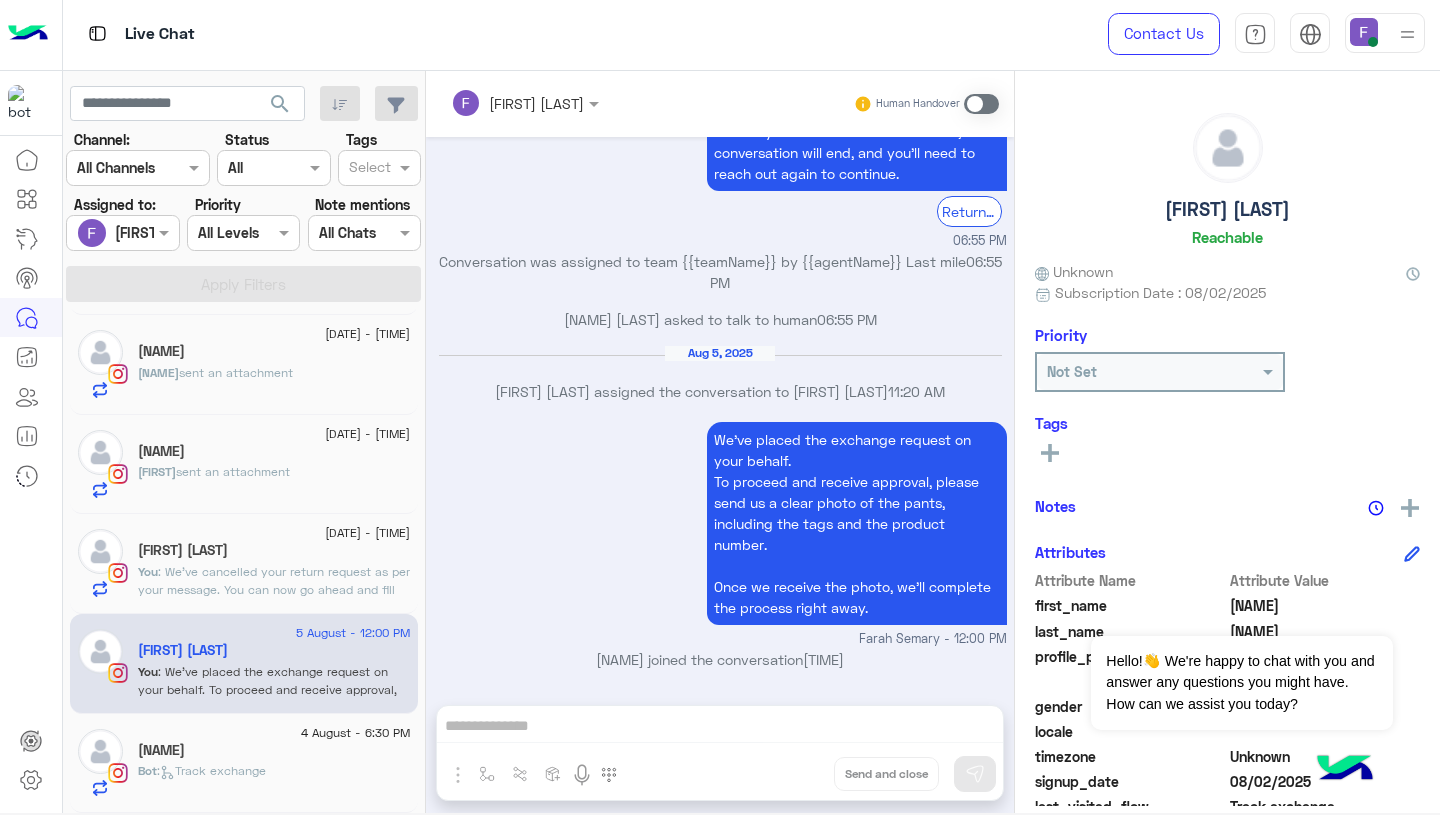 scroll, scrollTop: 2311, scrollLeft: 0, axis: vertical 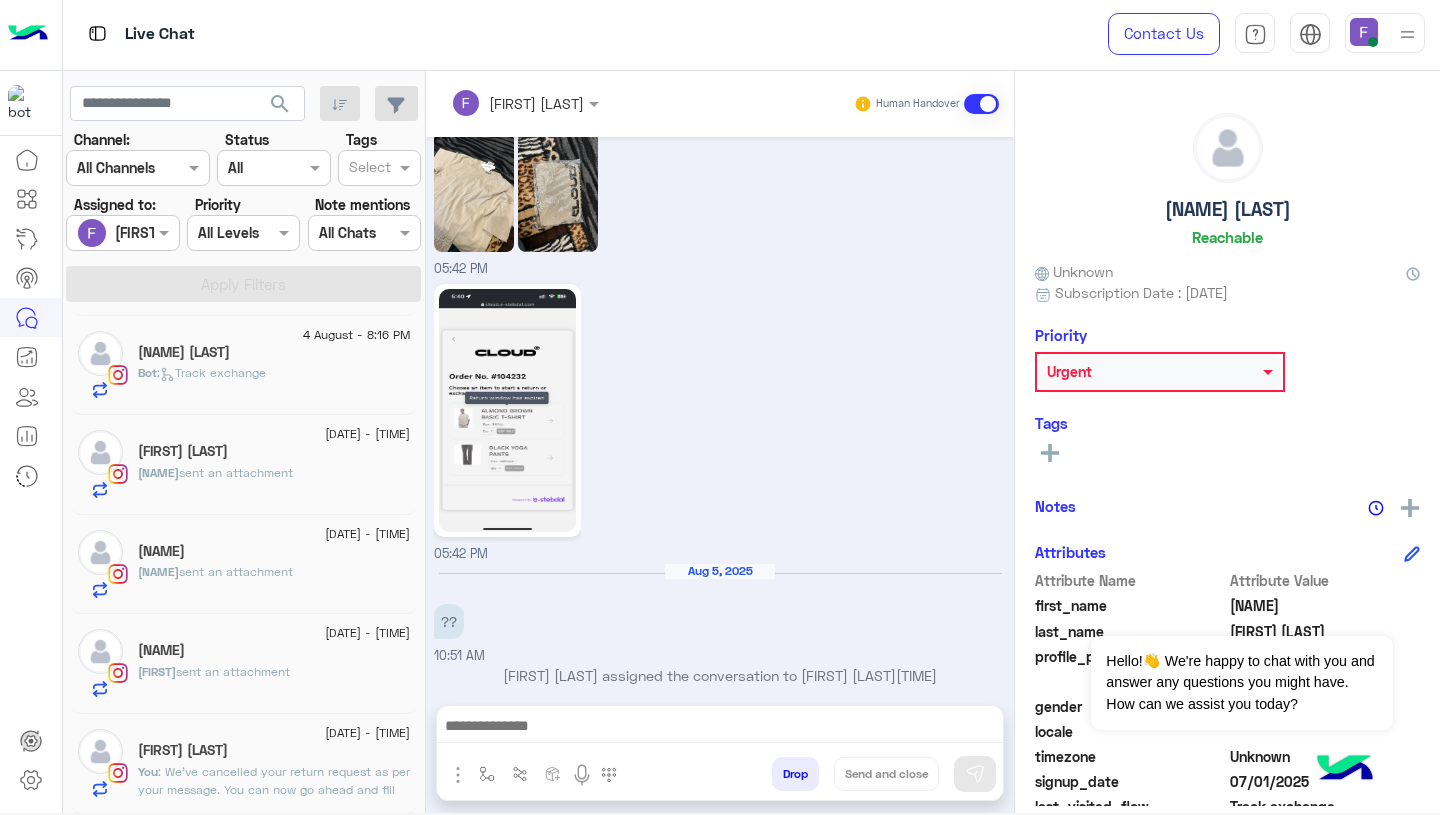 click on "[FIRST] [LAST]" 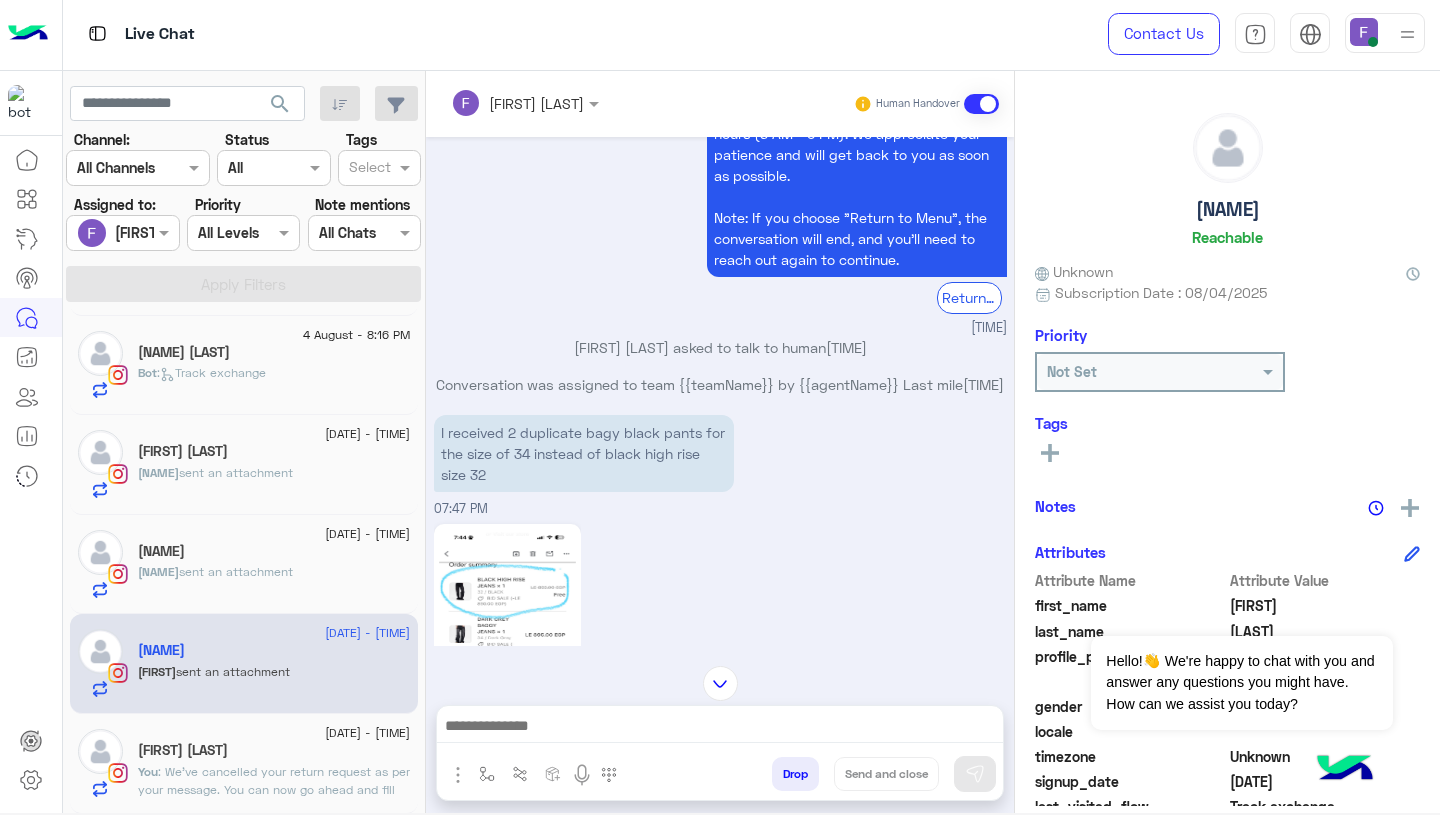 scroll, scrollTop: 1646, scrollLeft: 0, axis: vertical 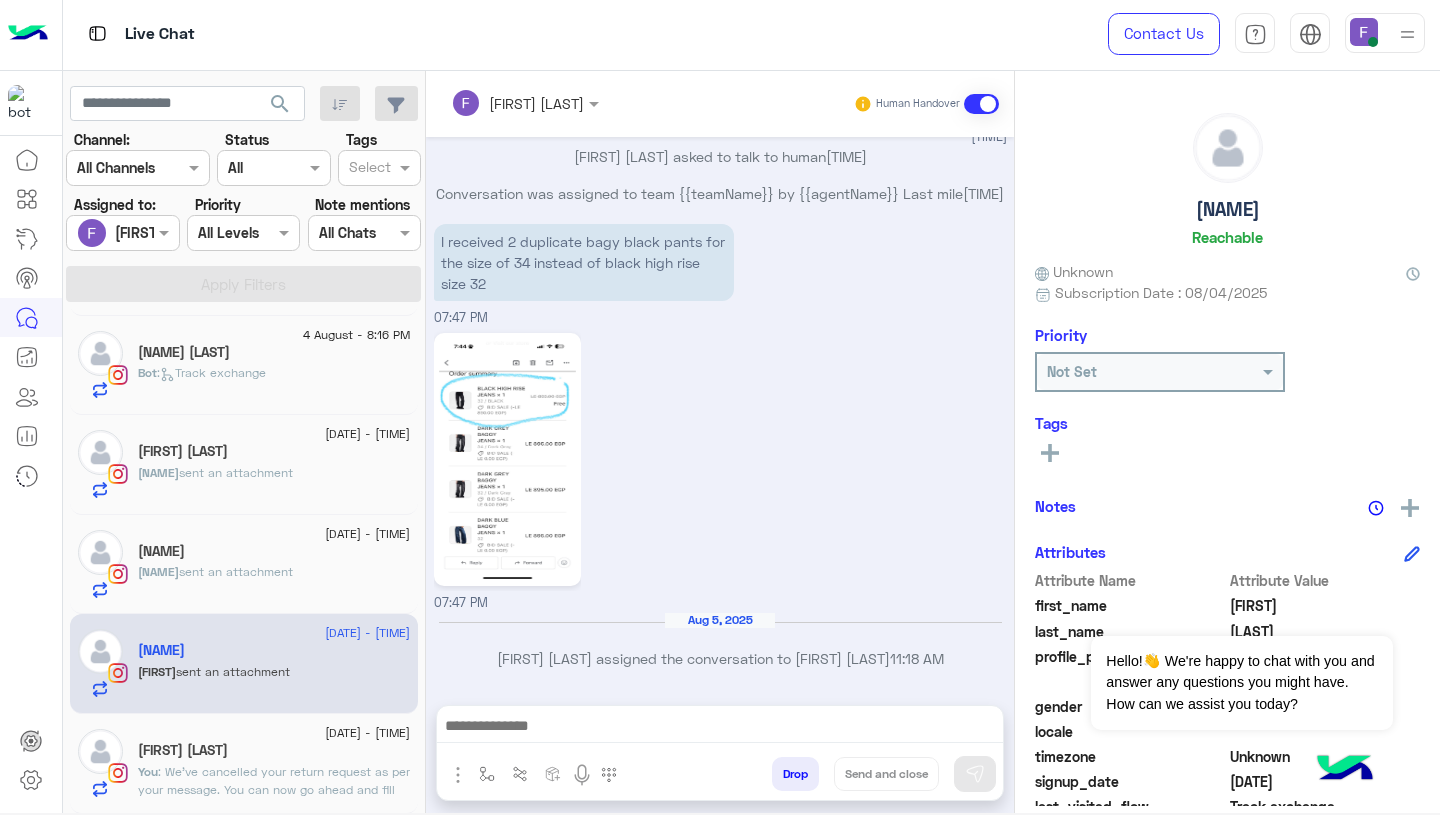 click on "فَيْرُوز" 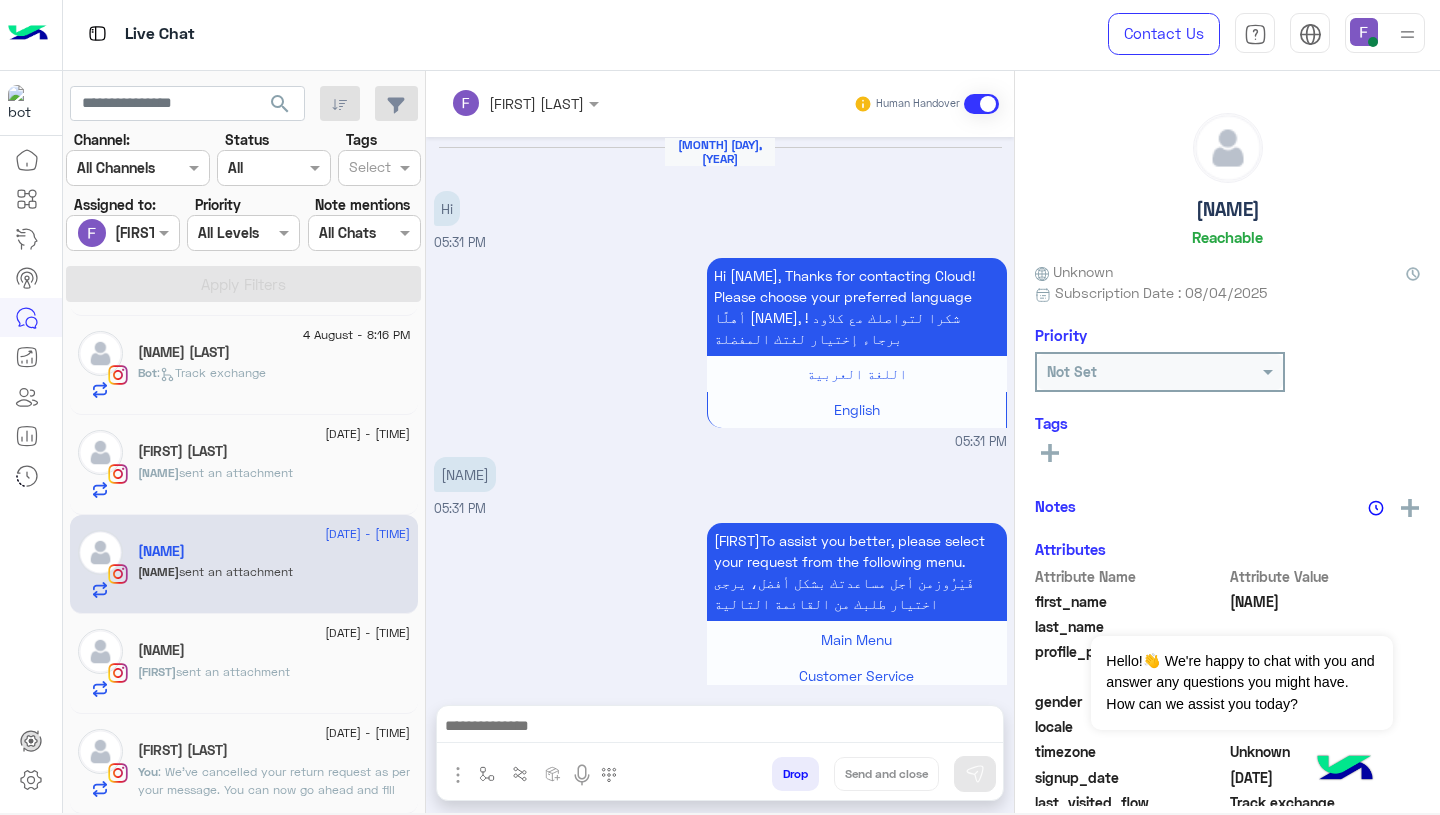 scroll, scrollTop: 1898, scrollLeft: 0, axis: vertical 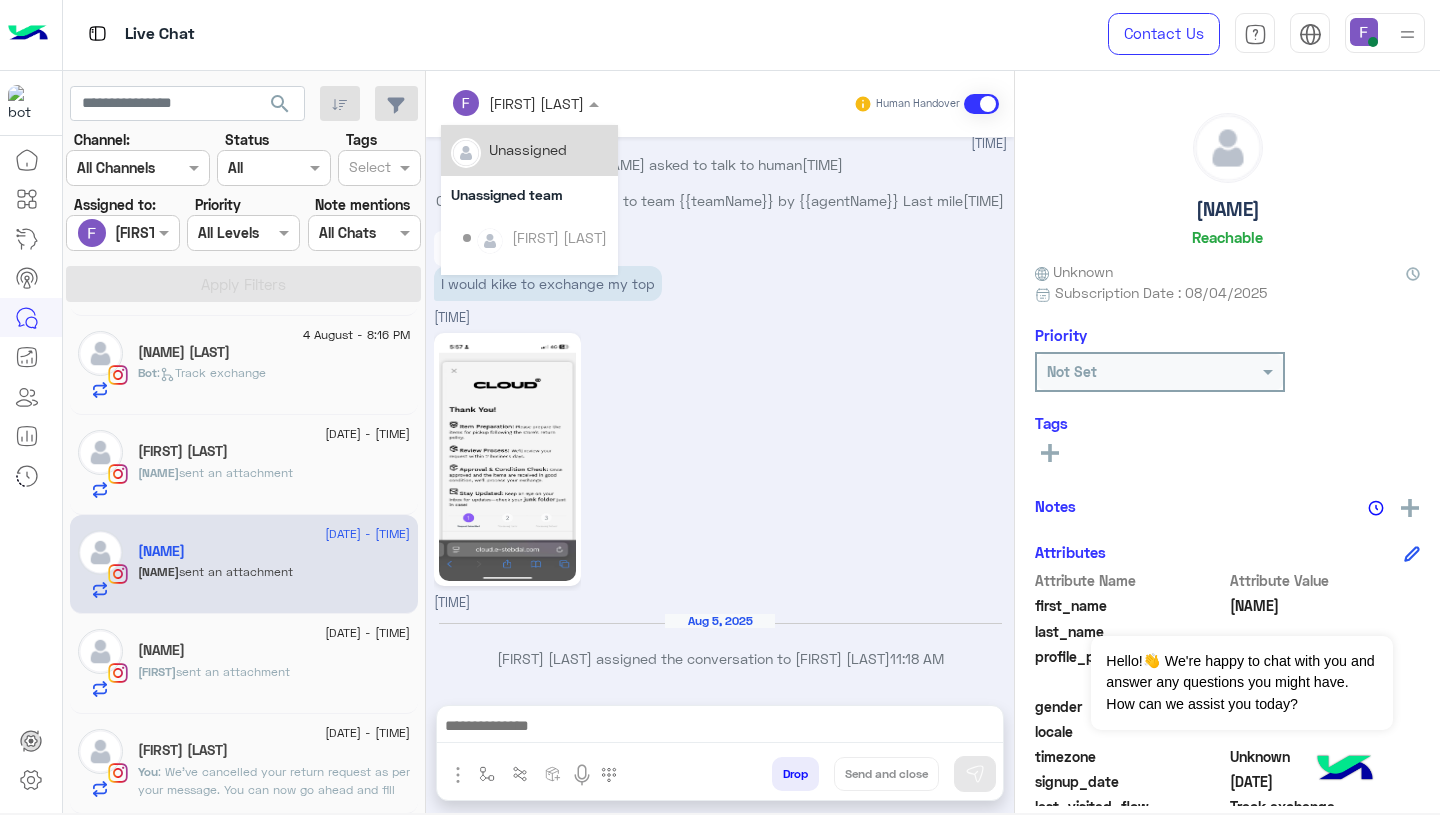 click at bounding box center (499, 103) 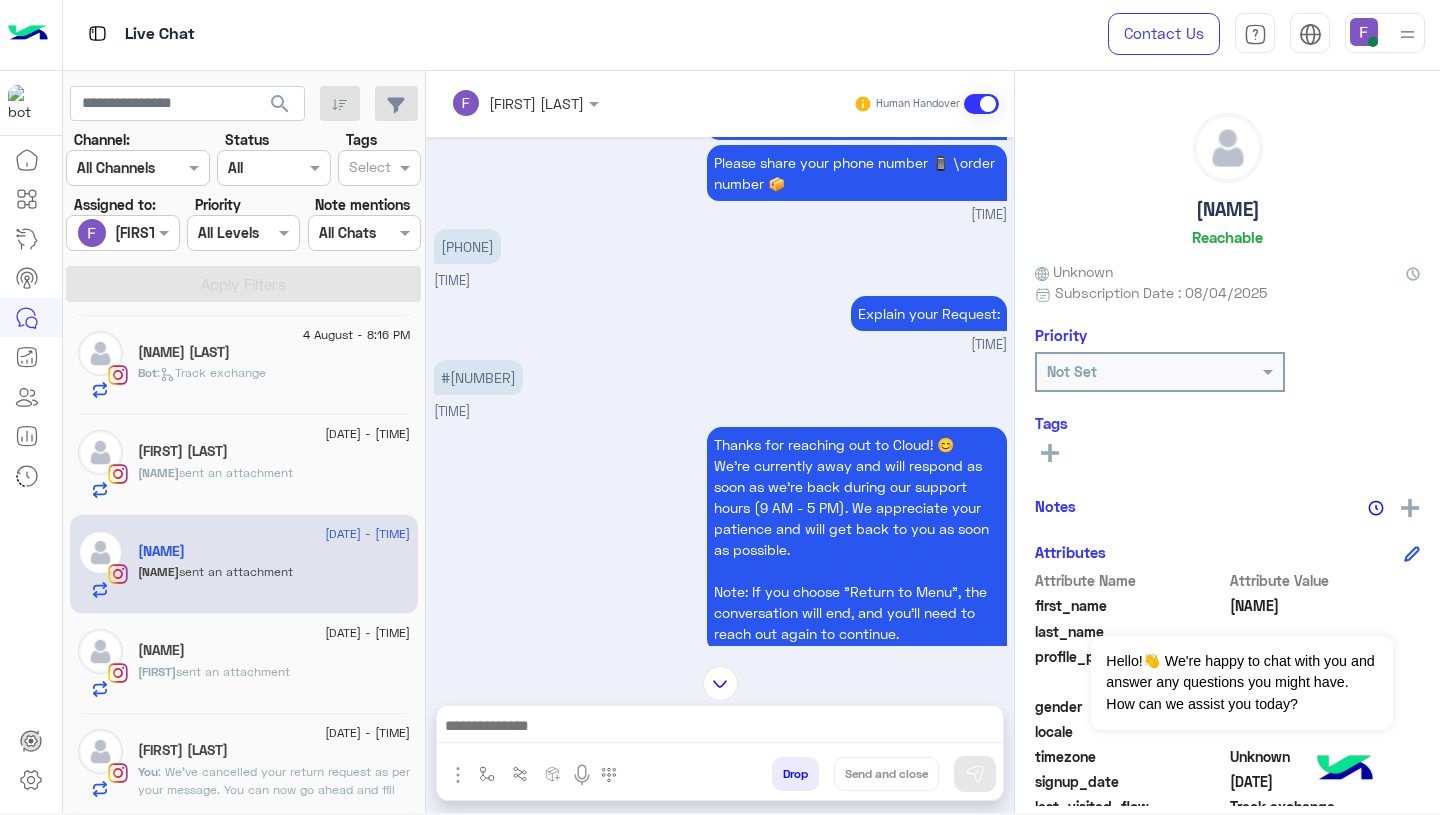 scroll, scrollTop: 1331, scrollLeft: 0, axis: vertical 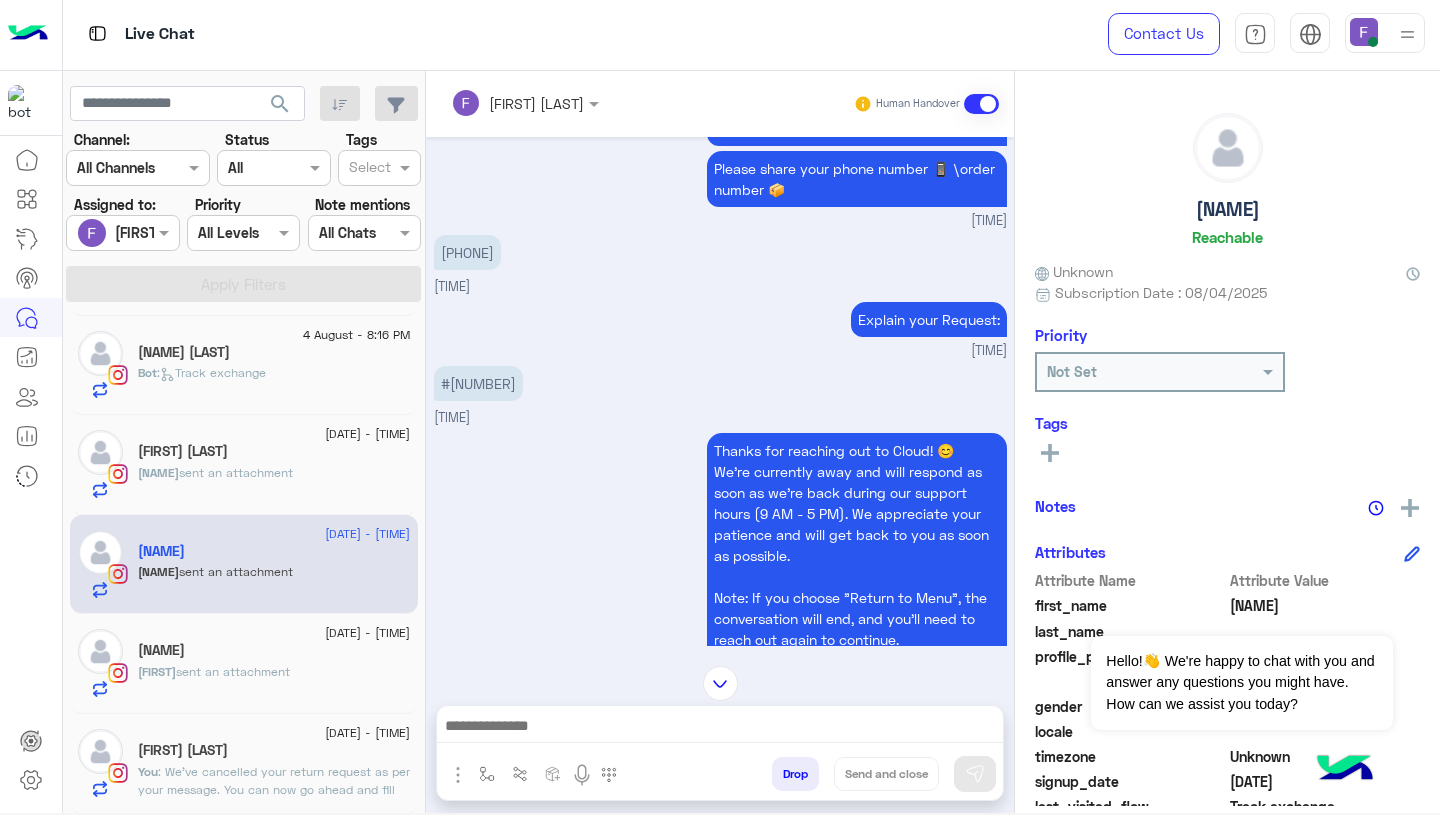 click on "#118845" at bounding box center (478, 383) 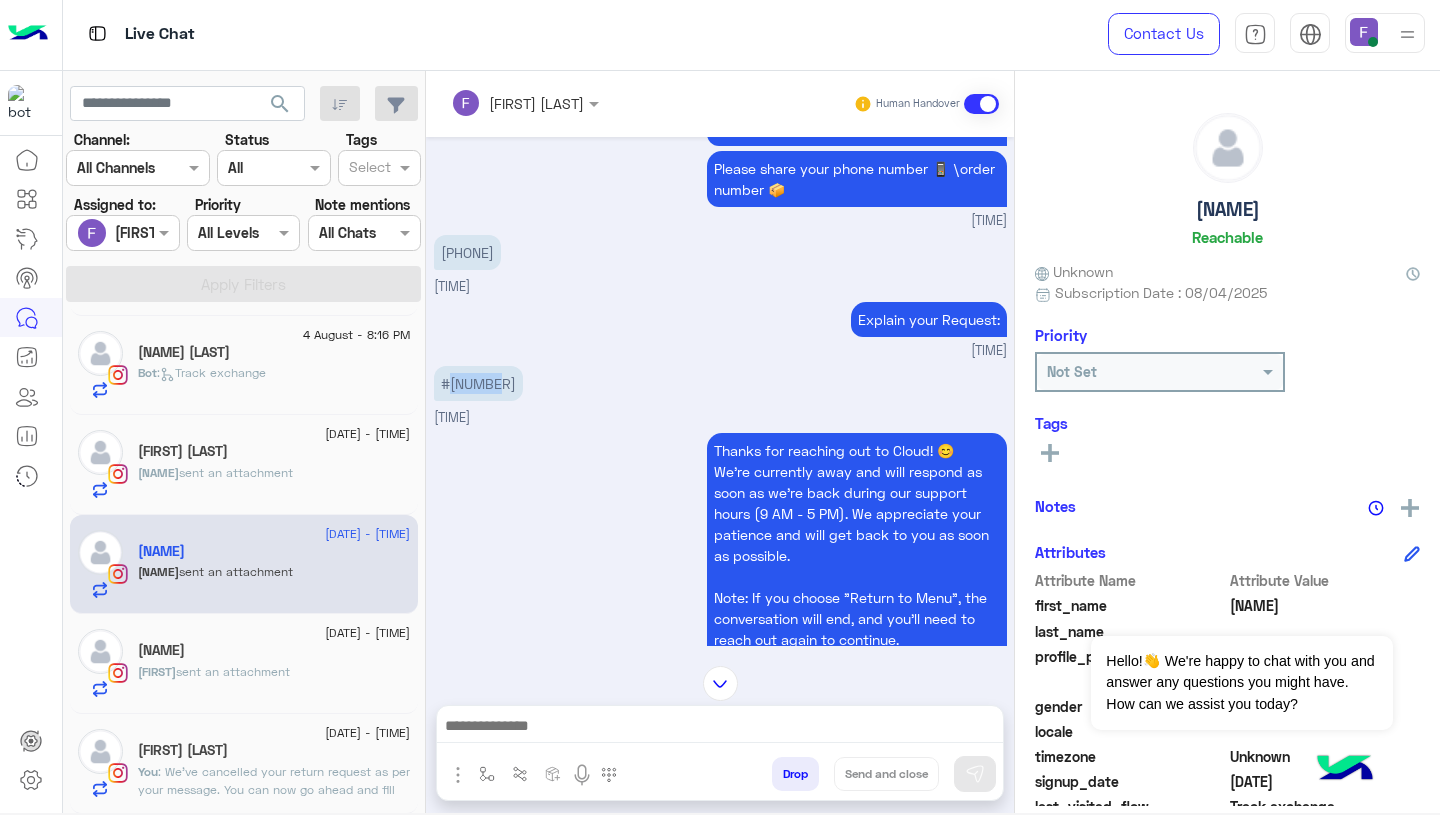 click on "#118845" at bounding box center [478, 383] 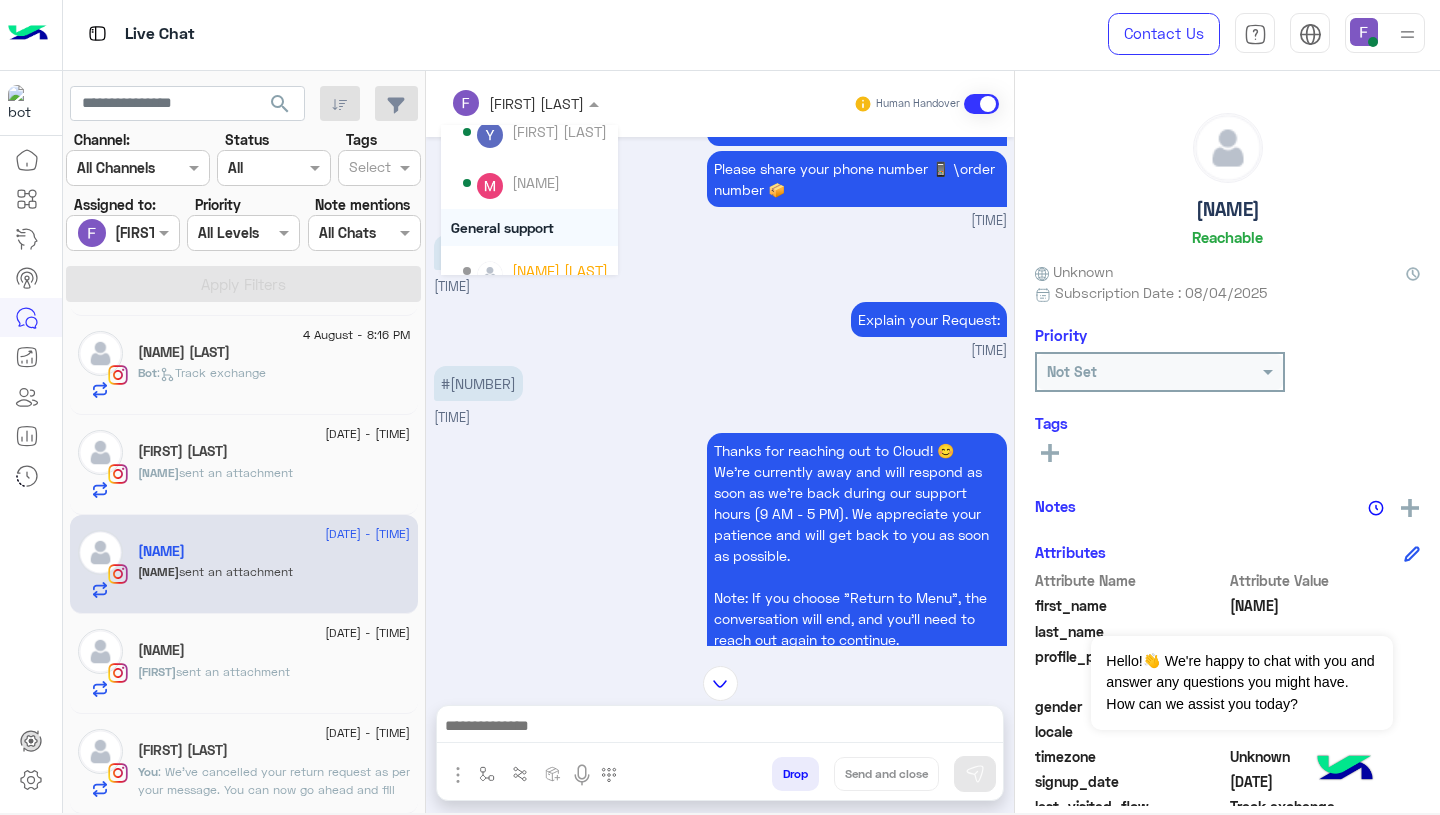 scroll, scrollTop: 148, scrollLeft: 0, axis: vertical 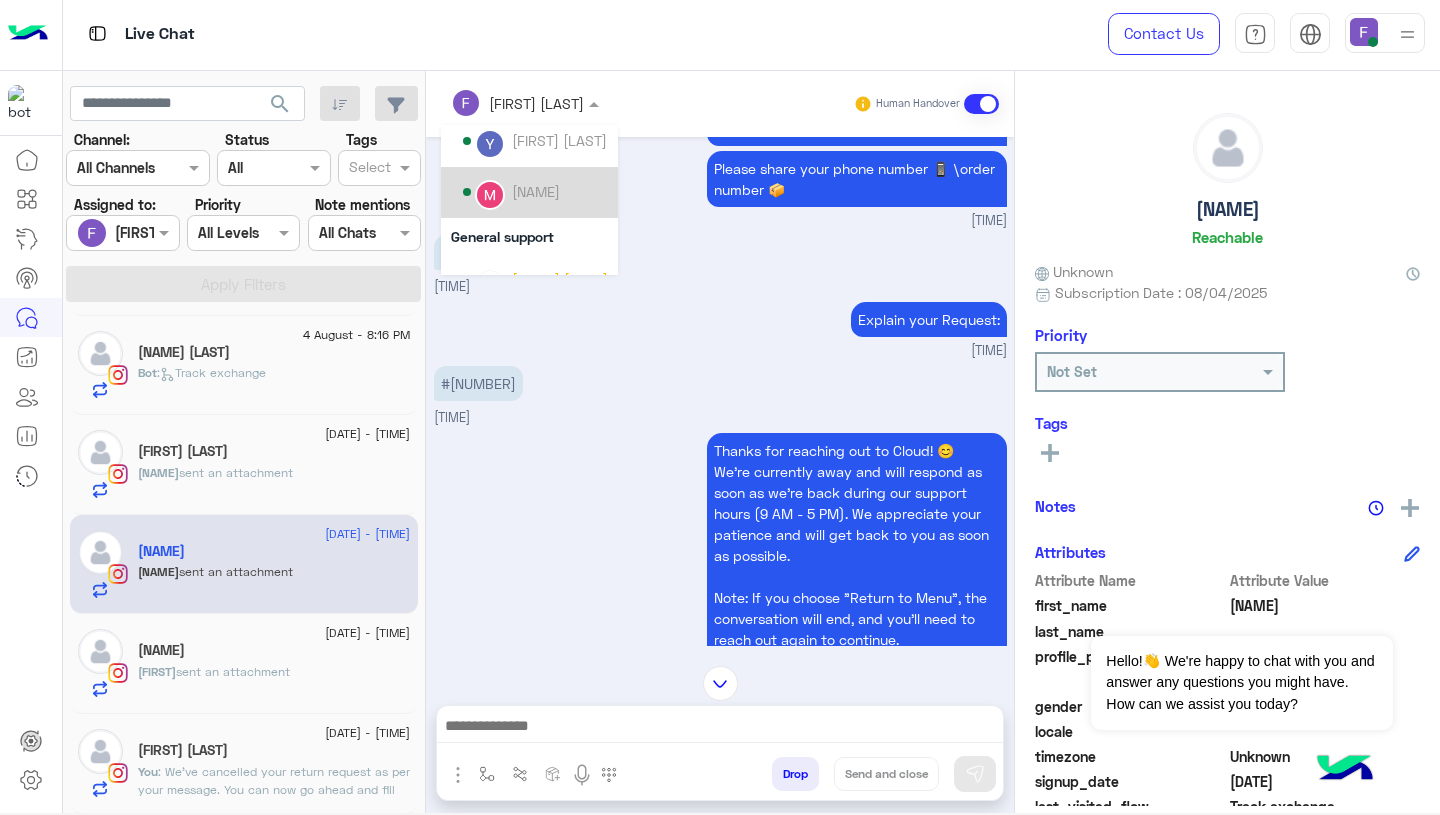 click on "Mariam Ahmed" at bounding box center [529, 192] 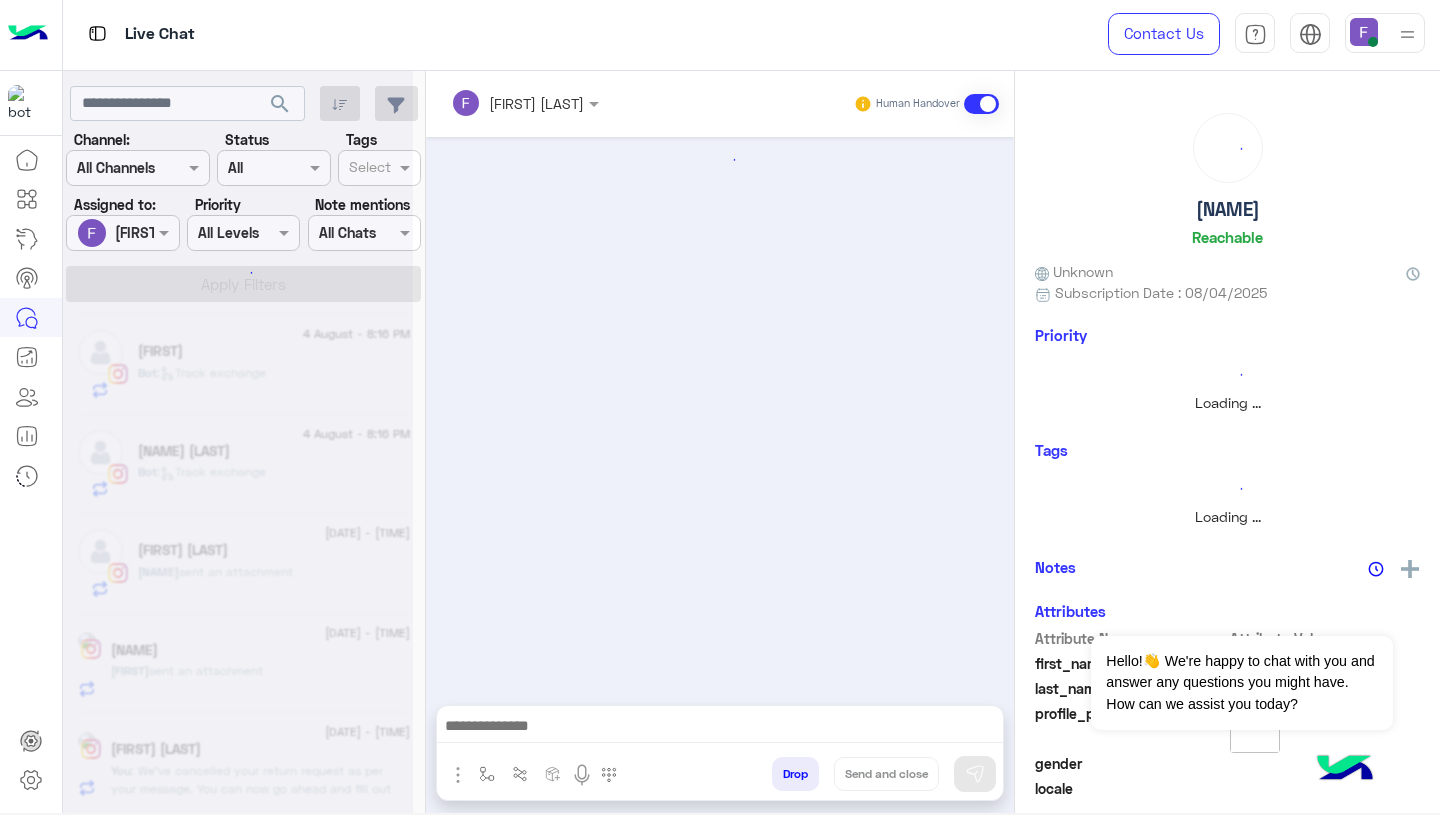 scroll, scrollTop: 1392, scrollLeft: 0, axis: vertical 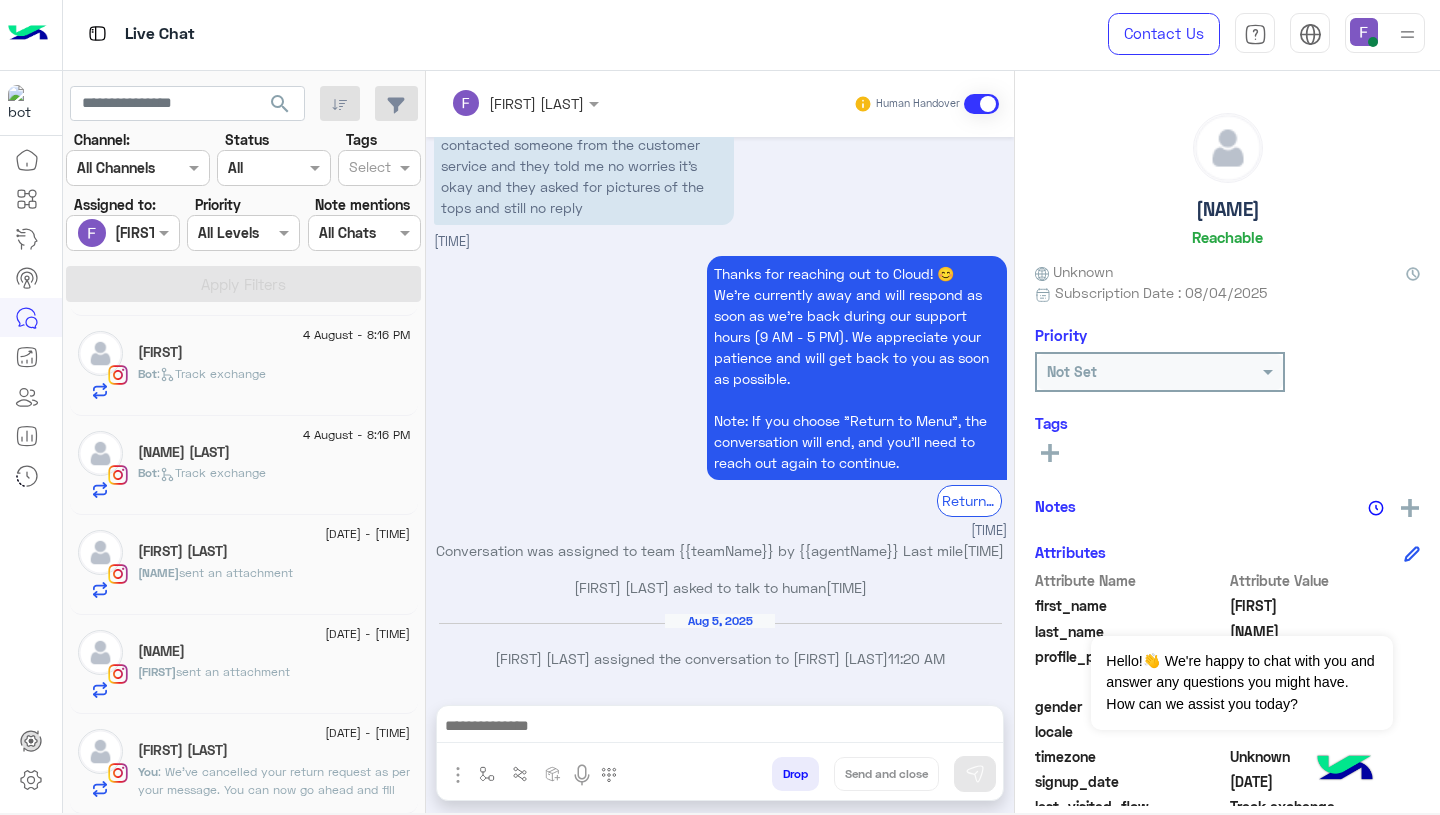 click on "4 August - 7:55 PM" 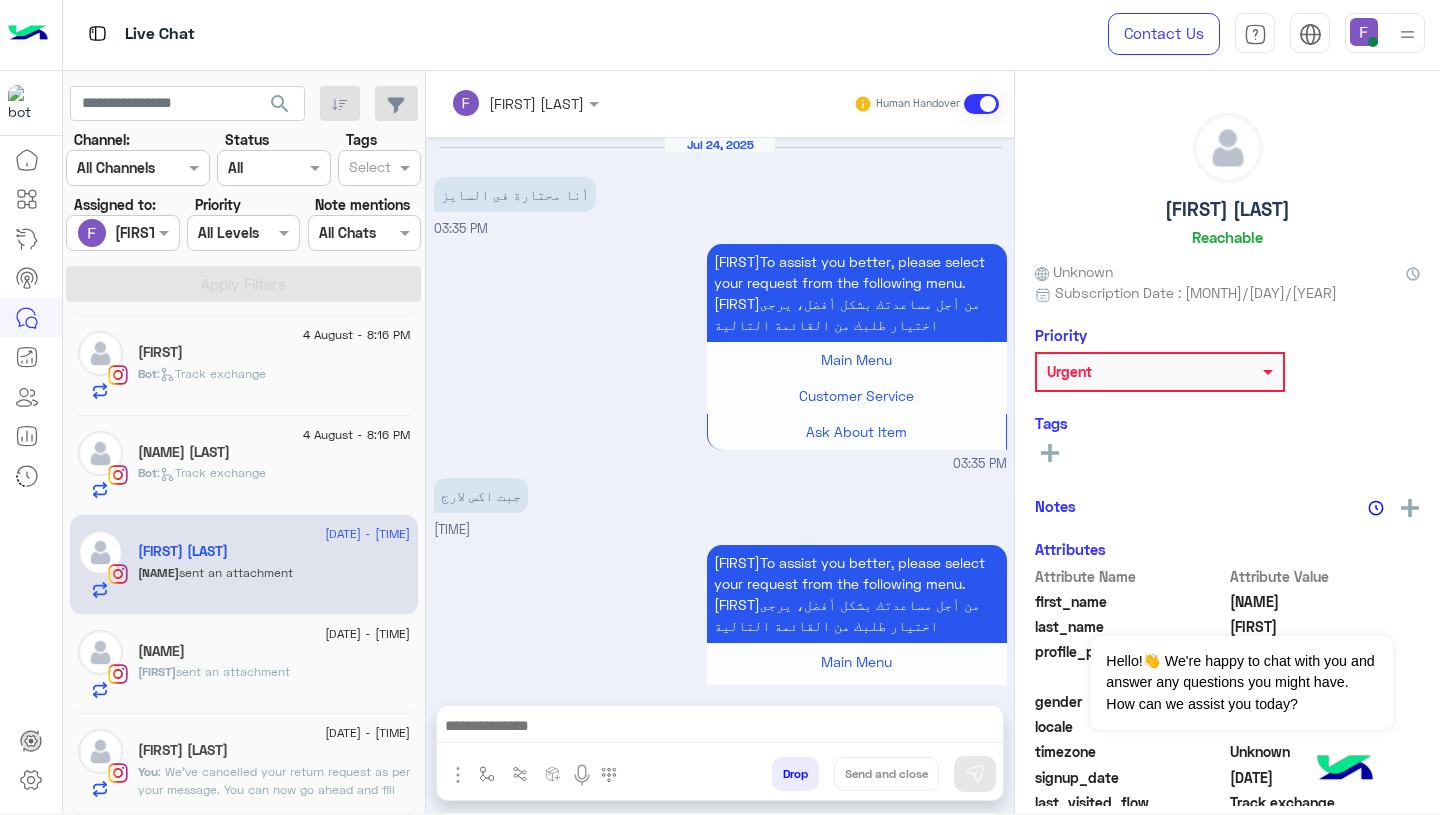 scroll, scrollTop: 1868, scrollLeft: 0, axis: vertical 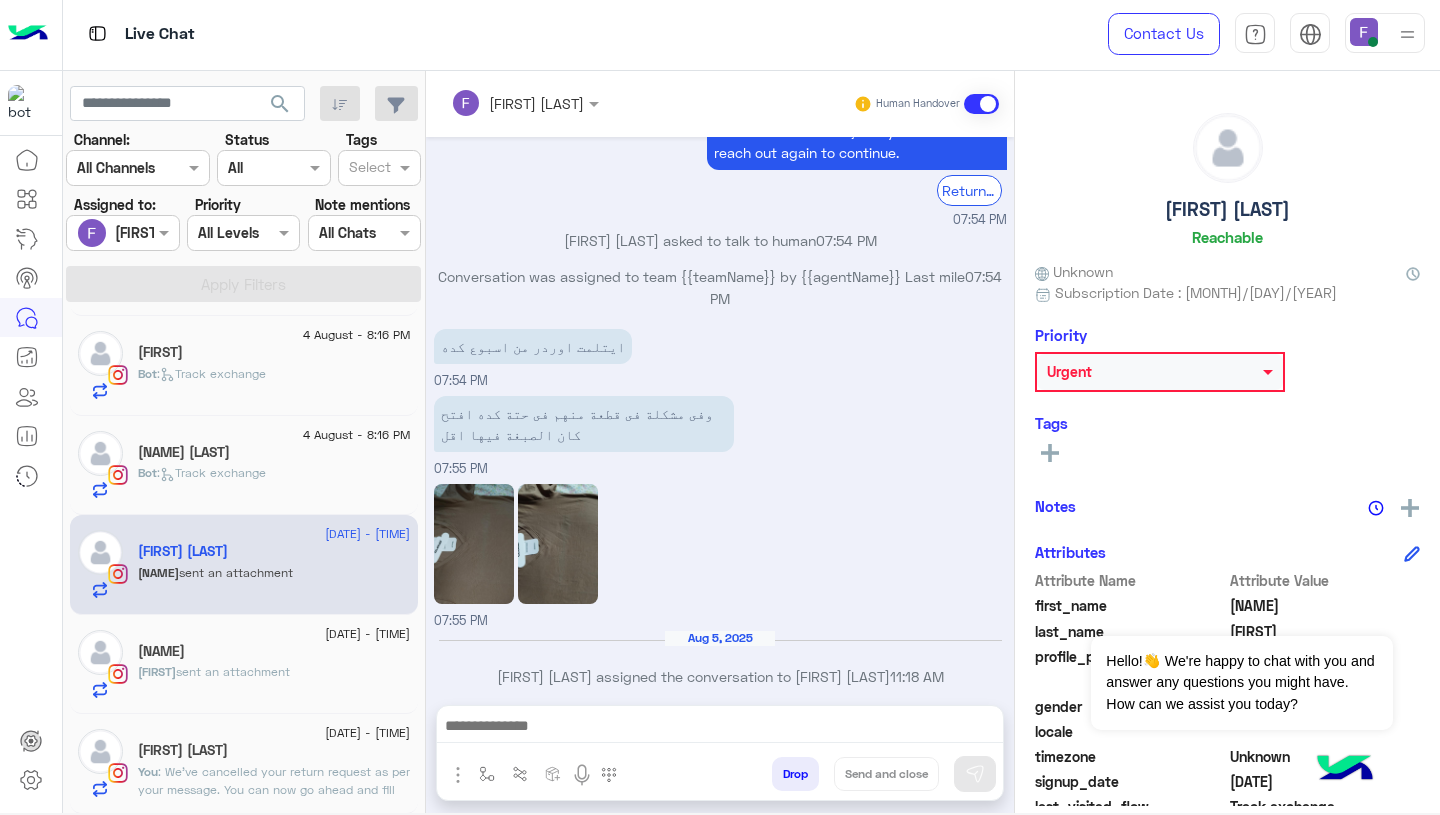 click 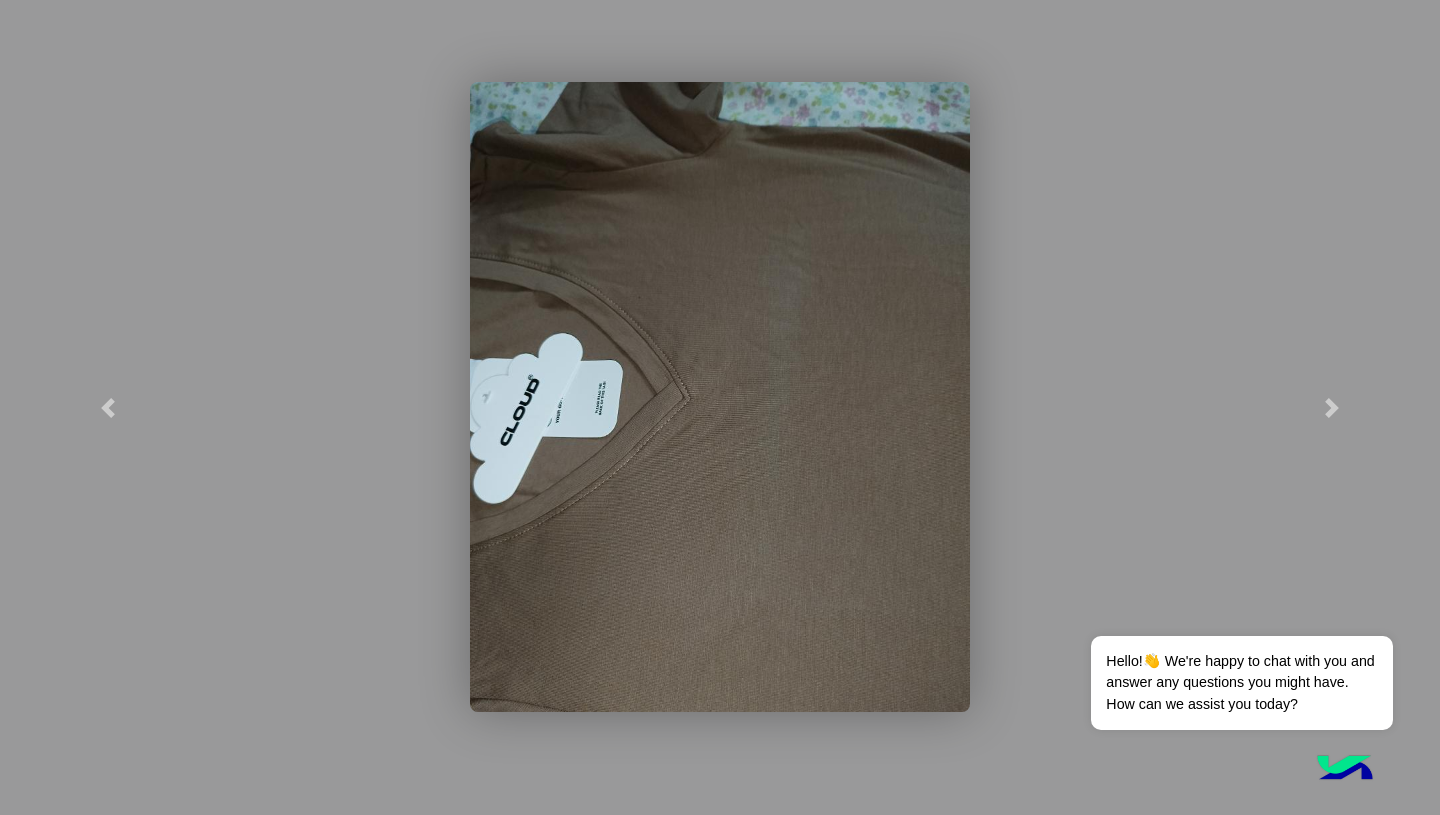 click 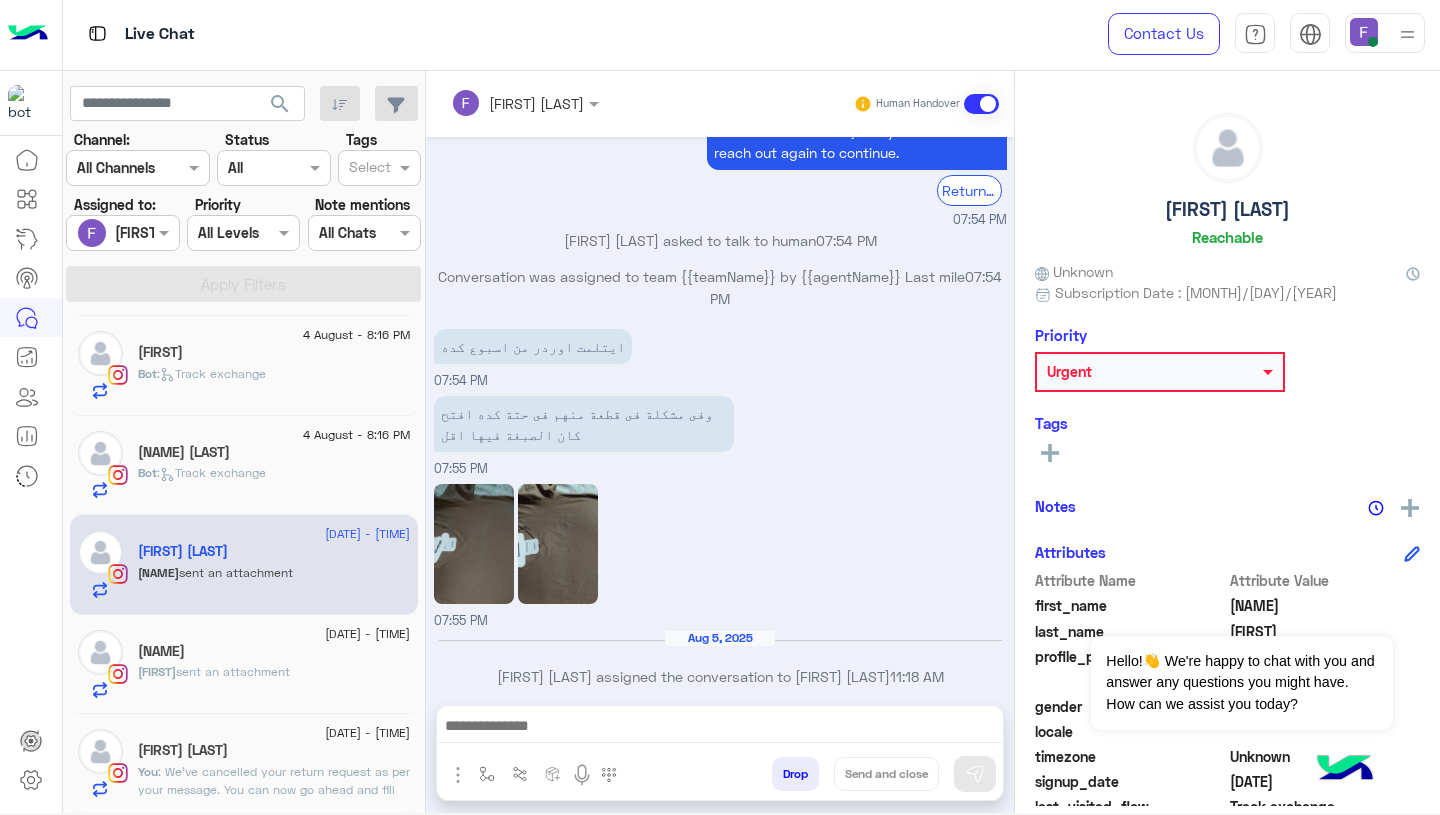 click 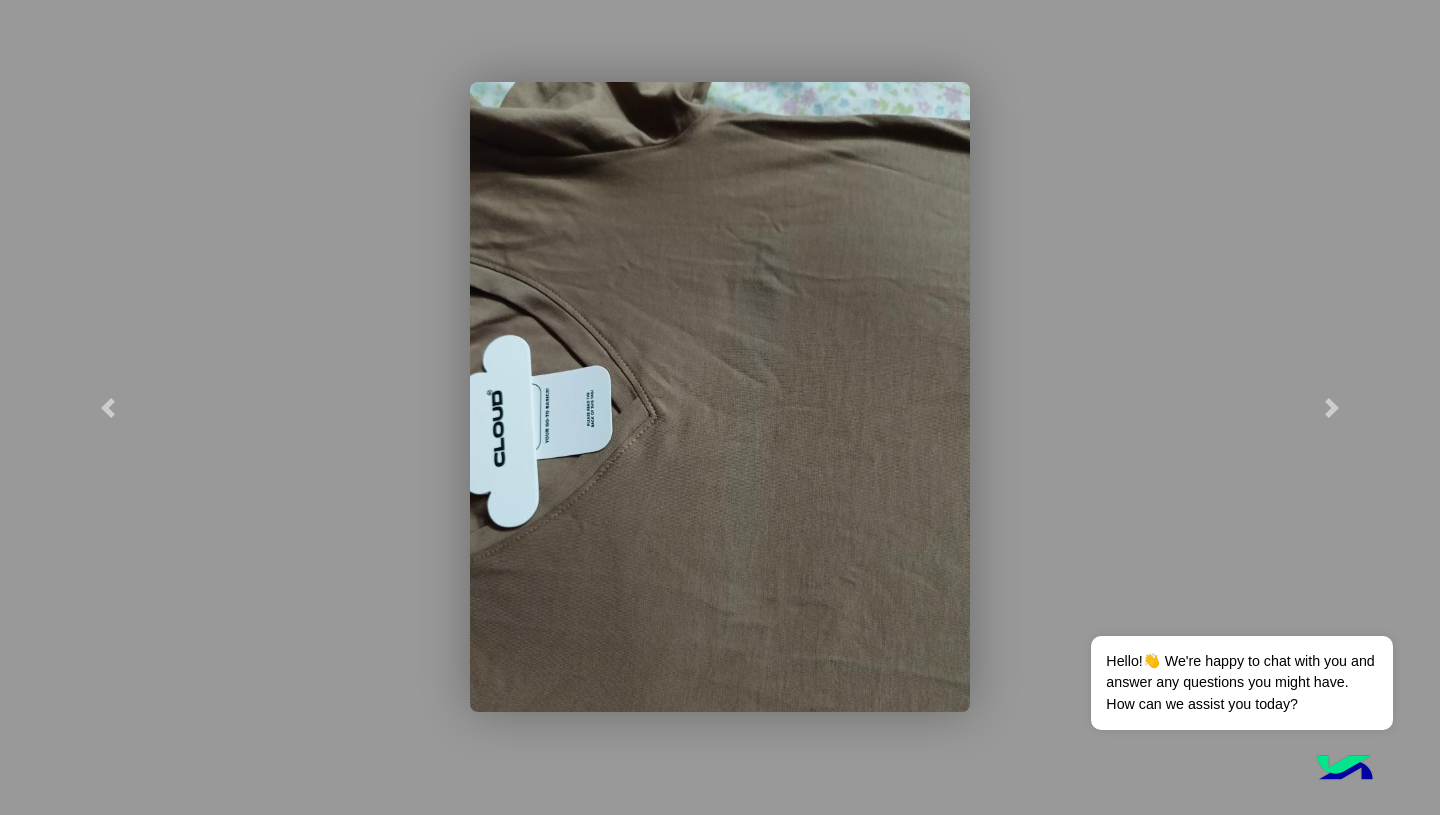 click 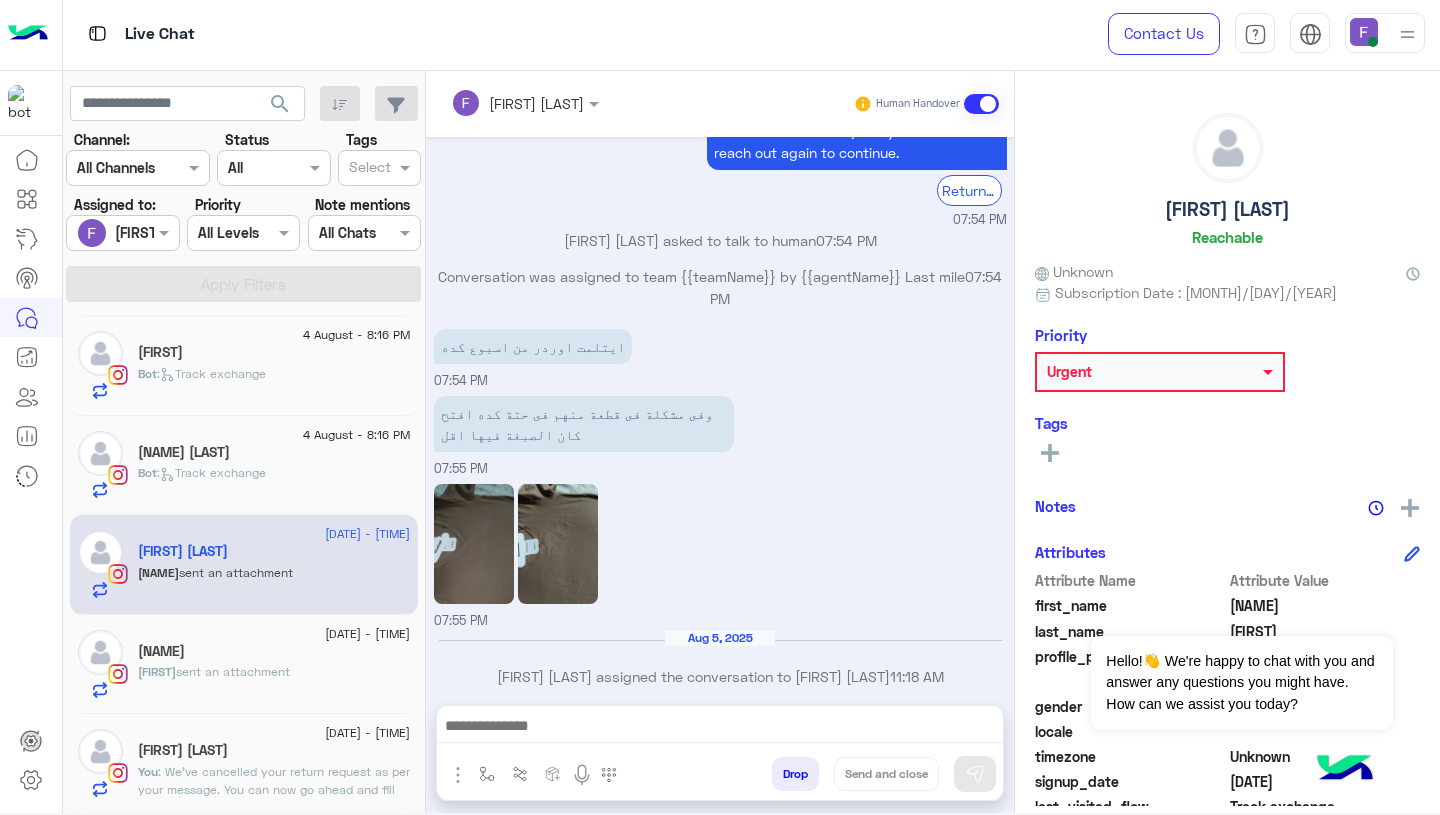 click at bounding box center [499, 103] 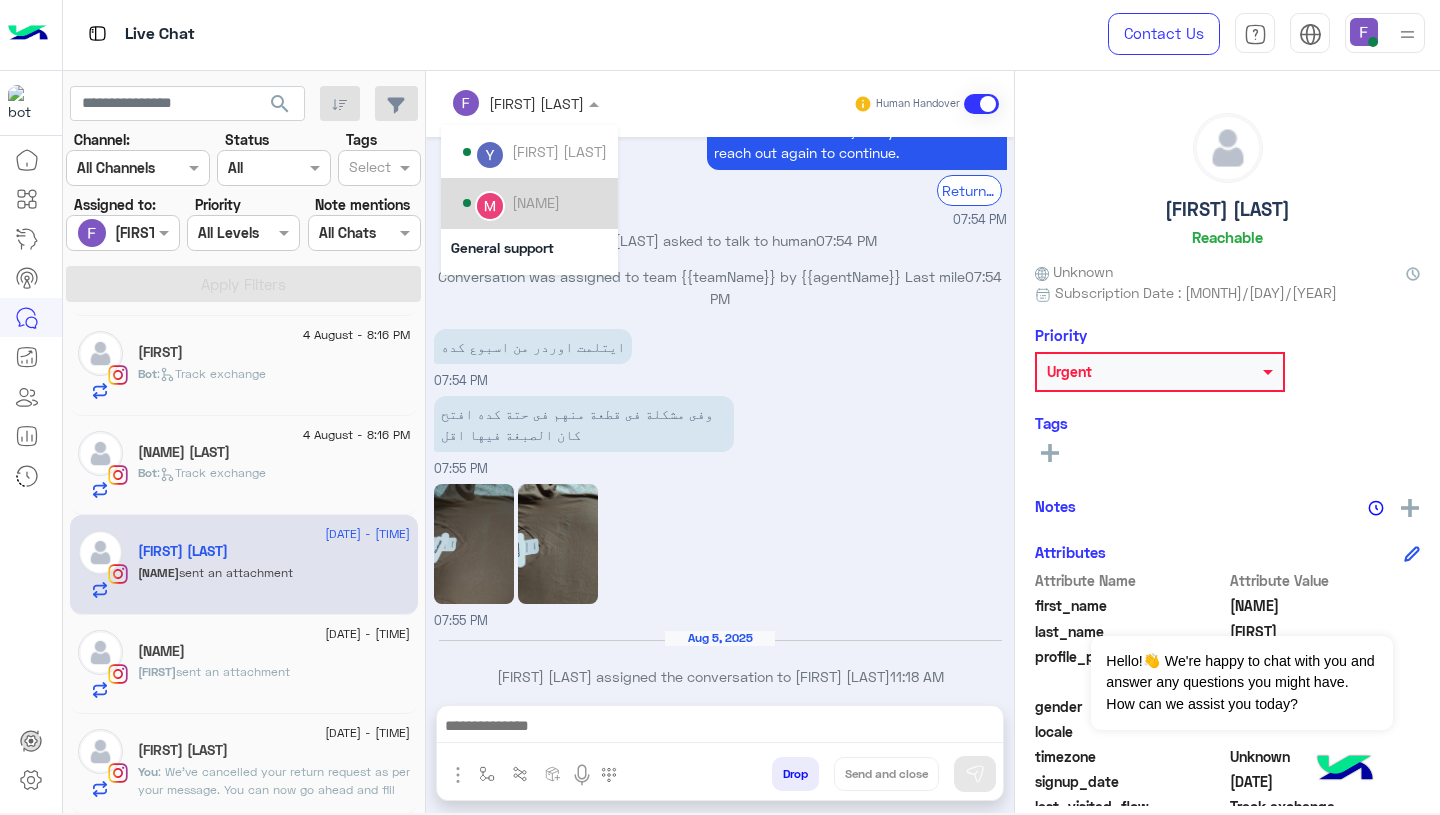 scroll, scrollTop: 129, scrollLeft: 0, axis: vertical 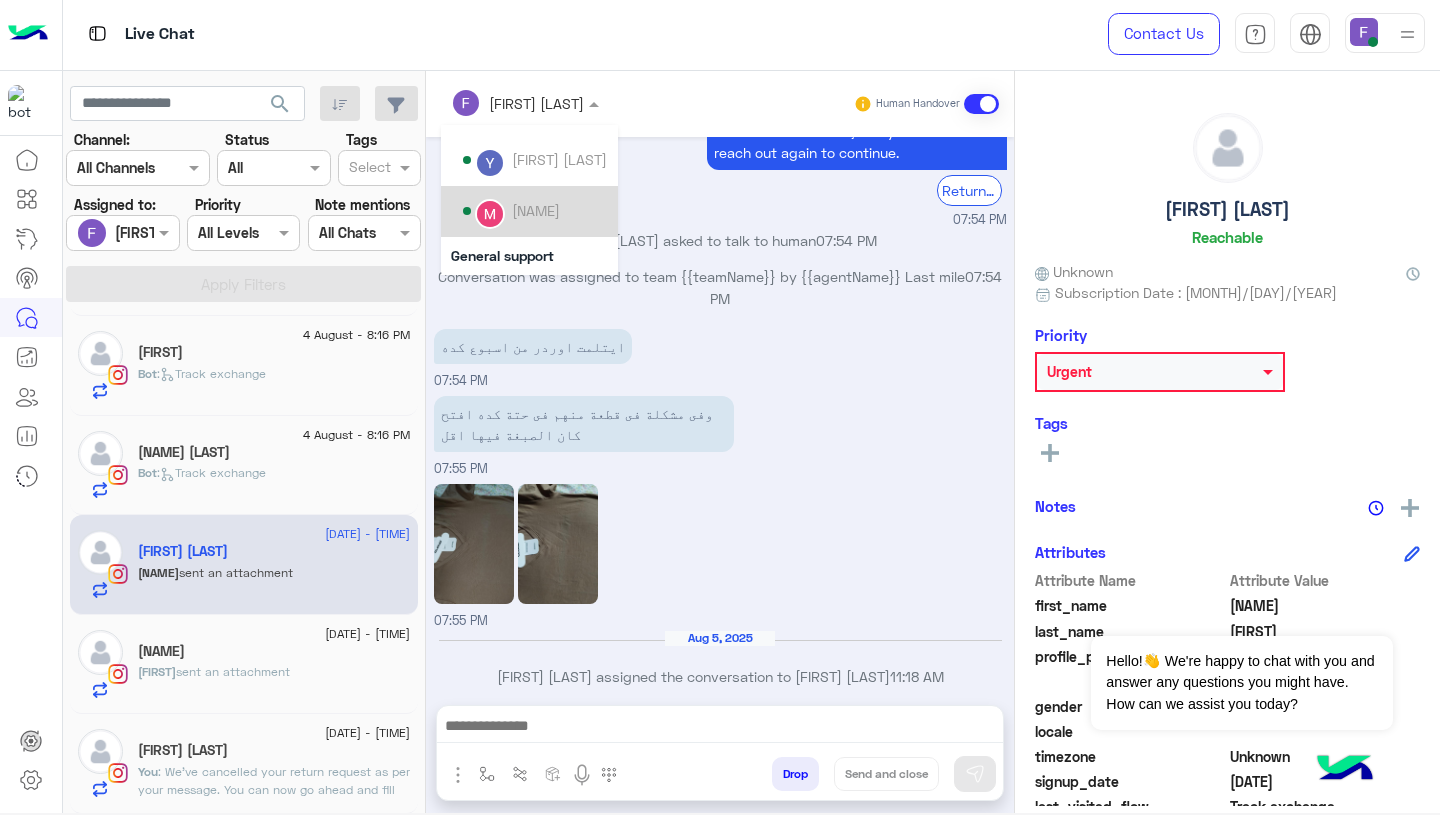 click on "Mariam Ahmed" at bounding box center (536, 210) 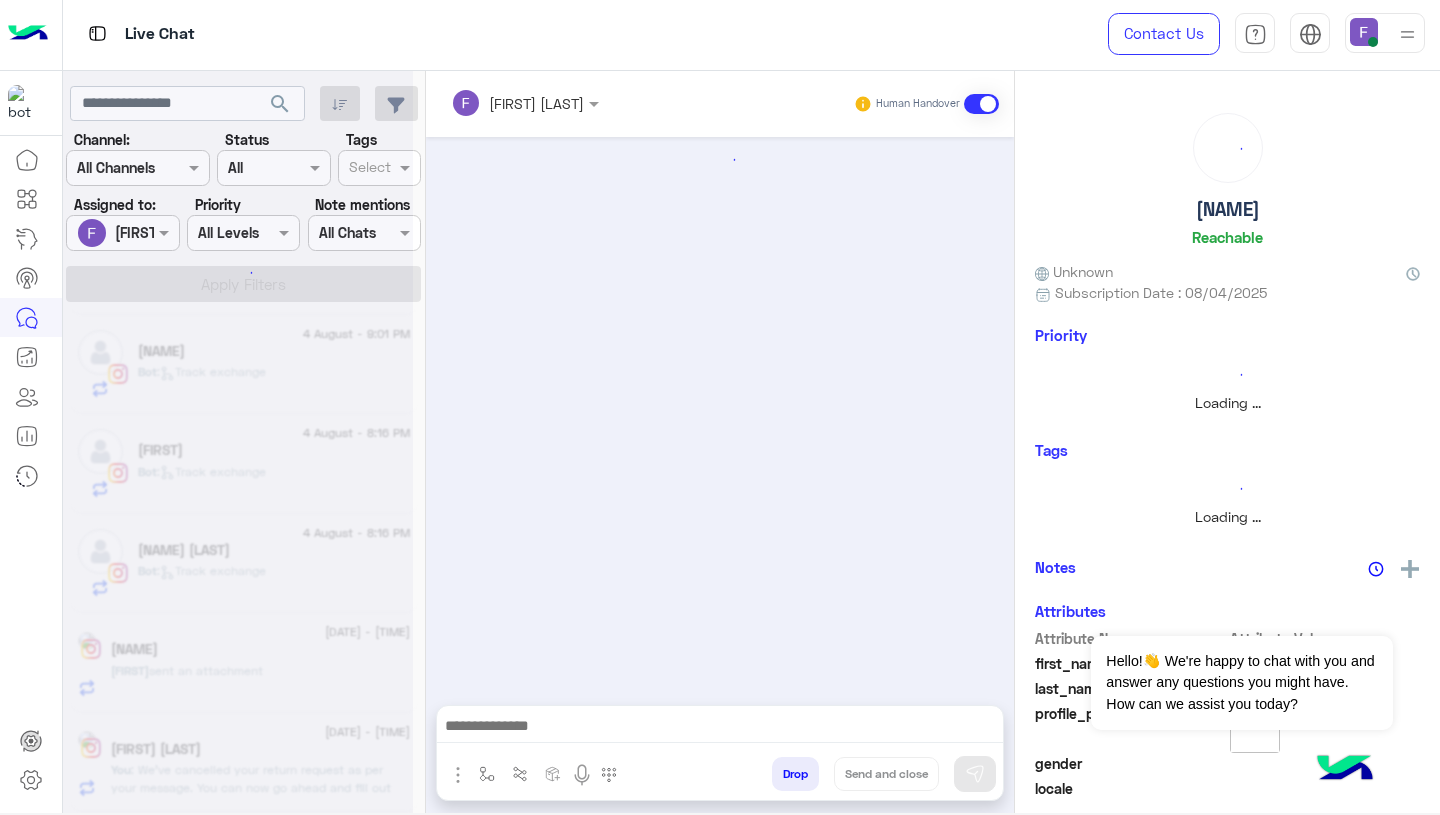 scroll, scrollTop: 1293, scrollLeft: 0, axis: vertical 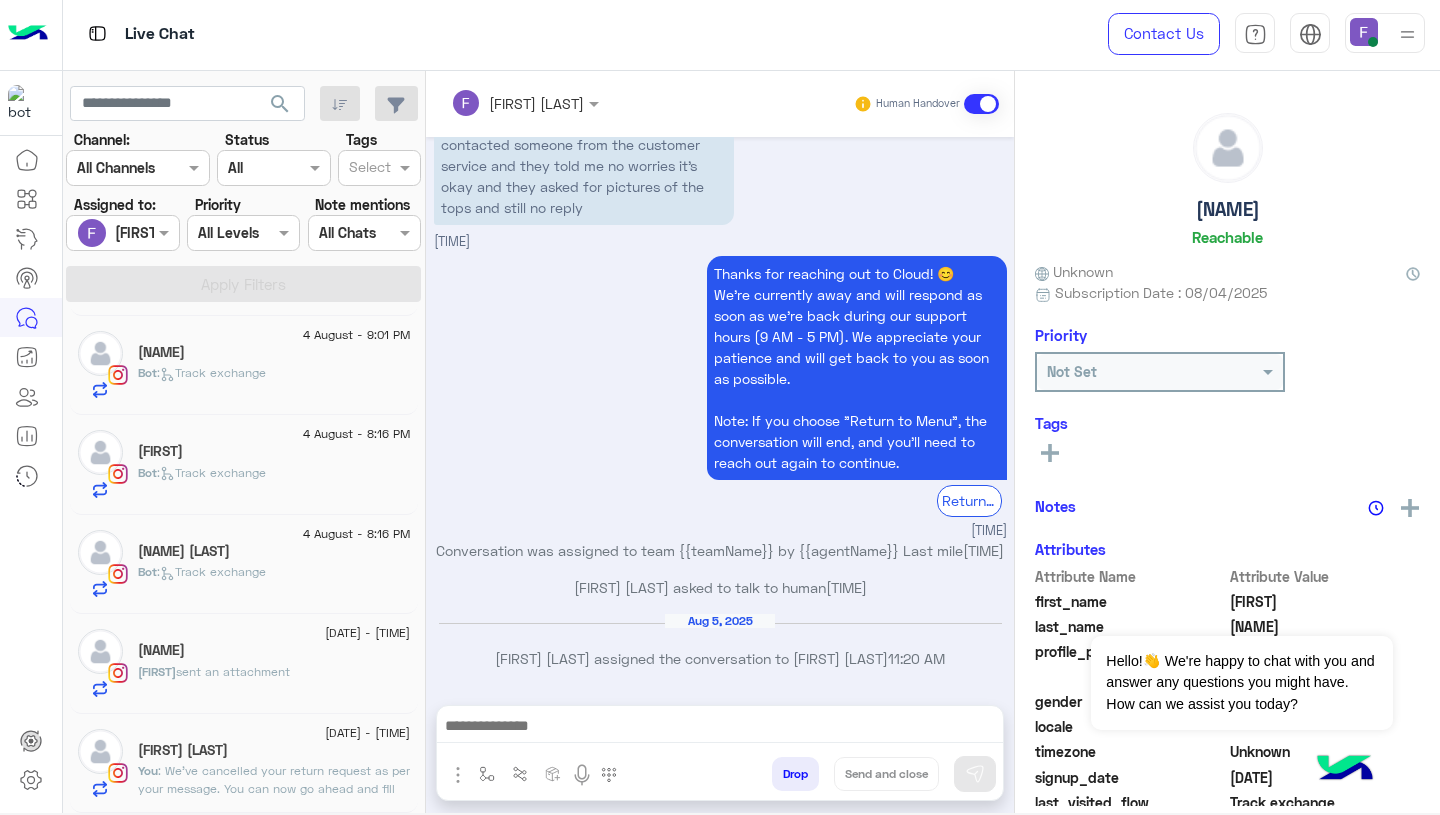 click on "Hanan El Marasy" 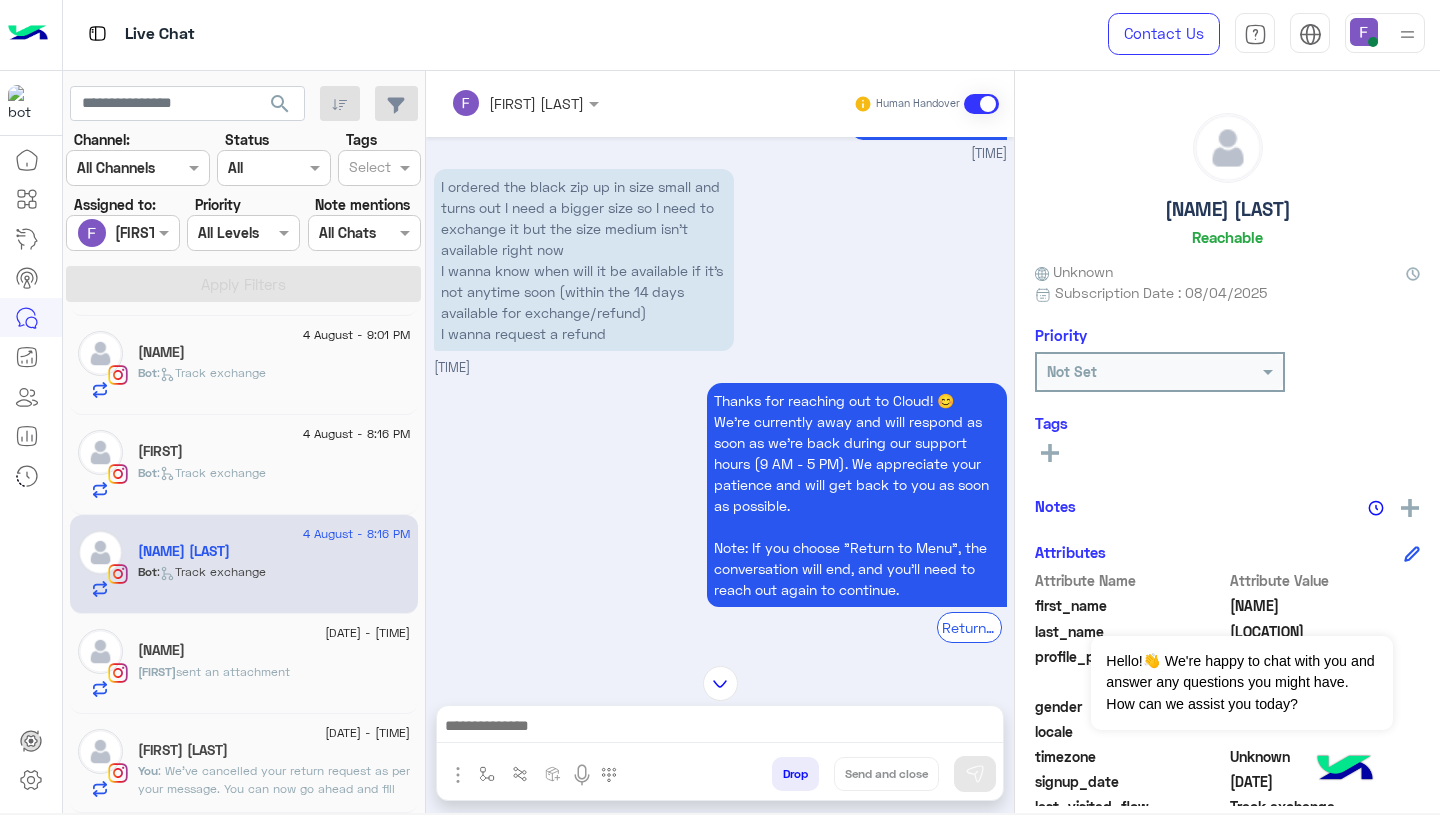 scroll, scrollTop: 1971, scrollLeft: 0, axis: vertical 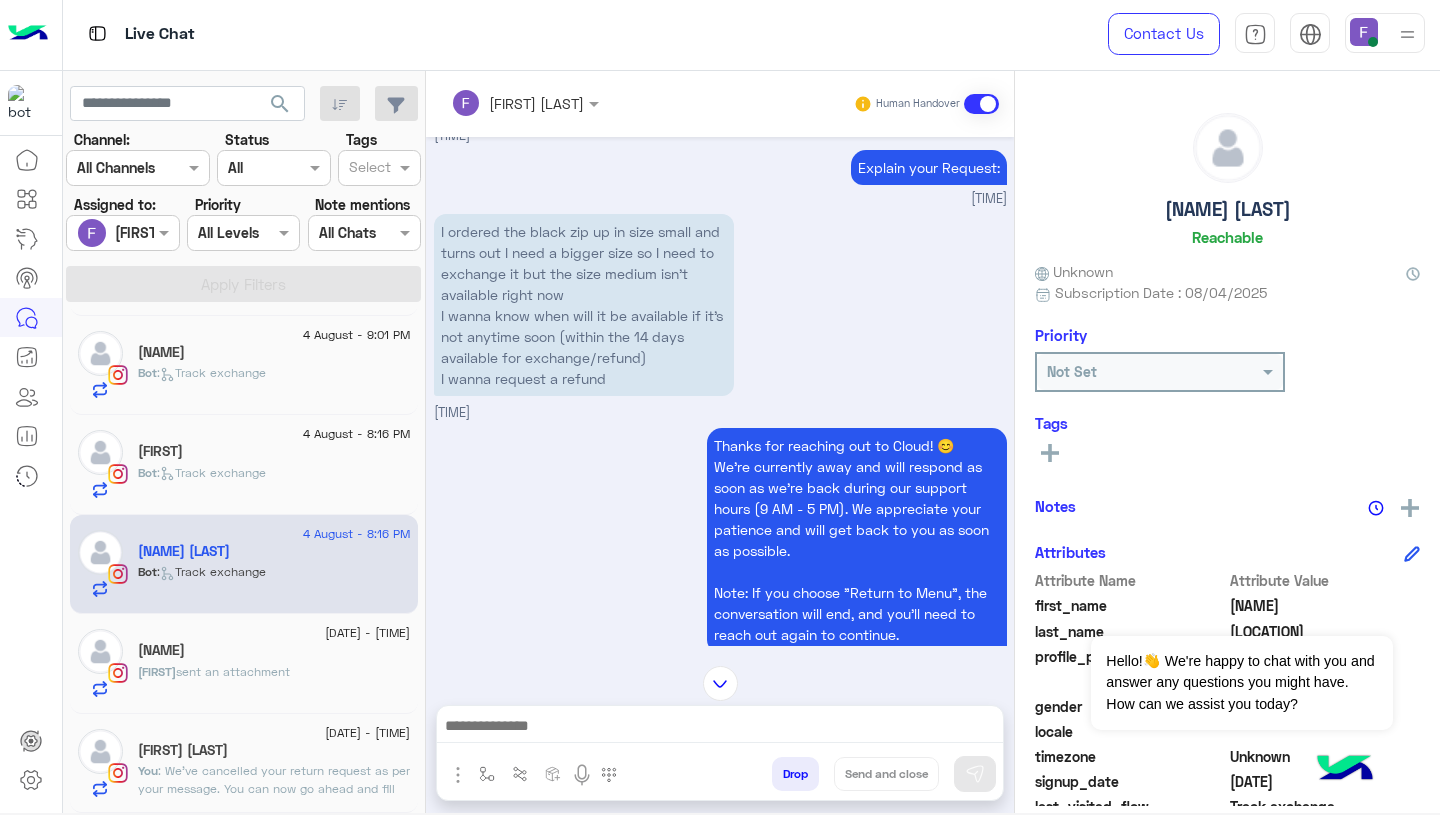 click at bounding box center [499, 103] 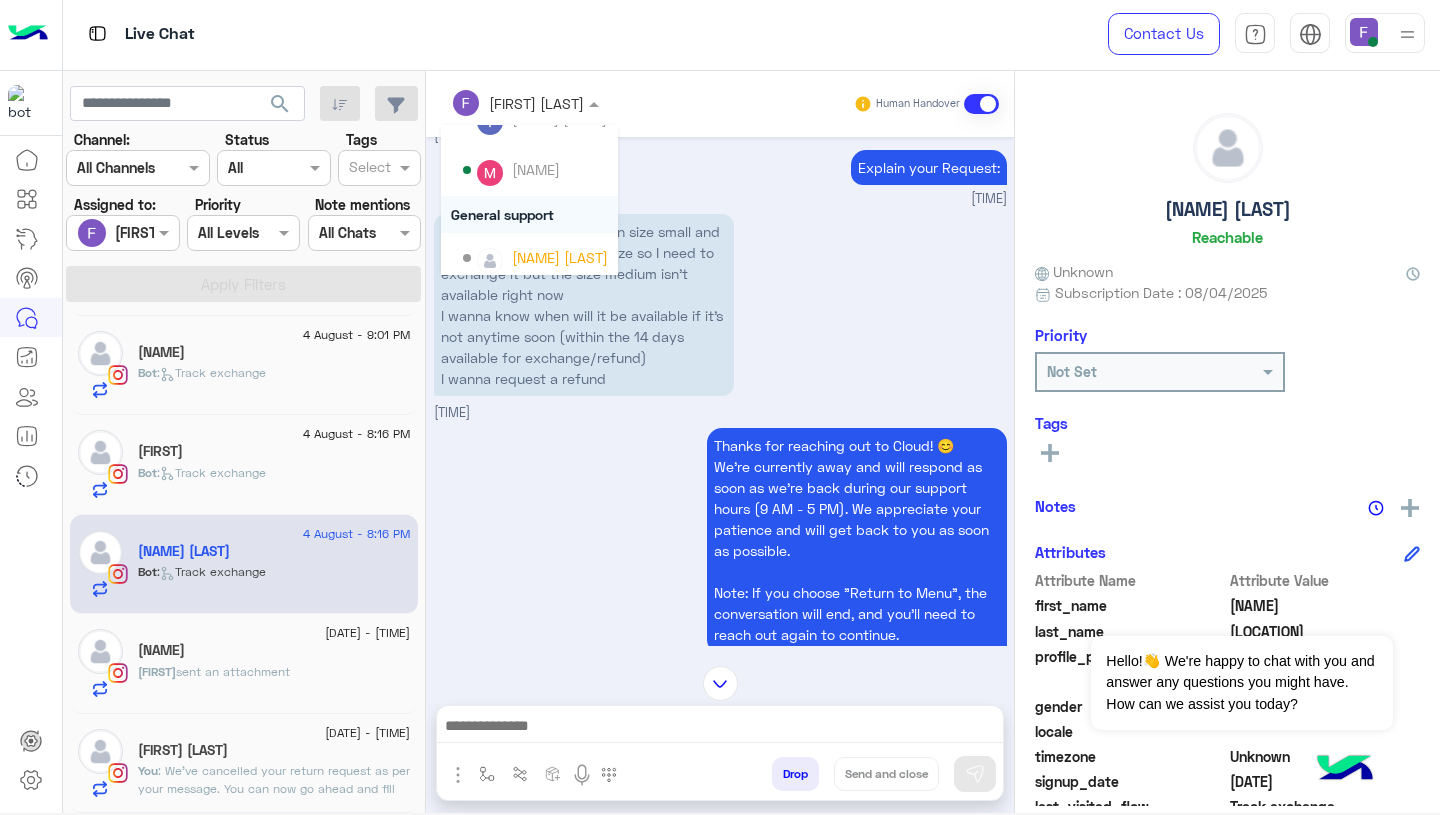 scroll, scrollTop: 165, scrollLeft: 0, axis: vertical 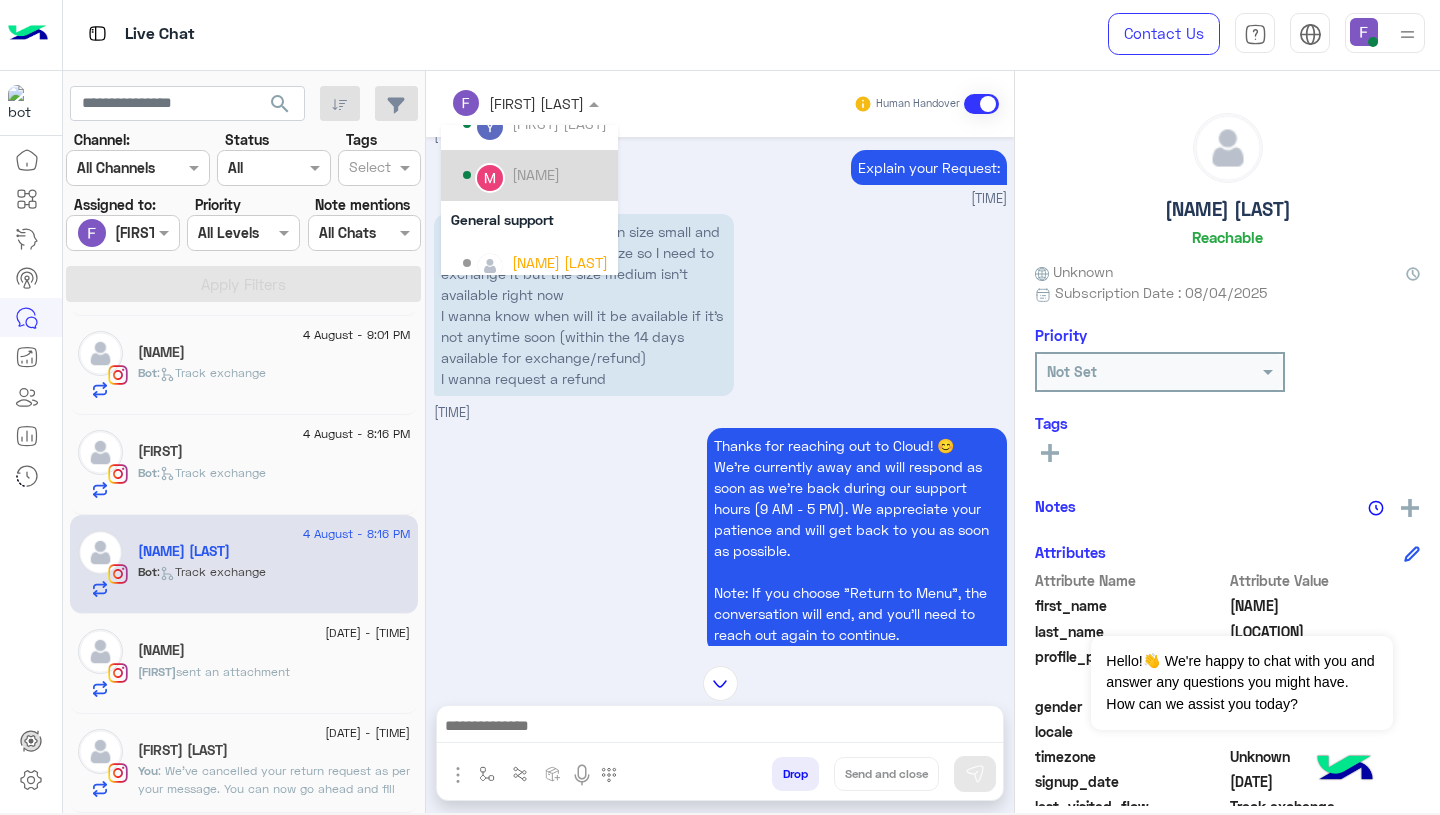 click on "Mariam Ahmed" at bounding box center (536, 174) 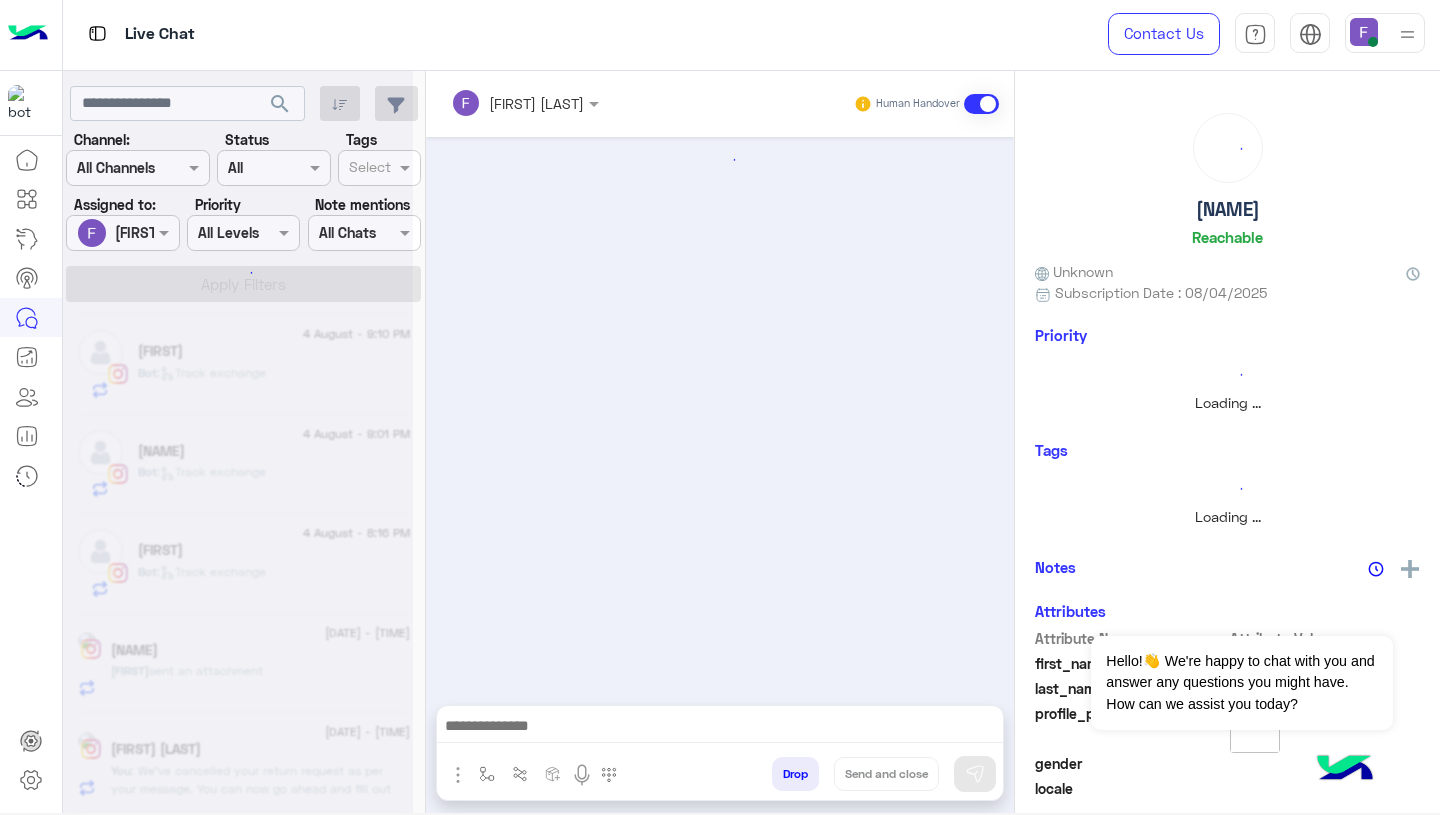 scroll, scrollTop: 1193, scrollLeft: 0, axis: vertical 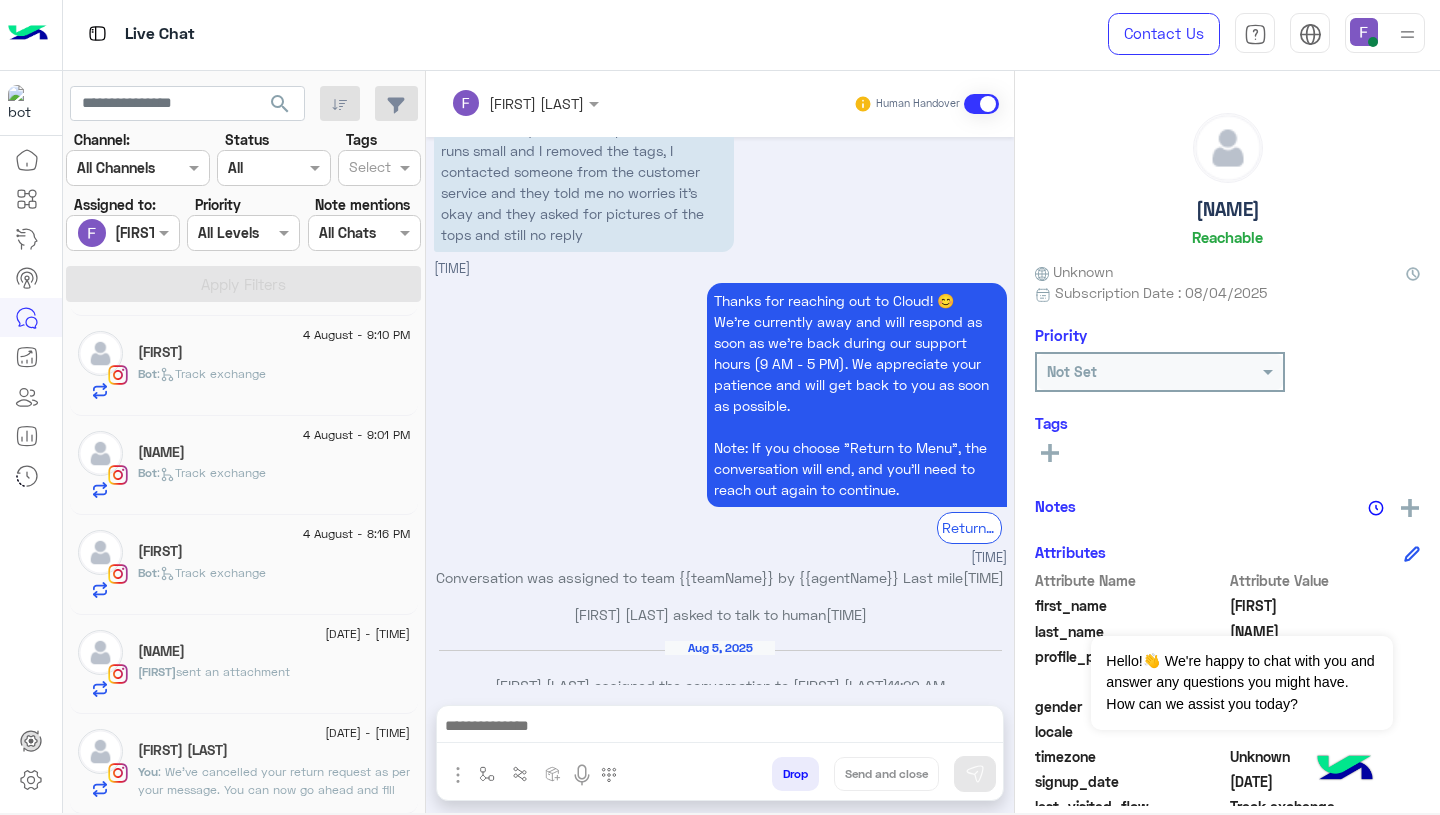 click on "zeina" 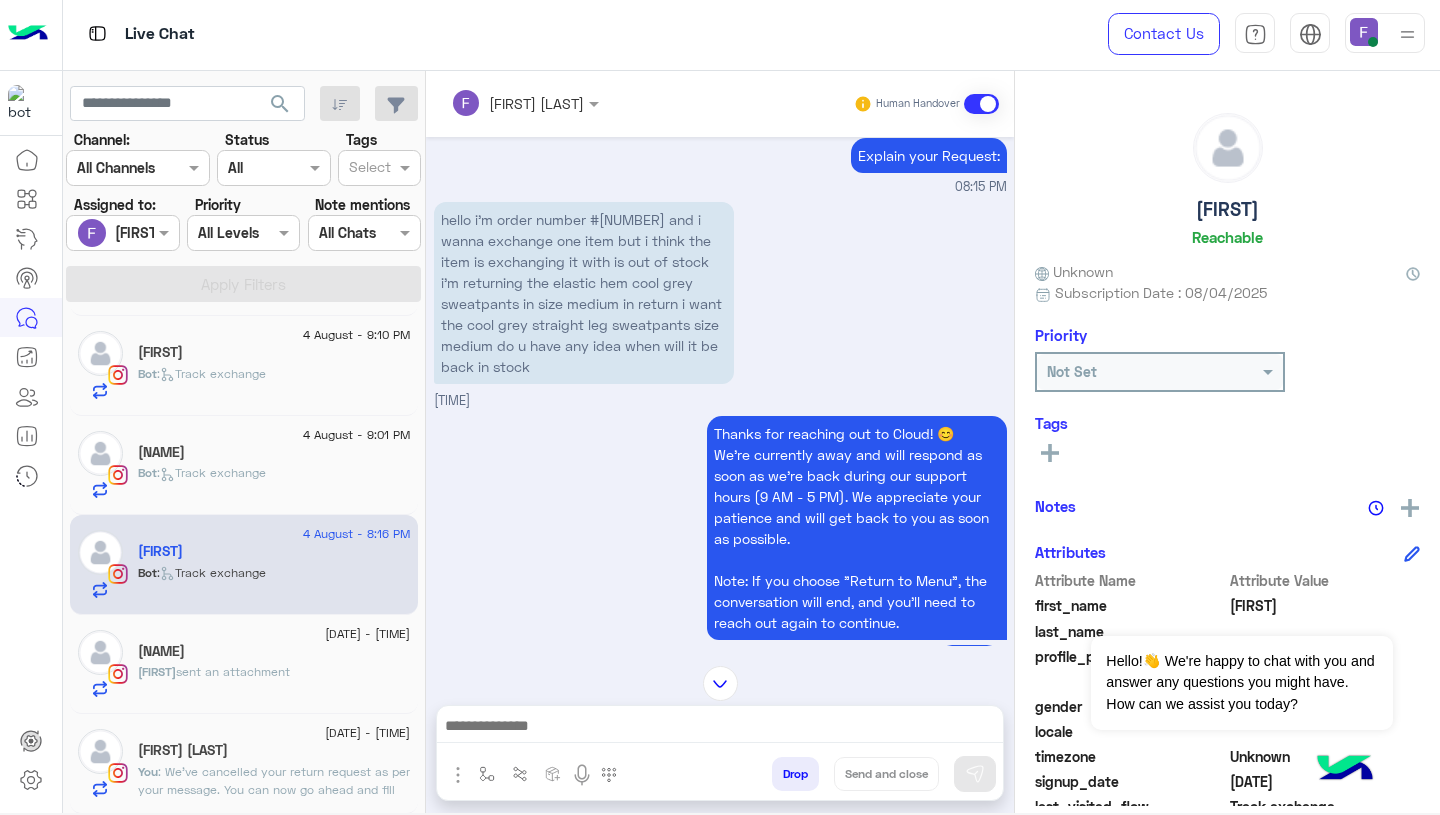 scroll, scrollTop: 2128, scrollLeft: 0, axis: vertical 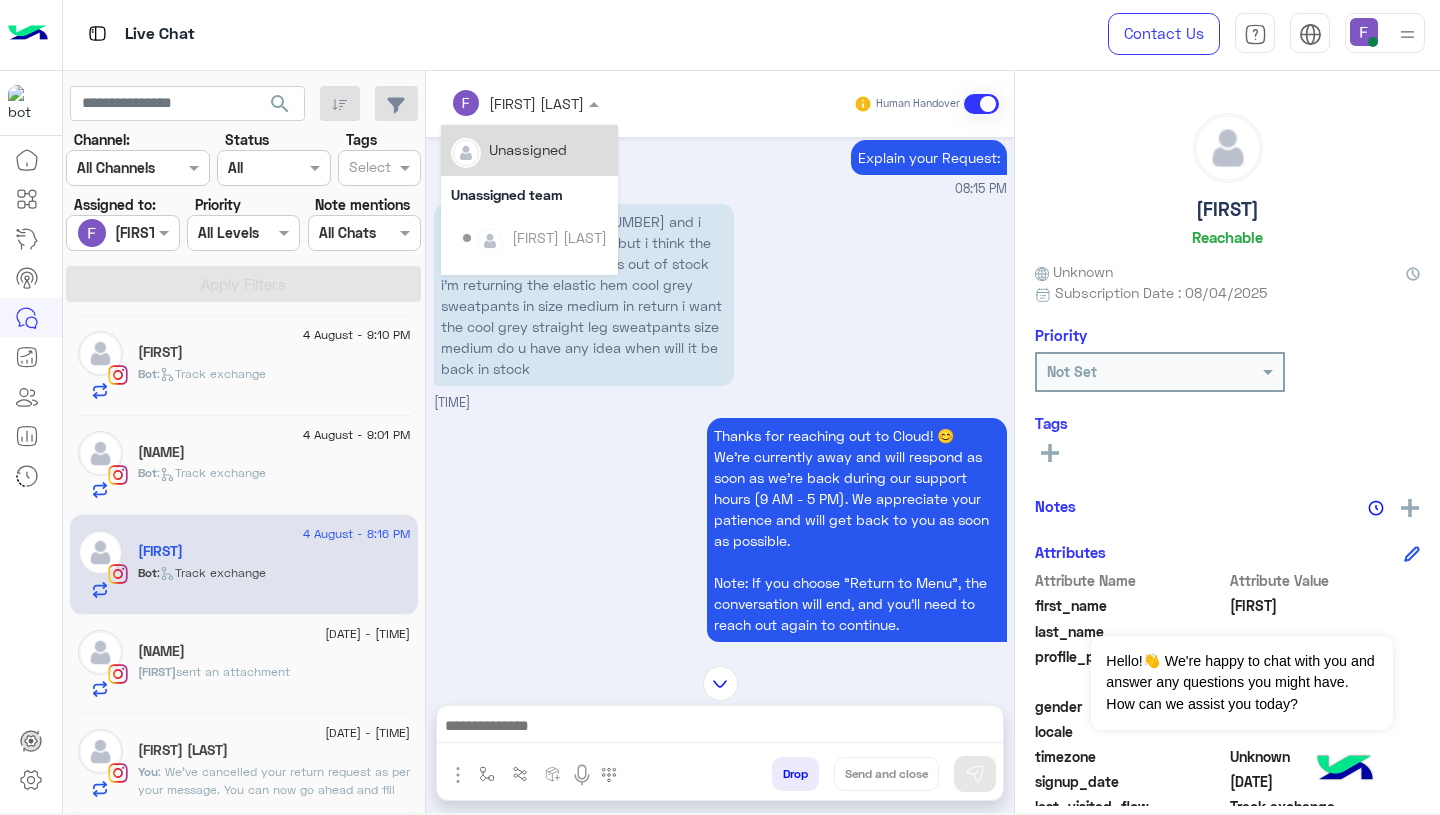 click at bounding box center [499, 103] 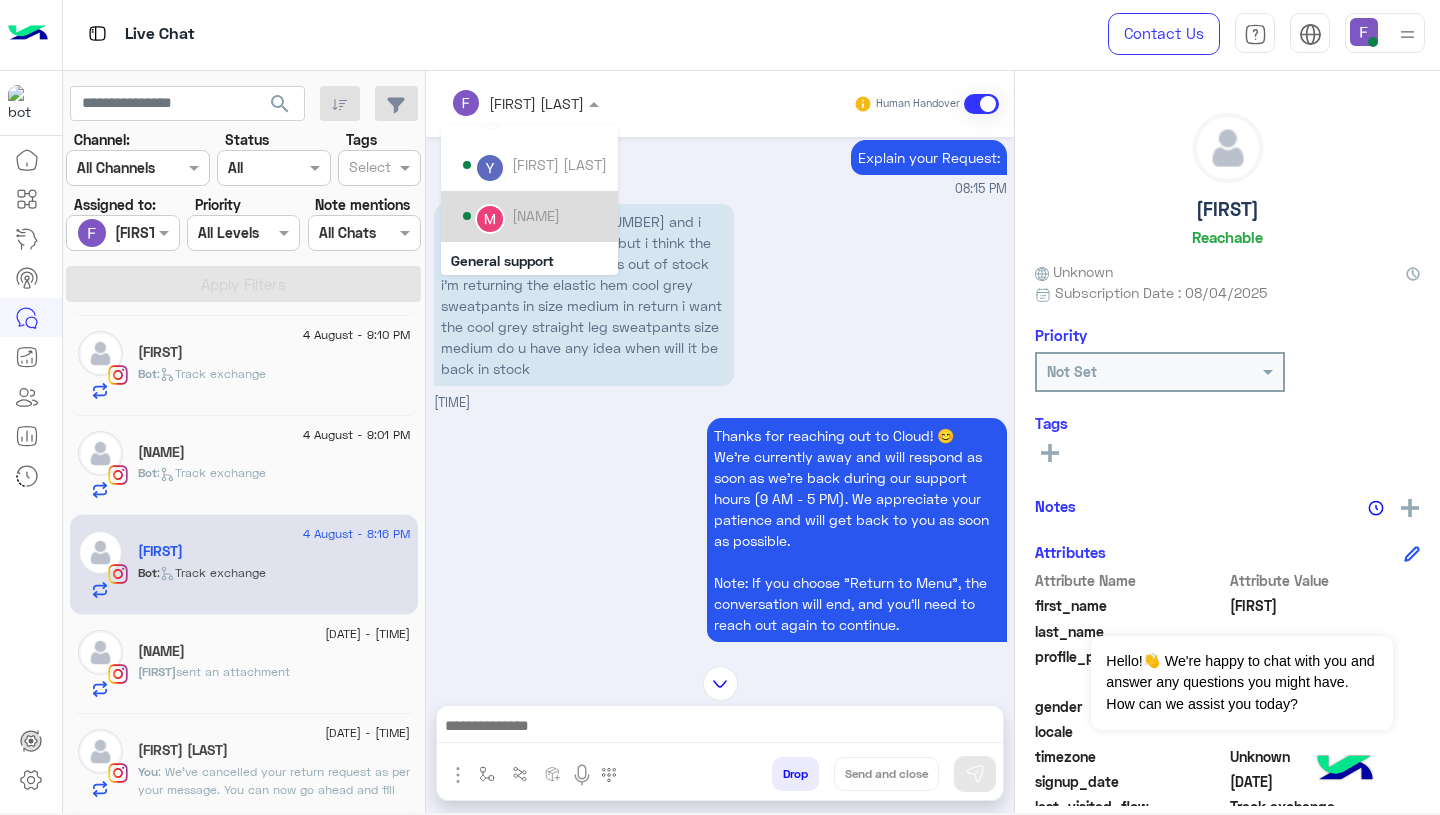 scroll, scrollTop: 109, scrollLeft: 0, axis: vertical 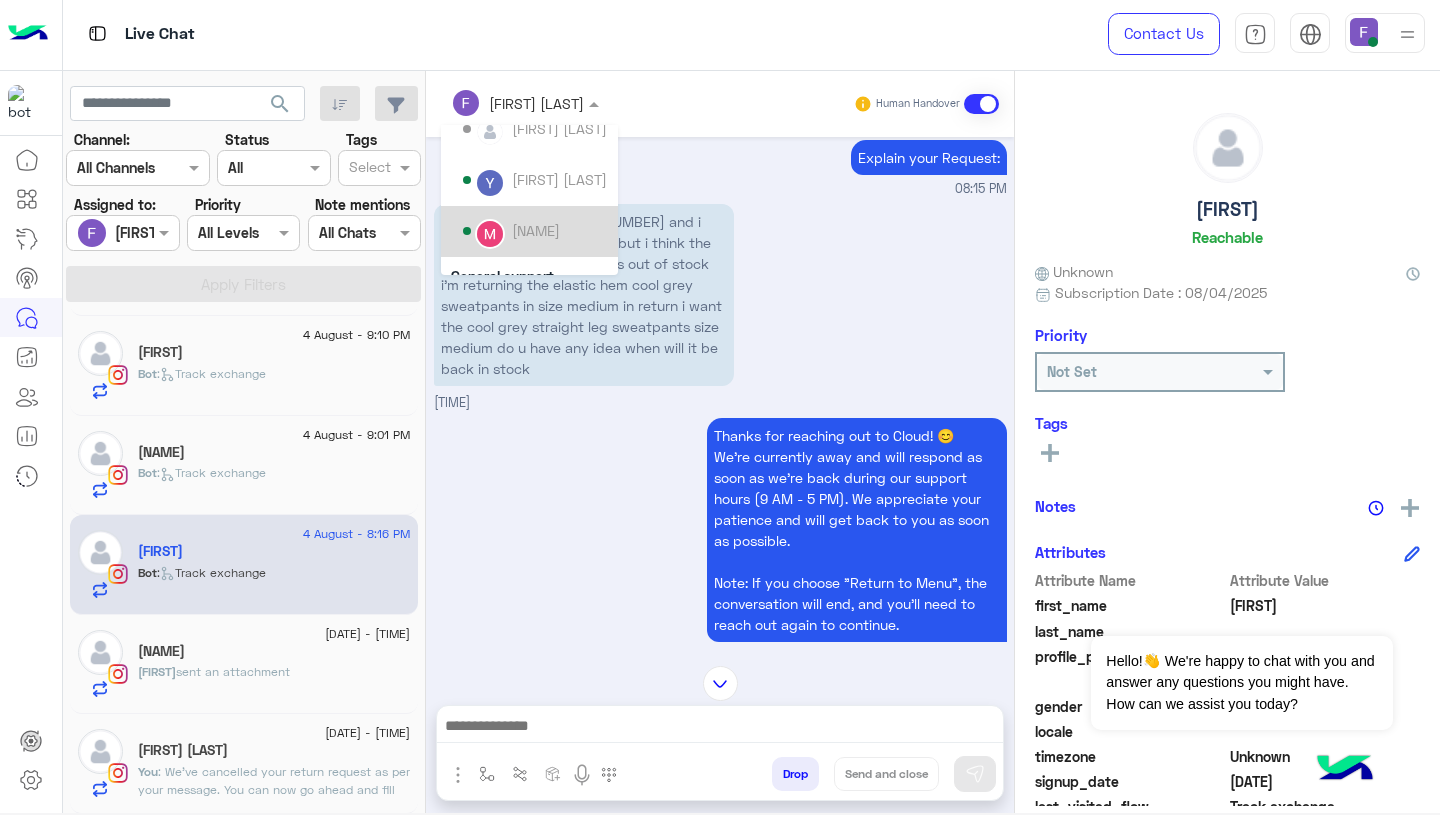 click on "Mariam Ahmed" at bounding box center (536, 230) 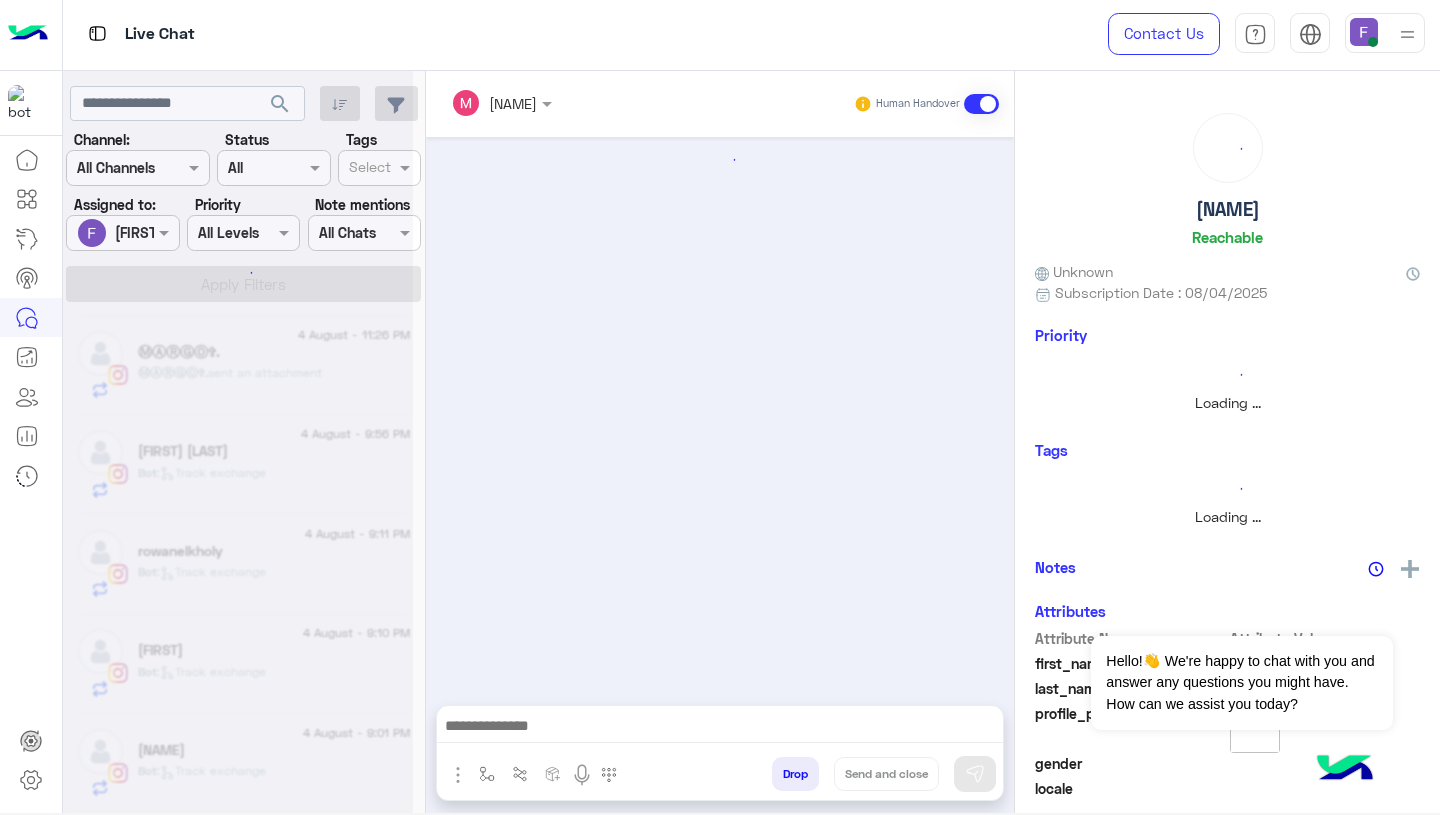 scroll, scrollTop: 895, scrollLeft: 0, axis: vertical 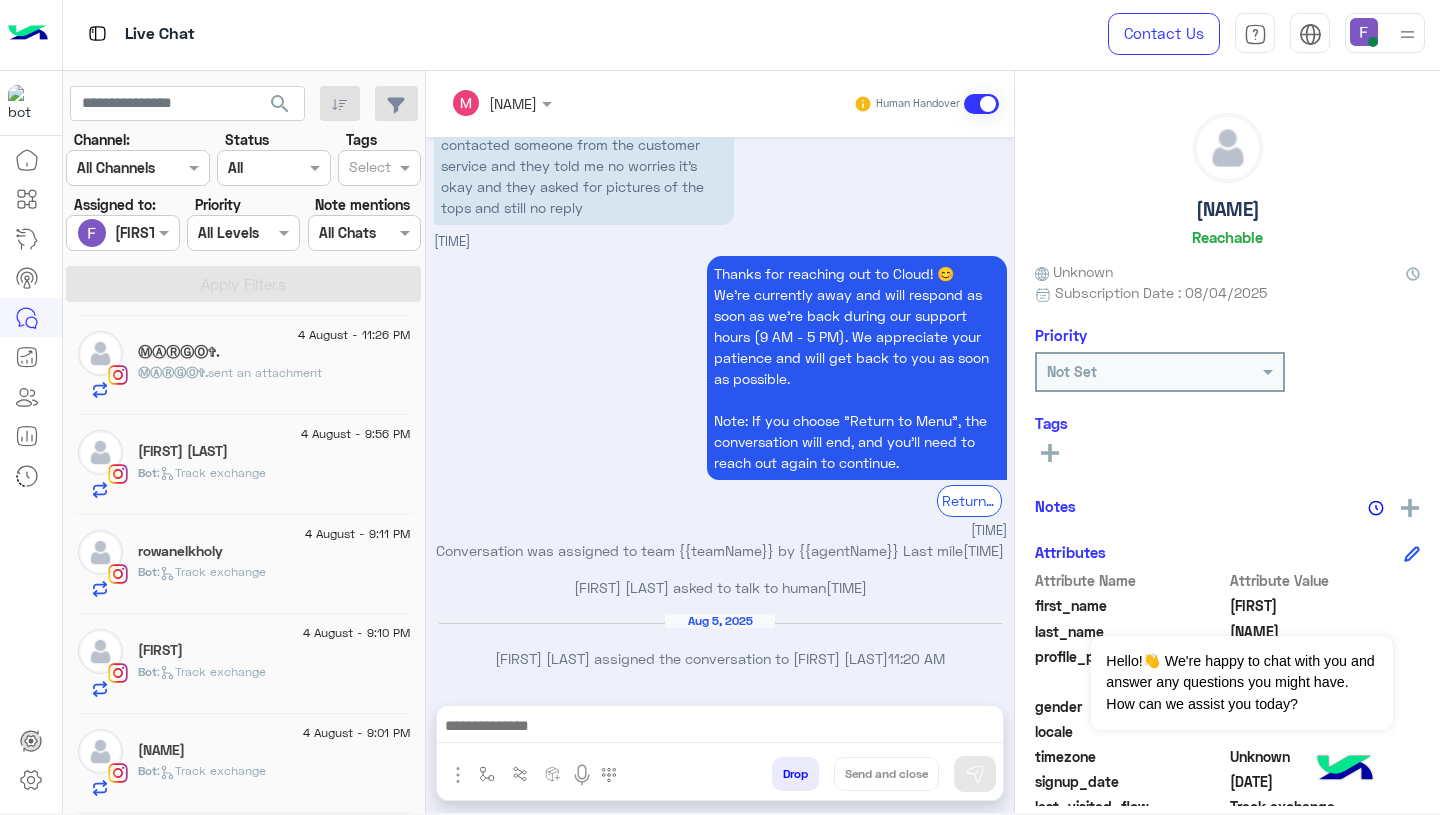 click on "rowanelkholy" 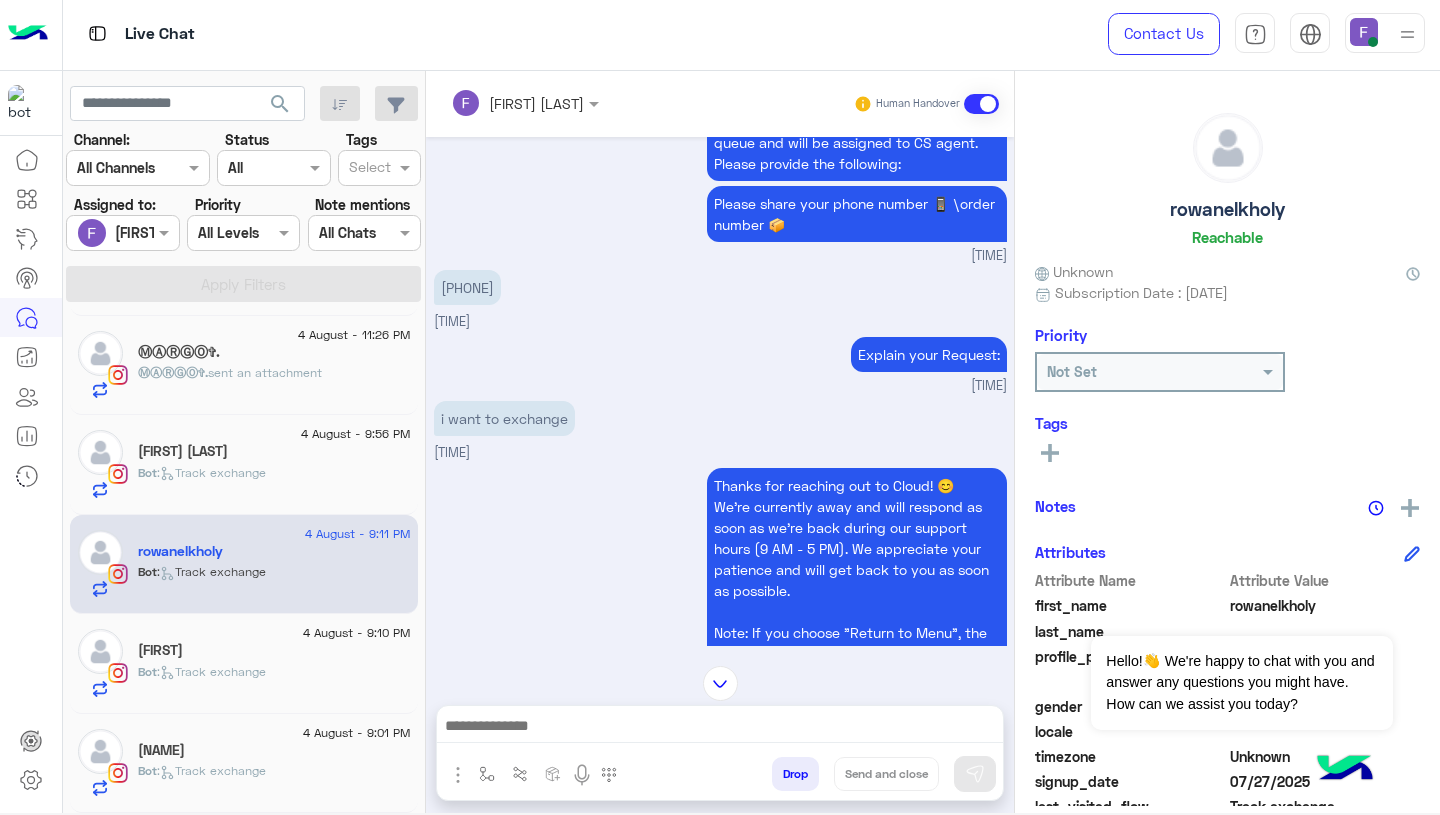 scroll, scrollTop: 1639, scrollLeft: 0, axis: vertical 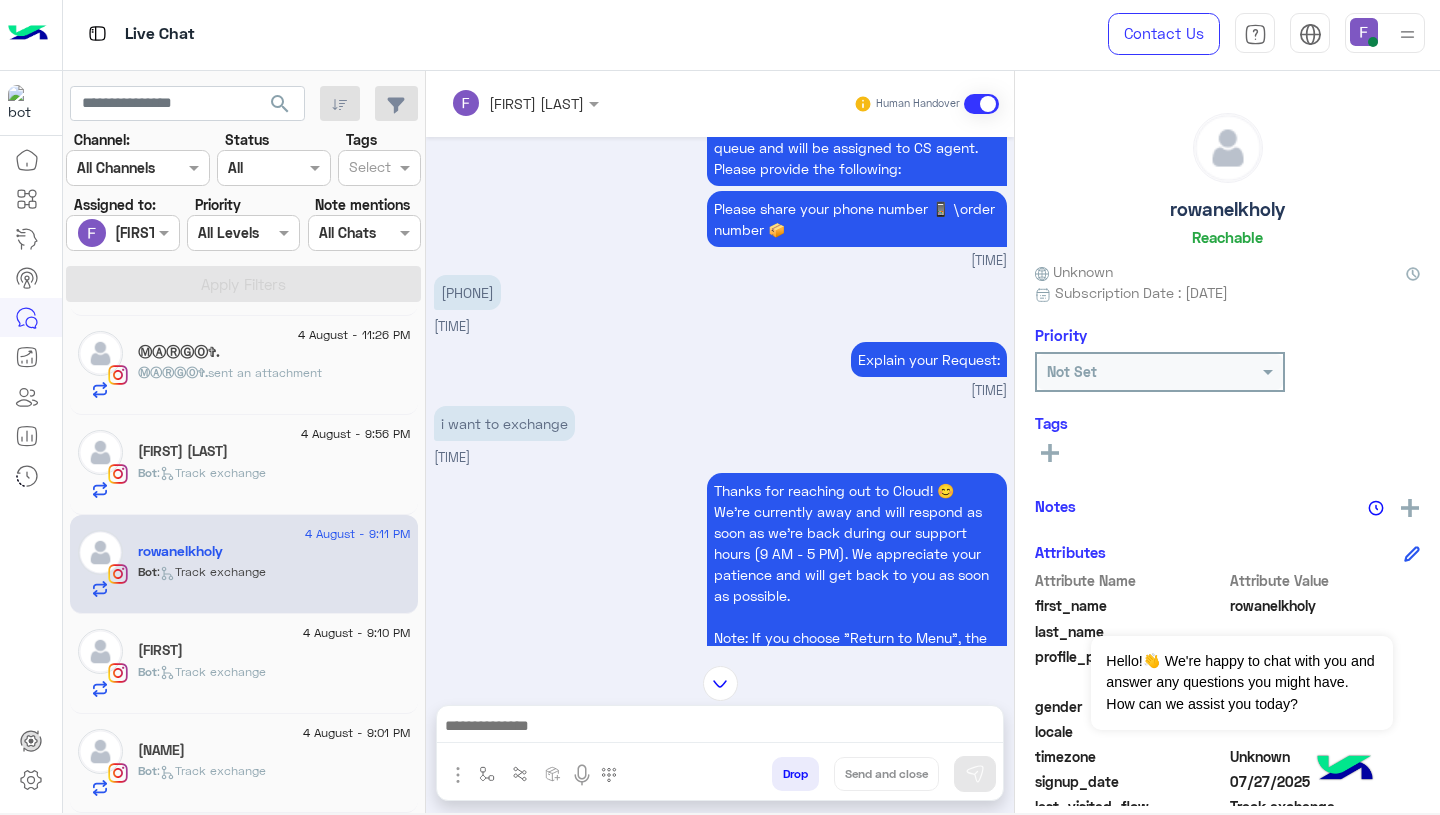 click at bounding box center (525, 102) 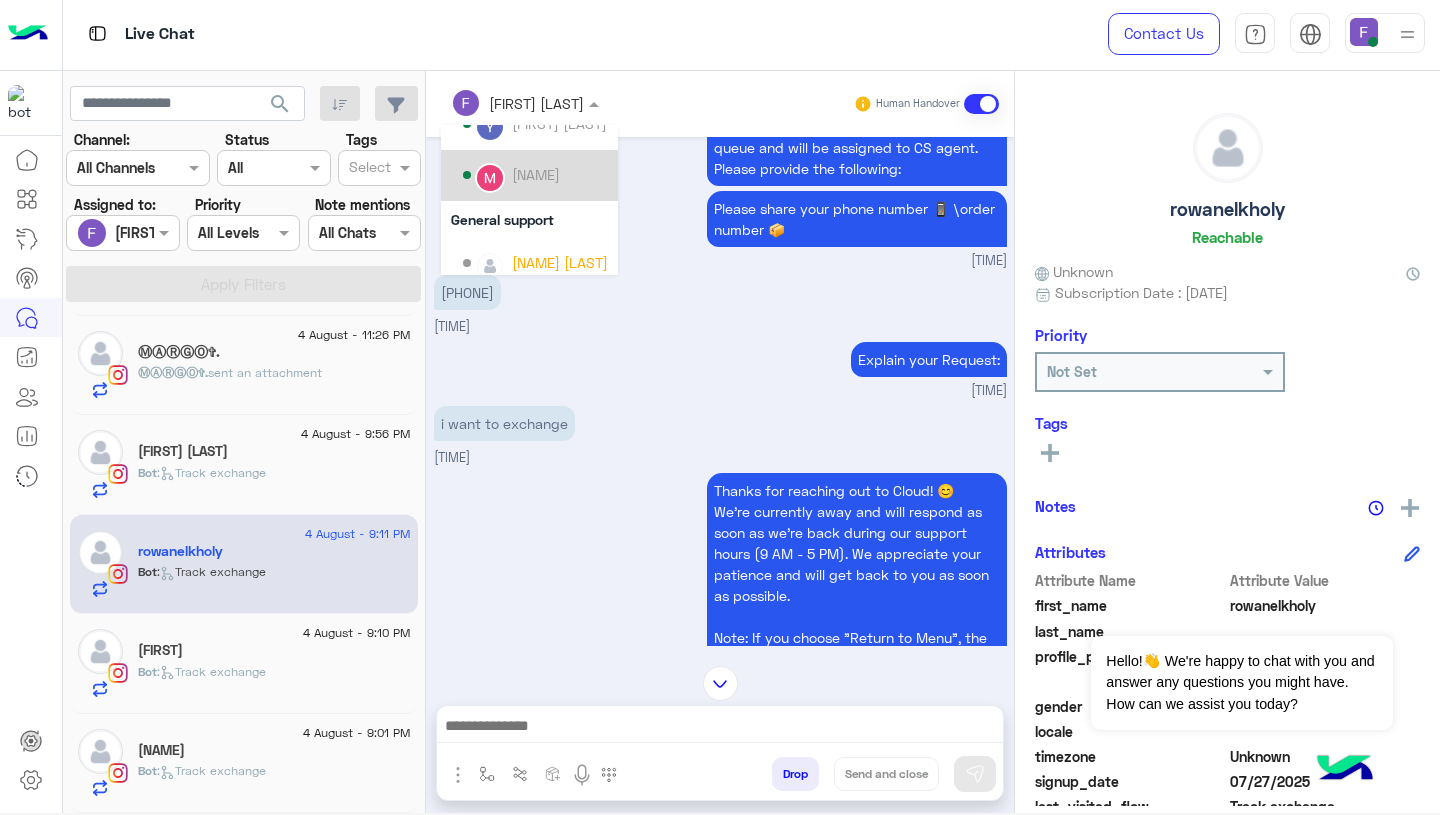 scroll, scrollTop: 159, scrollLeft: 0, axis: vertical 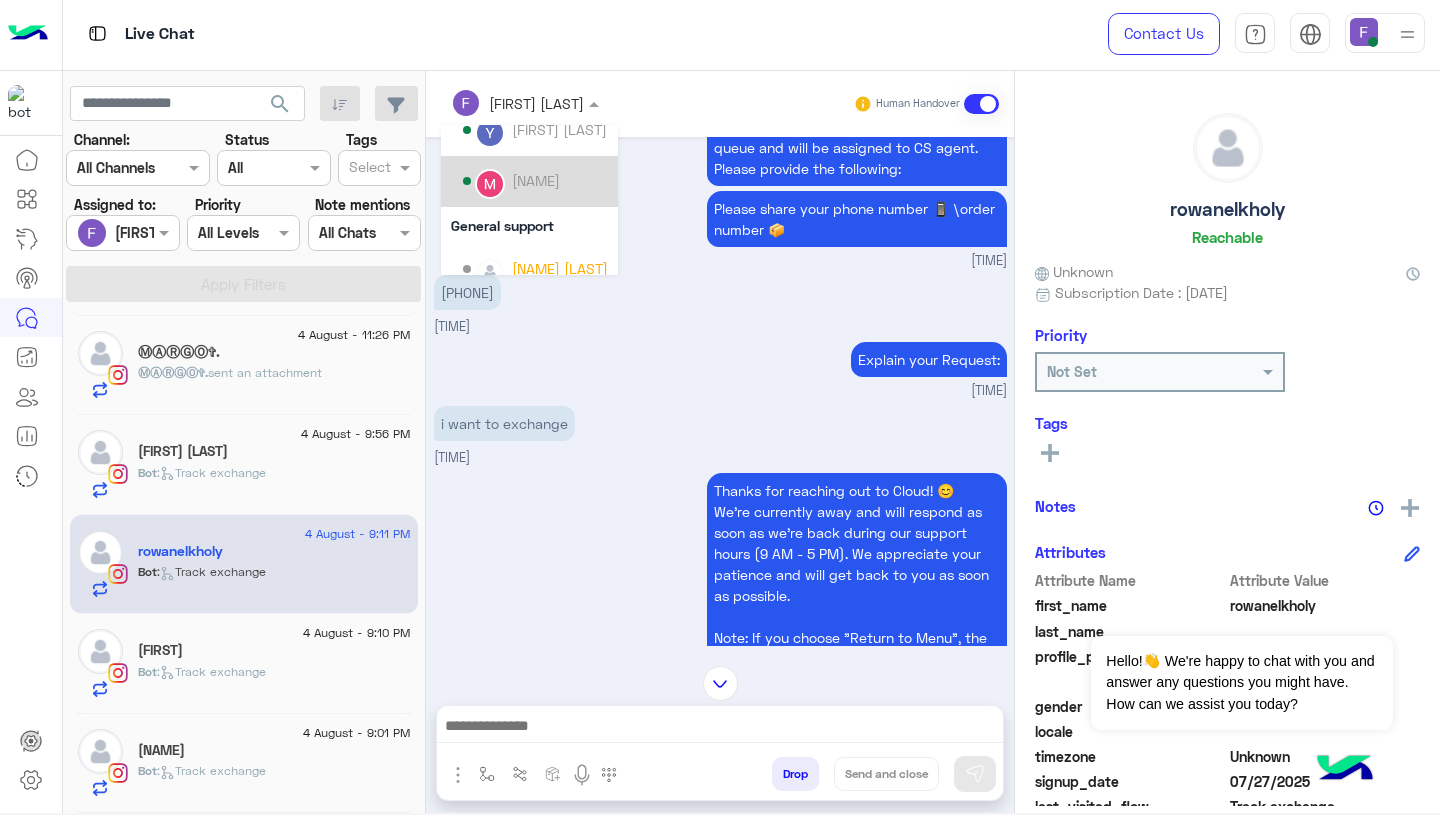 click on "Mariam Ahmed" at bounding box center [536, 180] 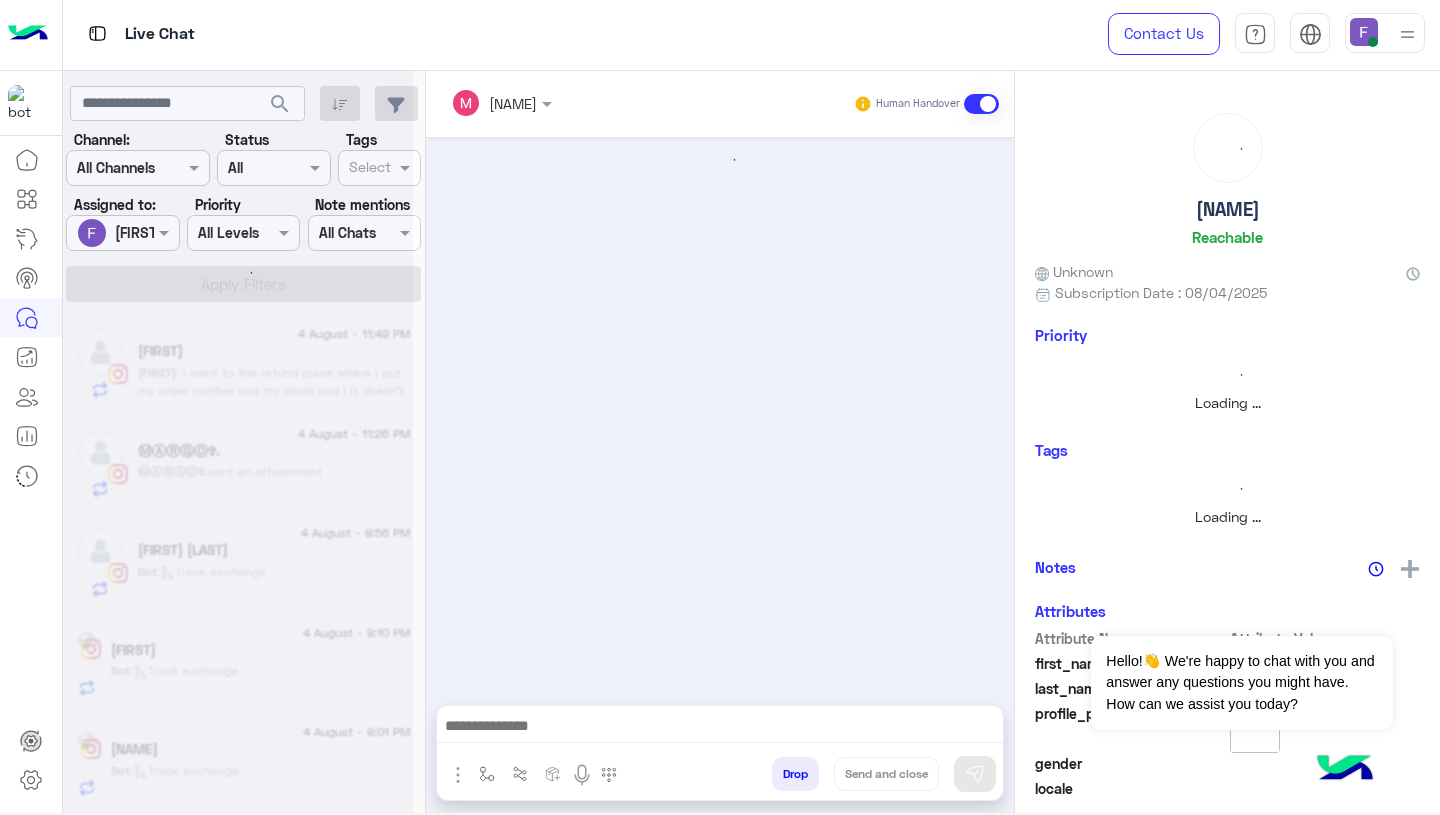 scroll, scrollTop: 795, scrollLeft: 0, axis: vertical 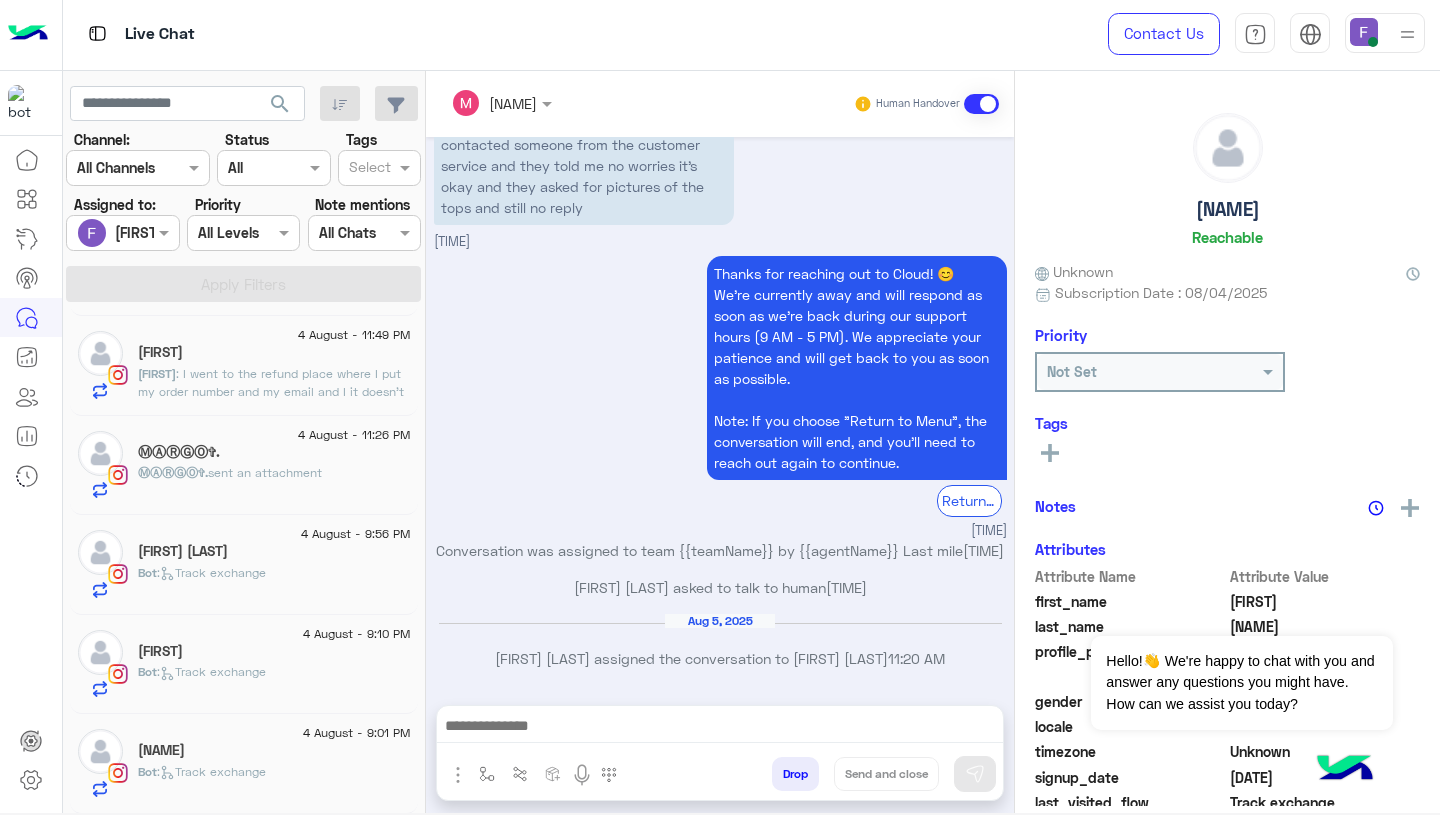 click on "Clothes Amal" 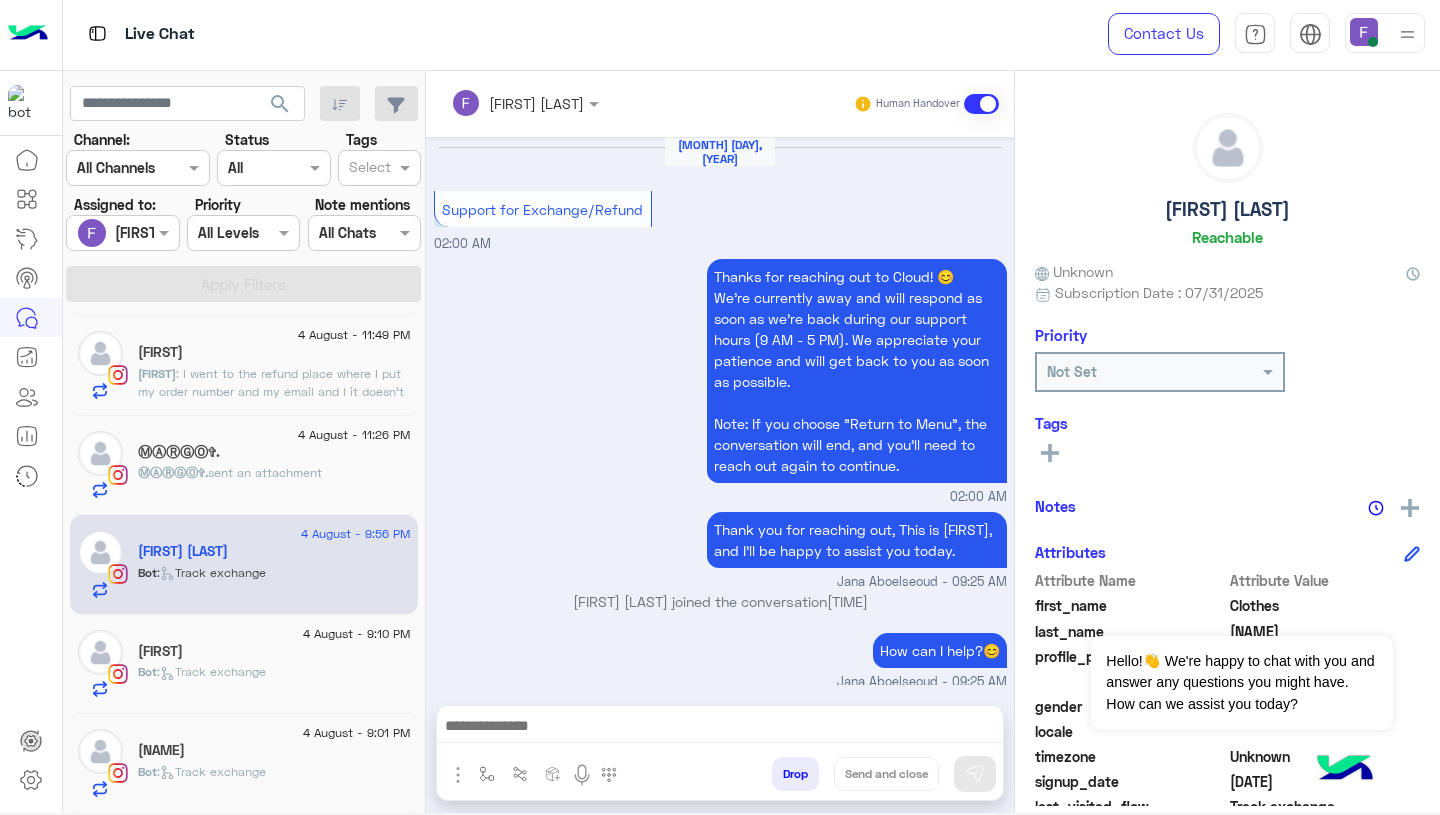 scroll, scrollTop: 1811, scrollLeft: 0, axis: vertical 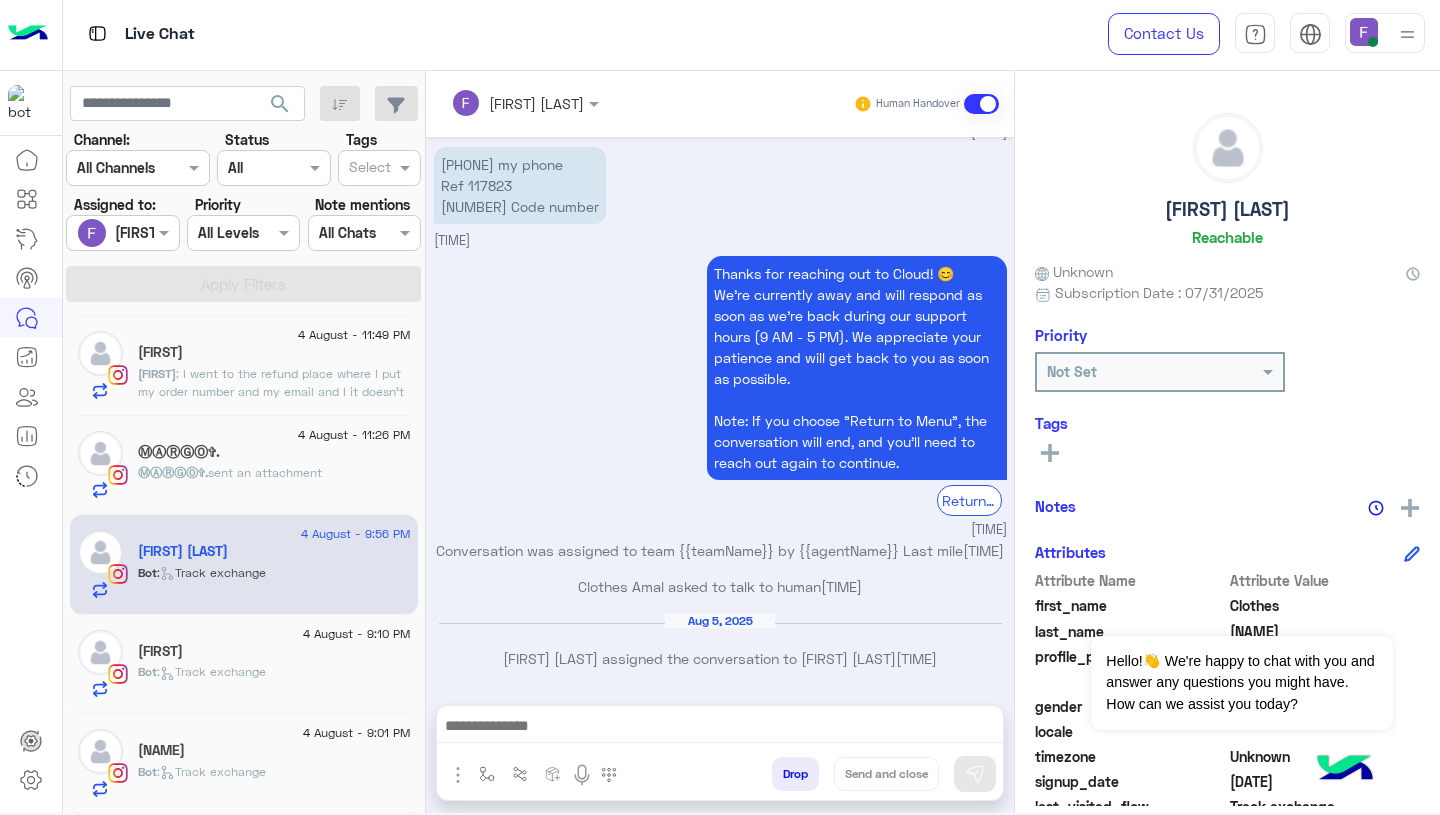 click on "Bot :   Track exchange" 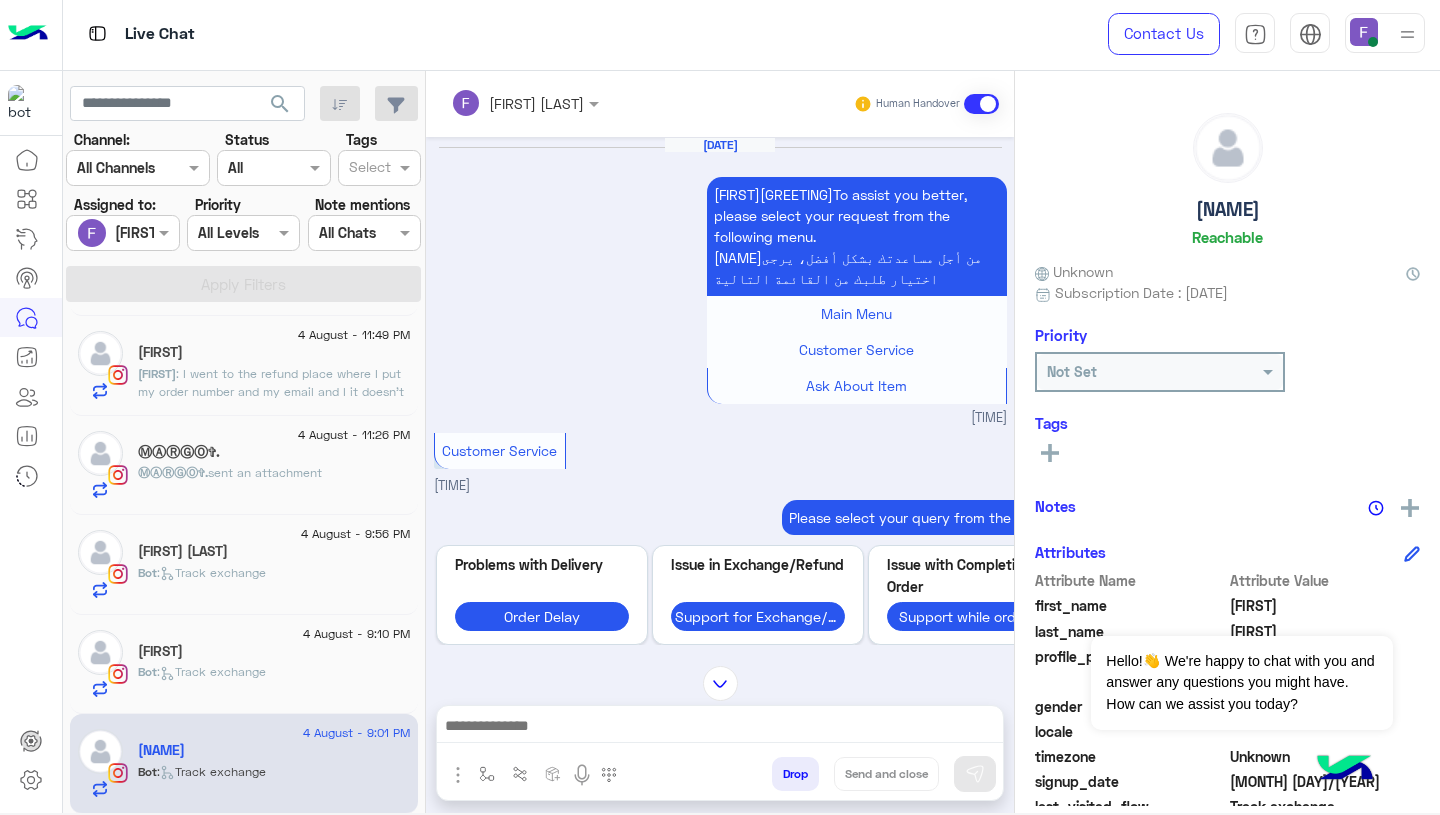 scroll, scrollTop: 2252, scrollLeft: 0, axis: vertical 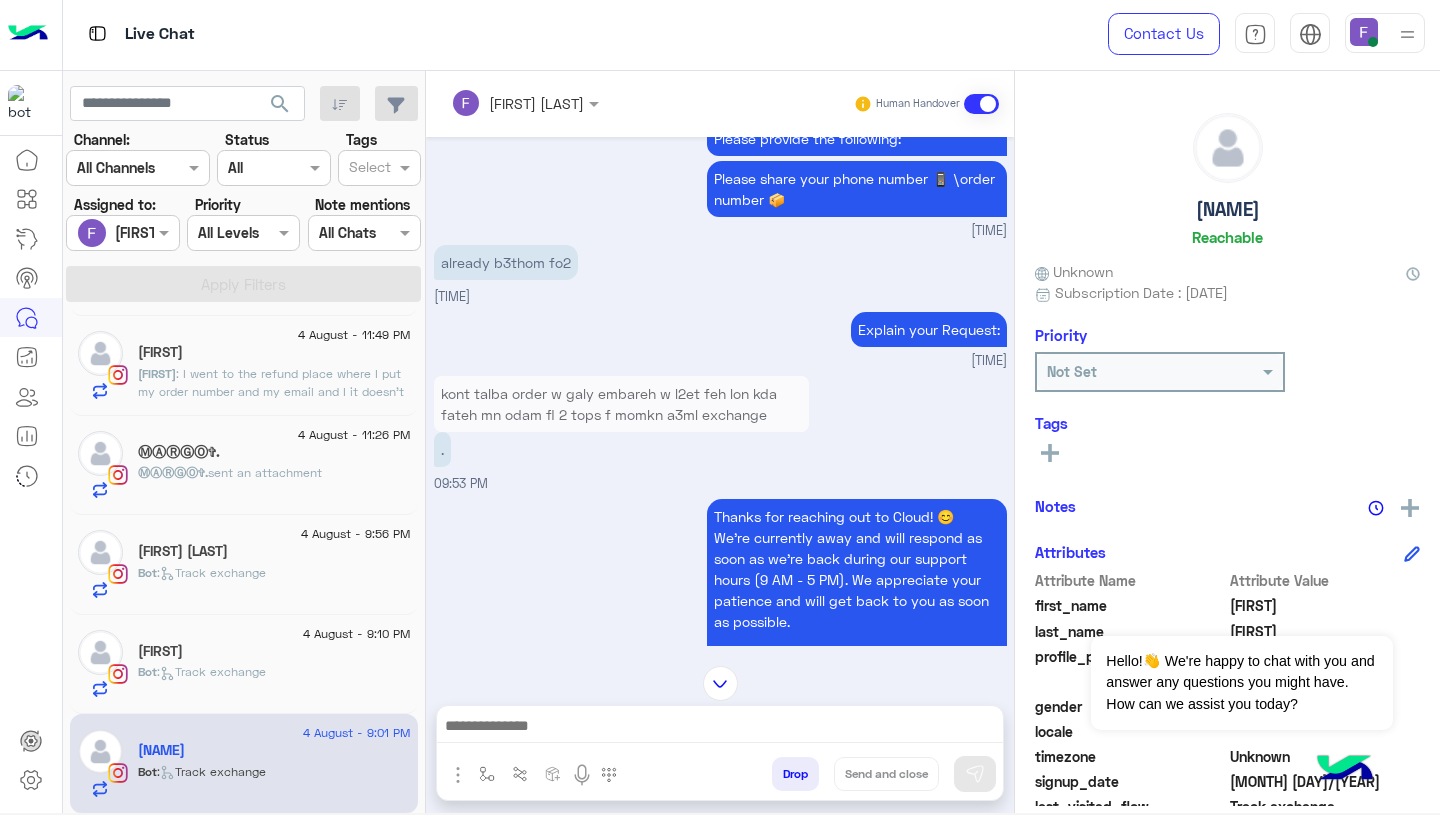 click on "kont talba order w galy embareh w l2et feh lon kda fateh mn odam fl 2 tops f momkn a3ml exchange" at bounding box center [621, 404] 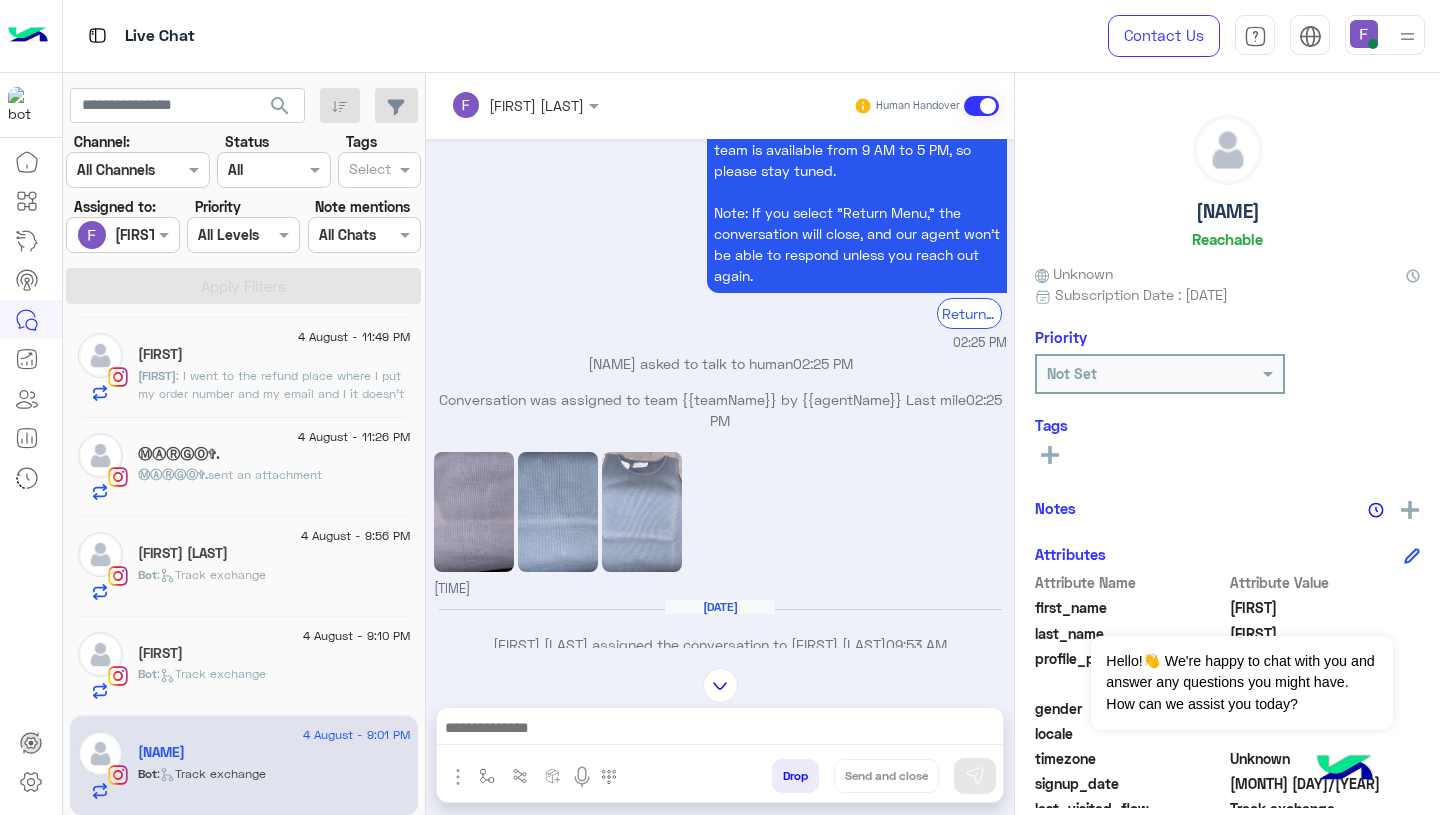 scroll, scrollTop: 1091, scrollLeft: 0, axis: vertical 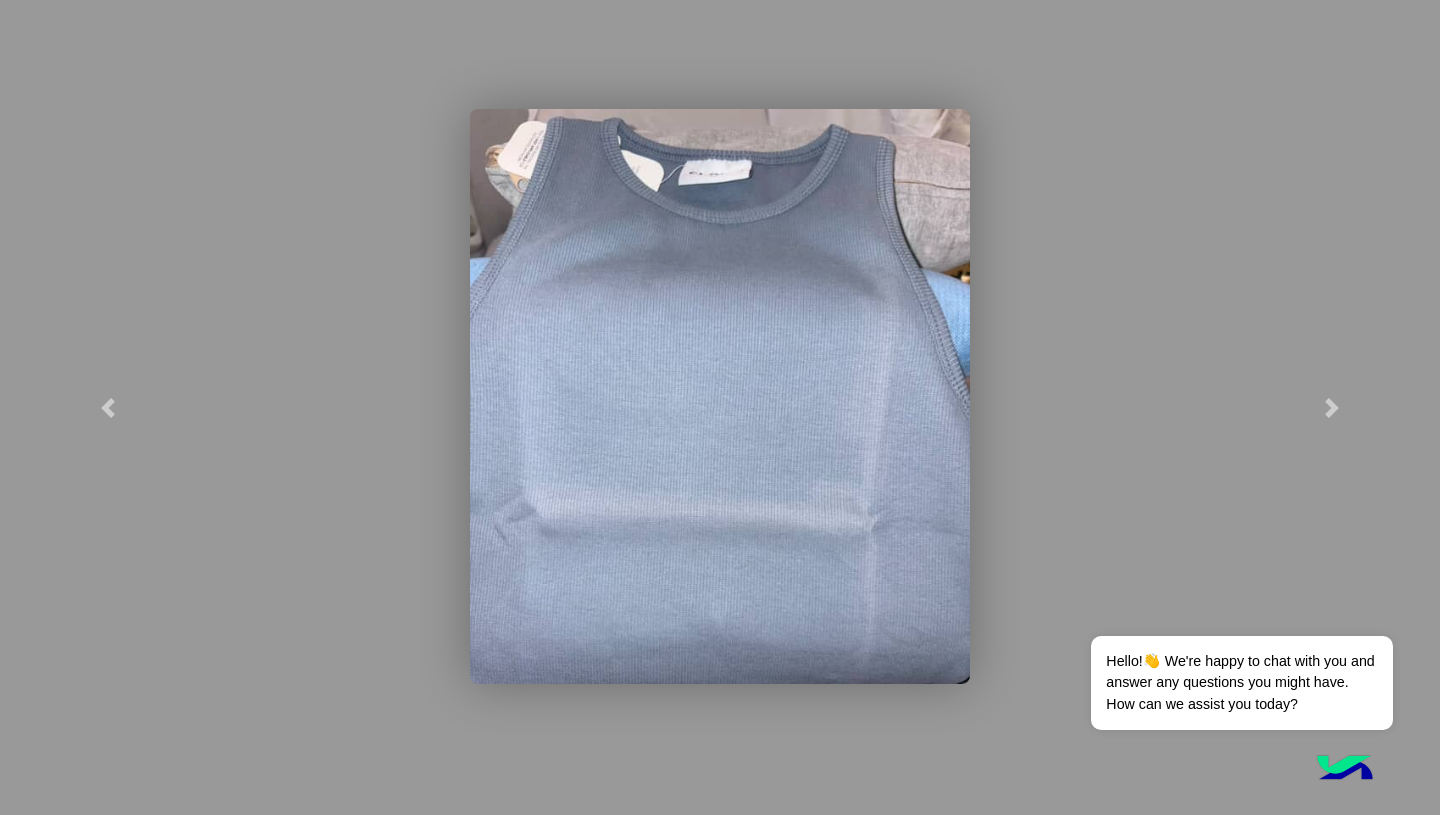 click 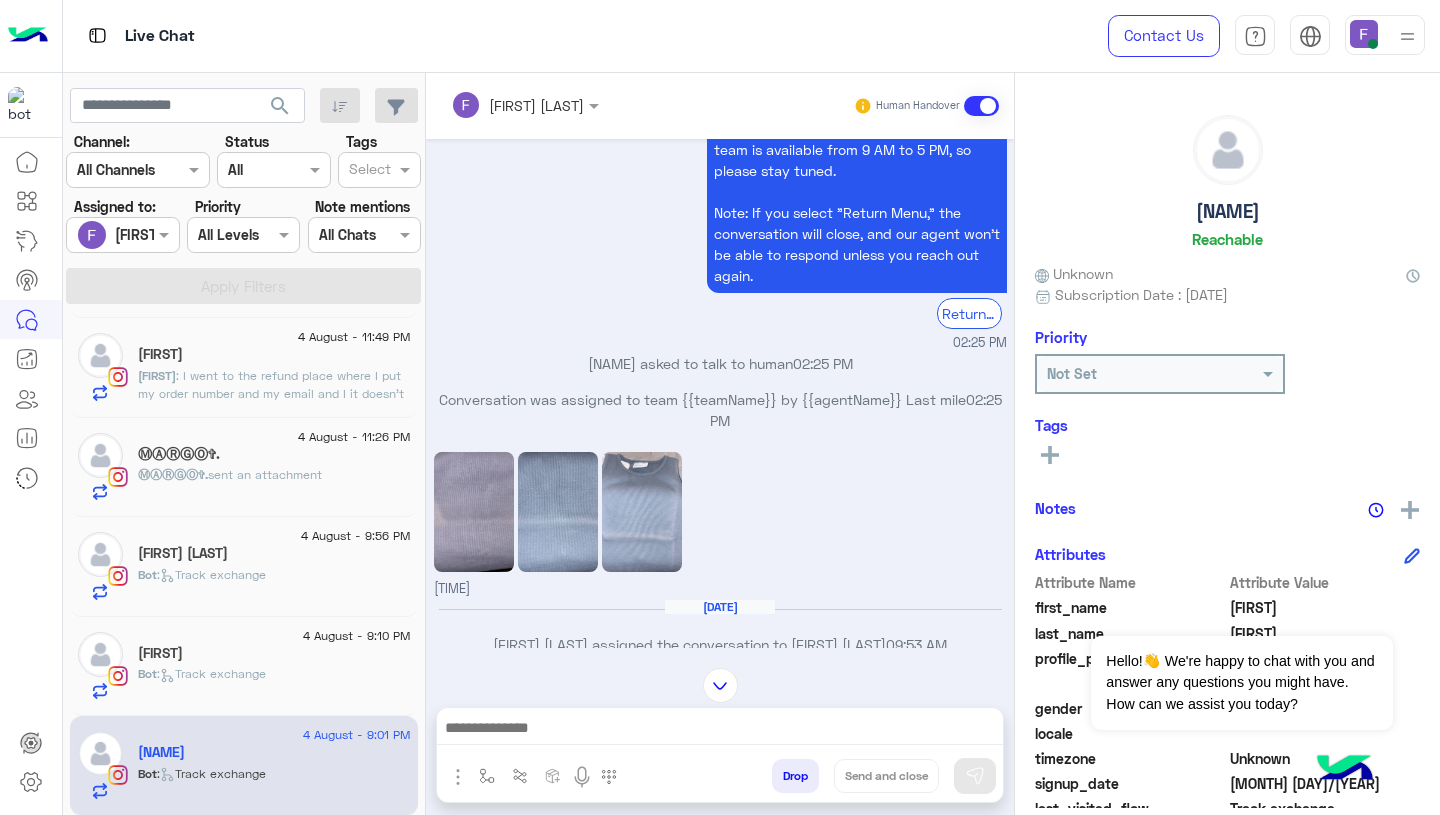 click 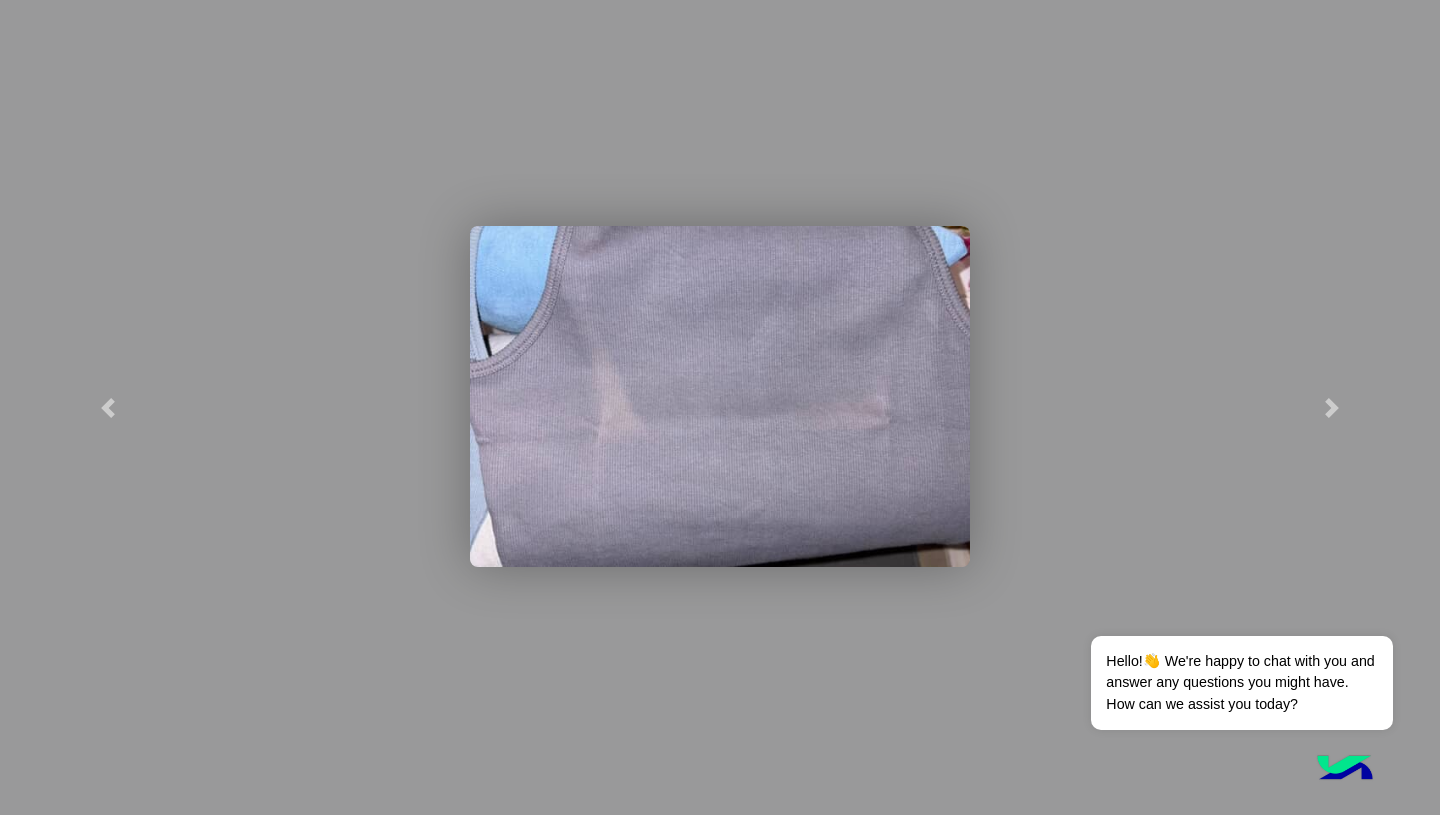 click 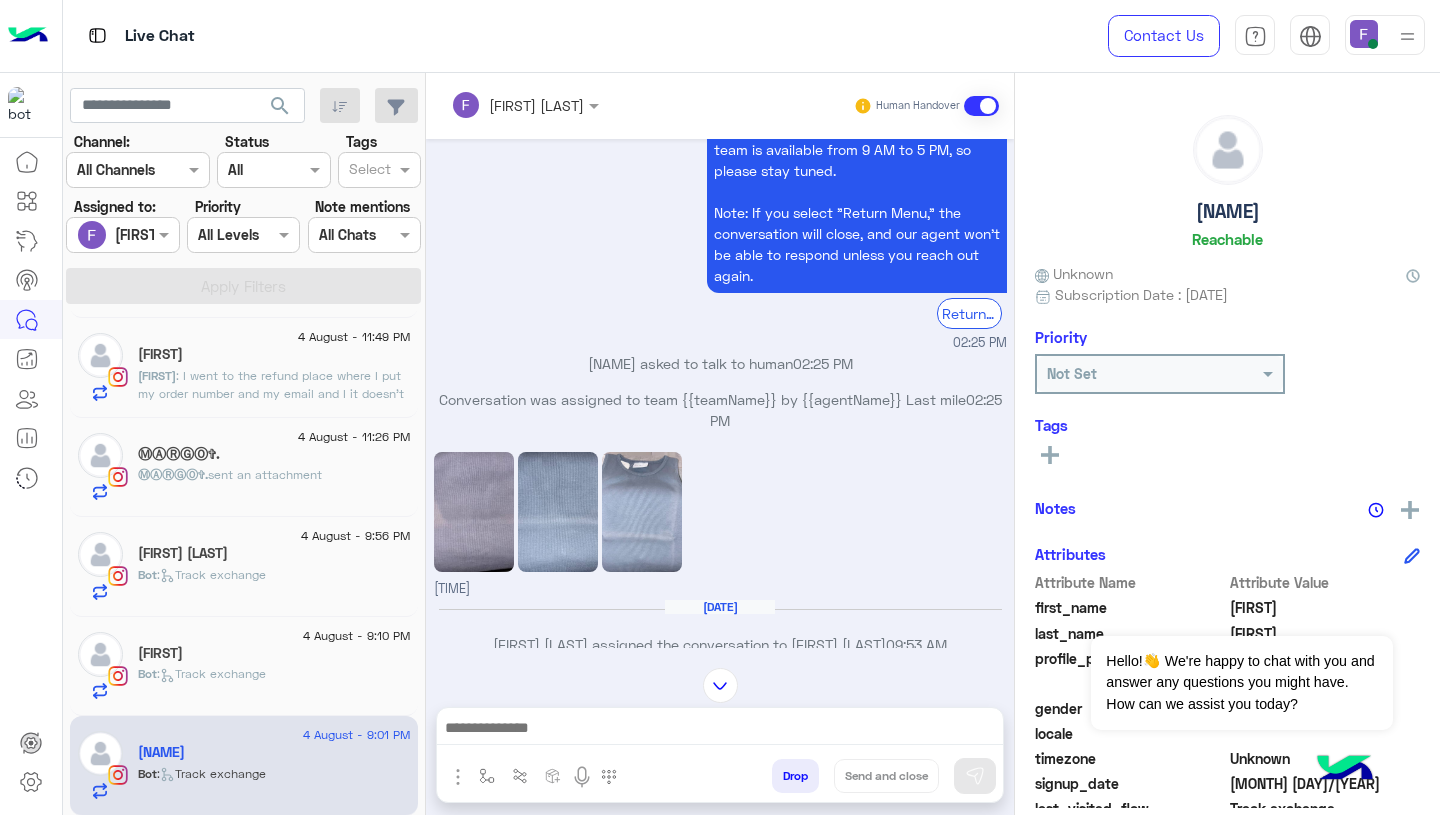 click 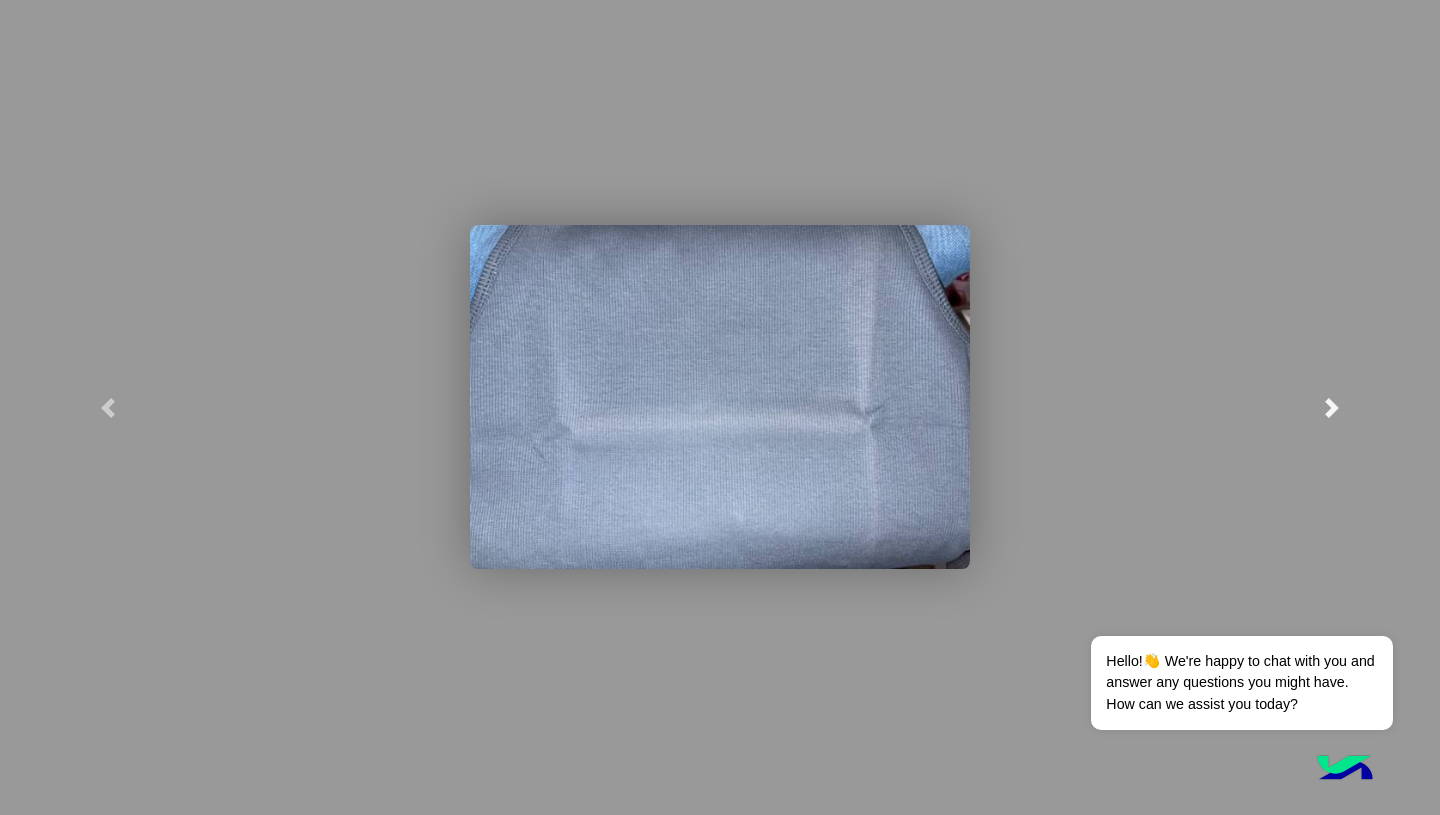 click at bounding box center [1332, 407] 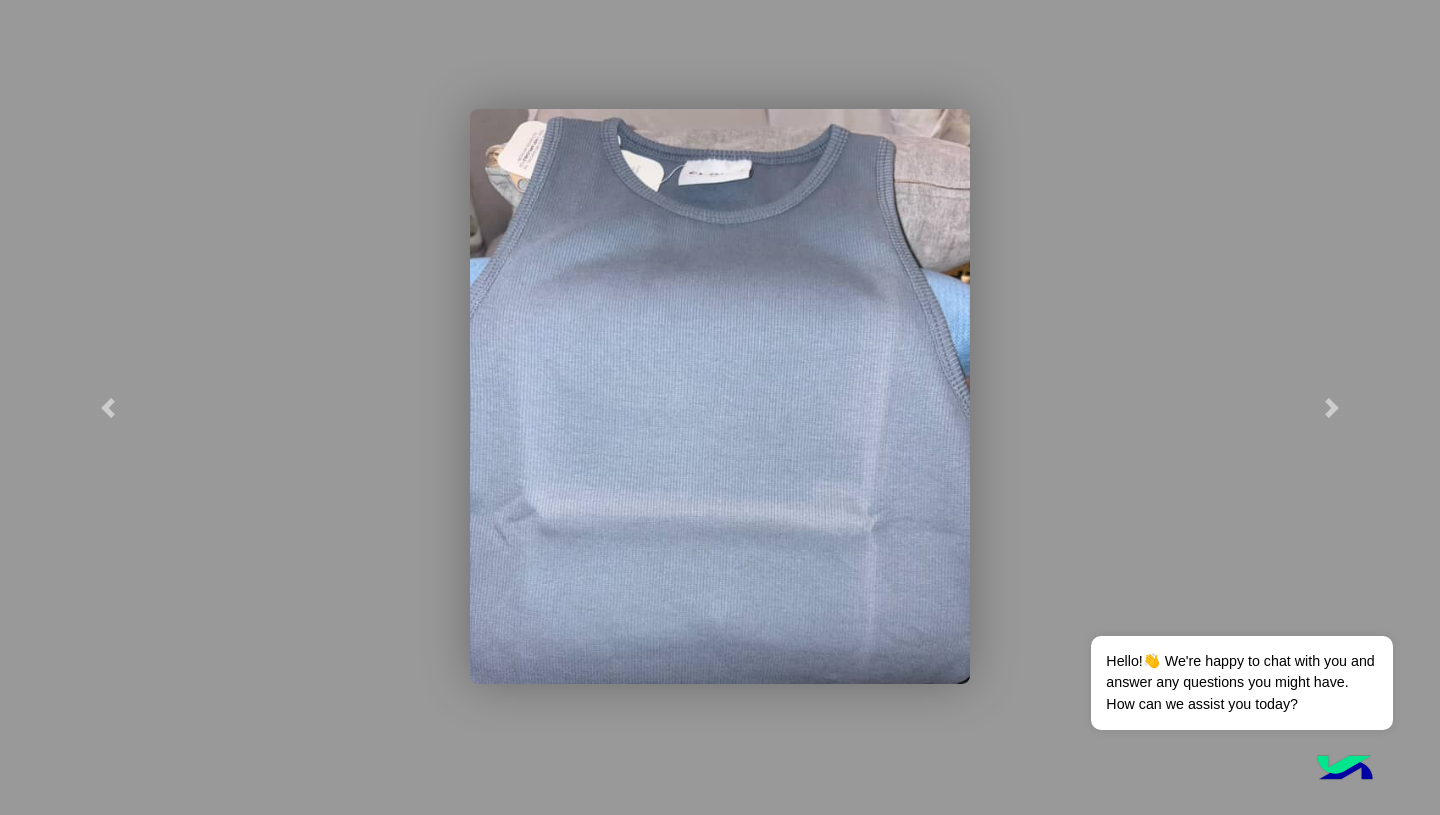 click 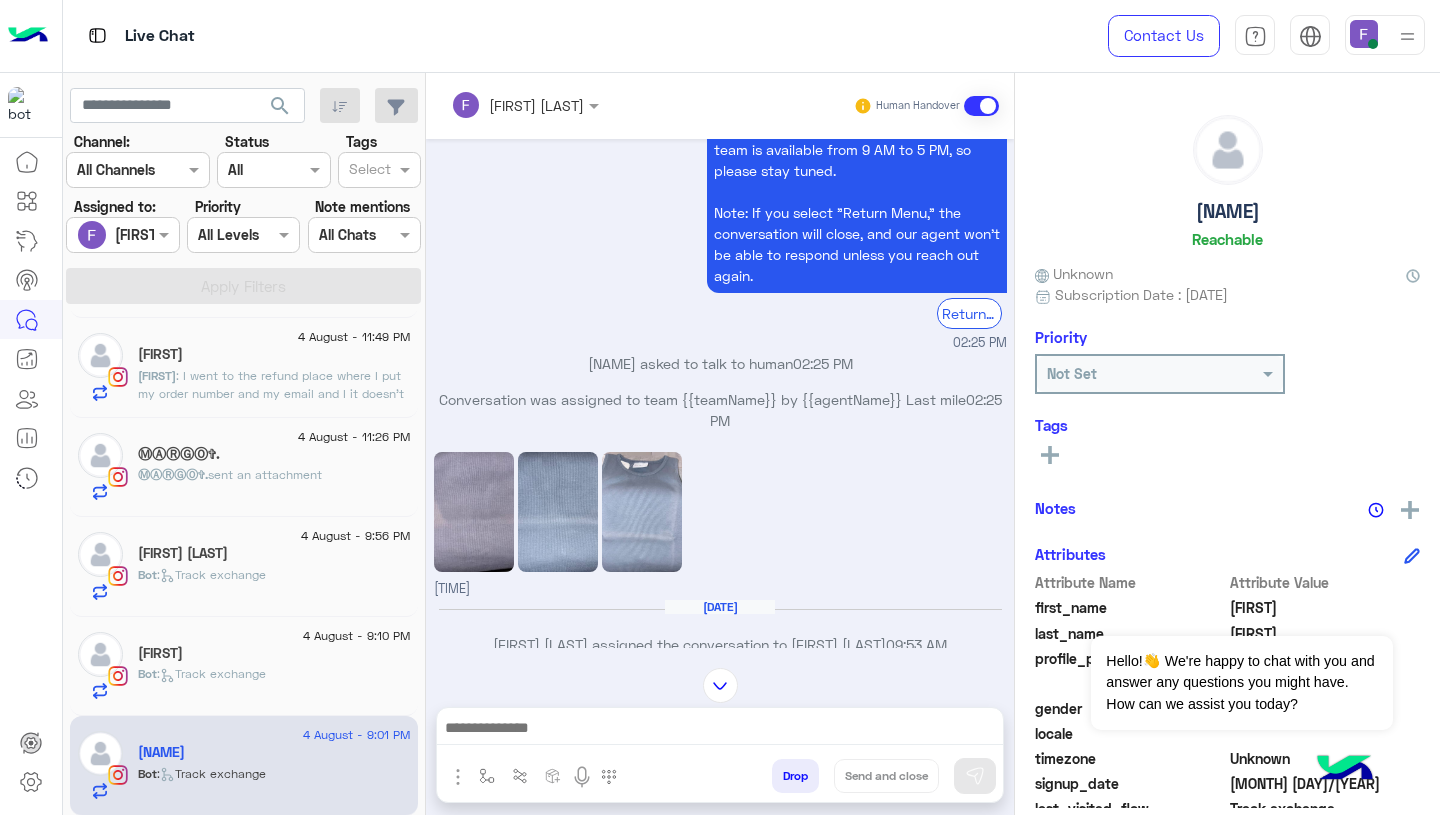 scroll, scrollTop: 2737, scrollLeft: 0, axis: vertical 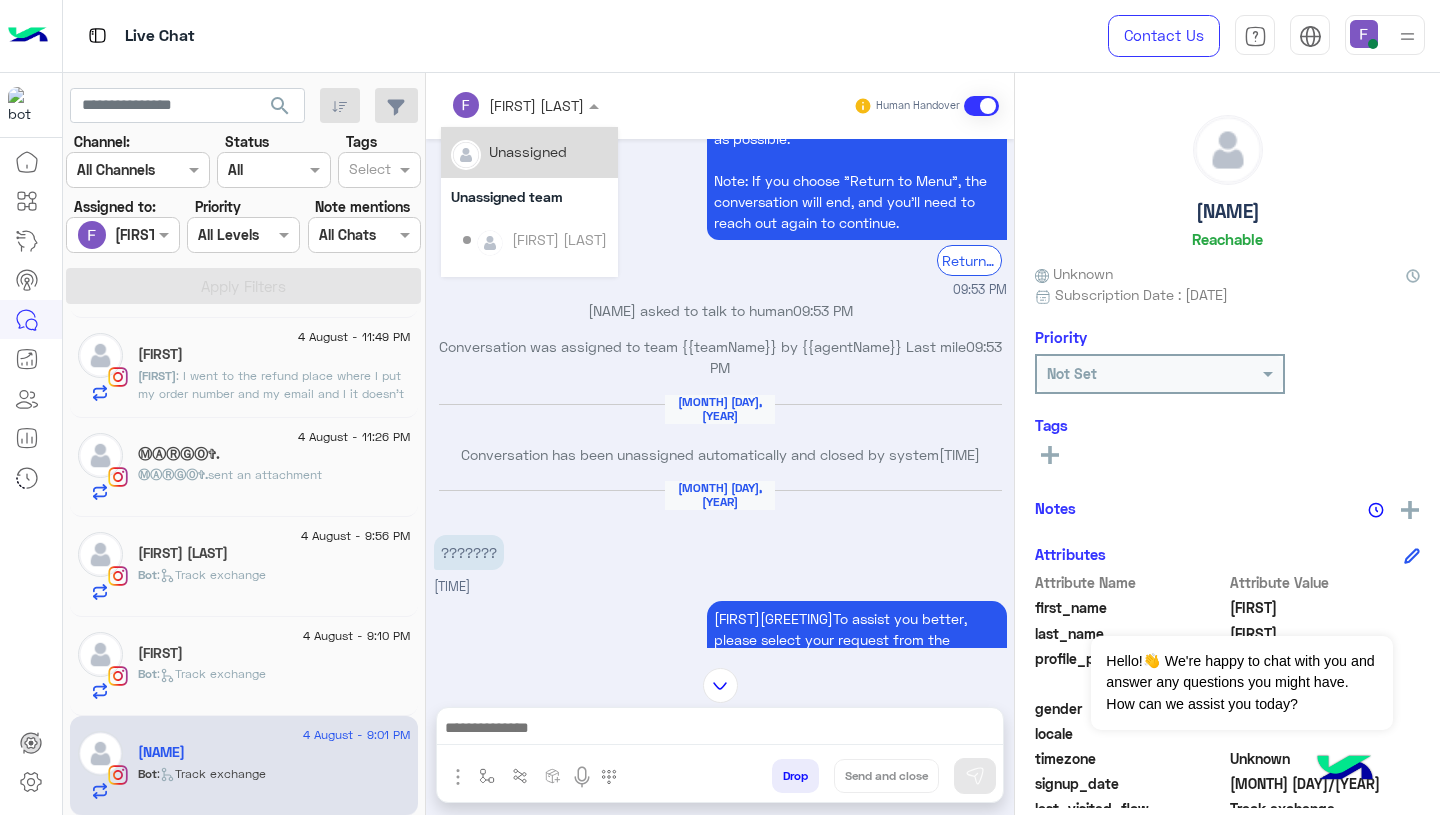 click at bounding box center [499, 105] 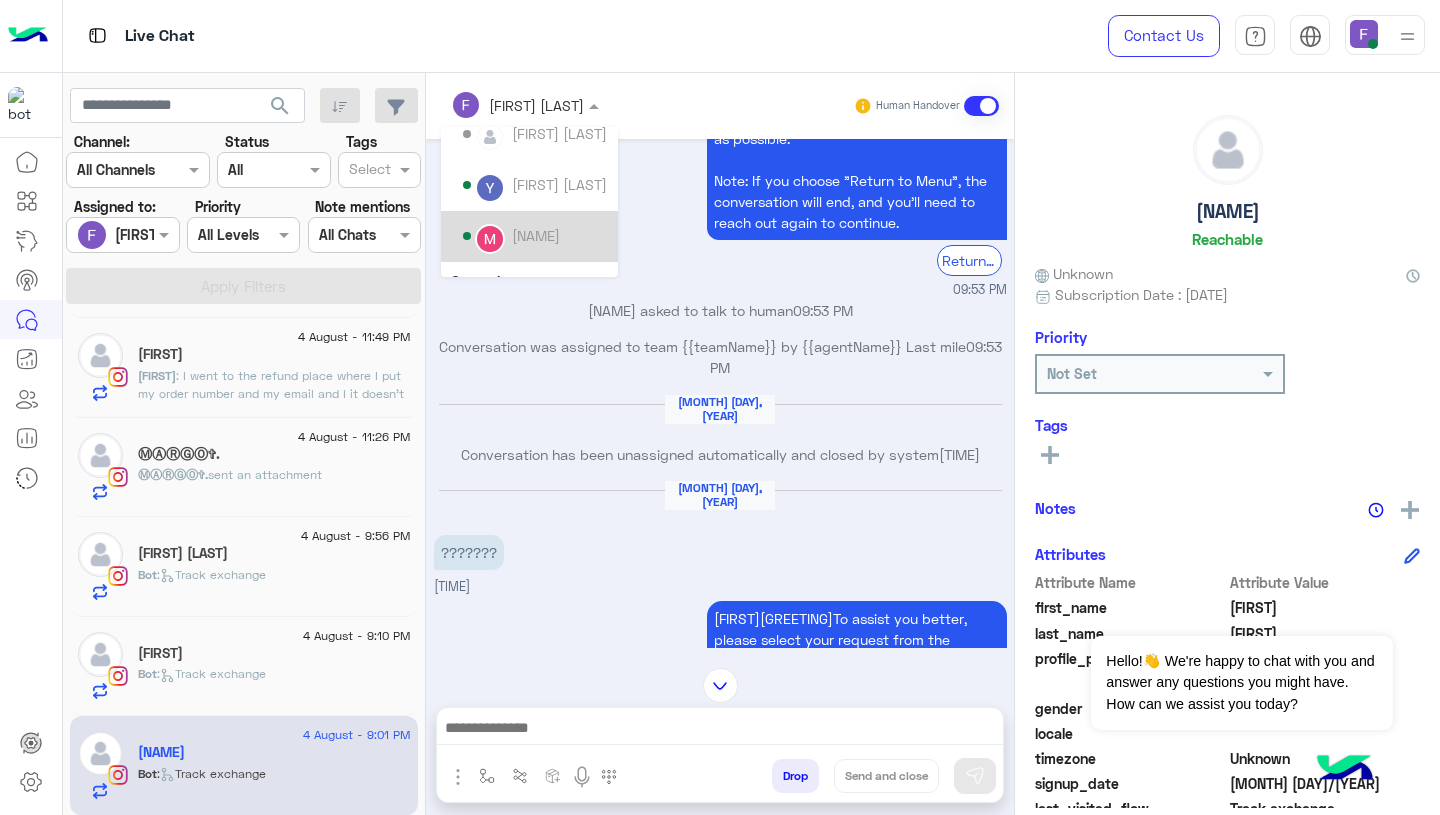 scroll, scrollTop: 112, scrollLeft: 0, axis: vertical 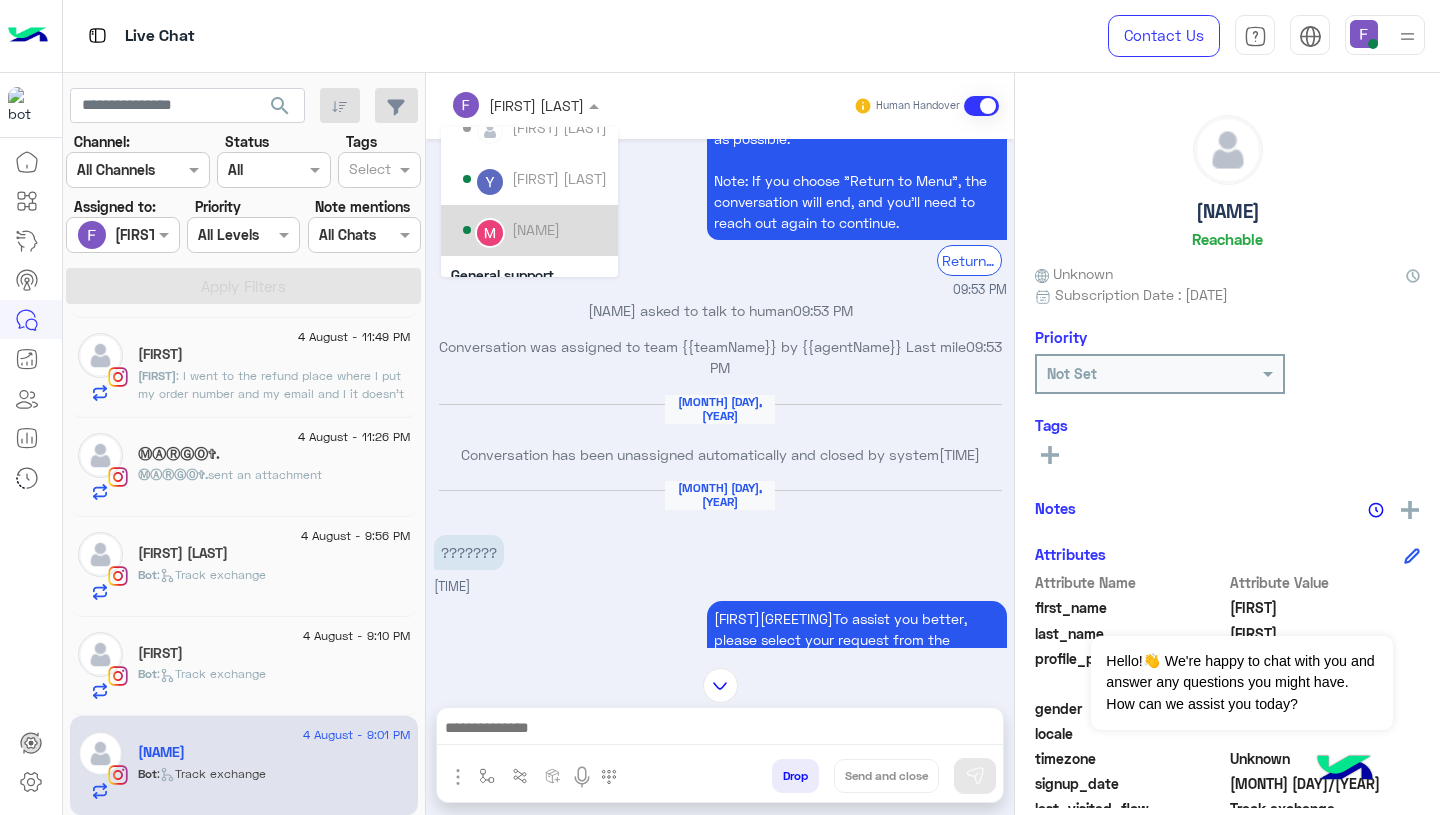 click on "Mariam Ahmed" at bounding box center (536, 229) 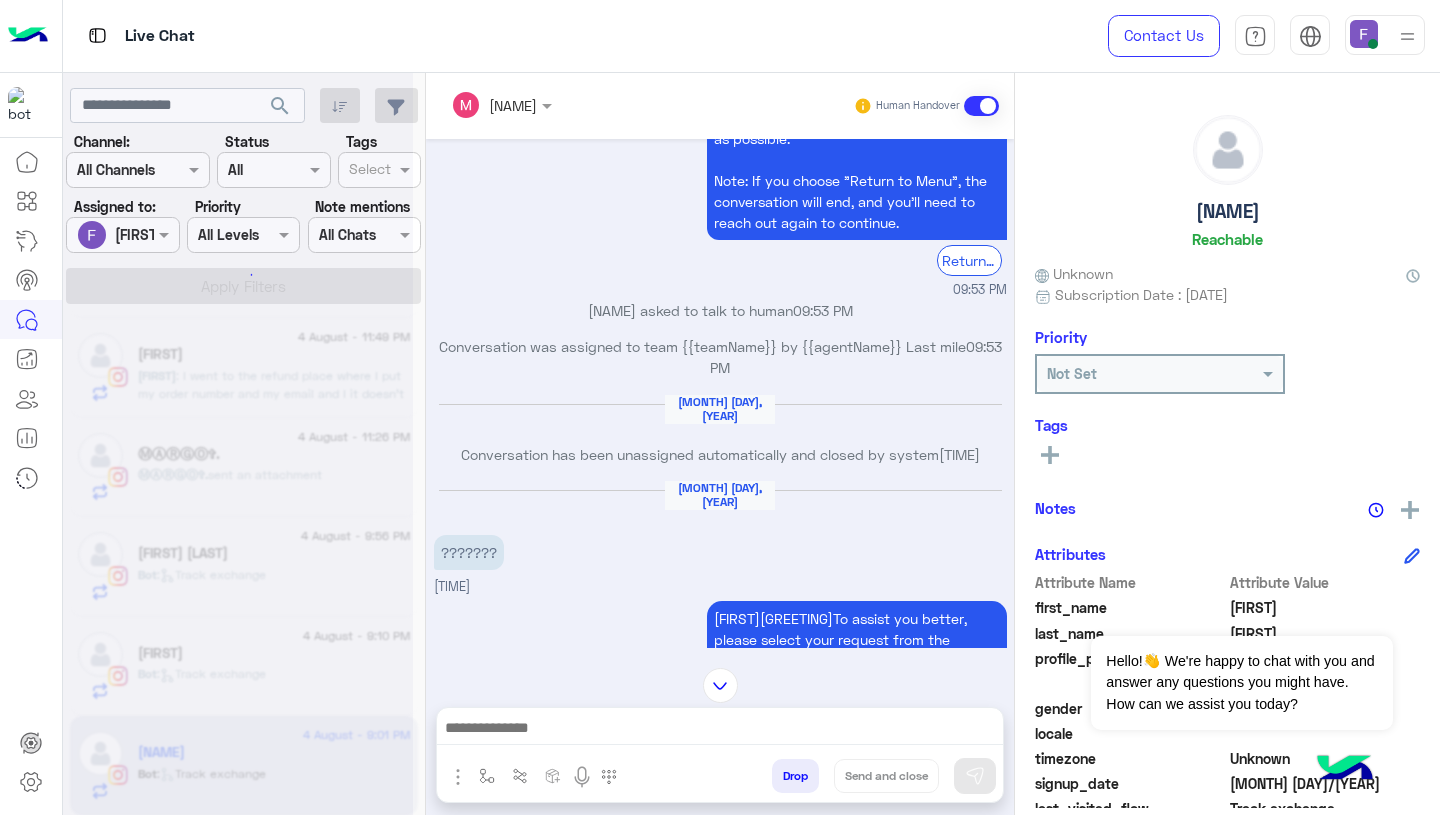 scroll, scrollTop: 696, scrollLeft: 0, axis: vertical 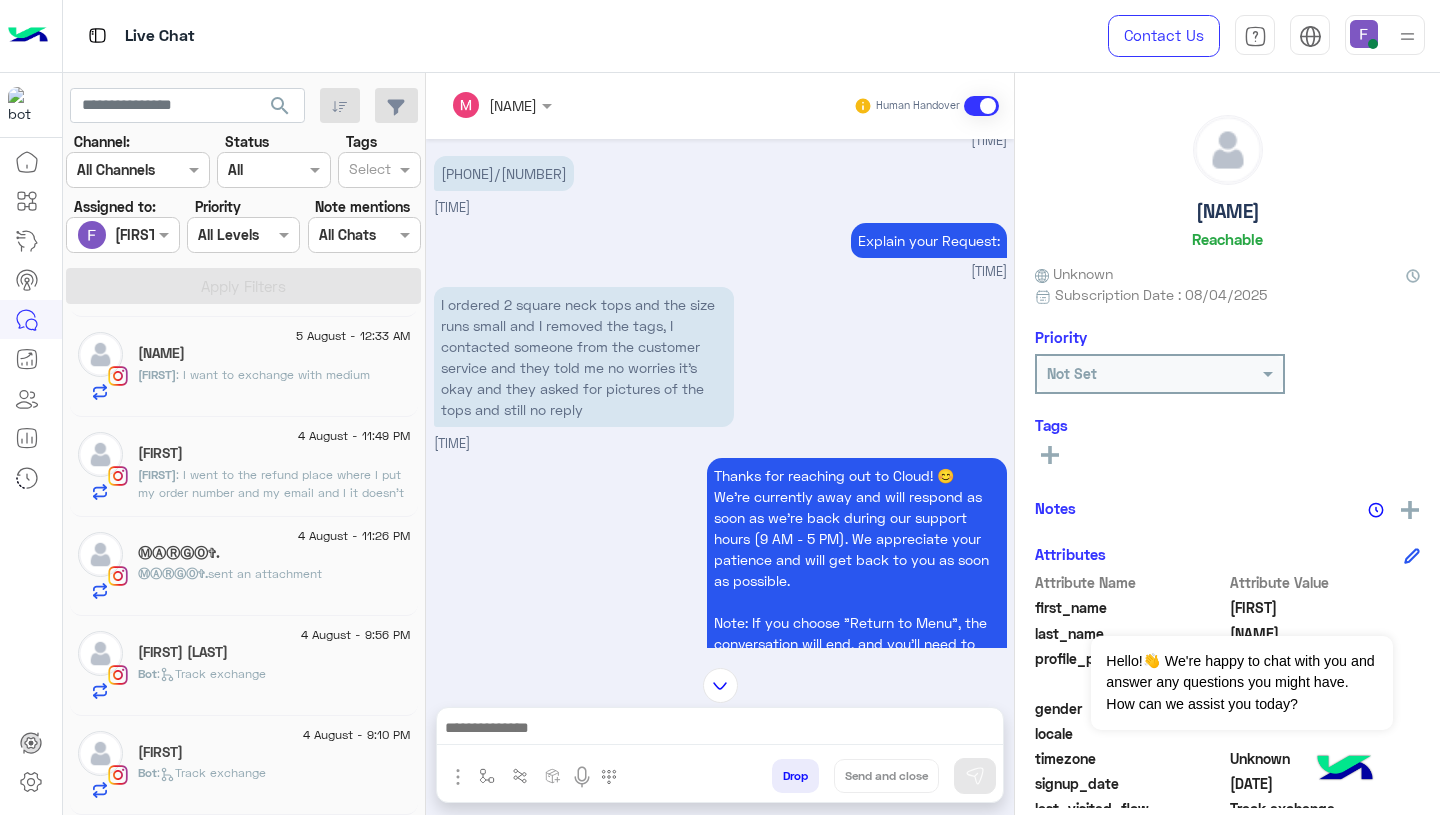 click on "Bot :   Track exchange" 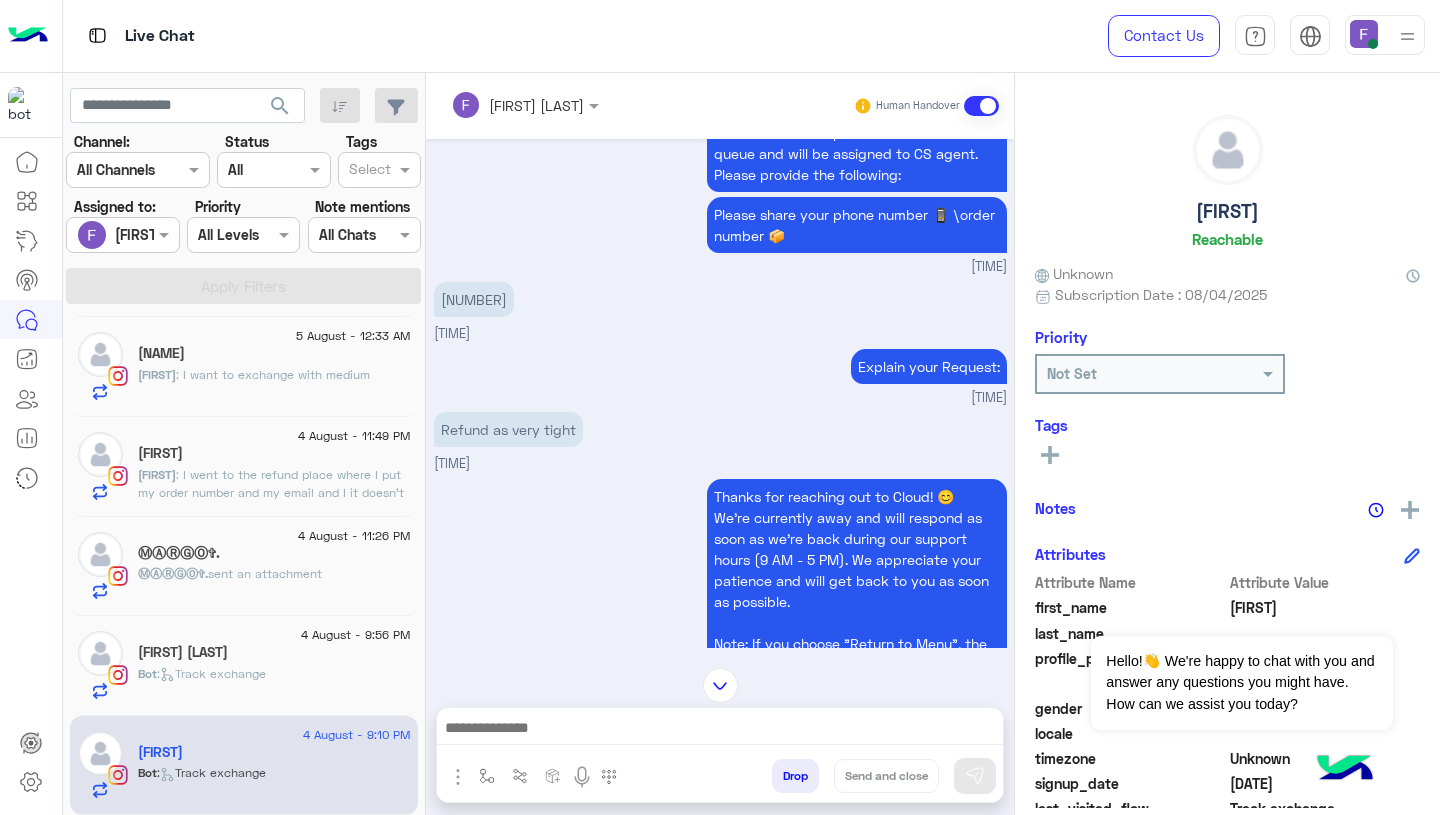 scroll, scrollTop: 1869, scrollLeft: 0, axis: vertical 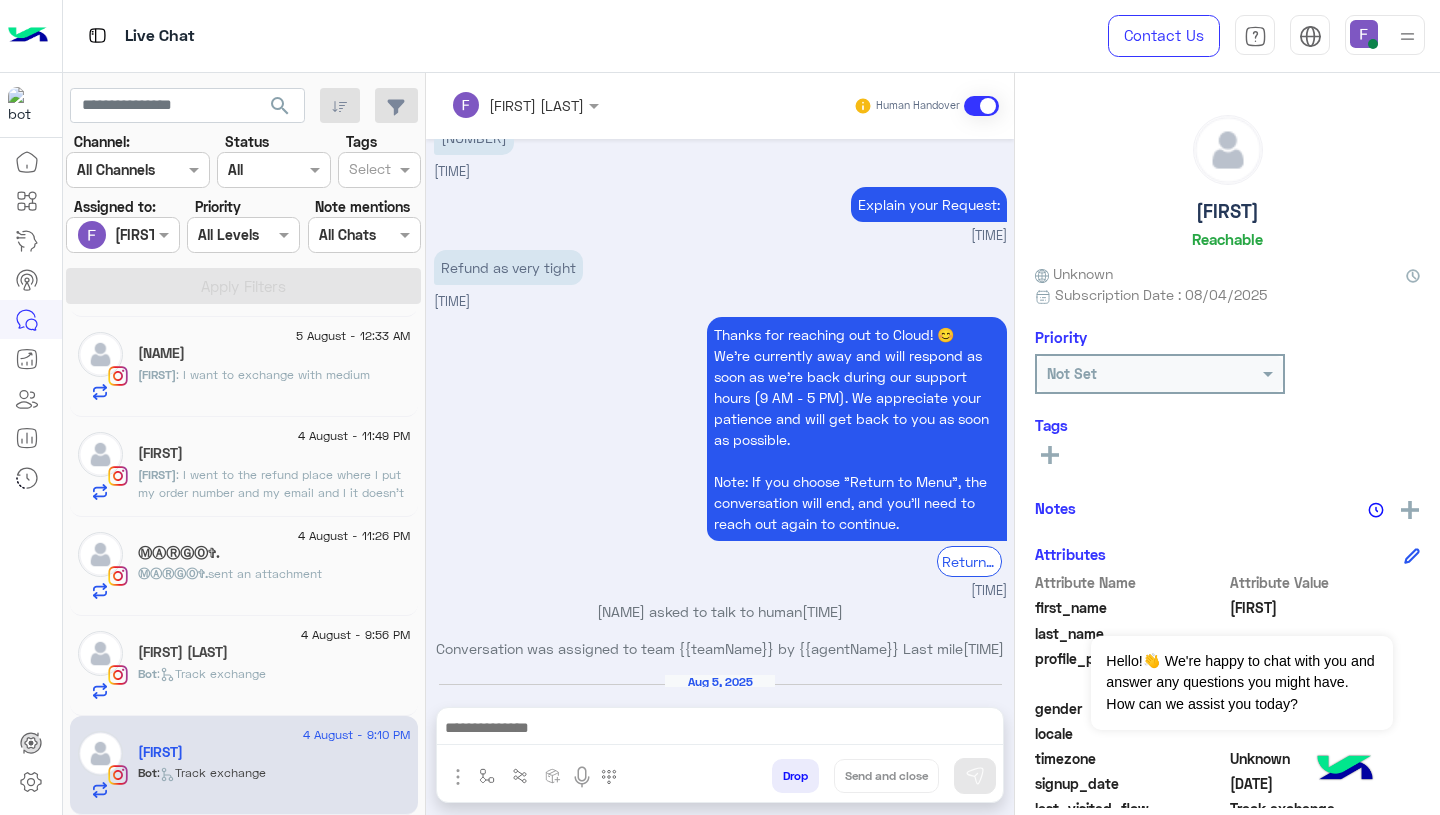 click at bounding box center [499, 105] 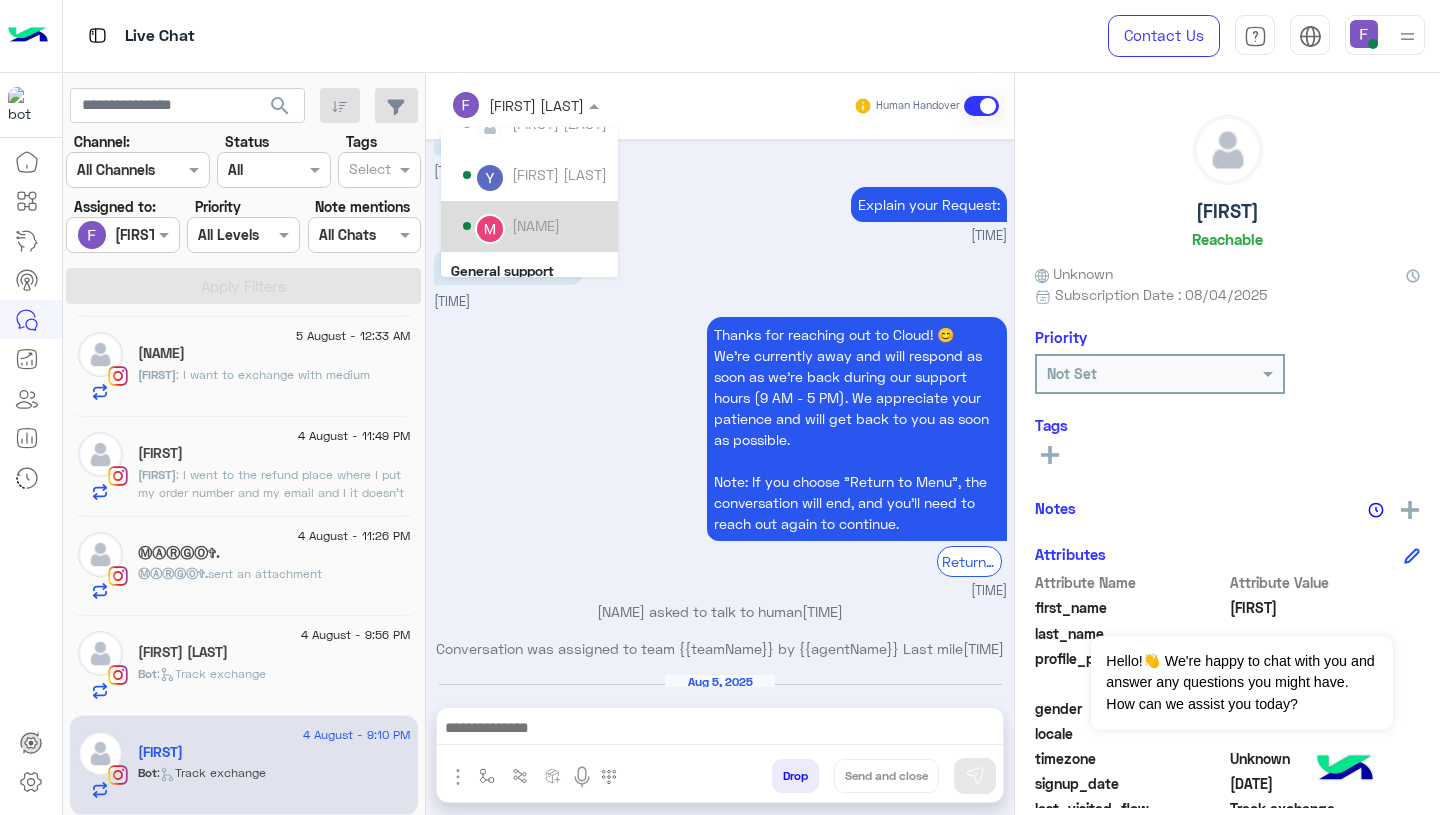scroll, scrollTop: 114, scrollLeft: 0, axis: vertical 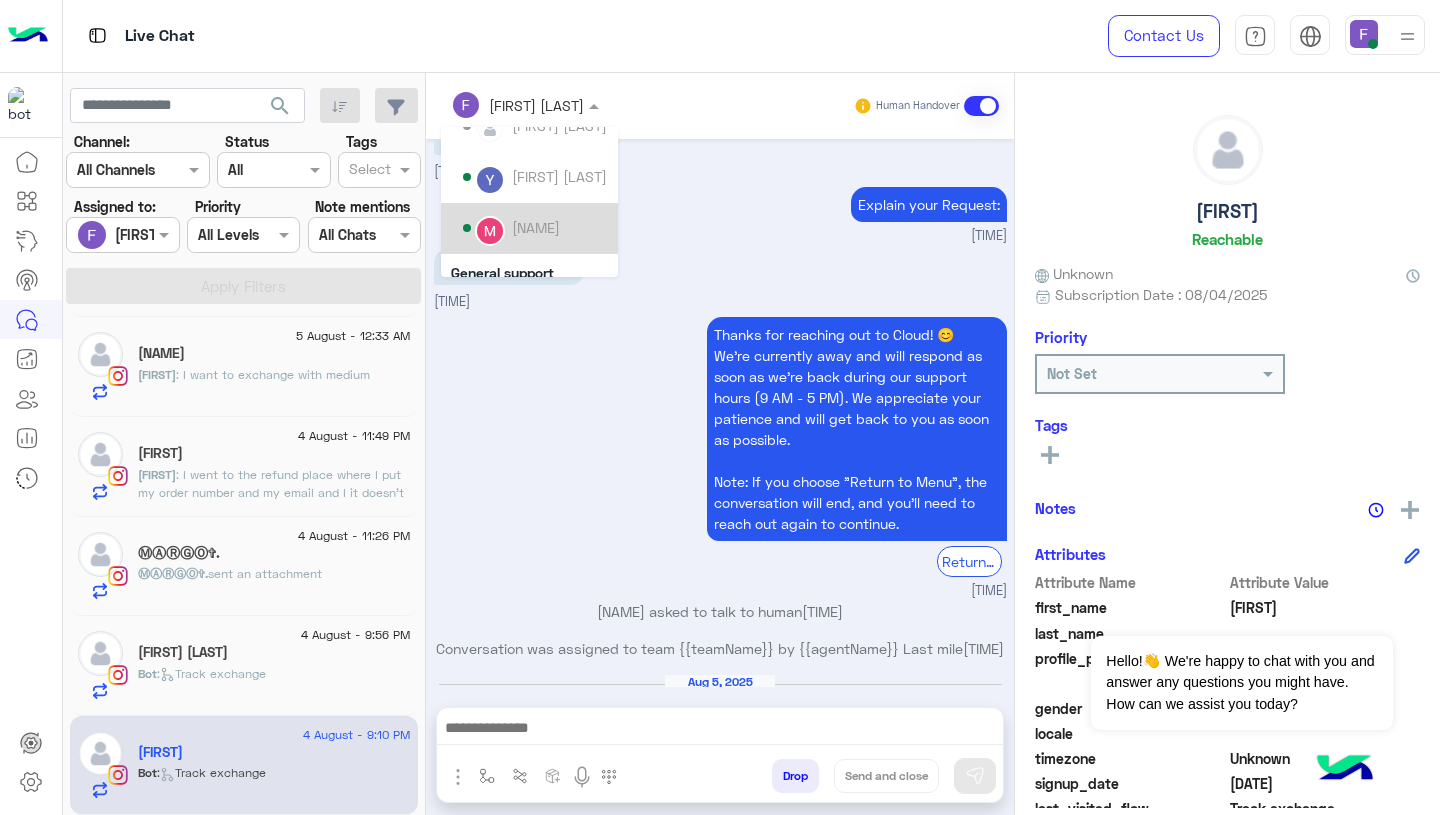 click on "Mariam Ahmed" at bounding box center [535, 228] 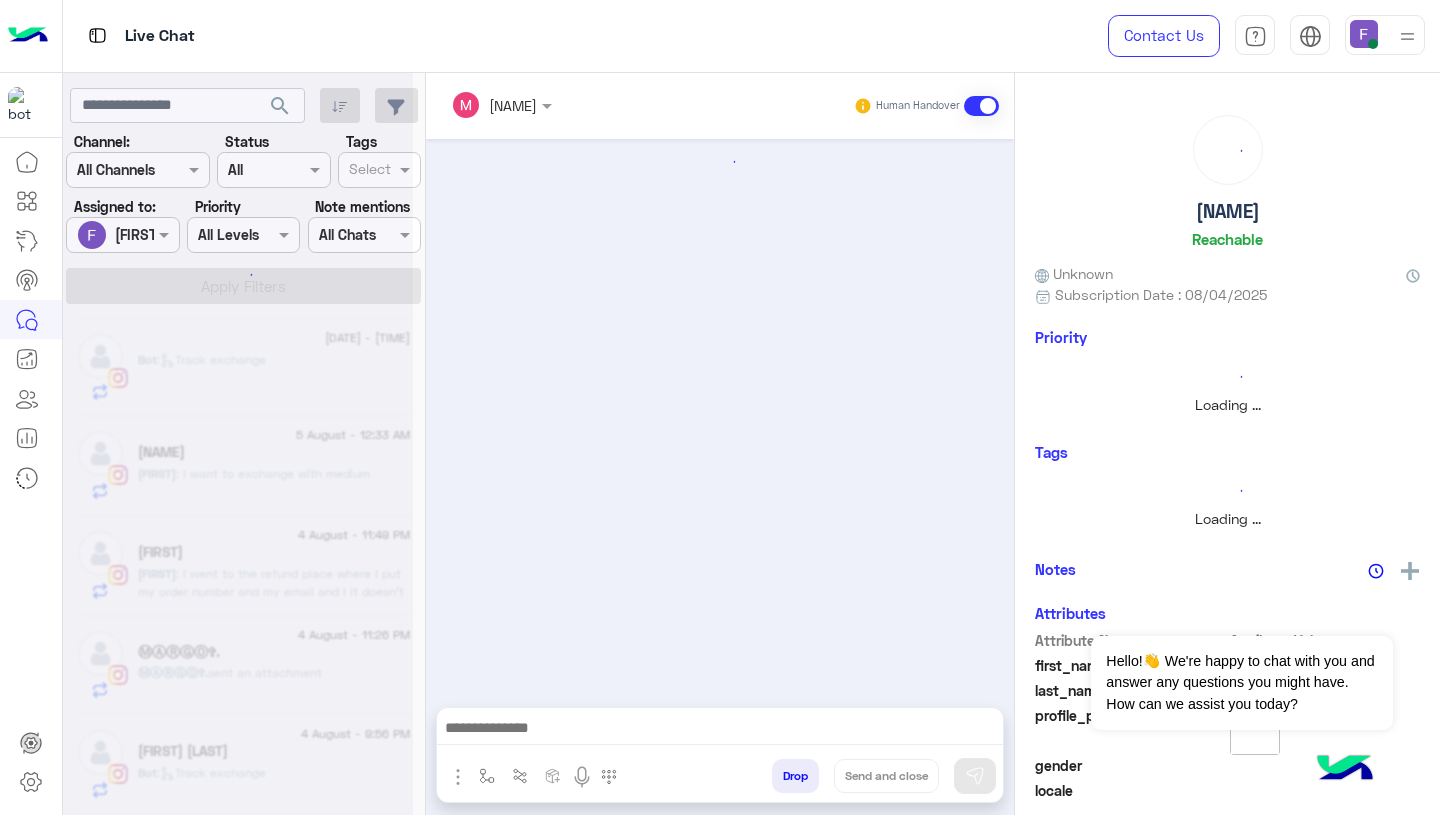 scroll, scrollTop: 596, scrollLeft: 0, axis: vertical 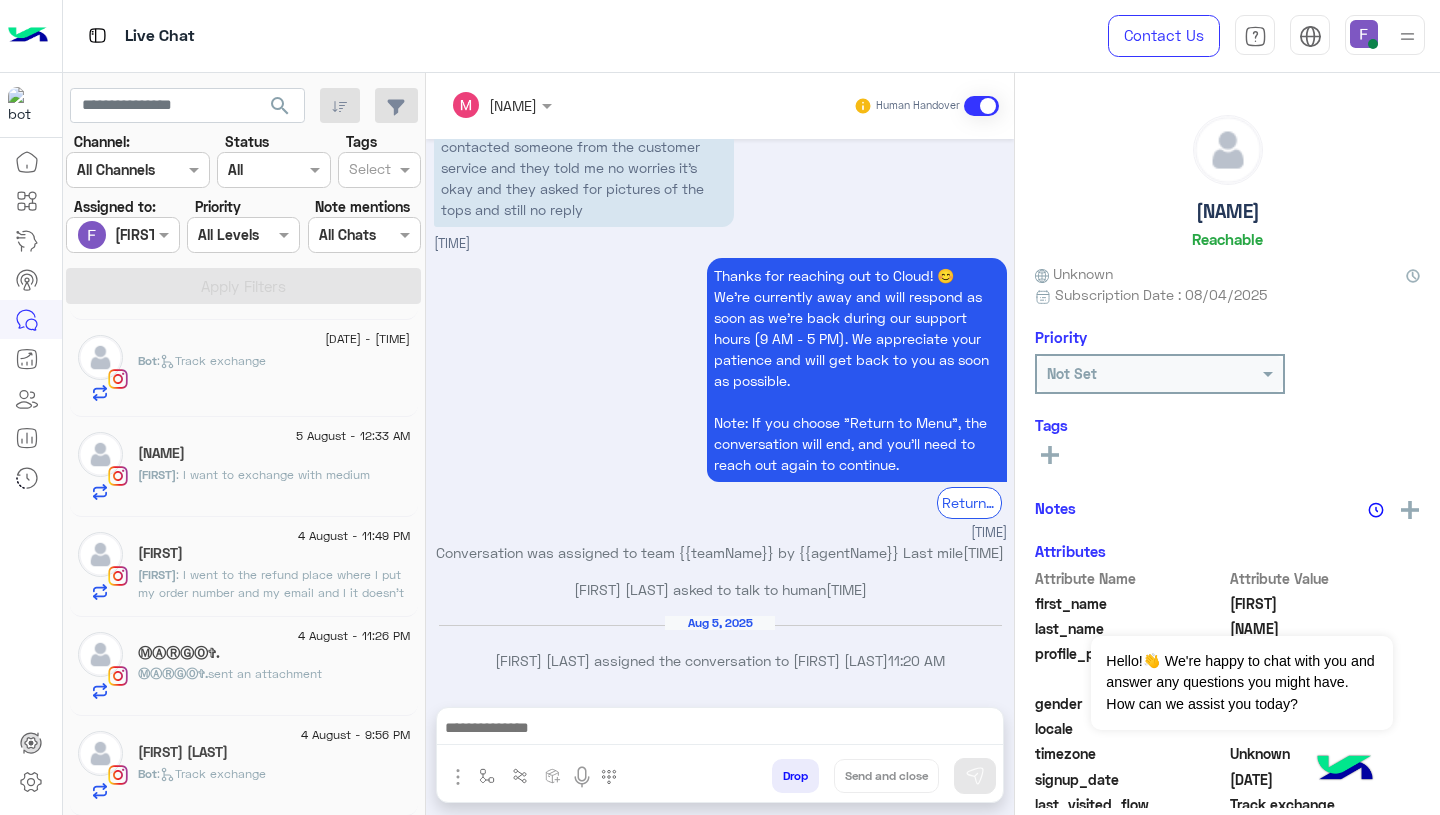 click on "Clothes Amal" 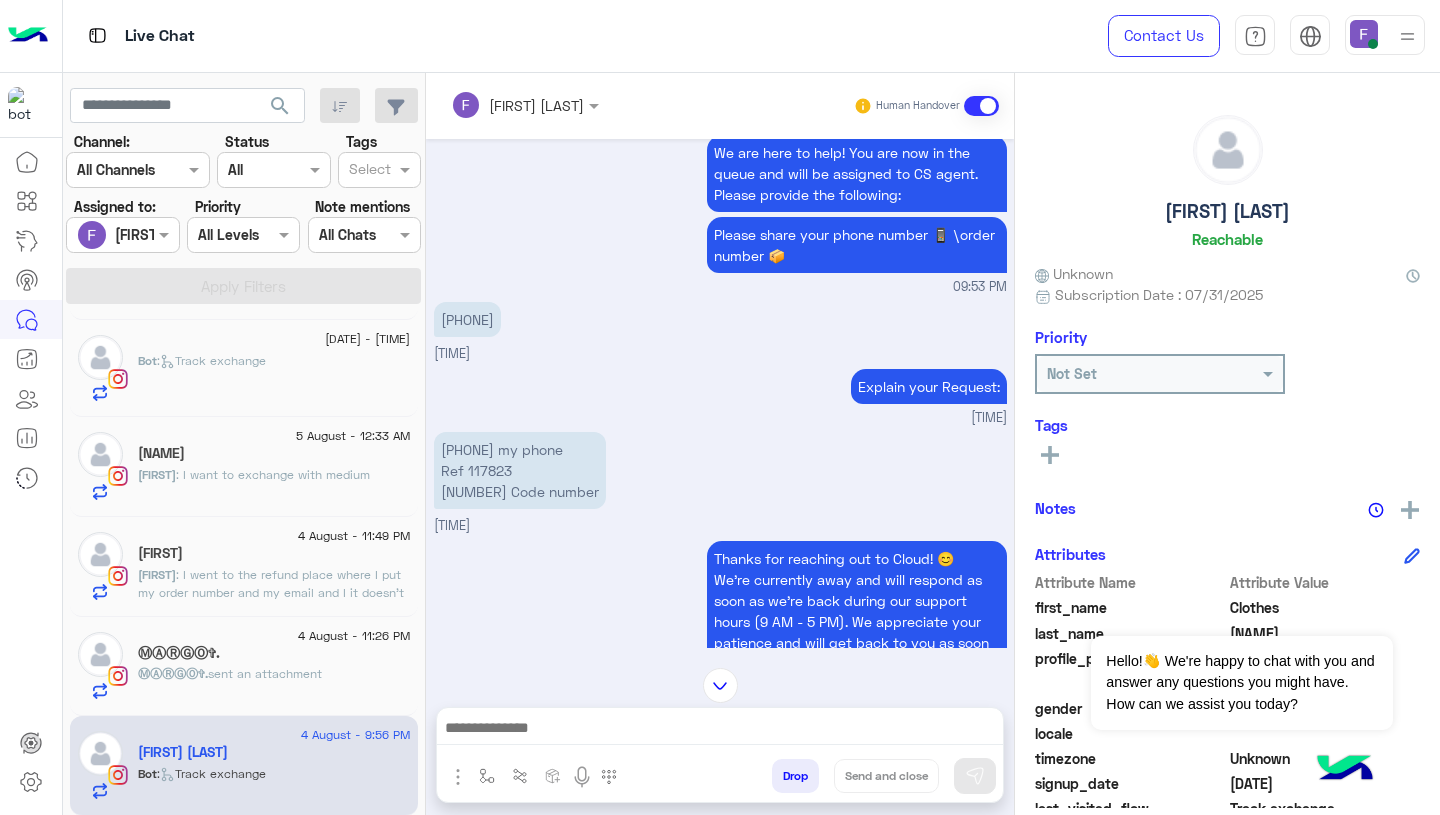 scroll, scrollTop: 1811, scrollLeft: 0, axis: vertical 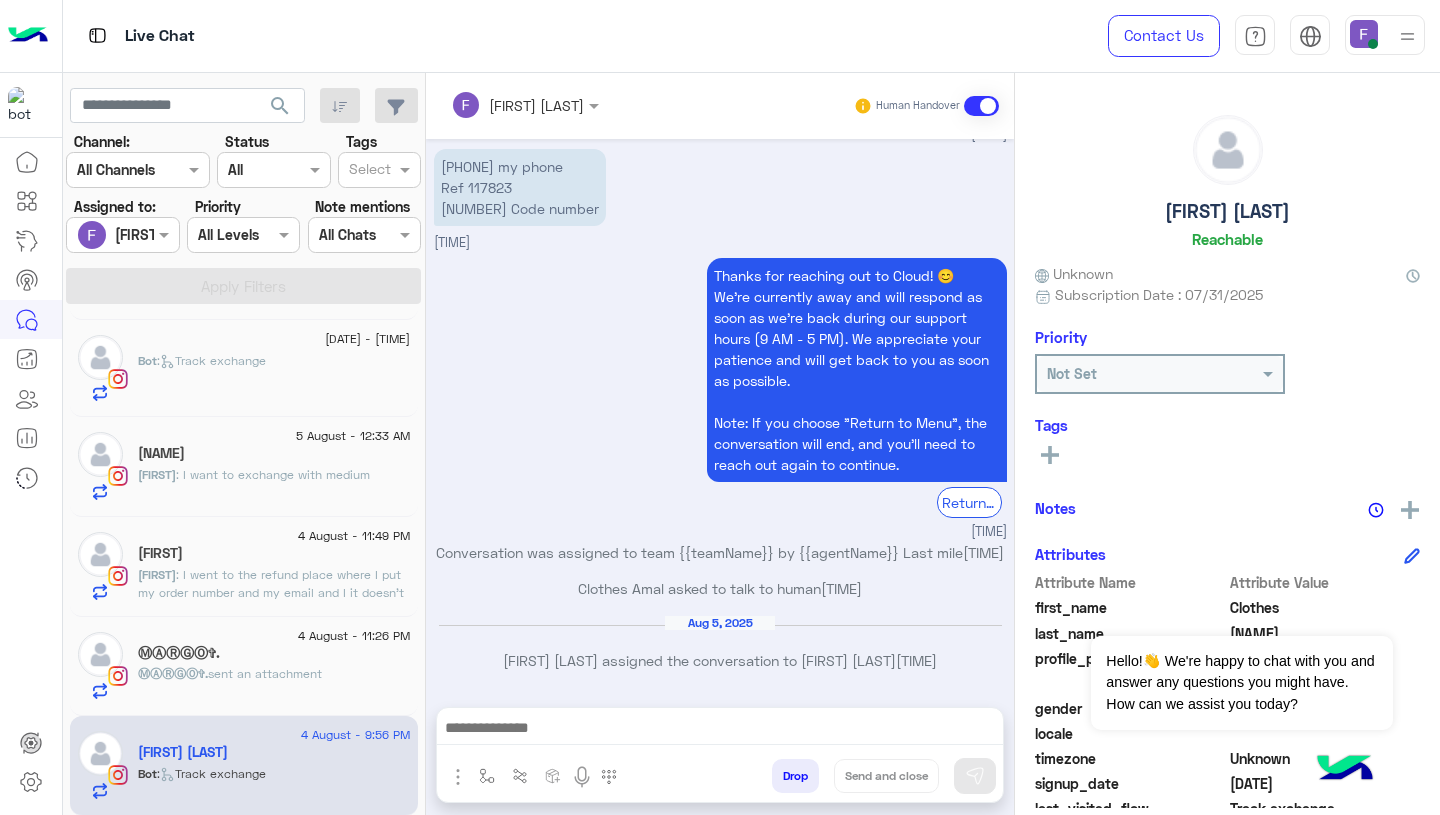 click at bounding box center (499, 105) 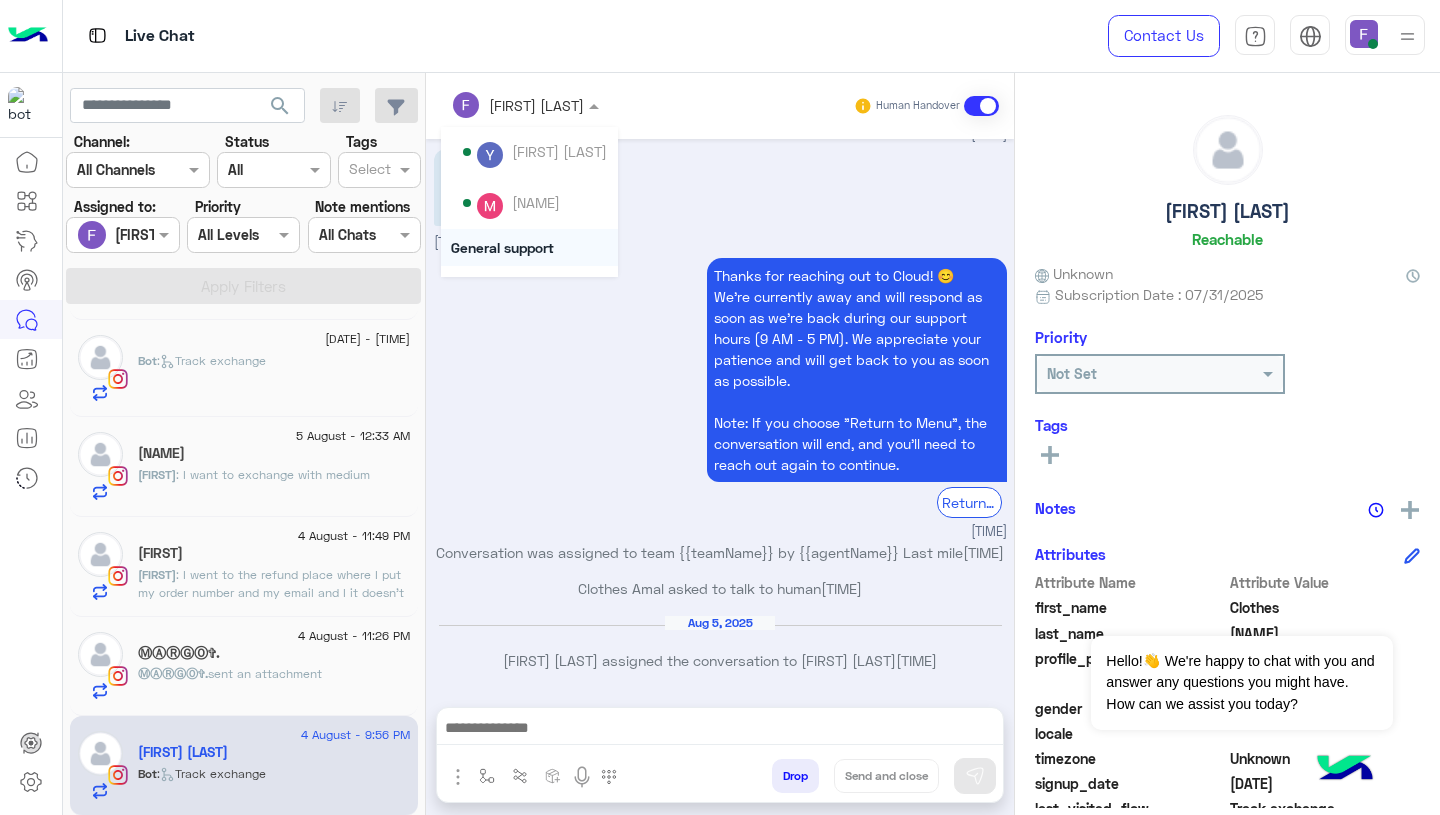 scroll, scrollTop: 128, scrollLeft: 0, axis: vertical 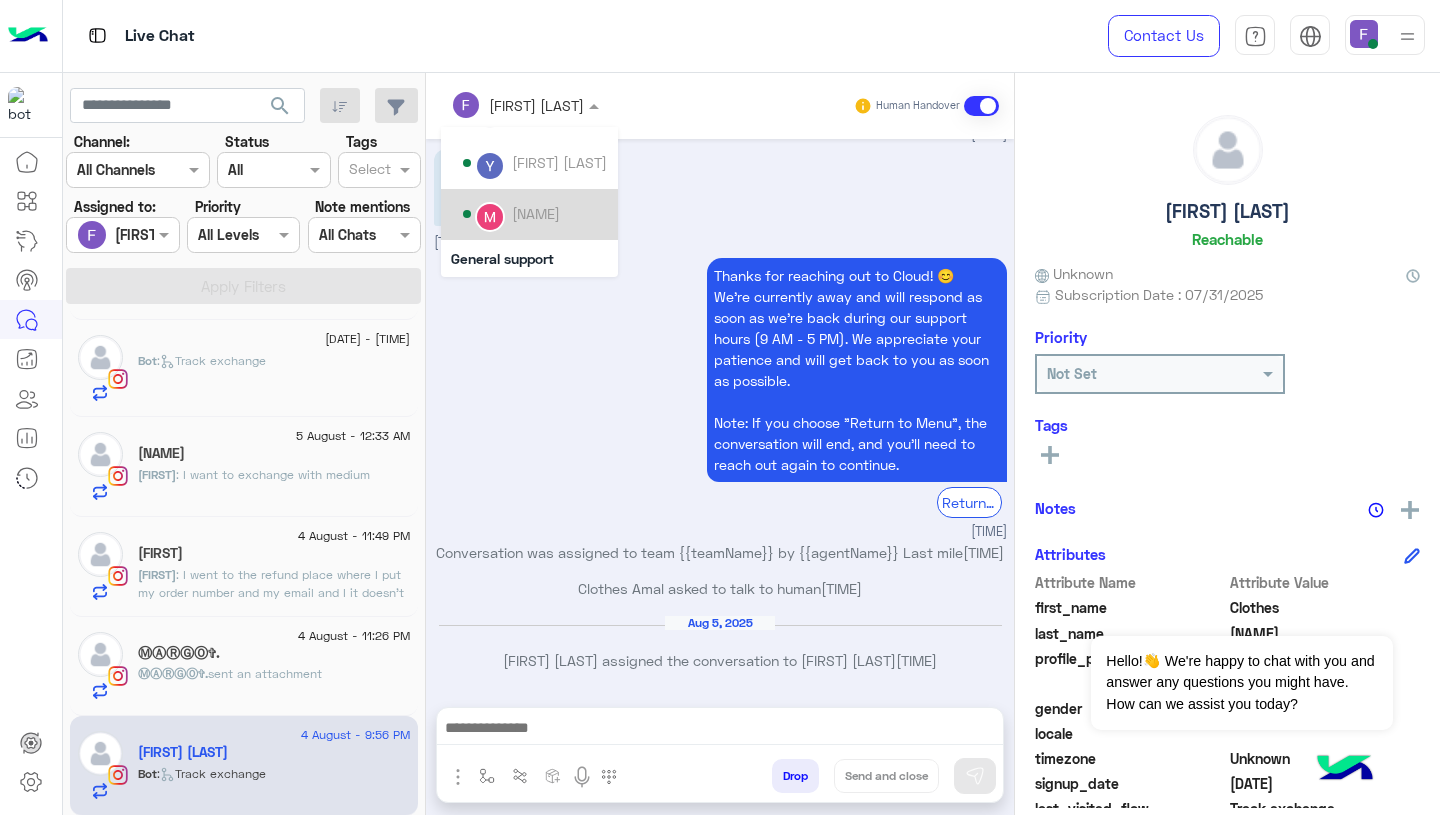 click on "Mariam Ahmed" at bounding box center (536, 213) 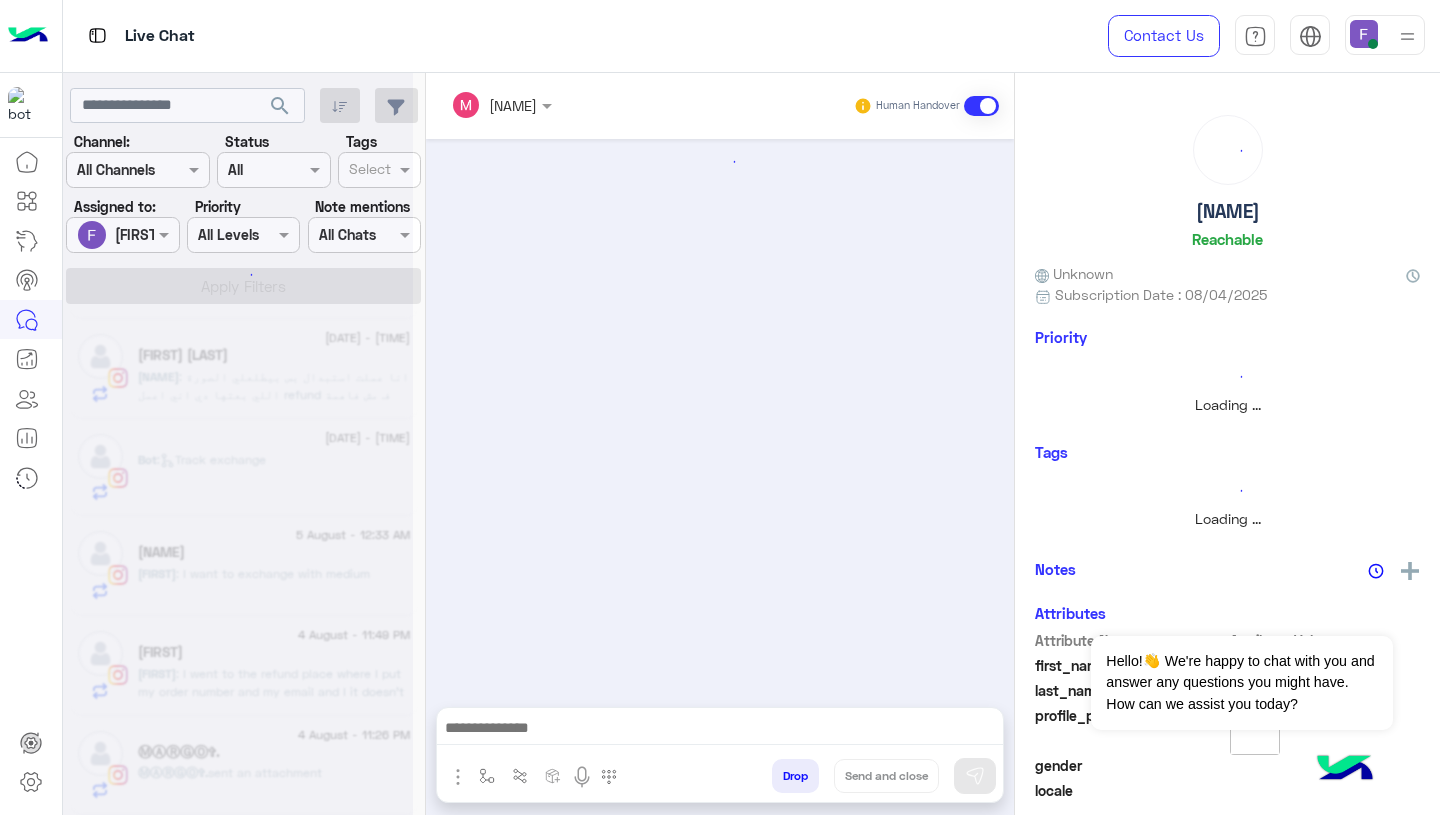 scroll, scrollTop: 497, scrollLeft: 0, axis: vertical 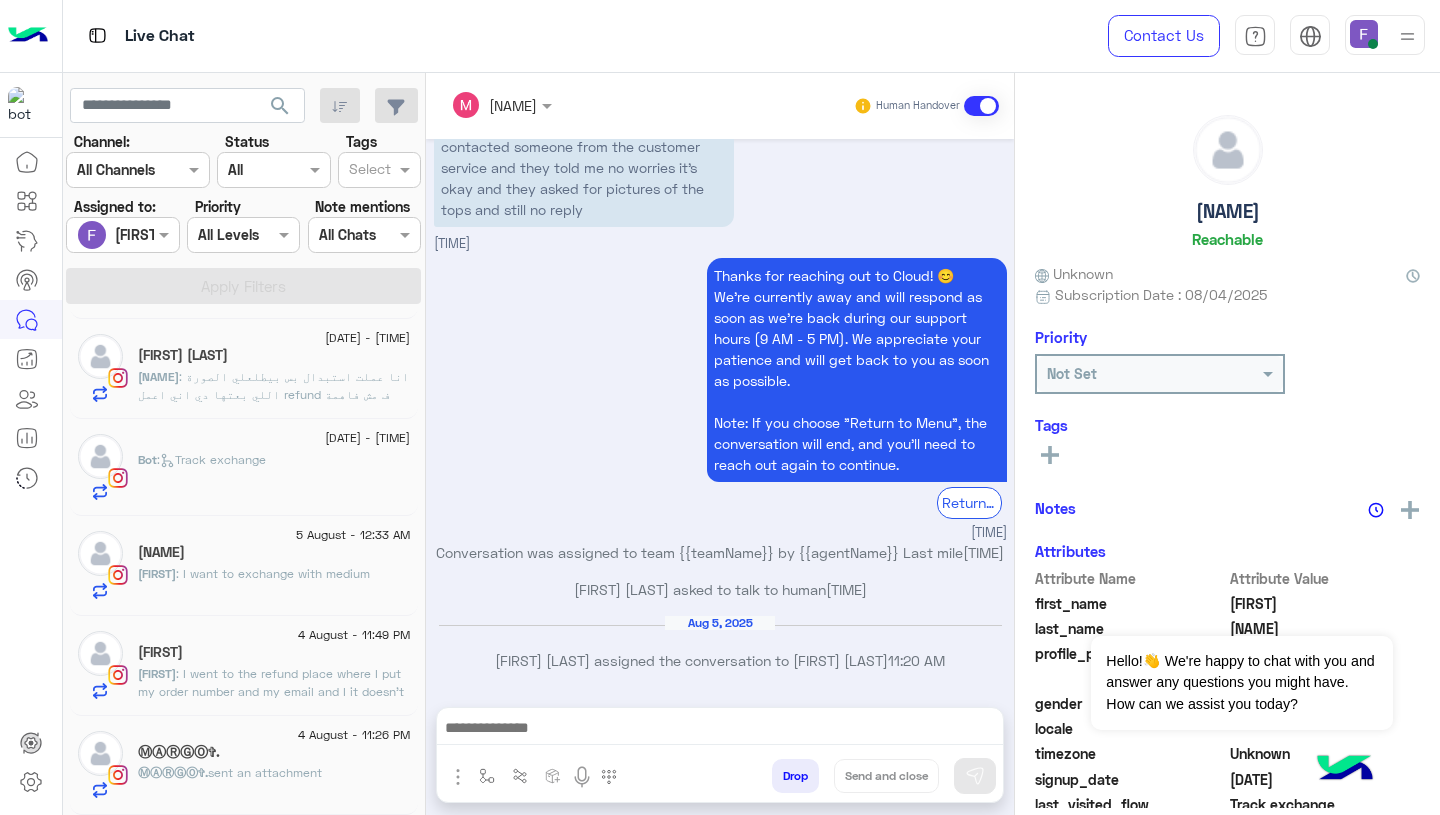 click on "Ⓜ︎Ⓐ︎Ⓡ︎Ⓖ︎Ⓞ︎✞︎." 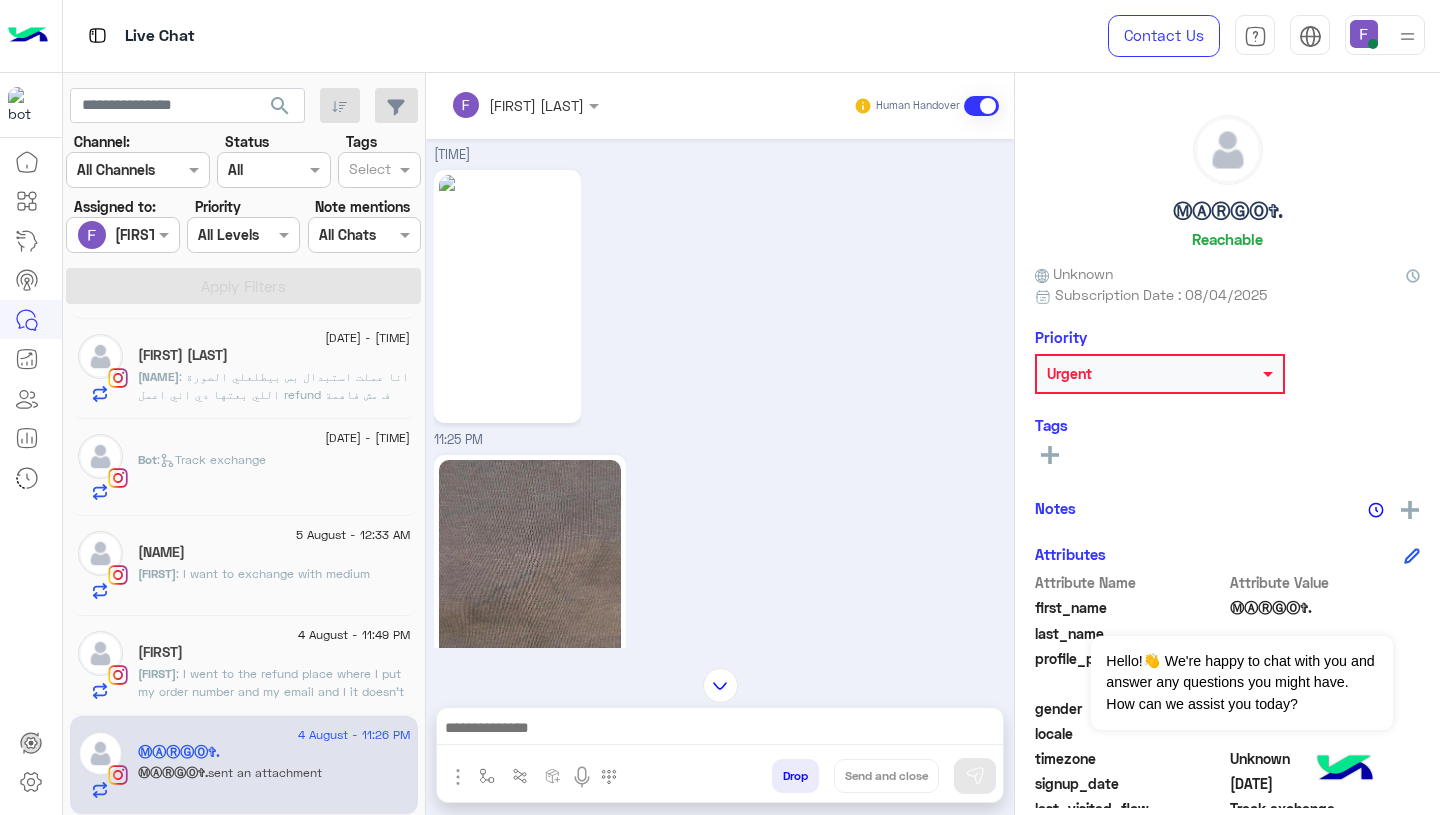 scroll, scrollTop: 2388, scrollLeft: 0, axis: vertical 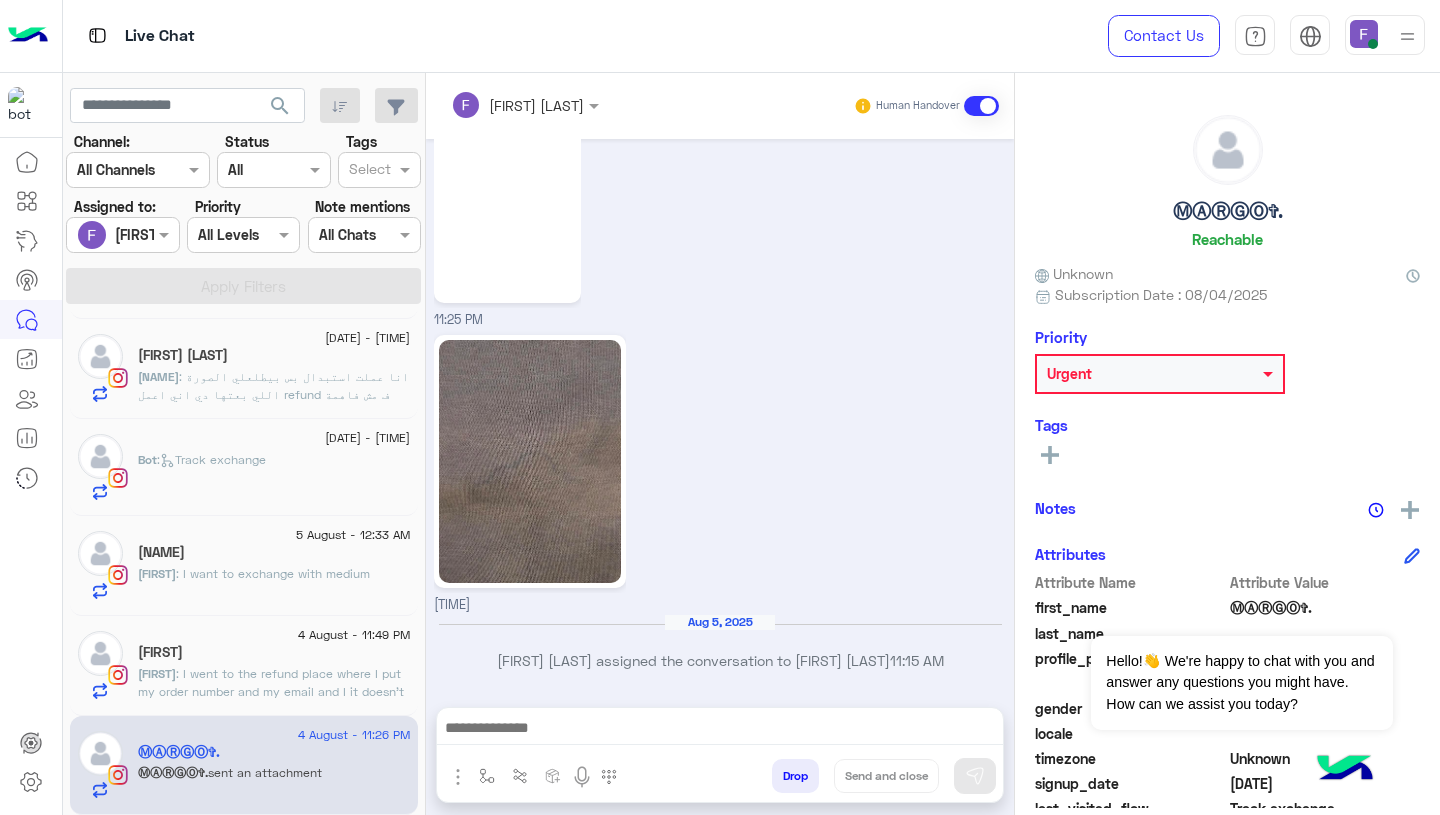 click 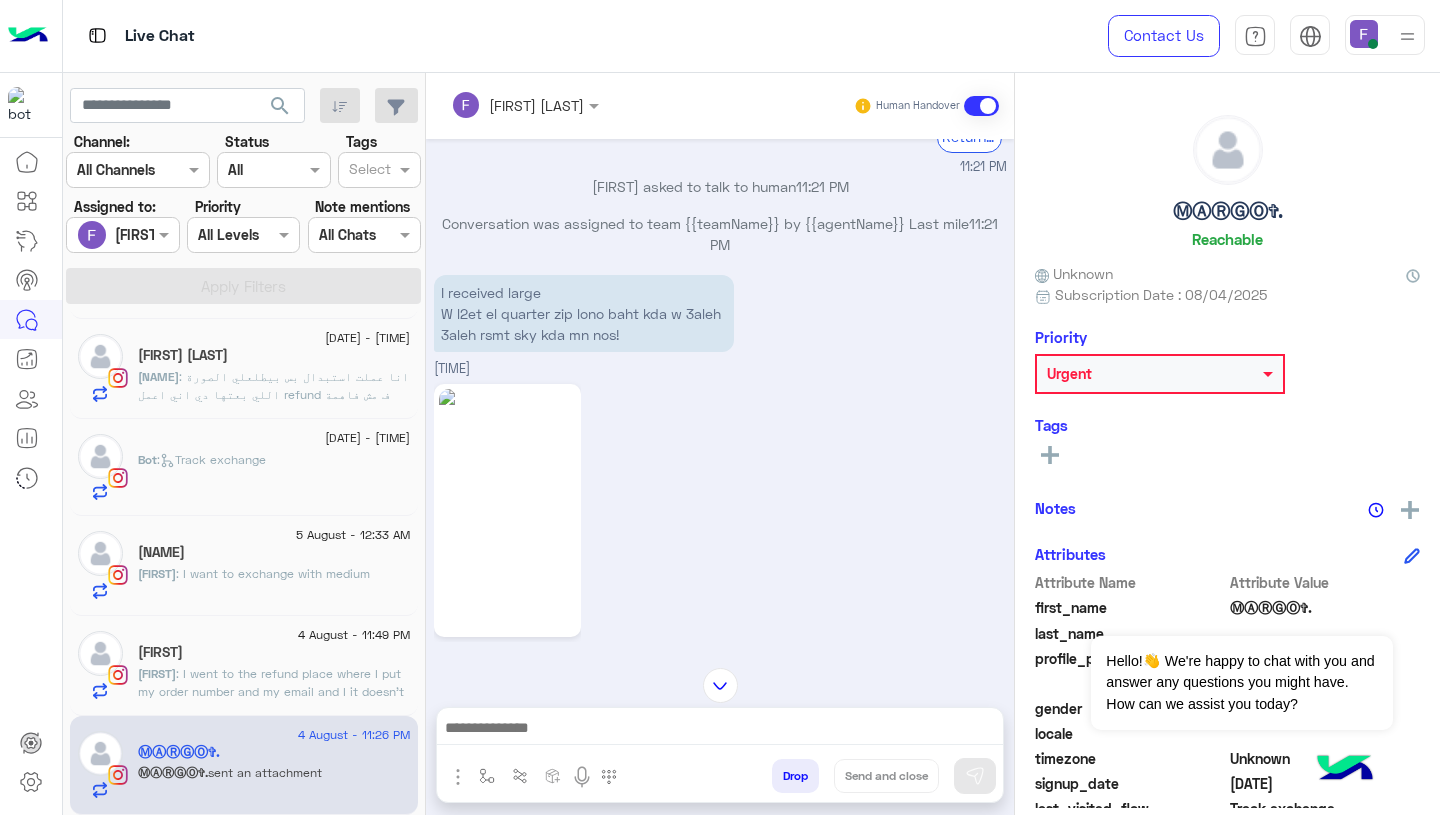 scroll, scrollTop: 2388, scrollLeft: 0, axis: vertical 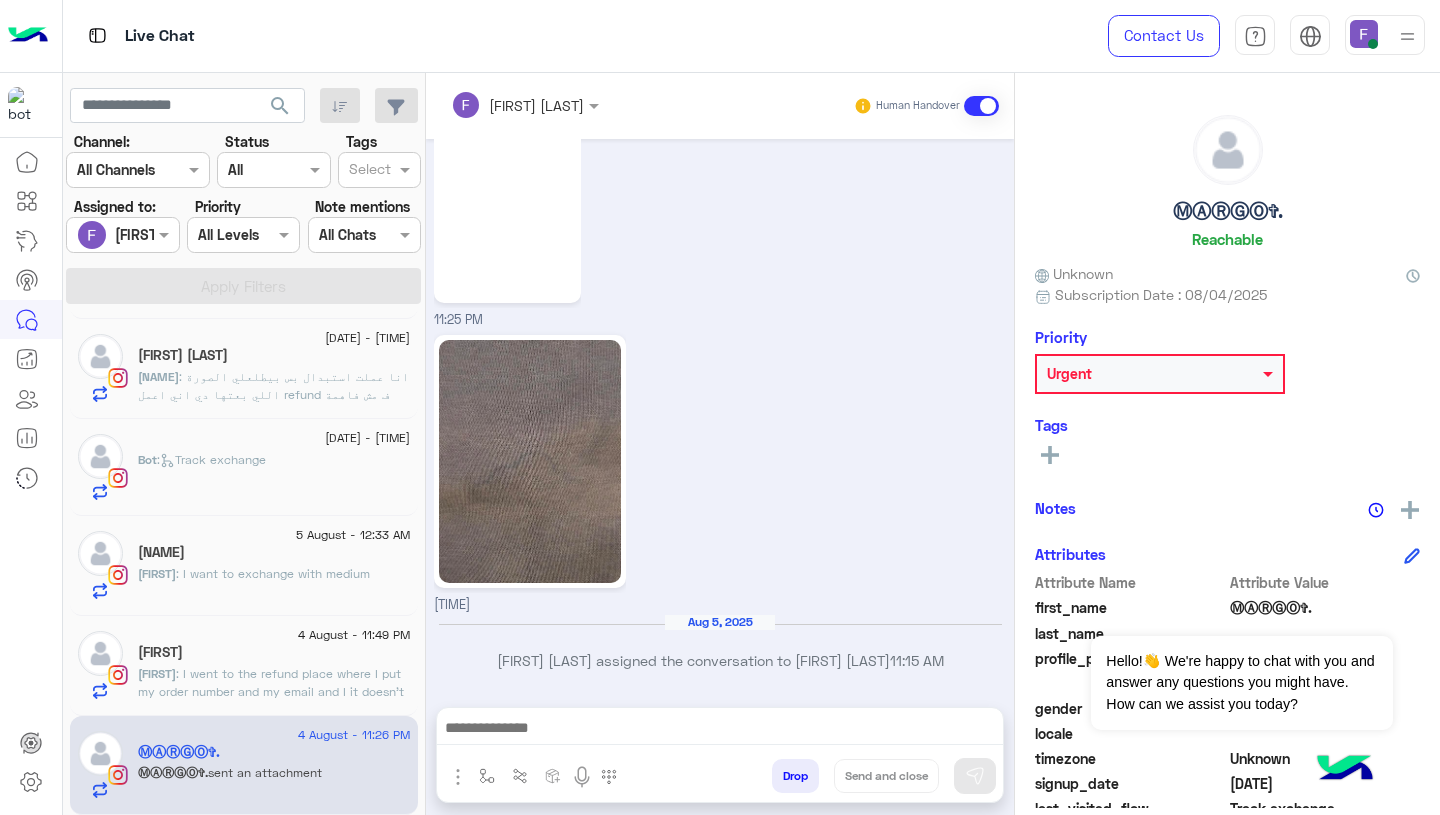 click 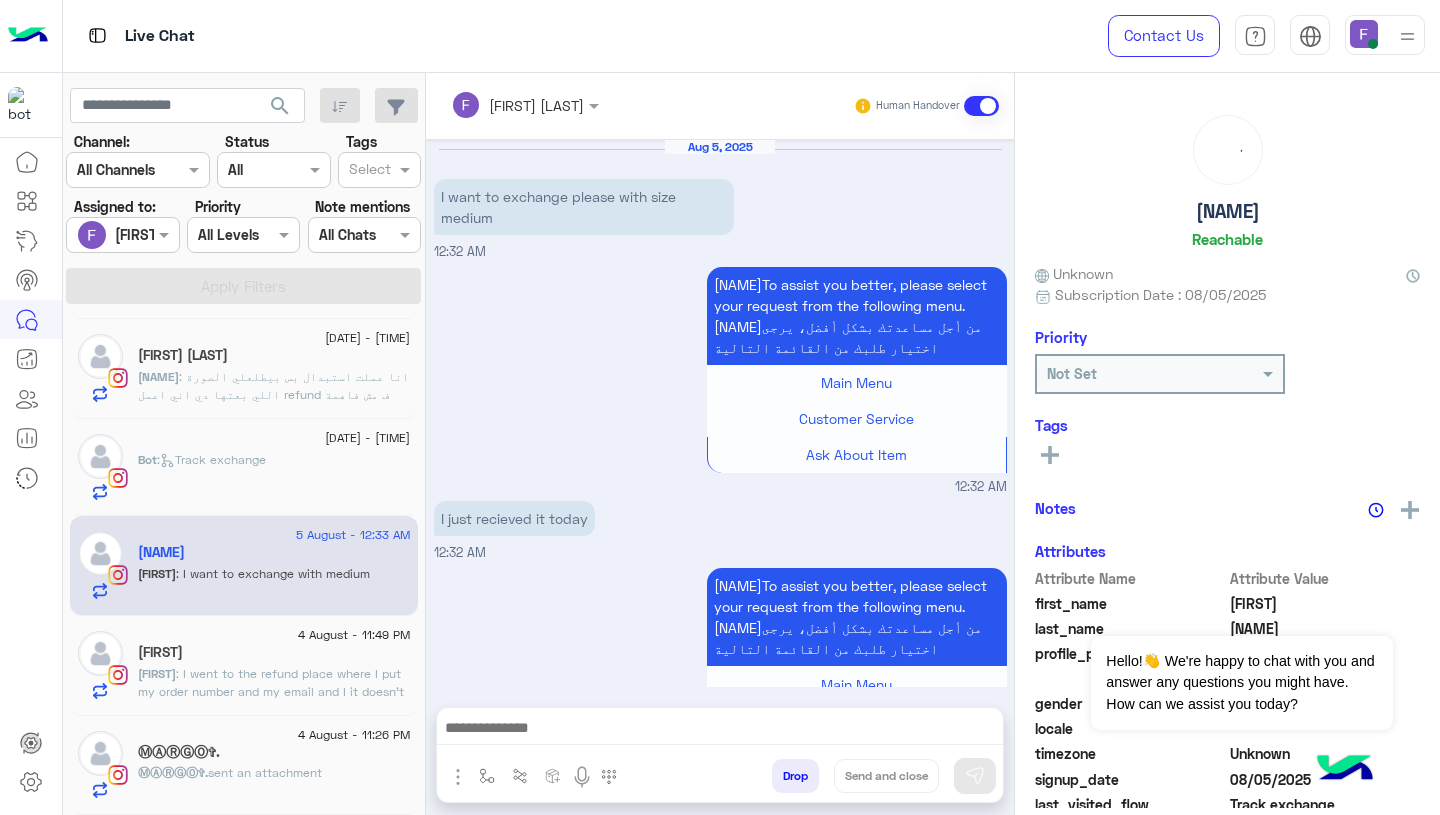 scroll, scrollTop: 1999, scrollLeft: 0, axis: vertical 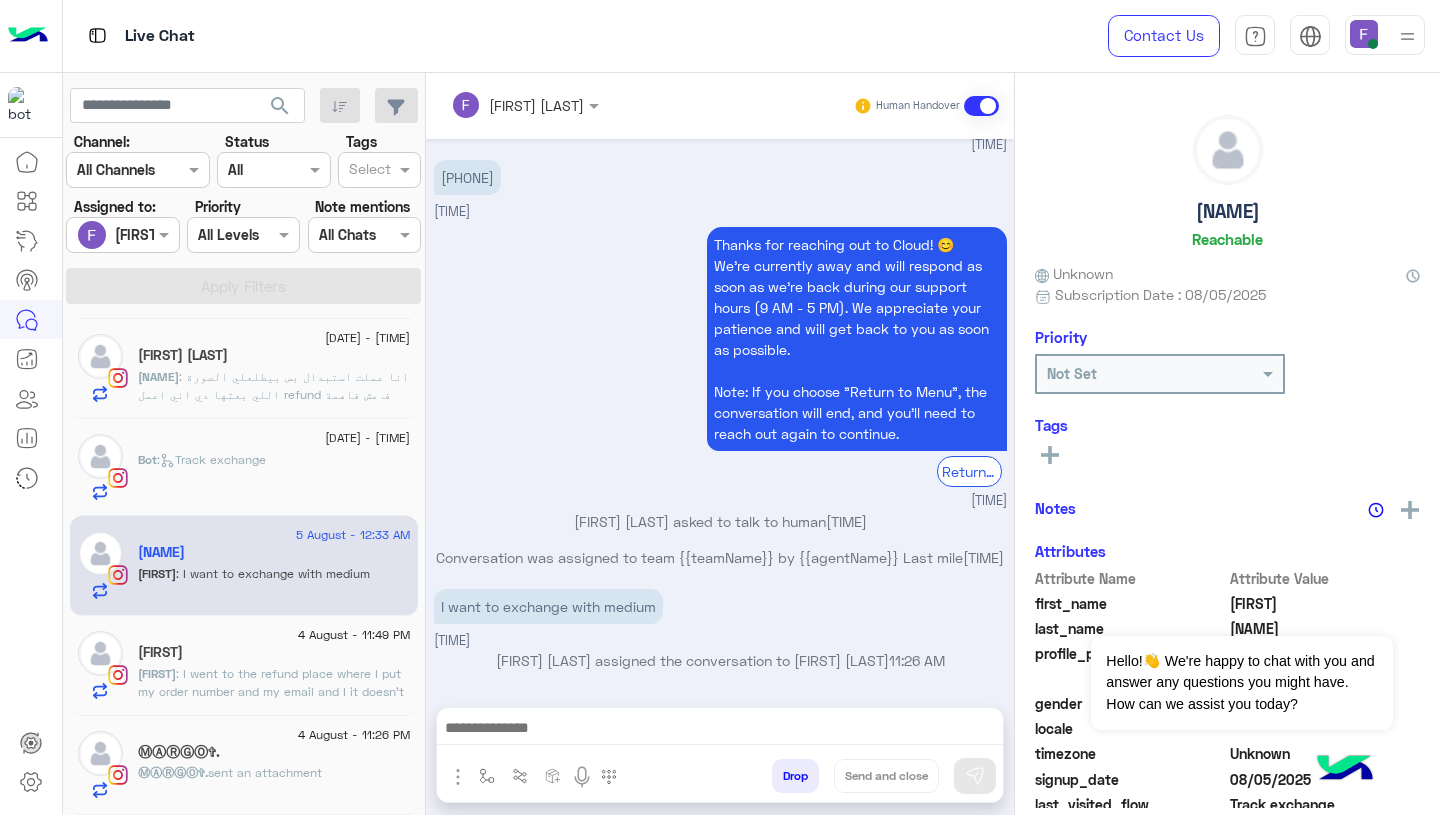 click on "Farah Semary" at bounding box center [517, 105] 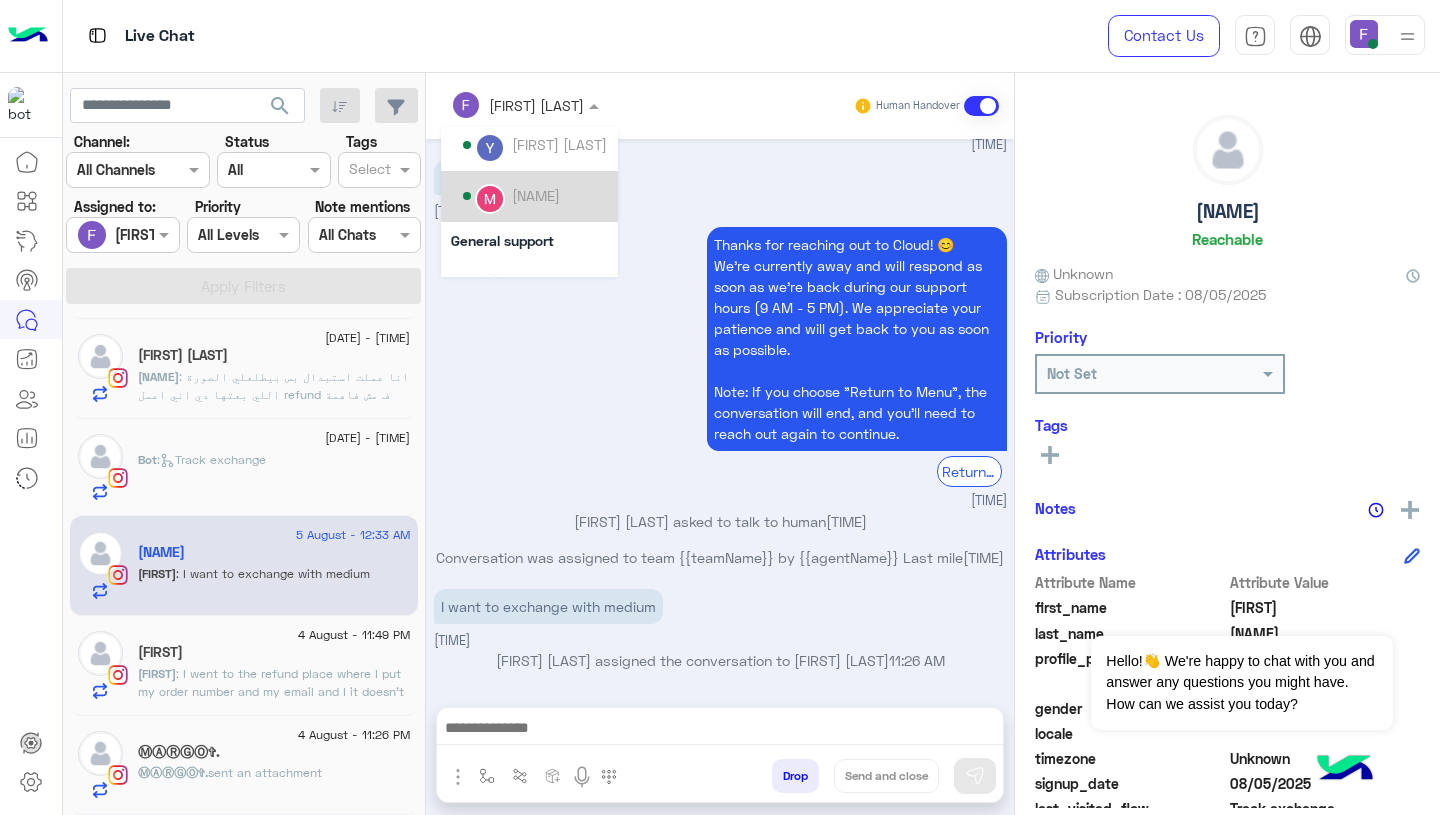 scroll, scrollTop: 144, scrollLeft: 0, axis: vertical 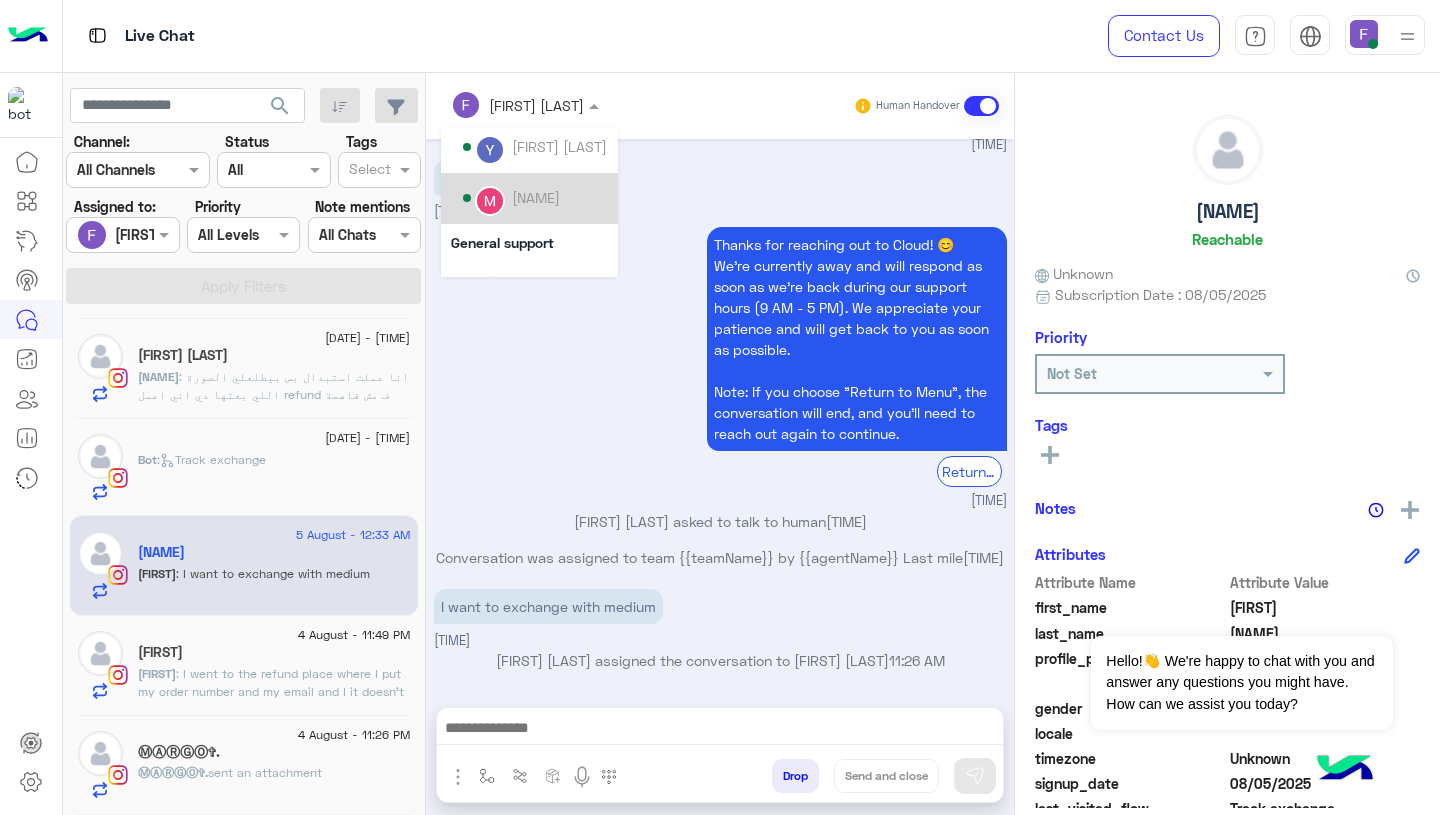 click on "Mariam Ahmed" at bounding box center (536, 197) 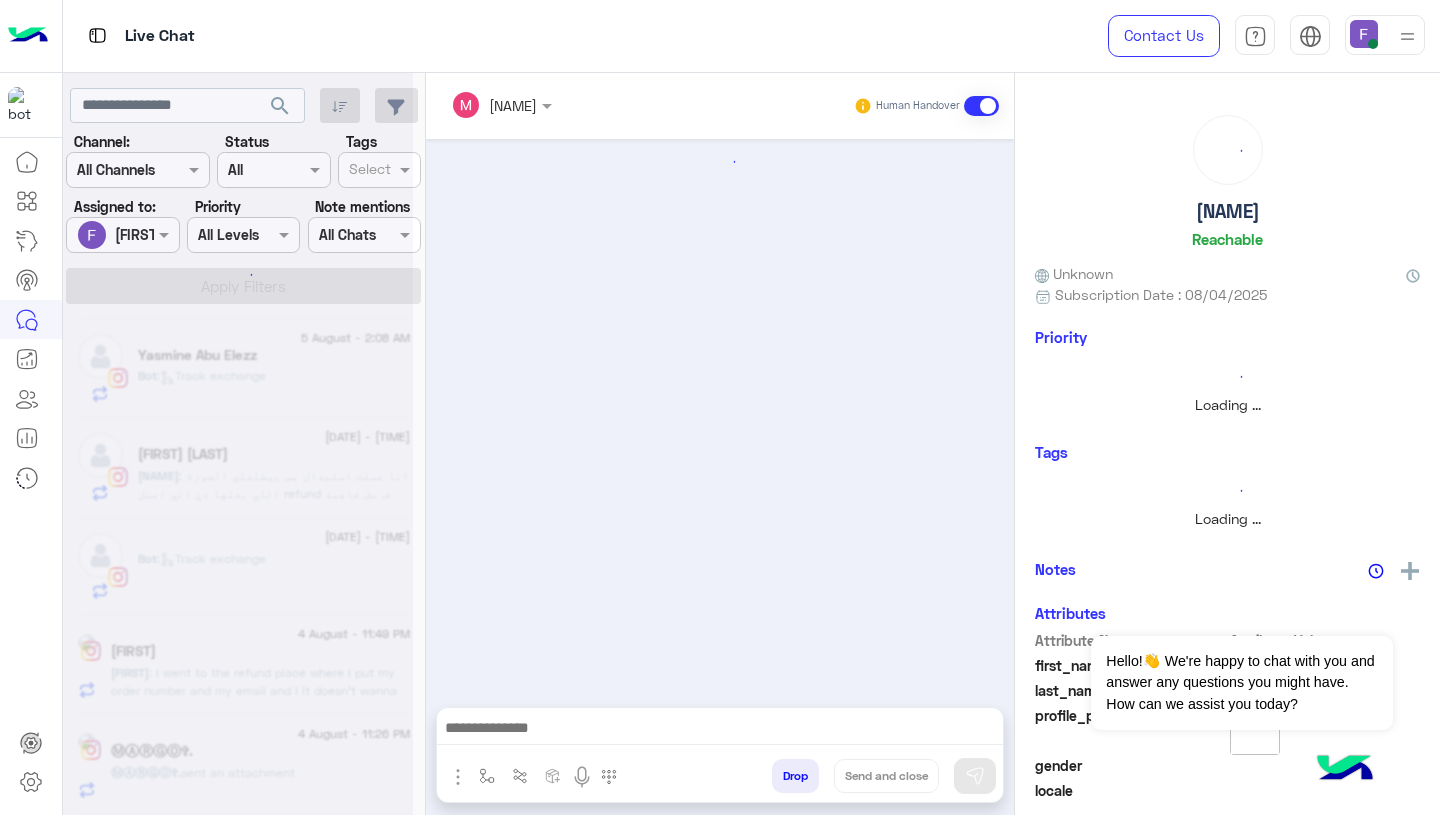 scroll, scrollTop: 397, scrollLeft: 0, axis: vertical 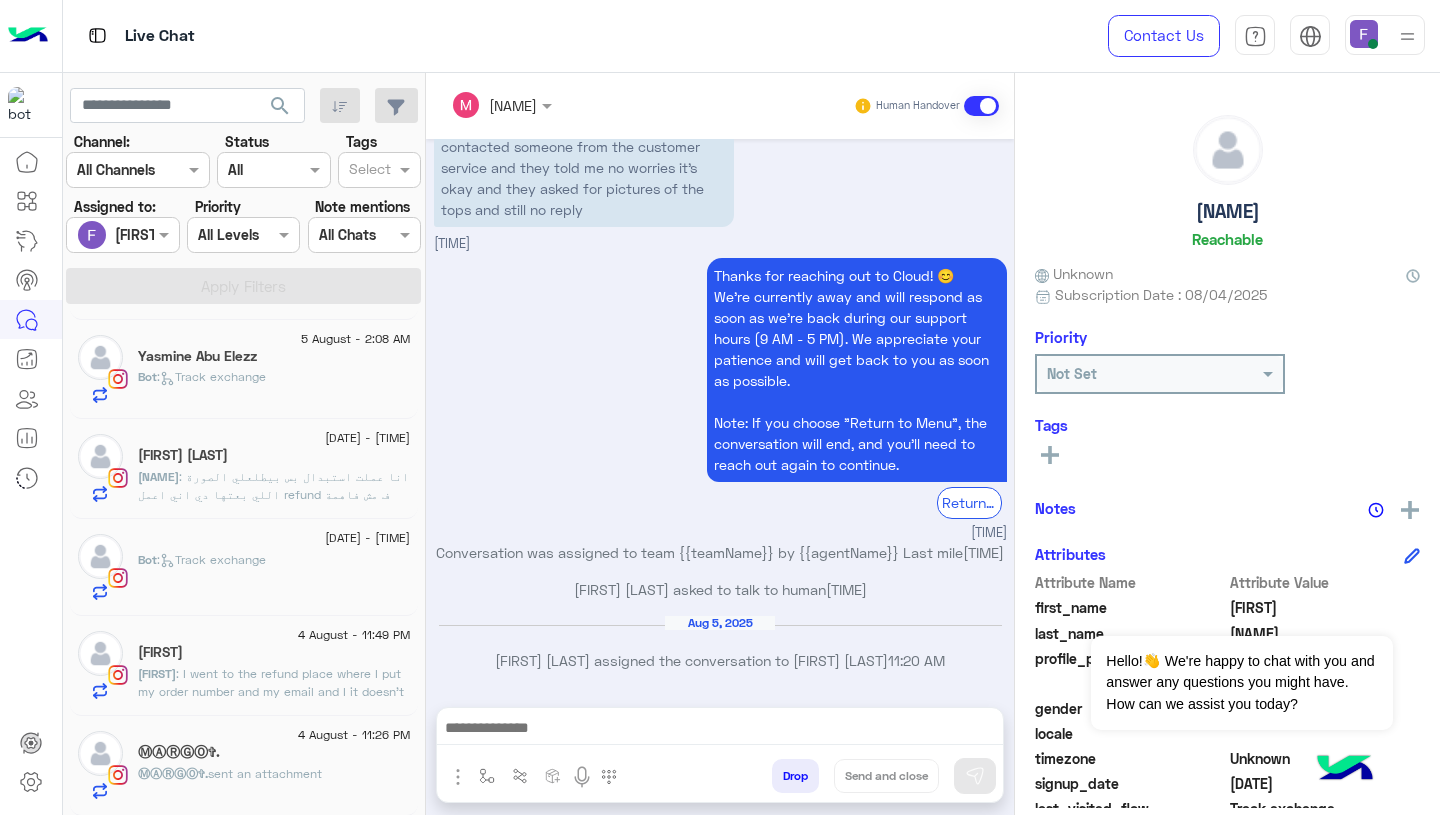click on "Ⓜ︎Ⓐ︎Ⓡ︎Ⓖ︎Ⓞ︎✞︎.  sent an attachment" 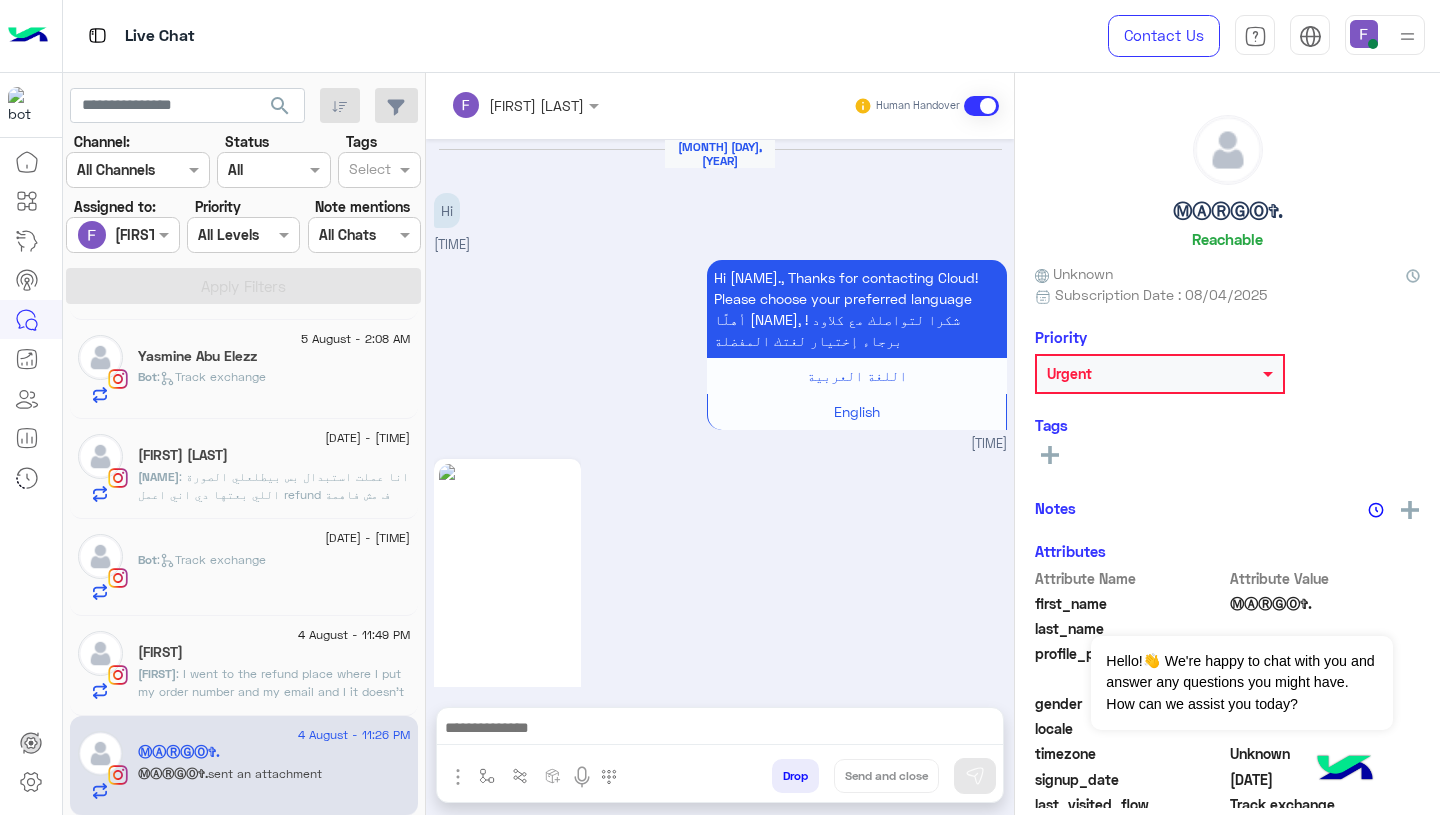 scroll, scrollTop: 2388, scrollLeft: 0, axis: vertical 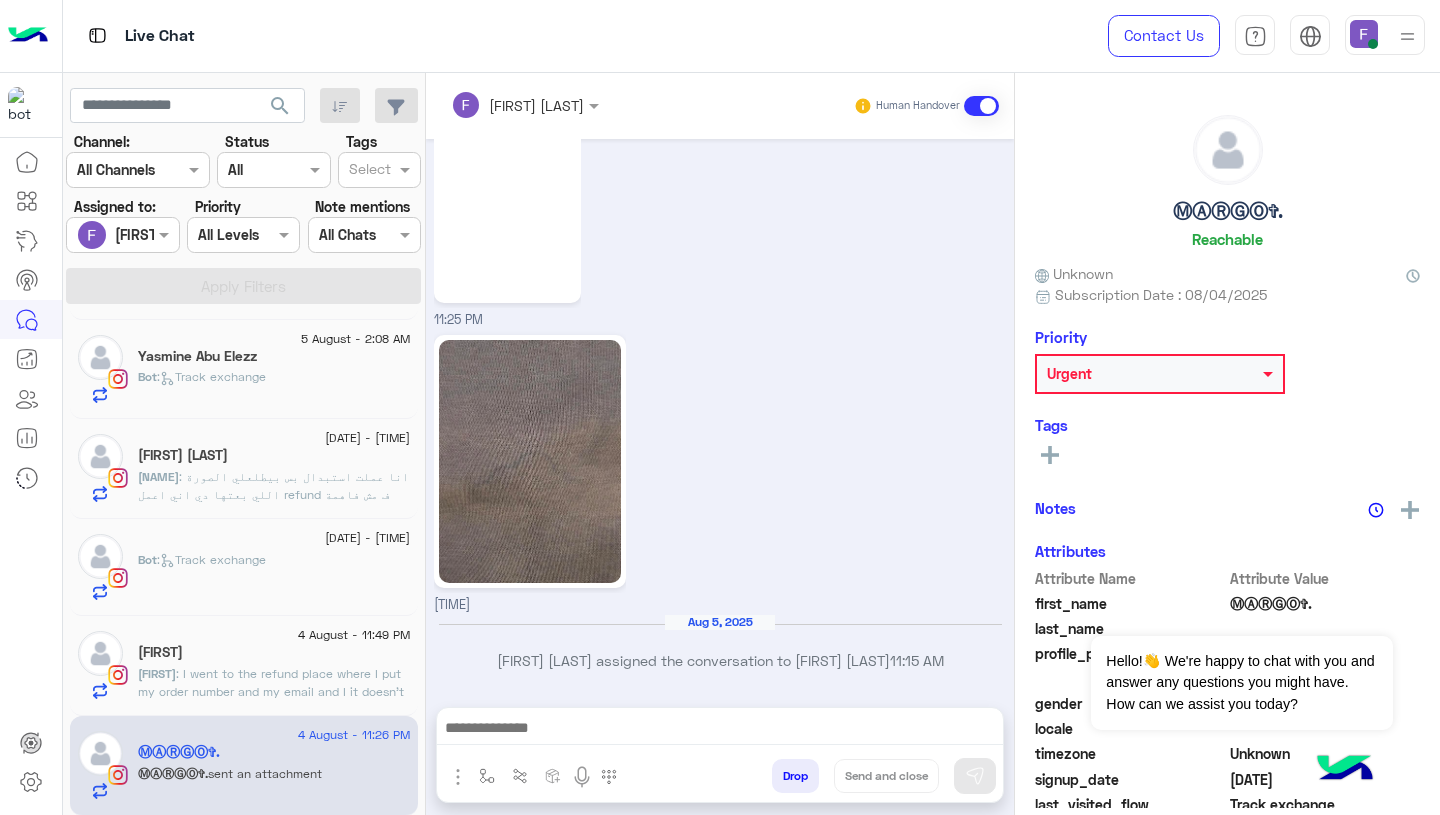click on "JAY" 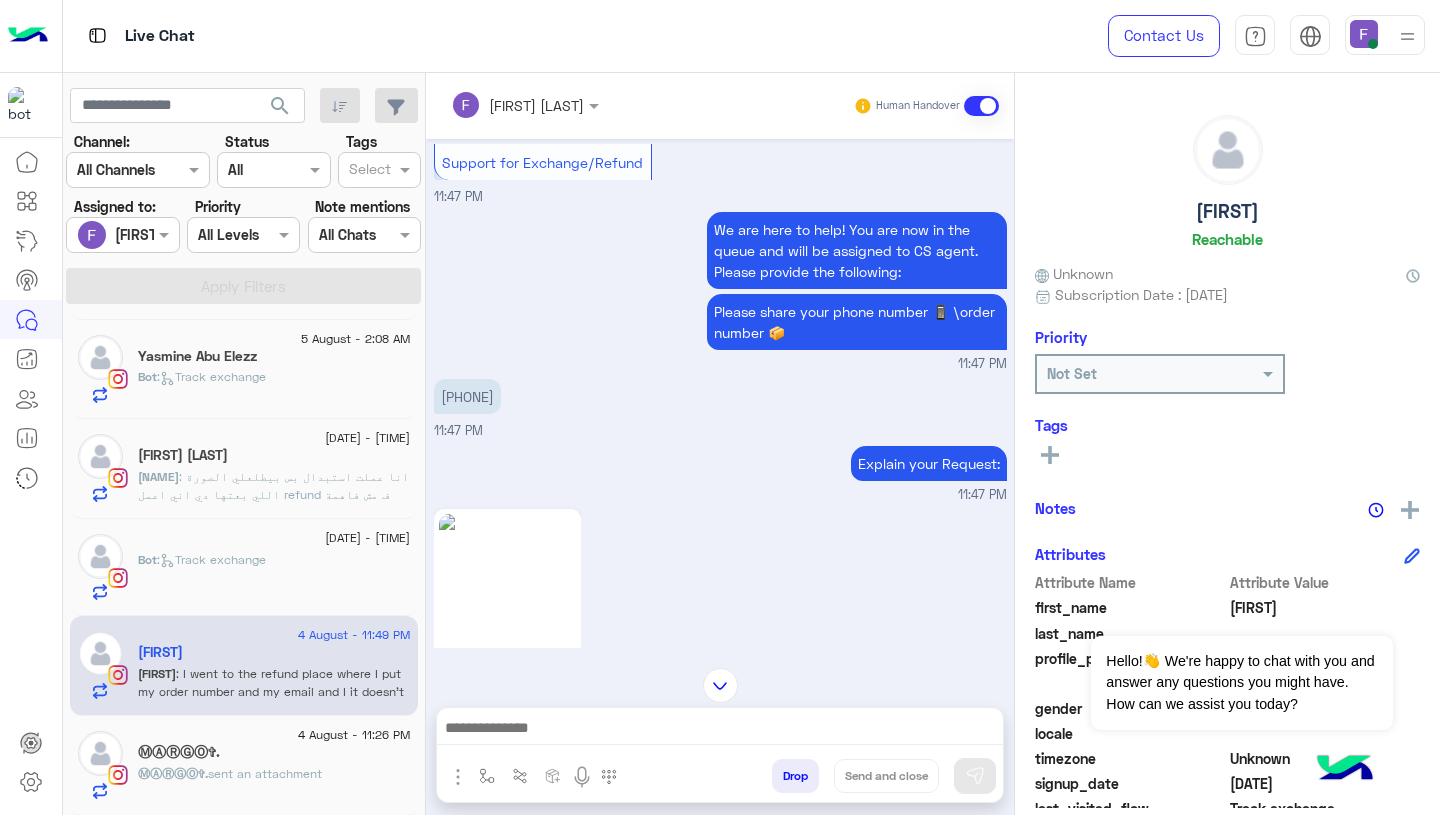 scroll, scrollTop: 1694, scrollLeft: 0, axis: vertical 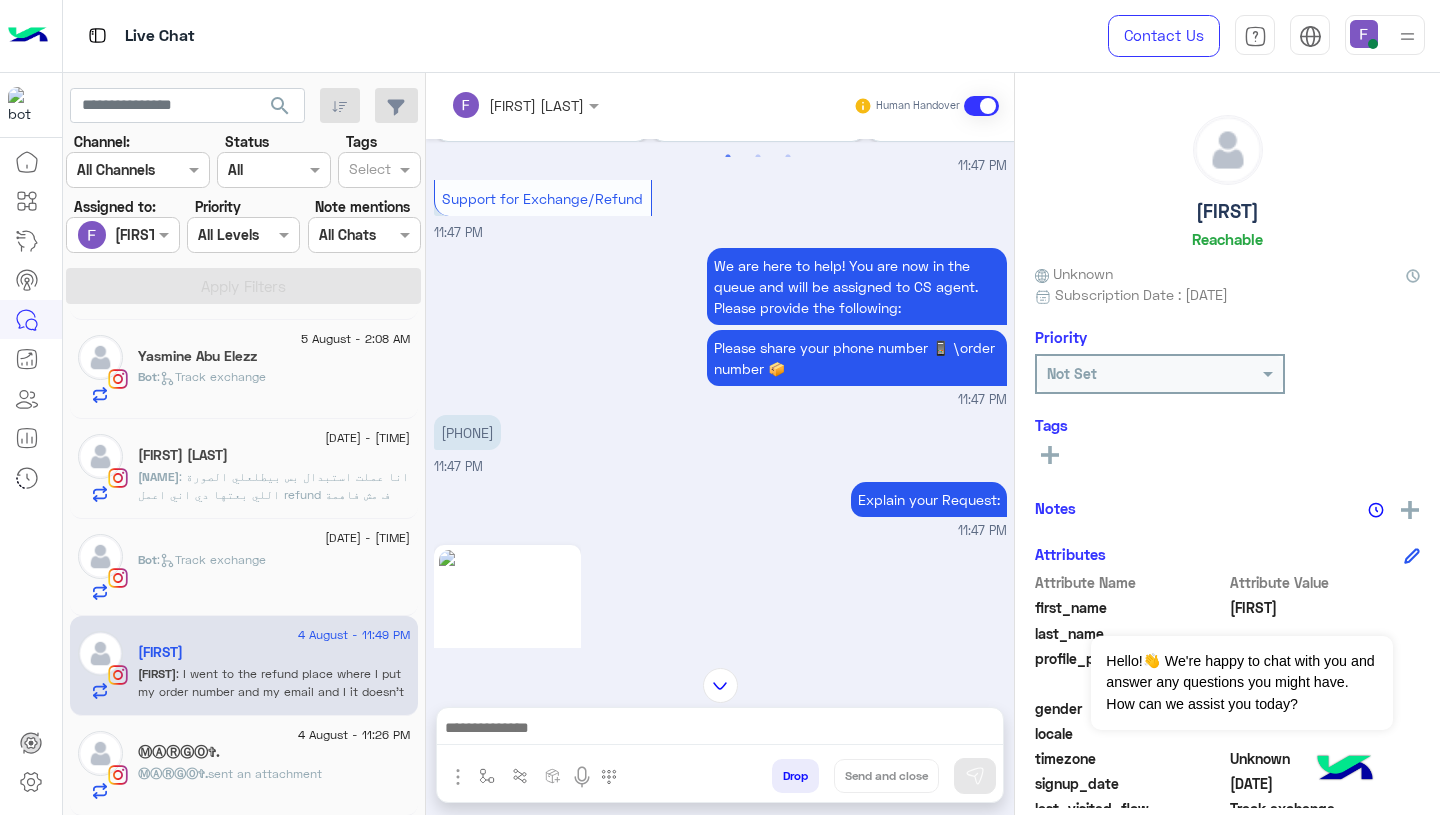 click on "01099327224" at bounding box center (467, 432) 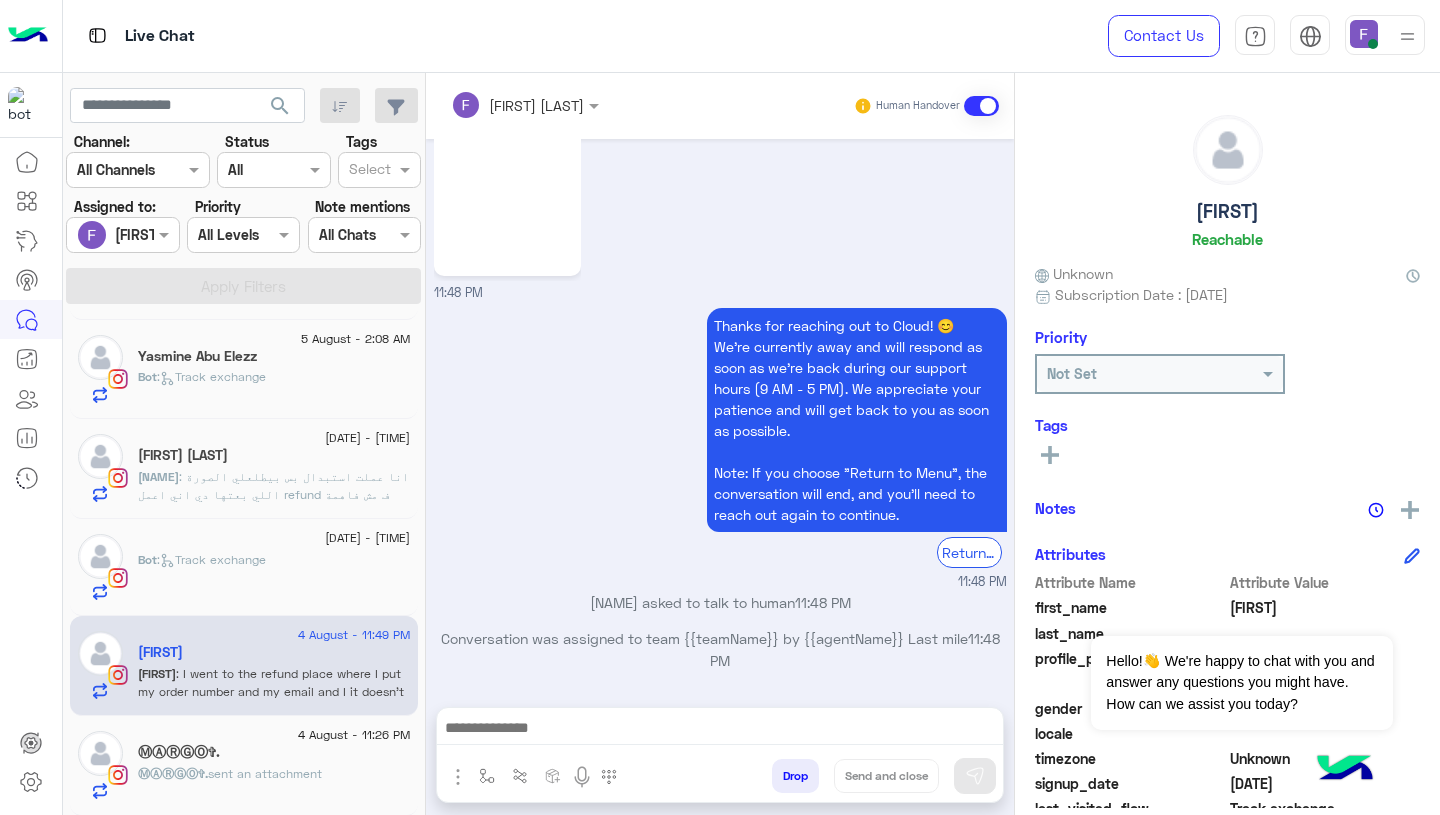 scroll, scrollTop: 2421, scrollLeft: 0, axis: vertical 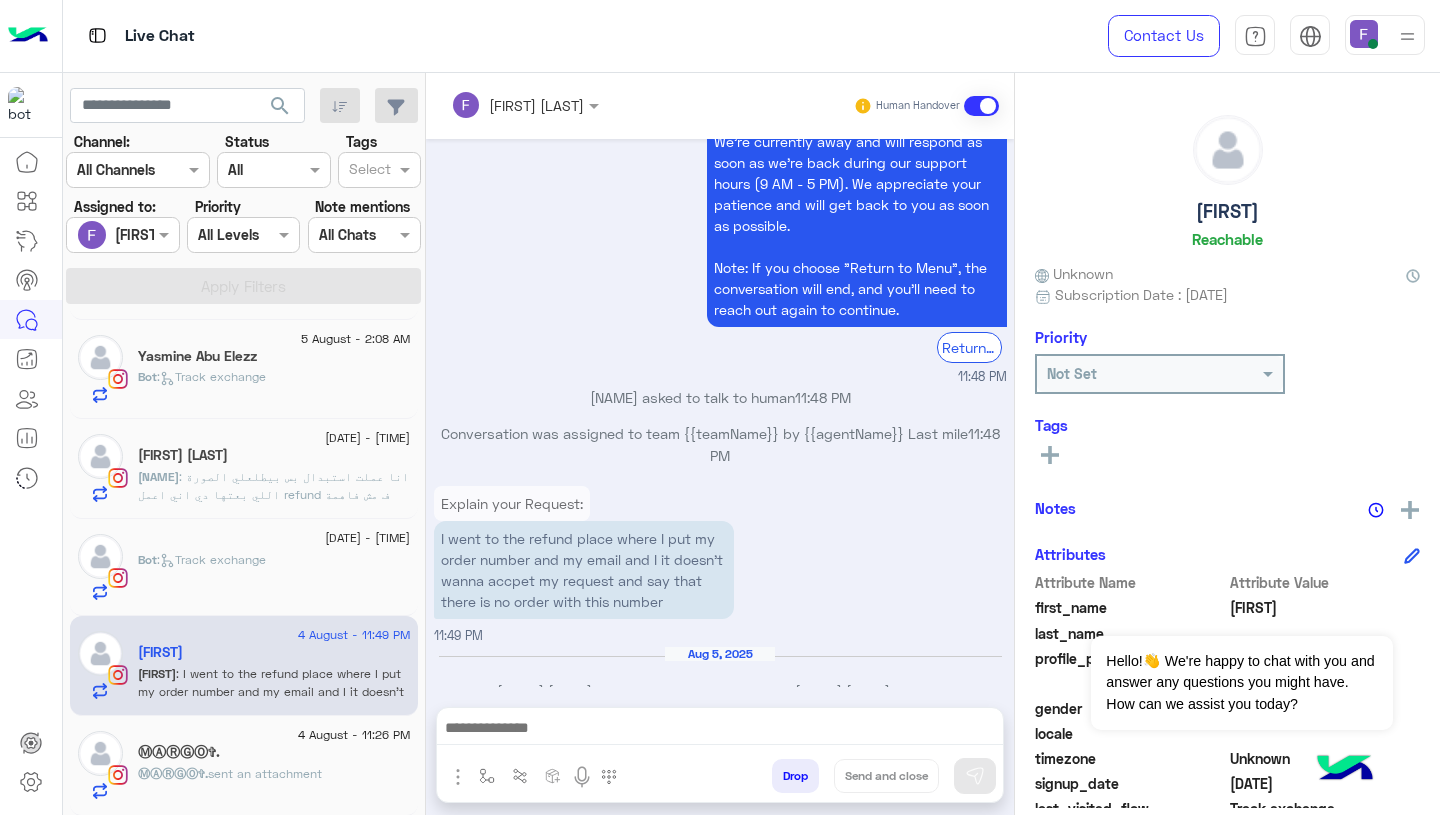 click at bounding box center (720, 730) 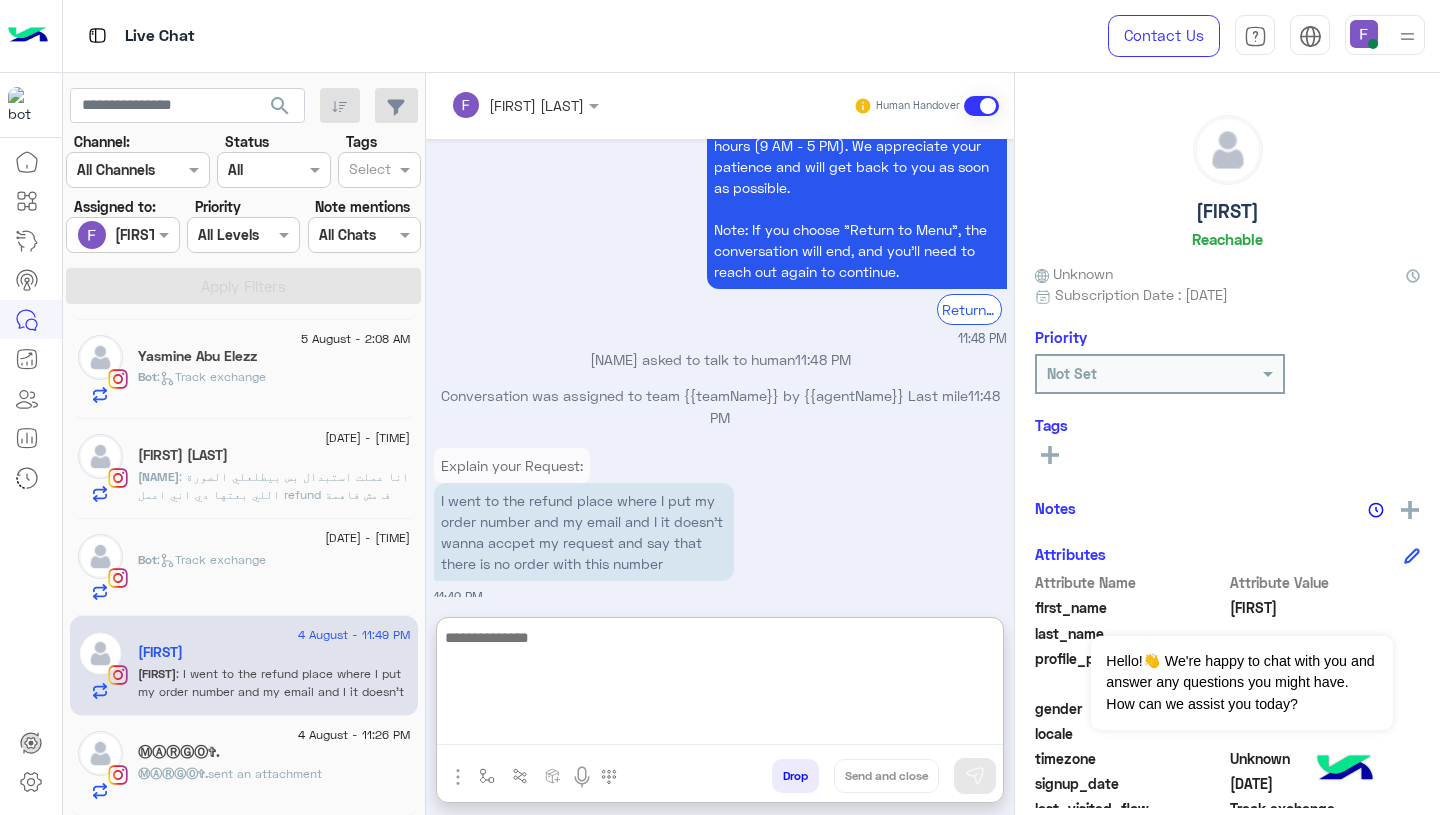 paste on "**********" 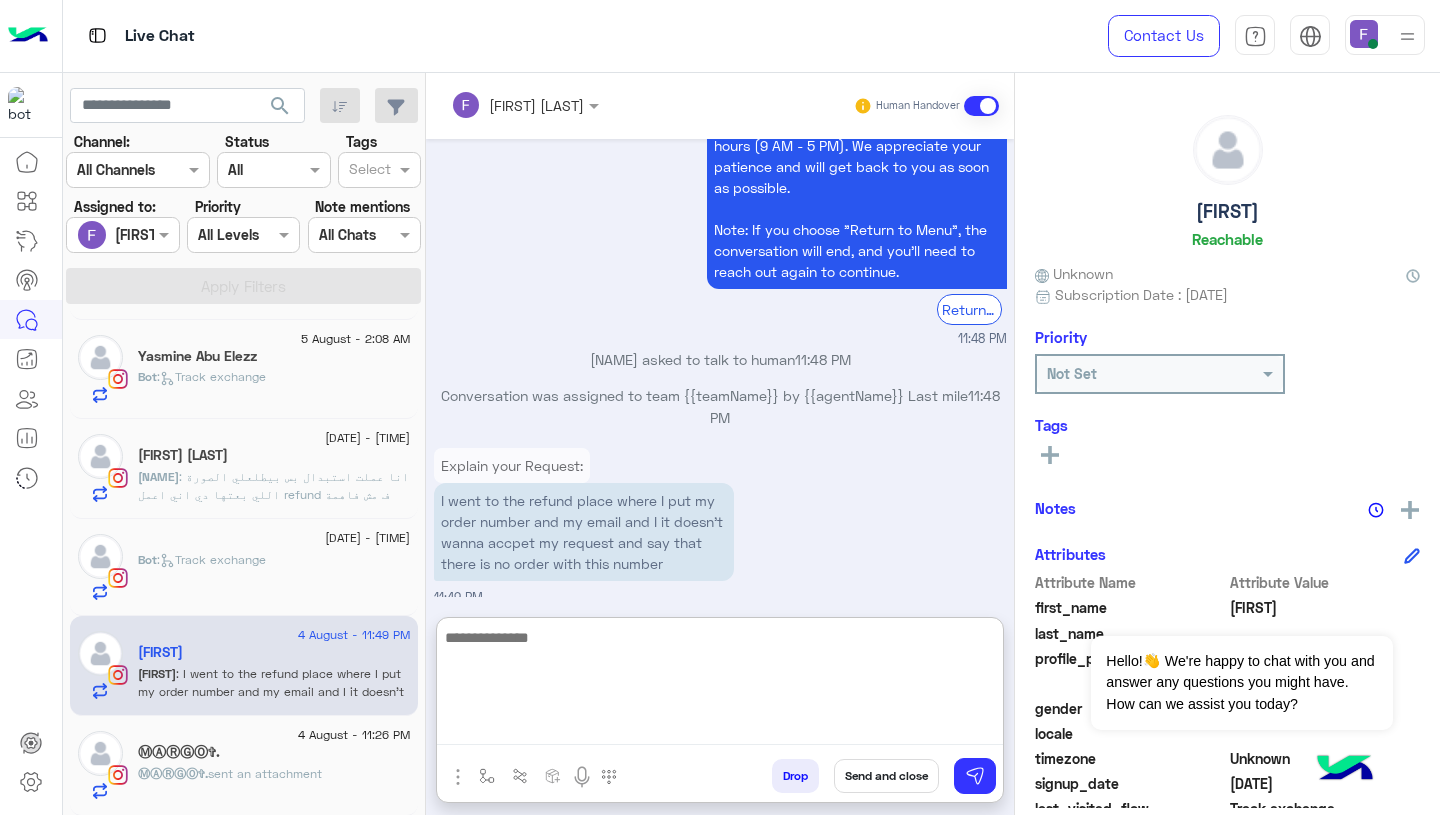 scroll, scrollTop: 0, scrollLeft: 0, axis: both 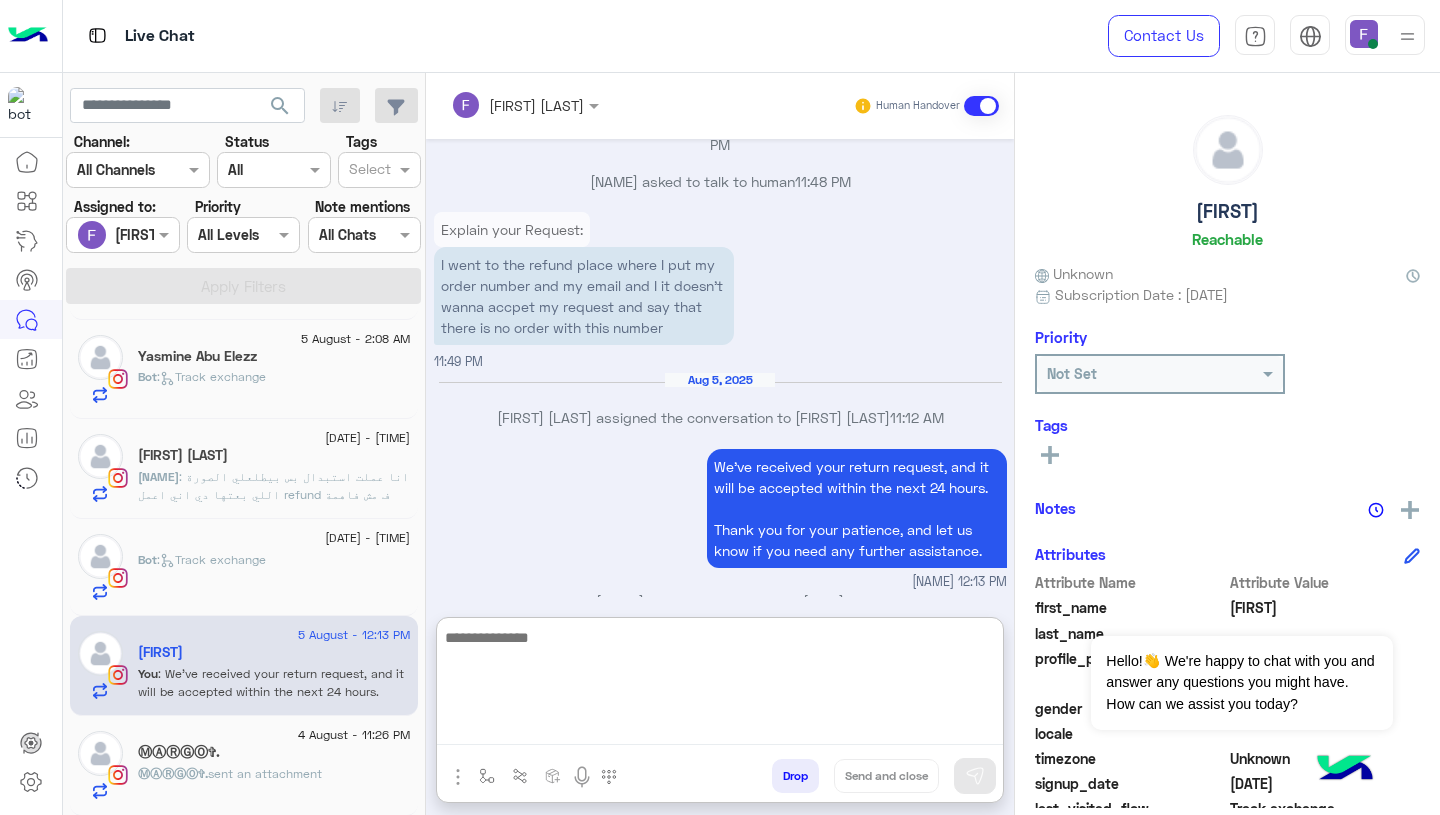 click on "Bot :   Track exchange" 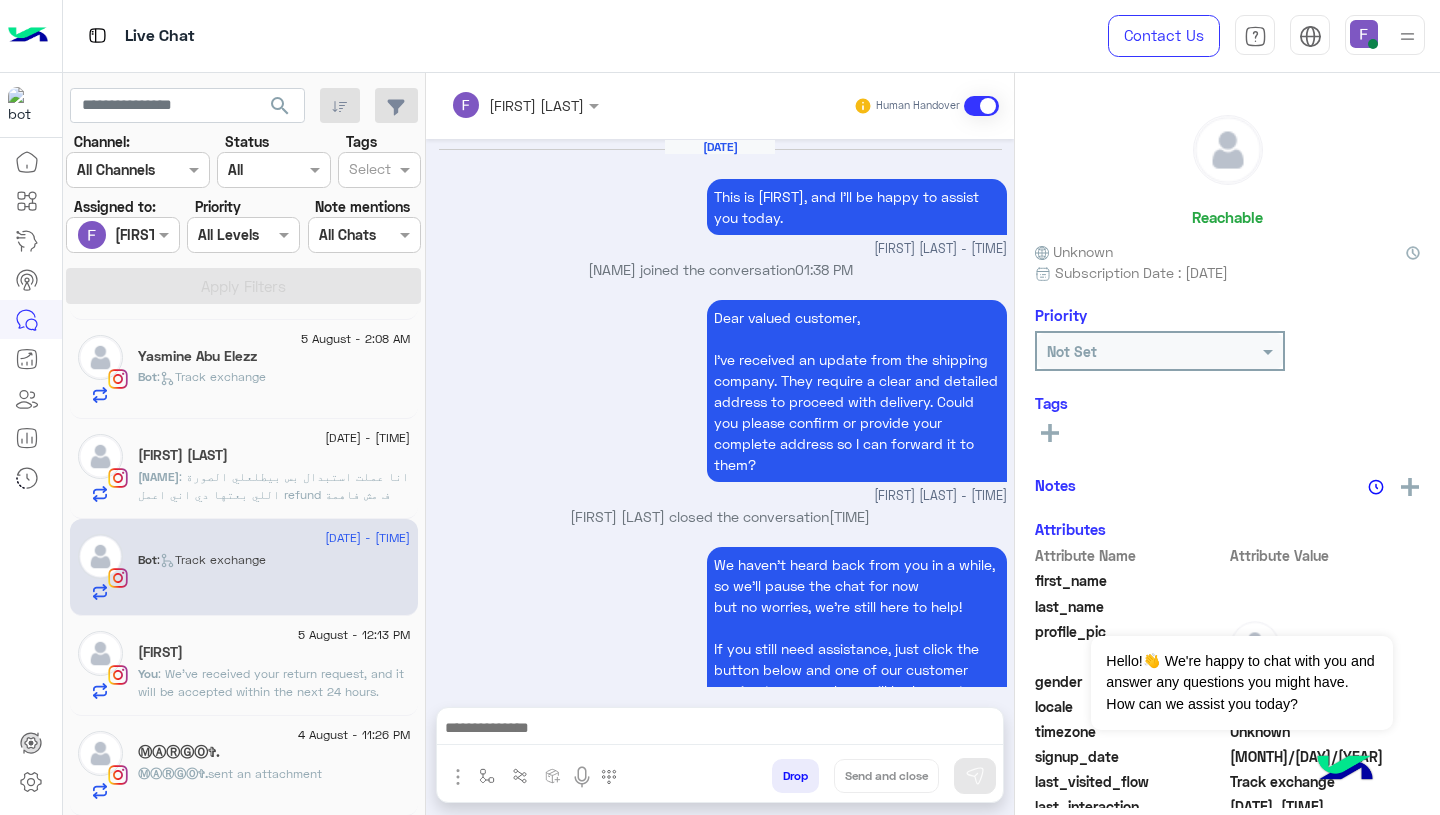 scroll, scrollTop: 1904, scrollLeft: 0, axis: vertical 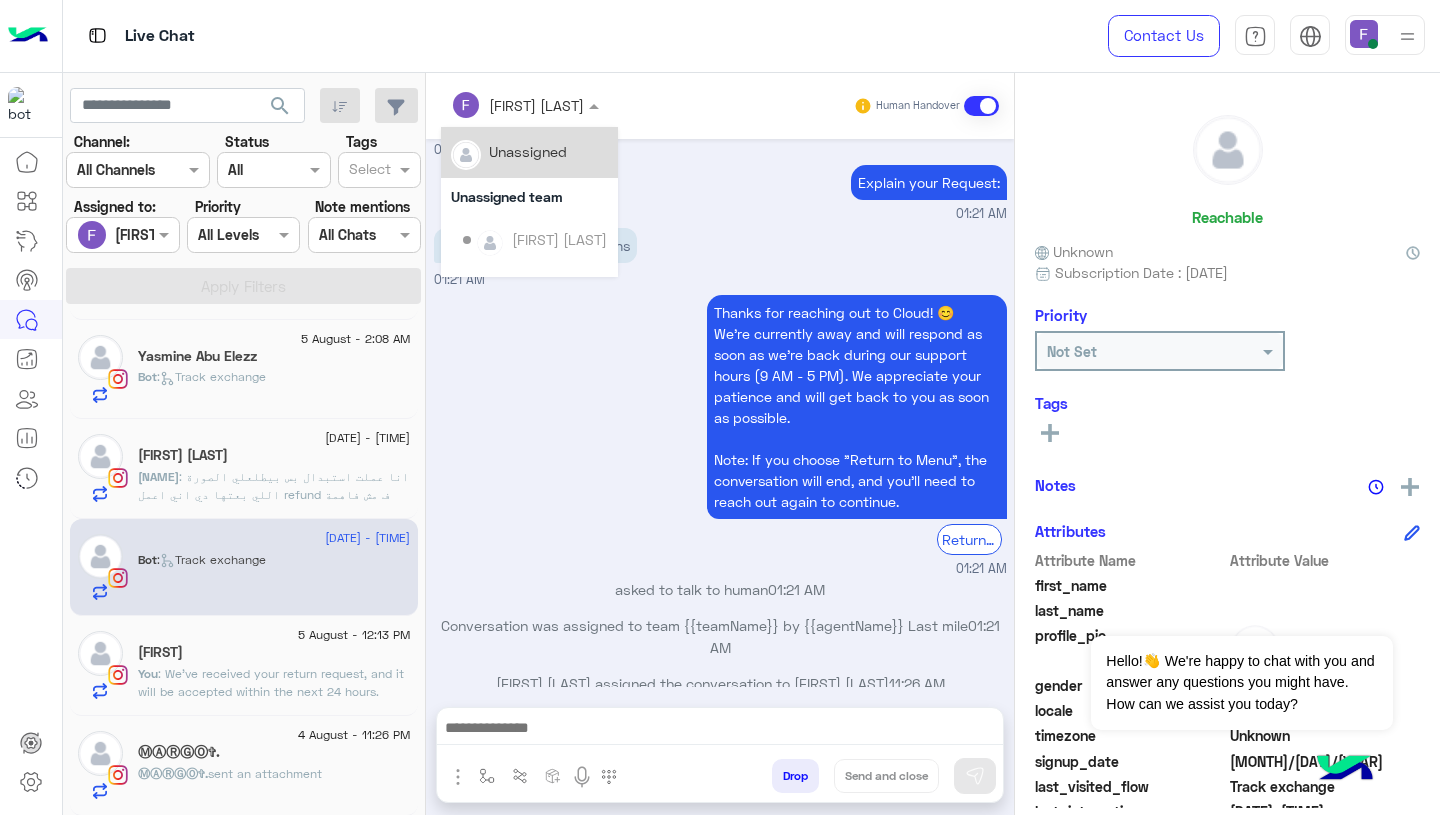 click at bounding box center [499, 105] 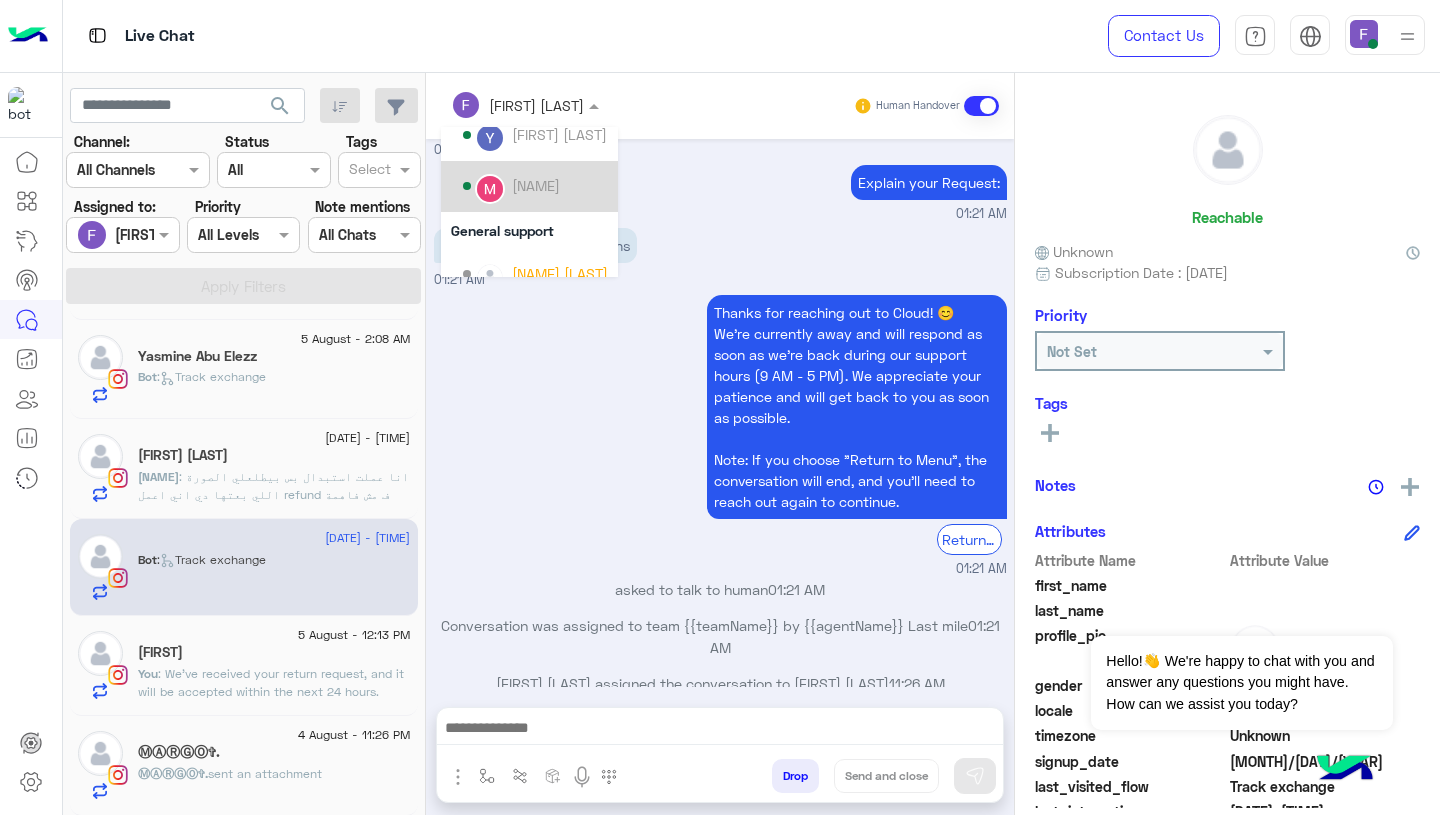 scroll, scrollTop: 154, scrollLeft: 0, axis: vertical 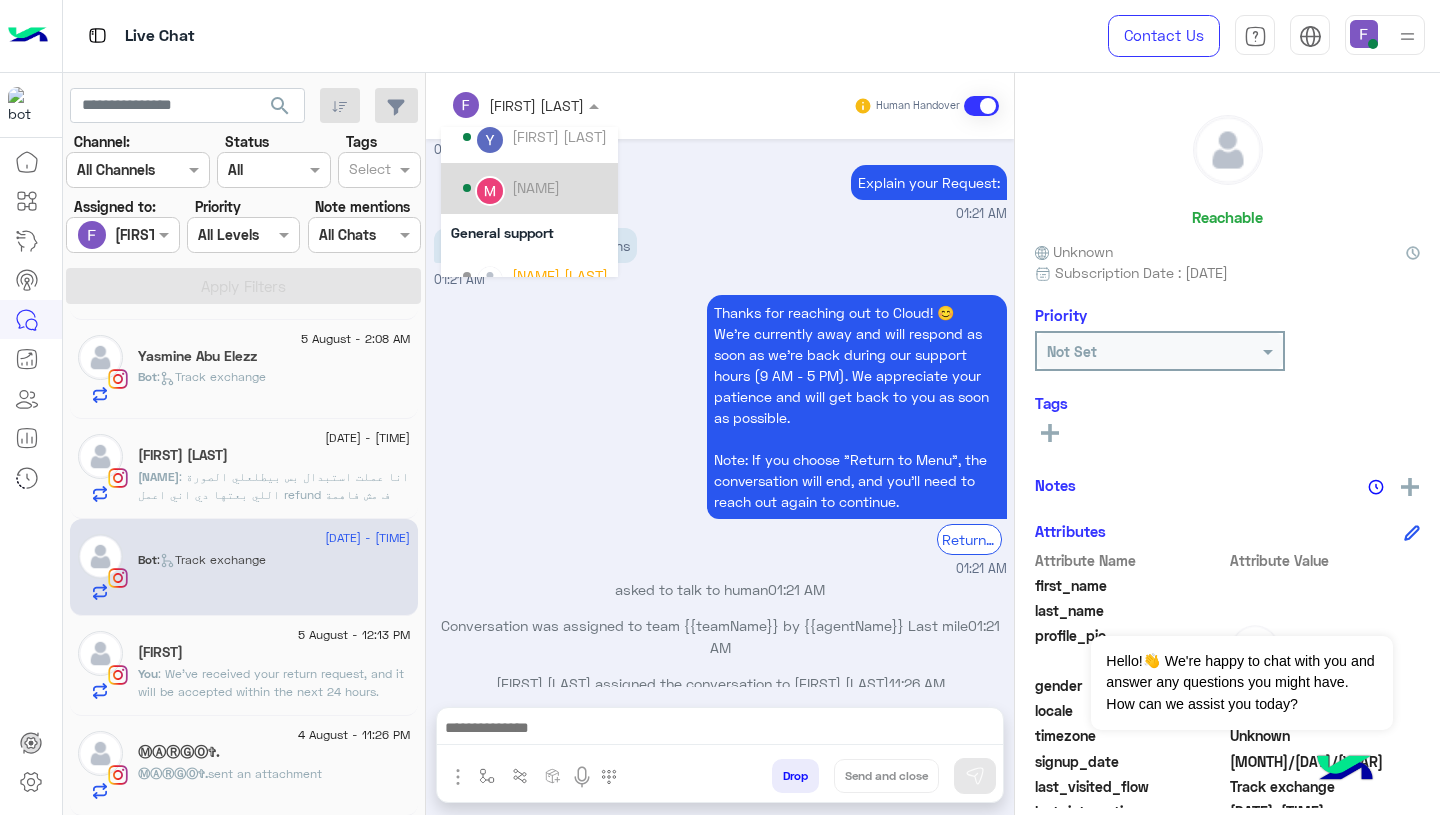 click on "Mariam Ahmed" at bounding box center (536, 187) 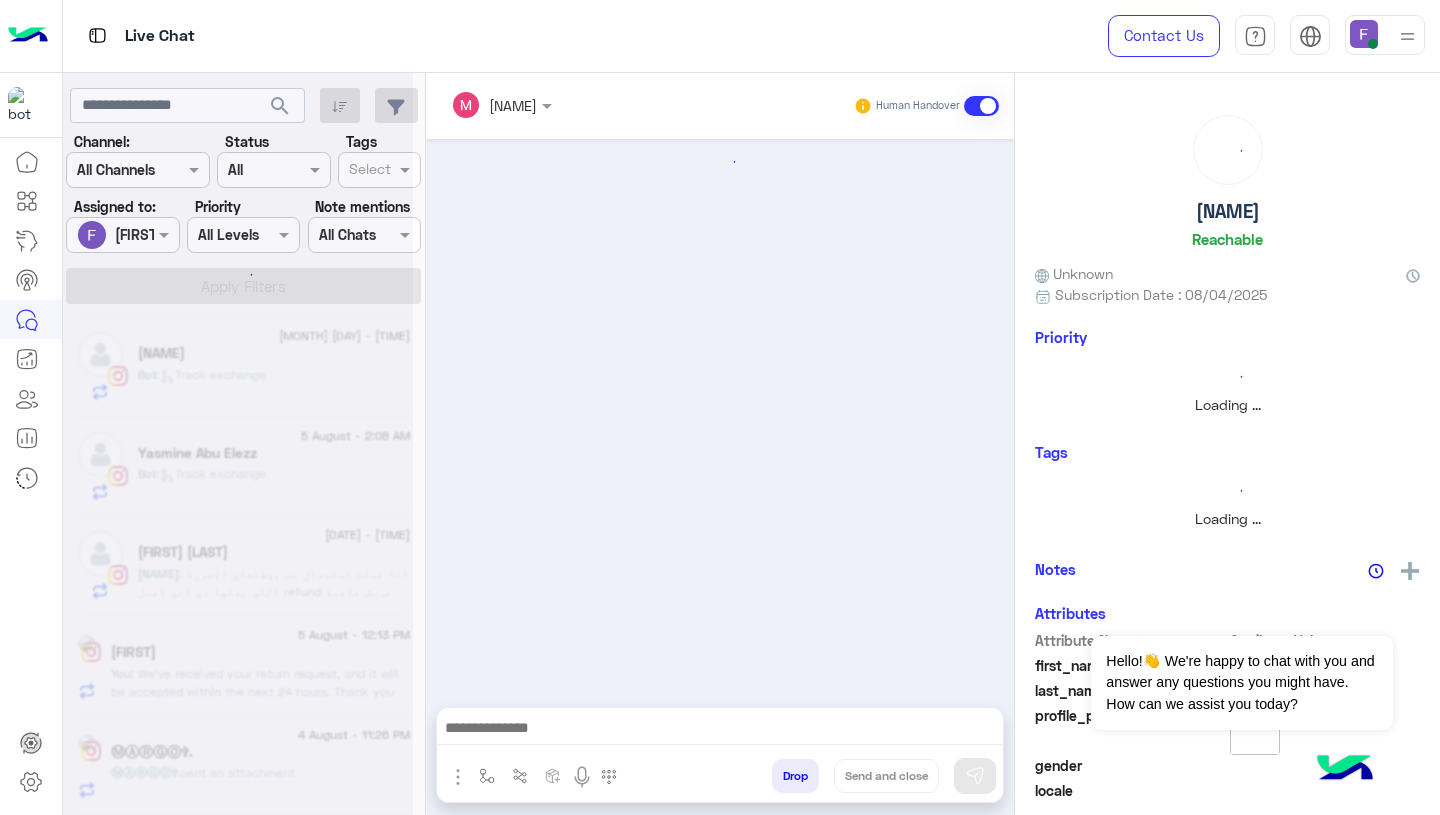 scroll, scrollTop: 300, scrollLeft: 0, axis: vertical 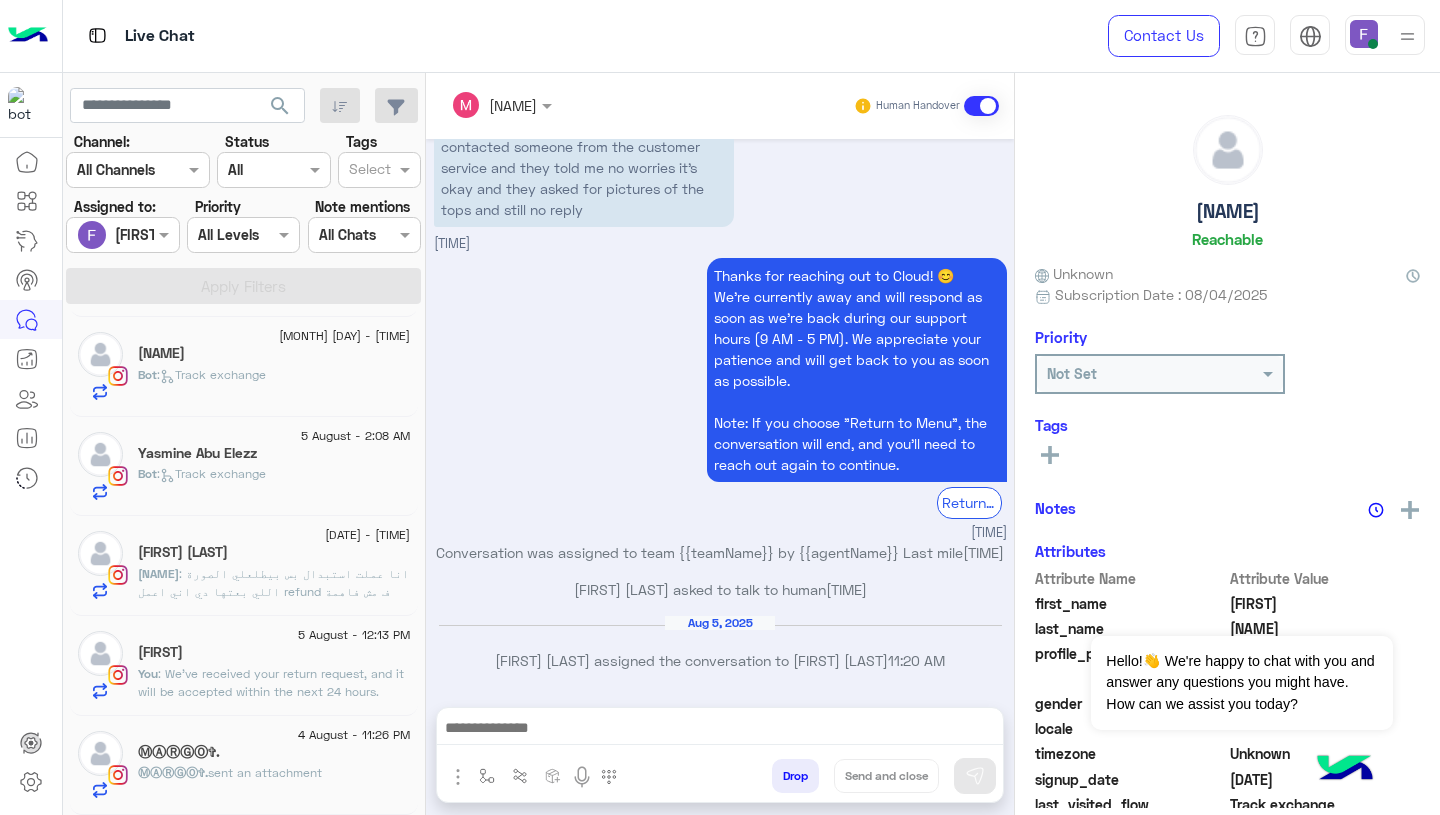 click on ": انا عملت استبدال بس بيطلعلي الصورة اللي بعتها دي اني اعمل refund ف مش فاهمة كدة هيجيلي المقاس التاني ولا مفيش" 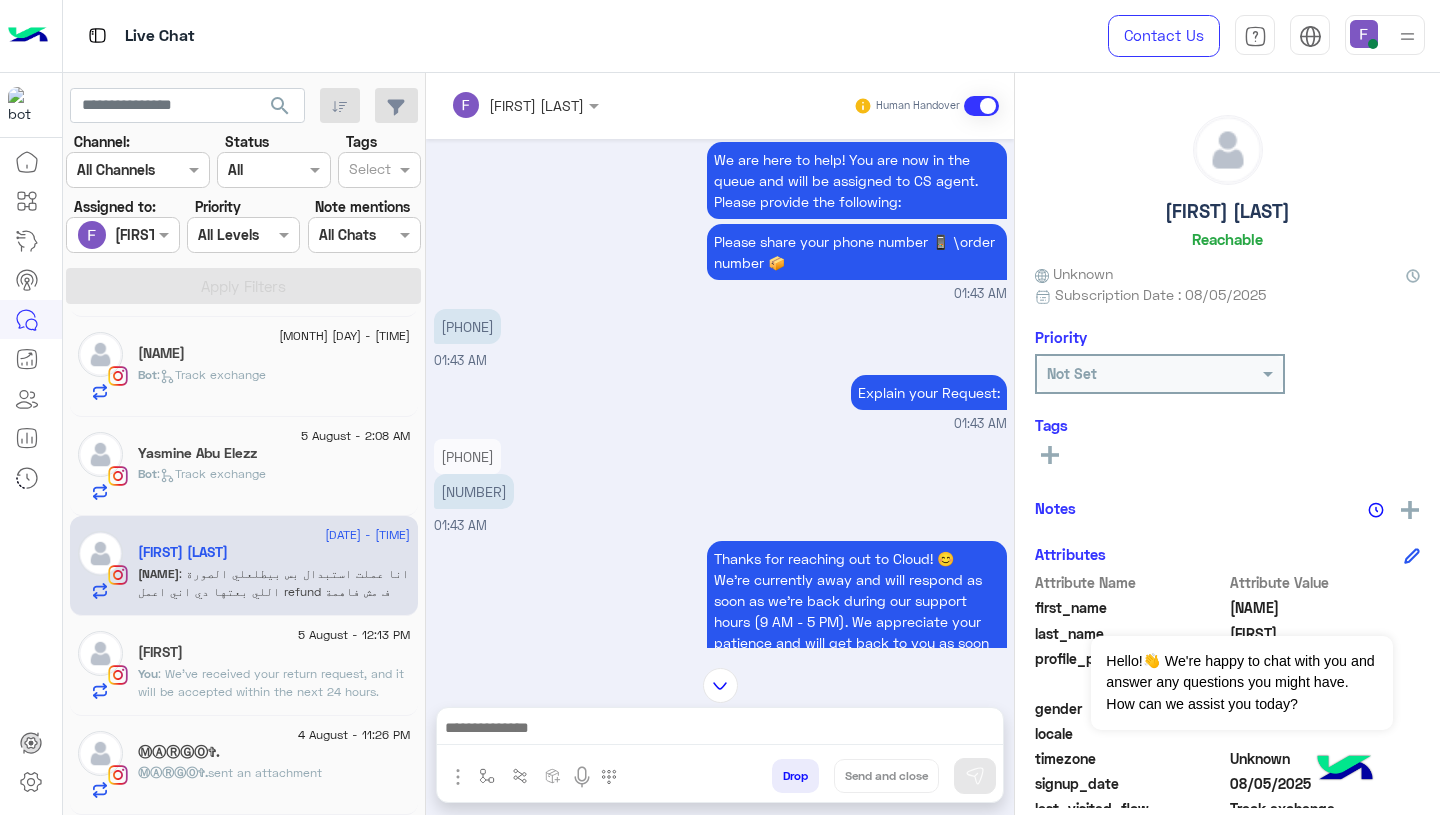scroll, scrollTop: 1862, scrollLeft: 0, axis: vertical 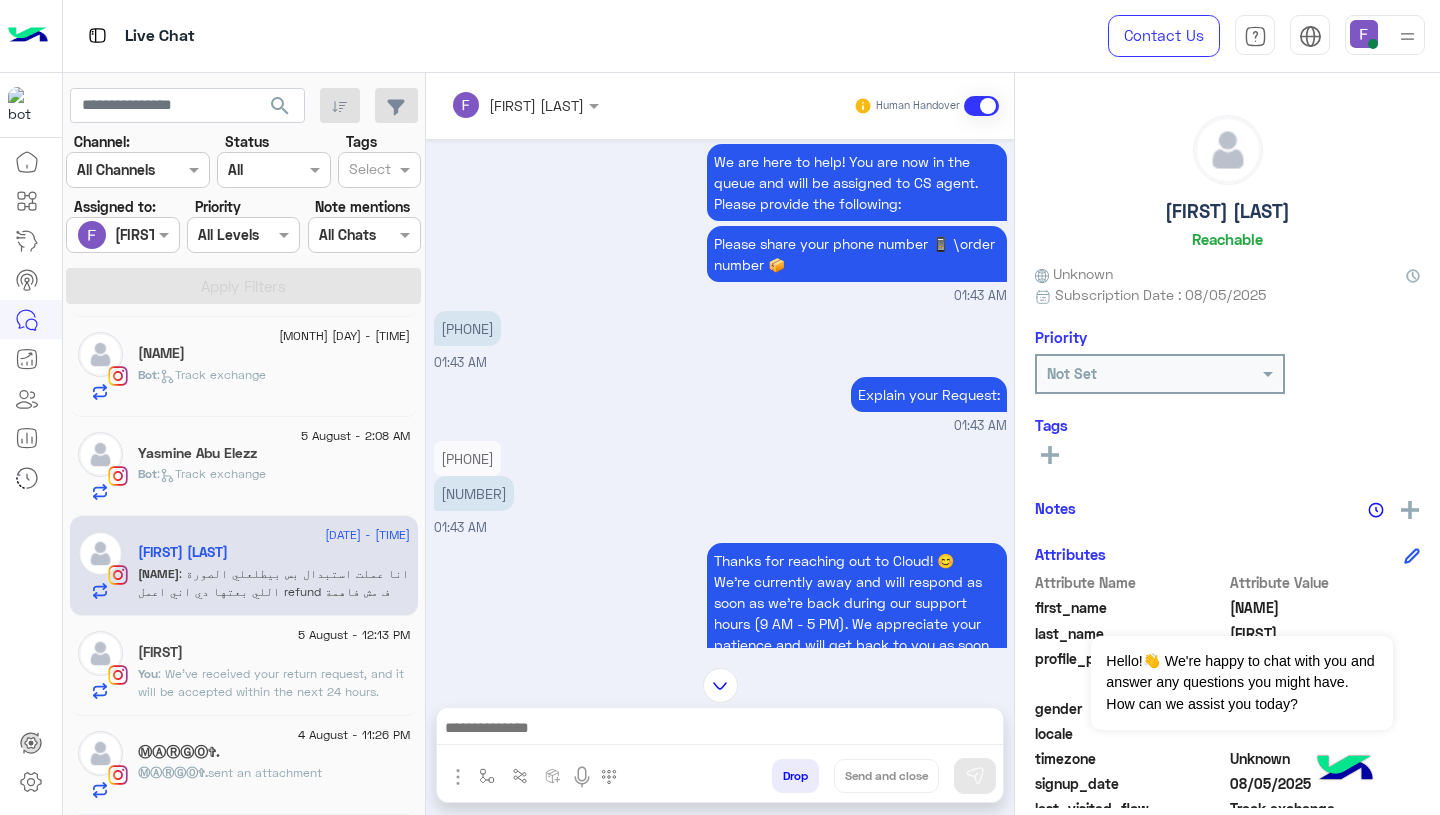 click on "119006" at bounding box center (474, 493) 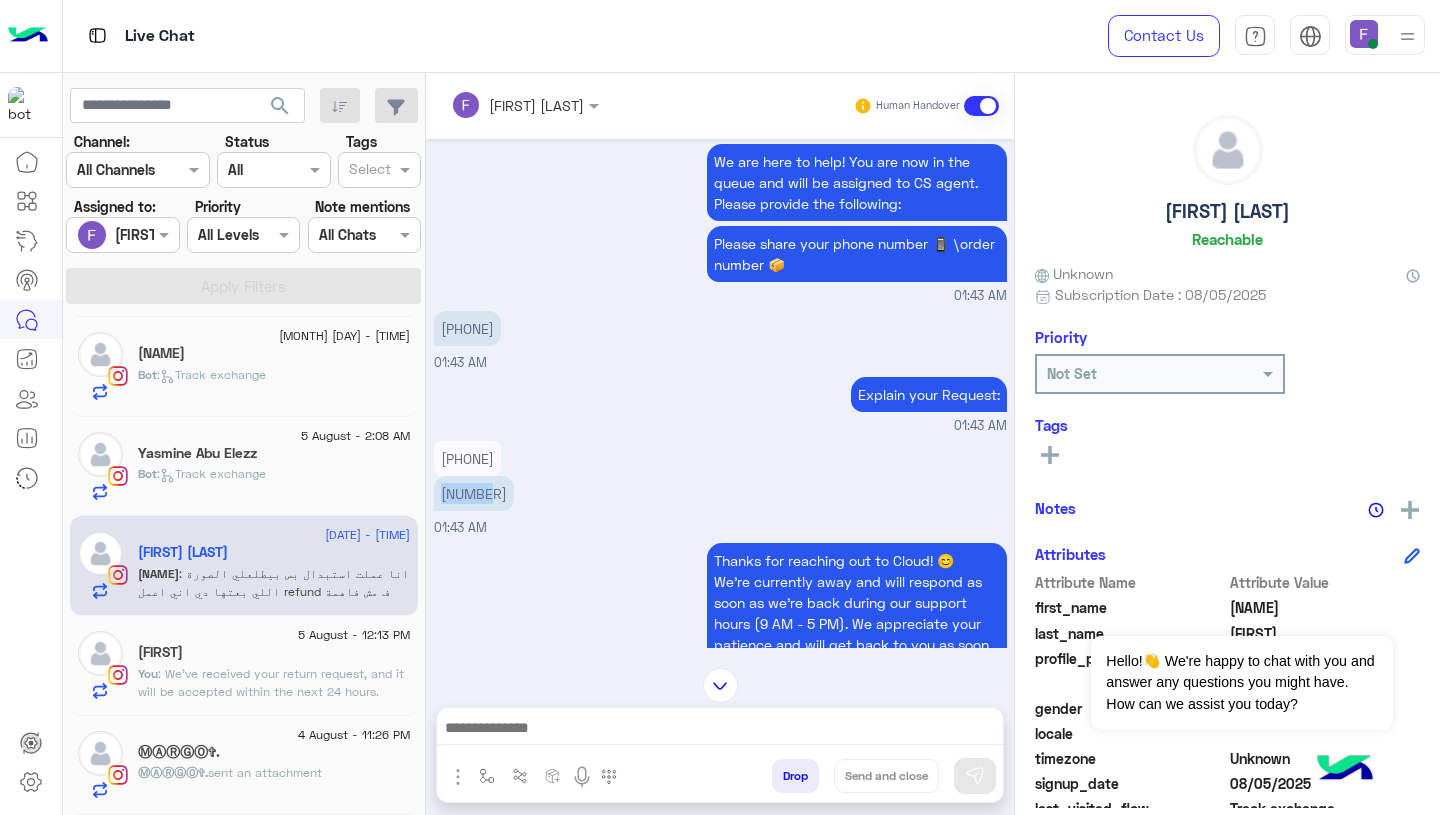 click on "119006" at bounding box center [474, 493] 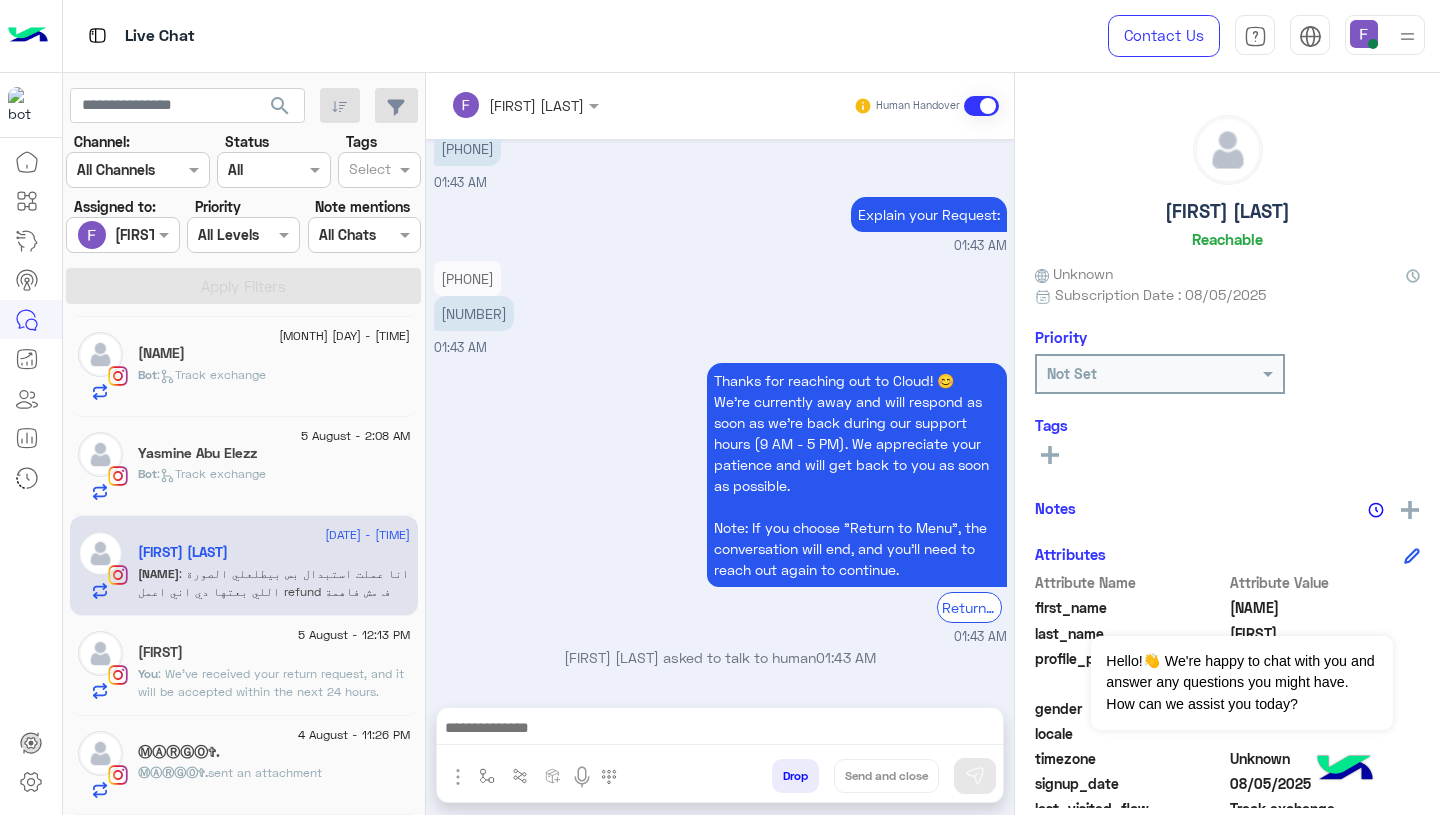 scroll, scrollTop: 2210, scrollLeft: 0, axis: vertical 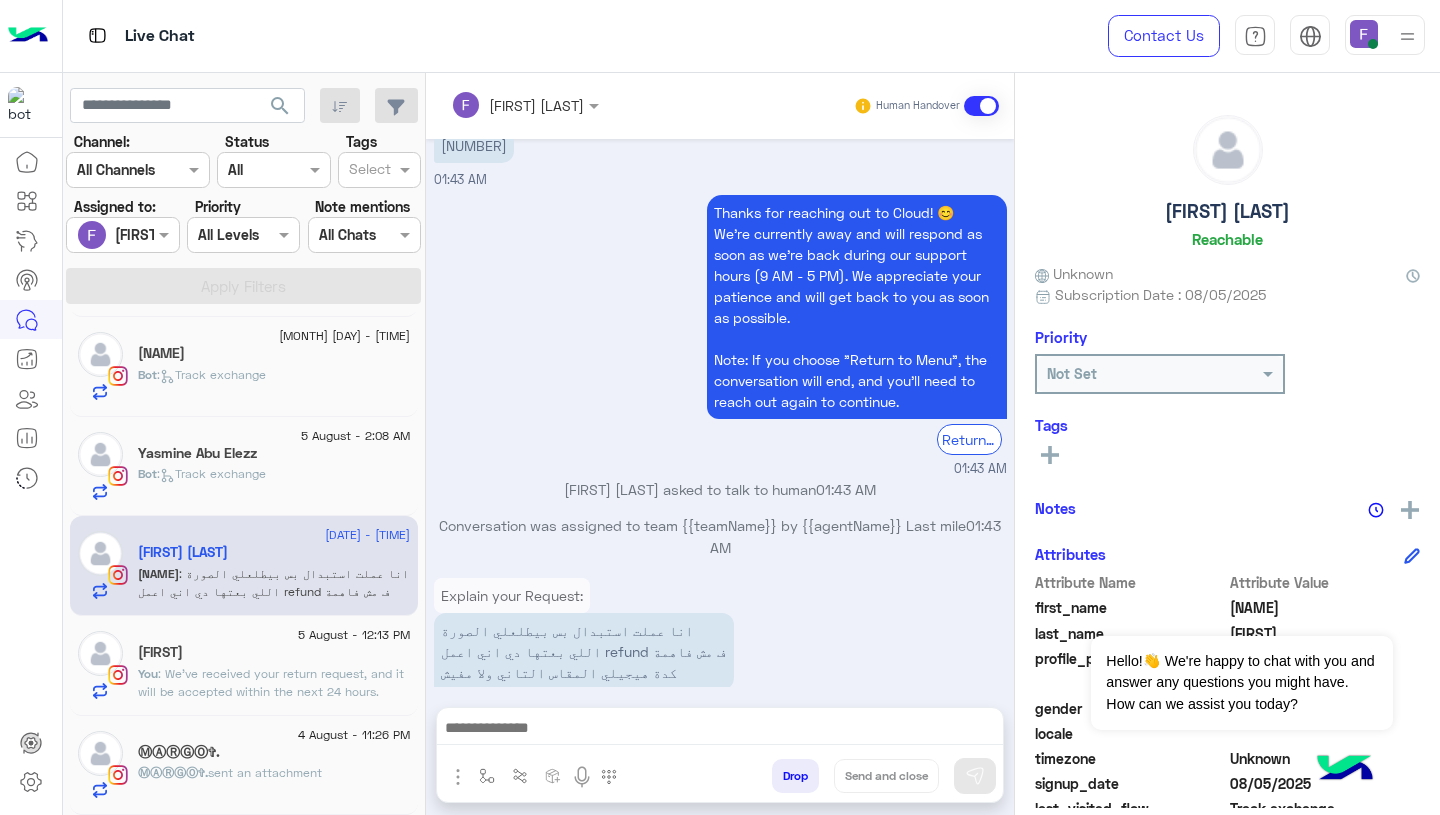 click at bounding box center (720, 730) 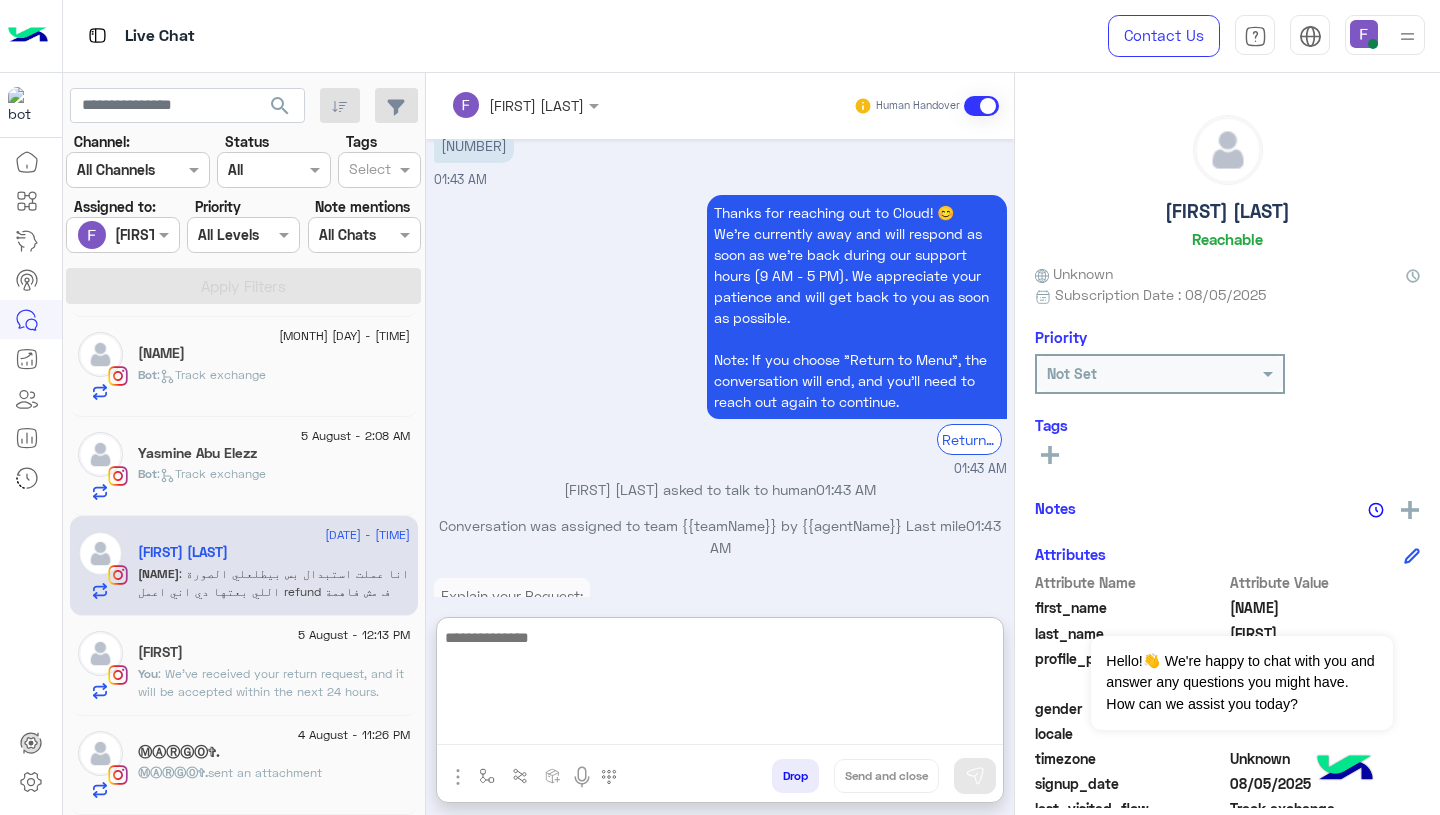 paste on "**********" 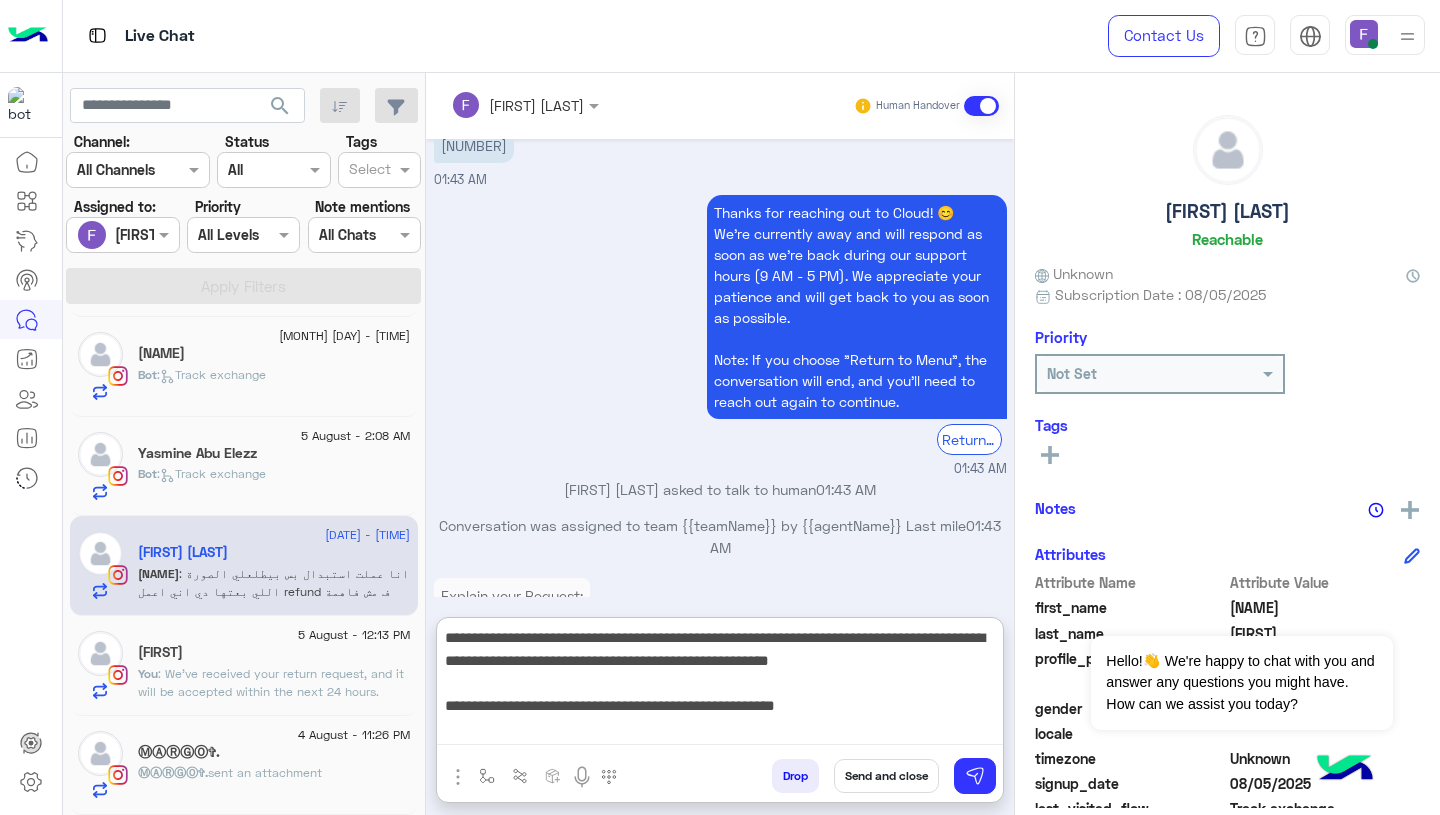 scroll, scrollTop: 0, scrollLeft: 0, axis: both 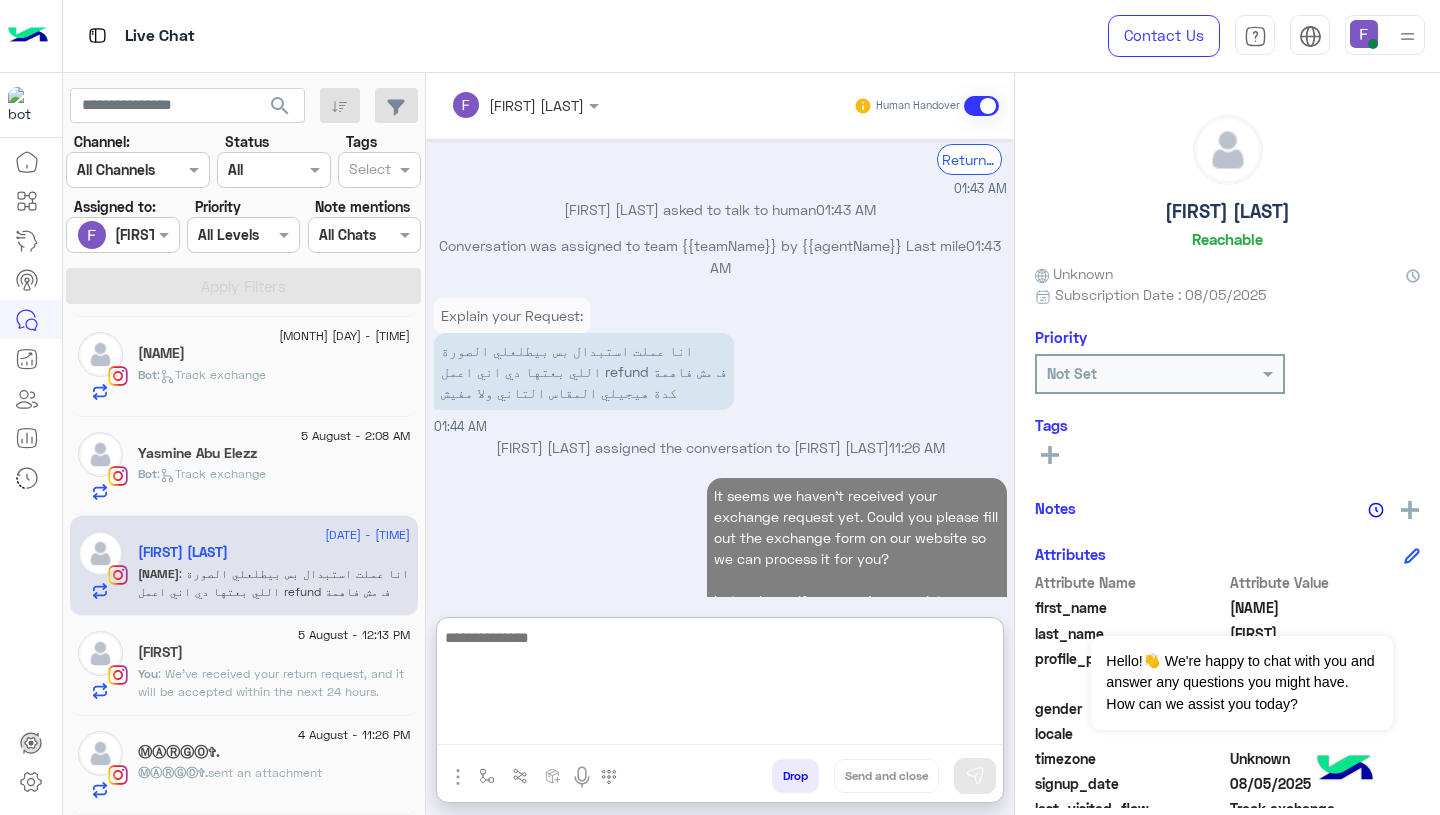 click on "It seems we haven’t received your exchange request yet. Could you please fill out the exchange form on our website so we can process it for you? Let us know if you need any assistance along the way!   12:17 PM" at bounding box center [720, 568] 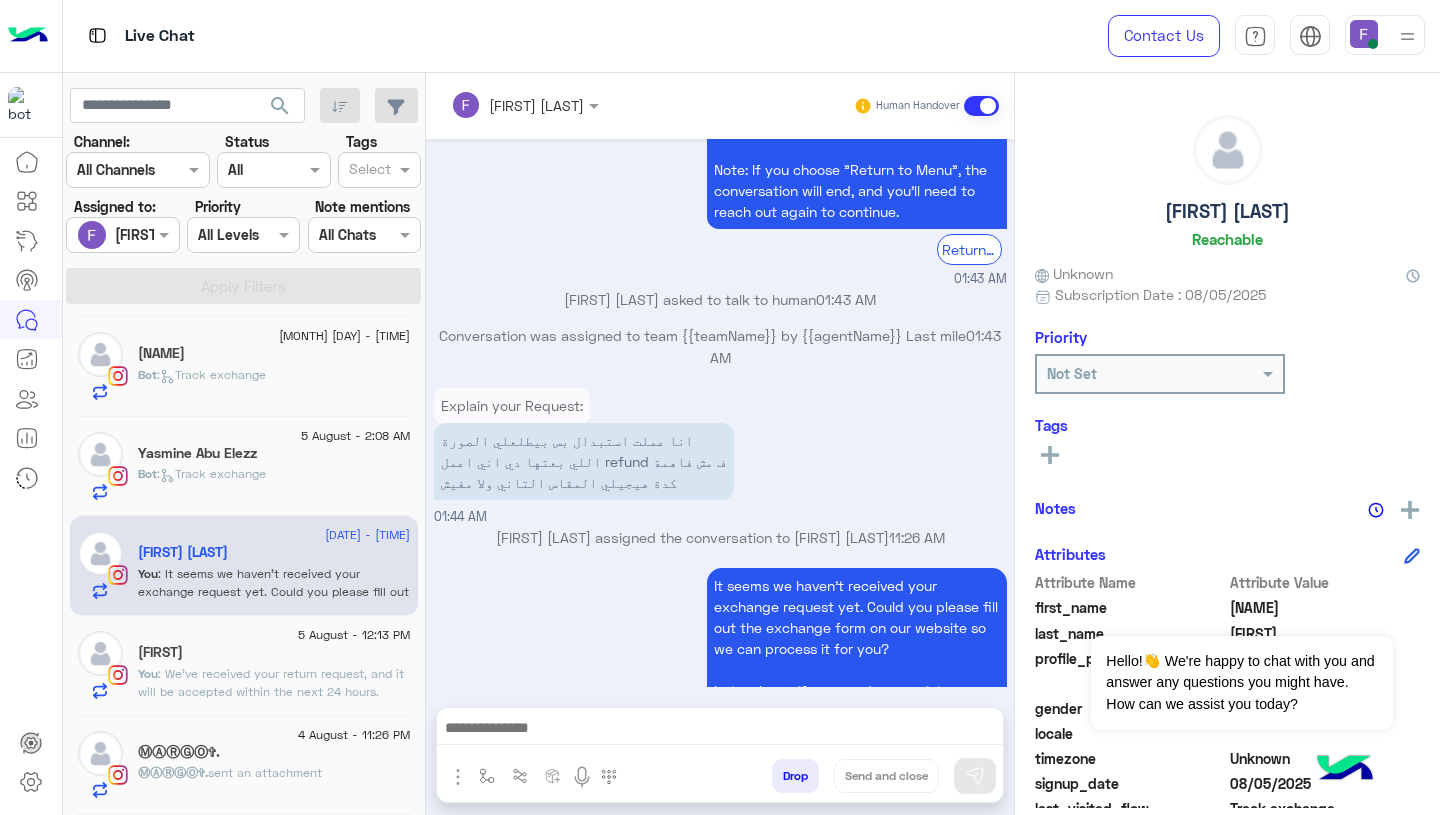 scroll, scrollTop: 2436, scrollLeft: 0, axis: vertical 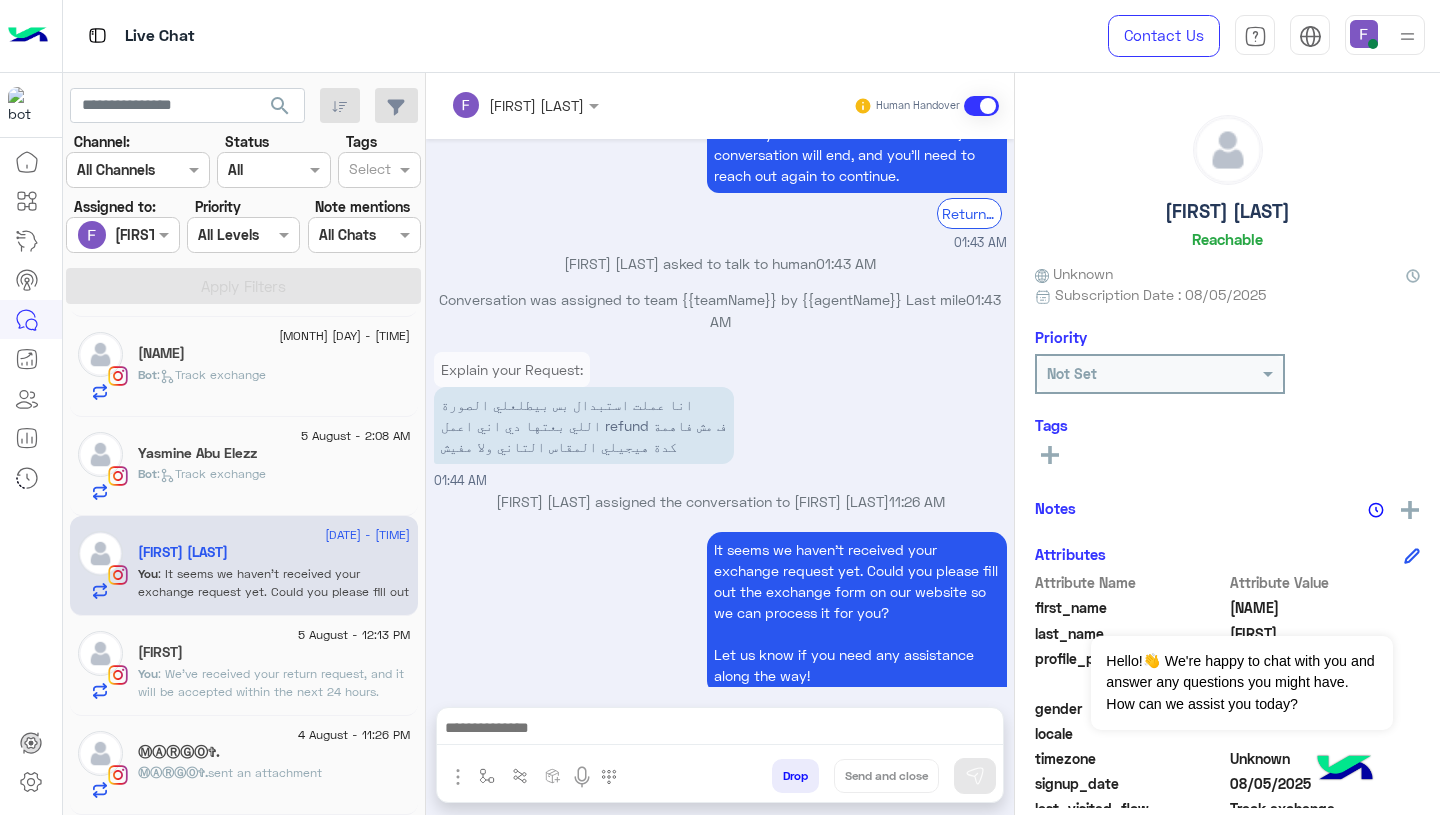 click on "5 August - 12:13 PM" 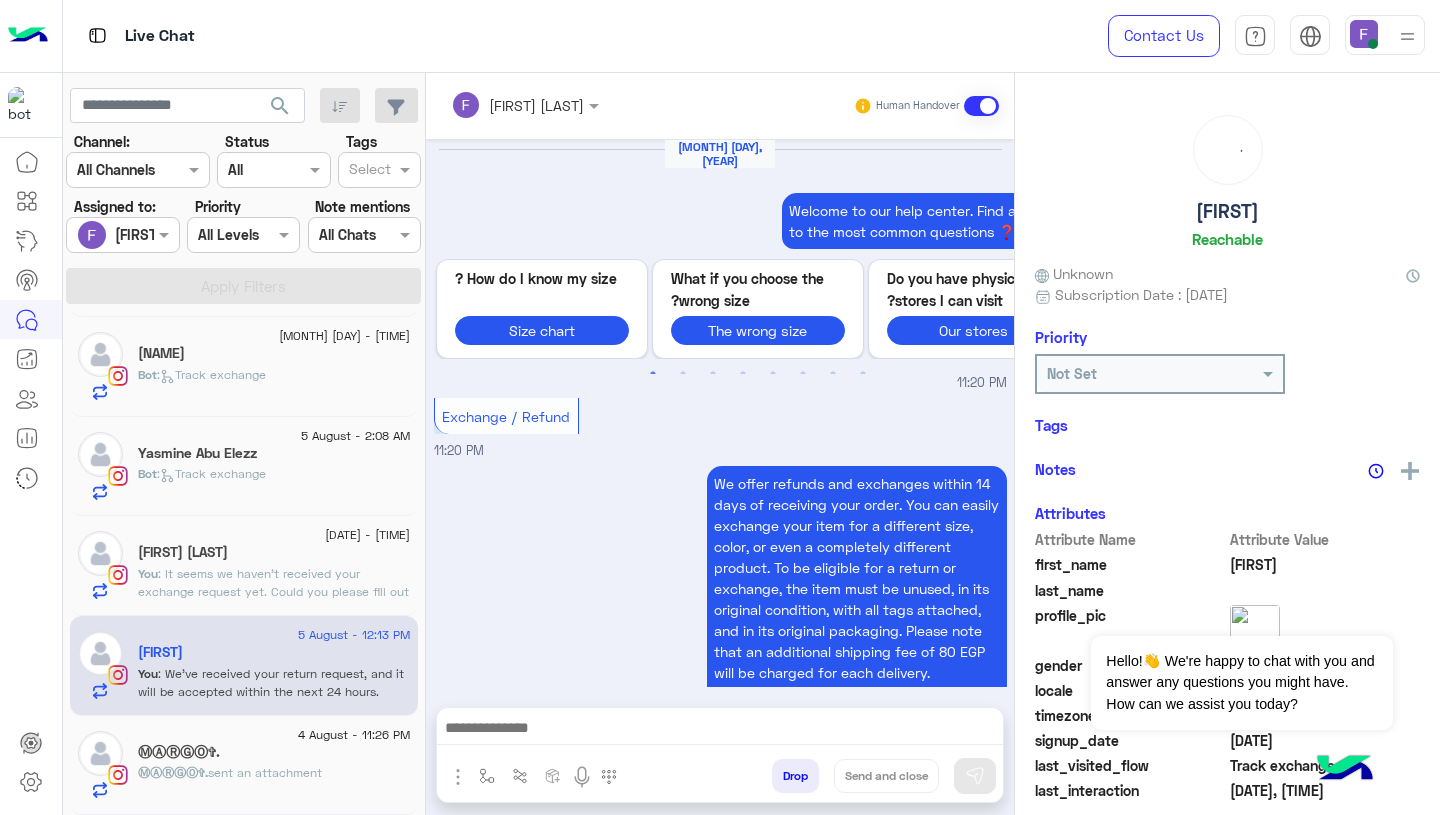 scroll, scrollTop: 2333, scrollLeft: 0, axis: vertical 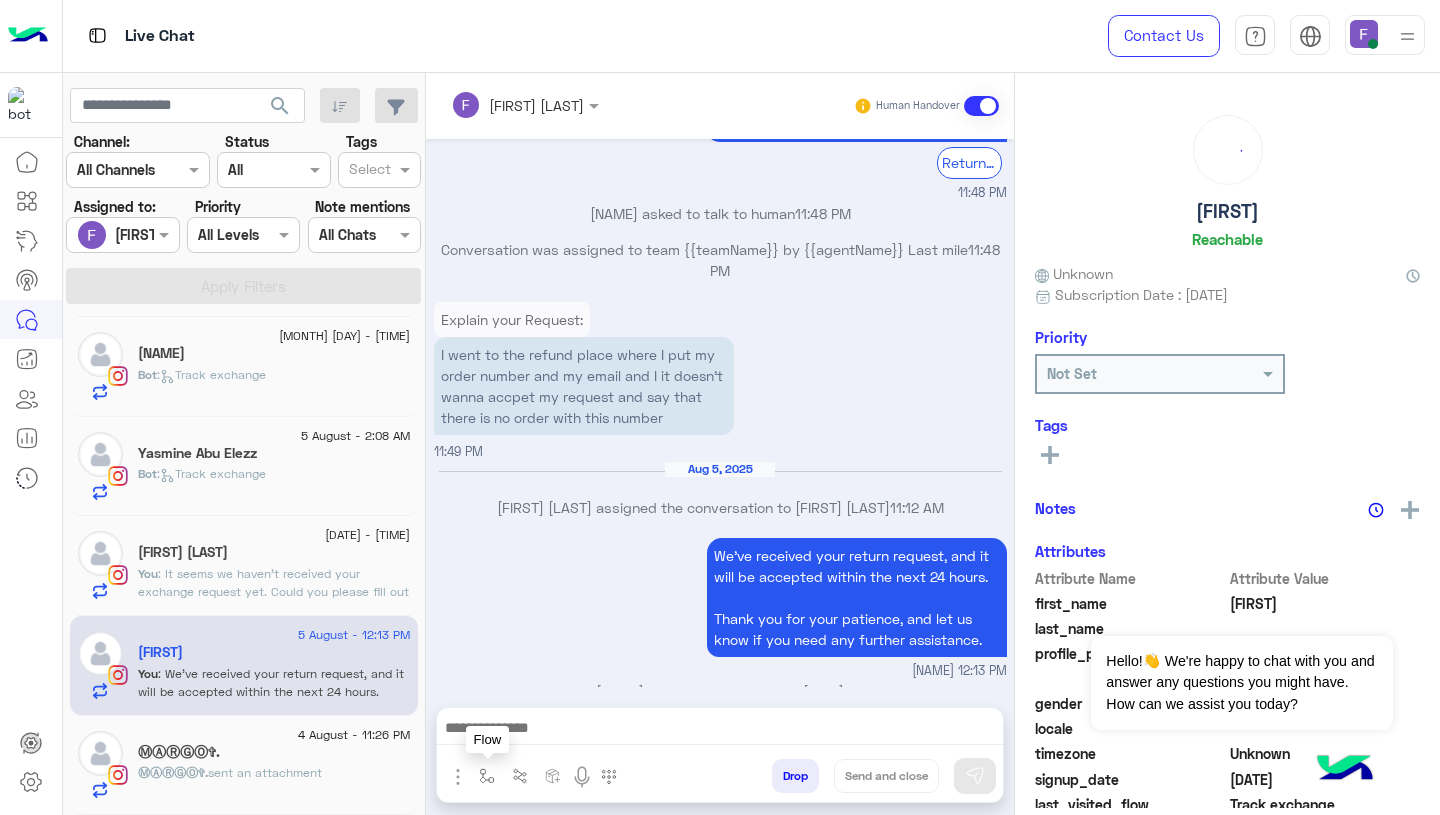 click at bounding box center [487, 775] 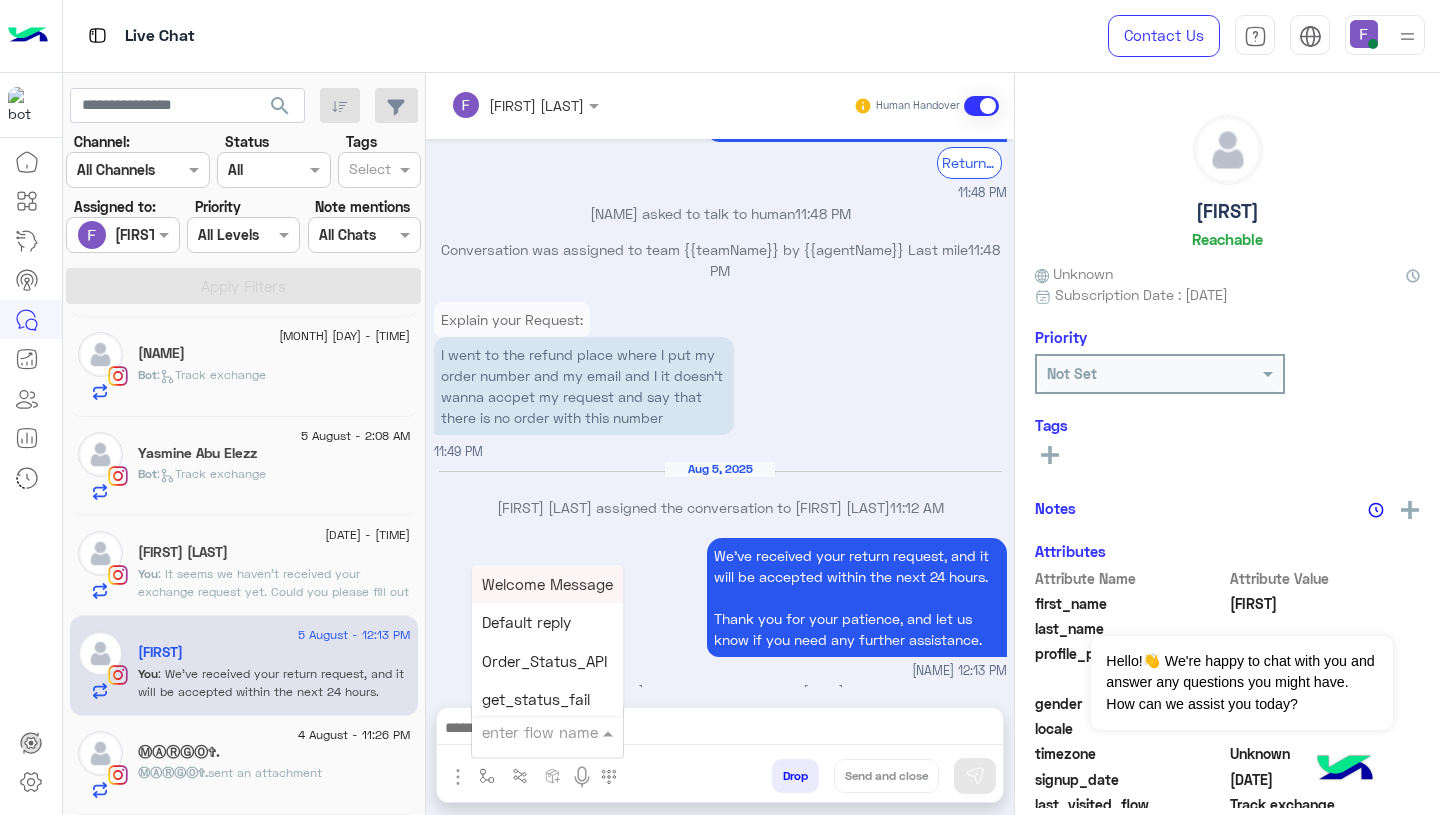 click at bounding box center [523, 732] 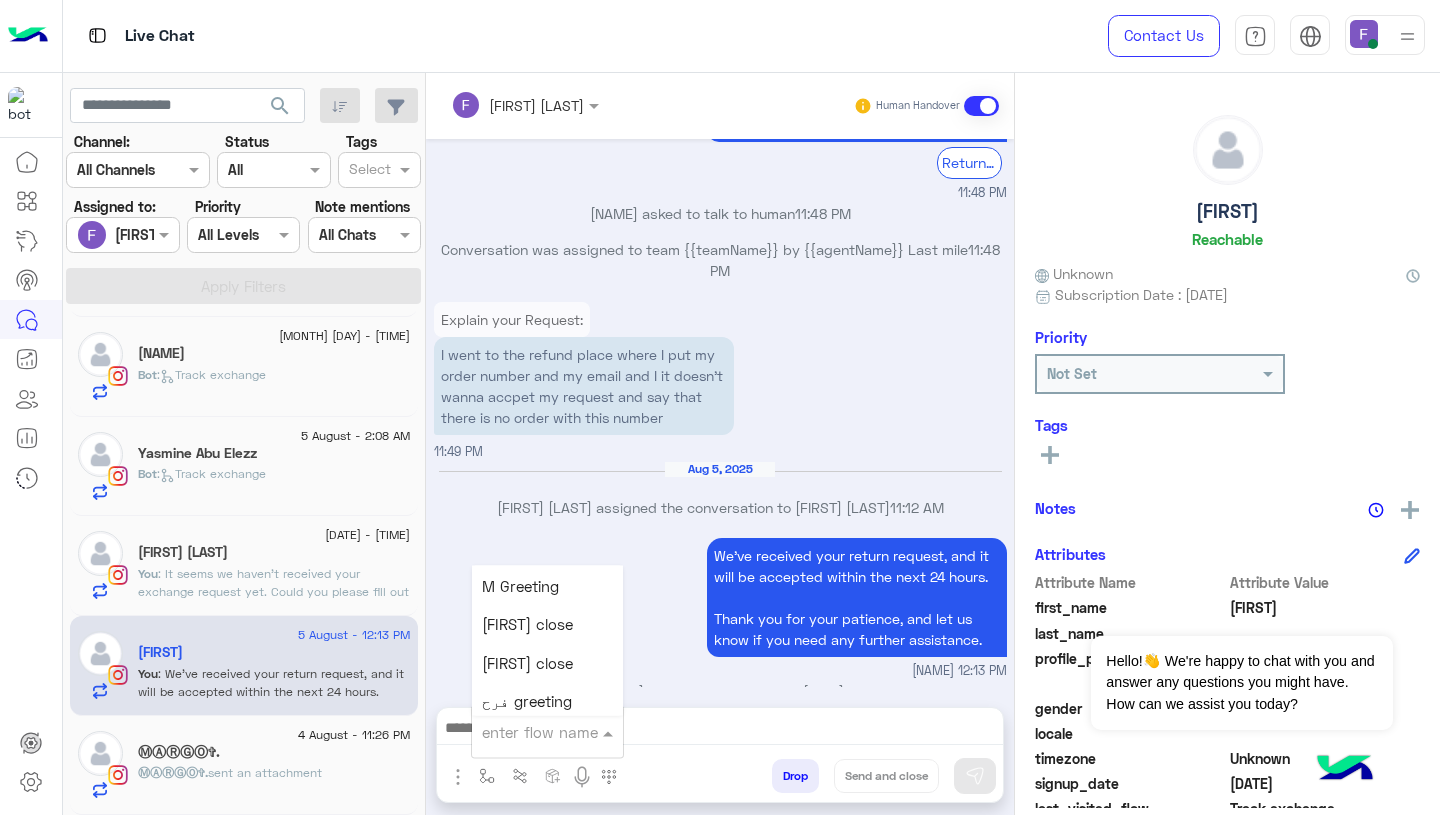 scroll, scrollTop: 2483, scrollLeft: 0, axis: vertical 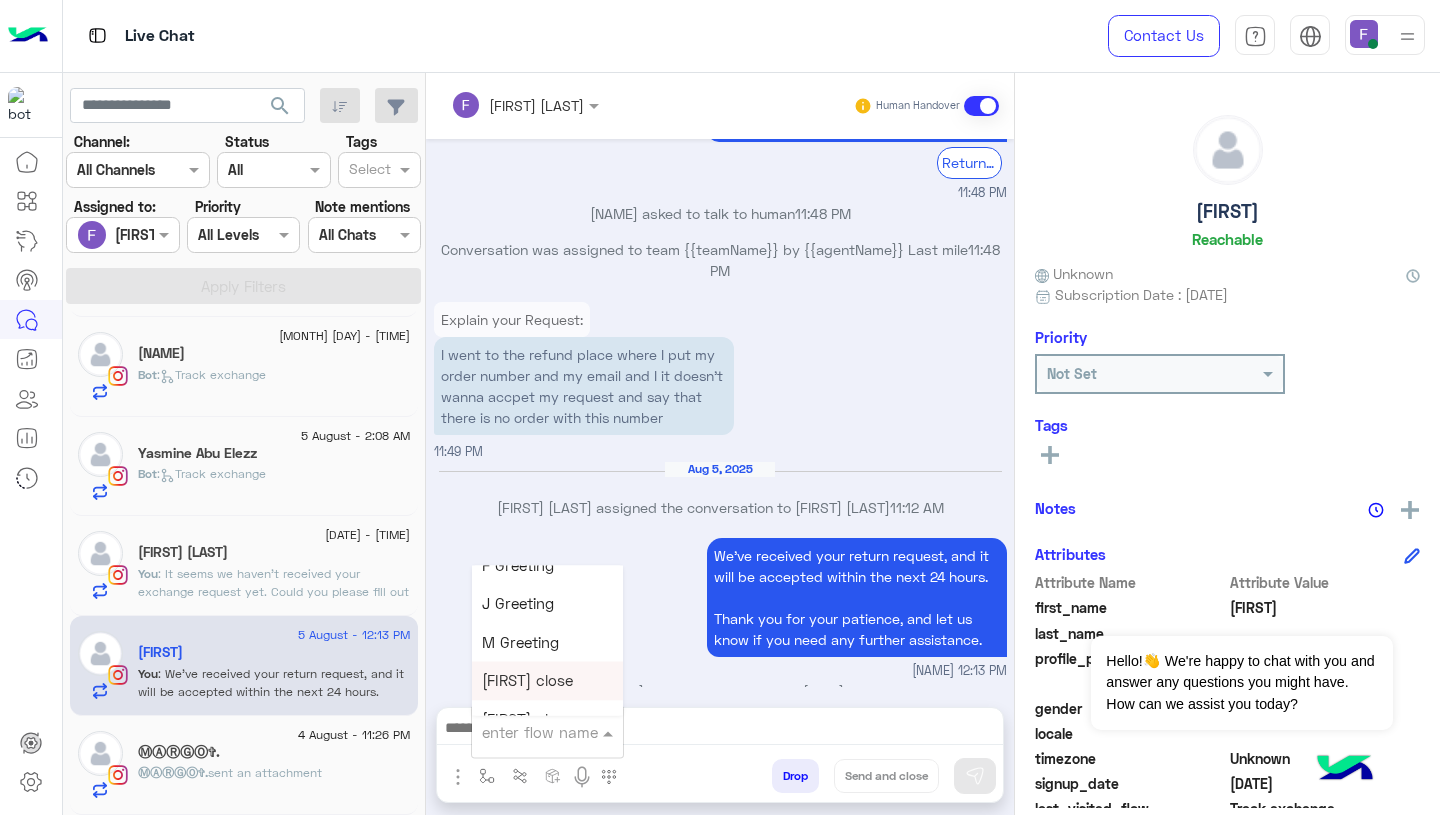 click on "Farah close" at bounding box center [527, 681] 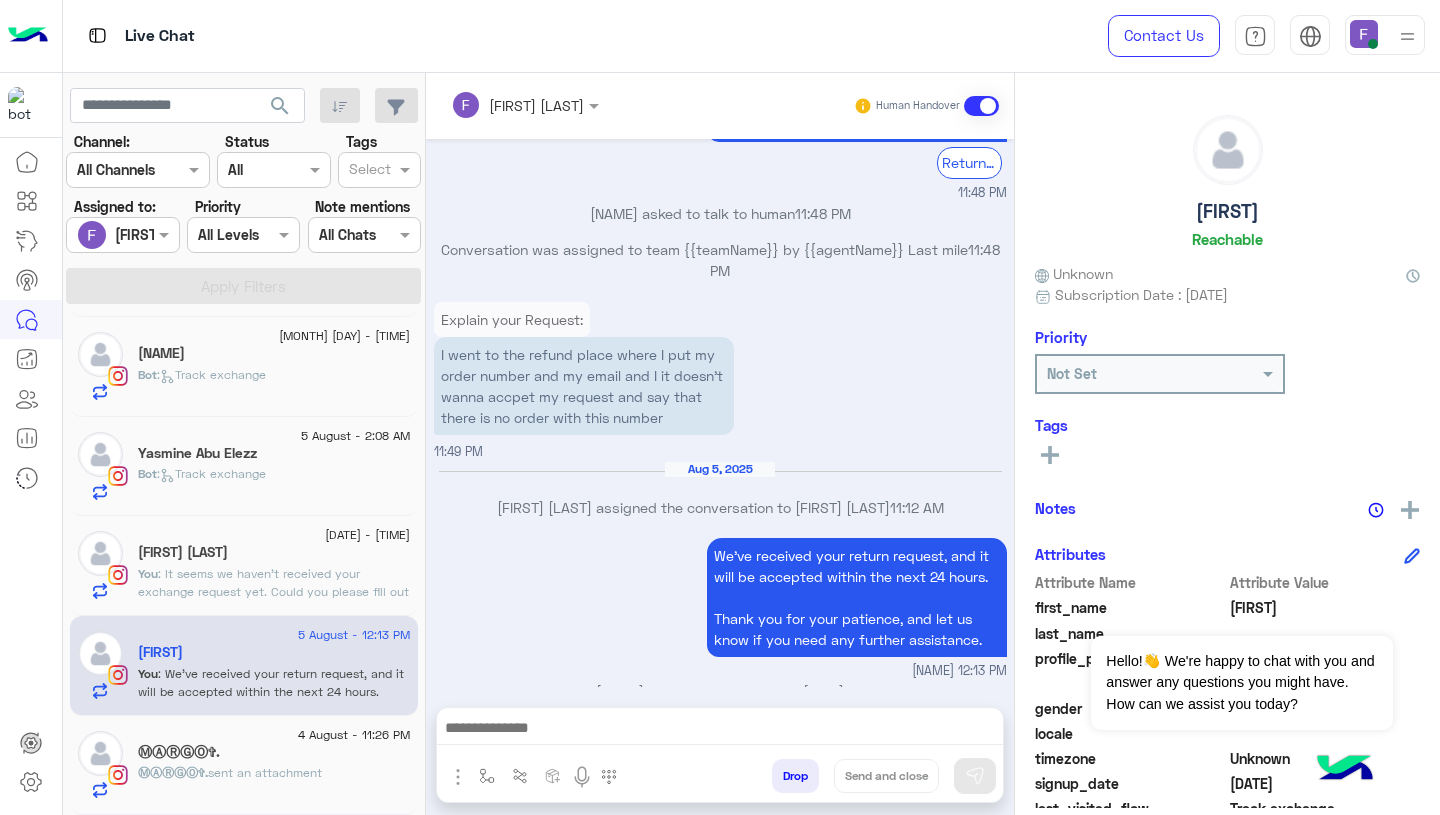 type on "**********" 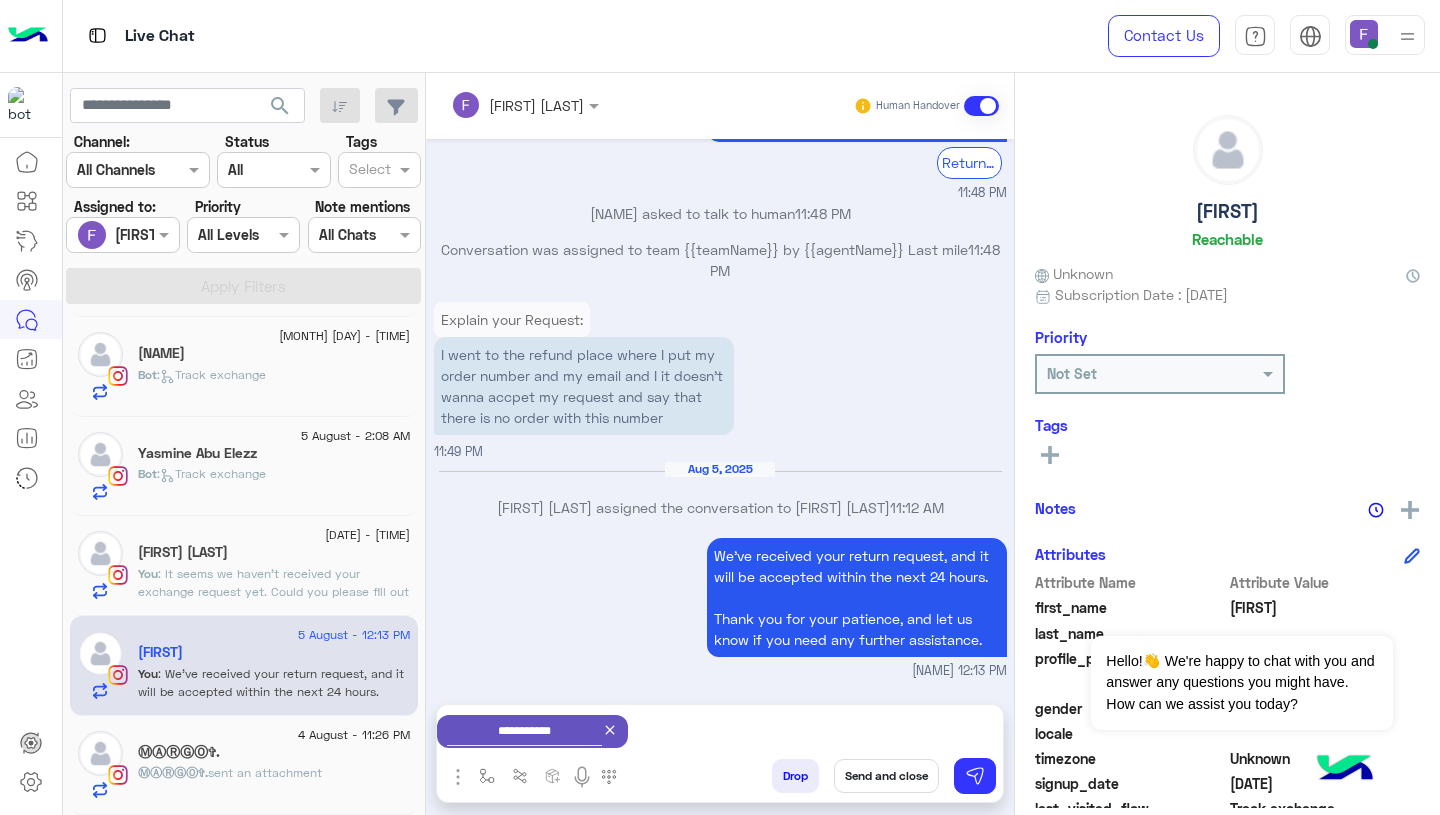 click on "Send and close" at bounding box center (886, 776) 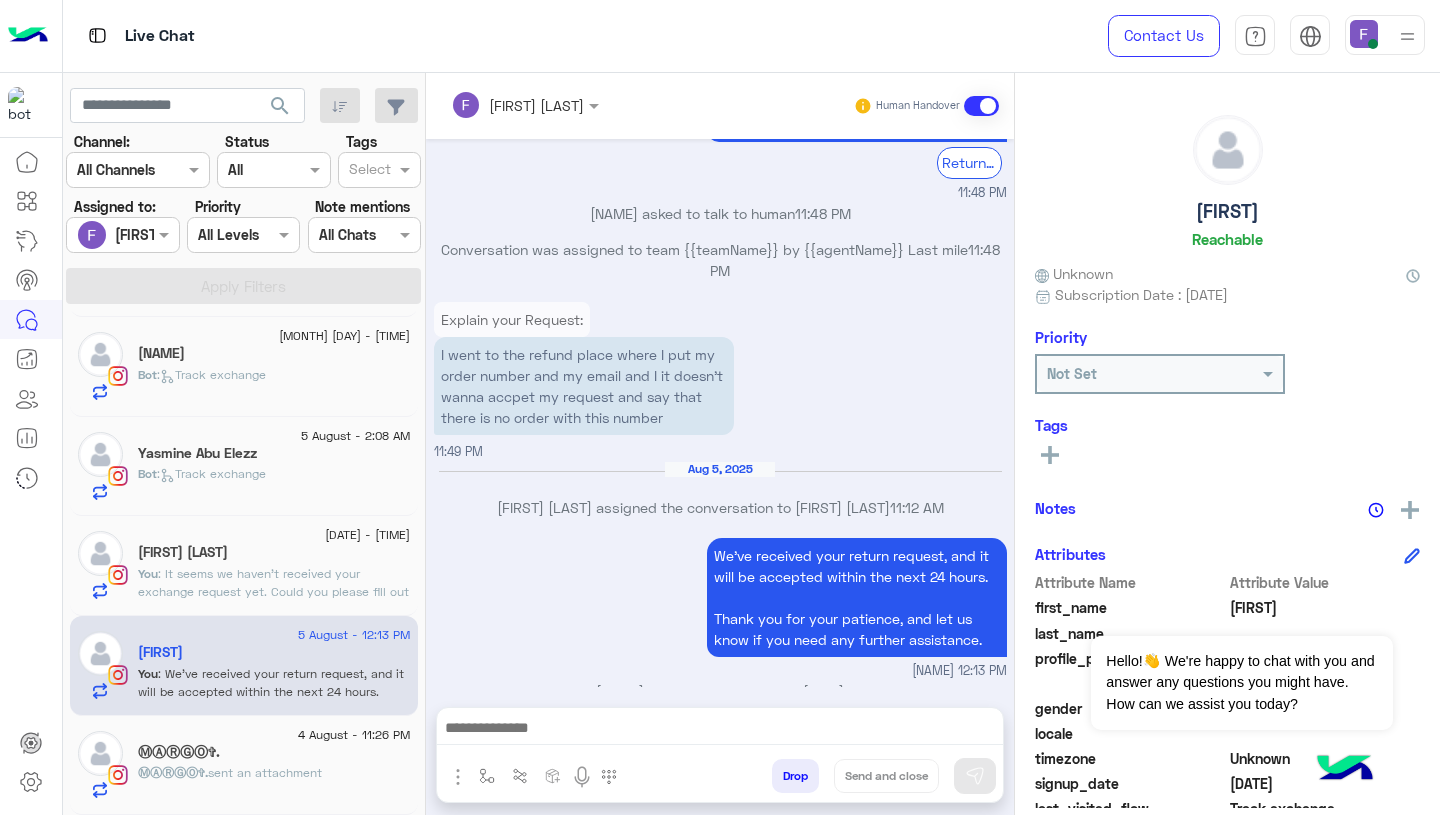 scroll, scrollTop: 2369, scrollLeft: 0, axis: vertical 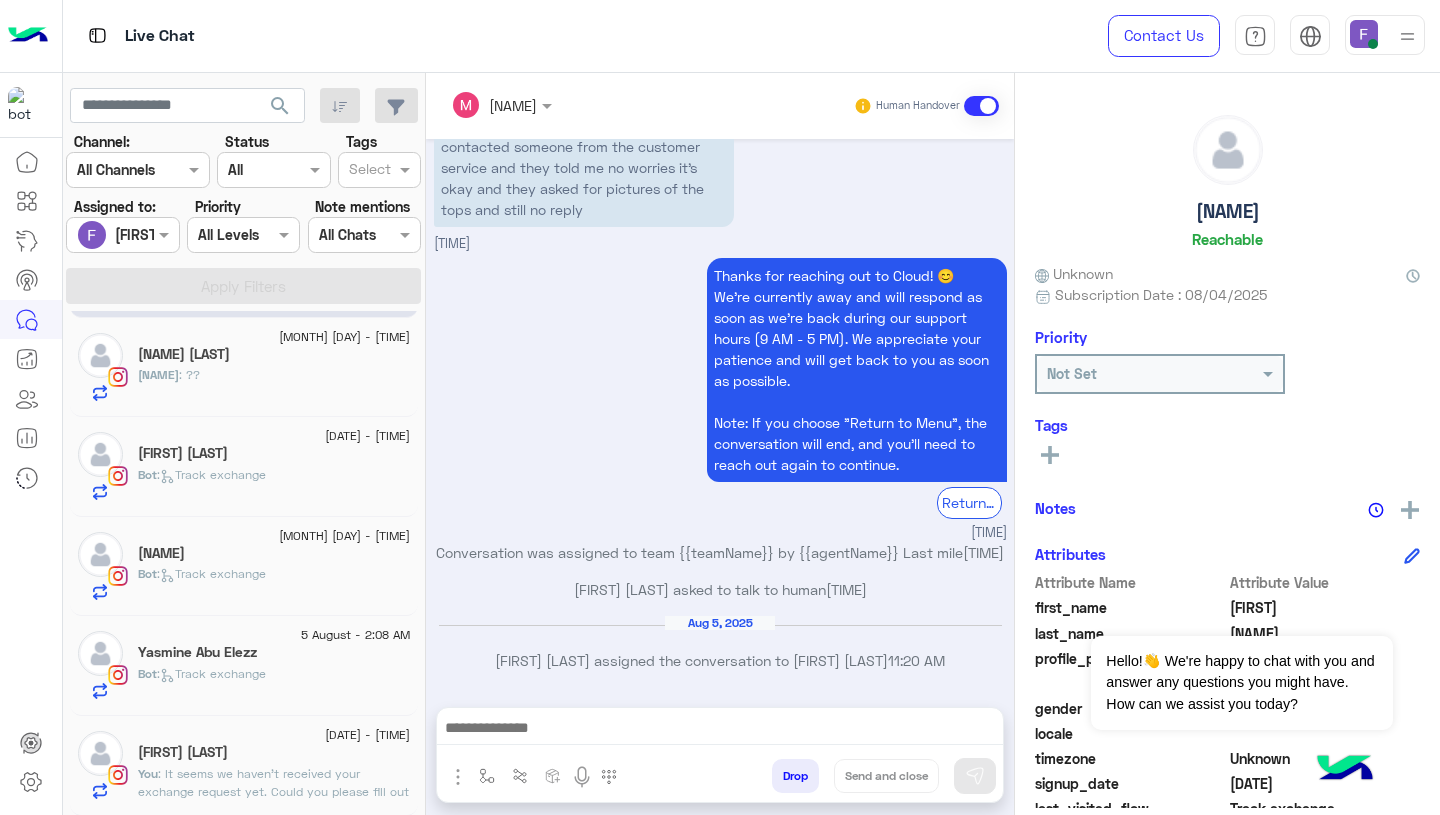click on "Bot :   Track exchange" 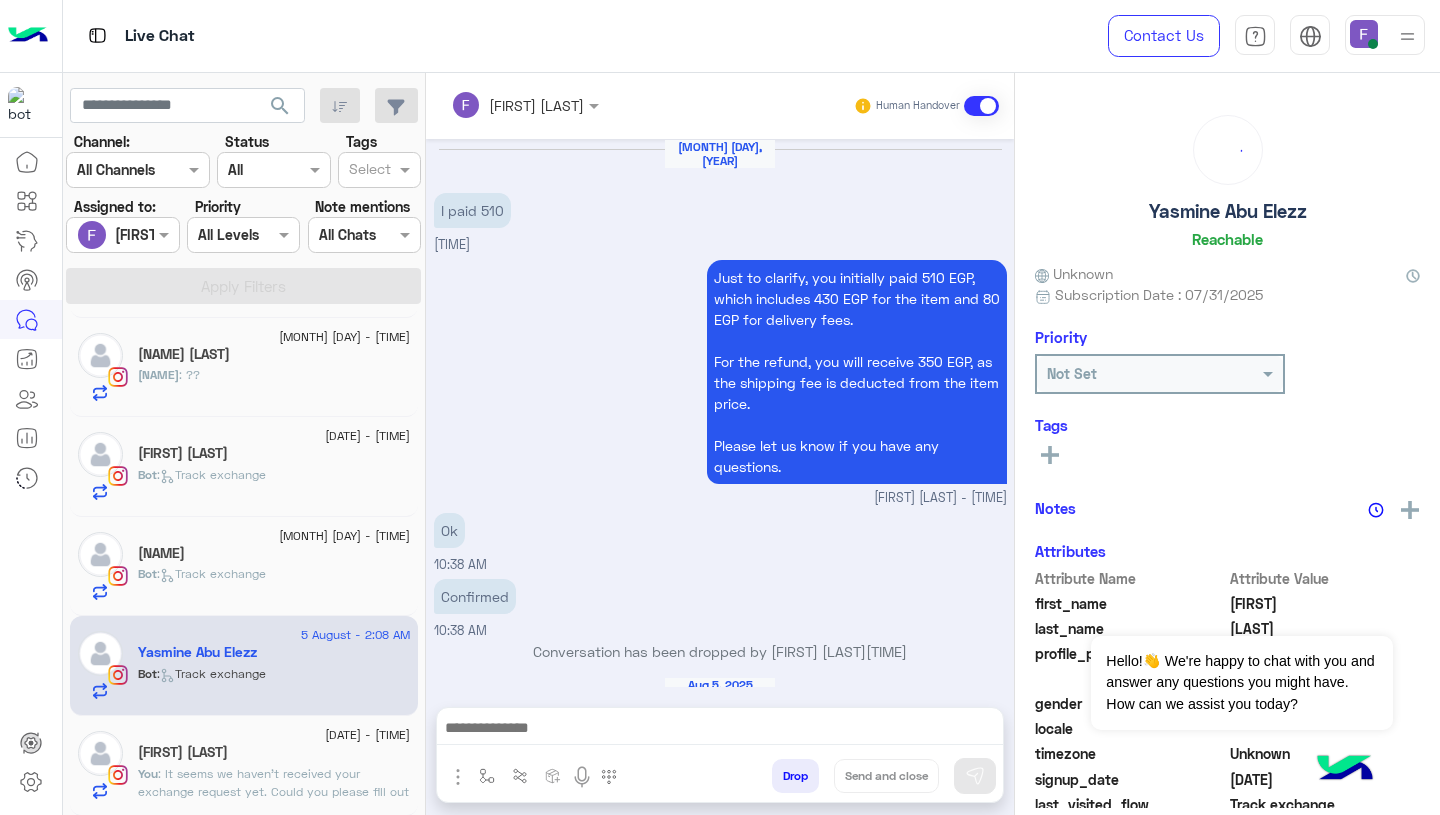 scroll, scrollTop: 1715, scrollLeft: 0, axis: vertical 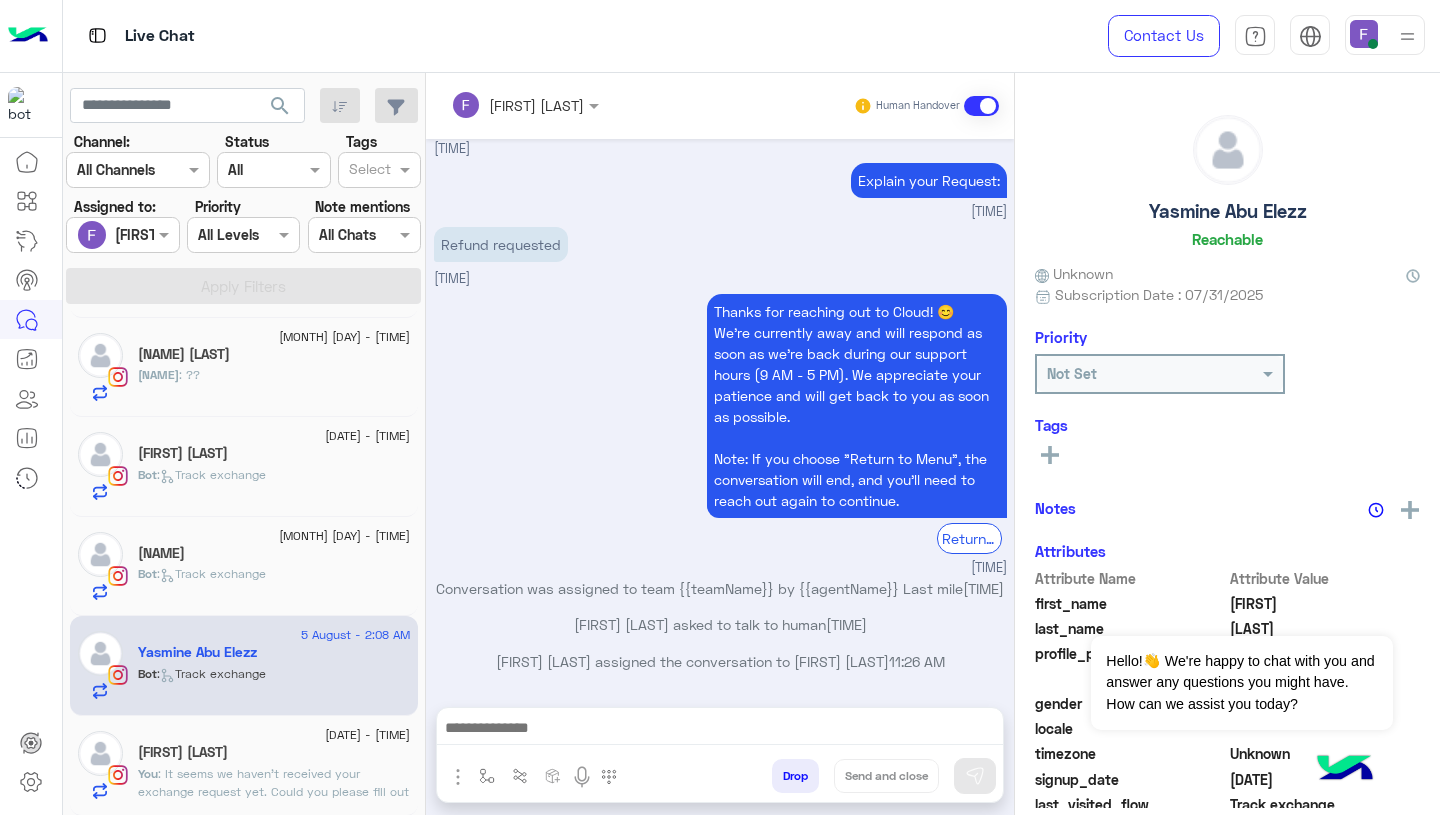 click on "Farah Semary Human Handover" at bounding box center (720, 106) 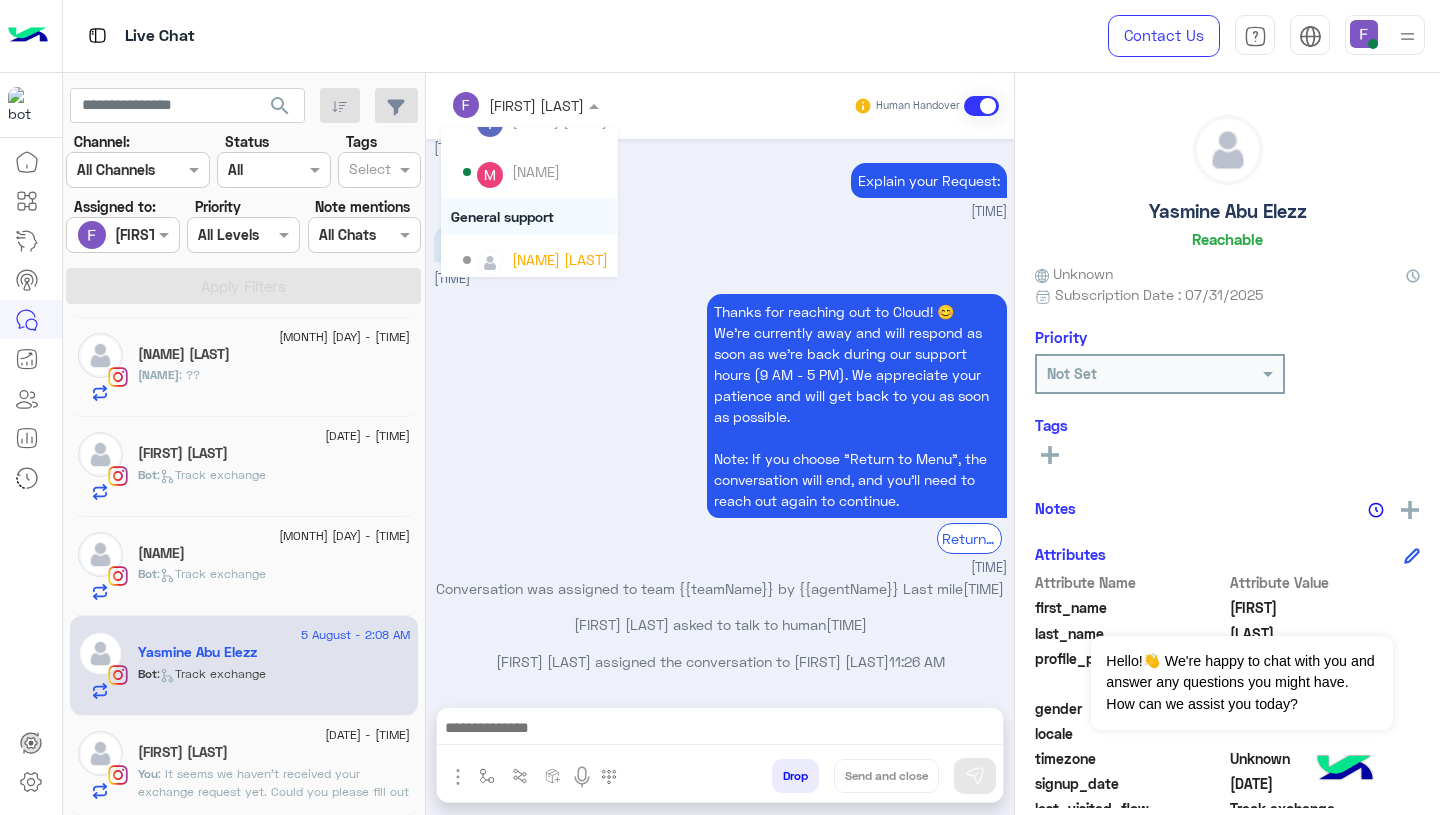 scroll, scrollTop: 158, scrollLeft: 0, axis: vertical 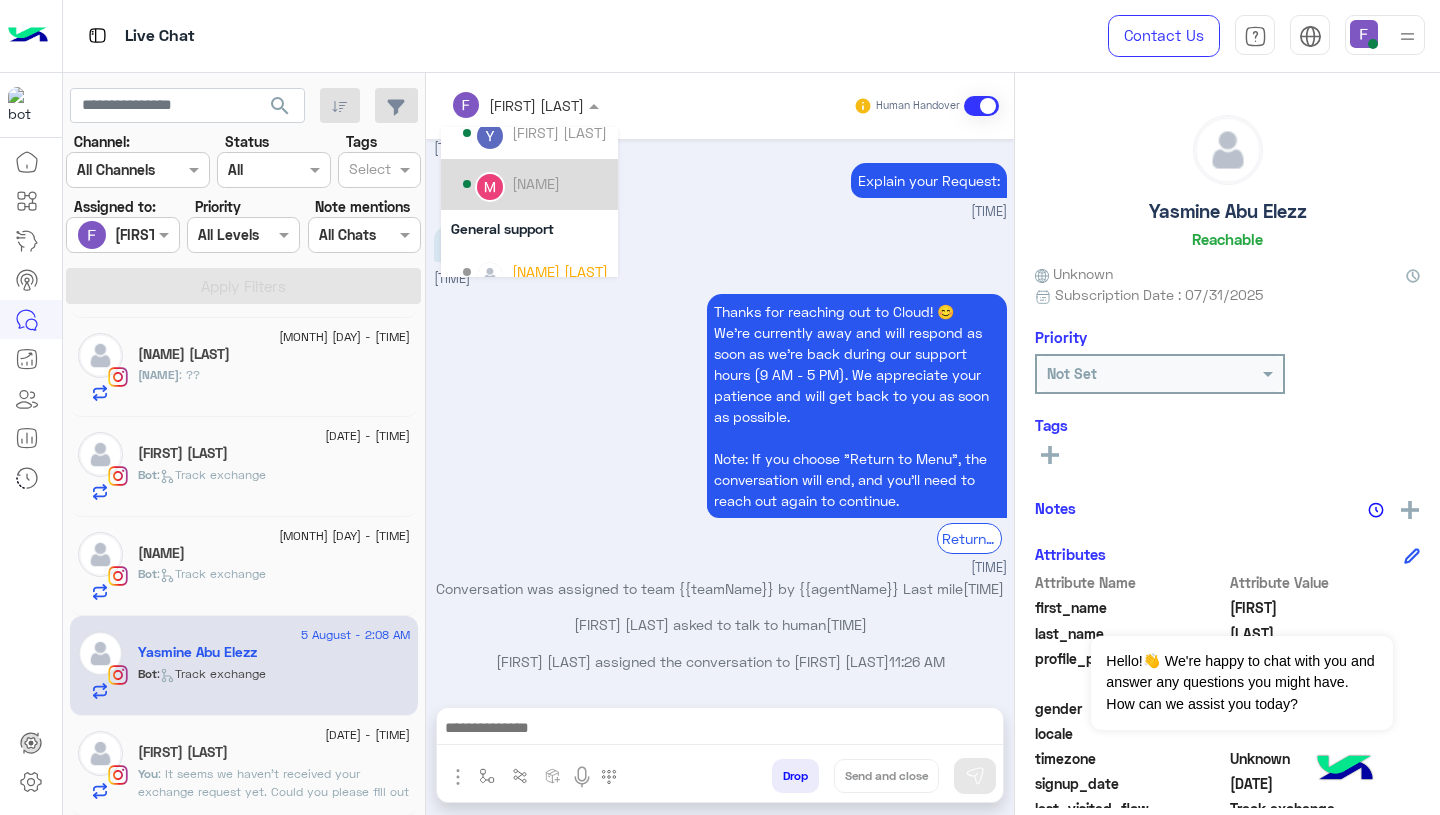 click on "Mariam Ahmed" at bounding box center [535, 184] 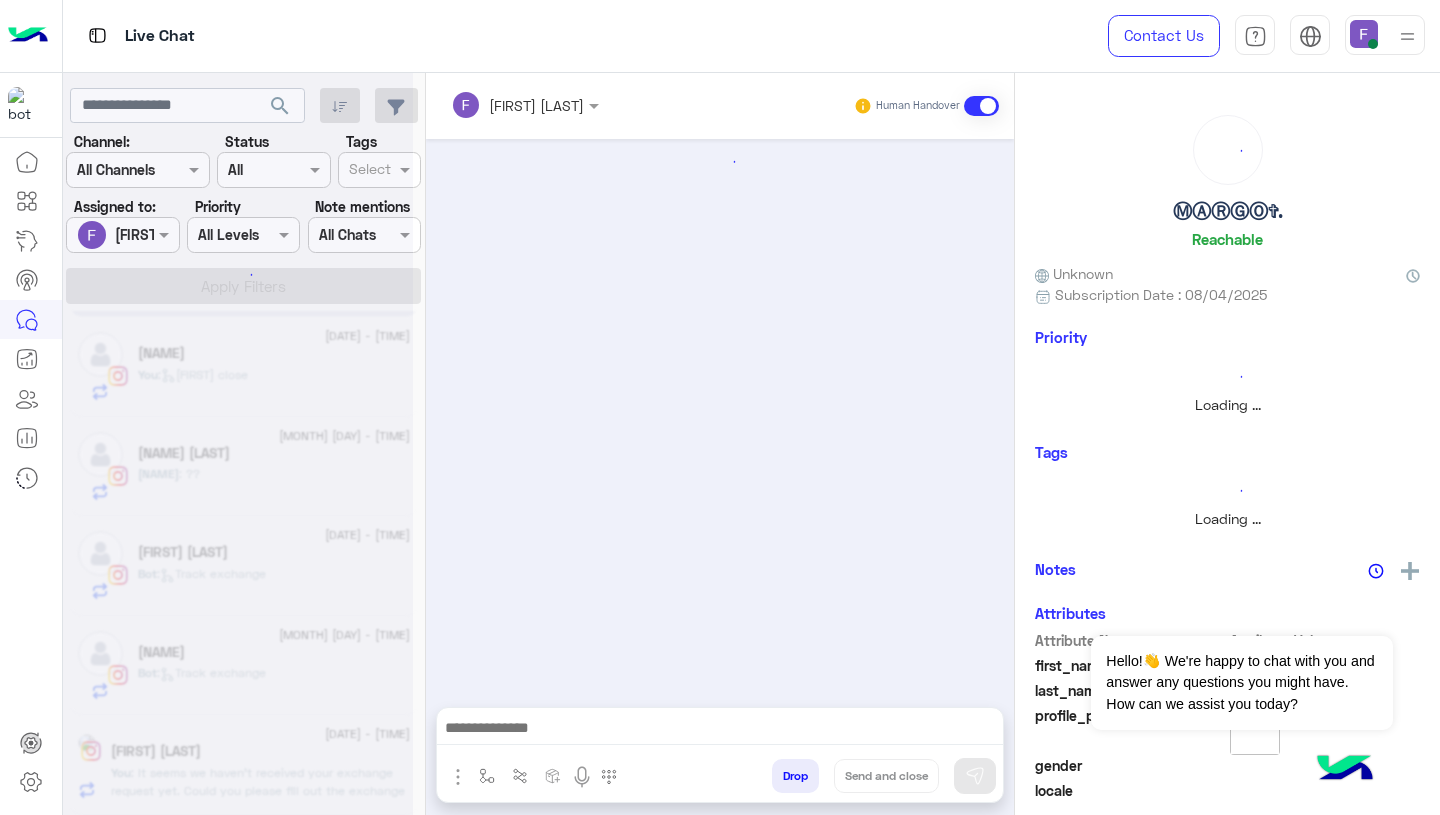 scroll, scrollTop: 101, scrollLeft: 0, axis: vertical 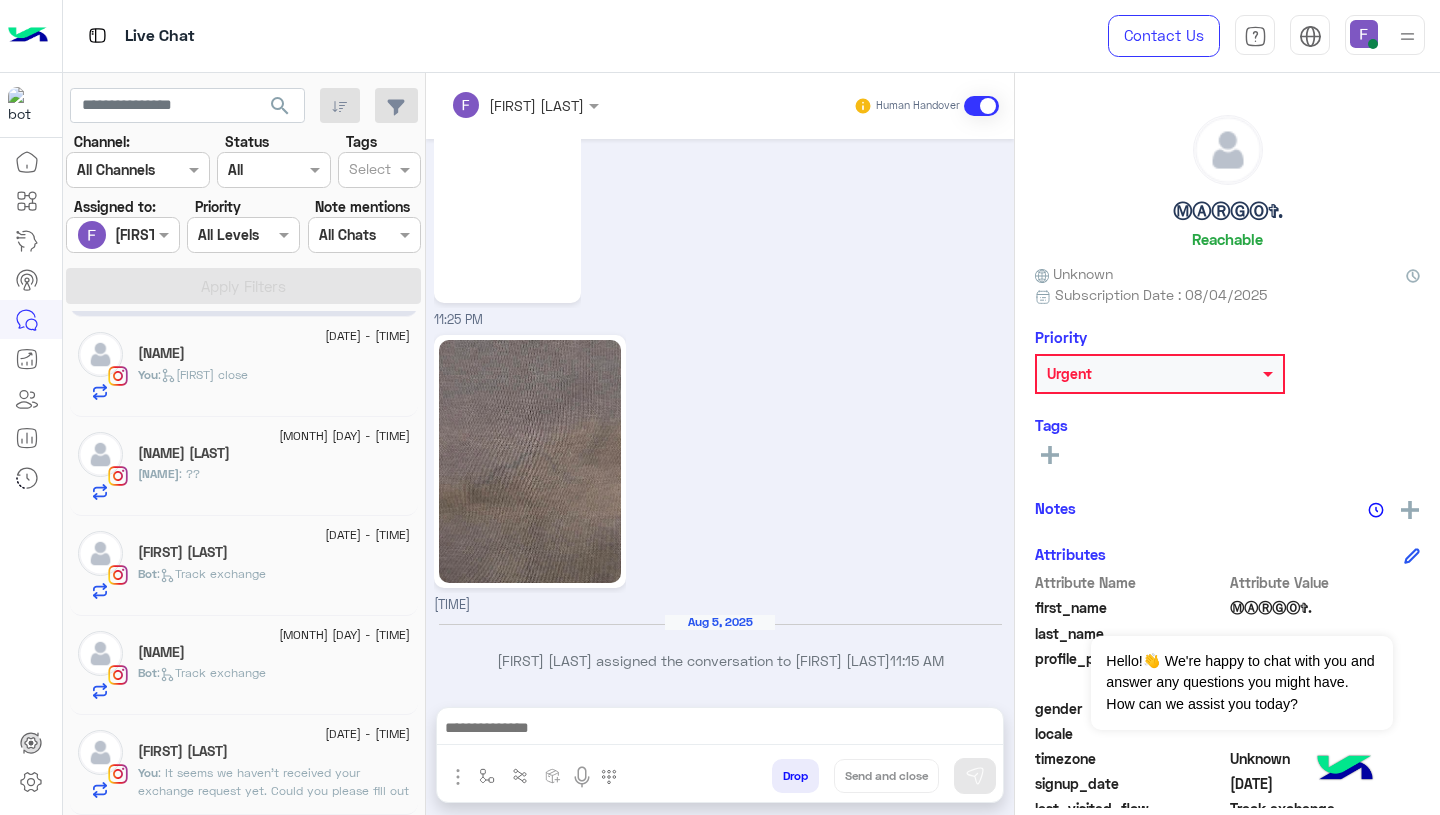 click on "Bot :   Track exchange" 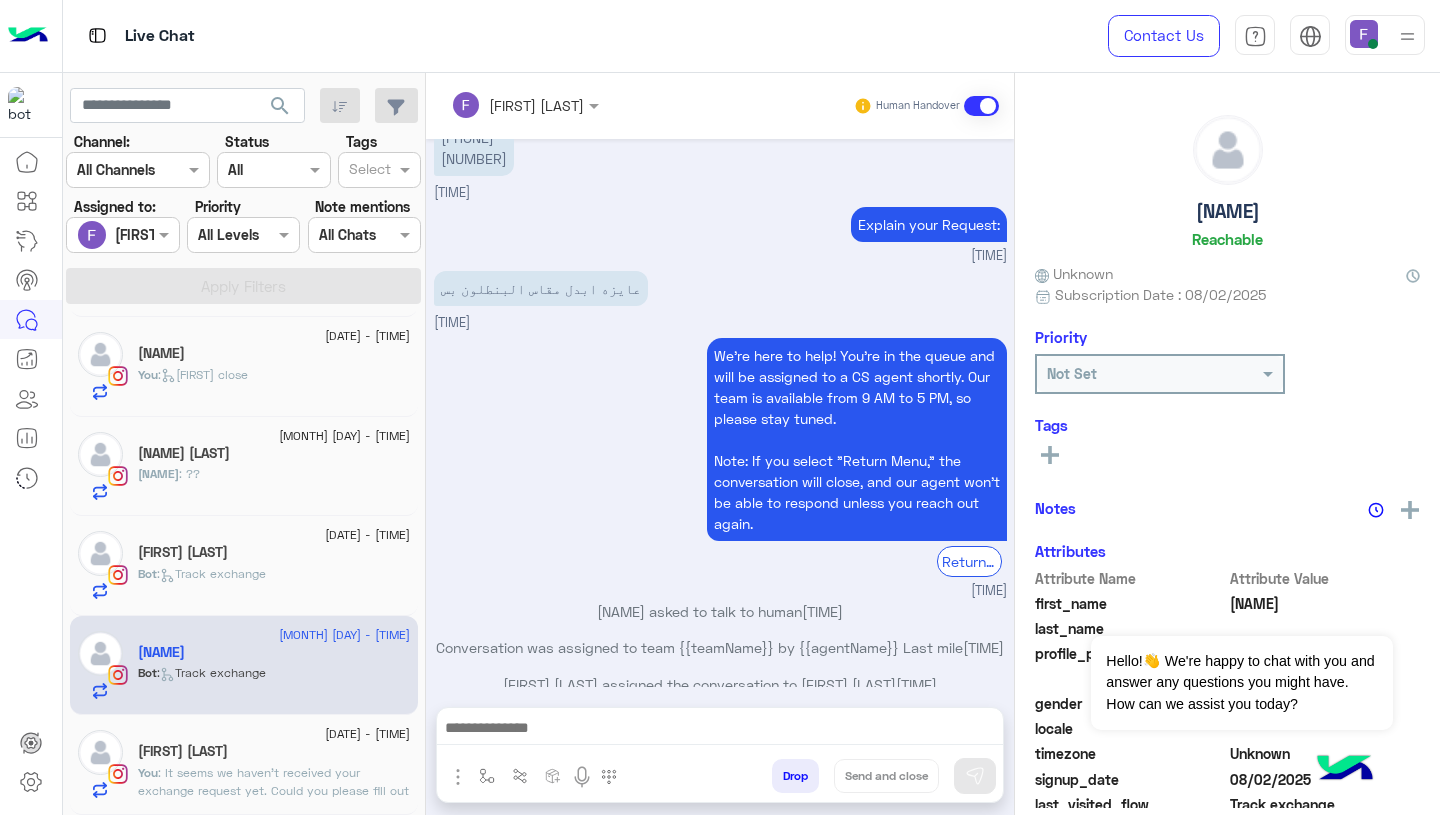 scroll, scrollTop: 1672, scrollLeft: 0, axis: vertical 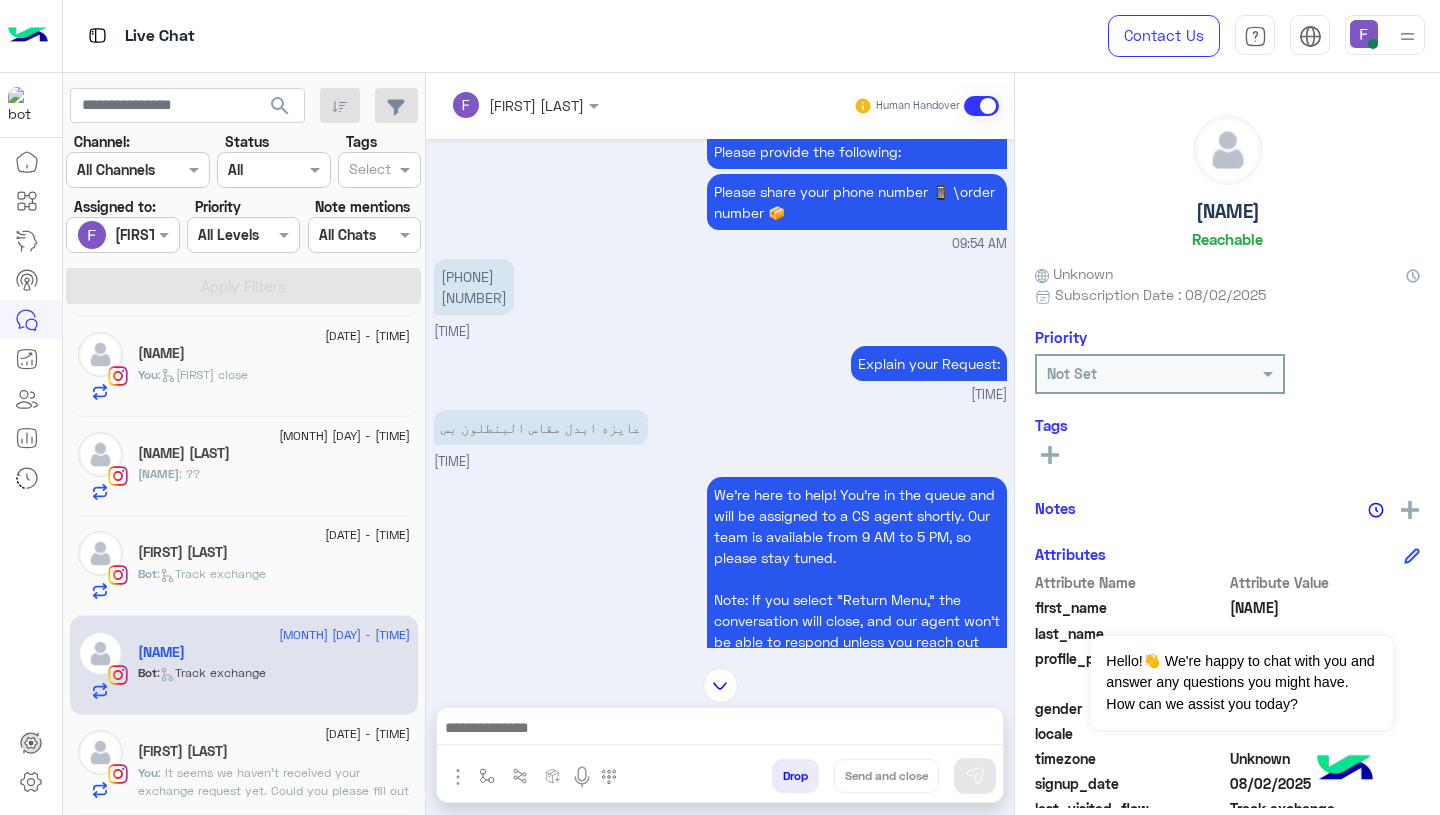 click at bounding box center [525, 104] 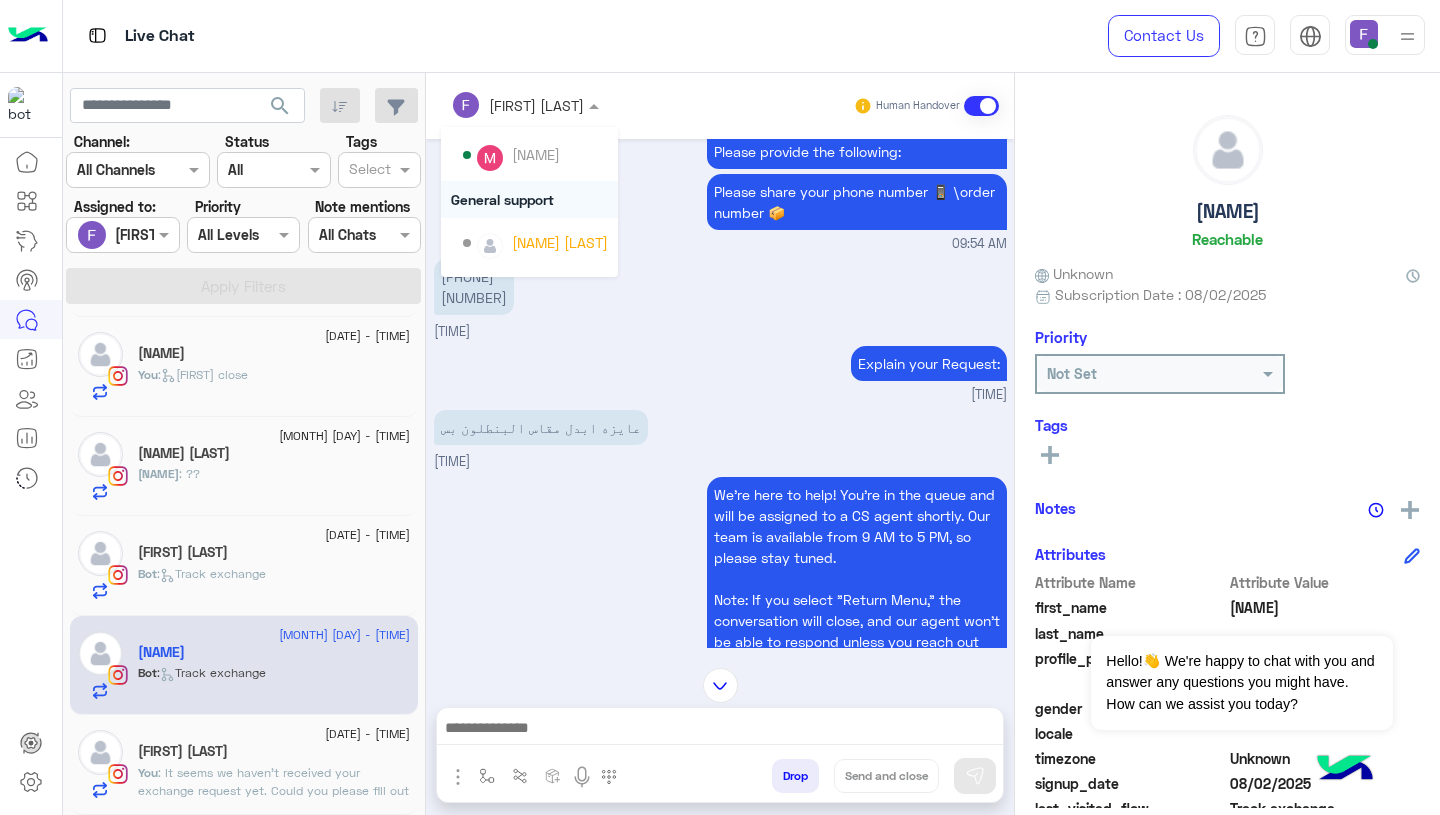 scroll, scrollTop: 190, scrollLeft: 0, axis: vertical 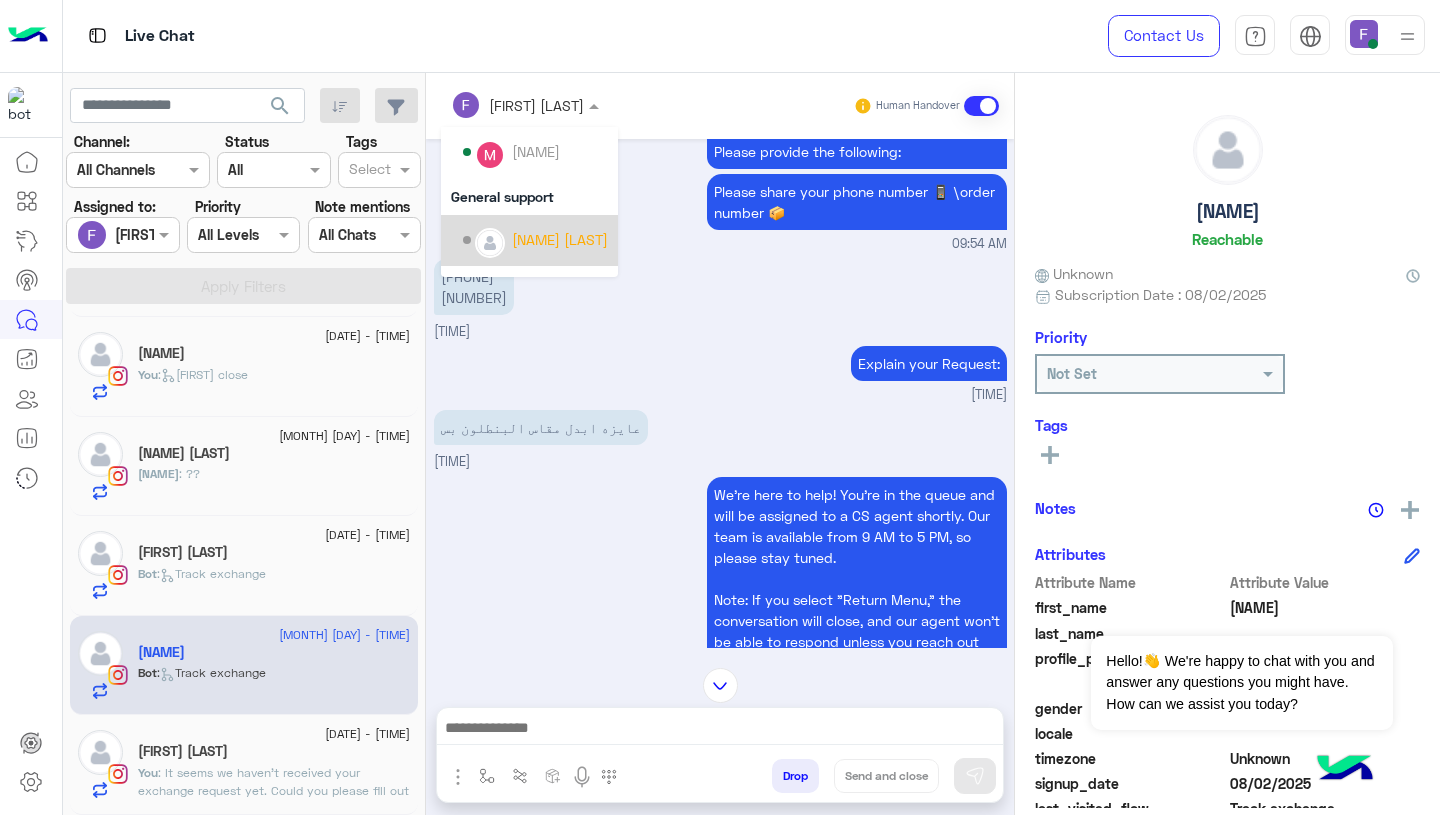click on "We're here to help! You’re in the queue and will be assigned to a CS agent shortly. Our team is available from 9 AM to 5 PM, so please stay tuned. Note: If you select "Return Menu," the conversation will close, and our agent won’t be able to respond unless you reach out again.  Return to main menu     09:55 AM" at bounding box center [720, 606] 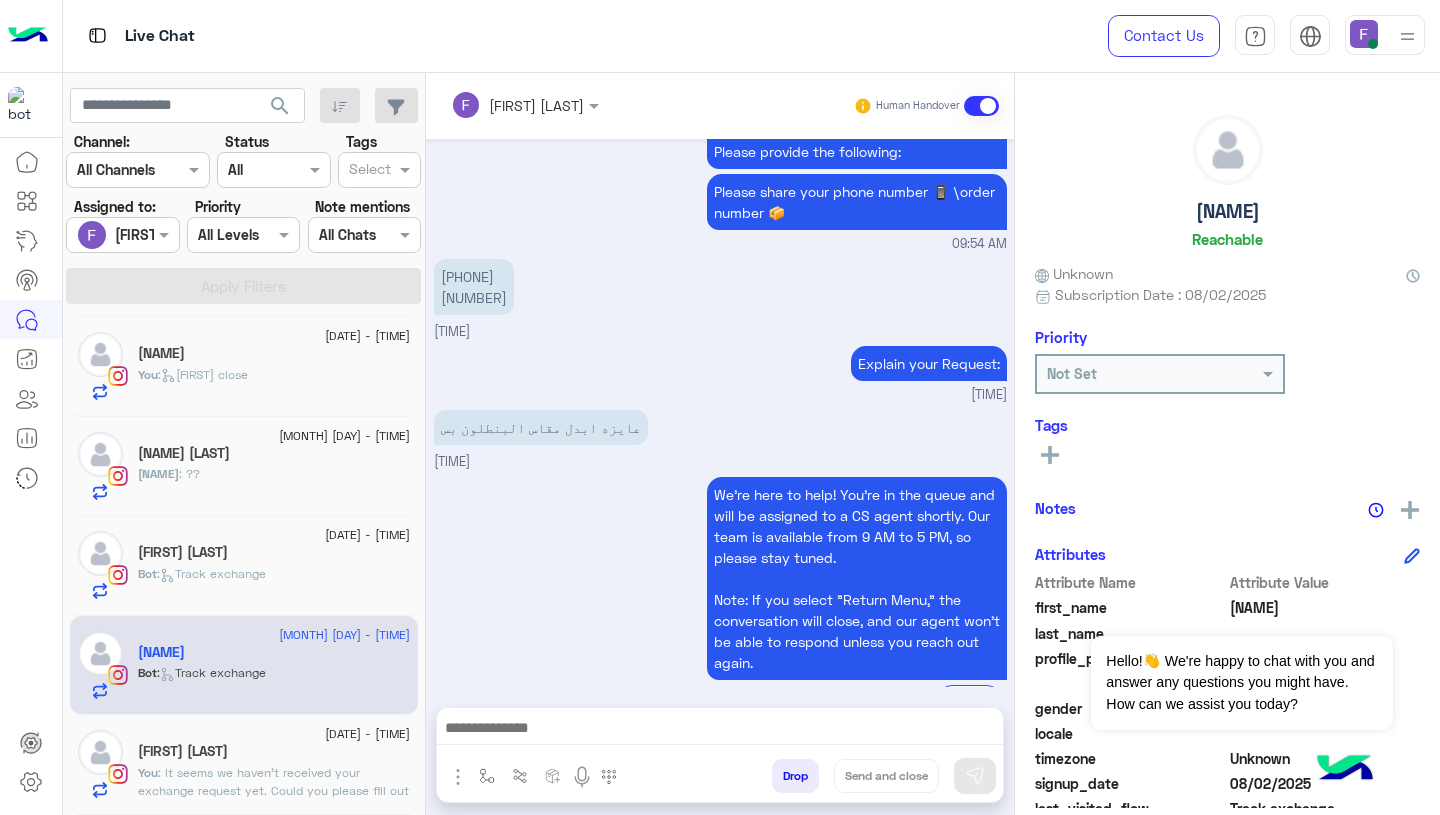 scroll, scrollTop: 1811, scrollLeft: 0, axis: vertical 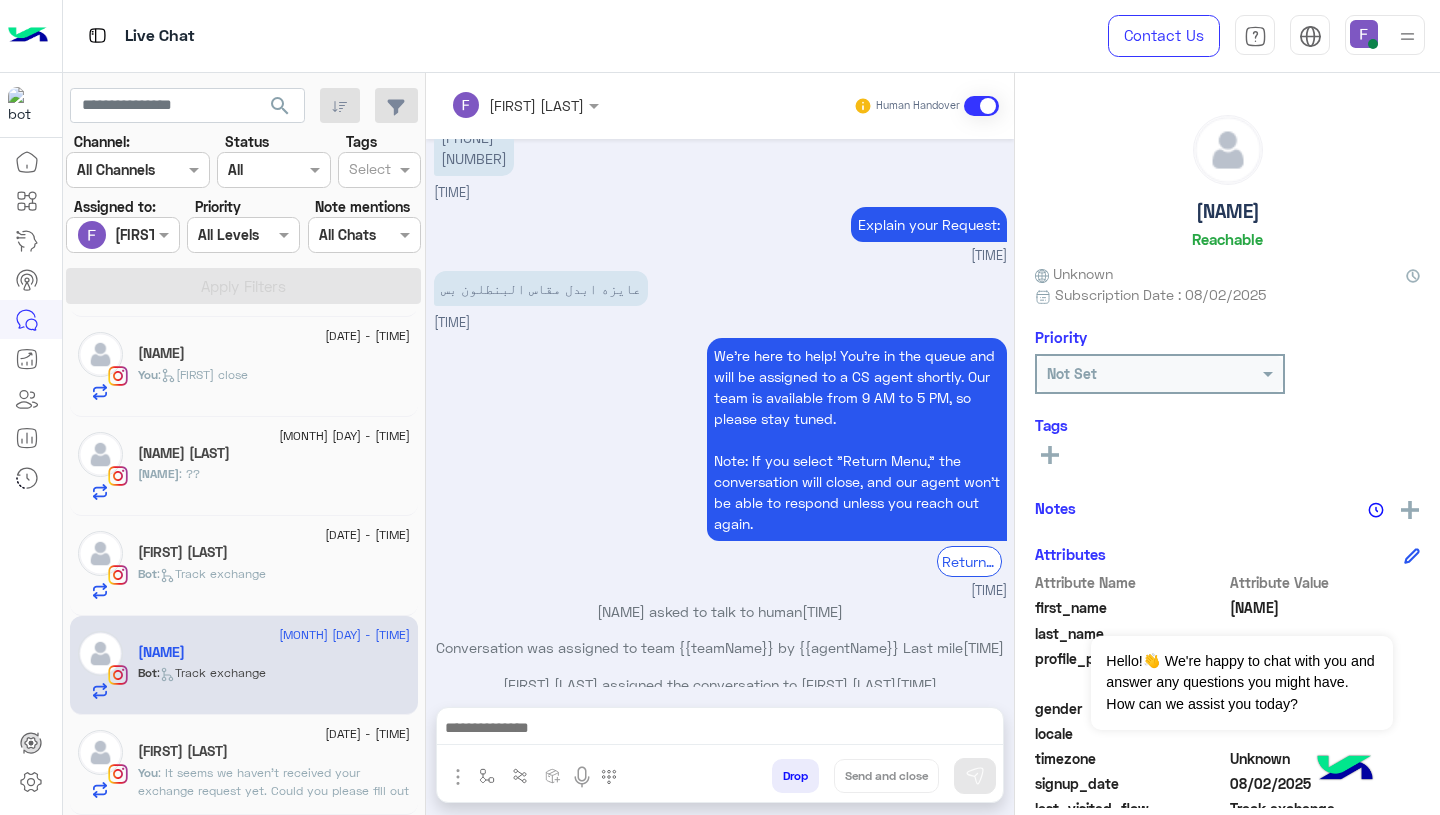 click at bounding box center [720, 730] 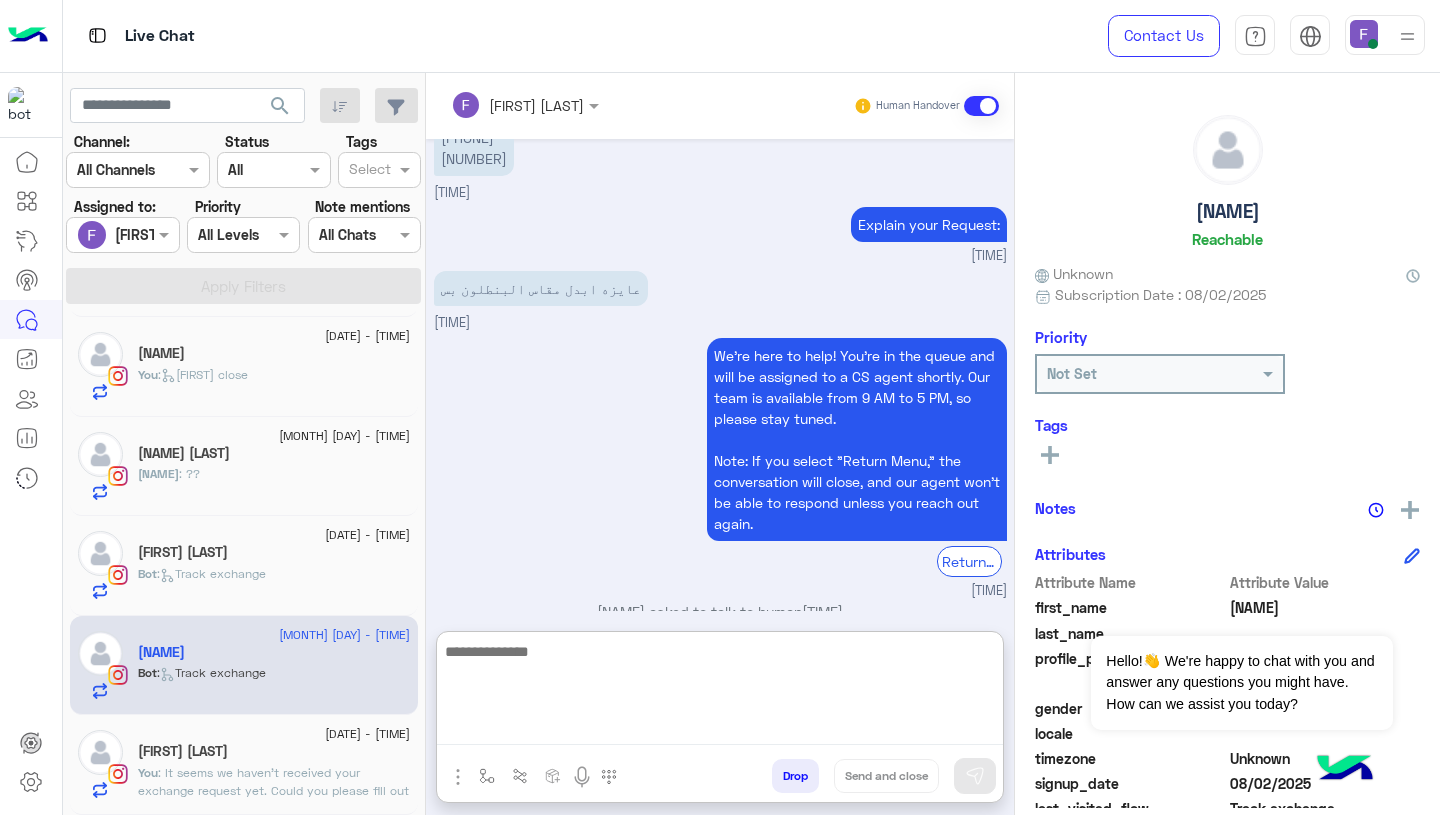 paste on "**********" 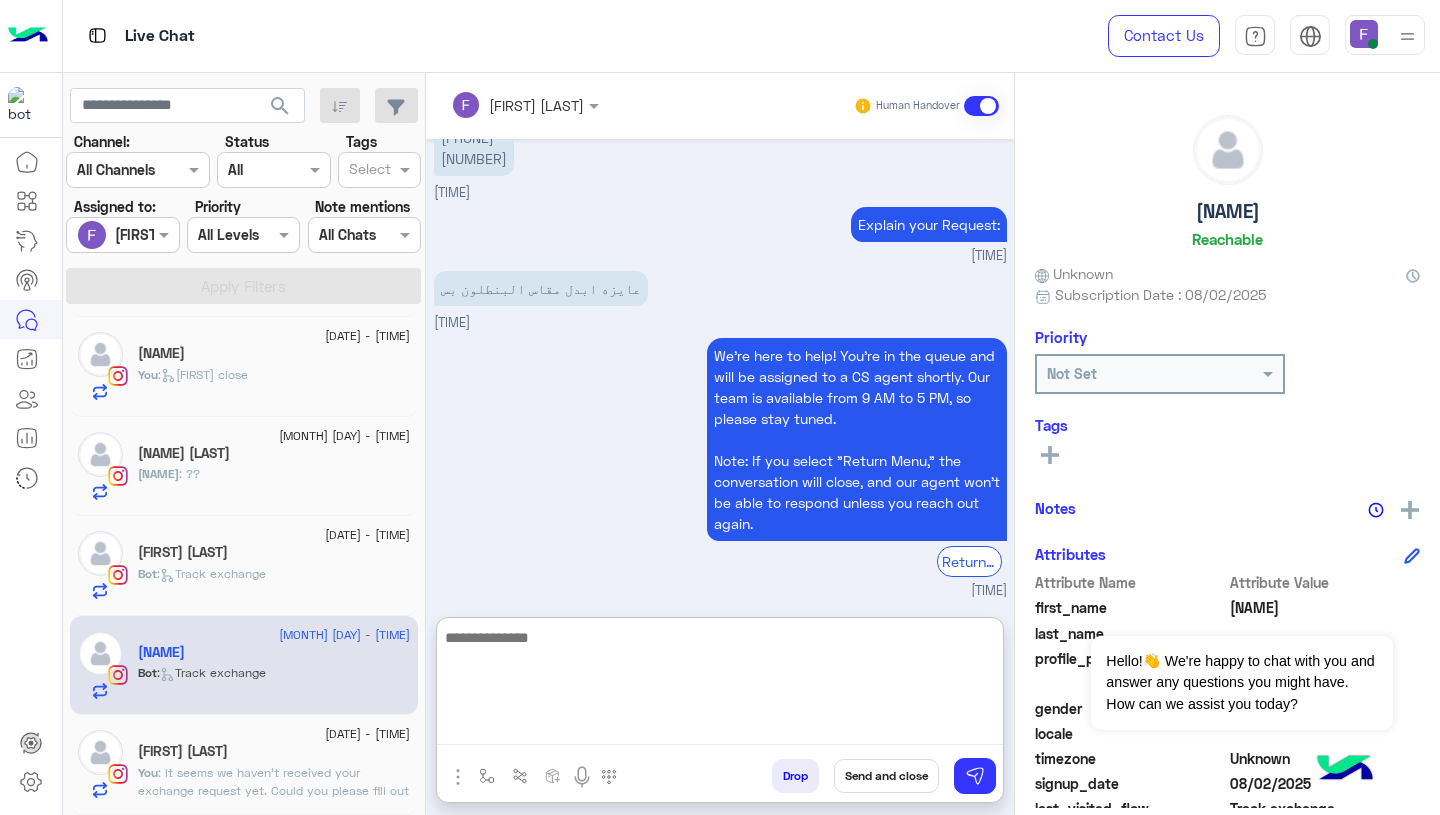 scroll, scrollTop: 0, scrollLeft: 0, axis: both 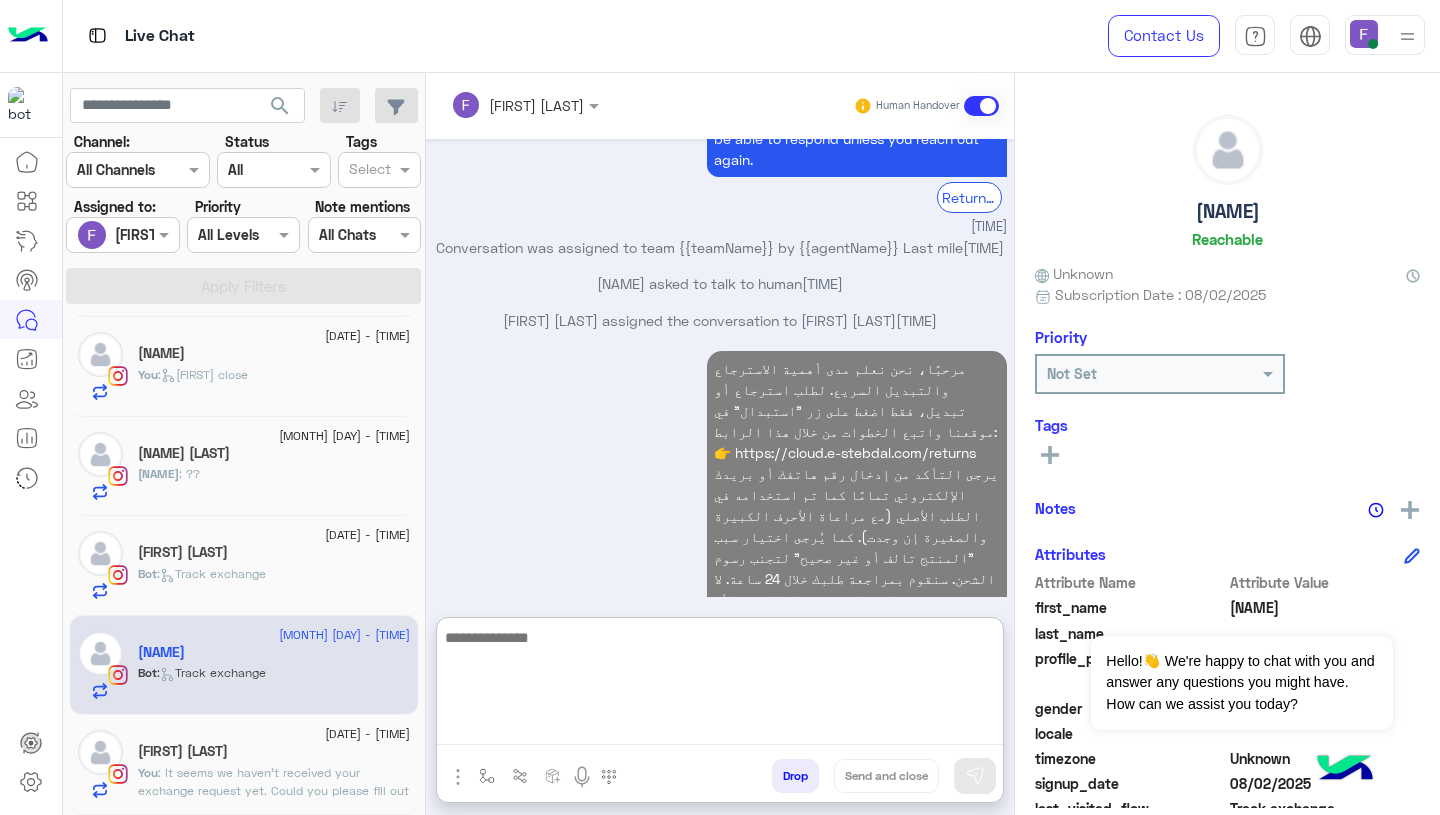 click on "مرحبًا،
نحن نعلم مدى أهمية الاسترجاع والتبديل السريع.
لطلب استرجاع أو تبديل، فقط اضغط على زر "استبدال" في موقعنا واتبع الخطوات من خلال هذا الرابط:
👉 https://cloud.e-stebdal.com/returns
يرجى التأكد من إدخال رقم هاتفك أو بريدك الإلكتروني تمامًا كما تم استخدامه في الطلب الأصلي (مع مراعاة الأحرف الكبيرة والصغيرة إن وجدت).
كما يُرجى اختيار سبب "المنتج تالف أو غير صحيح" لتجنب رسوم الشحن.
سنقوم بمراجعة طلبك خلال 24 ساعة. لا تتردد في التواصل معنا إذا احتجت لأي مساعدة!      12:20 PM" at bounding box center (720, 504) 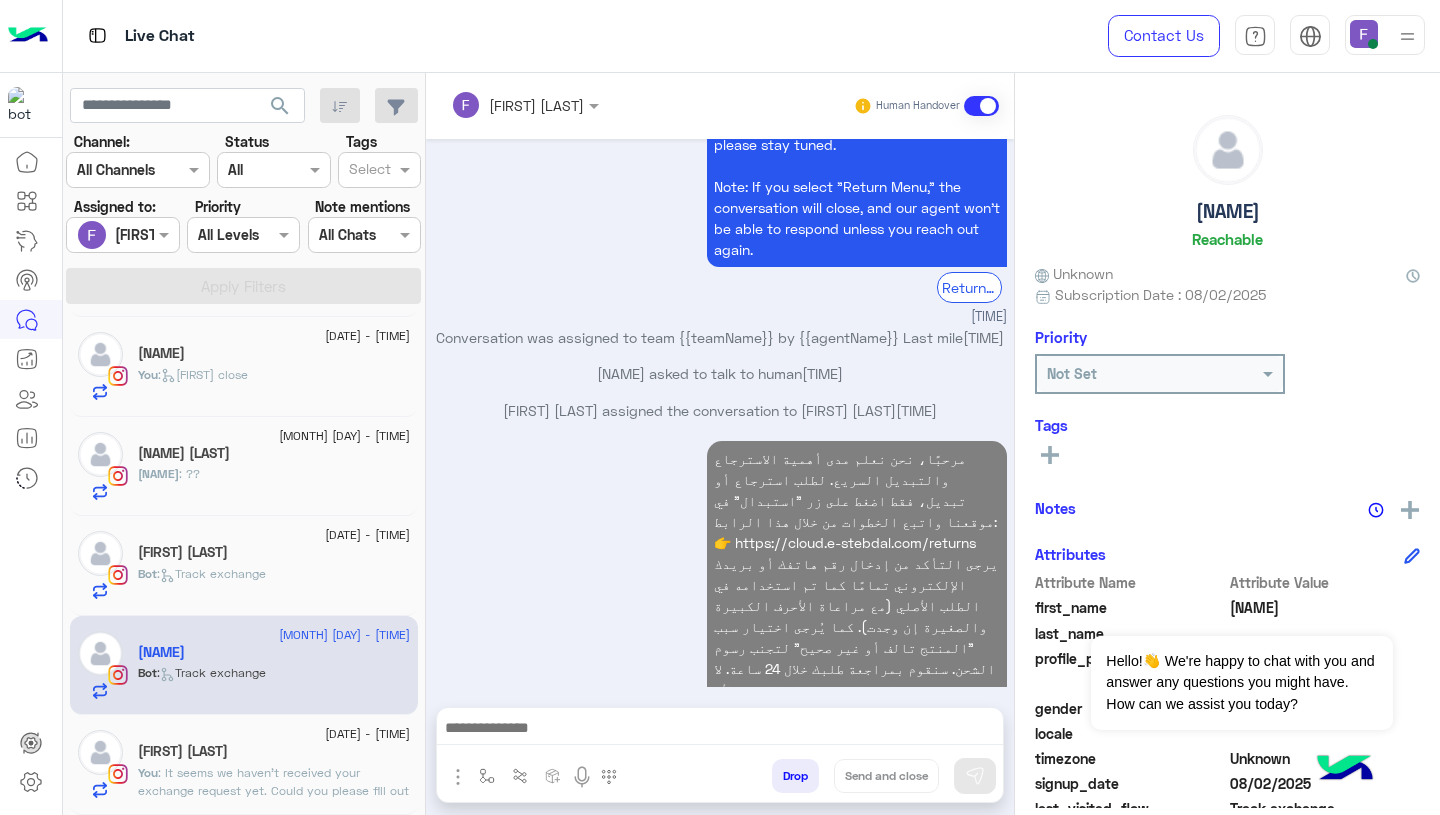 scroll, scrollTop: 2121, scrollLeft: 0, axis: vertical 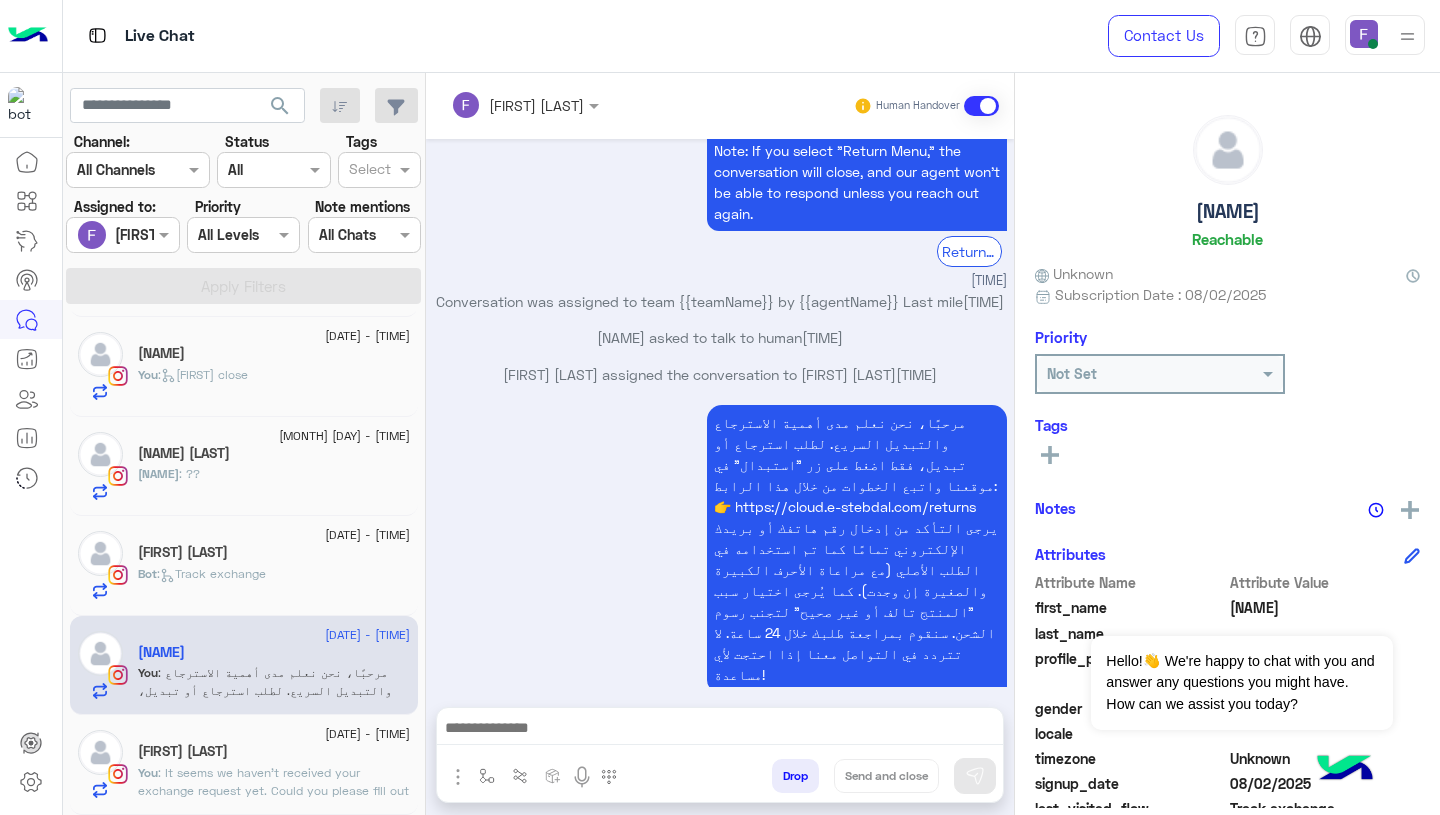 click on "5 August - 12:17 PM" 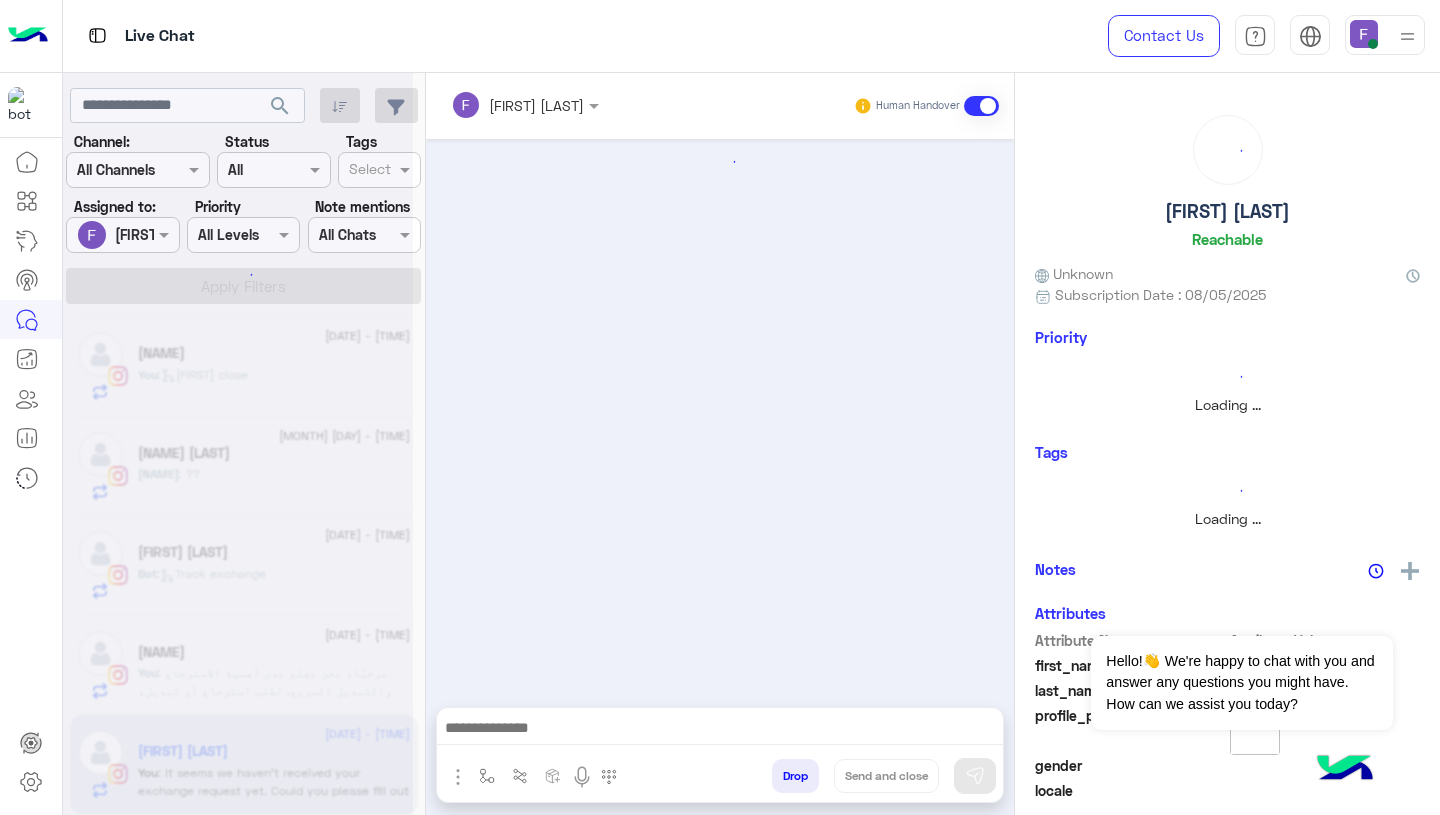 scroll, scrollTop: 0, scrollLeft: 0, axis: both 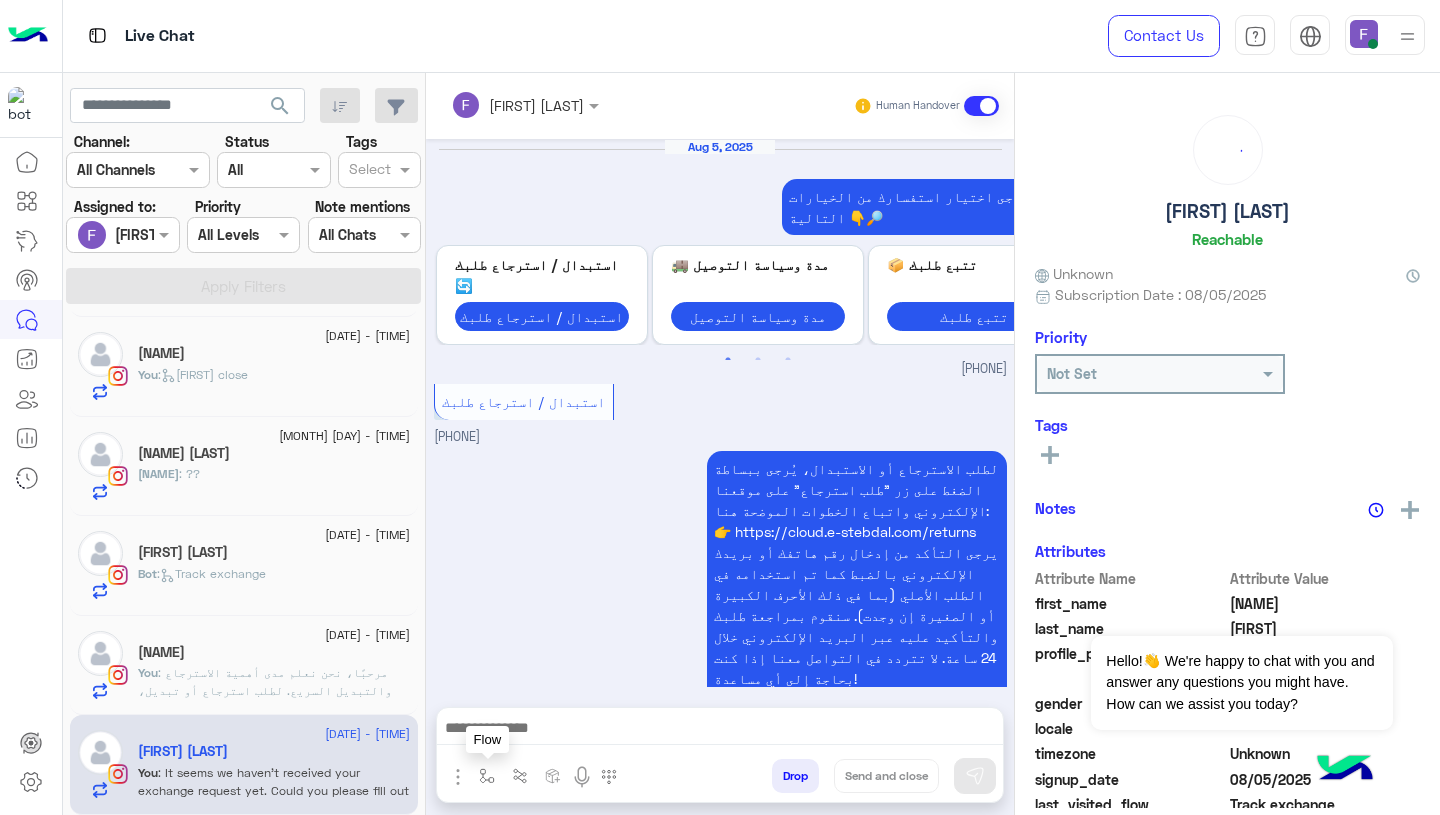 click at bounding box center (487, 776) 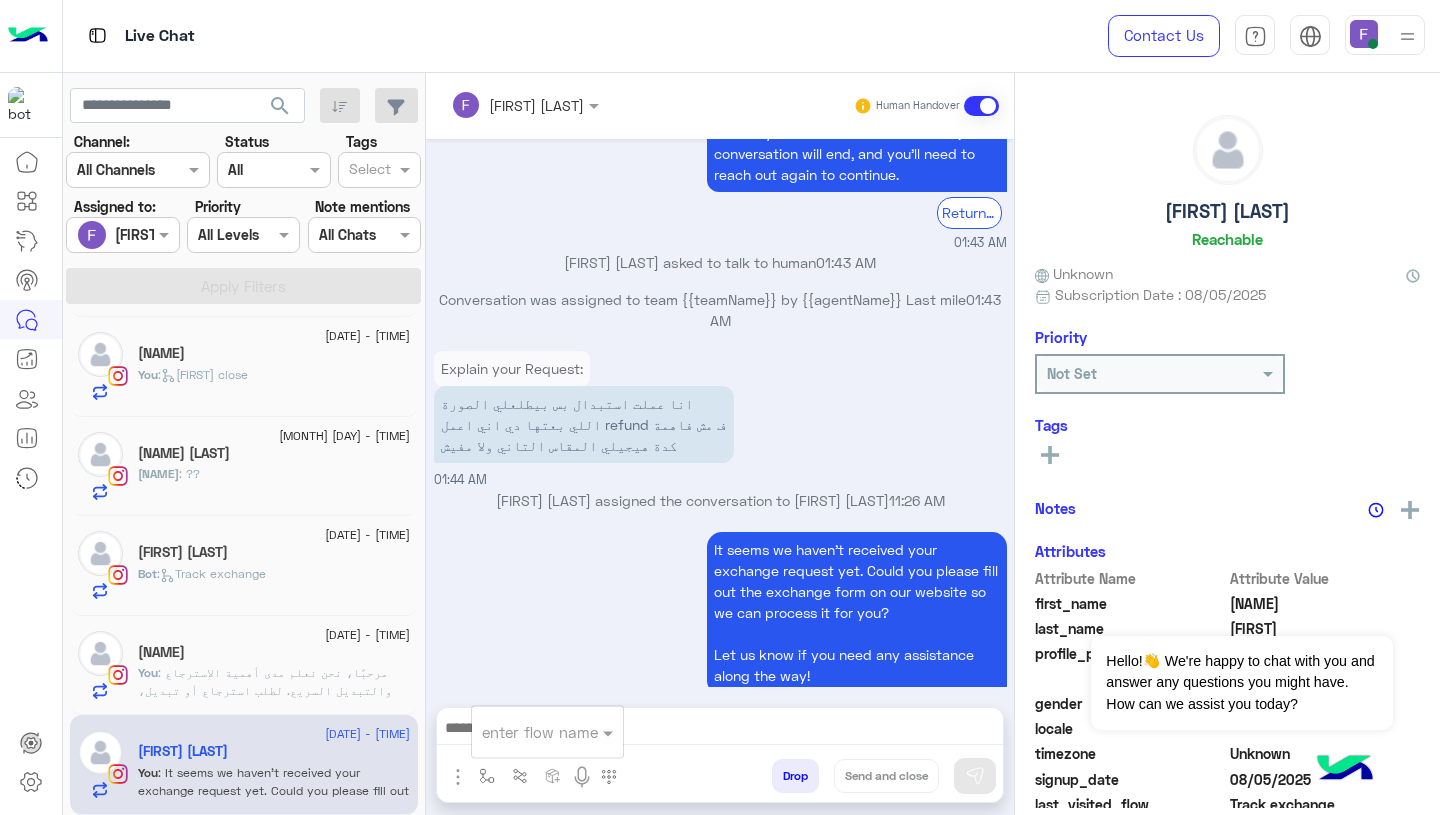 click on "enter flow name" at bounding box center [547, 732] 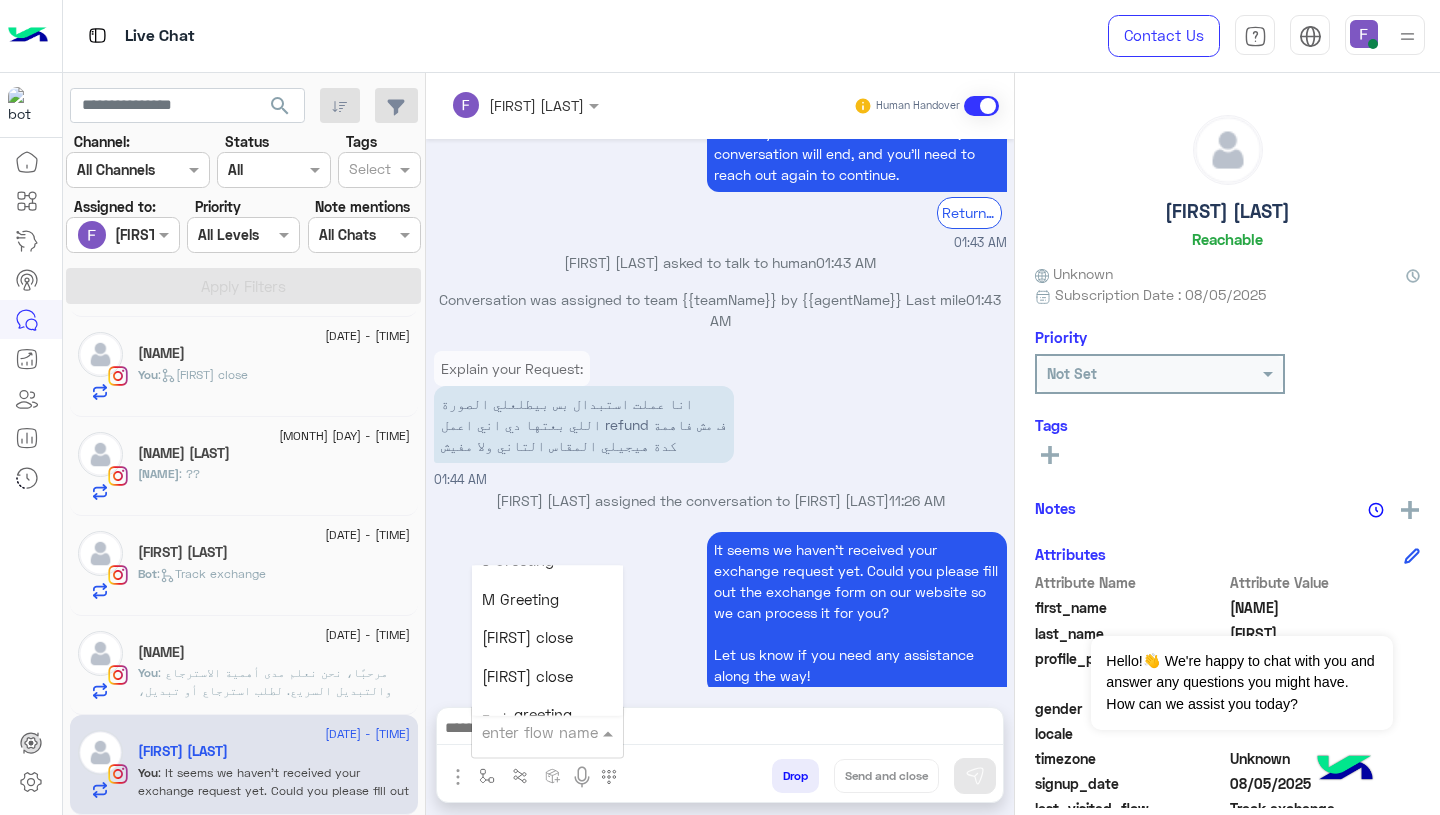 scroll, scrollTop: 2504, scrollLeft: 0, axis: vertical 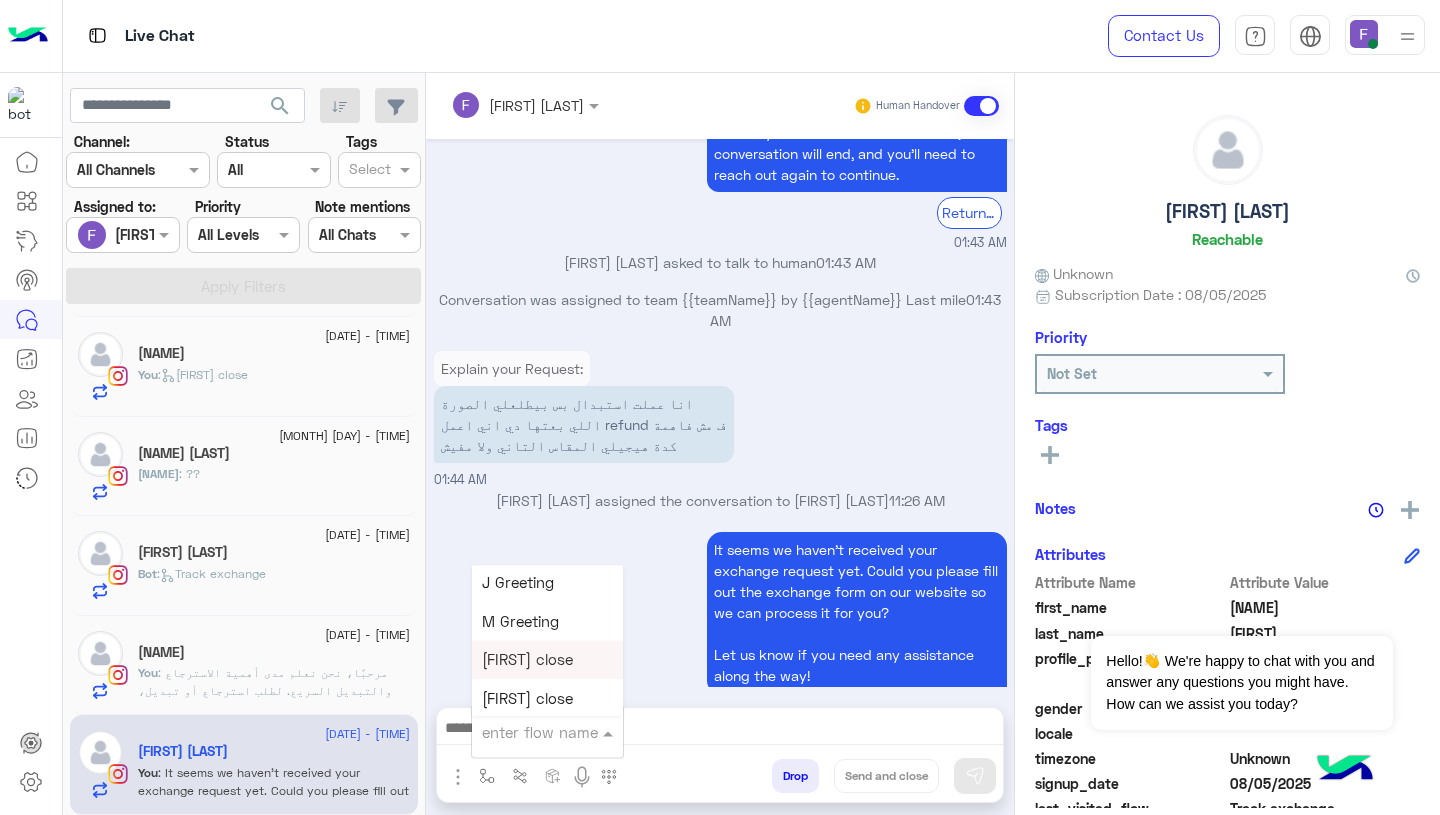 click on "Farah close" at bounding box center [527, 660] 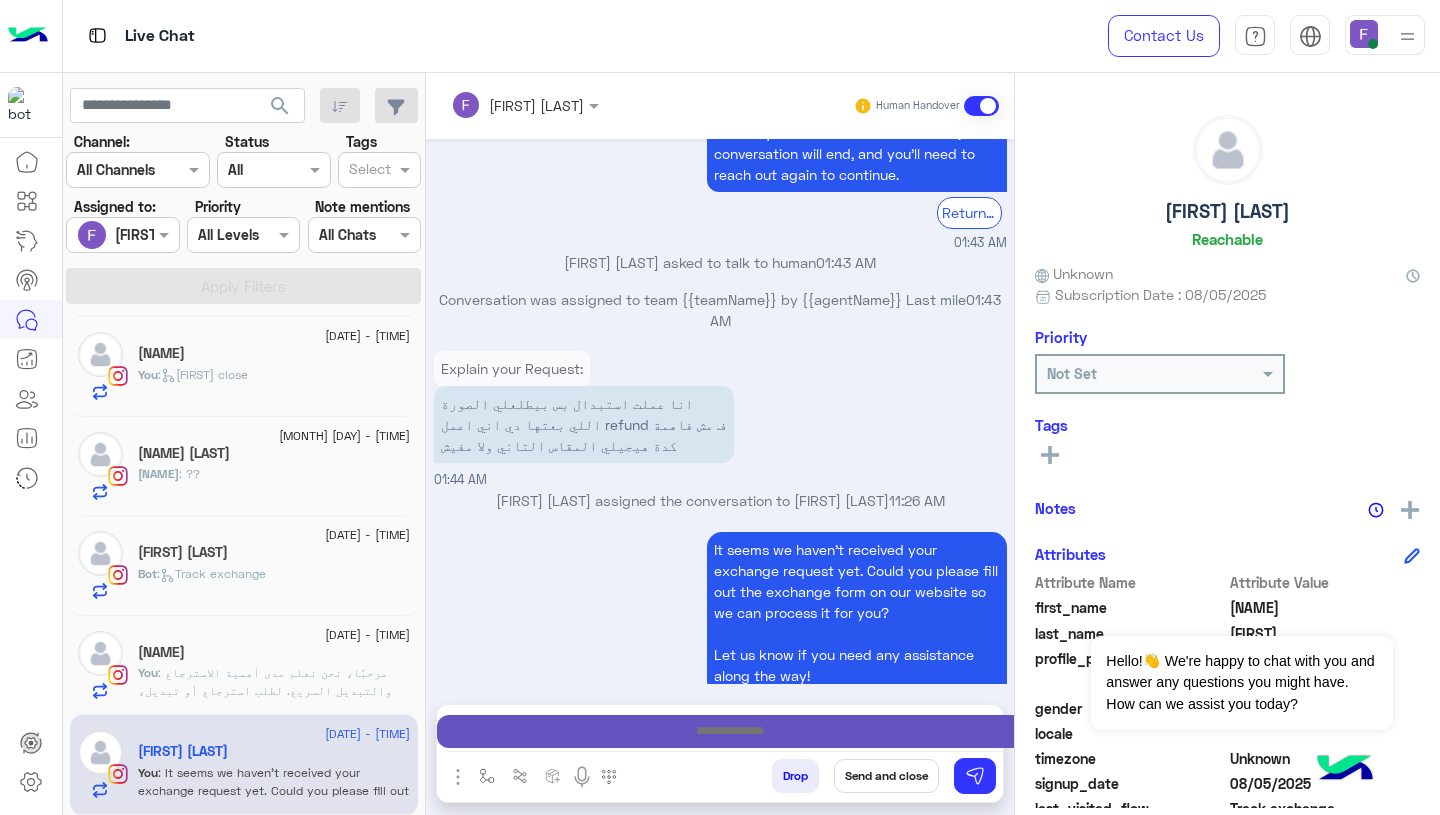 type on "**********" 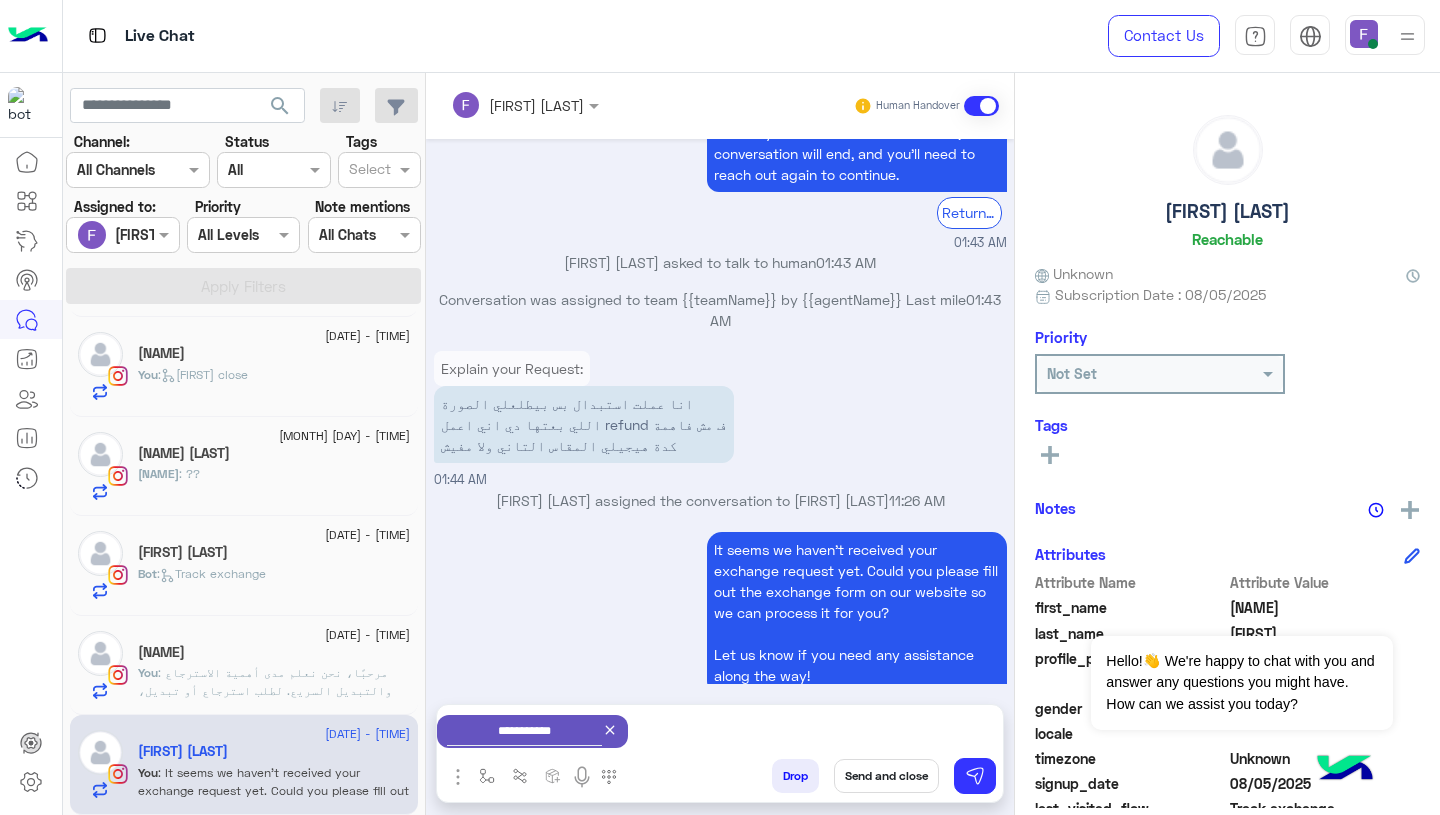 click on "Send and close" at bounding box center [886, 776] 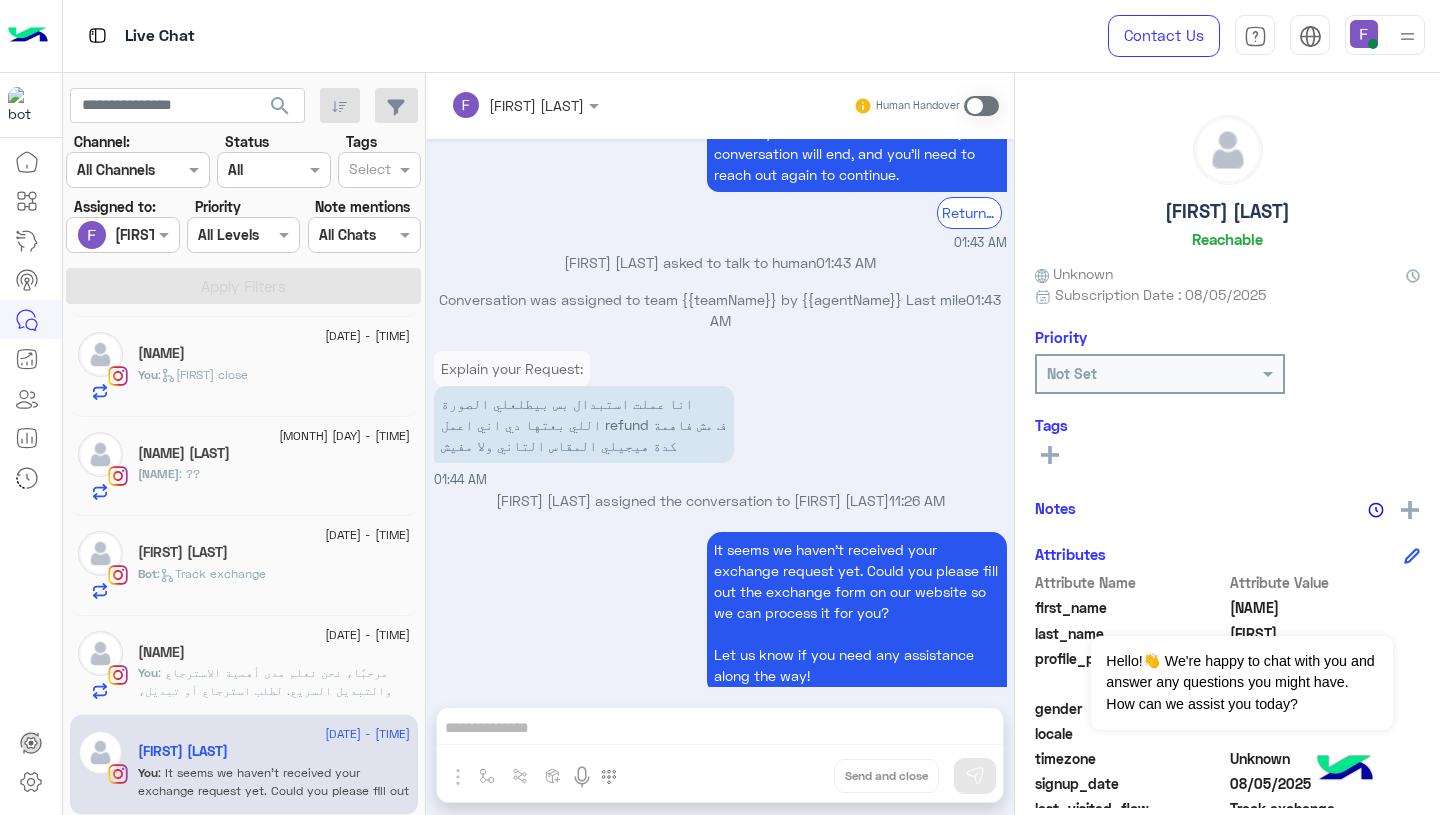 scroll, scrollTop: 2207, scrollLeft: 0, axis: vertical 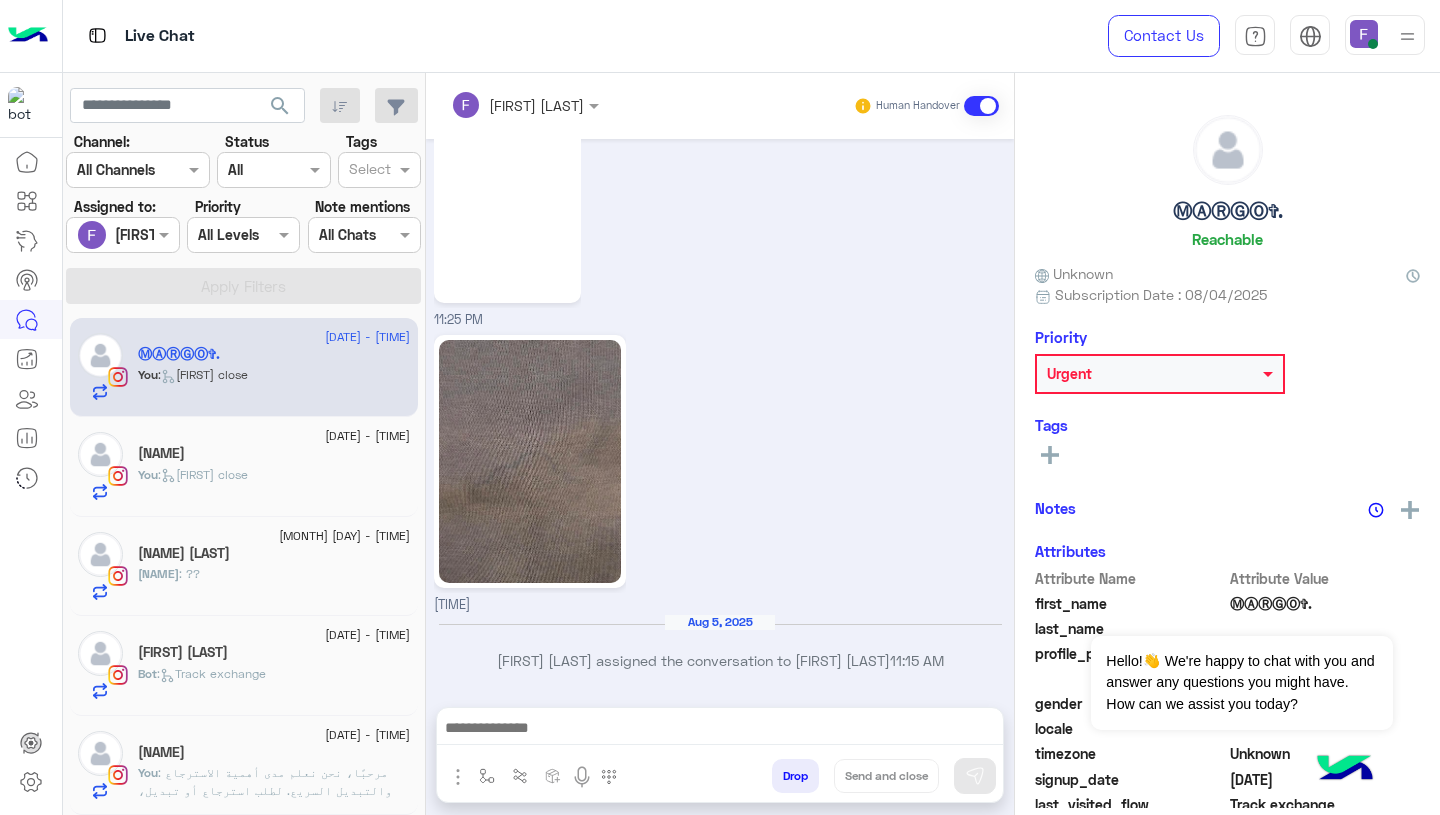 click on "Bot :   Track exchange" 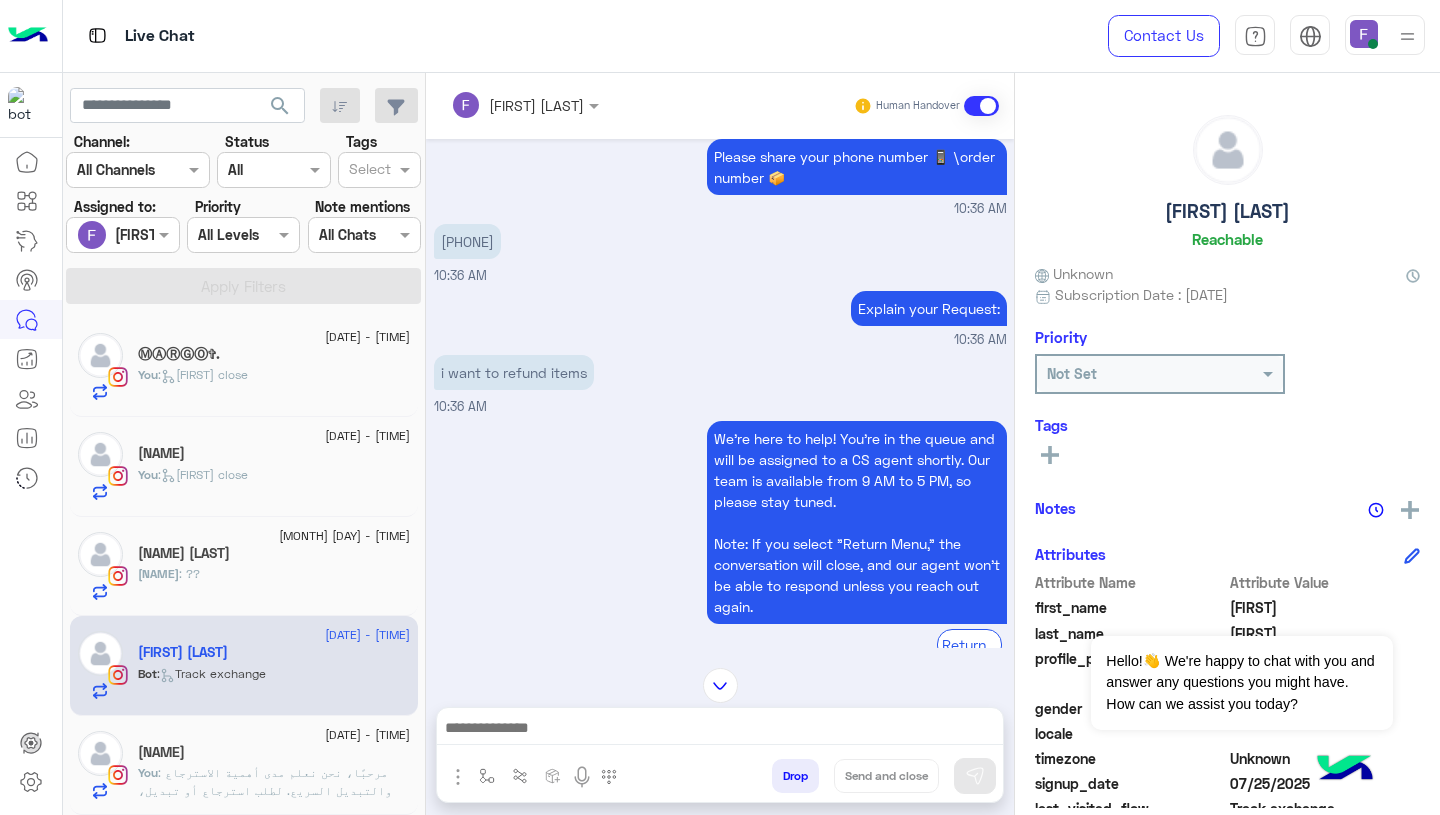 scroll, scrollTop: 1653, scrollLeft: 0, axis: vertical 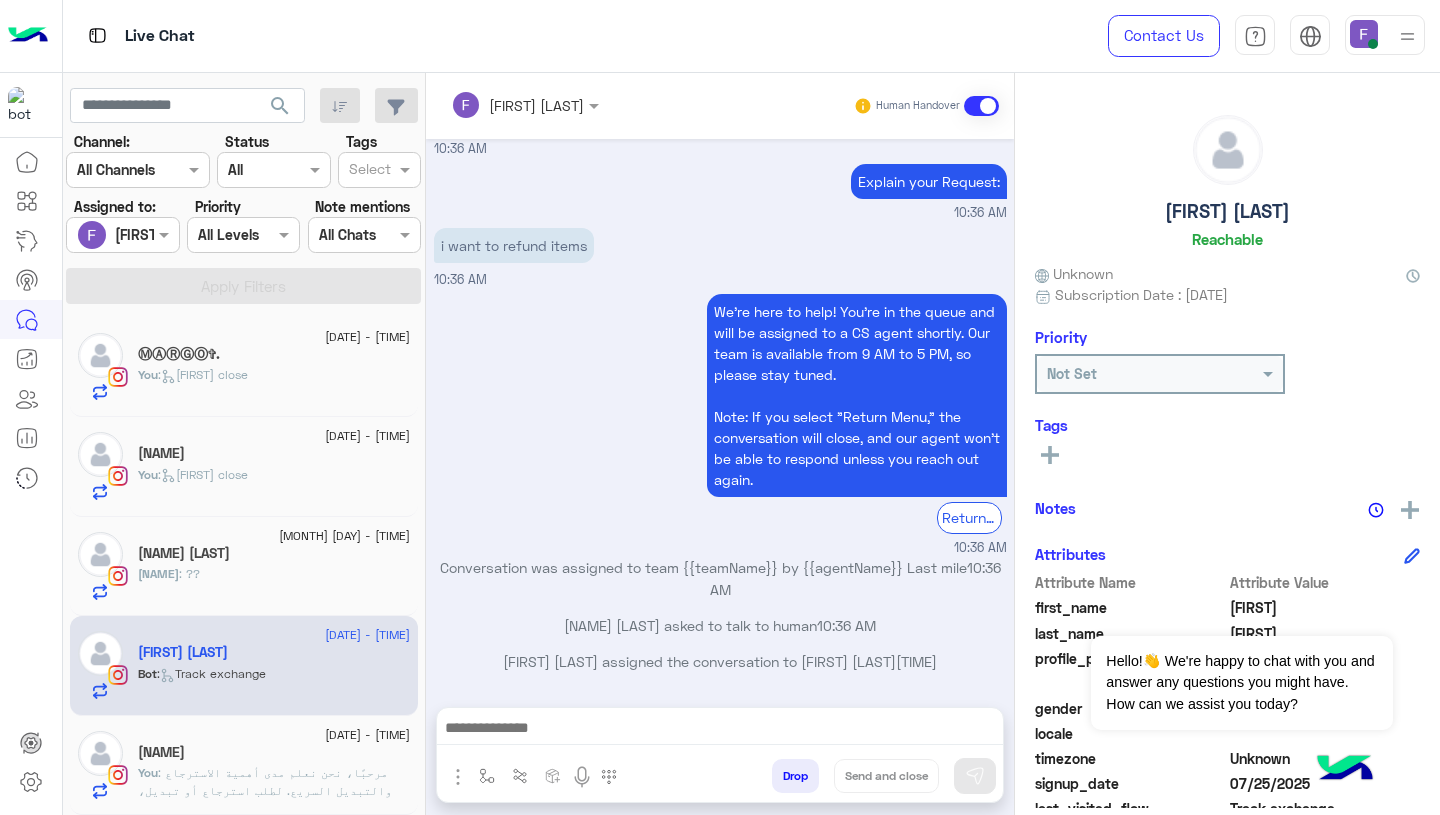 click at bounding box center [720, 730] 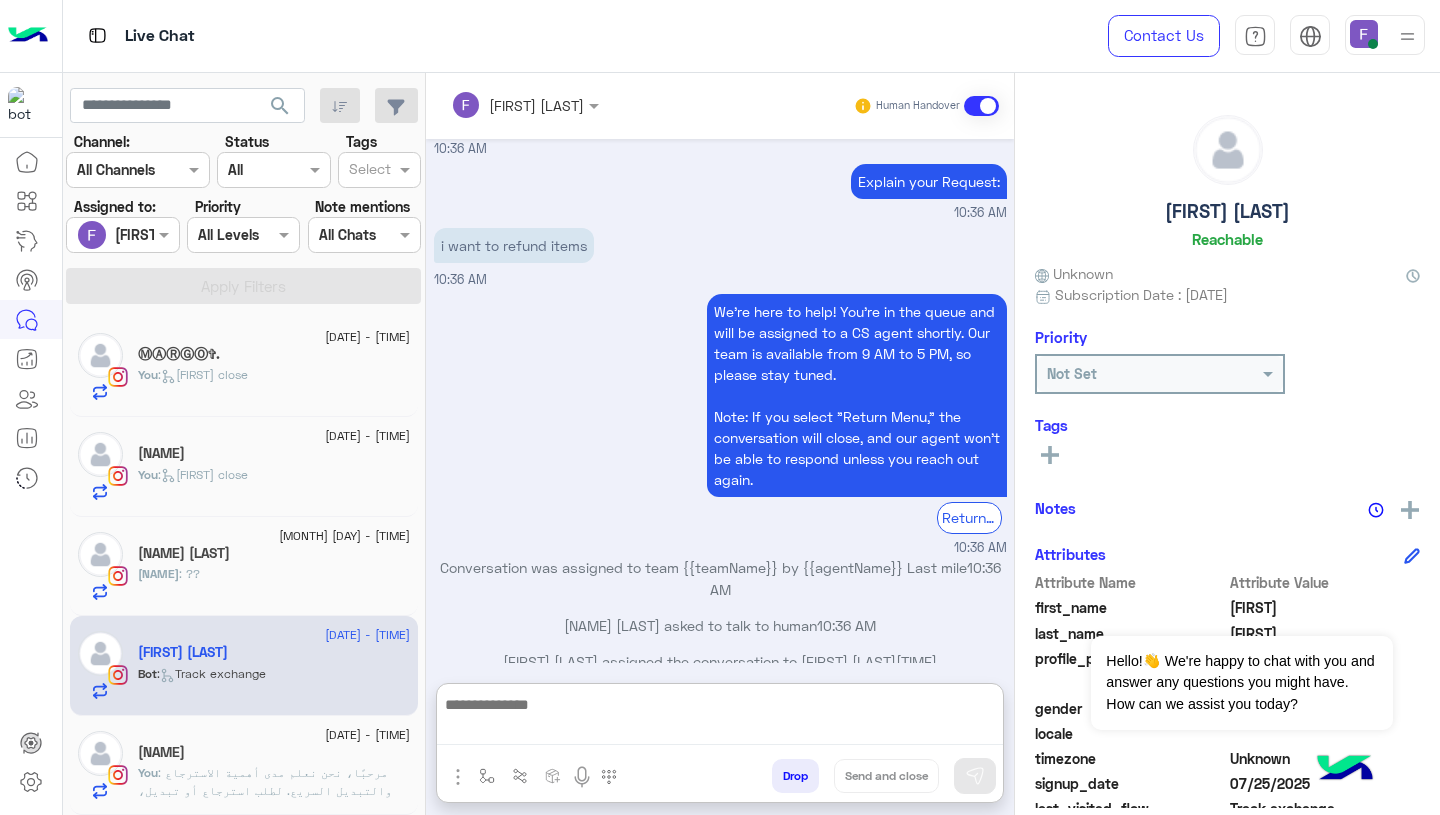 scroll, scrollTop: 1686, scrollLeft: 0, axis: vertical 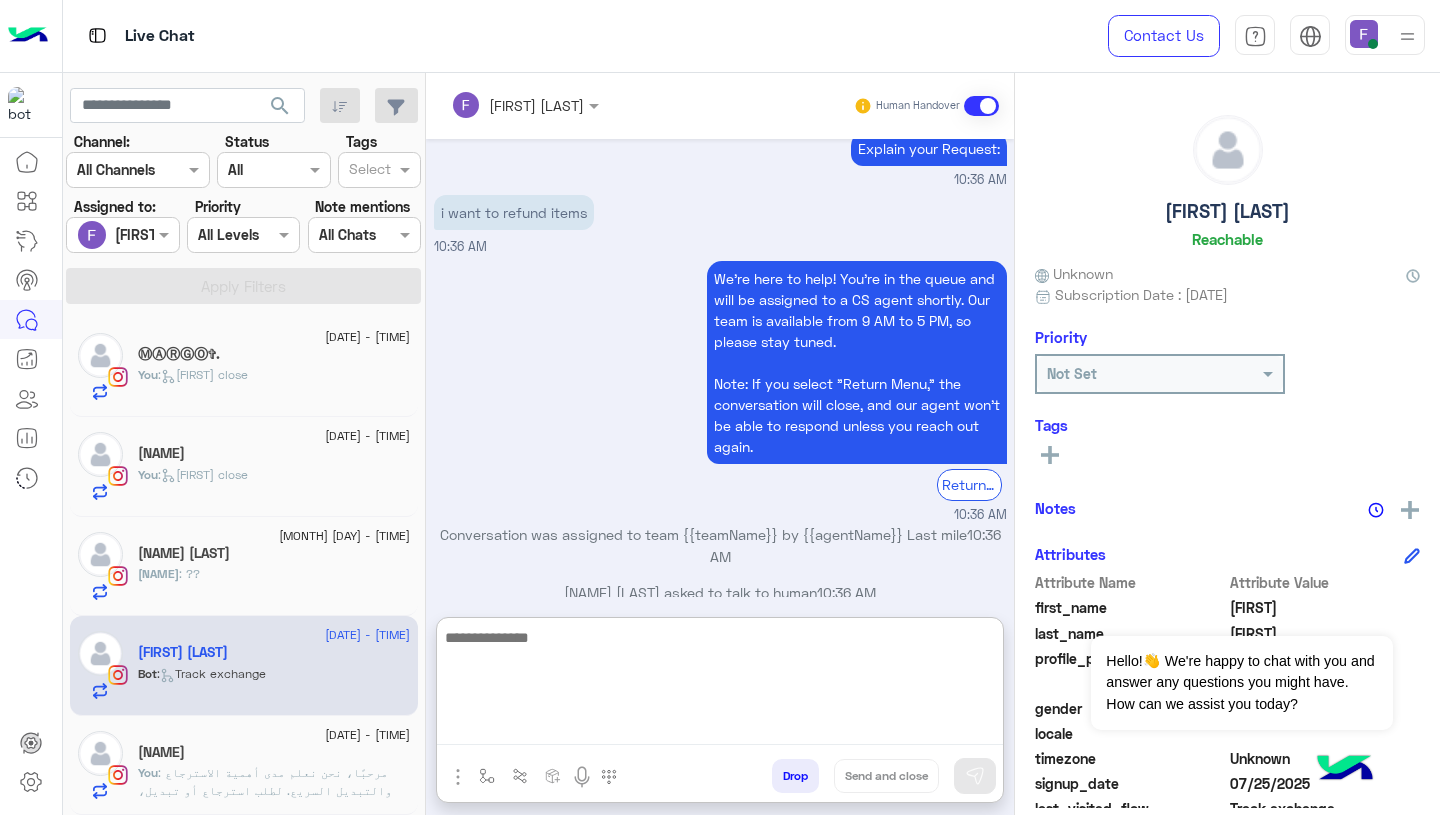 paste on "**********" 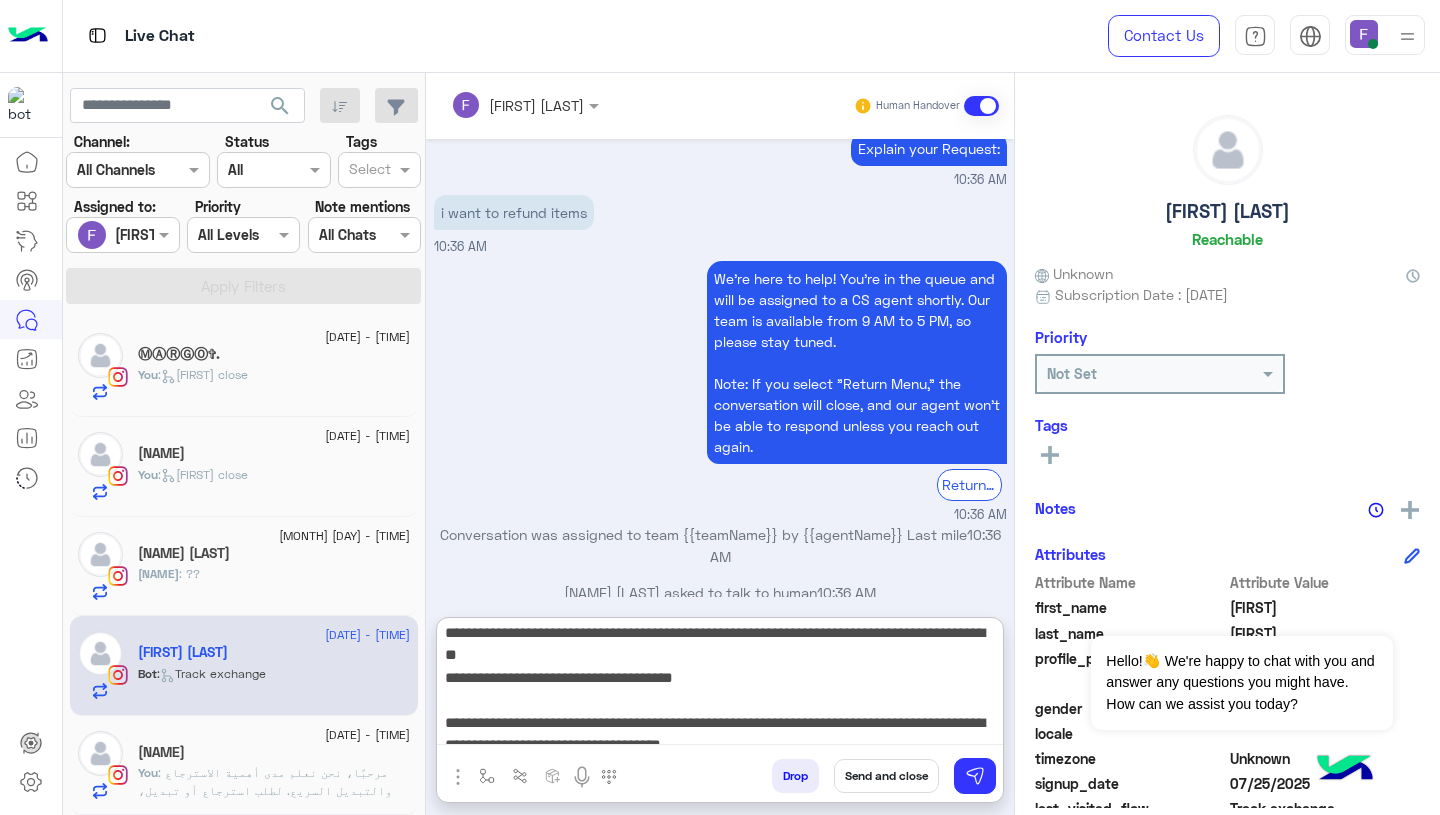 scroll, scrollTop: 177, scrollLeft: 0, axis: vertical 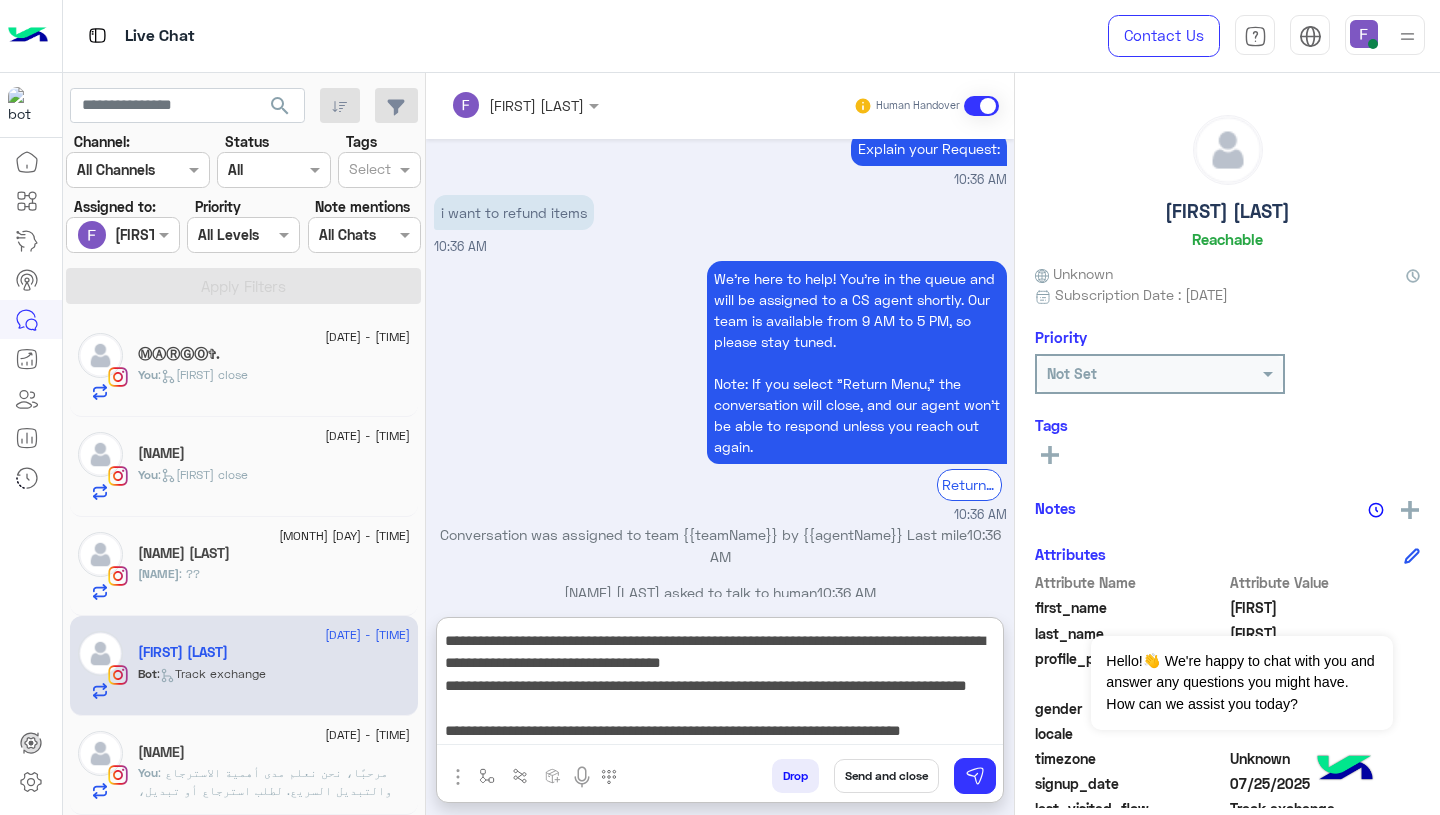 click on "**********" at bounding box center (720, 685) 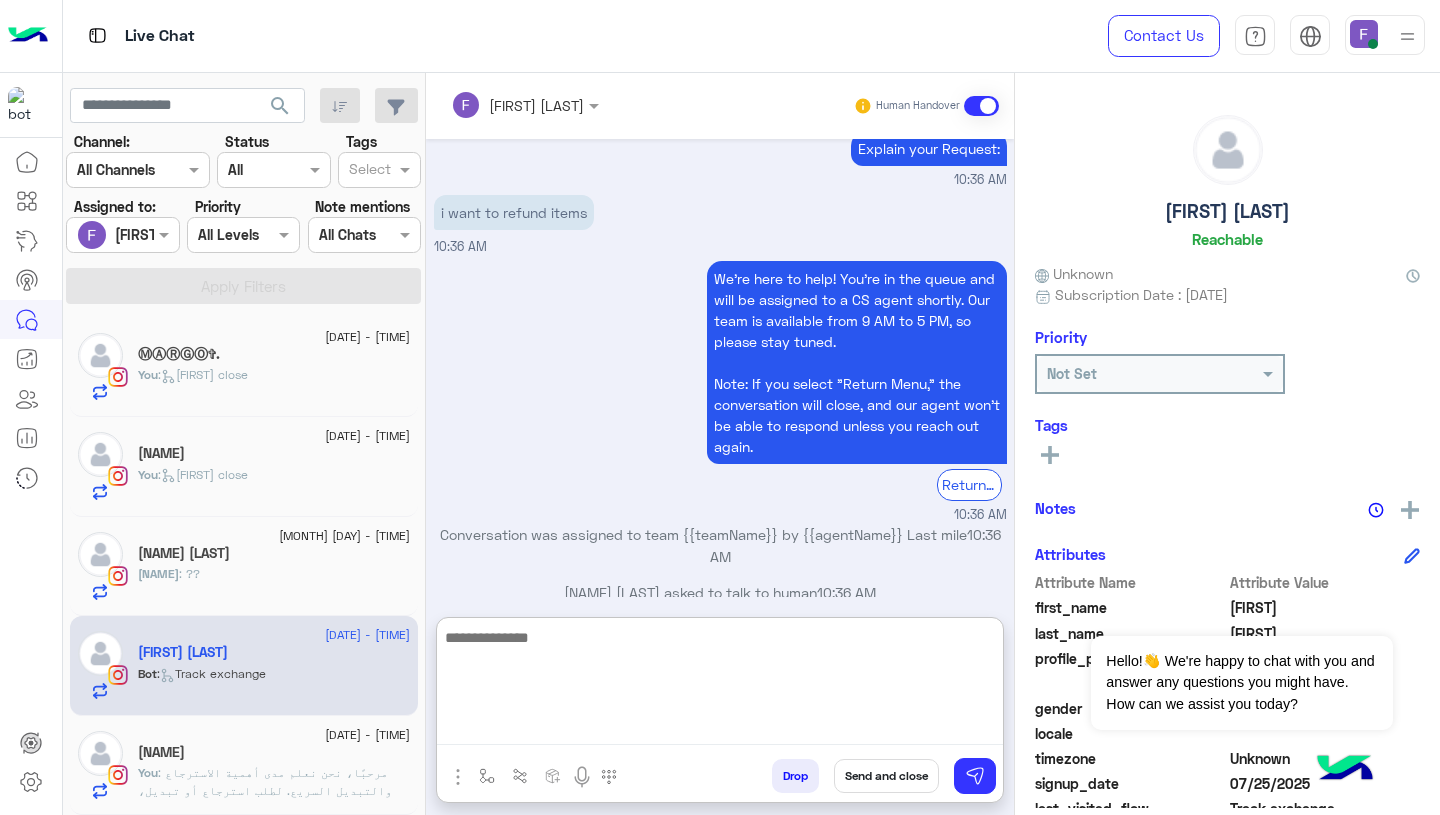 scroll, scrollTop: 0, scrollLeft: 0, axis: both 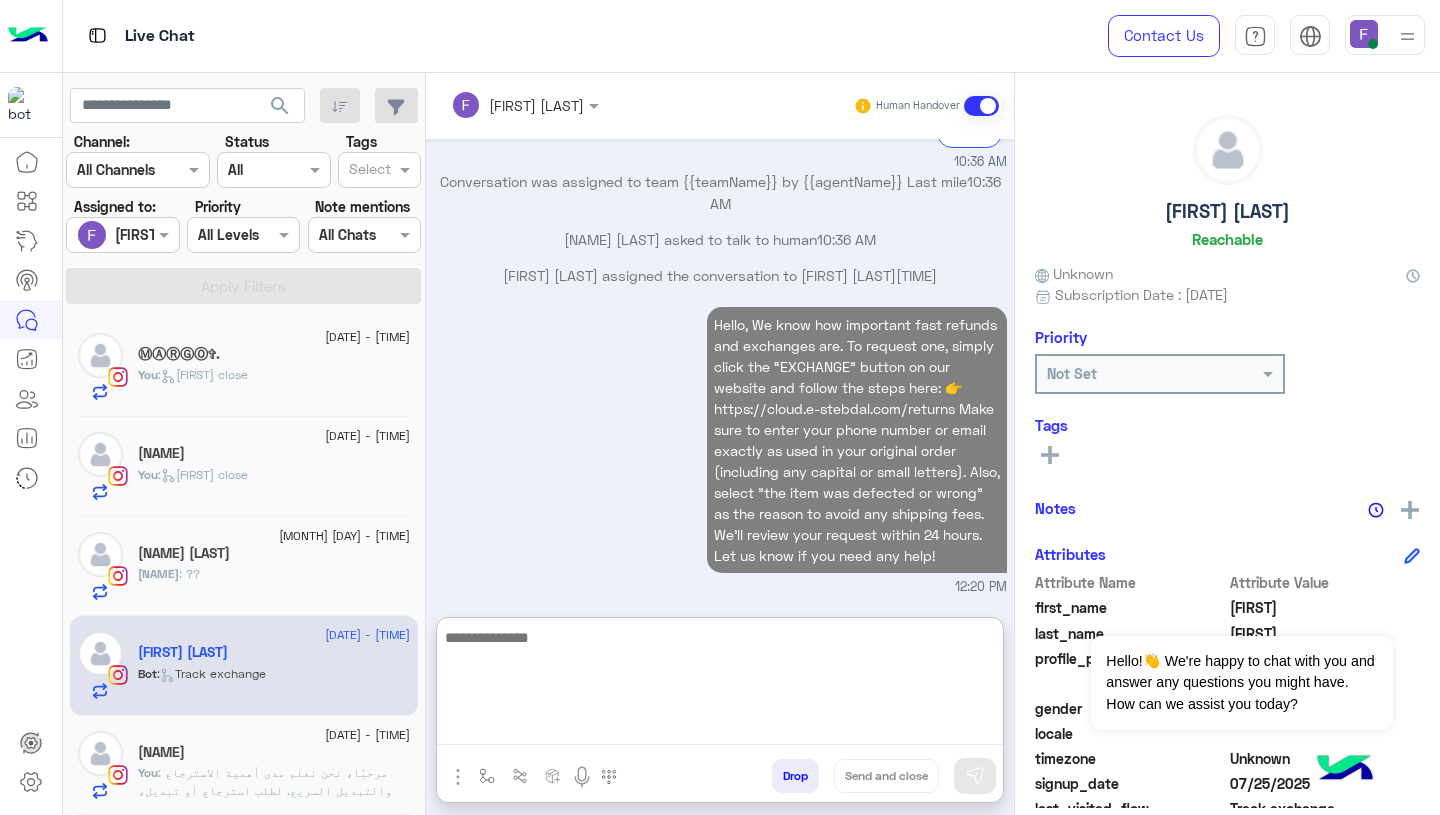 click on "Hello,
We know how important fast refunds and exchanges are.
To request one, simply click the “EXCHANGE” button on our website and follow the steps here:
👉 https://cloud.e-stebdal.com/returns
Make sure to enter your phone number or email exactly as used in your original order (including any capital or small letters).
Also, select "the item was defected or wrong" as the reason to avoid any shipping fees.
We’ll review your request within 24 hours.
Let us know if you need any help!      12:20 PM" at bounding box center (720, 449) 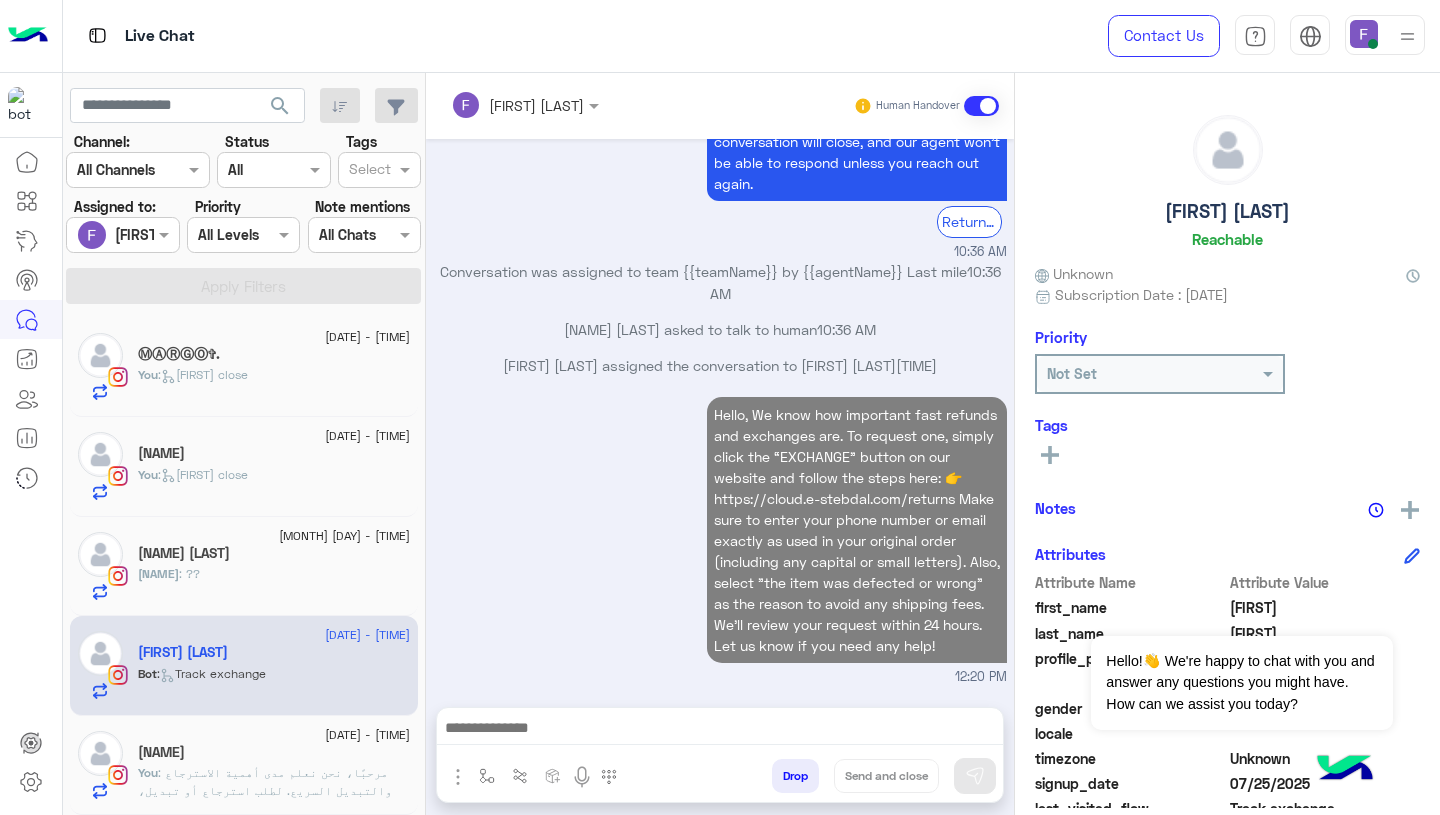 scroll, scrollTop: 2005, scrollLeft: 0, axis: vertical 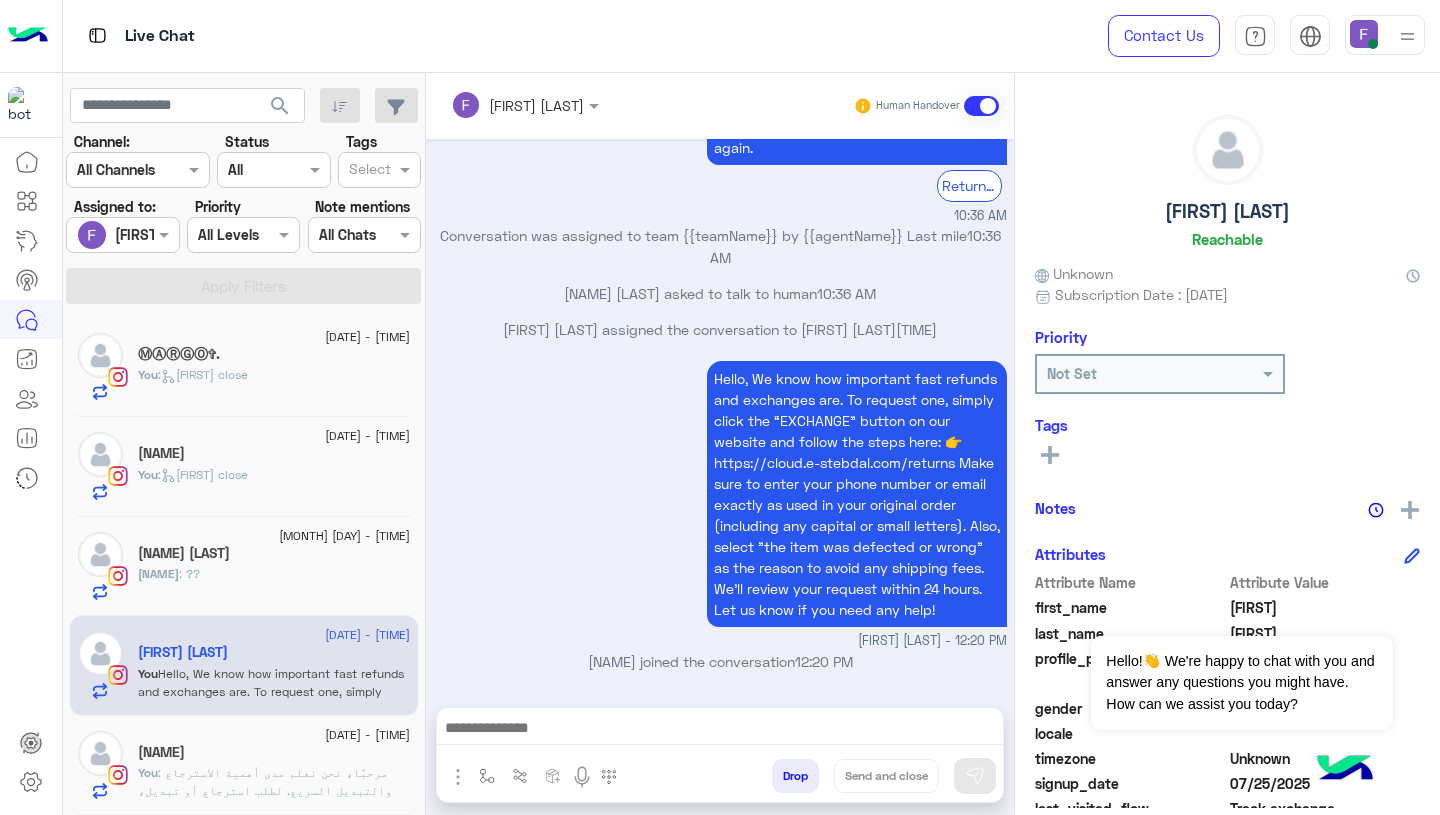 click on "Donia : ??" 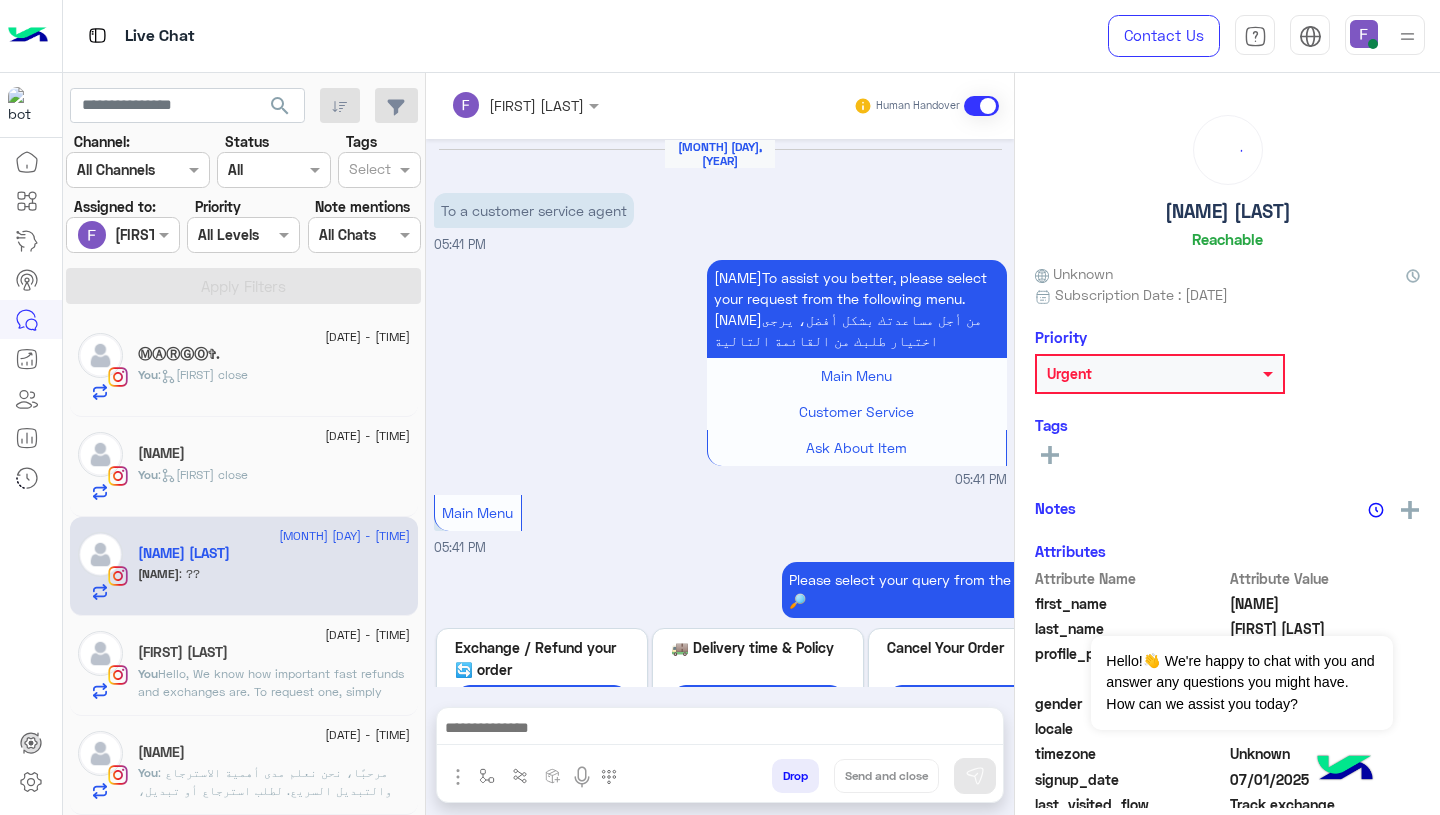 scroll, scrollTop: 1833, scrollLeft: 0, axis: vertical 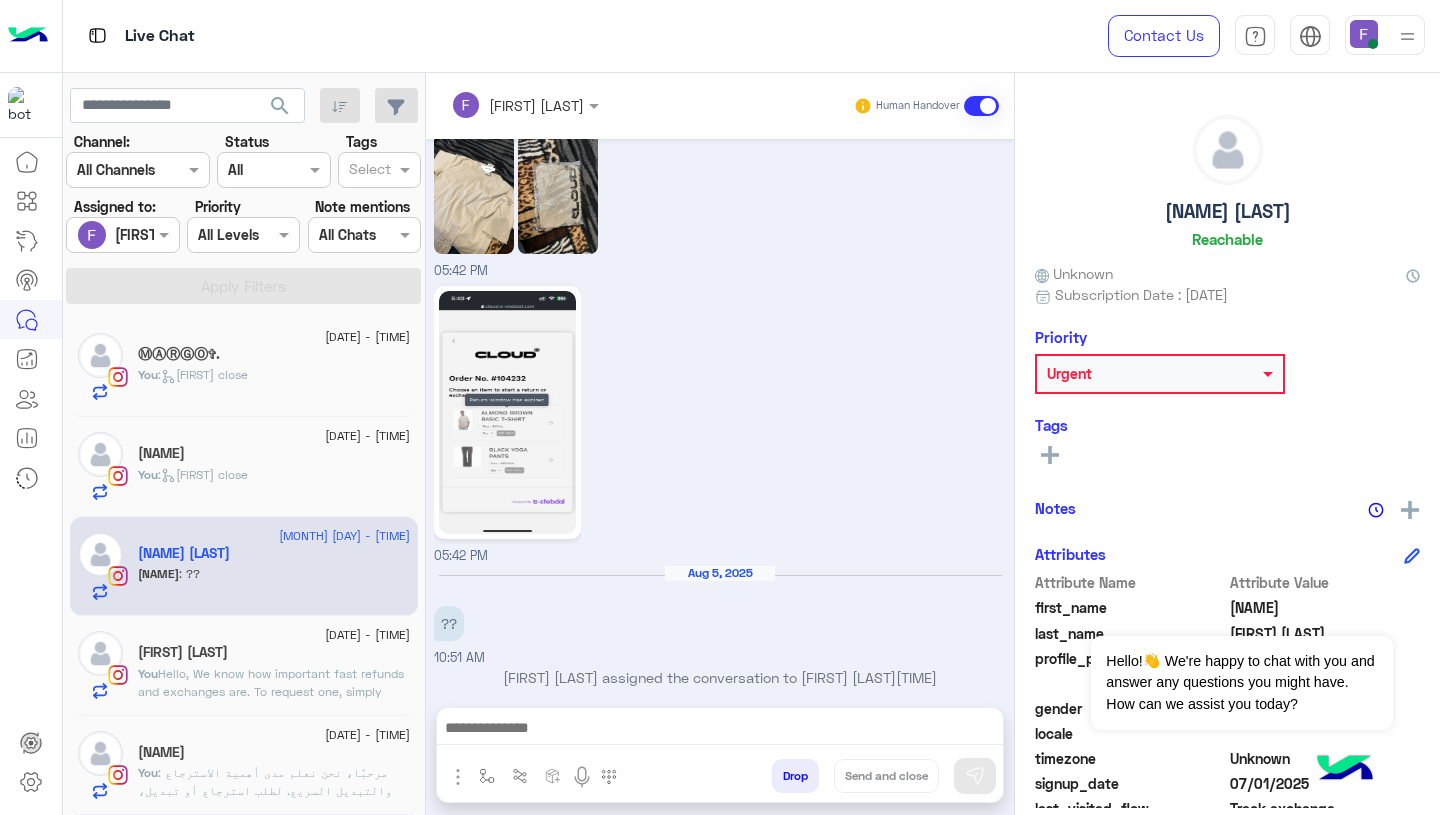click on "[FIRST] [LAST]" 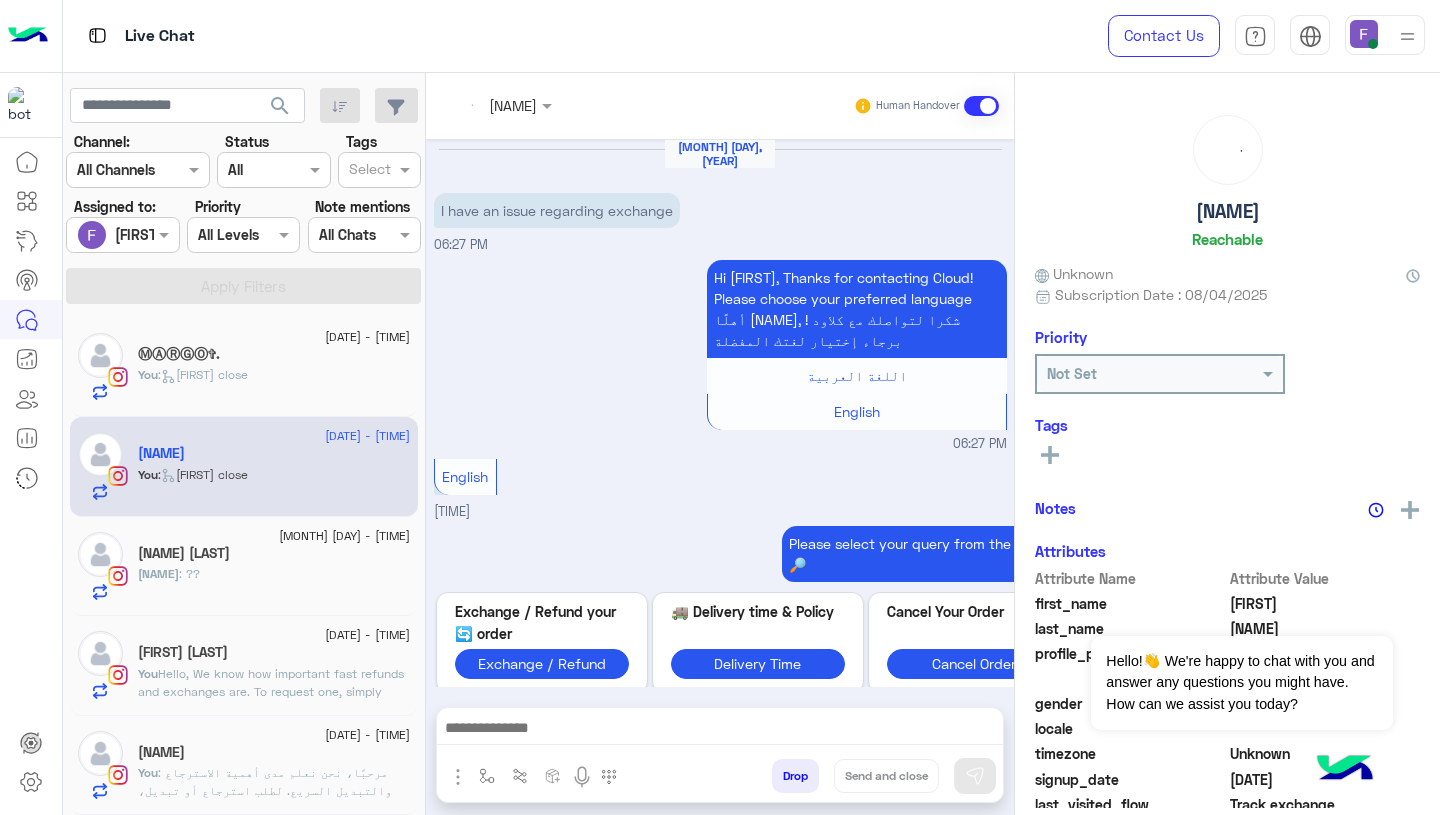 scroll, scrollTop: 1267, scrollLeft: 0, axis: vertical 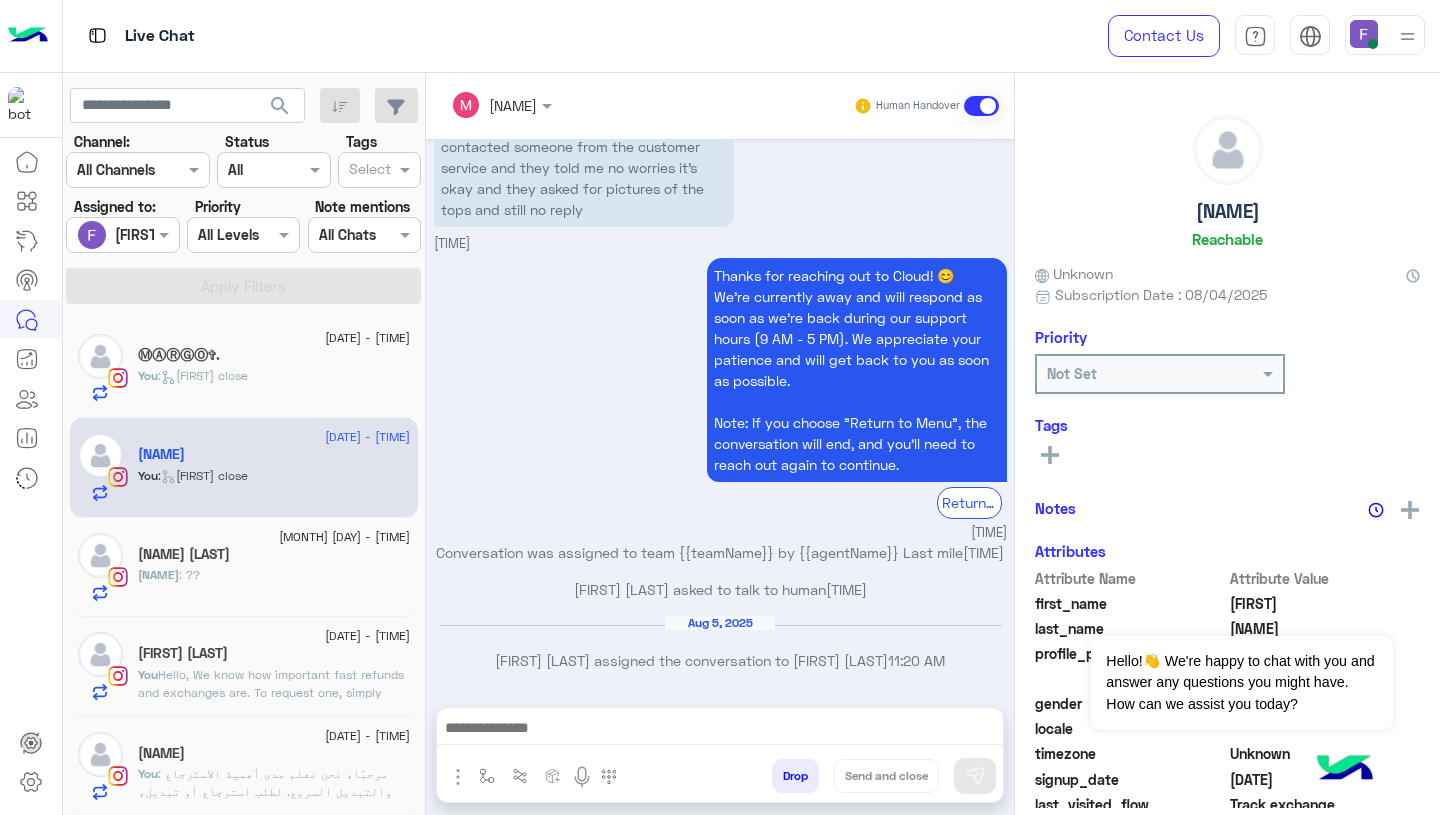 click on "Donia Ahmed Kamal" 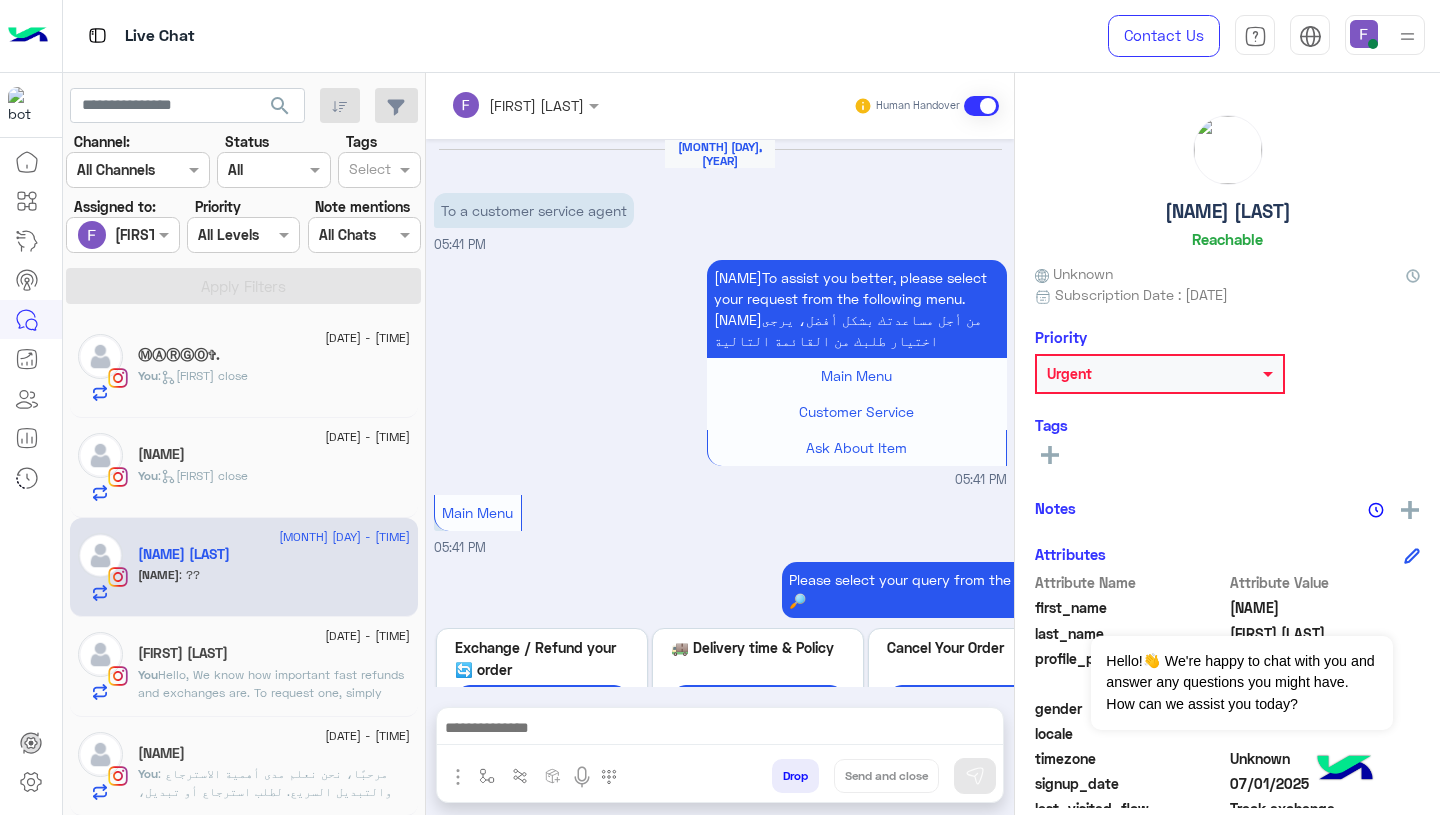 scroll, scrollTop: 1833, scrollLeft: 0, axis: vertical 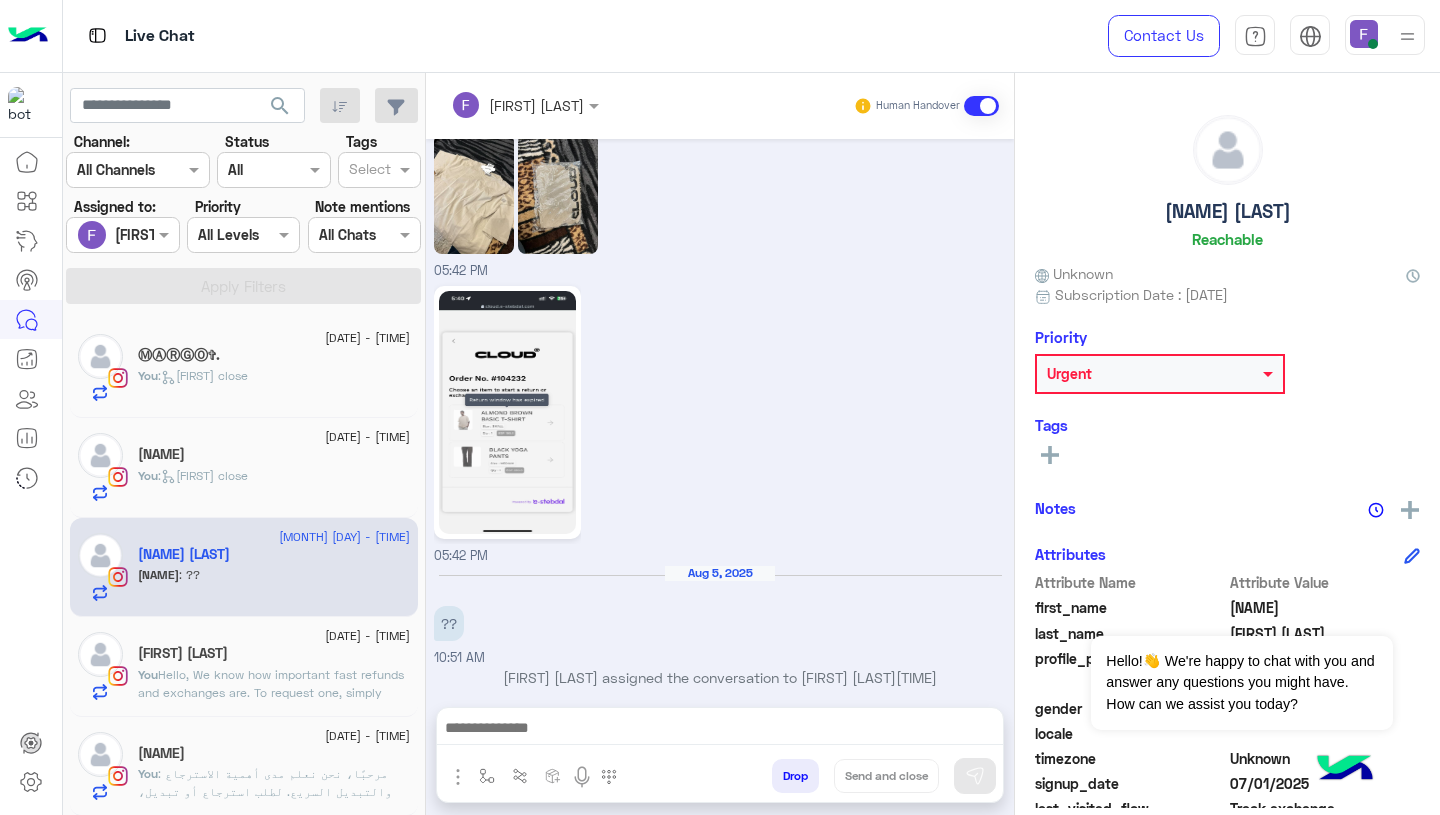 click 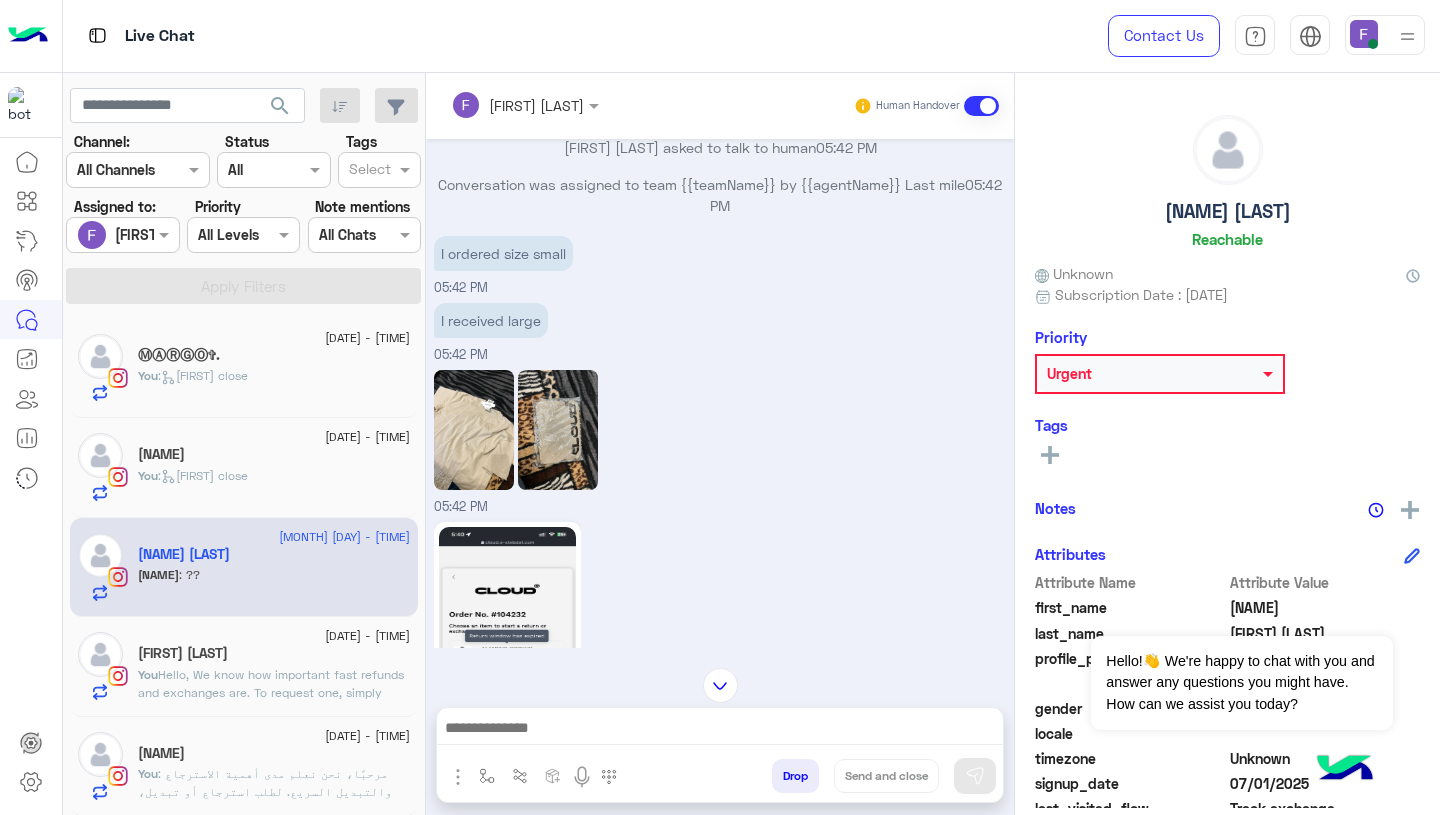 scroll, scrollTop: 1587, scrollLeft: 0, axis: vertical 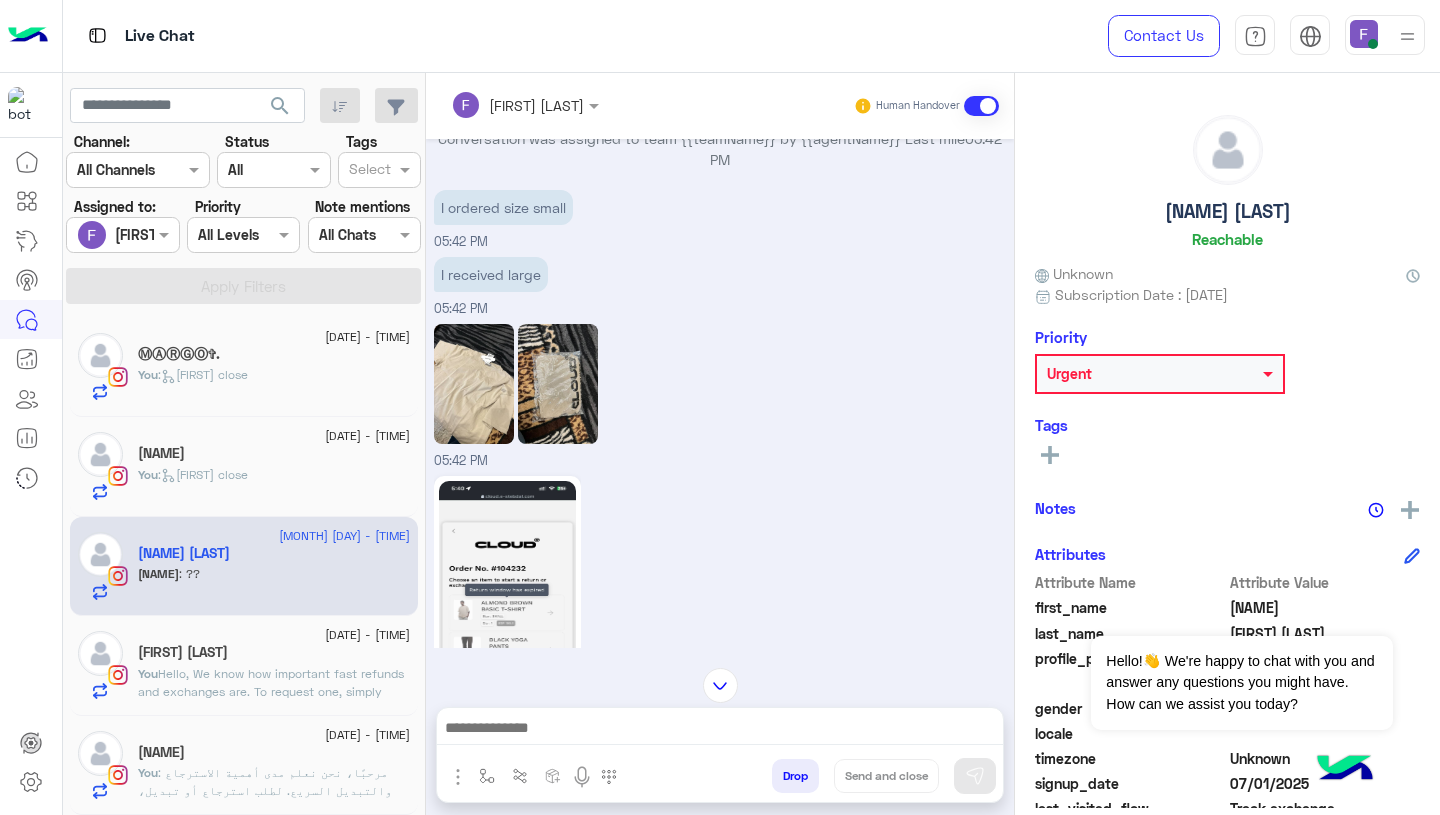 click on ": مرحبًا،
نحن نعلم مدى أهمية الاسترجاع والتبديل السريع.
لطلب استرجاع أو تبديل، فقط اضغط على زر "استبدال" في موقعنا واتبع الخطوات من خلال هذا الرابط:
👉 https://cloud.e-stebdal.com/returns
يرجى التأكد من إدخال رقم هاتفك أو بريدك الإلكتروني تمامًا كما تم استخدامه في الطلب الأصلي (مع مراعاة الأحرف الكبيرة والصغيرة إن وجدت).
كما يُرجى اختيار سبب "المنتج تالف أو غير صحيح" لتجنب رسوم الشحن.
سنقوم بمراجعة طلبك خلال 24 ساعة. لا تتردد في التواصل معنا إذا احتجت لأي مساعدة!" 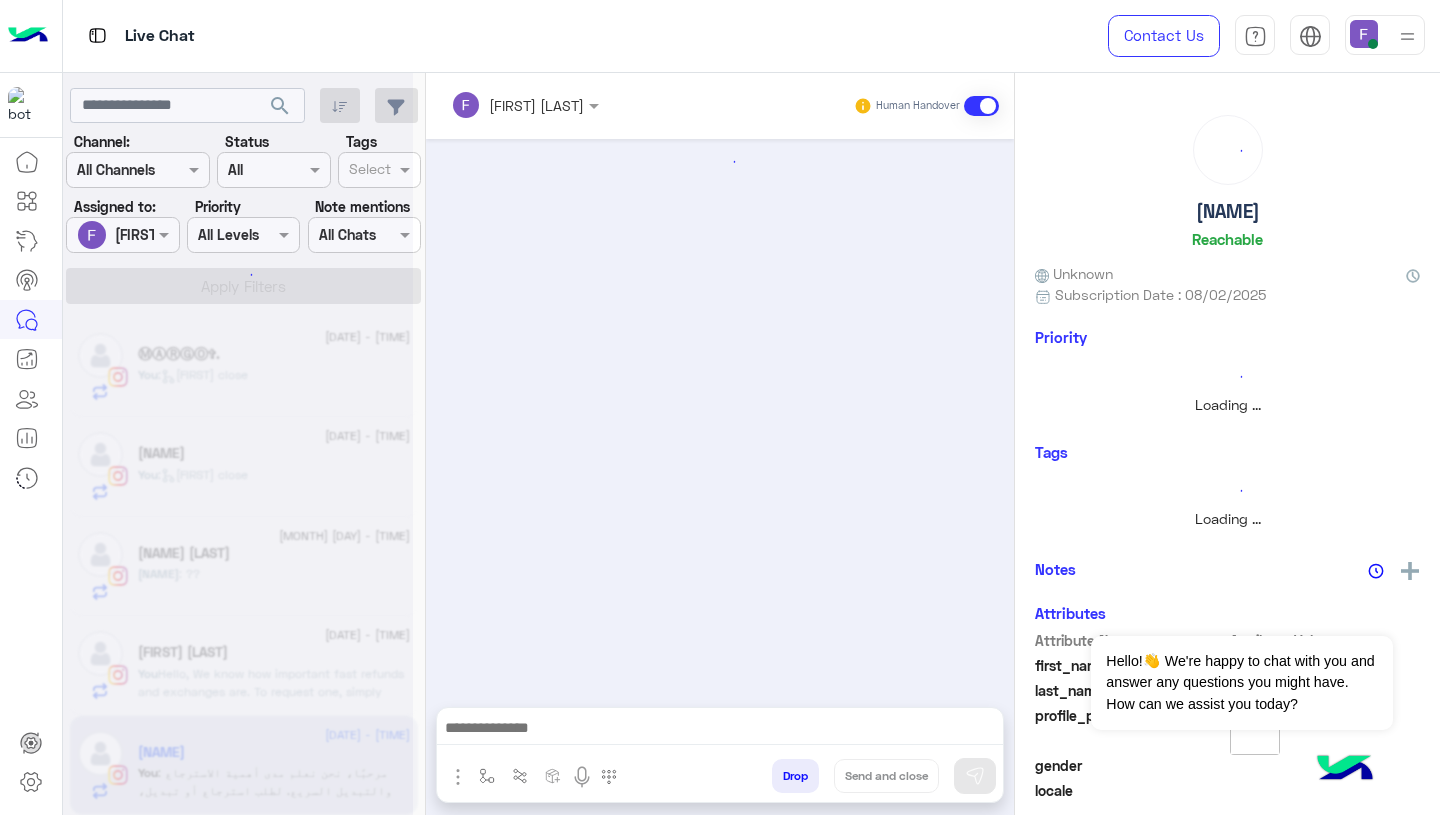 scroll, scrollTop: 0, scrollLeft: 0, axis: both 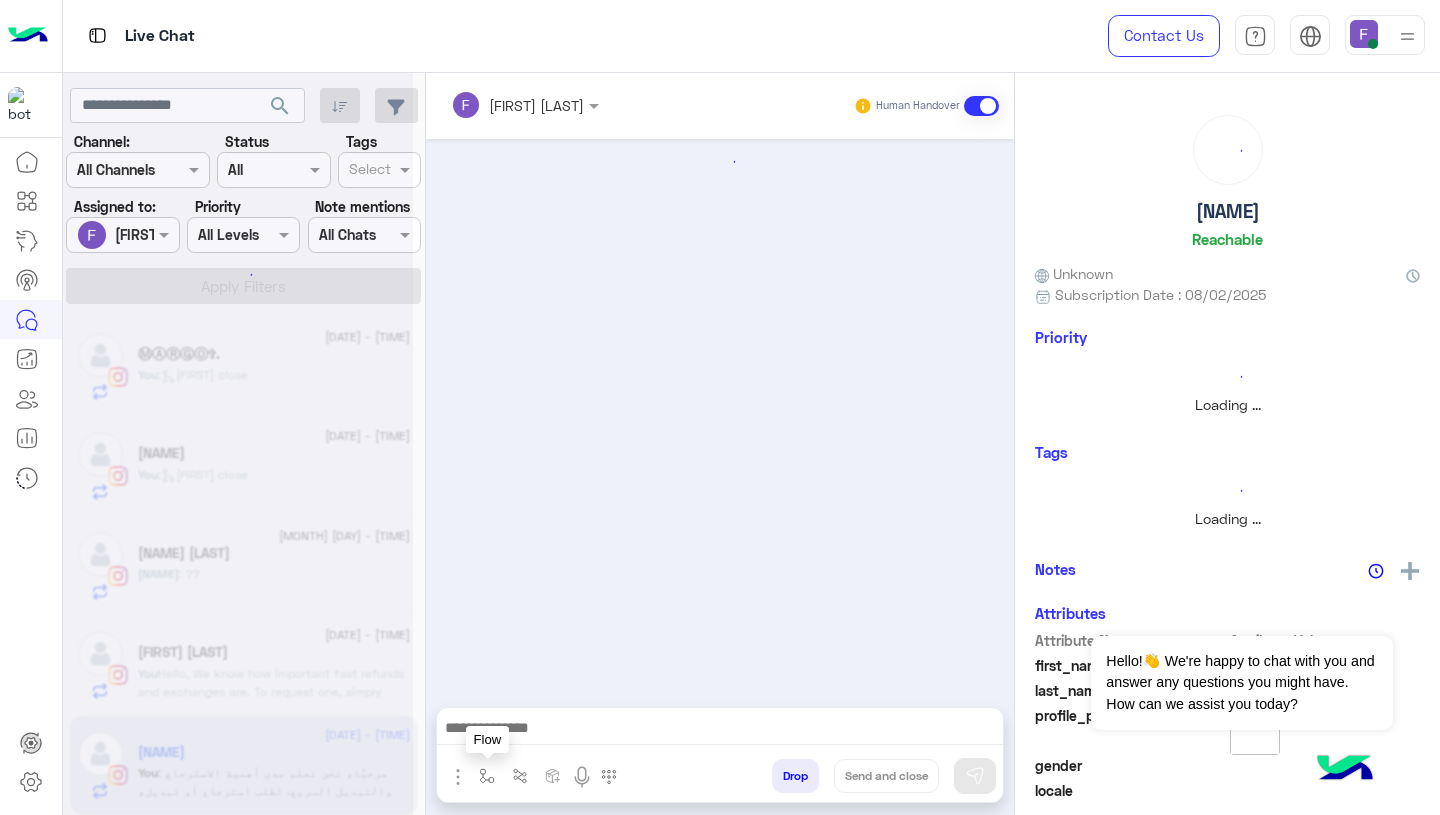 click at bounding box center (487, 776) 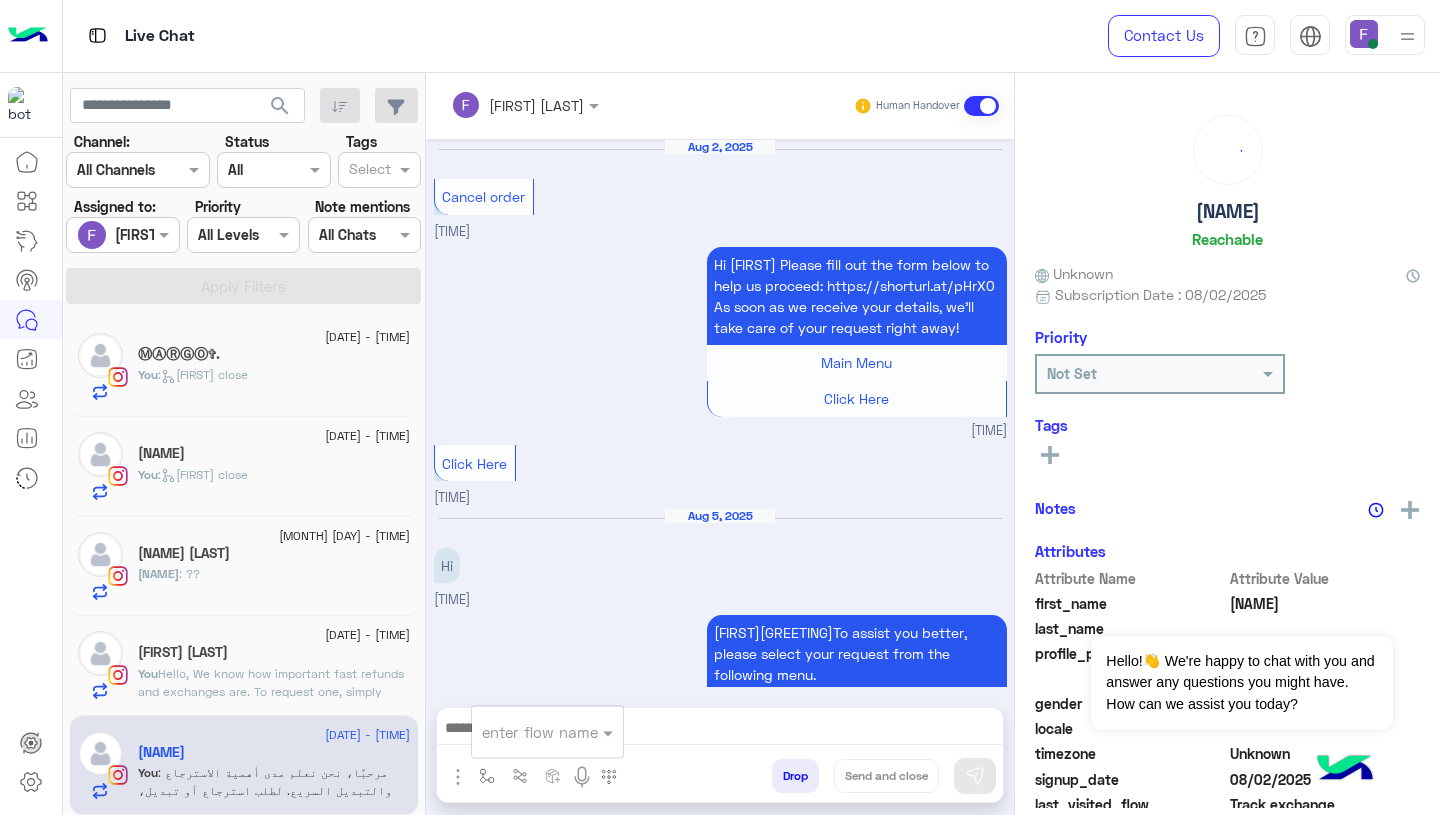 scroll, scrollTop: 1870, scrollLeft: 0, axis: vertical 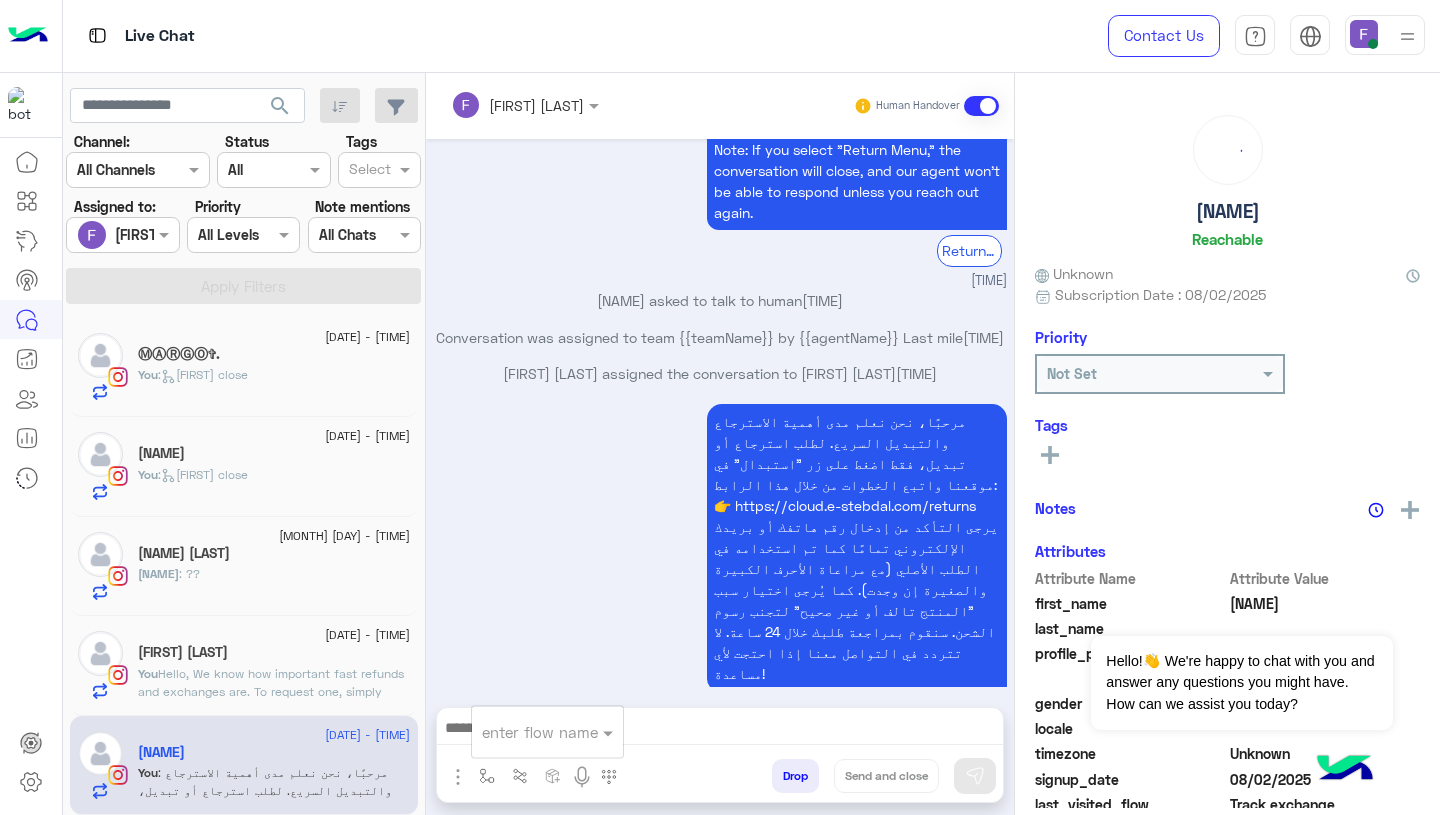 click at bounding box center [523, 732] 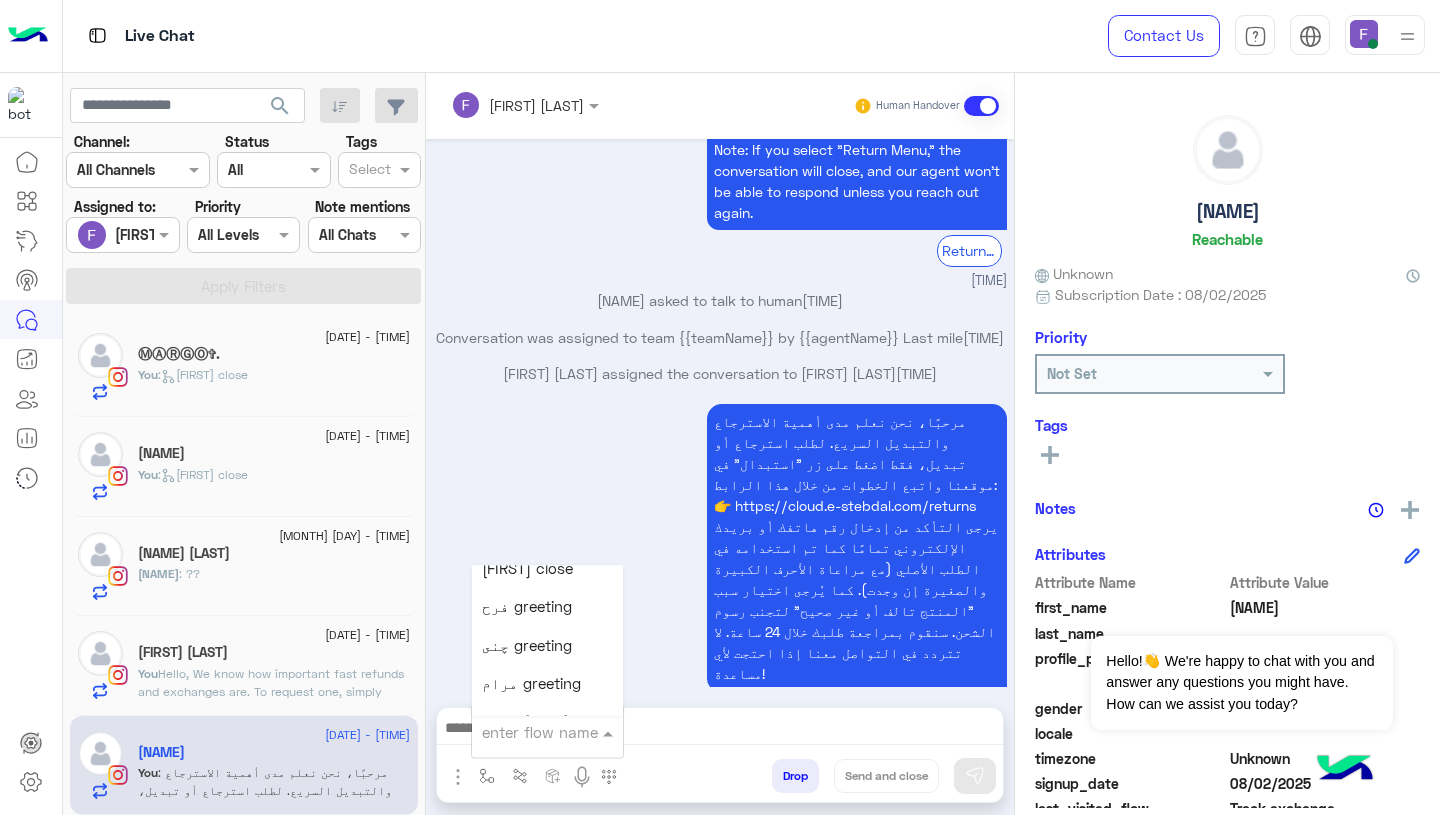 scroll, scrollTop: 2814, scrollLeft: 0, axis: vertical 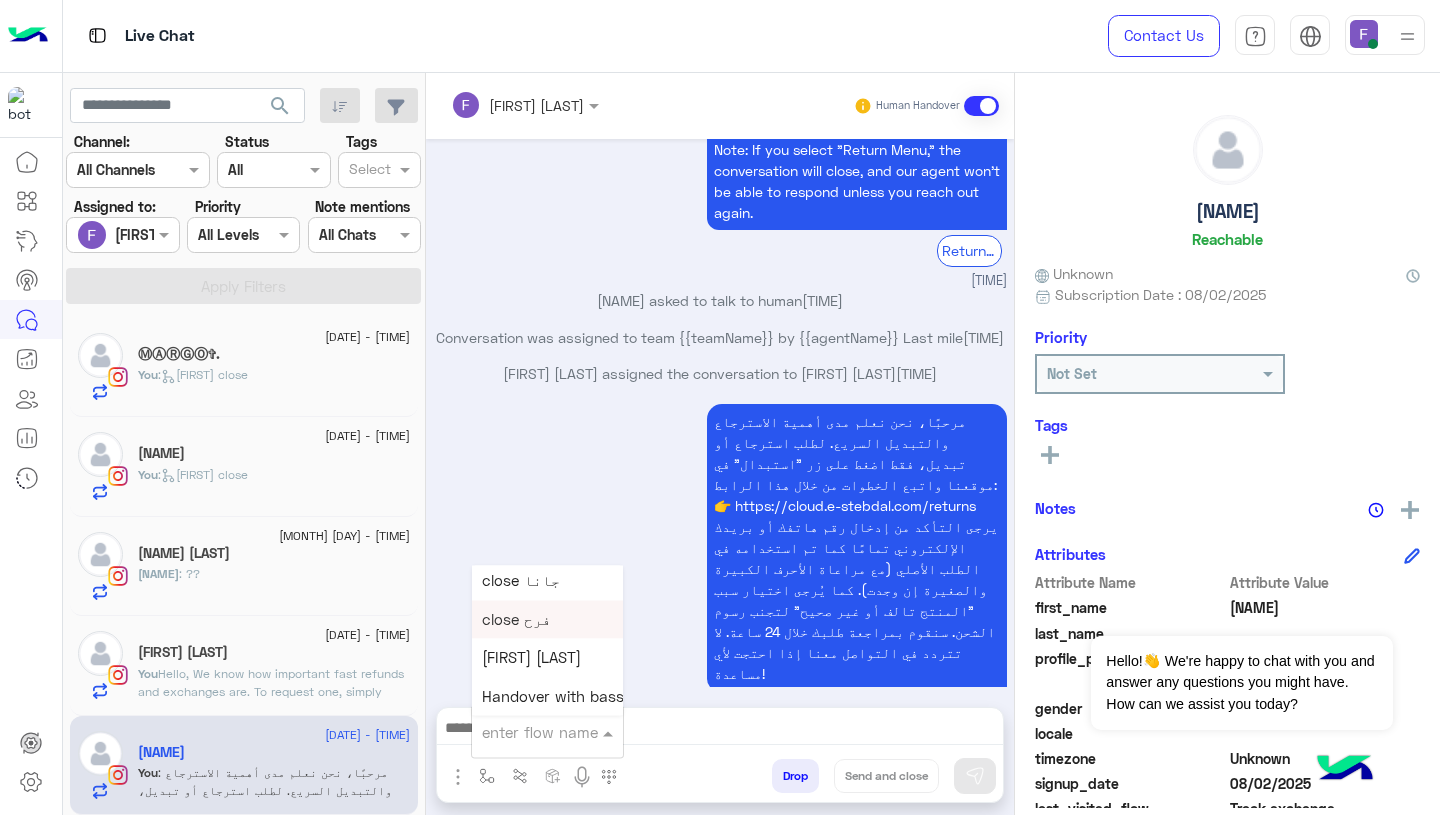 click on "close فرح" at bounding box center (516, 619) 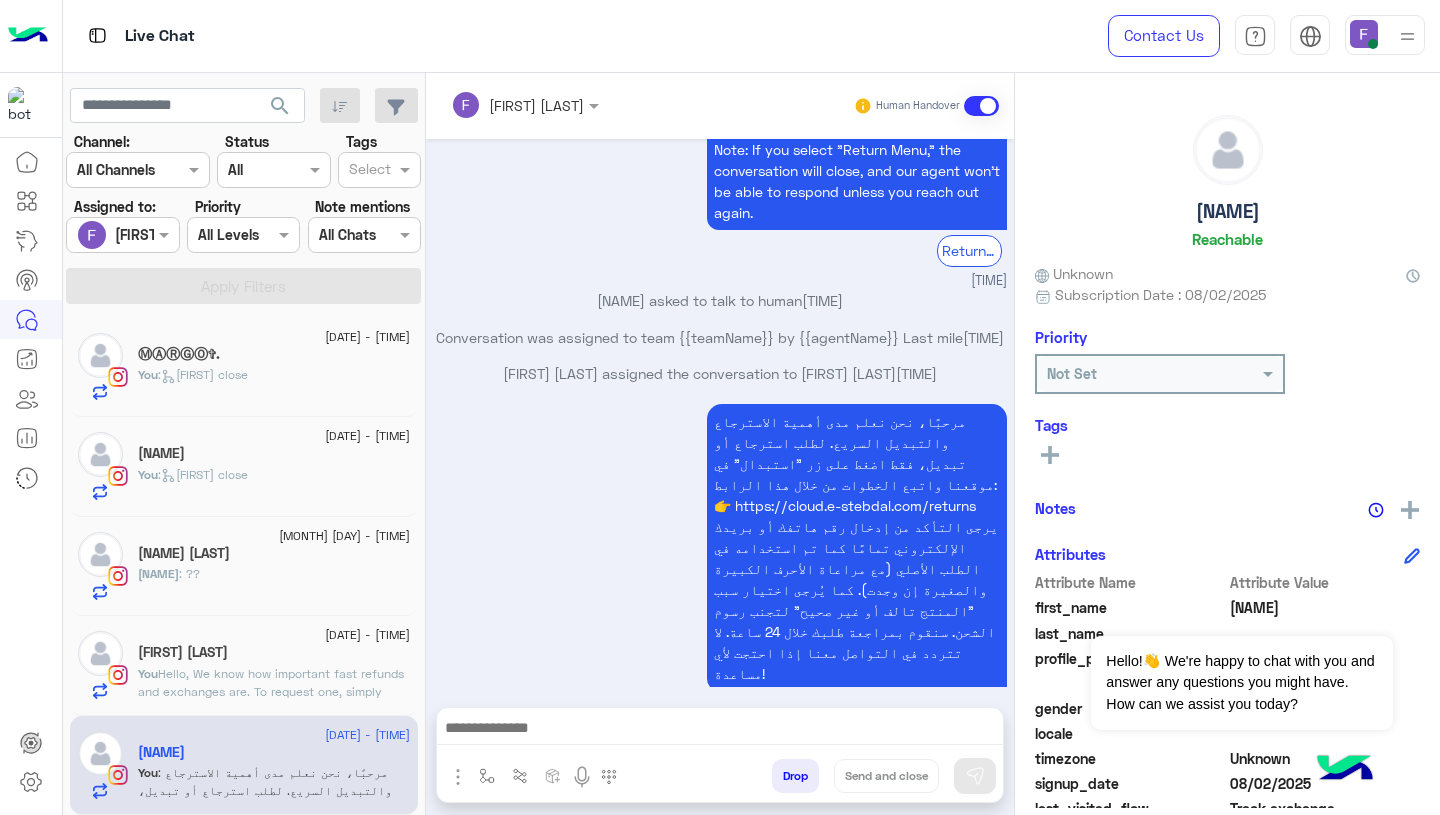 type on "*********" 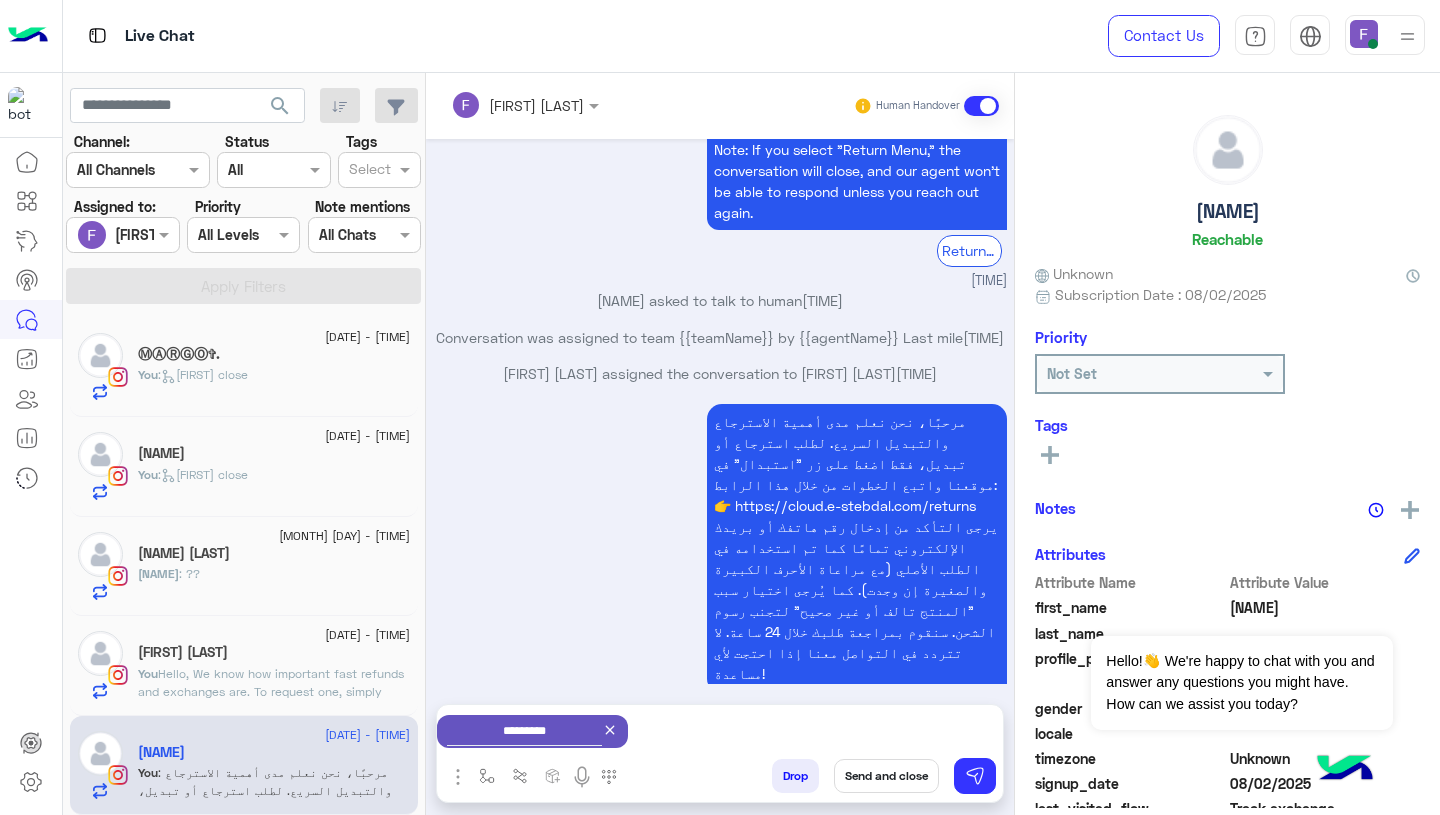 click on "Send and close" at bounding box center [886, 776] 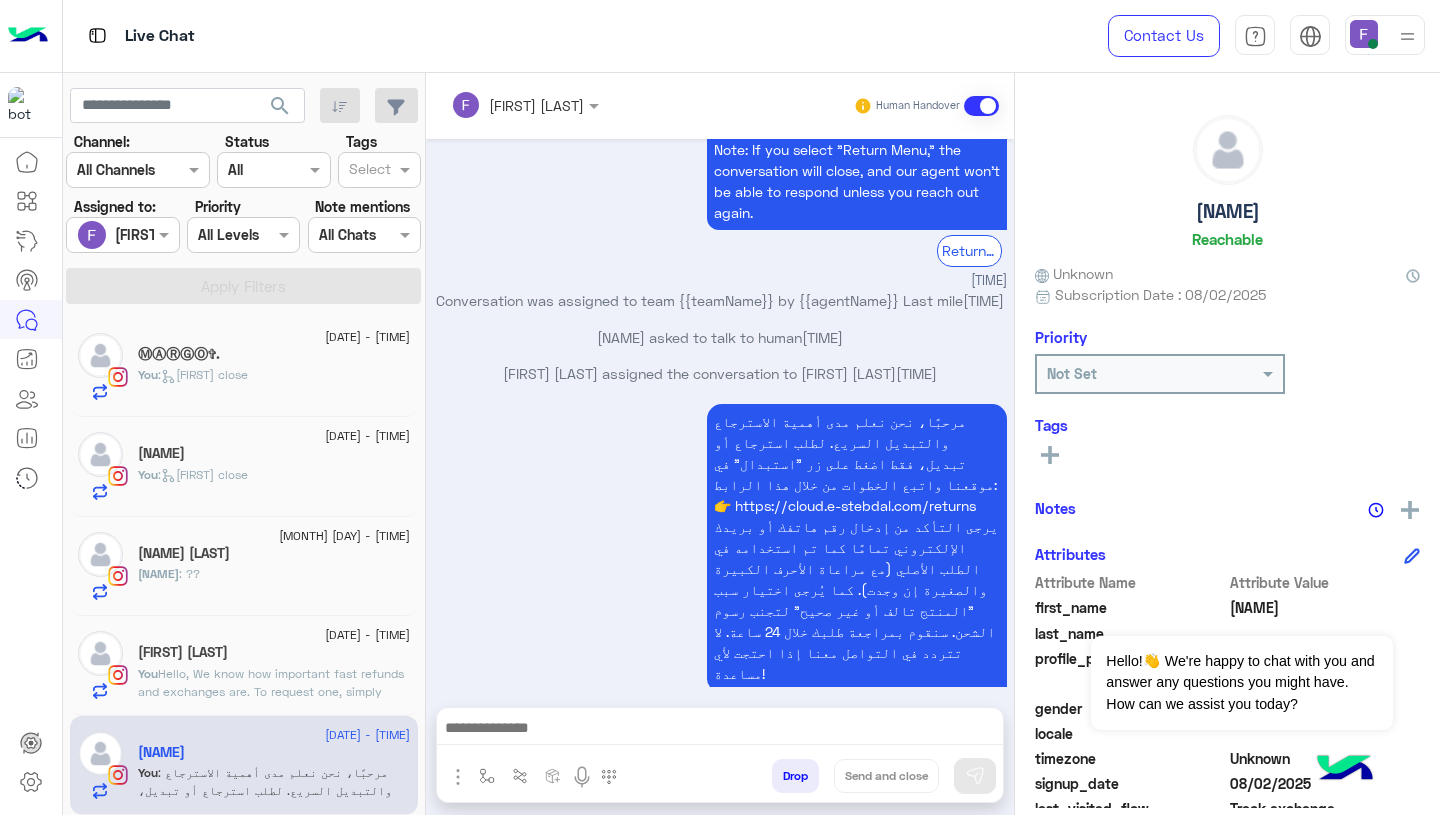 scroll, scrollTop: 1906, scrollLeft: 0, axis: vertical 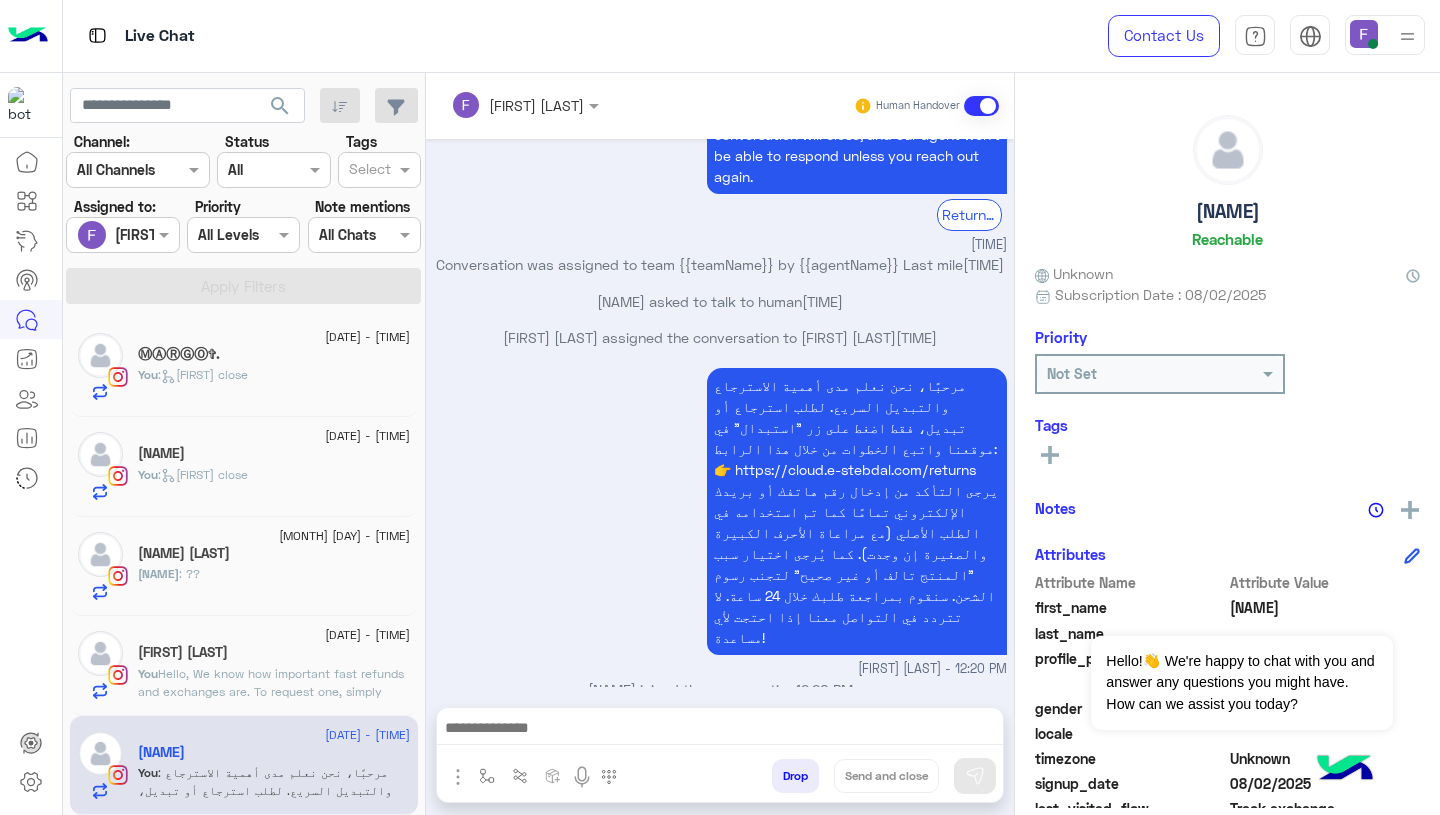 click on "Rana Sedik" 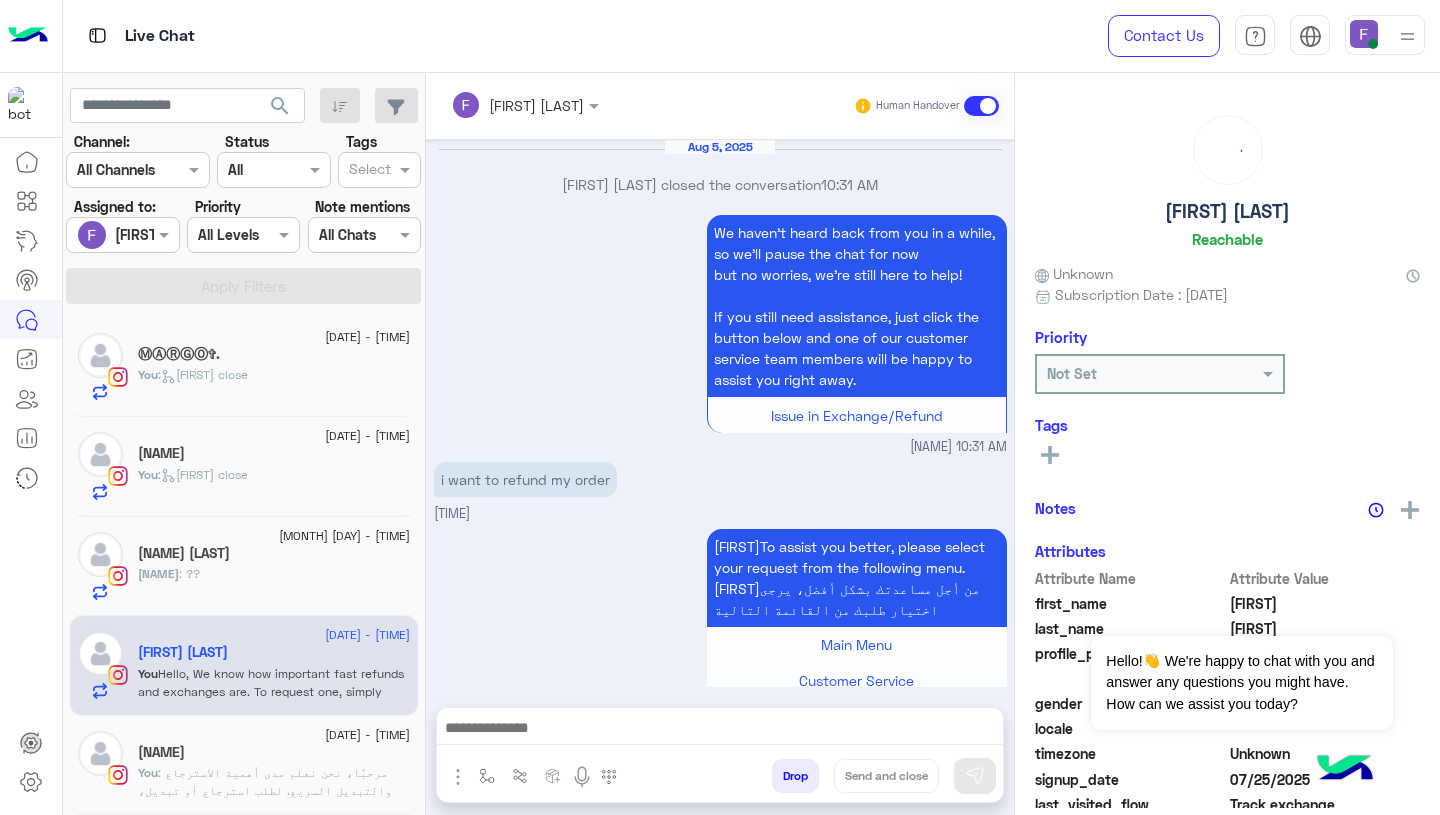 scroll, scrollTop: 1863, scrollLeft: 0, axis: vertical 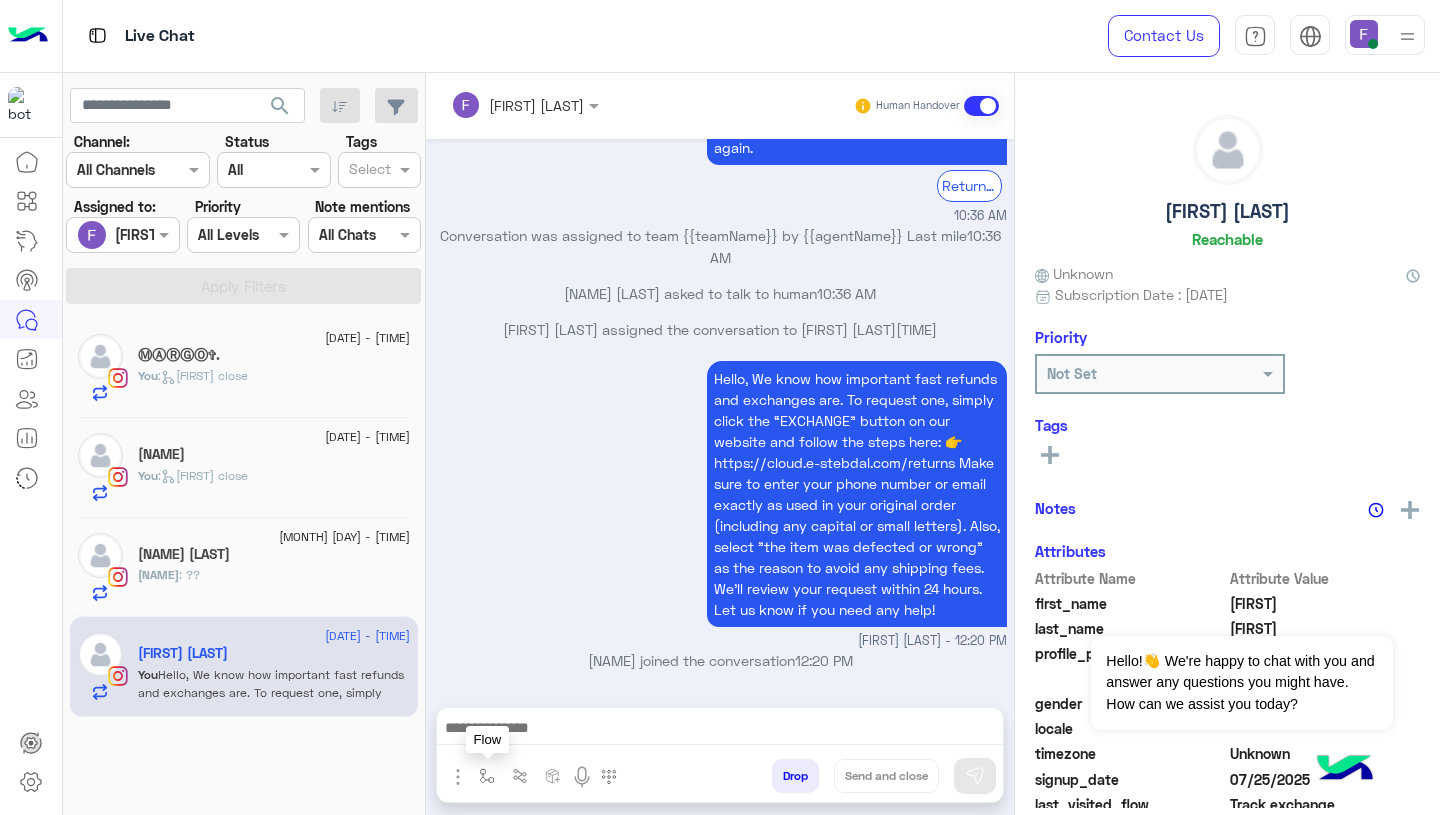 click at bounding box center [487, 776] 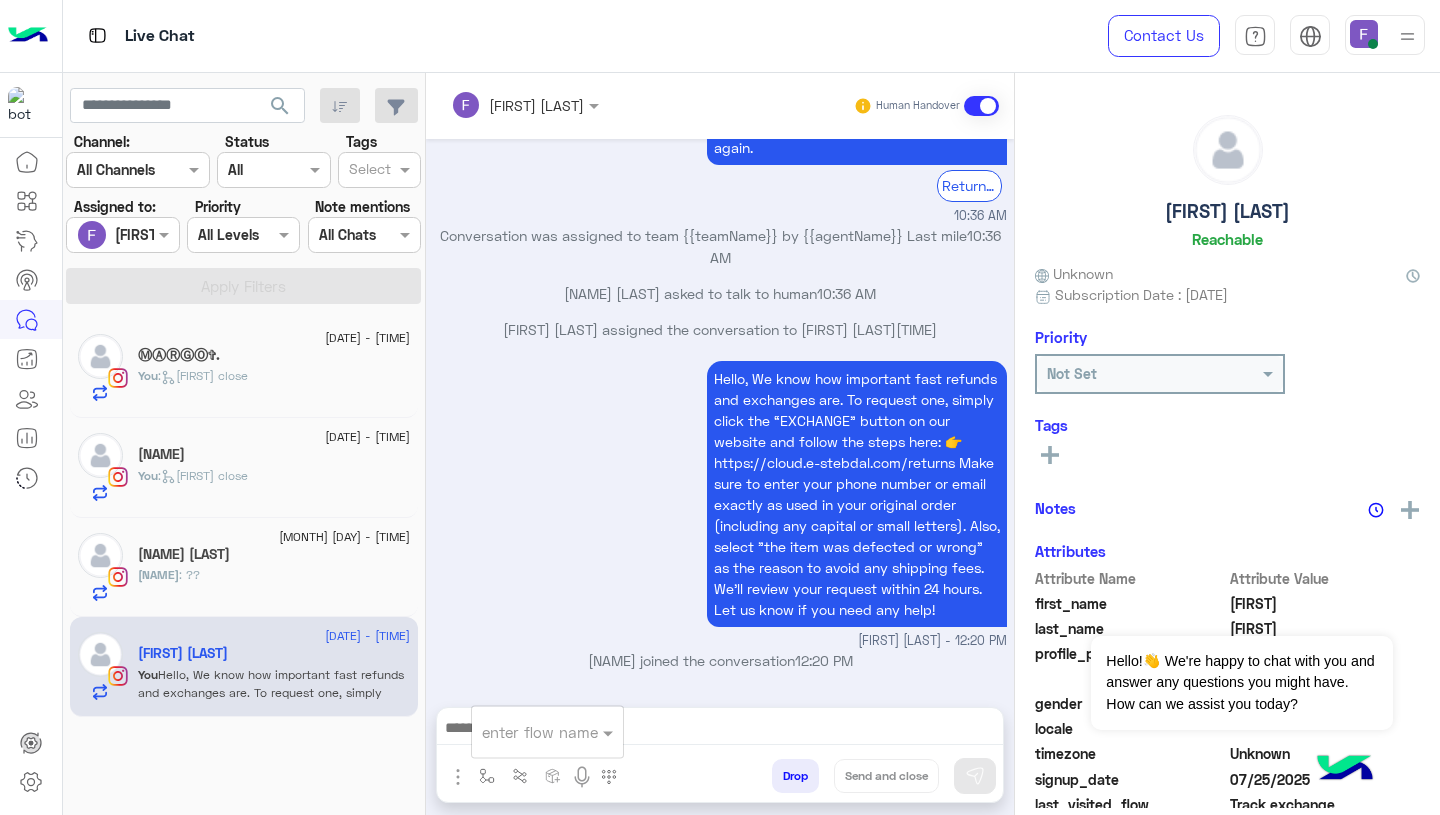 drag, startPoint x: 502, startPoint y: 729, endPoint x: 503, endPoint y: 717, distance: 12.0415945 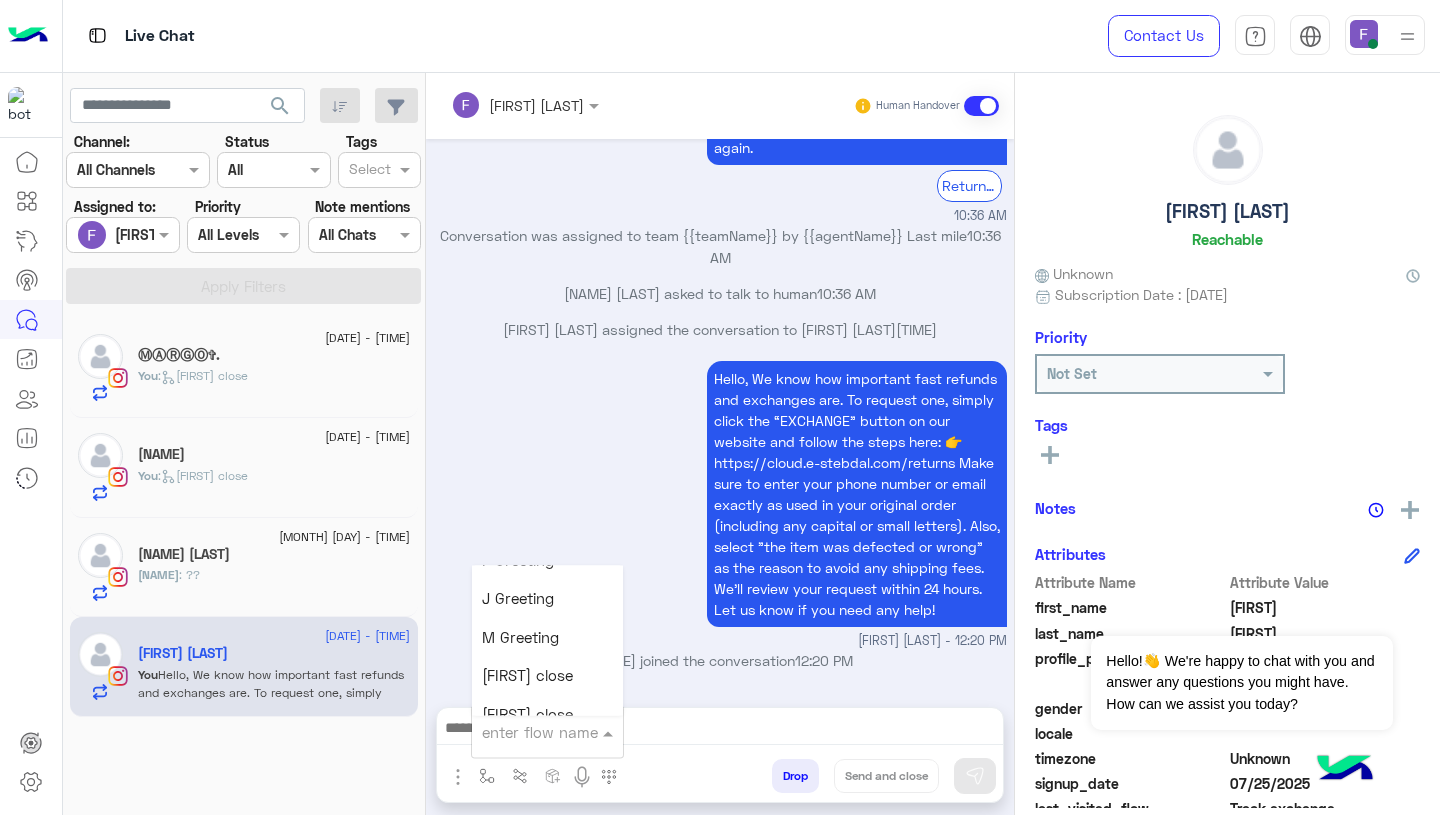 scroll, scrollTop: 2486, scrollLeft: 0, axis: vertical 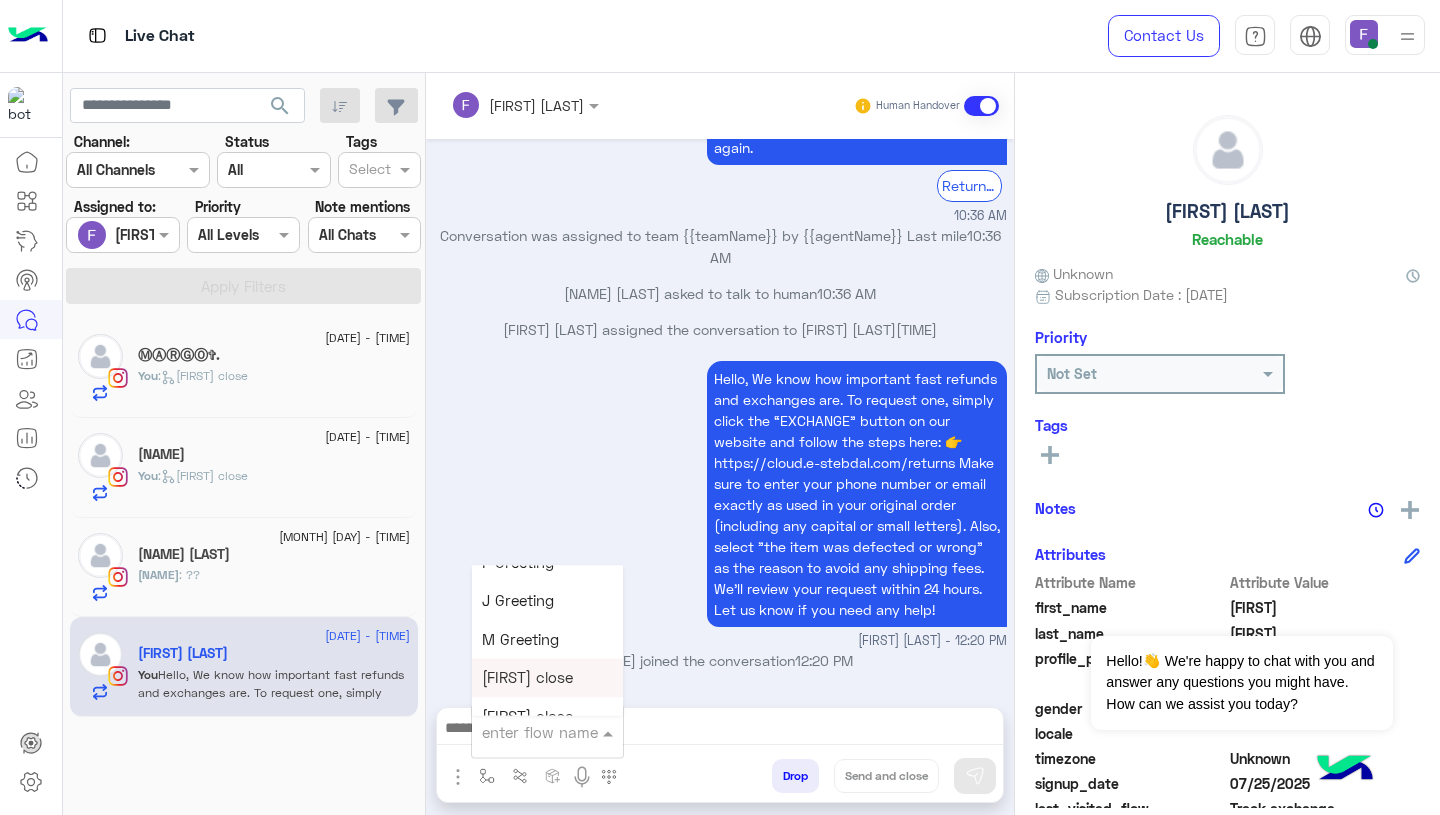 click on "Farah close" at bounding box center [527, 678] 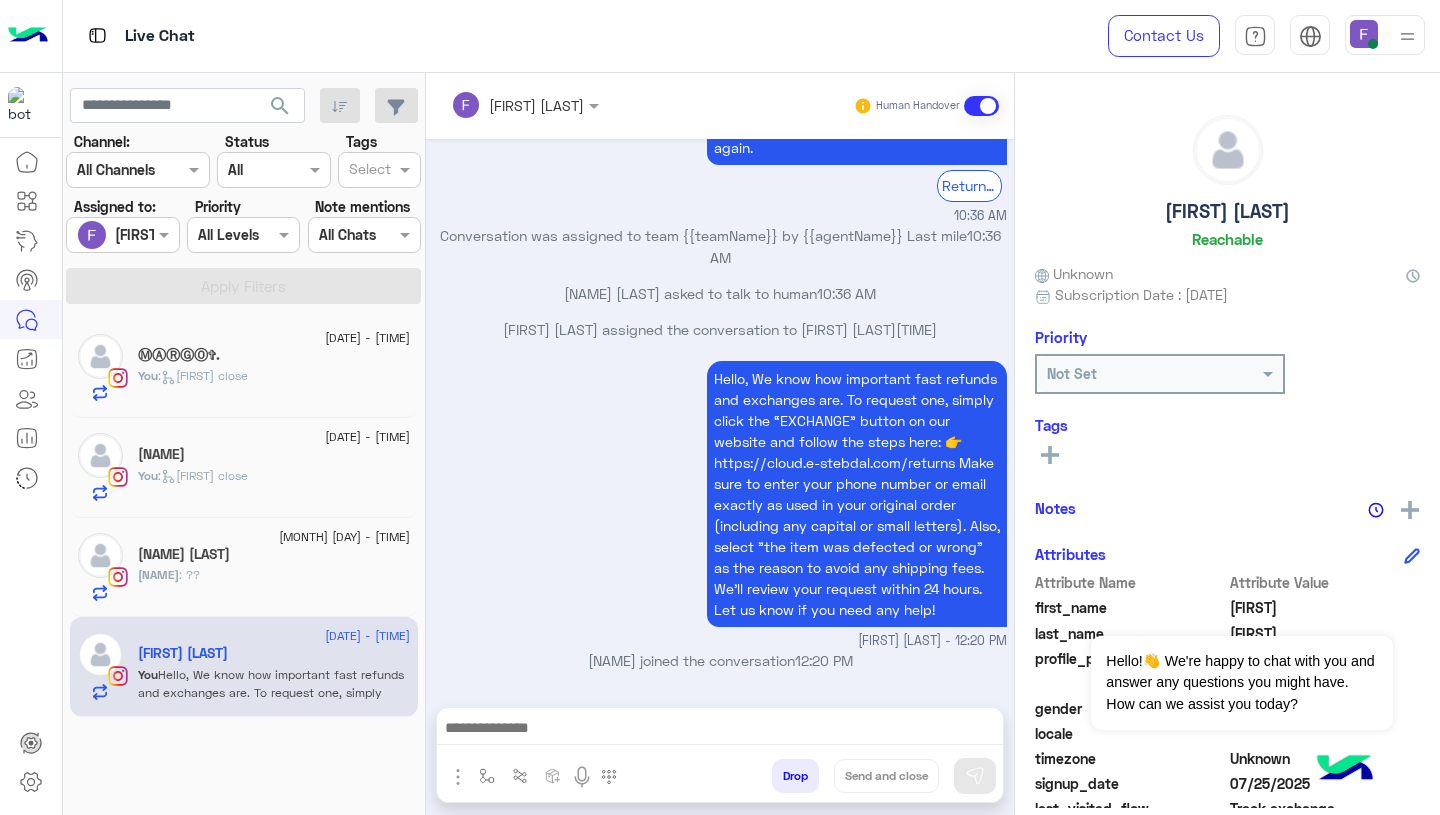 type on "**********" 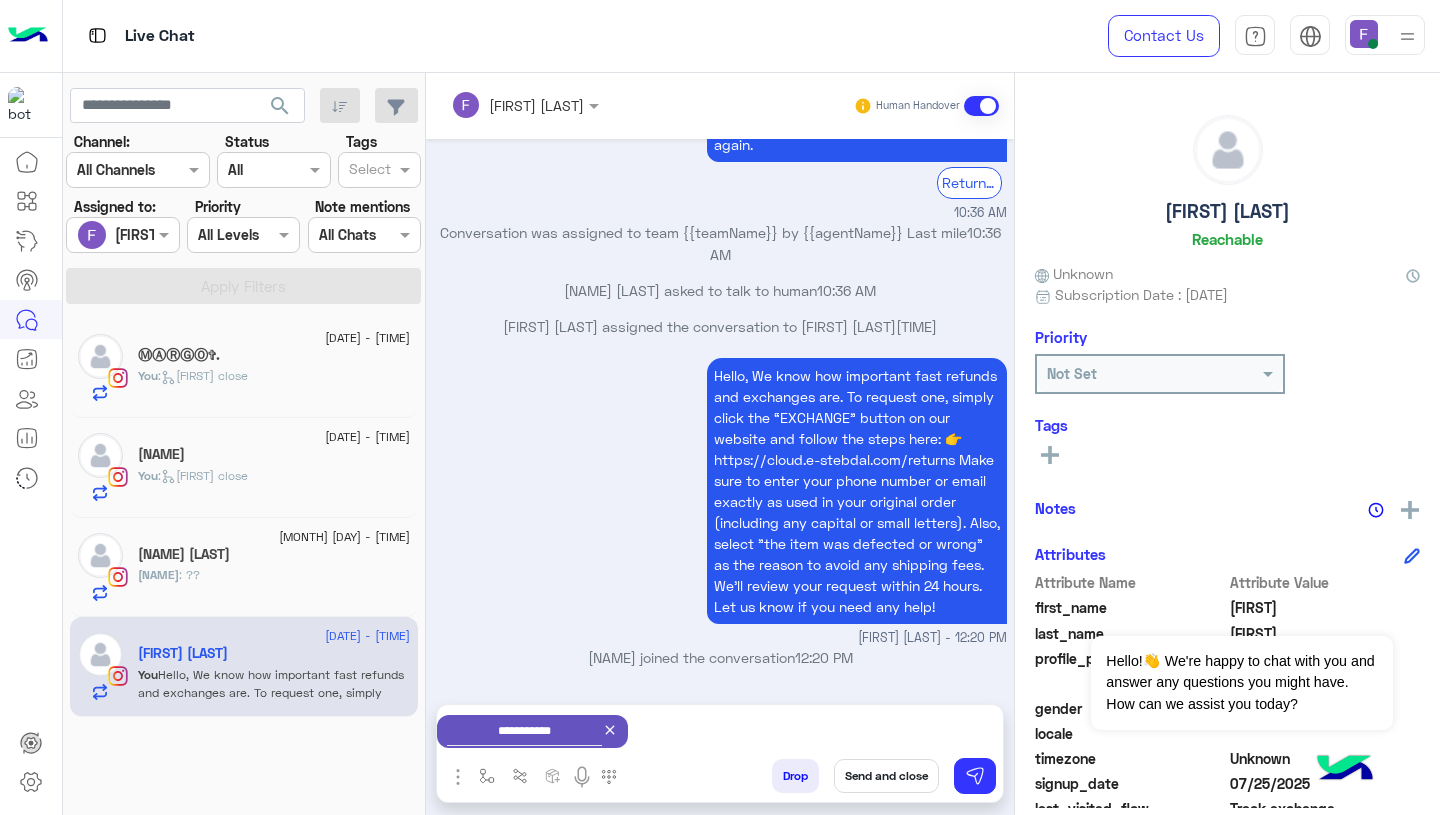 click on "Send and close" at bounding box center (886, 776) 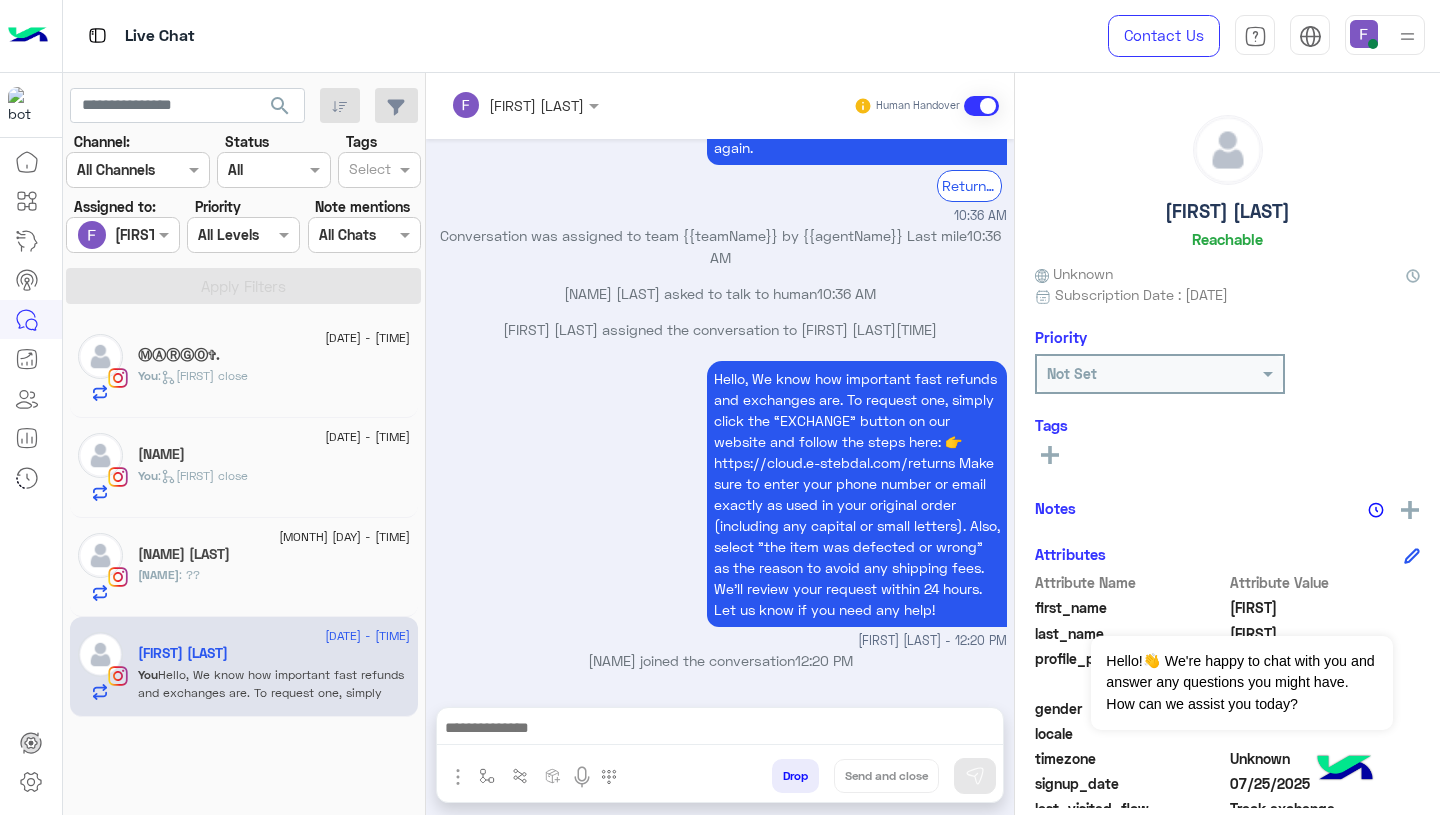 scroll, scrollTop: 1899, scrollLeft: 0, axis: vertical 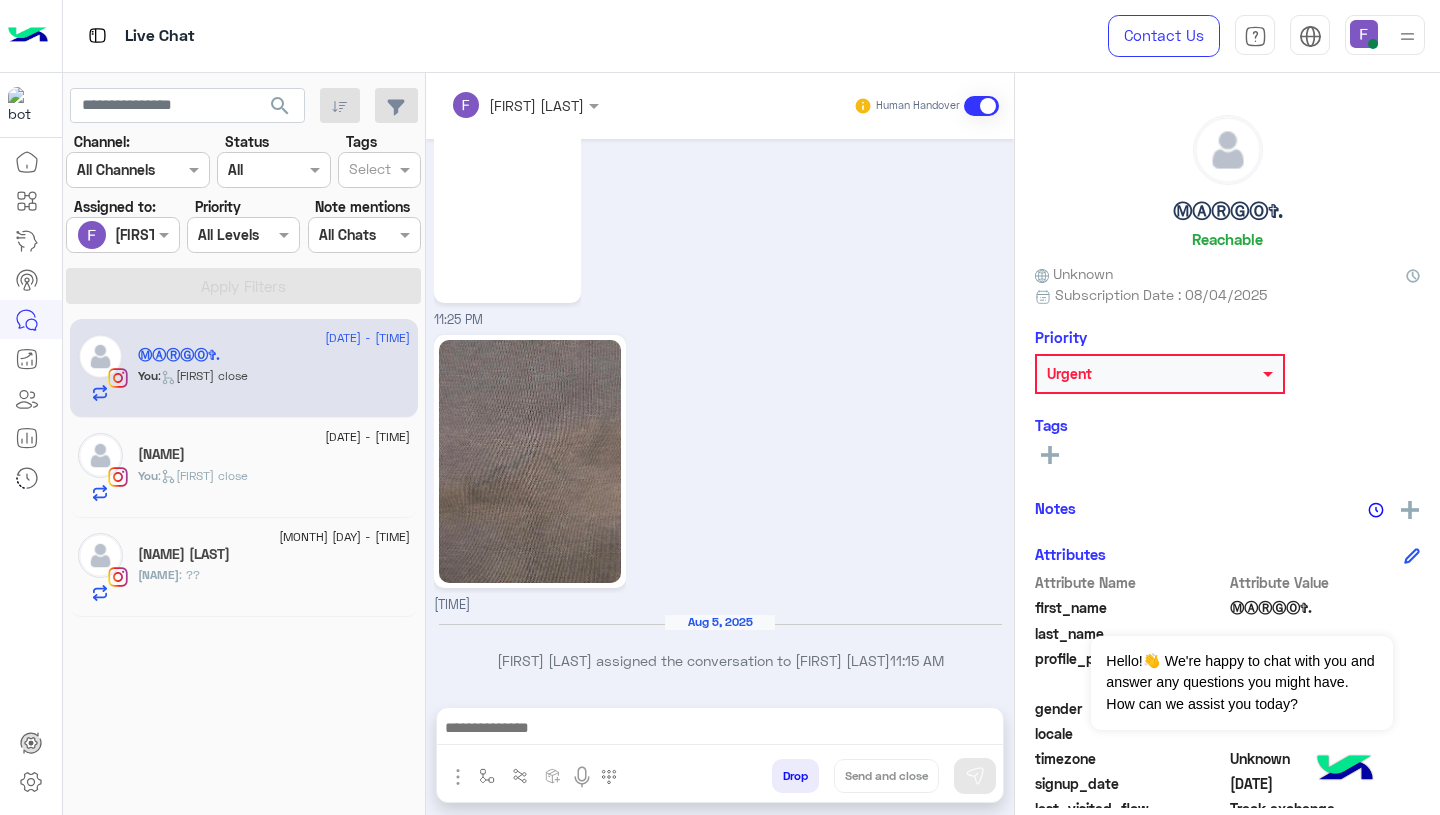 click on "You  :   Farah close" 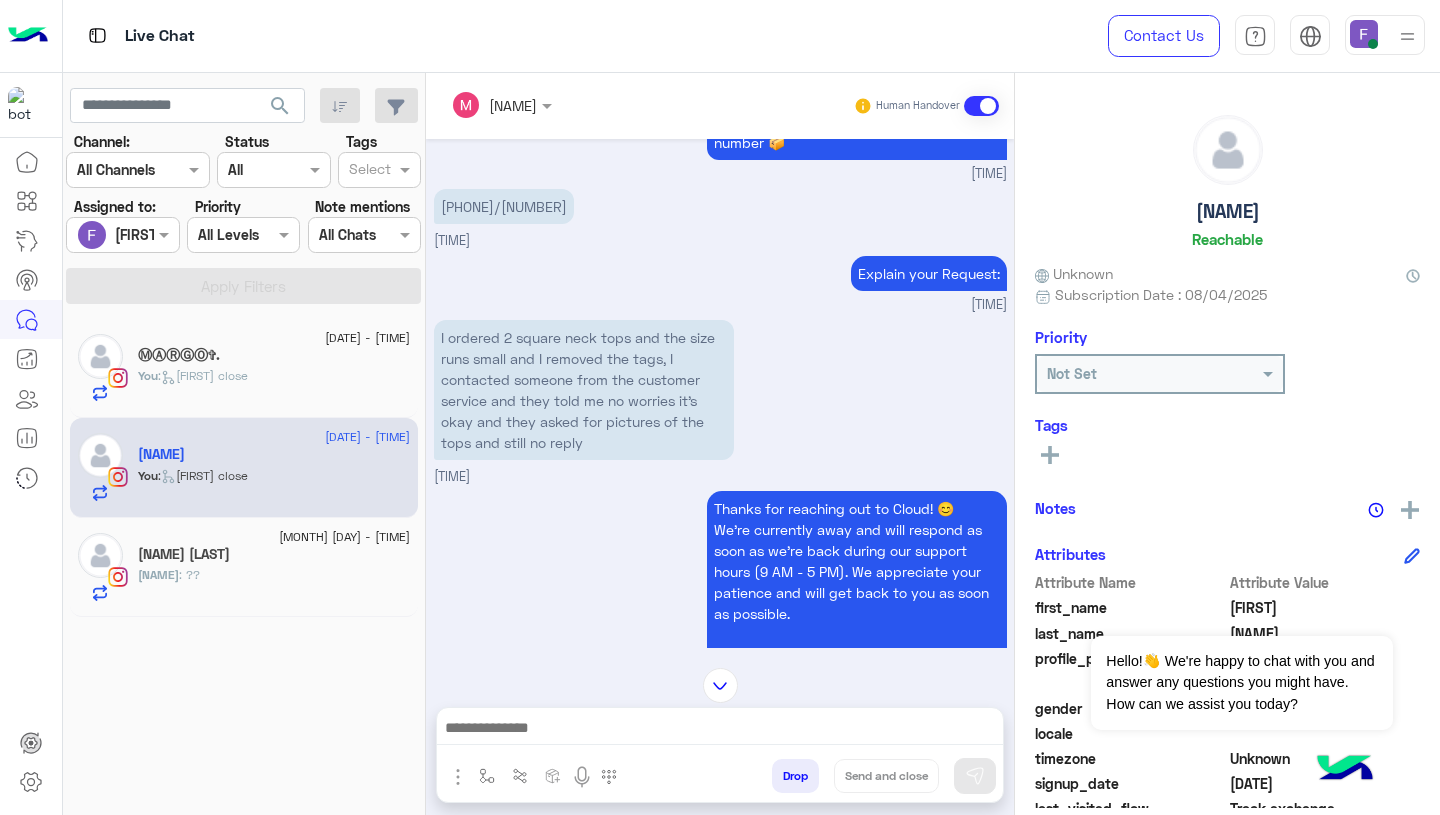 scroll, scrollTop: 1027, scrollLeft: 0, axis: vertical 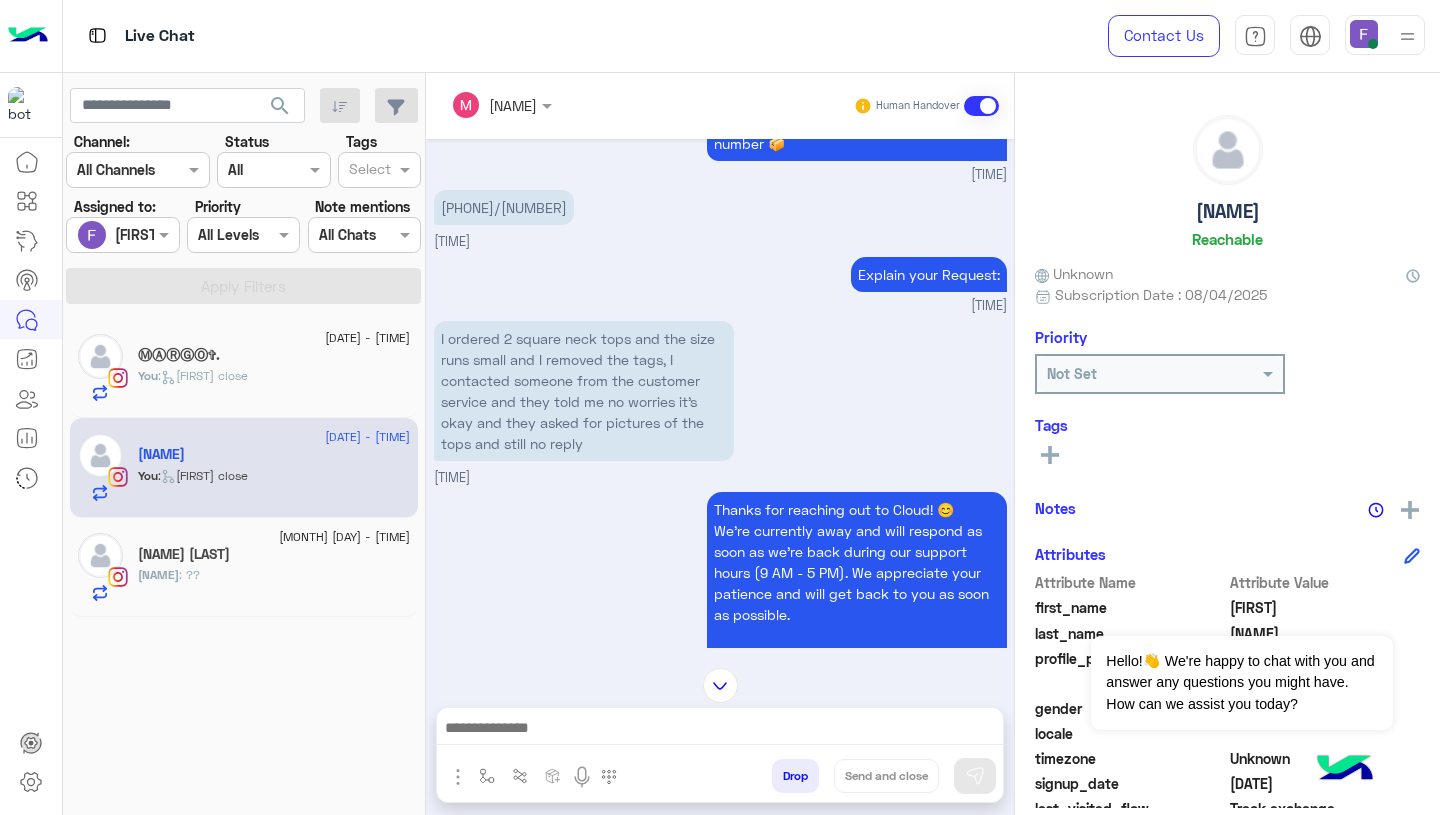 click on "Donia : ??" 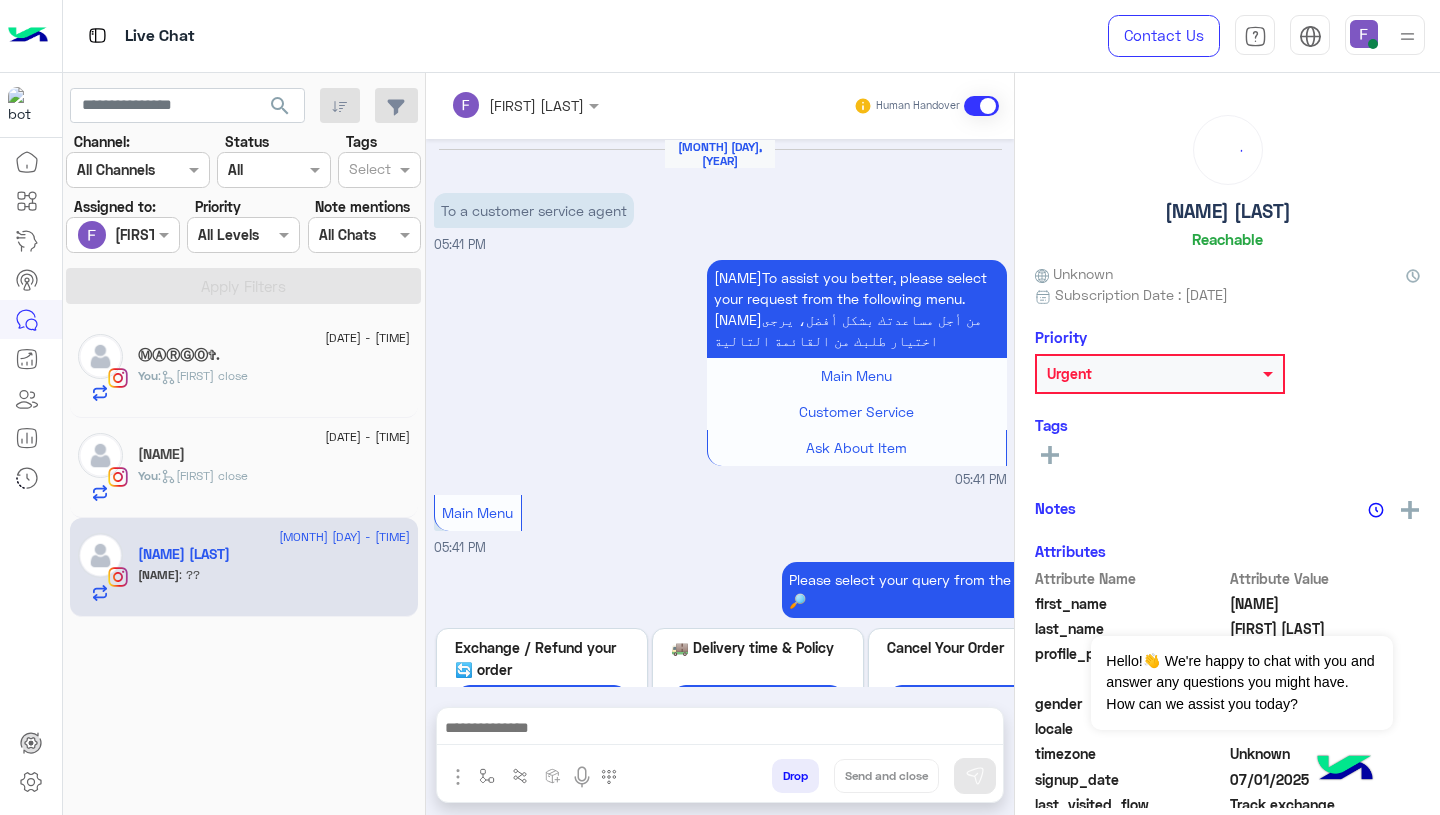 scroll, scrollTop: 1833, scrollLeft: 0, axis: vertical 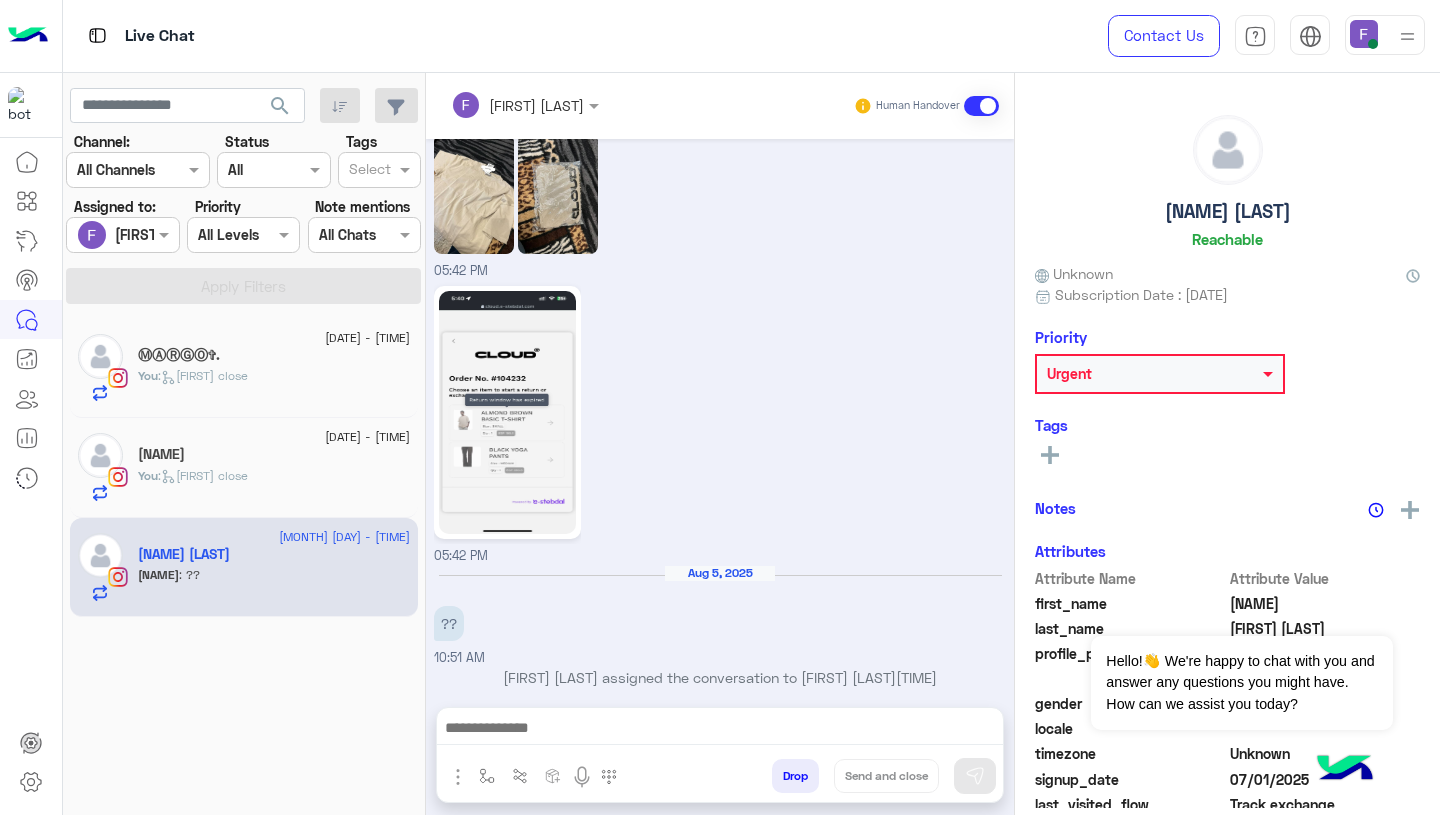 click on "You  :   Farah close" 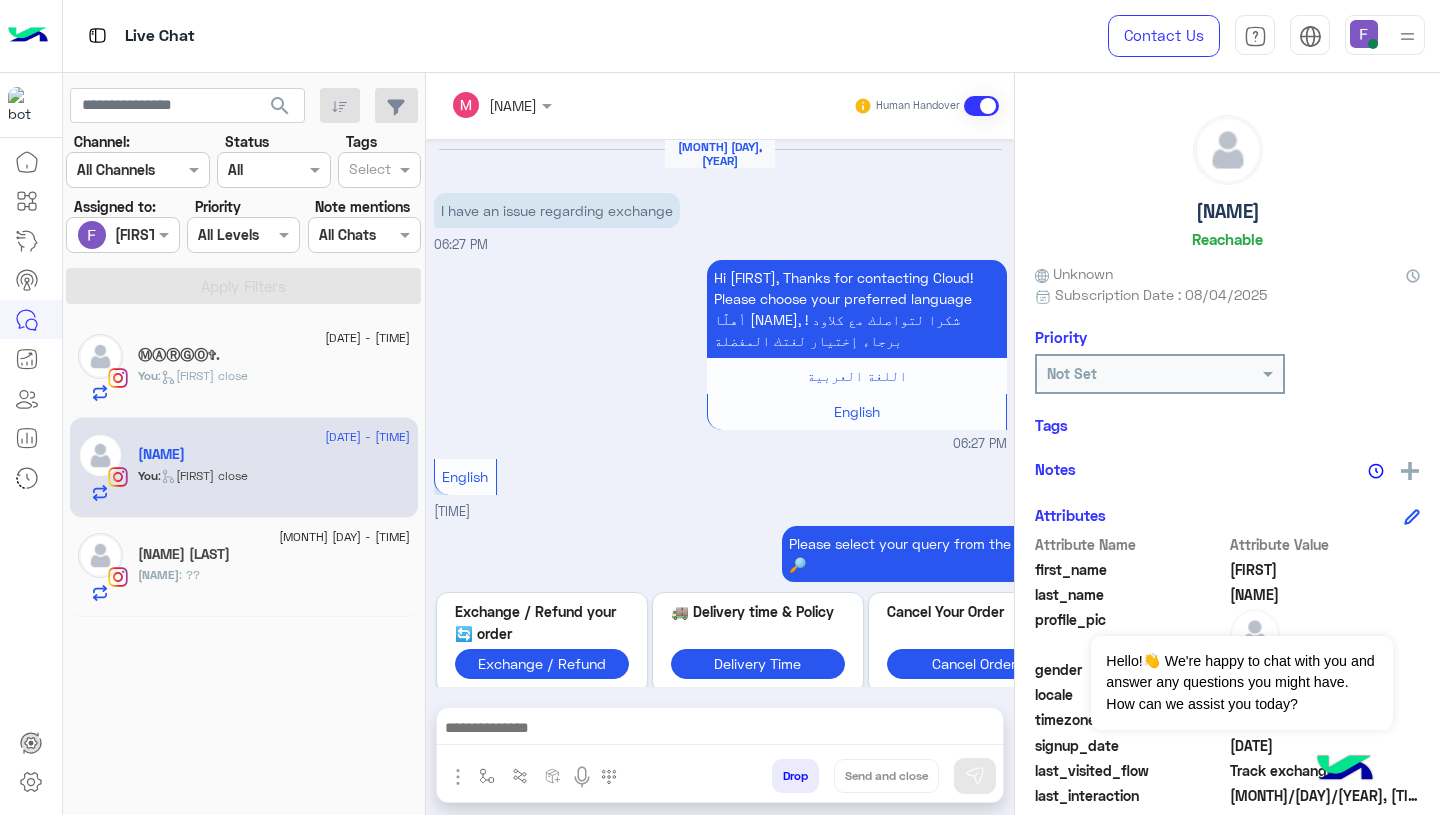 scroll, scrollTop: 1267, scrollLeft: 0, axis: vertical 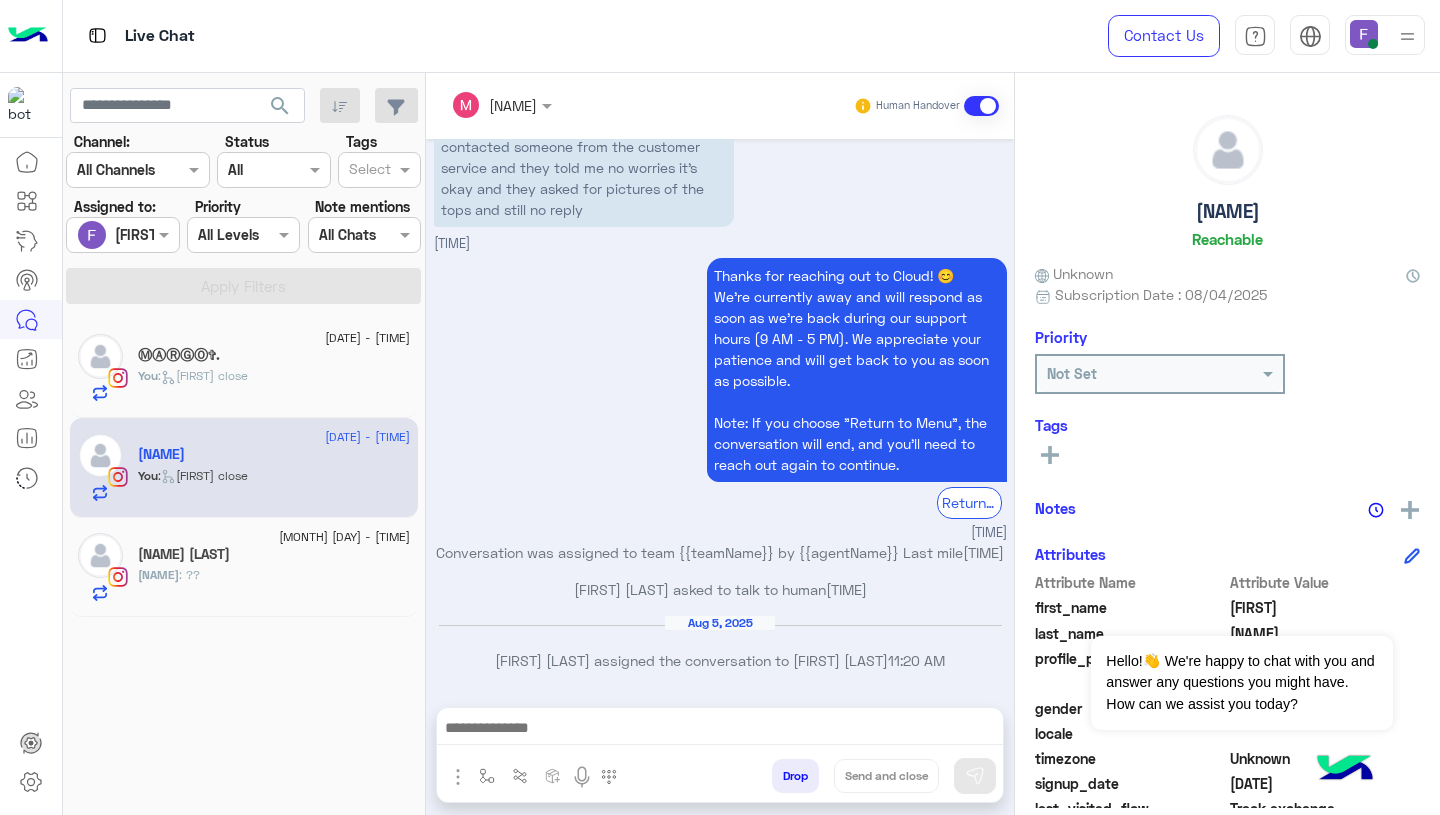 click on "Ⓜ︎Ⓐ︎Ⓡ︎Ⓖ︎Ⓞ︎✞︎." 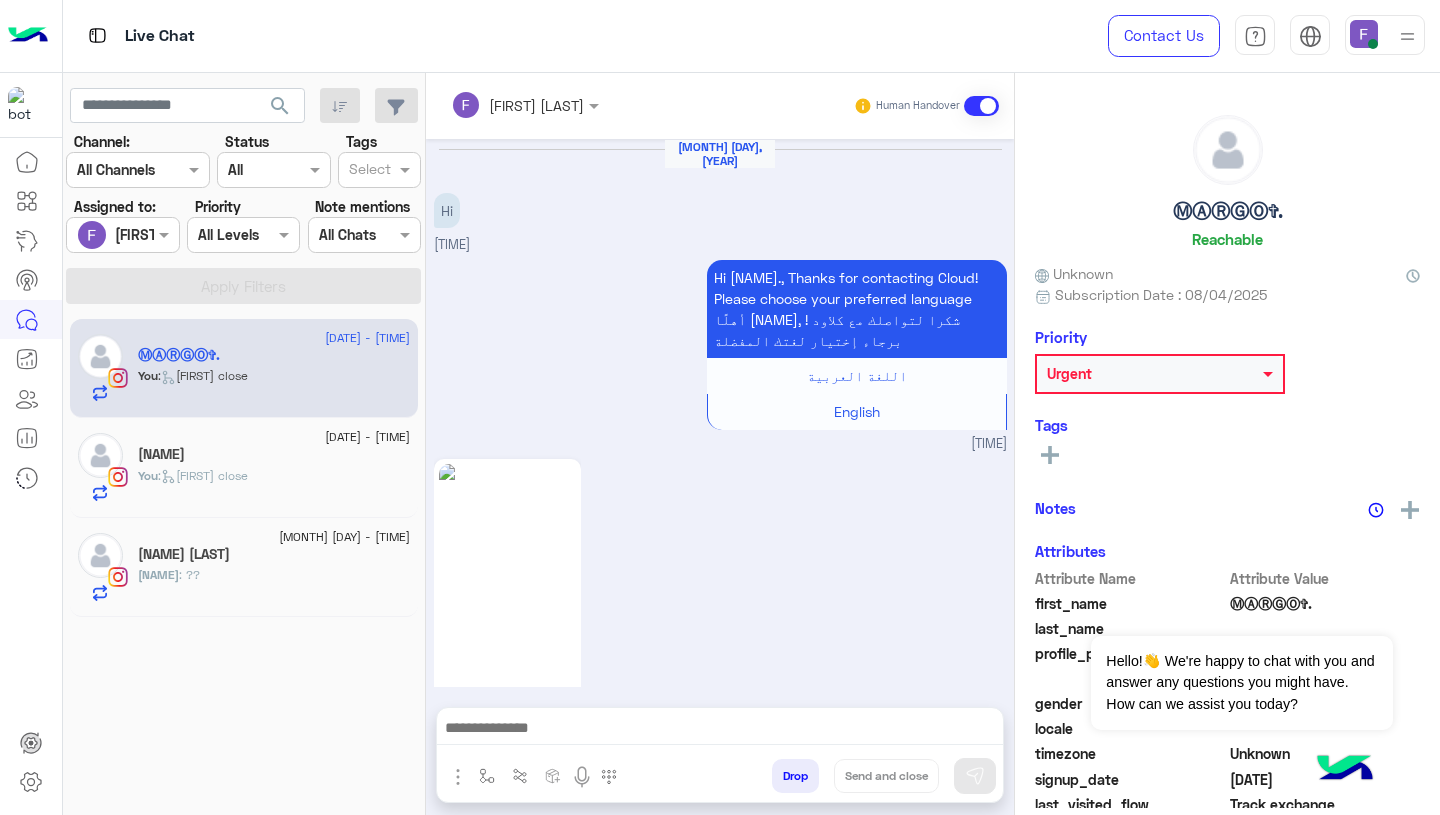 scroll, scrollTop: 2388, scrollLeft: 0, axis: vertical 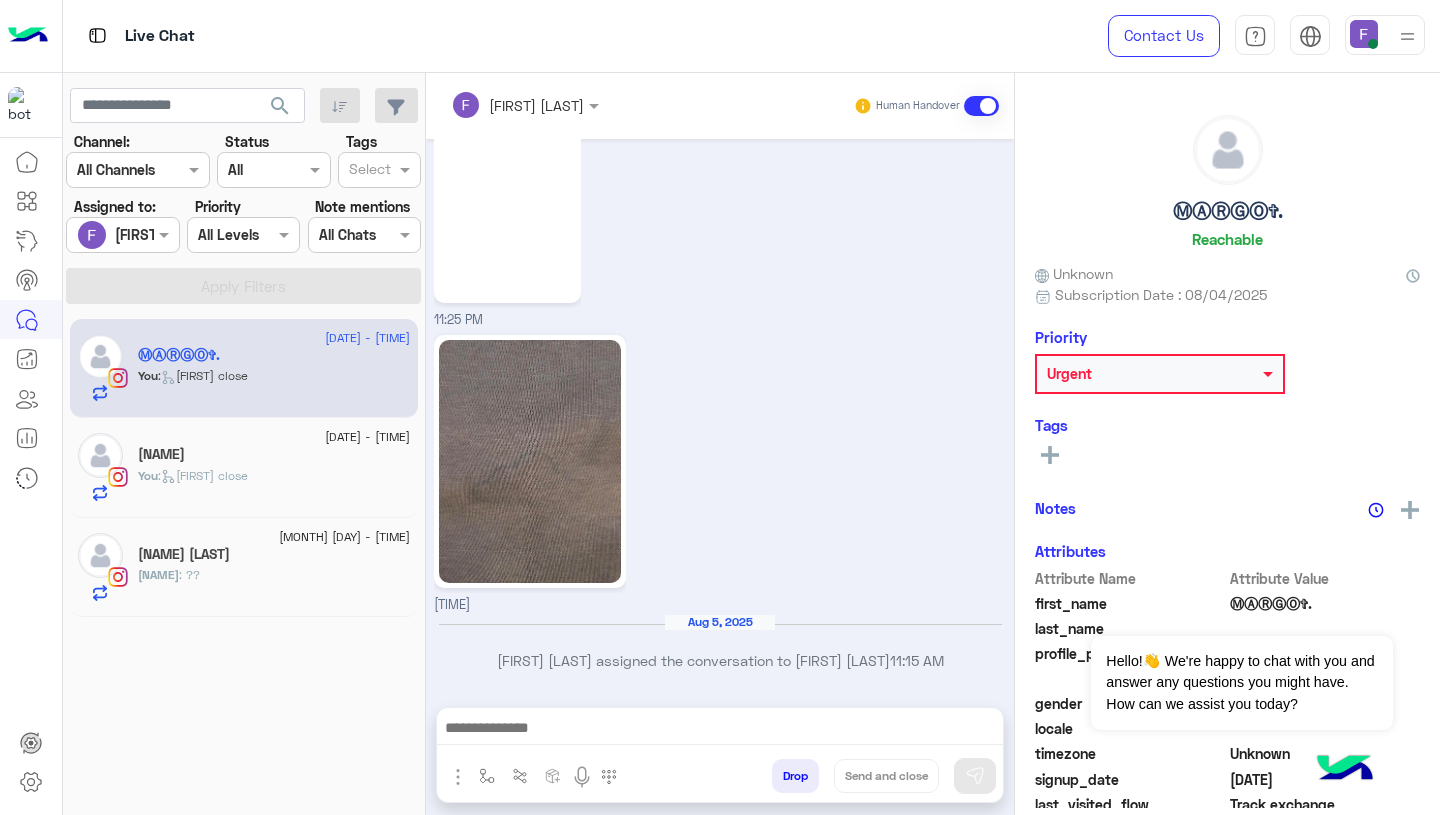 click at bounding box center [122, 234] 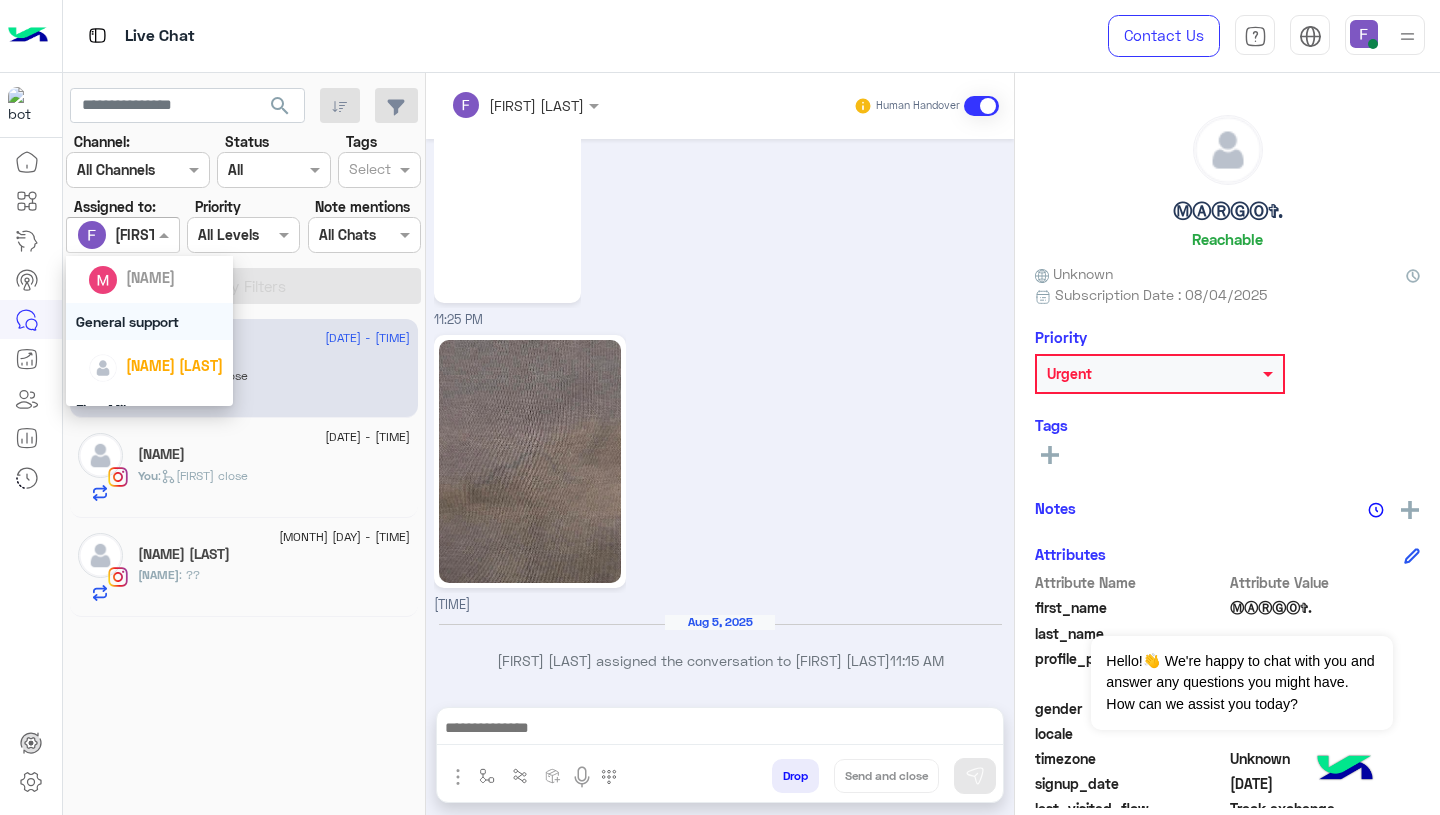 scroll, scrollTop: 232, scrollLeft: 0, axis: vertical 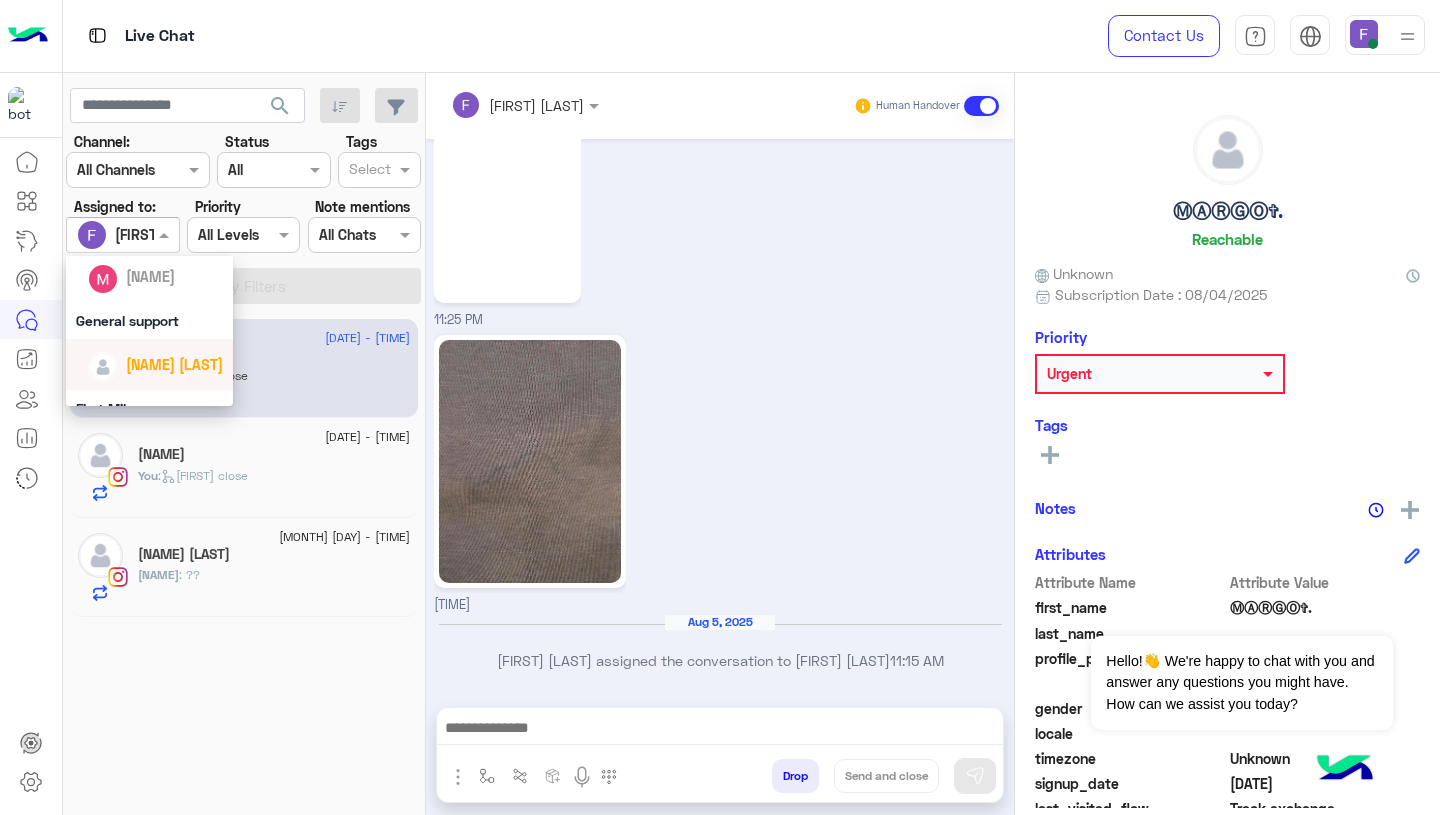 click on "Jana Aboelseoud" at bounding box center (149, 364) 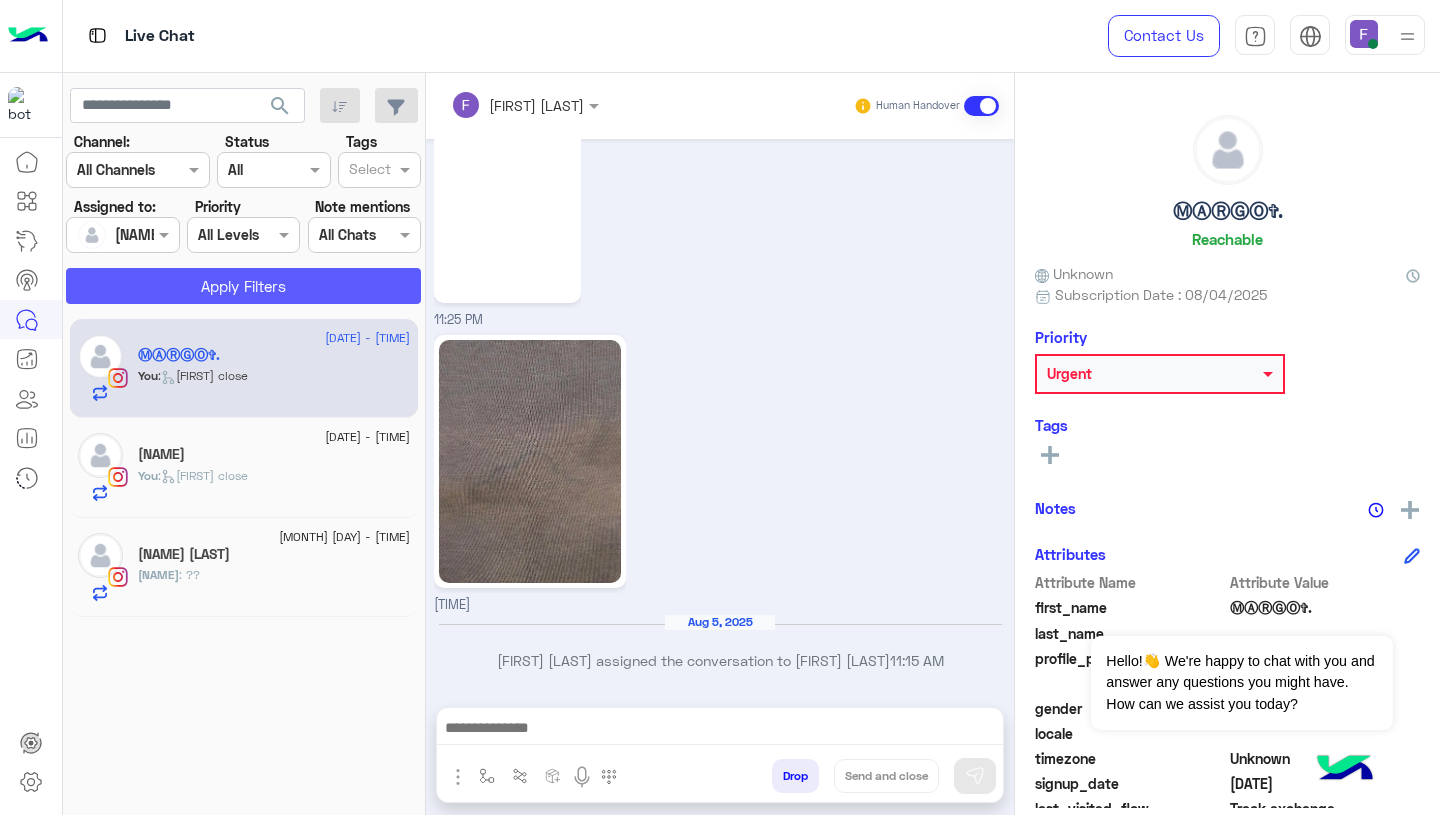 click on "Apply Filters" 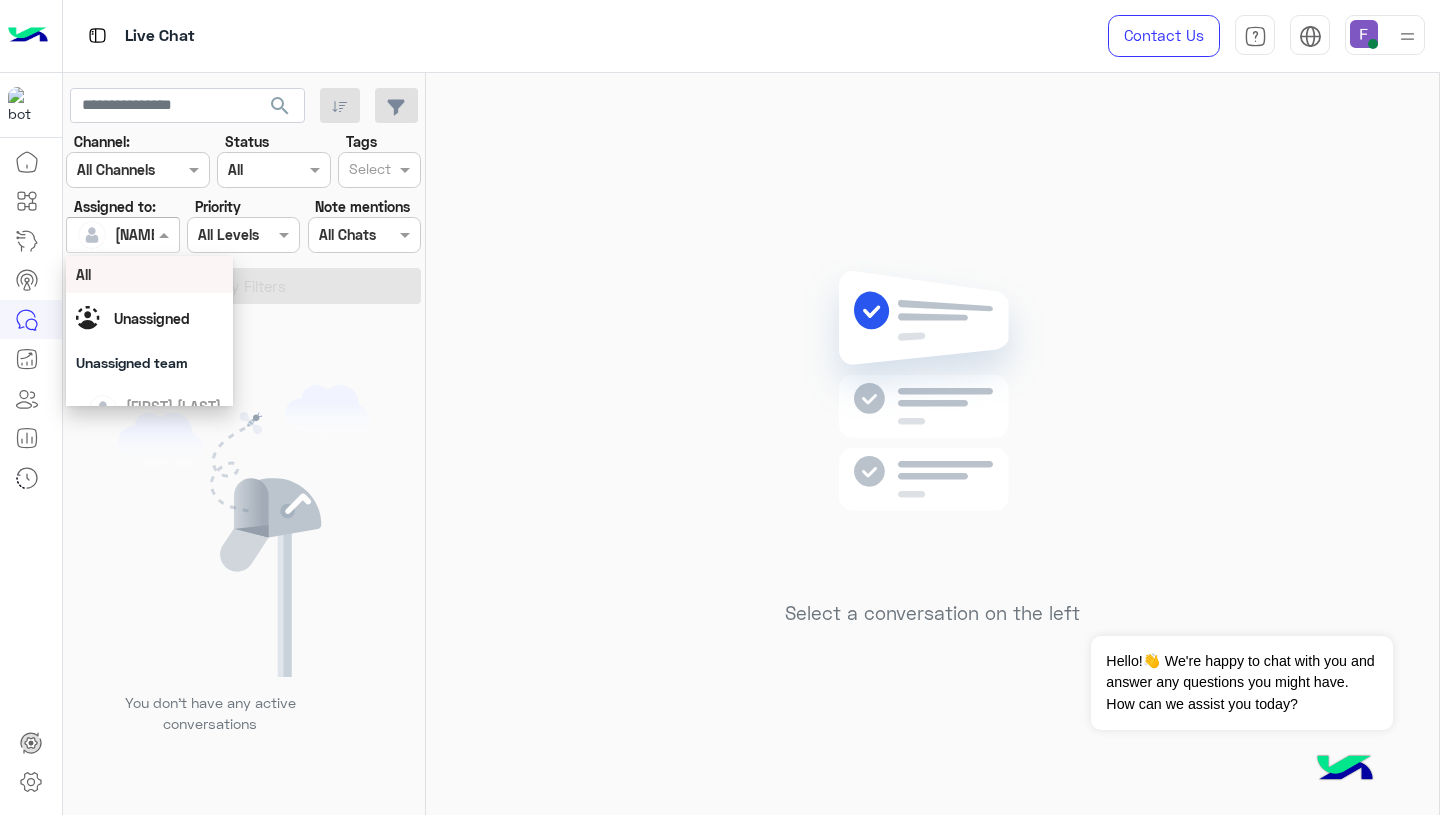 click at bounding box center (100, 235) 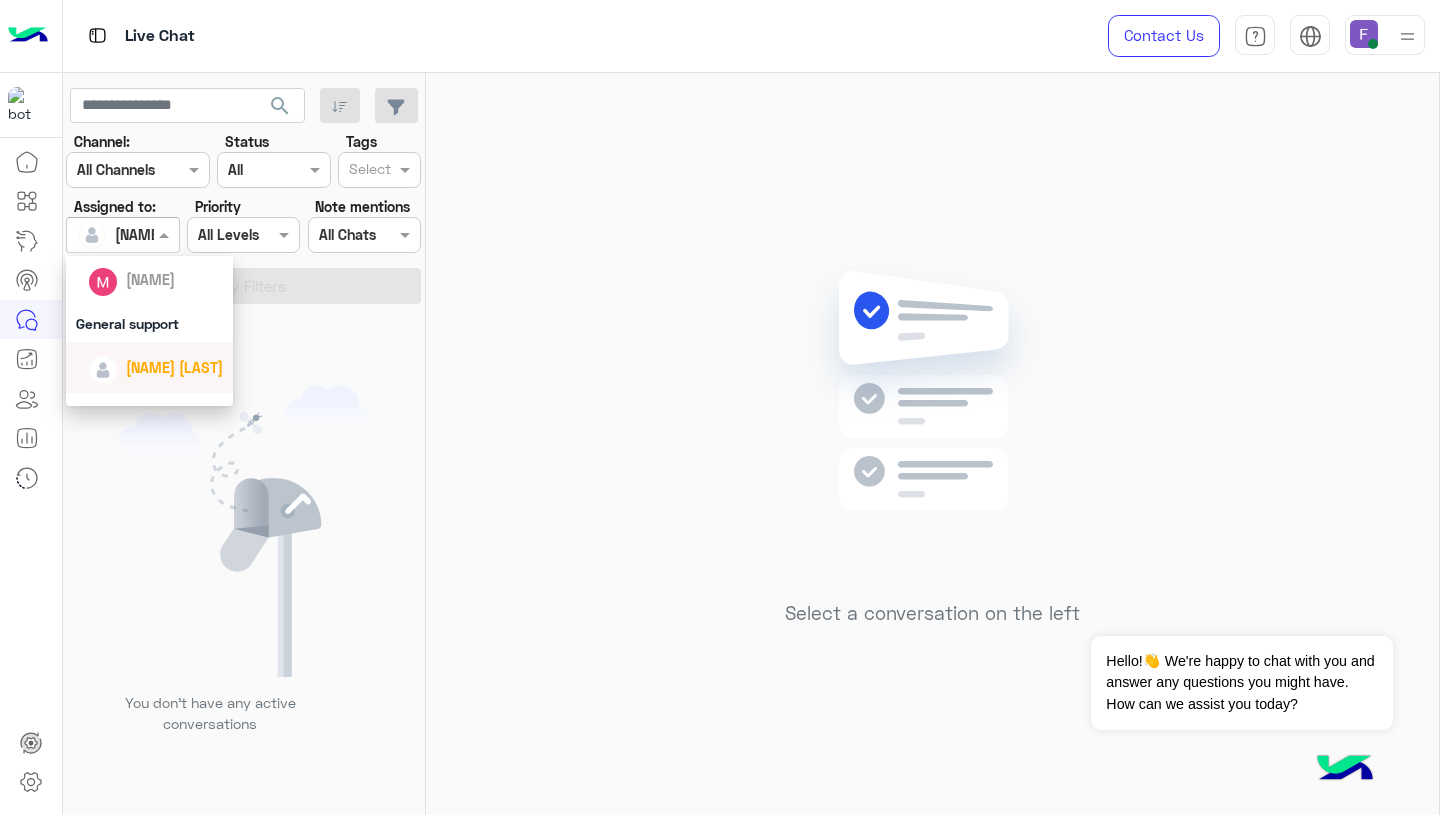 scroll, scrollTop: 237, scrollLeft: 0, axis: vertical 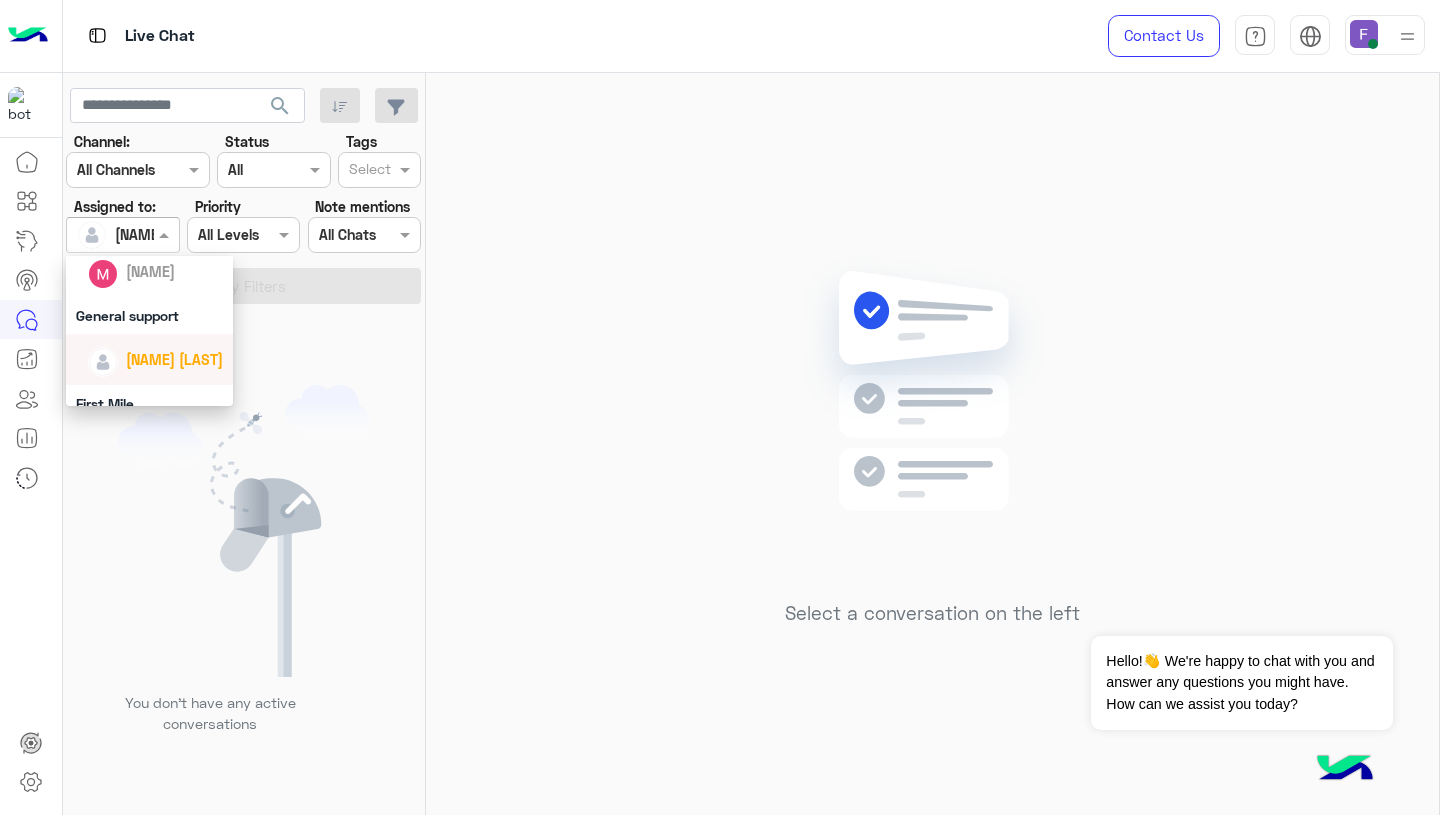 click on "Jana Aboelseoud" at bounding box center (155, 359) 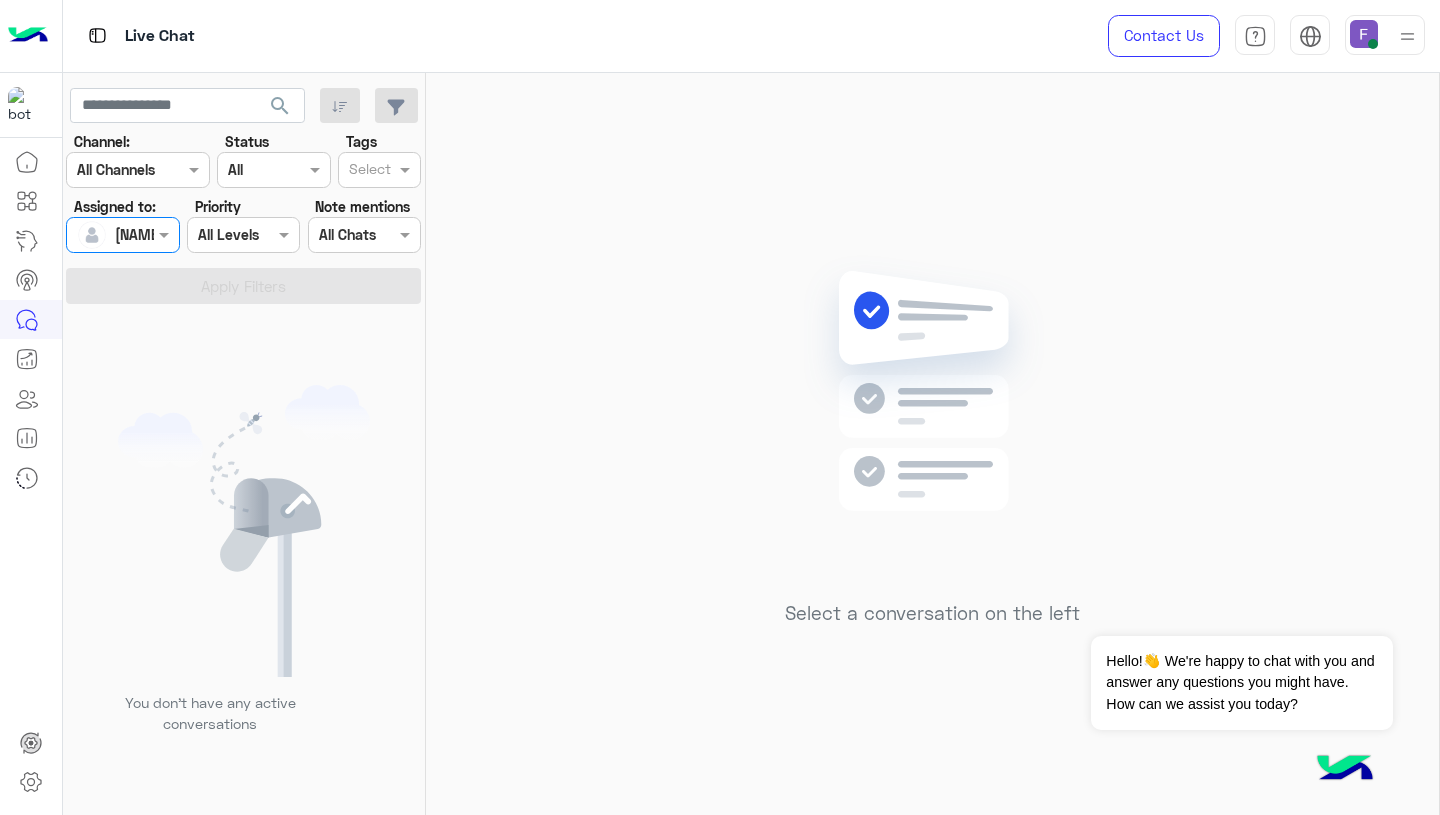 click at bounding box center (100, 235) 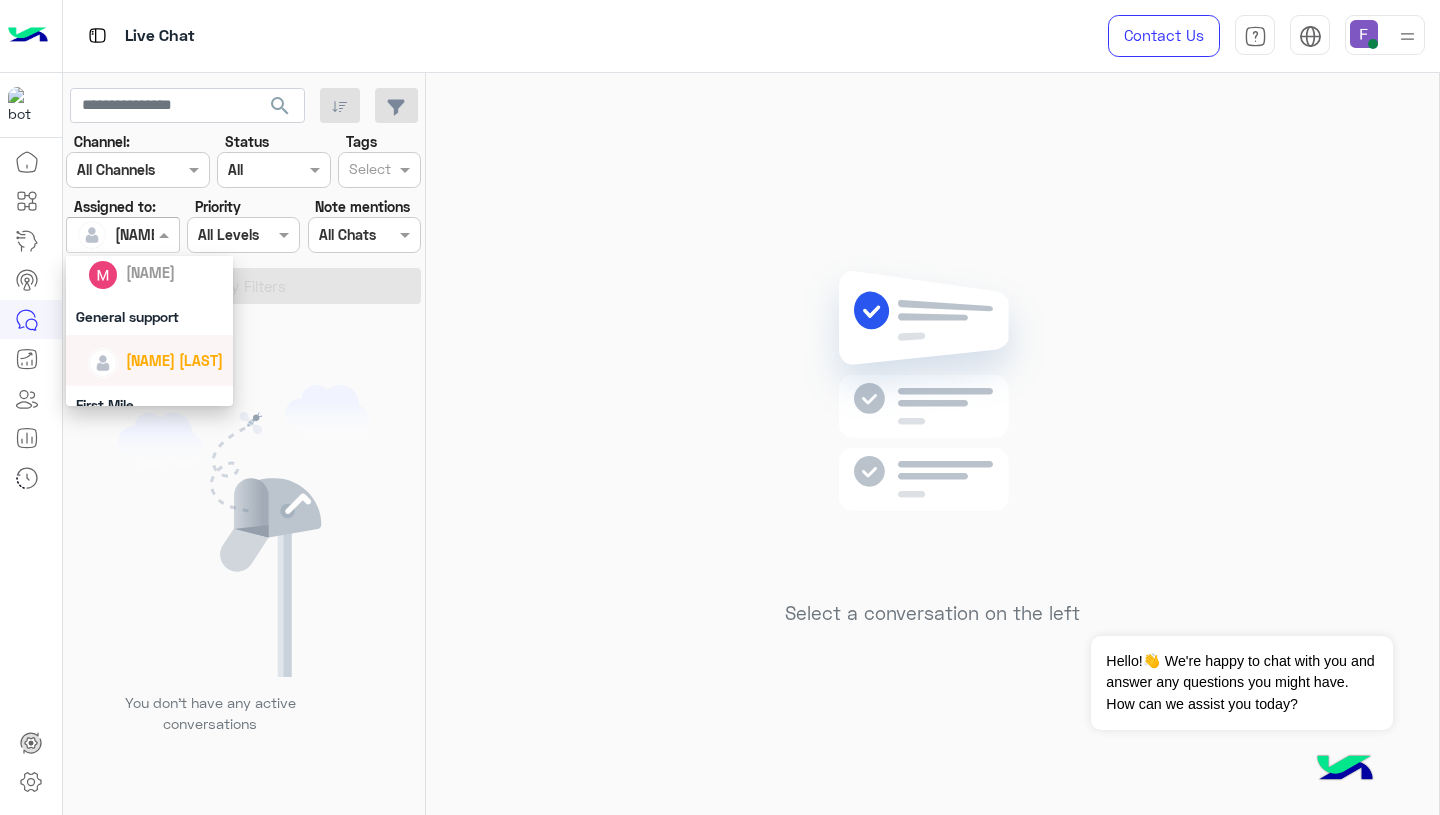 scroll, scrollTop: 244, scrollLeft: 0, axis: vertical 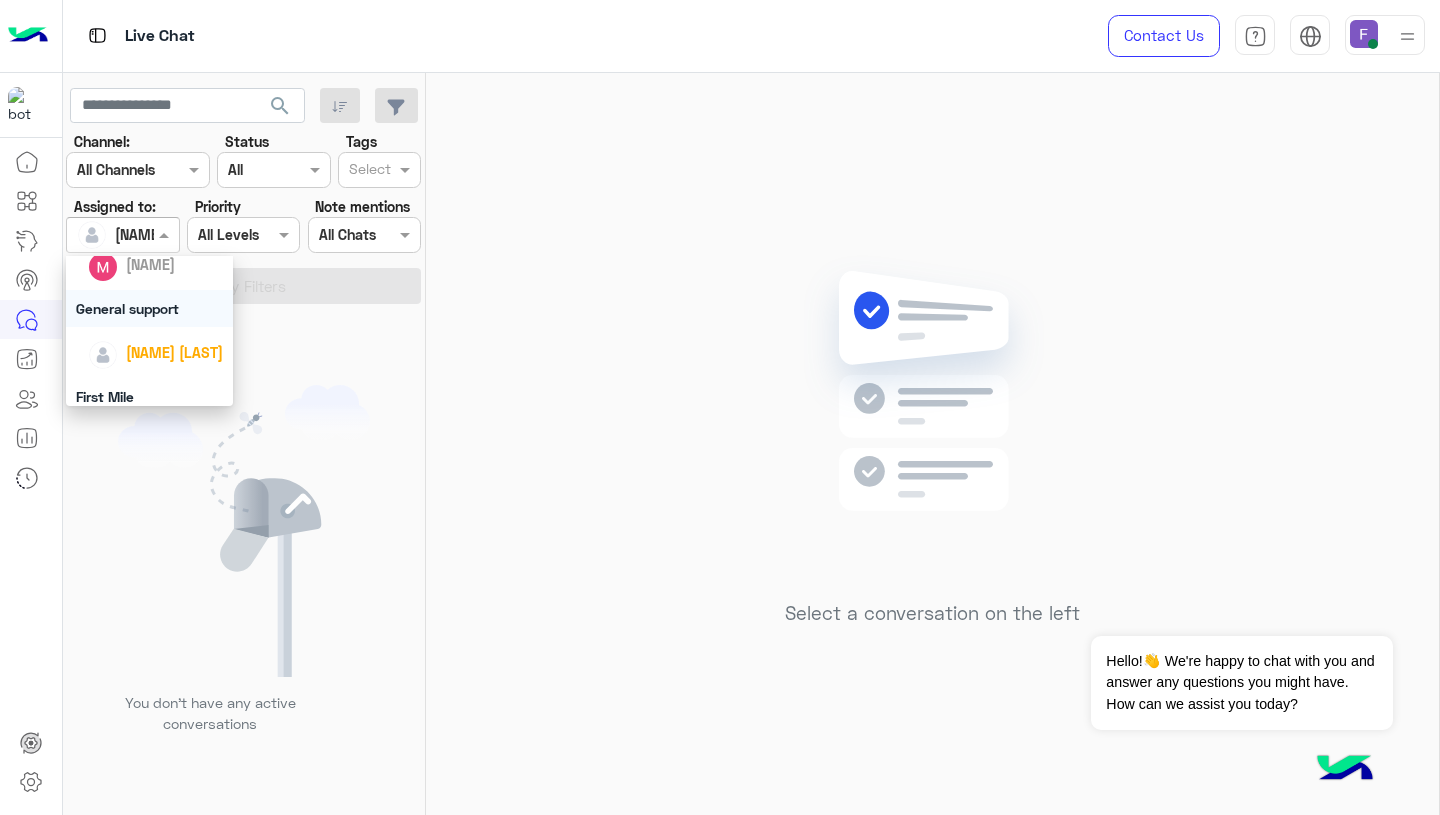 click on "General support" at bounding box center [149, 308] 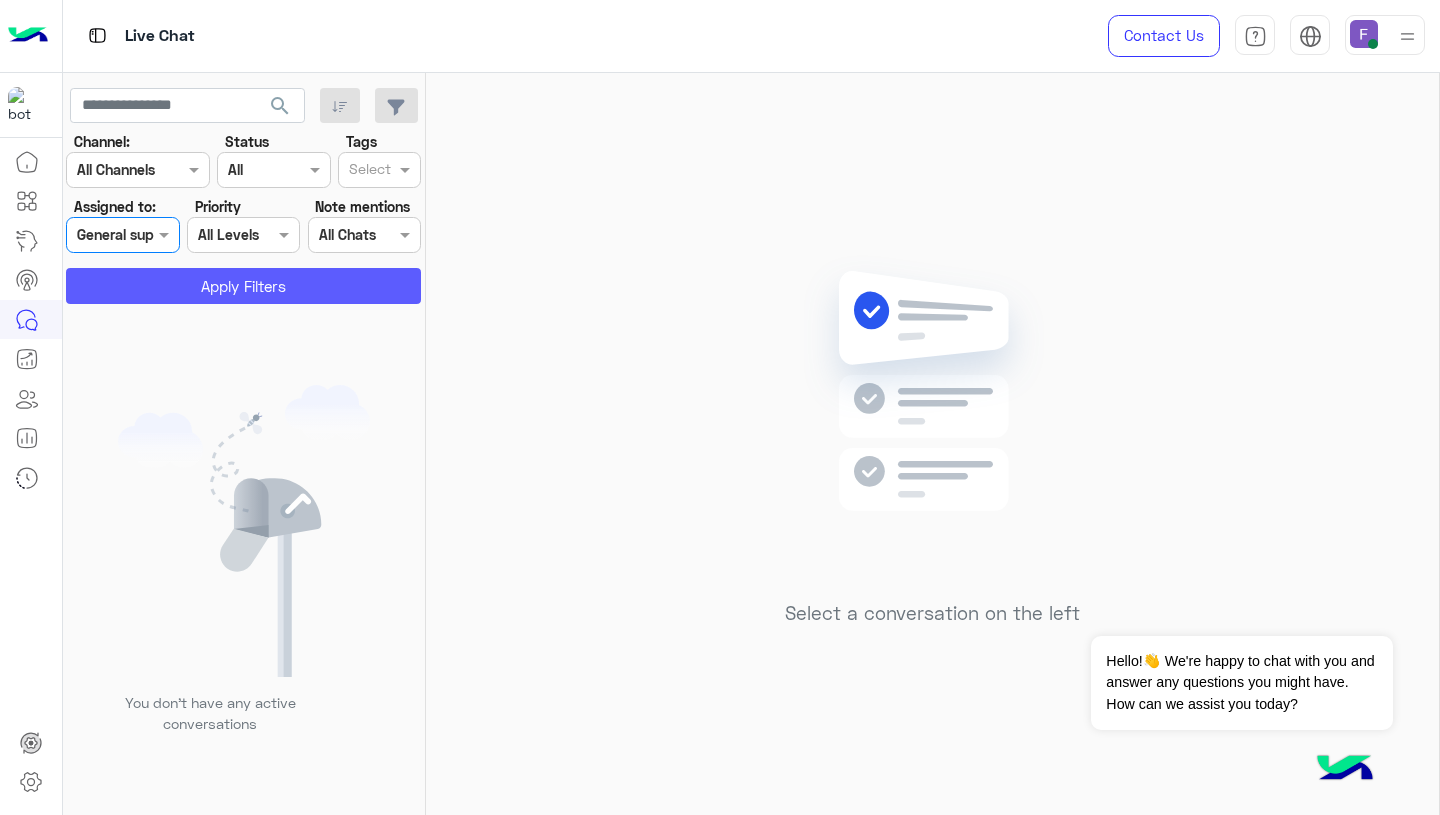 click on "Apply Filters" 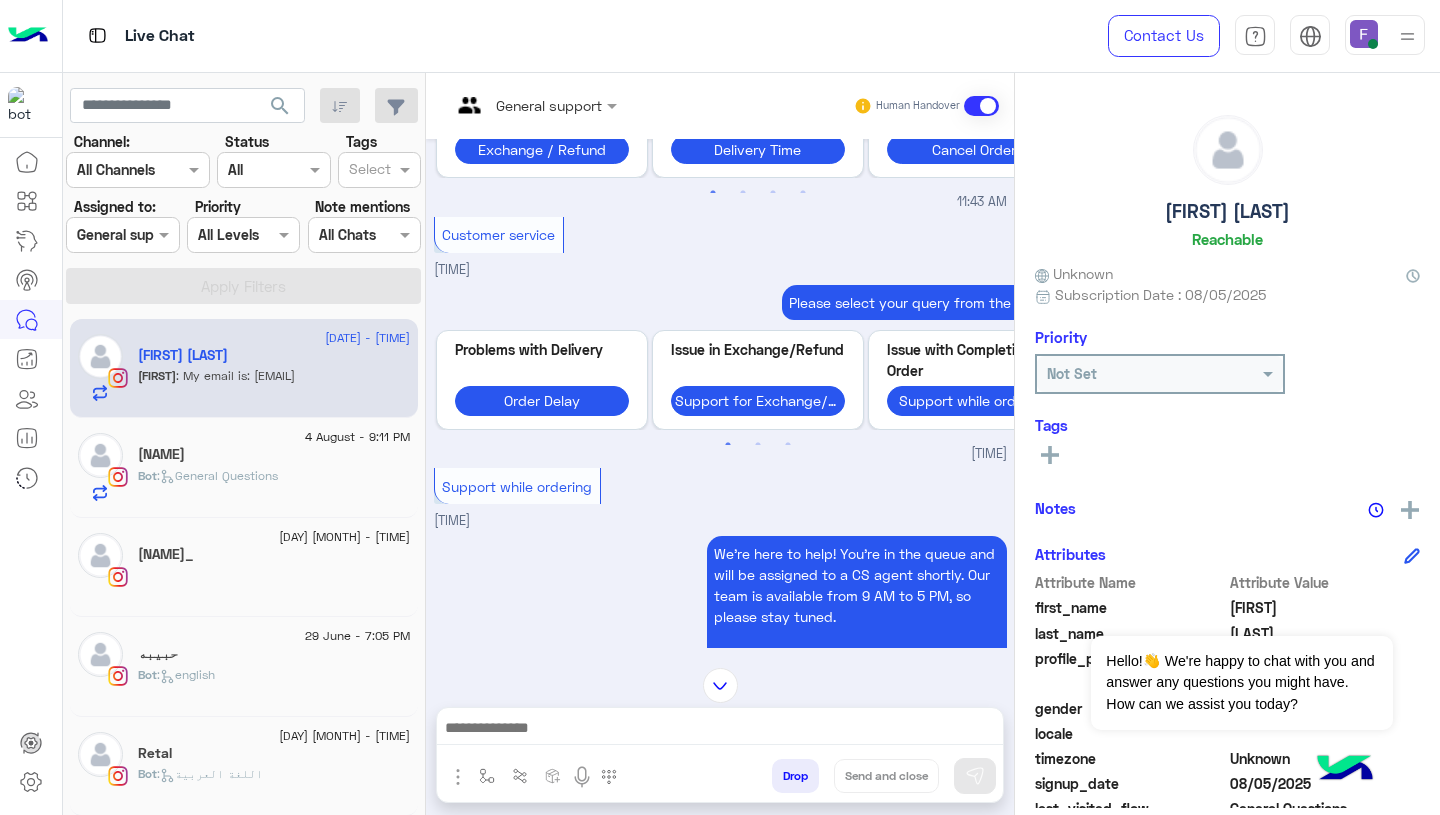 scroll, scrollTop: 1375, scrollLeft: 0, axis: vertical 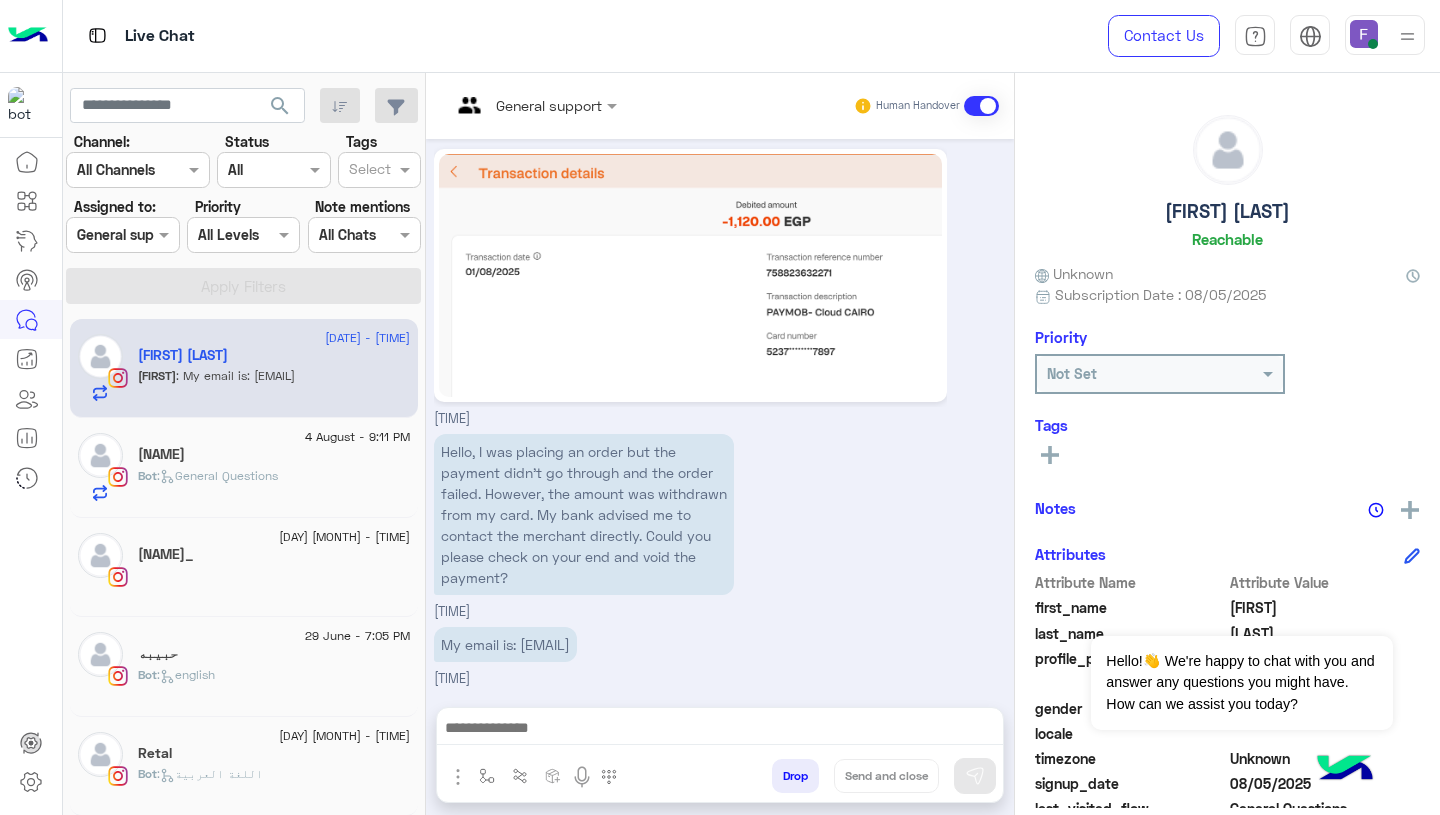 click on ":   General Questions" 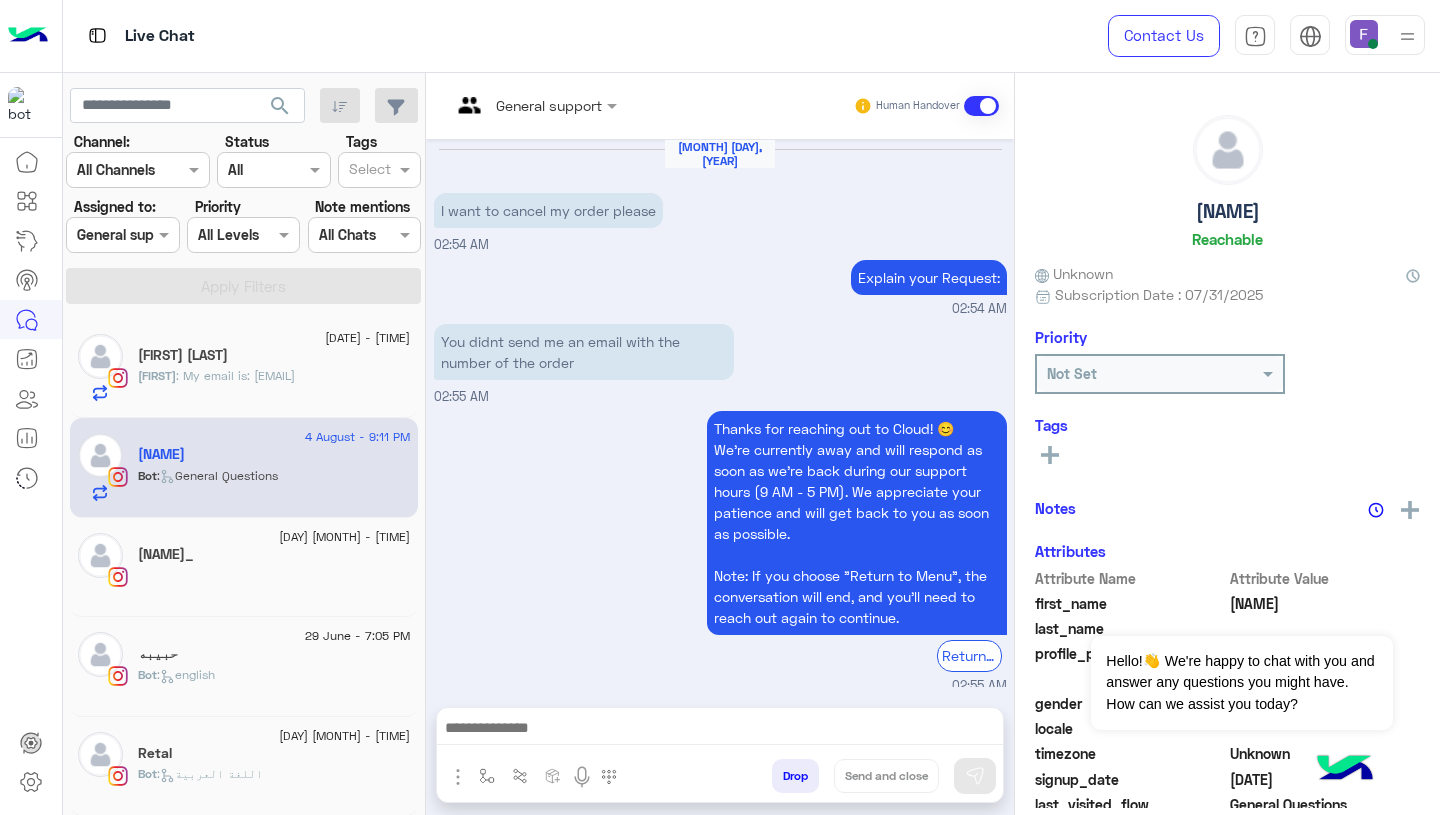 scroll, scrollTop: 1652, scrollLeft: 0, axis: vertical 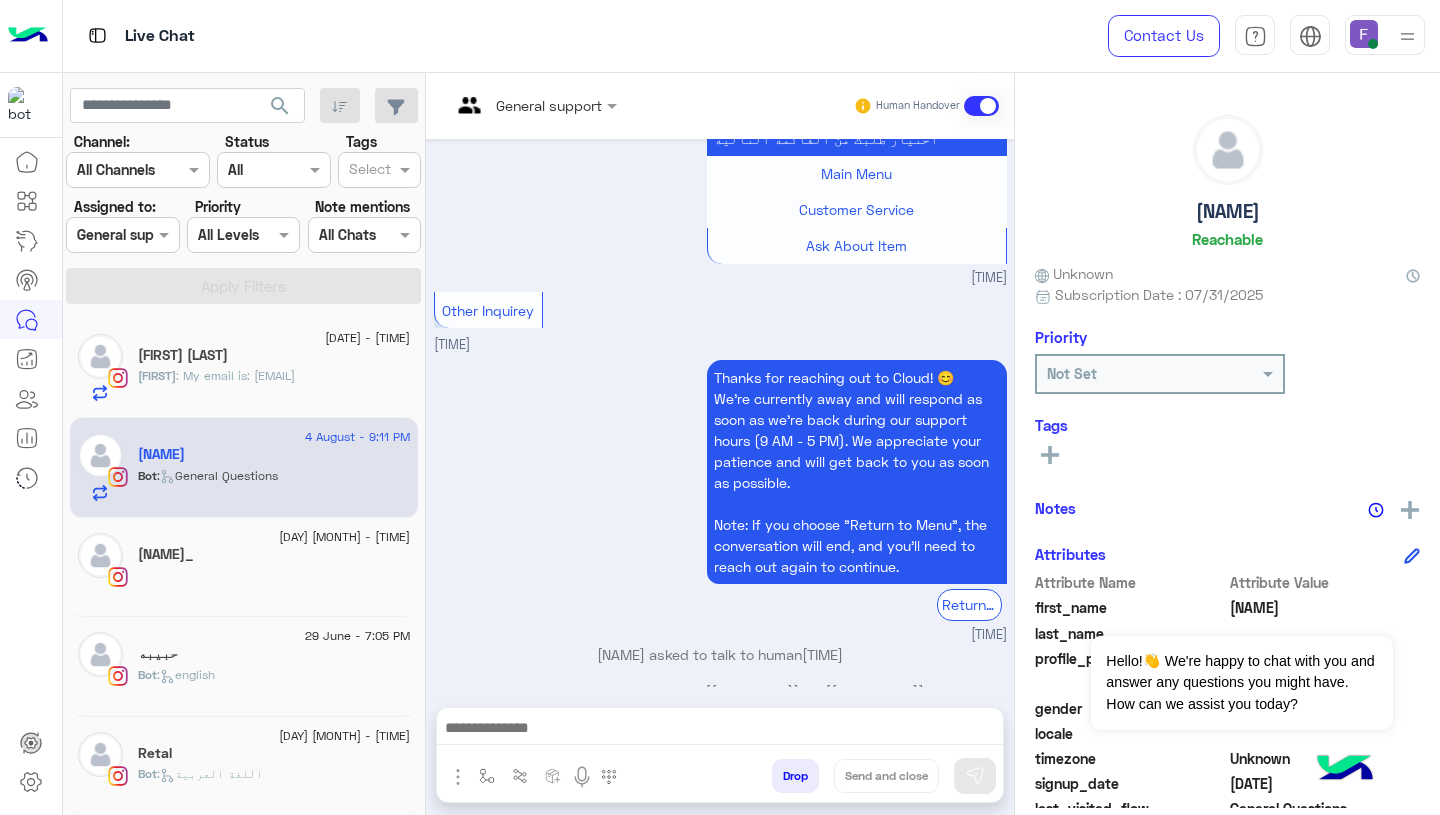 click 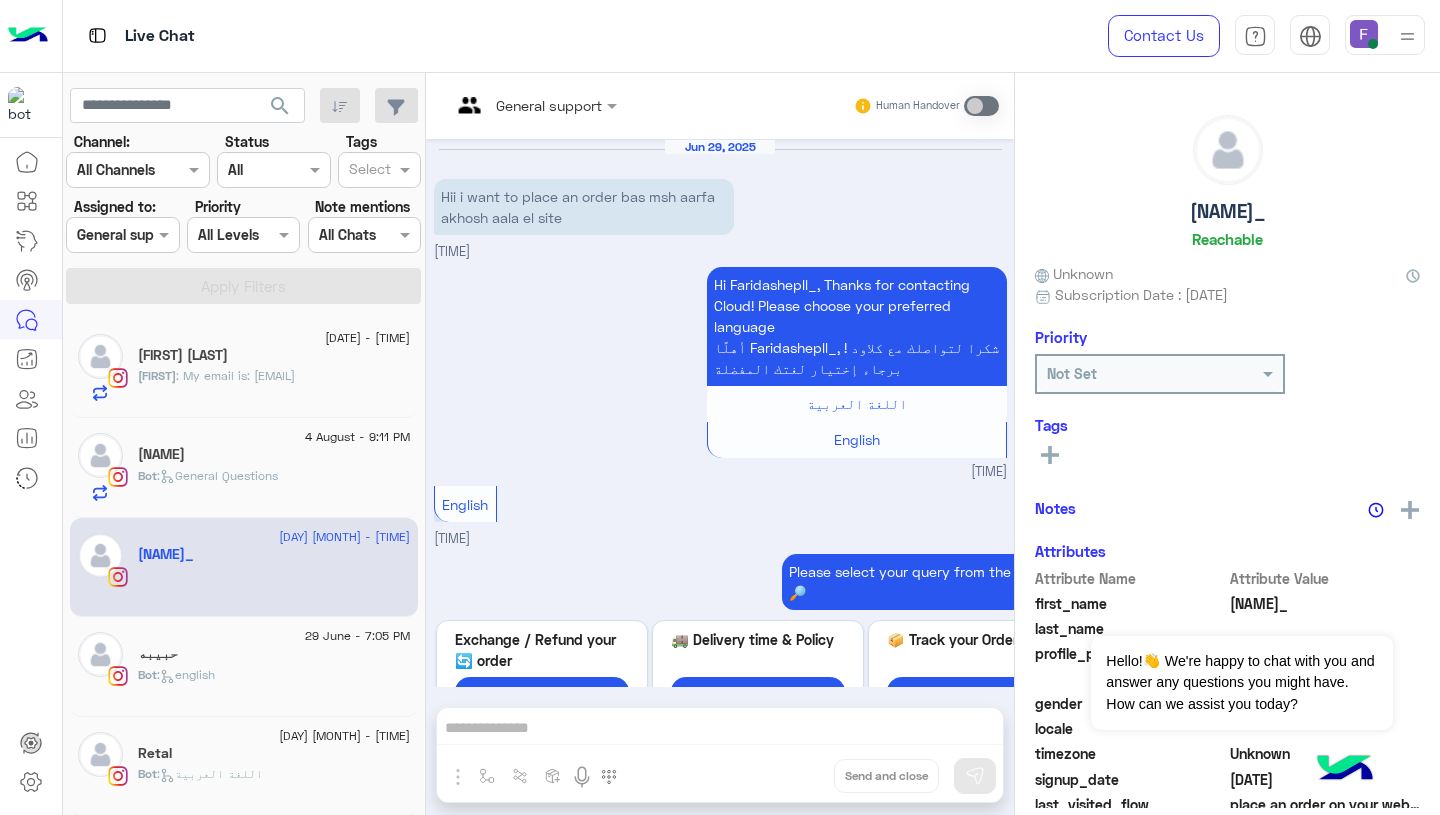 scroll, scrollTop: 1423, scrollLeft: 0, axis: vertical 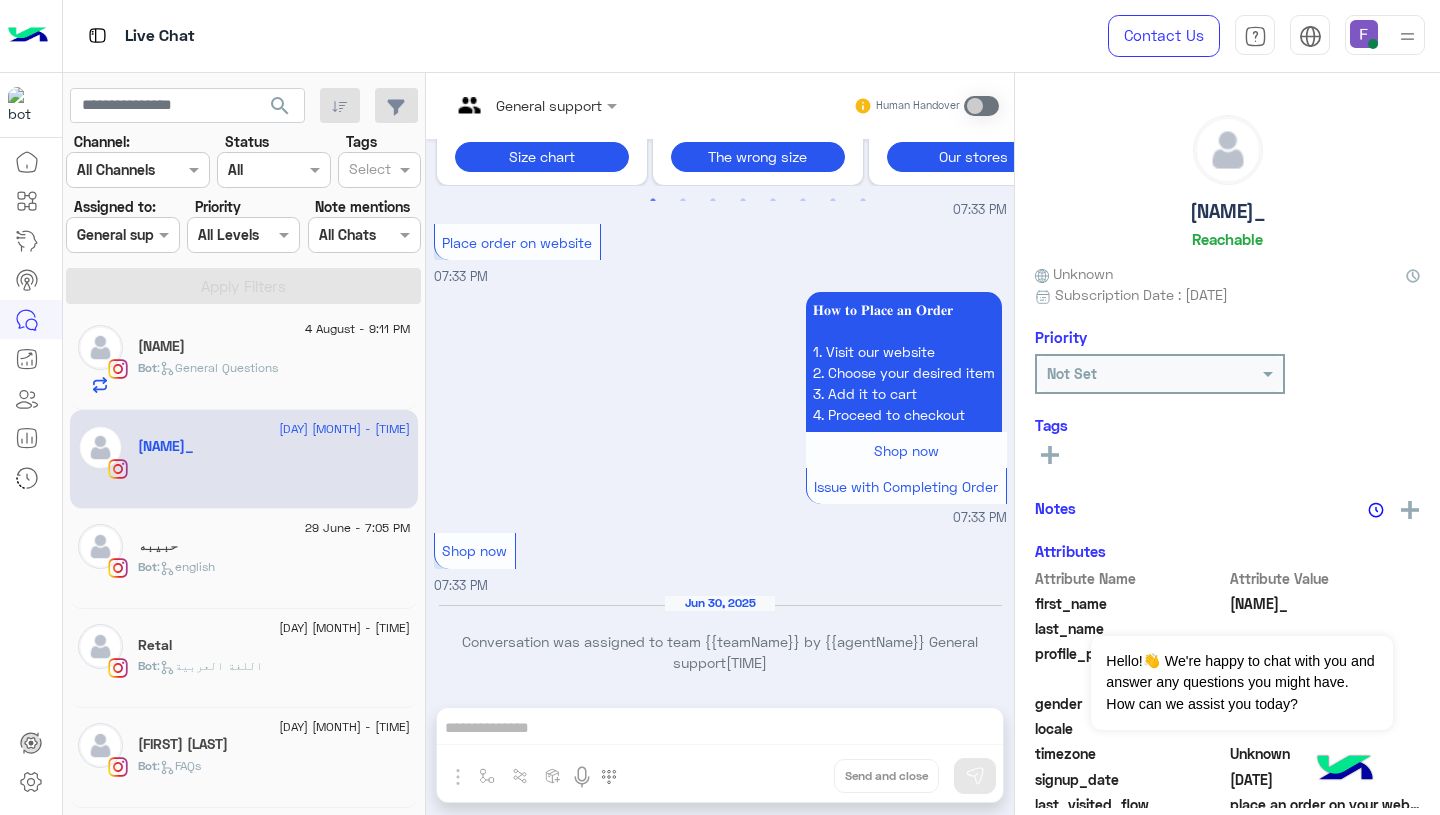 click on "Bot :   english" 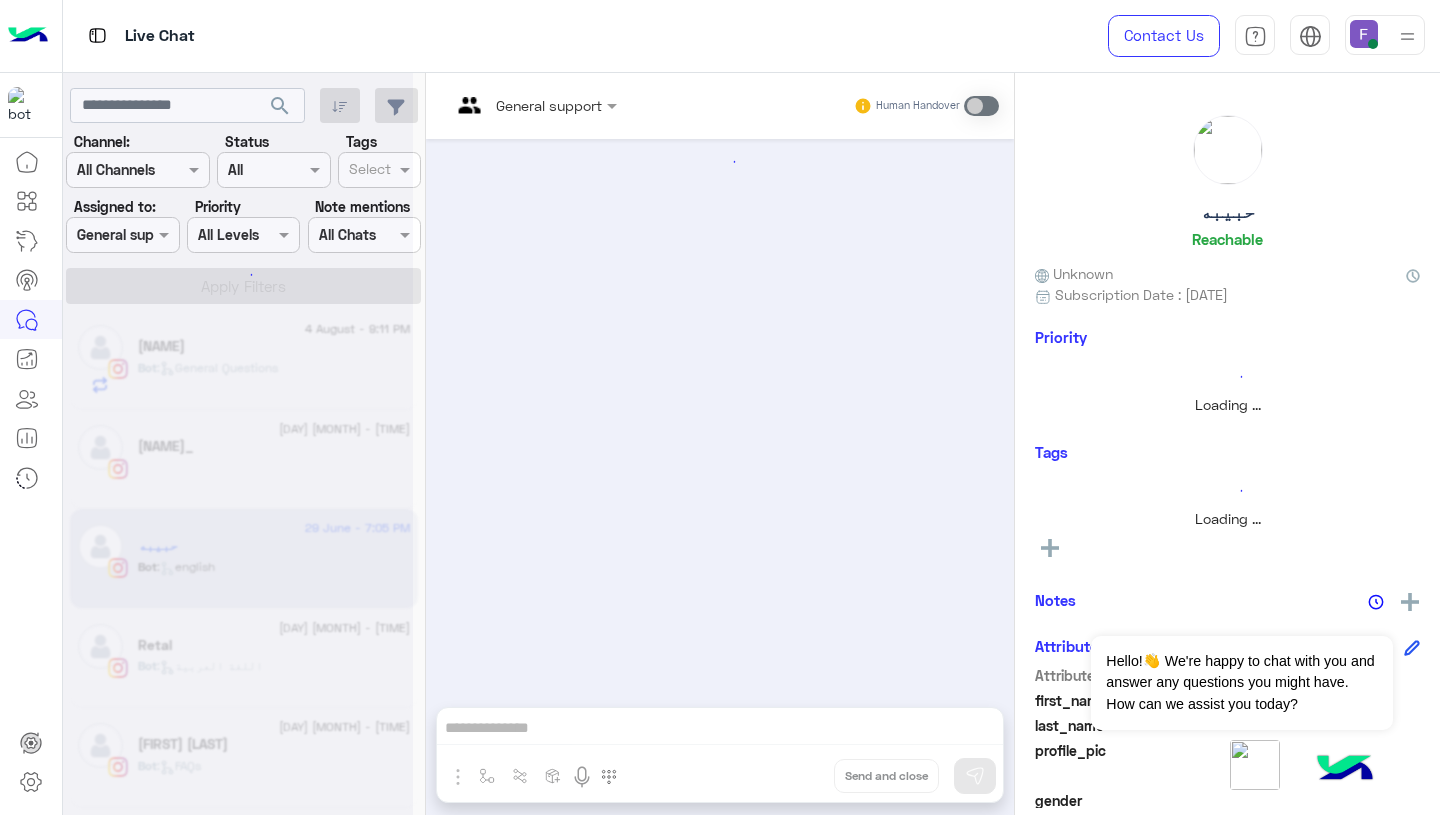 scroll, scrollTop: 428, scrollLeft: 0, axis: vertical 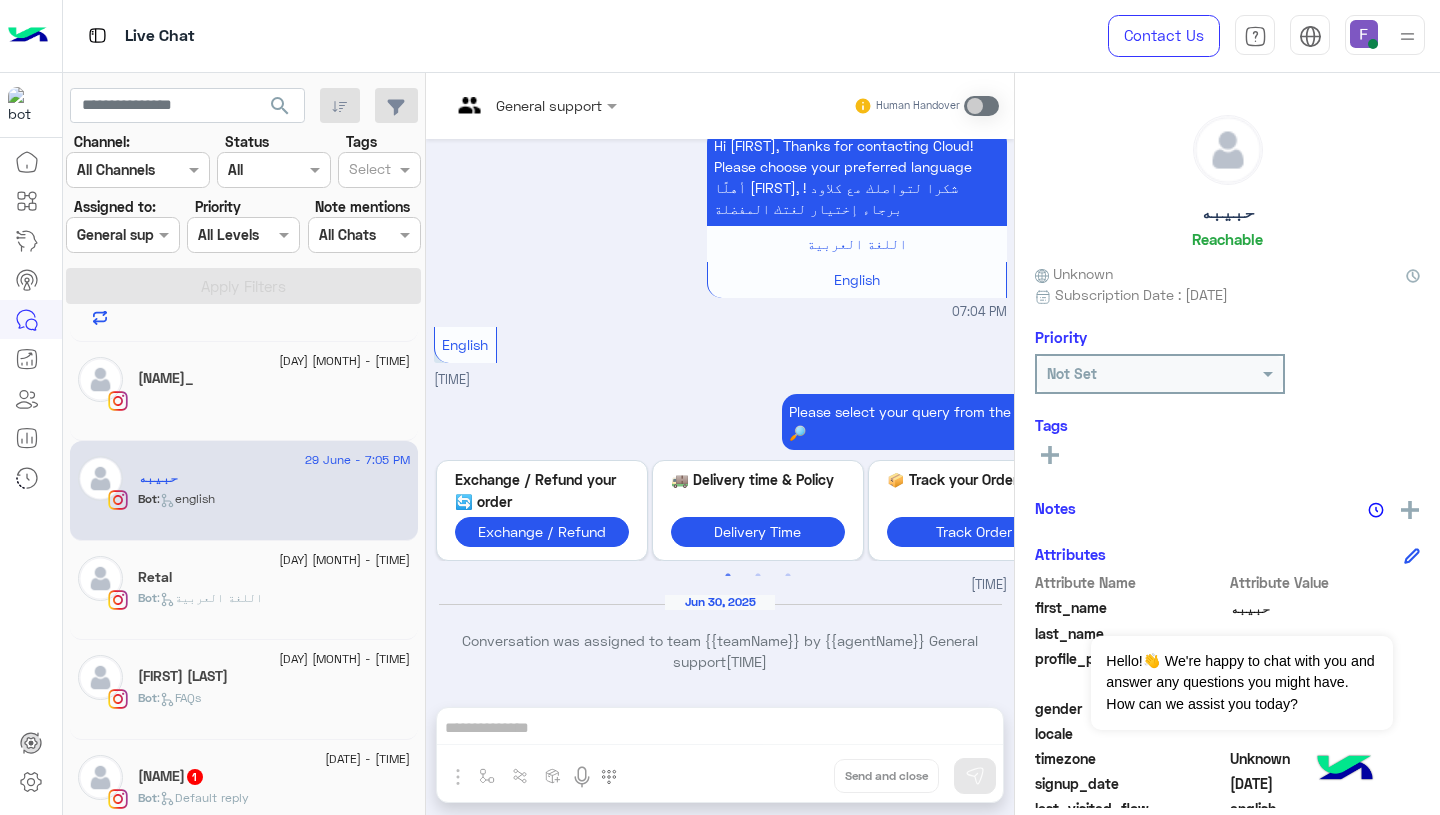 click on "Retal" 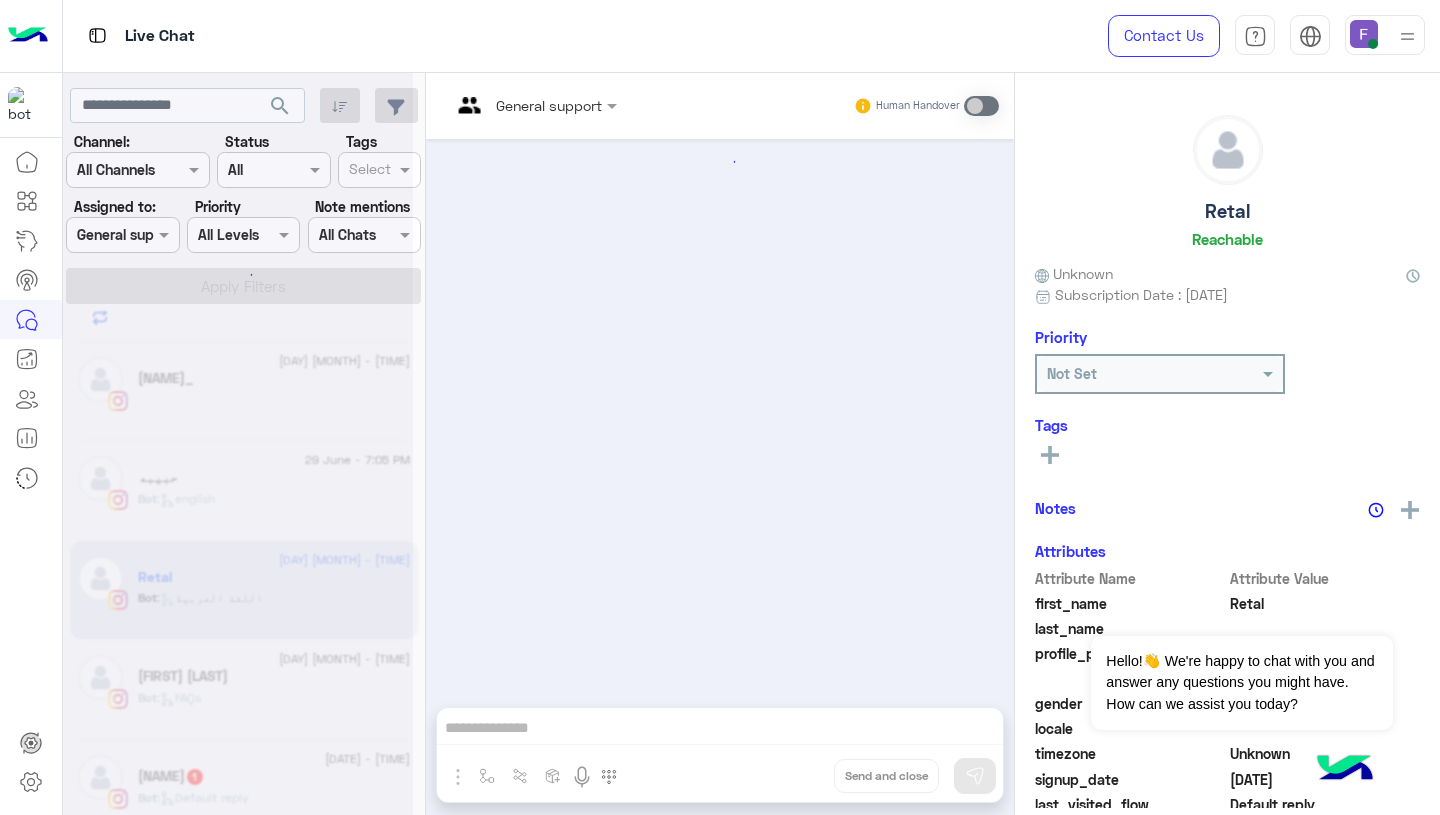 scroll, scrollTop: 595, scrollLeft: 0, axis: vertical 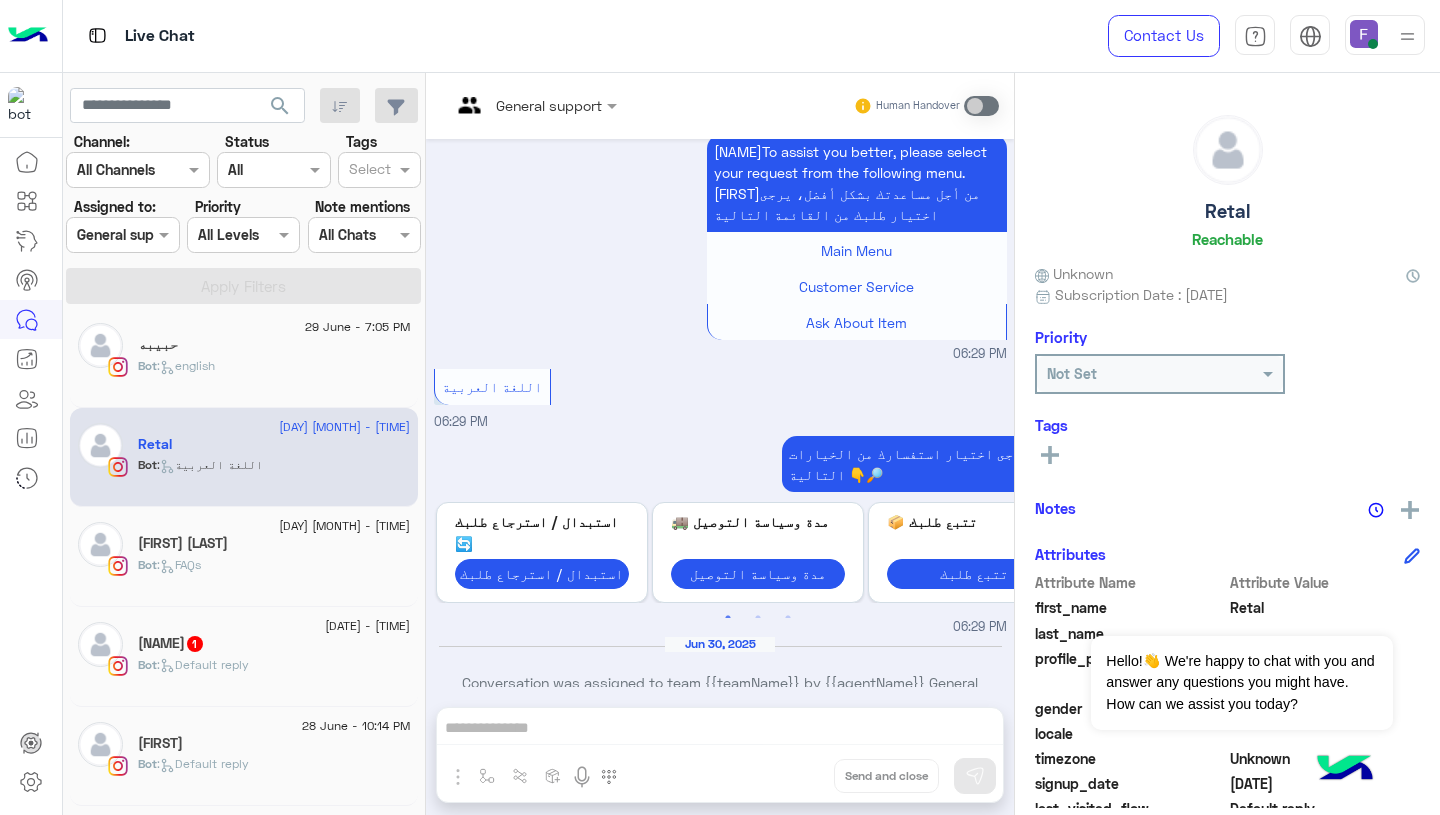 click on "Bot :   FAQs" 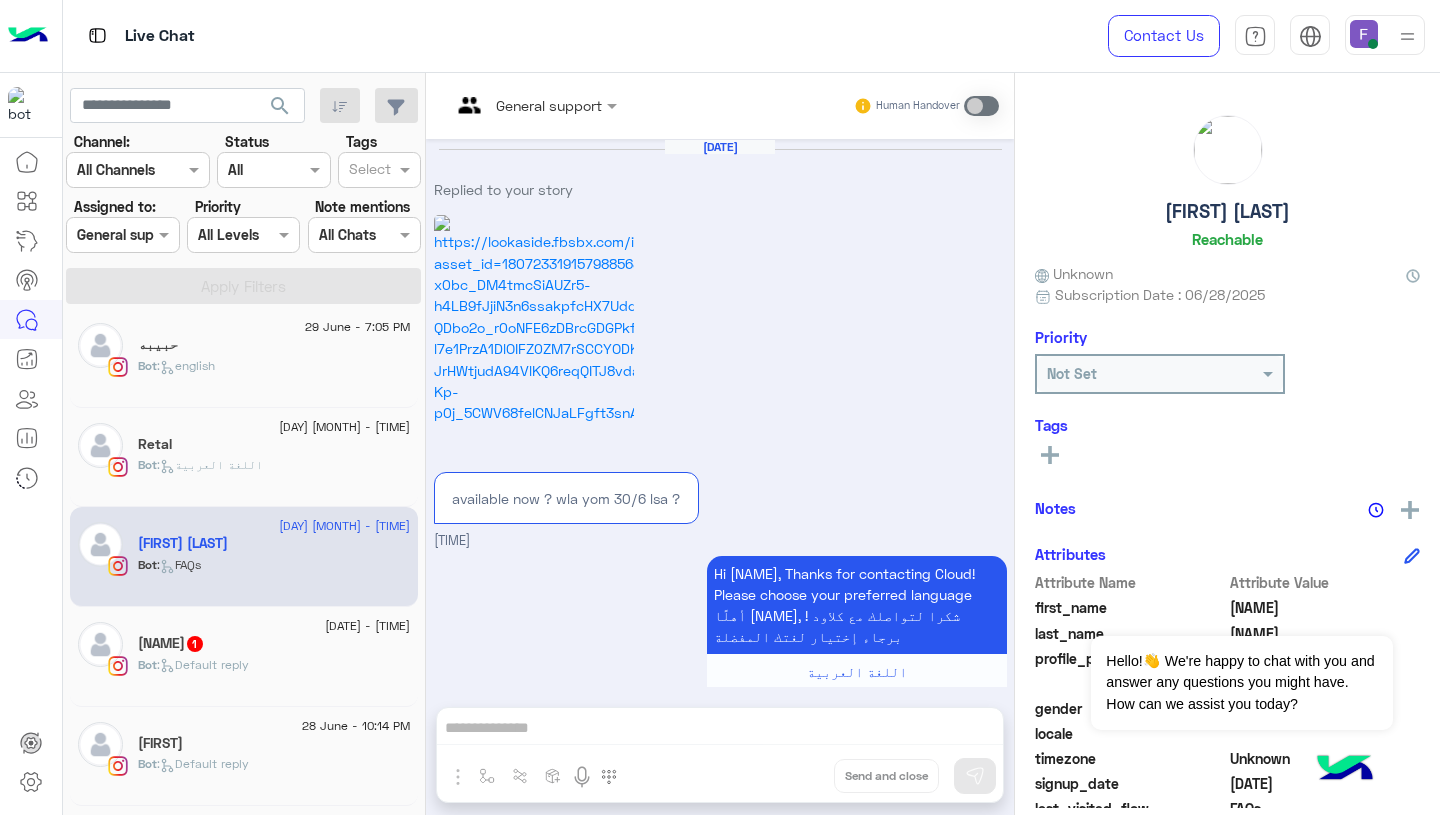 scroll, scrollTop: 701, scrollLeft: 0, axis: vertical 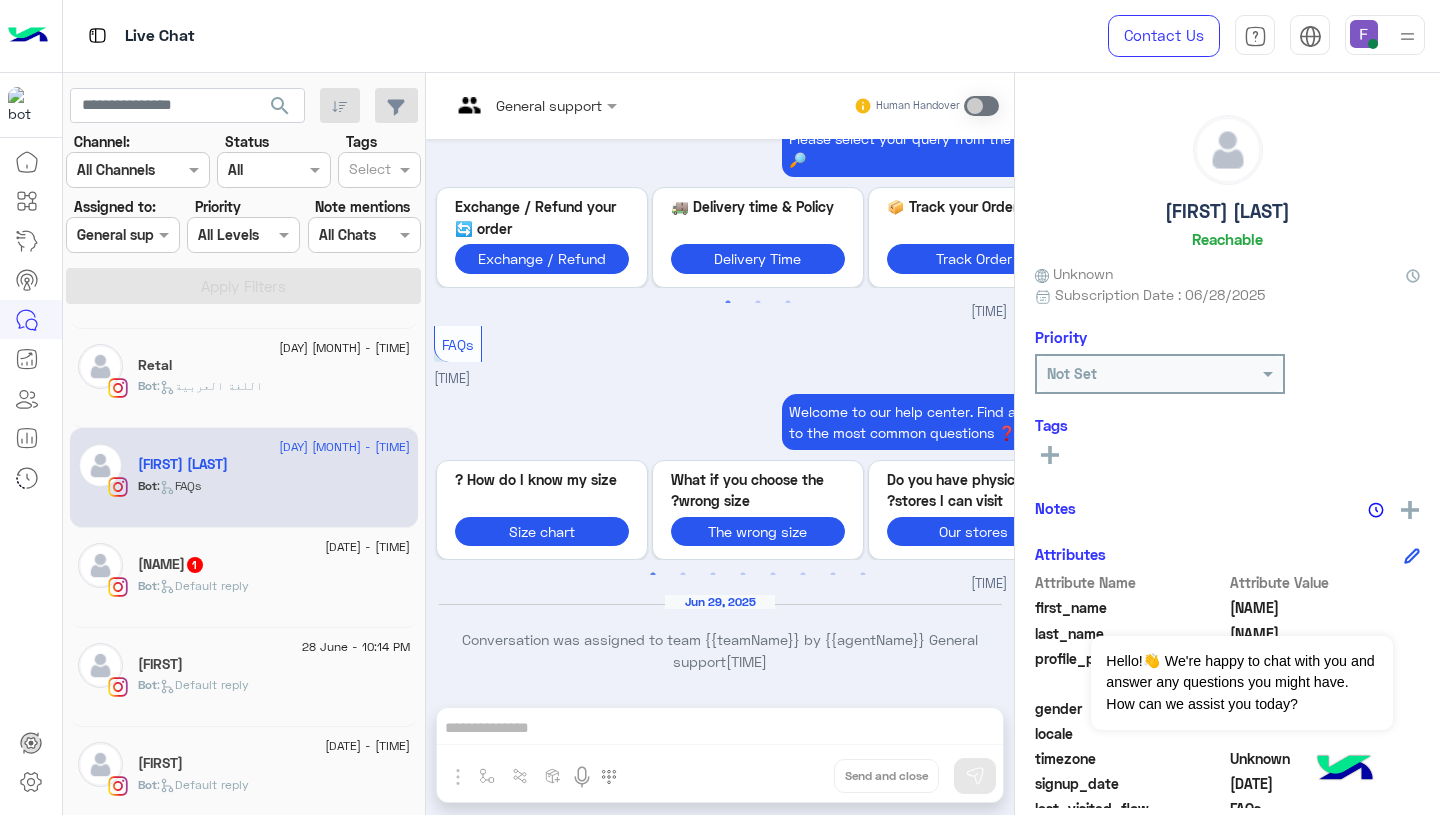 click on "Bot :   Default reply" 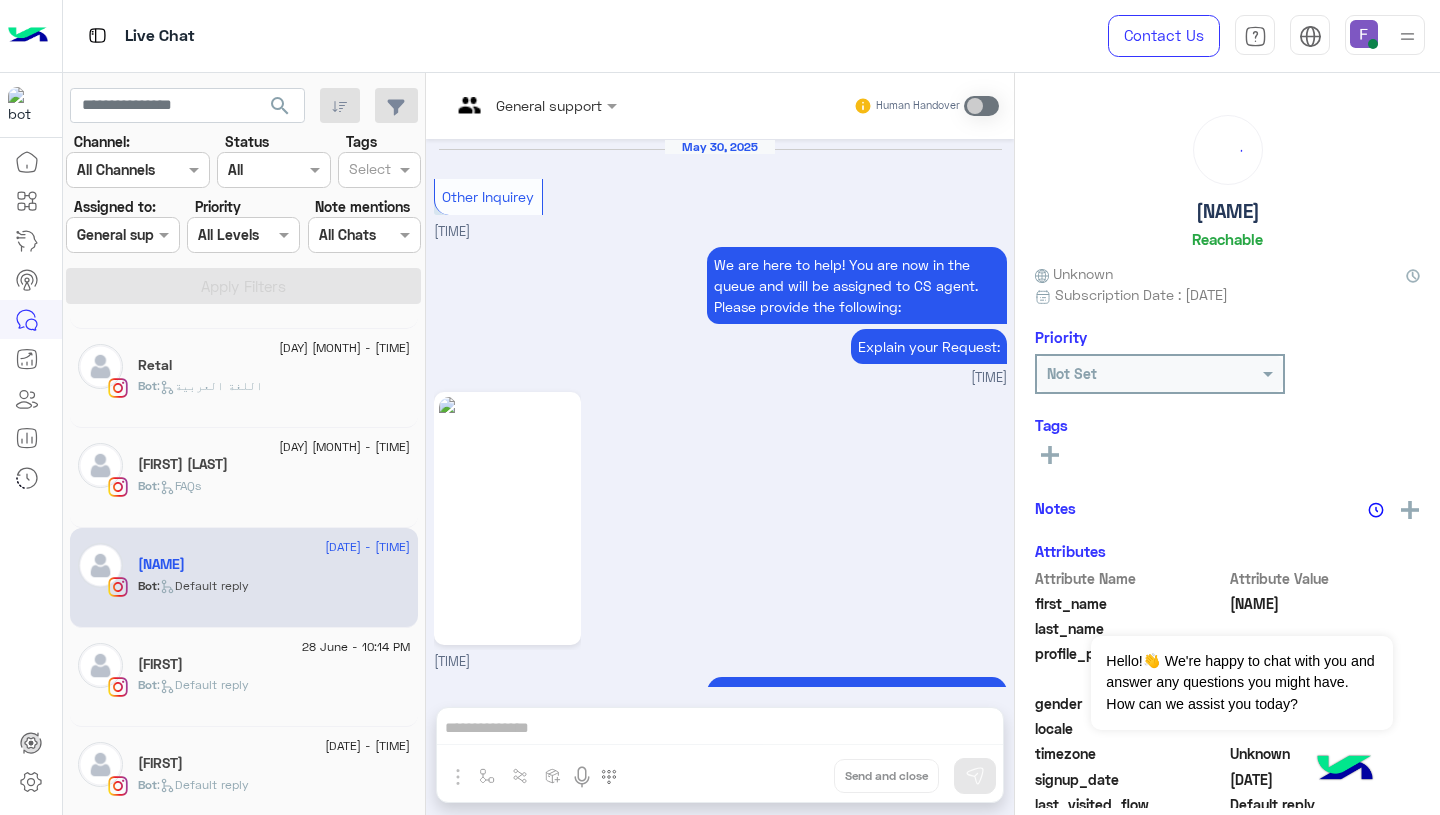 scroll, scrollTop: 2618, scrollLeft: 0, axis: vertical 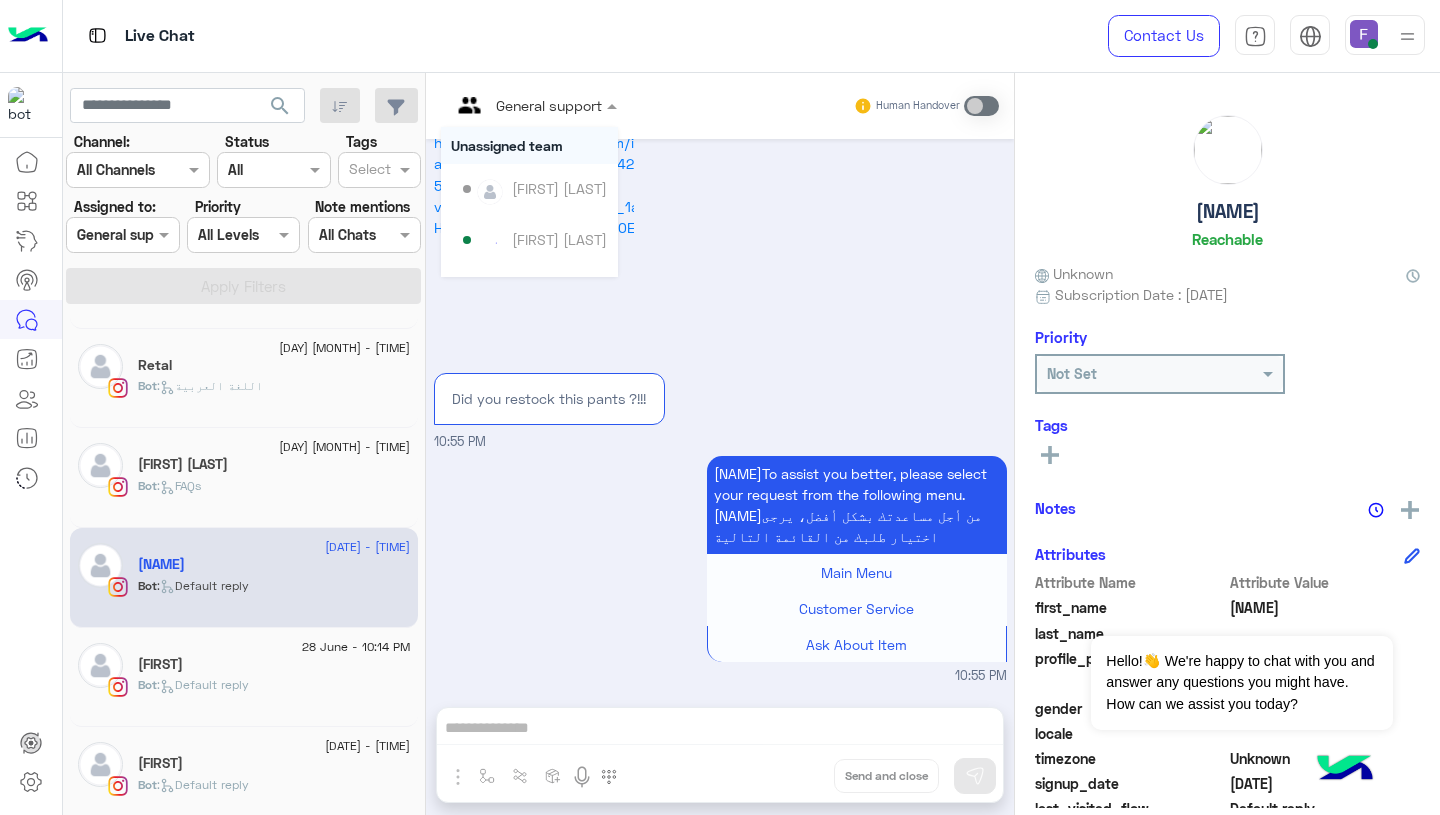 click at bounding box center [507, 105] 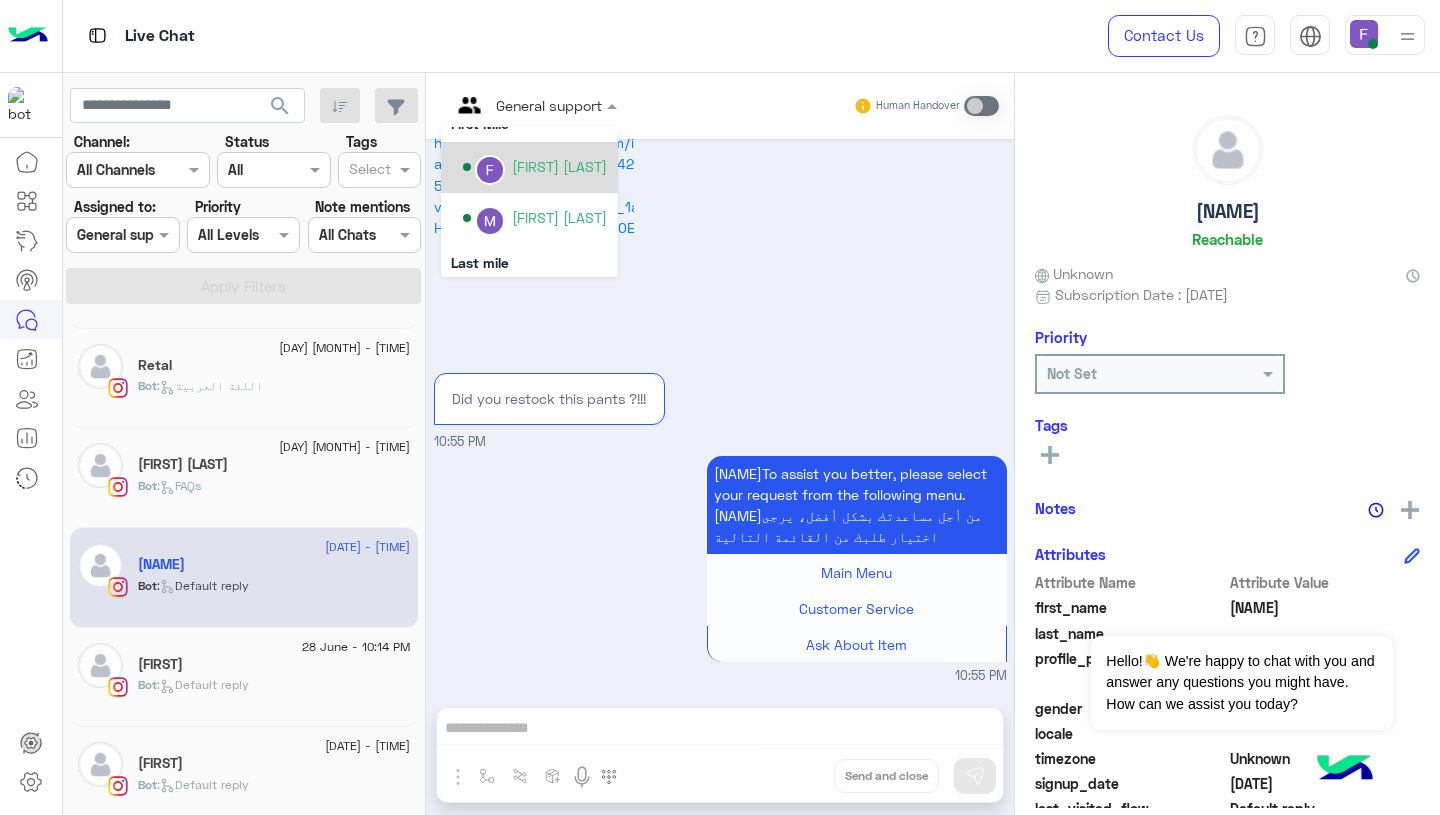 scroll, scrollTop: 394, scrollLeft: 0, axis: vertical 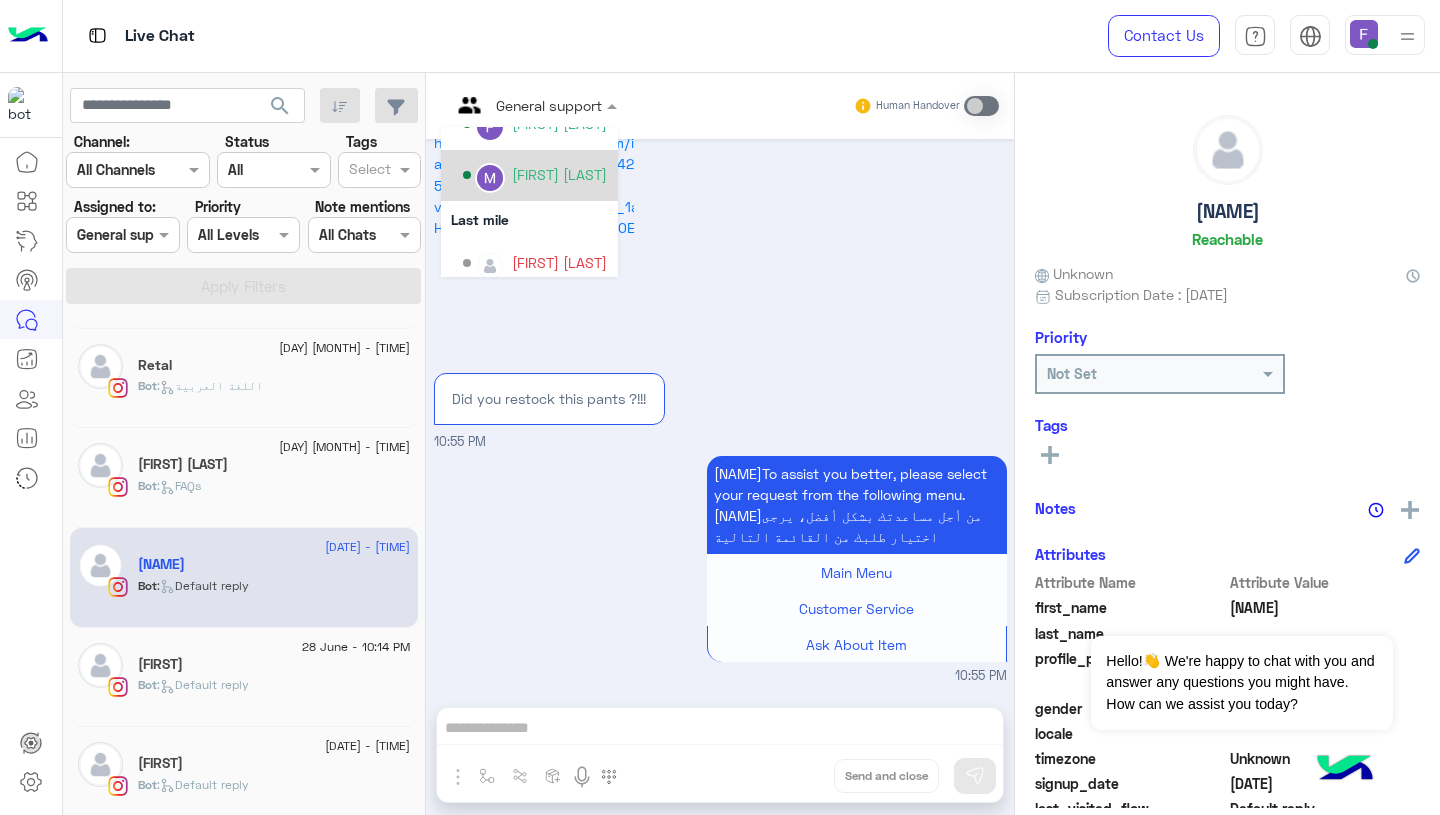click on "Marex George" at bounding box center (559, 174) 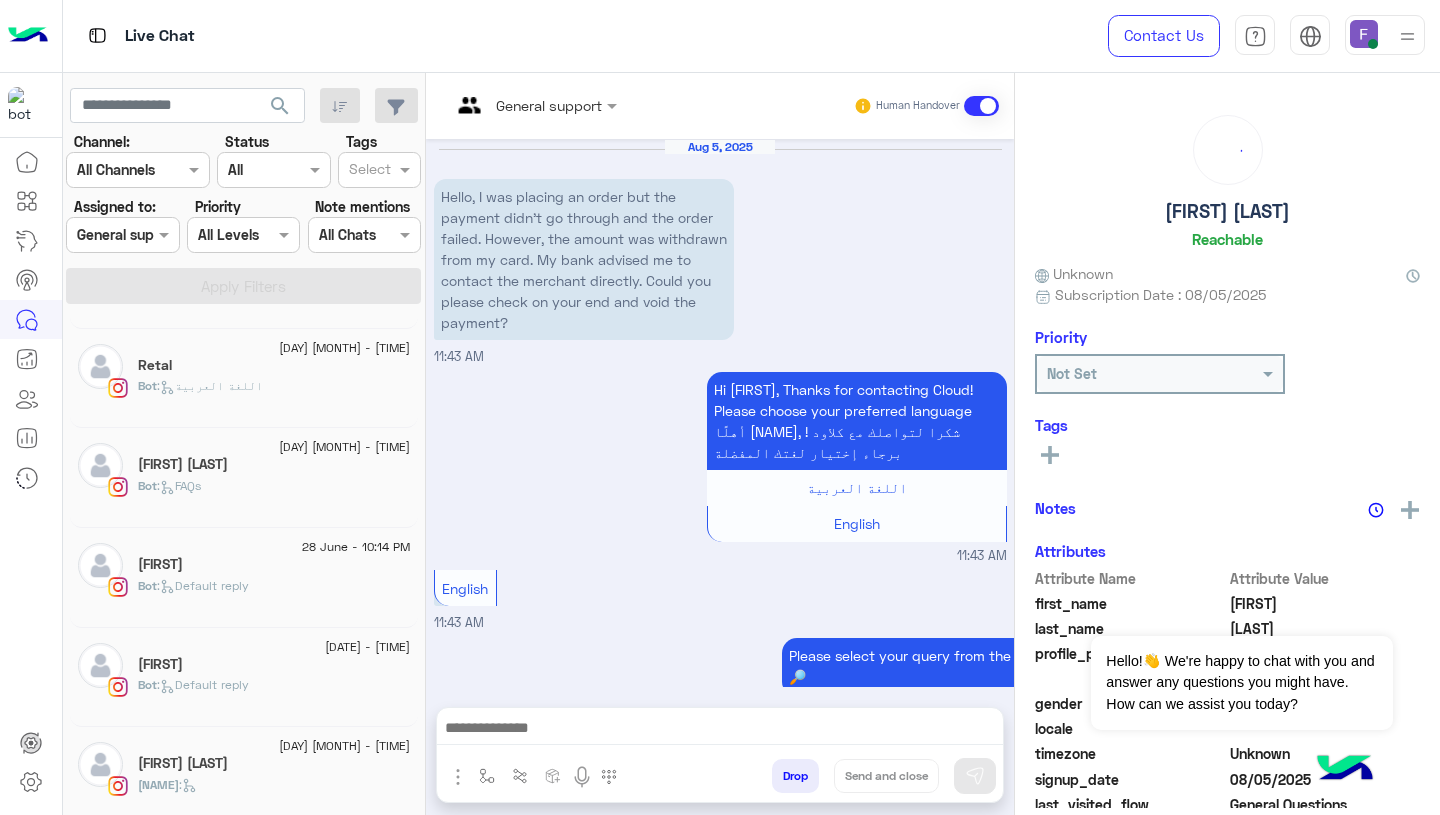 scroll, scrollTop: 1375, scrollLeft: 0, axis: vertical 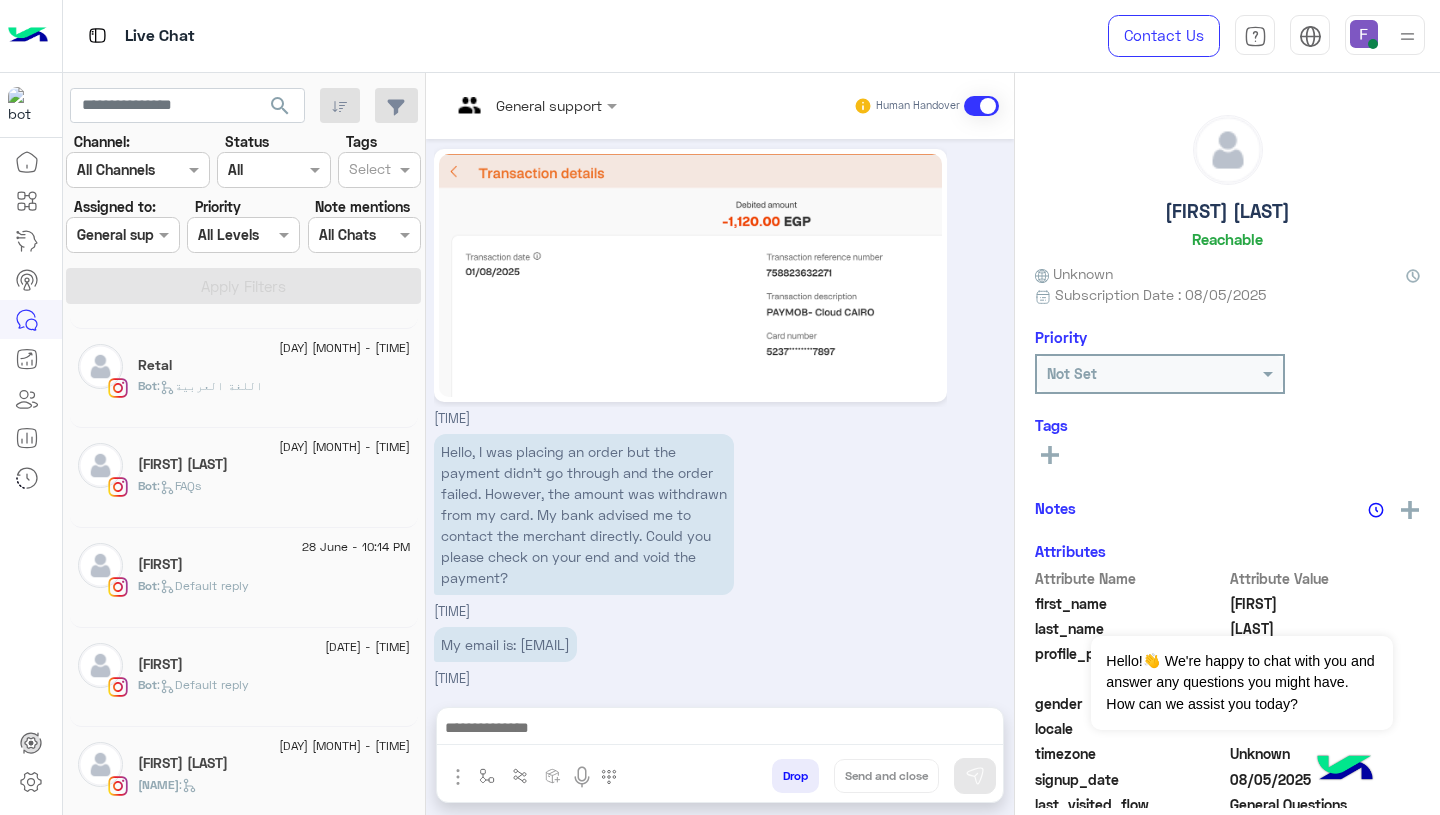 click on ":   Default reply" 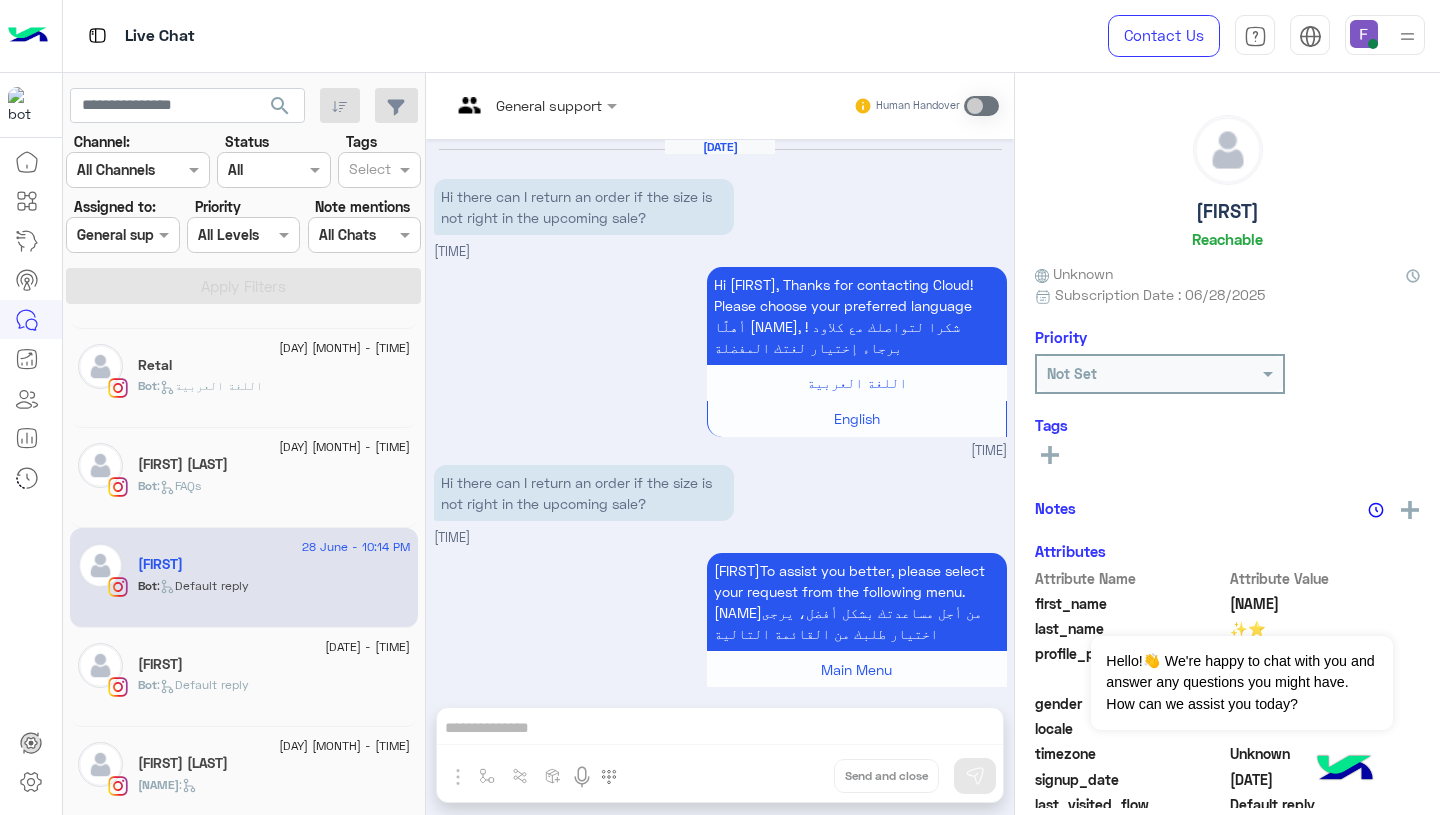 scroll, scrollTop: 490, scrollLeft: 0, axis: vertical 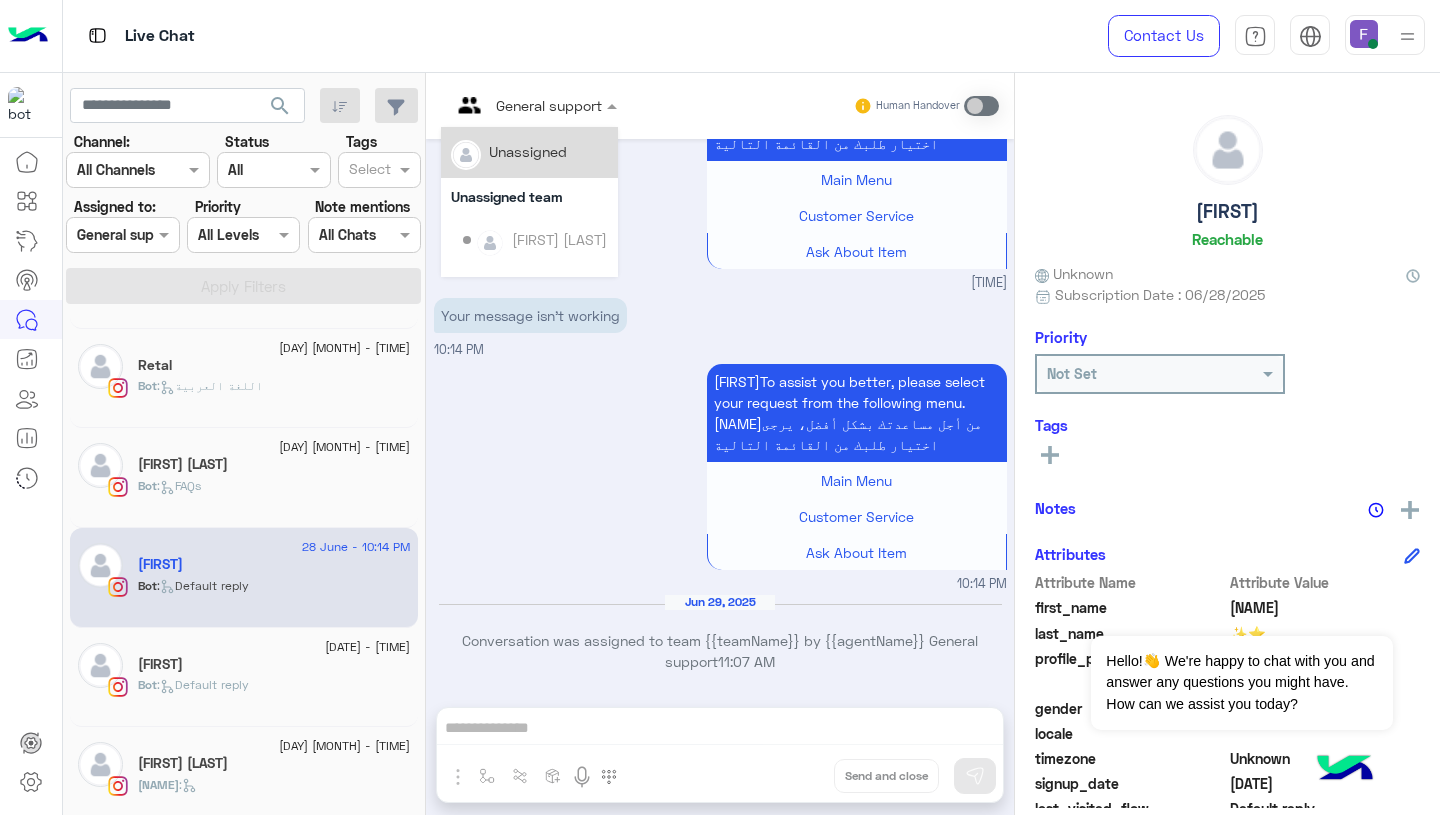click at bounding box center (507, 105) 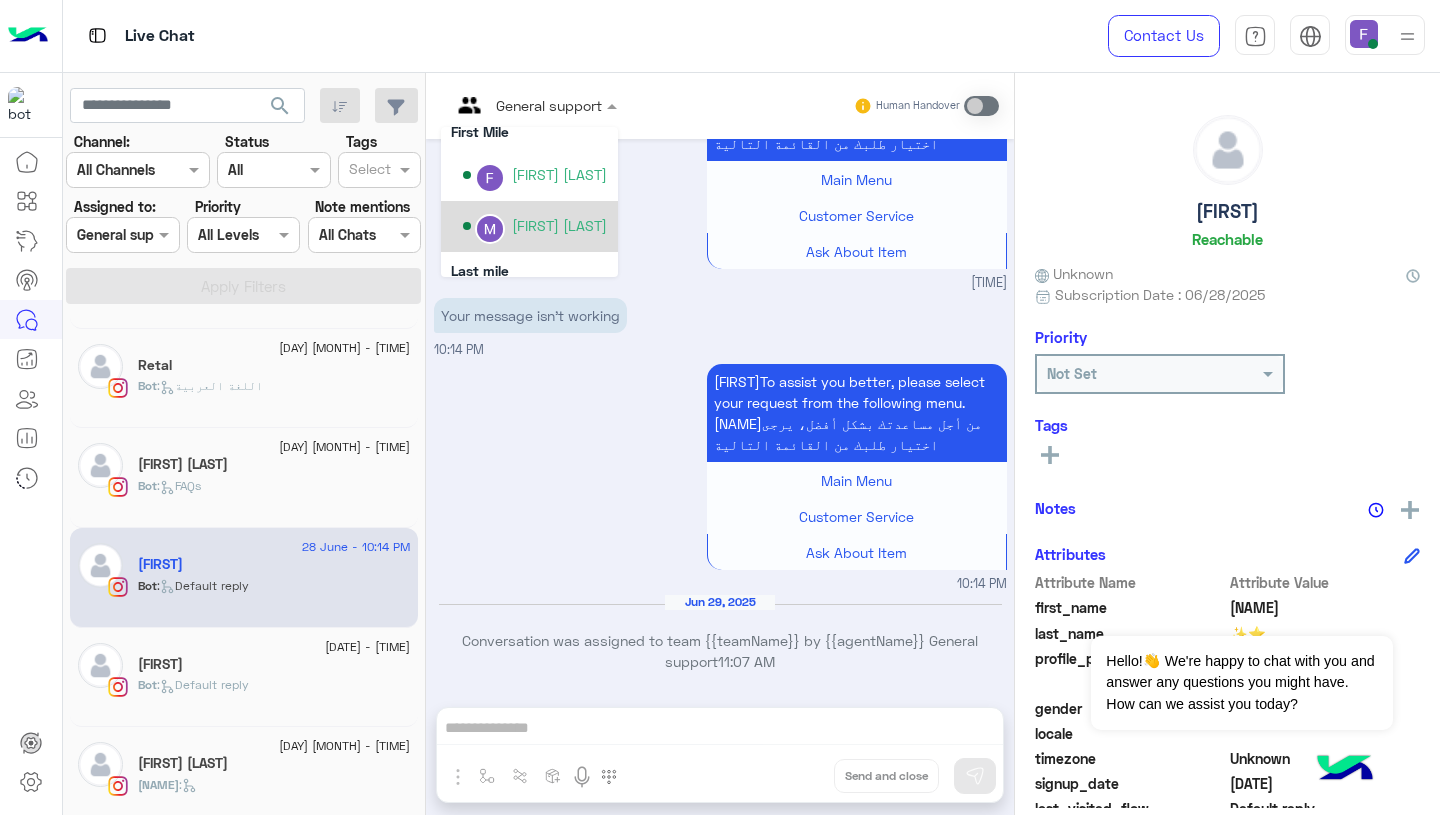 scroll, scrollTop: 347, scrollLeft: 0, axis: vertical 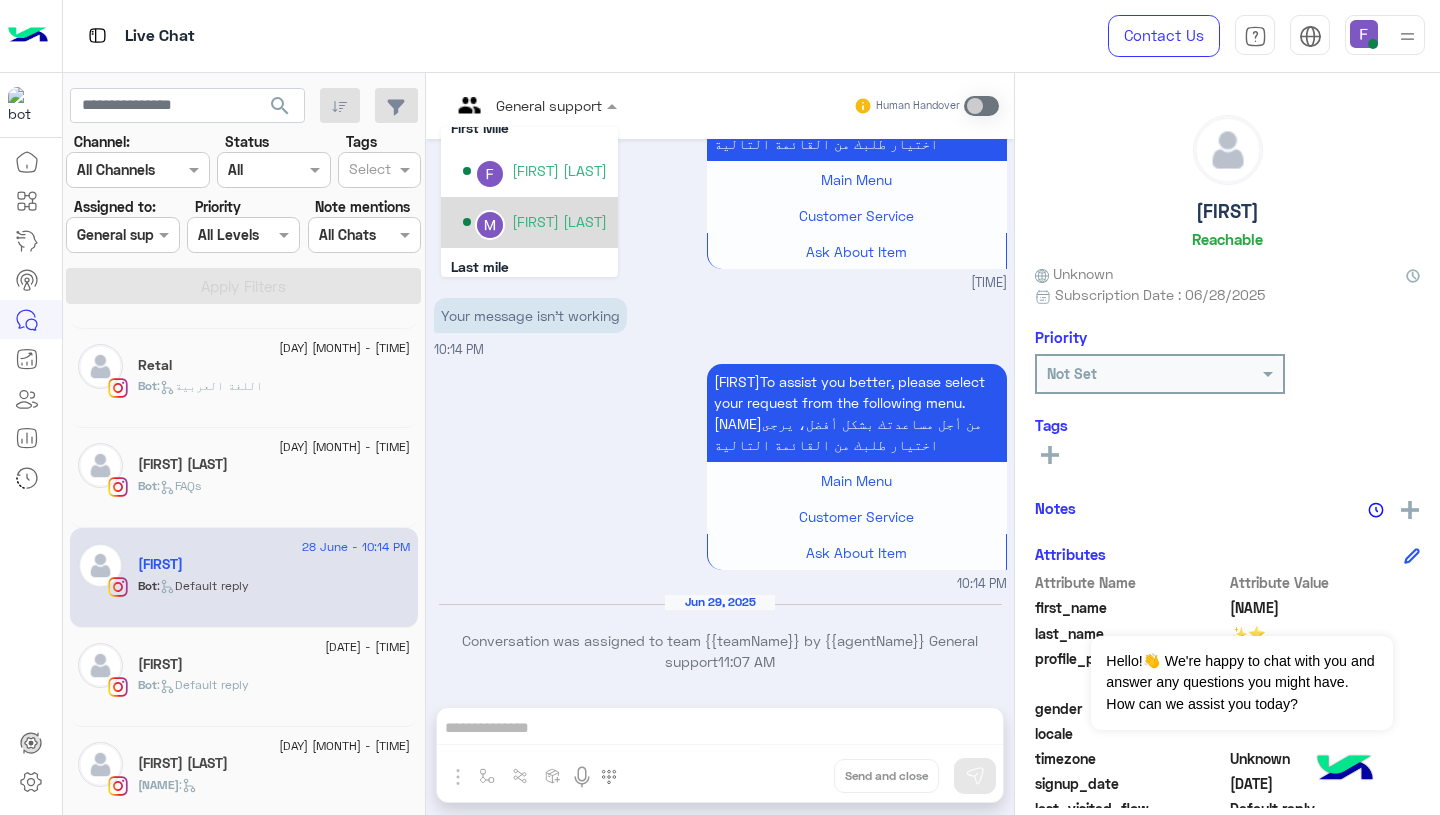 click on "Marex George" at bounding box center (535, 222) 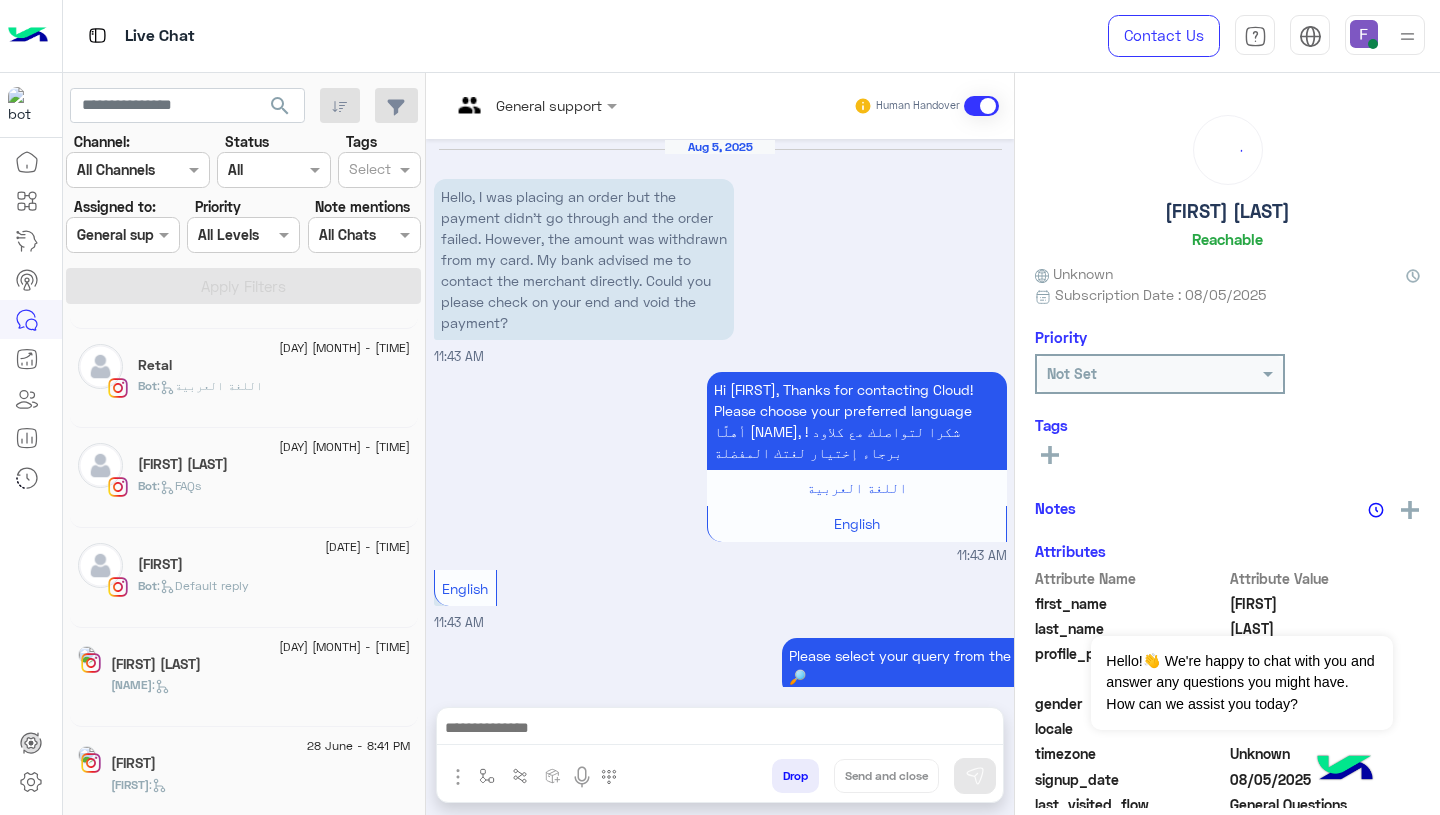 scroll, scrollTop: 1375, scrollLeft: 0, axis: vertical 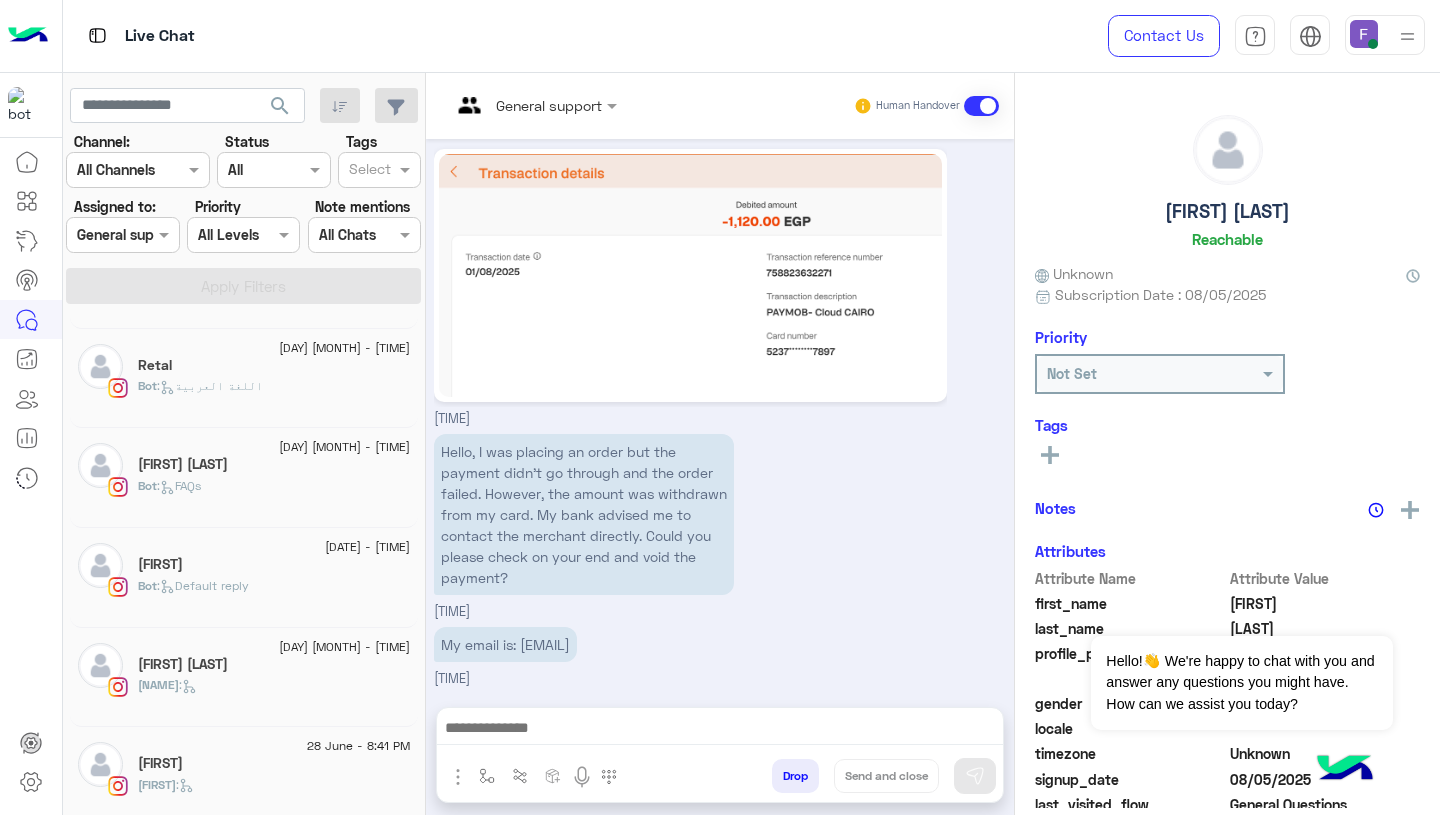 click on "Sara" 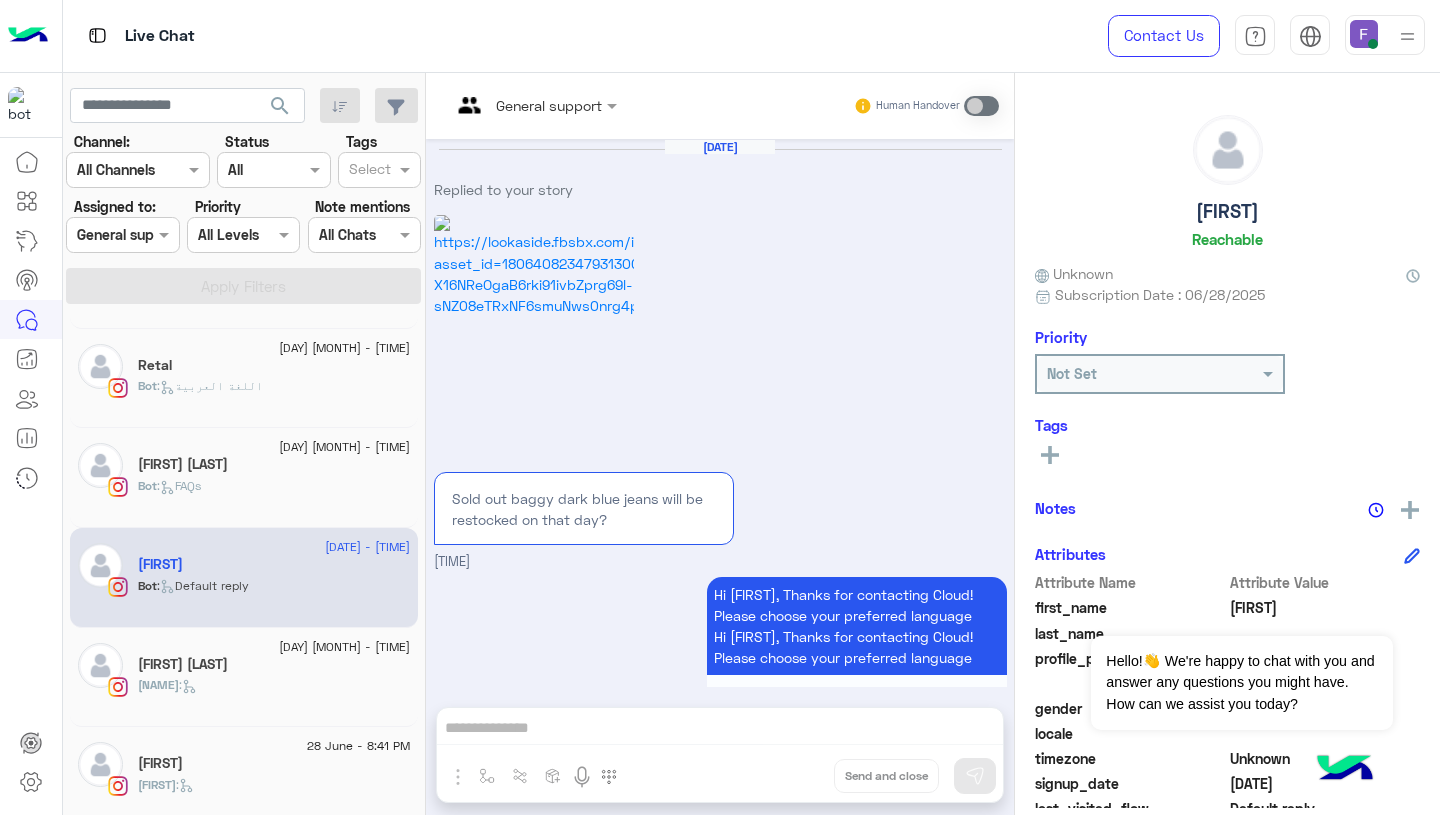 scroll, scrollTop: 177, scrollLeft: 0, axis: vertical 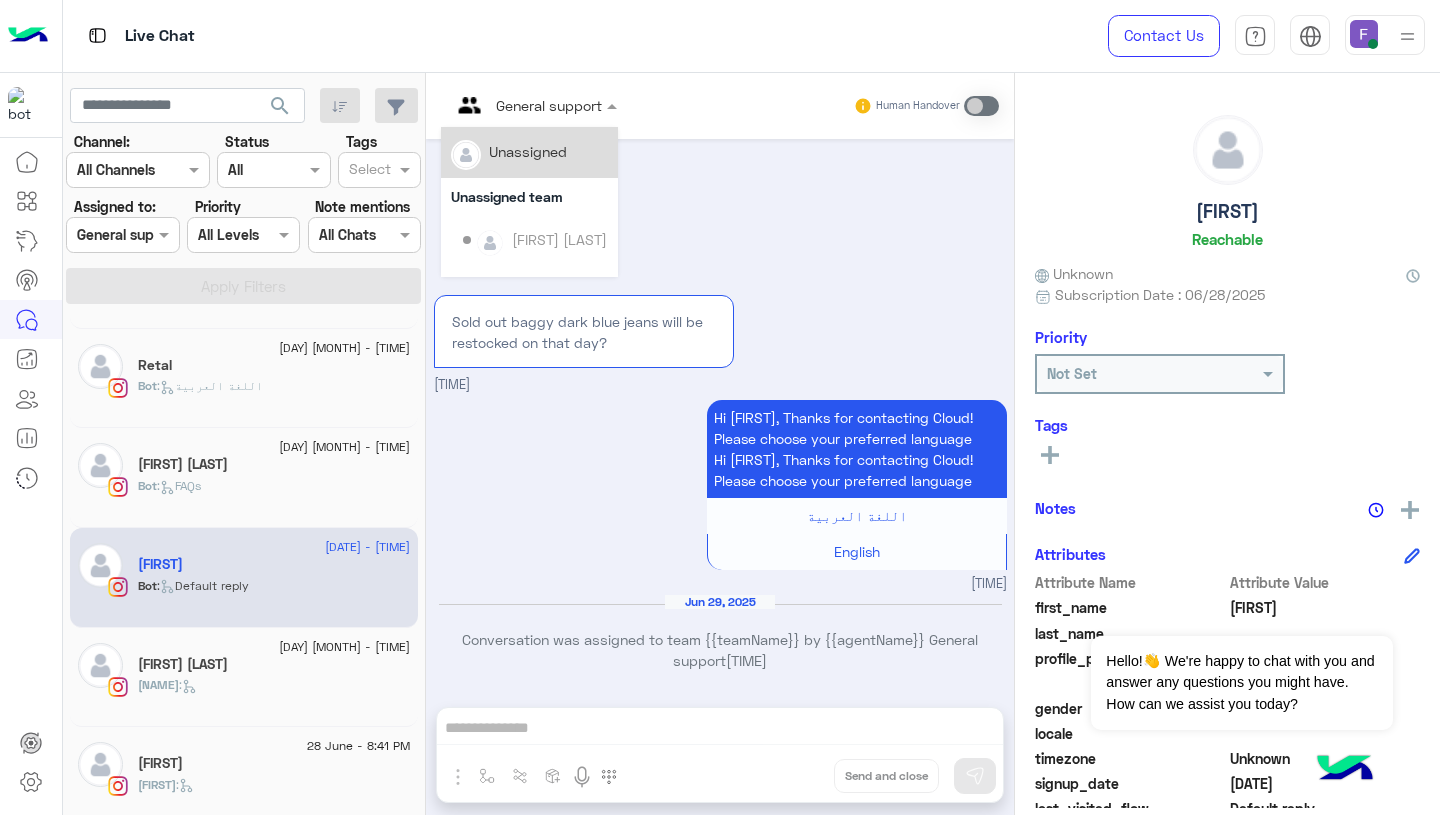 click at bounding box center (507, 105) 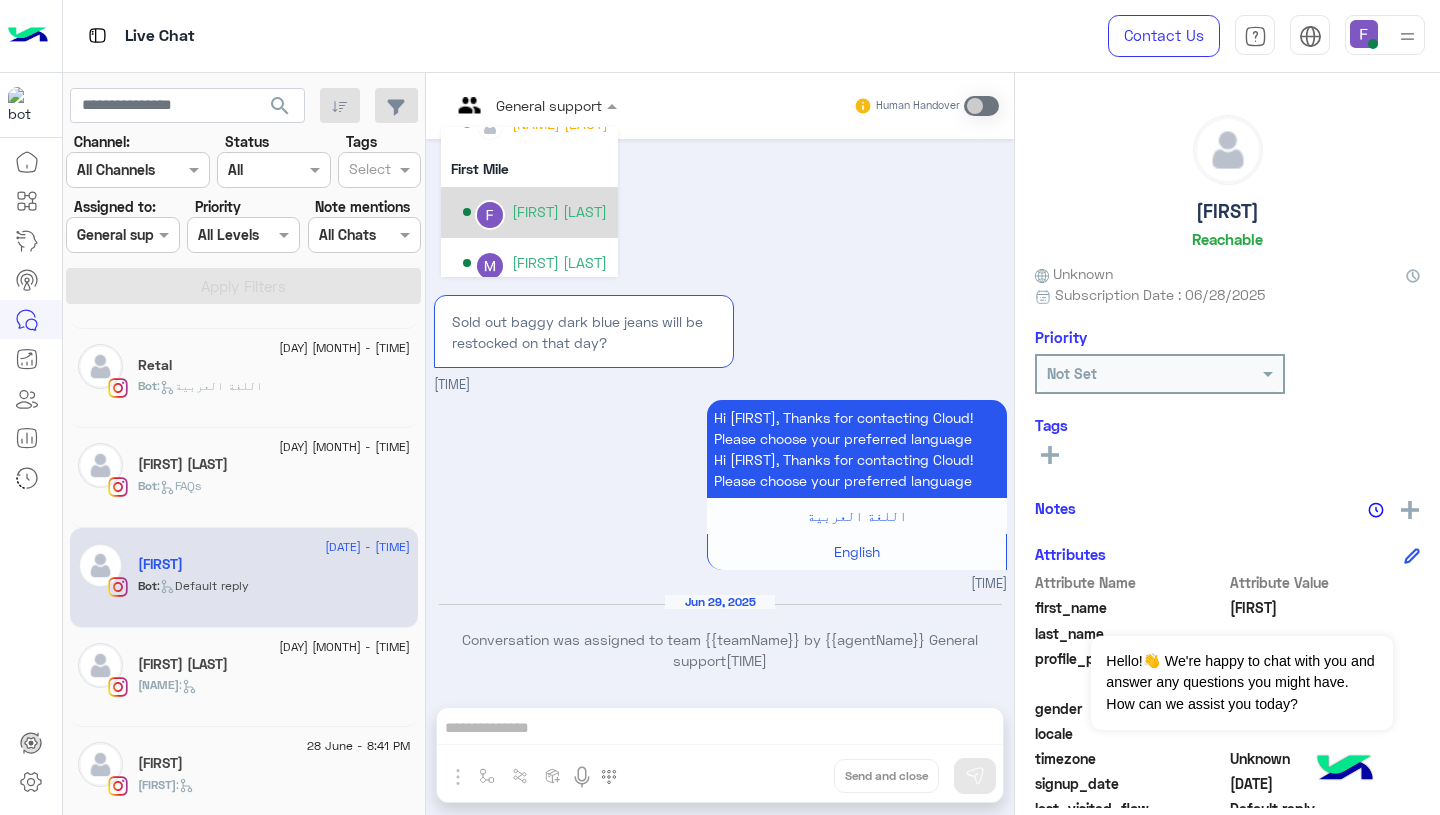 scroll, scrollTop: 328, scrollLeft: 0, axis: vertical 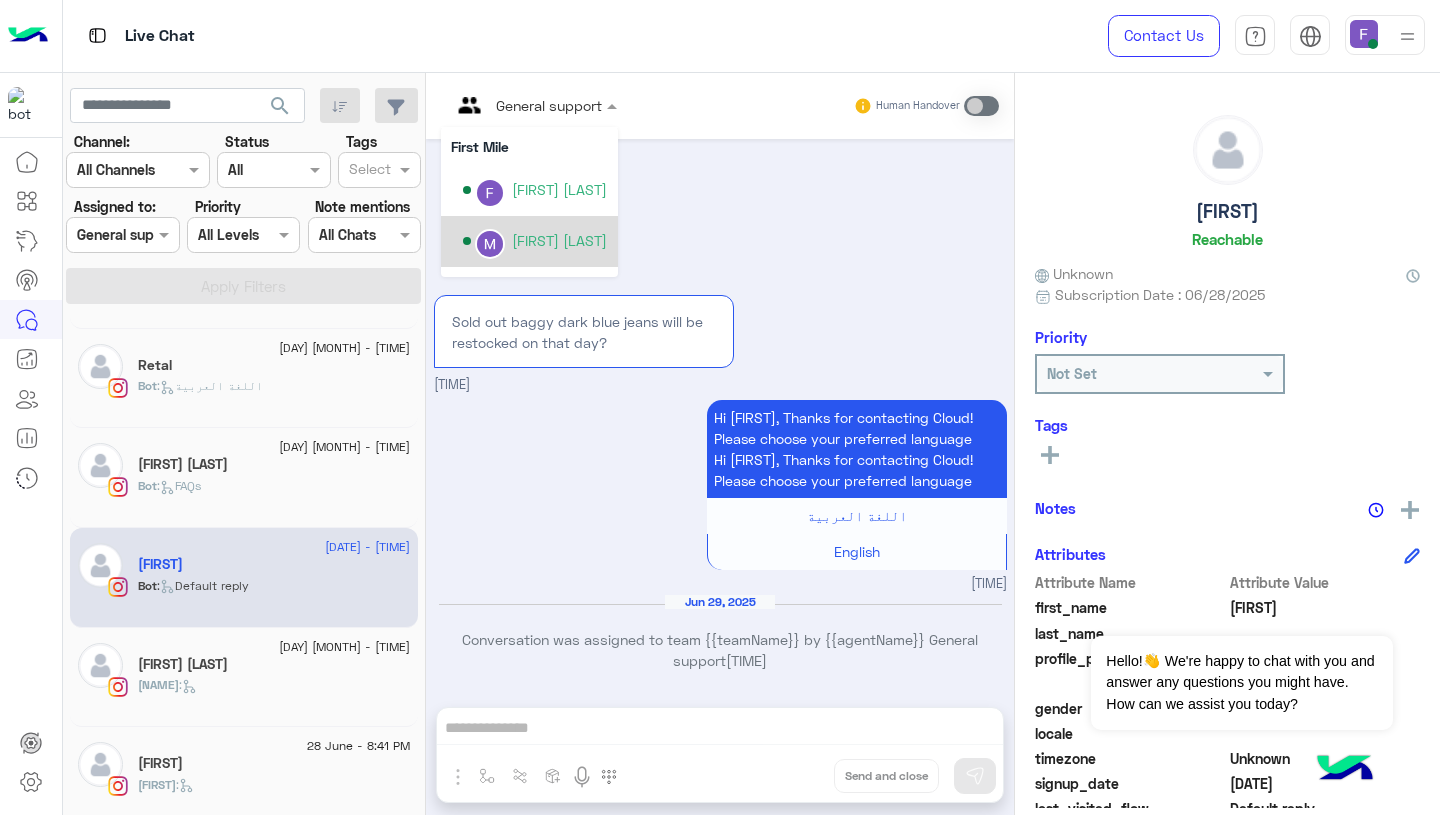 click on "Bot :   FAQs" 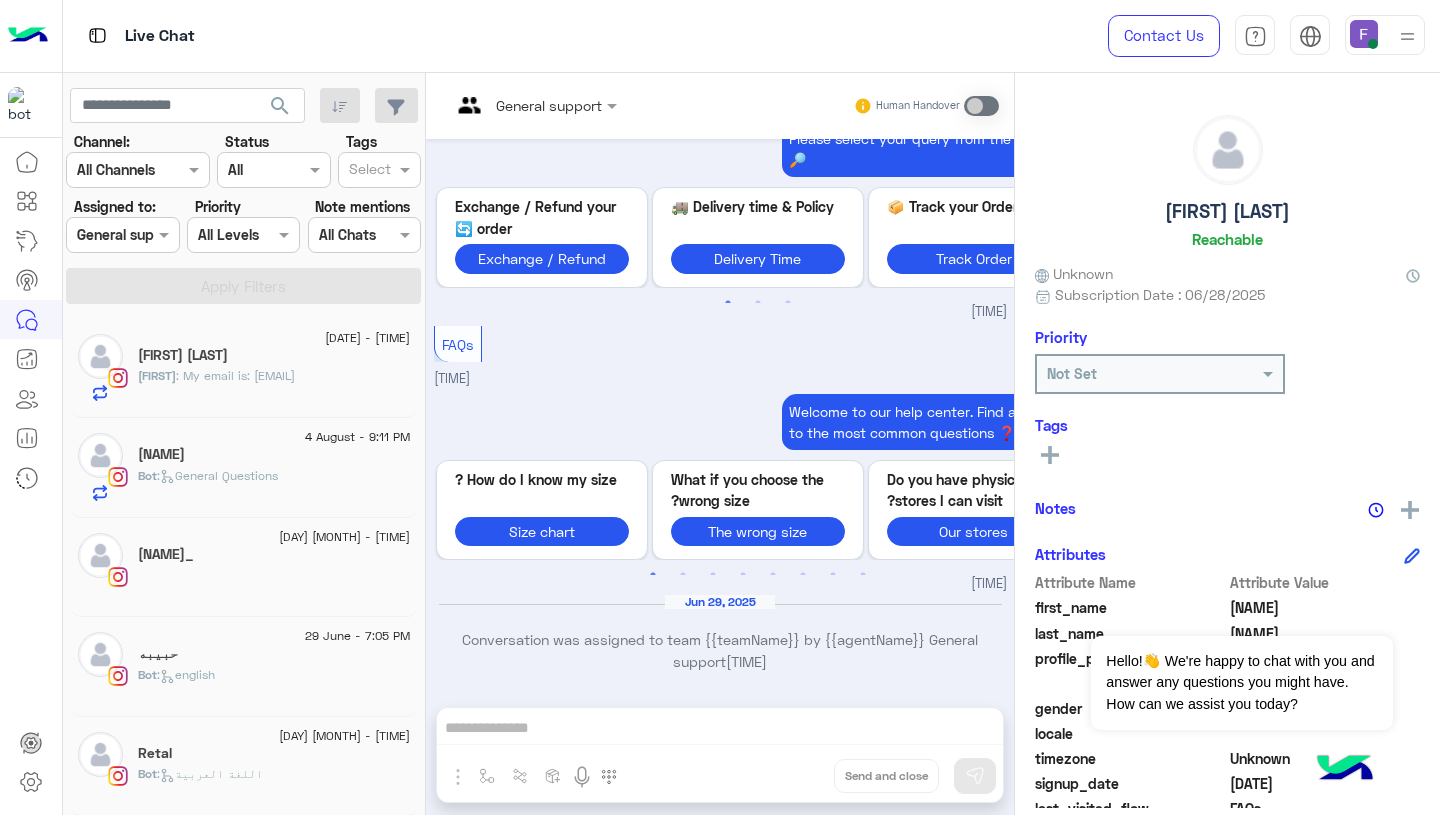 click on "Mohamed ElSersawi" 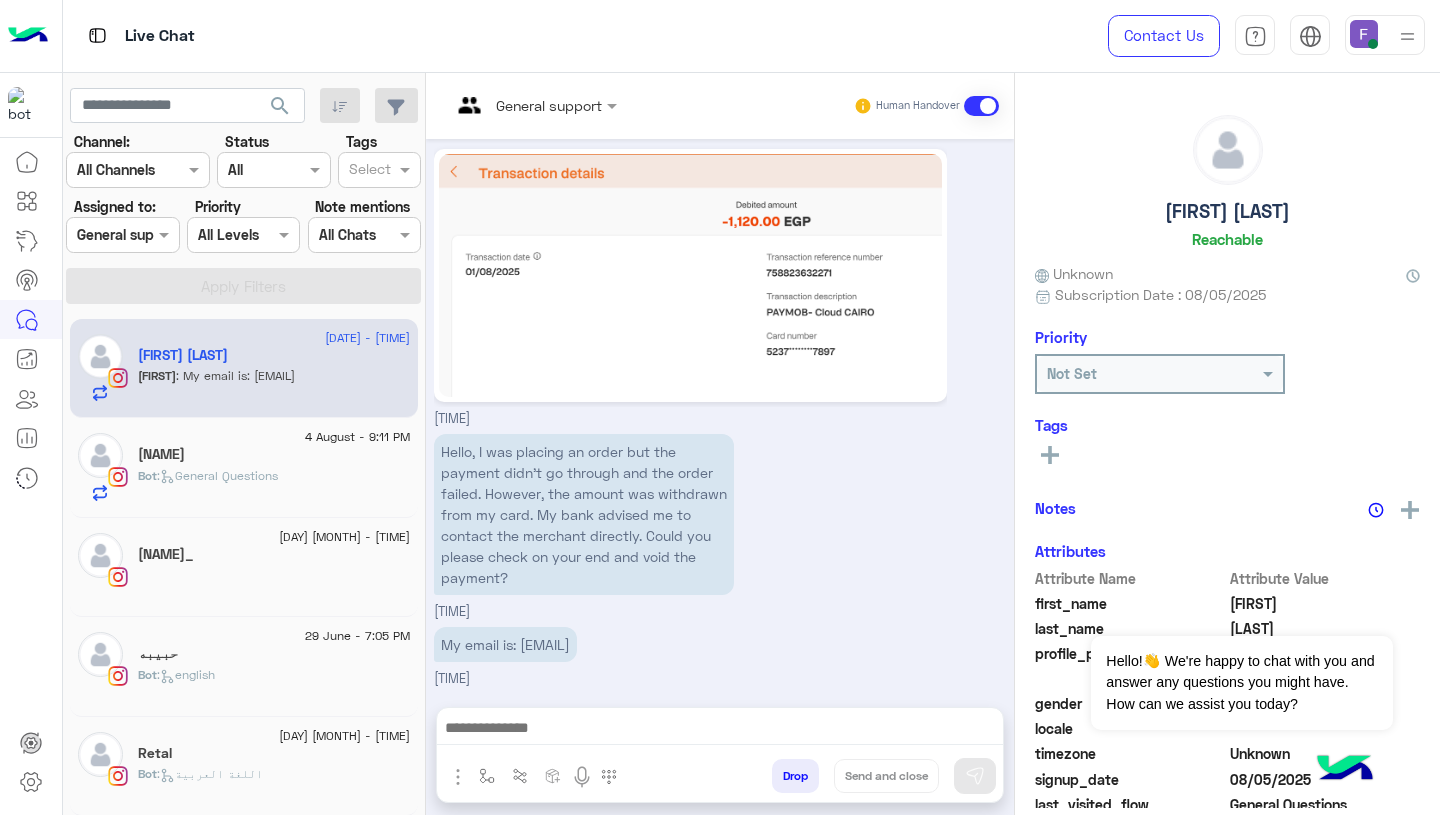 click at bounding box center (507, 105) 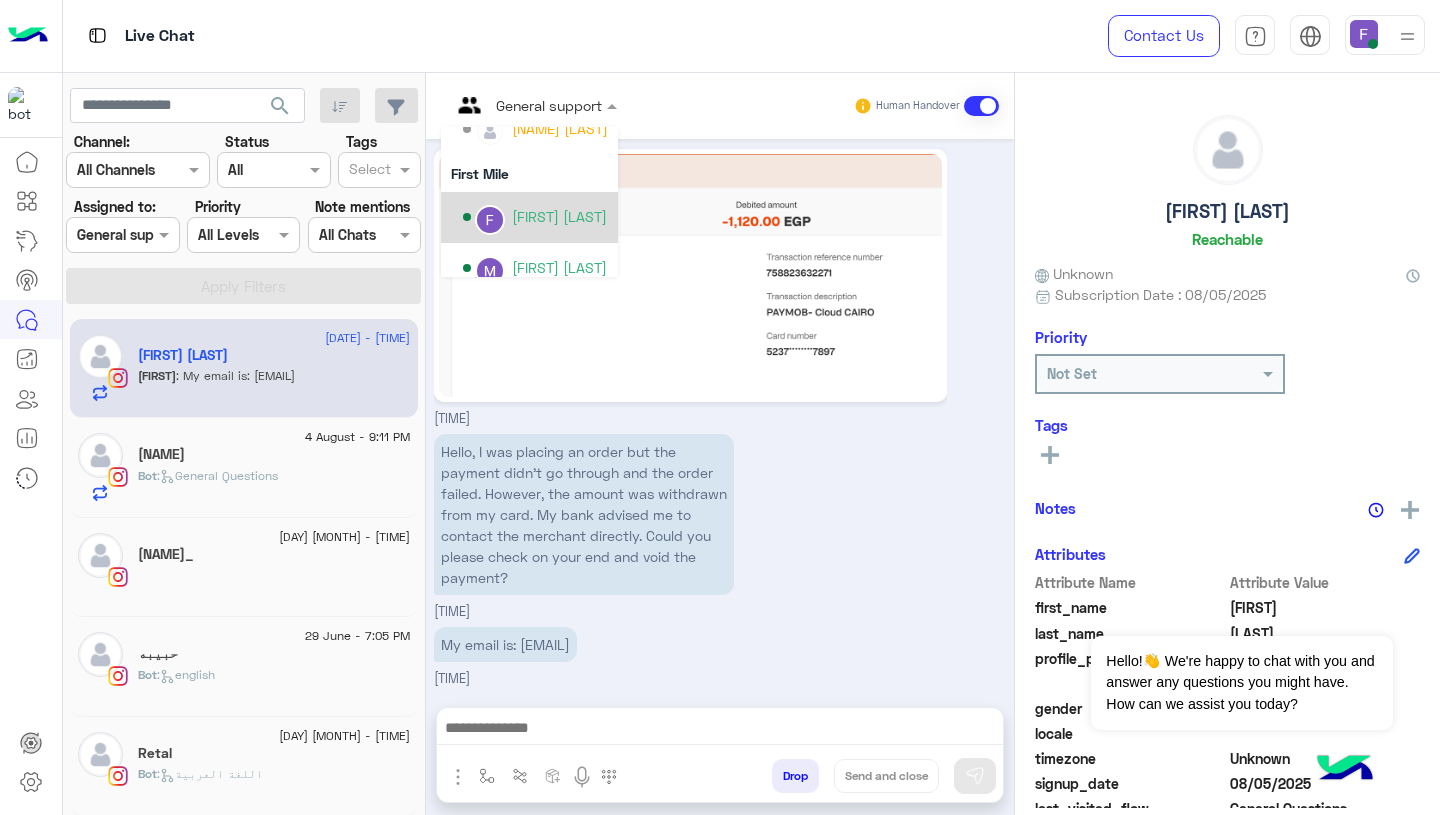 click on "Farah Semary" at bounding box center [535, 217] 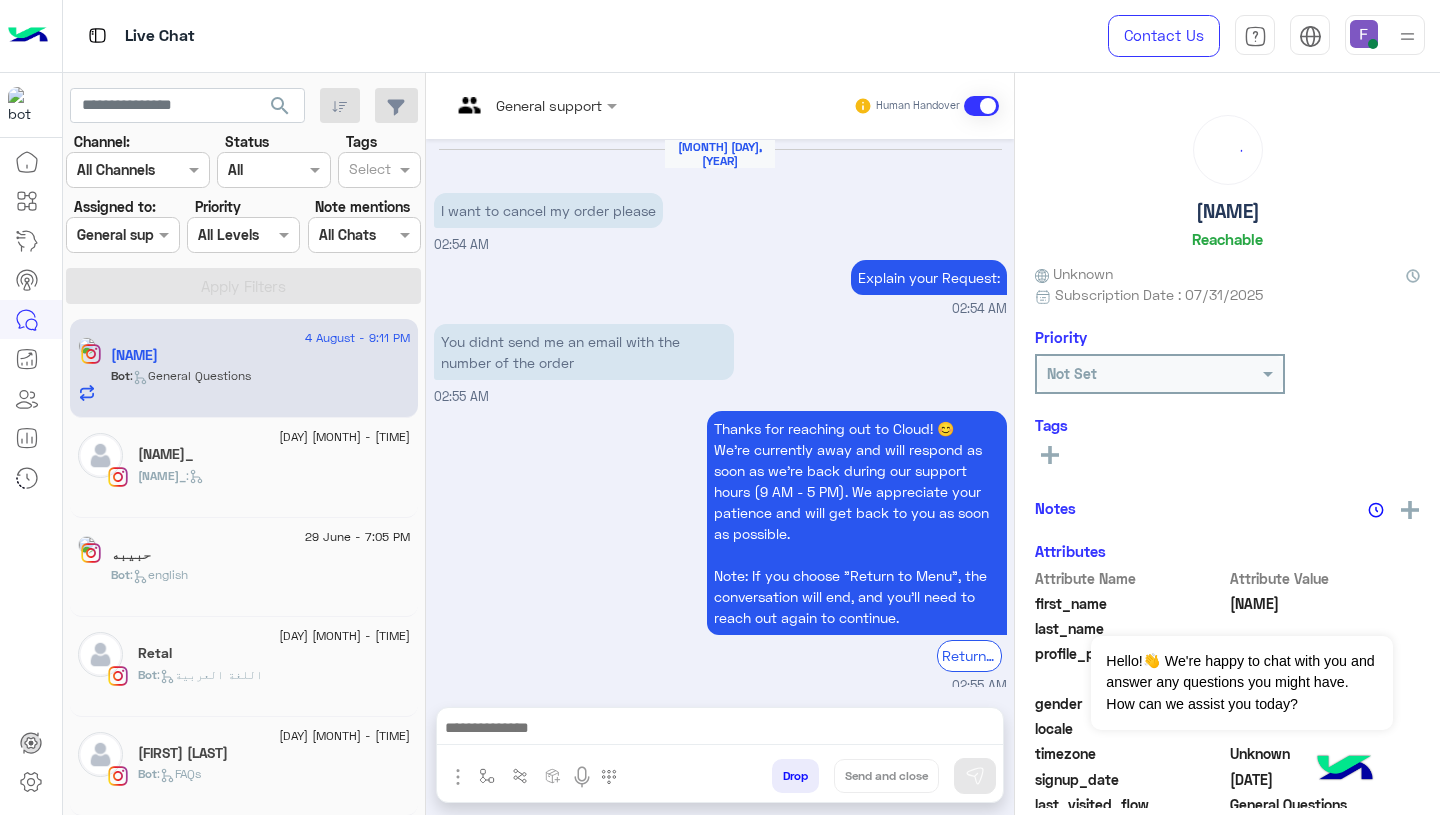 click at bounding box center (100, 235) 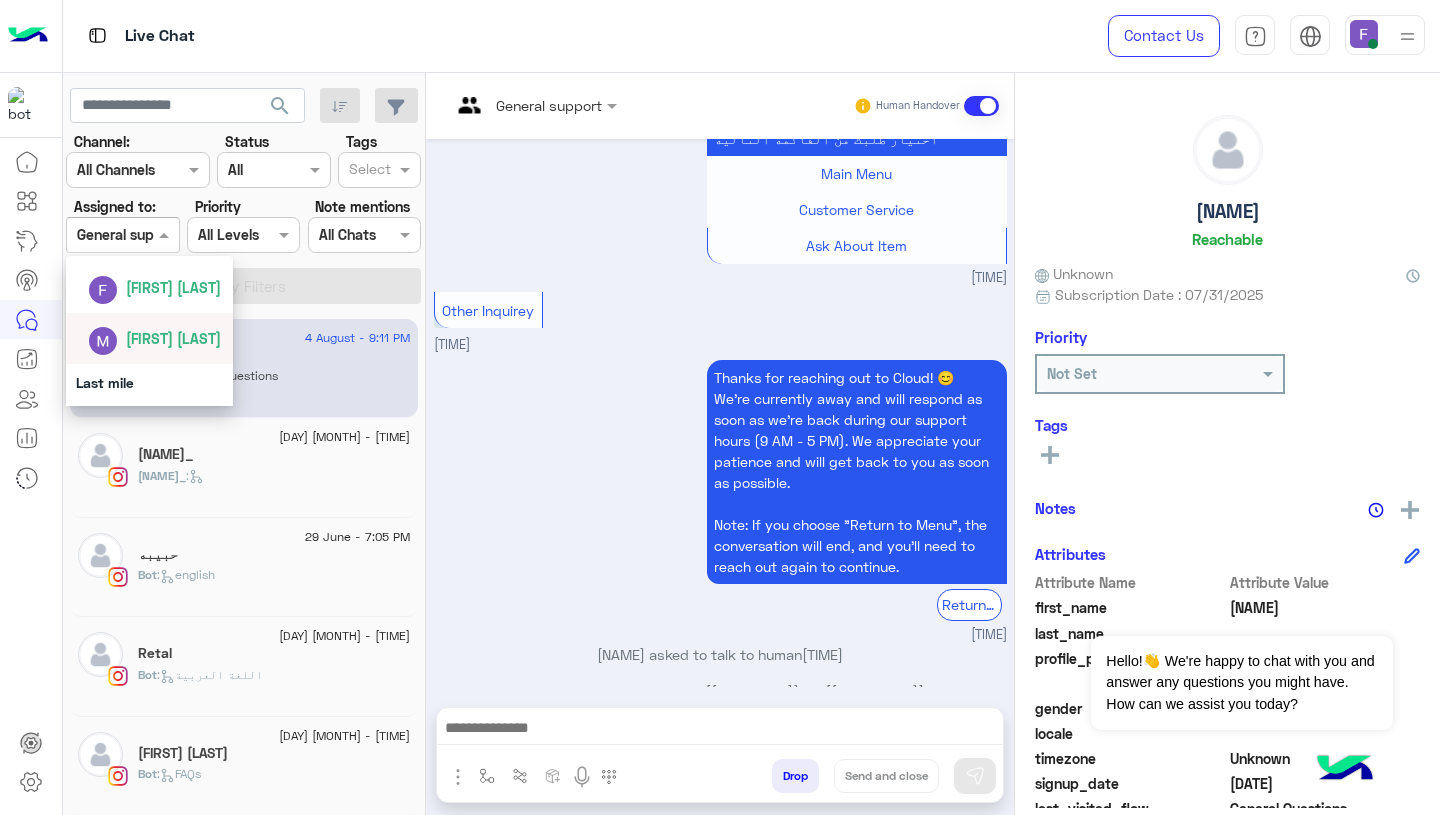click on "Marex George" at bounding box center (173, 338) 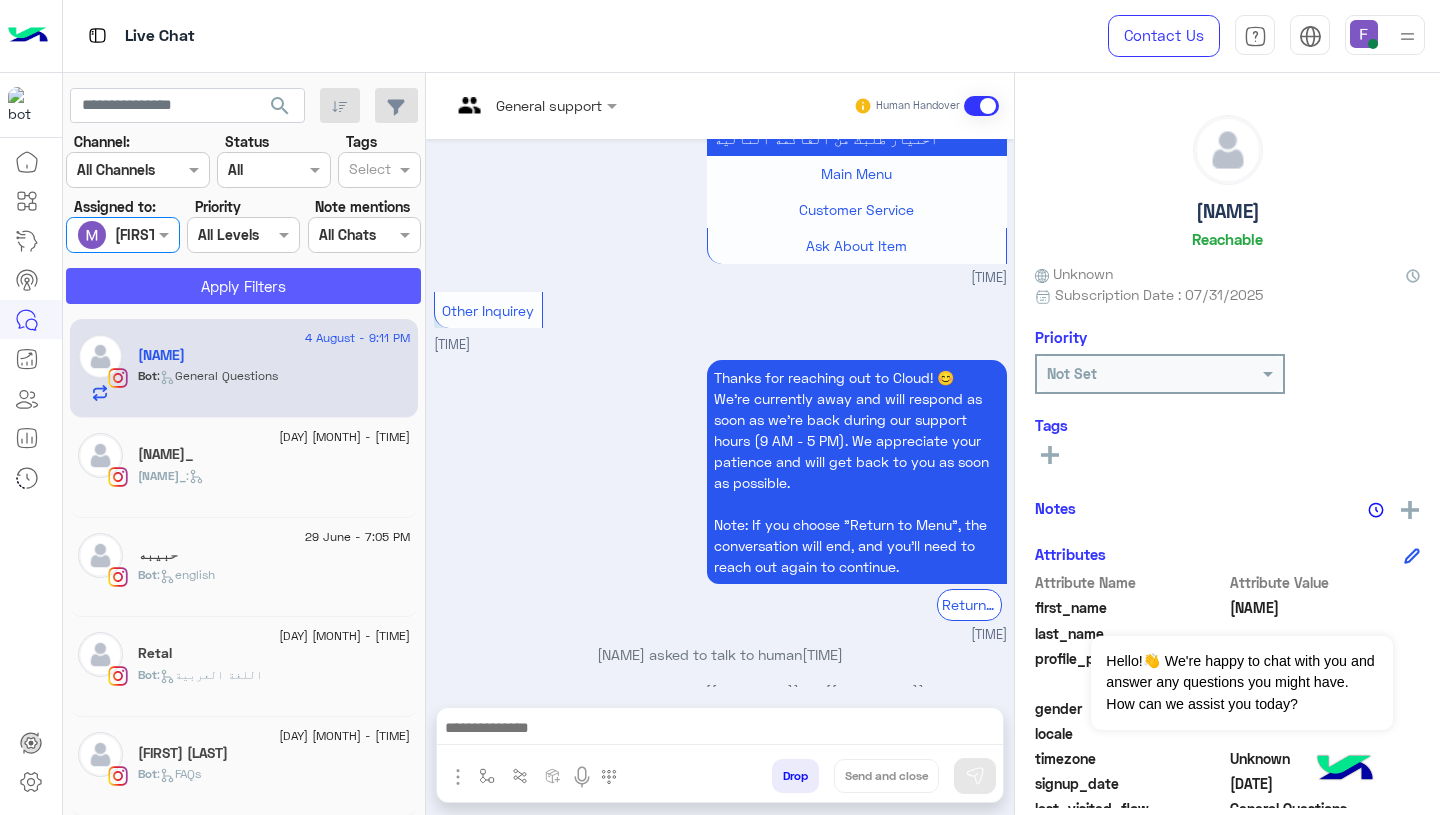 click on "Apply Filters" 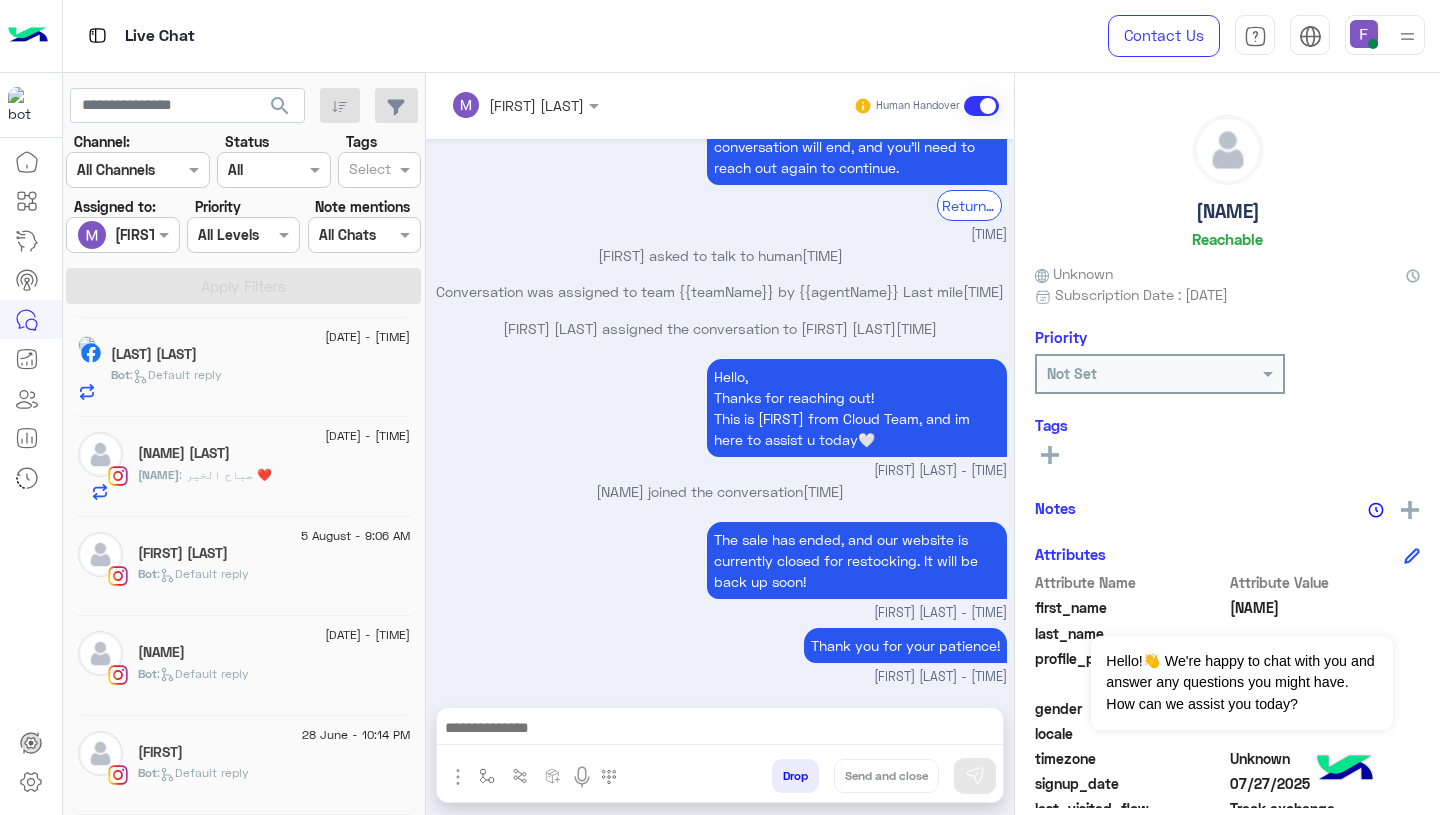 click on "Nancy ✨⭐" 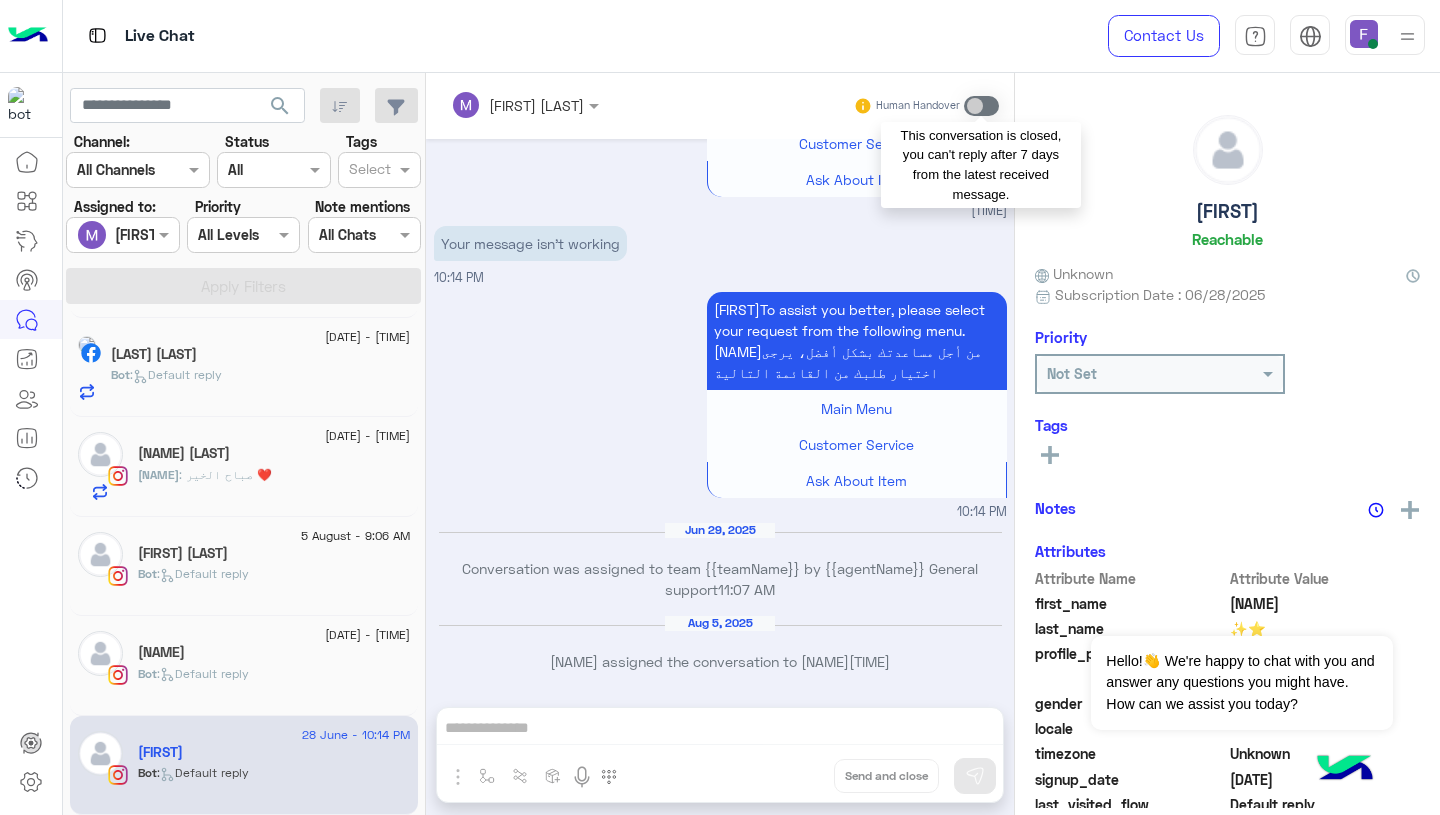 click at bounding box center [981, 106] 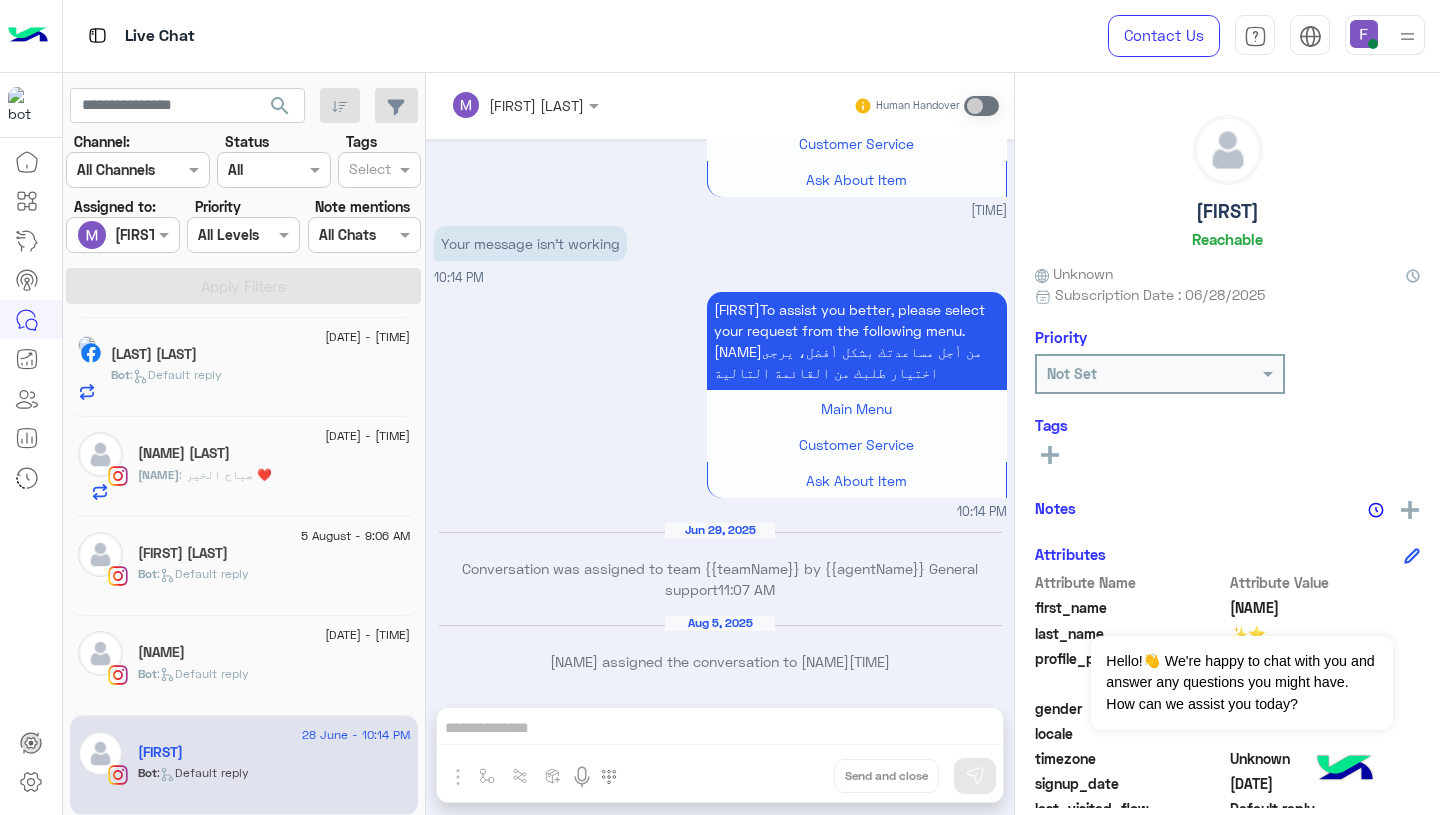 click at bounding box center [499, 105] 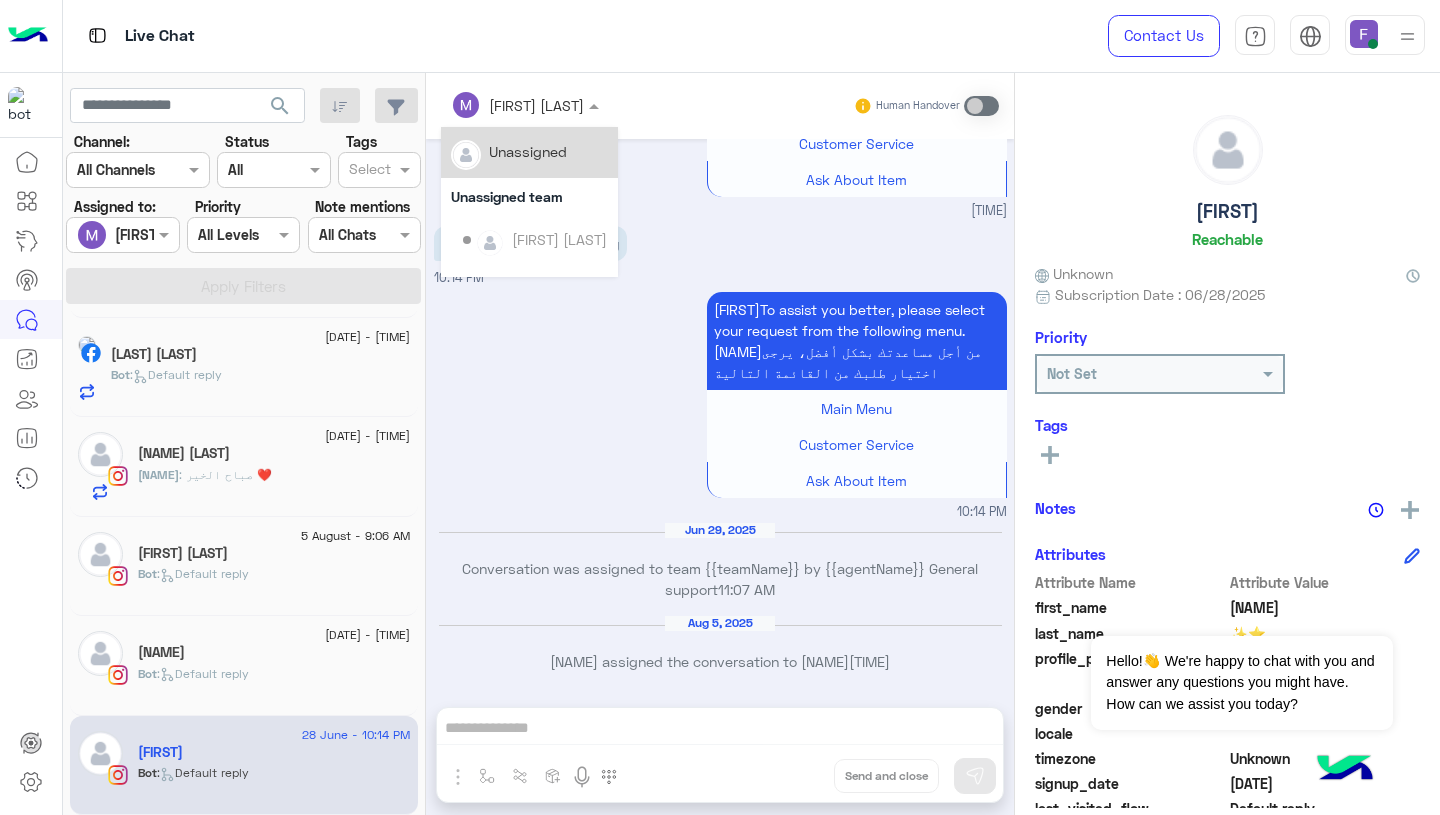 click on "Unassigned" at bounding box center (528, 151) 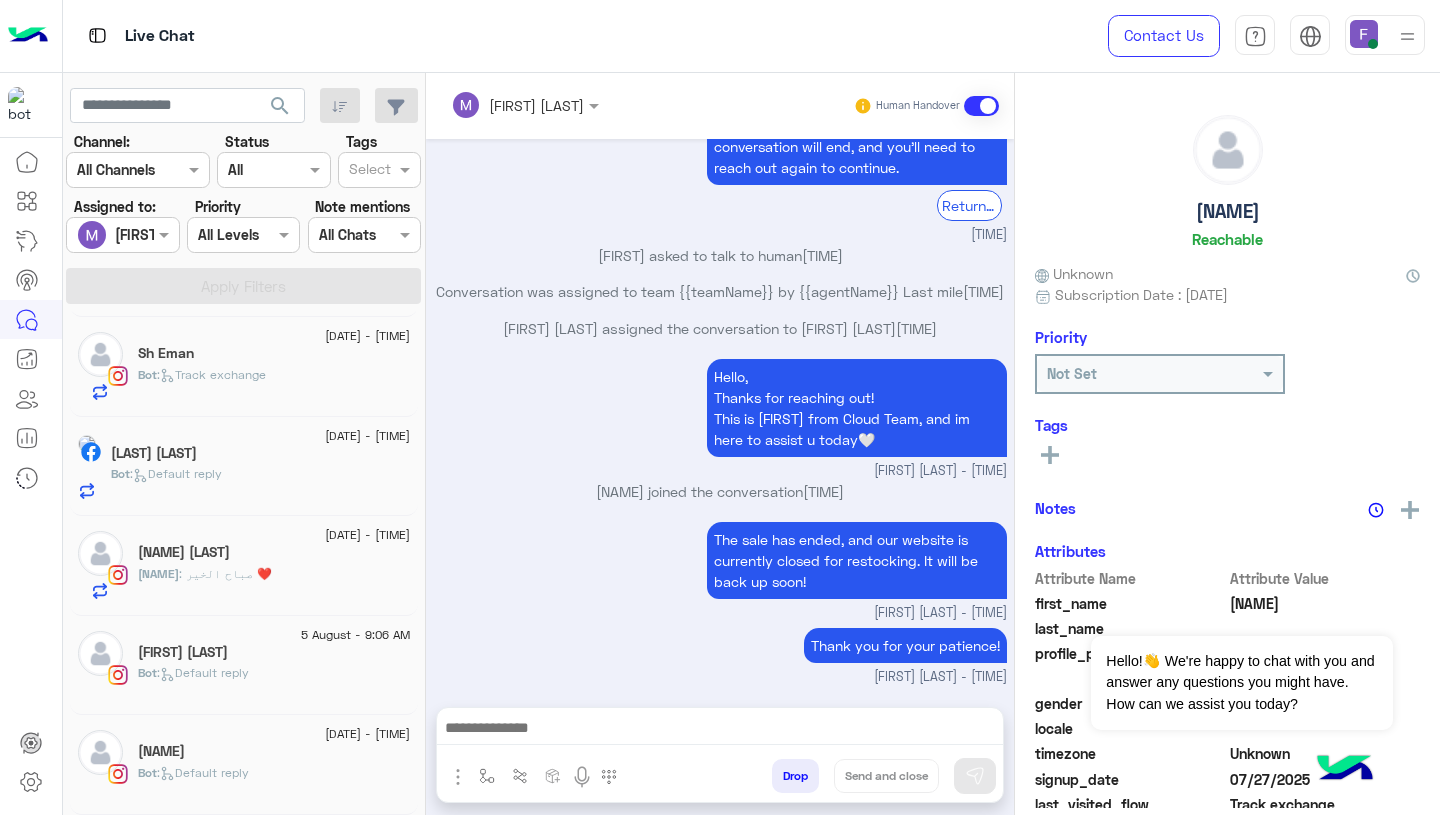 click on "Bot :   Default reply" 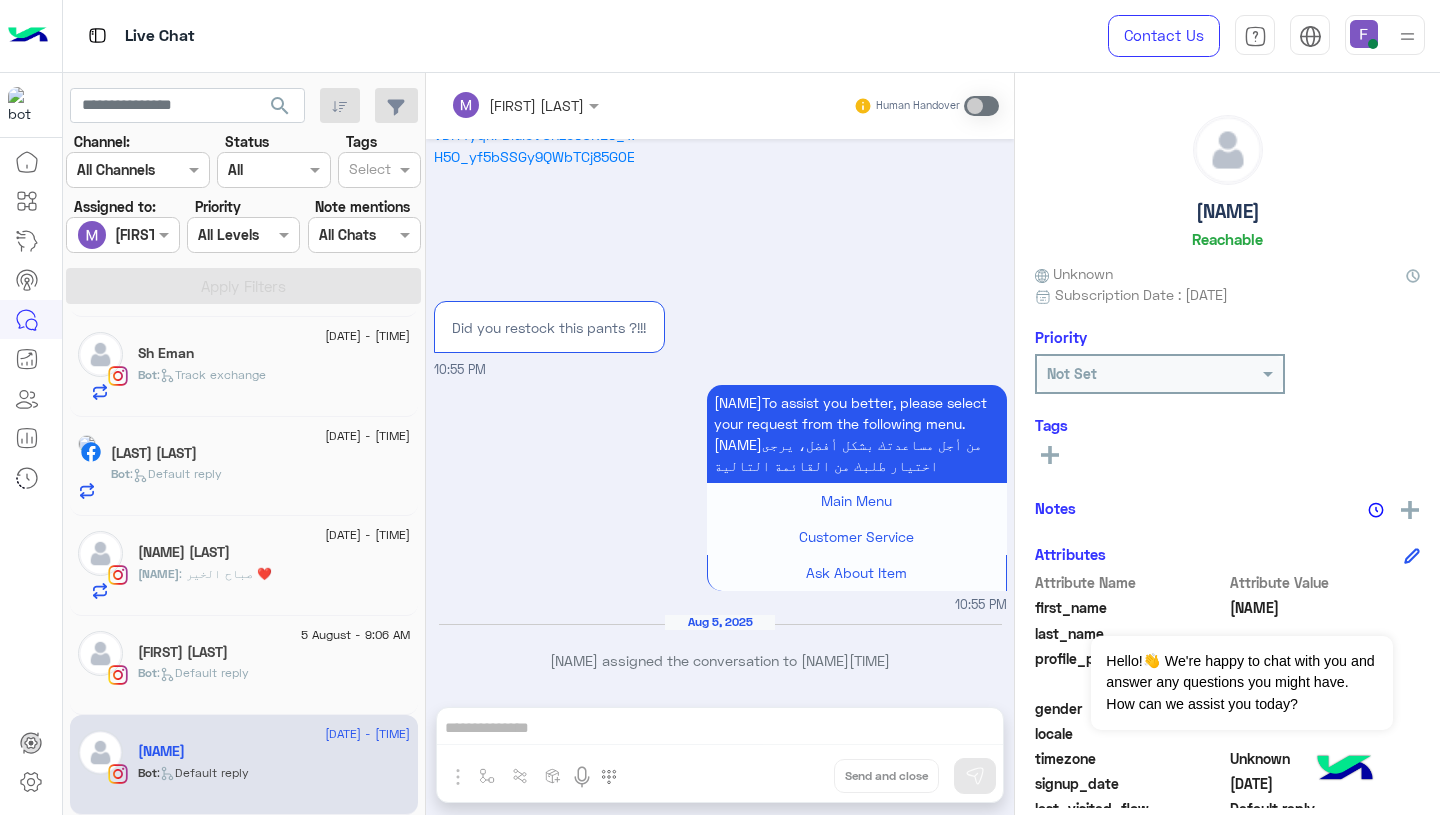 click at bounding box center (525, 104) 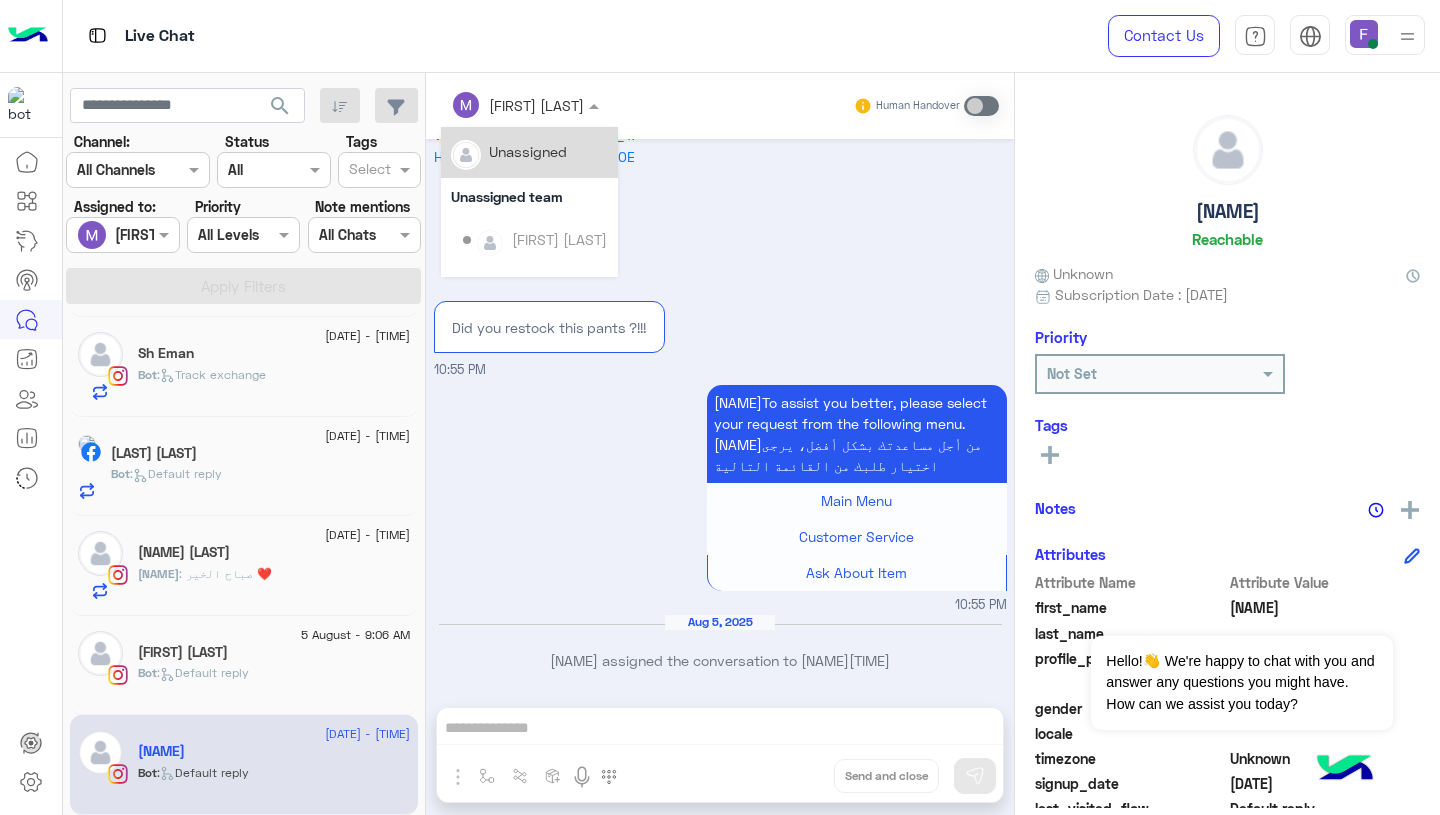 click on "Unassigned" at bounding box center (528, 151) 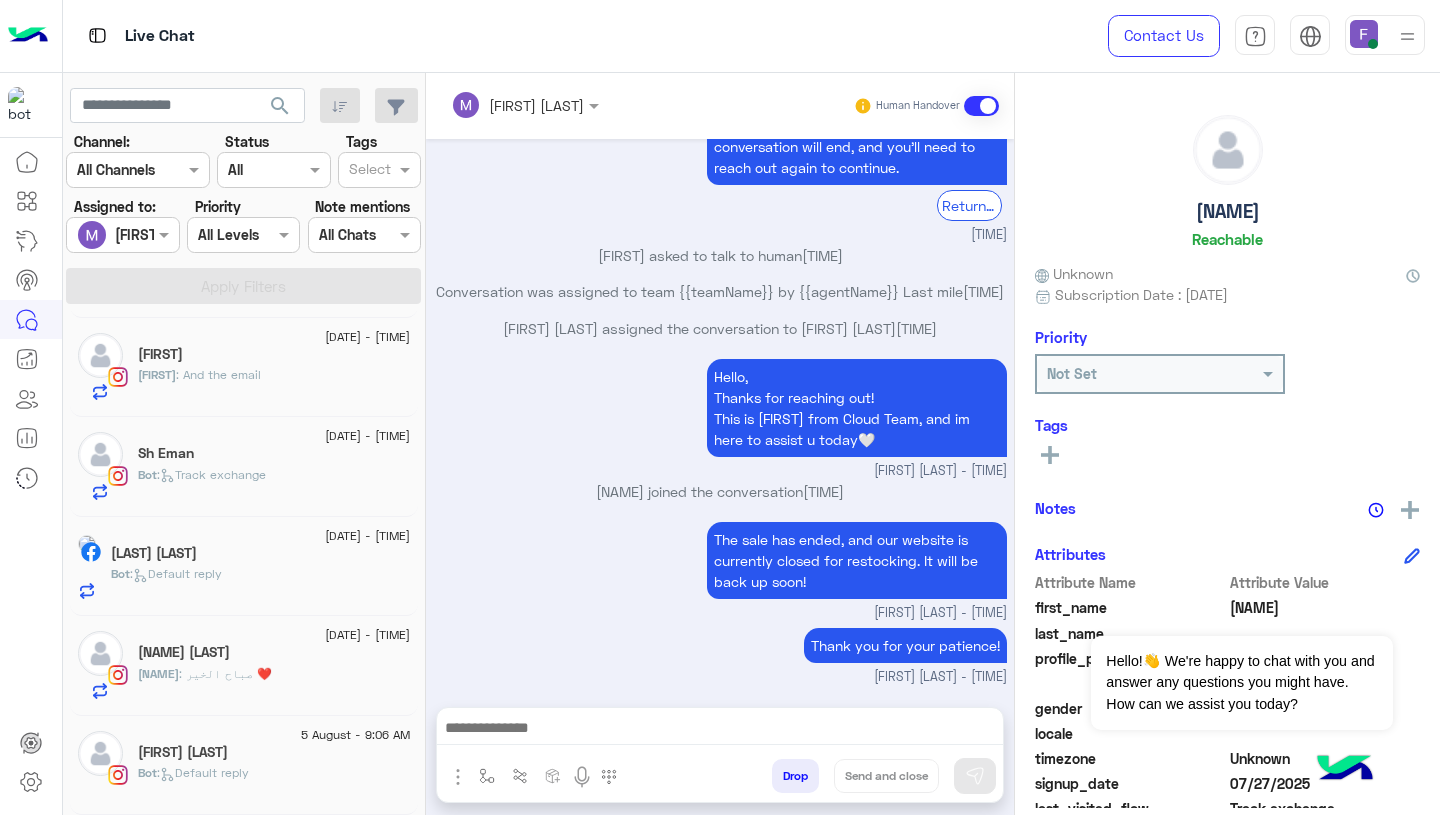 click on "[FIRST] [LAST]" 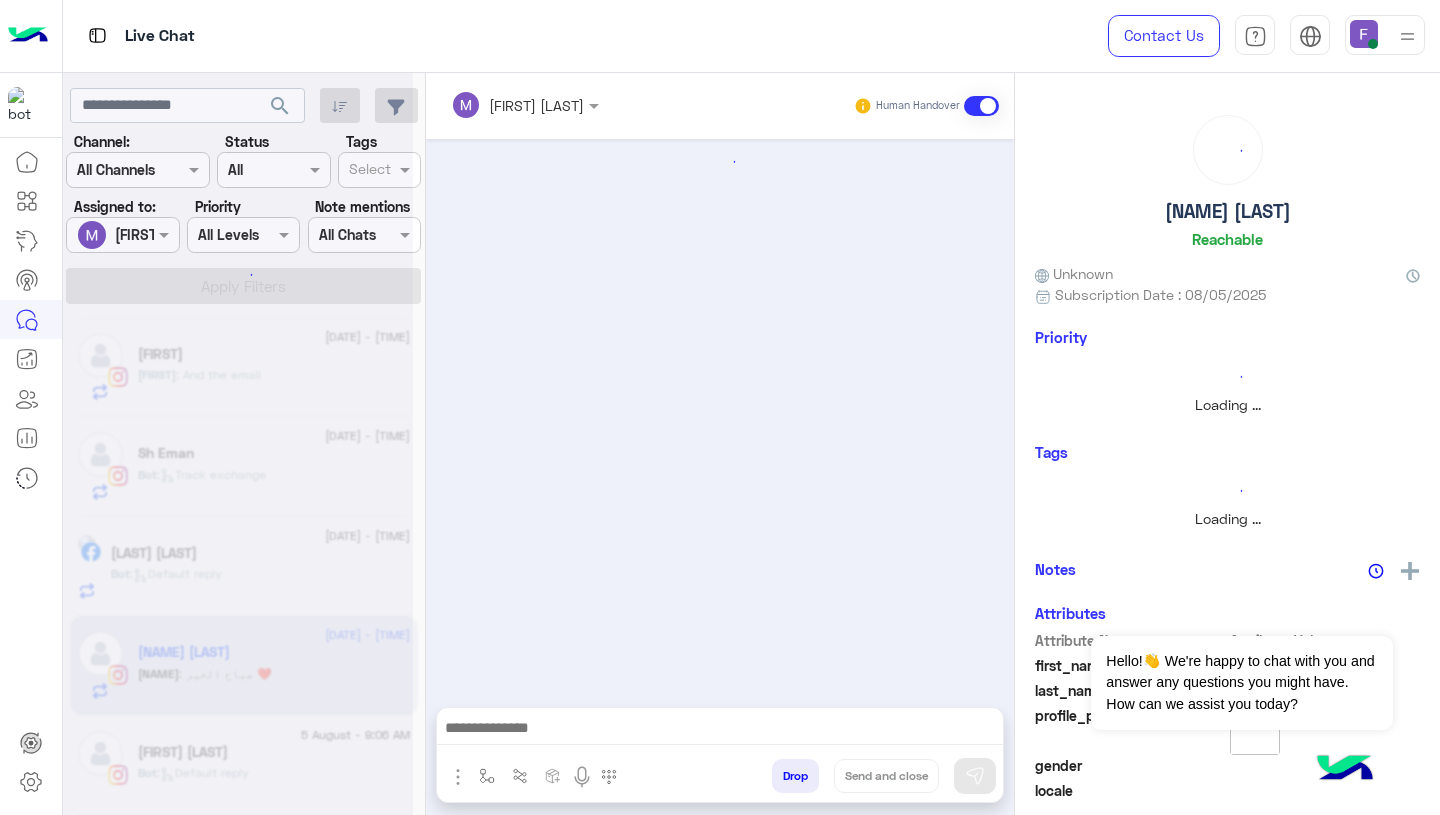scroll, scrollTop: 0, scrollLeft: 0, axis: both 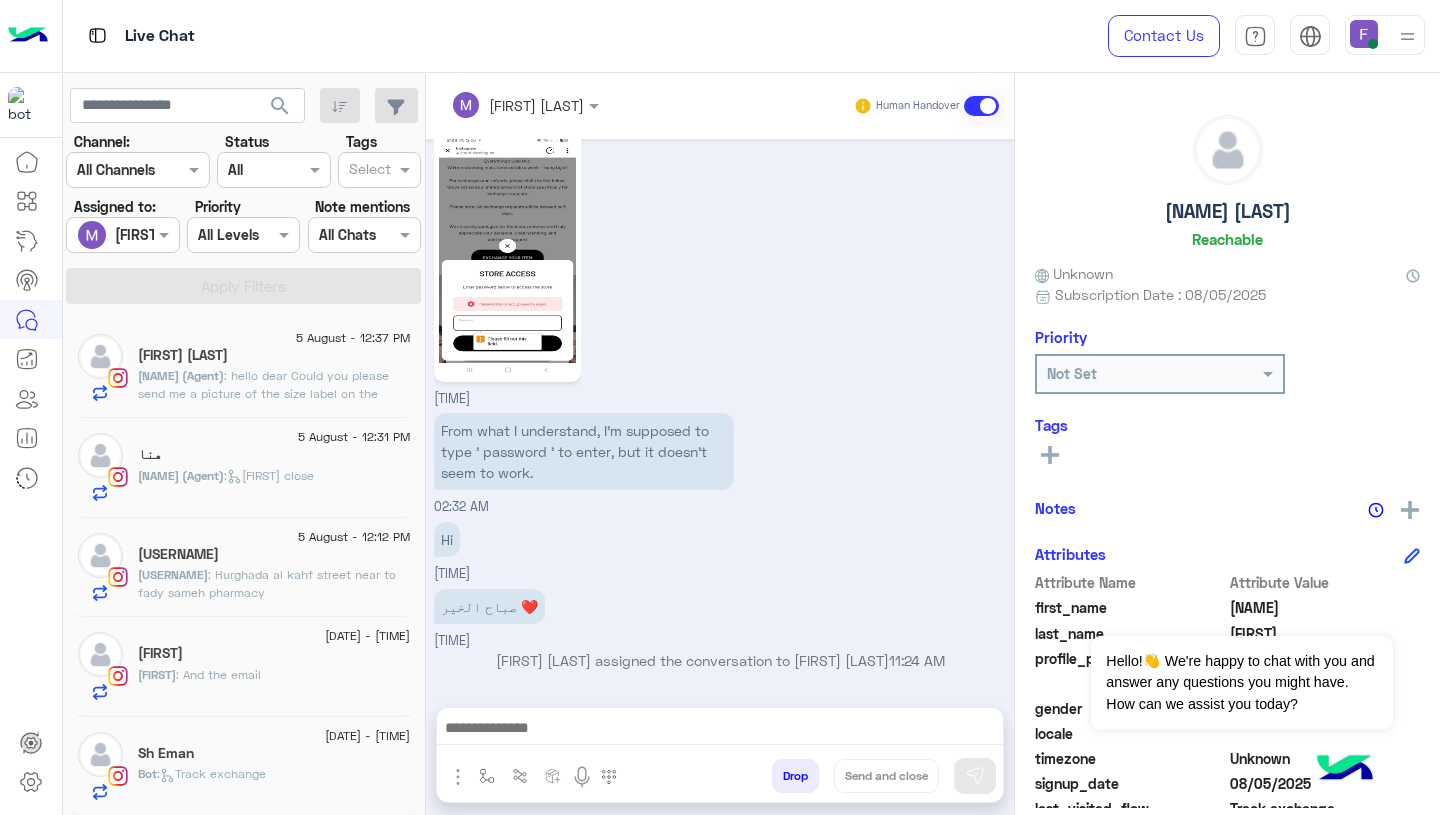 click on "02:28 AM" at bounding box center (720, 266) 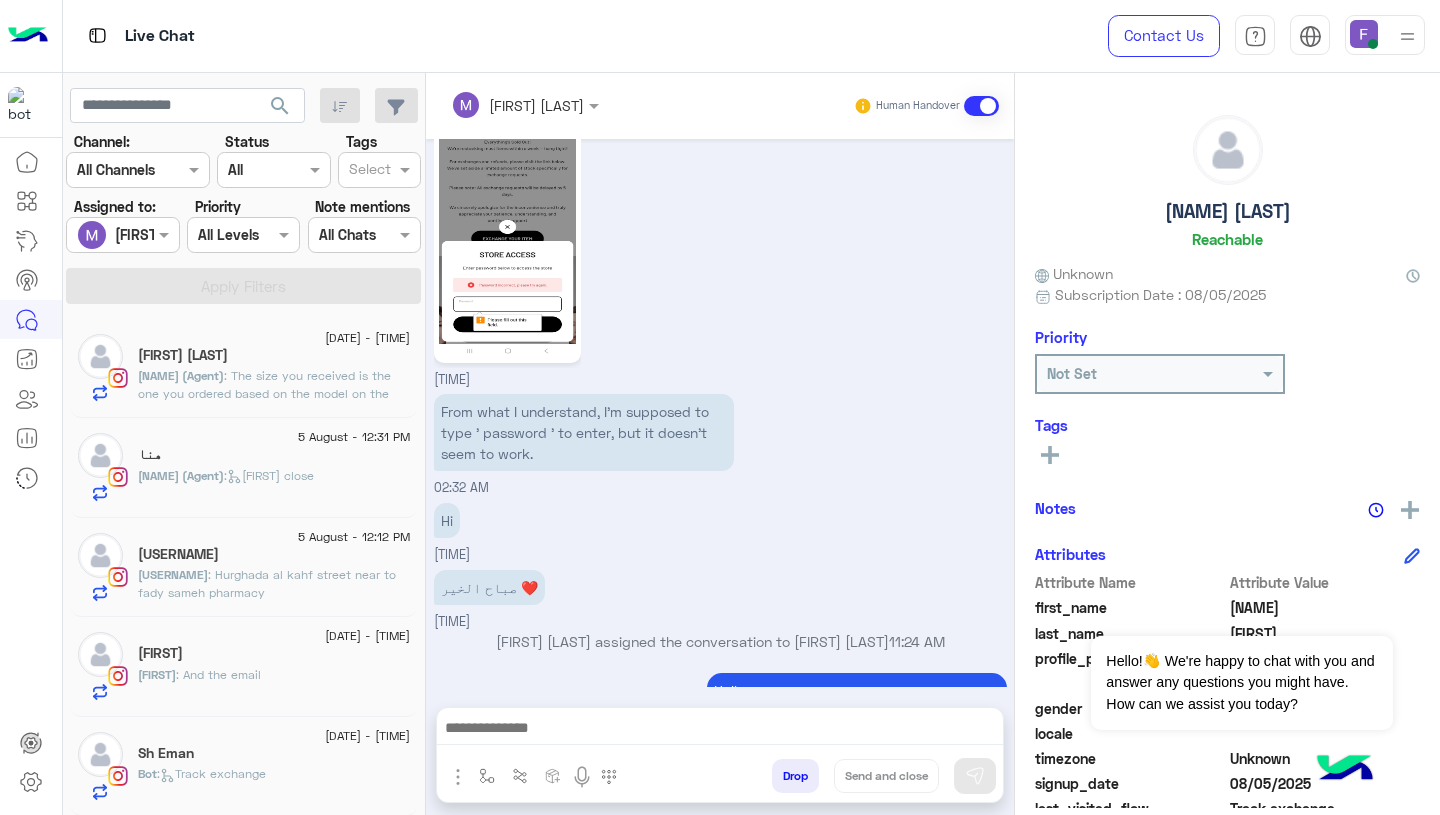 scroll, scrollTop: 2352, scrollLeft: 0, axis: vertical 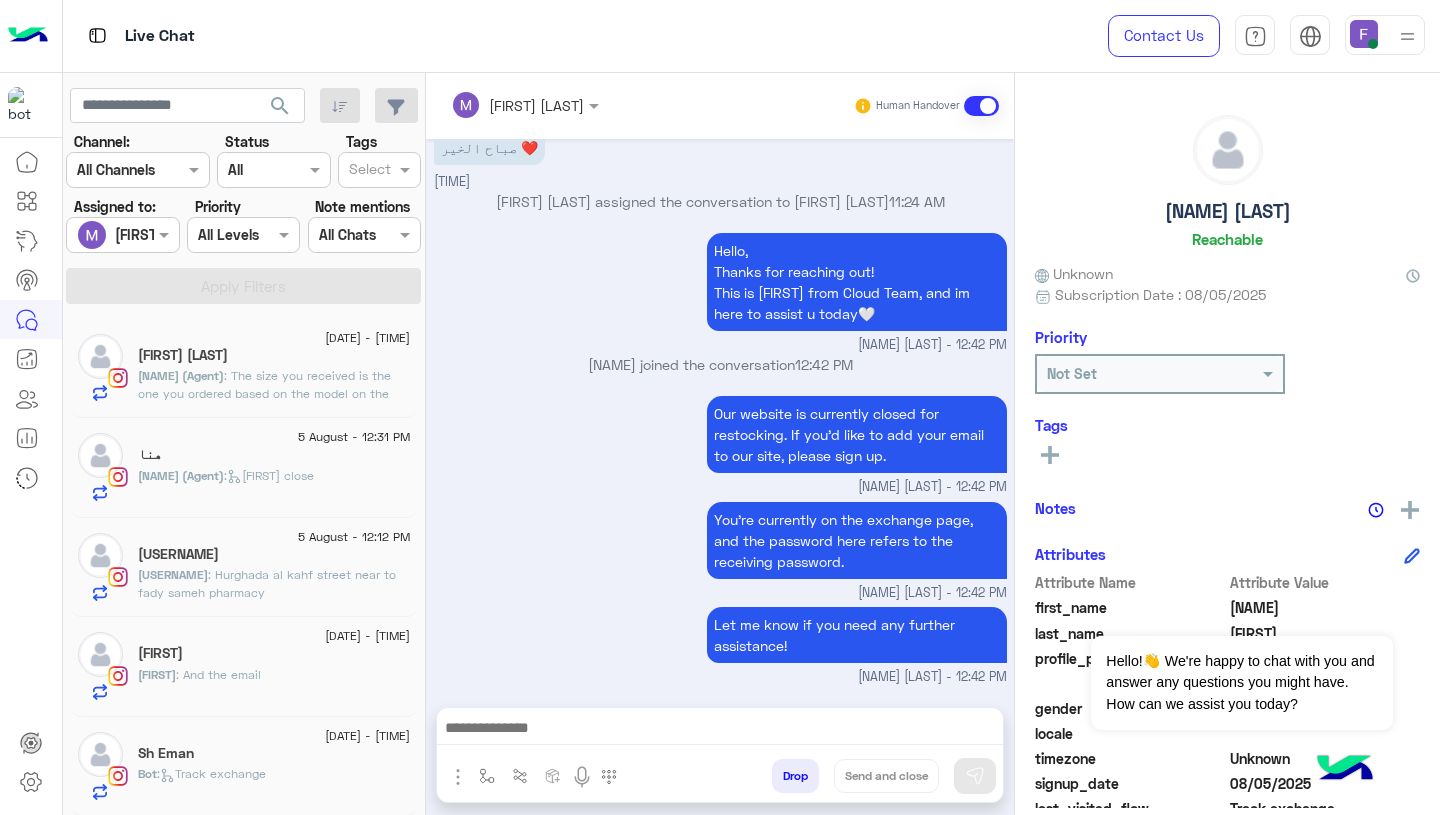 click on "Marex George -  12:42 PM" at bounding box center [720, 345] 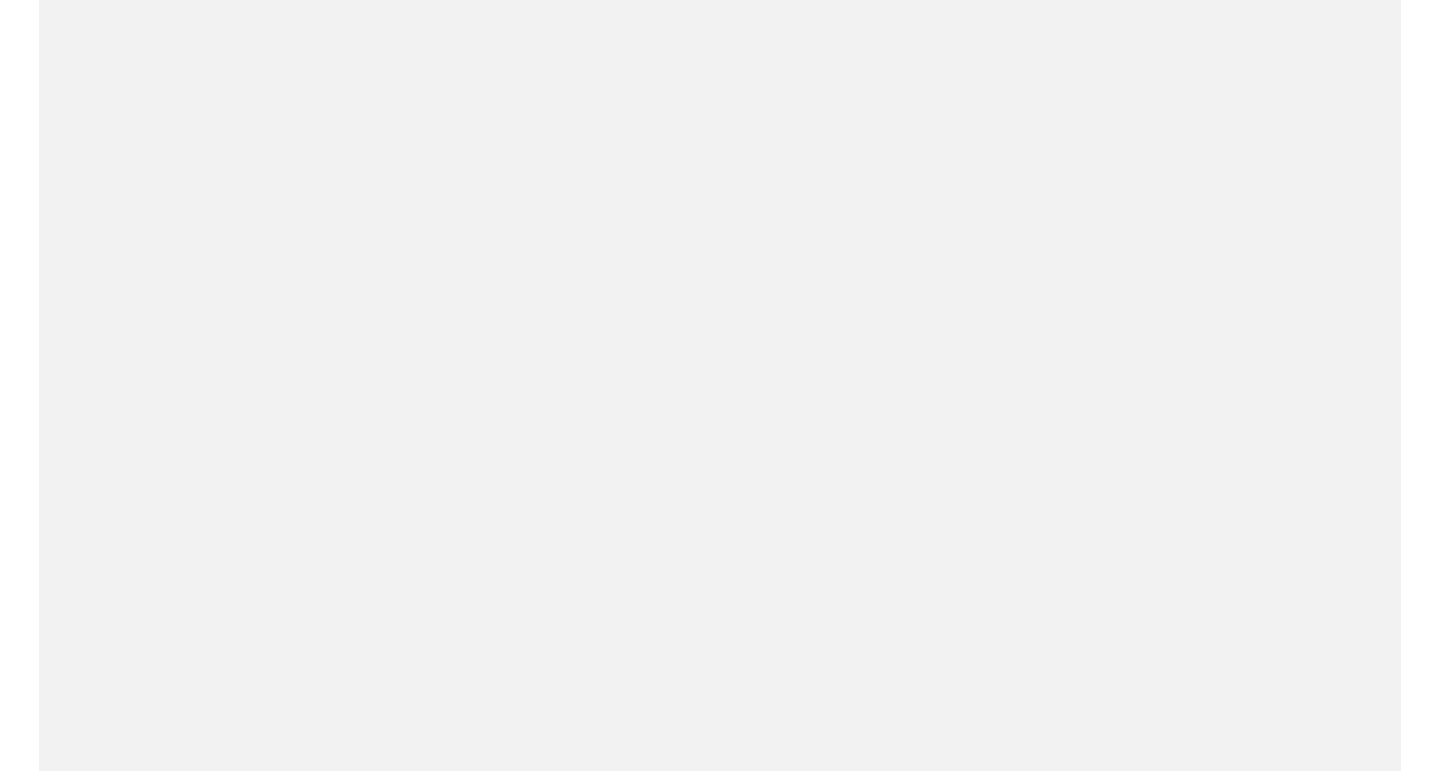 scroll, scrollTop: 0, scrollLeft: 0, axis: both 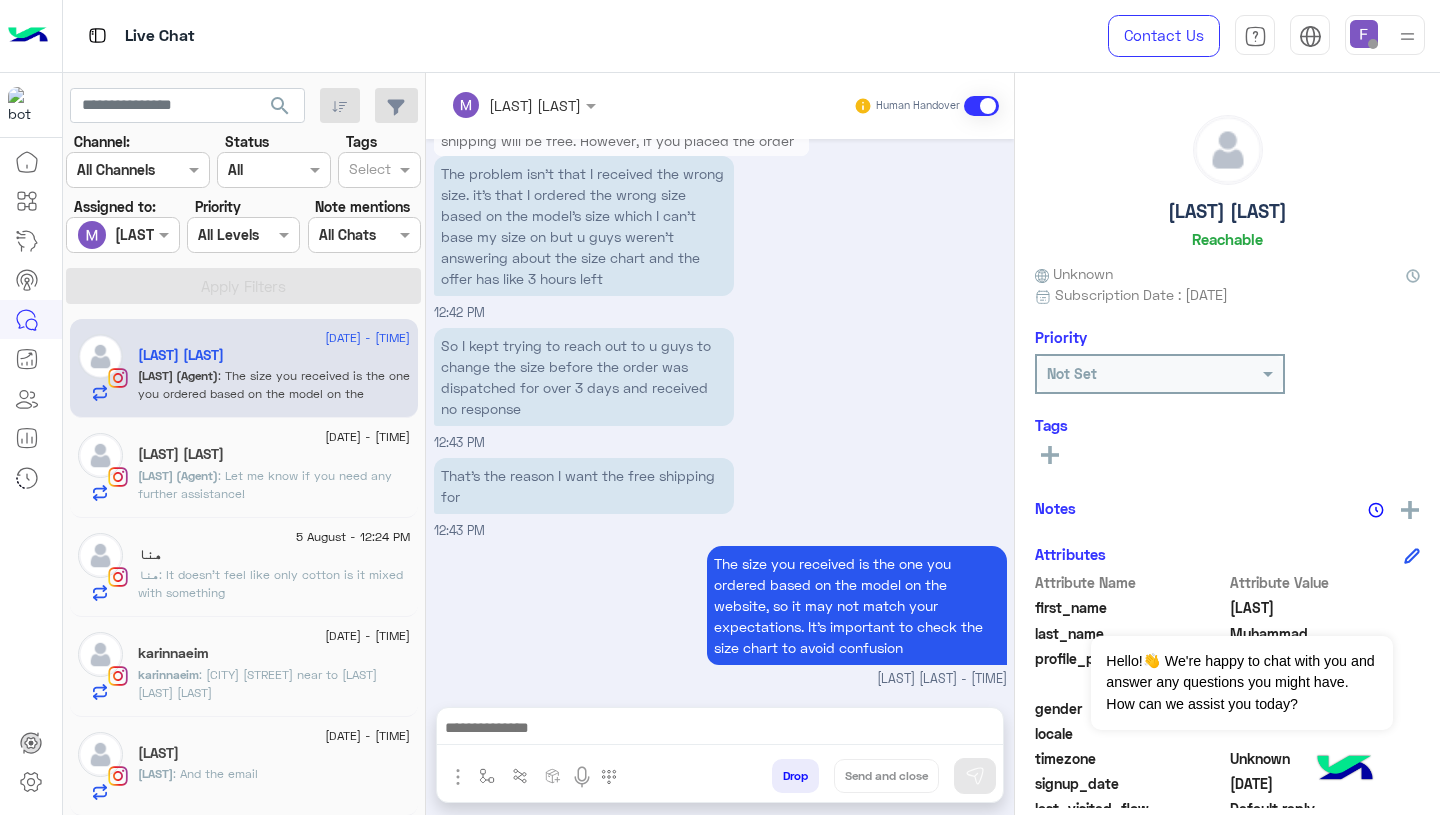 click at bounding box center [1385, 35] 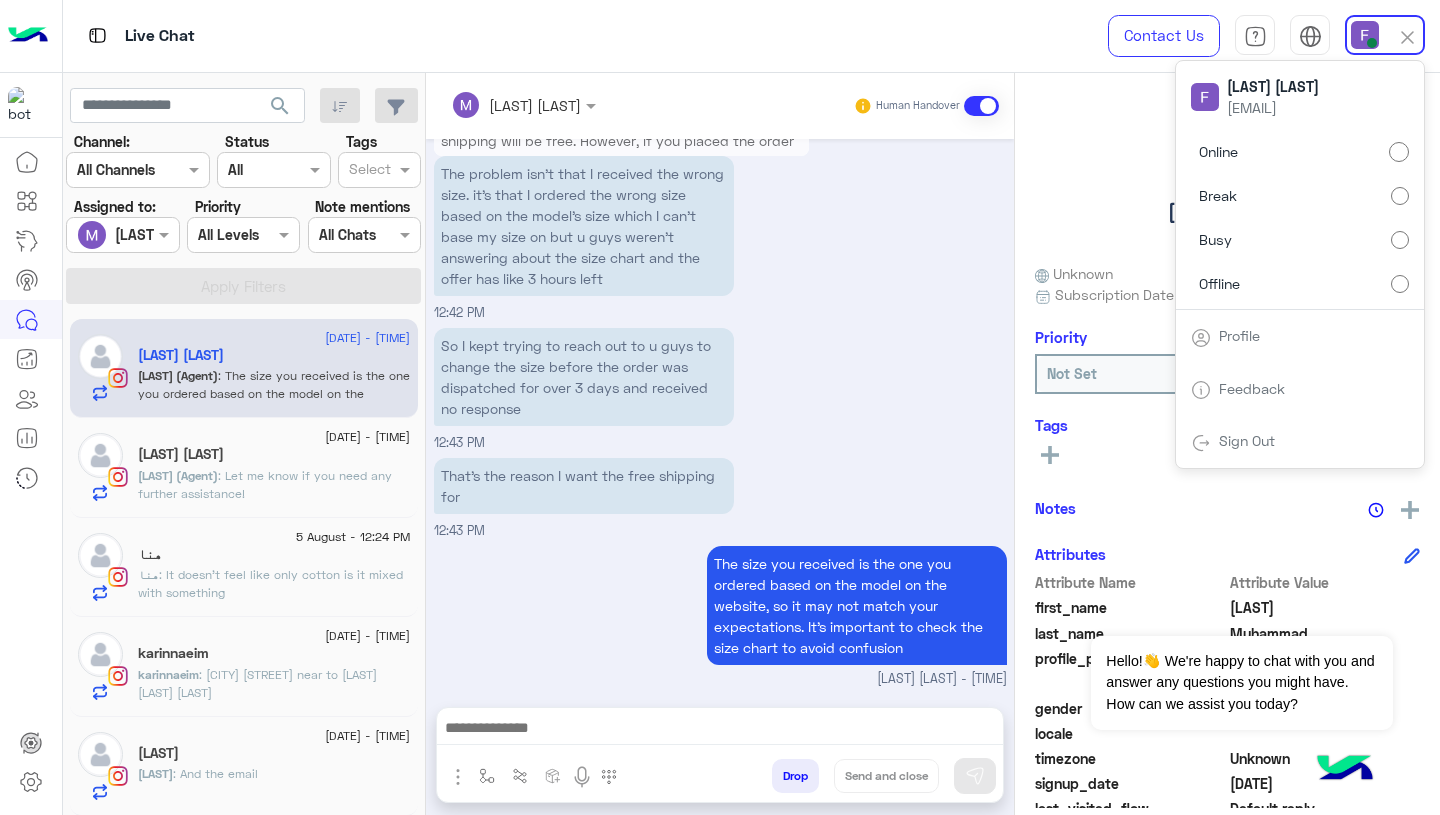 click on "Also, please note that if you selected a small size on the website, but we sent you a medium, the return shipping will be free. However, if you placed the order yourself with the small size and received a small, the shipping cost will be applied. The problem isn't that I received the wrong size. it's that I ordered the wrong size based on the model's size which I can't base my size on but u guys weren't answering about the size chart and the offer has like 3 hours left   12:42 PM" at bounding box center (720, 199) 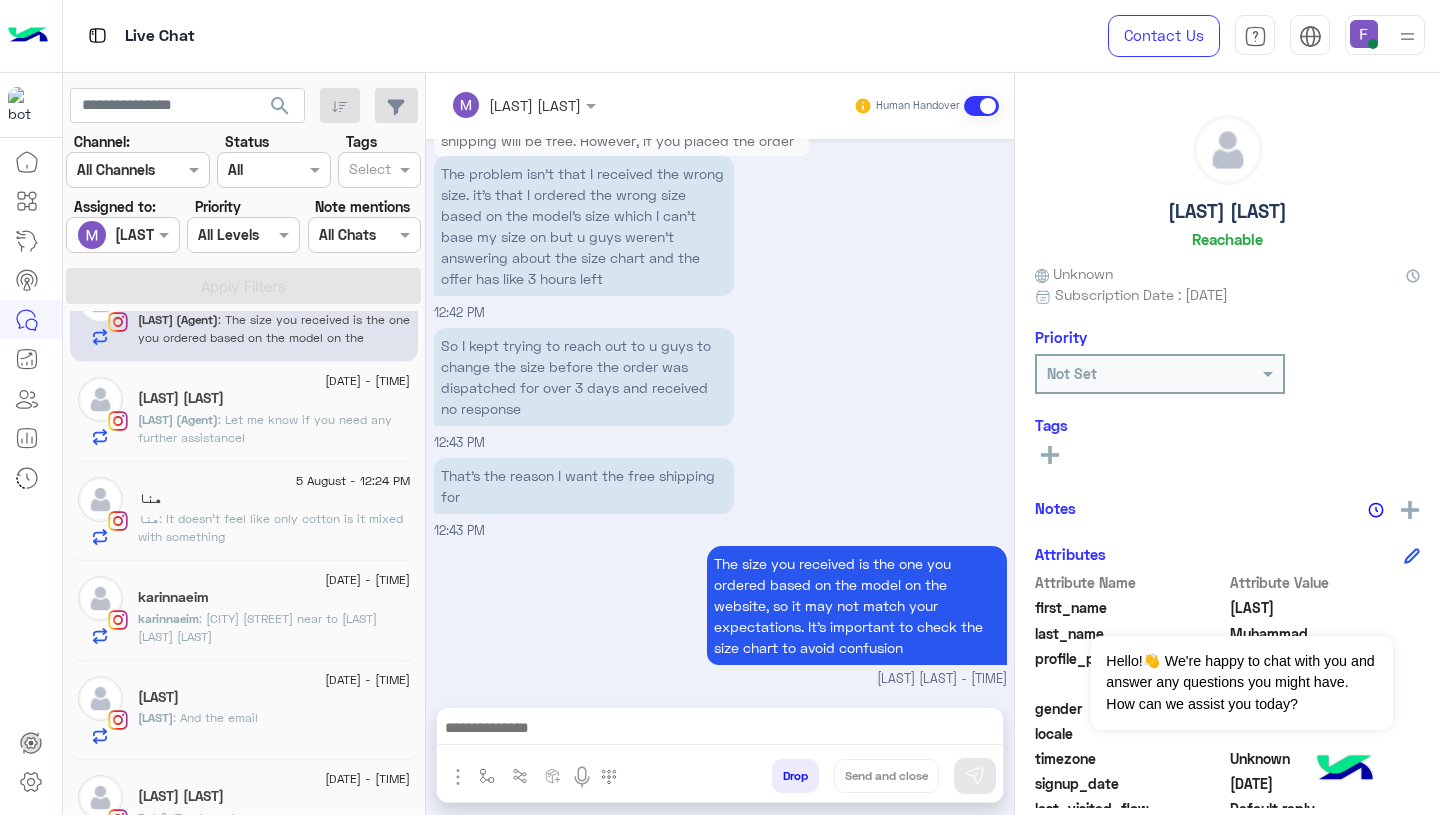 scroll, scrollTop: 0, scrollLeft: 0, axis: both 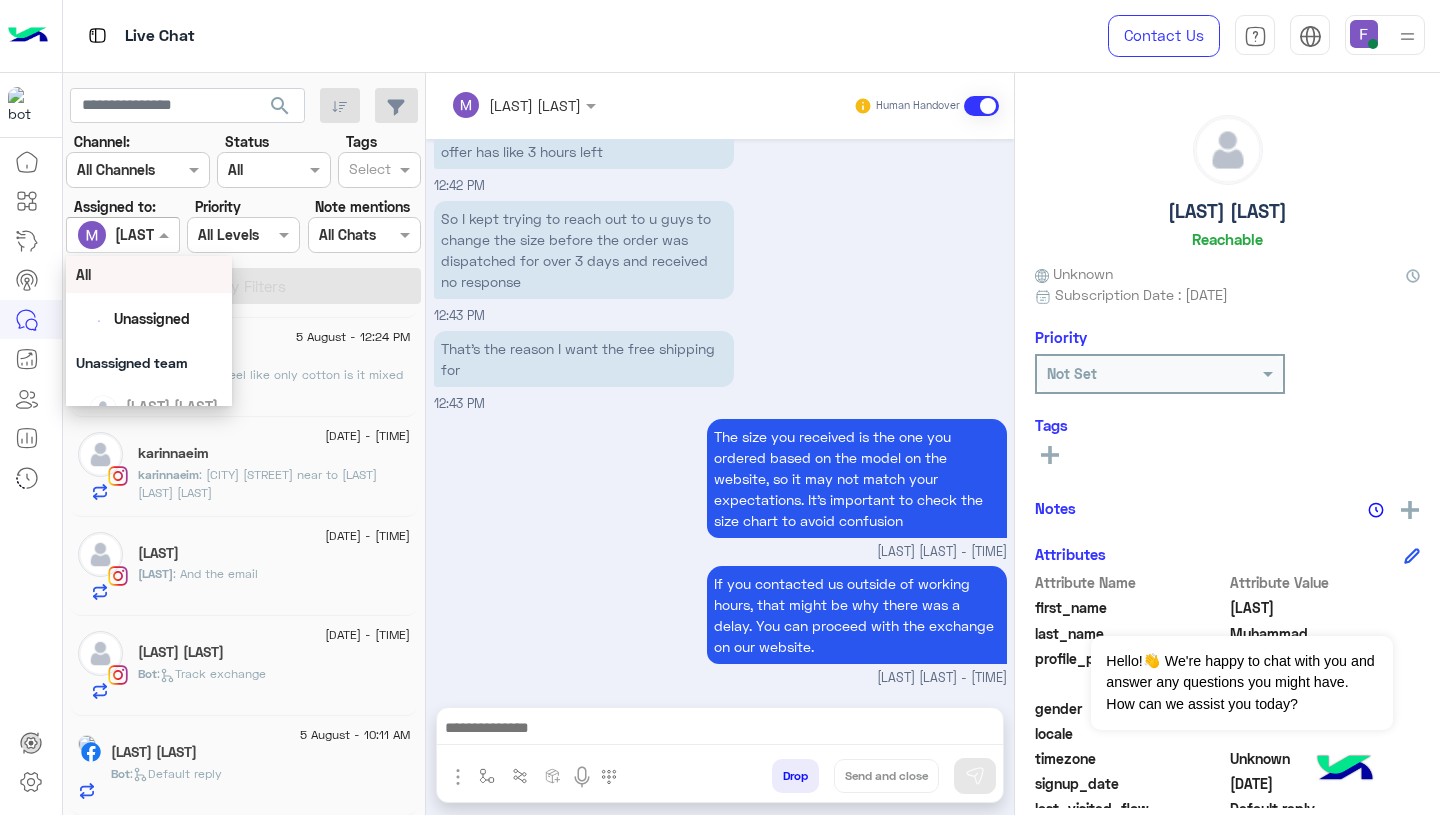 click at bounding box center [100, 235] 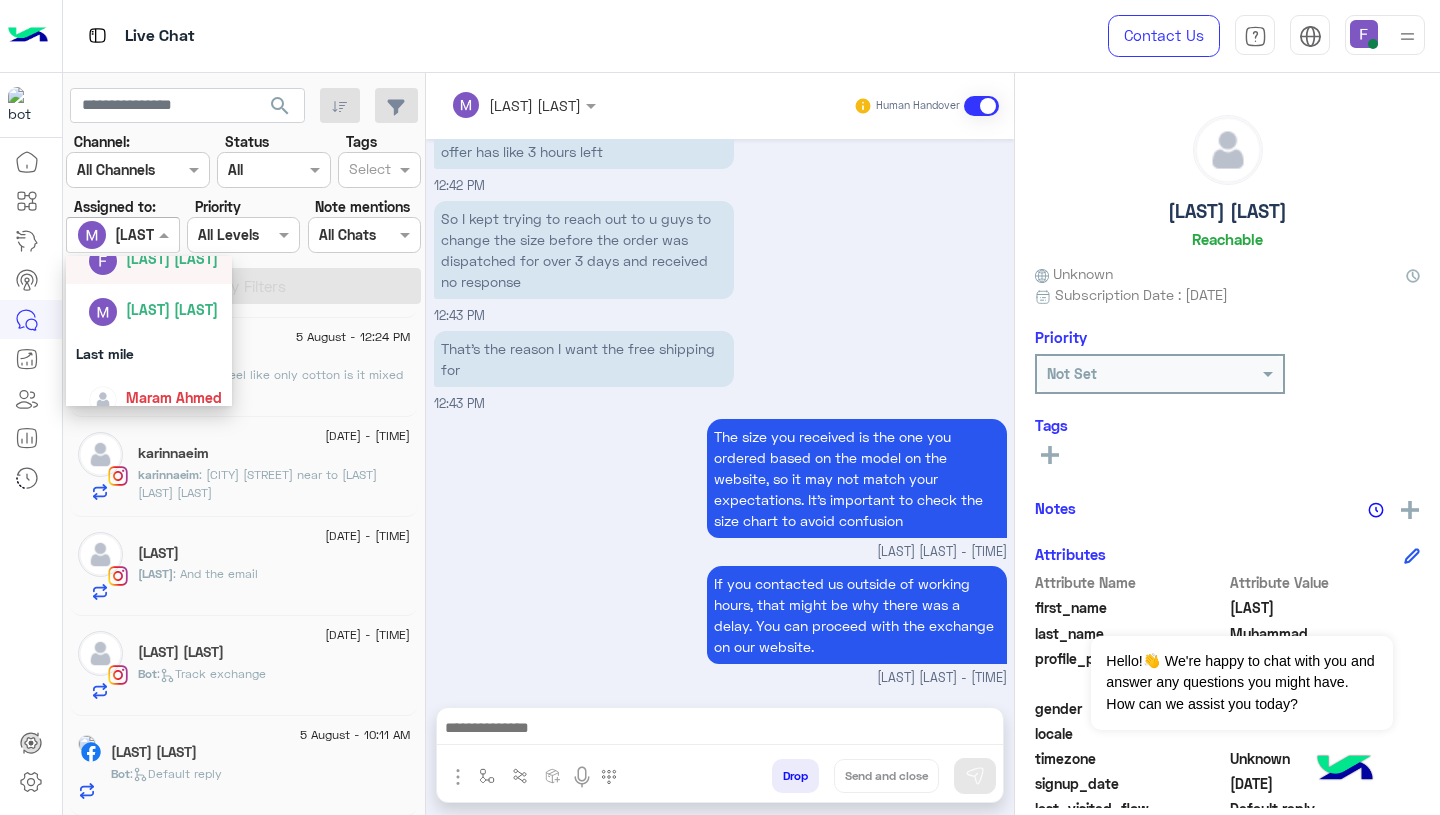 scroll, scrollTop: 417, scrollLeft: 0, axis: vertical 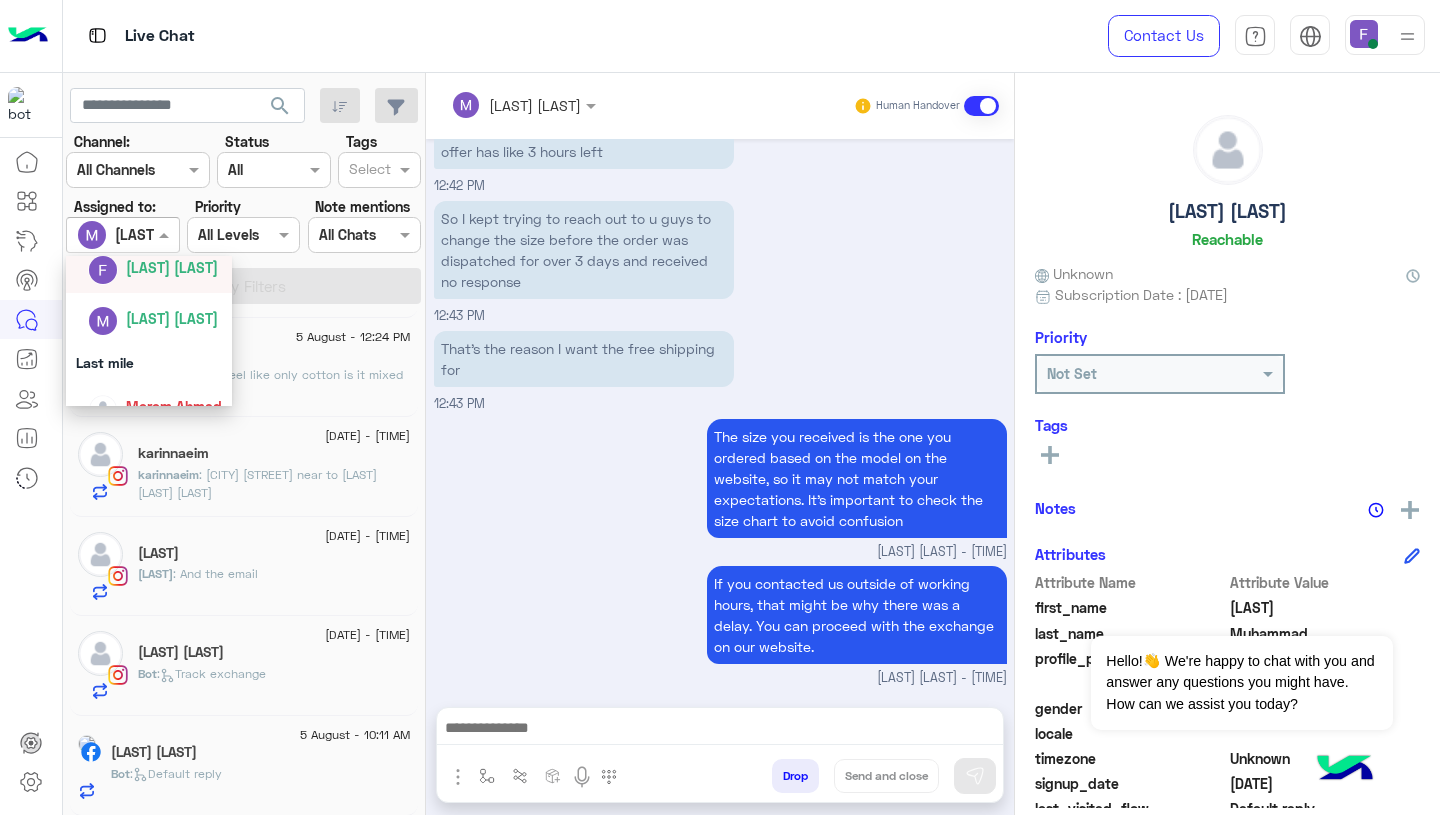 click on "[FIRST] [LAST]" at bounding box center [155, 267] 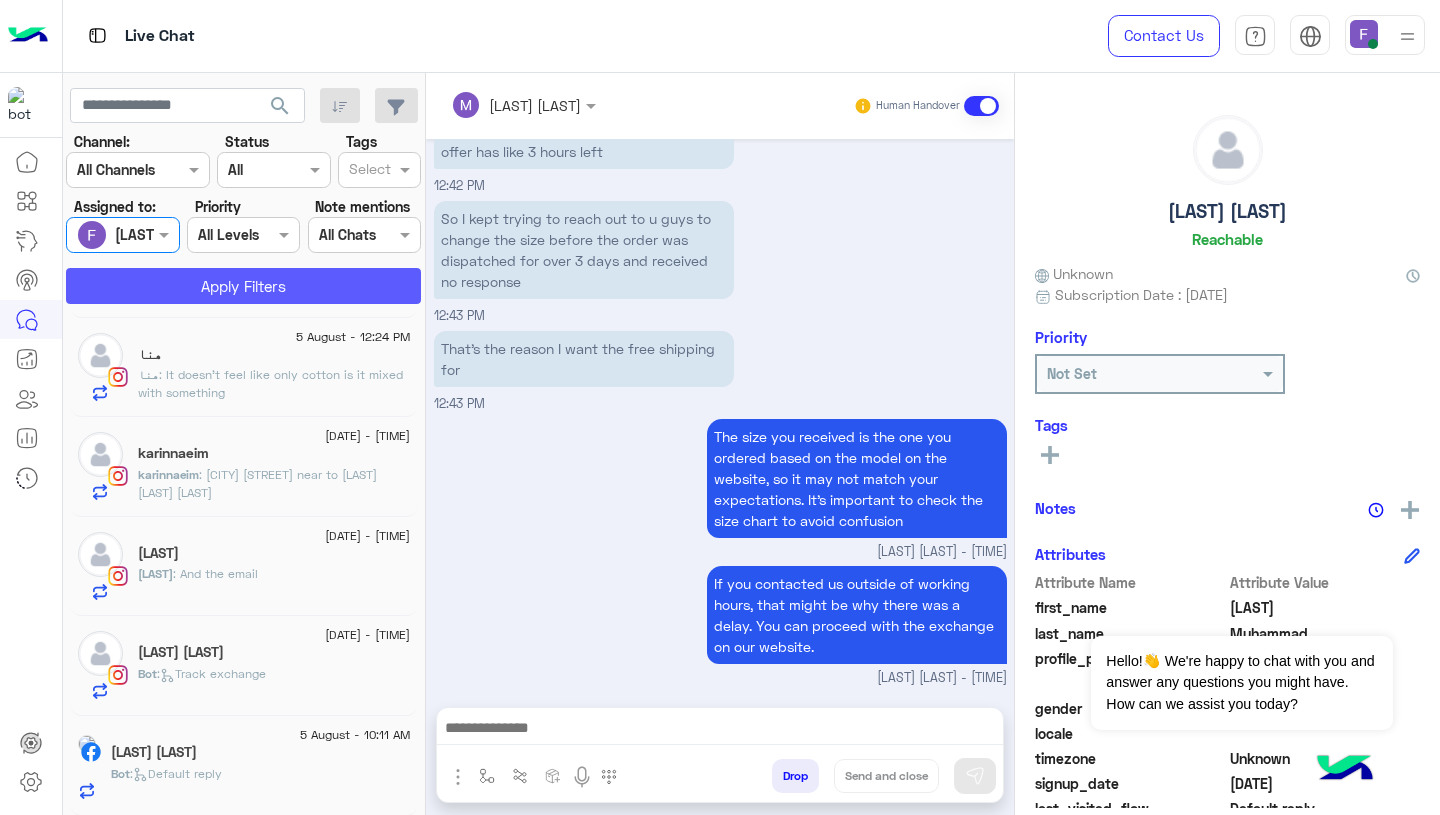 click on "Apply Filters" 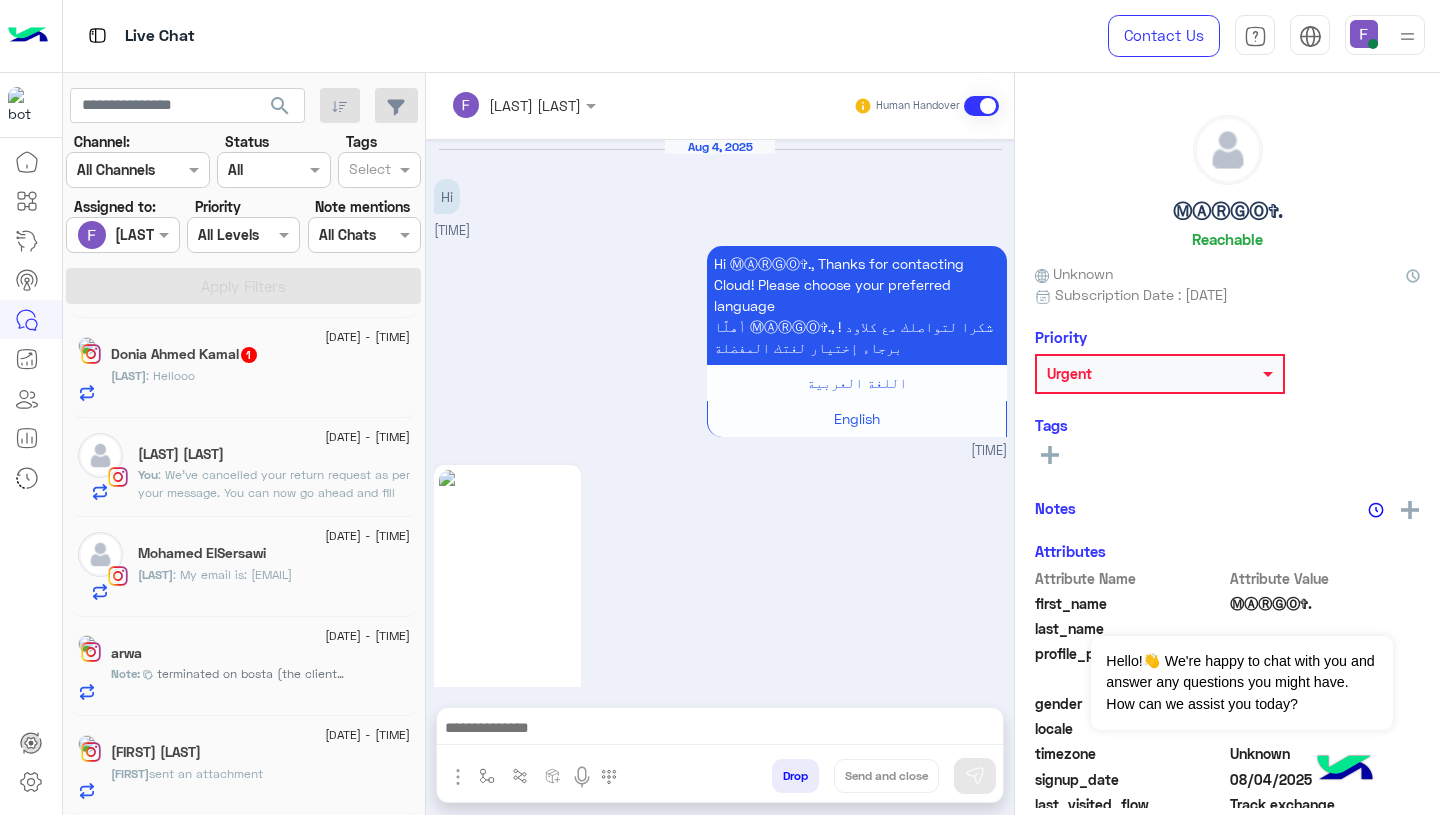 scroll, scrollTop: 2849, scrollLeft: 0, axis: vertical 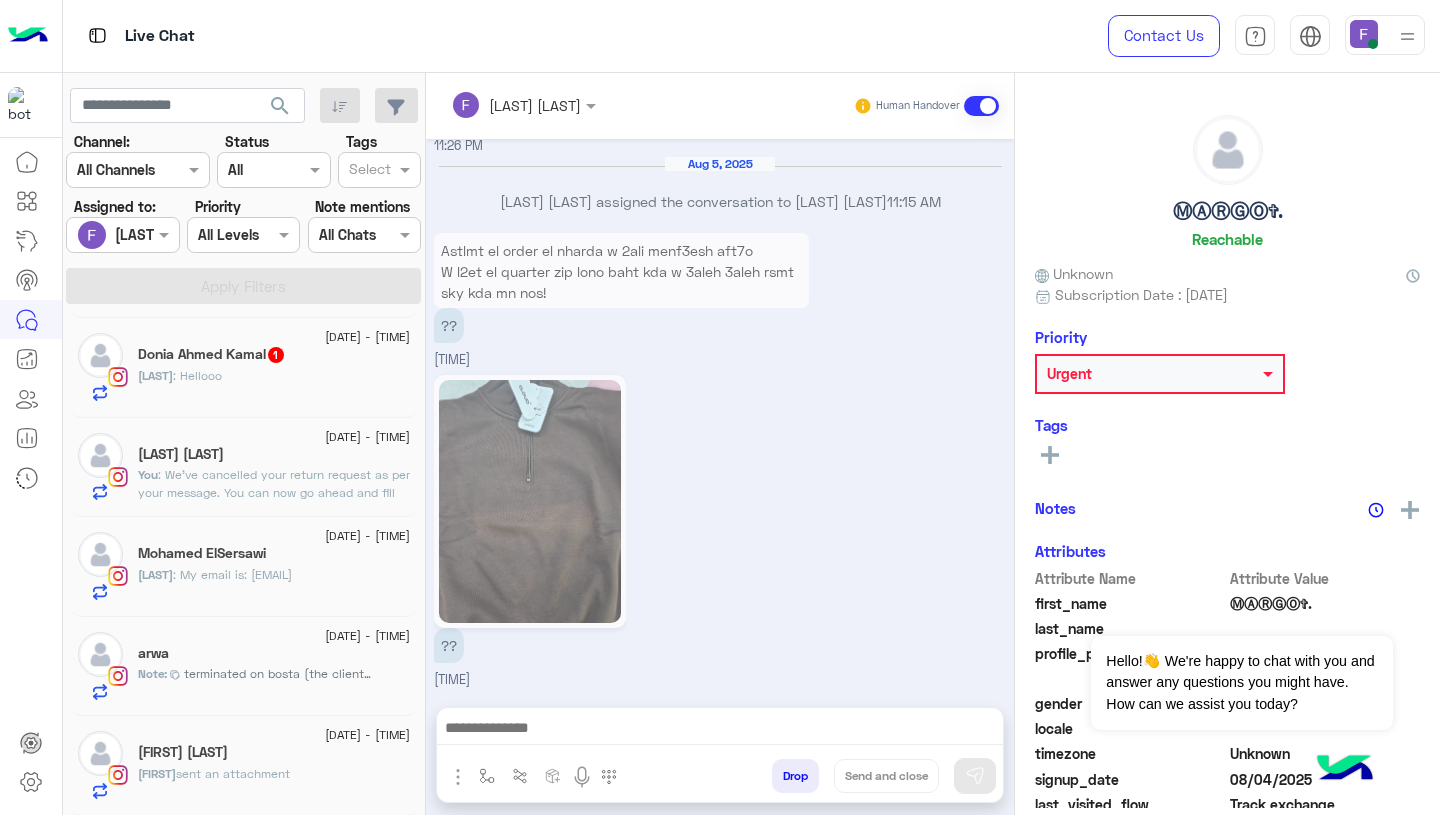 click on "Donia Ahmed Kamal  1" 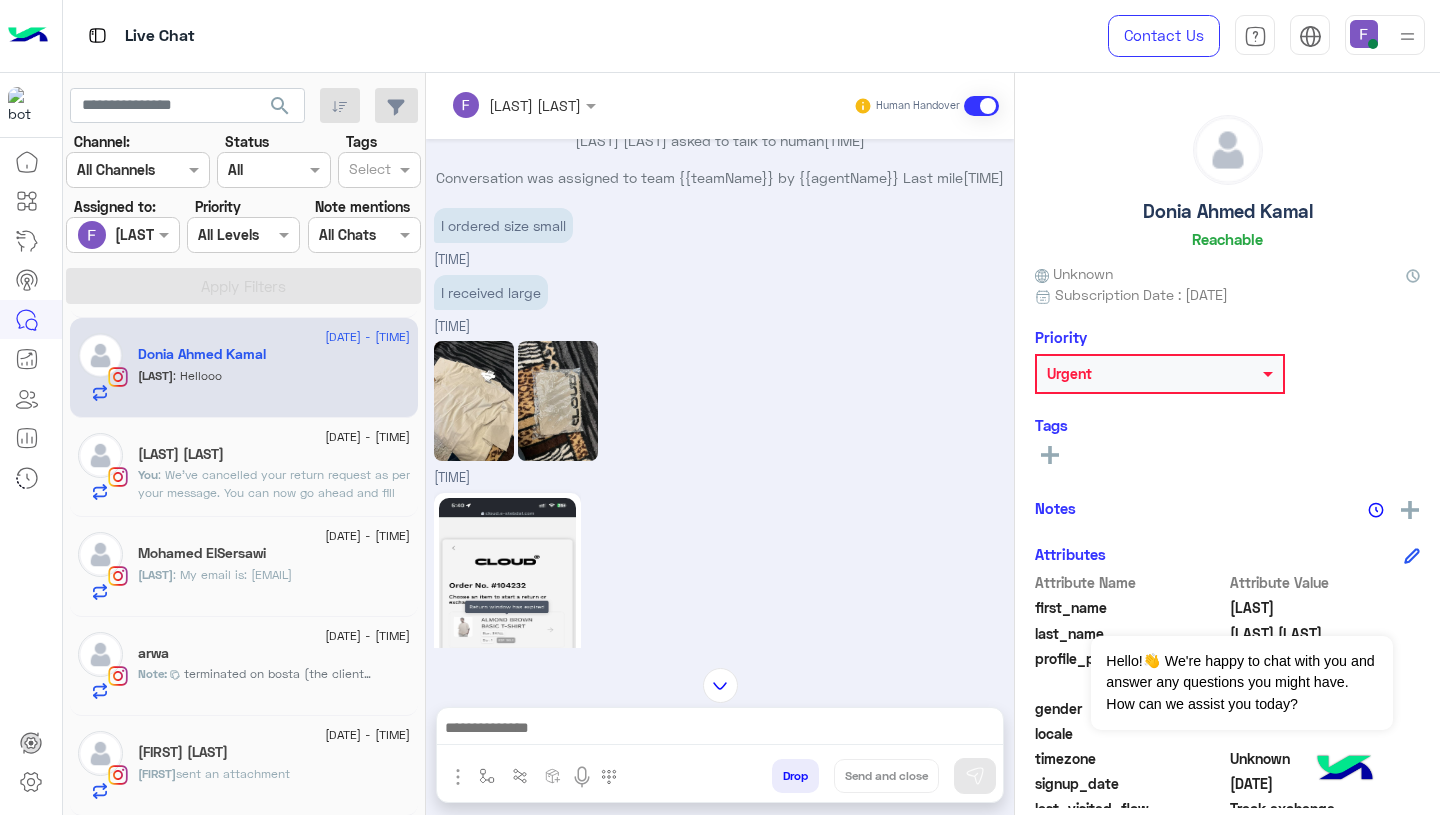 scroll, scrollTop: 1525, scrollLeft: 0, axis: vertical 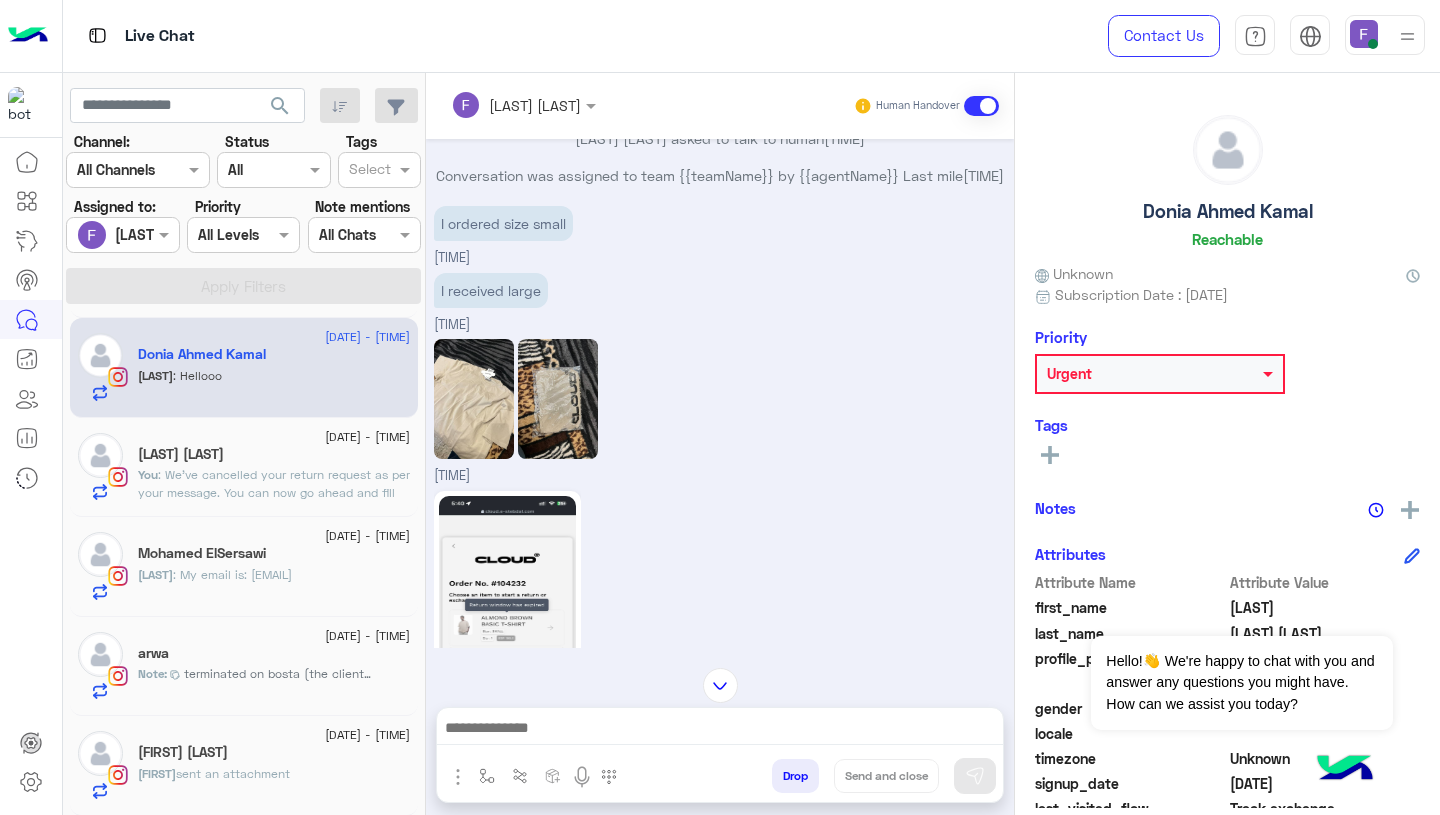 click on "I ordered size small" at bounding box center (503, 223) 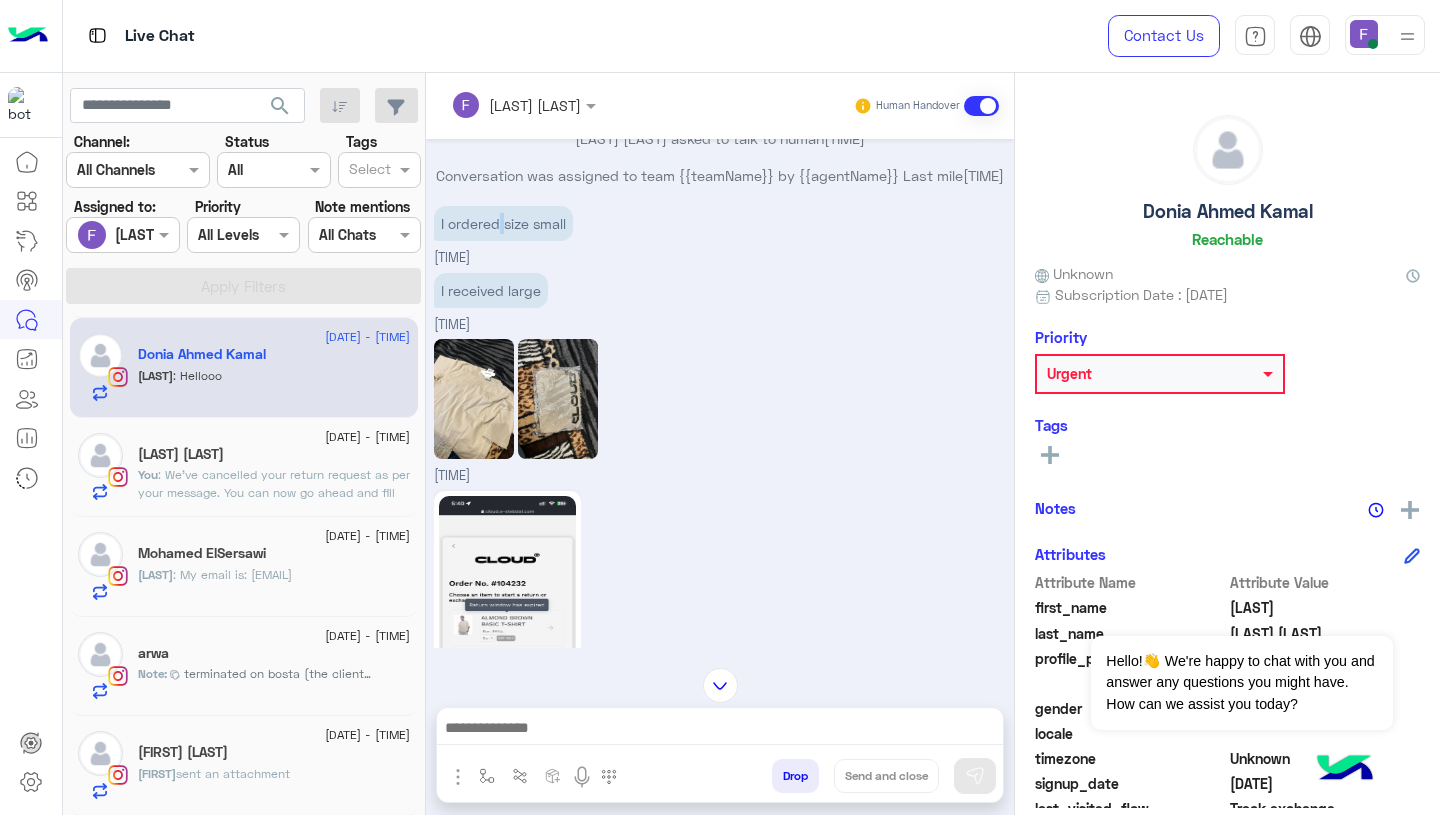 click on "I ordered size small" at bounding box center (503, 223) 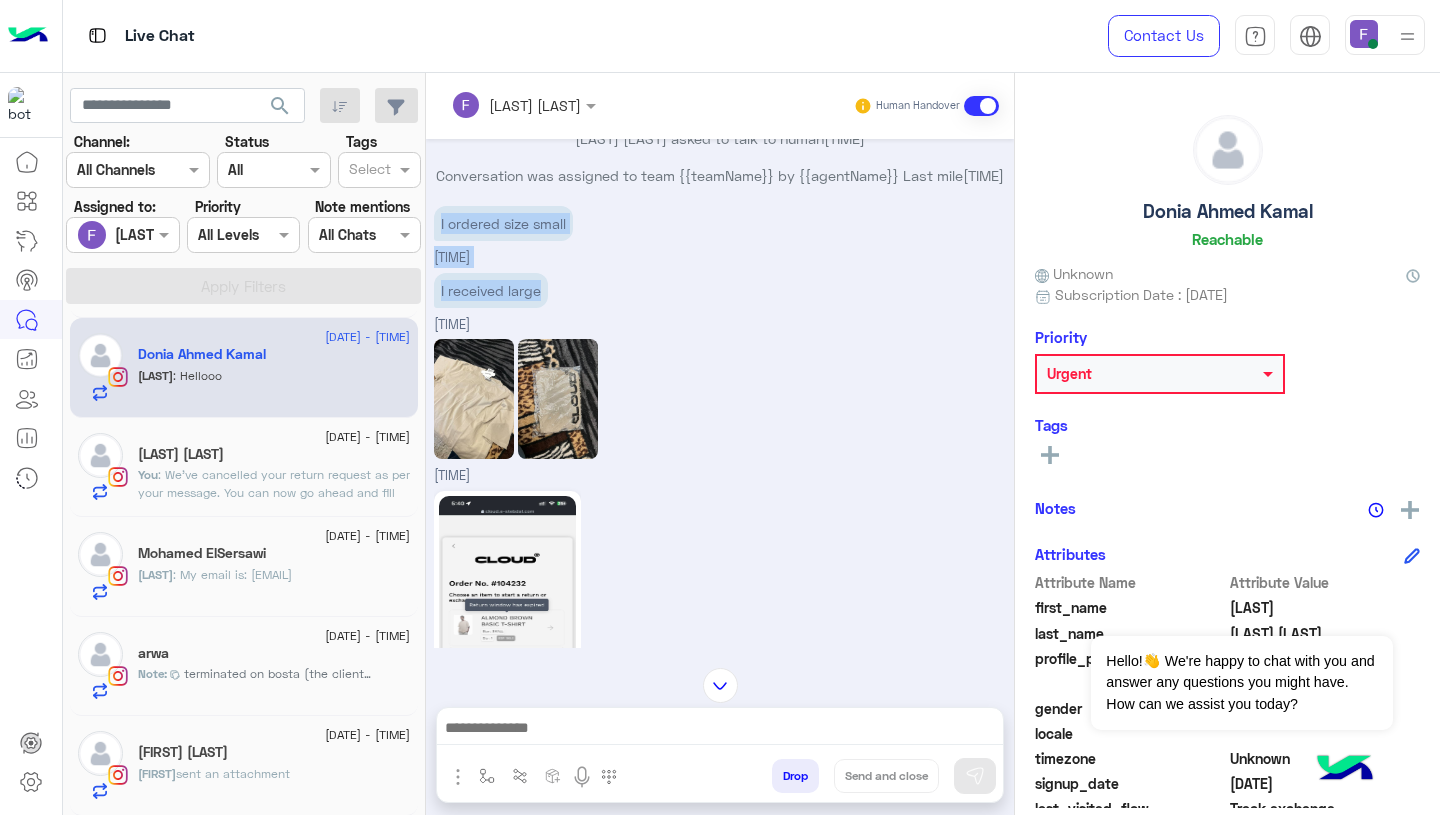 drag, startPoint x: 496, startPoint y: 249, endPoint x: 503, endPoint y: 325, distance: 76.321686 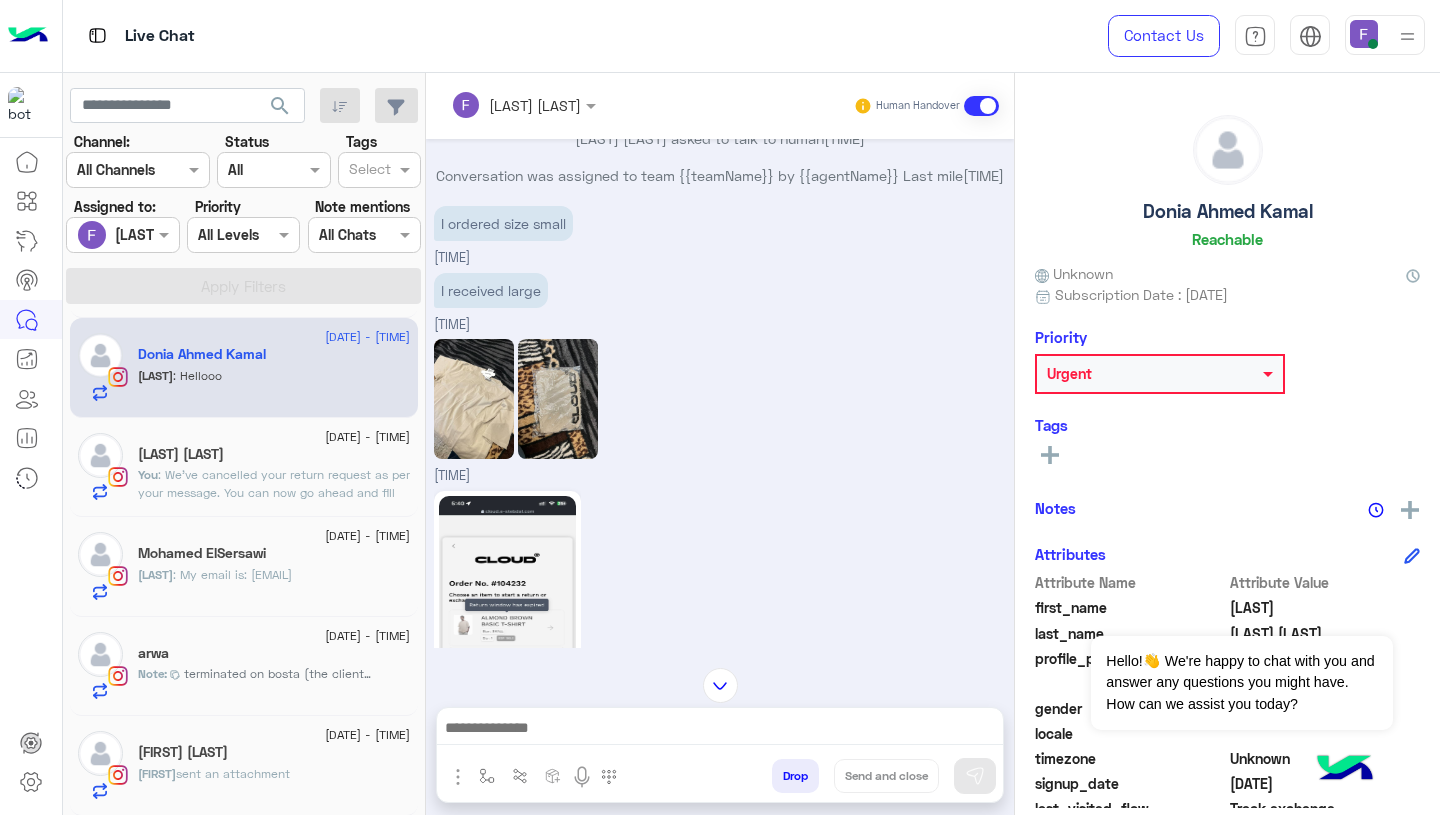 click on "I ordered size small" at bounding box center (503, 223) 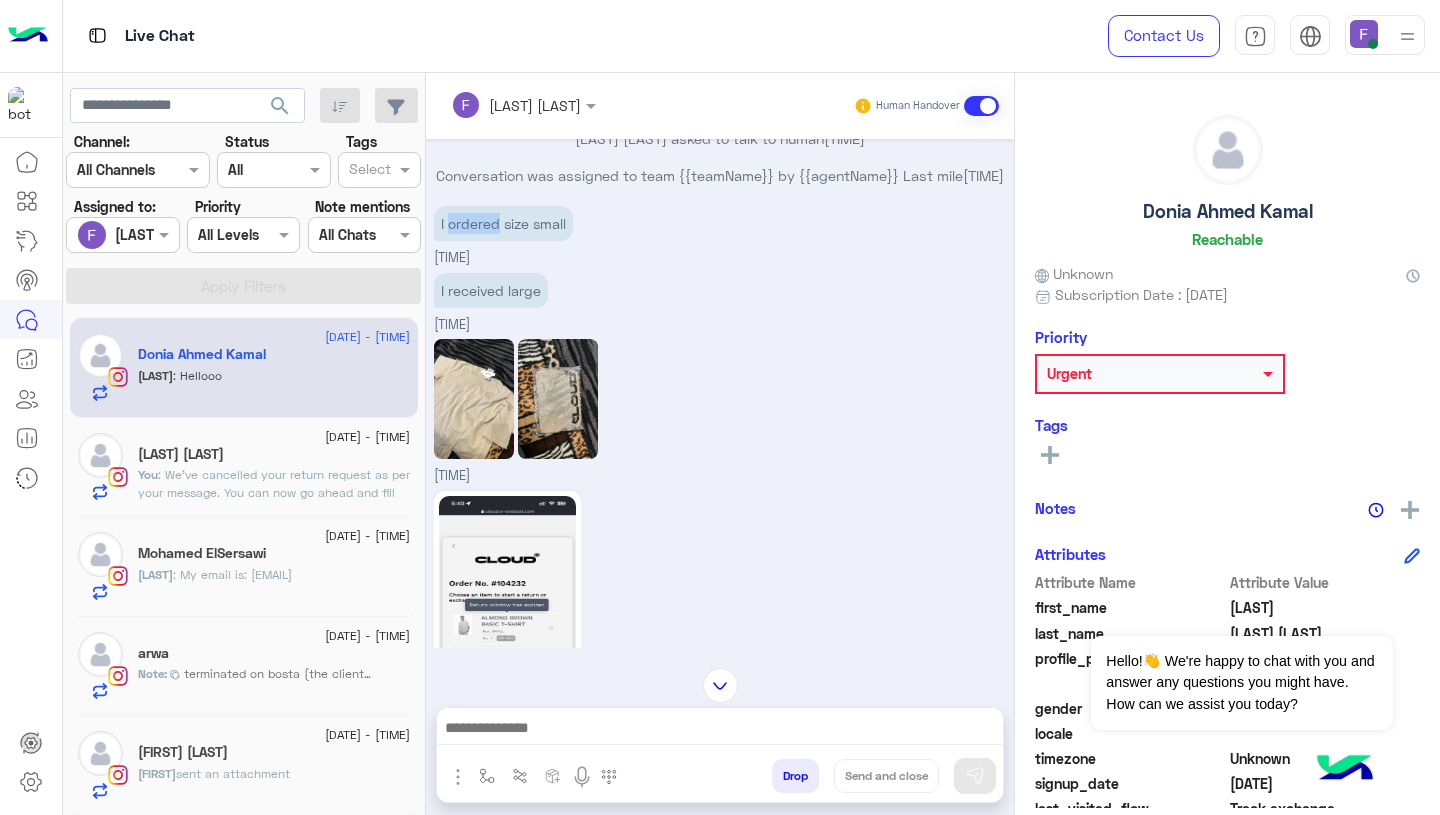 click on "I ordered size small" at bounding box center (503, 223) 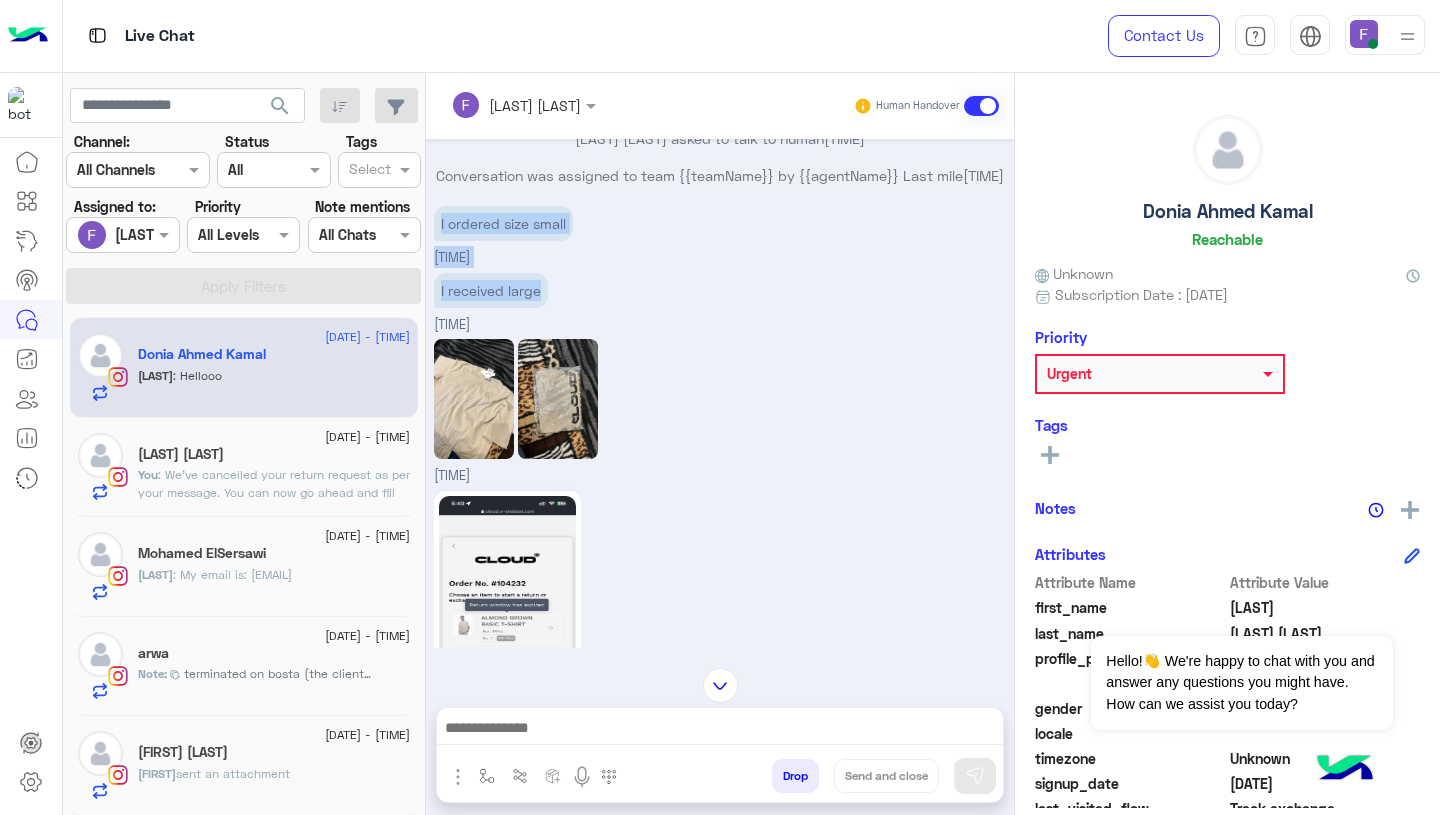 drag, startPoint x: 465, startPoint y: 246, endPoint x: 476, endPoint y: 313, distance: 67.89698 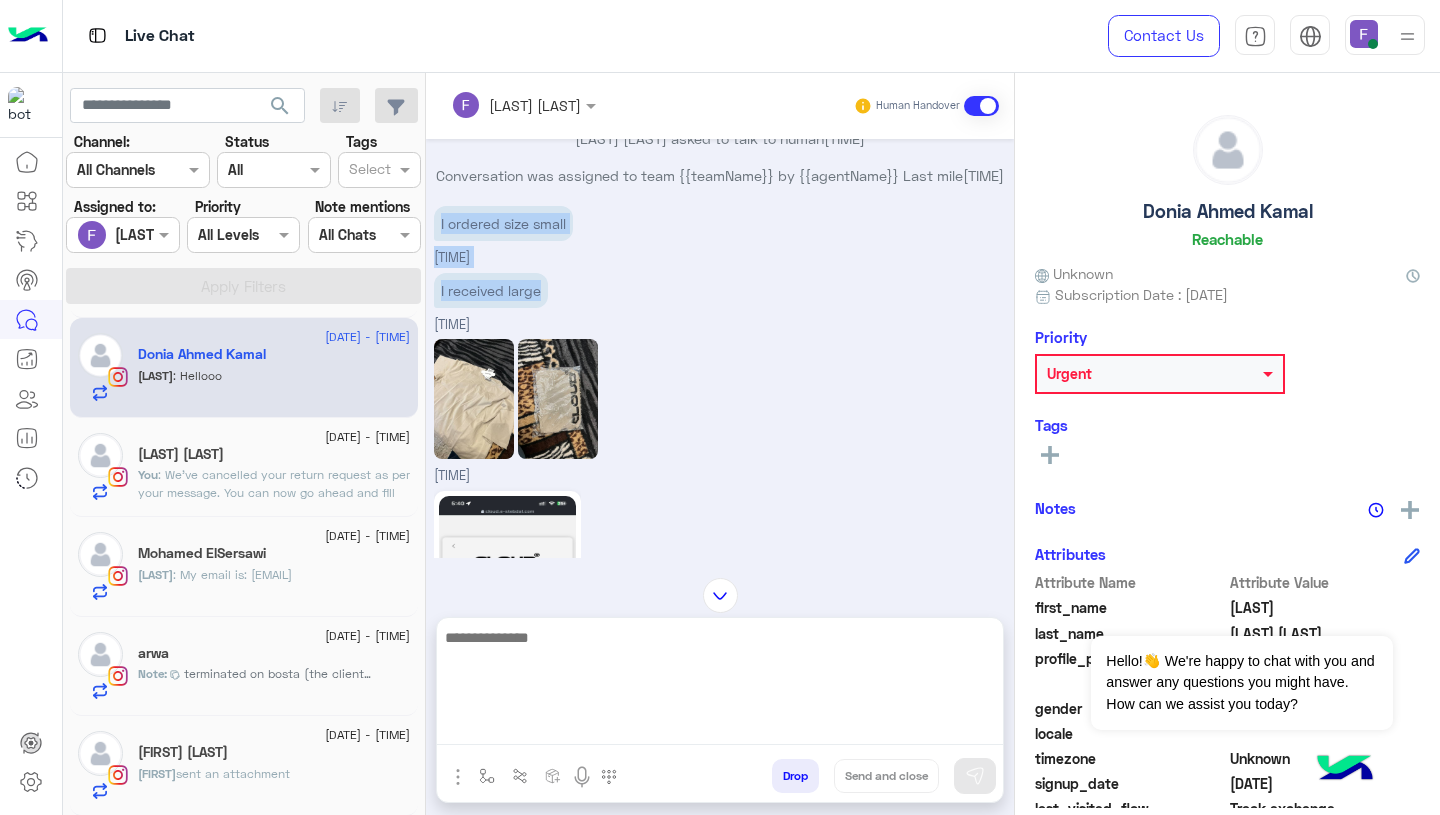 click at bounding box center [720, 685] 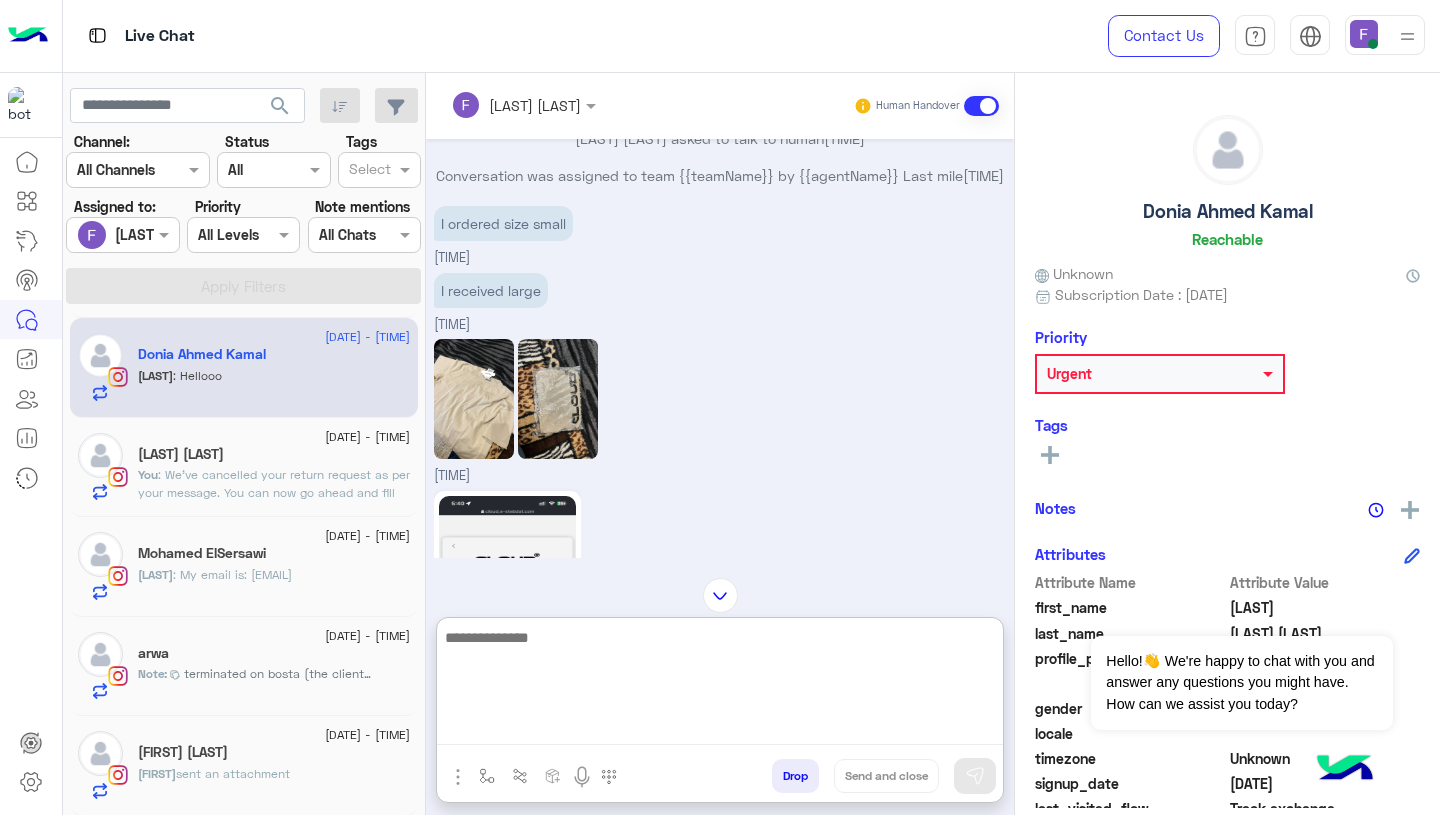 paste on "**********" 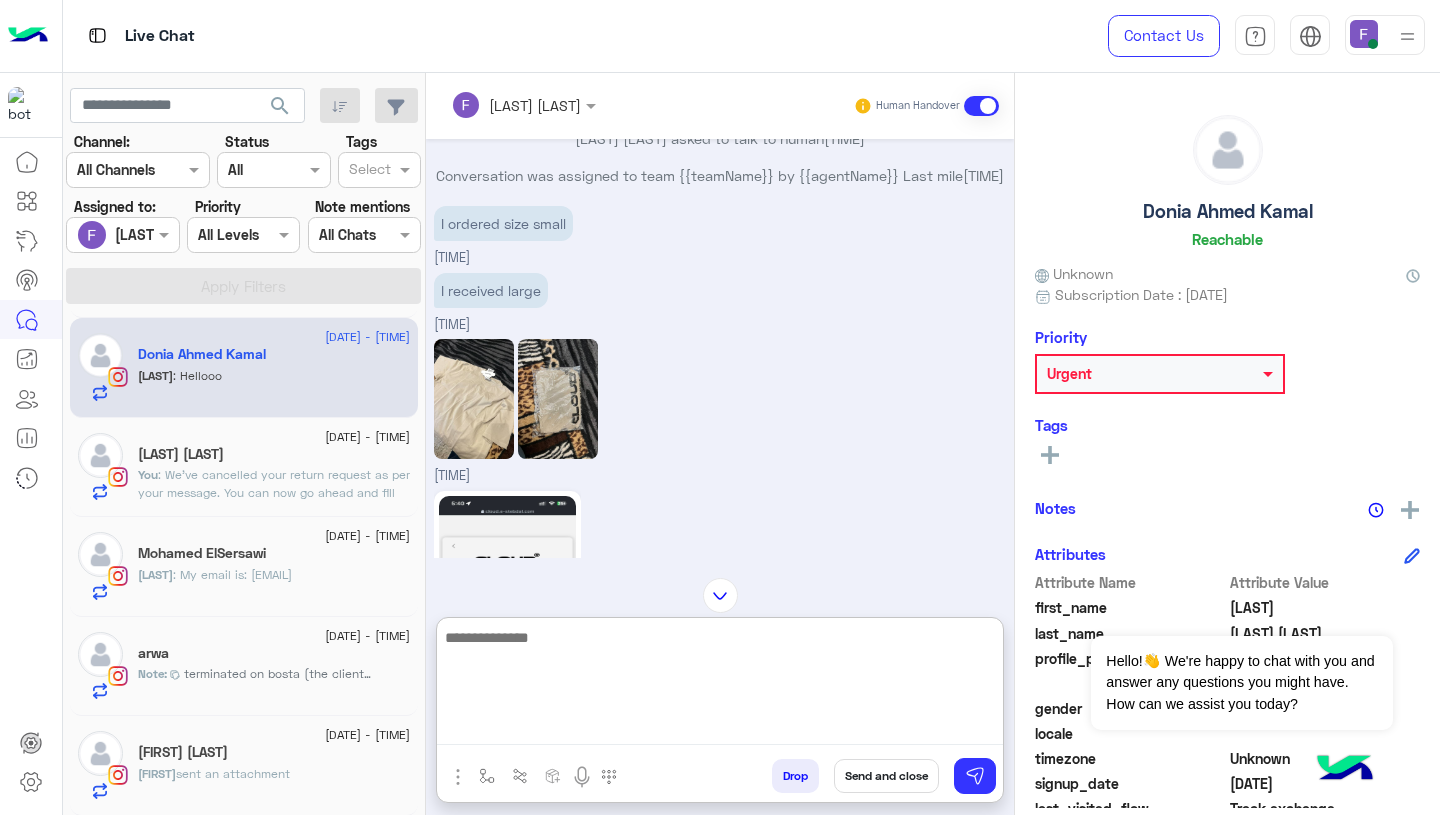 scroll, scrollTop: 0, scrollLeft: 0, axis: both 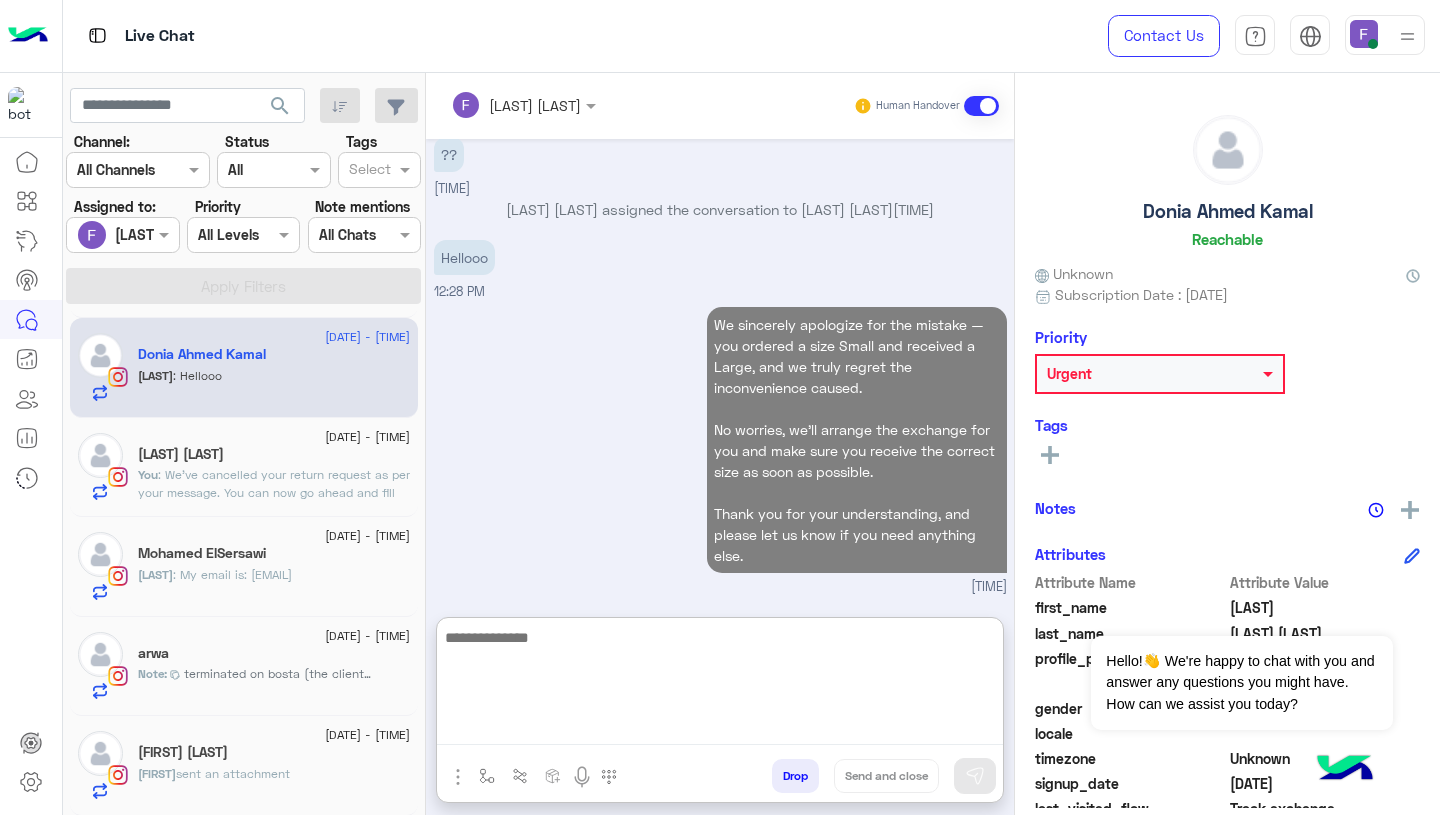 click on "We sincerely apologize for the mistake — you ordered a size Small and received a Large, and we truly regret the inconvenience caused. No worries, we’ll arrange the exchange for you and make sure you receive the correct size as soon as possible. Thank you for your understanding, and please let us know if you need anything else." at bounding box center [857, 440] 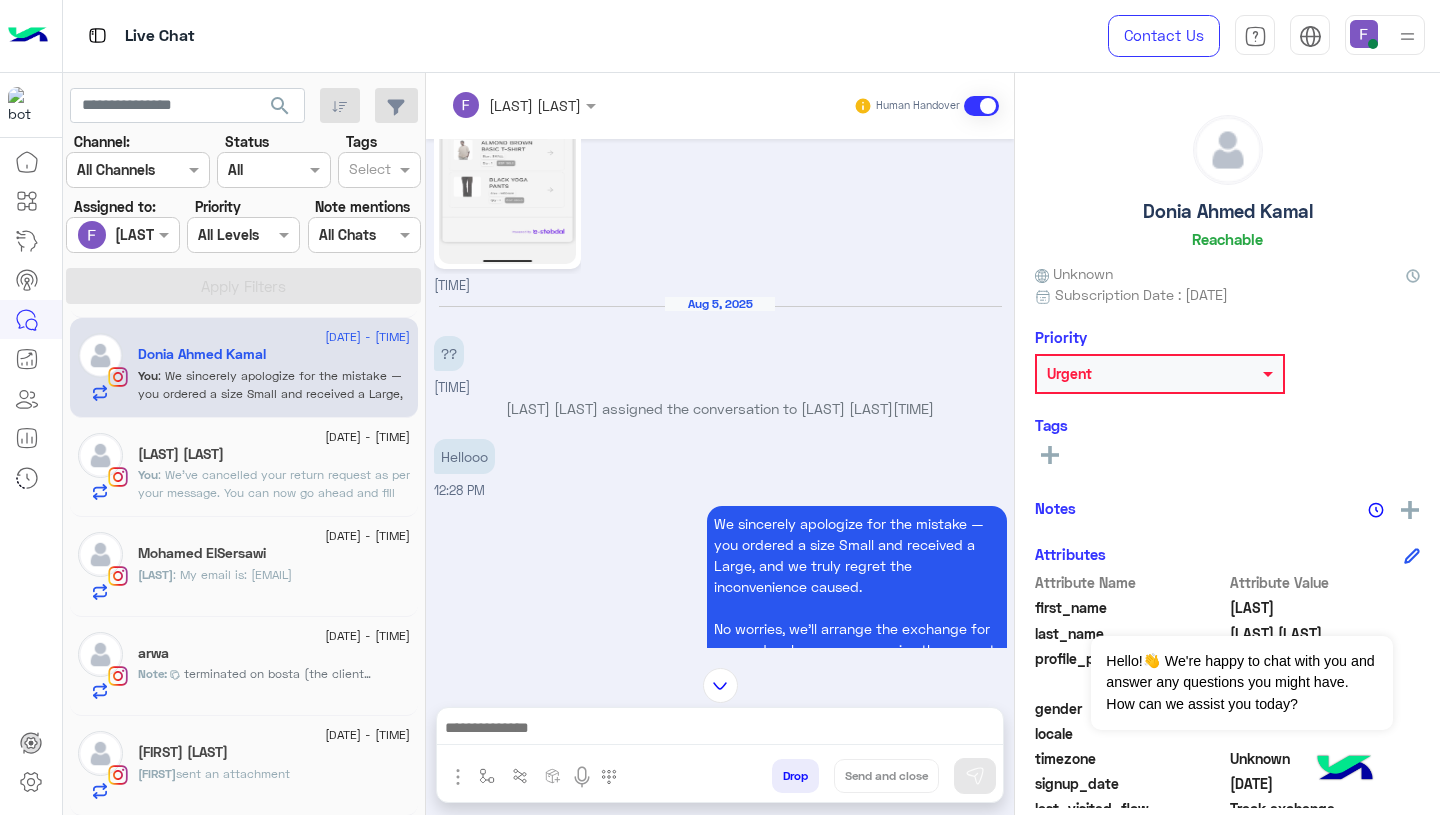 scroll, scrollTop: 1907, scrollLeft: 0, axis: vertical 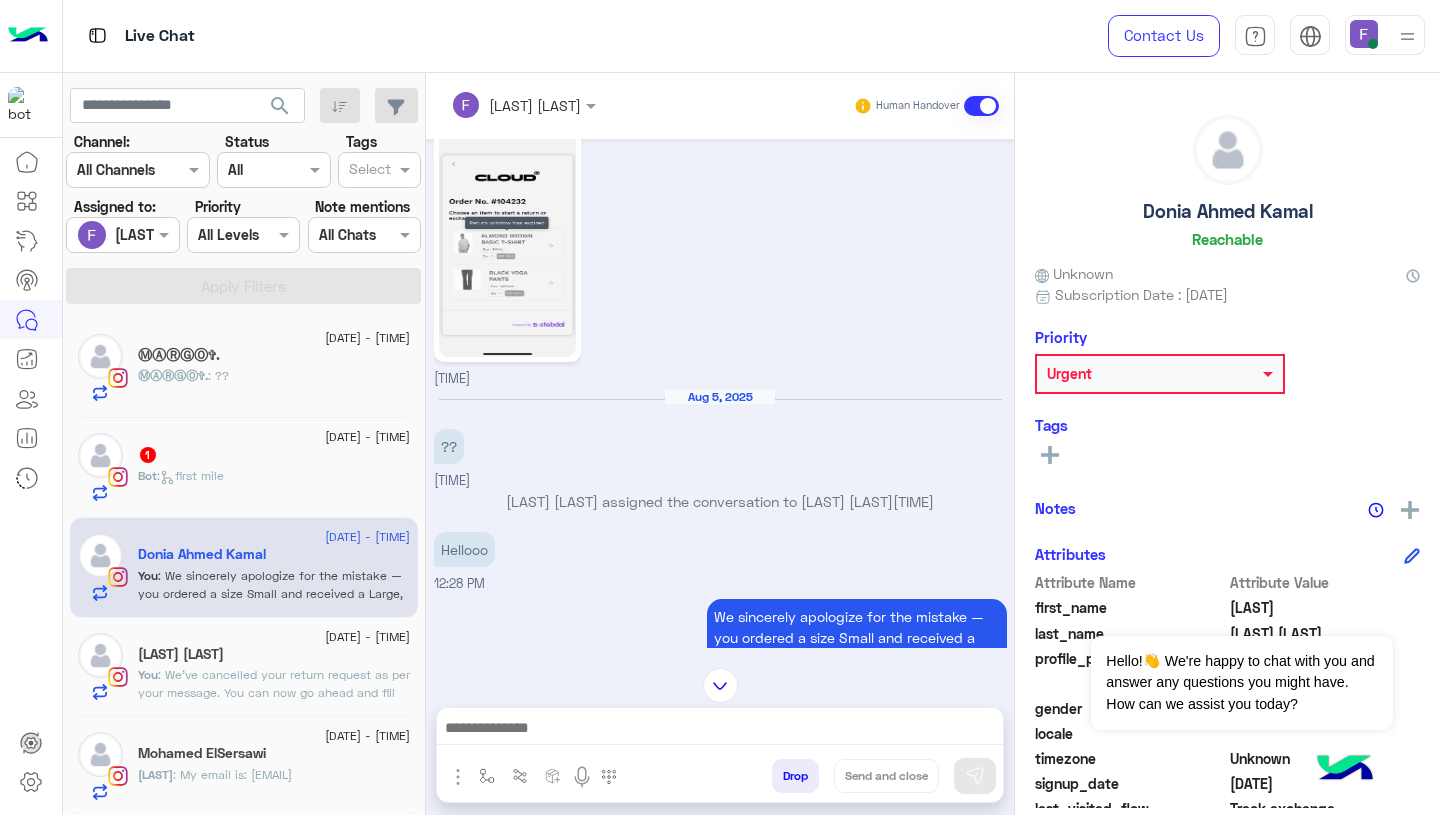 click on ": We’ve cancelled your return request as per your message. You can now go ahead and fill out the exchange form instead. Let us know once it’s submitted or if you need any help!" 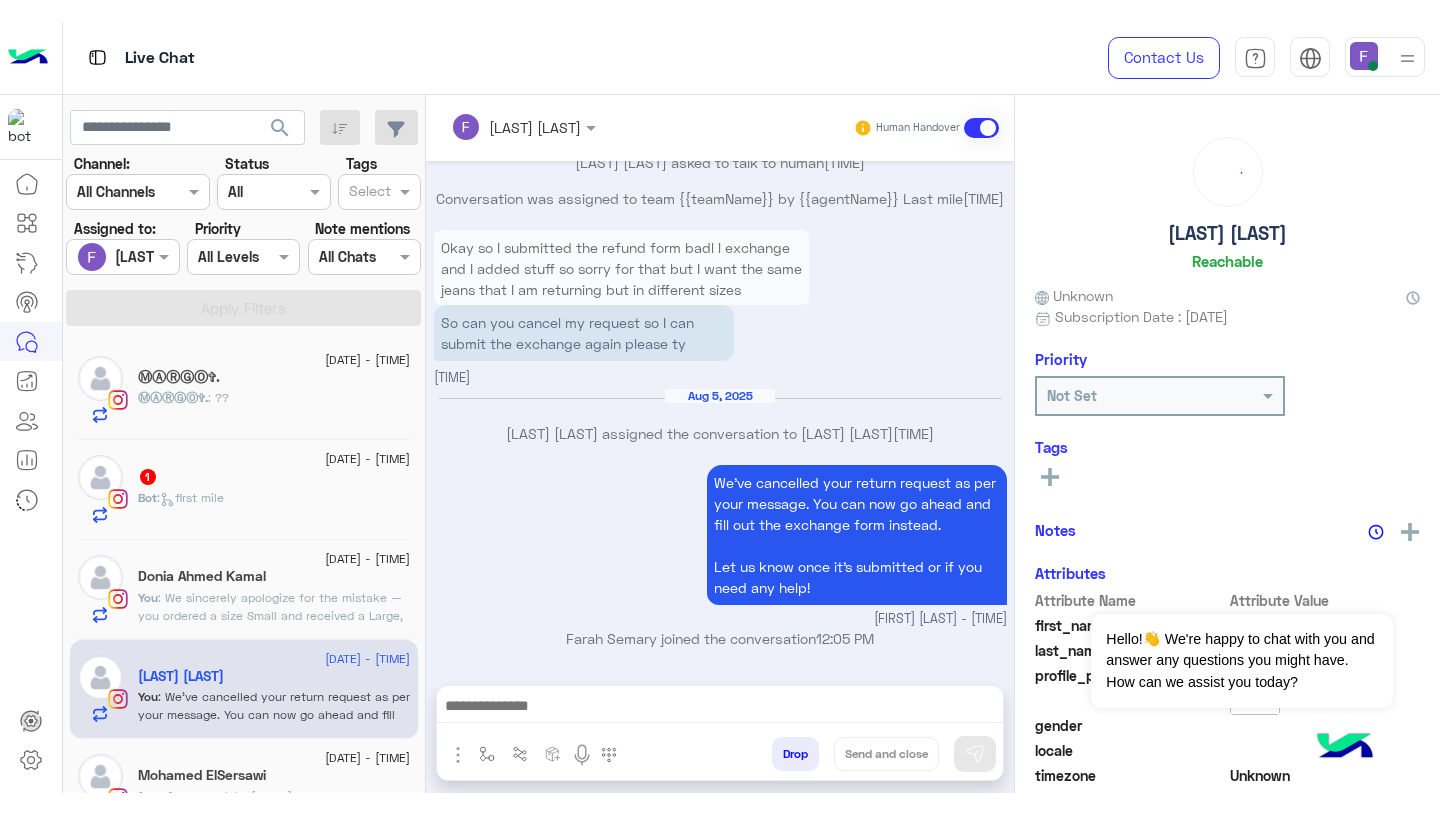 scroll, scrollTop: 2329, scrollLeft: 0, axis: vertical 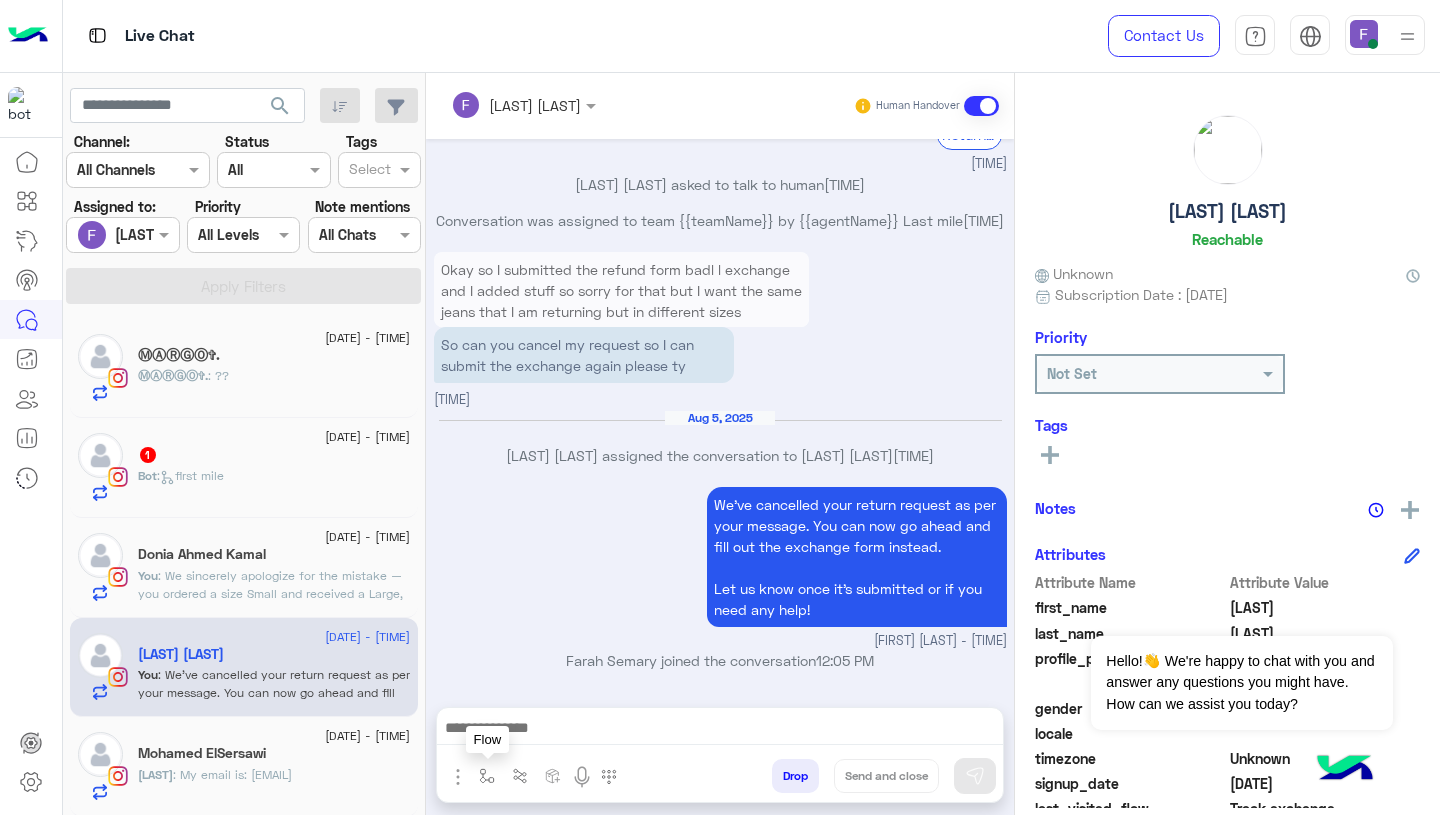 click at bounding box center [487, 776] 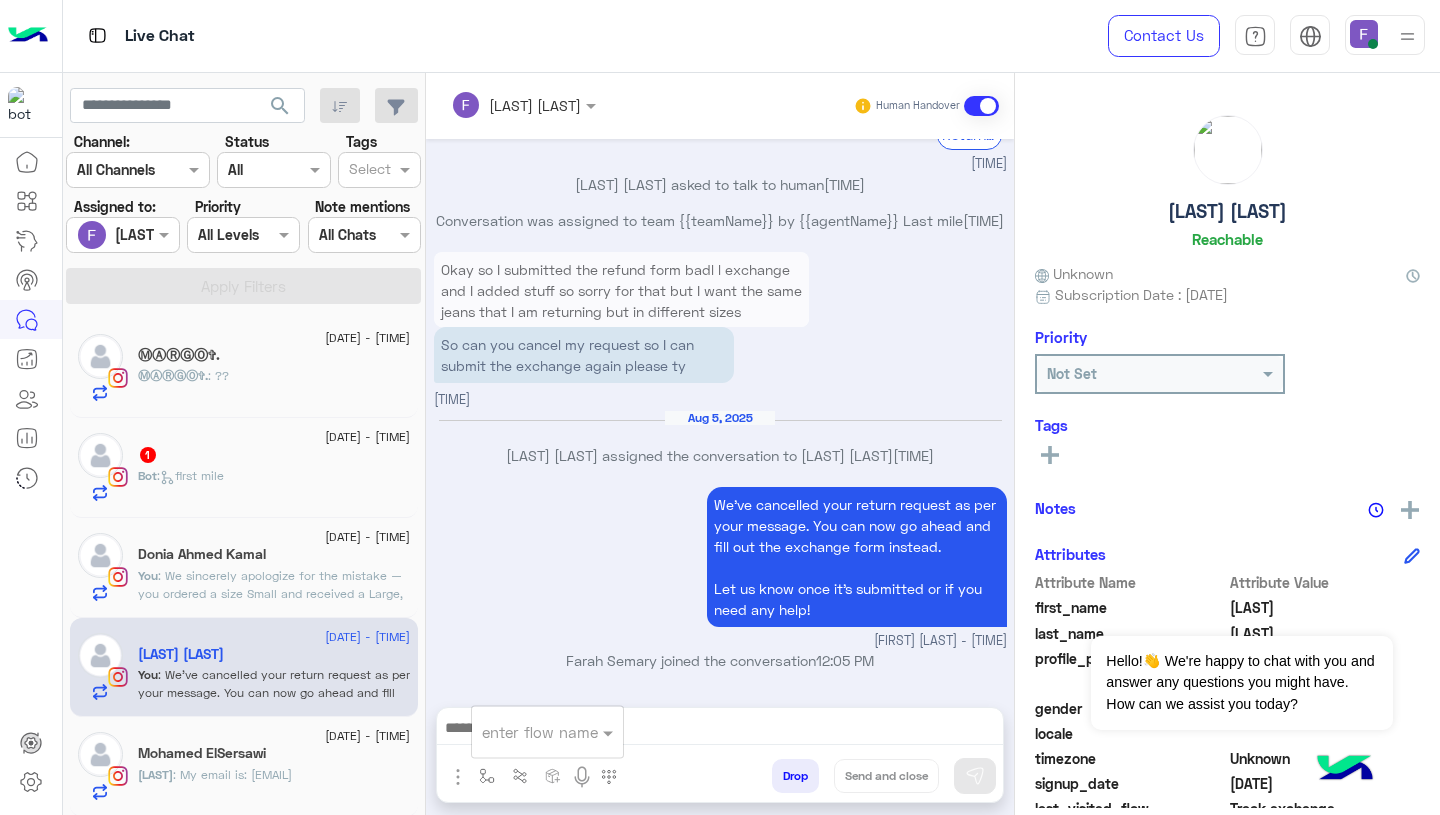 click at bounding box center (523, 732) 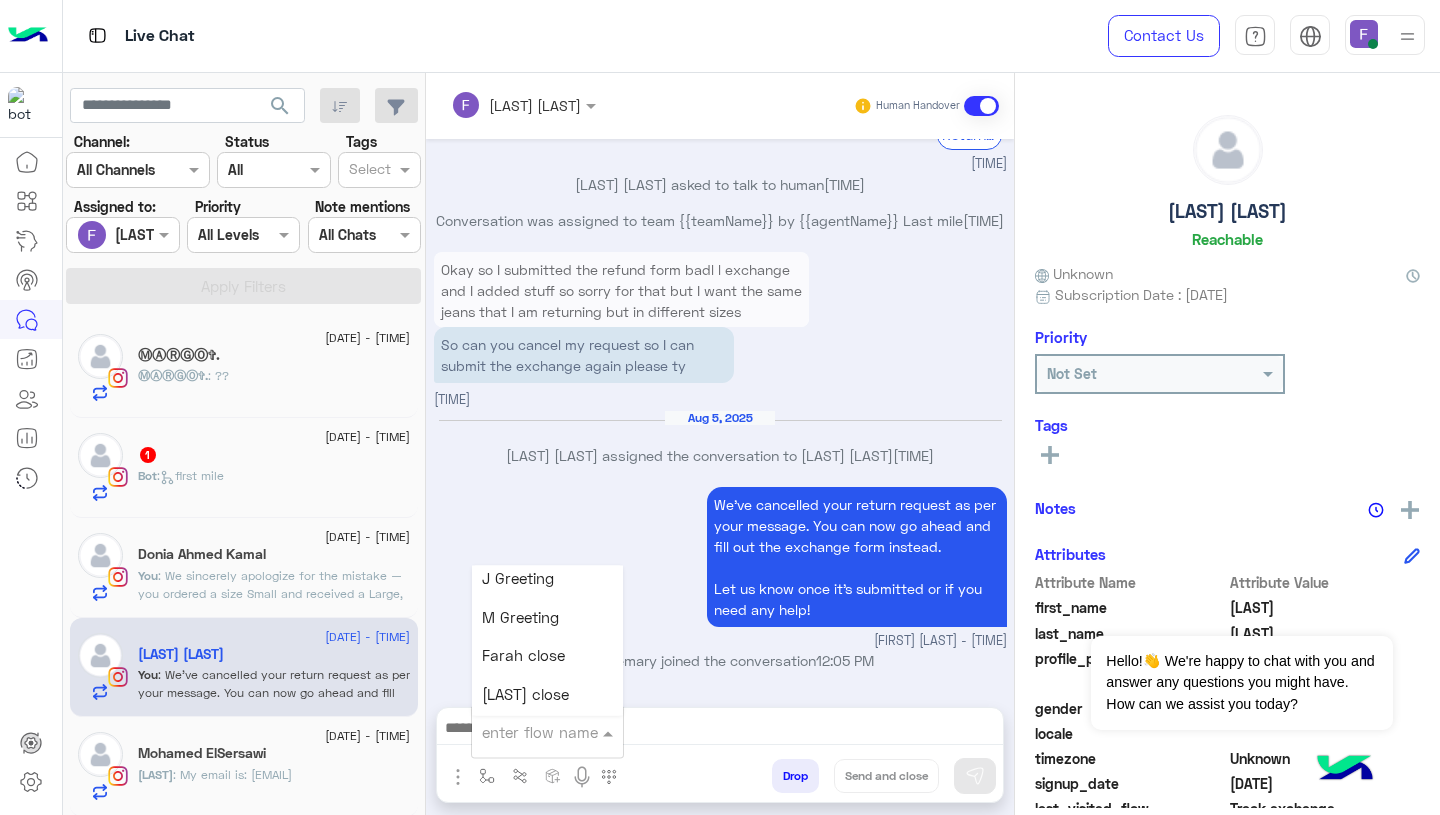scroll, scrollTop: 2503, scrollLeft: 0, axis: vertical 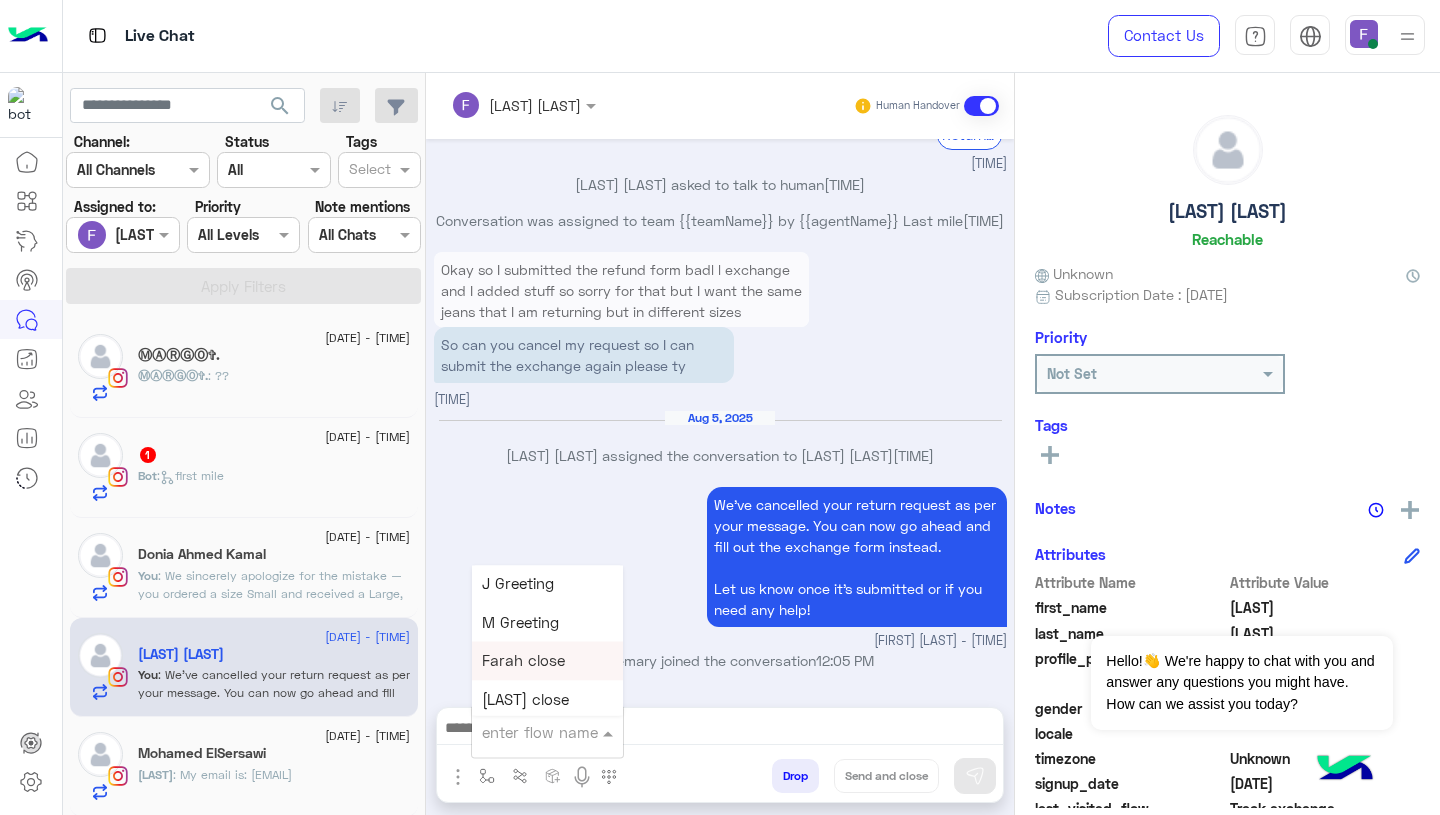 click on "[FIRST] close" at bounding box center (547, 661) 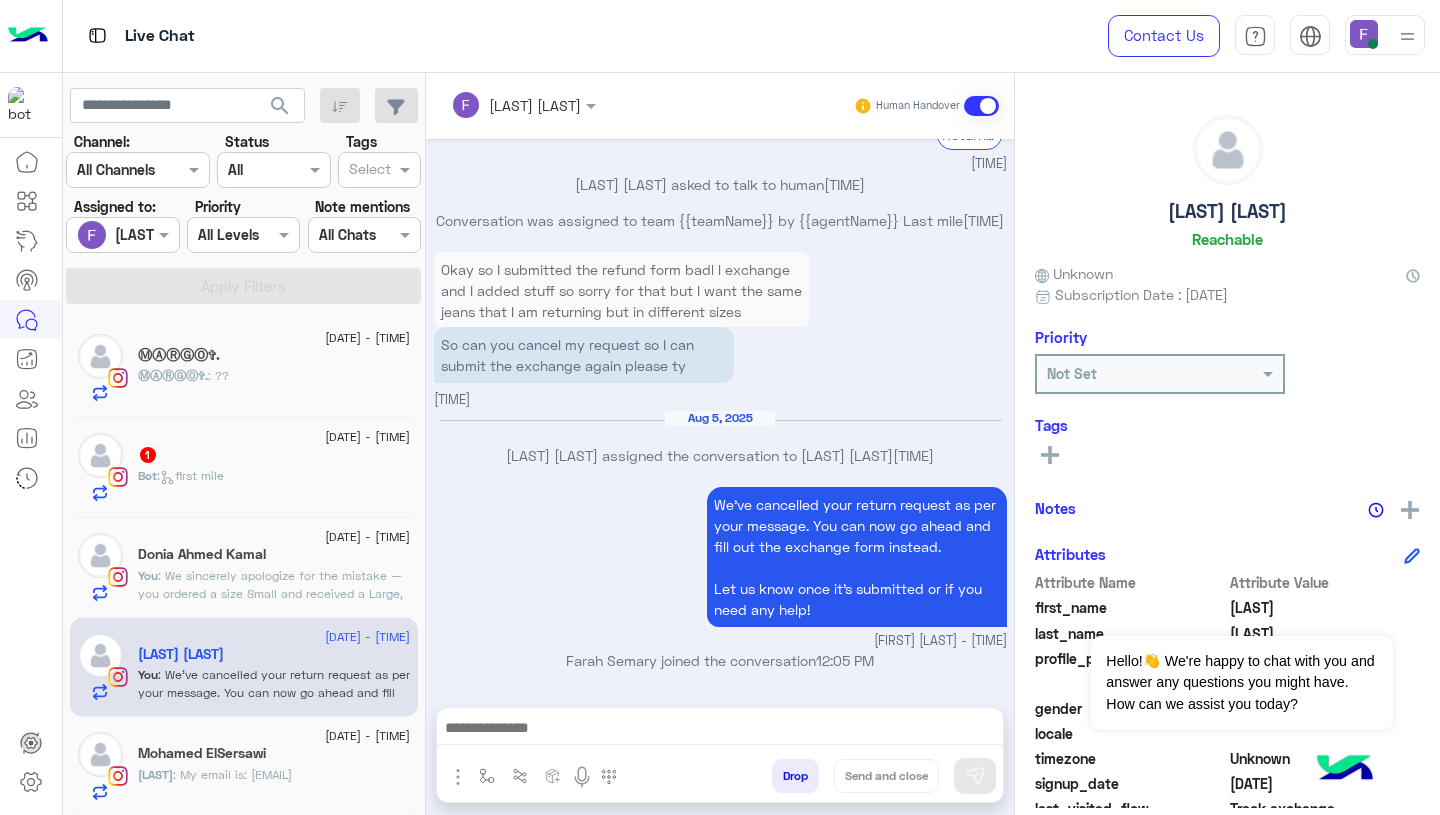 type on "[PHONE]" 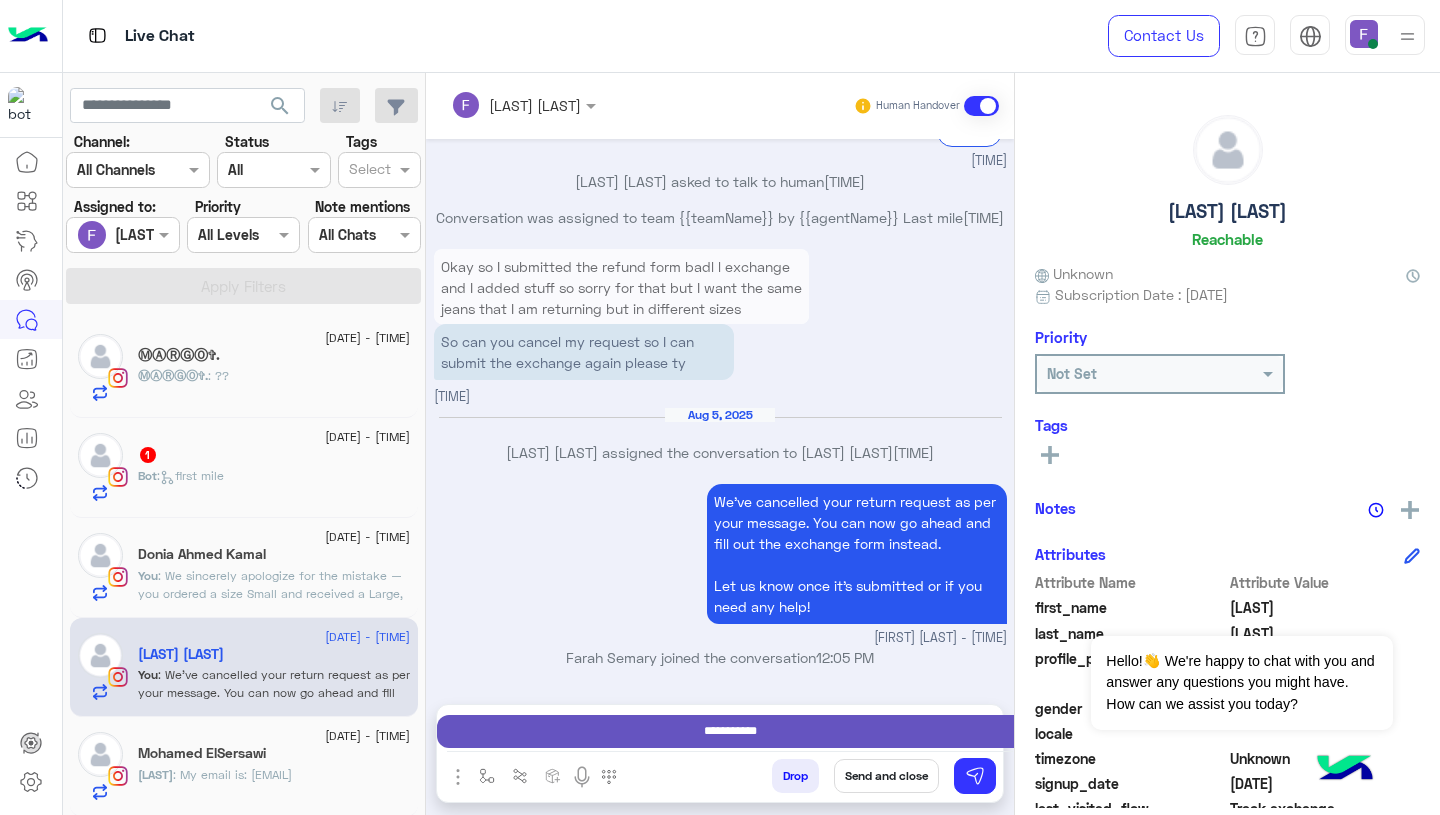 scroll, scrollTop: 2332, scrollLeft: 0, axis: vertical 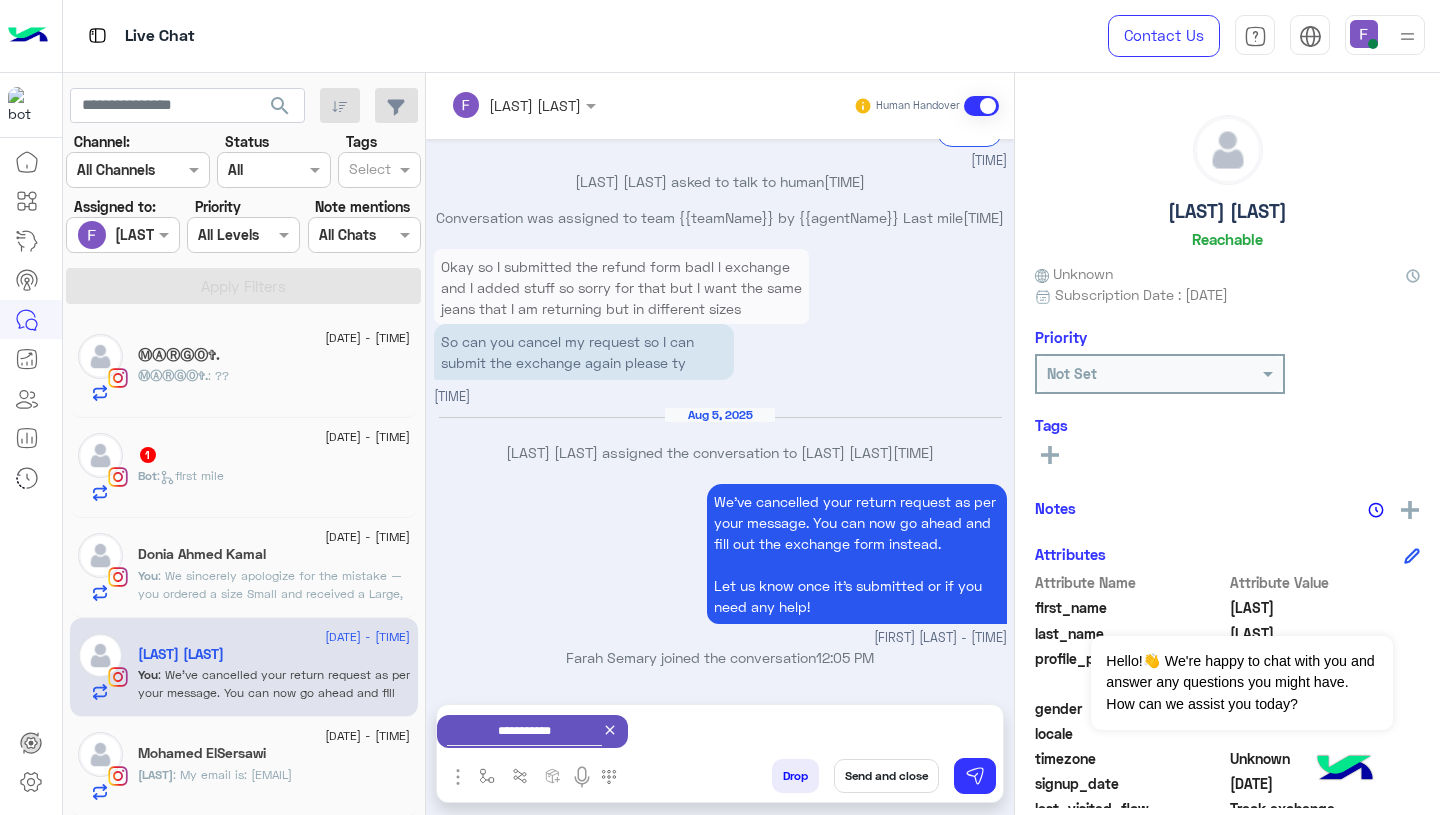 click on "Drop   Send and close" at bounding box center [817, 780] 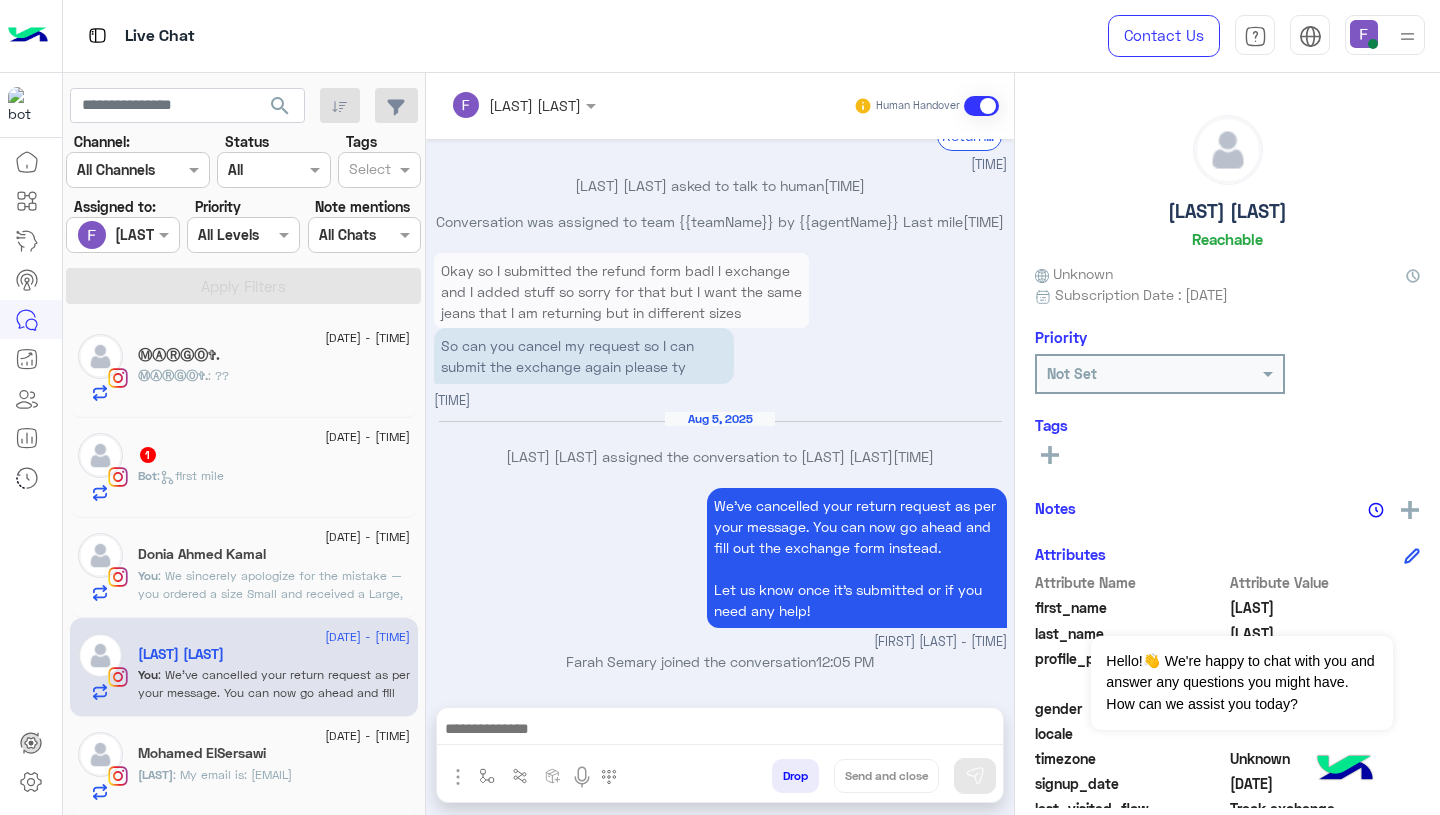 scroll, scrollTop: 2329, scrollLeft: 0, axis: vertical 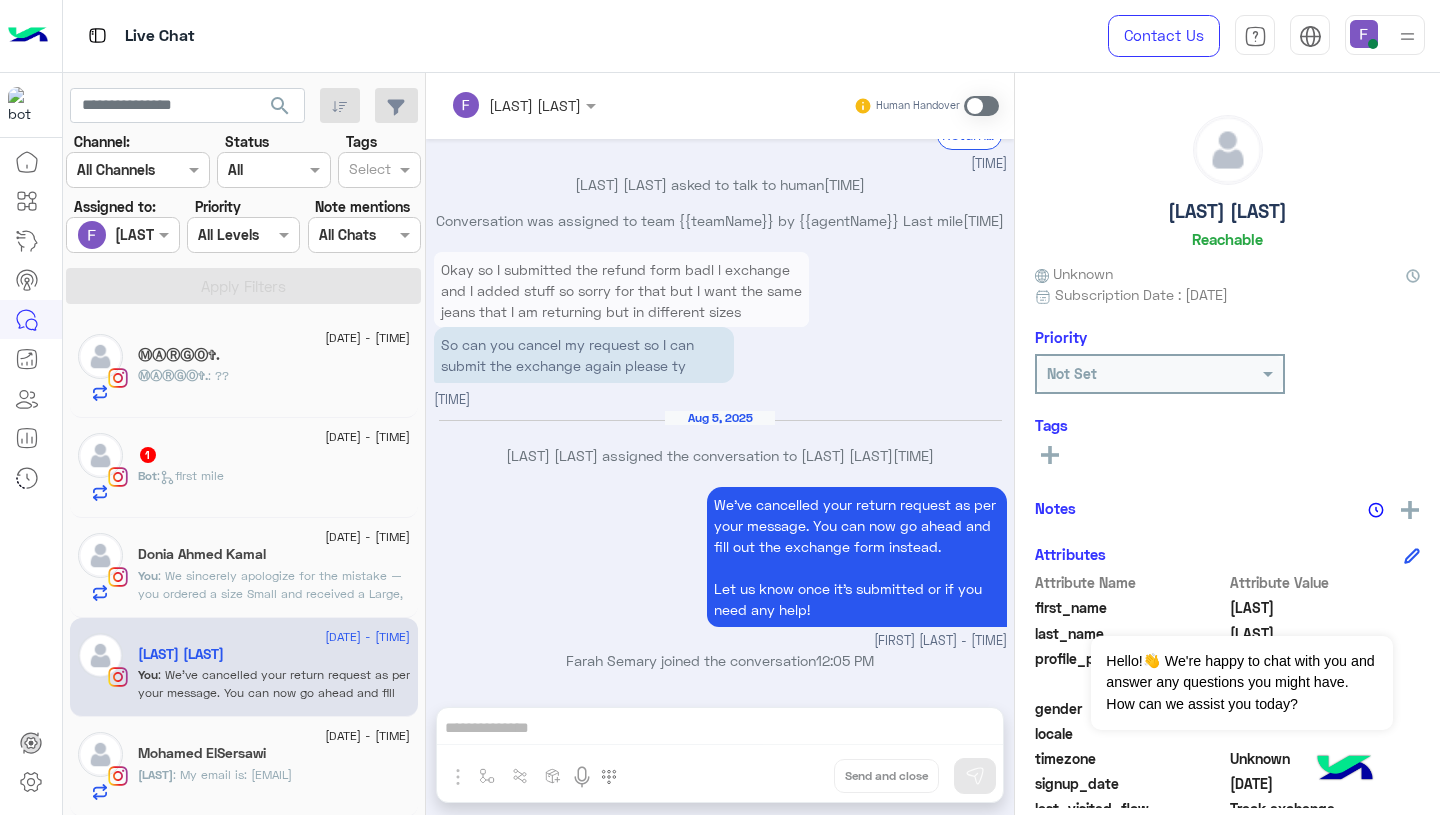click on "[NAME] [LAST]" 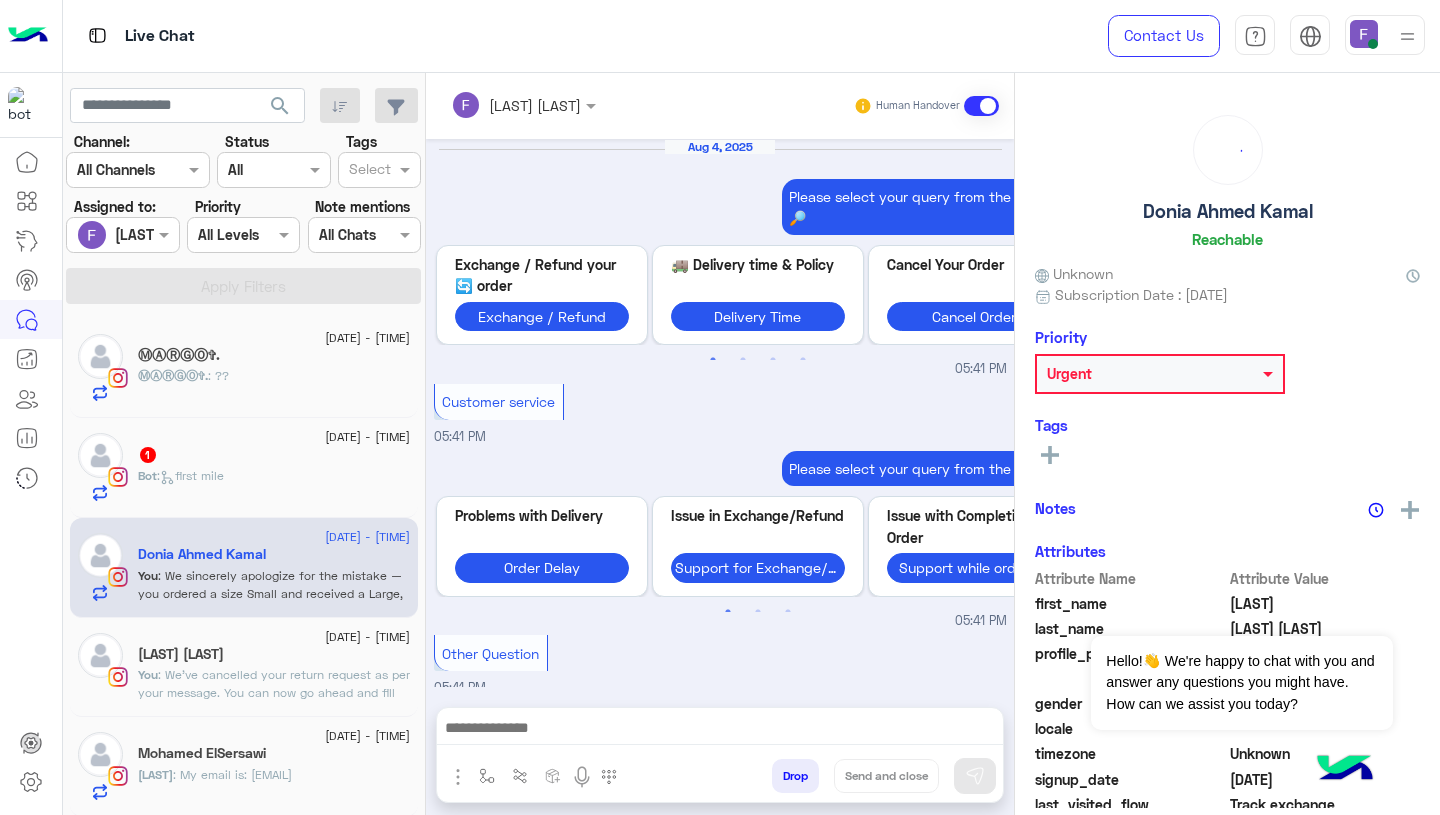 scroll, scrollTop: 1862, scrollLeft: 0, axis: vertical 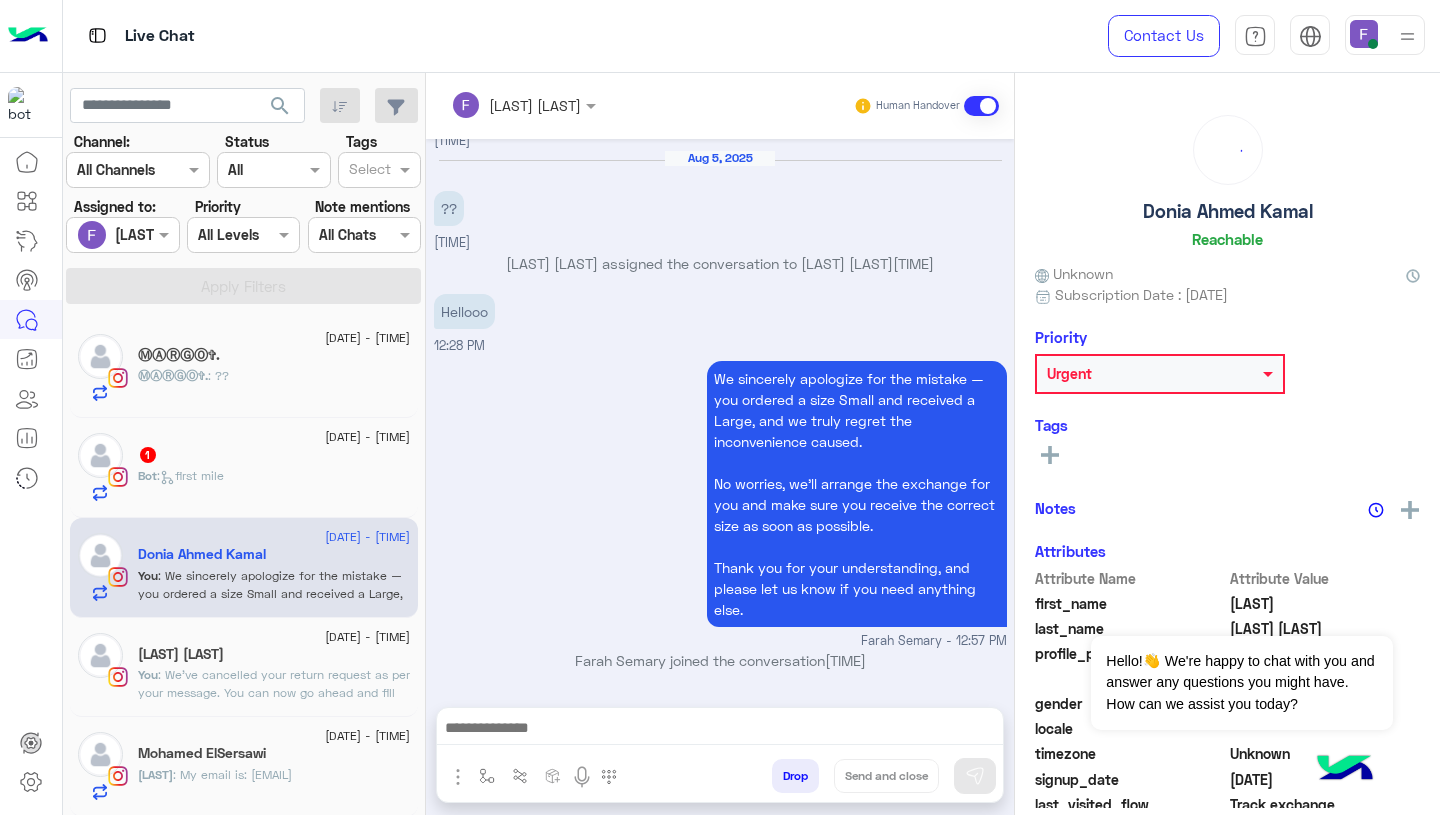 click on "Farah Shawky" 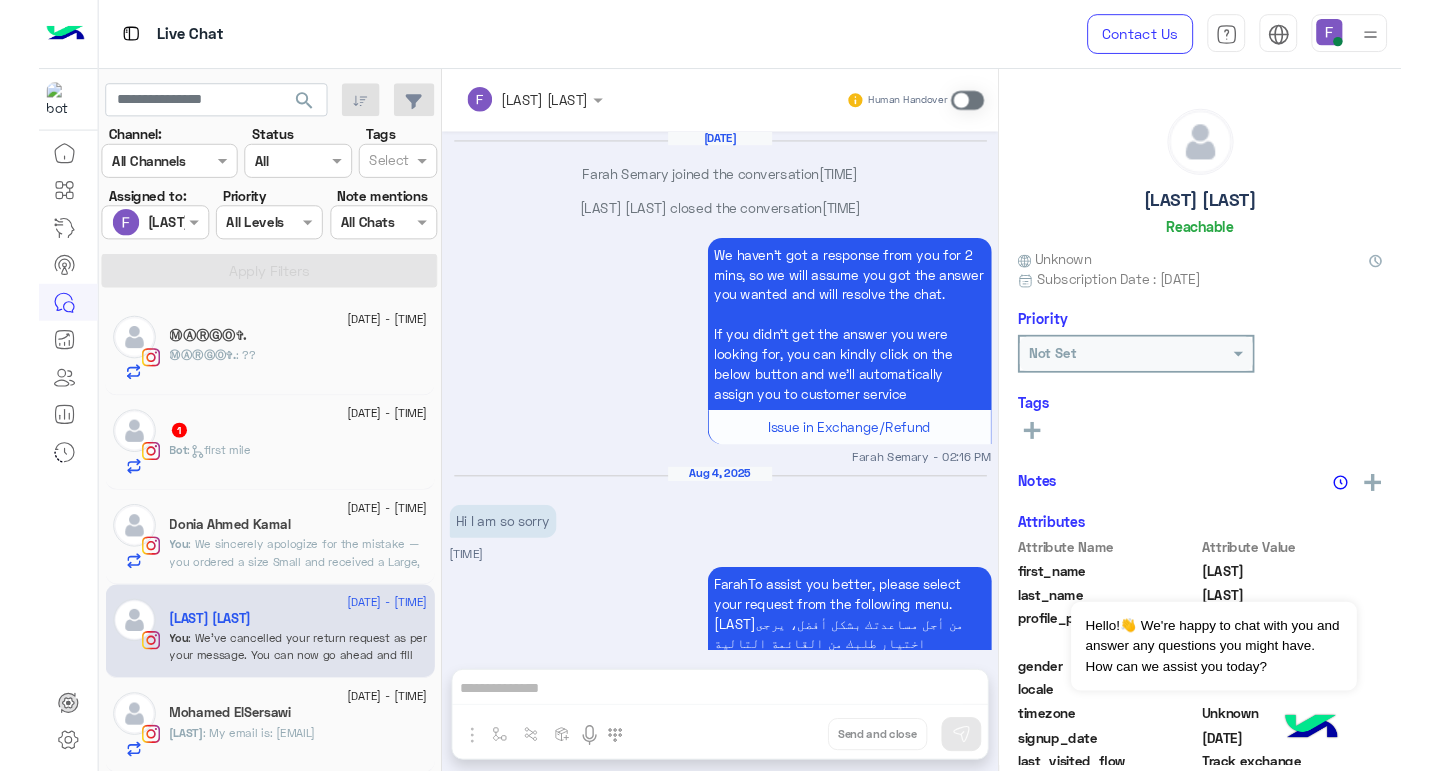 scroll, scrollTop: 1987, scrollLeft: 0, axis: vertical 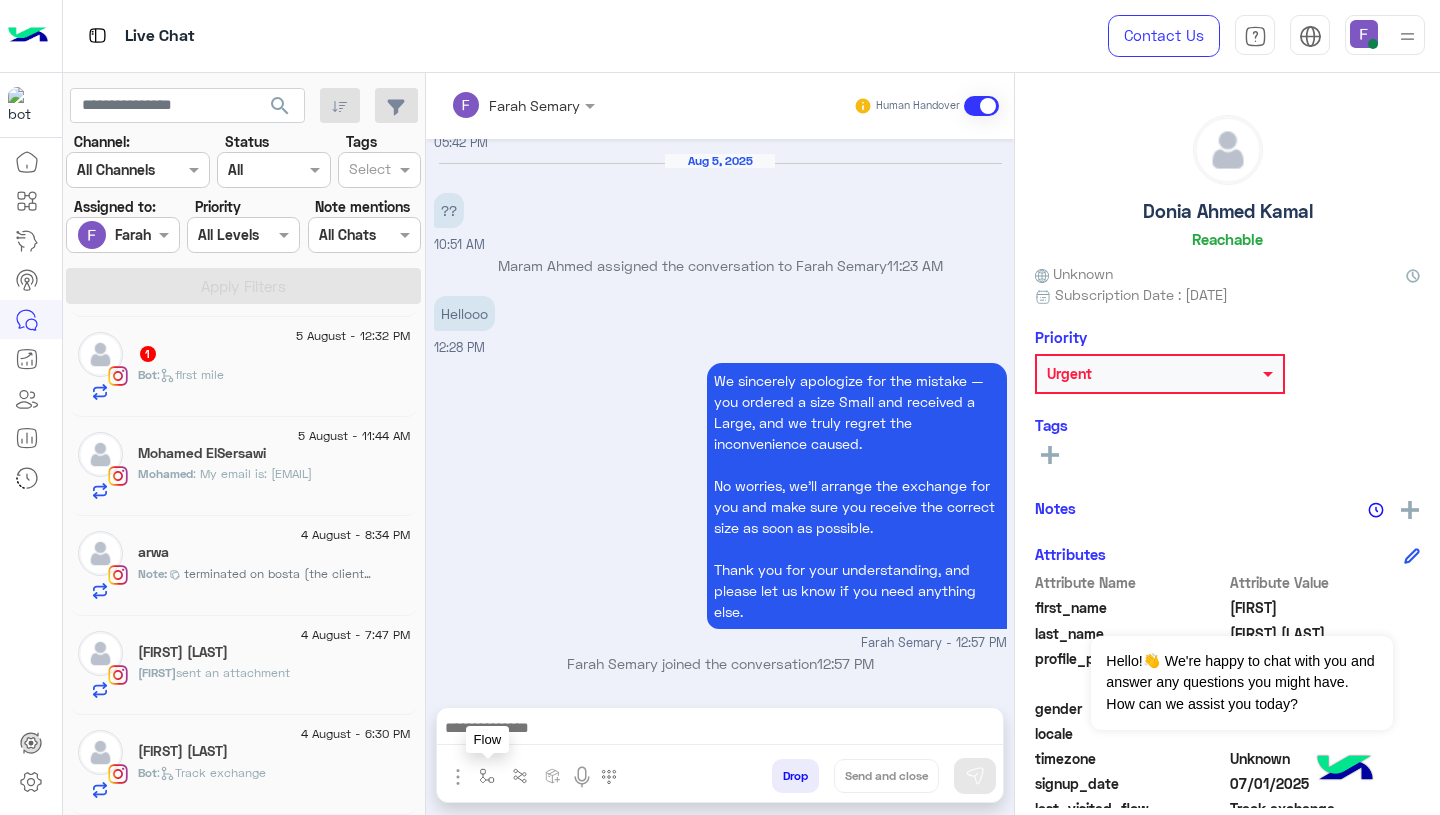 click at bounding box center [487, 776] 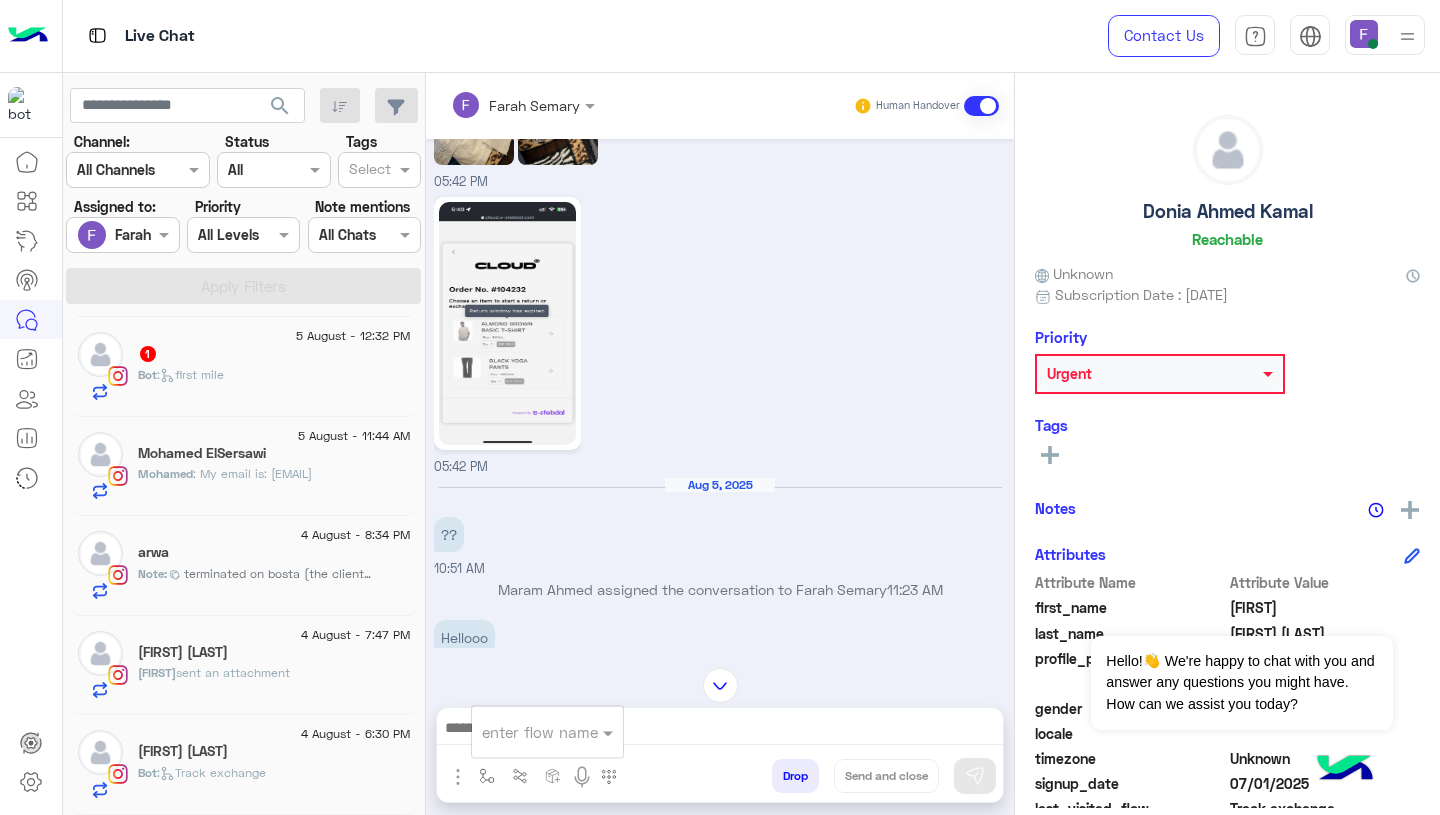 scroll, scrollTop: 1512, scrollLeft: 0, axis: vertical 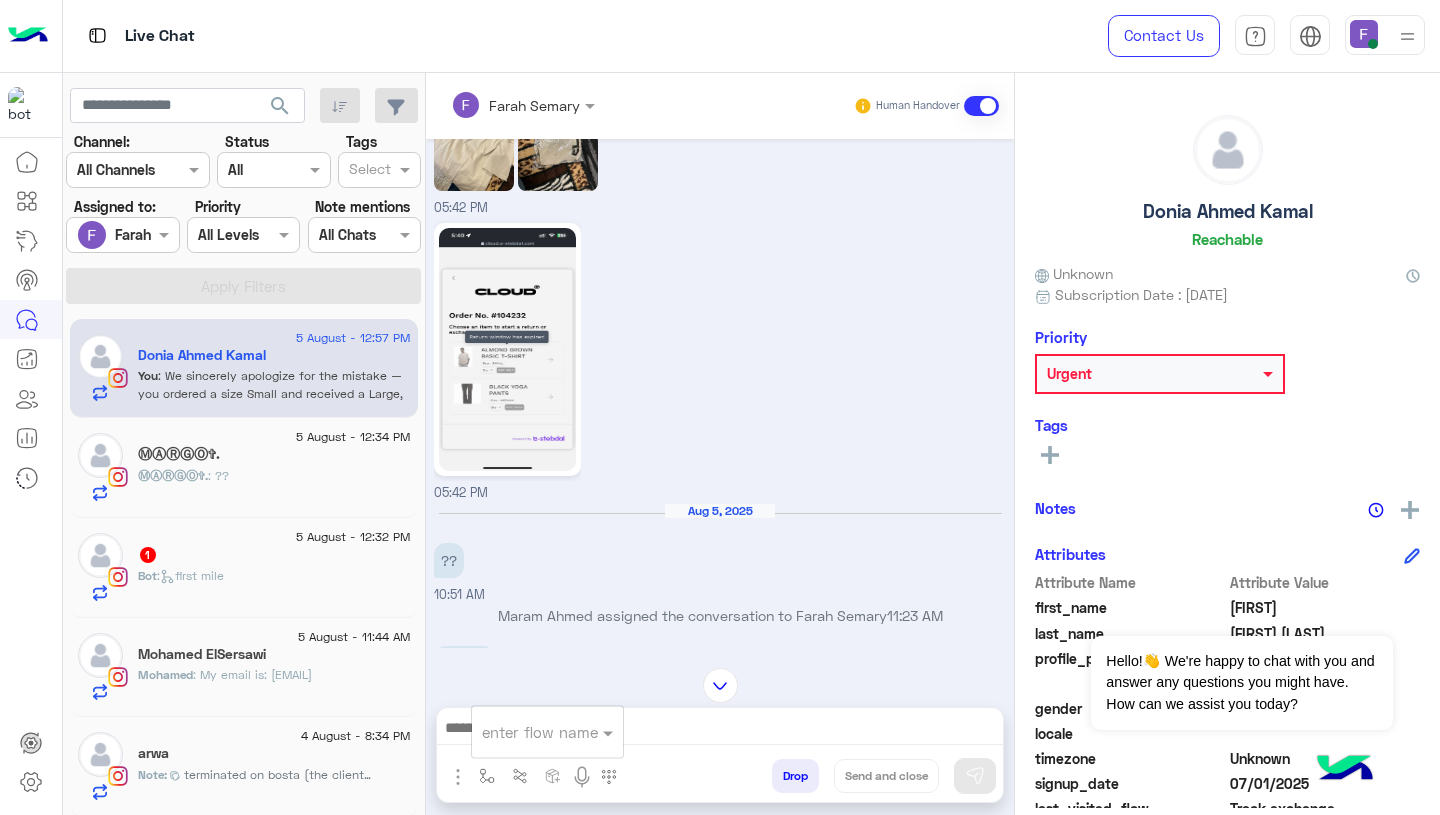 click on "[AGENT_INITIALS] : ??" 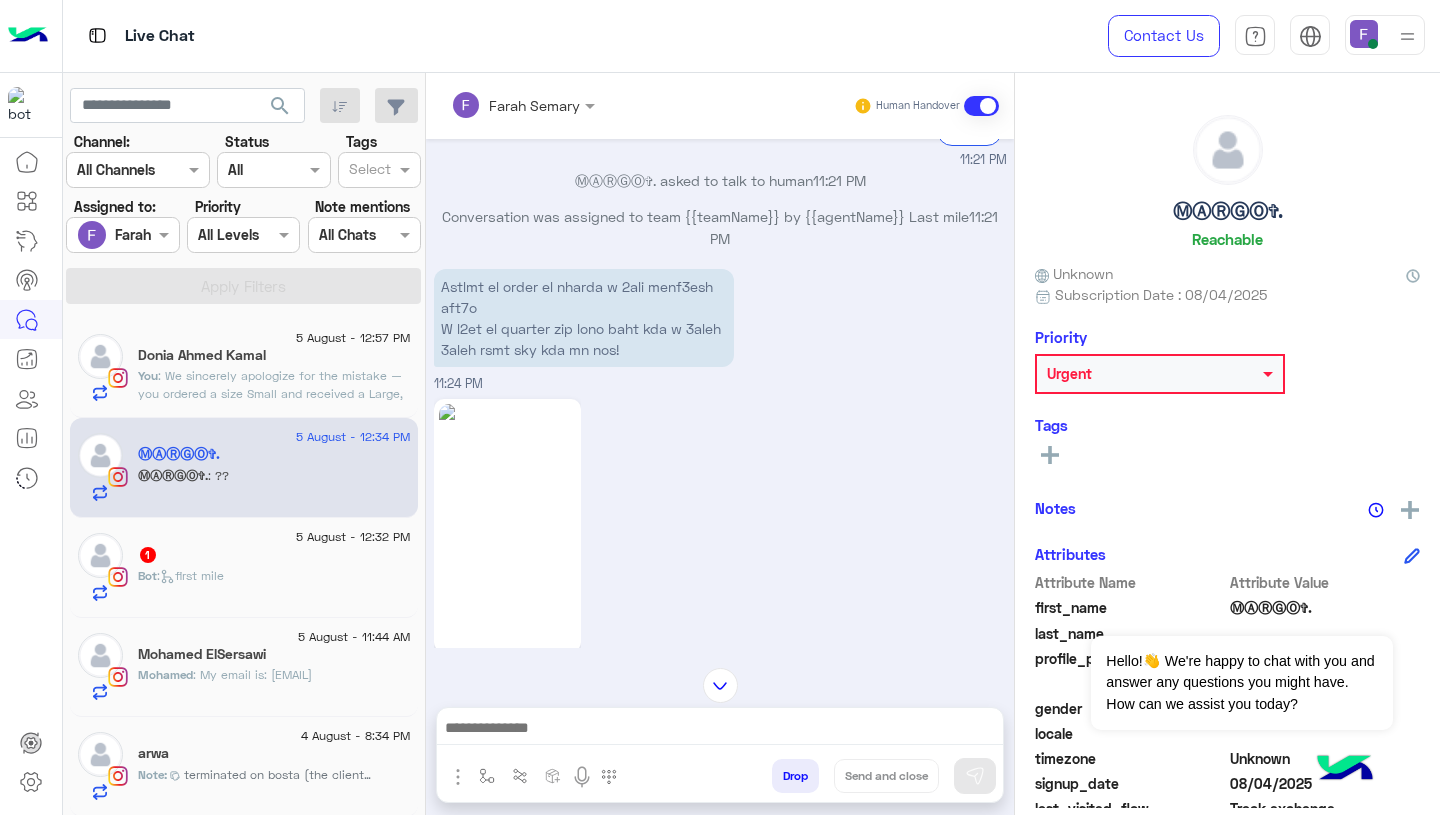 scroll, scrollTop: 2001, scrollLeft: 0, axis: vertical 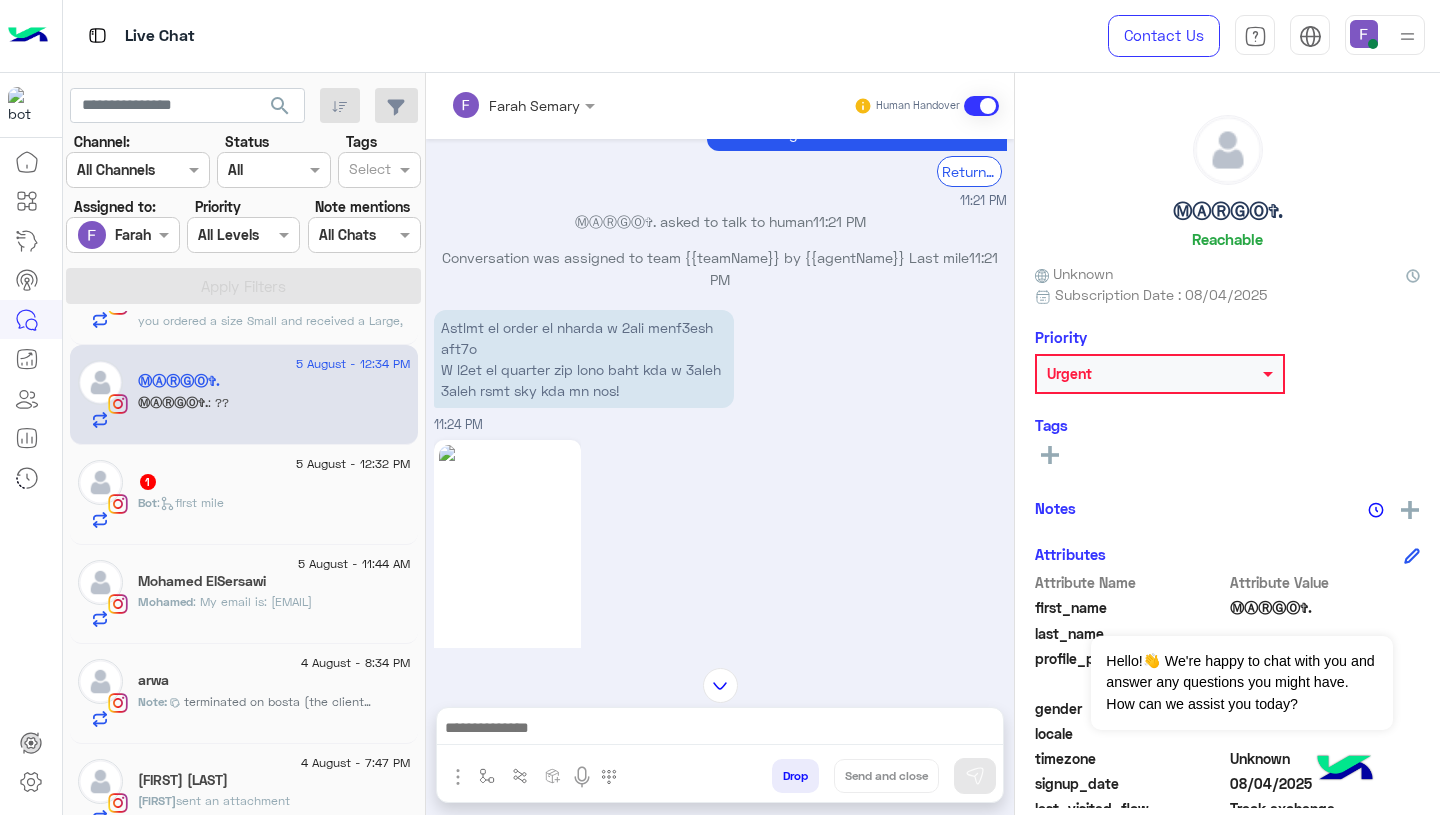 click on "Bot :   first mile" 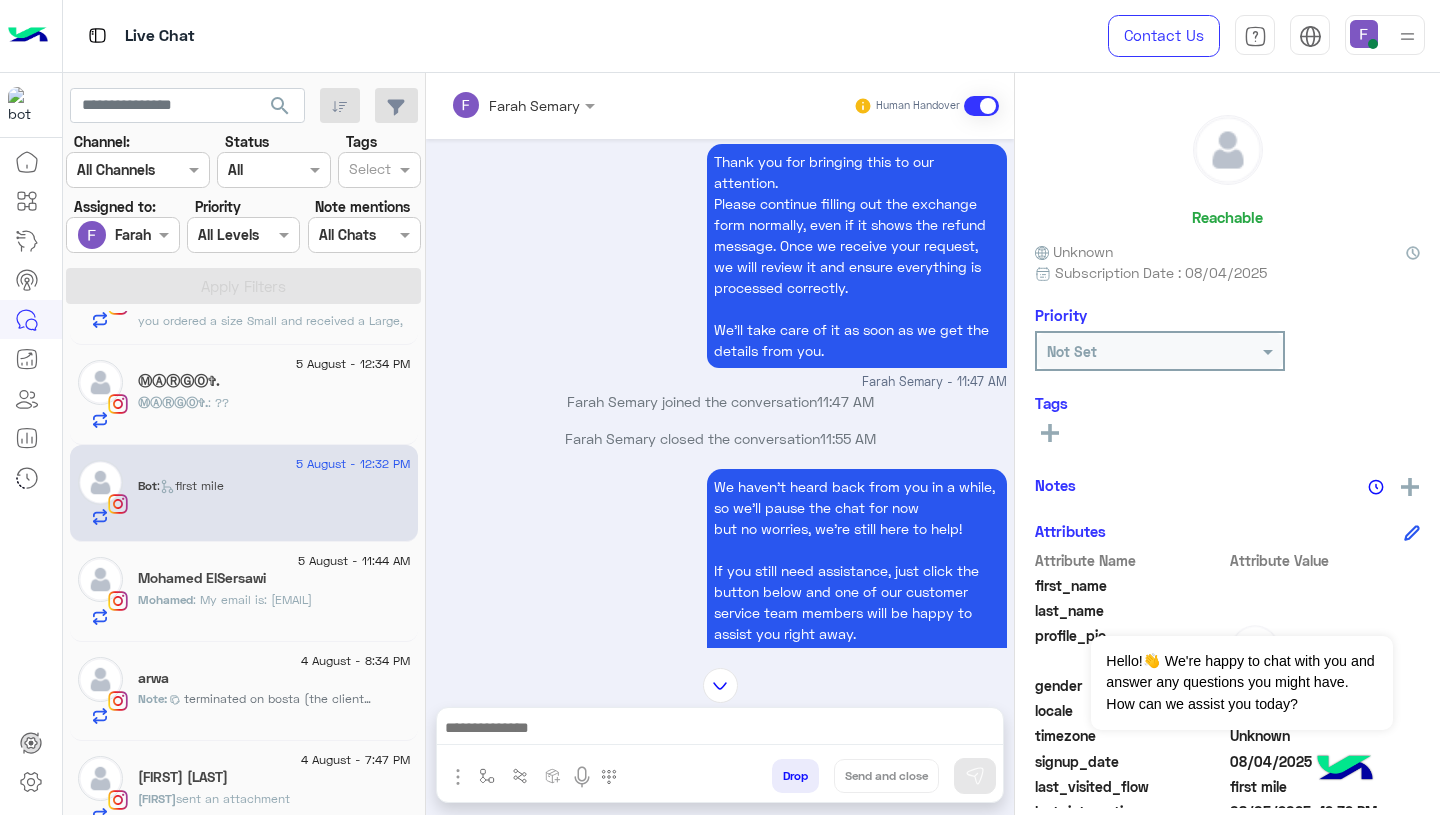 scroll, scrollTop: 1517, scrollLeft: 0, axis: vertical 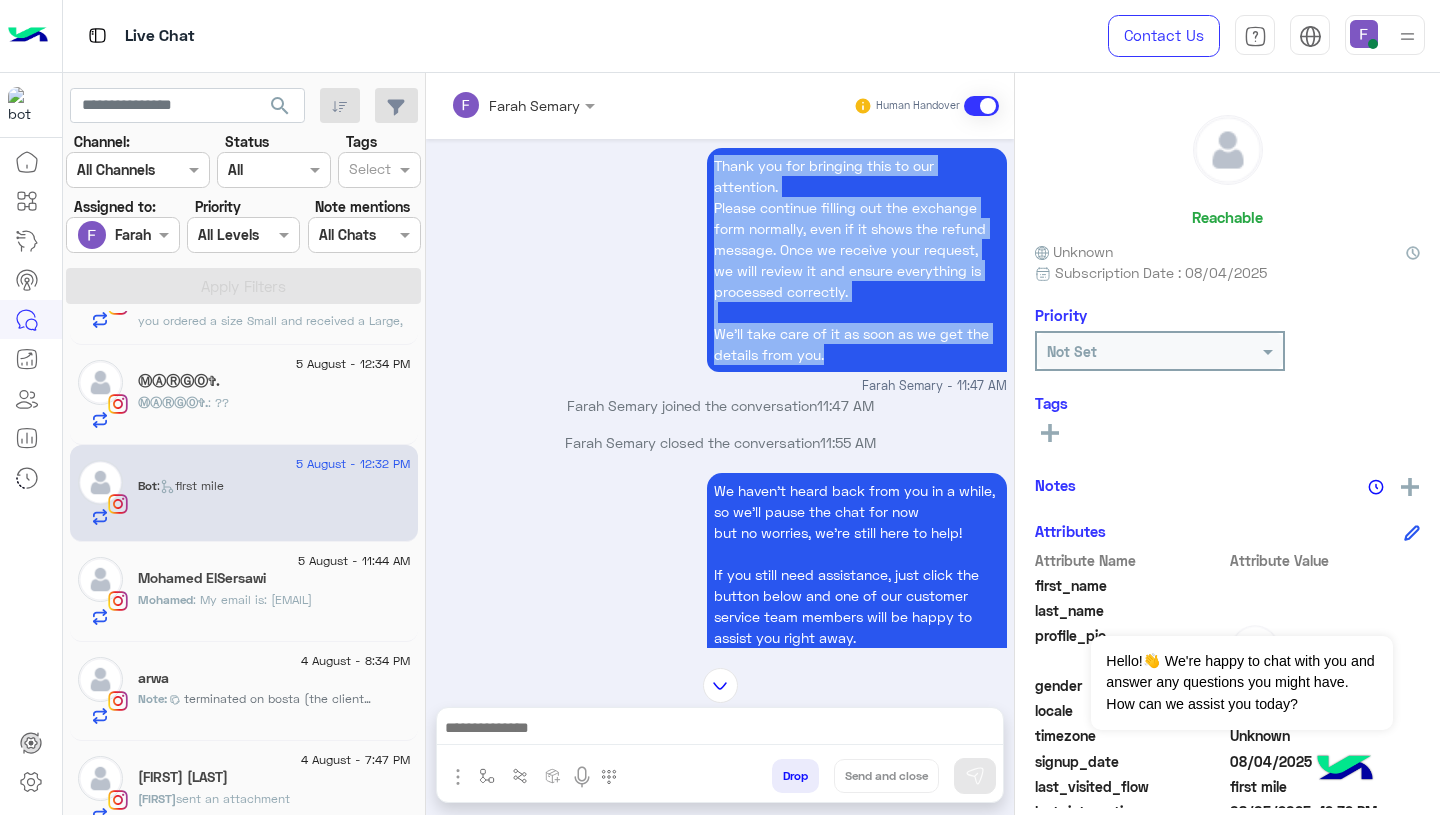 drag, startPoint x: 704, startPoint y: 161, endPoint x: 873, endPoint y: 351, distance: 254.28528 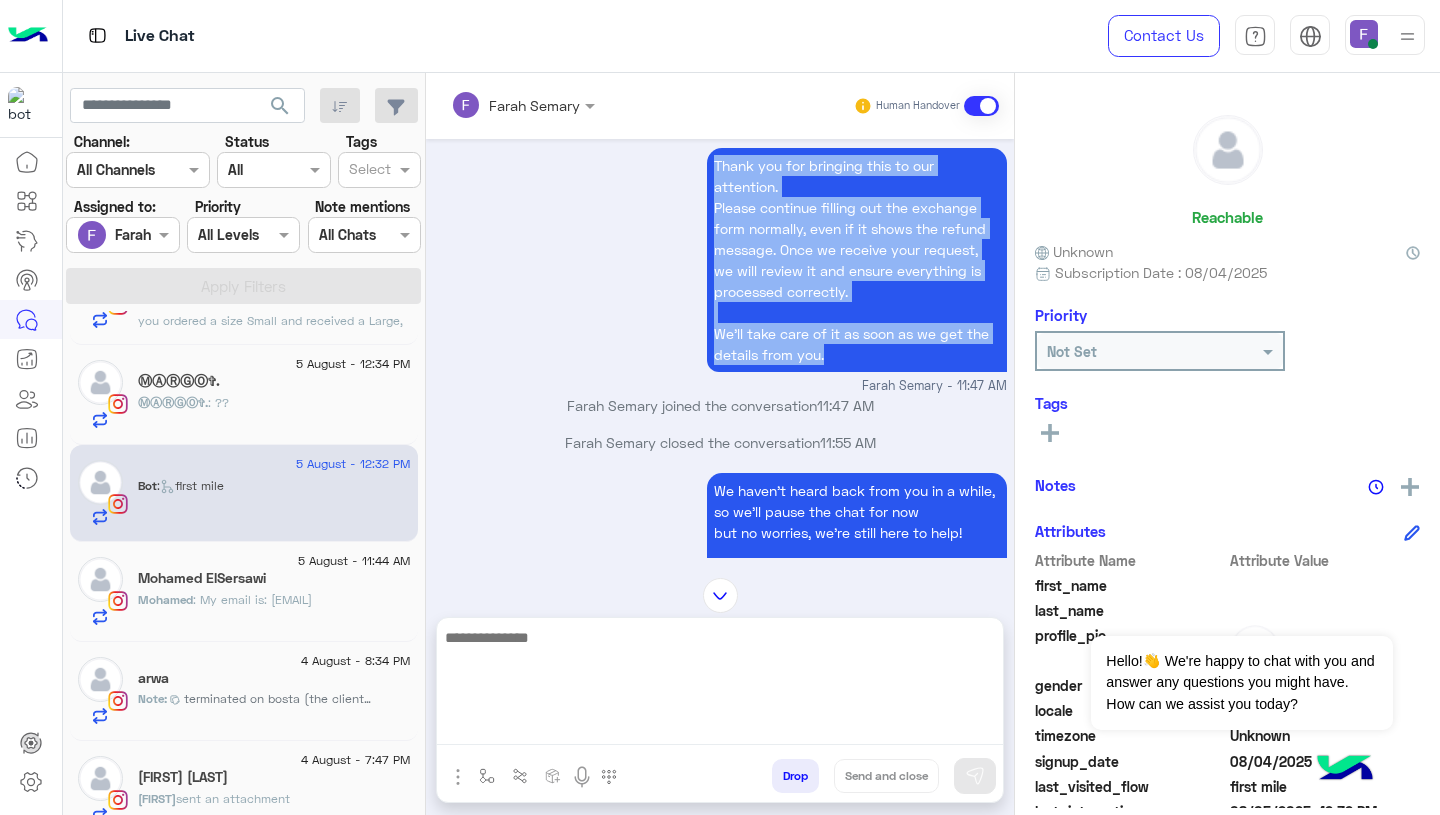 click at bounding box center (720, 685) 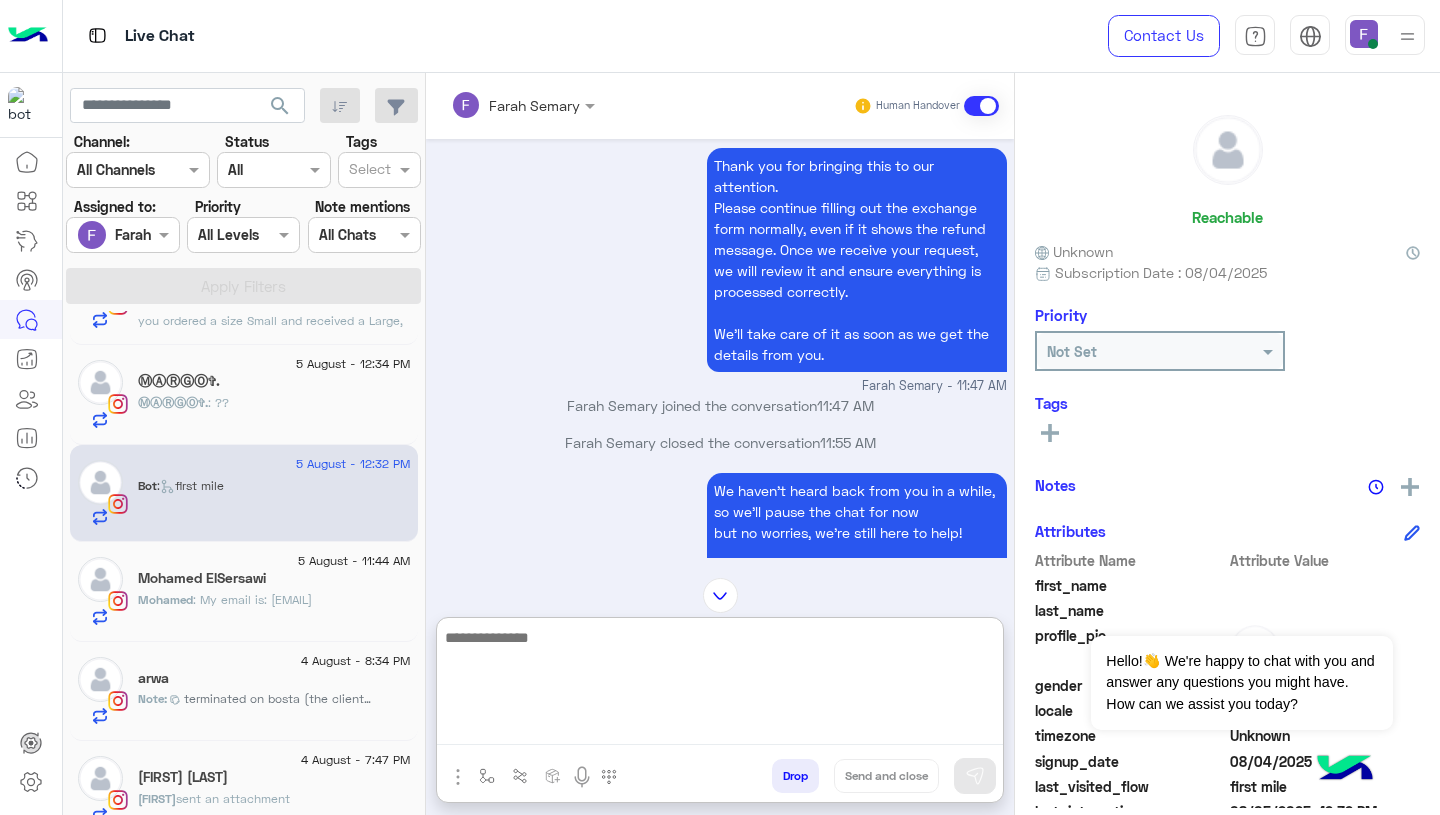 paste on "**********" 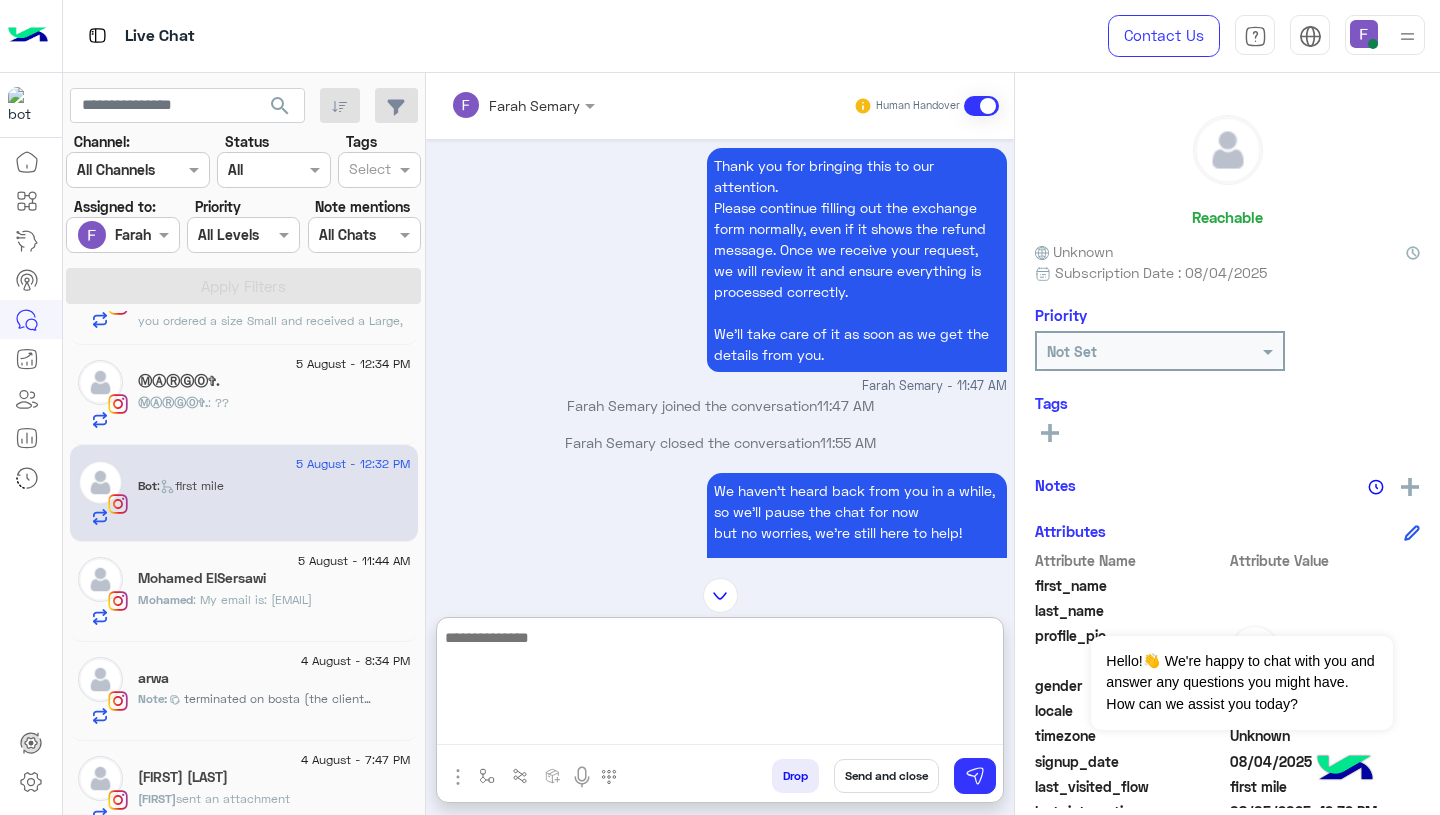 scroll, scrollTop: 0, scrollLeft: 0, axis: both 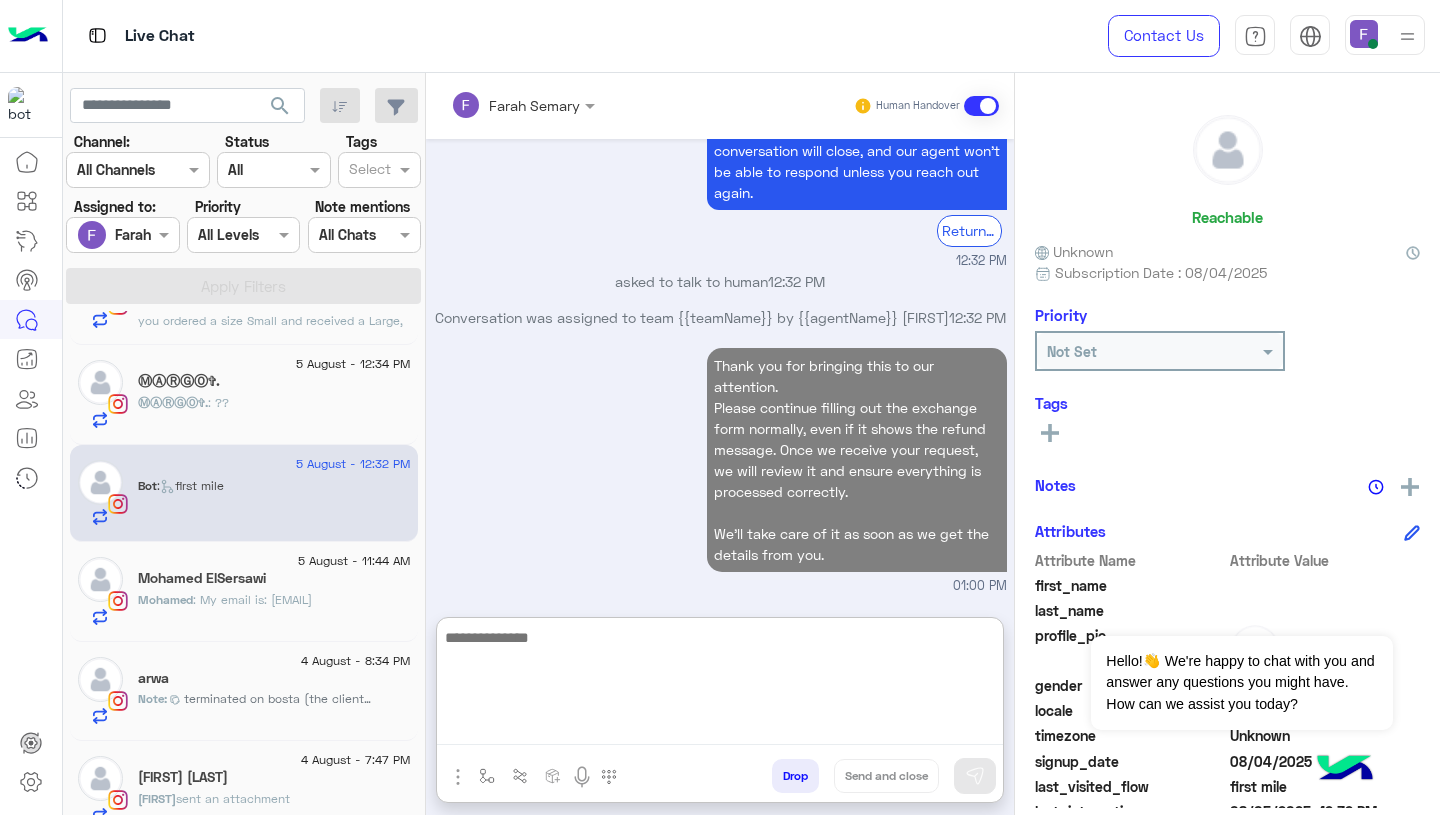 click on "Thank you for bringing this to our attention. Please continue filling out the exchange form normally, even if it shows the refund message. Once we receive your request, we will review it and ensure everything is processed correctly. We’ll take care of it as soon as we get the details from you.   01:00 PM" at bounding box center [720, 469] 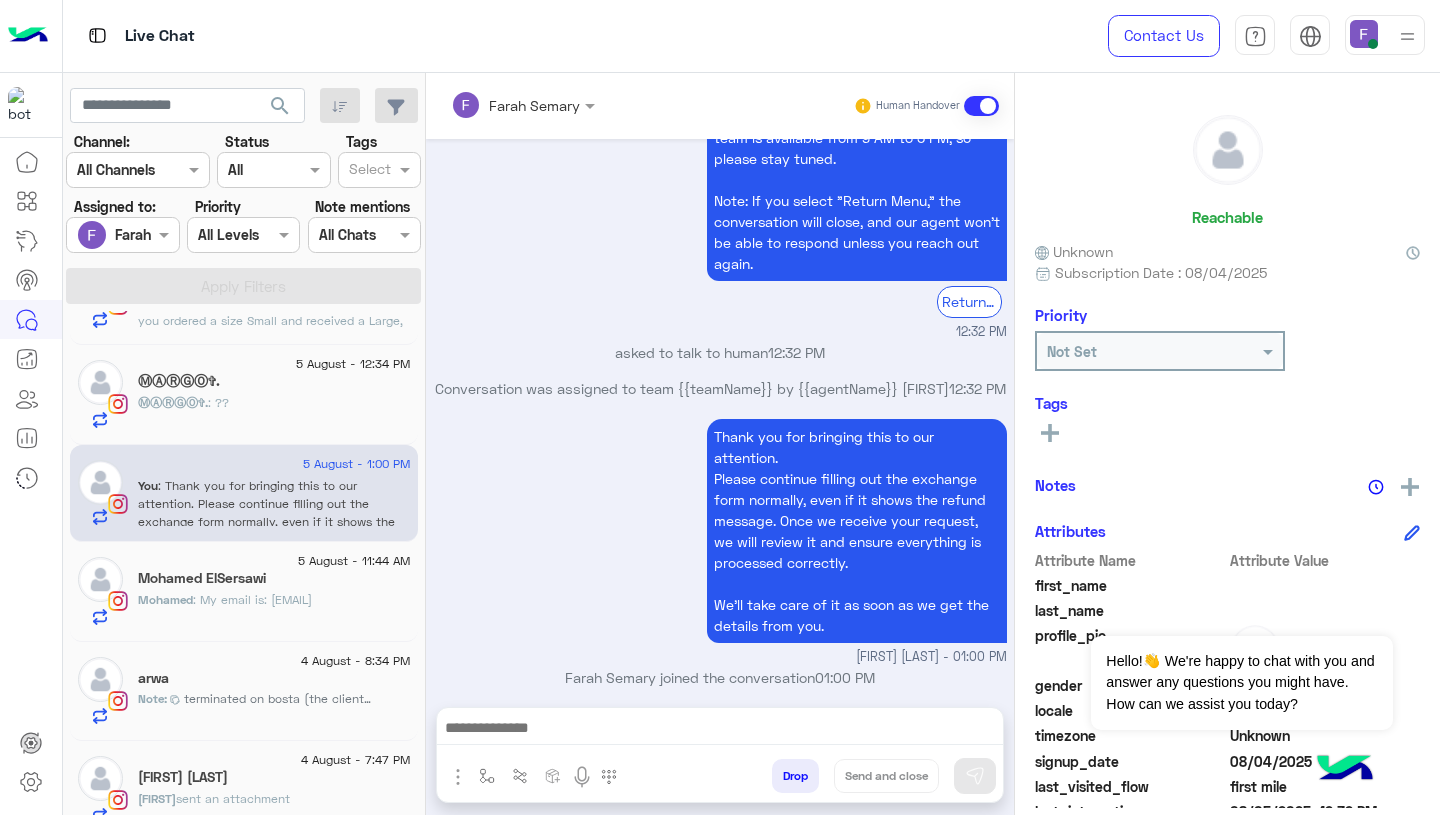 scroll, scrollTop: 2263, scrollLeft: 0, axis: vertical 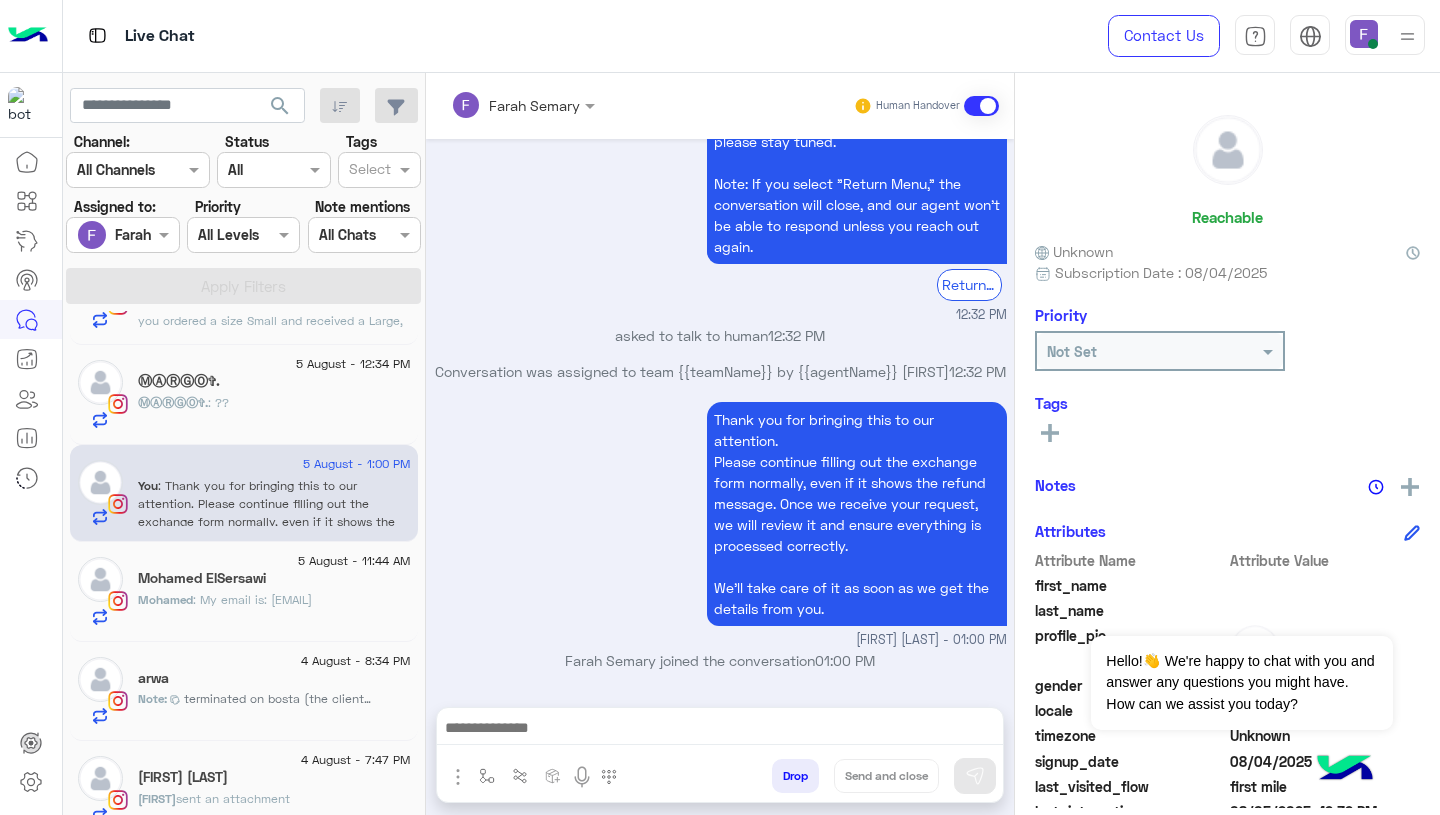 click on "[FIRST] : My email is: [EMAIL]" 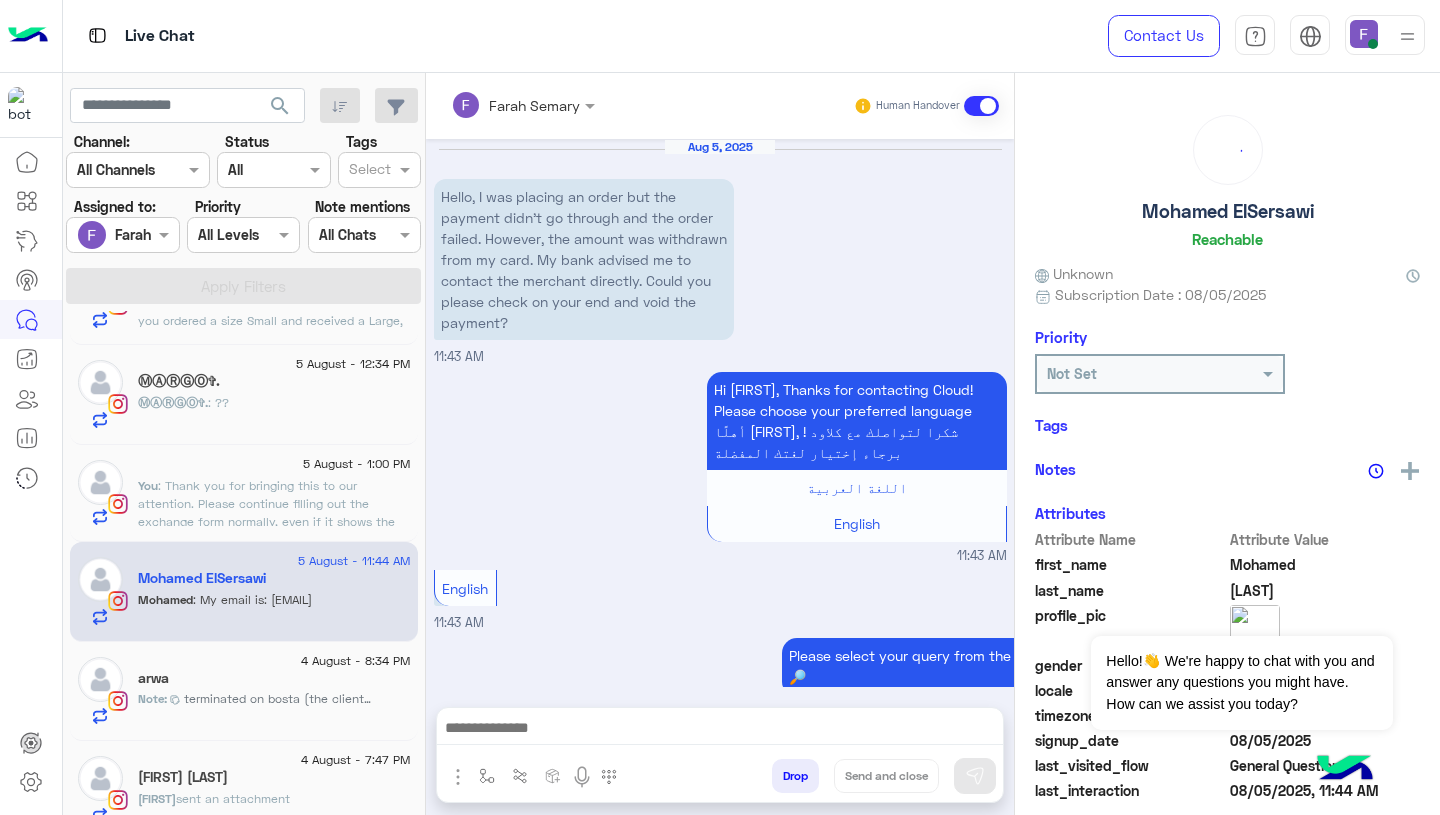 scroll, scrollTop: 1433, scrollLeft: 0, axis: vertical 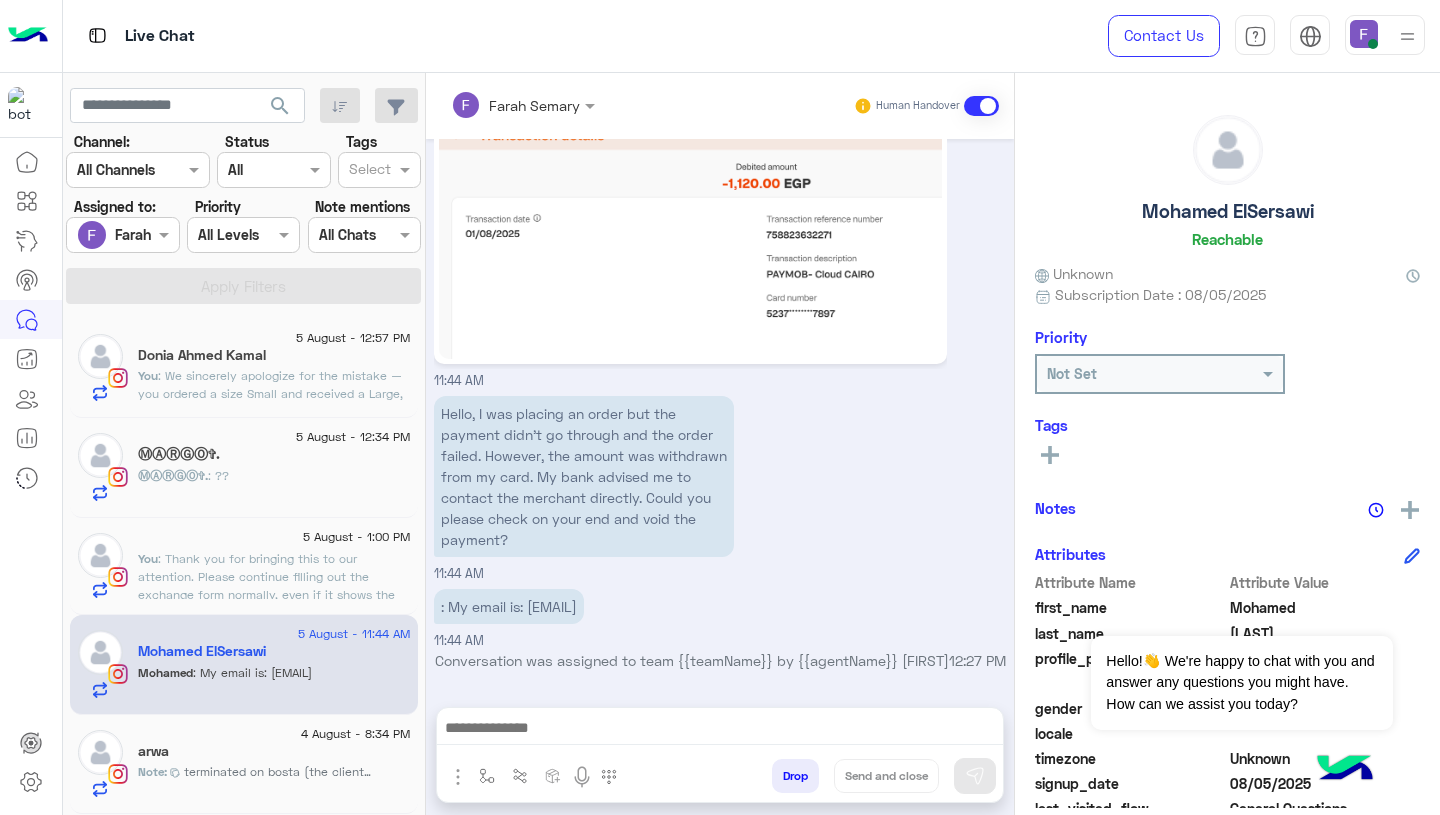 click on "5 August - 1:00 PM      You  : Thank you for bringing this to our attention.
Please continue filling out the exchange form normally, even if it shows the refund message. Once we receive your request, we will review it and ensure everything is processed correctly.
We’ll take care of it as soon as we get the details from you." 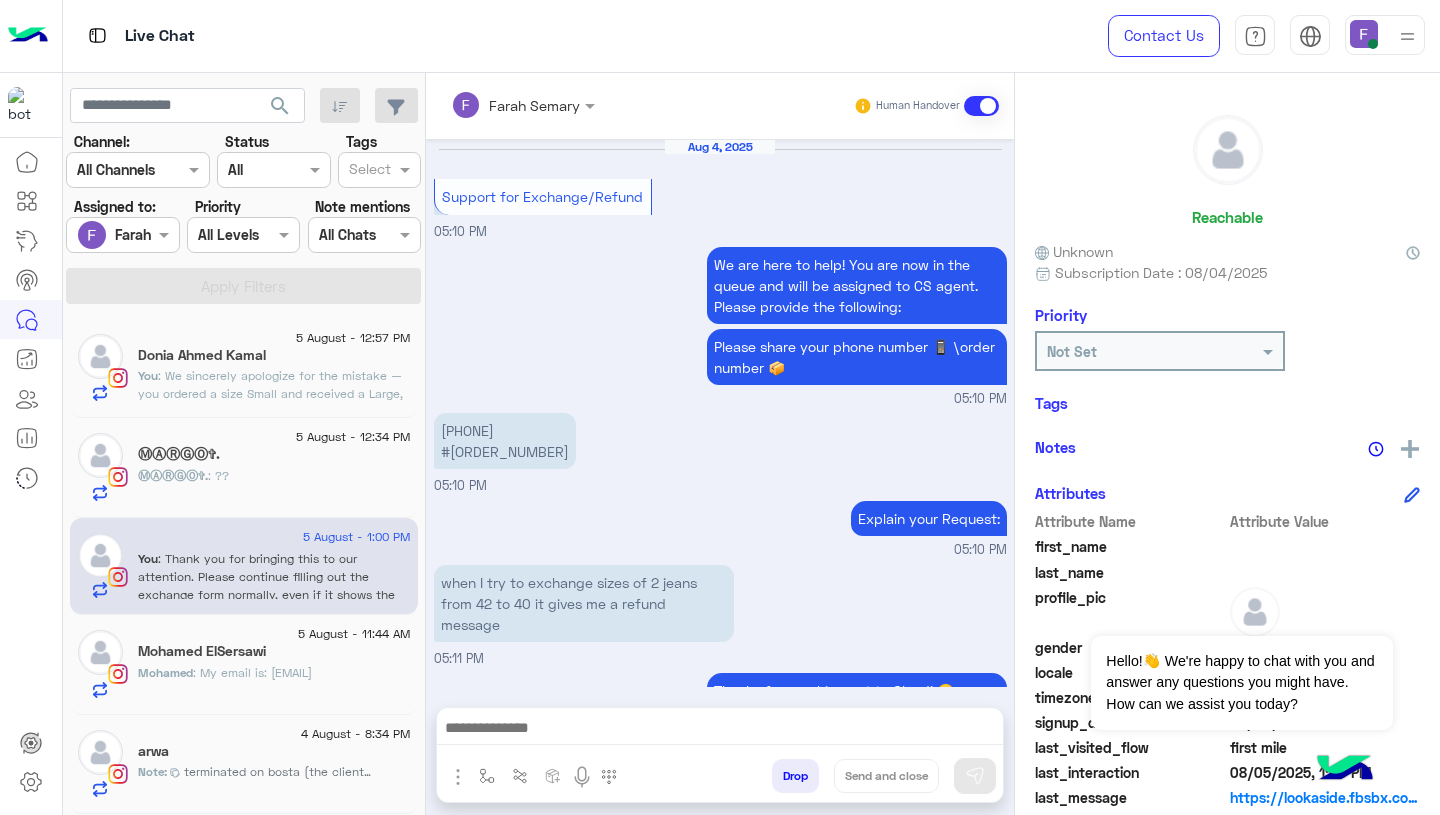scroll, scrollTop: 2011, scrollLeft: 0, axis: vertical 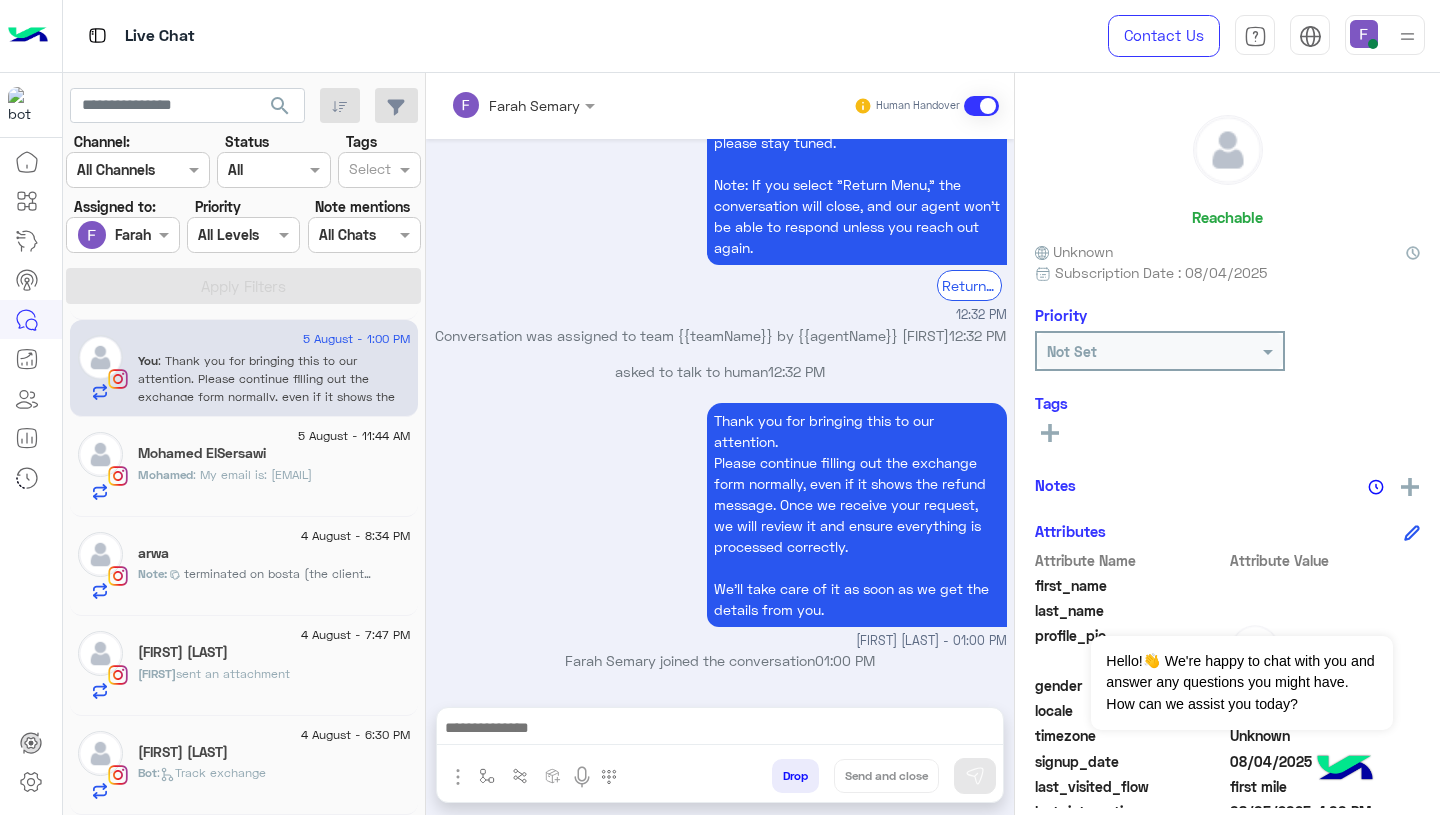 click on "[FIRST]  sent an attachment" 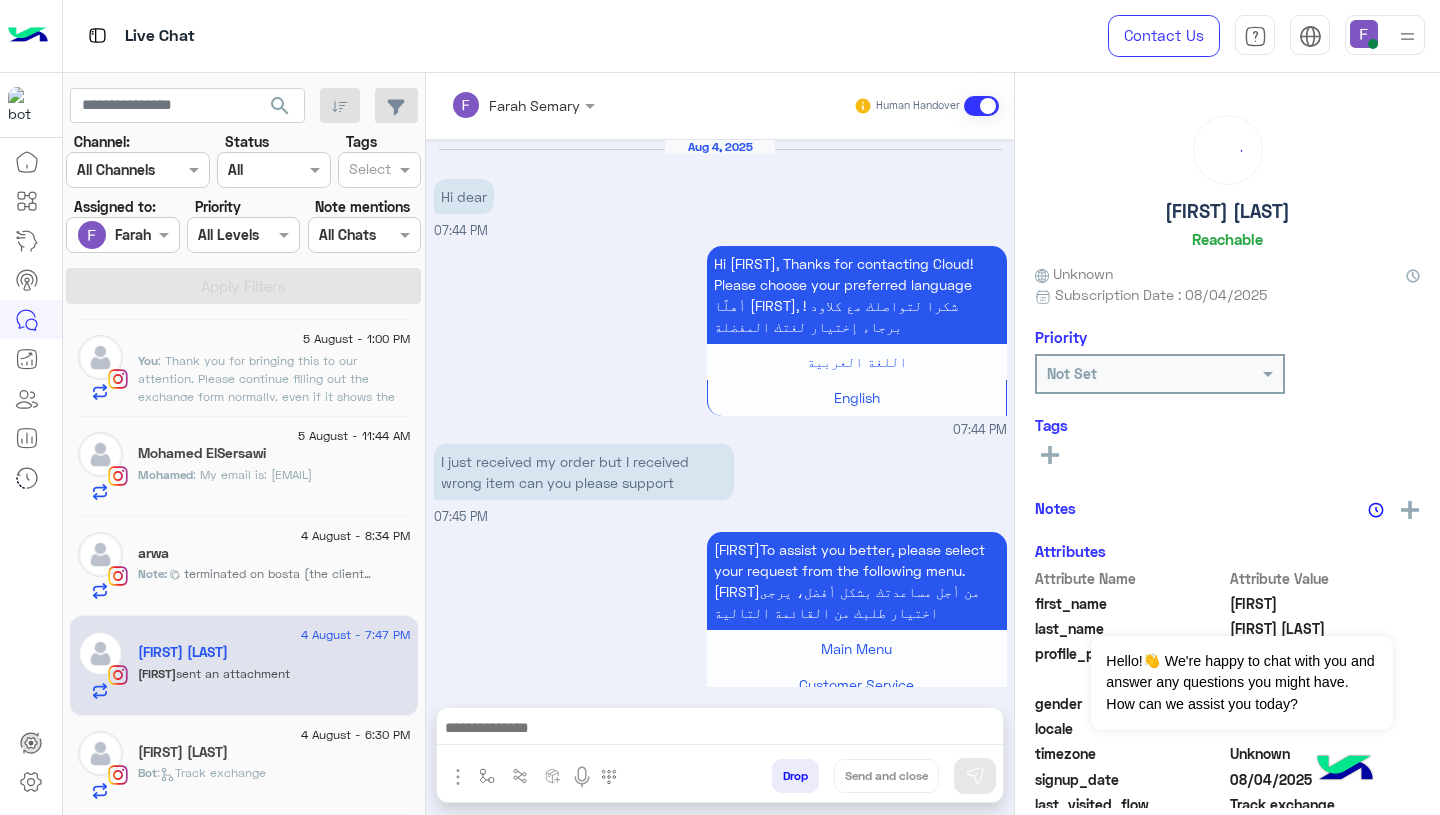 scroll, scrollTop: 1646, scrollLeft: 0, axis: vertical 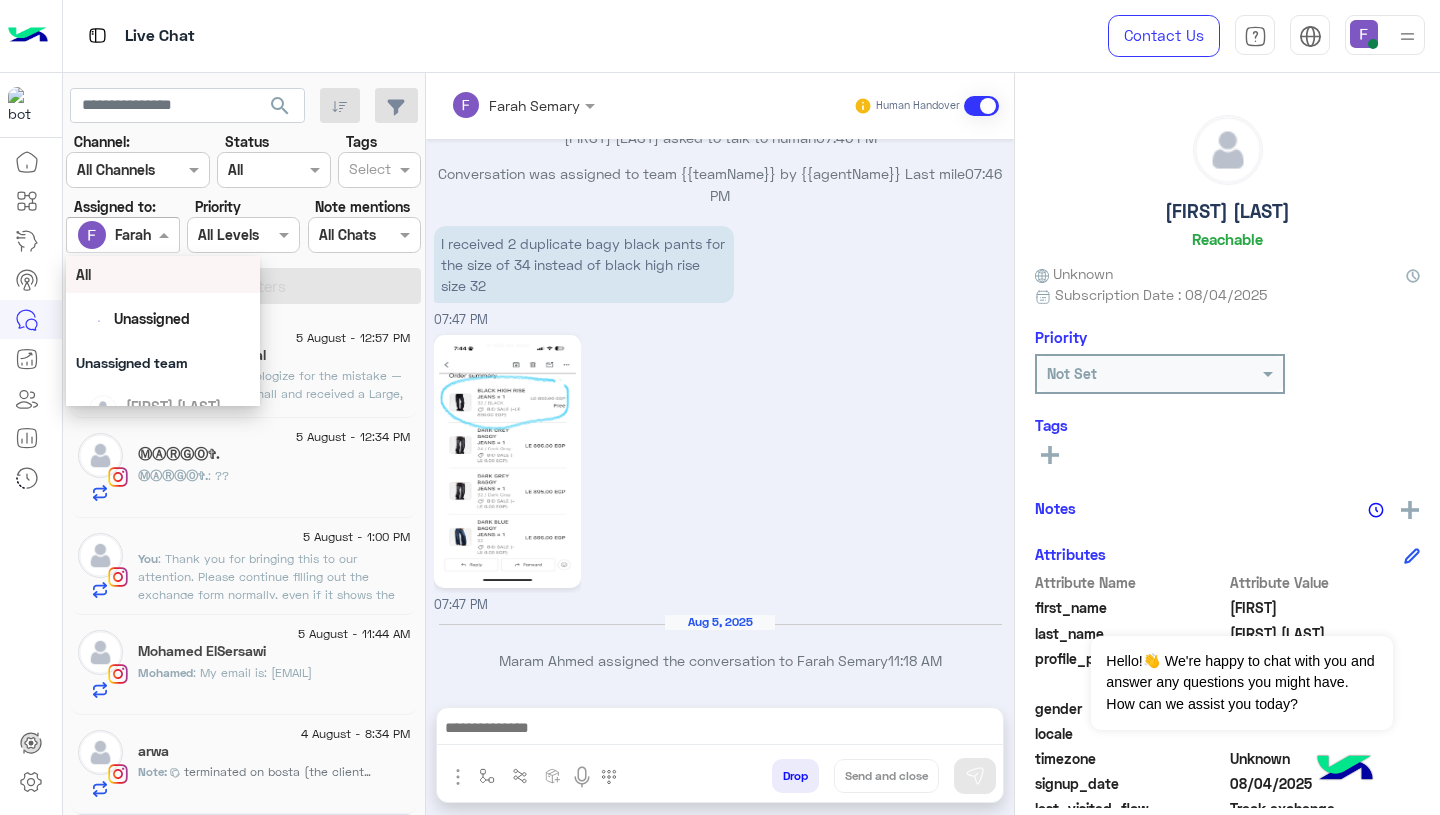 click at bounding box center (122, 234) 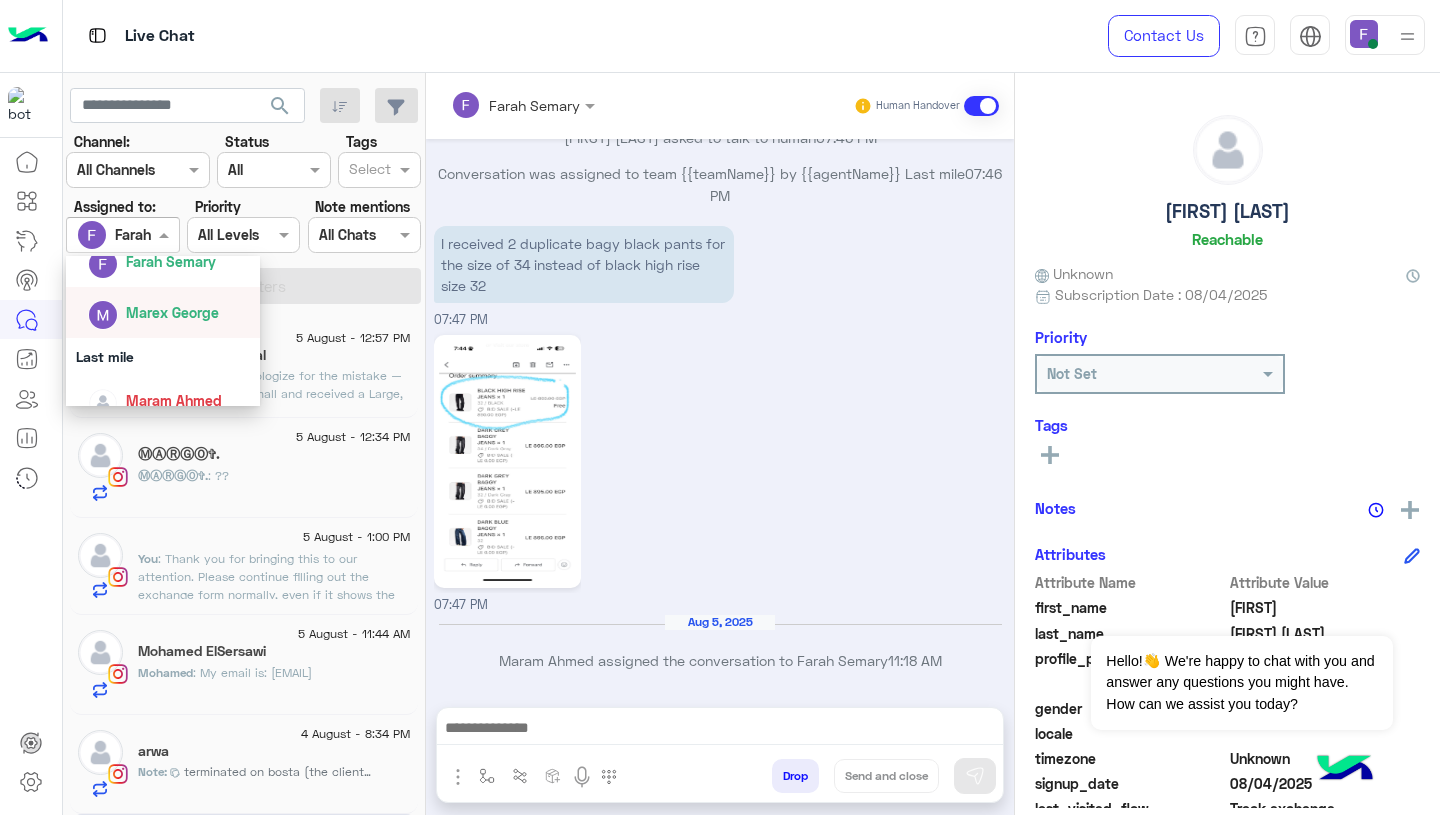 scroll, scrollTop: 427, scrollLeft: 0, axis: vertical 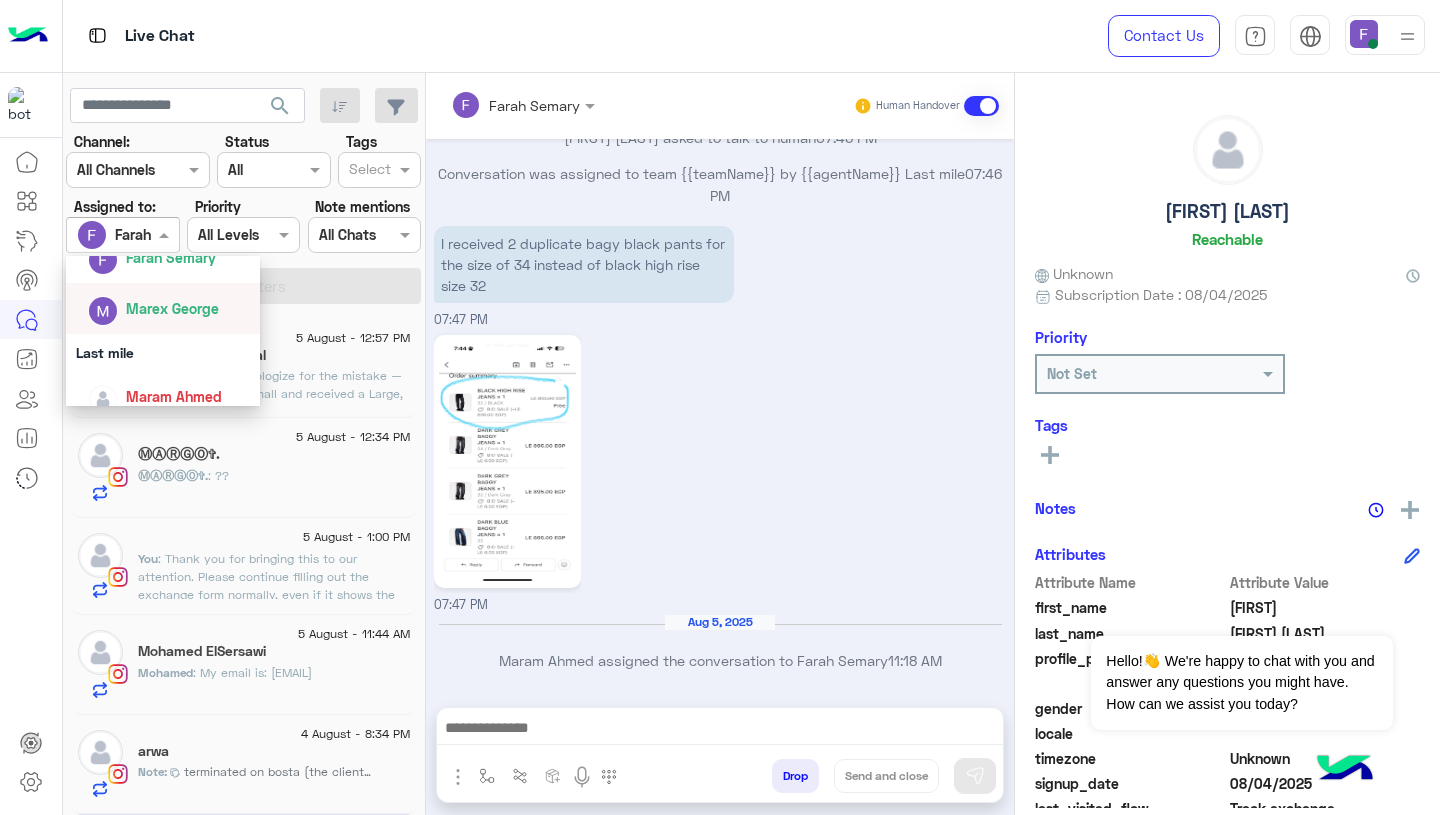 click on "Marex George" at bounding box center (169, 308) 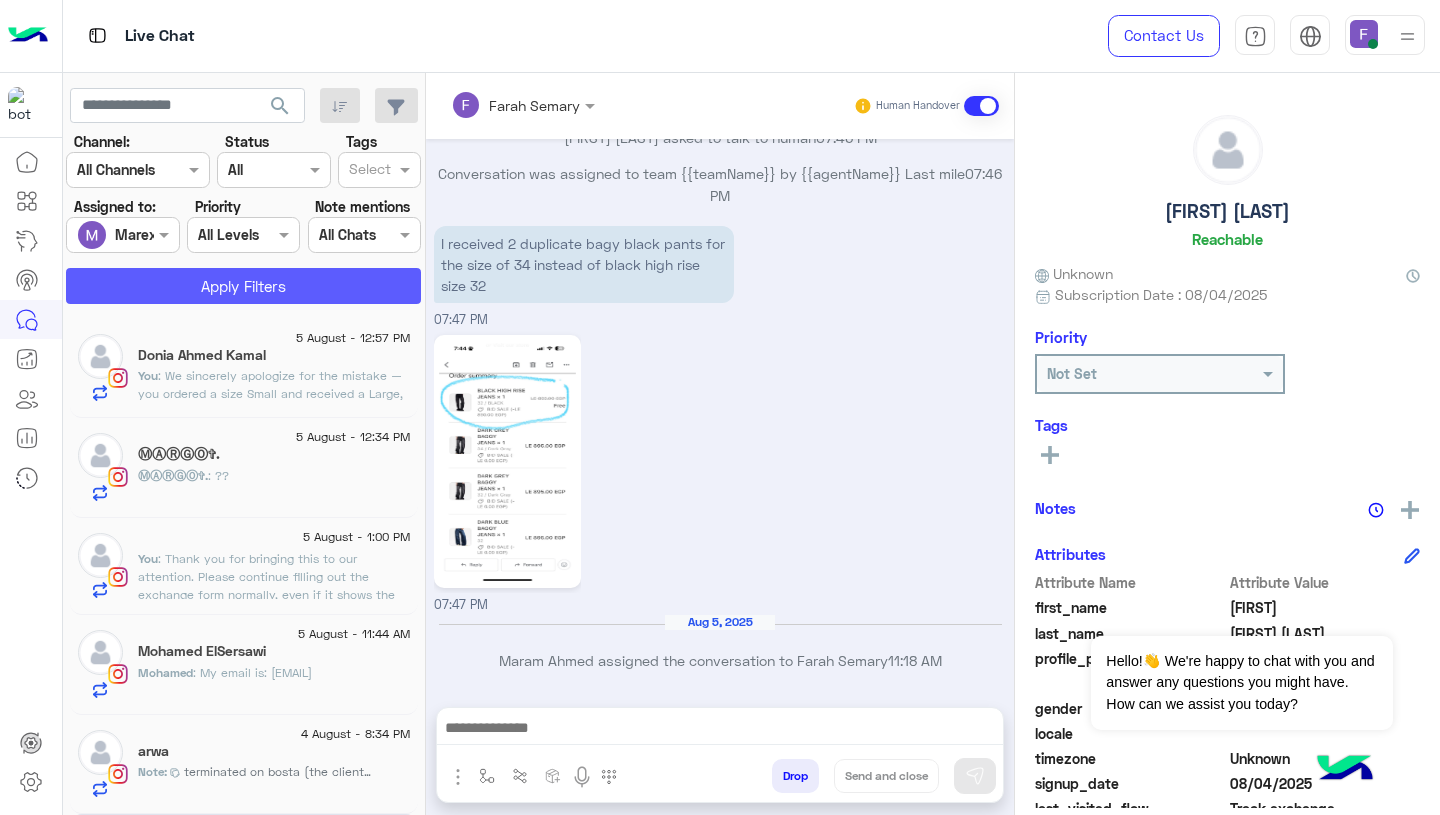 click on "Apply Filters" 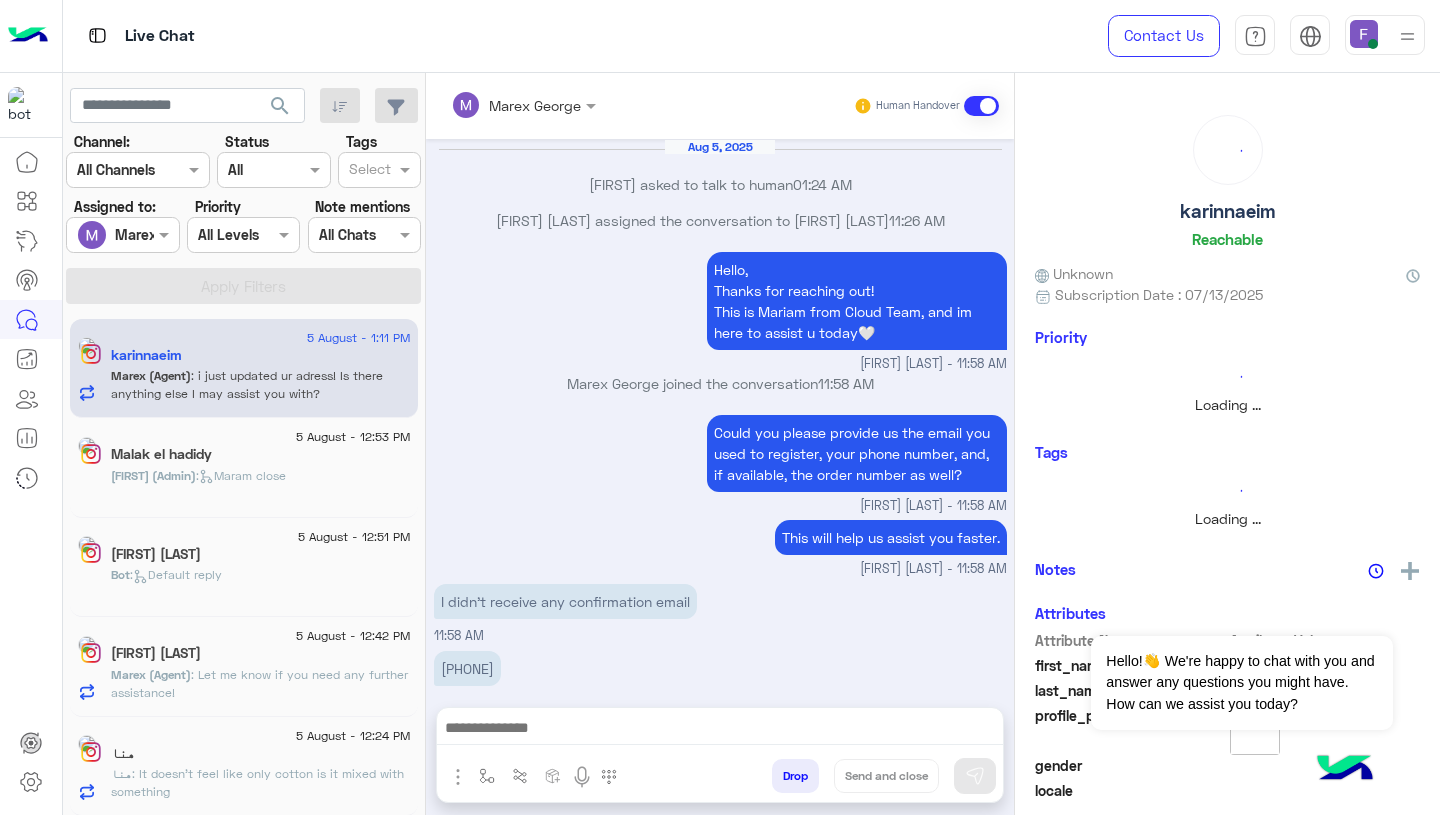 scroll, scrollTop: 1040, scrollLeft: 0, axis: vertical 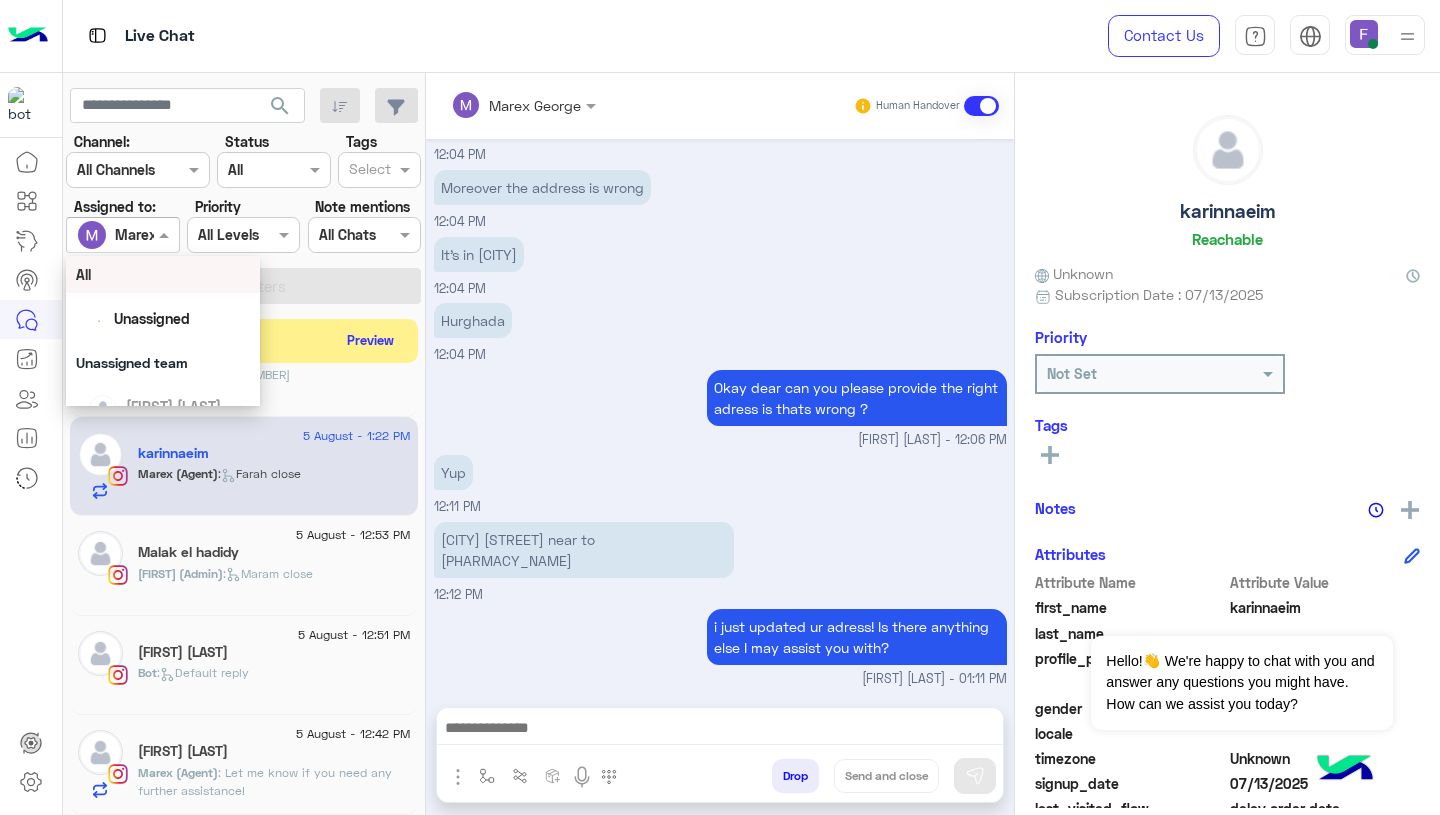 click on "Marex George" at bounding box center [115, 235] 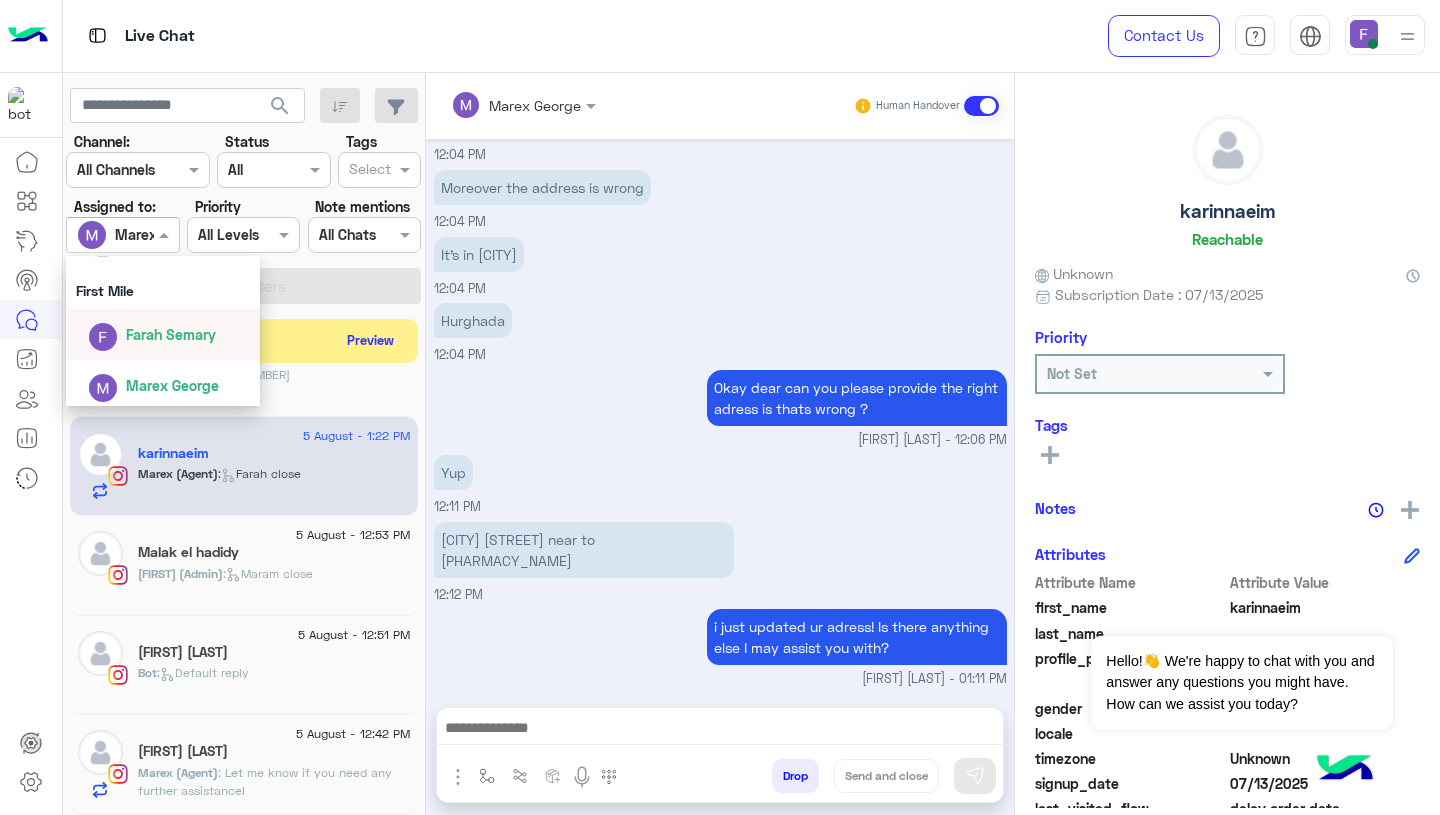 scroll, scrollTop: 351, scrollLeft: 0, axis: vertical 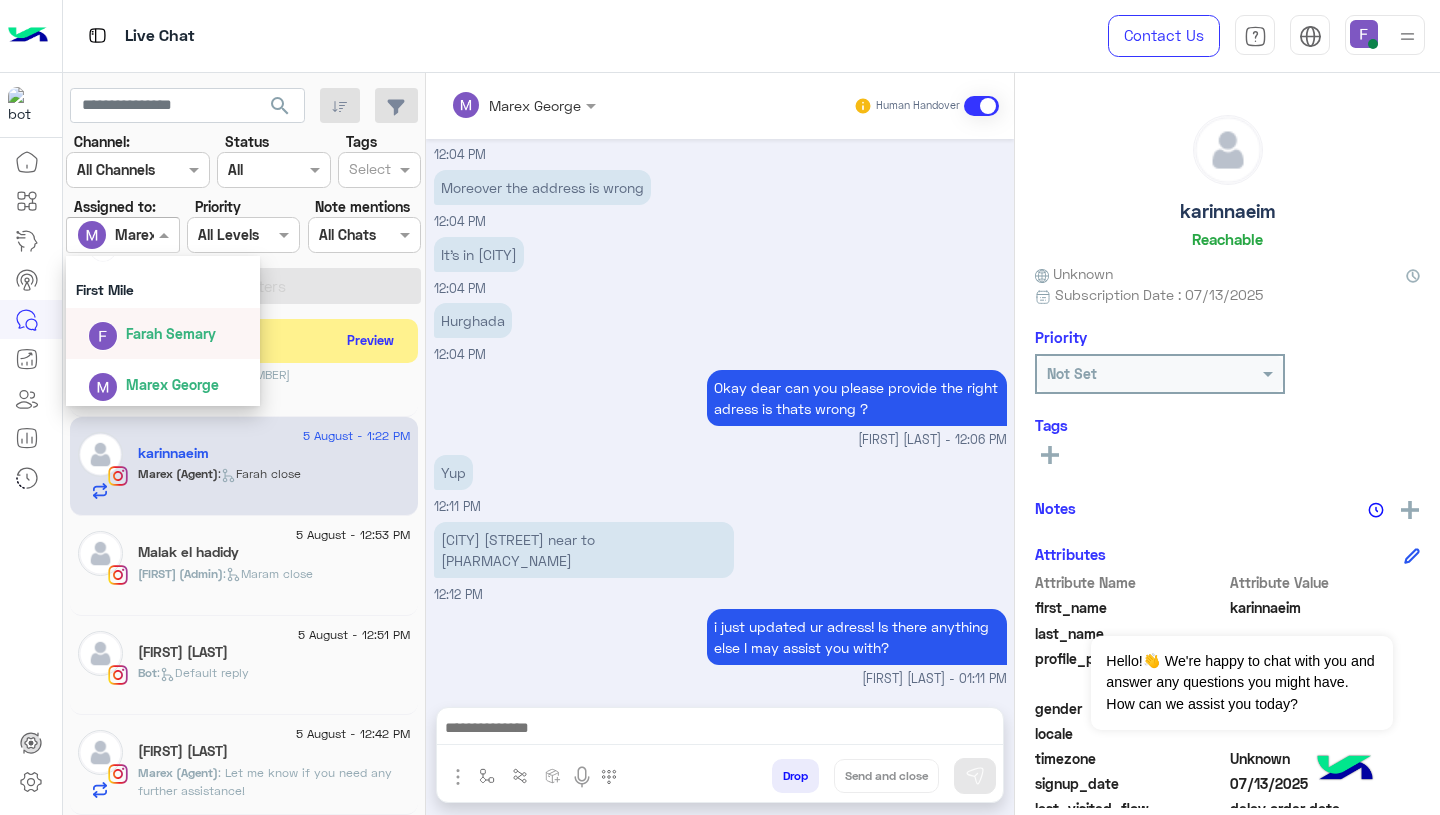 click on "Farah Semary" at bounding box center [171, 333] 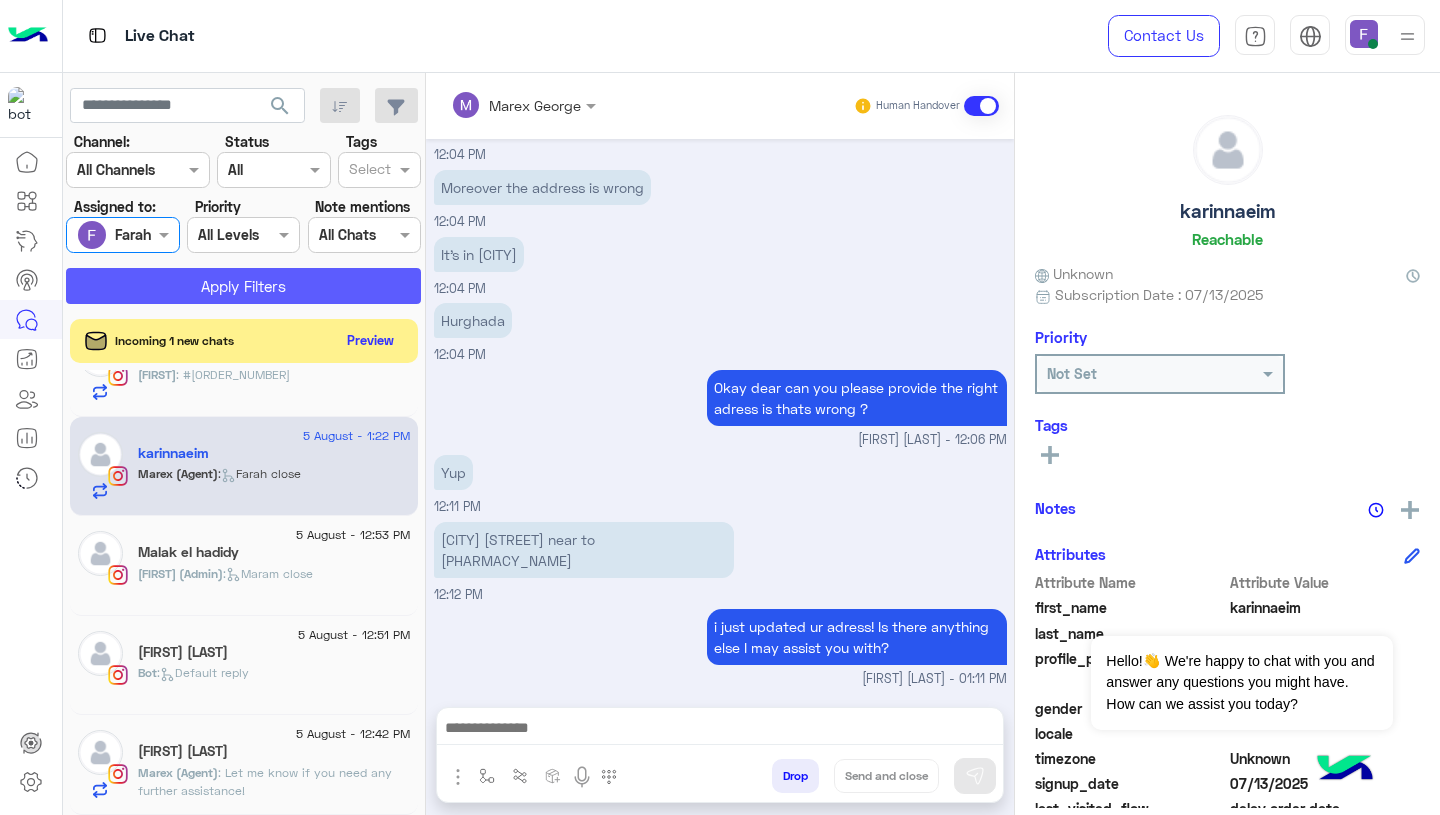 click on "Apply Filters" 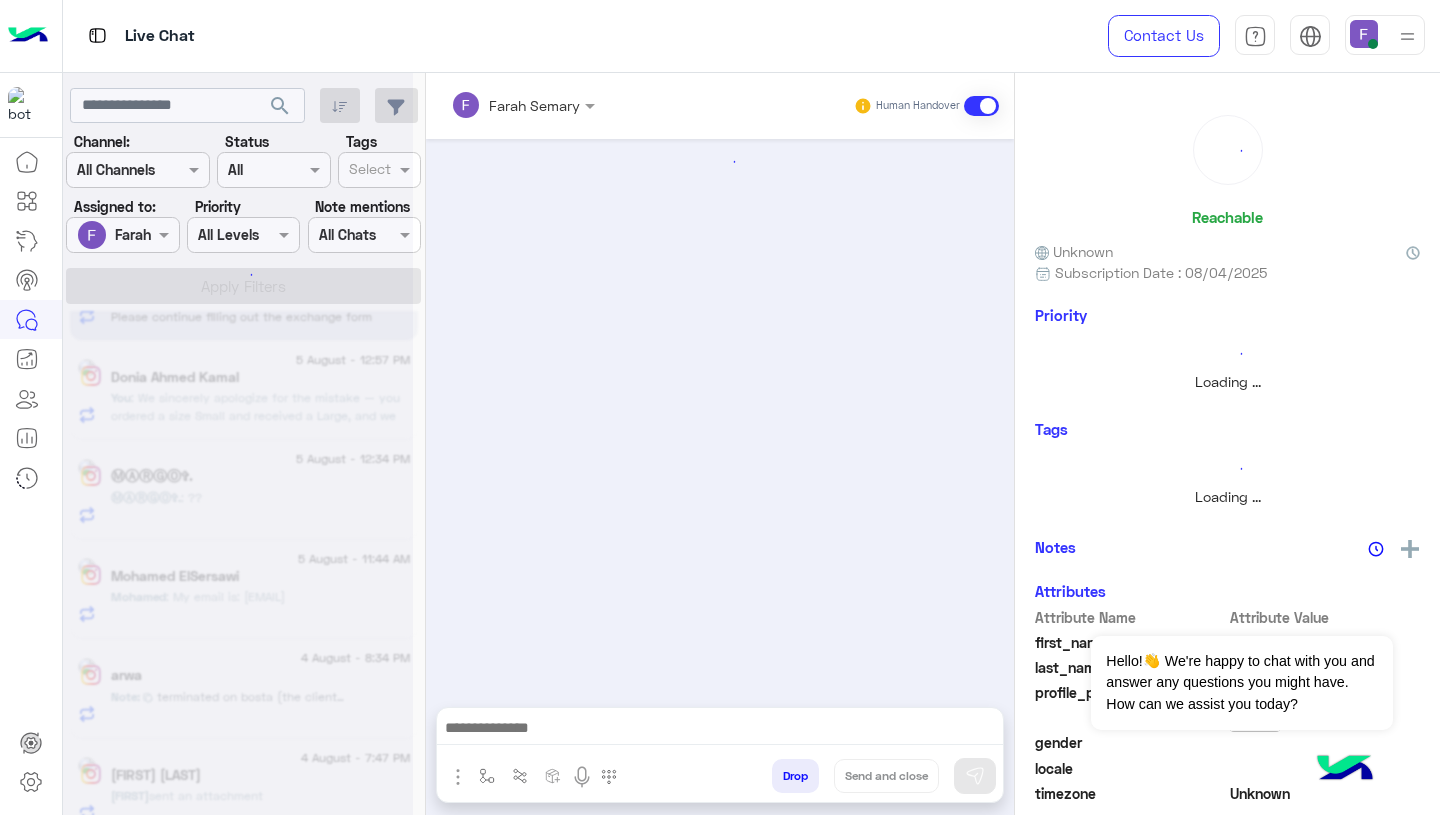 scroll, scrollTop: 0, scrollLeft: 0, axis: both 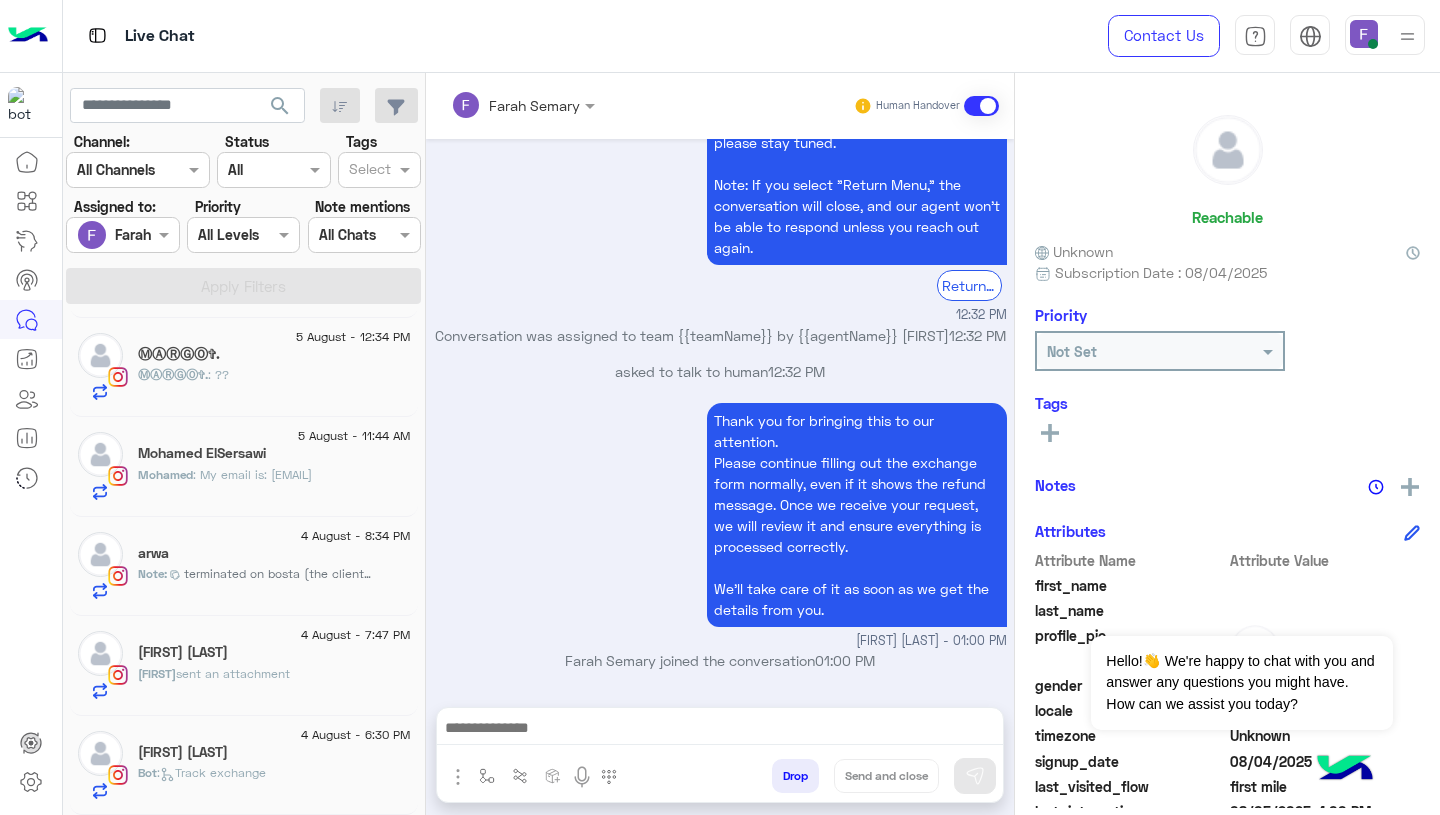 click on "4 August - 7:47 PM  [FIRST] [LAST]  [FIRST]  sent an attachment" 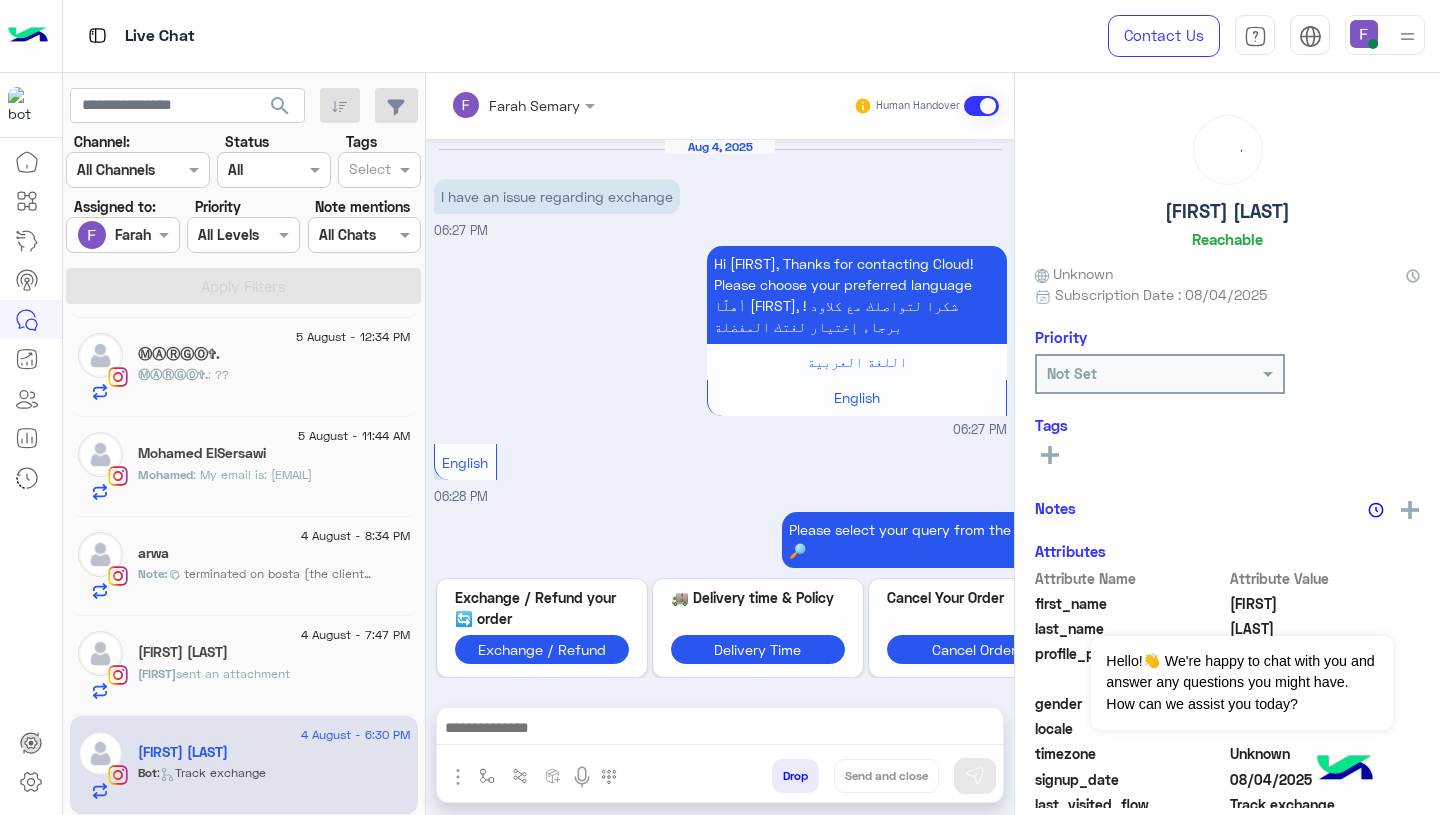 scroll, scrollTop: 1267, scrollLeft: 0, axis: vertical 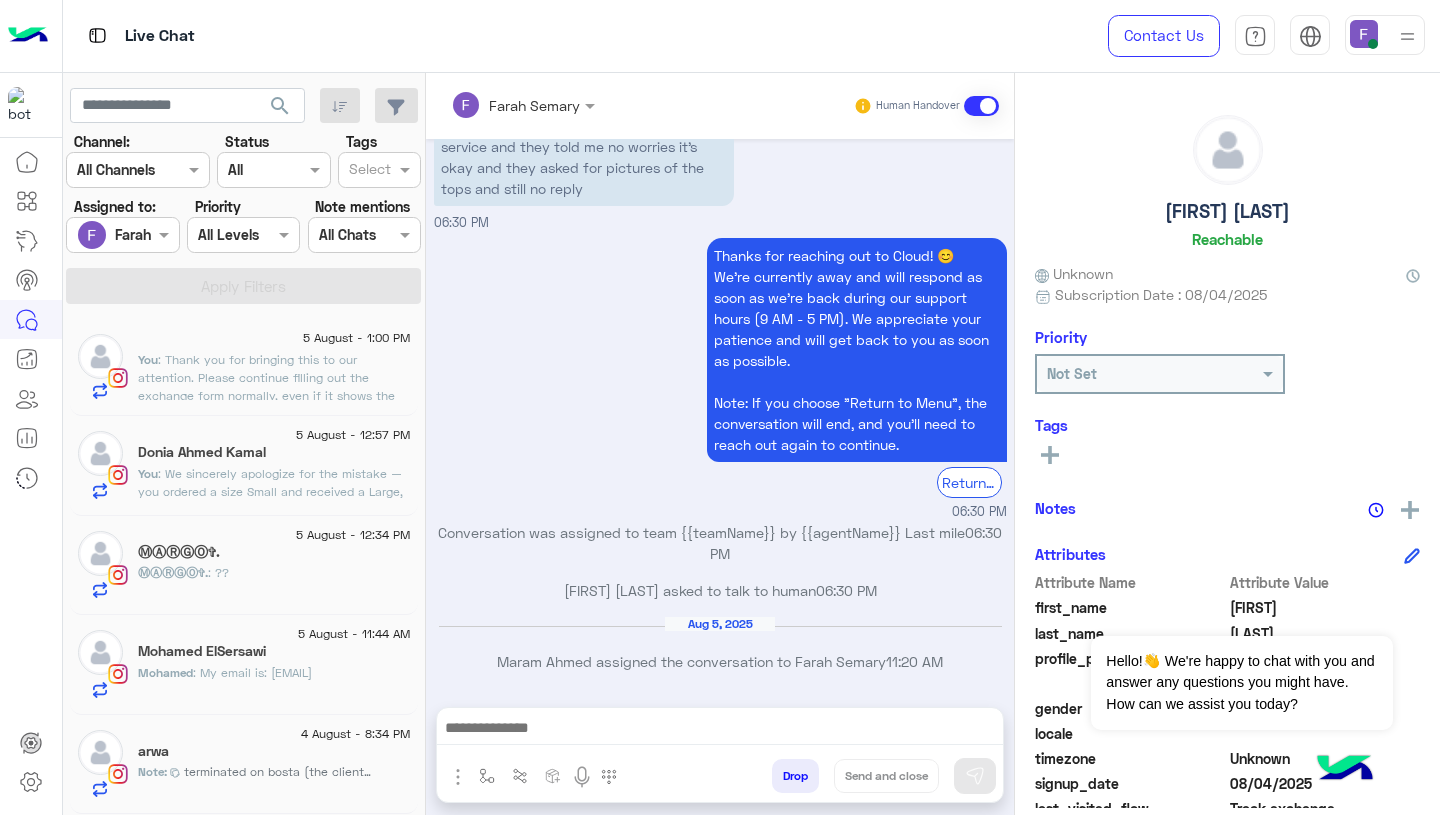 click on "5 August - 1:00 PM      You  : Thank you for bringing this to our attention.
Please continue filling out the exchange form normally, even if it shows the refund message. Once we receive your request, we will review it and ensure everything is processed correctly.
We’ll take care of it as soon as we get the details from you." 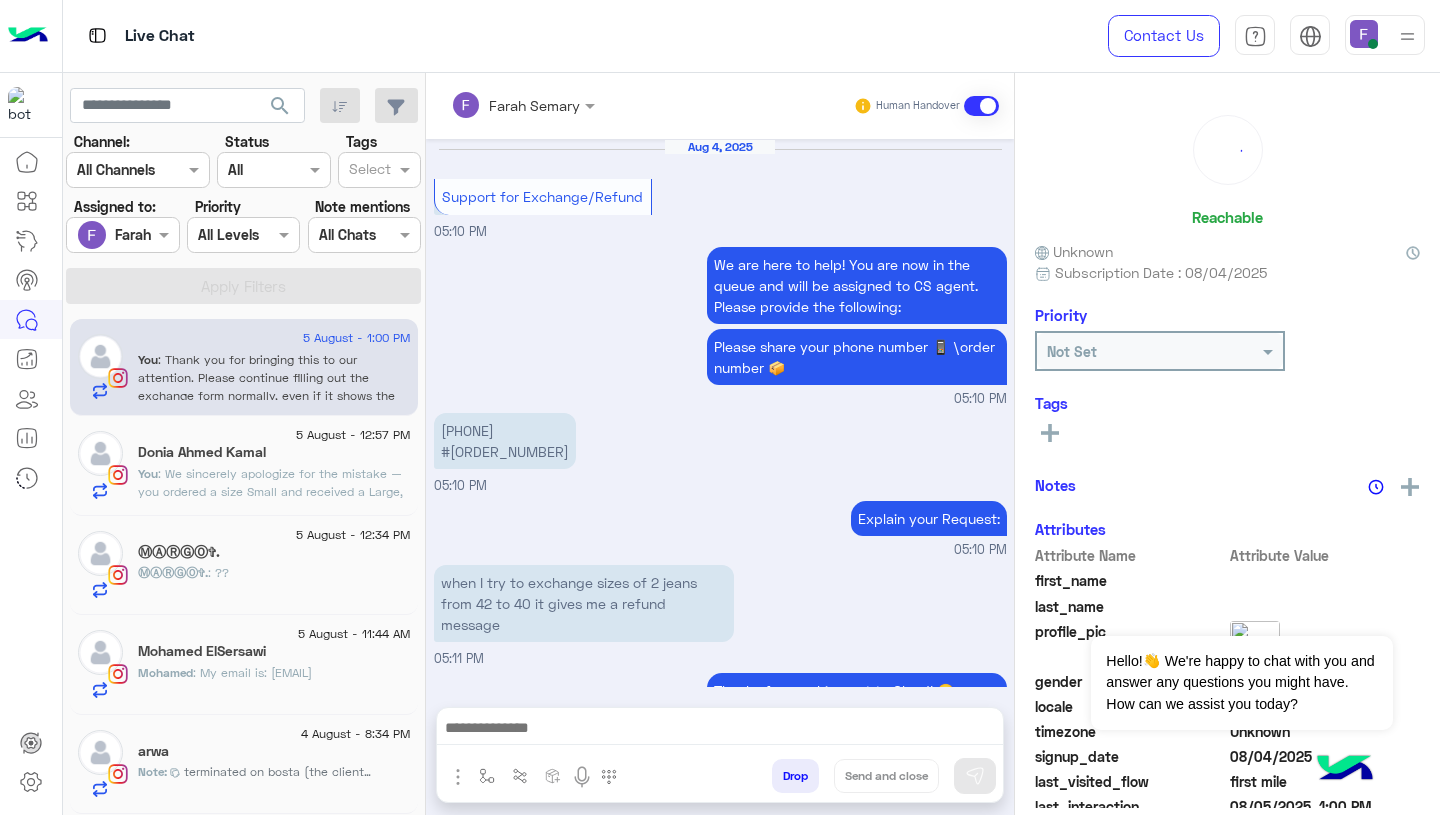 scroll, scrollTop: 2011, scrollLeft: 0, axis: vertical 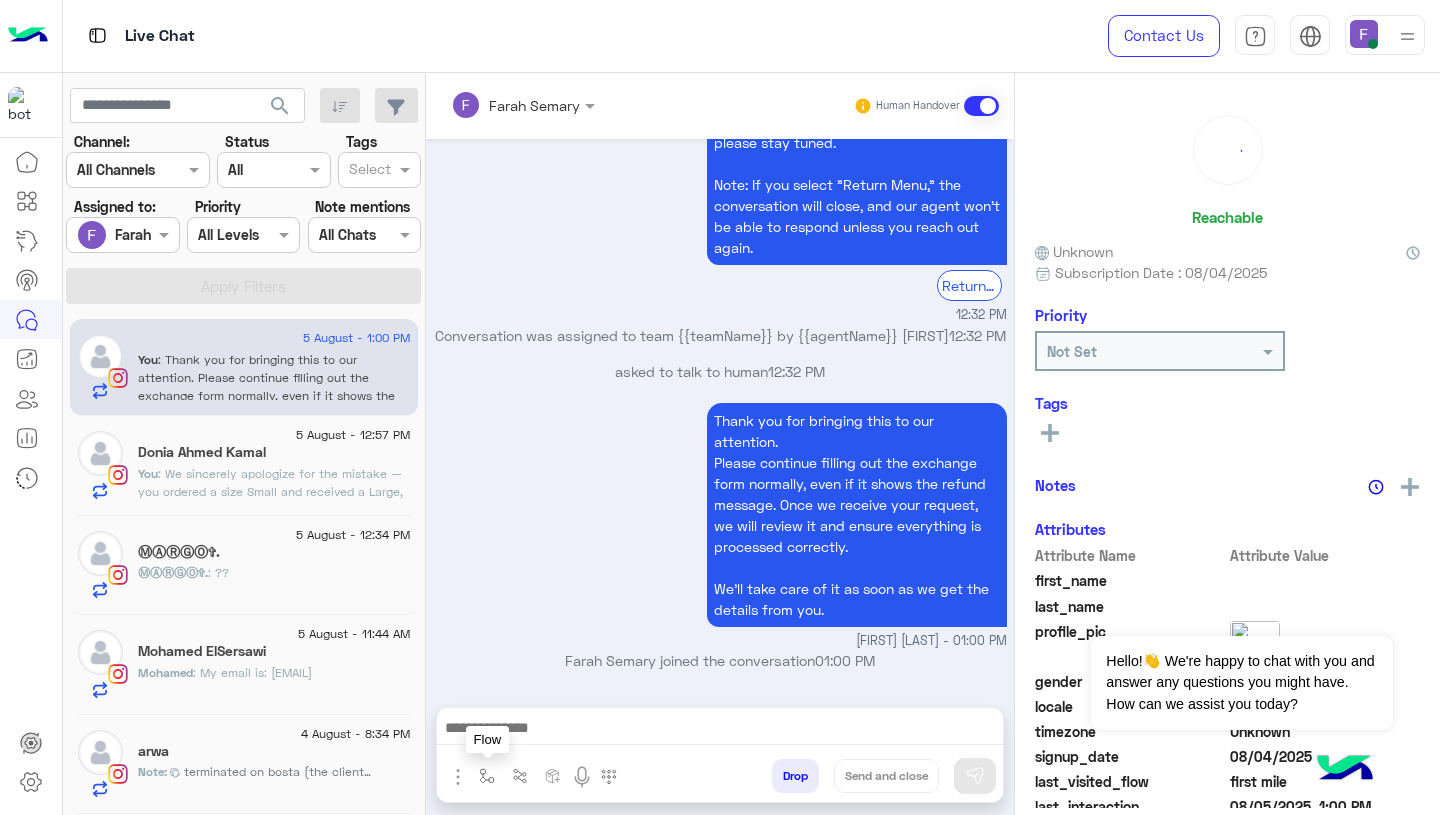 click at bounding box center [487, 776] 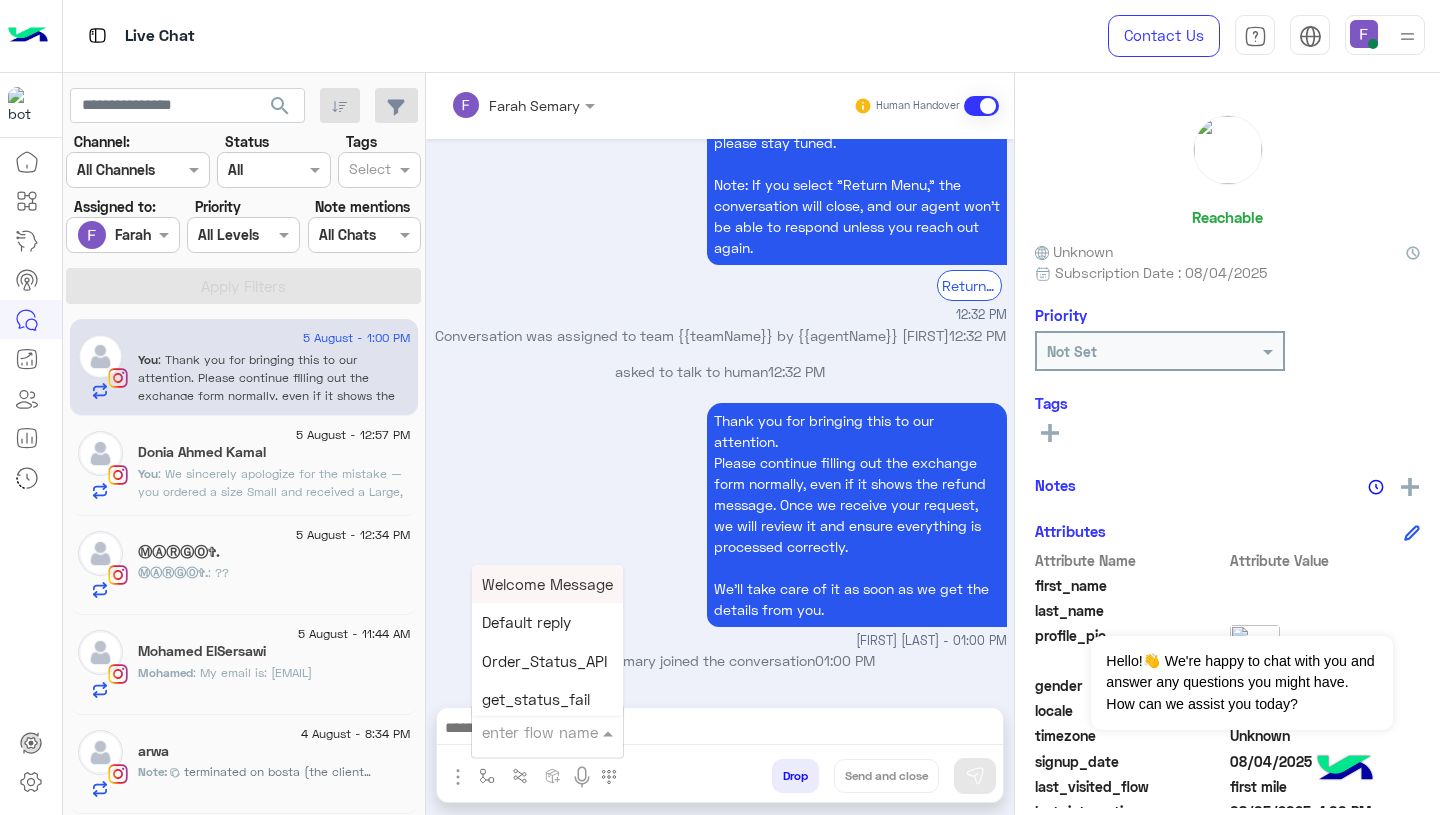 click at bounding box center (523, 732) 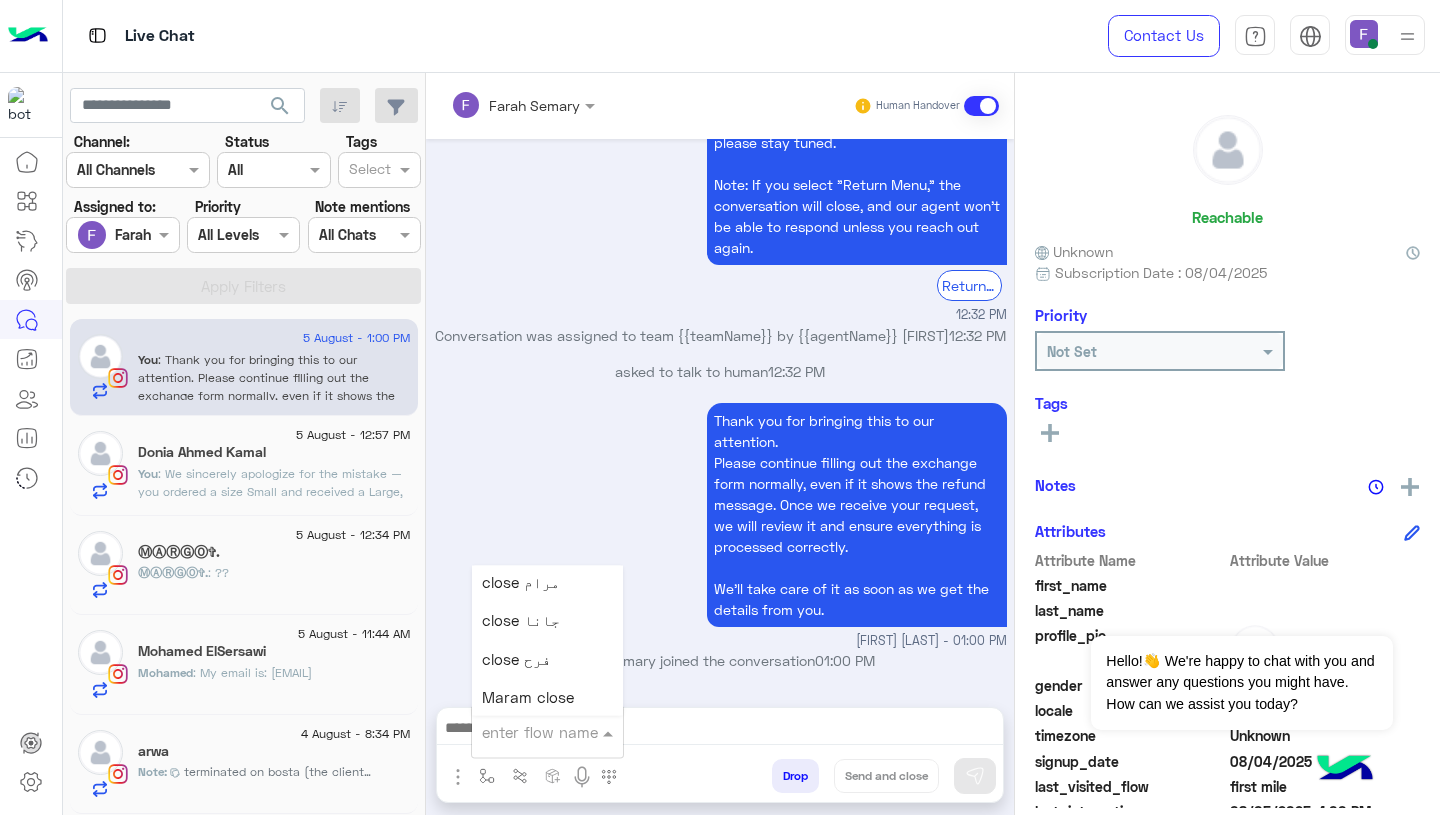 scroll, scrollTop: 2814, scrollLeft: 0, axis: vertical 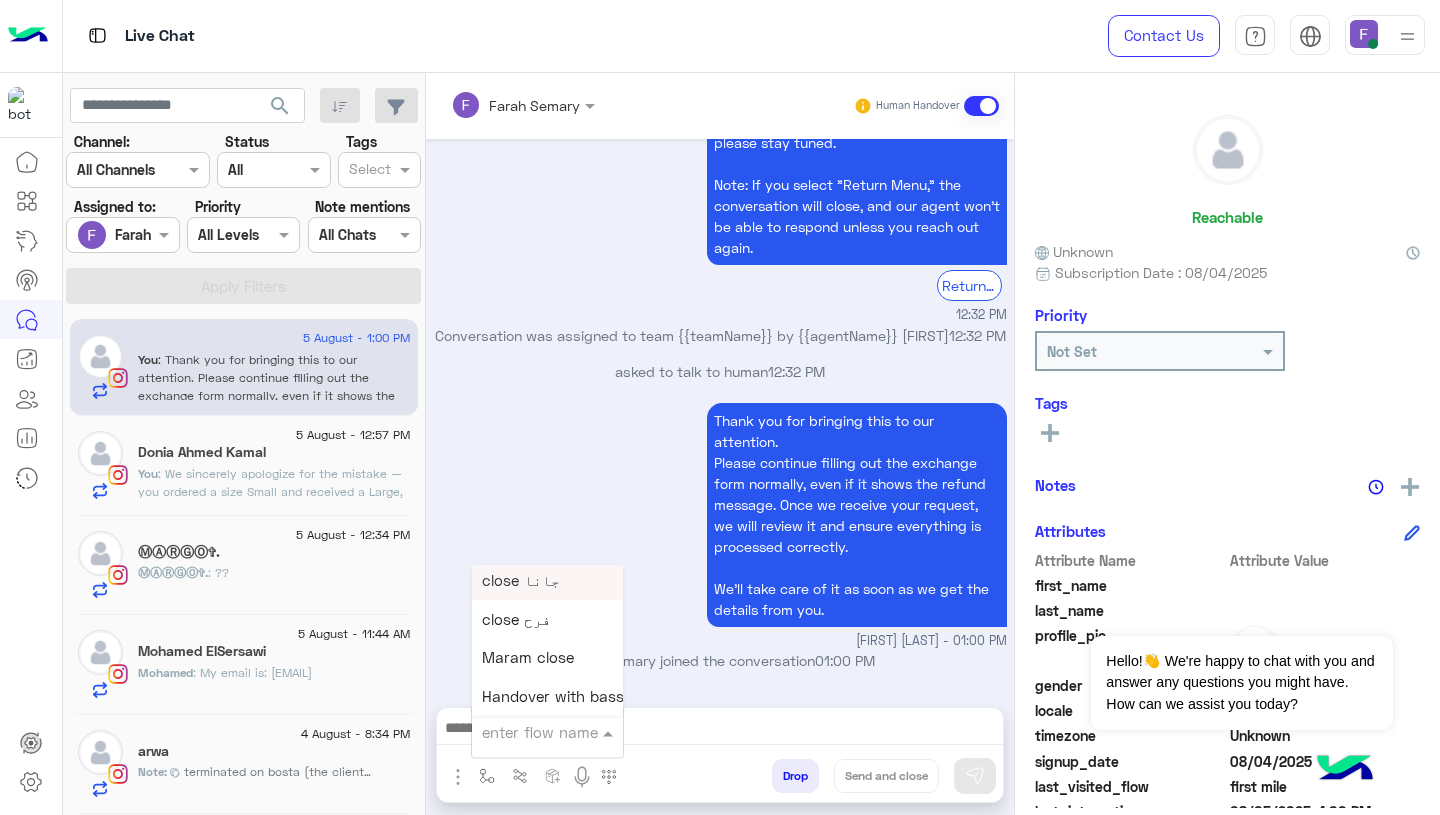 click on "Thank you for bringing this to our attention. Please continue filling out the exchange form normally, even if it shows the refund message. Once we receive your request, we will review it and ensure everything is processed correctly. We’ll take care of it as soon as we get the details from you.  [FIRST] [LAST] -  01:00 PM" at bounding box center [720, 524] 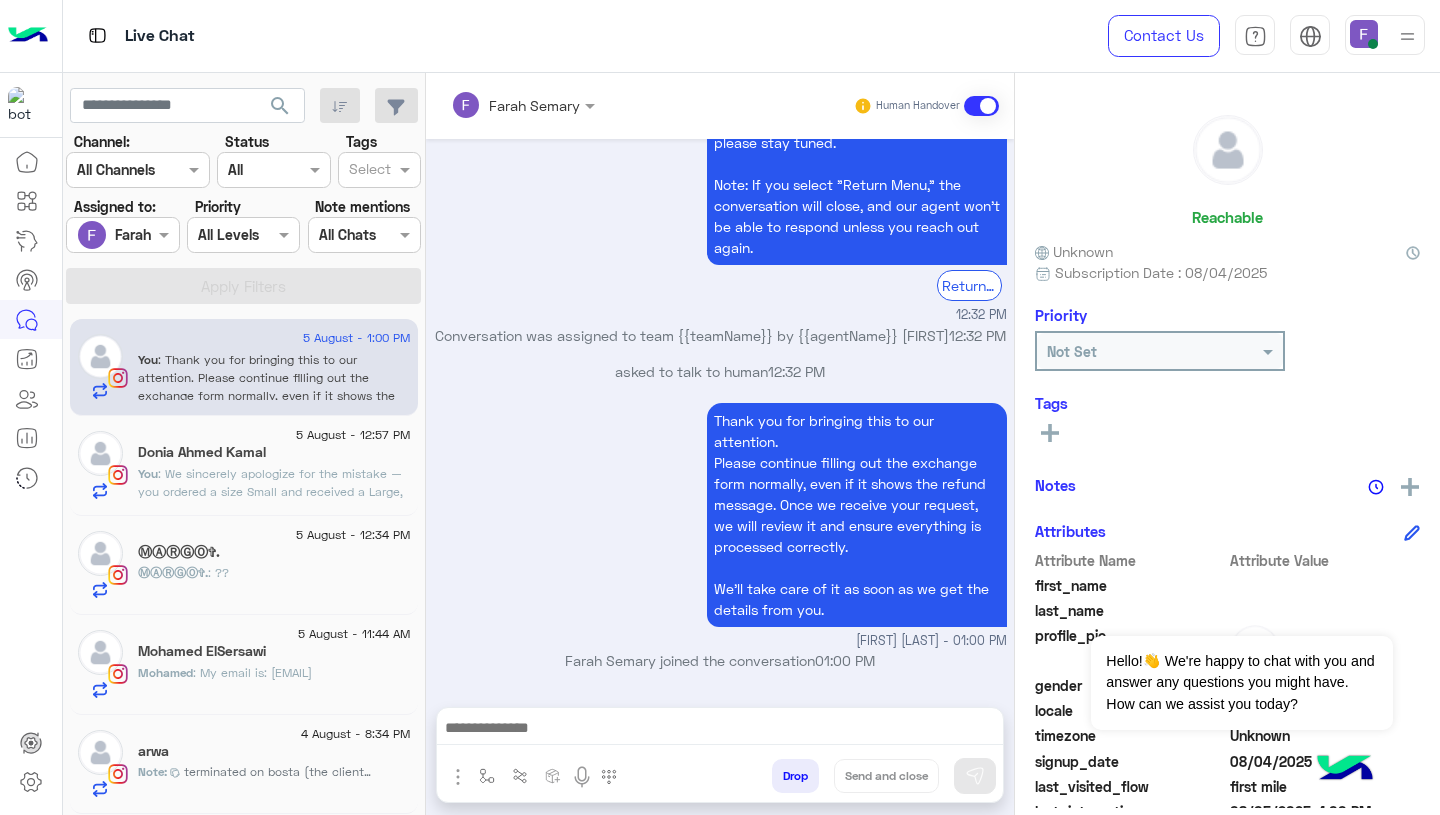 scroll, scrollTop: 2011, scrollLeft: 0, axis: vertical 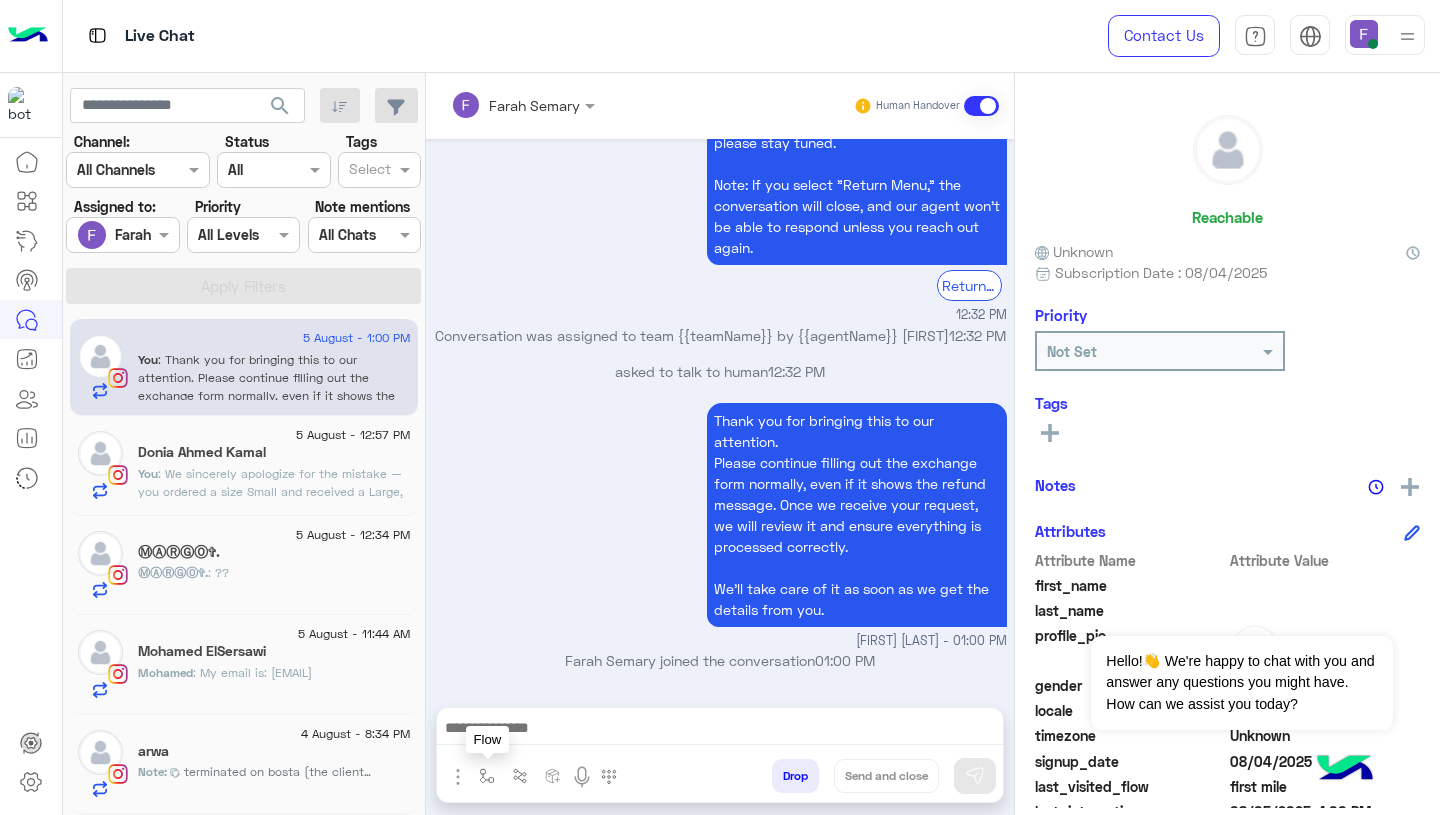 click at bounding box center (487, 776) 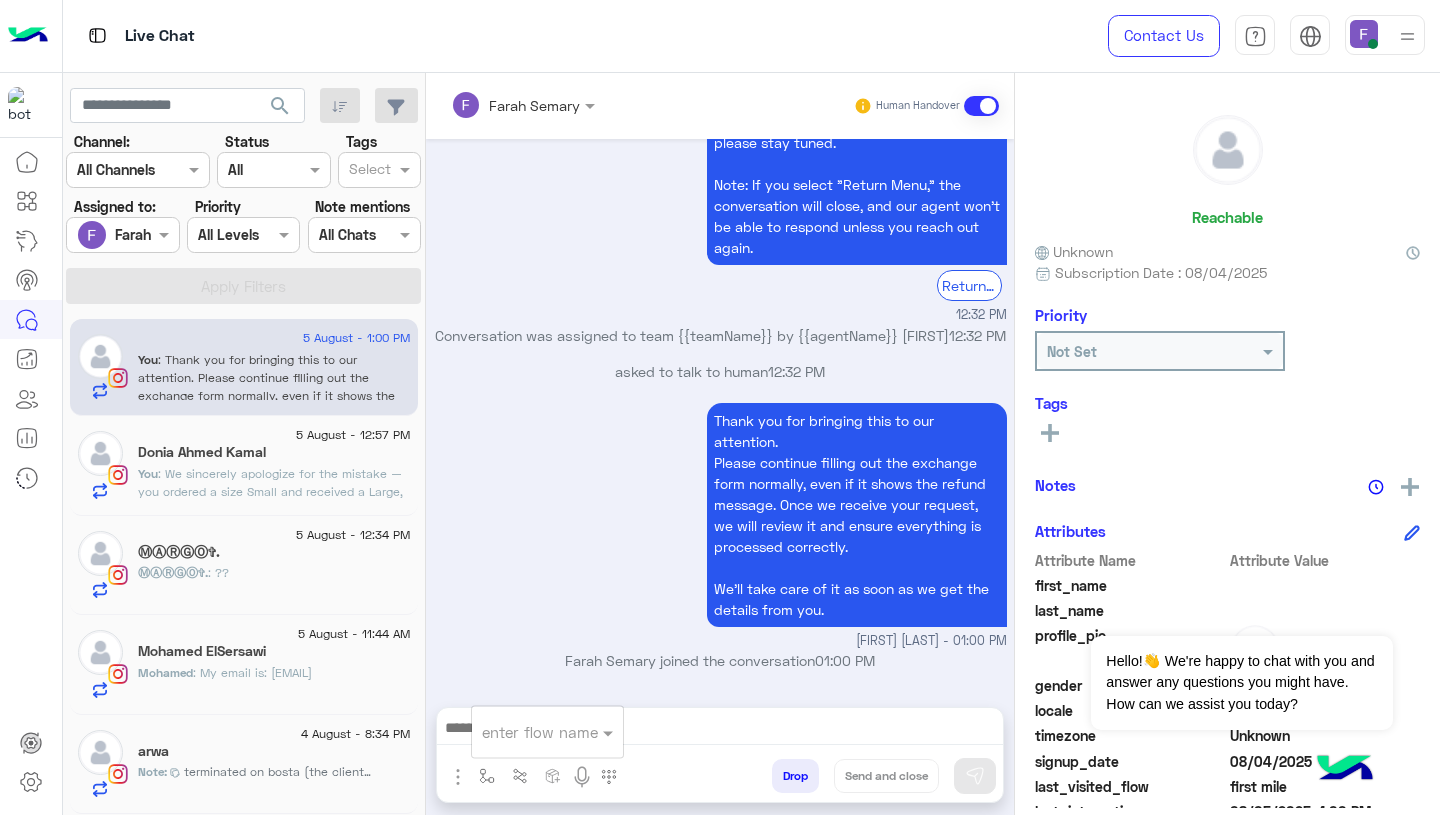 click on "enter flow name" at bounding box center (547, 732) 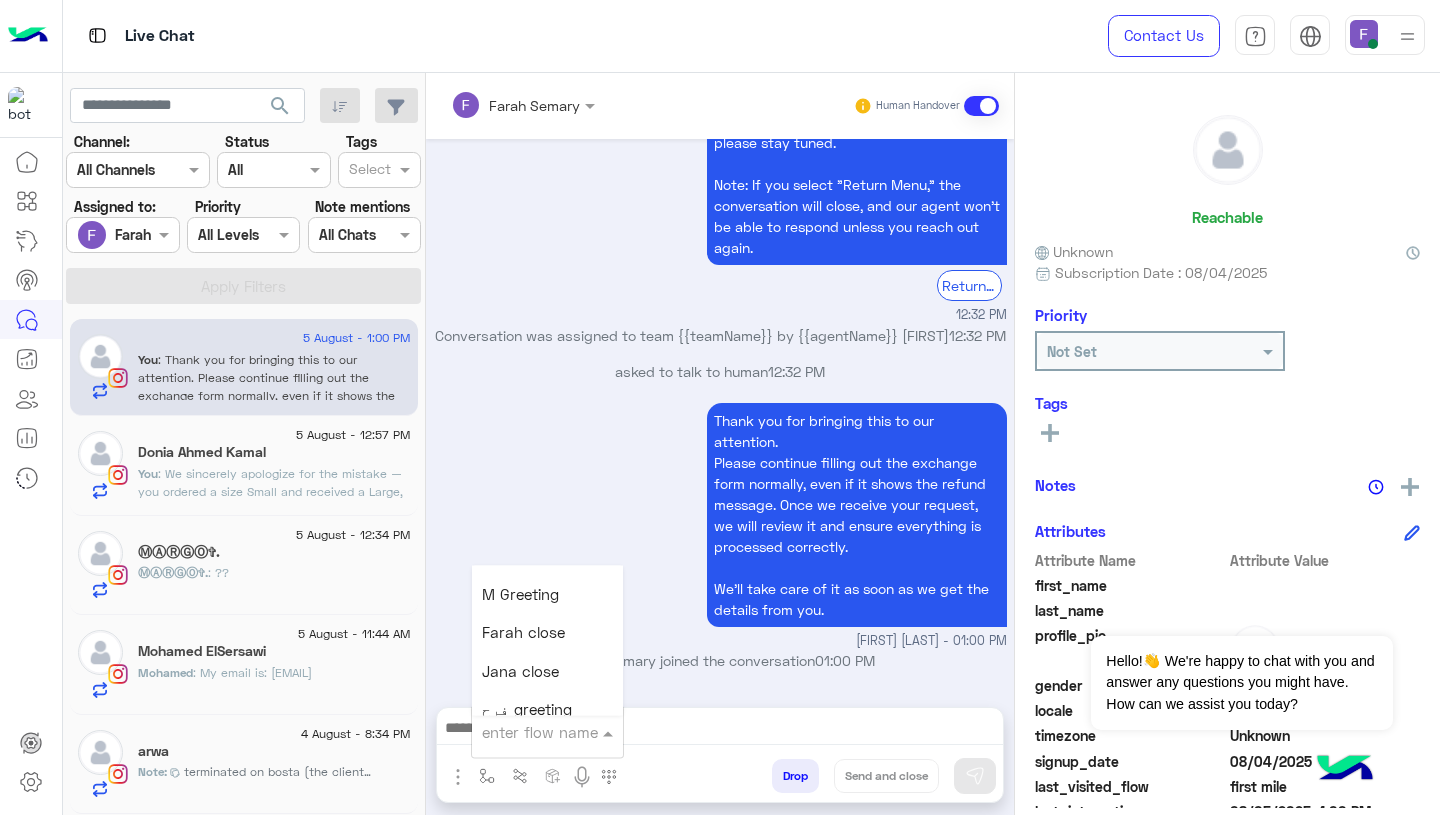 scroll, scrollTop: 2530, scrollLeft: 0, axis: vertical 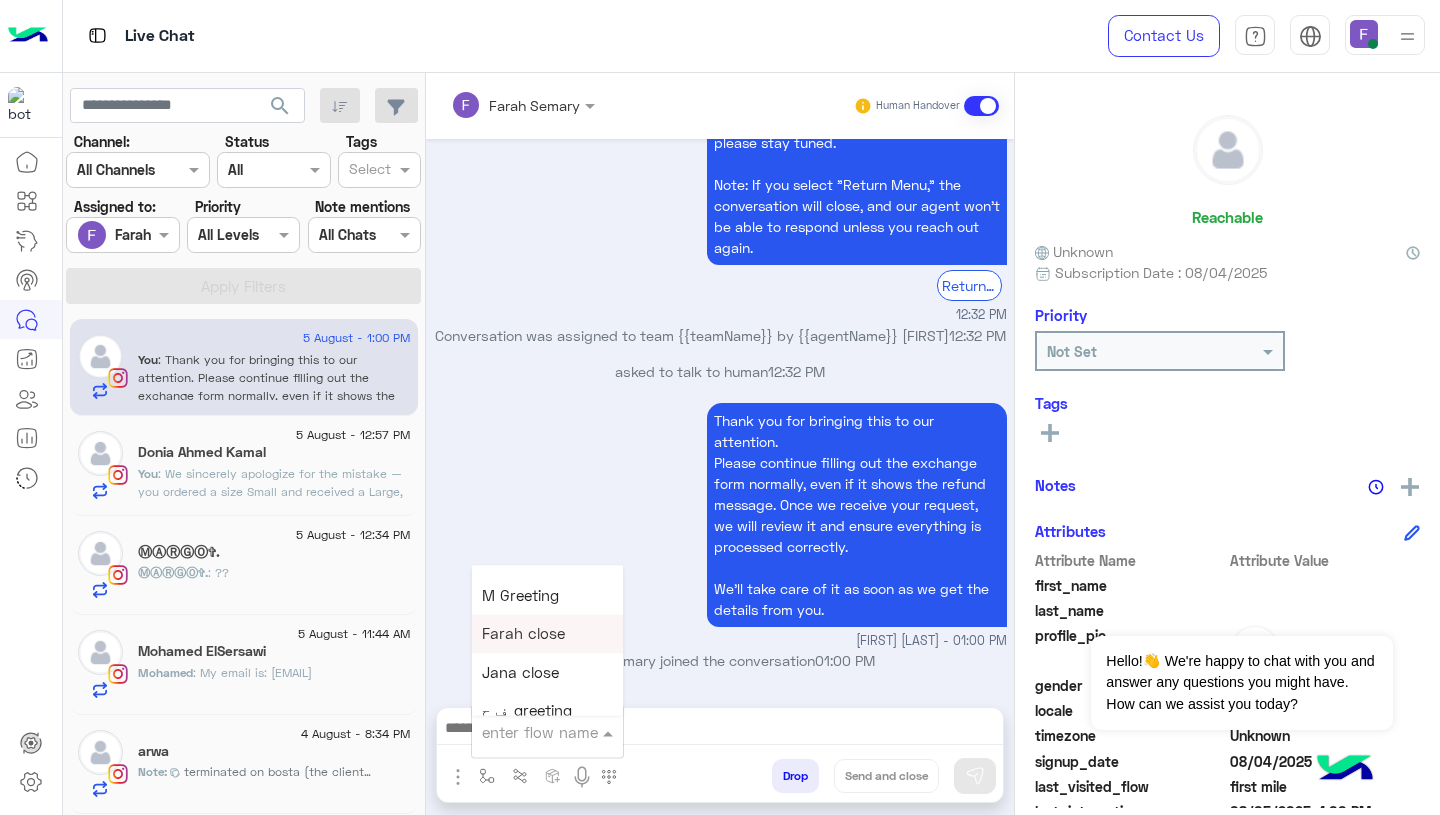 click on "Farah close" at bounding box center [547, 634] 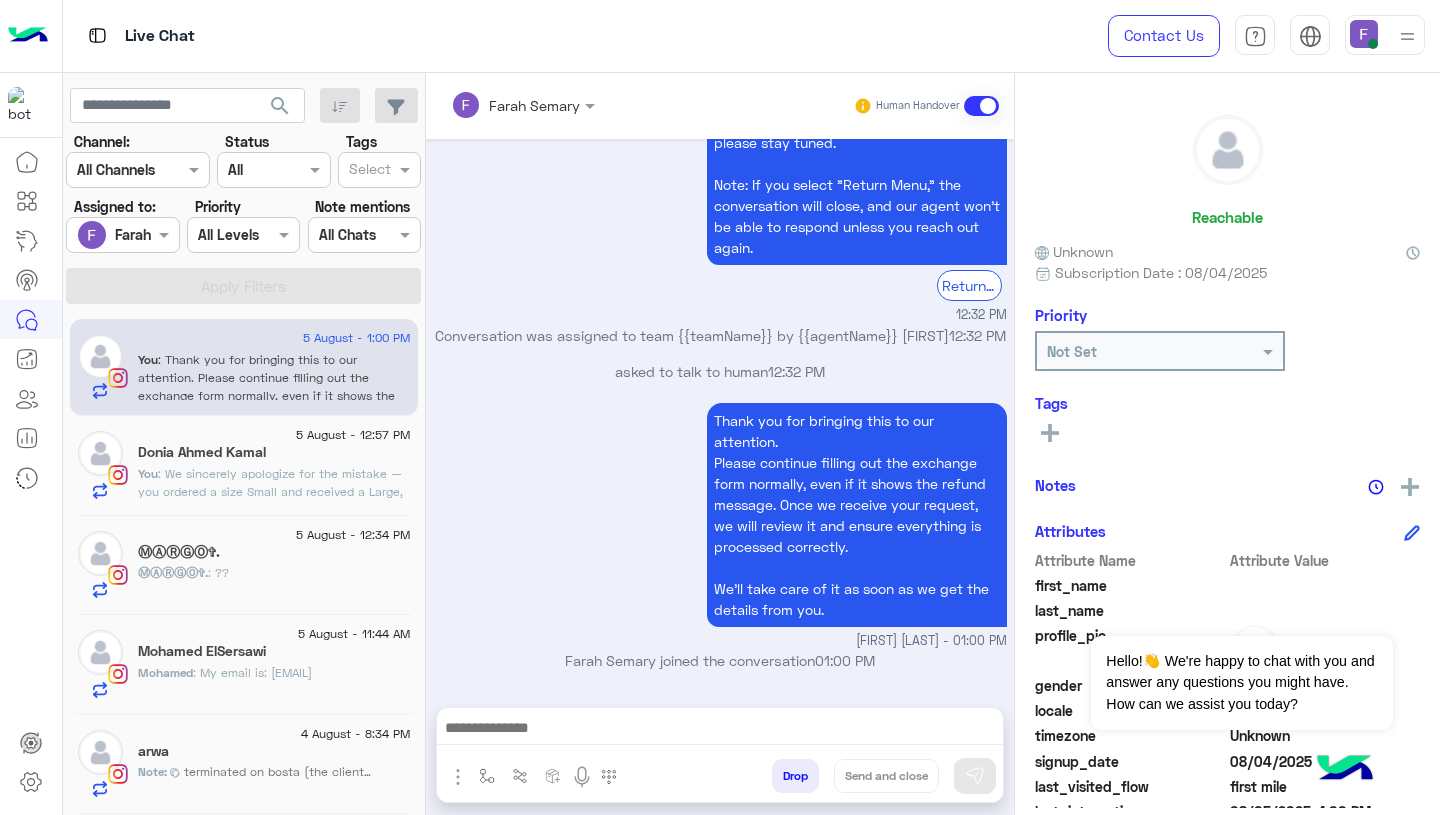 type on "**********" 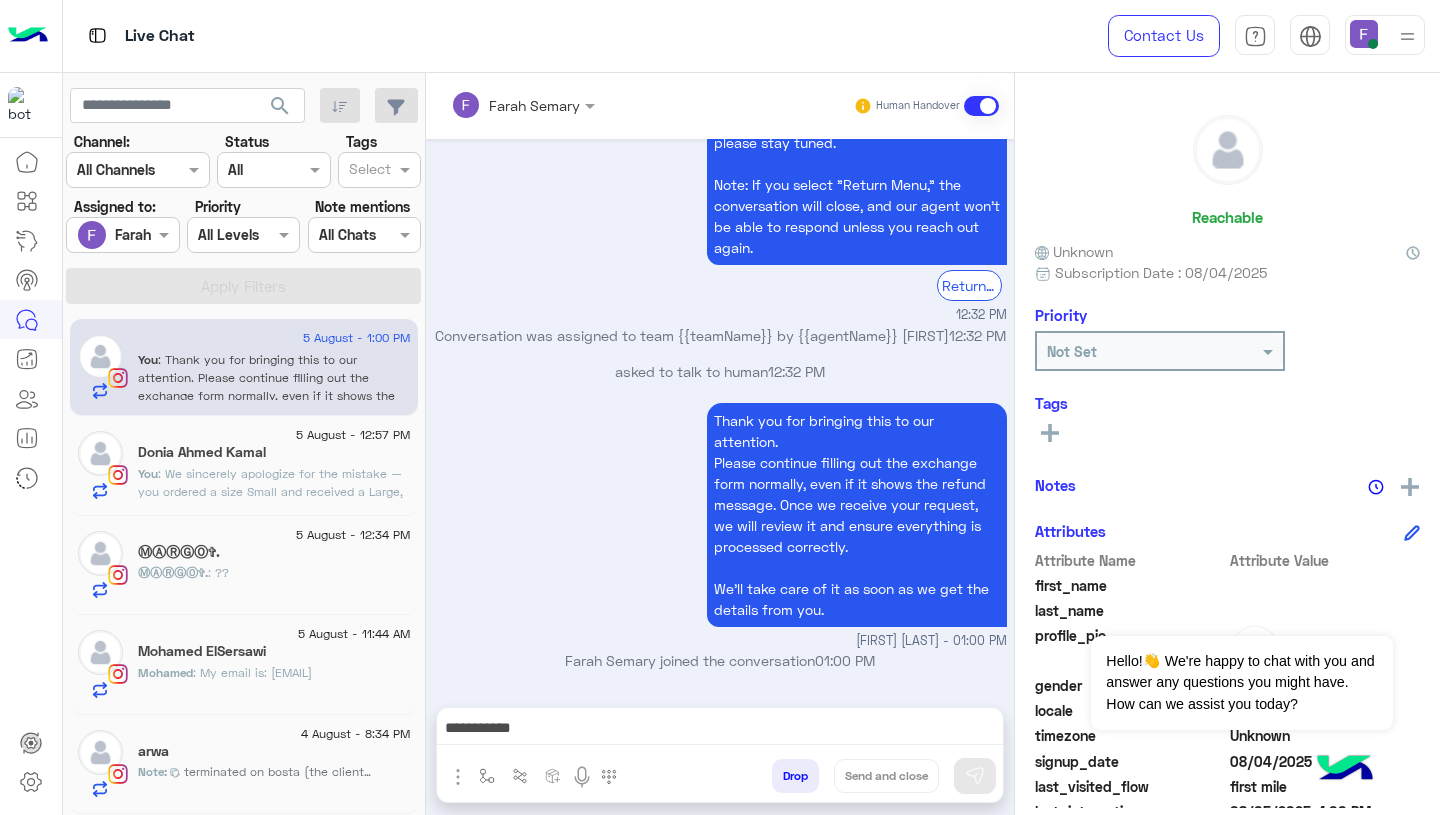 scroll, scrollTop: 2014, scrollLeft: 0, axis: vertical 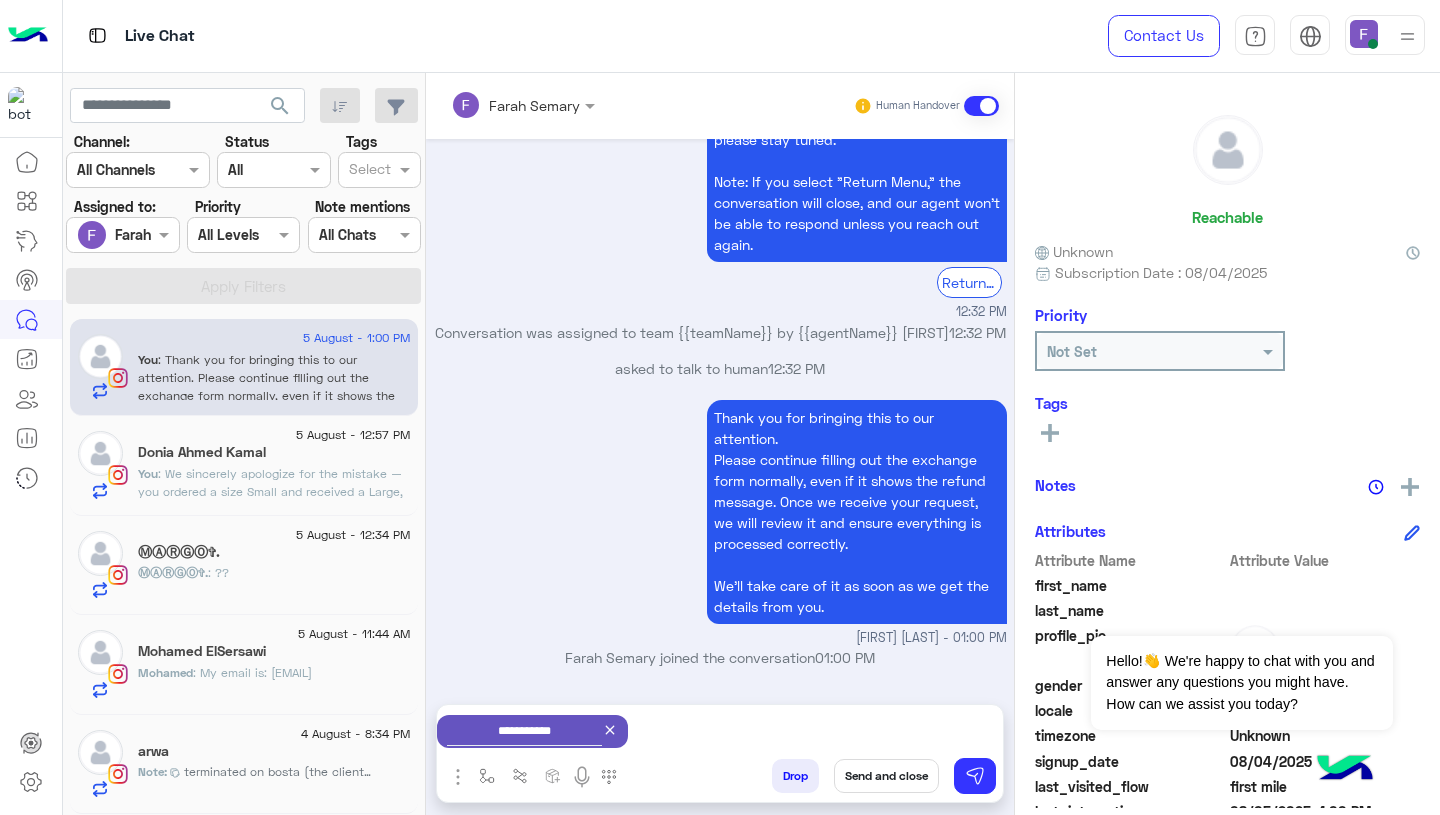click on "**********" at bounding box center (720, 731) 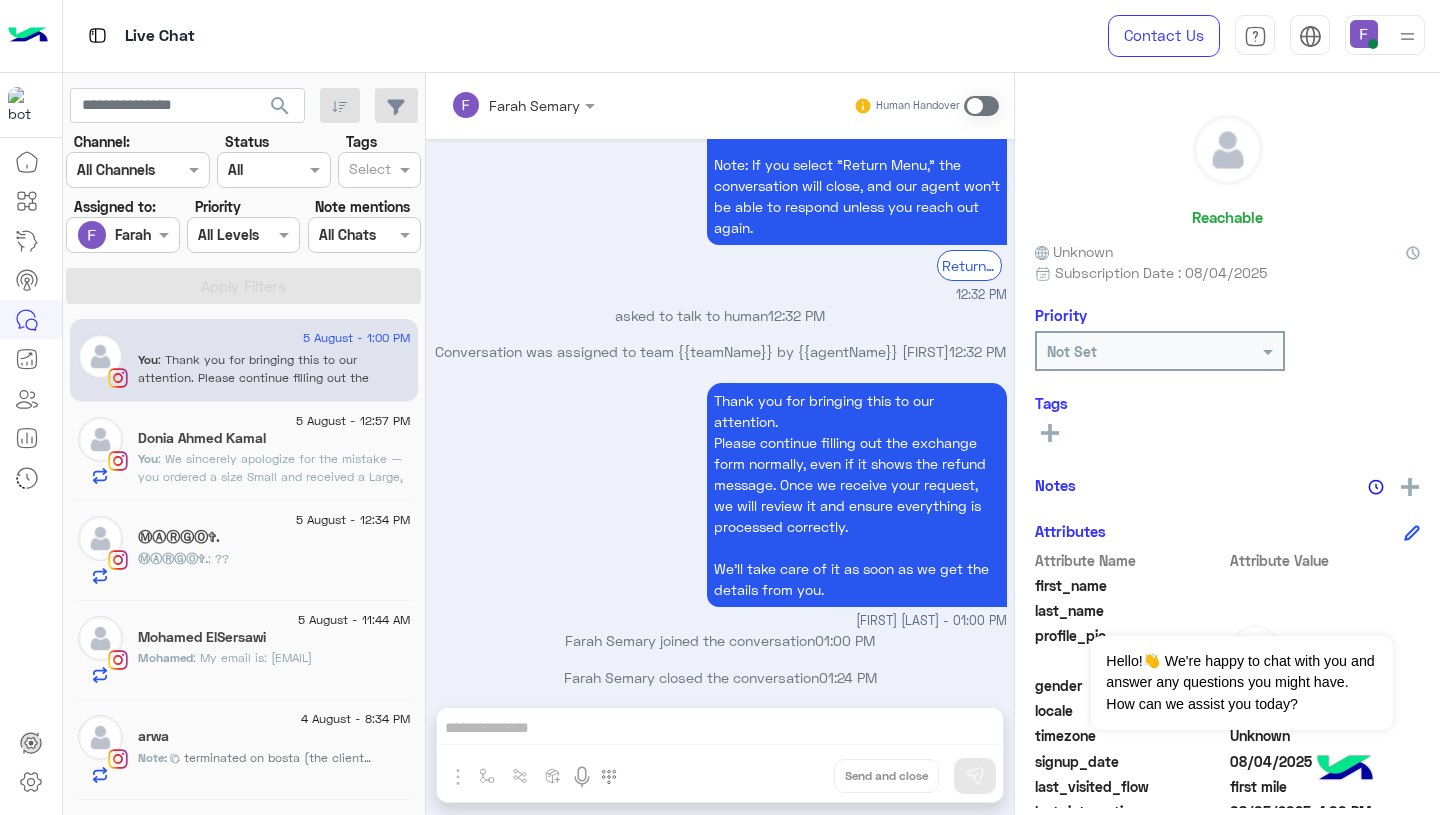 scroll, scrollTop: 2048, scrollLeft: 0, axis: vertical 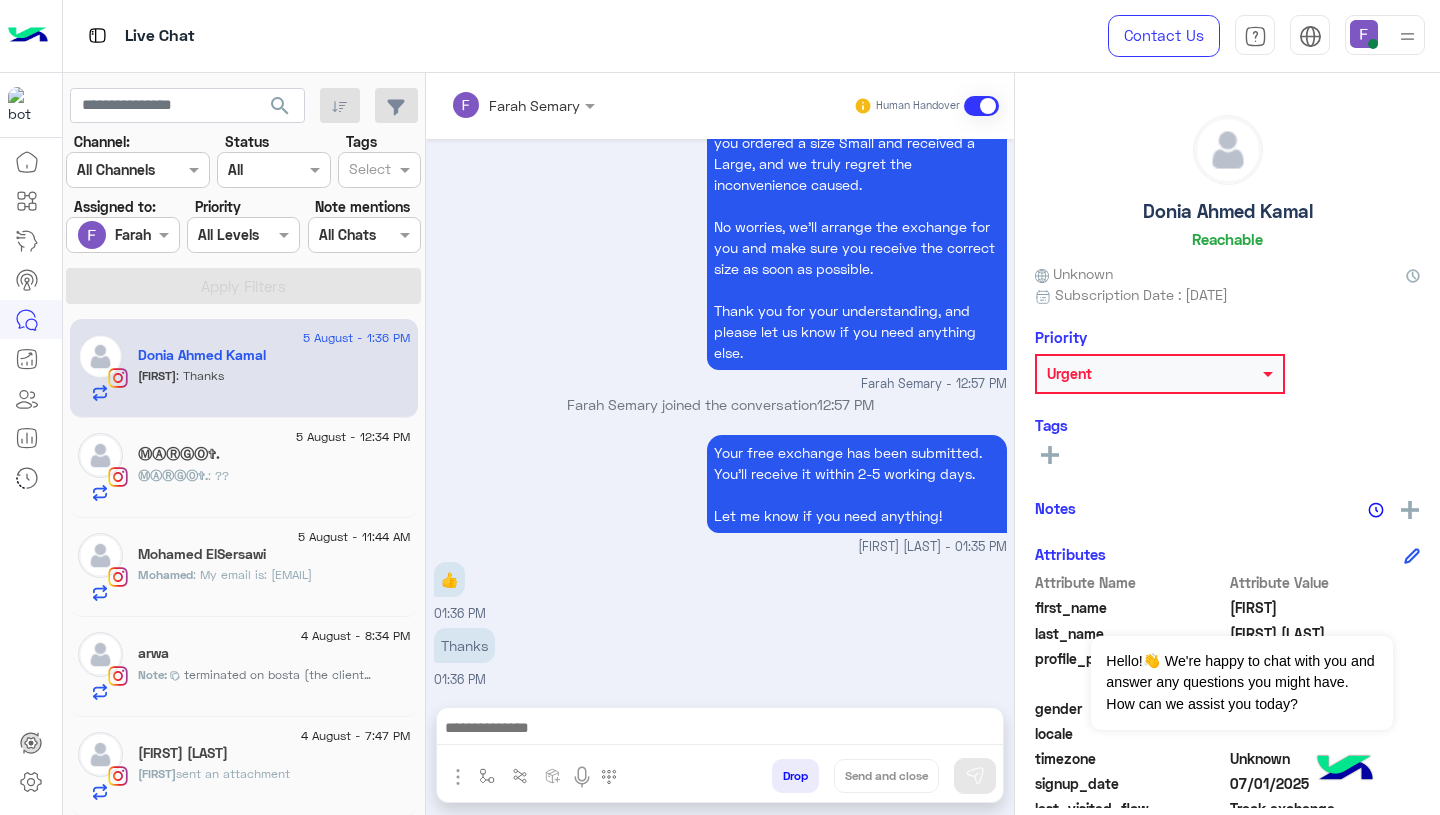 click on "We sincerely apologize for the mistake — you ordered a size Small and received a Large, and we truly regret the inconvenience caused. No worries, we’ll arrange the exchange for you and make sure you receive the correct size as soon as possible. Thank you for your understanding, and please let us know if you need anything else.  [FIRST] [LAST] -  12:57 PM" at bounding box center (720, 246) 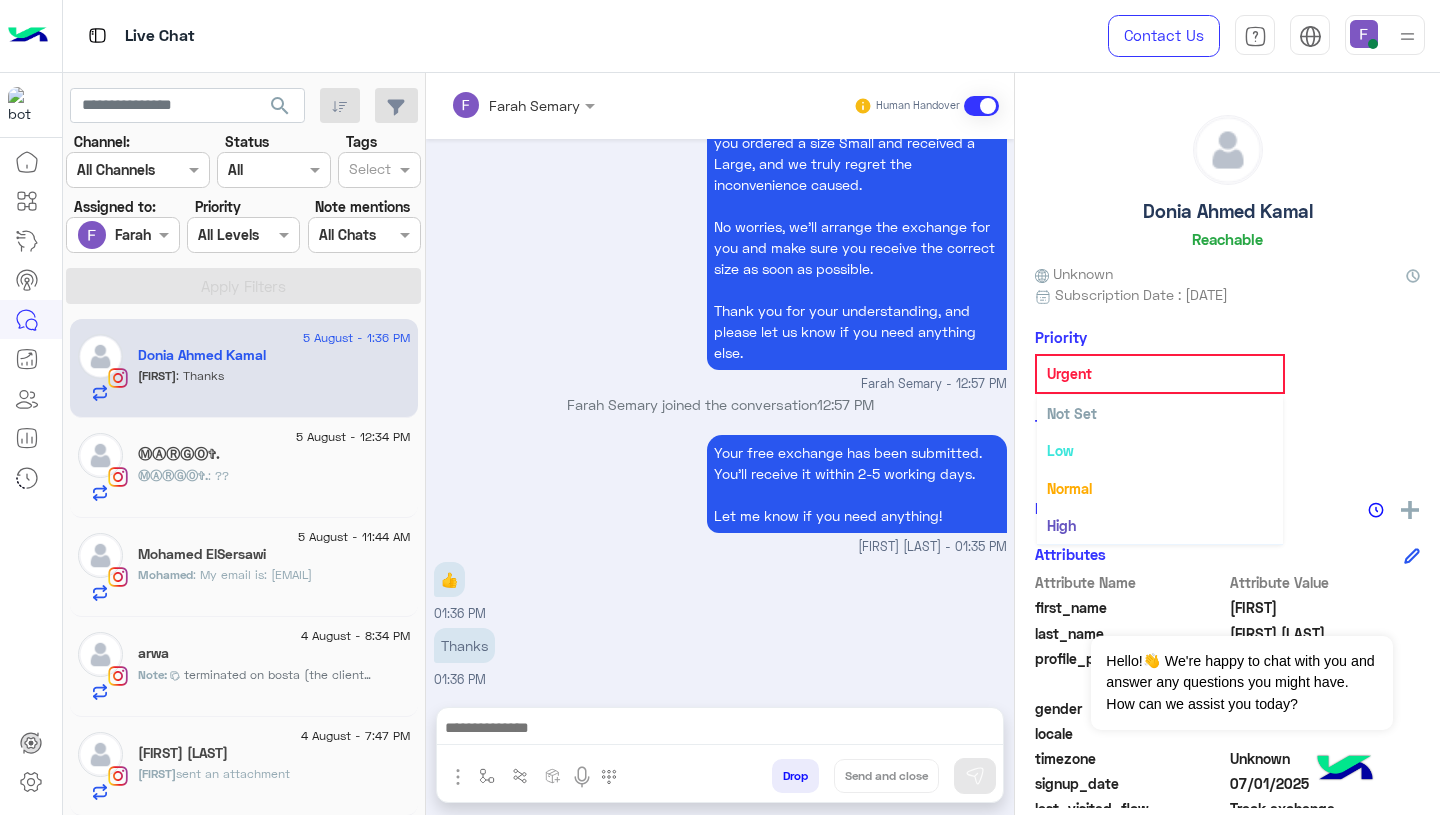 scroll, scrollTop: 37, scrollLeft: 0, axis: vertical 